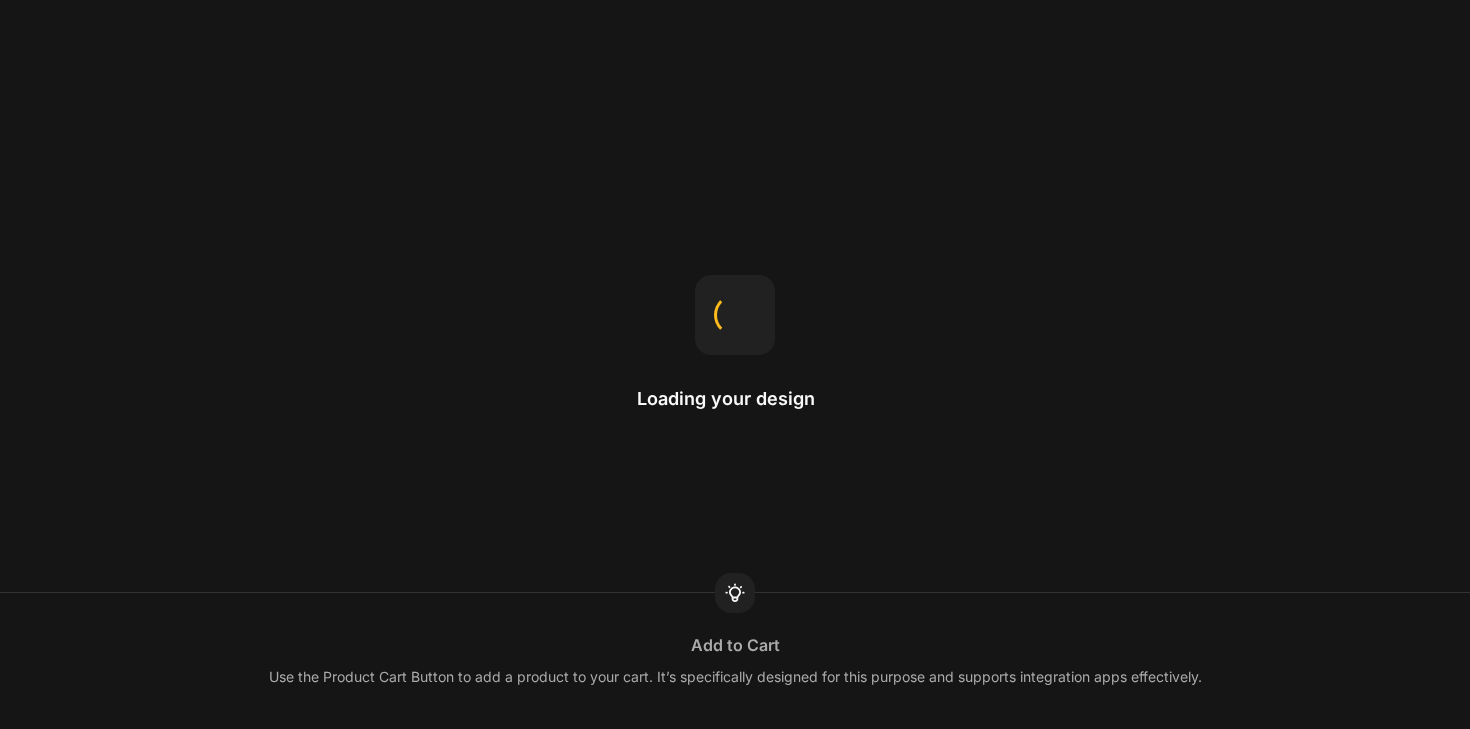 scroll, scrollTop: 0, scrollLeft: 0, axis: both 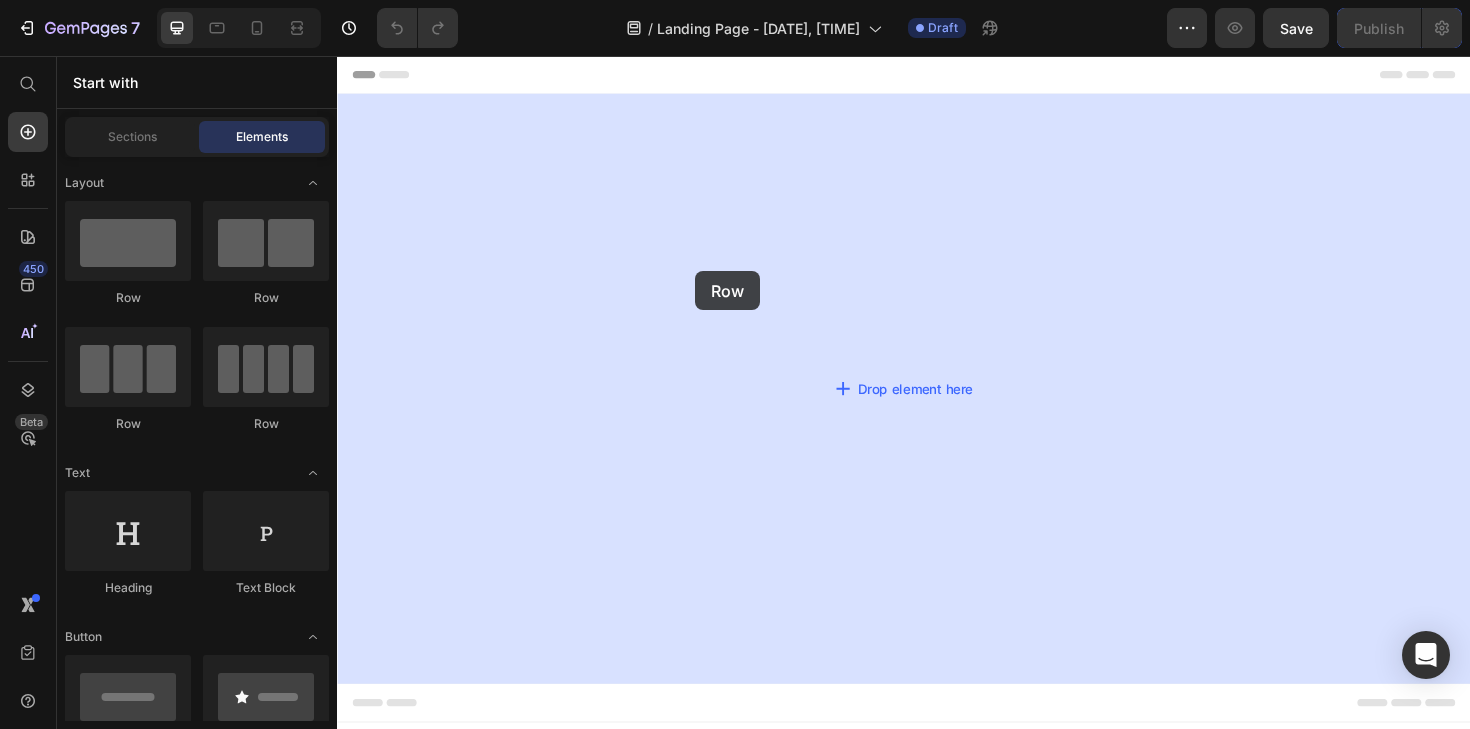 drag, startPoint x: 463, startPoint y: 294, endPoint x: 803, endPoint y: 308, distance: 340.28812 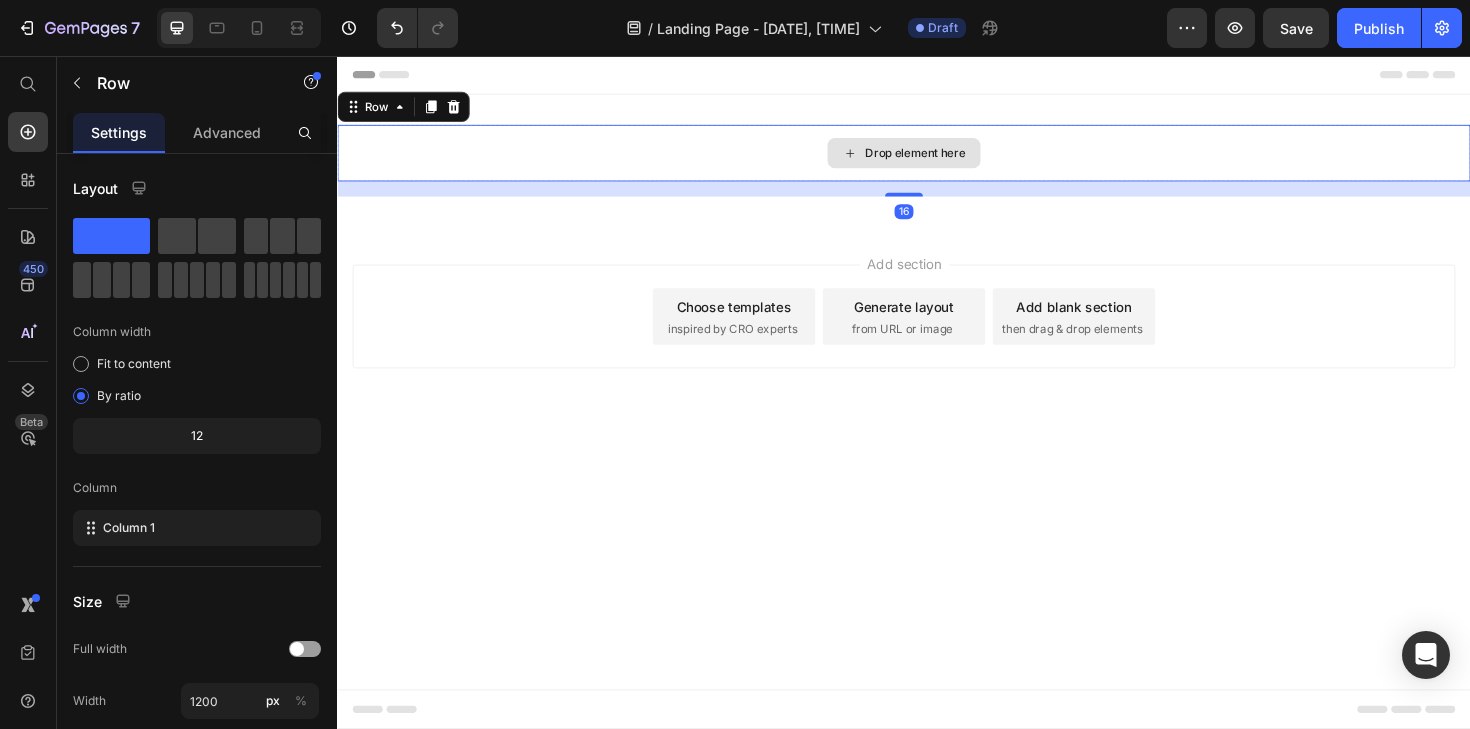 click on "Drop element here" at bounding box center [937, 159] 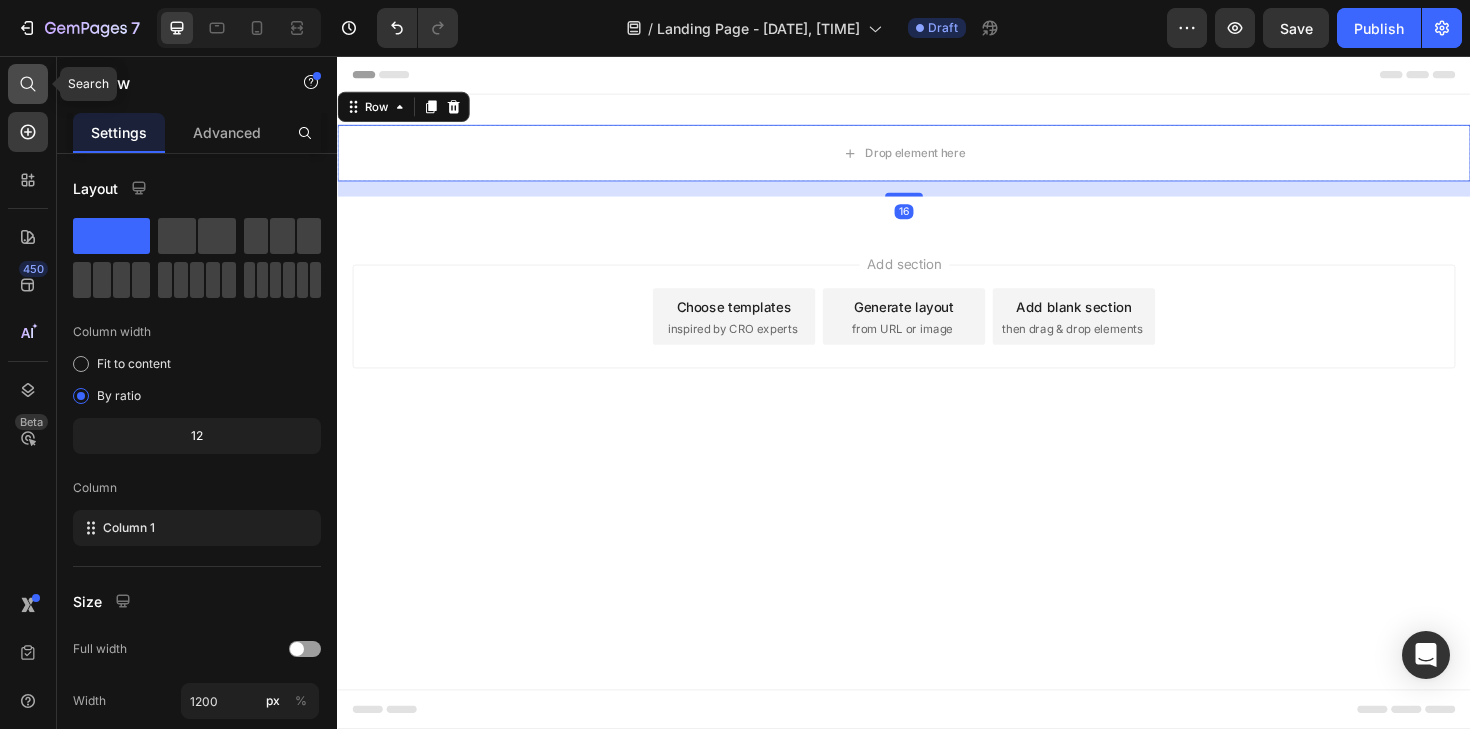 click 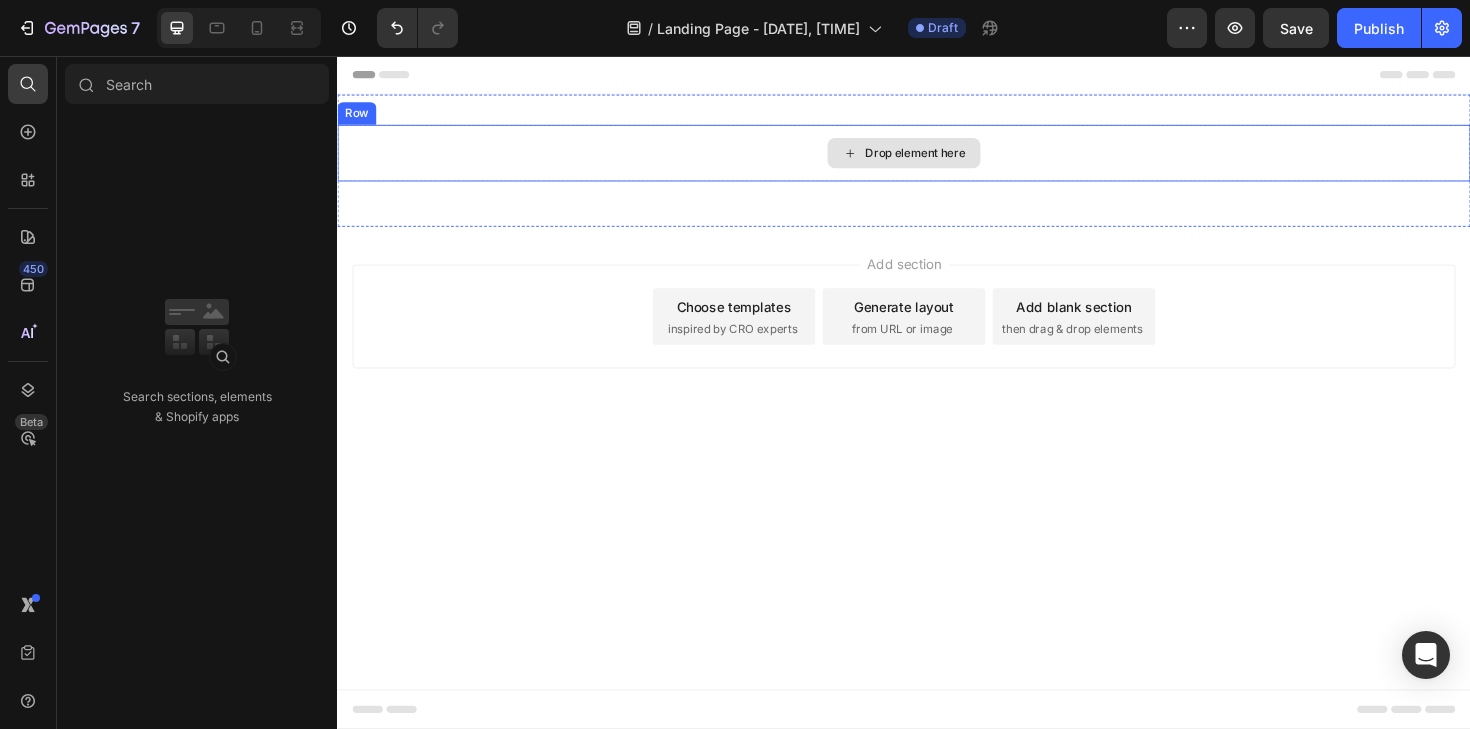 click on "Drop element here" at bounding box center [937, 159] 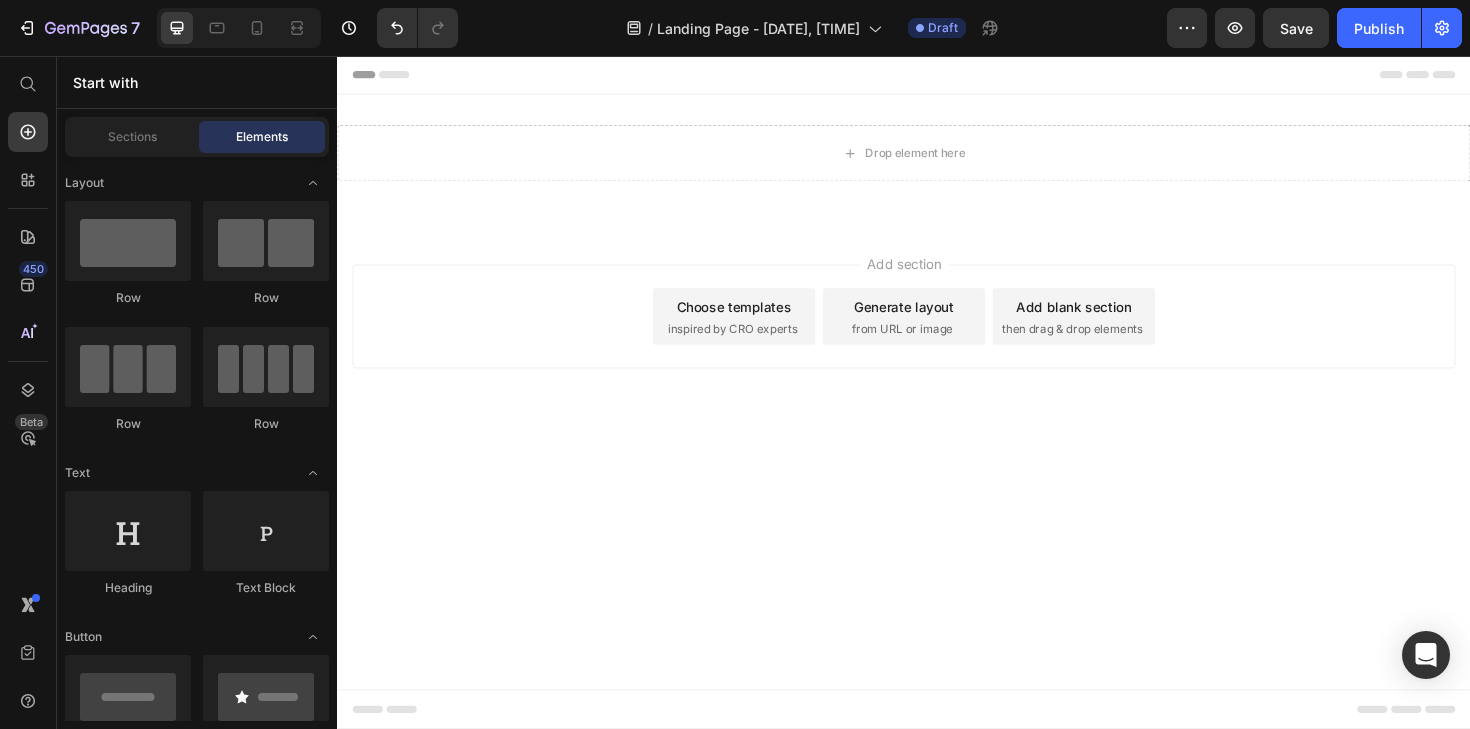click on "Add section Choose templates inspired by CRO experts Generate layout from URL or image Add blank section then drag & drop elements" at bounding box center [937, 332] 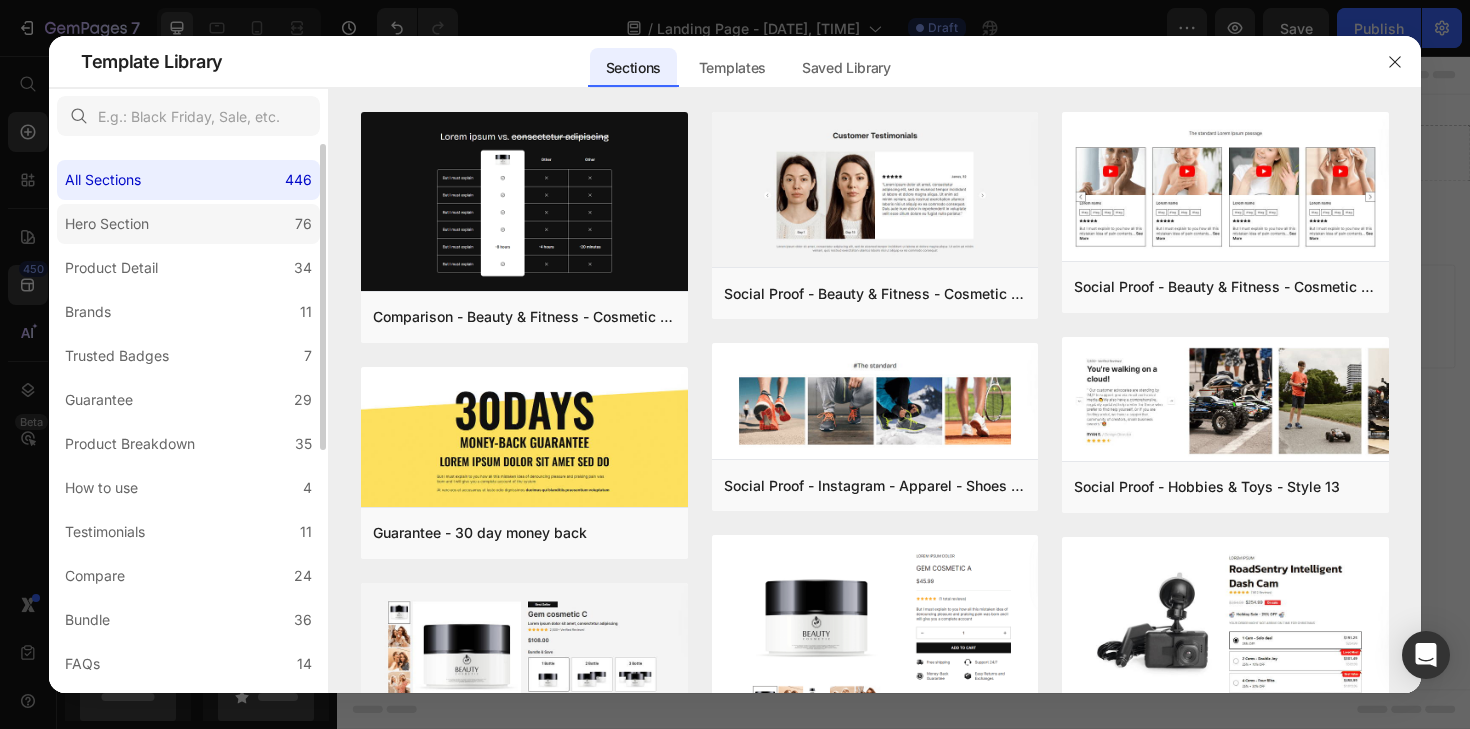 click on "Hero Section" at bounding box center (111, 224) 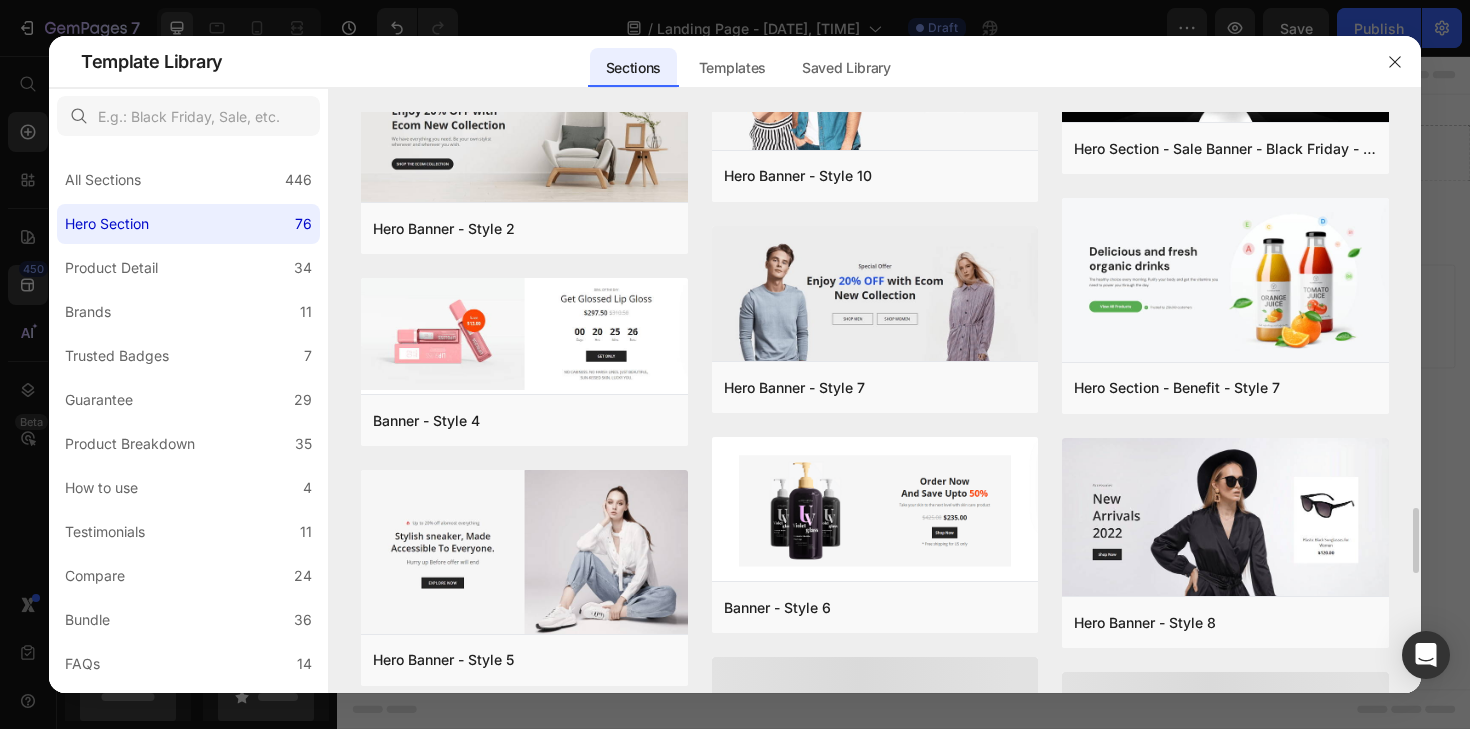 scroll, scrollTop: 4567, scrollLeft: 0, axis: vertical 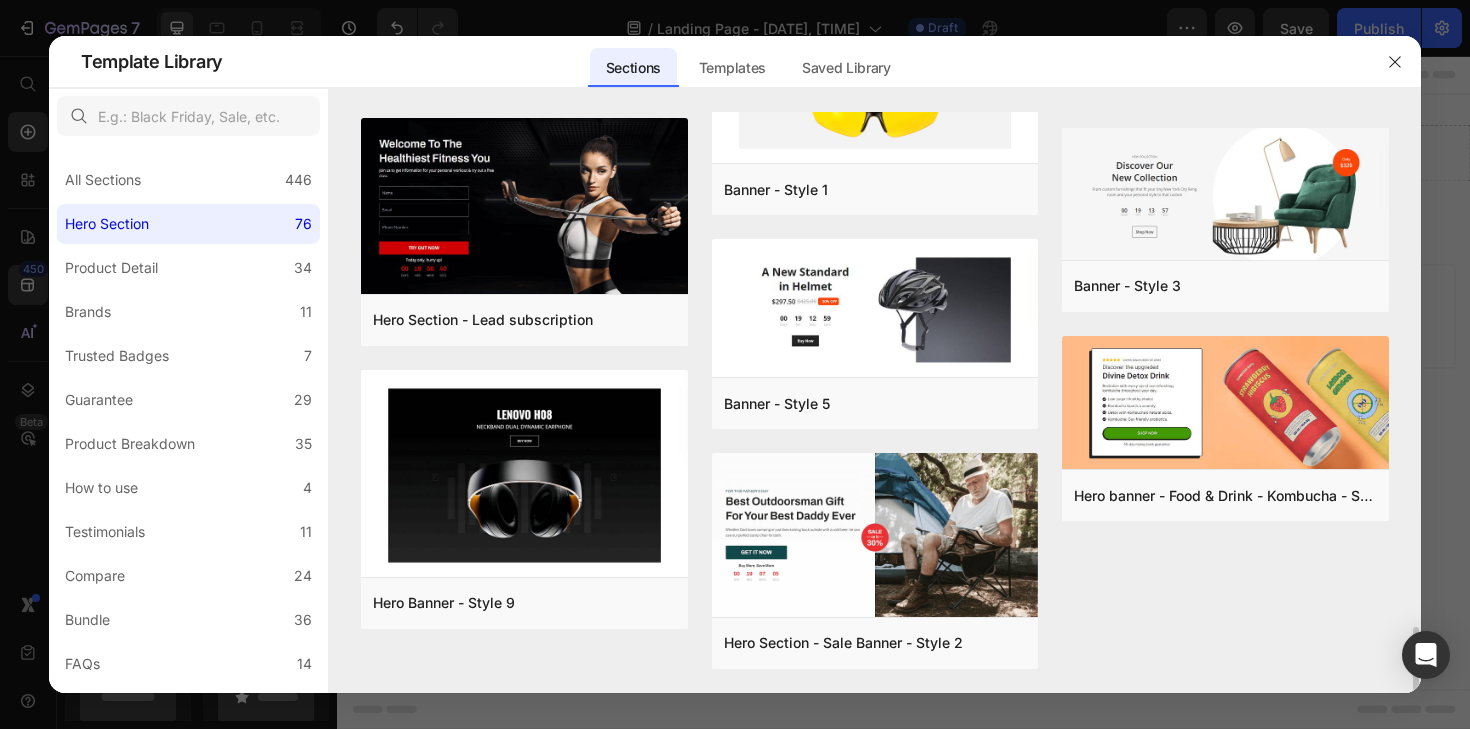 click on "Hero banner - Hobbies & Toys - RC Car - Style 40 Add to page  Preview  Hero banner - Pet & Animals - Cat Food - Style 43 Add to page  Preview  Hero banner - Beauty & Fitness - Cosmetic - Style 21 Add to page  Preview  Hero banner - Food & Drink - Kombucha - Style 34 Add to page  Preview  Hero banner - Sport - Road Bike - Style 31 Add to page  Preview  Hero banner - Apparel - Shoes - Style 24 Add to page  Preview  Hero banner - Pet & Animals - Cat Food - Style 42 Add to page  Preview  Hero banner - Apparel - swimwear - Style 51 Add to page  Preview  Hero banner - Home & Garden - Lamp - Style 48 Add to page  Preview  Hero banner - Sport - Road Bike - Style 32 Add to page  Preview  Hero banner - Apparel - Shoes - Style 27 Add to page  Preview  Hero banner - Apparel - Shoes - Style 29 Add to page  Preview  Hero banner - Gifts & Special Events - Cosmetic - Style 37 Add to page  Preview  Hero banner - Consumer Electronics - Bluetooth Speaker - Style 45 Add to page  Preview  Add to page  Preview  Add to page" at bounding box center (875, -1882) 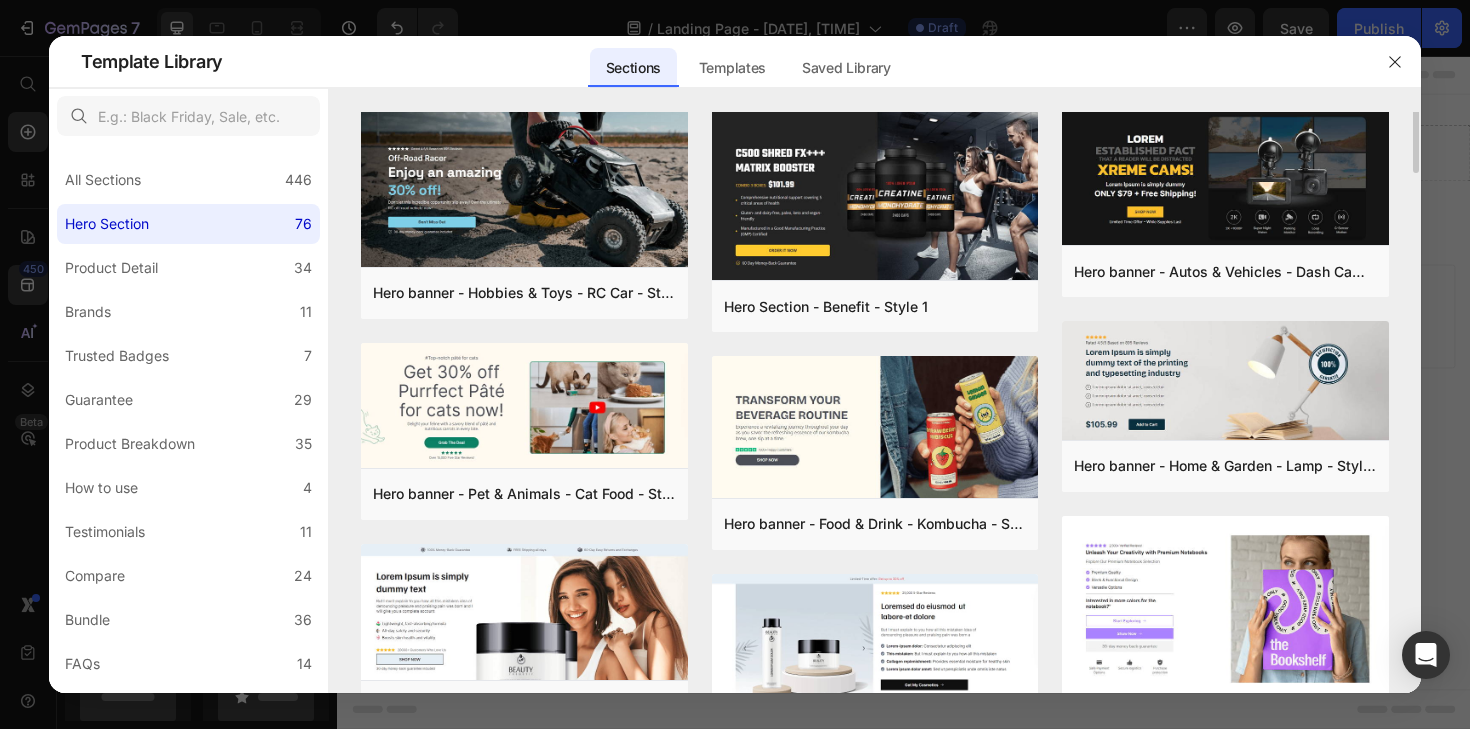scroll, scrollTop: 0, scrollLeft: 0, axis: both 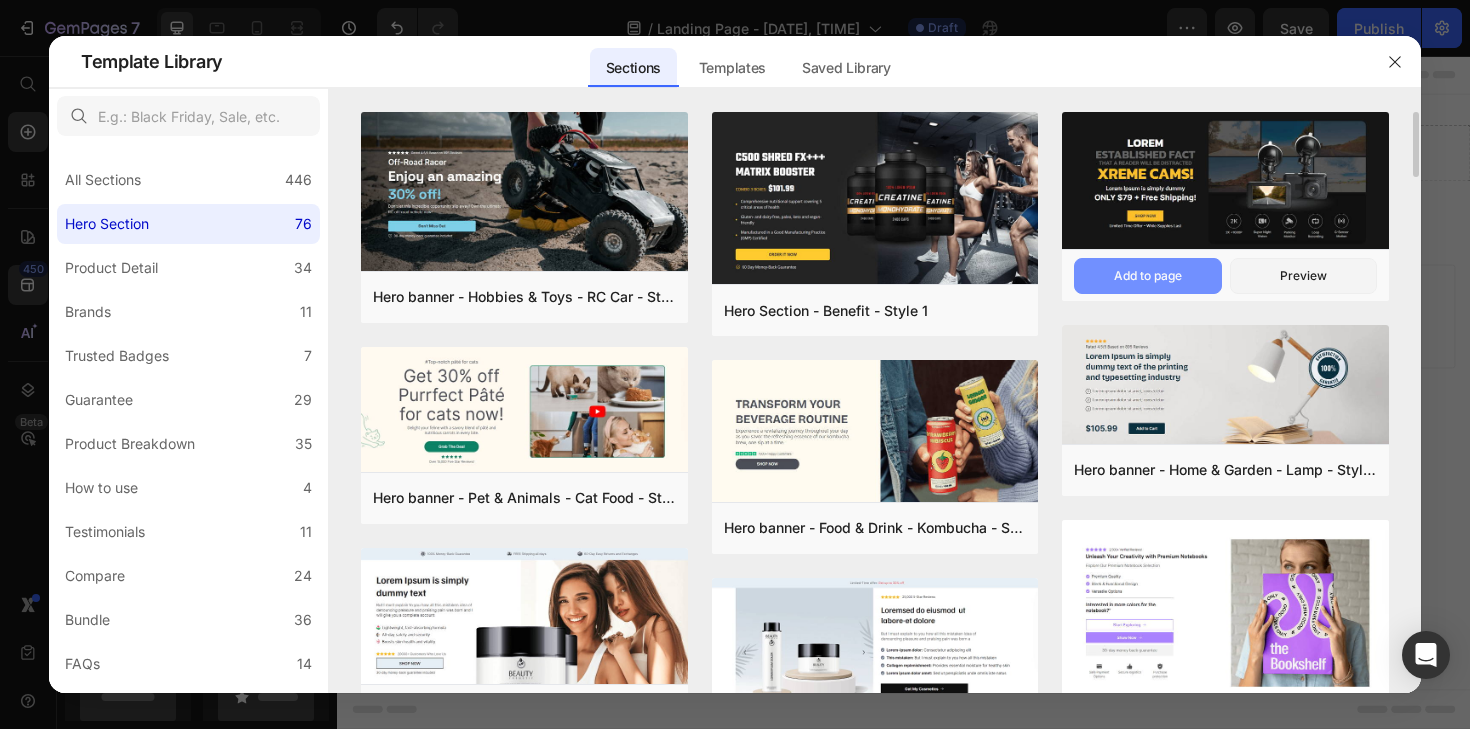 click on "Add to page" at bounding box center [1147, 276] 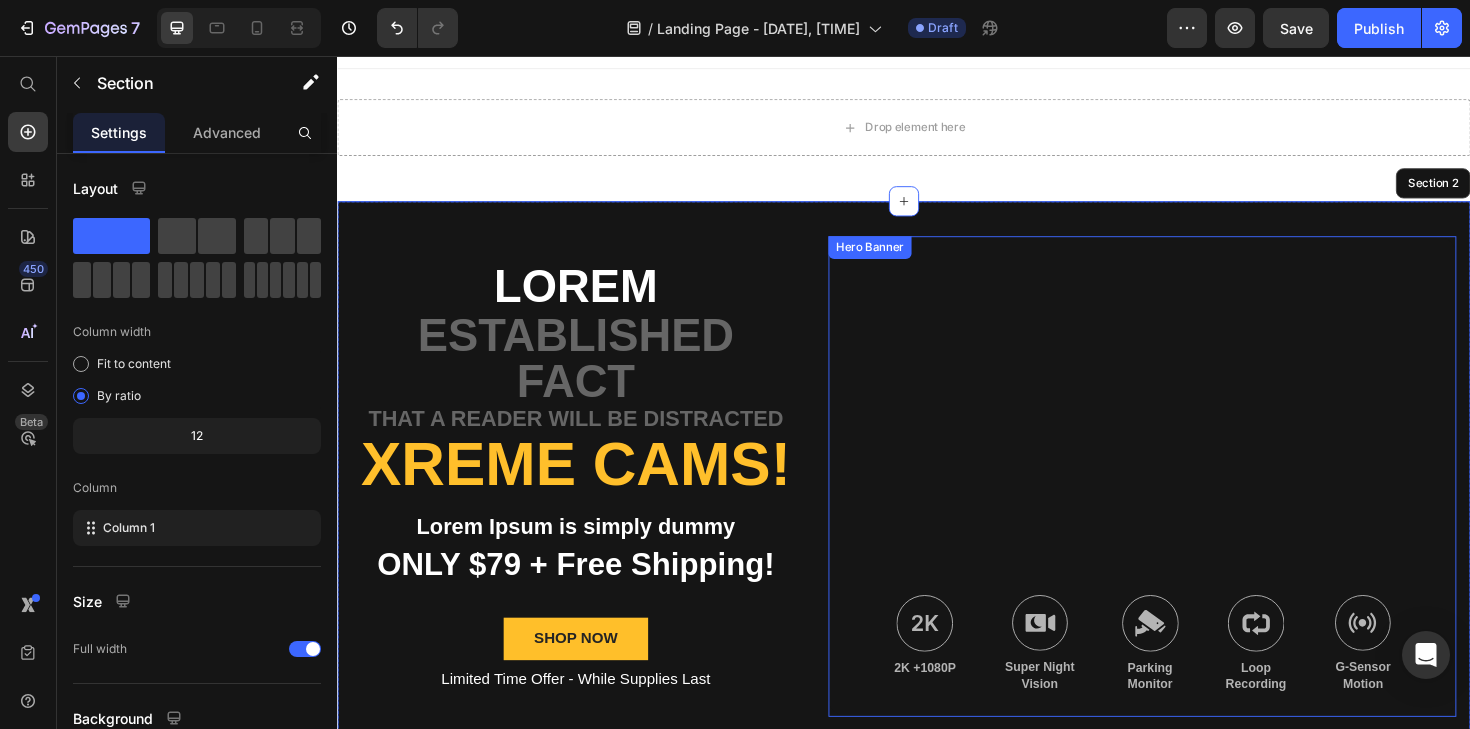 scroll, scrollTop: 0, scrollLeft: 0, axis: both 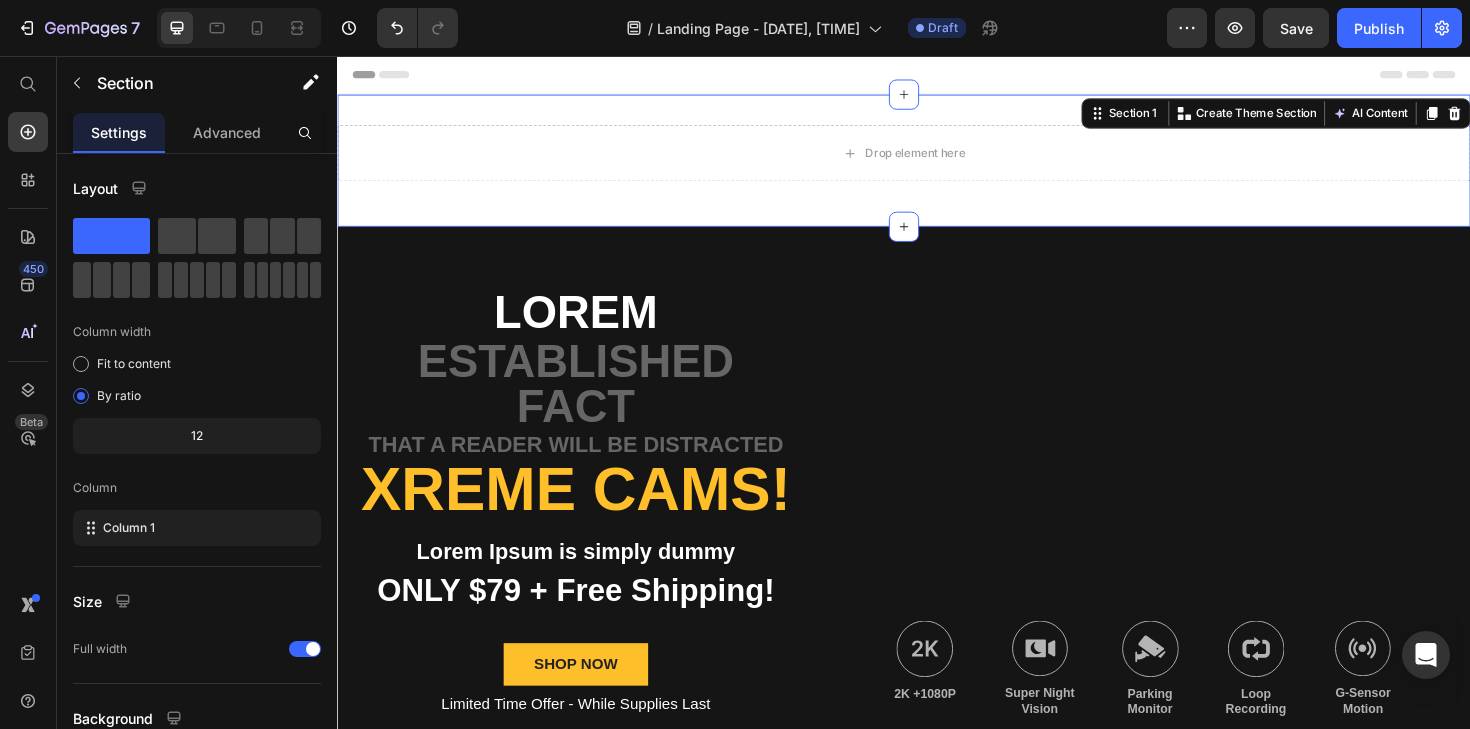 click on "Drop element here Row Section 1   You can create reusable sections Create Theme Section AI Content Write with GemAI What would you like to describe here? Tone and Voice Persuasive Product Getting products... Show more Generate" at bounding box center [937, 167] 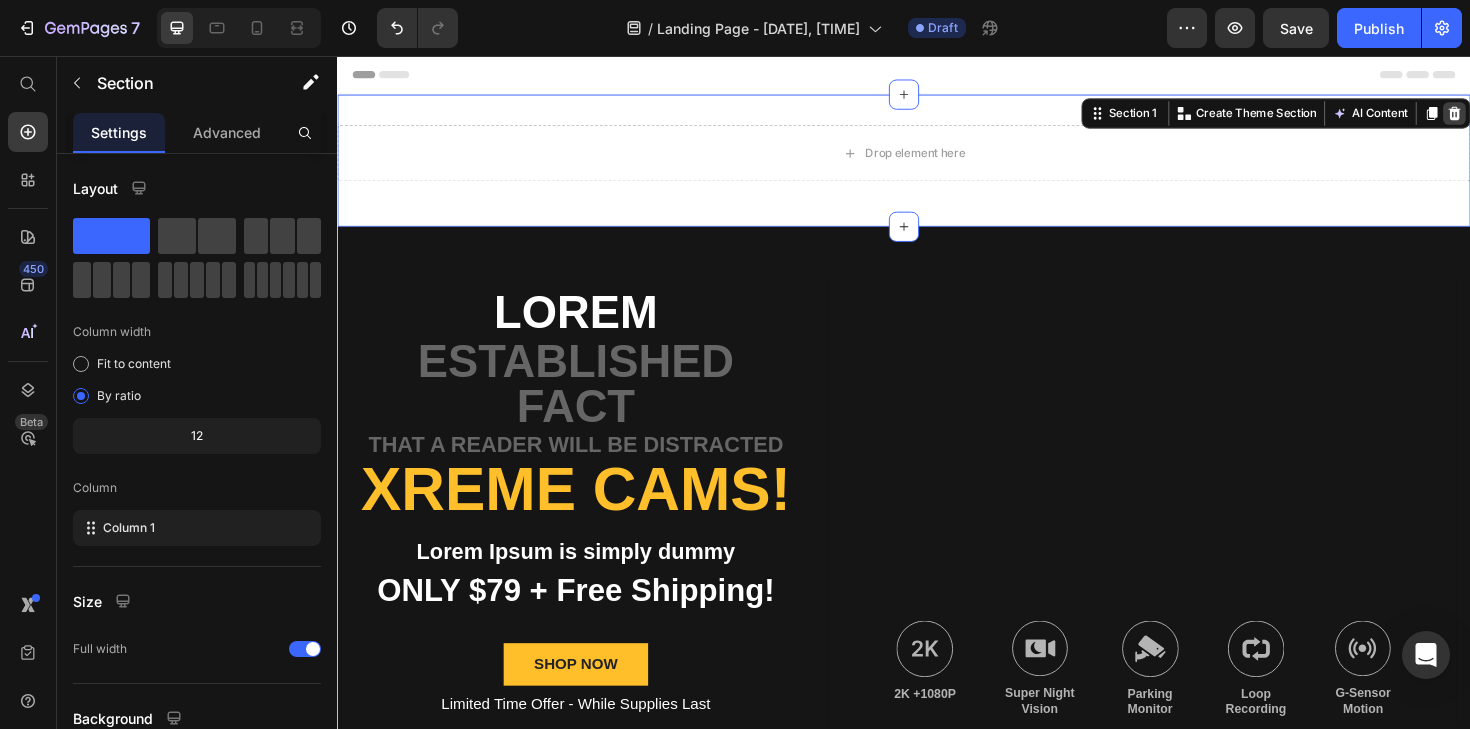 click 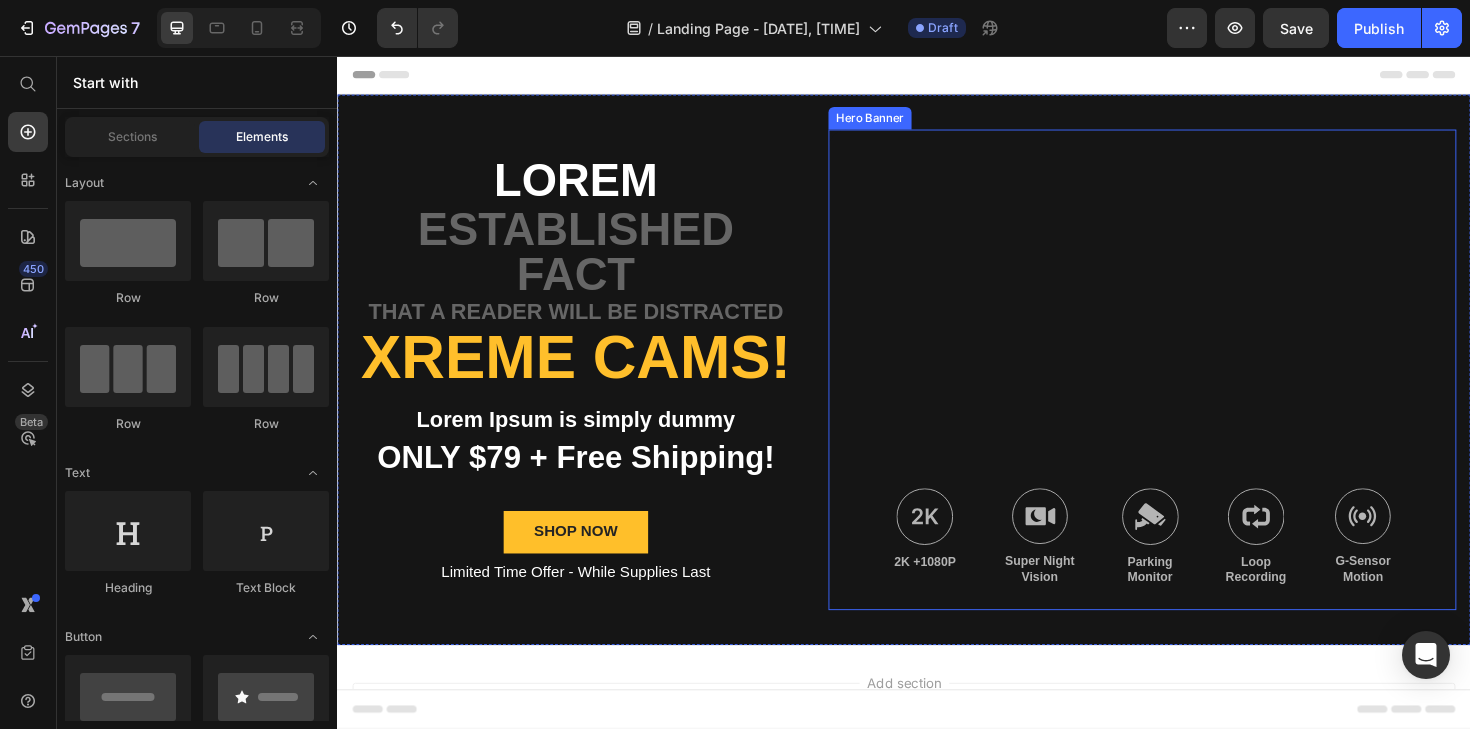click at bounding box center (1189, 388) 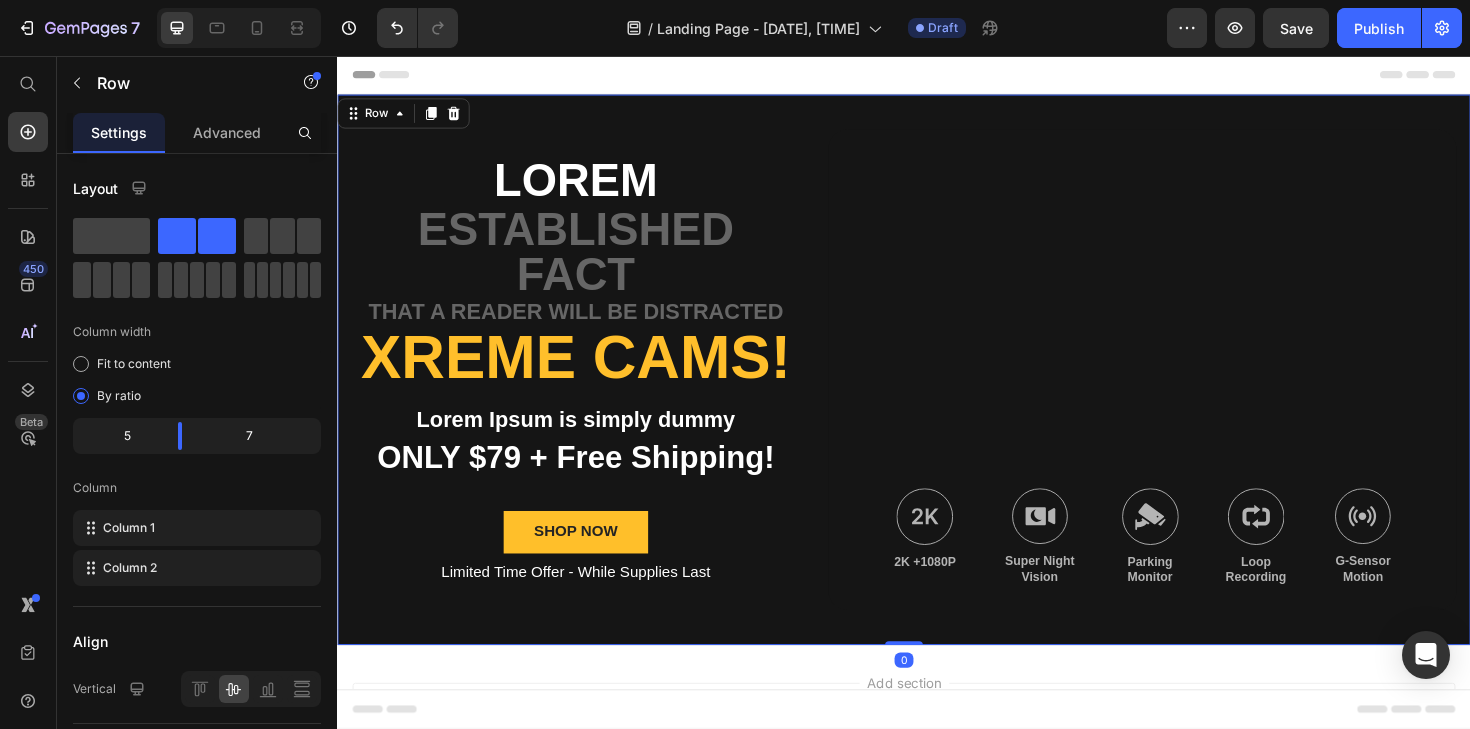 click on "Lorem Text Block established fact Text Block that a reader will be distracted Text Block Xreme CAMs! Heading Lorem Ipsum is simply dummy Text Block ONLY $79 + Free Shipping! Text Block SHOP NOW Button Limited Time Offer - While Supplies Last Text Block" at bounding box center [589, 388] 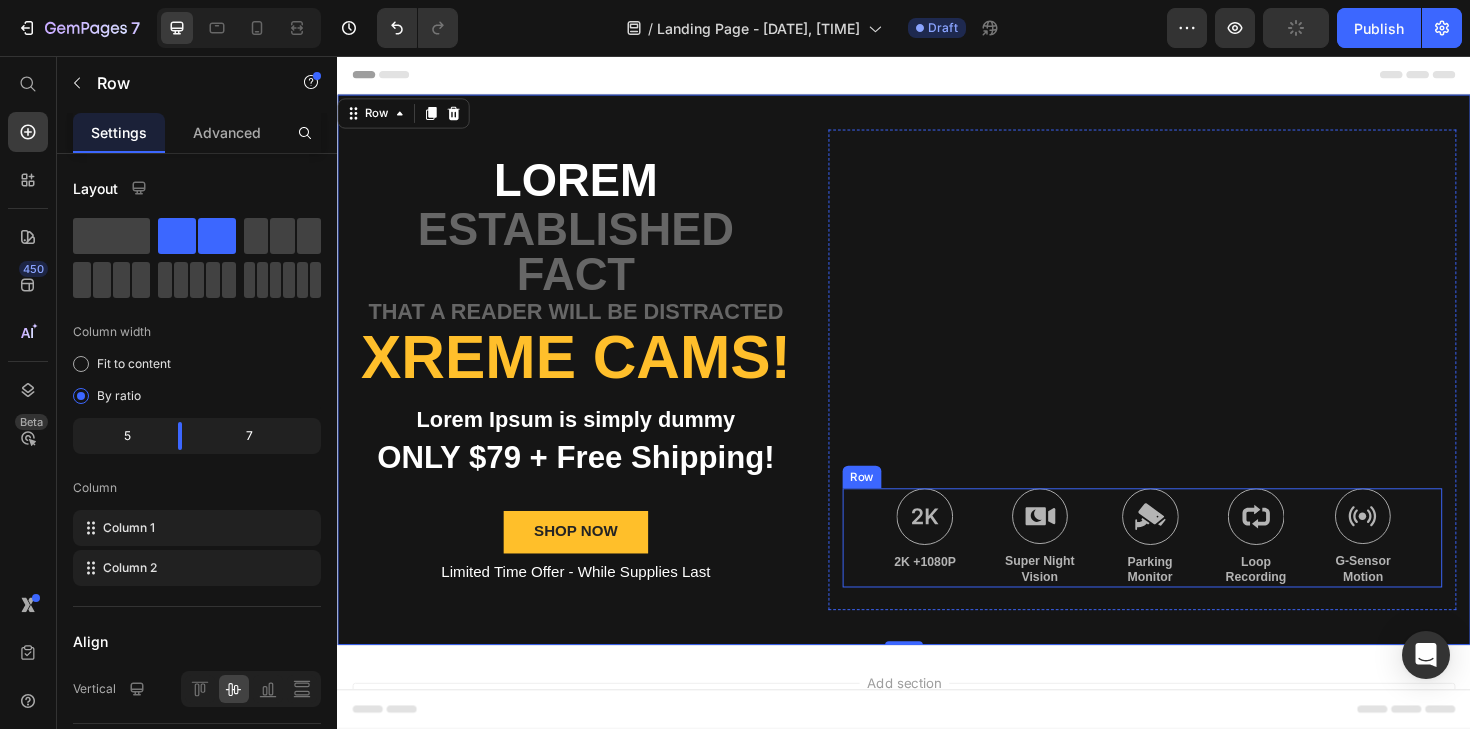 scroll, scrollTop: 3, scrollLeft: 0, axis: vertical 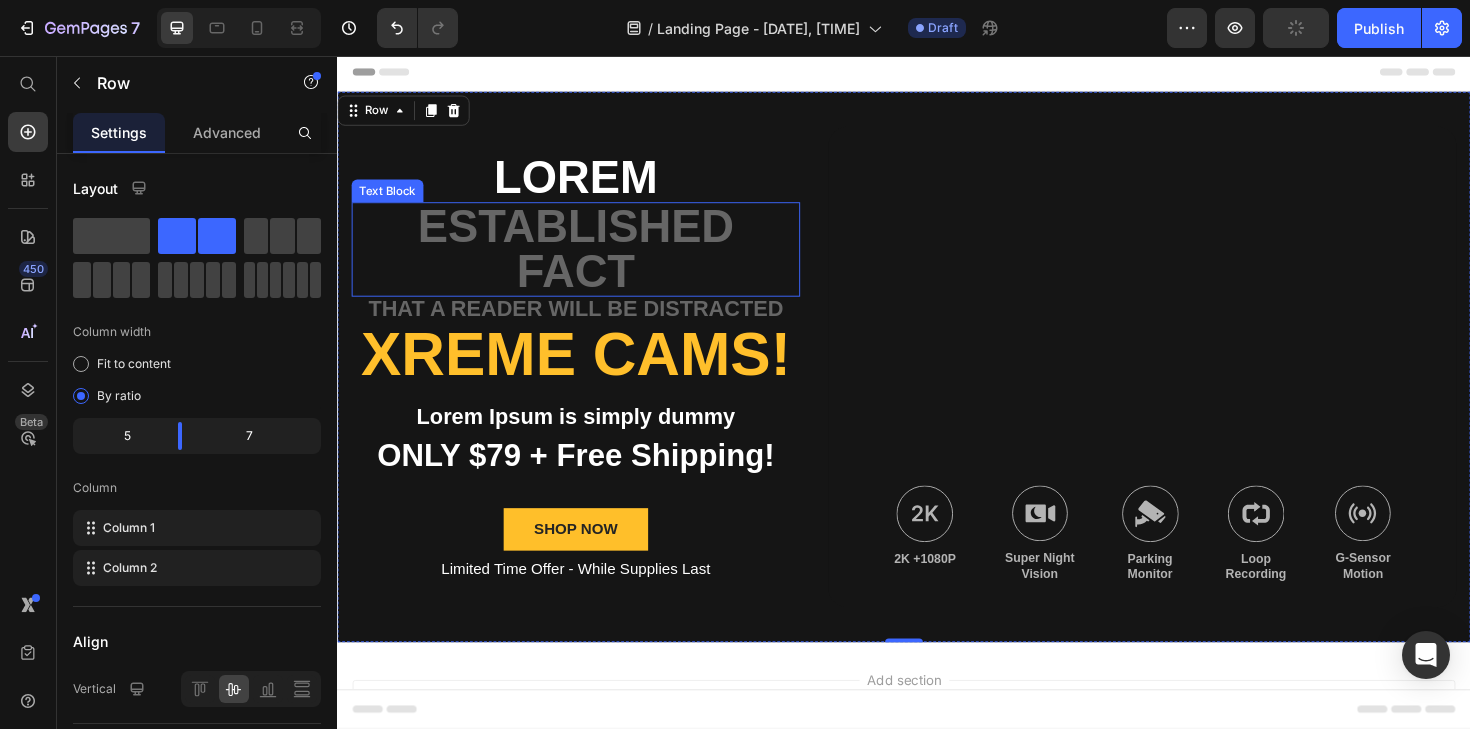 click on "established fact" at bounding box center (589, 261) 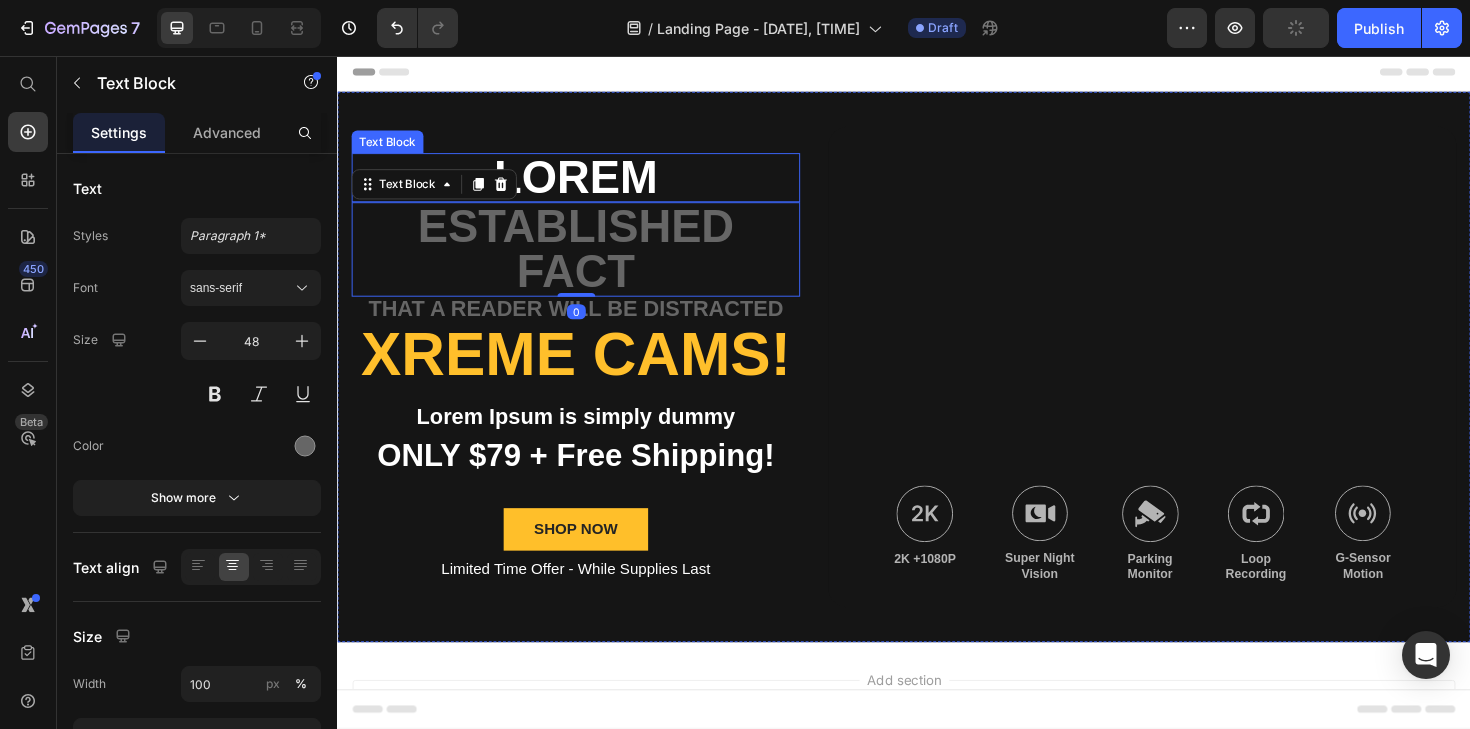 click on "Lorem" at bounding box center (589, 185) 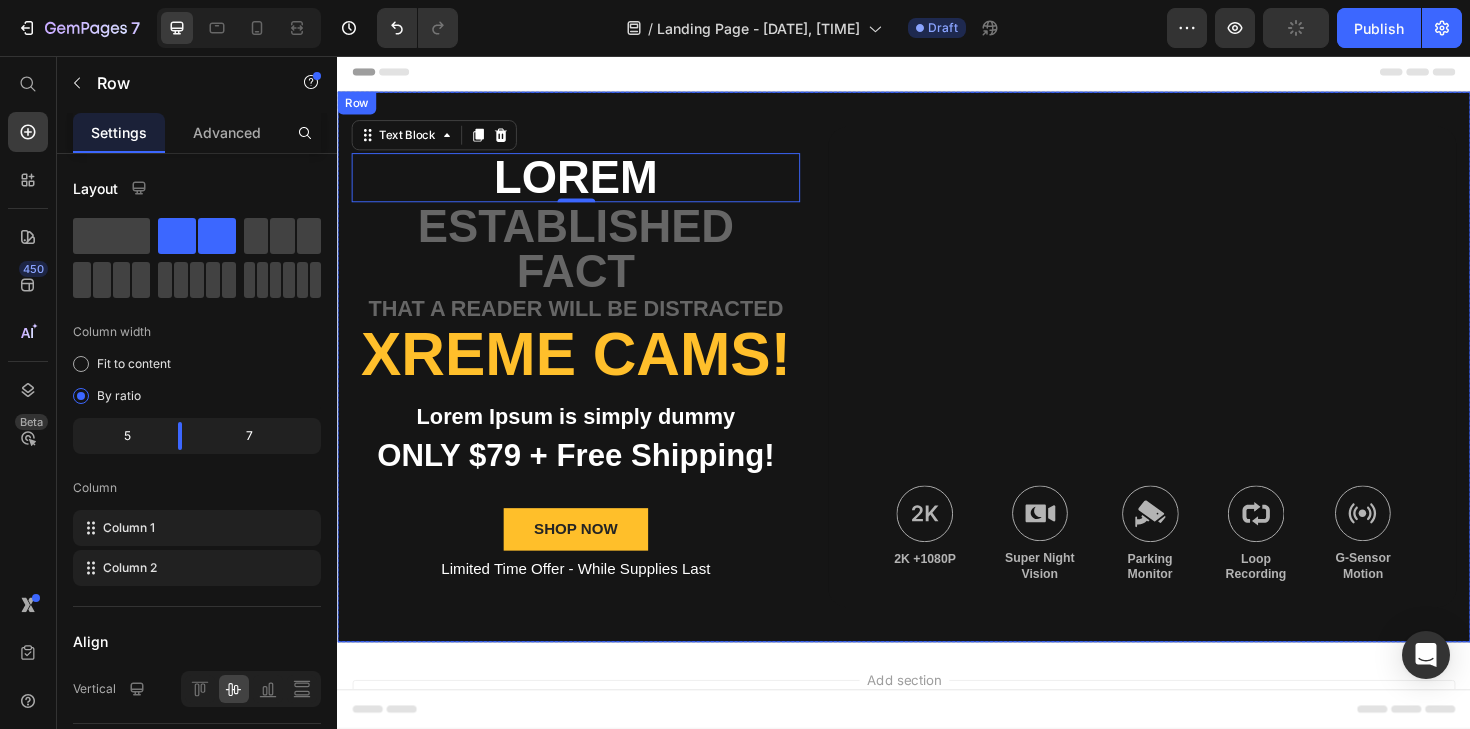 click on "Lorem Text Block   0 established fact Text Block that a reader will be distracted Text Block Xreme CAMs! Heading Lorem Ipsum is simply dummy Text Block ONLY $79 + Free Shipping! Text Block SHOP NOW Button Limited Time Offer - While Supplies Last Text Block Image 2K +1080P Text Block Image Super Night Vision Text Block Image Parking Monitor Text Block Image Loop Recording Text Block Image G-Sensor Motion Text Block Row Hero Banner Row" at bounding box center (937, 385) 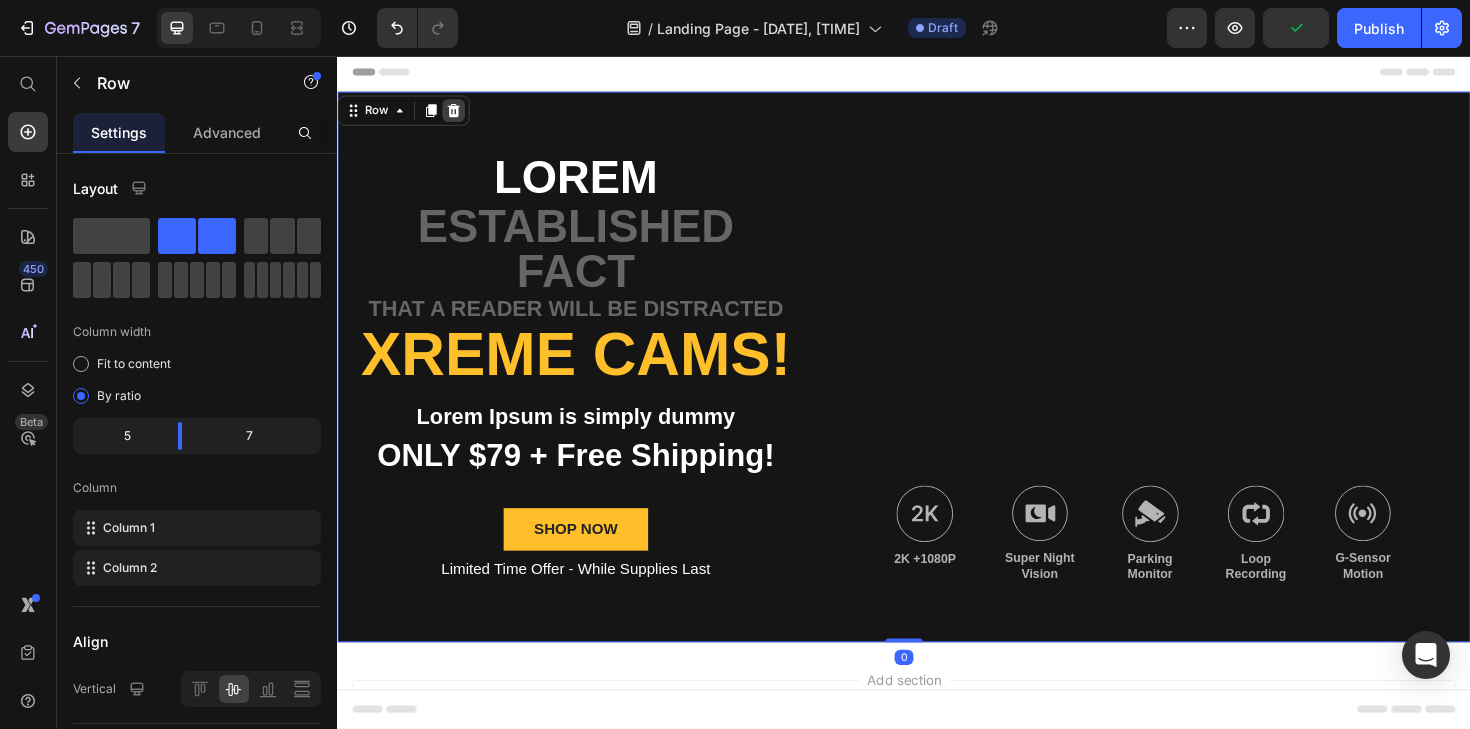 click 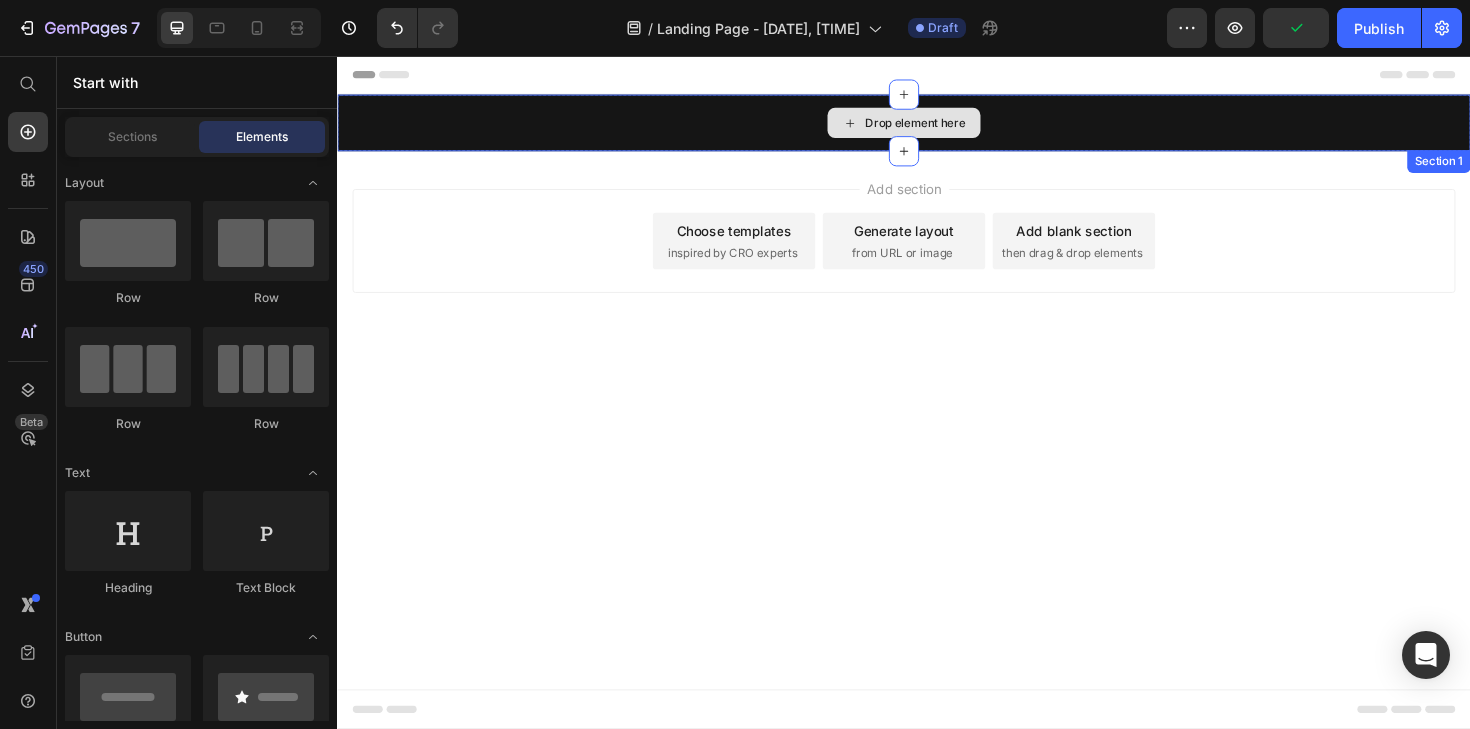 scroll, scrollTop: 0, scrollLeft: 0, axis: both 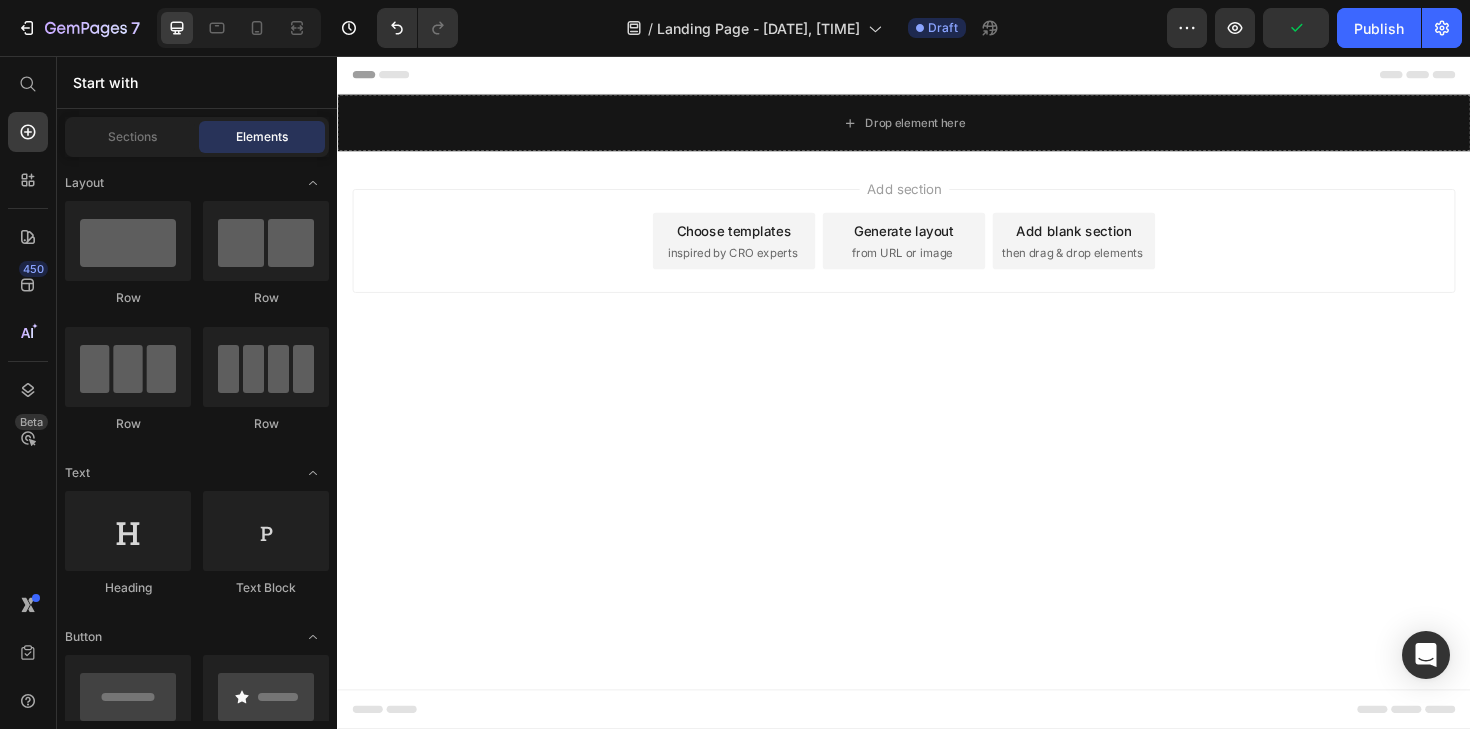 click on "Choose templates inspired by CRO experts" at bounding box center (757, 252) 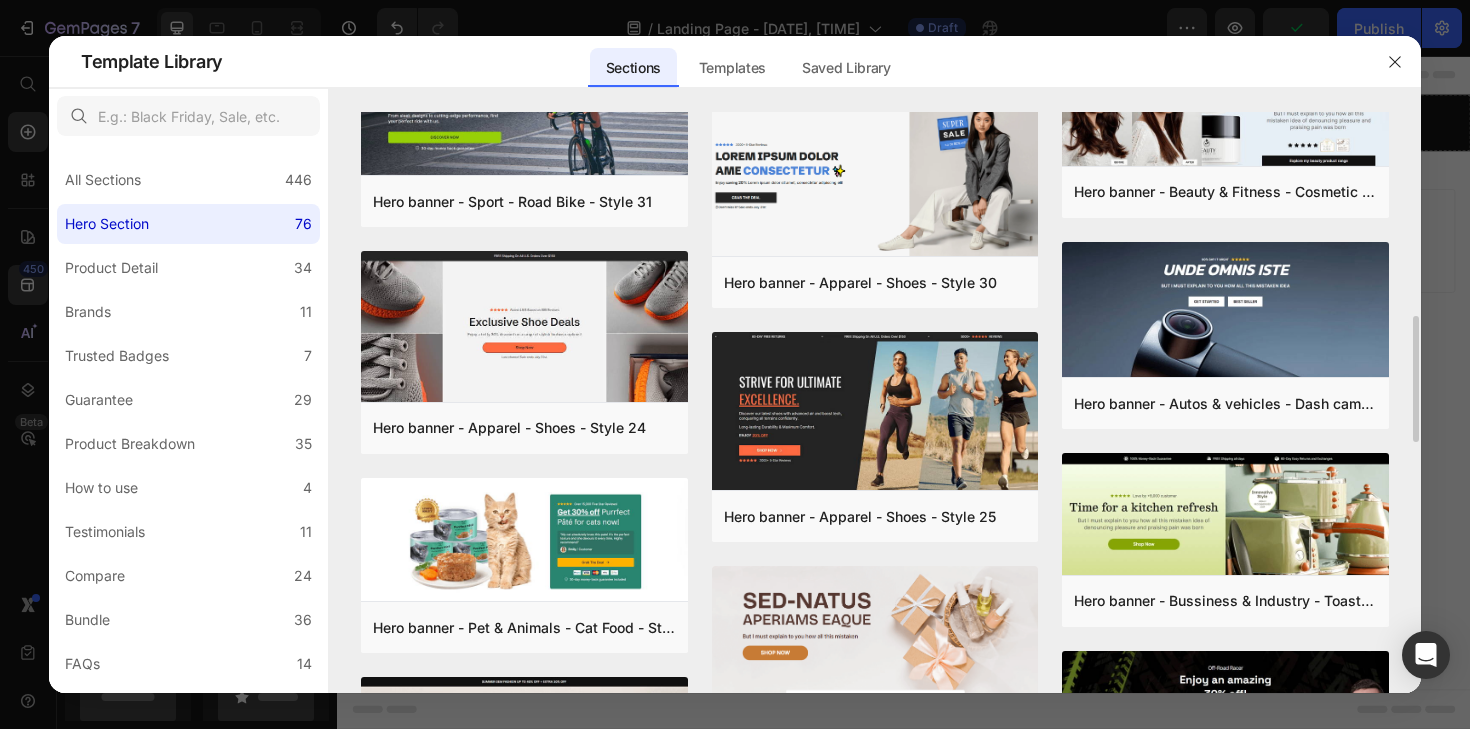 scroll, scrollTop: 940, scrollLeft: 0, axis: vertical 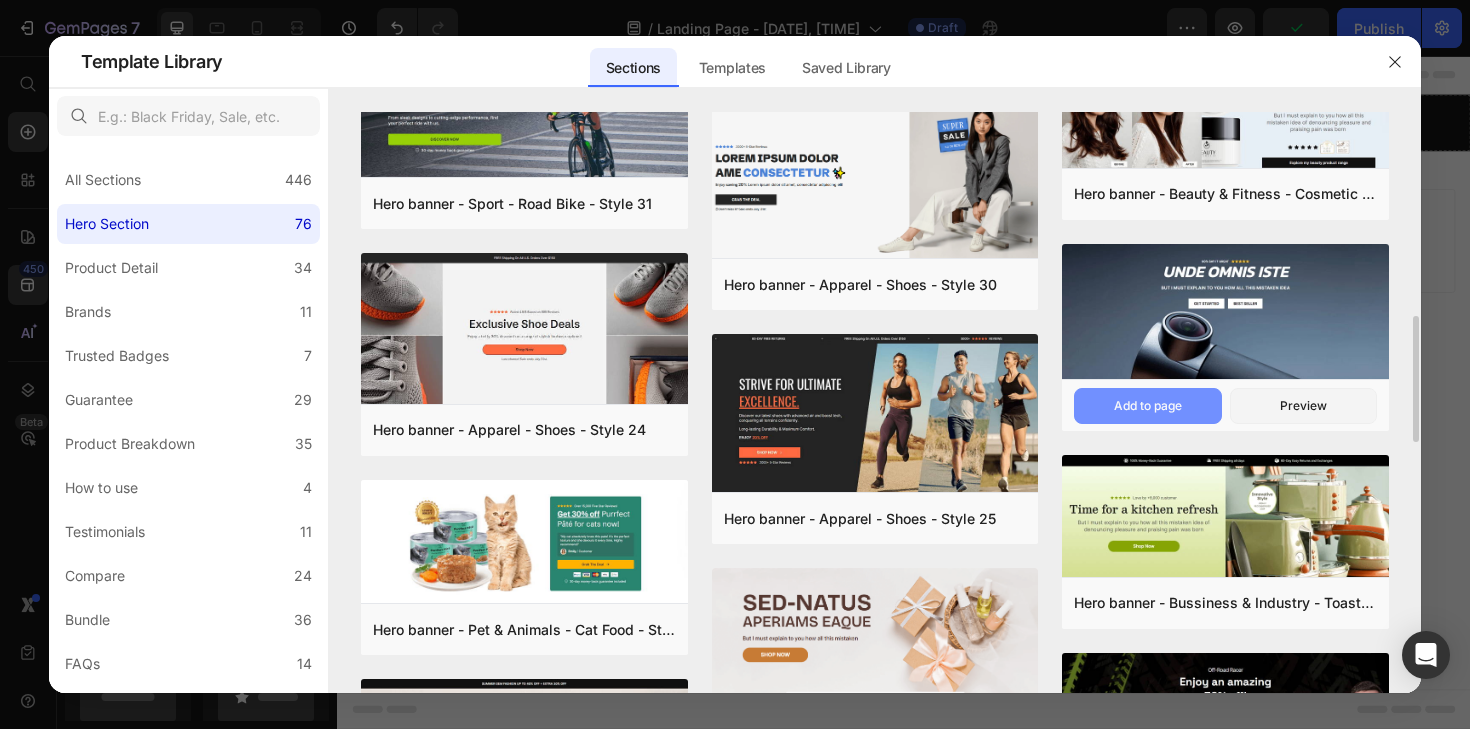 click on "Add to page" at bounding box center (1147, 406) 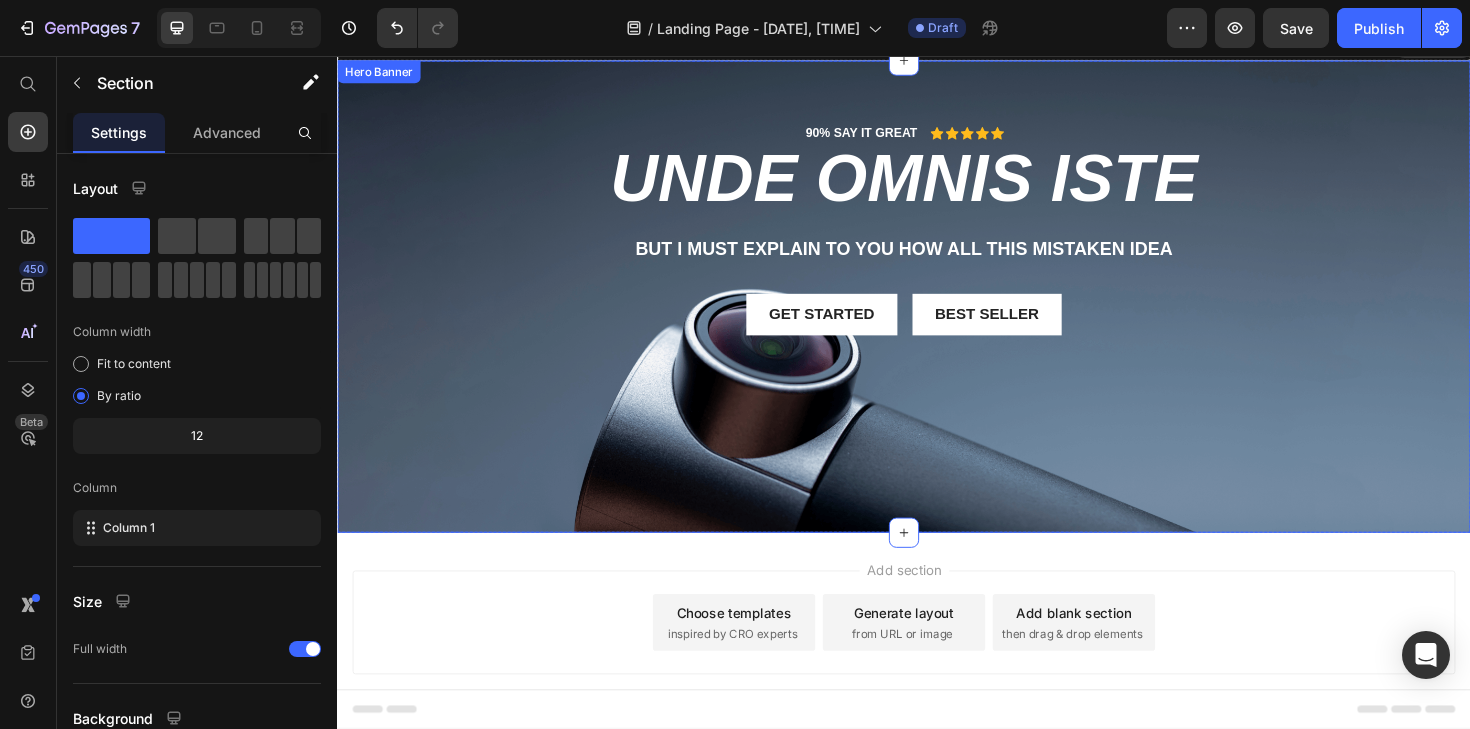 scroll, scrollTop: 0, scrollLeft: 0, axis: both 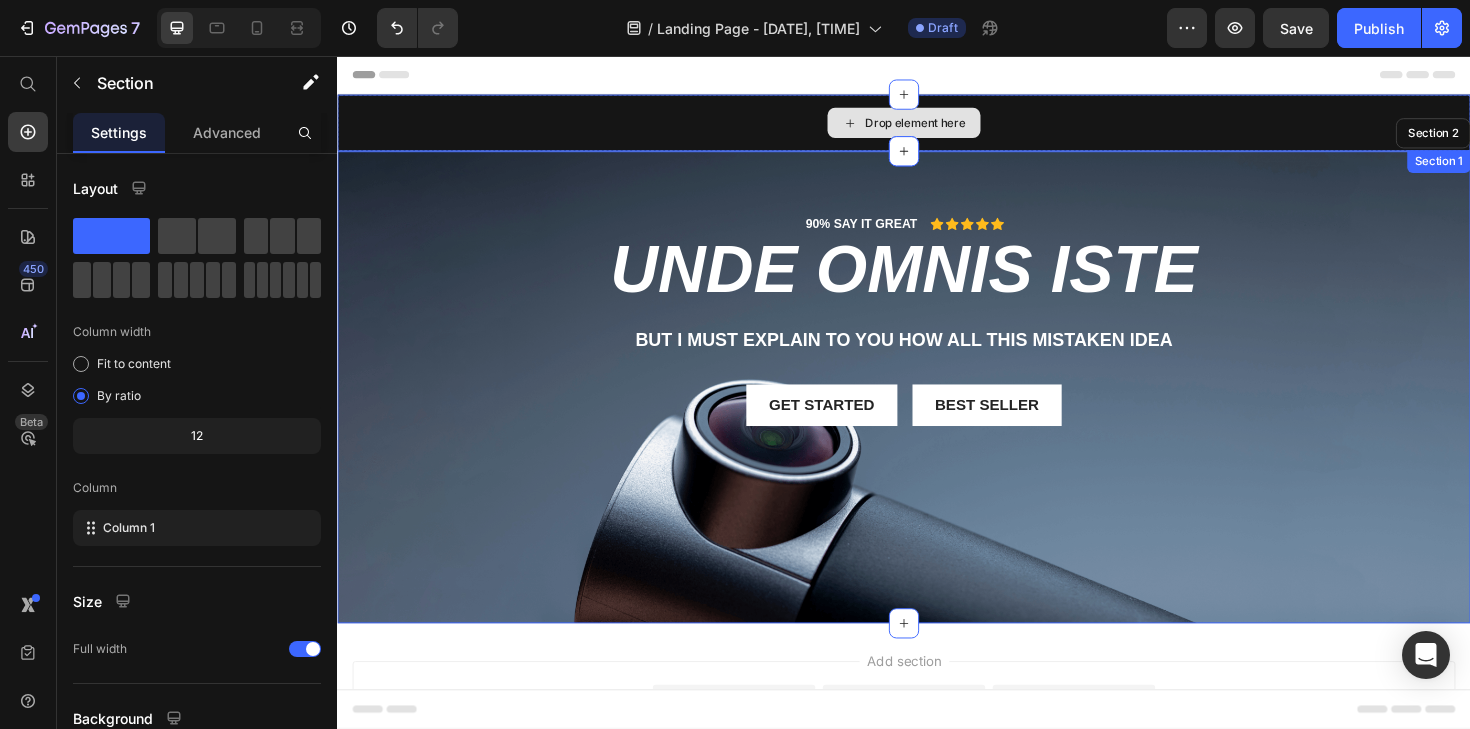 click on "Drop element here" at bounding box center (937, 127) 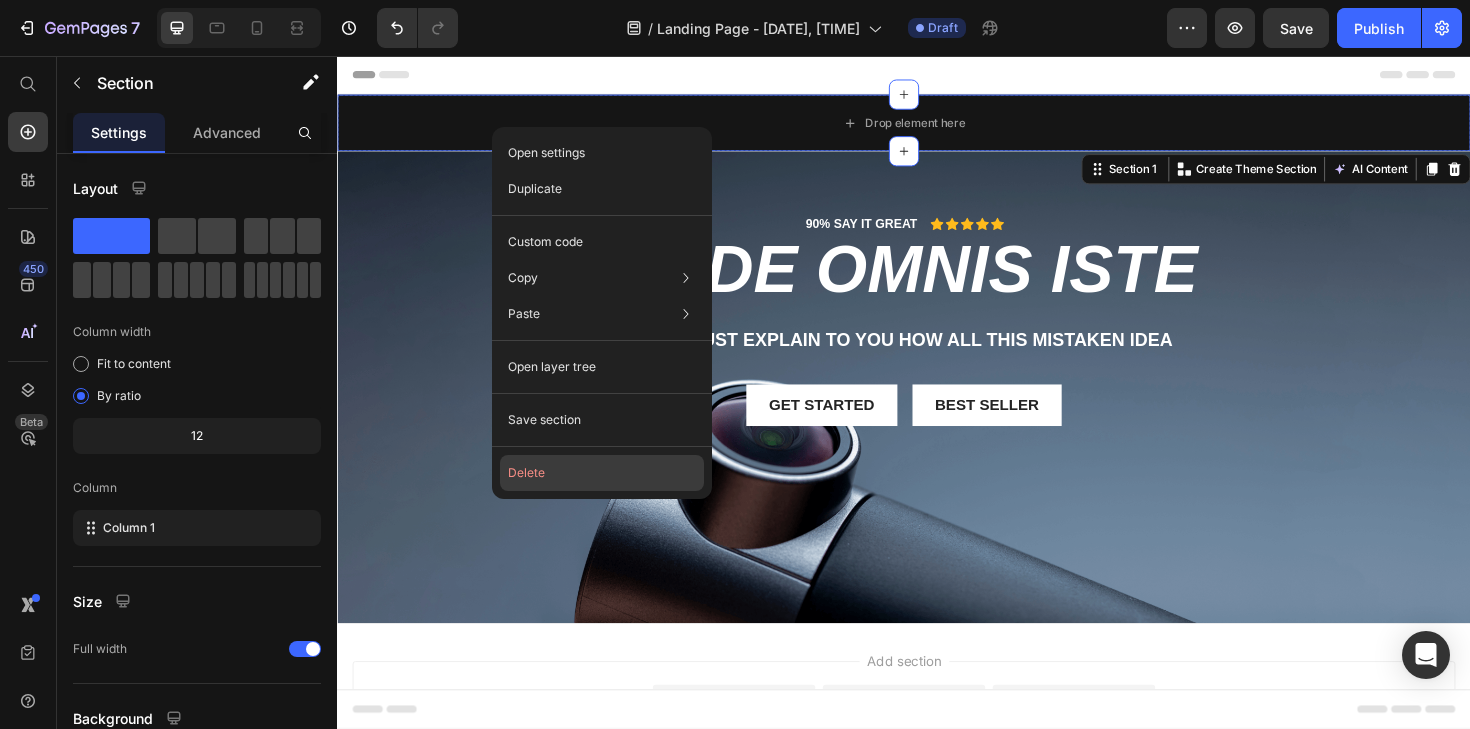 click on "Delete" 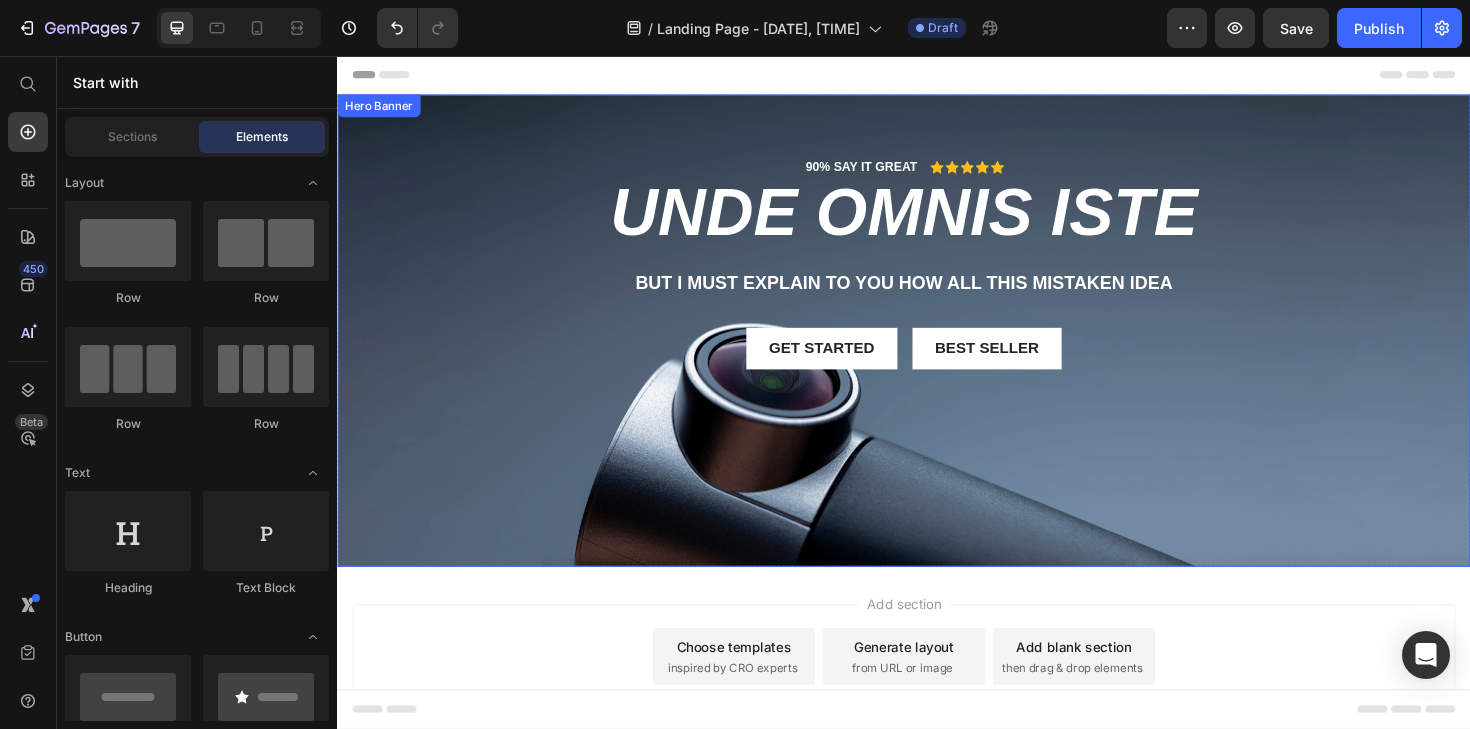 click on "90% SAY IT GREAT Text Block Icon Icon Icon Icon Icon Icon List Row unde omnis iste Heading But I must explain to you how all this mistaken idea Text Block Get started Button Best Seller Button Row" at bounding box center (937, 292) 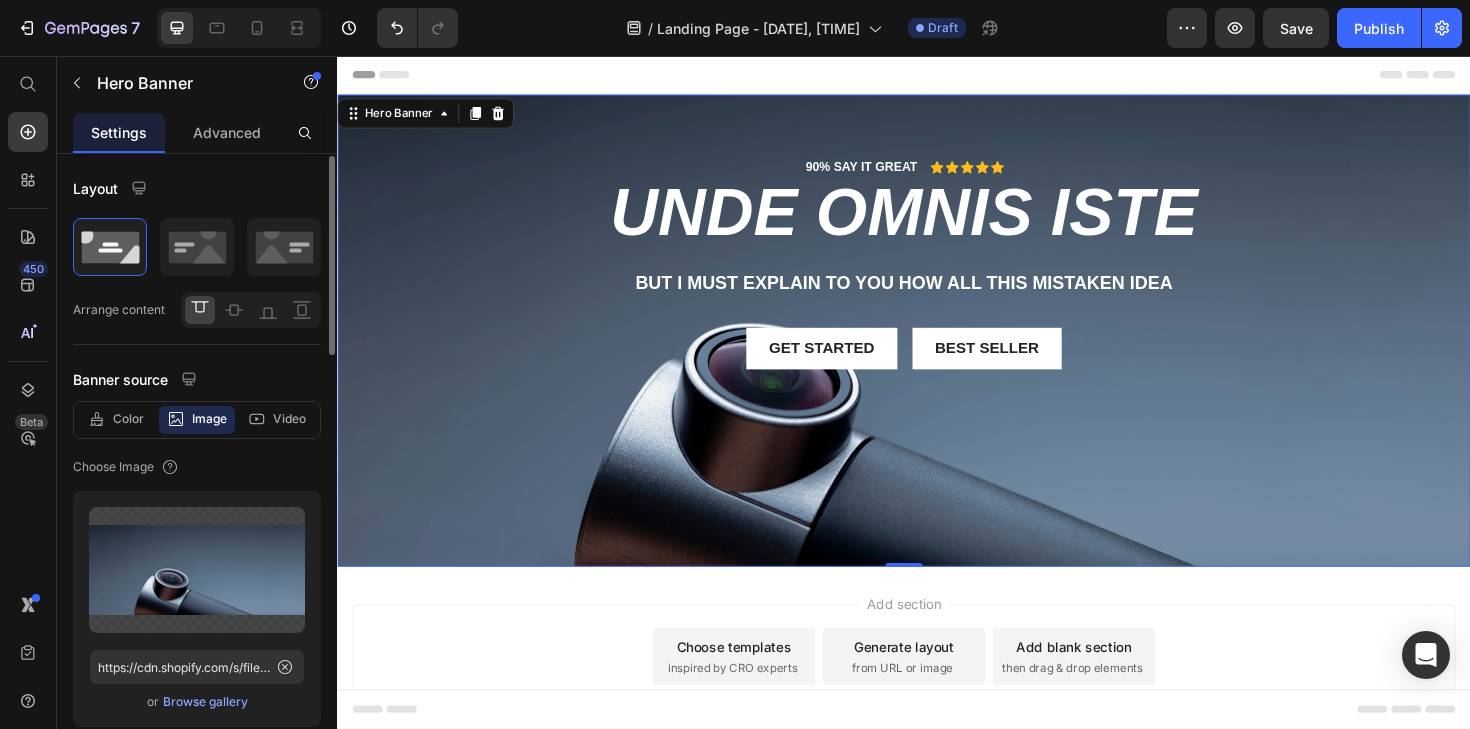 scroll, scrollTop: 83, scrollLeft: 0, axis: vertical 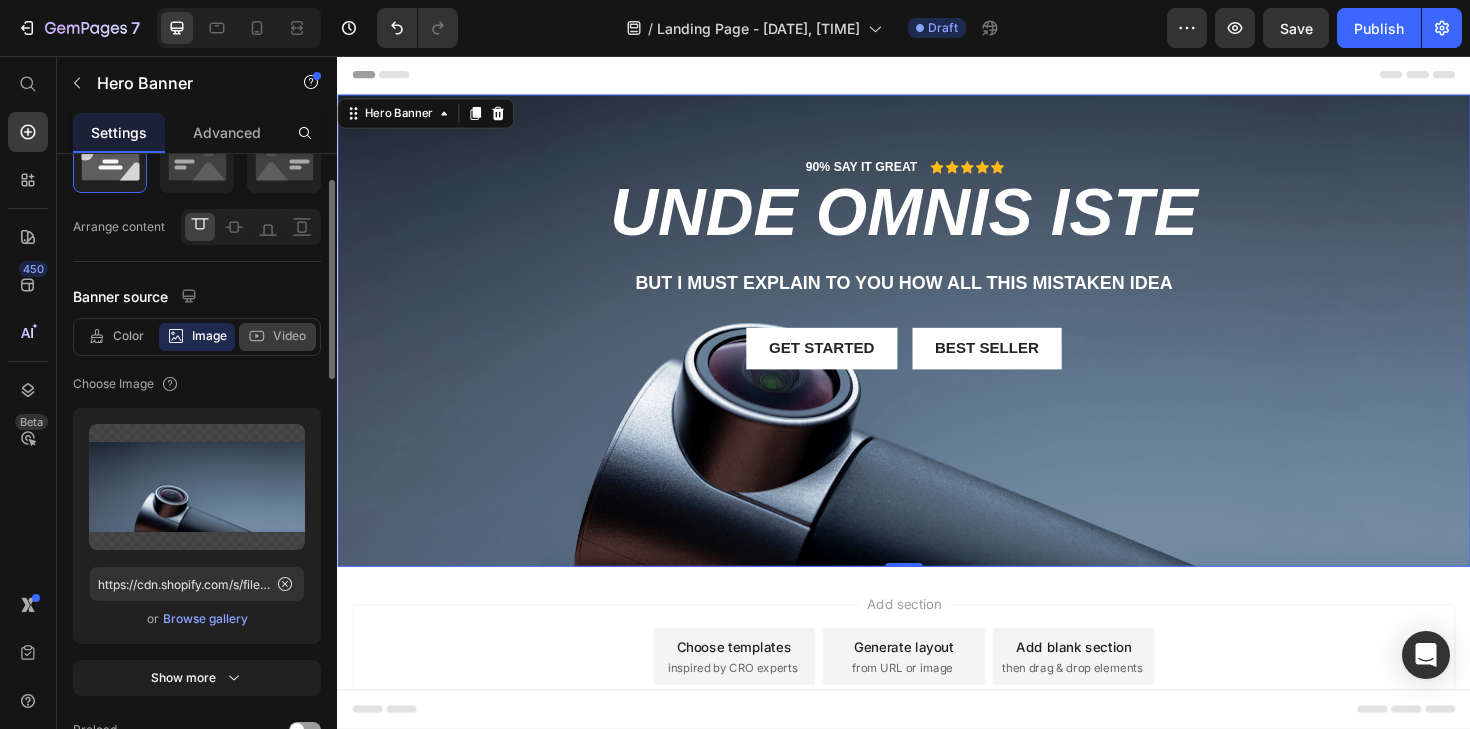 click on "Video" at bounding box center [289, 336] 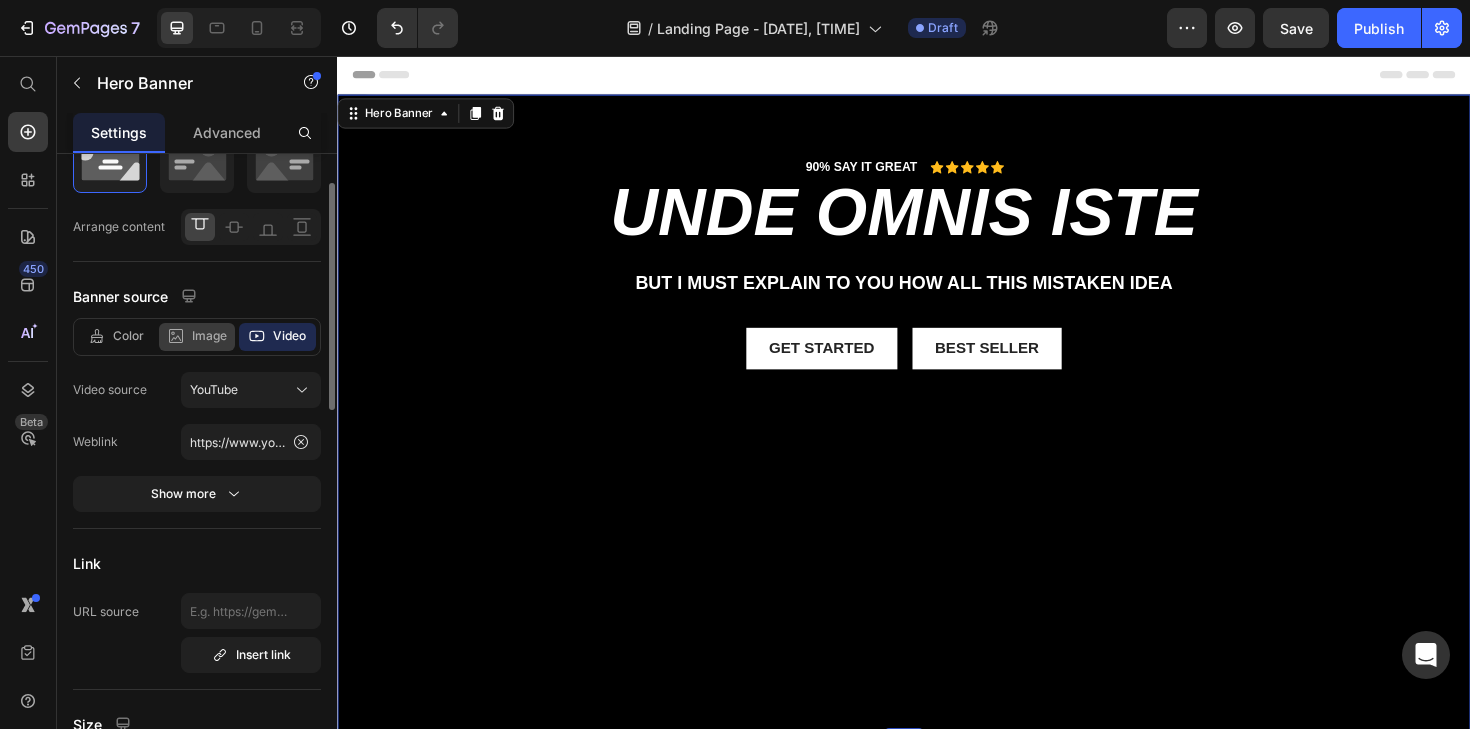 click on "Image" at bounding box center (209, 336) 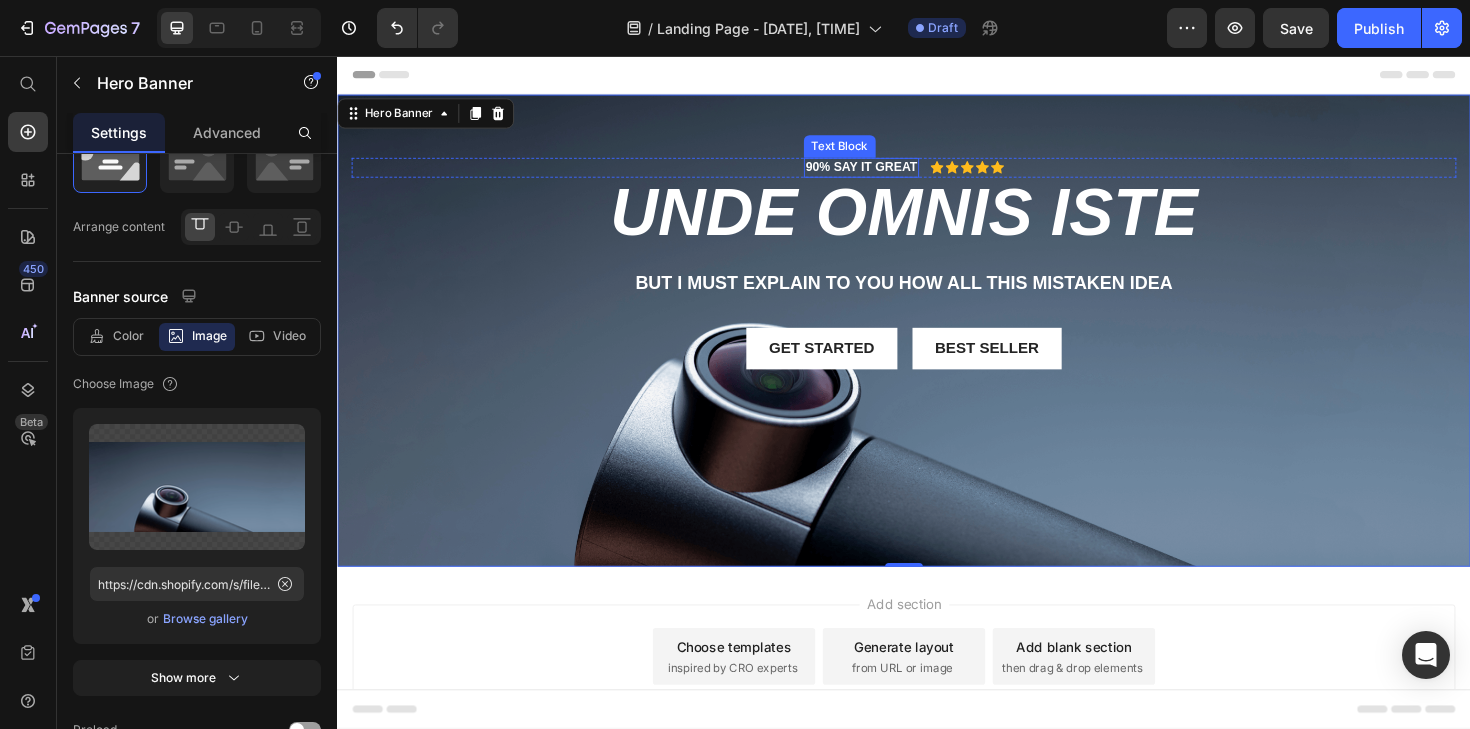 click on "90% SAY IT GREAT" at bounding box center (892, 174) 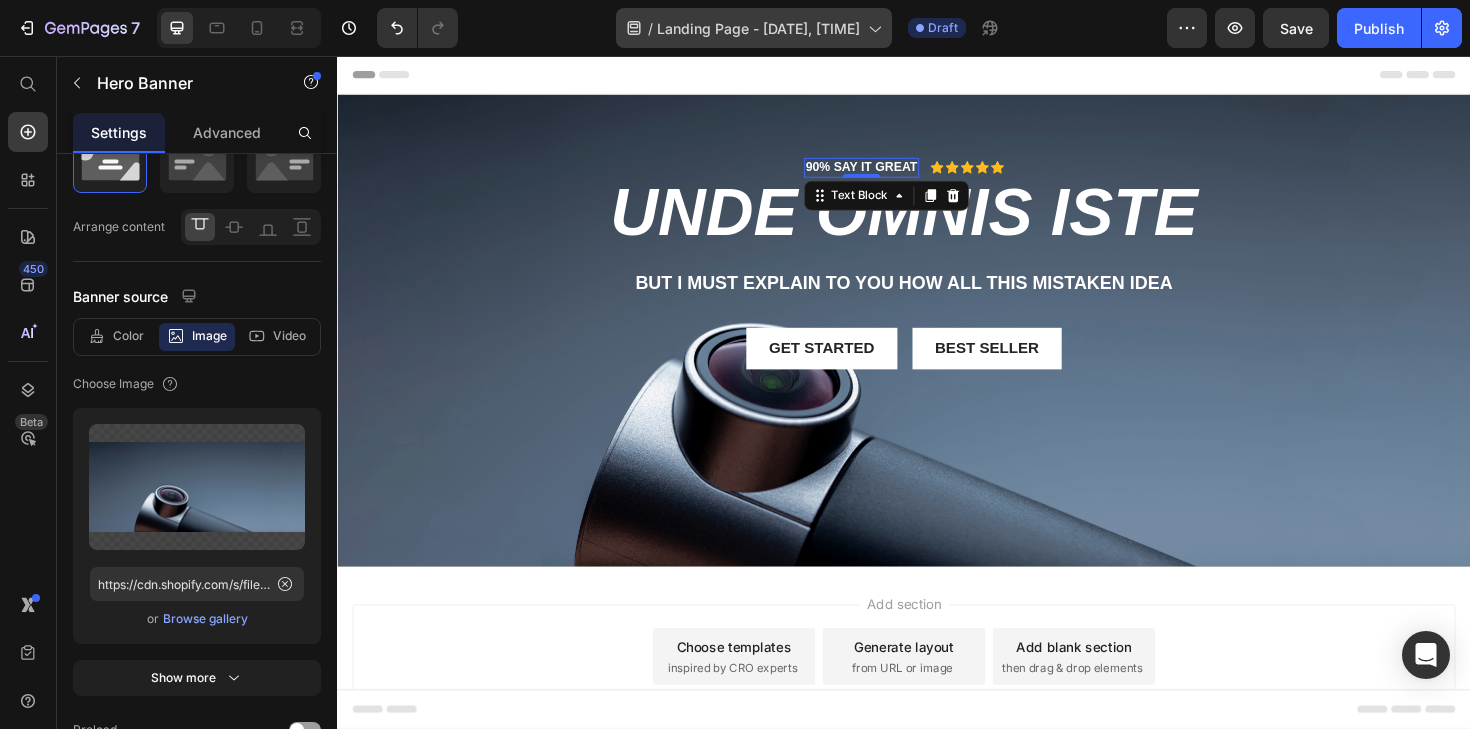 scroll, scrollTop: 0, scrollLeft: 0, axis: both 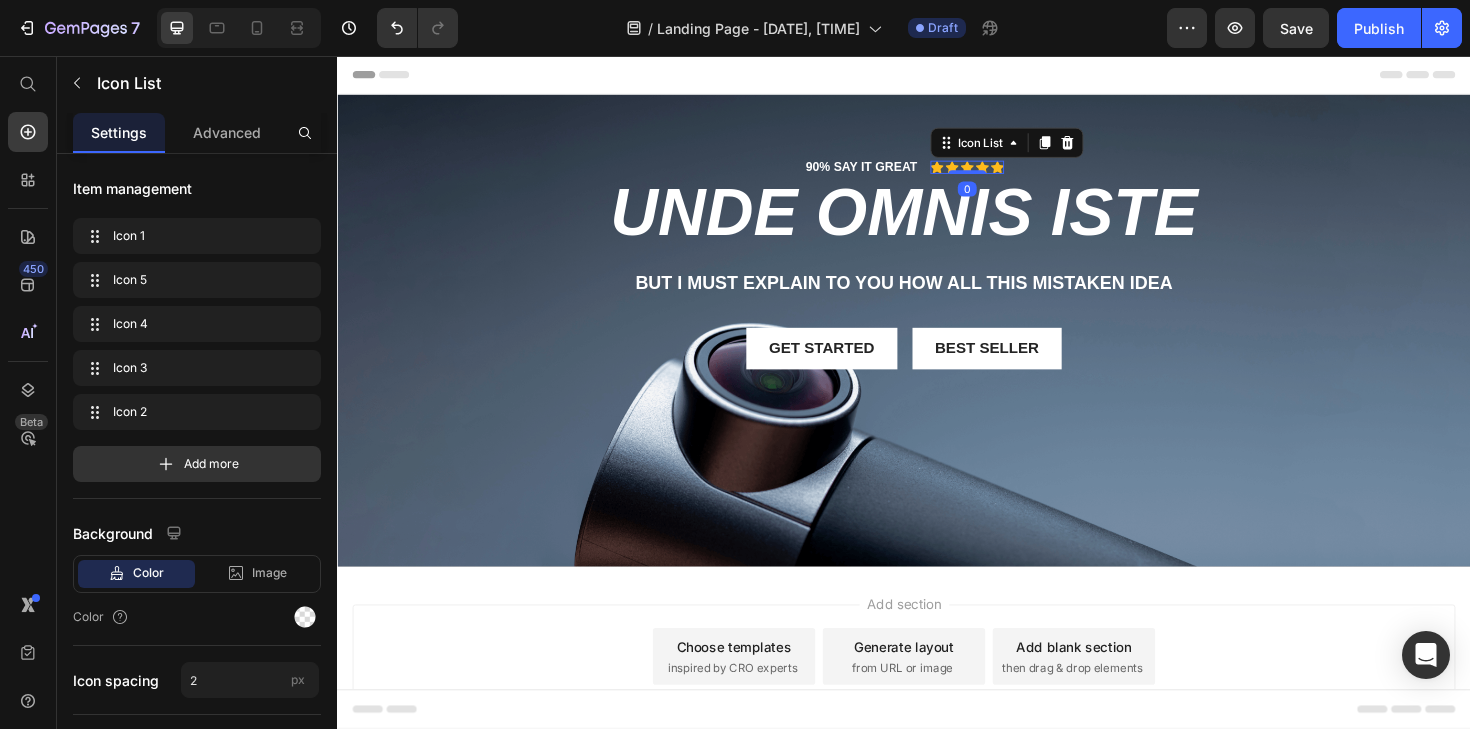 click on "Icon Icon Icon Icon Icon Icon List   0" at bounding box center [1004, 174] 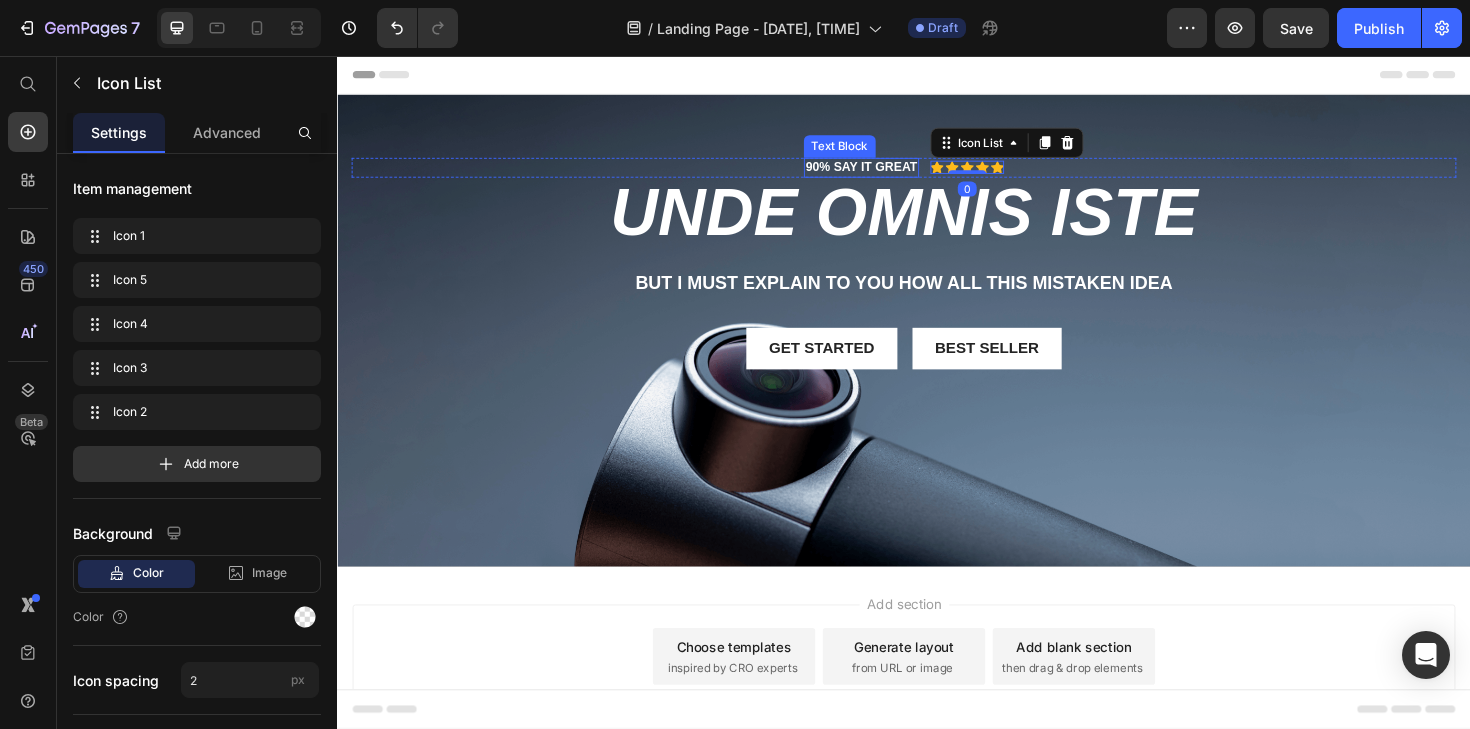 click on "90% SAY IT GREAT" at bounding box center (892, 174) 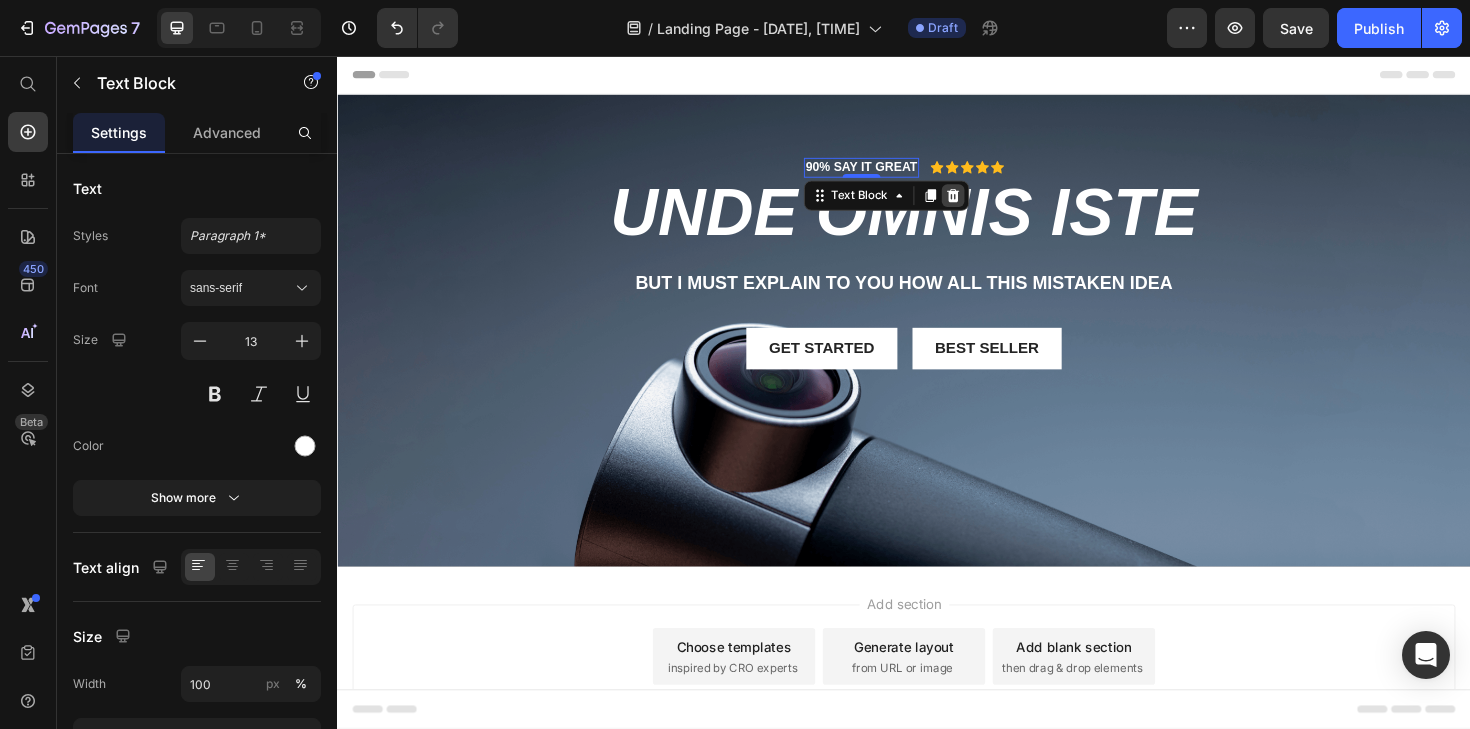 click 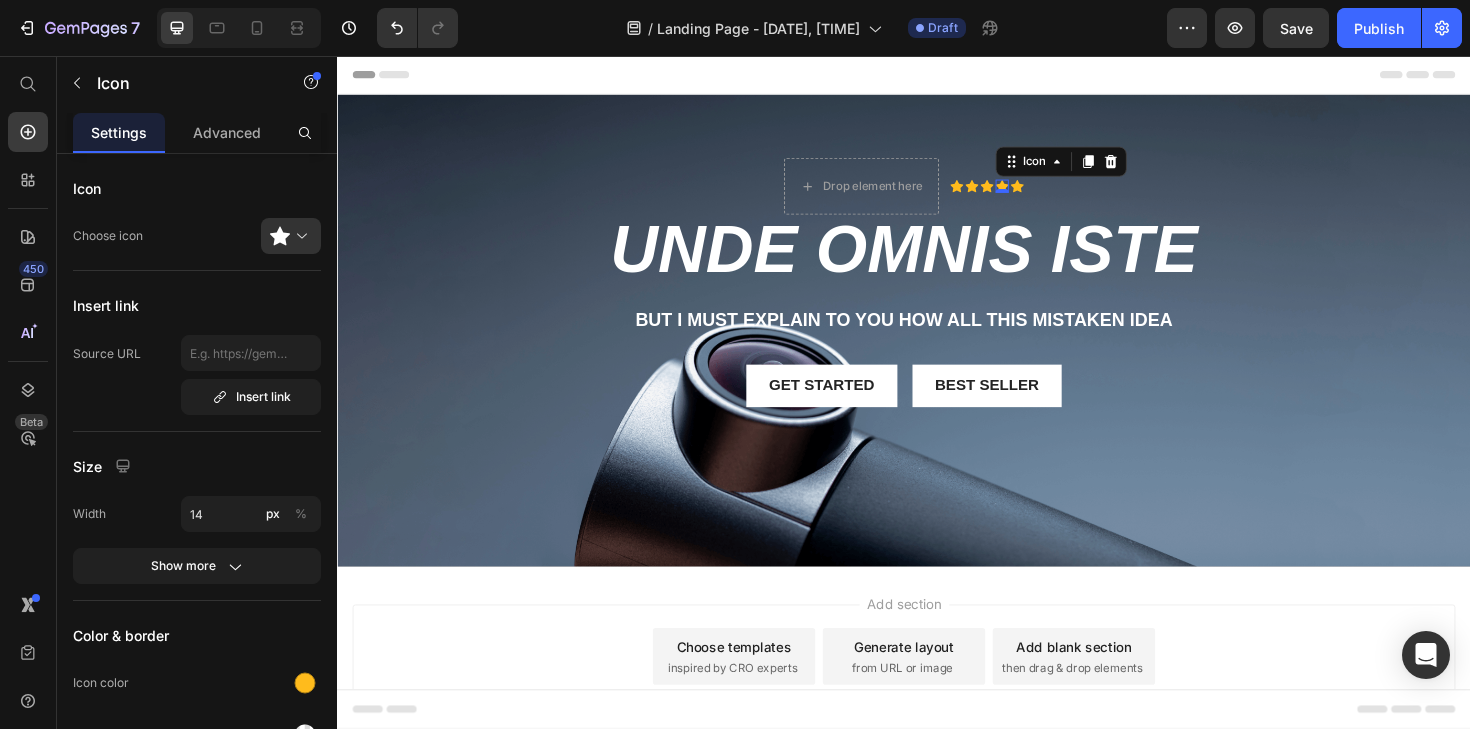 click 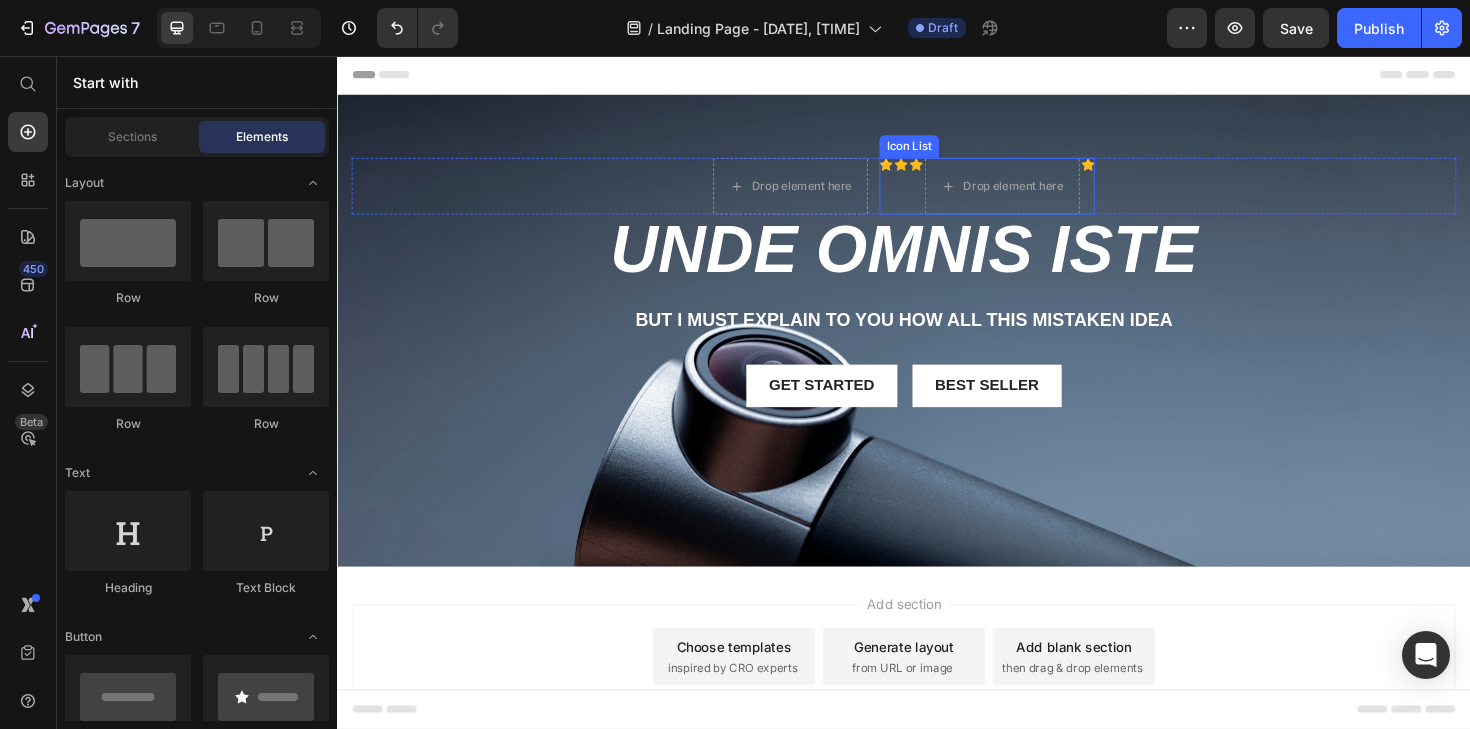 click on "Icon" at bounding box center [950, 194] 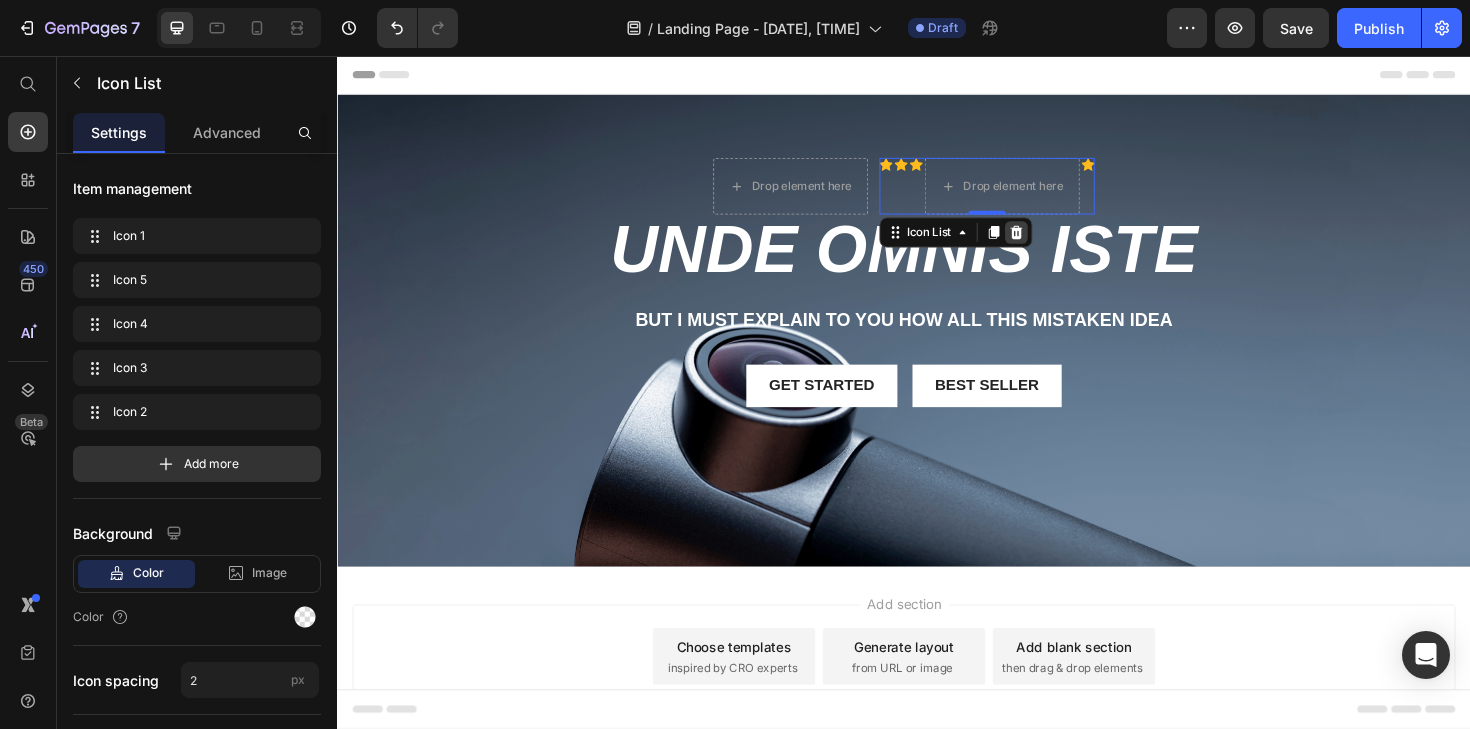 click 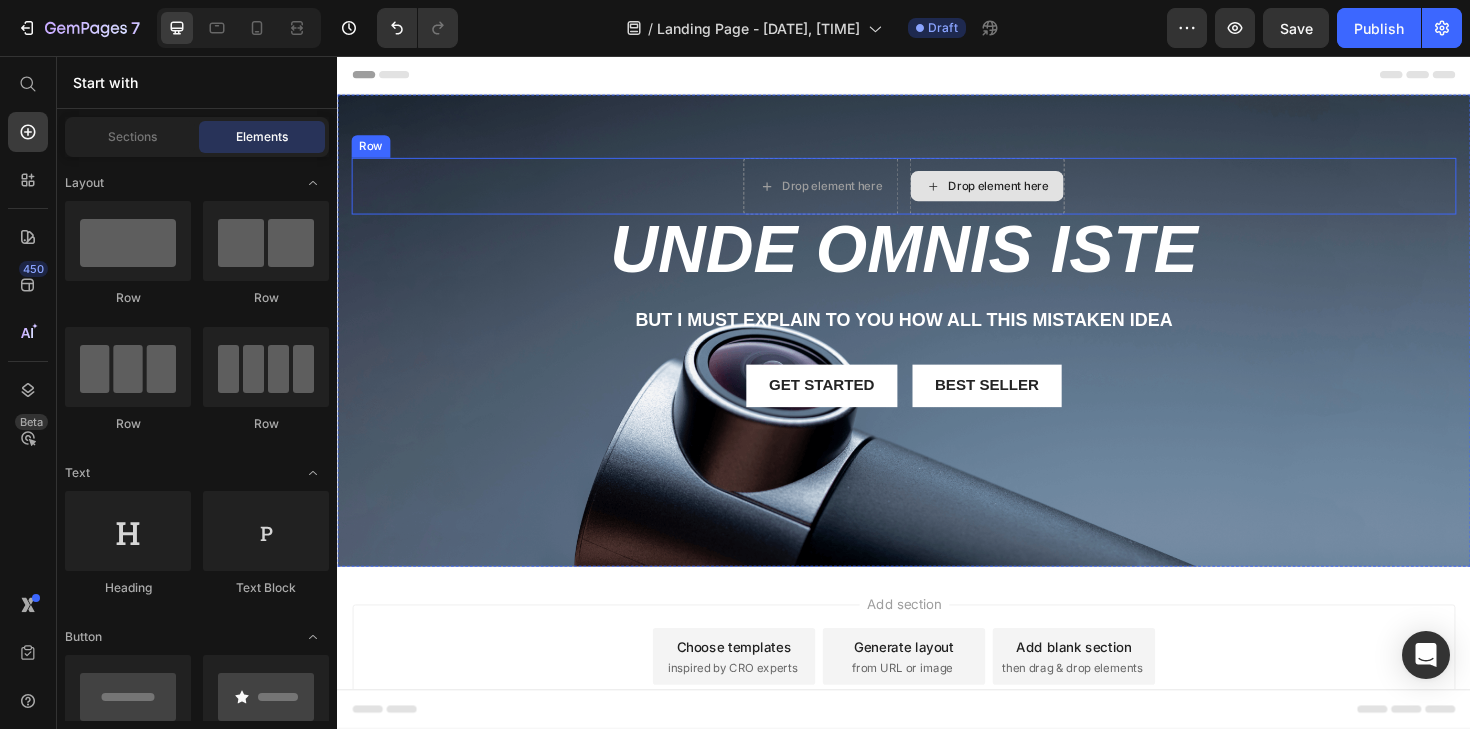 click on "Drop element here" at bounding box center [1025, 194] 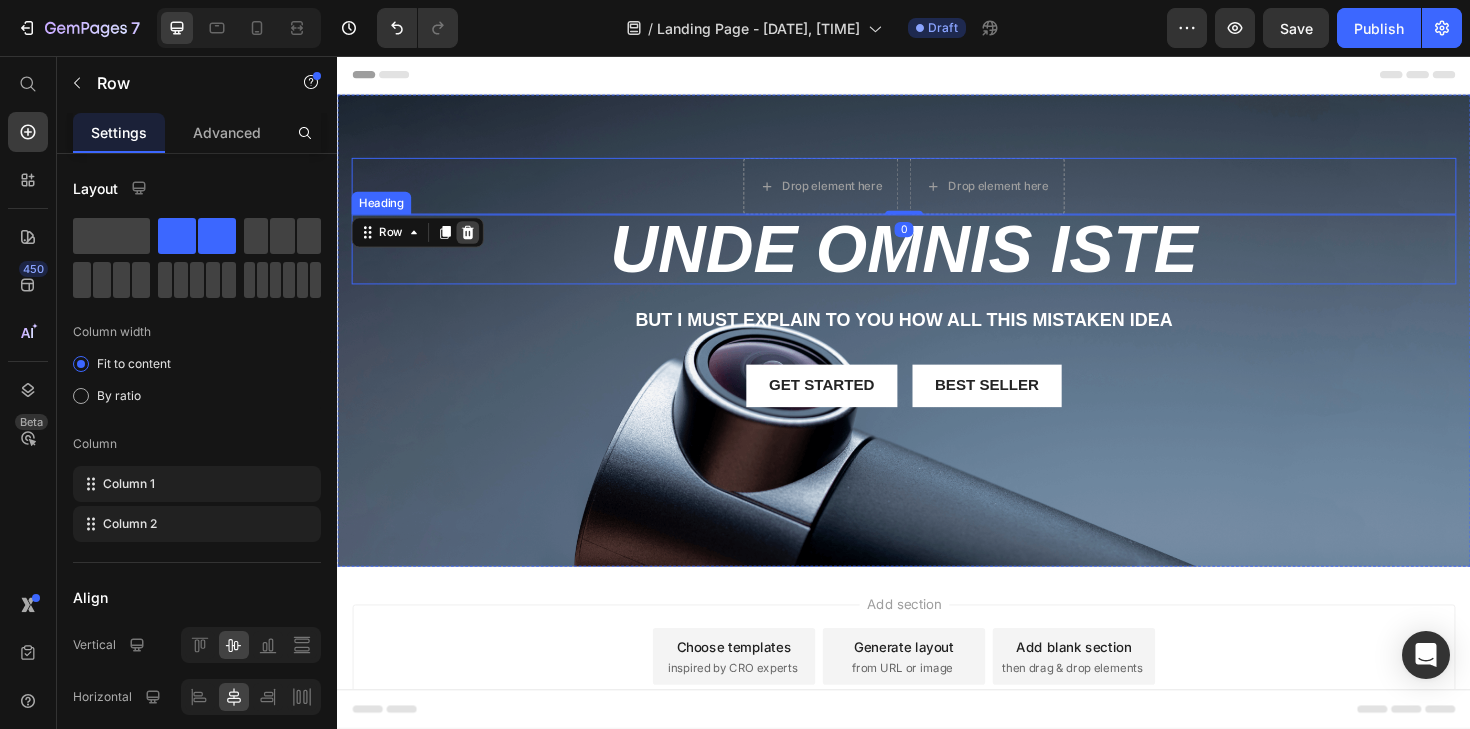click 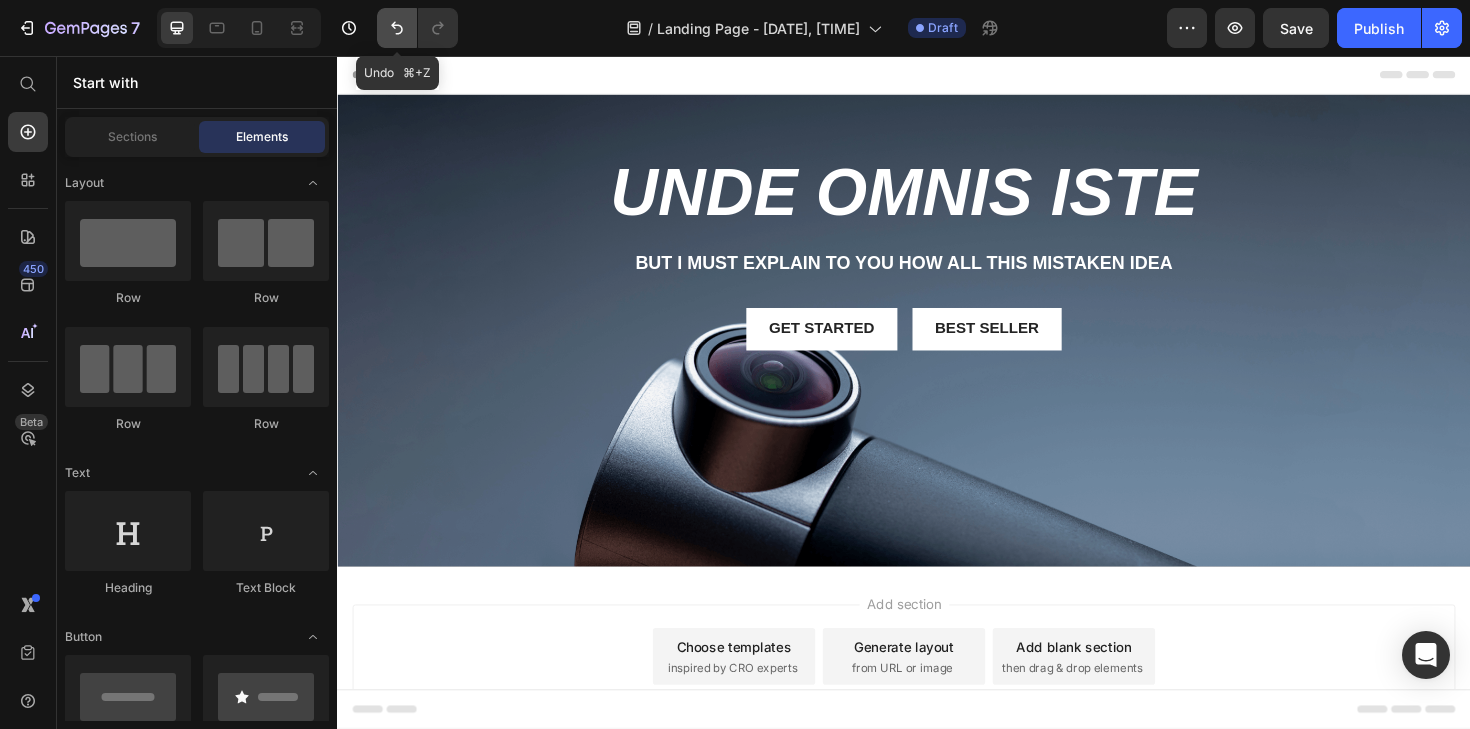 click 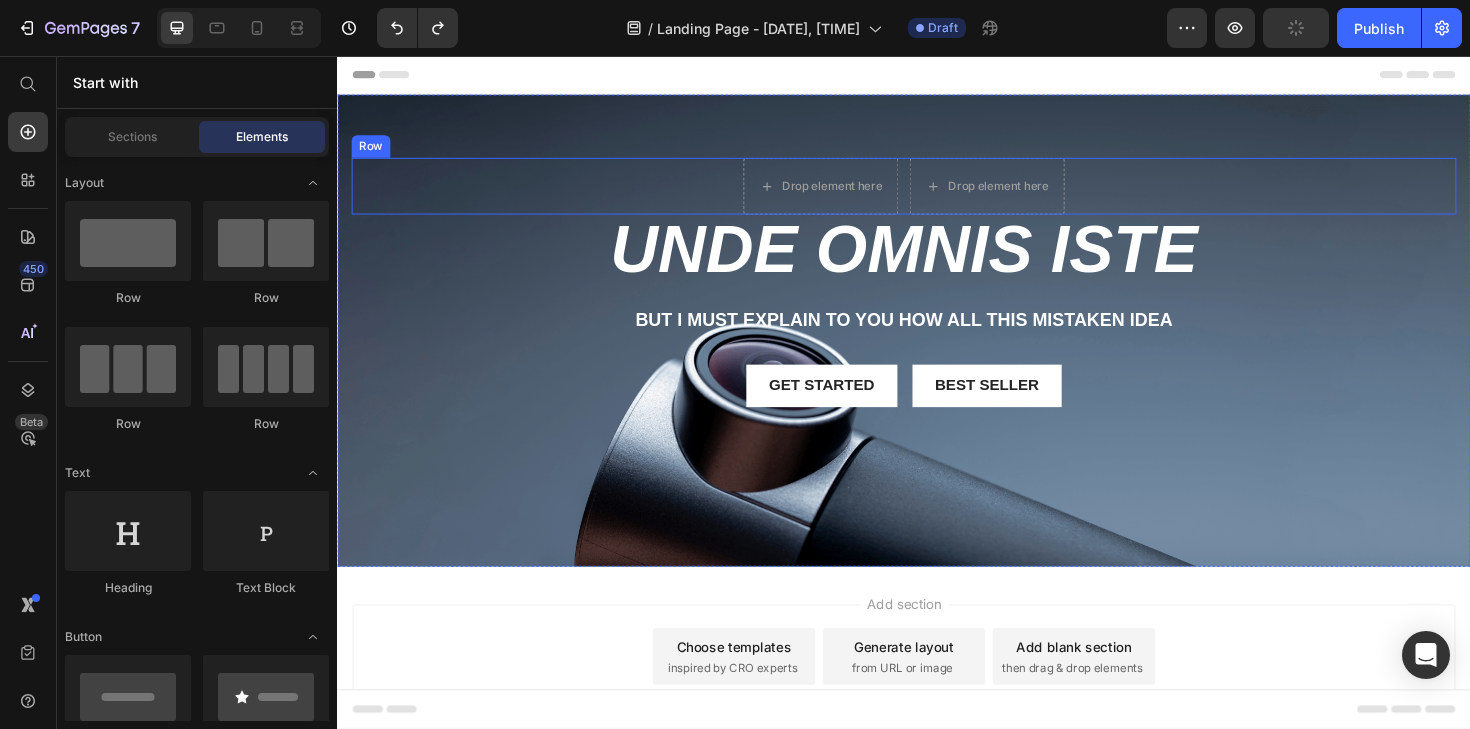 click on "Drop element here
Drop element here Row" at bounding box center [937, 194] 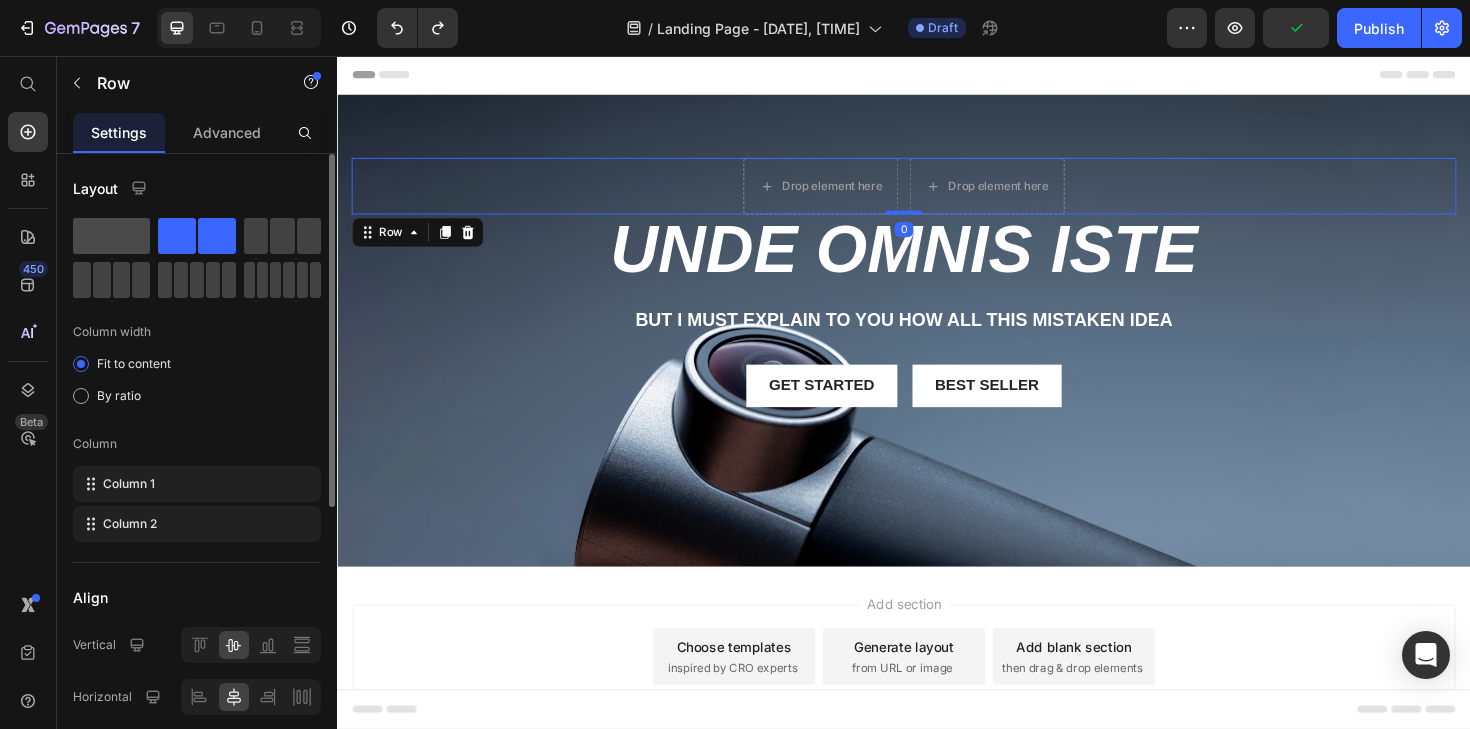 click 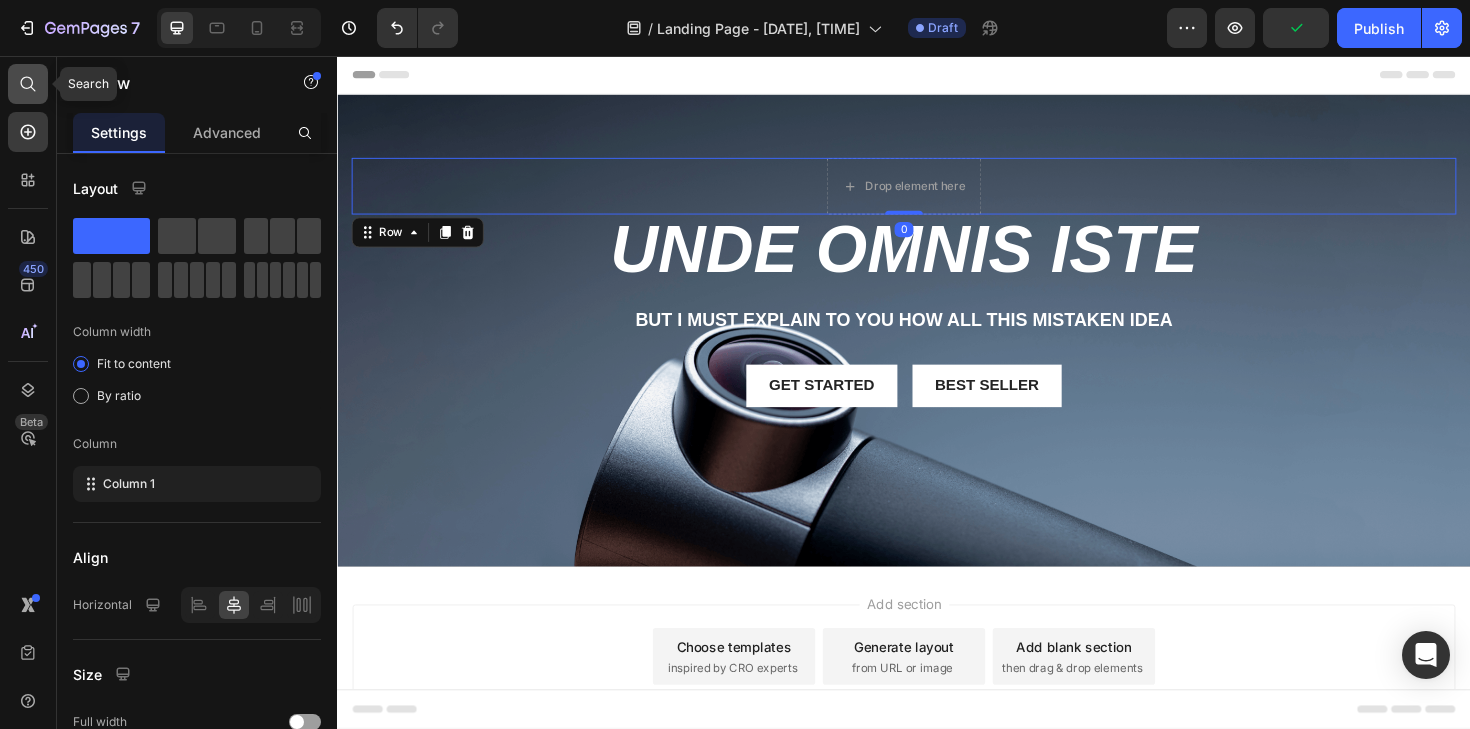 click 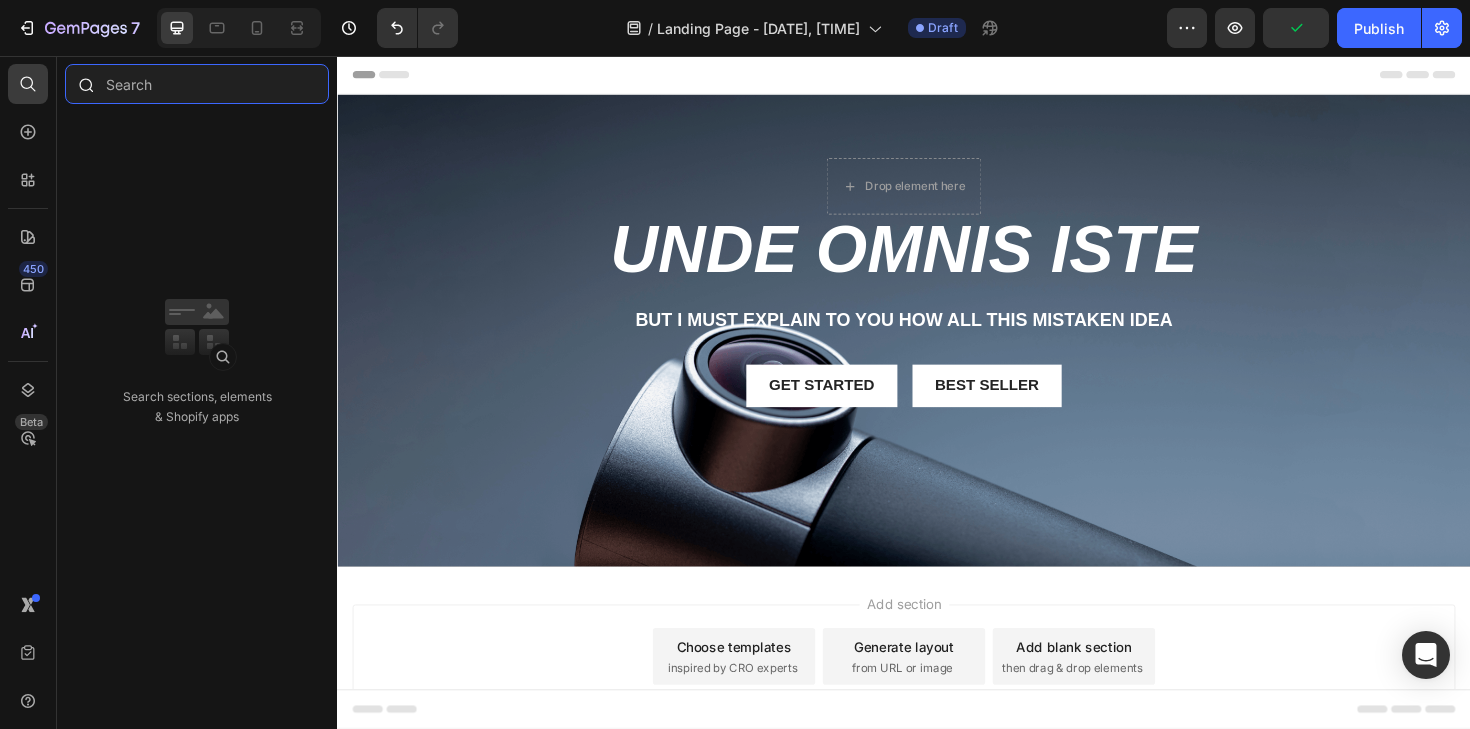 drag, startPoint x: 158, startPoint y: 90, endPoint x: 164, endPoint y: 79, distance: 12.529964 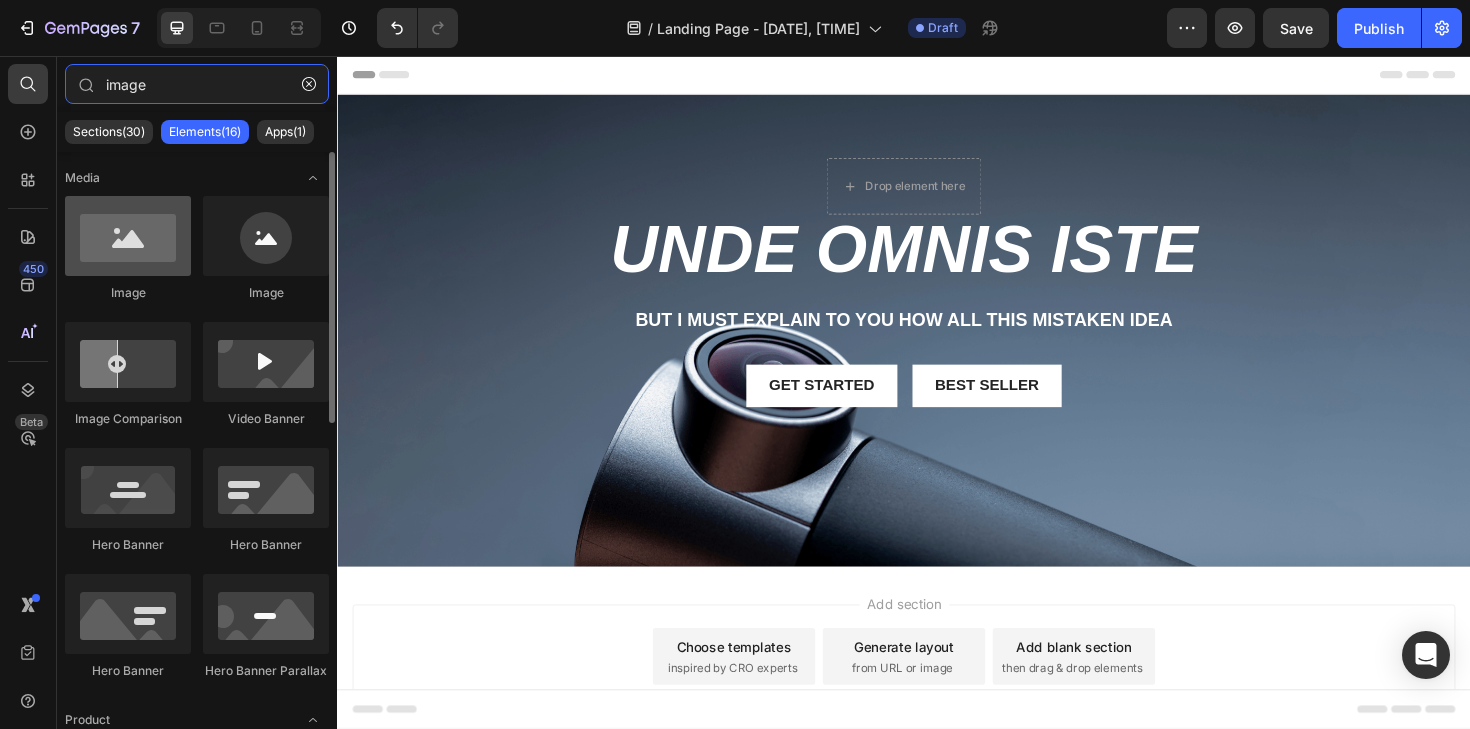 type on "image" 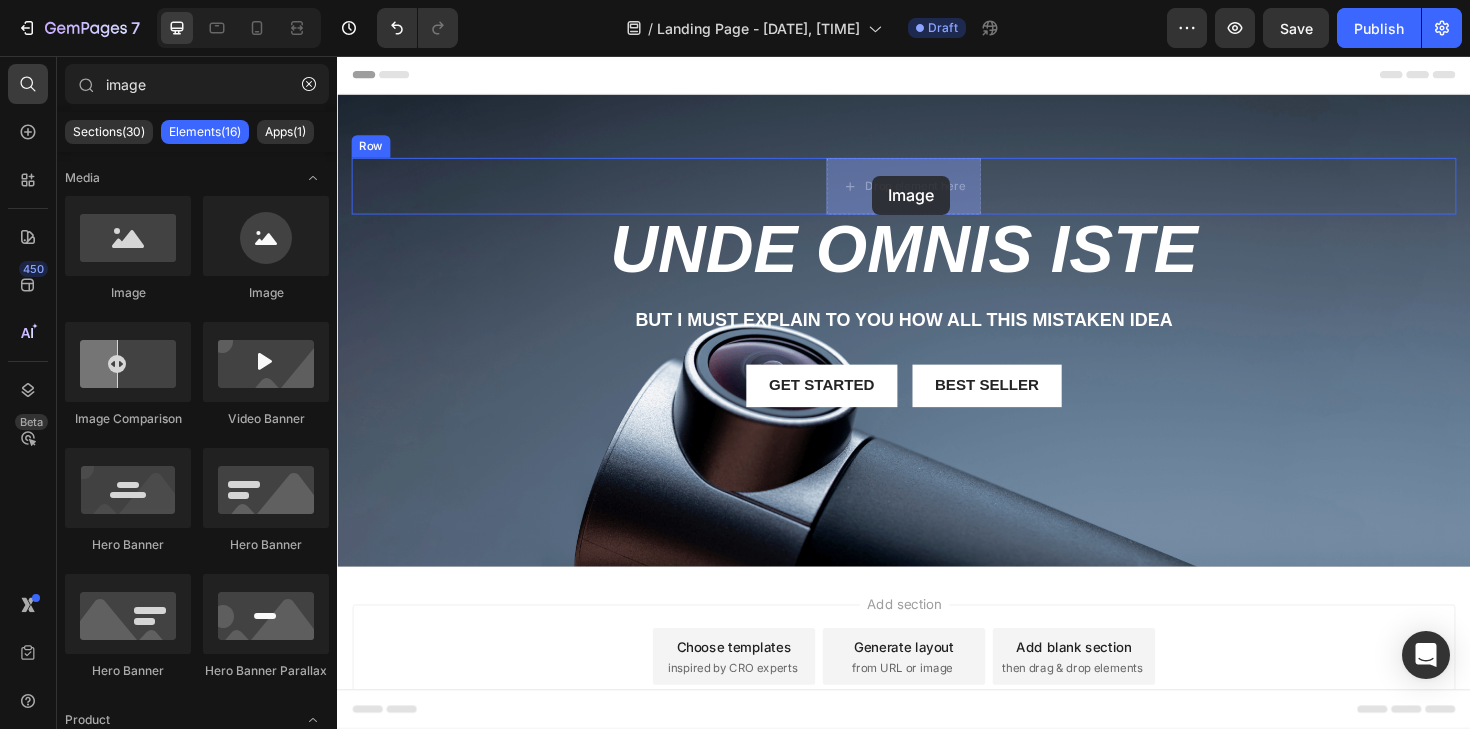drag, startPoint x: 472, startPoint y: 312, endPoint x: 900, endPoint y: 179, distance: 448.18857 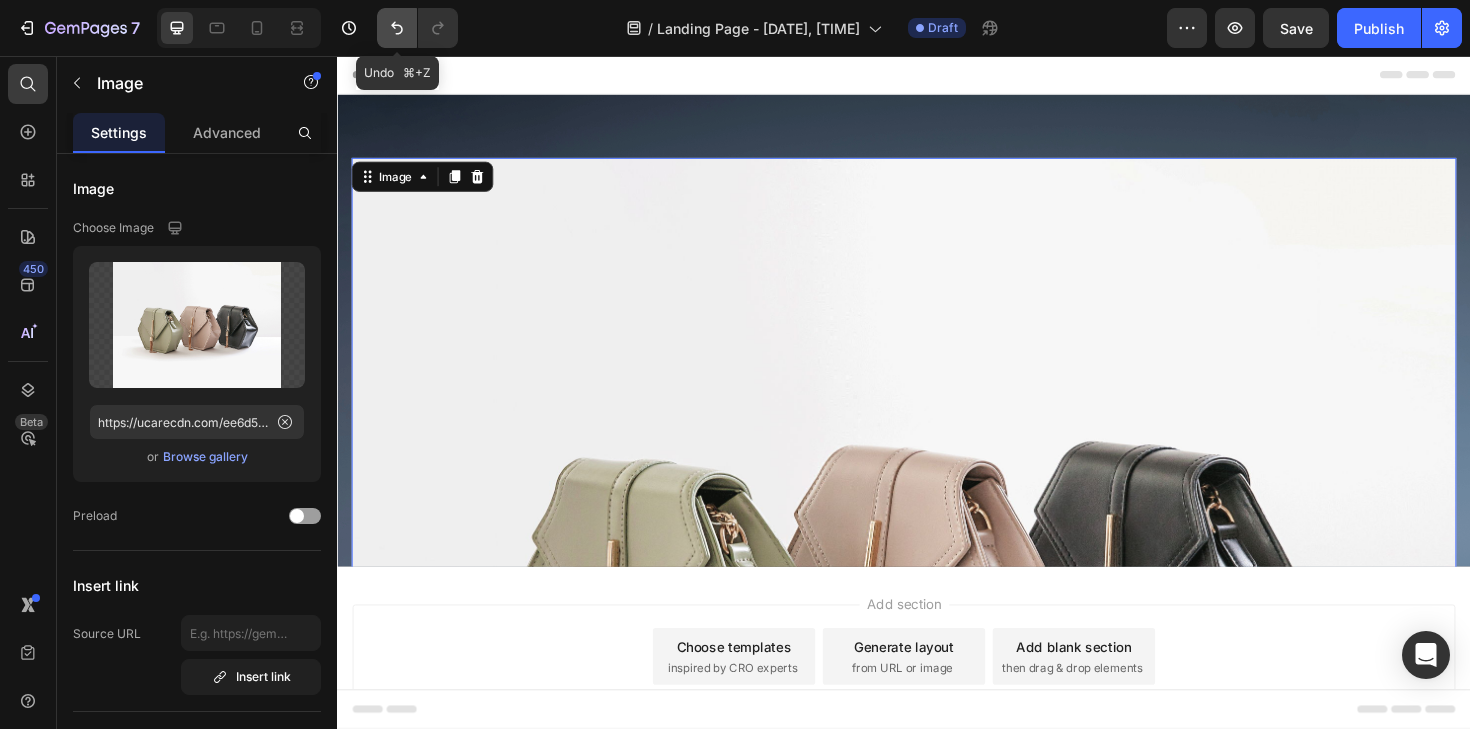 click 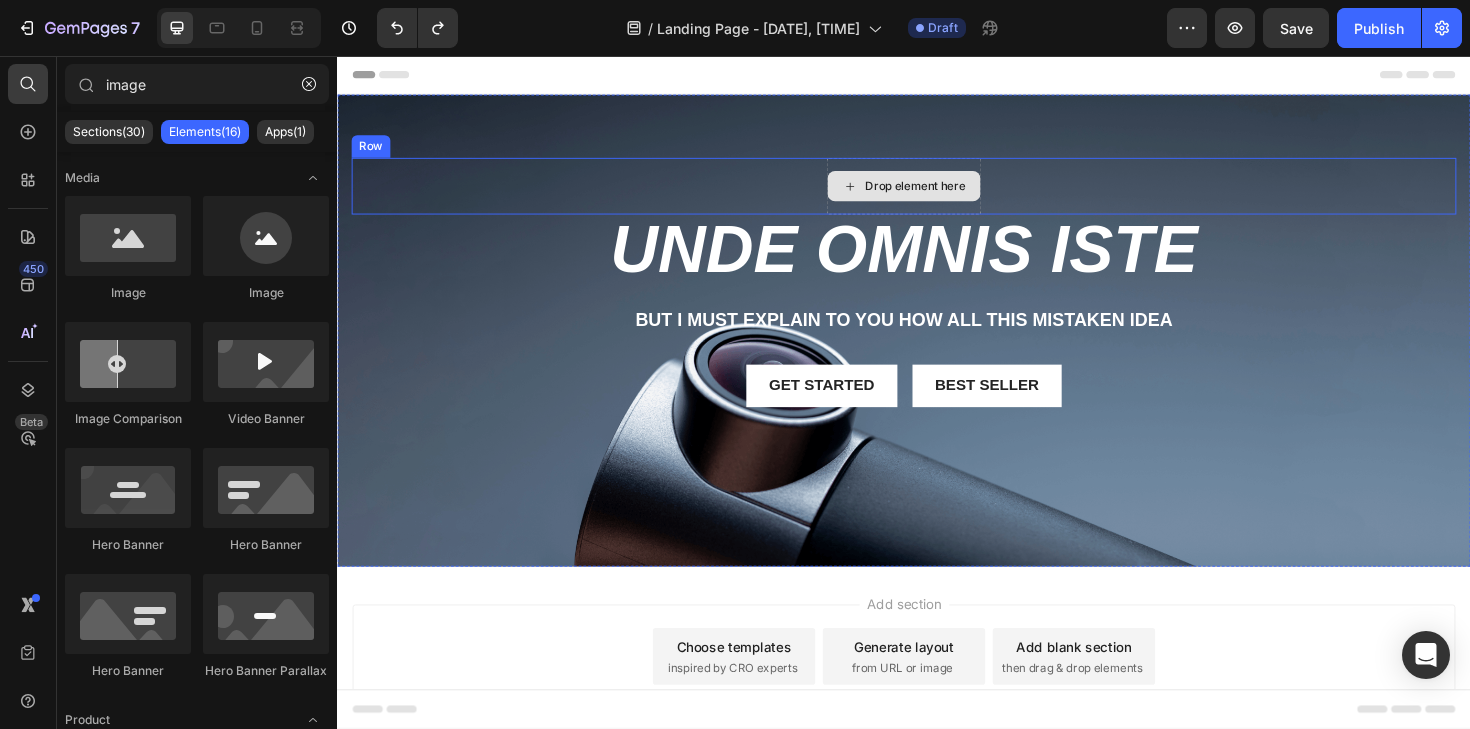 click on "Drop element here" at bounding box center (949, 194) 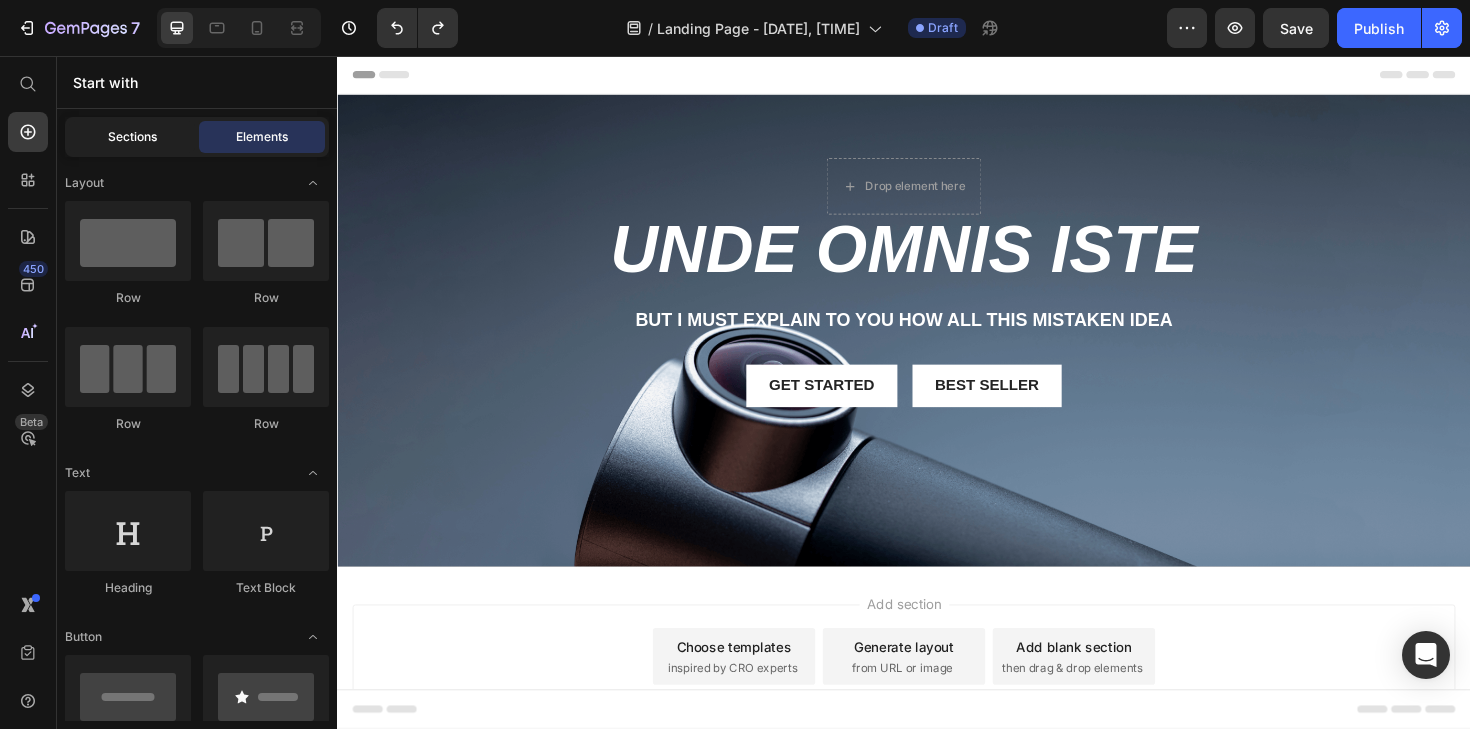 click on "Sections" 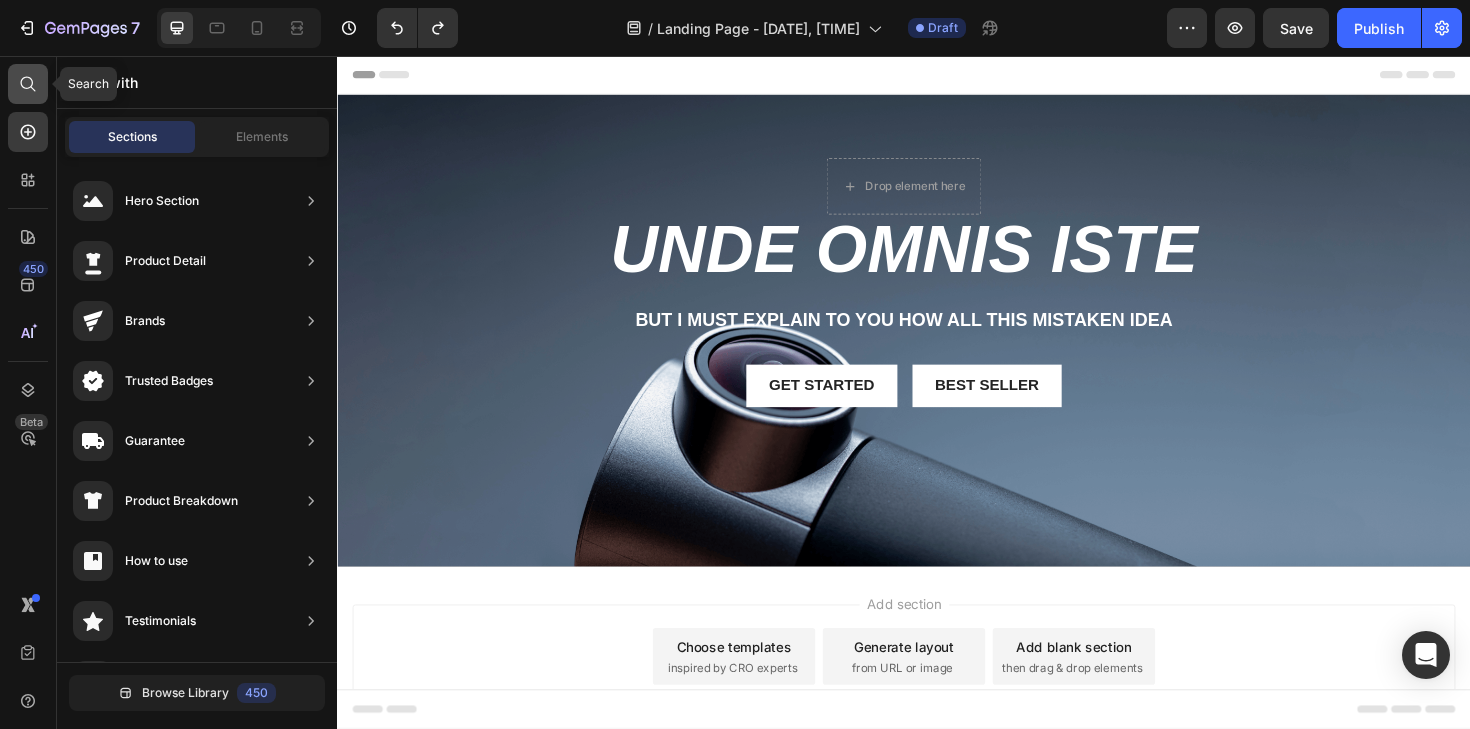 click 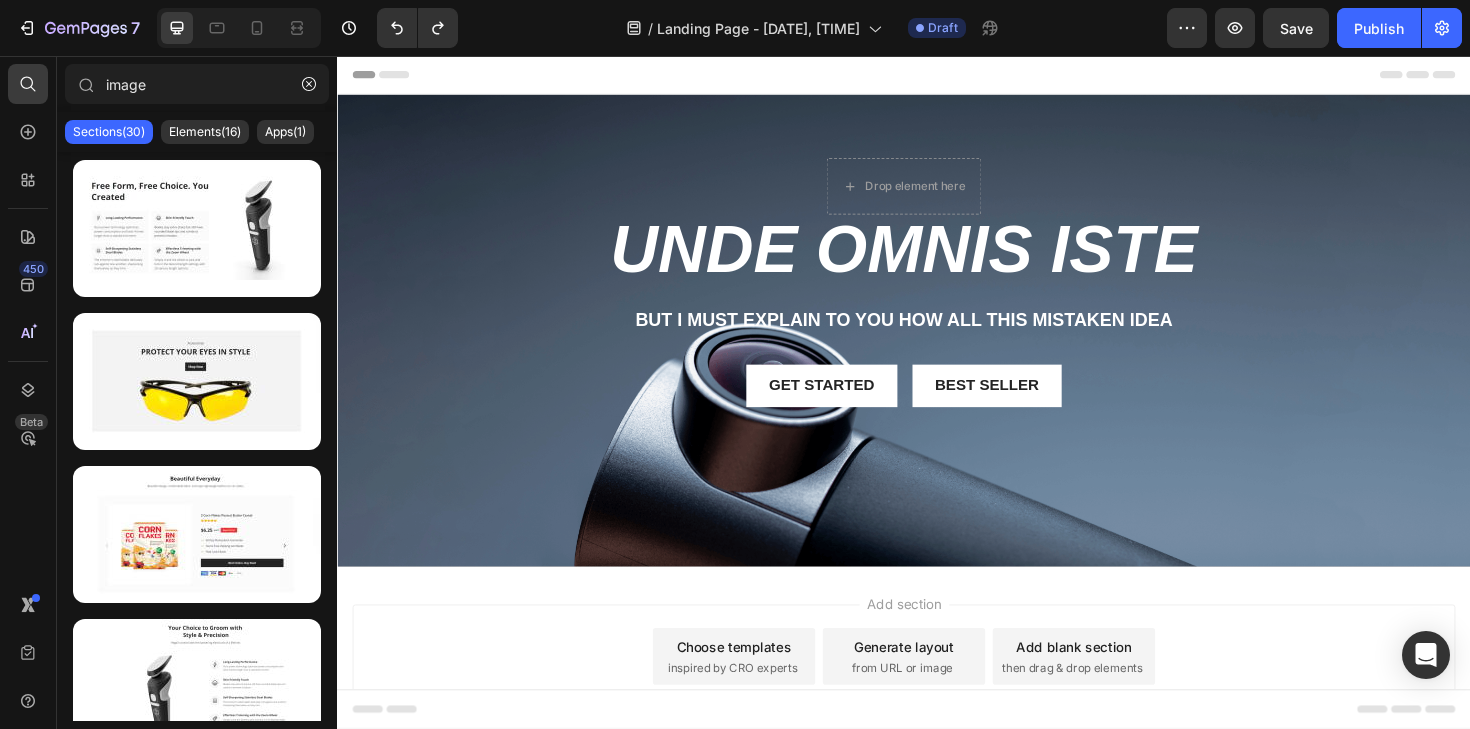 click on "Sections(30) Elements(16) Apps(1)" 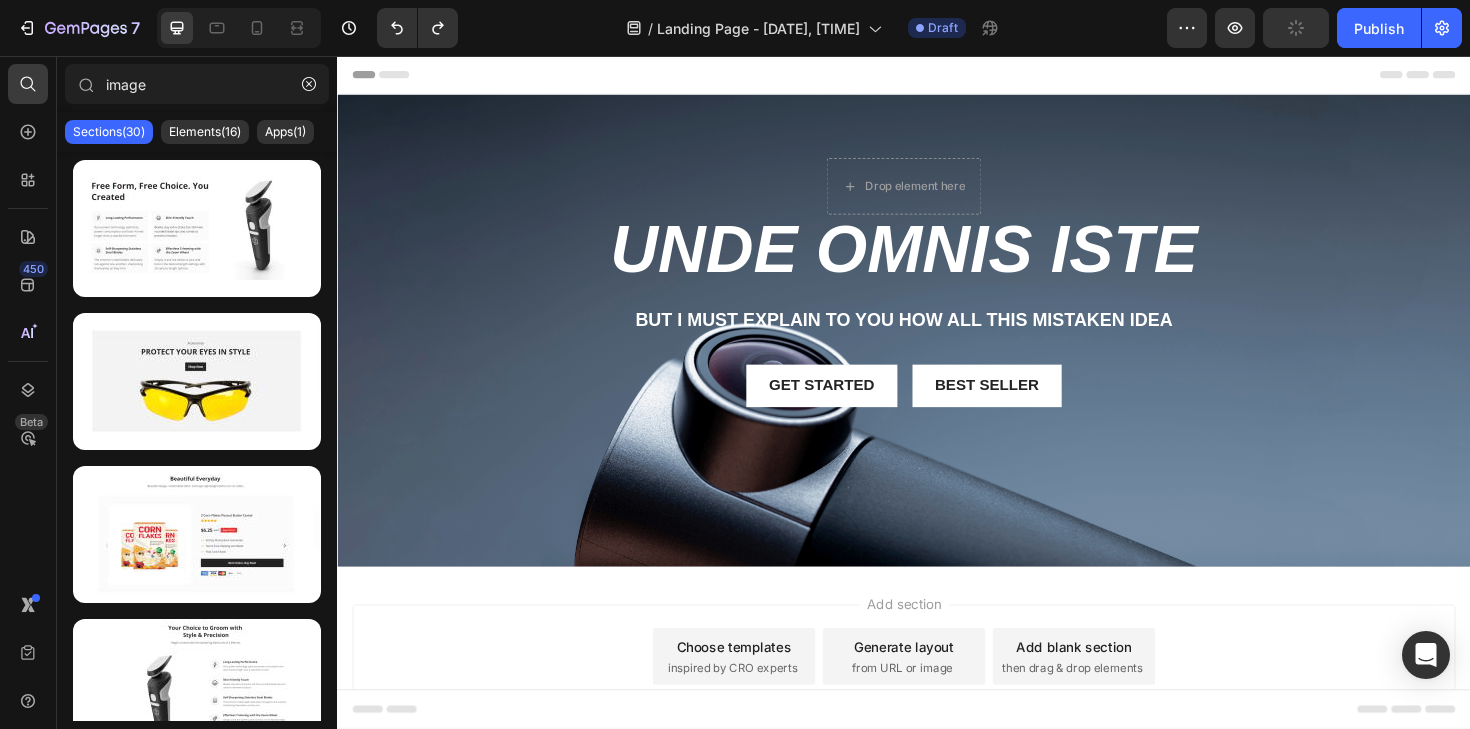 click on "Sections(30) Elements(16) Apps(1)" 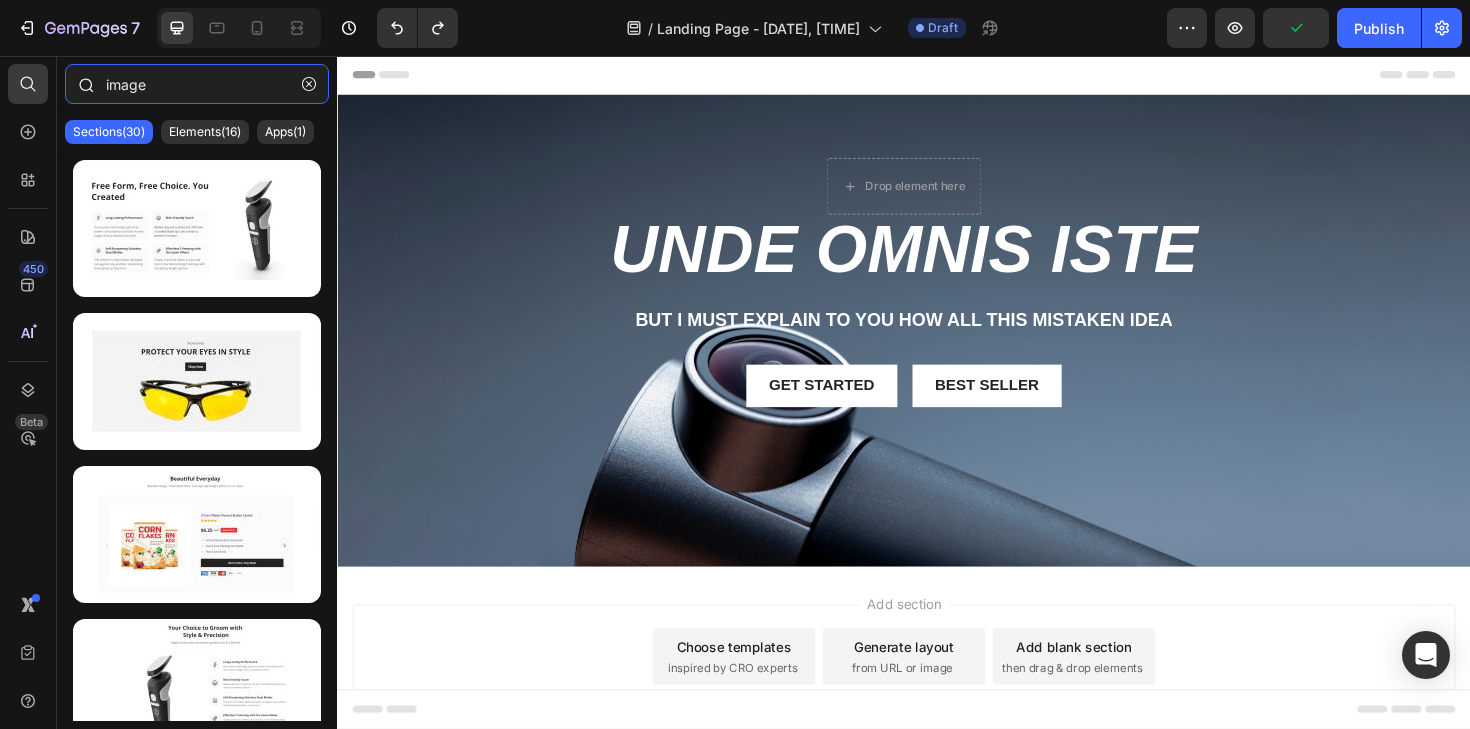 click on "image" at bounding box center (197, 84) 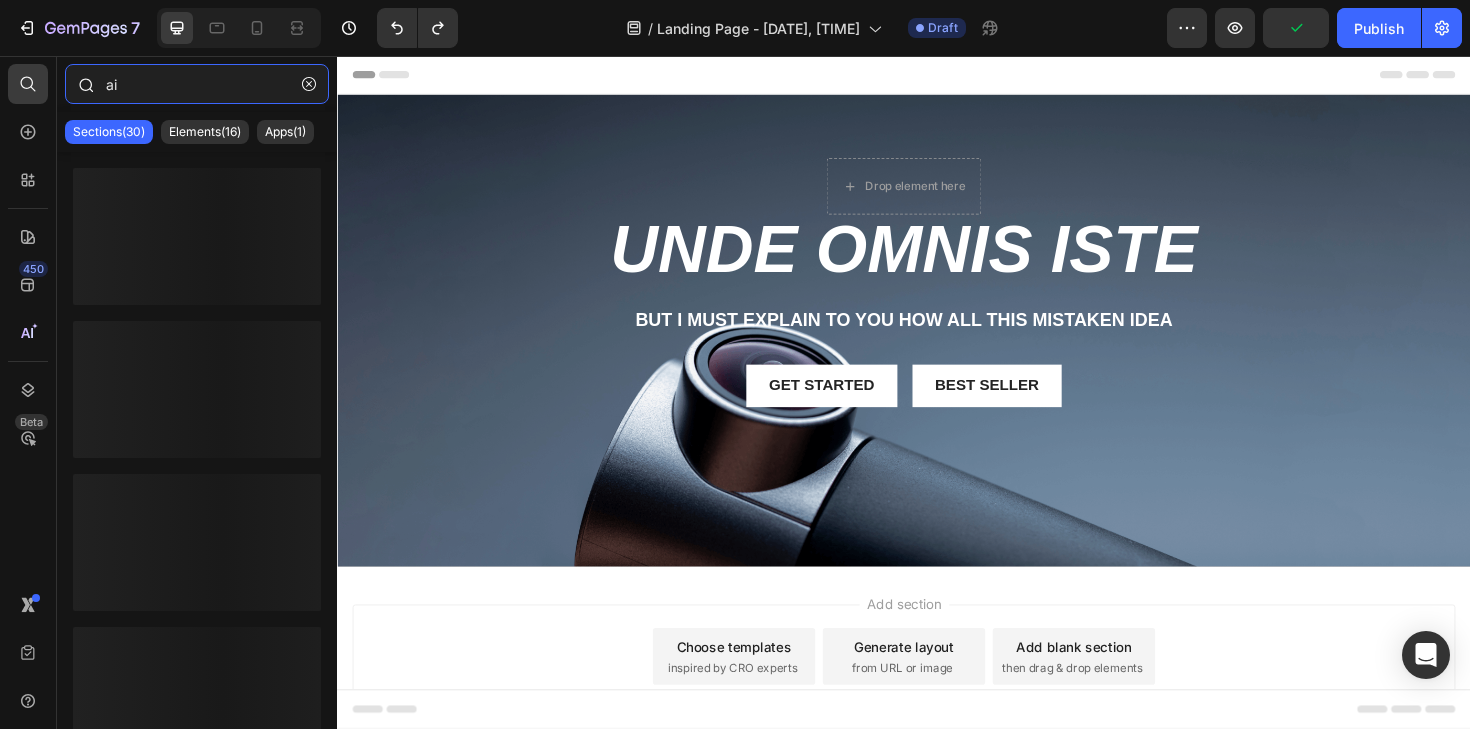 type on "aim" 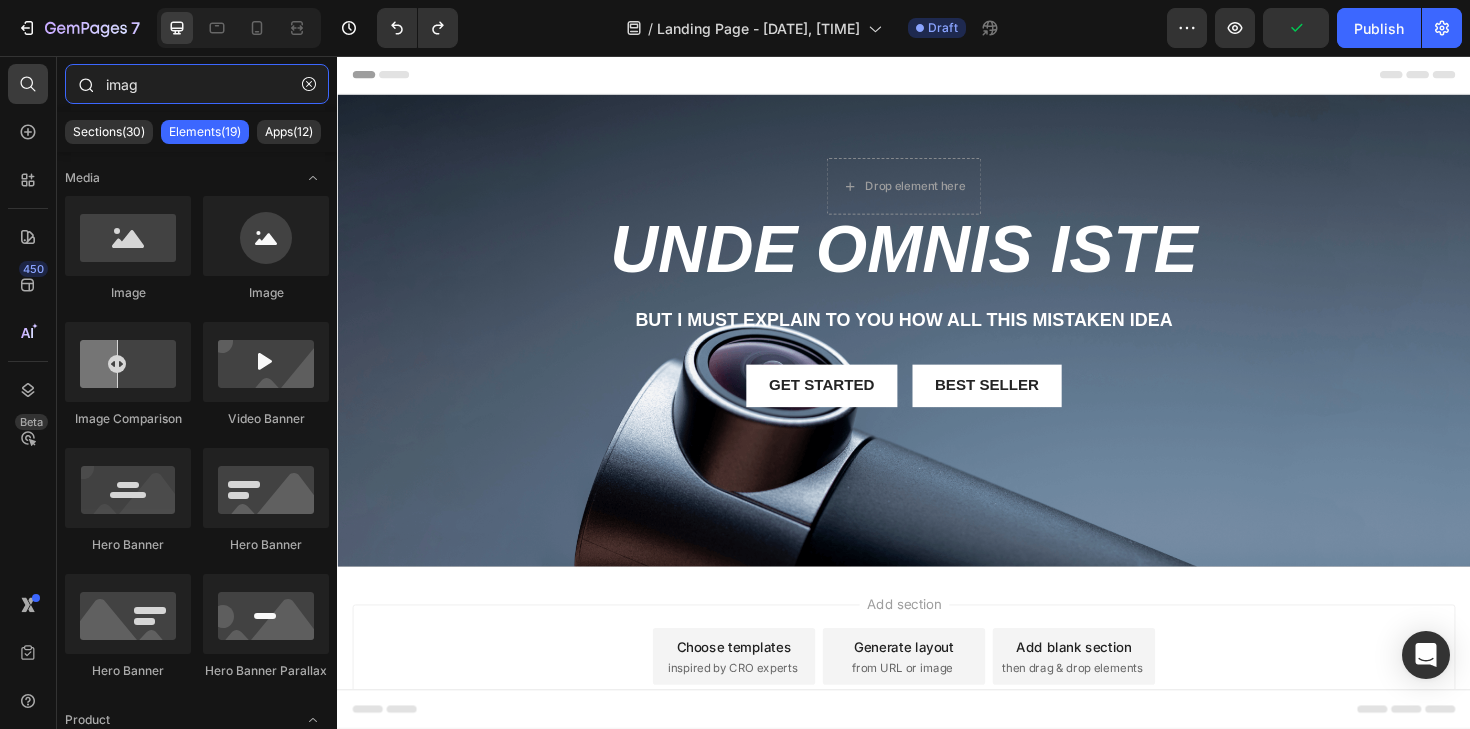 type on "image" 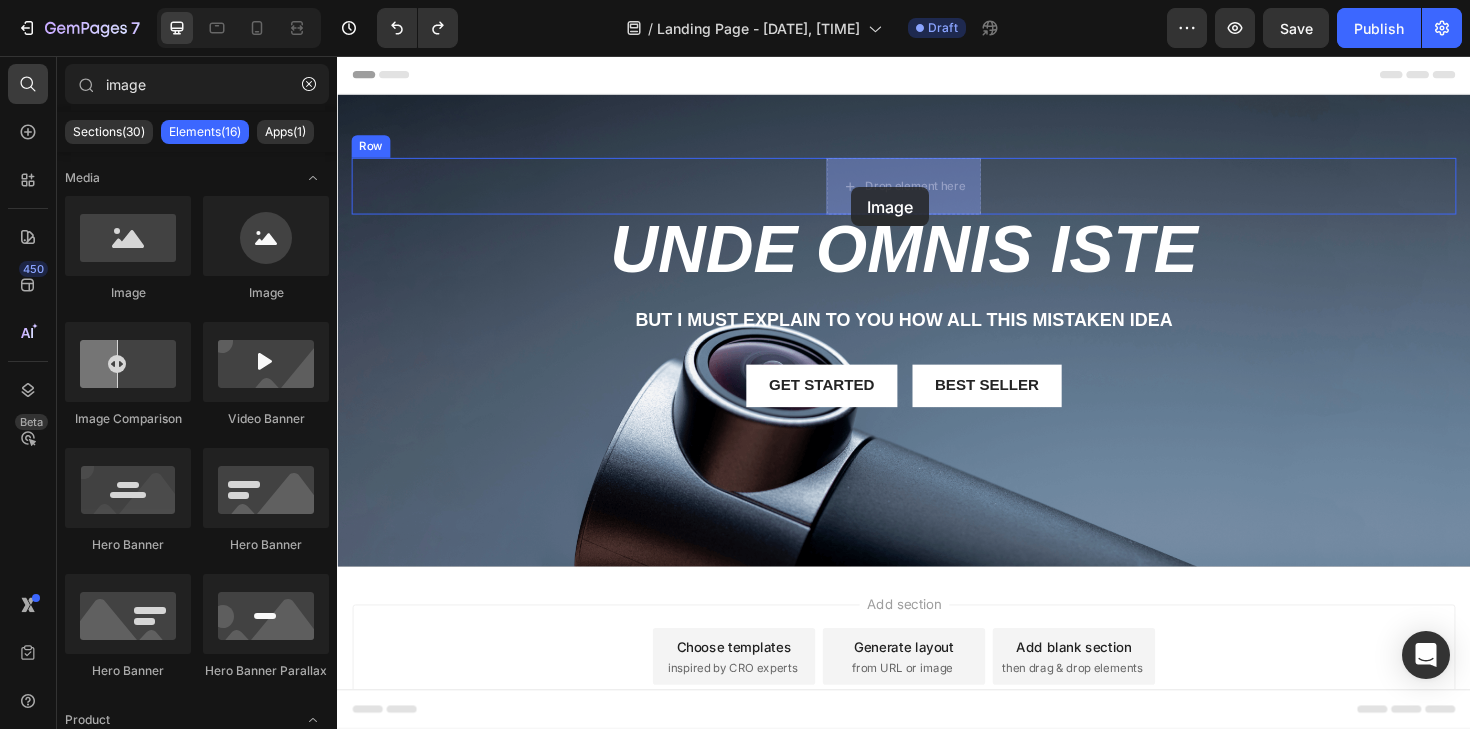 drag, startPoint x: 473, startPoint y: 285, endPoint x: 879, endPoint y: 194, distance: 416.0733 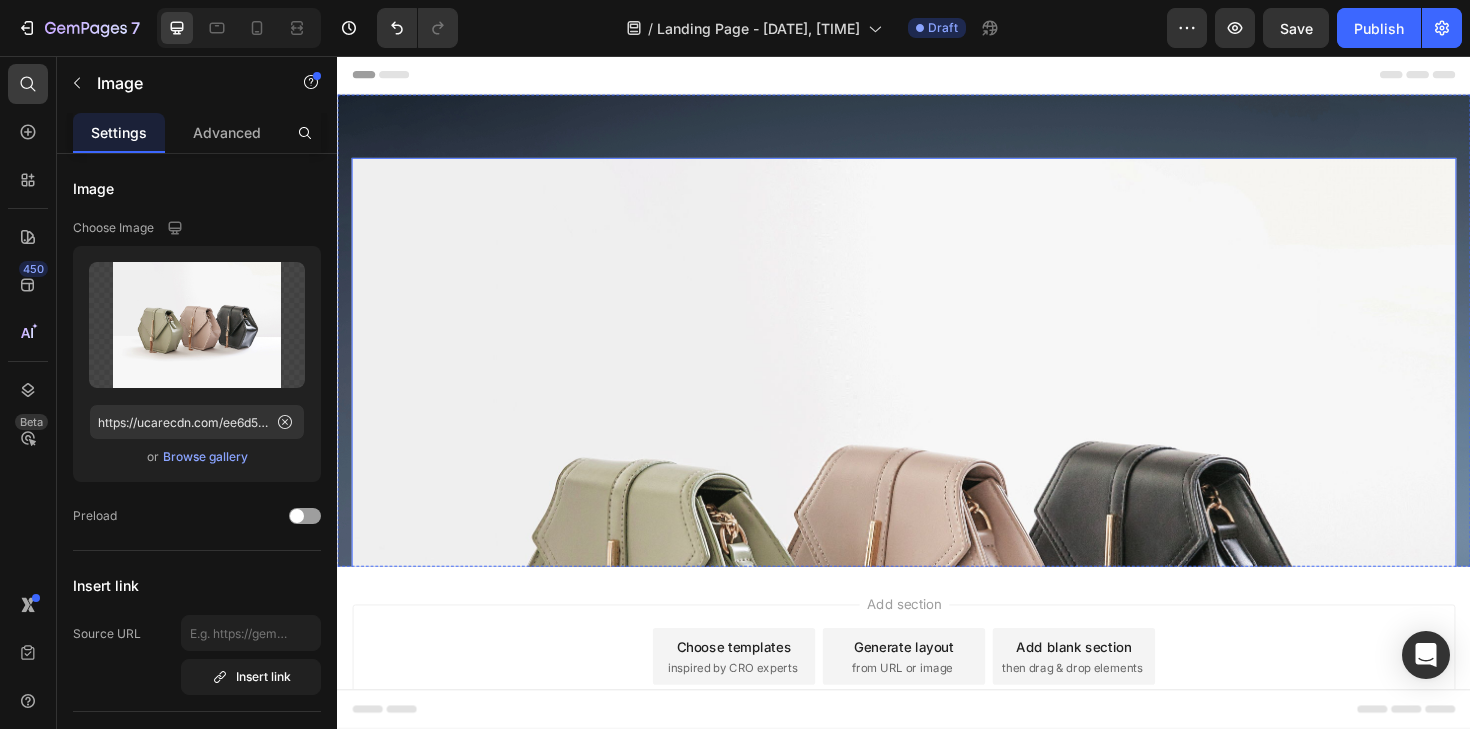 click at bounding box center [937, 603] 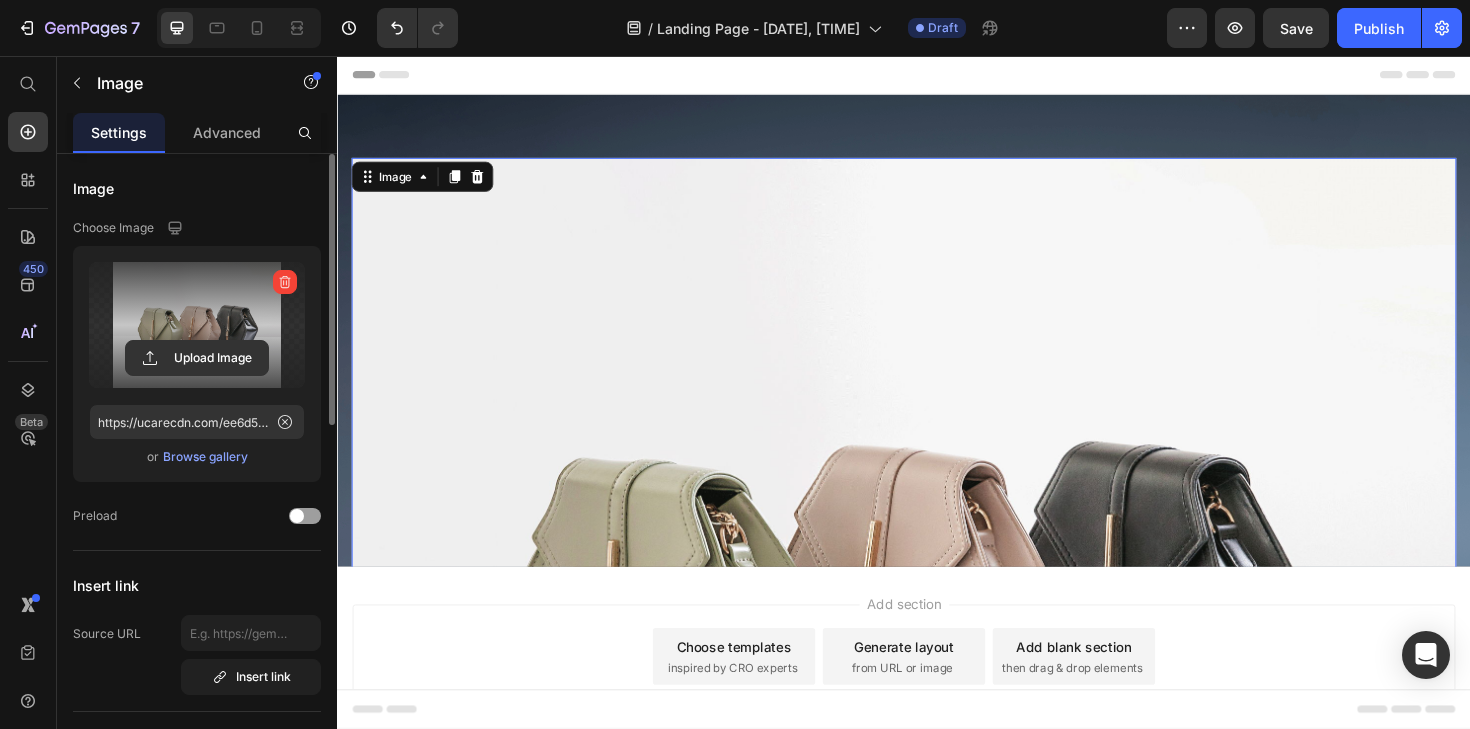 click at bounding box center [197, 325] 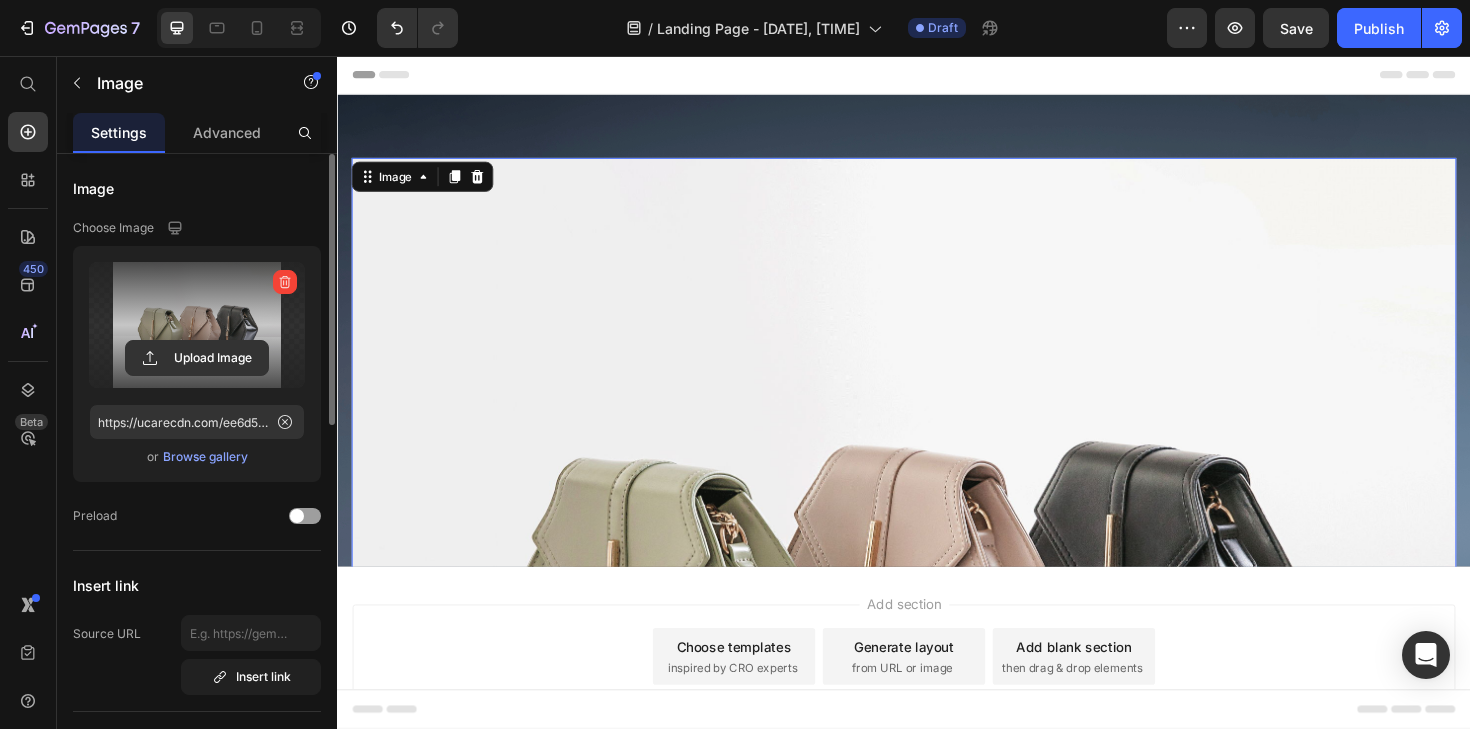 type on "C:\fakepath\image.avif" 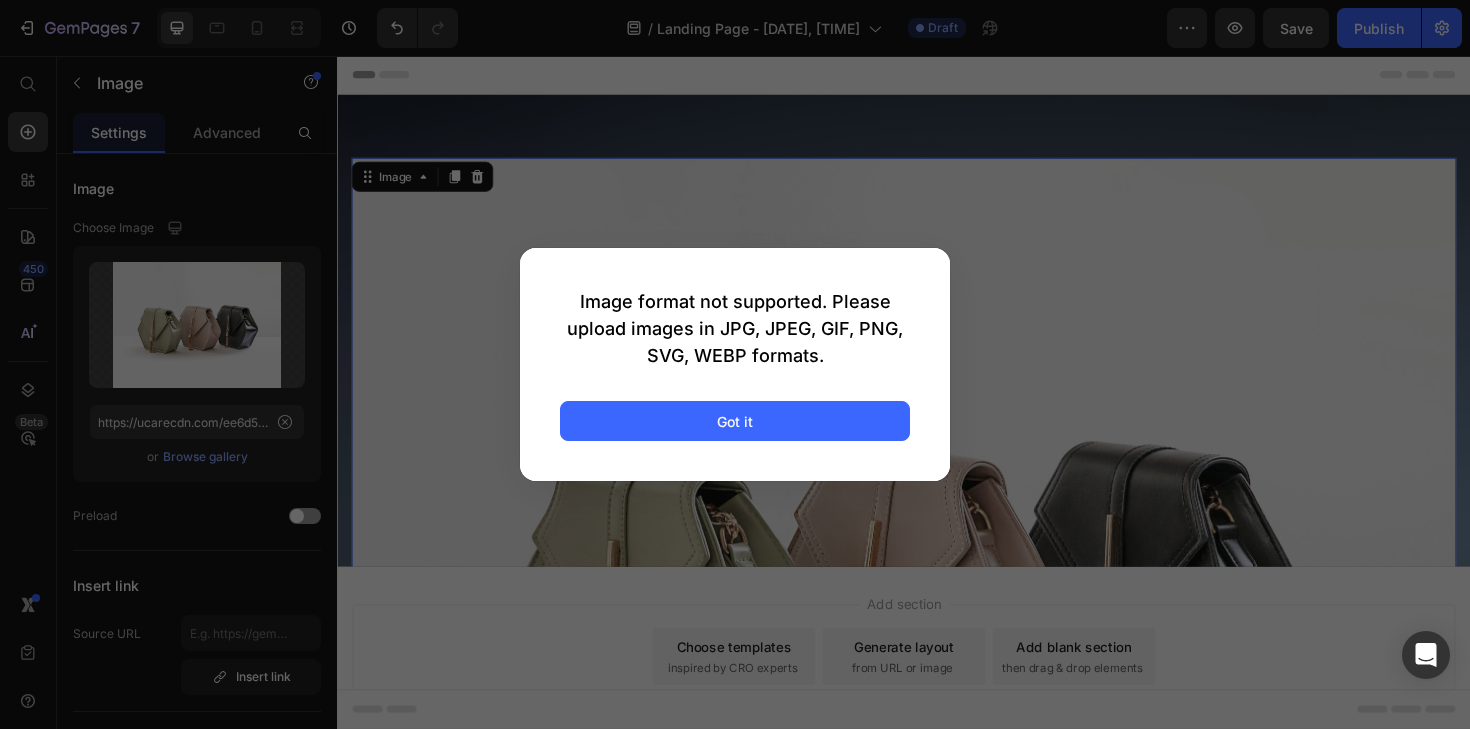 click at bounding box center (735, 364) 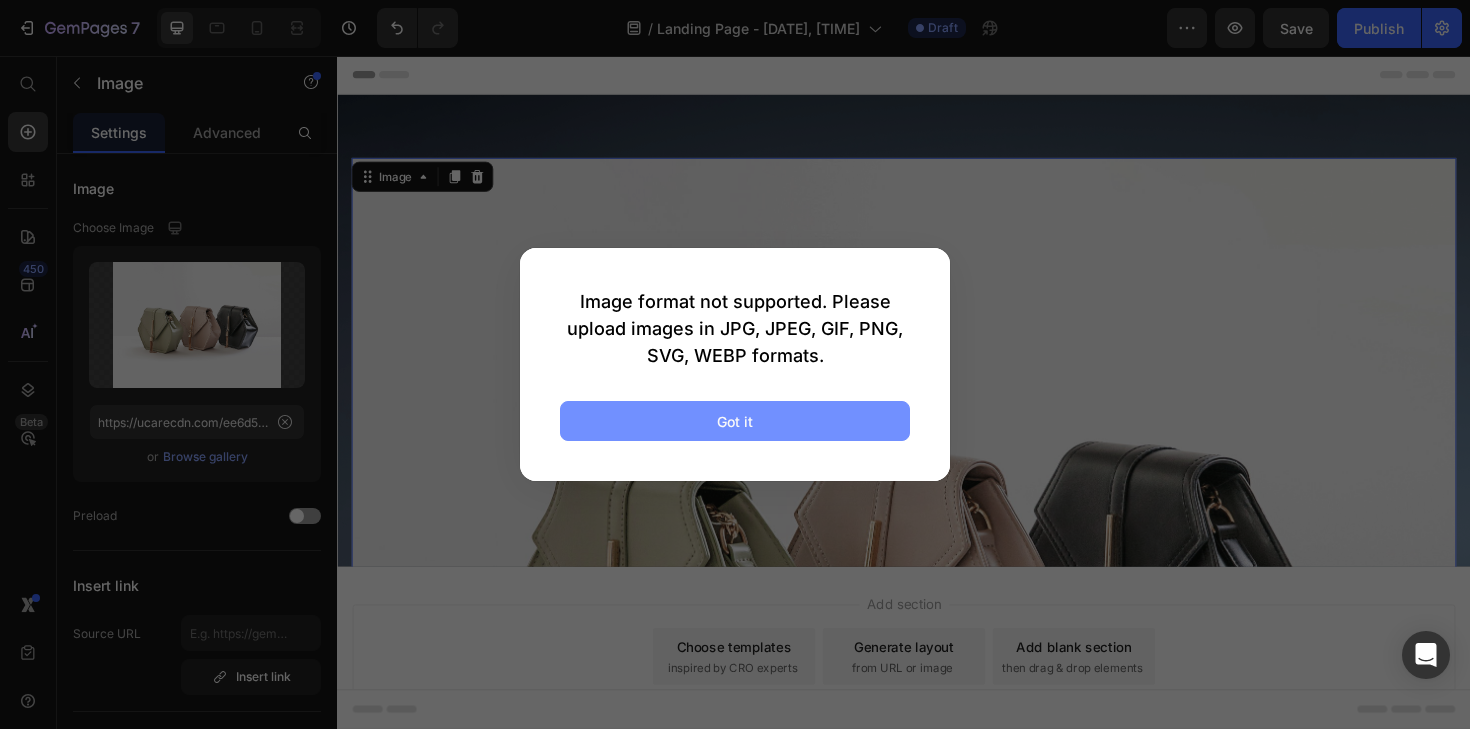 click on "Got it" at bounding box center [735, 421] 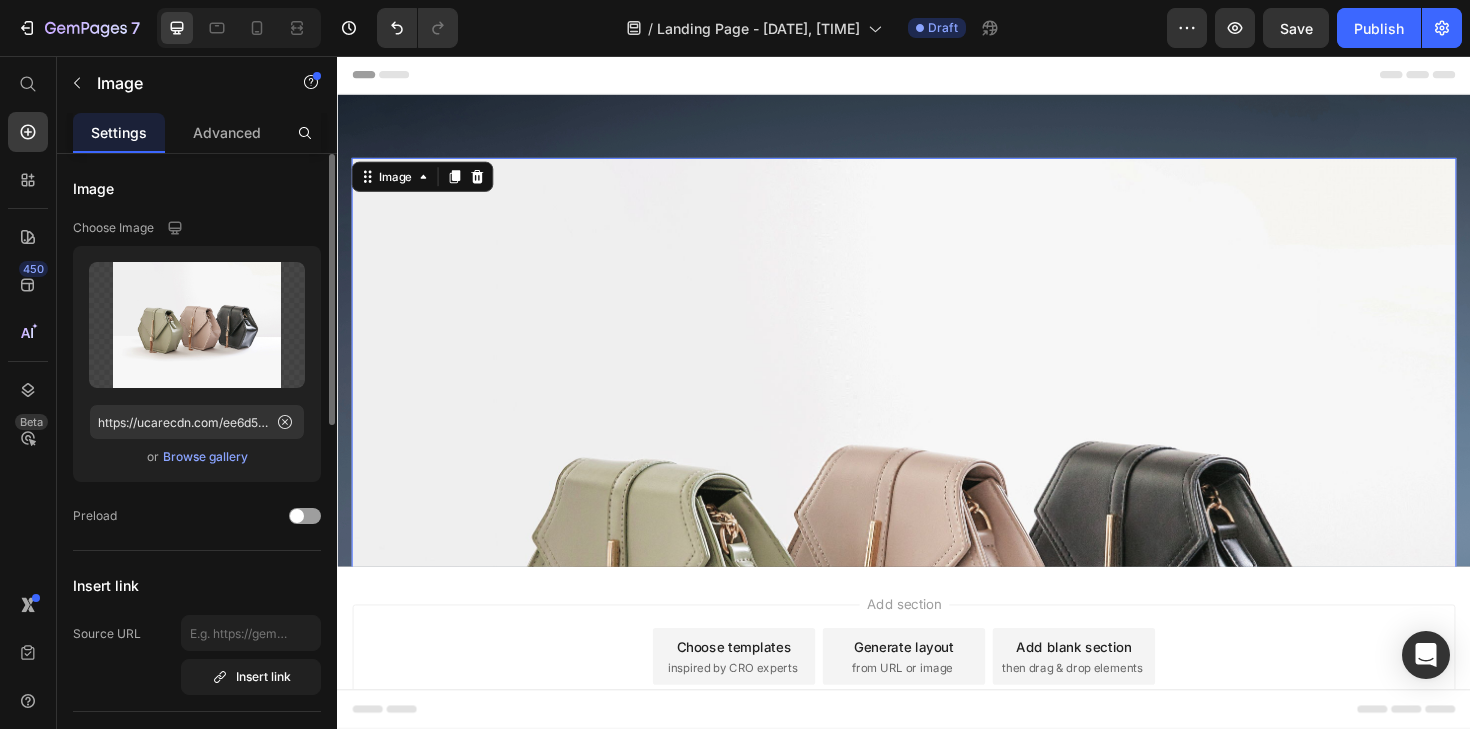 click on "Browse gallery" at bounding box center [205, 457] 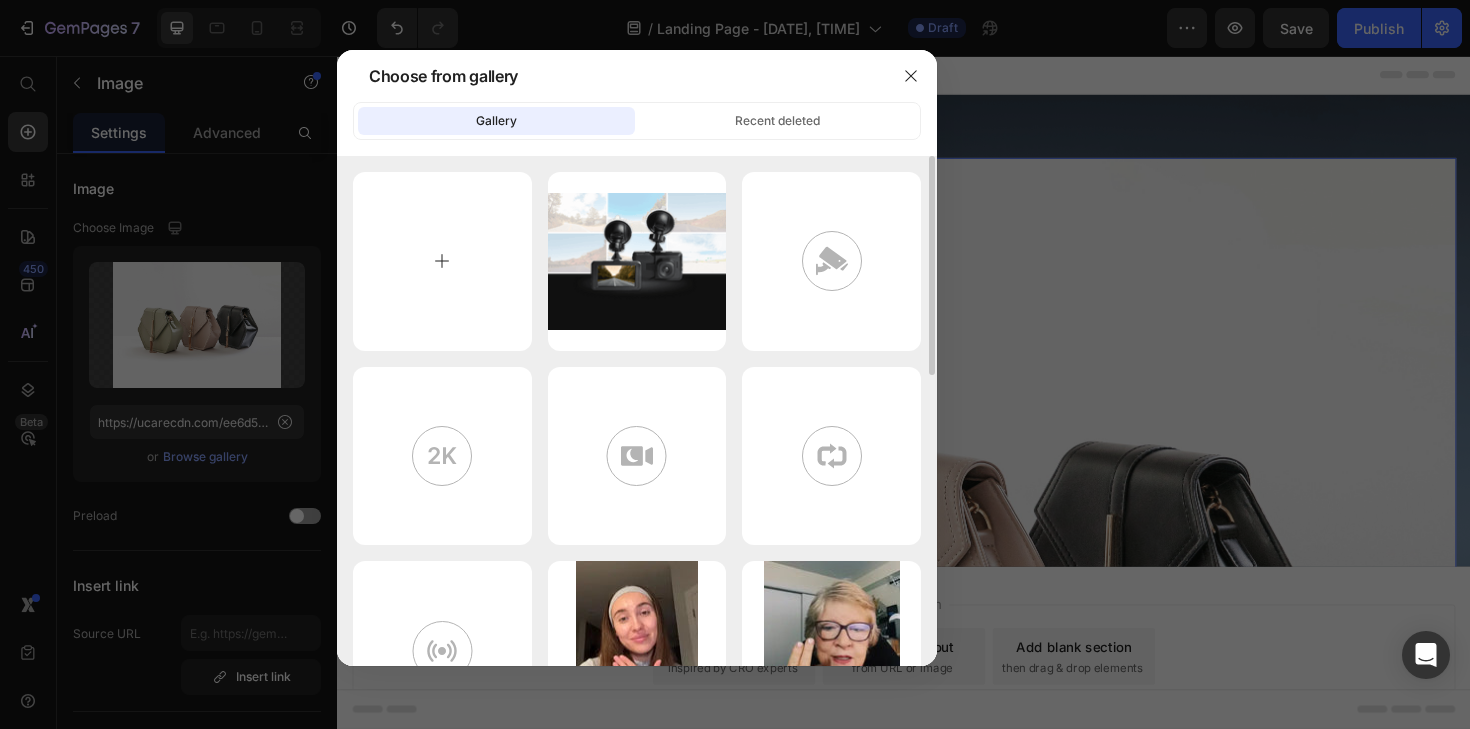 click at bounding box center [442, 261] 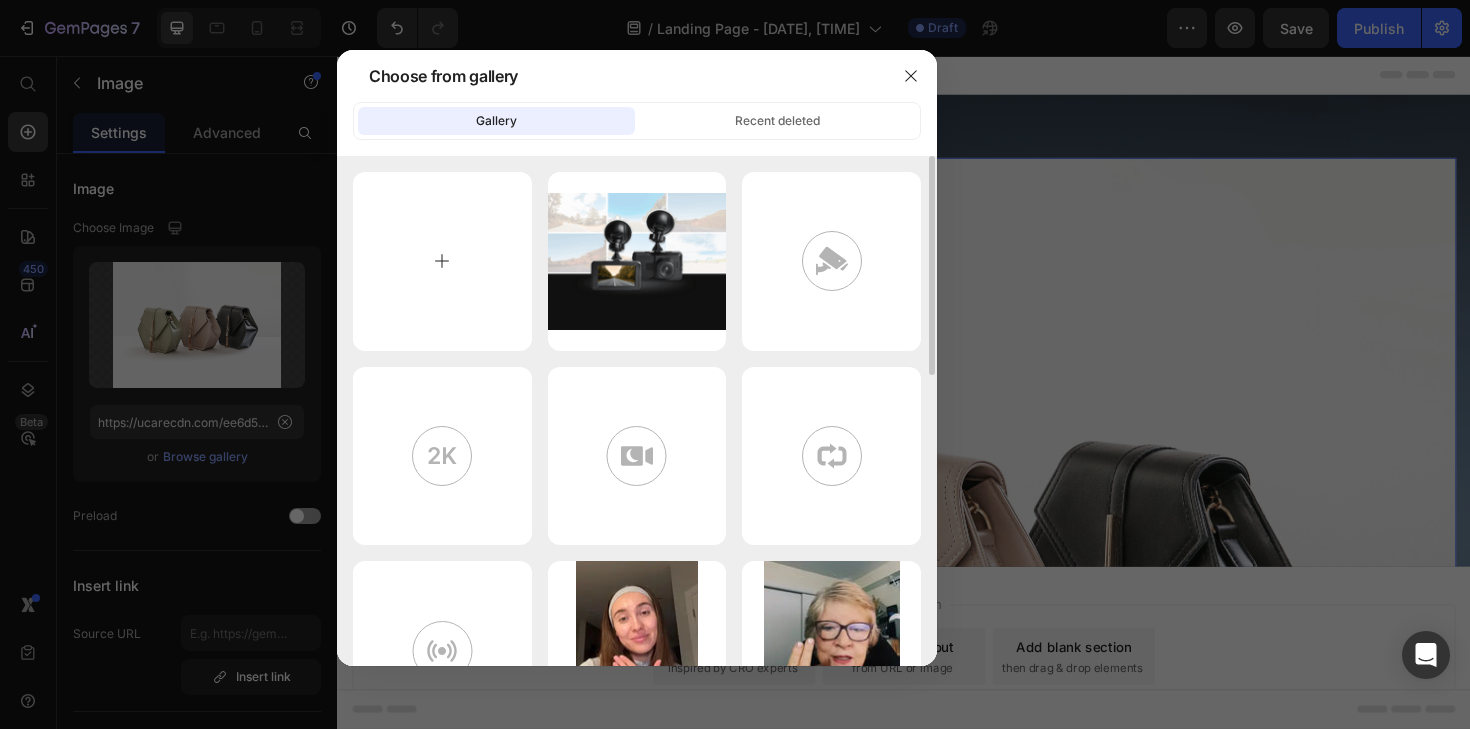 type on "C:\fakepath\image.webp" 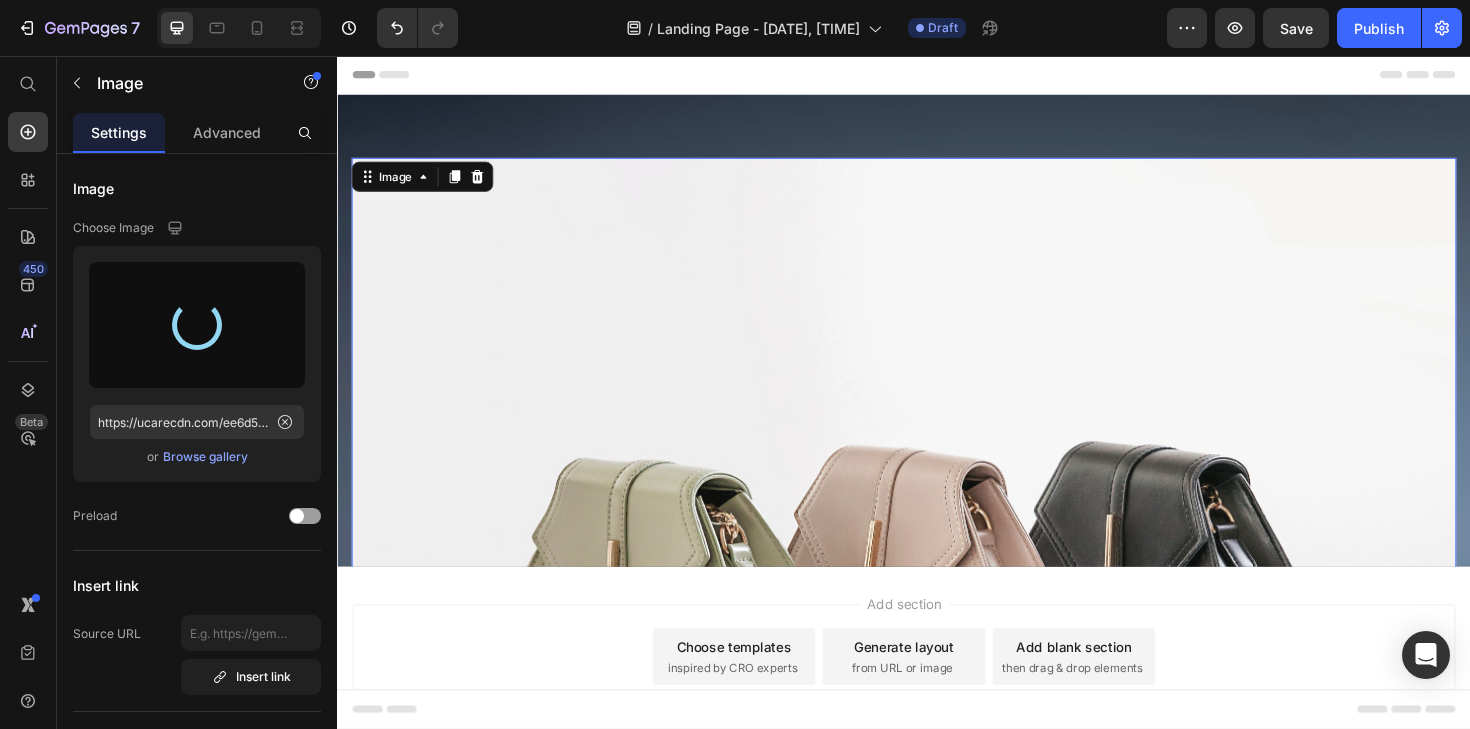 type on "https://cdn.shopify.com/s/files/1/0945/7863/9230/files/gempages_573998703723938585-f448ce54-4eff-439f-90c4-2d584ad5b509.webp" 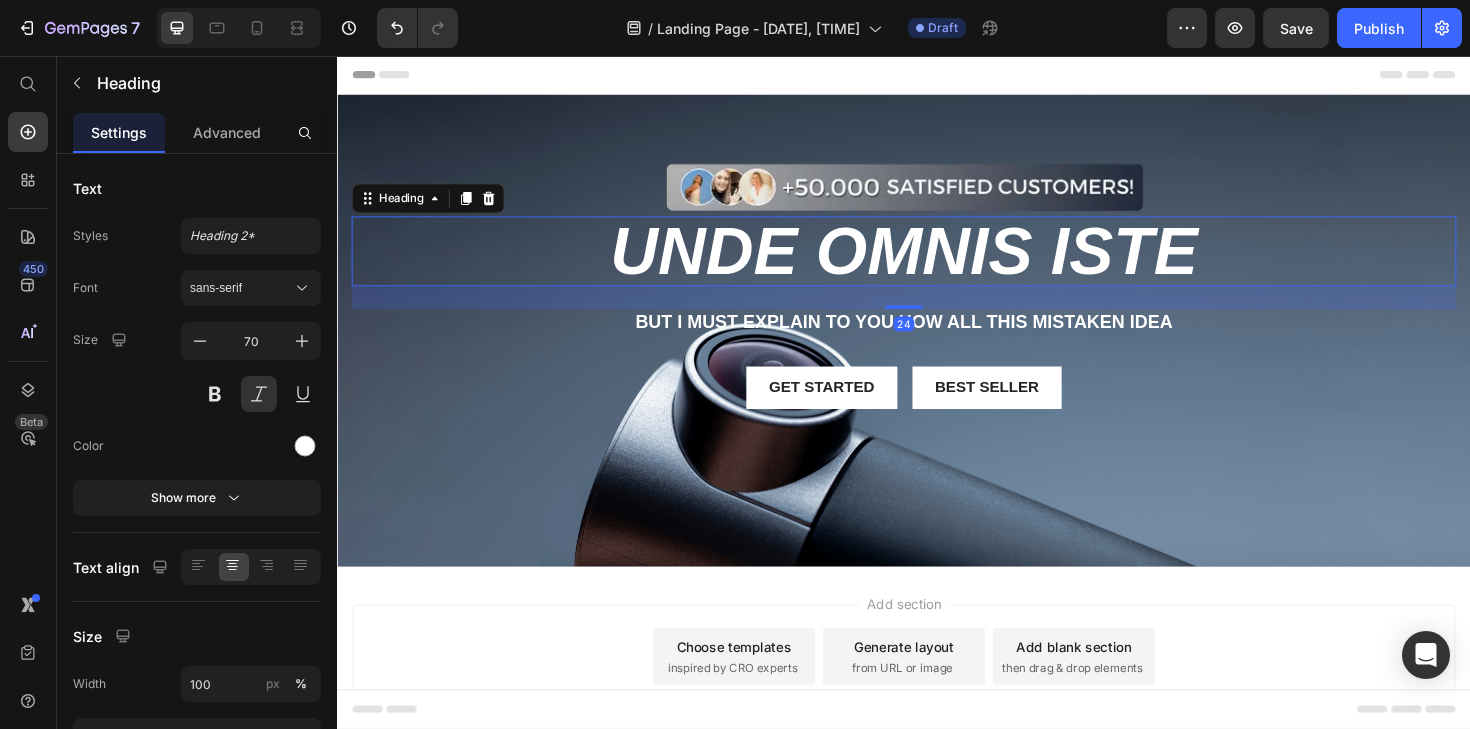 click on "unde omnis iste" at bounding box center [937, 263] 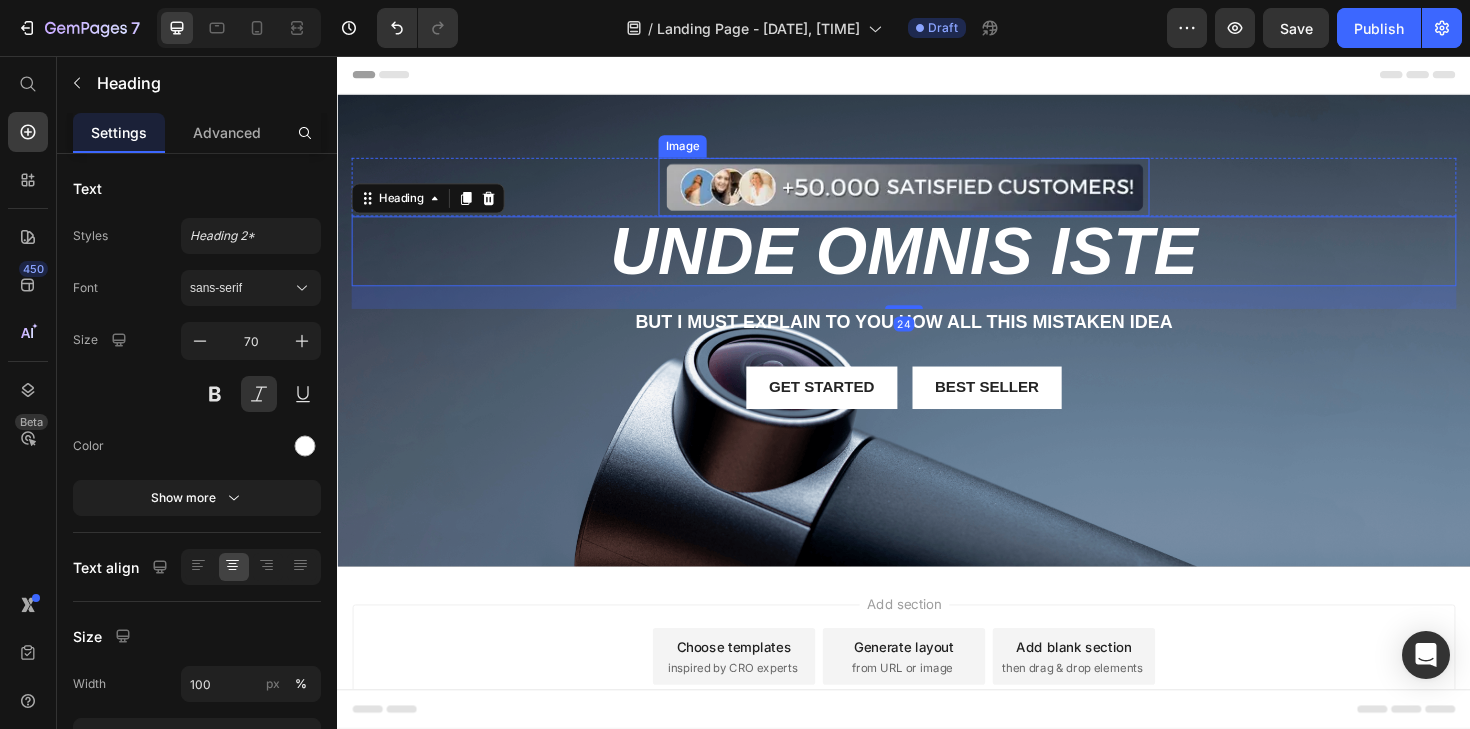 click at bounding box center [937, 195] 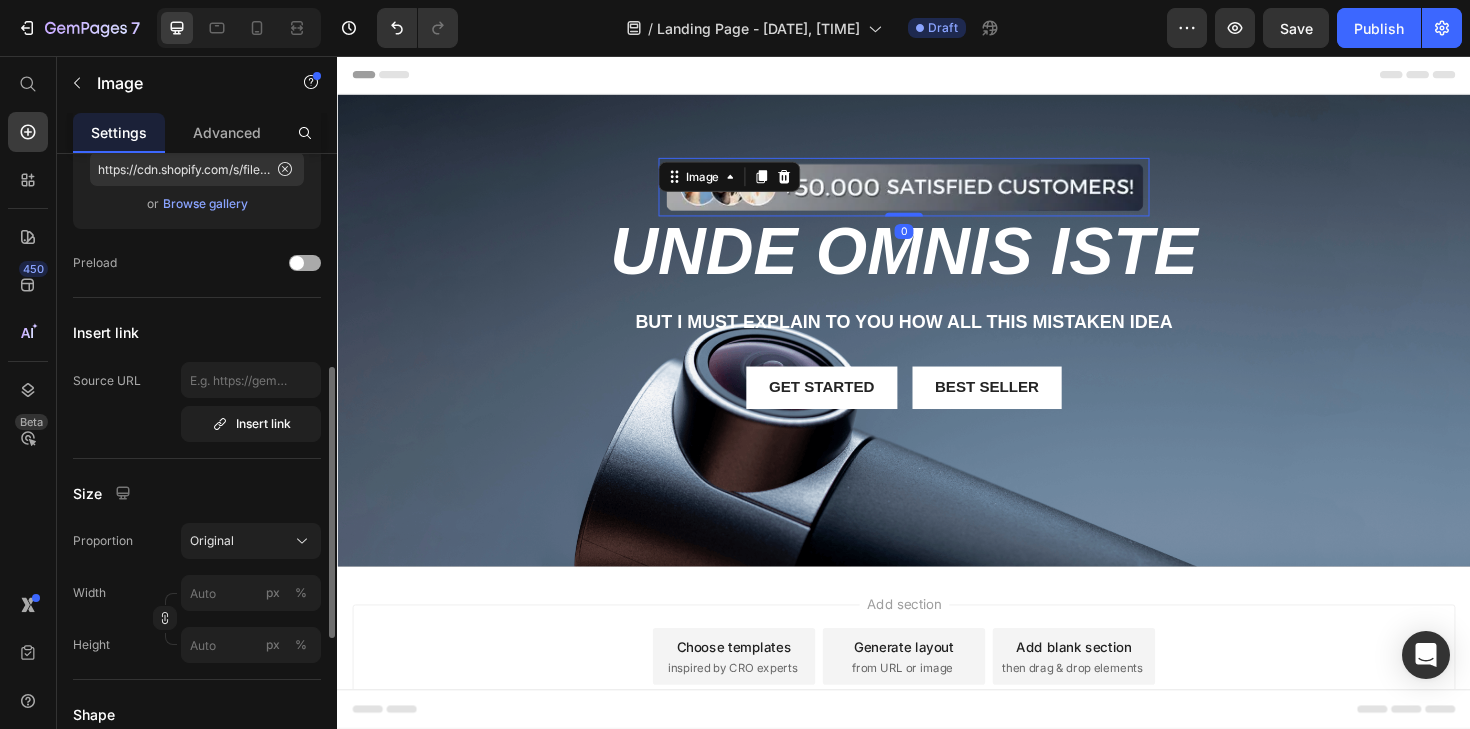 scroll, scrollTop: 373, scrollLeft: 0, axis: vertical 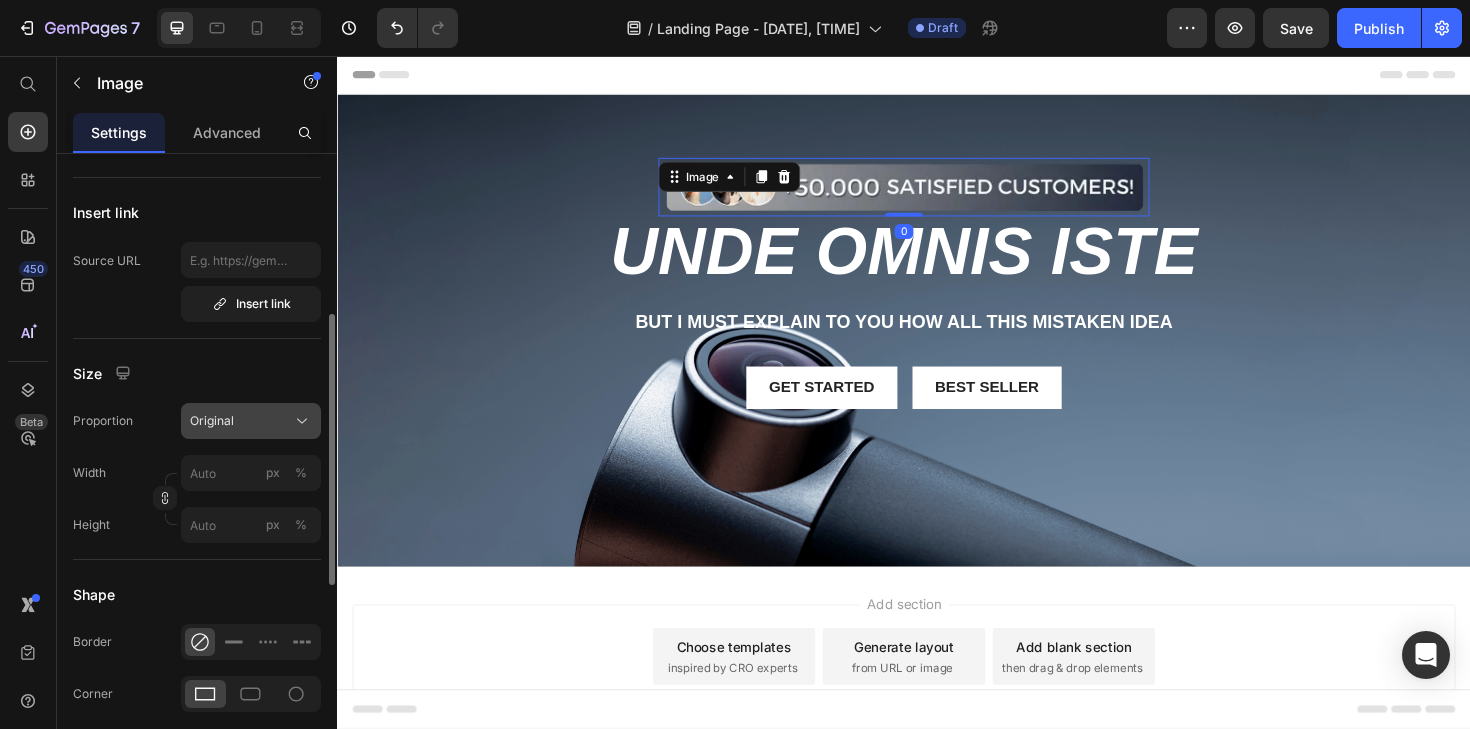 click on "Original" 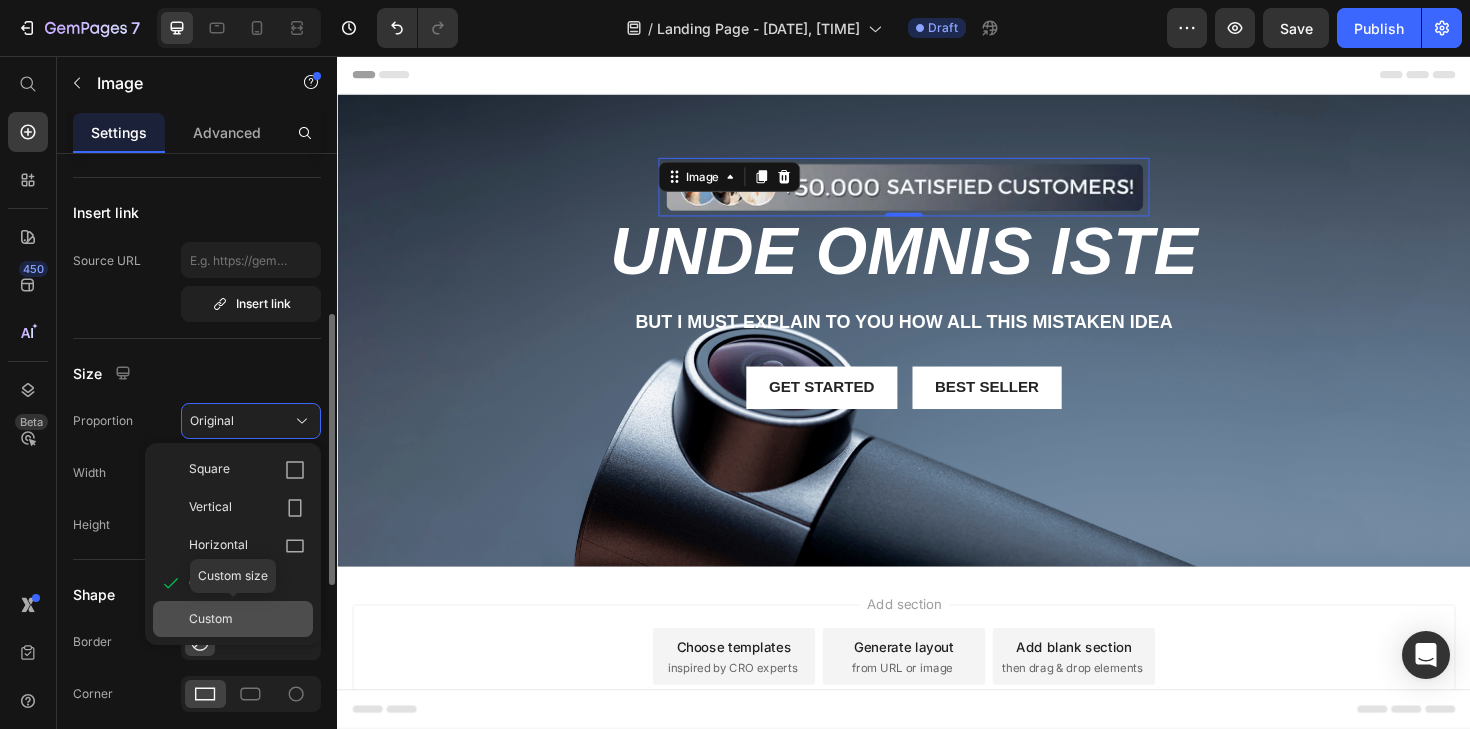 click on "Custom" 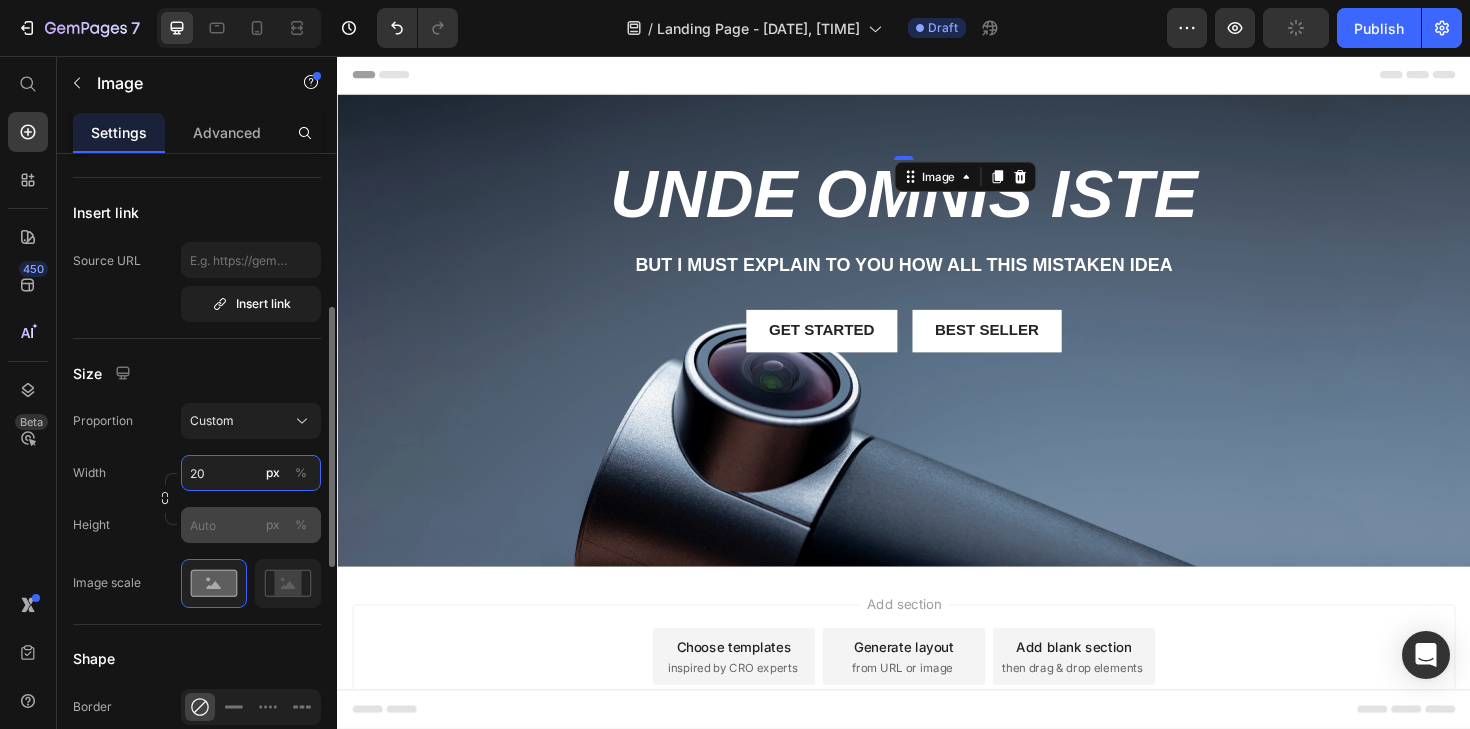 type on "200" 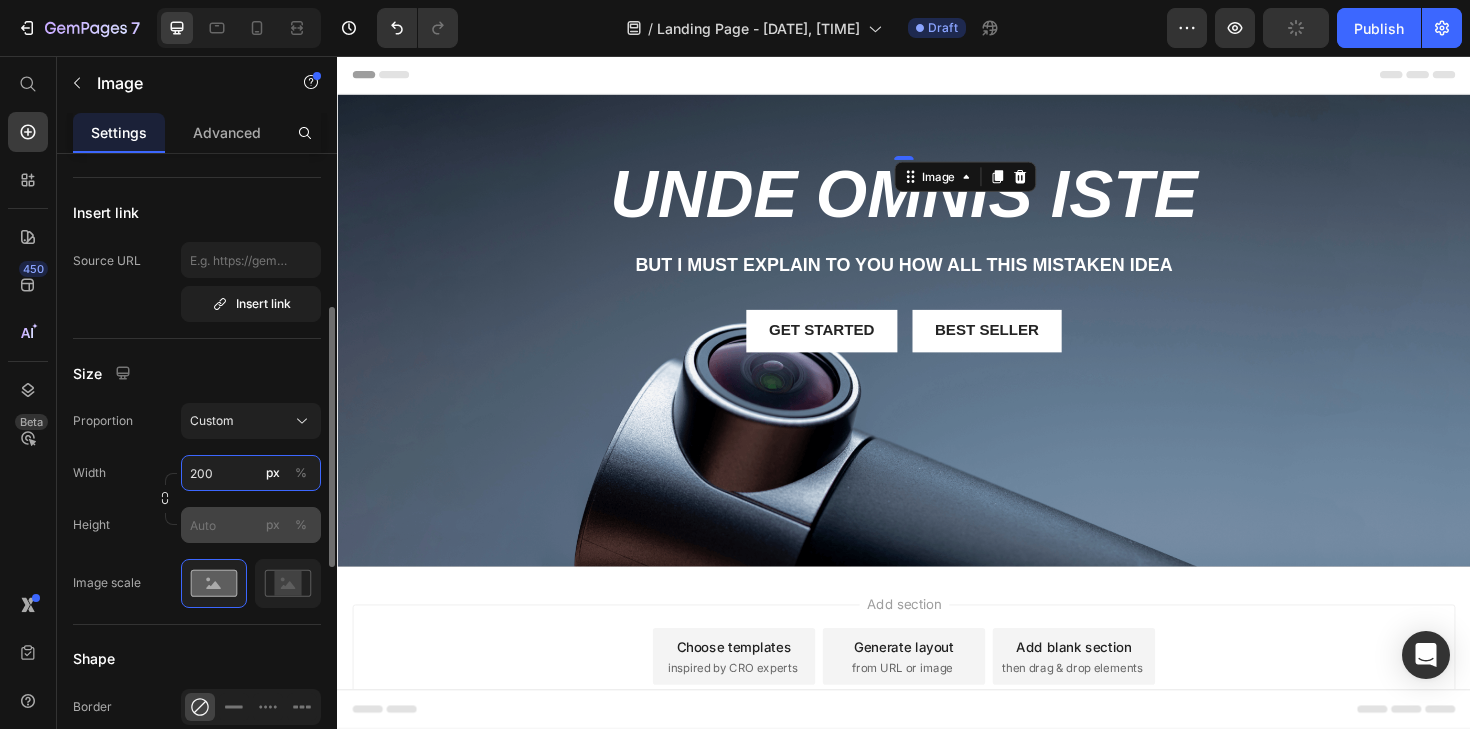 type 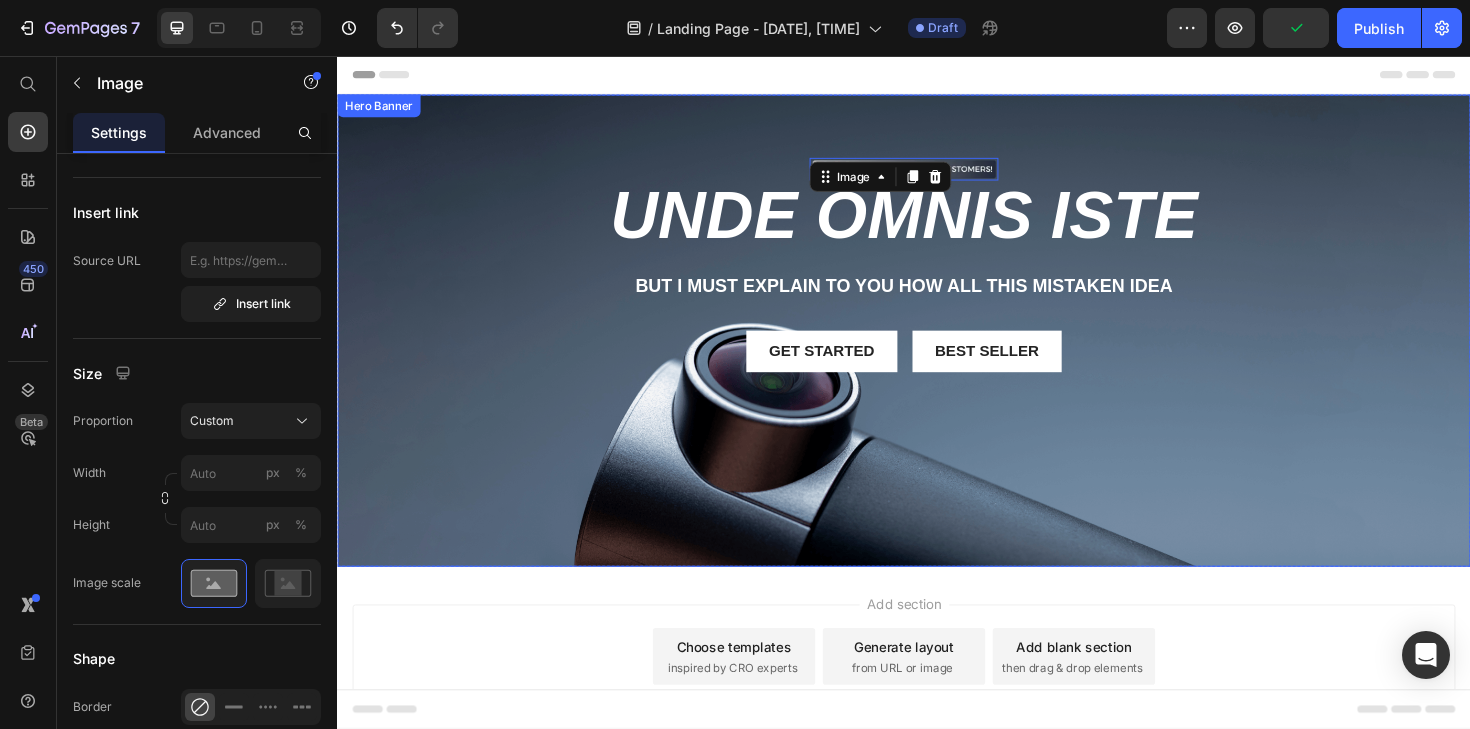 click on "Image   0 Row unde omnis iste Heading But I must explain to you how all this mistaken idea Text Block Get started Button Best Seller Button Row" at bounding box center (937, 293) 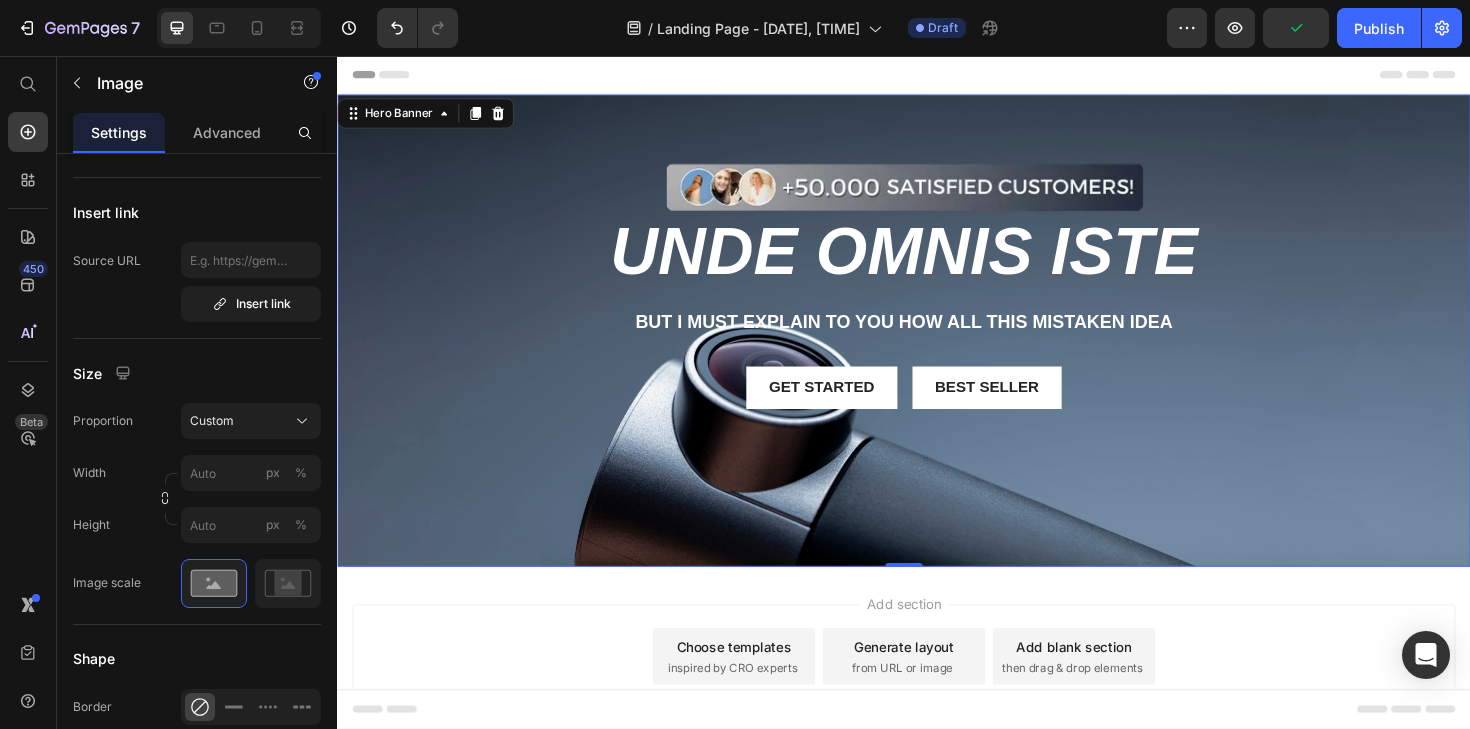 scroll, scrollTop: 0, scrollLeft: 0, axis: both 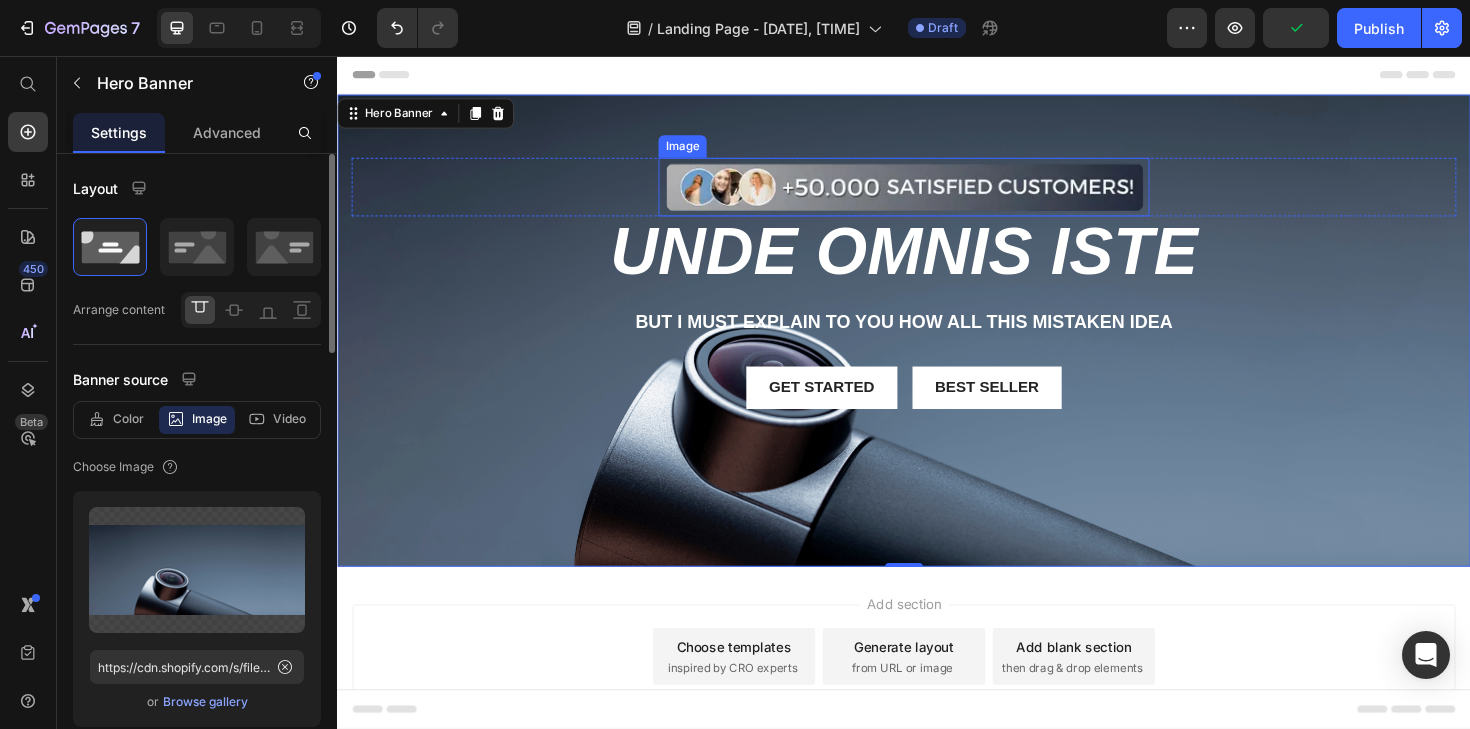 click on "Image" at bounding box center [937, 195] 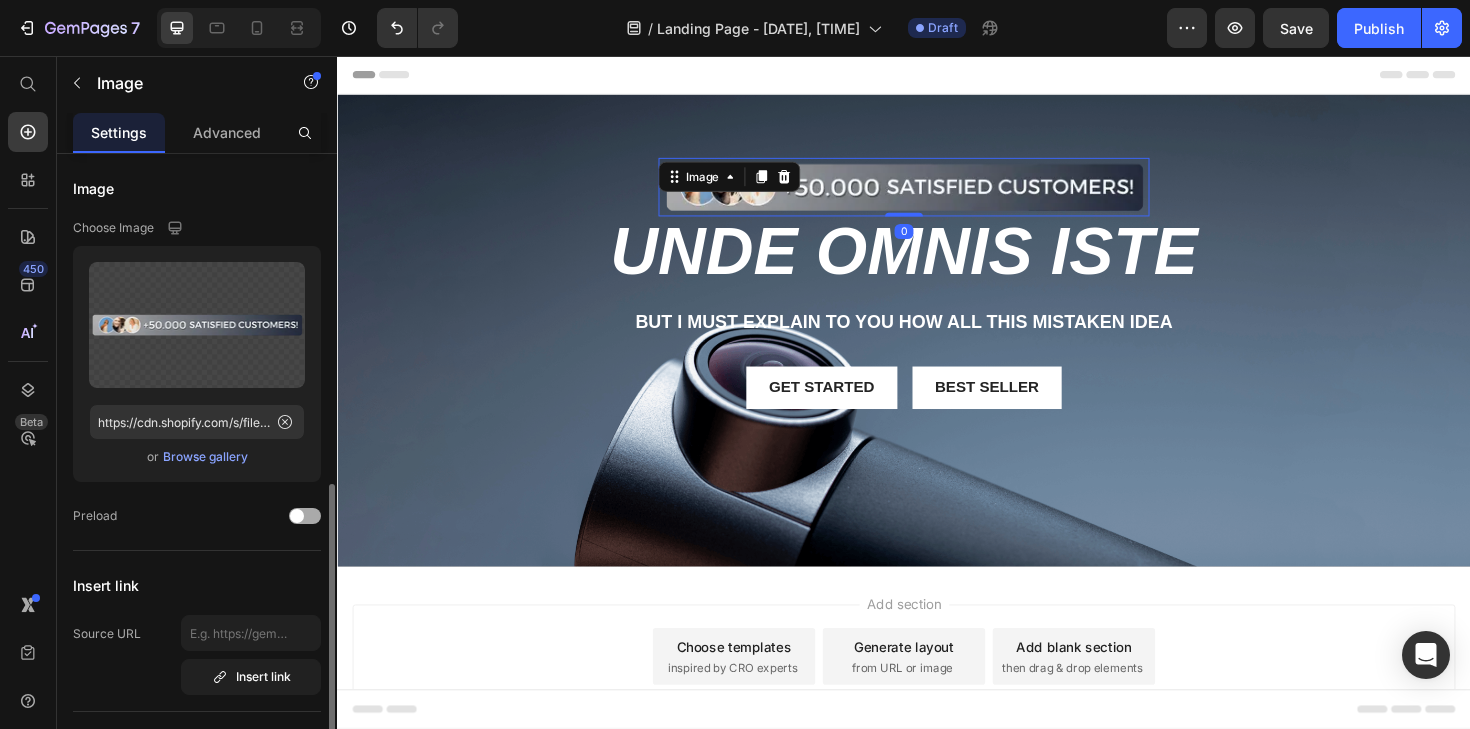 scroll, scrollTop: 379, scrollLeft: 0, axis: vertical 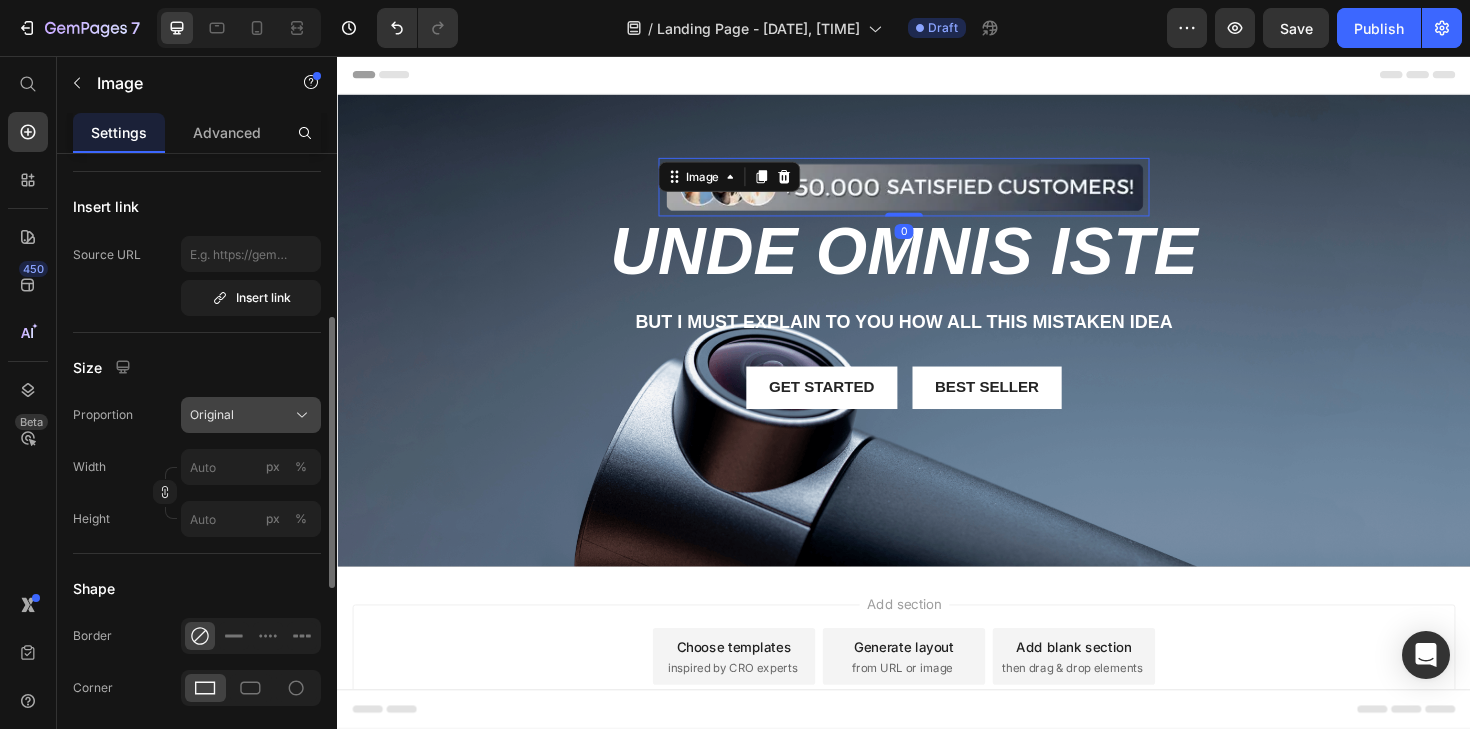 click on "Original" 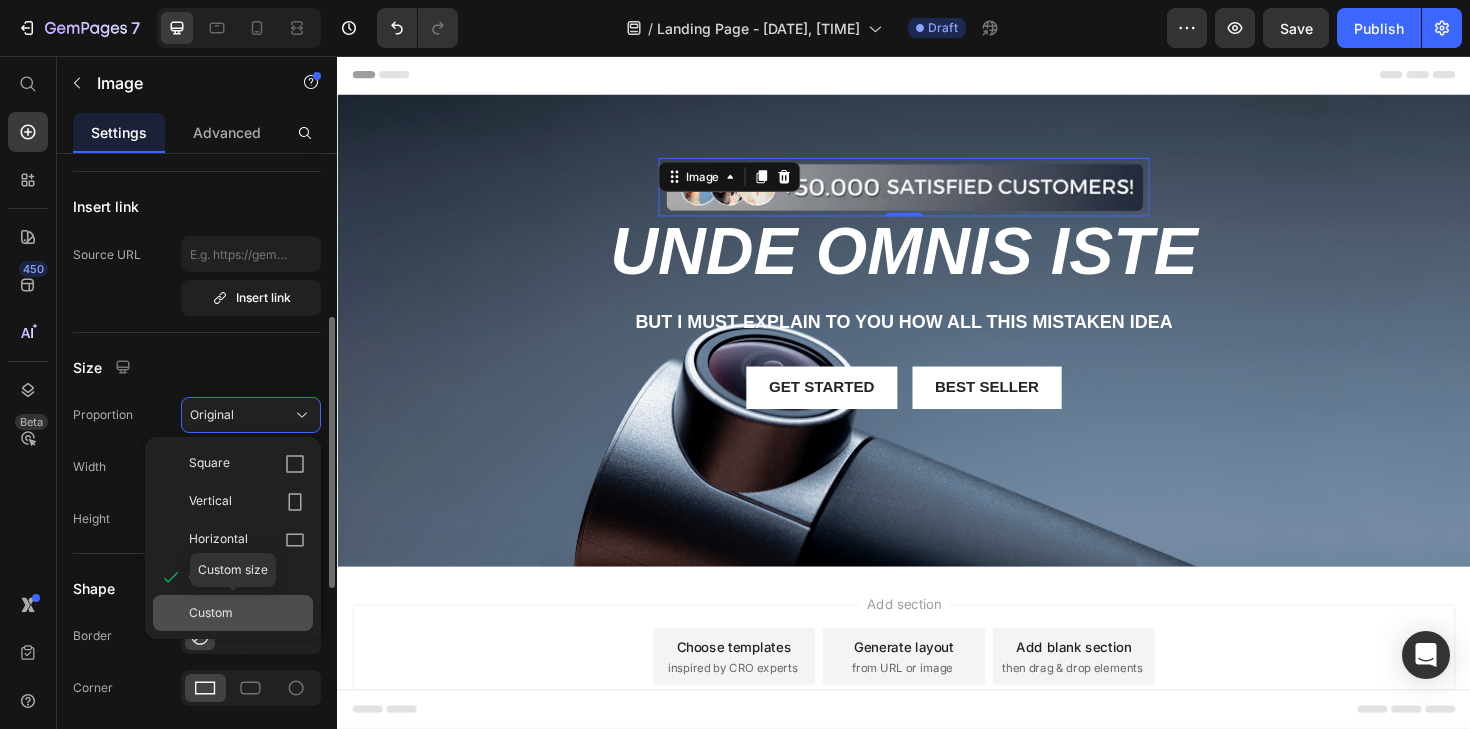 click on "Custom" at bounding box center [247, 613] 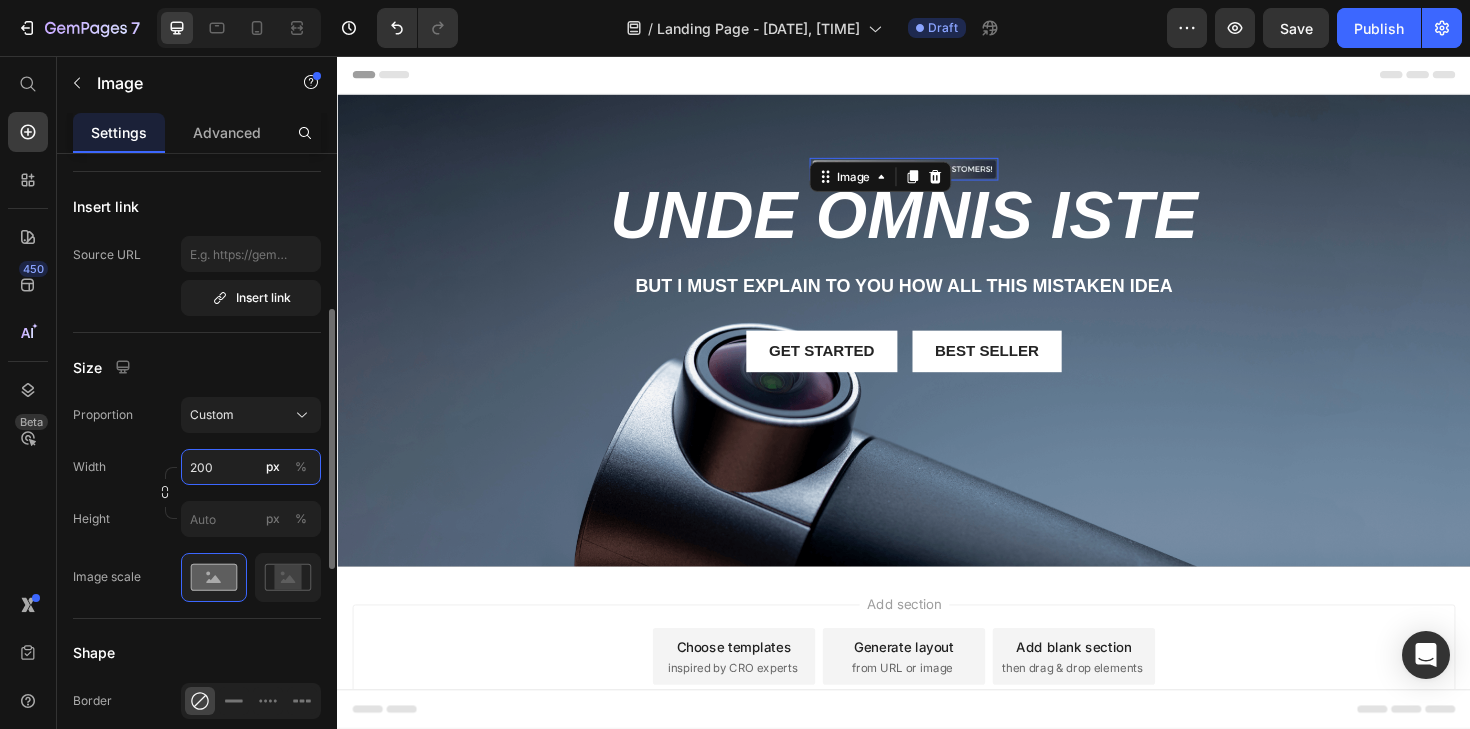 type on "200" 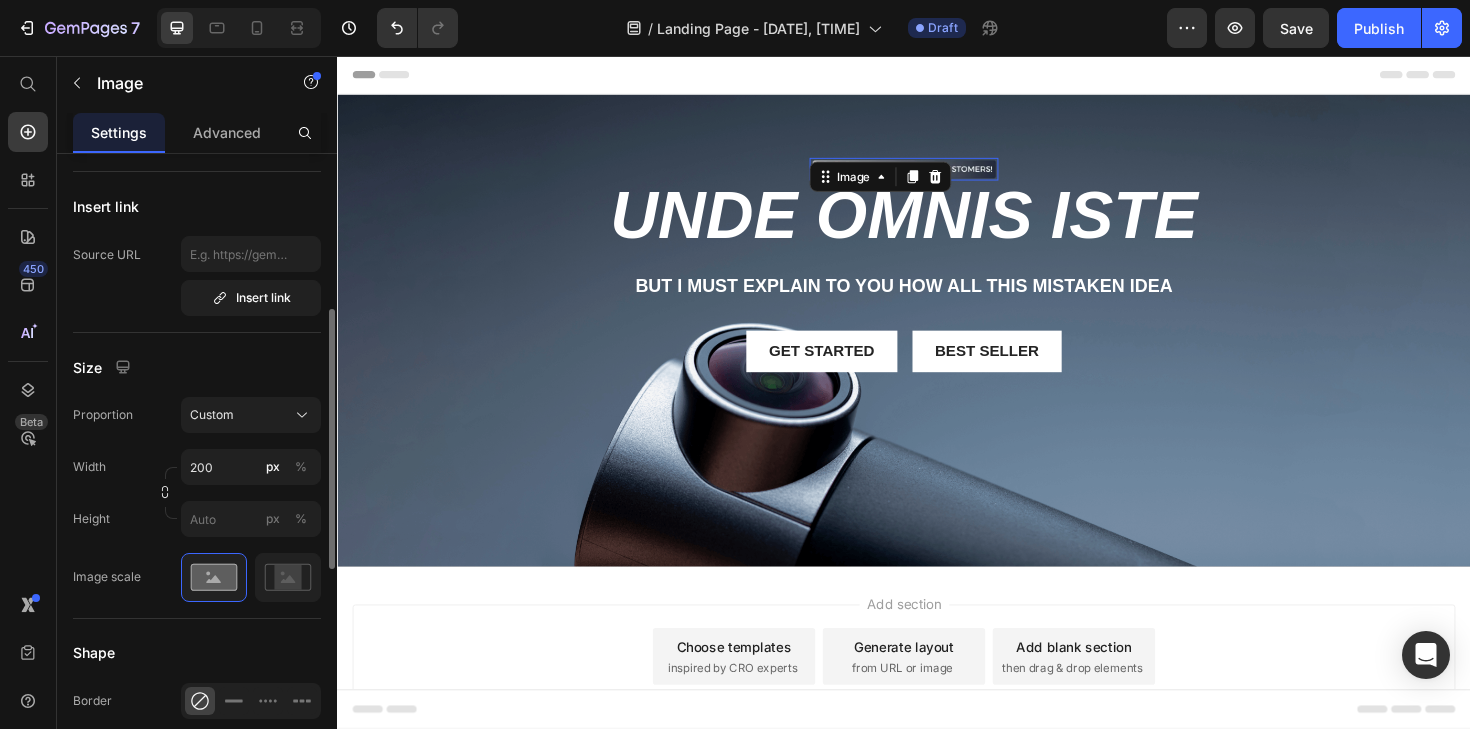click on "Width 200 px % Height px %" 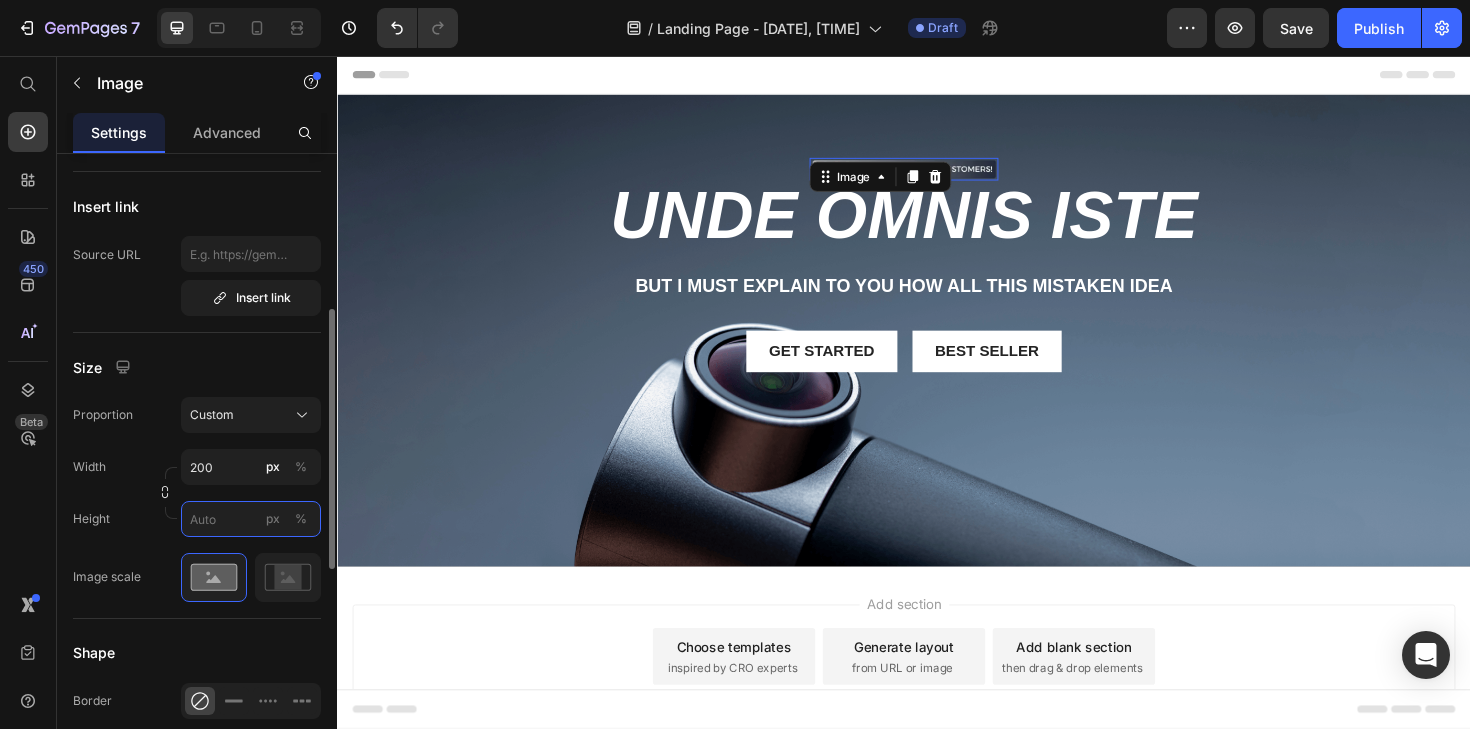 click on "px %" at bounding box center [251, 519] 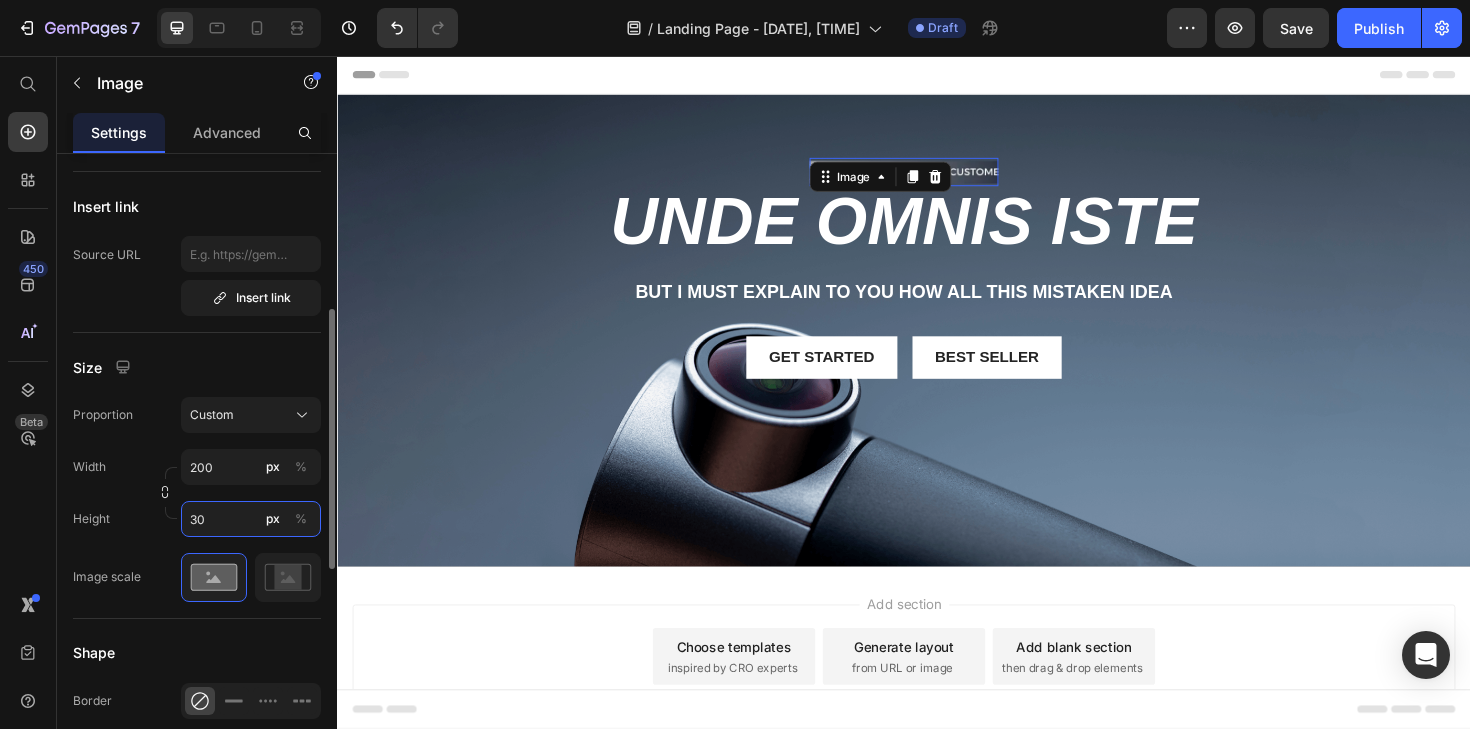 type on "300" 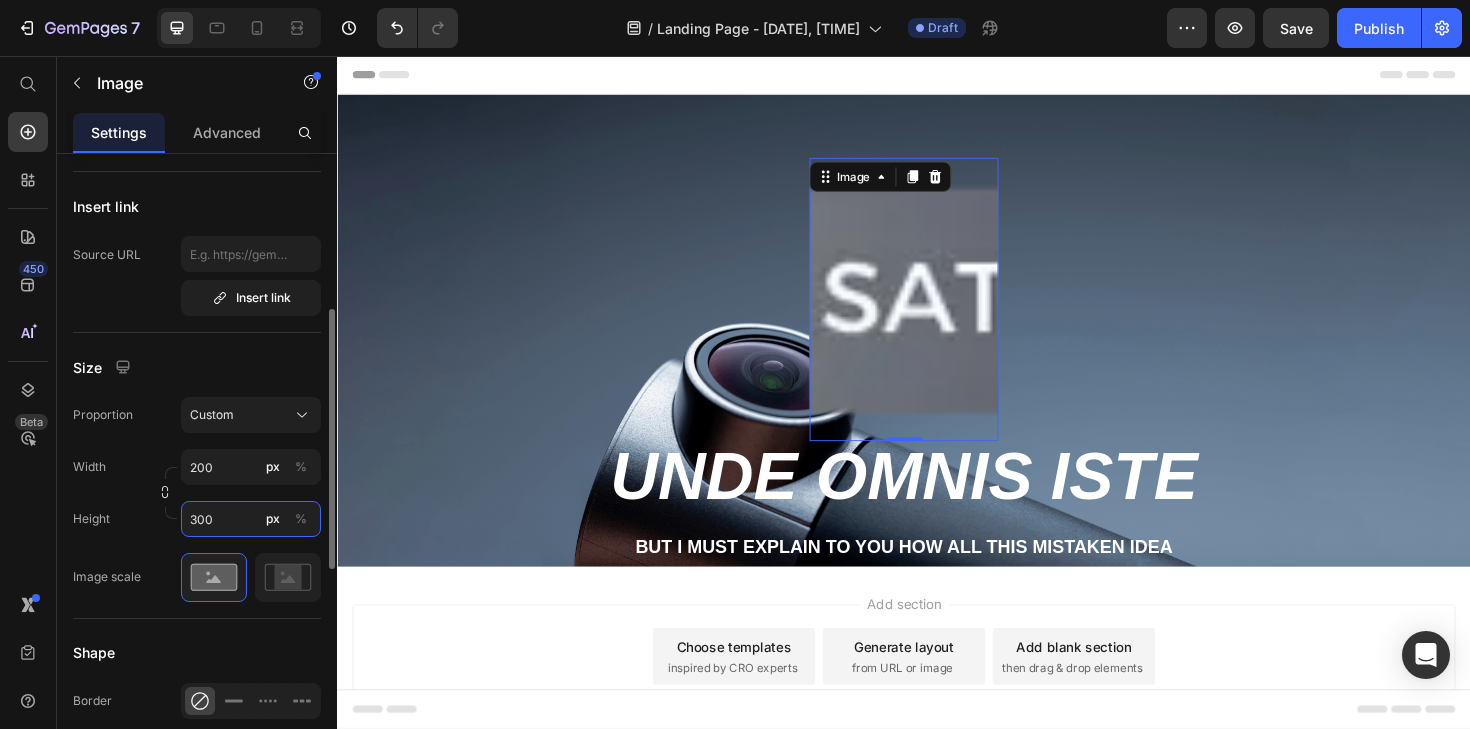 type 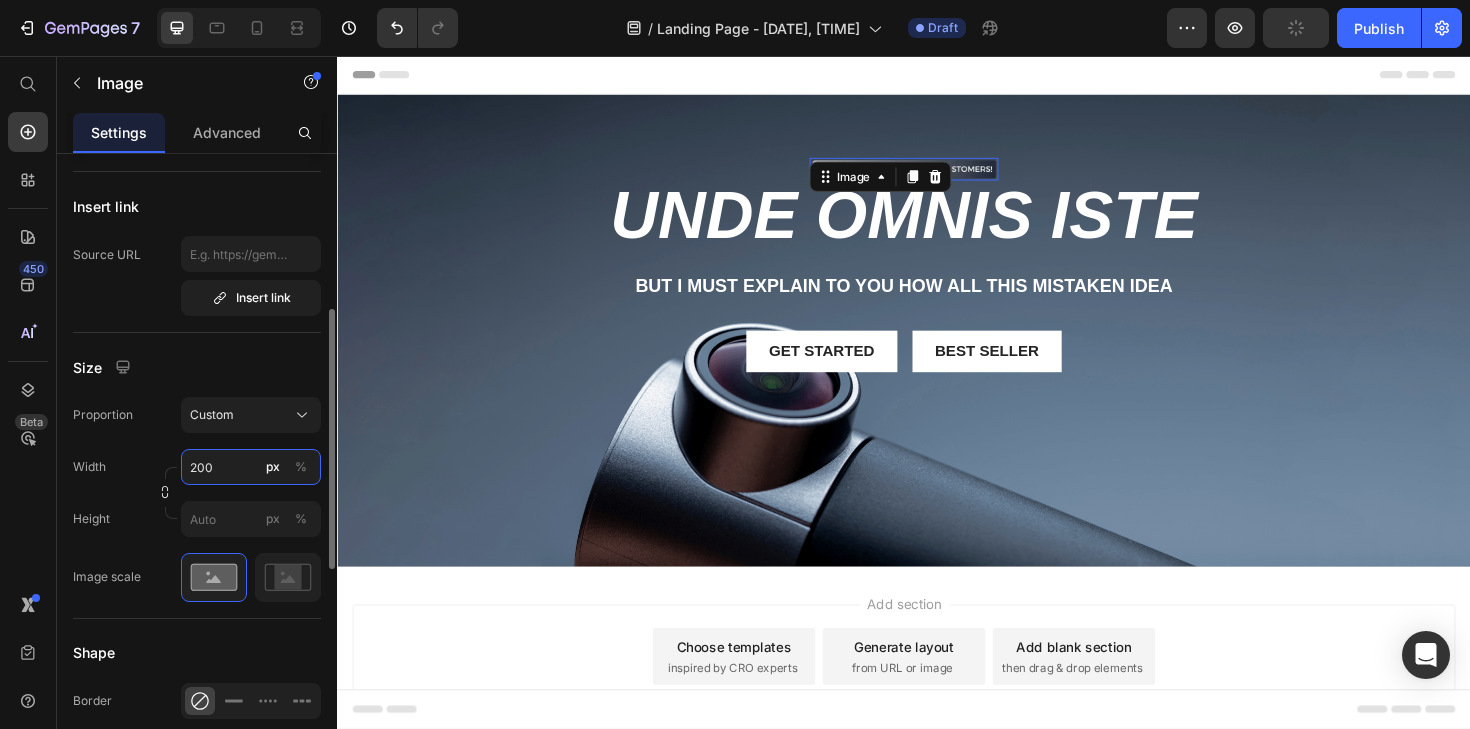 click on "200" at bounding box center [251, 467] 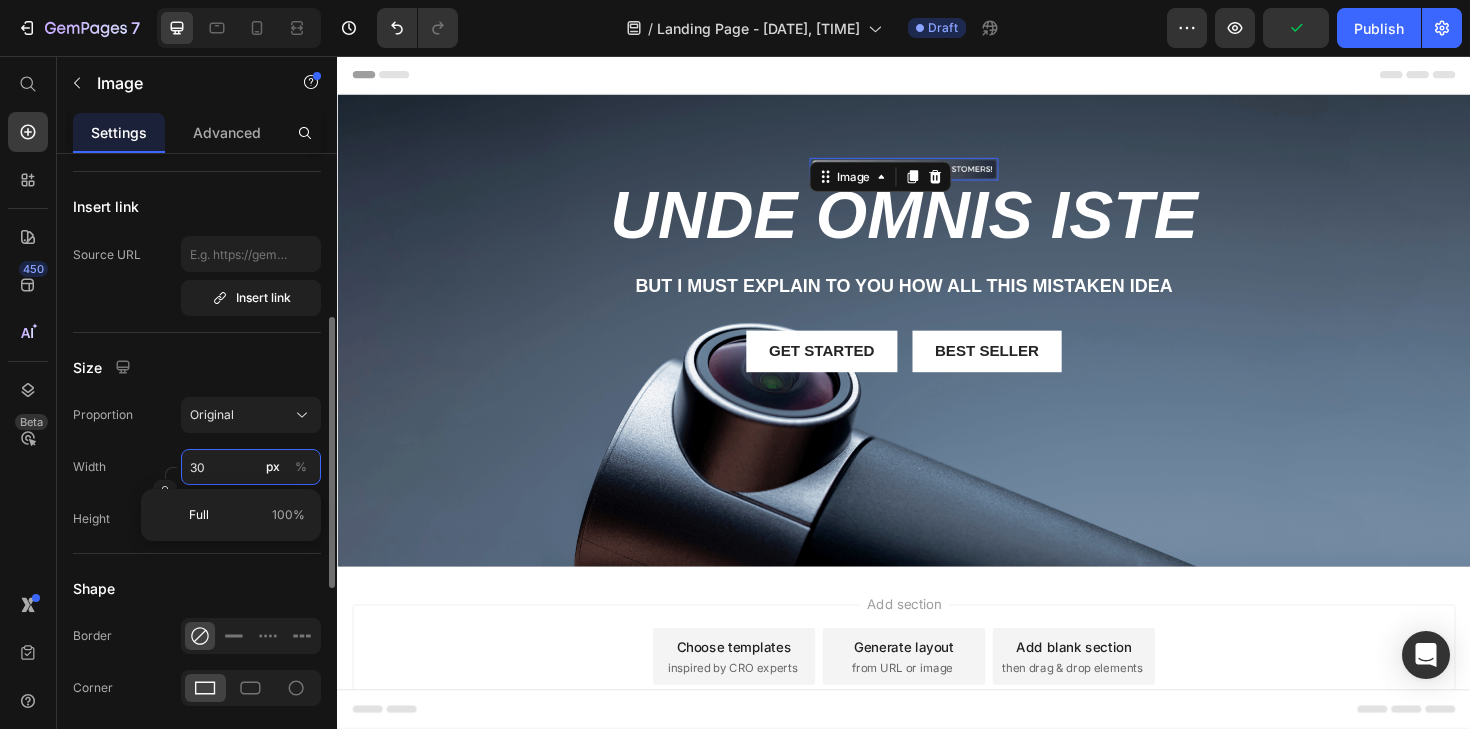 type on "300" 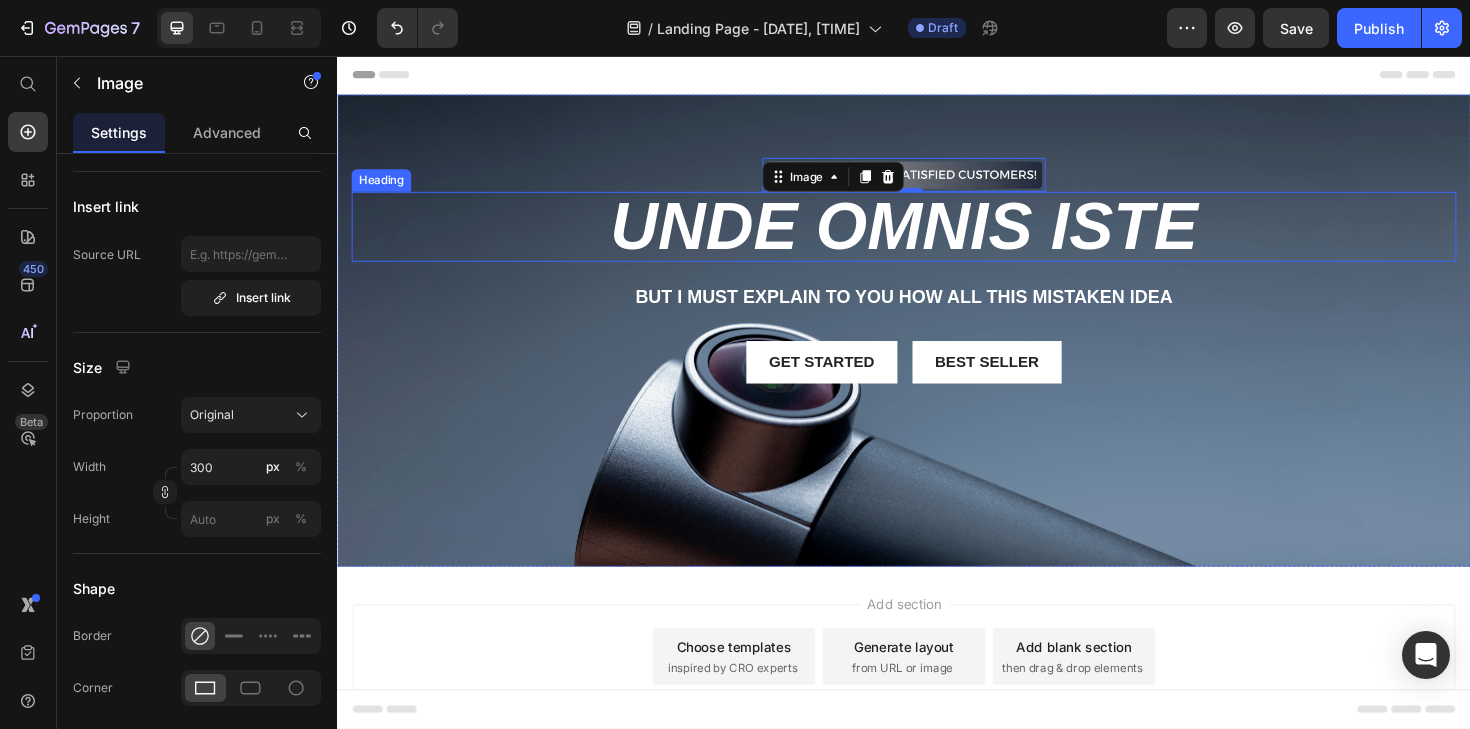 click on "unde omnis iste" at bounding box center [937, 237] 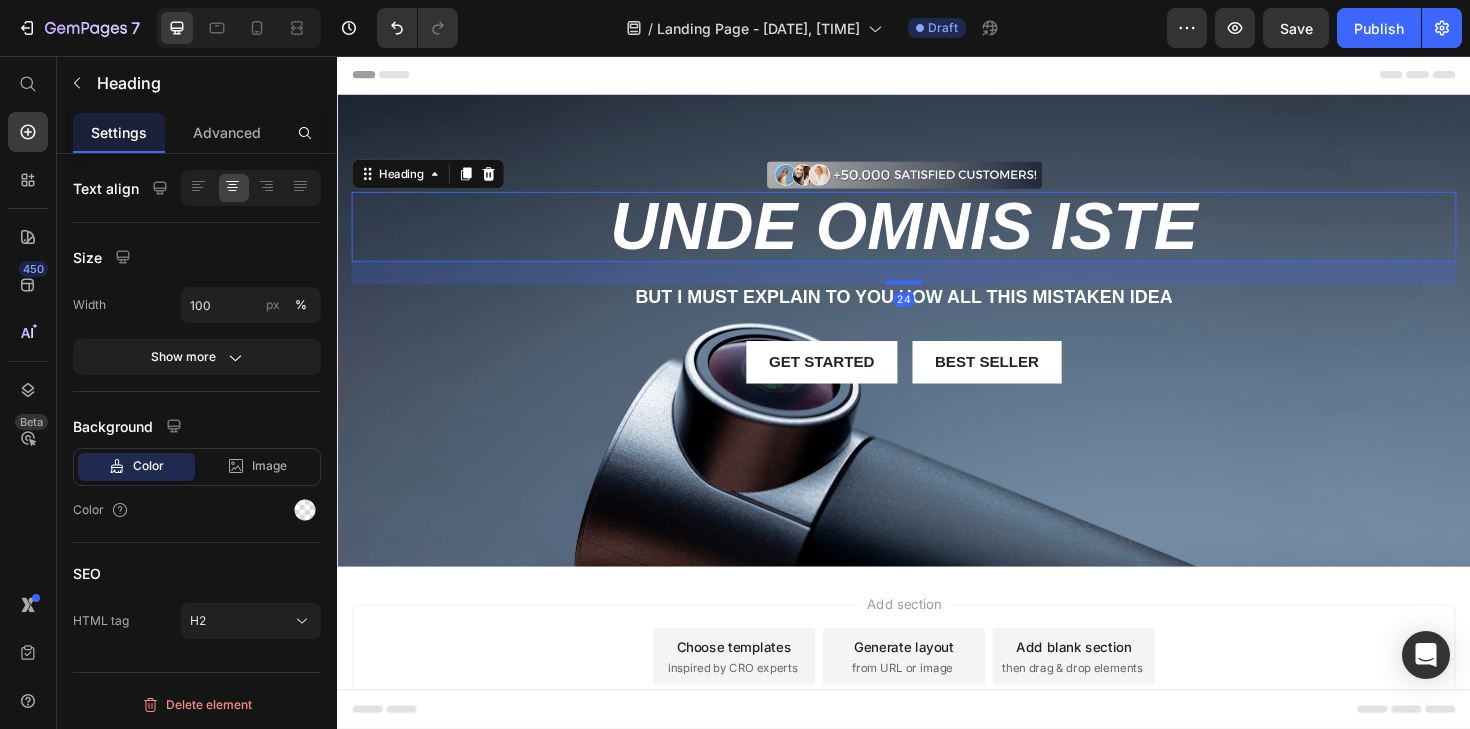 scroll, scrollTop: 0, scrollLeft: 0, axis: both 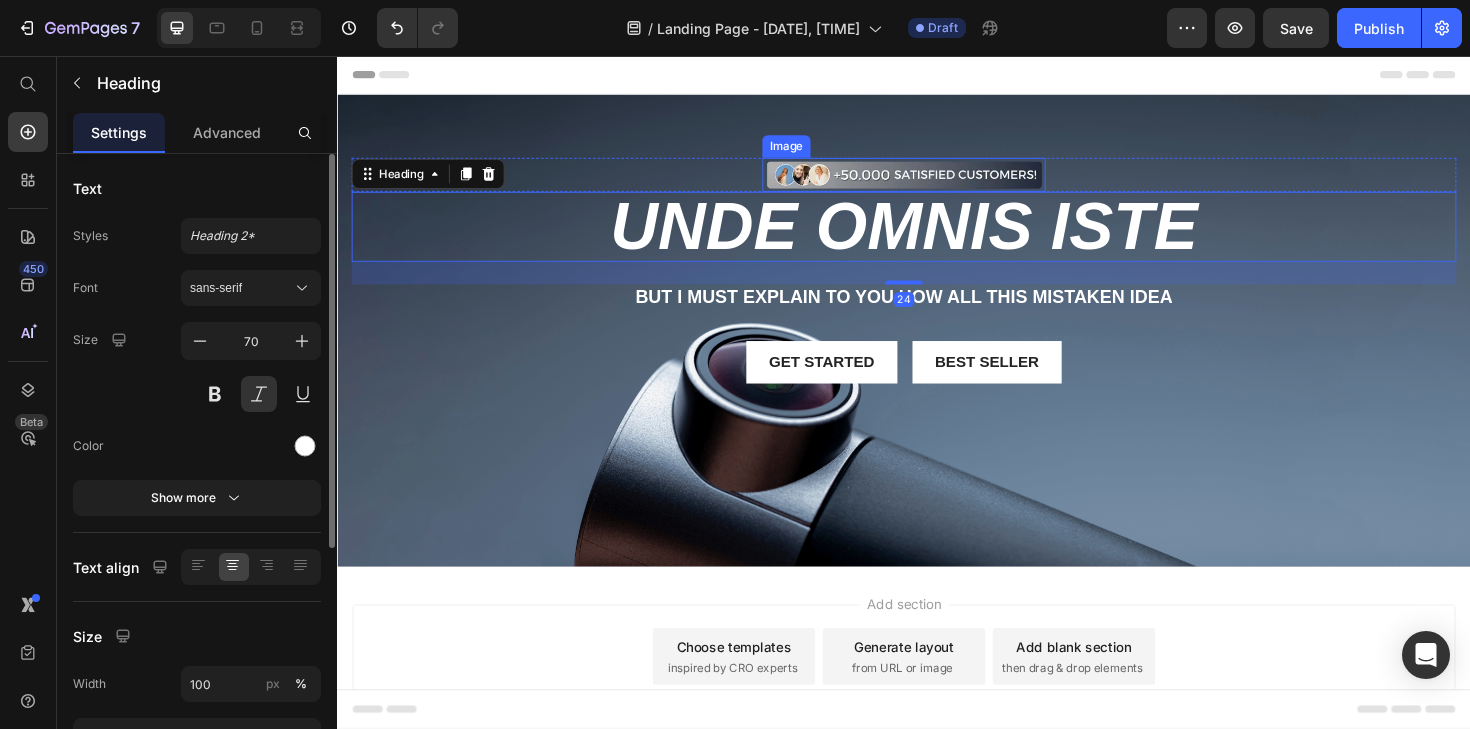 click at bounding box center [937, 182] 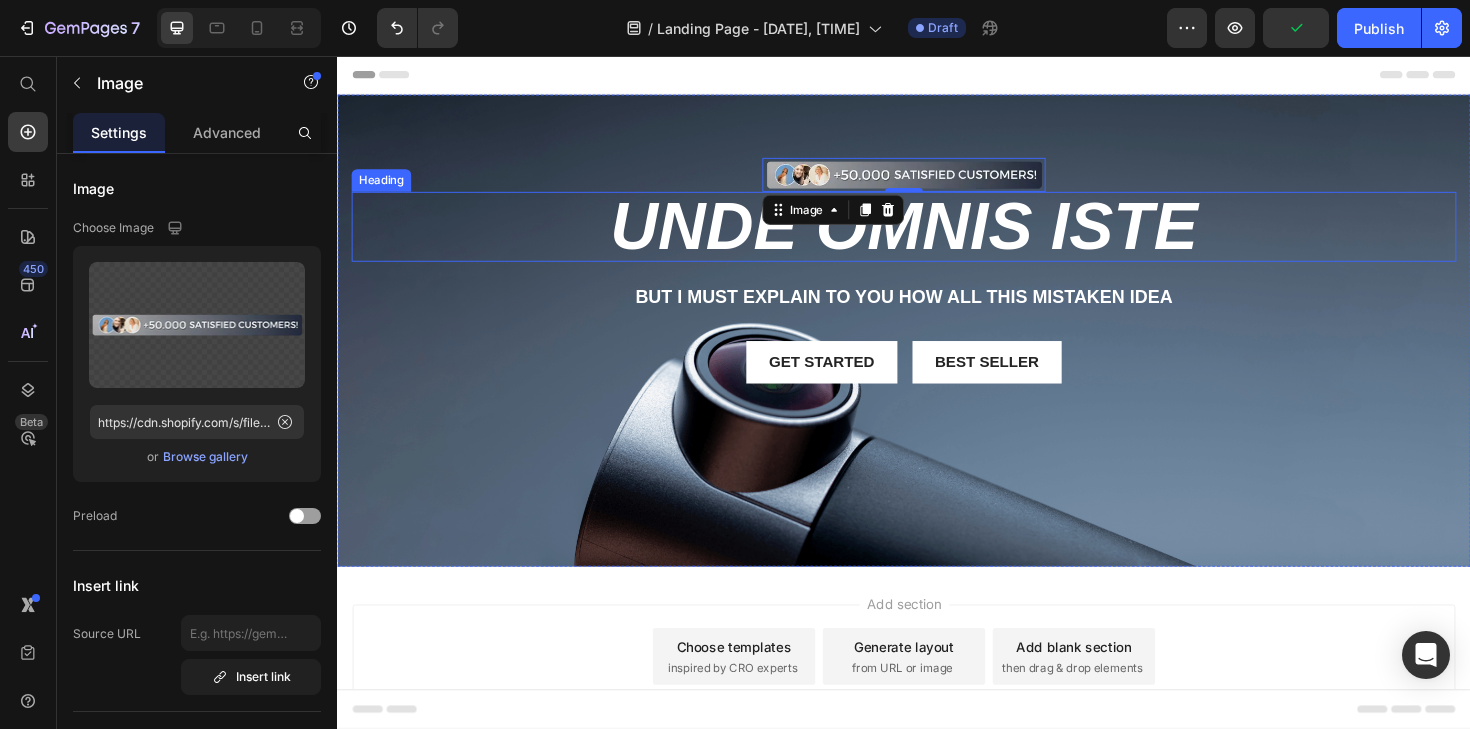 click on "unde omnis iste" at bounding box center [937, 237] 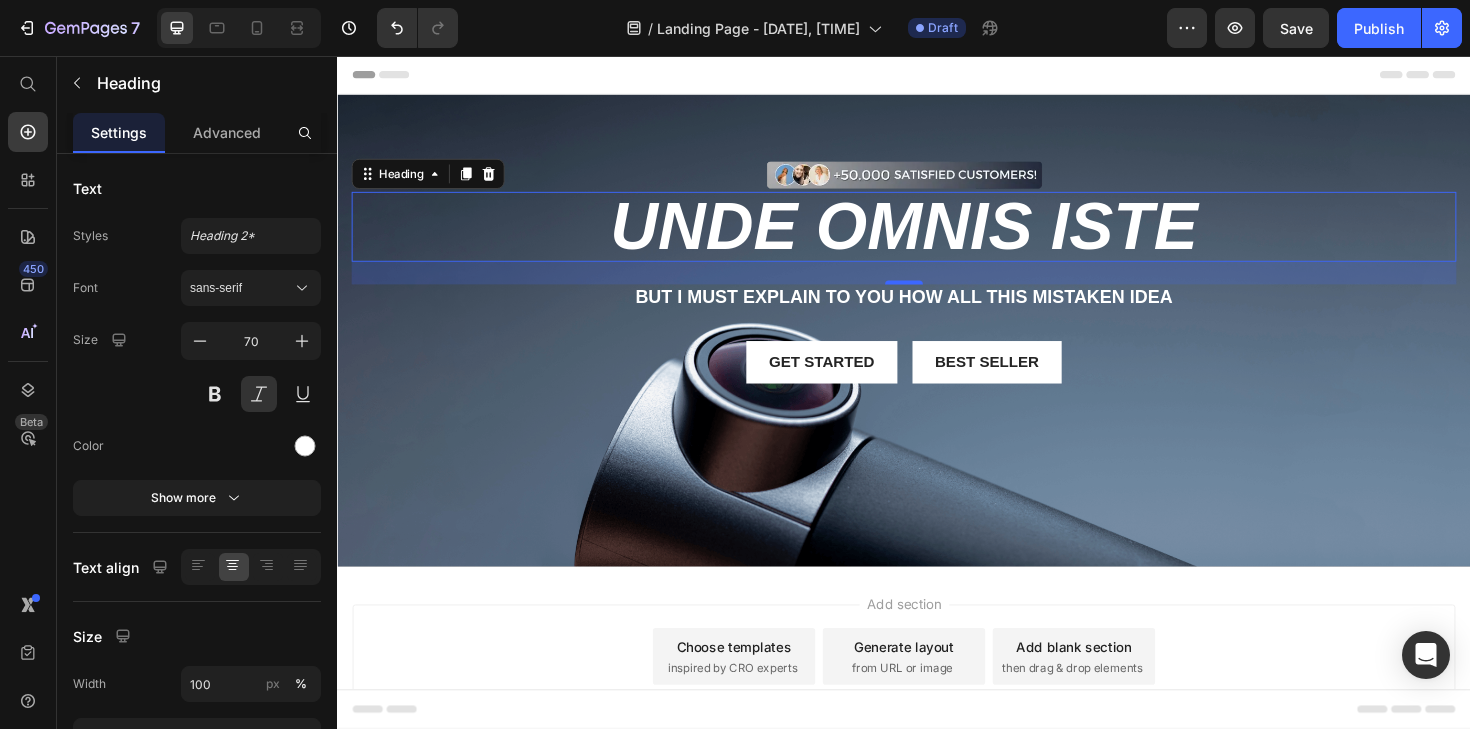 click on "unde omnis iste" at bounding box center [937, 237] 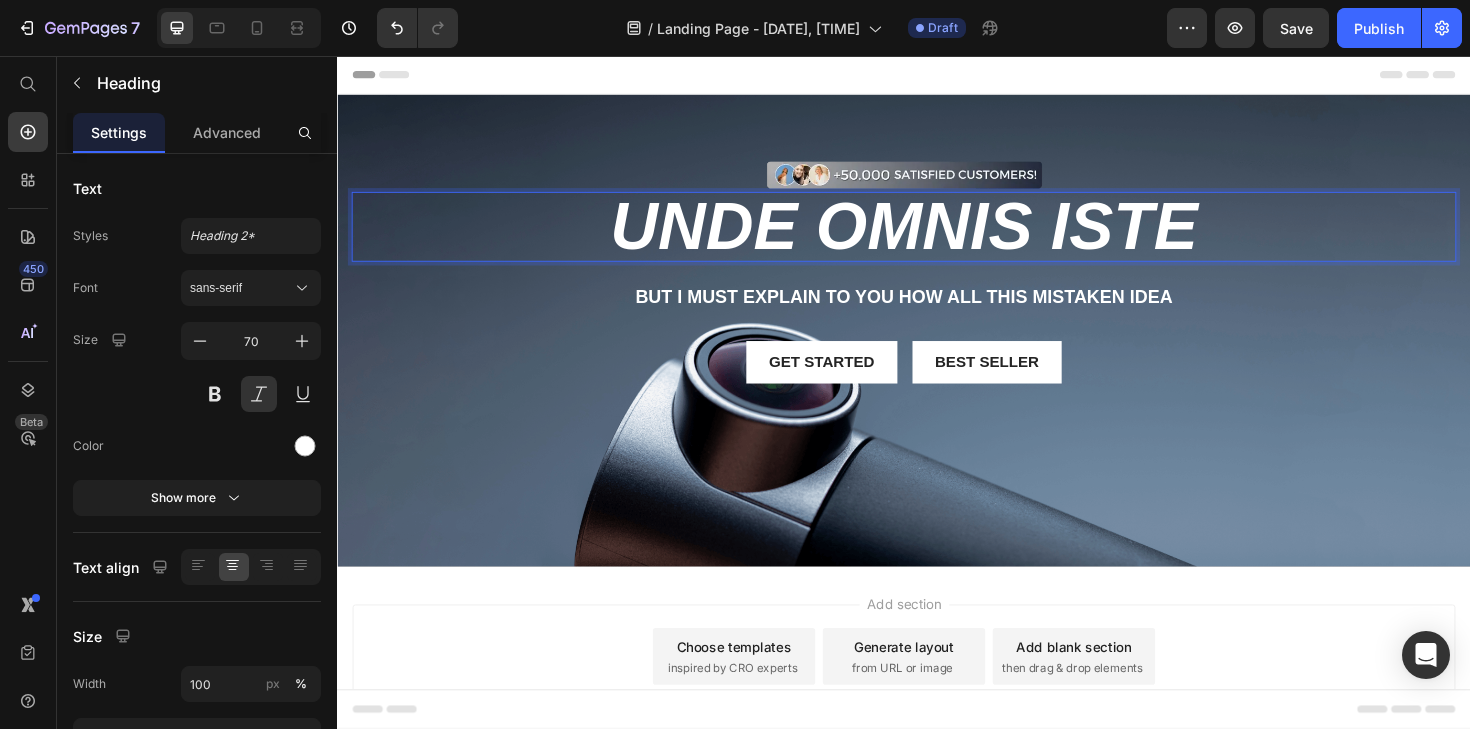 click on "unde omnis iste" at bounding box center [937, 237] 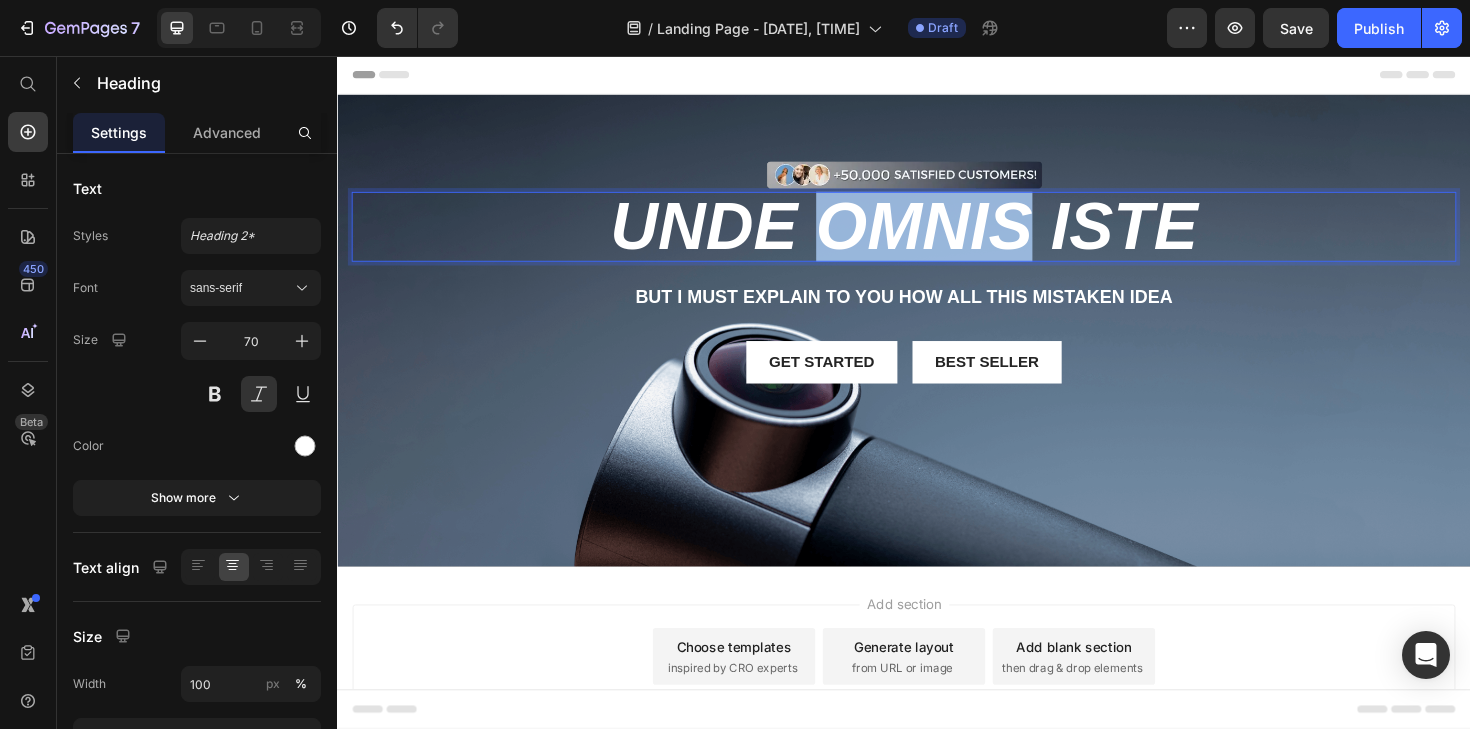 click on "unde omnis iste" at bounding box center (937, 237) 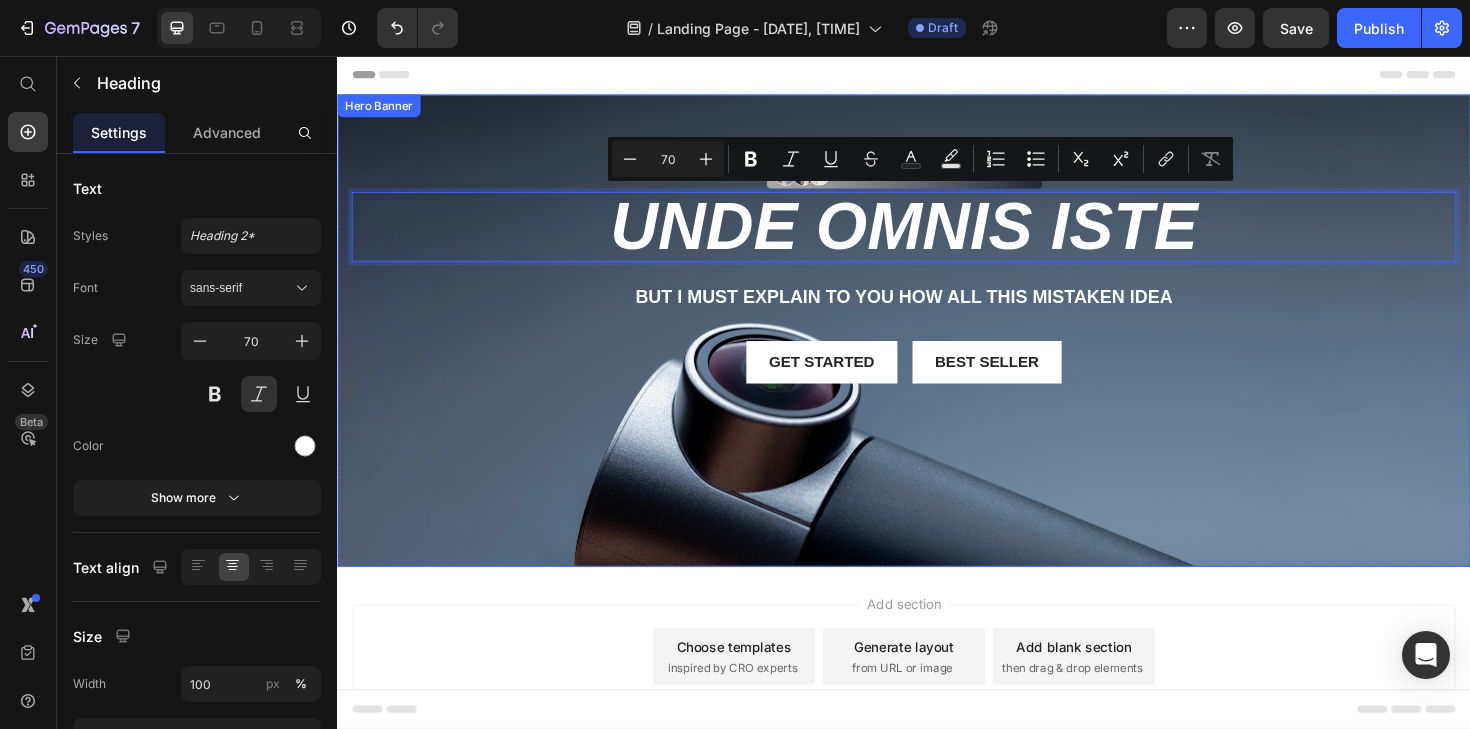 scroll, scrollTop: 3, scrollLeft: 0, axis: vertical 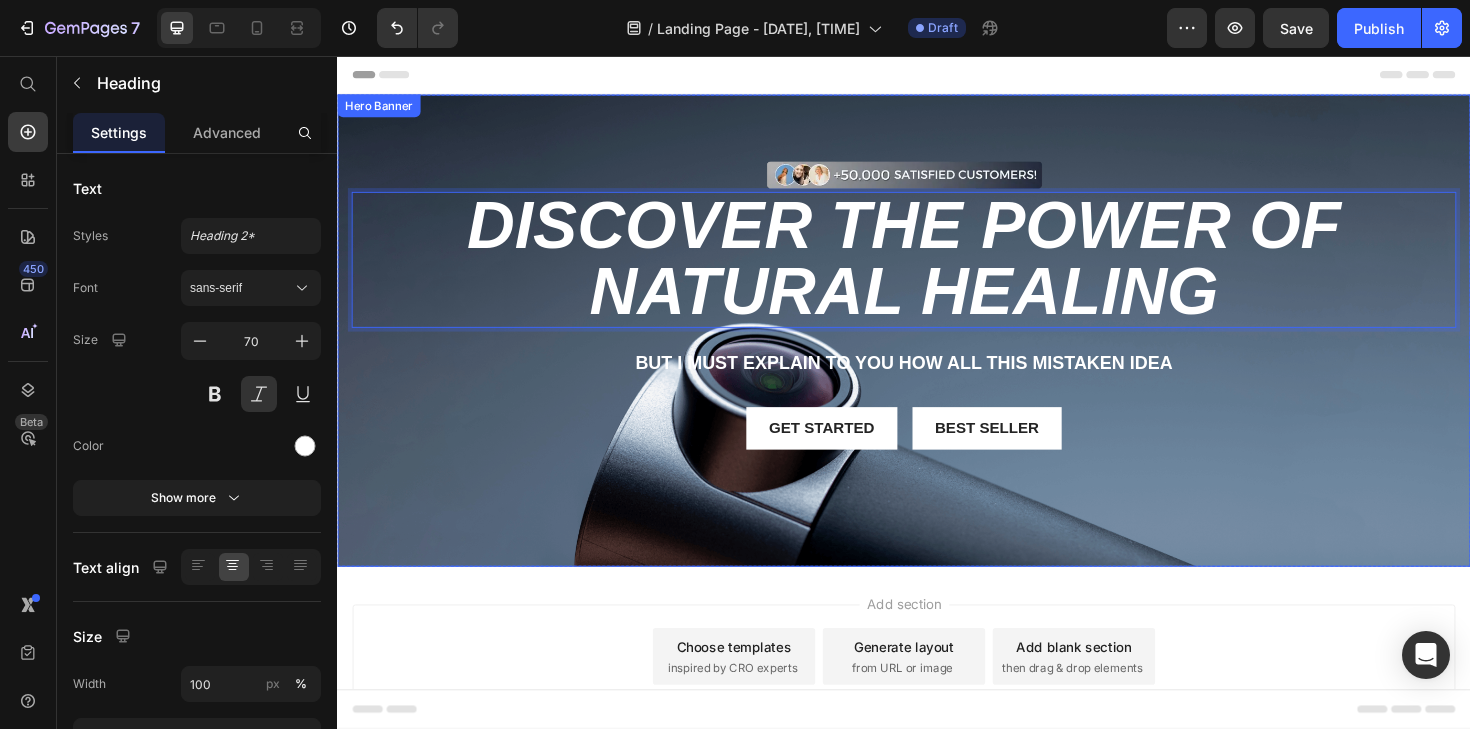 click on "Image Row Discover the power of natural healing Heading   24 But I must explain to you how all this mistaken idea Text Block Get started Button Best Seller Button Row" at bounding box center (937, 334) 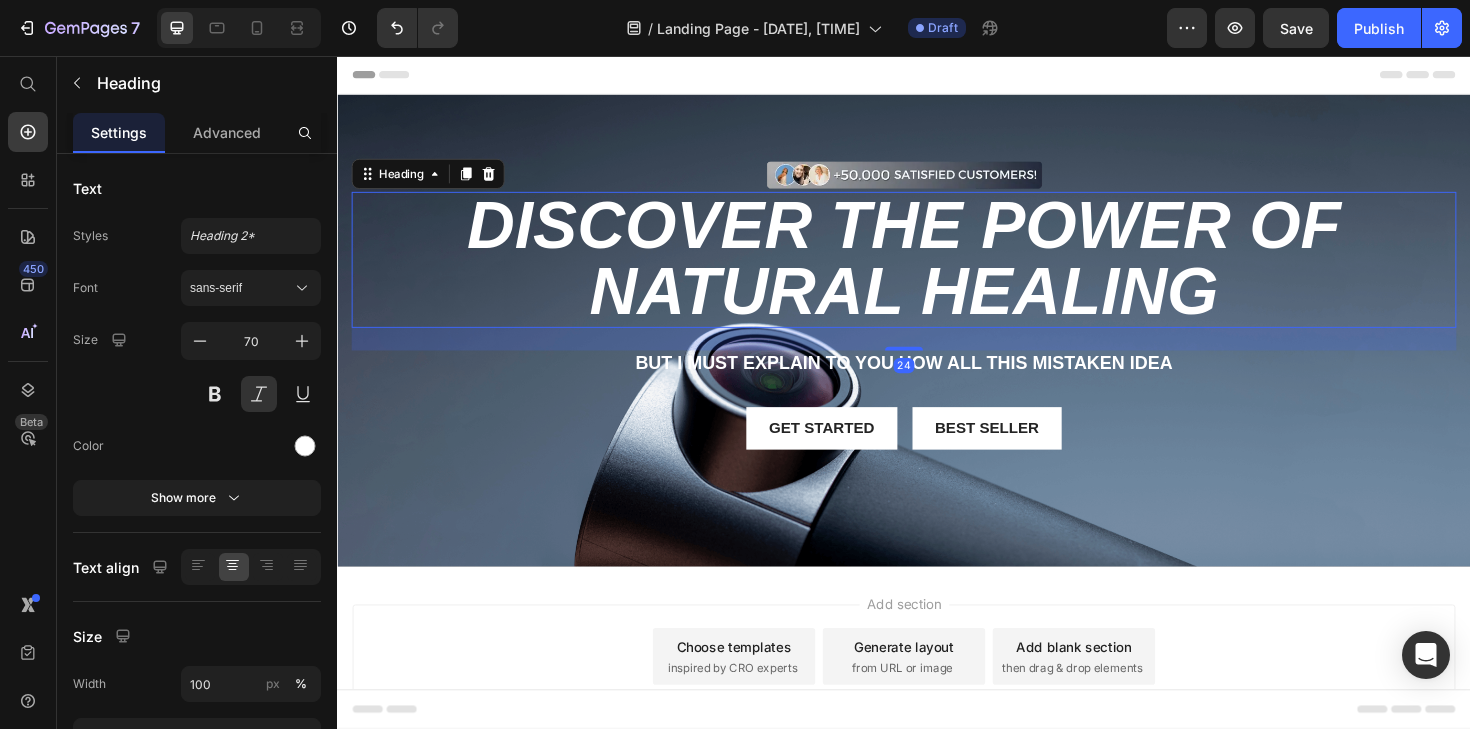 click on "Discover the power of natural healing" at bounding box center (937, 270) 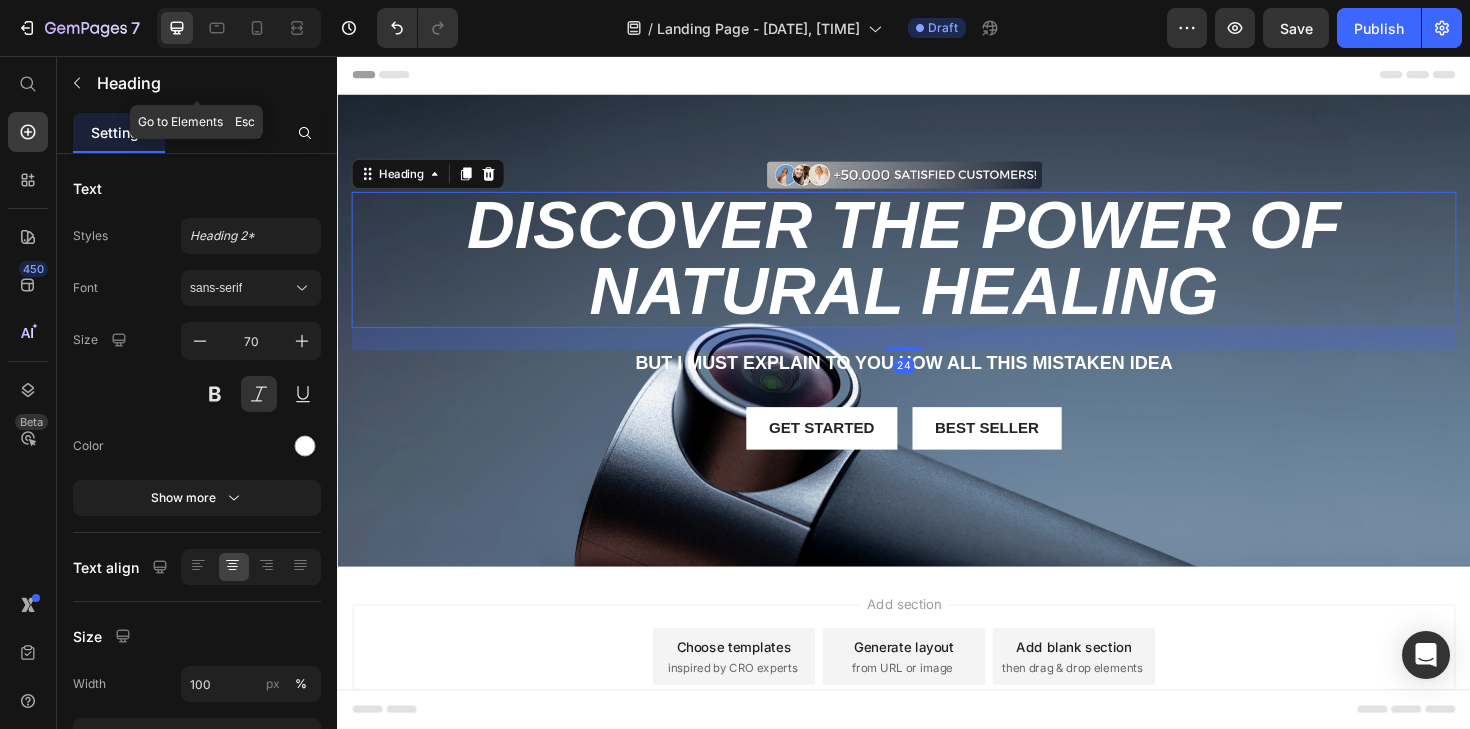 click on "Heading" 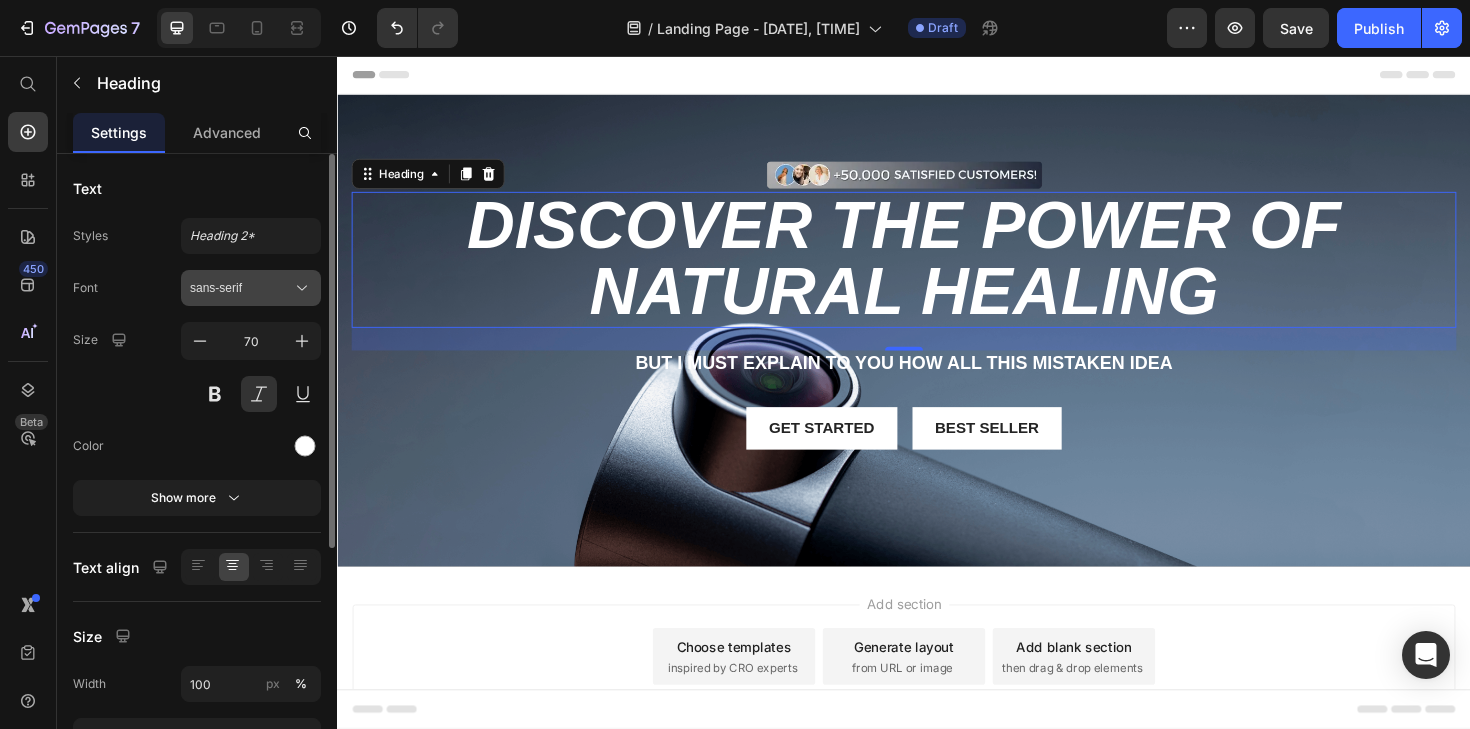 click on "Font sans-serif Size 70 Color Show more" at bounding box center [197, 393] 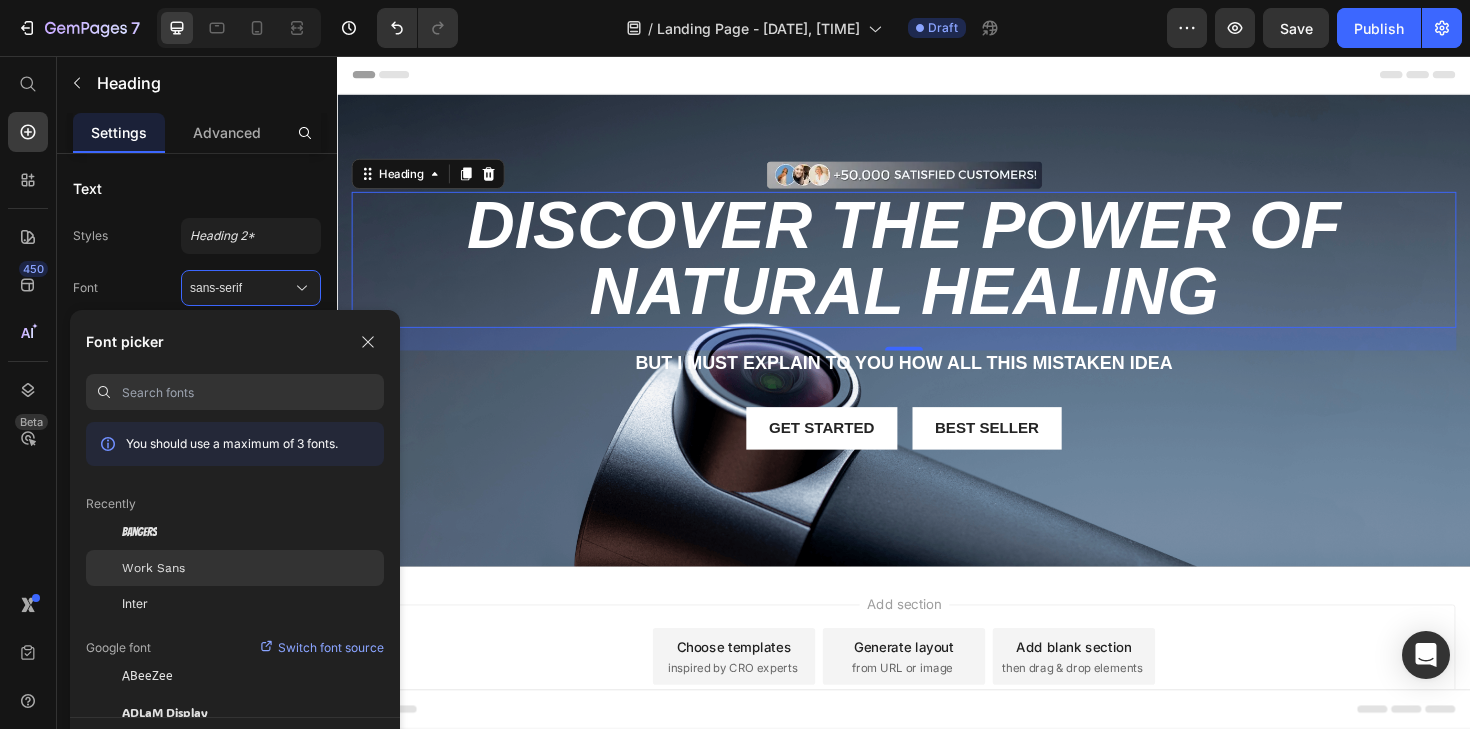 click on "Work Sans" 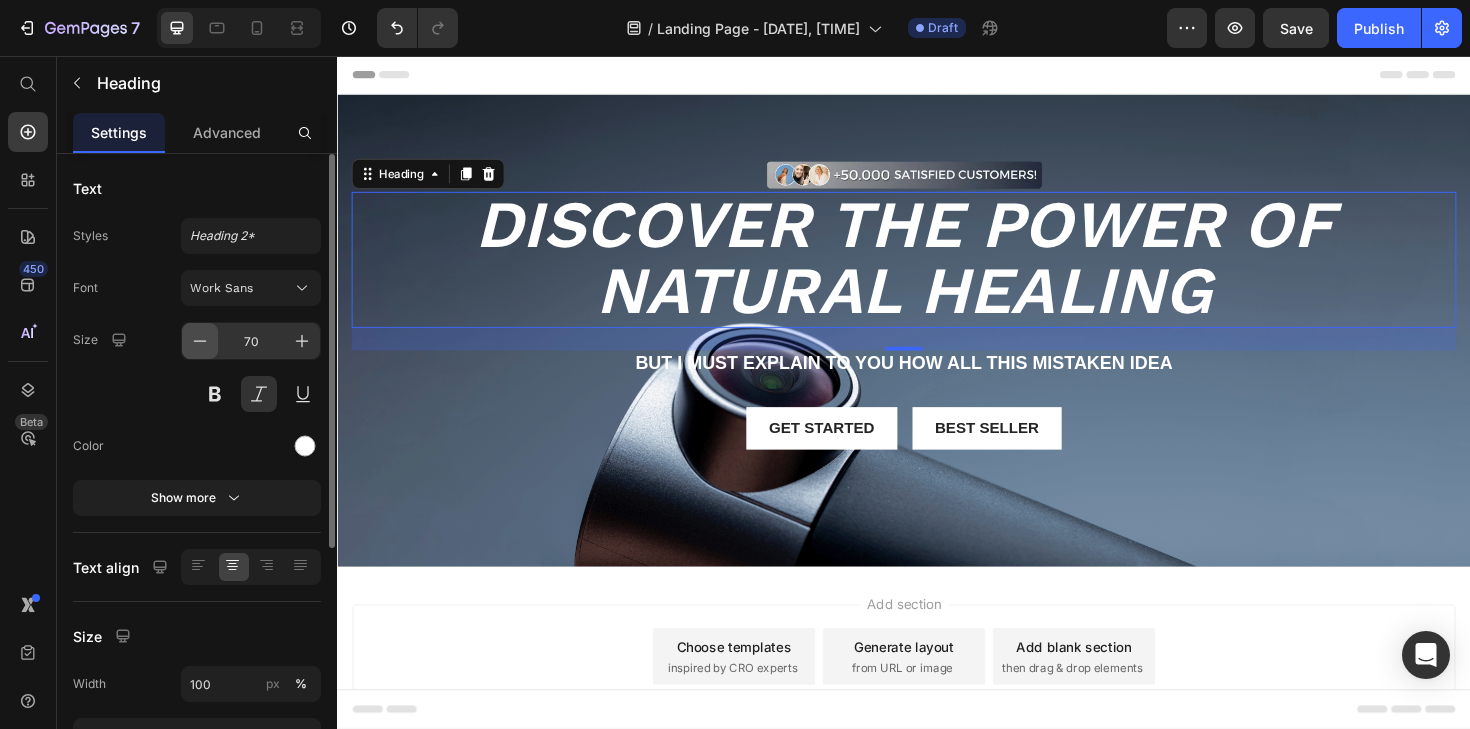 scroll, scrollTop: 2, scrollLeft: 0, axis: vertical 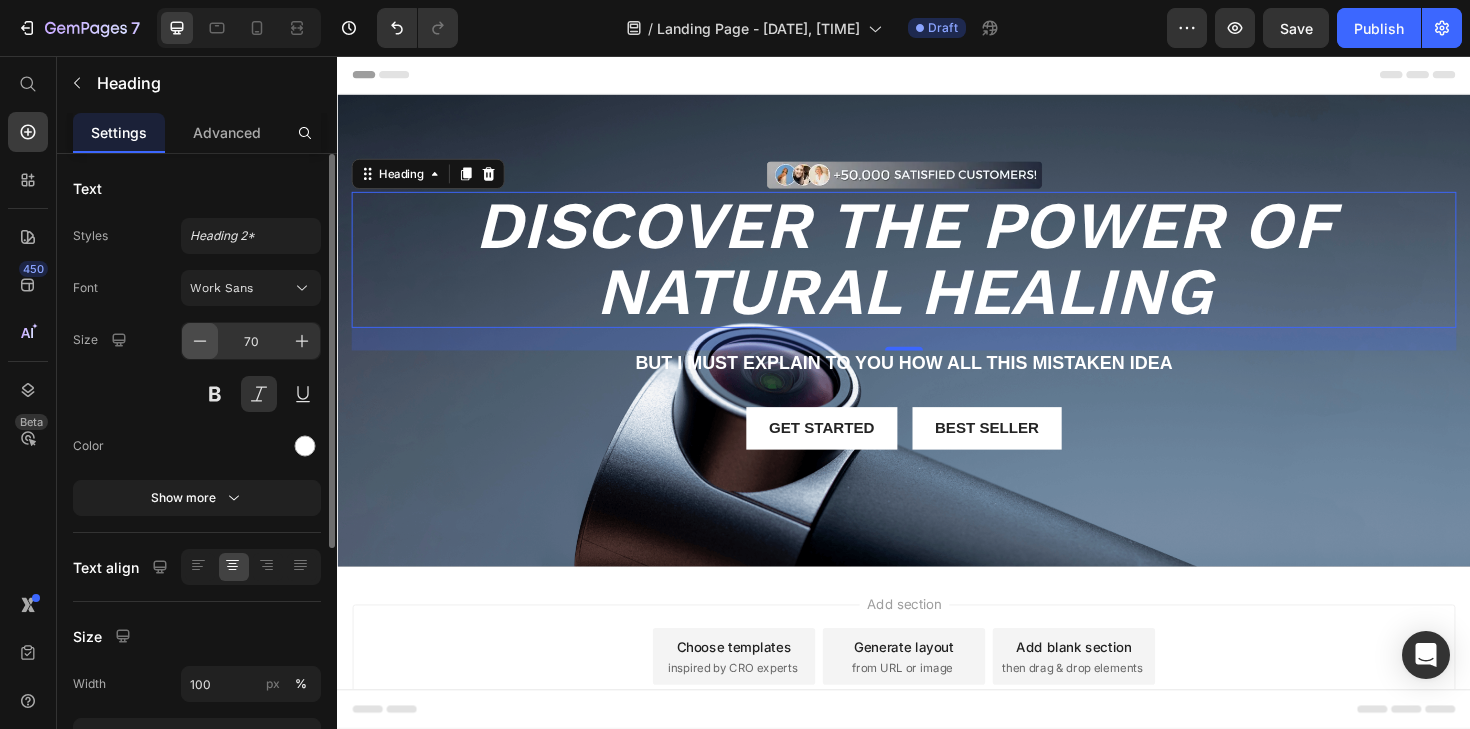 click 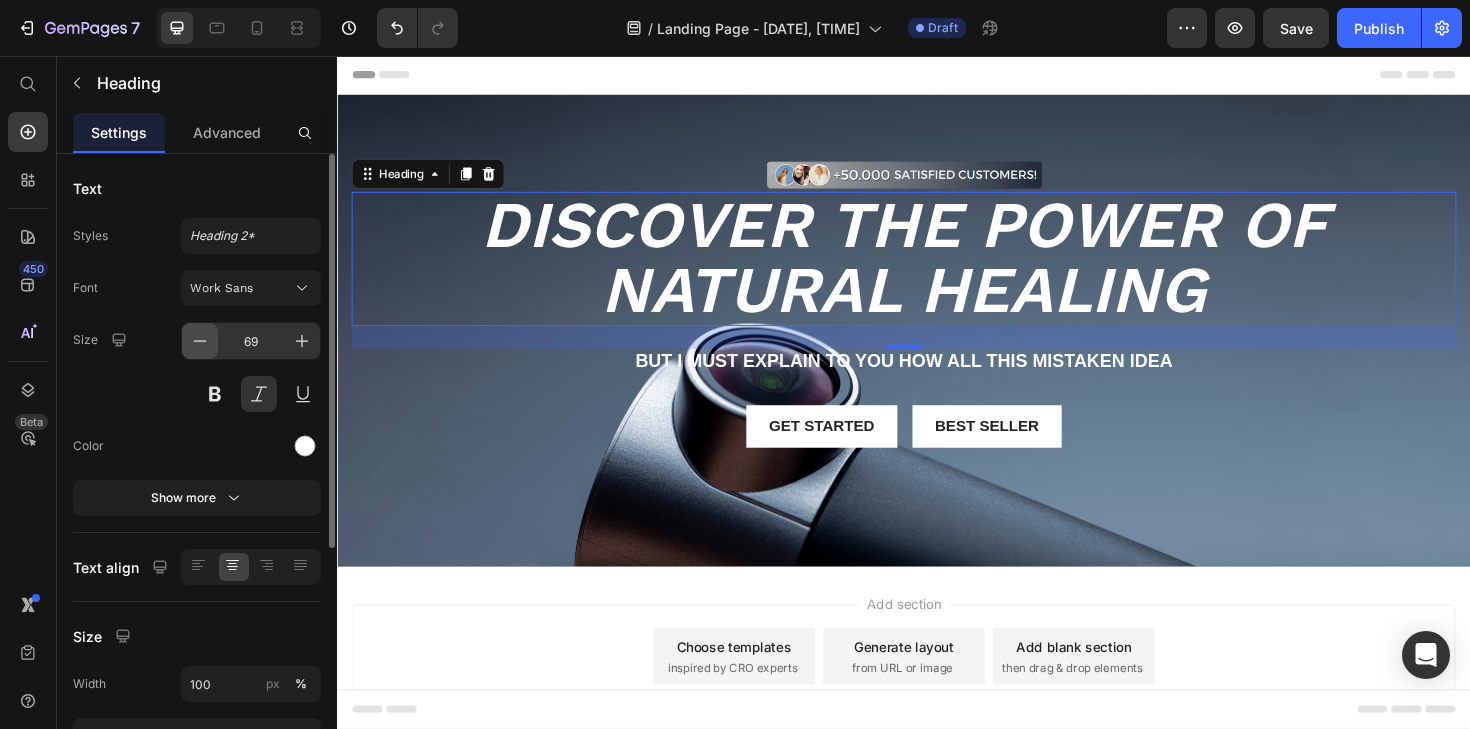 click 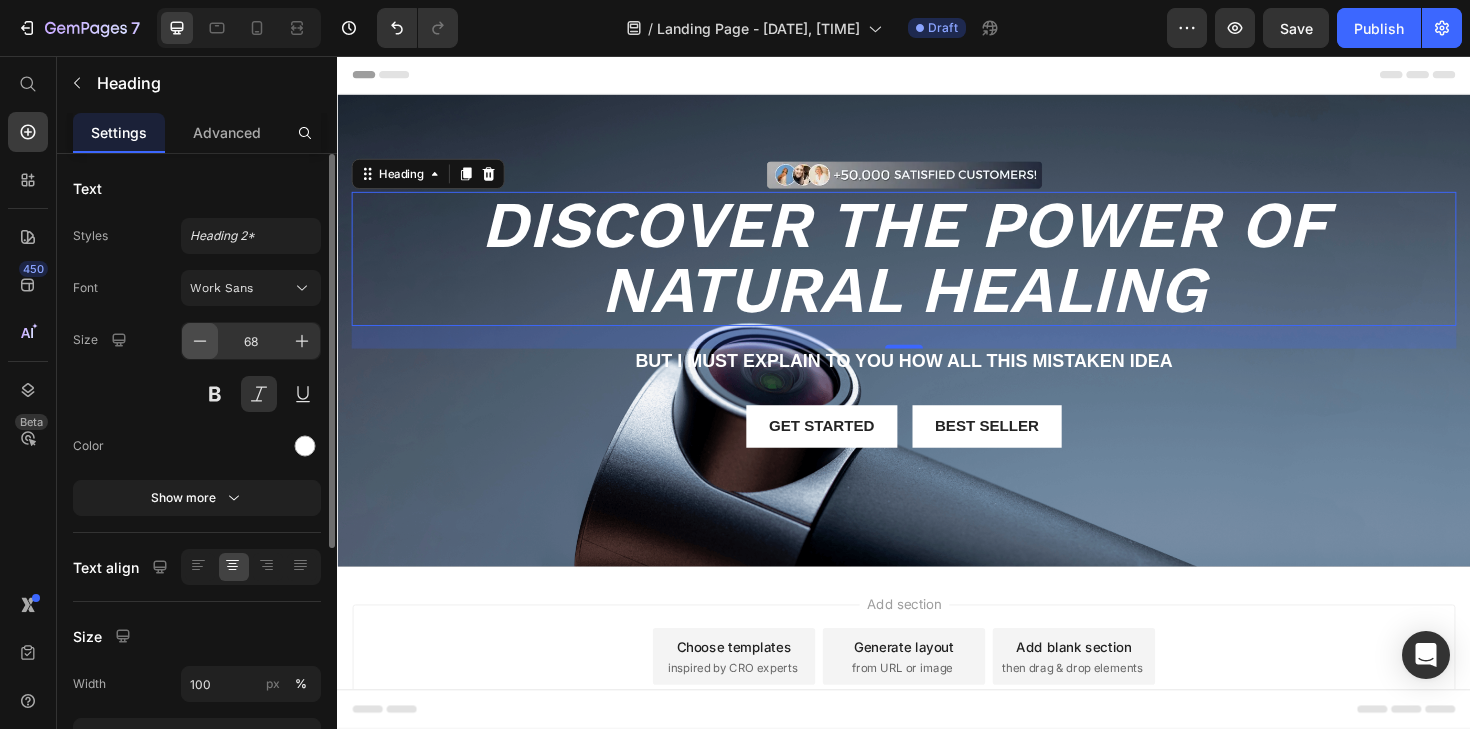 click 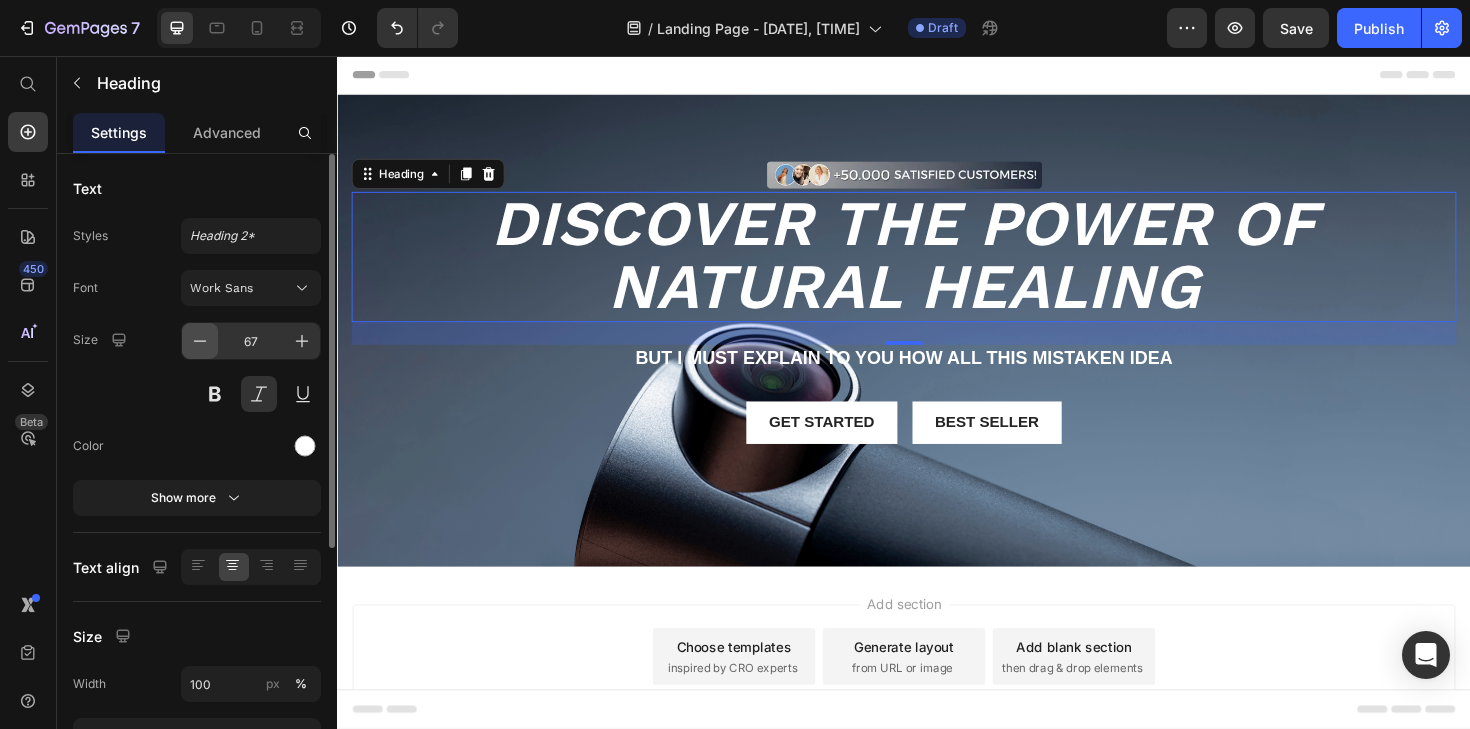 click 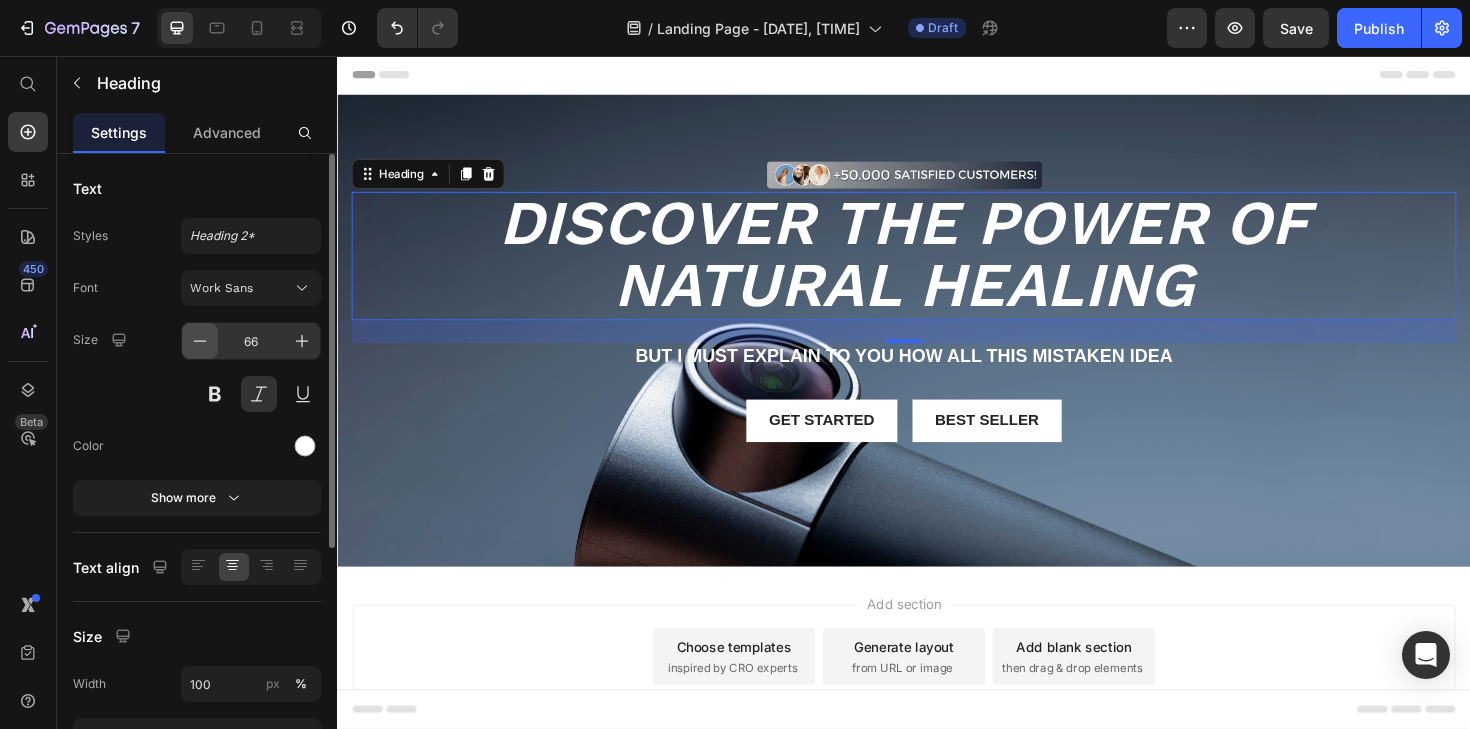 click 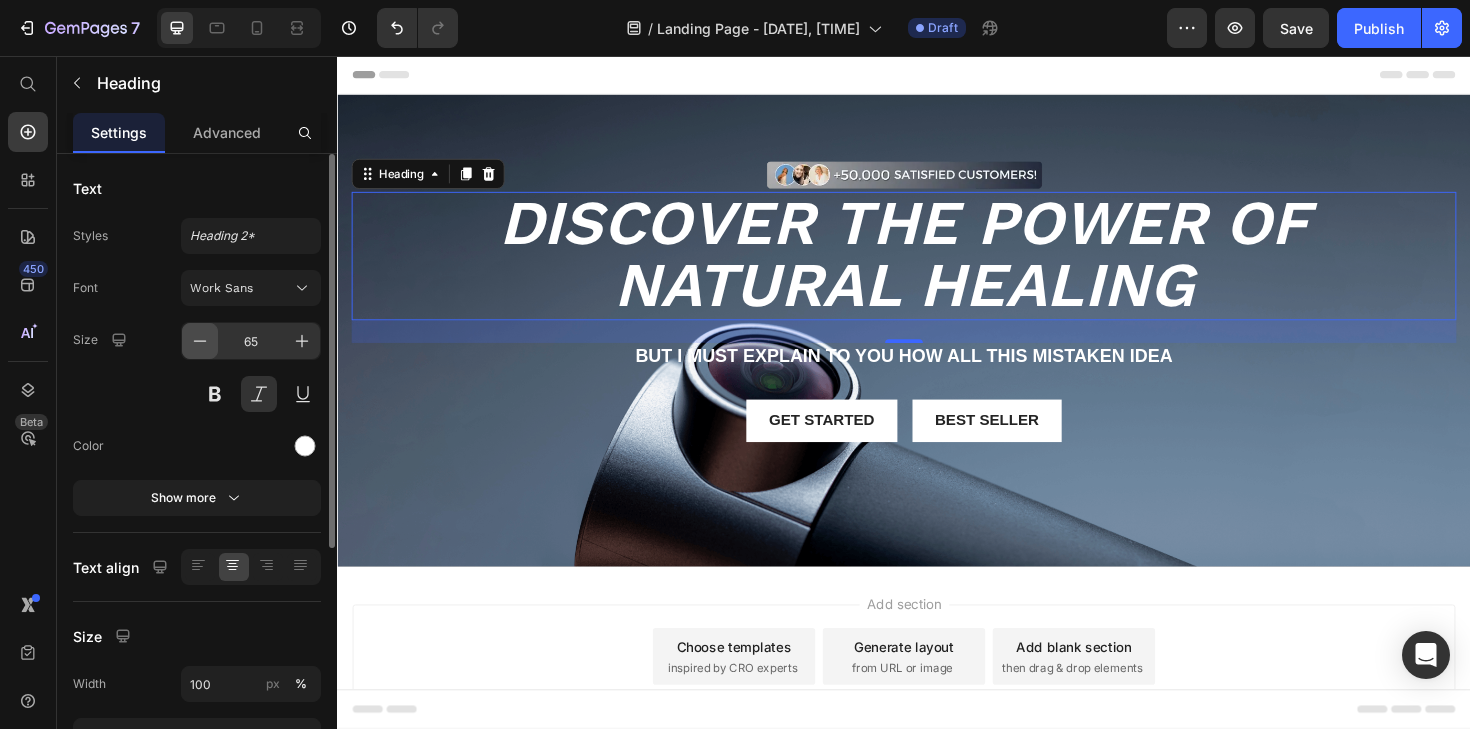 click 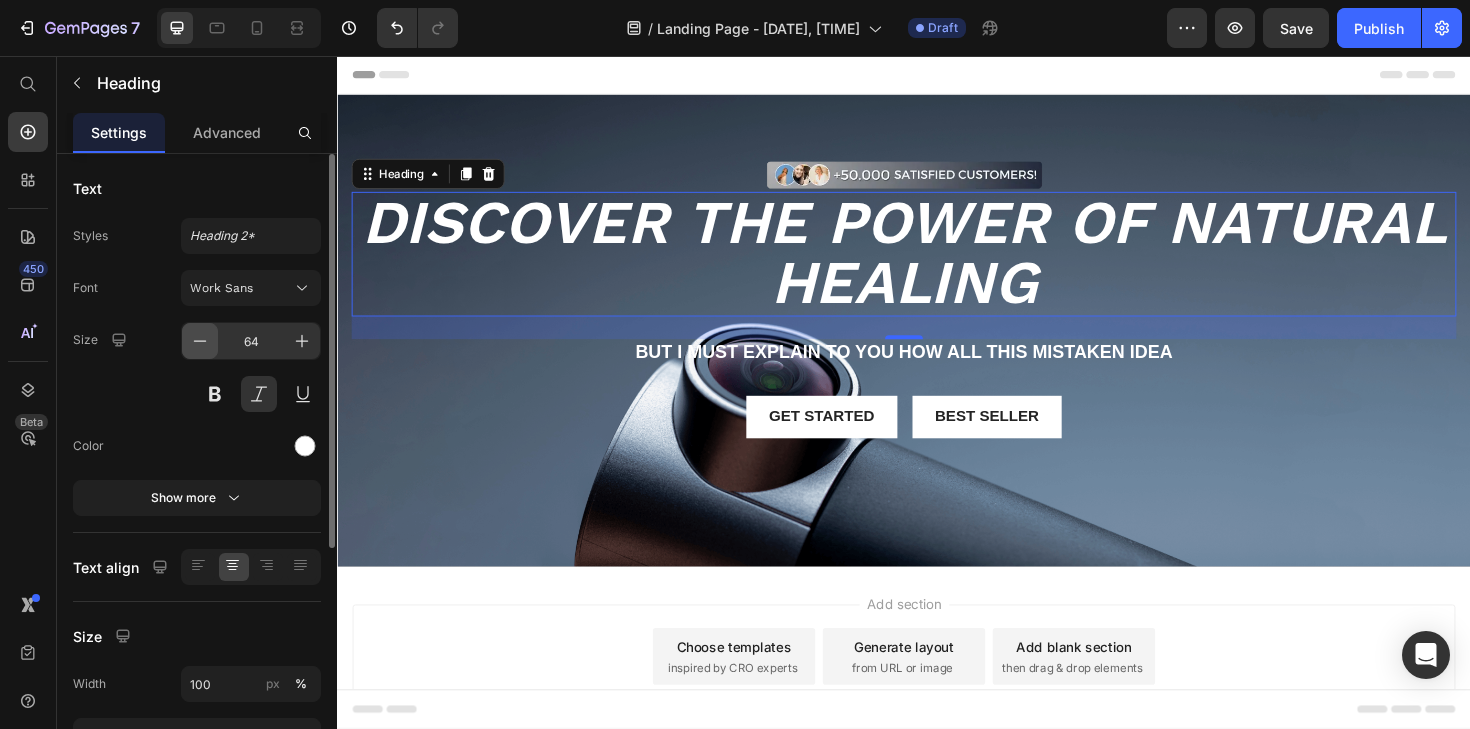 scroll, scrollTop: 3, scrollLeft: 0, axis: vertical 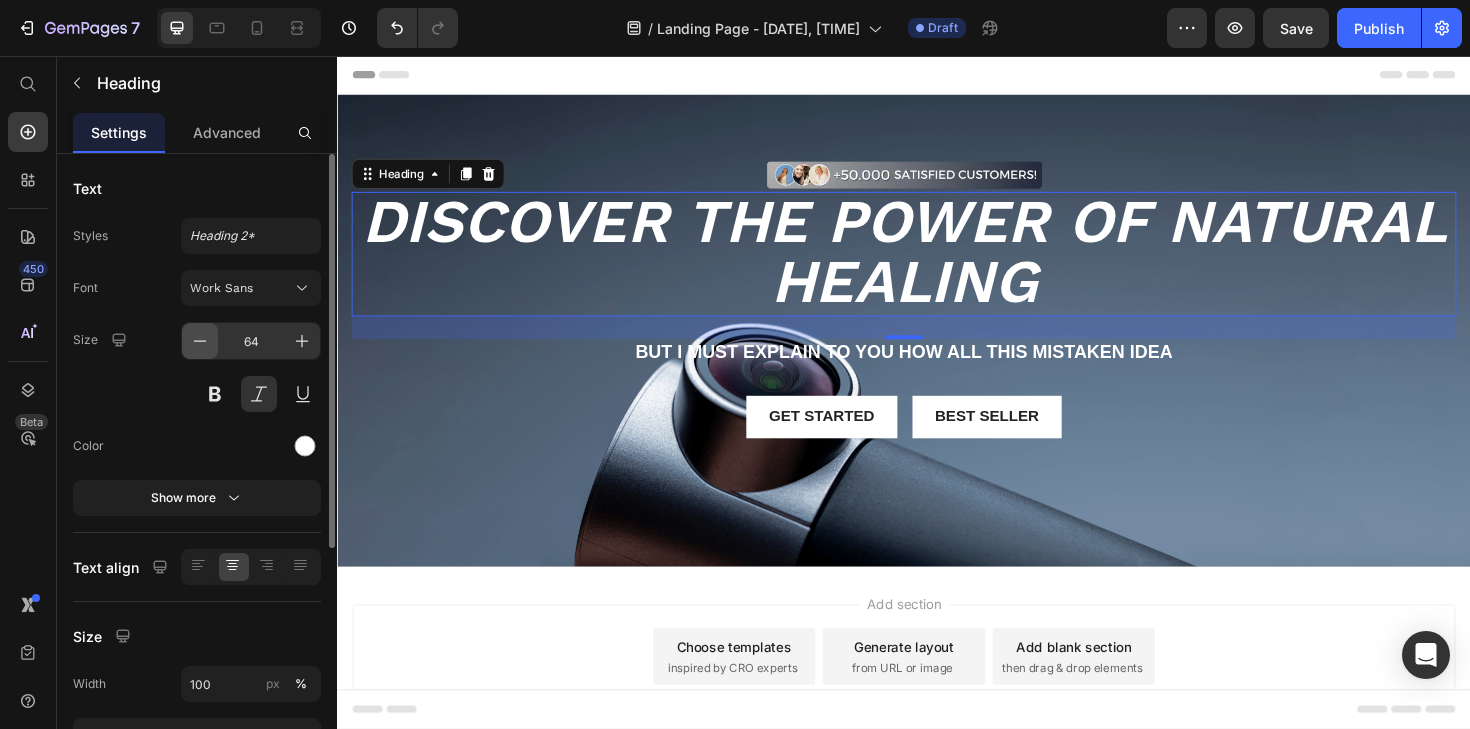click 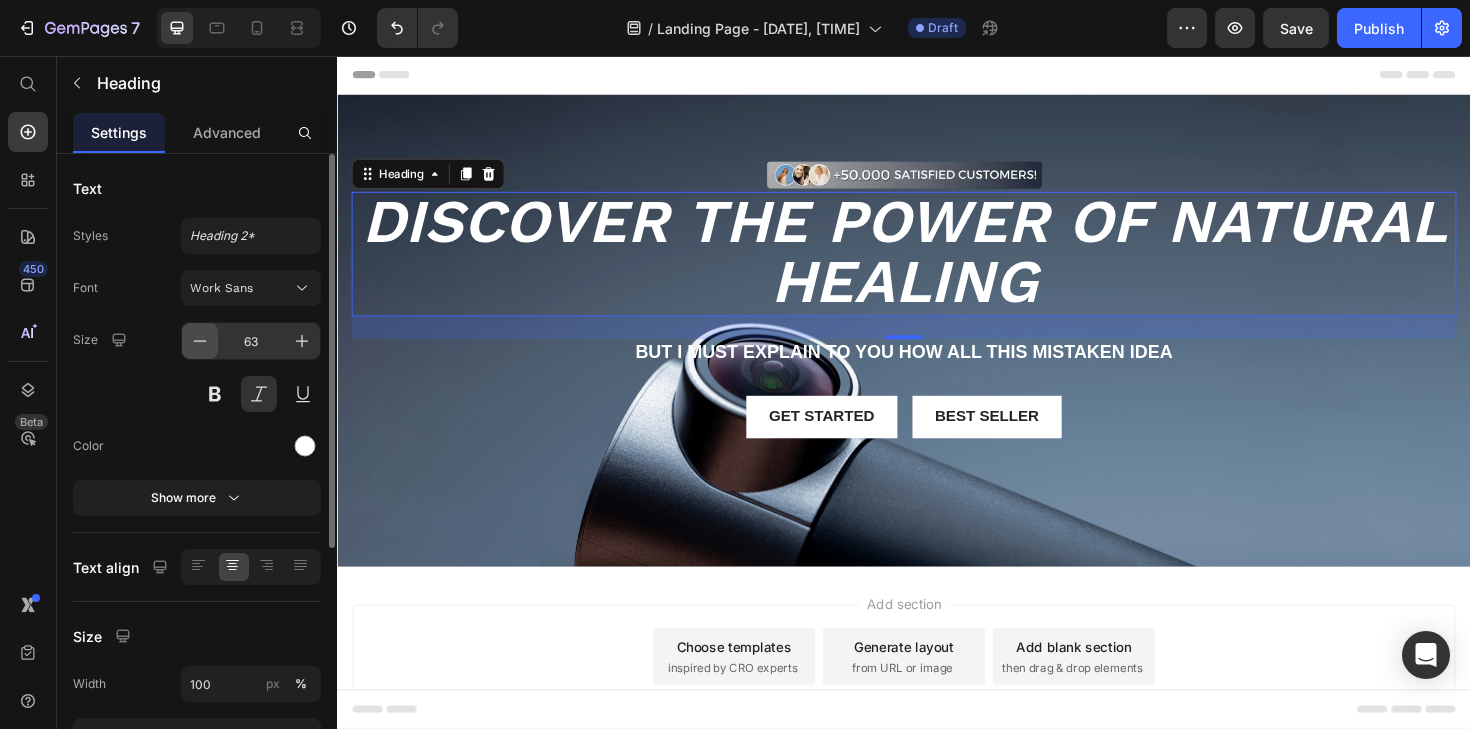click 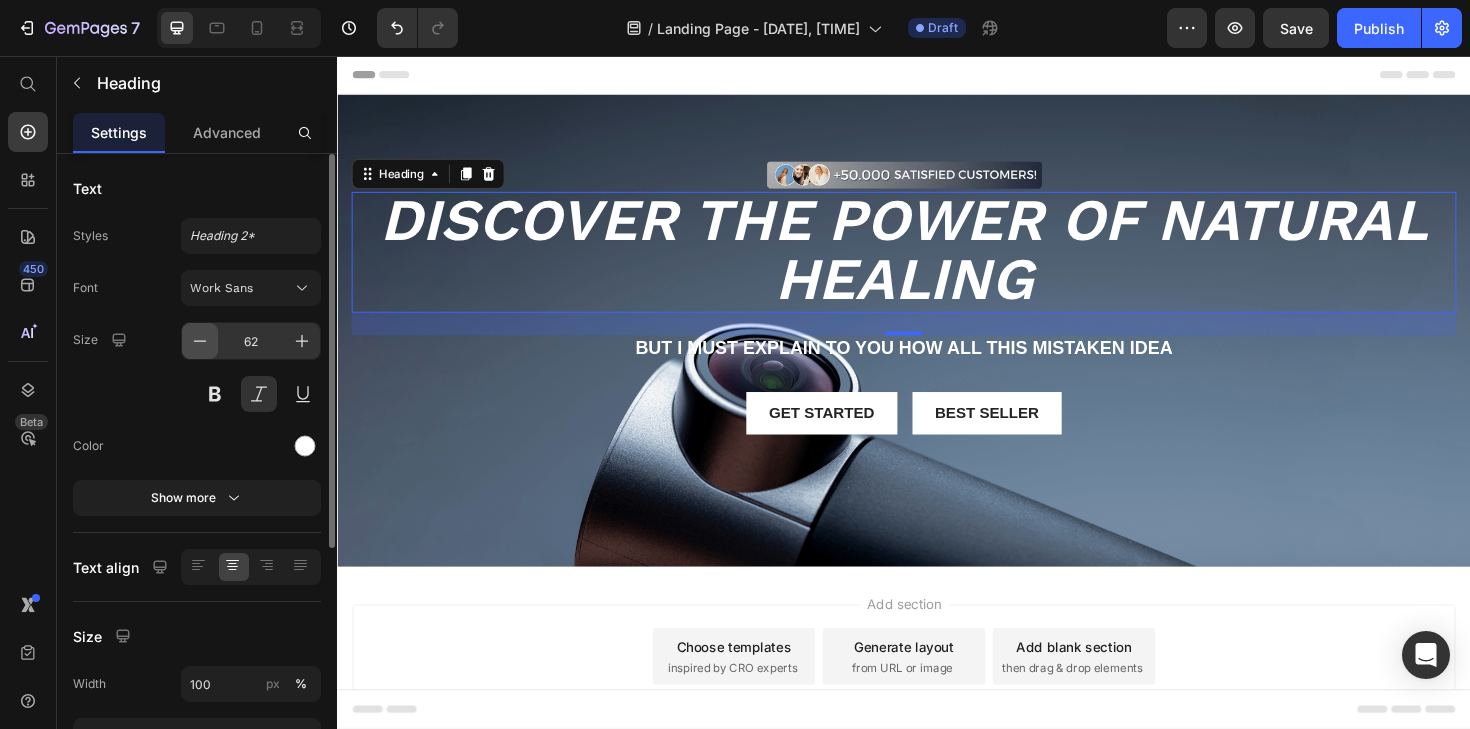 click 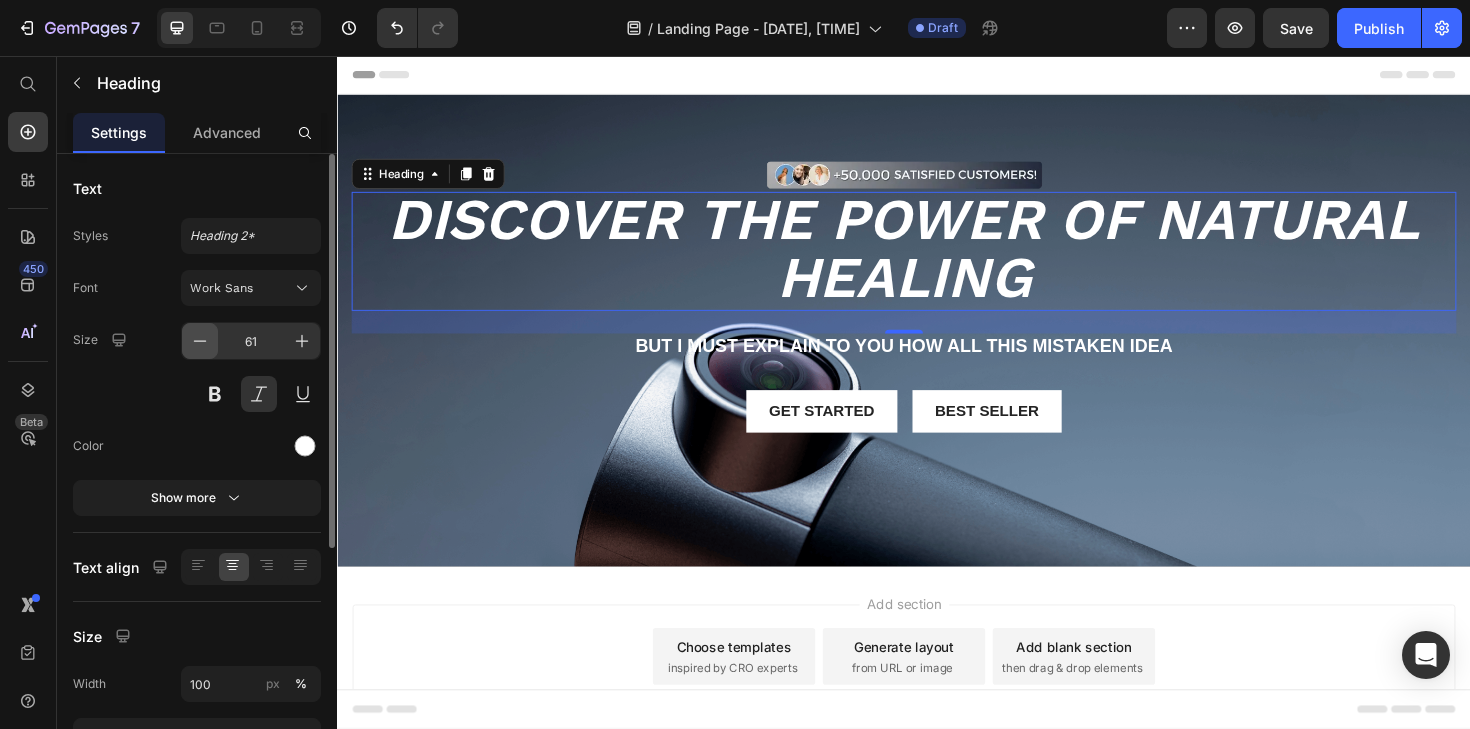 click 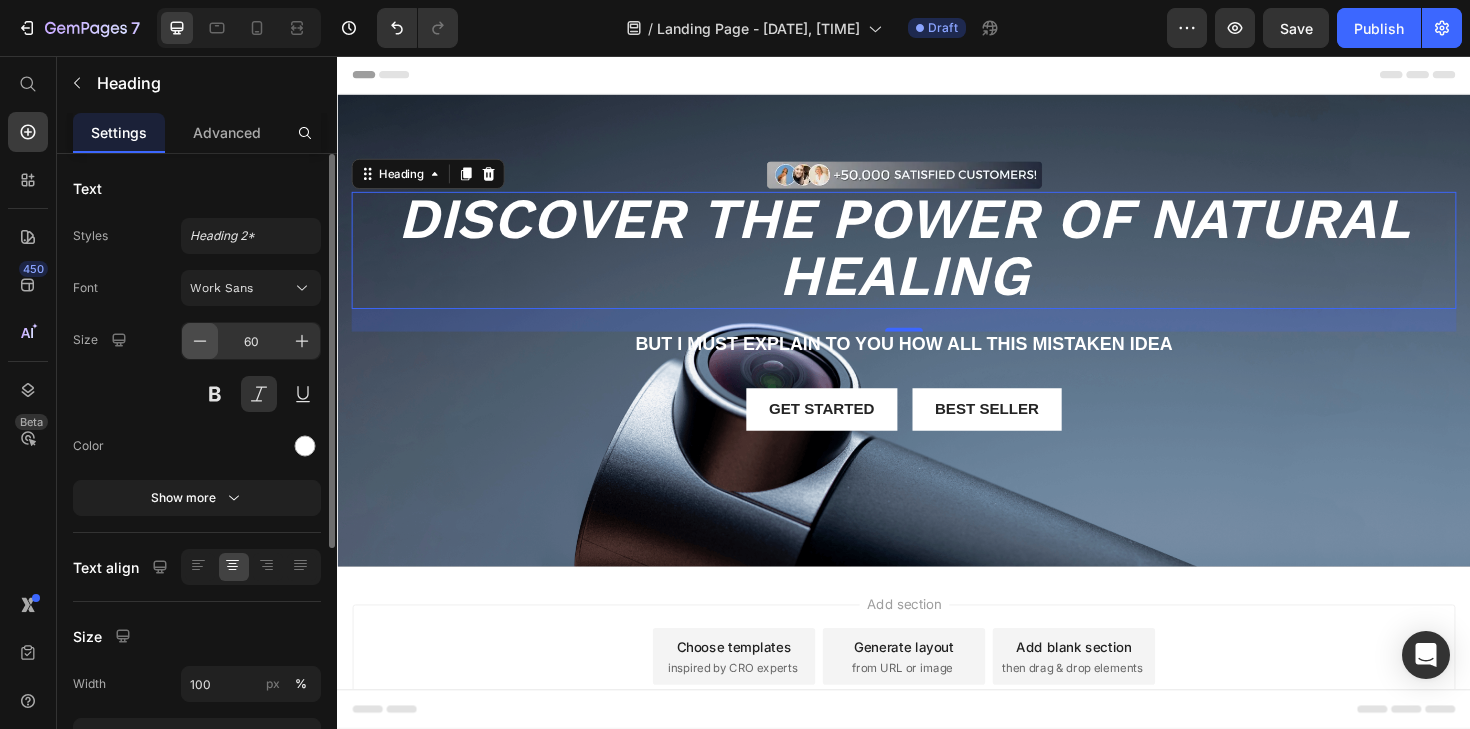 click 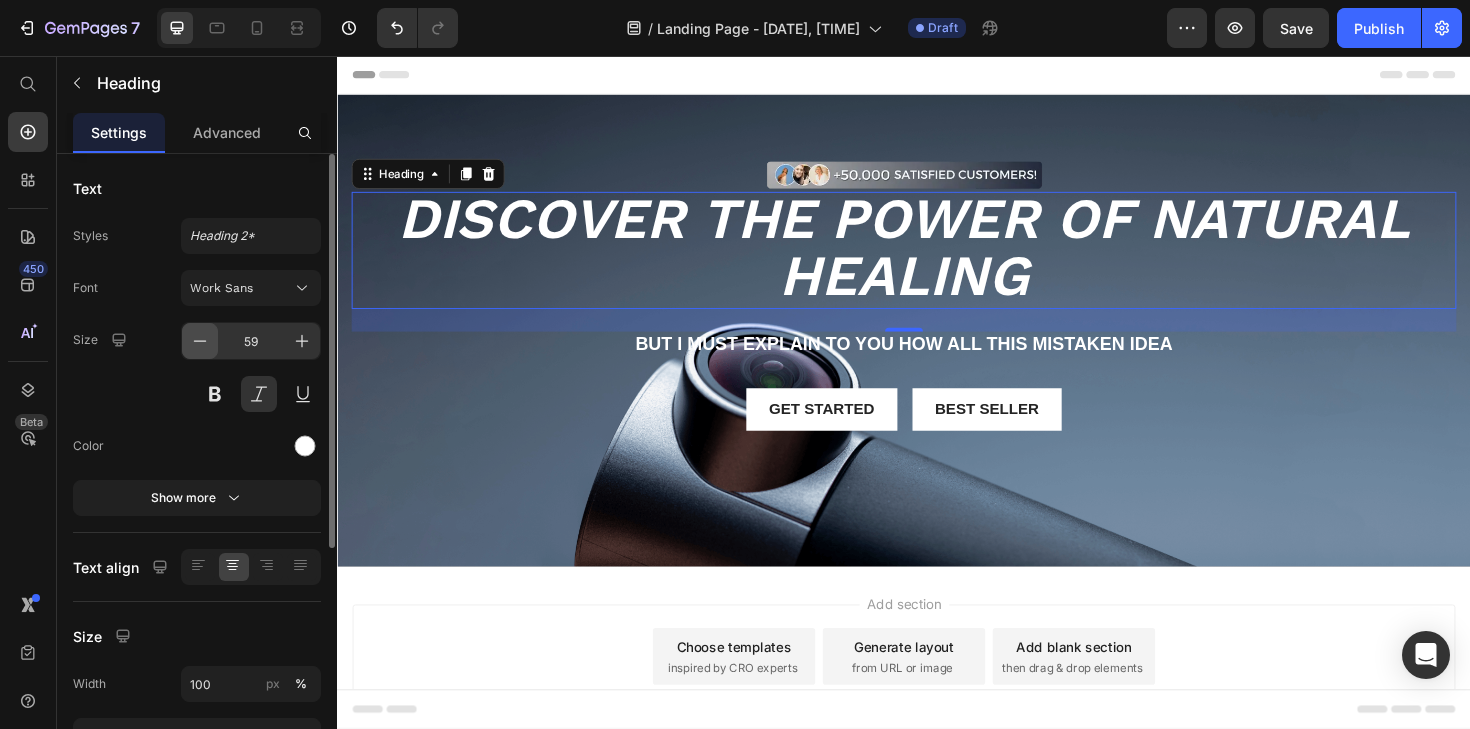 click 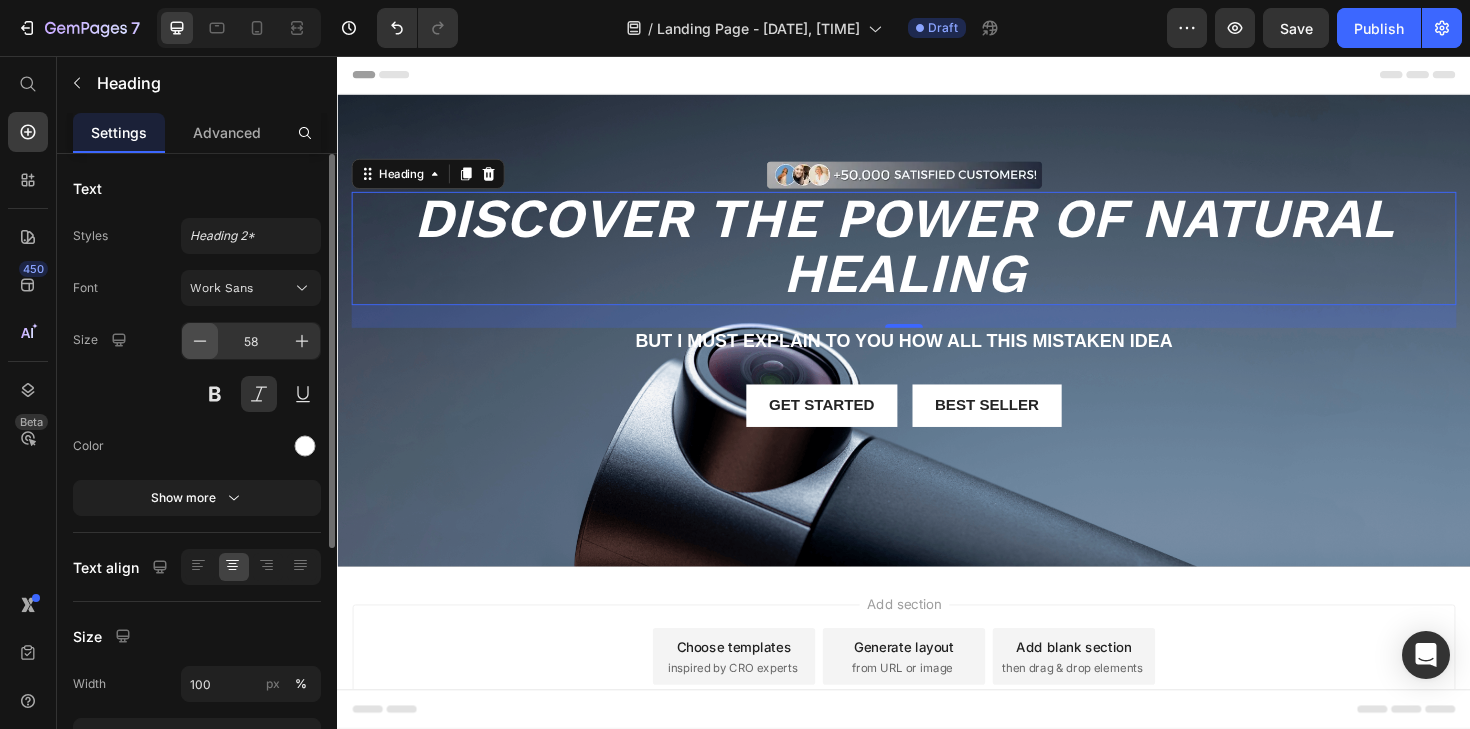 click 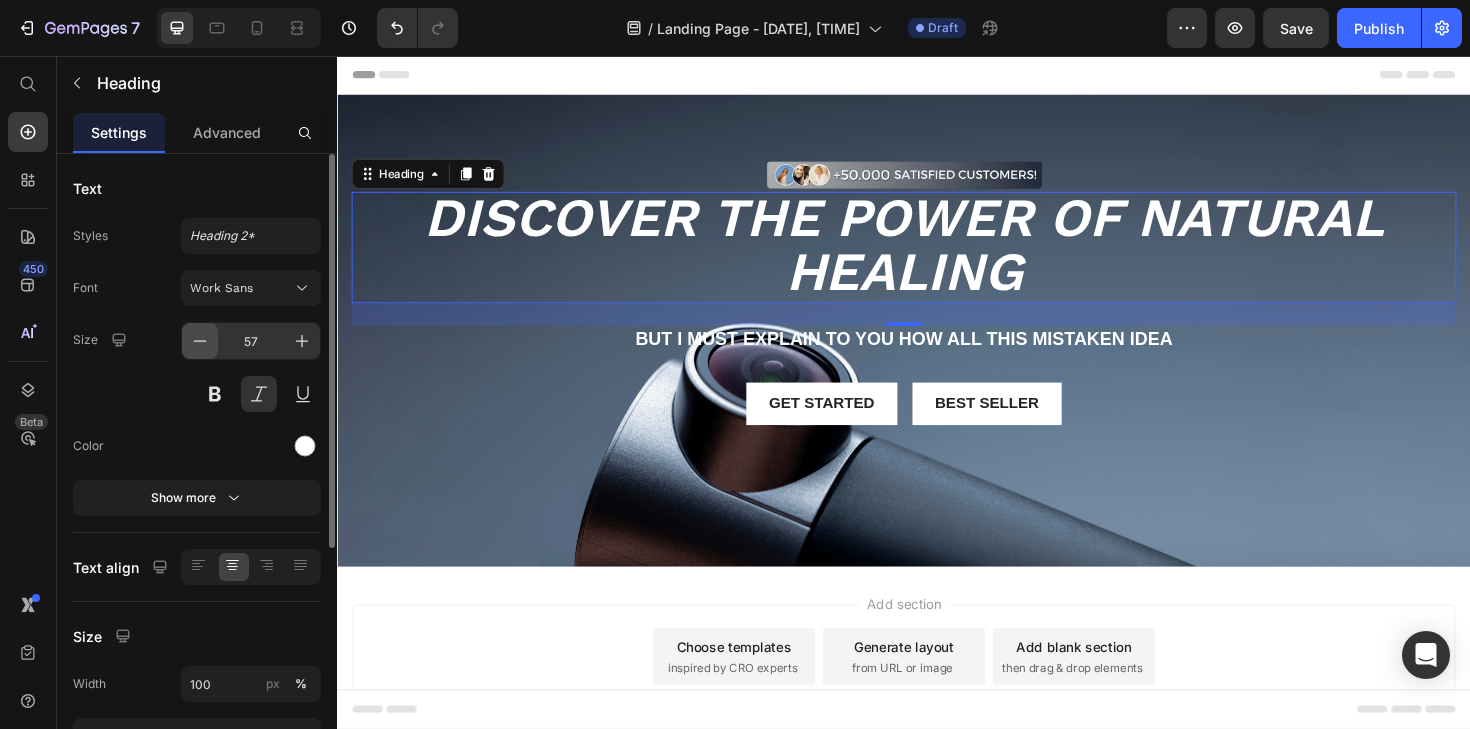 click 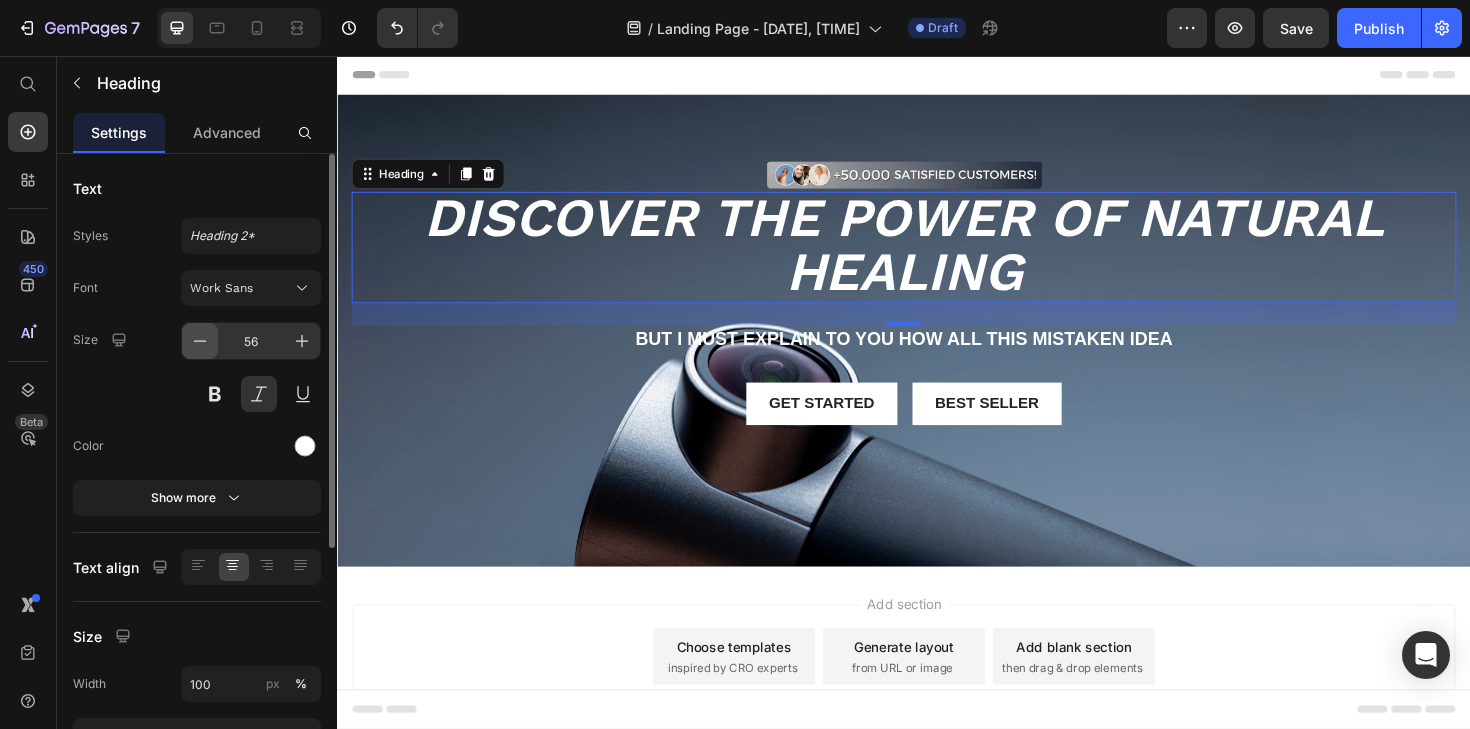 scroll, scrollTop: 2, scrollLeft: 0, axis: vertical 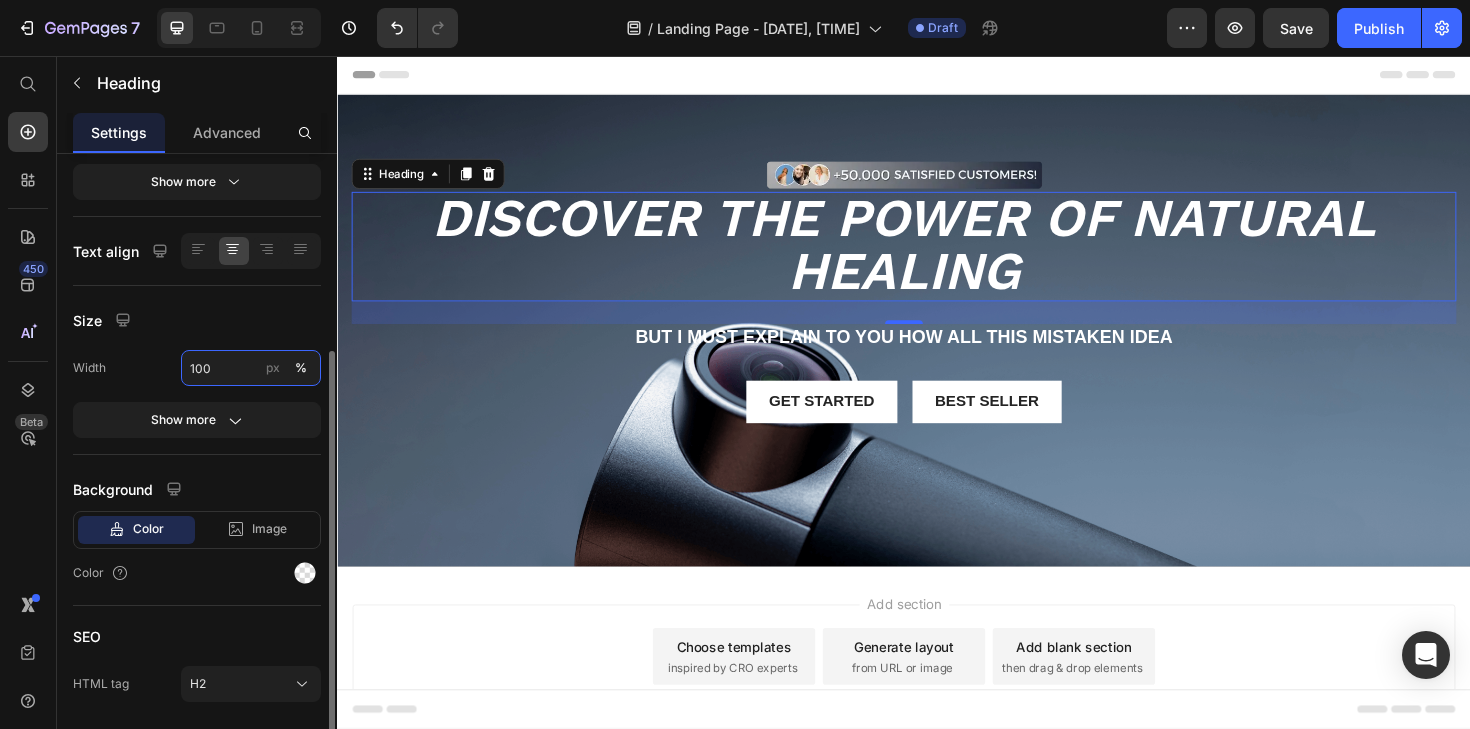 click on "100" at bounding box center [251, 368] 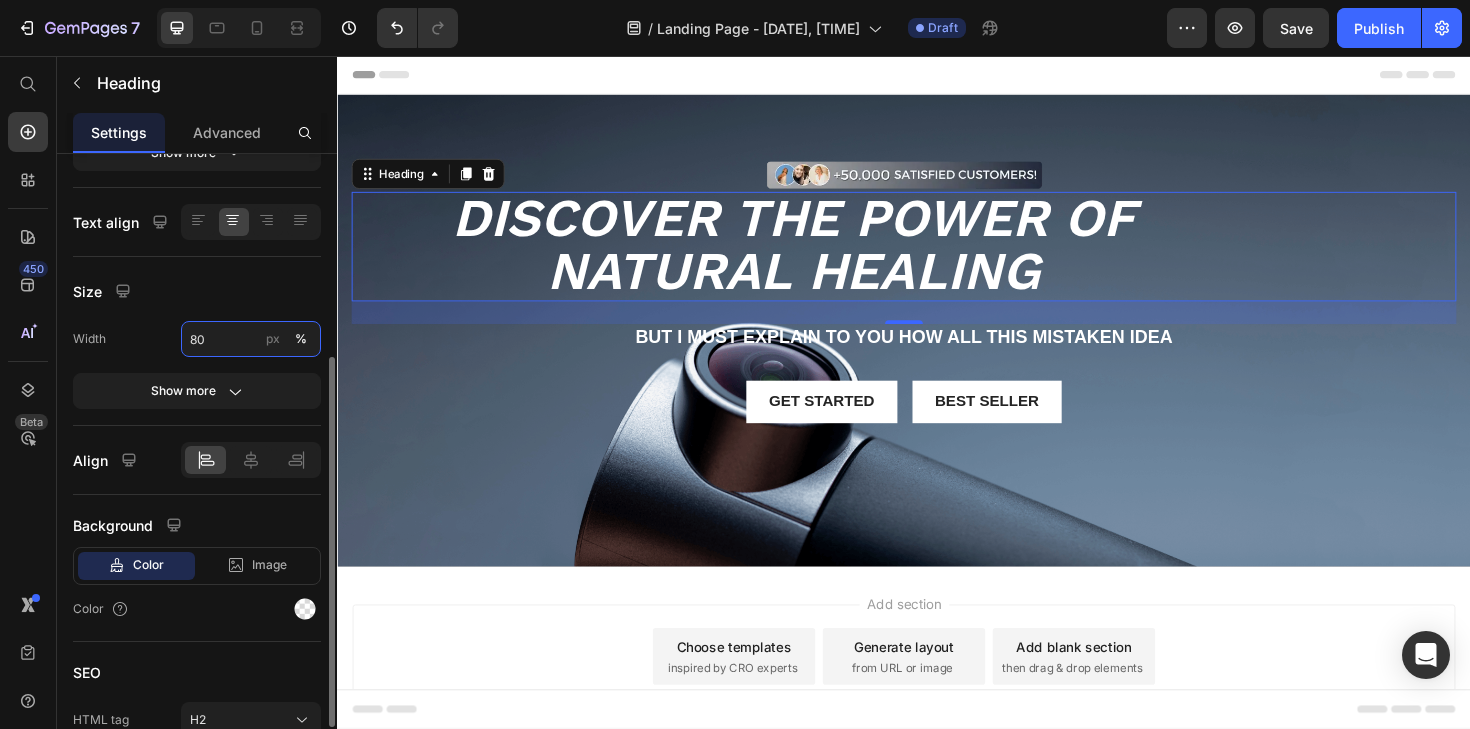 type on "80" 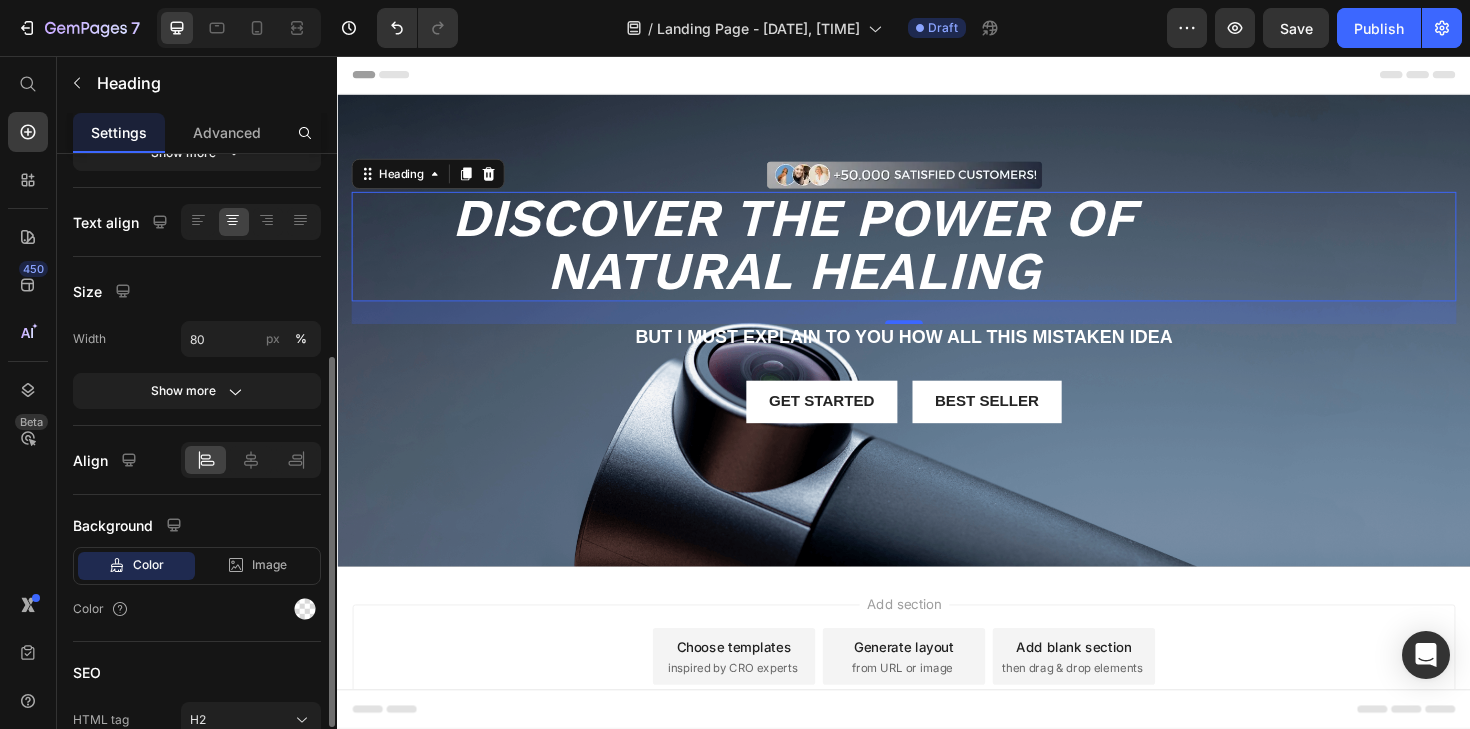 click on "Size" at bounding box center [197, 291] 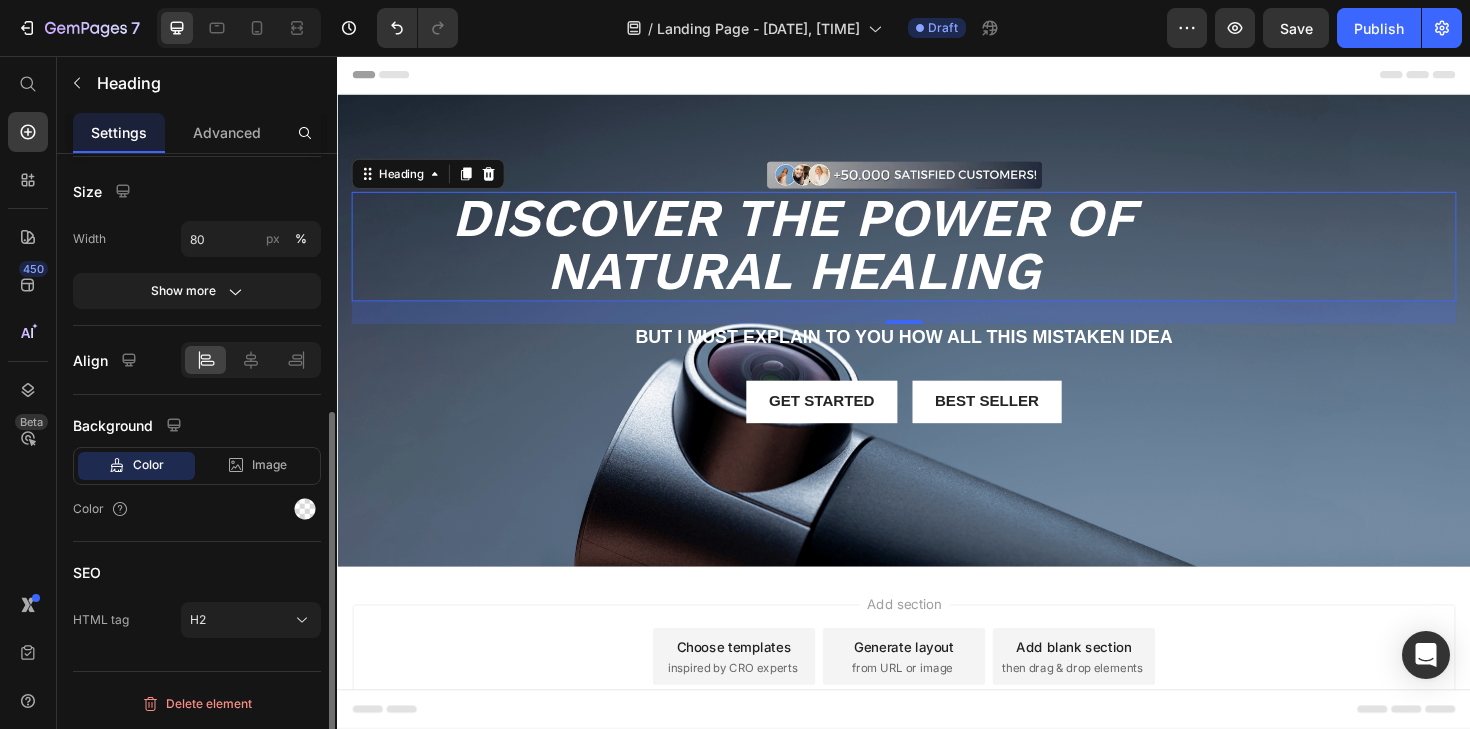scroll, scrollTop: 443, scrollLeft: 0, axis: vertical 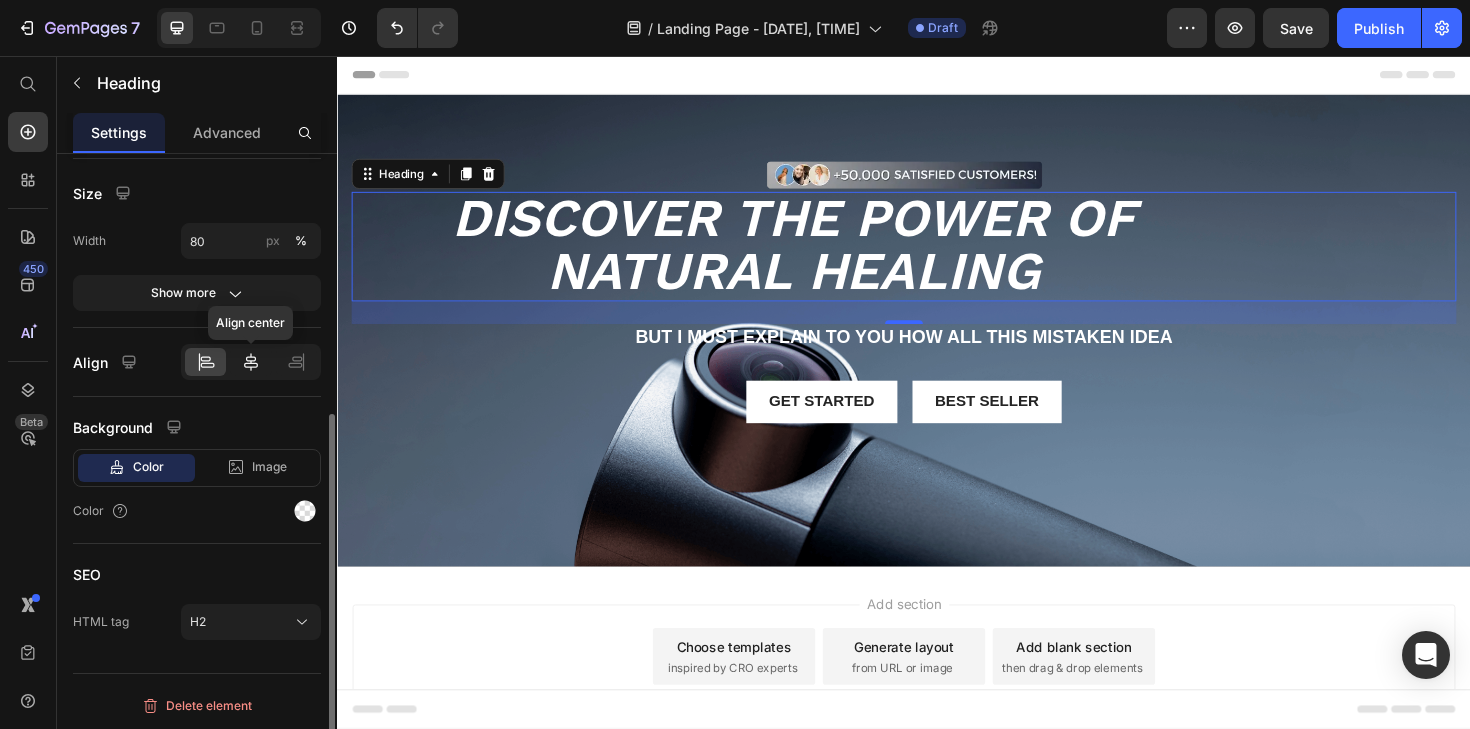 click 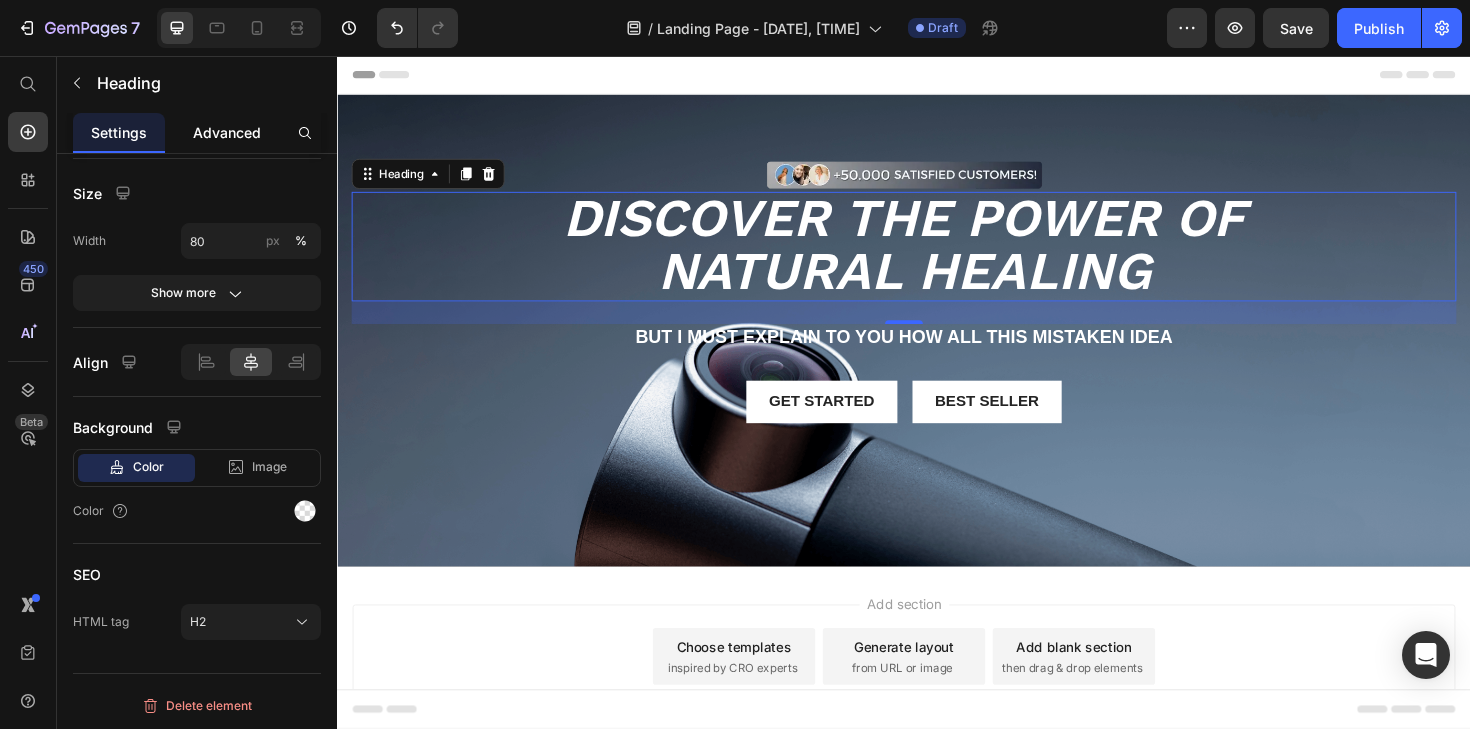 click on "Advanced" 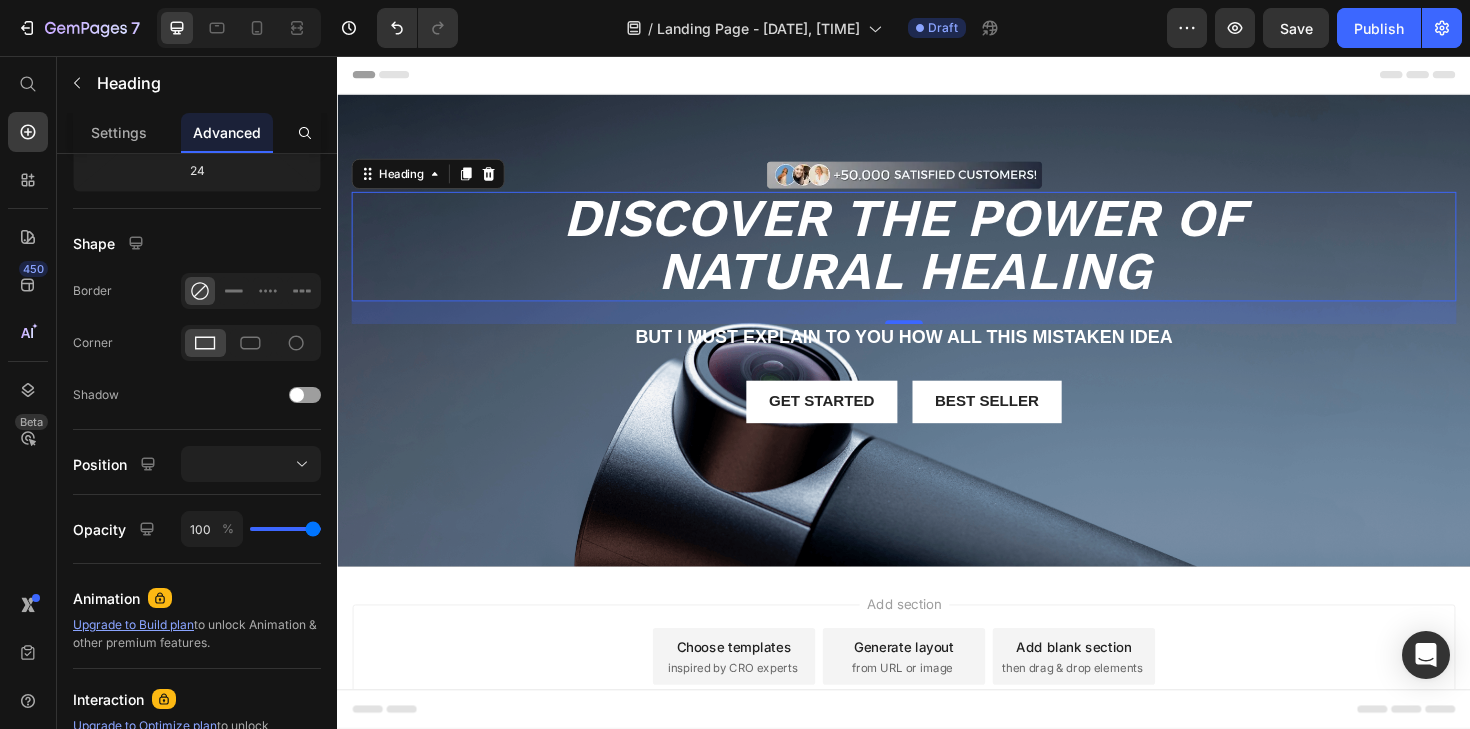 scroll, scrollTop: 0, scrollLeft: 0, axis: both 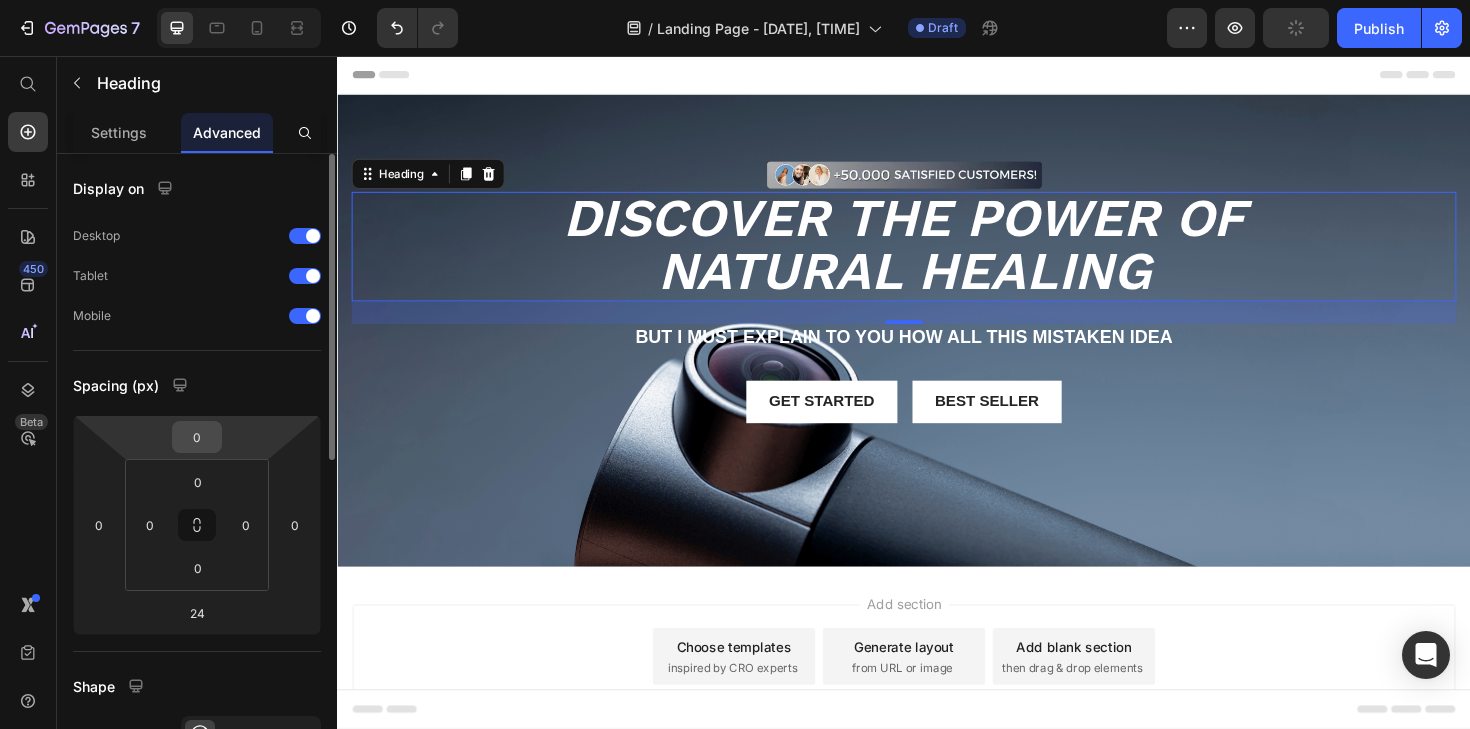 click on "0" at bounding box center (197, 437) 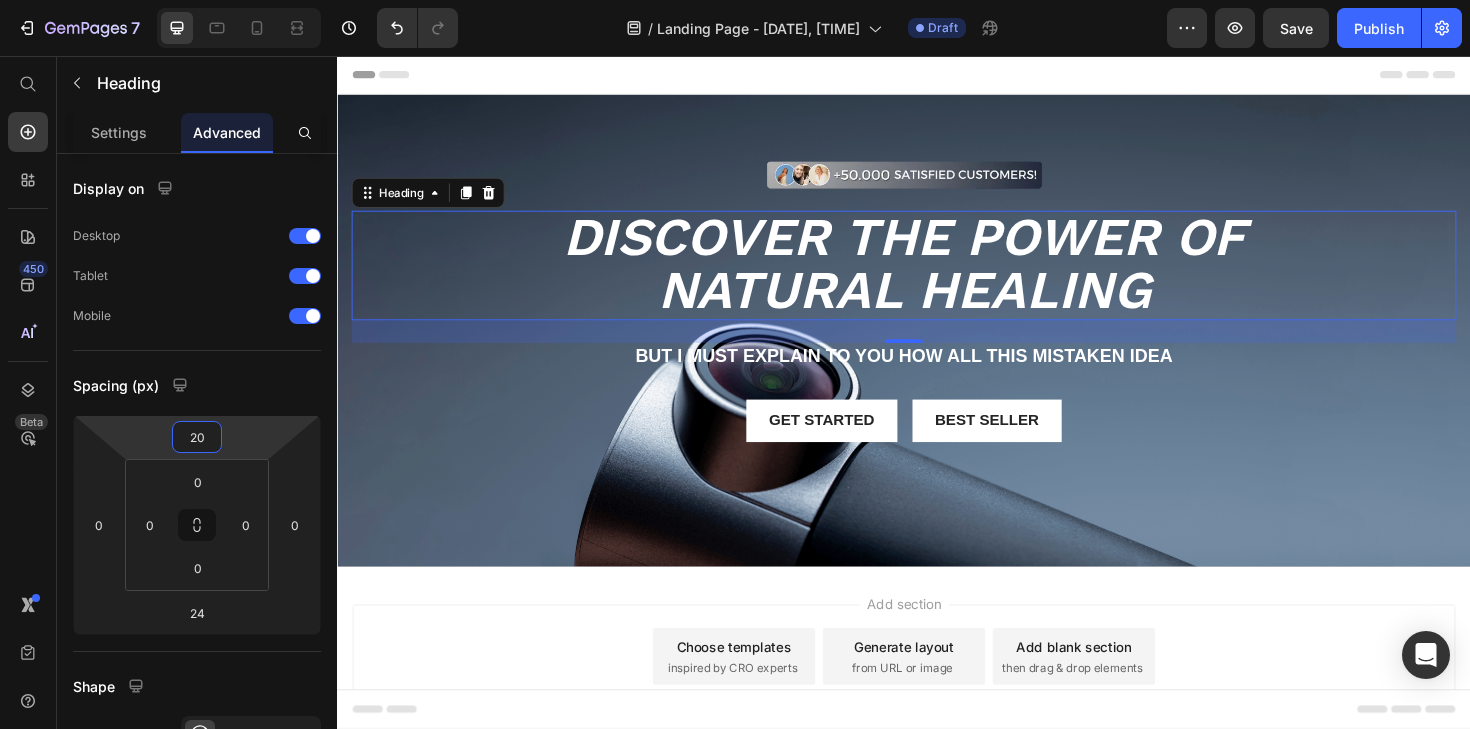 type on "20" 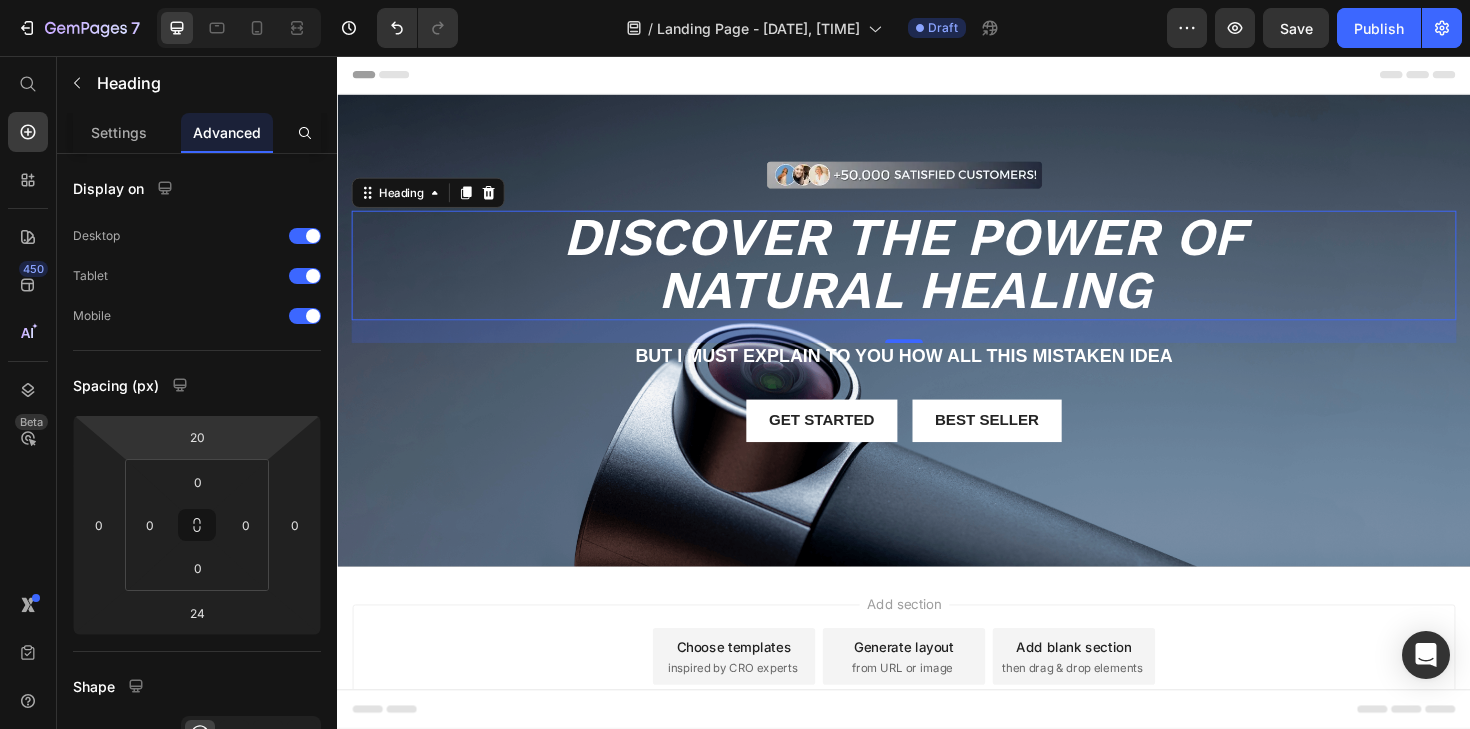 click on "24" at bounding box center [937, 348] 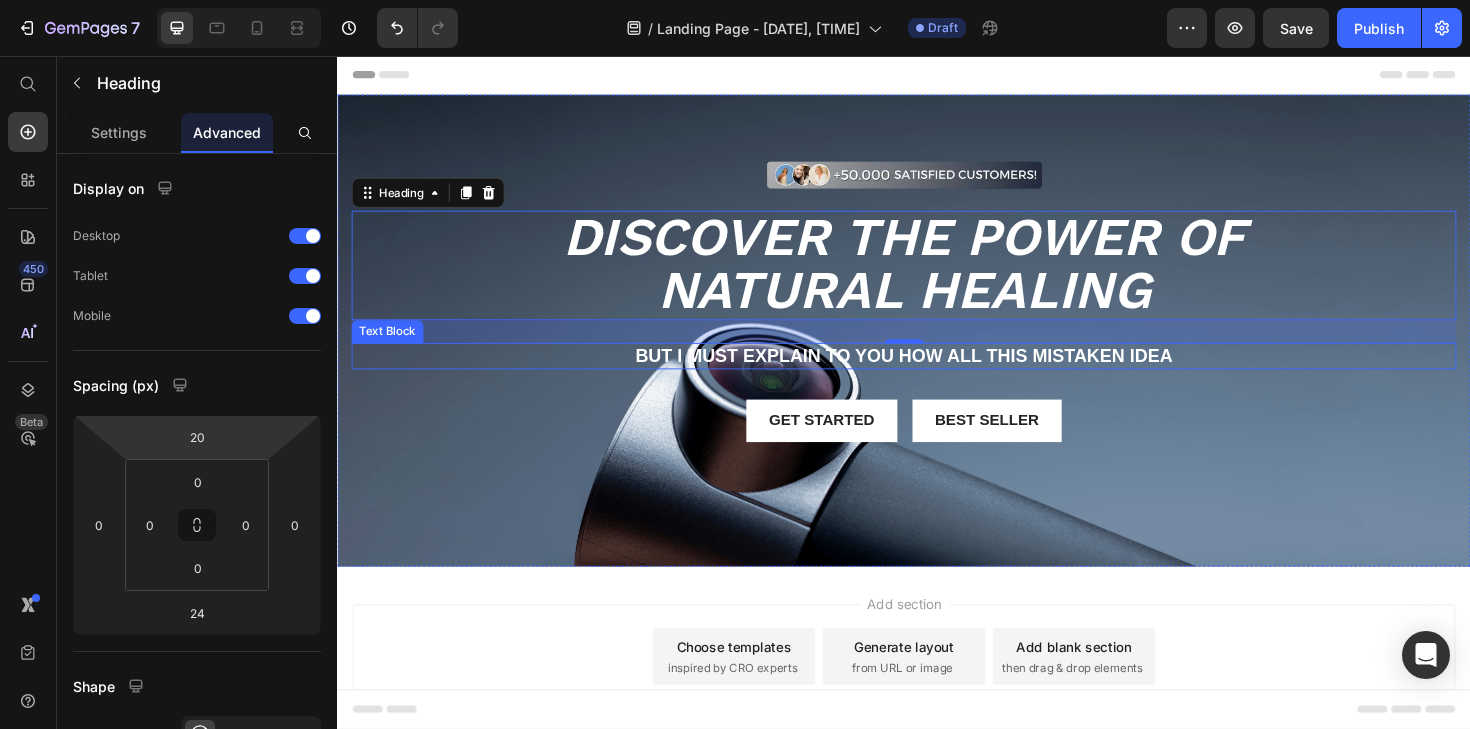 click on "But I must explain to you how all this mistaken idea" at bounding box center [937, 374] 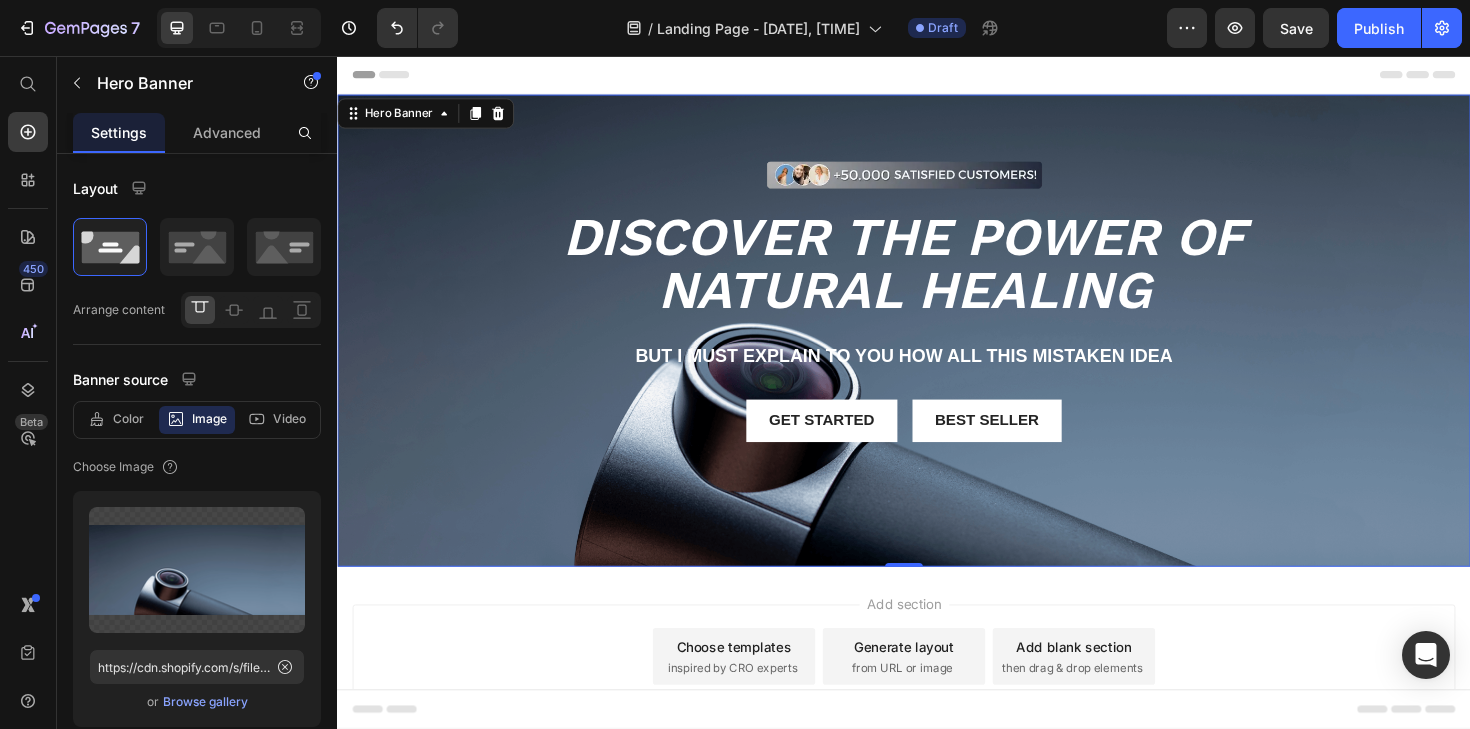 click on "Image Row Discover the power of natural healing Heading But I must explain to you how all this mistaken idea Text Block Get started Button Best Seller Button Row" at bounding box center (937, 330) 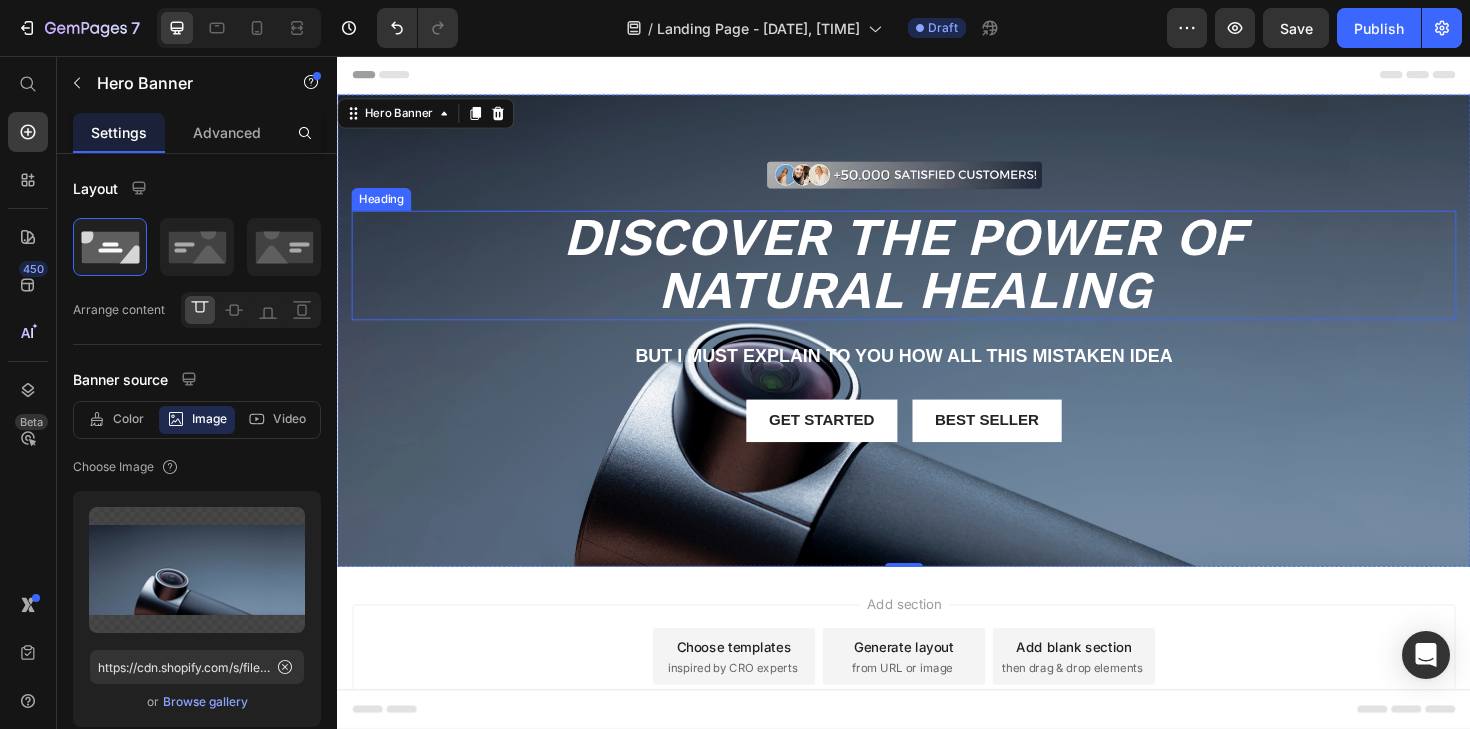 click on "Discover the power of natural healing" at bounding box center [937, 276] 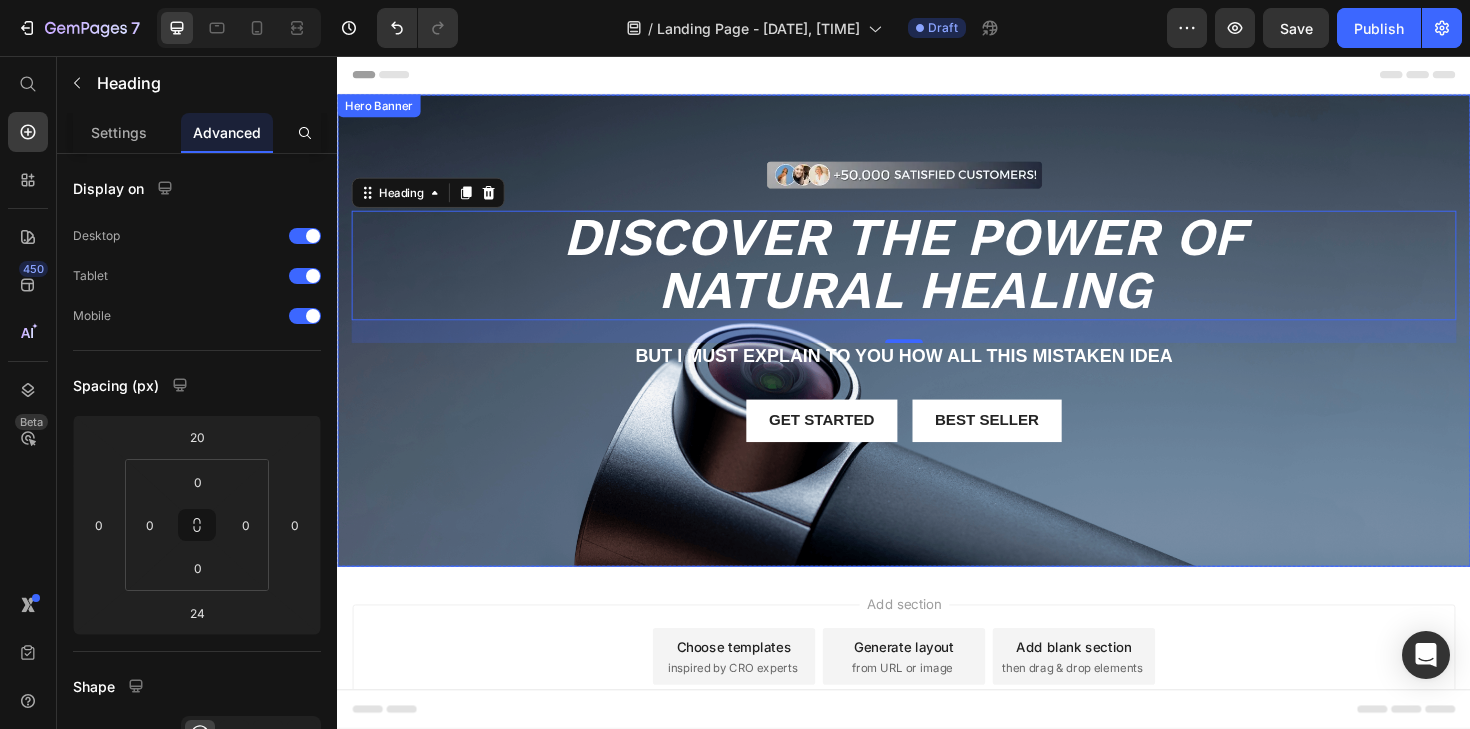 click on "Image Row Discover the power of natural healing Heading   24 But I must explain to you how all this mistaken idea Text Block Get started Button Best Seller Button Row" at bounding box center (937, 313) 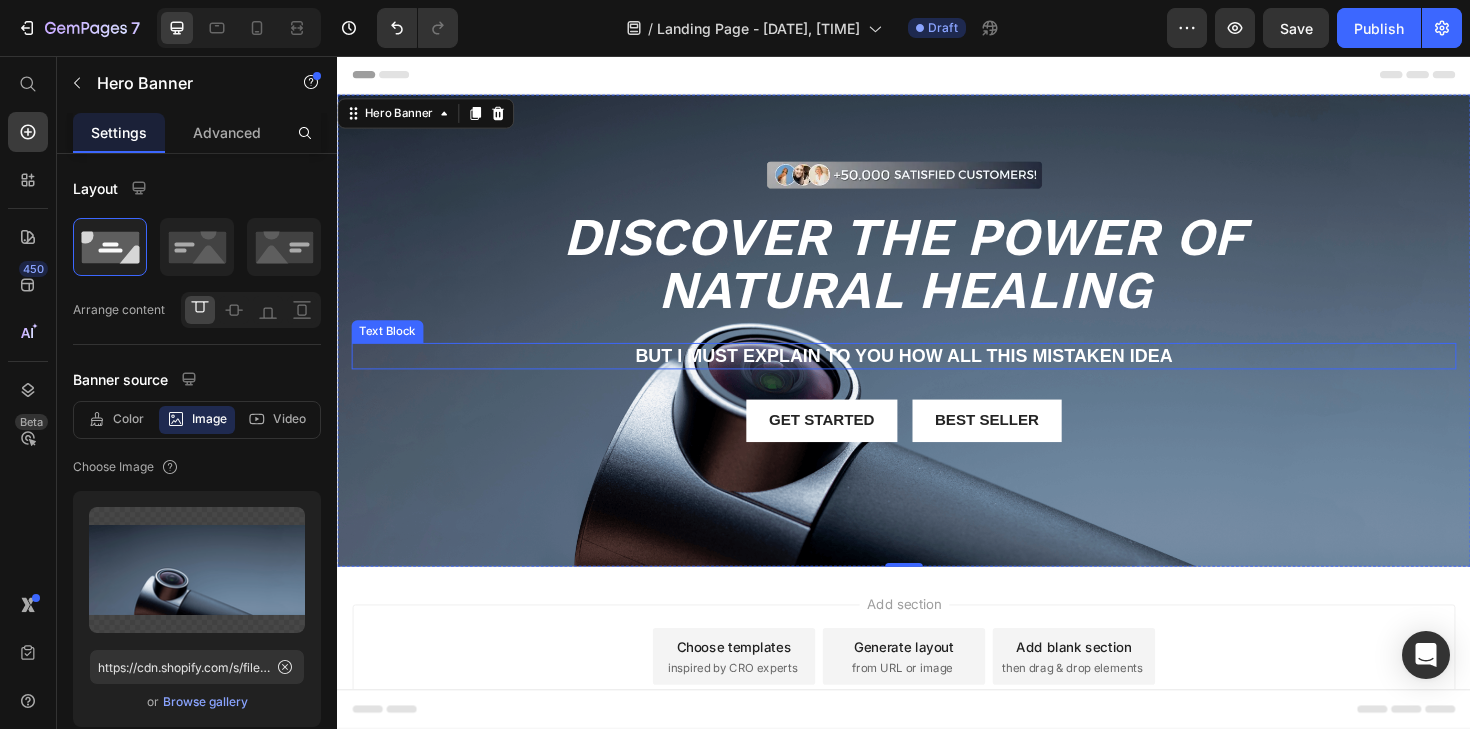click on "But I must explain to you how all this mistaken idea" at bounding box center [937, 374] 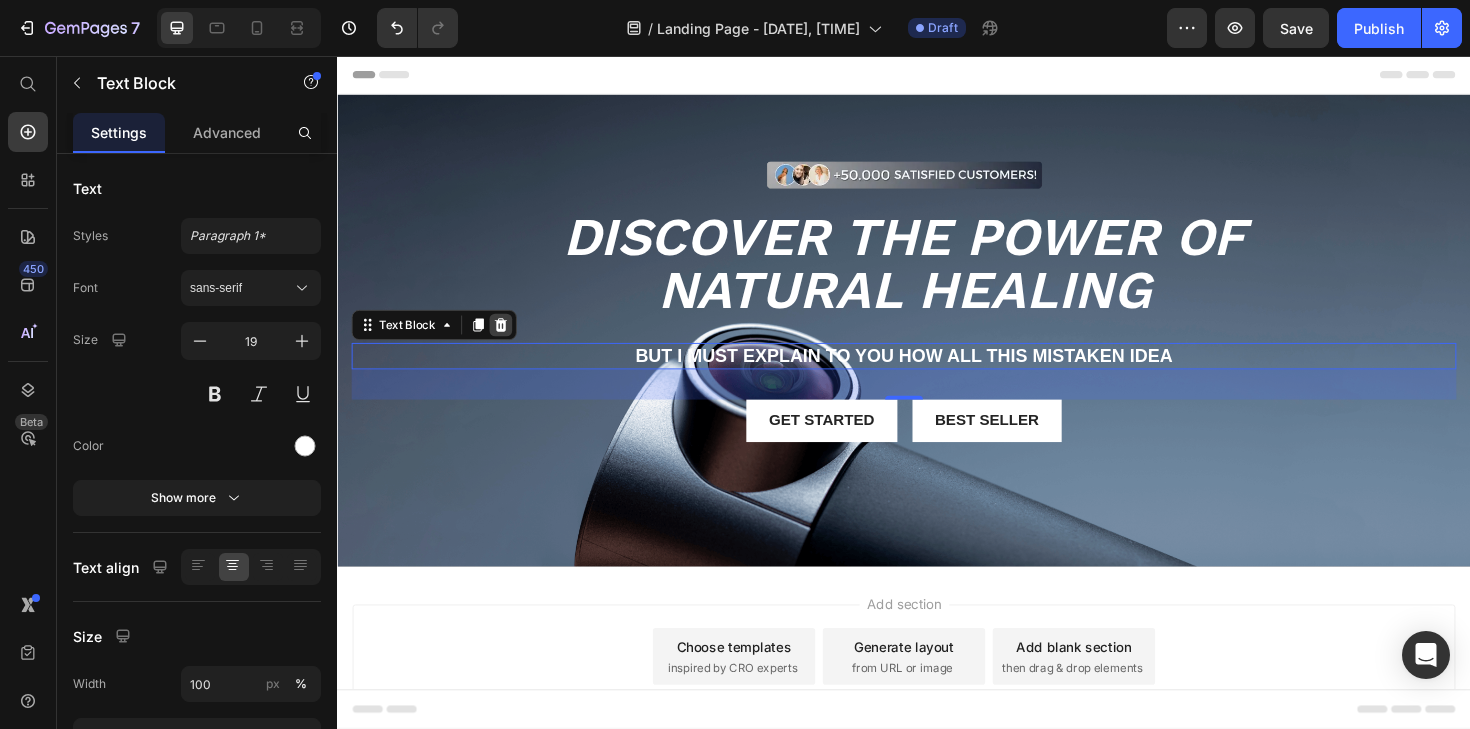 click 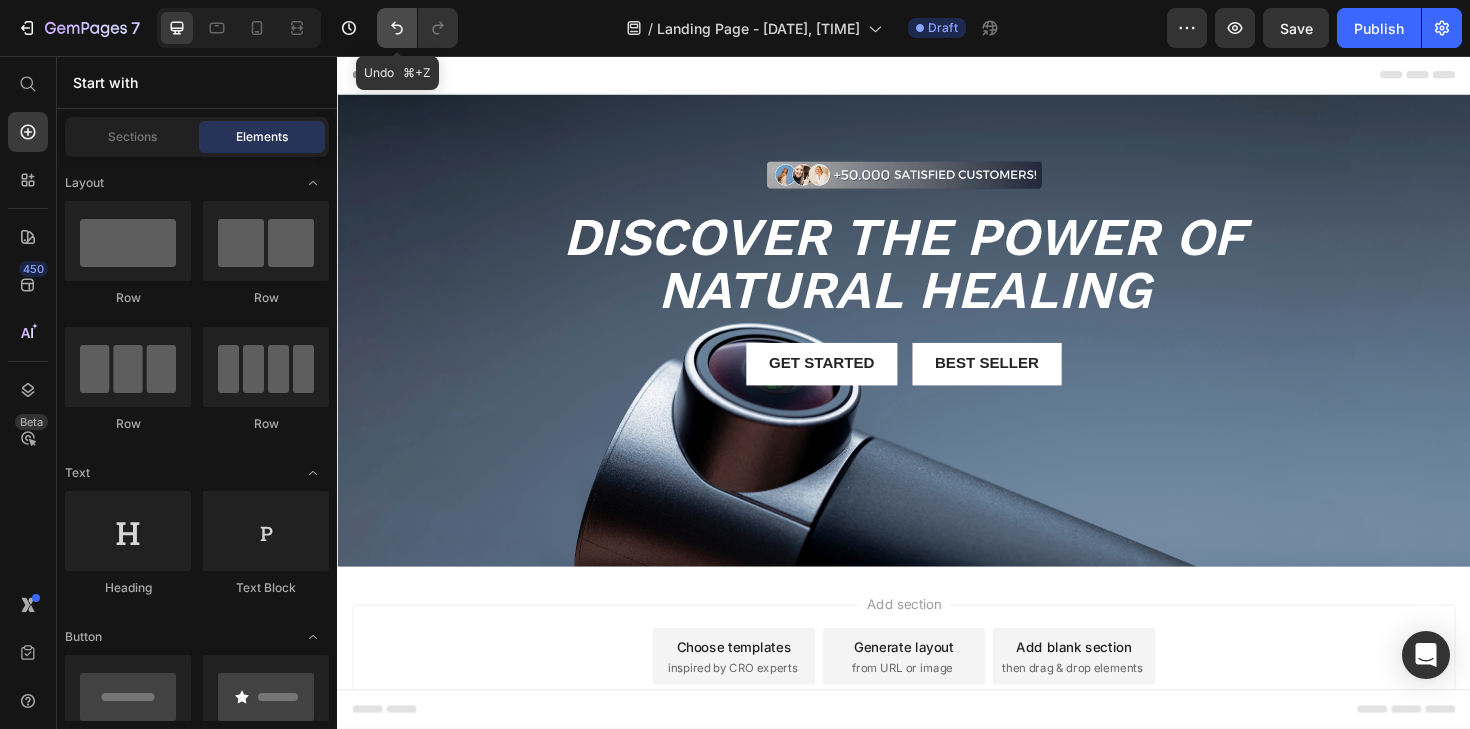 click 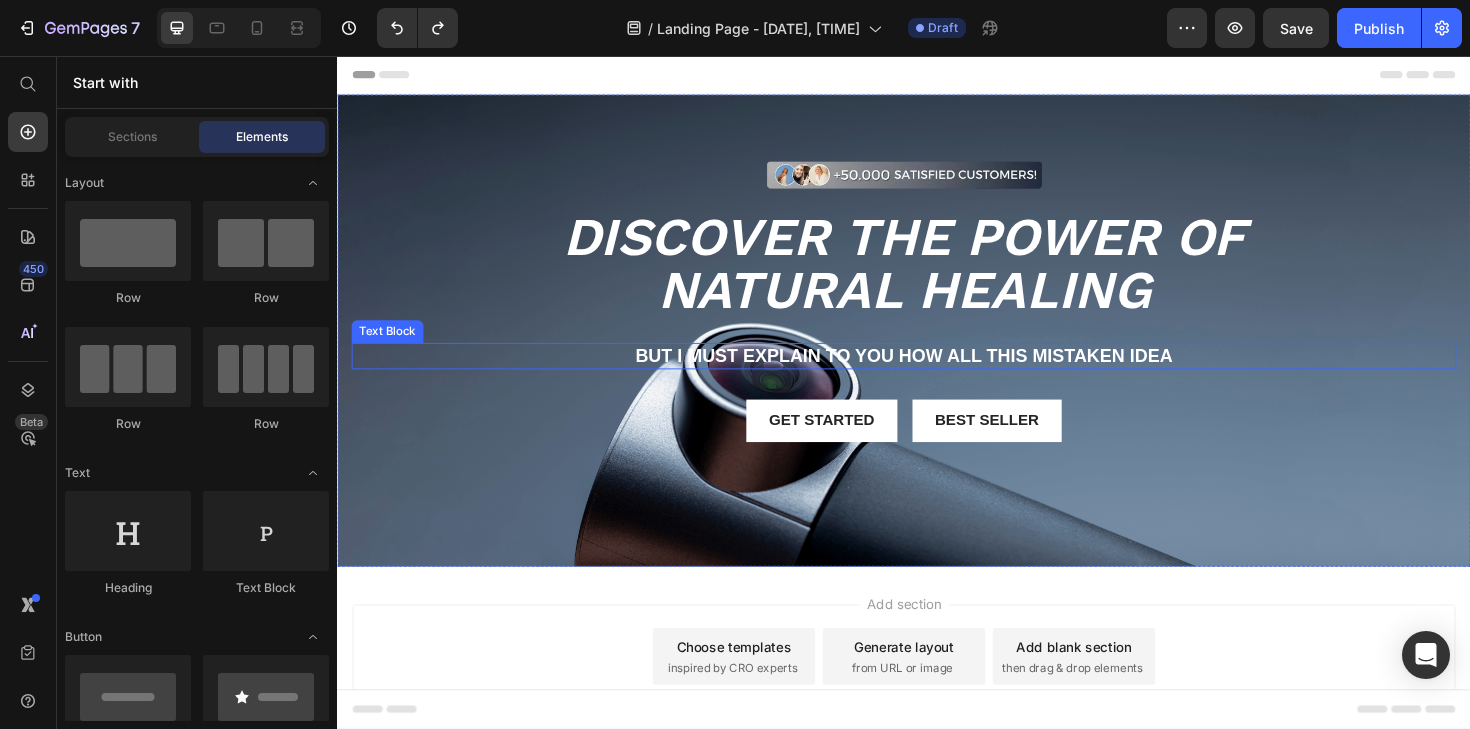 click on "But I must explain to you how all this mistaken idea" at bounding box center (937, 374) 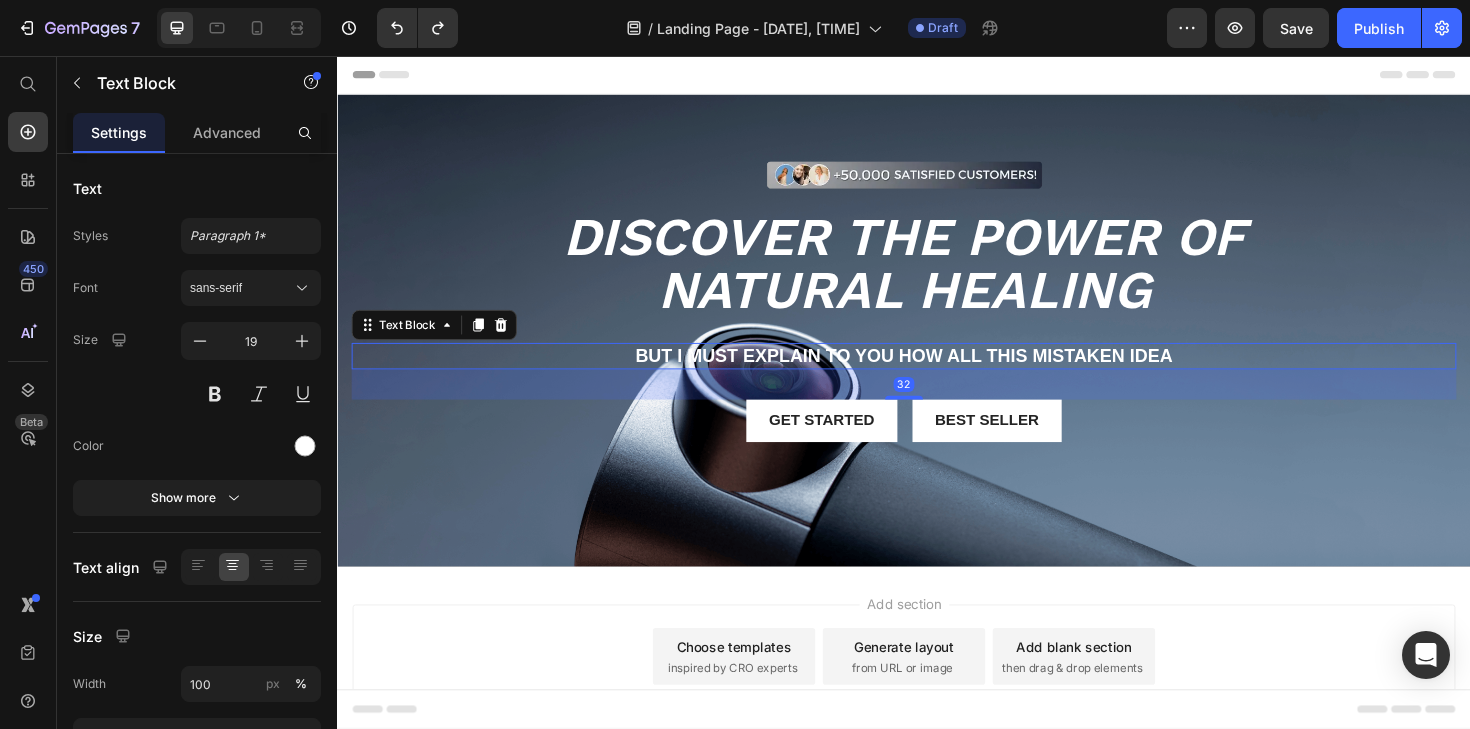 click on "But I must explain to you how all this mistaken idea" at bounding box center (937, 374) 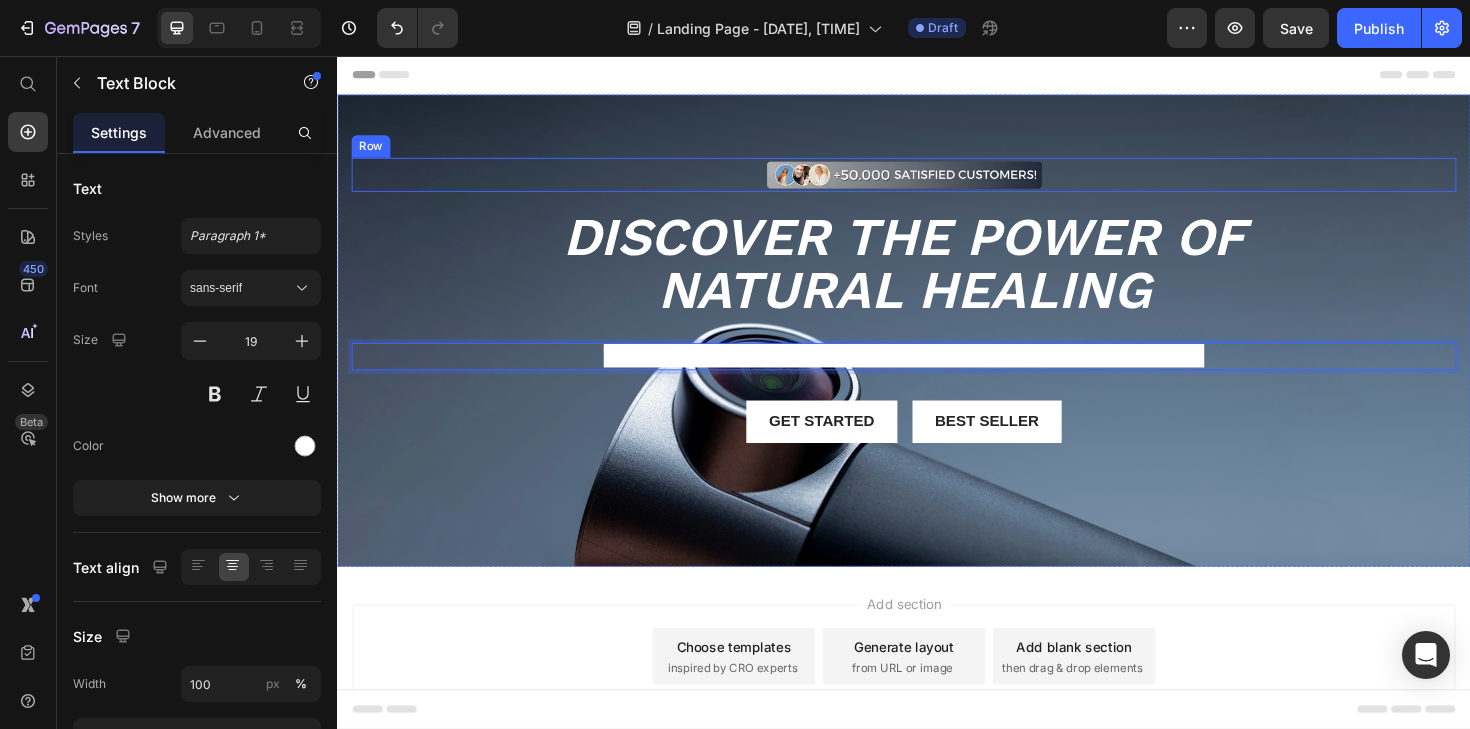 click on "Image Row Discover the power of natural healing Heading The most loved wellness product of the moment! Text Block   32 Get started Button Best Seller Button Row" at bounding box center [937, 331] 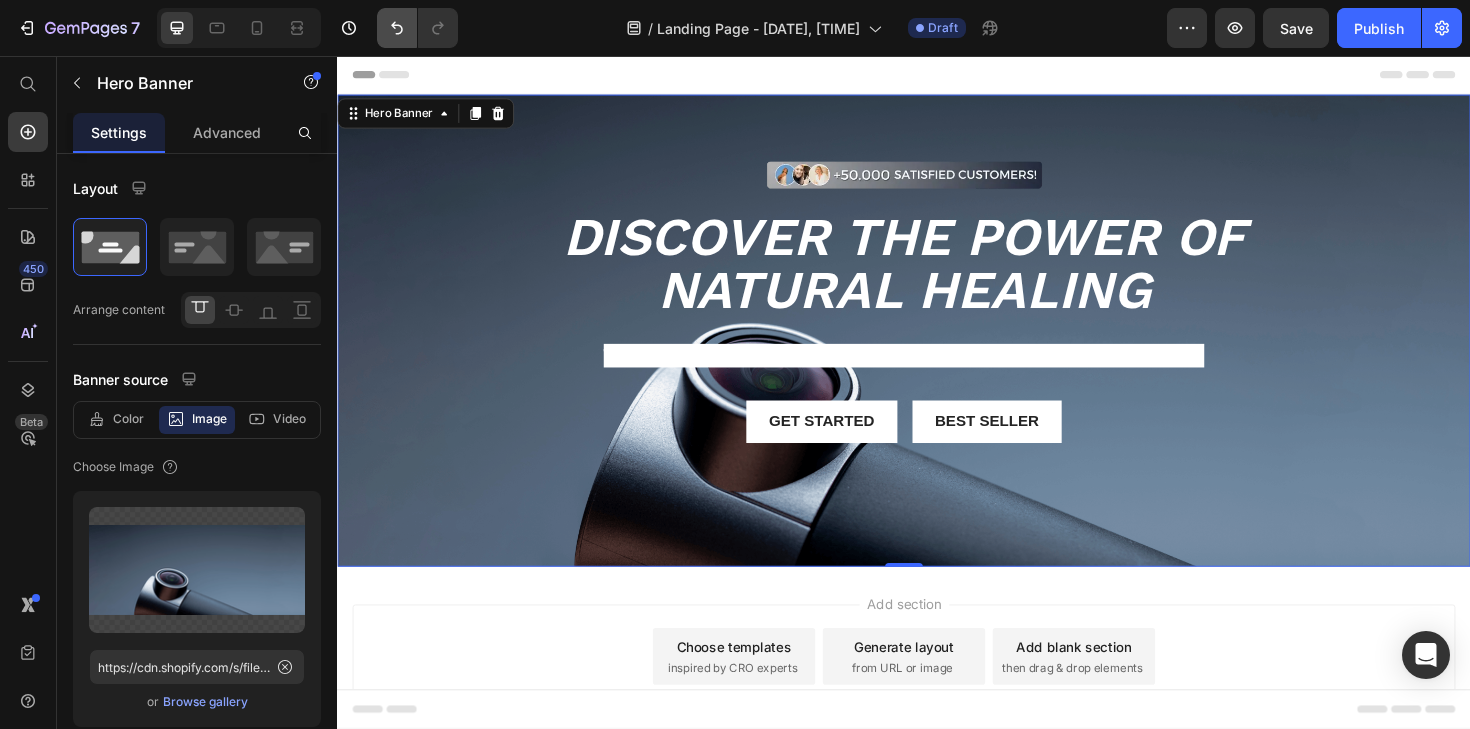 click 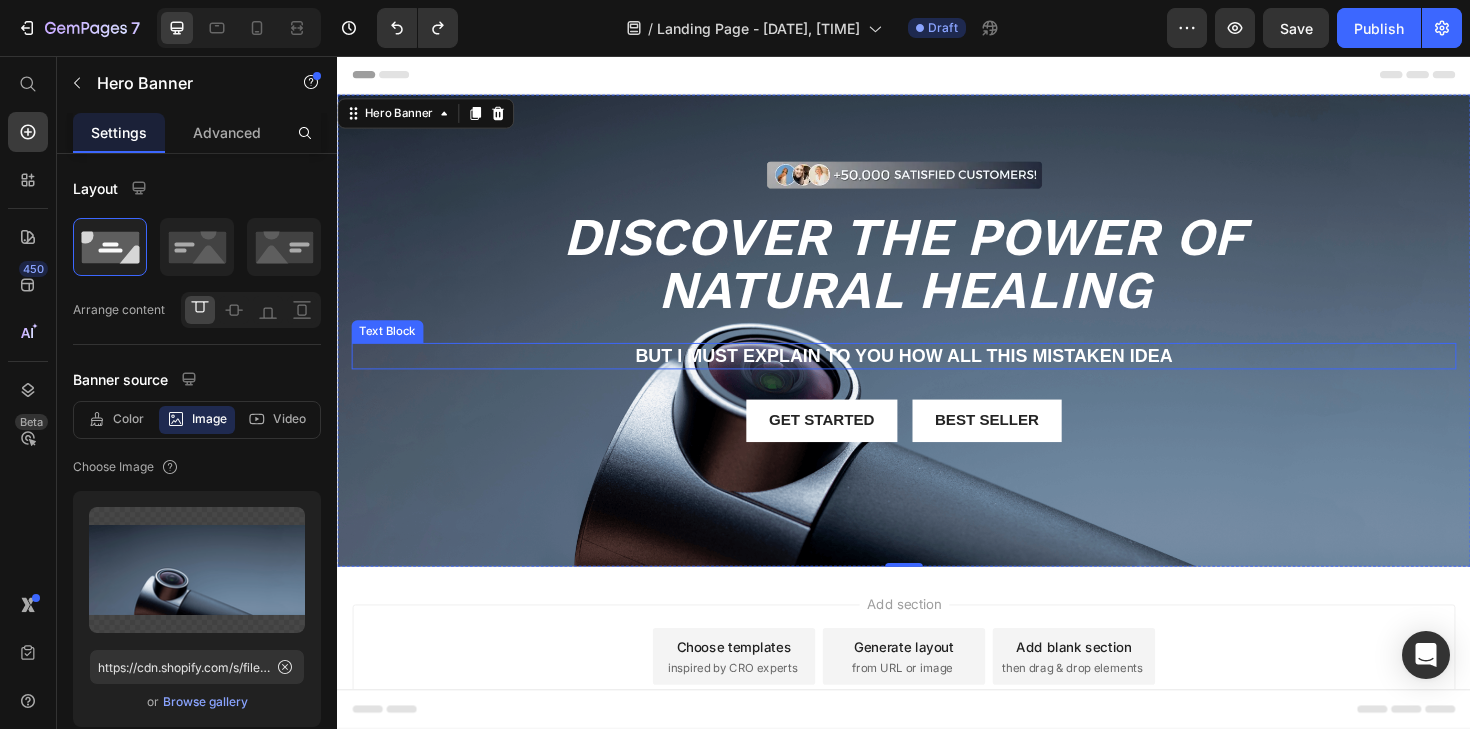 click on "But I must explain to you how all this mistaken idea" at bounding box center (937, 374) 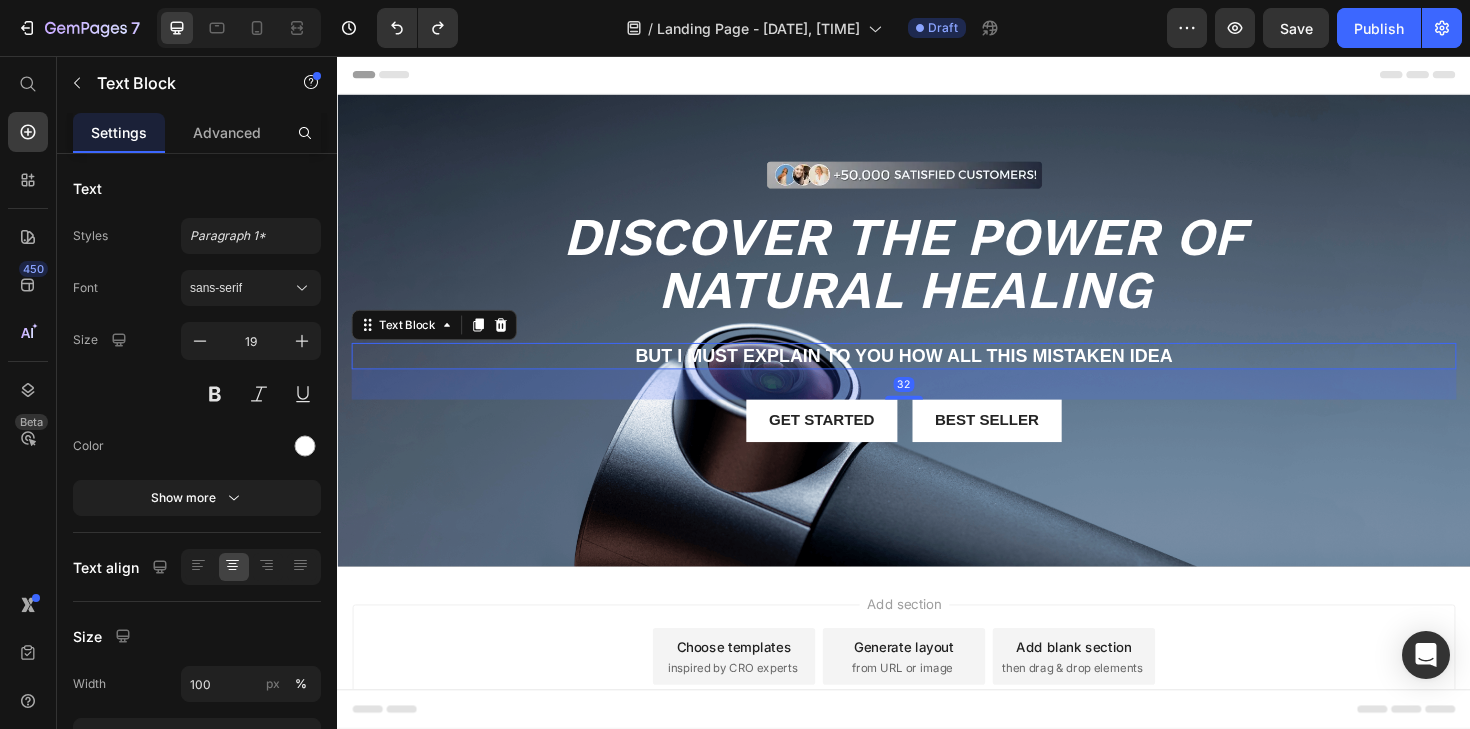 click on "But I must explain to you how all this mistaken idea" at bounding box center (937, 374) 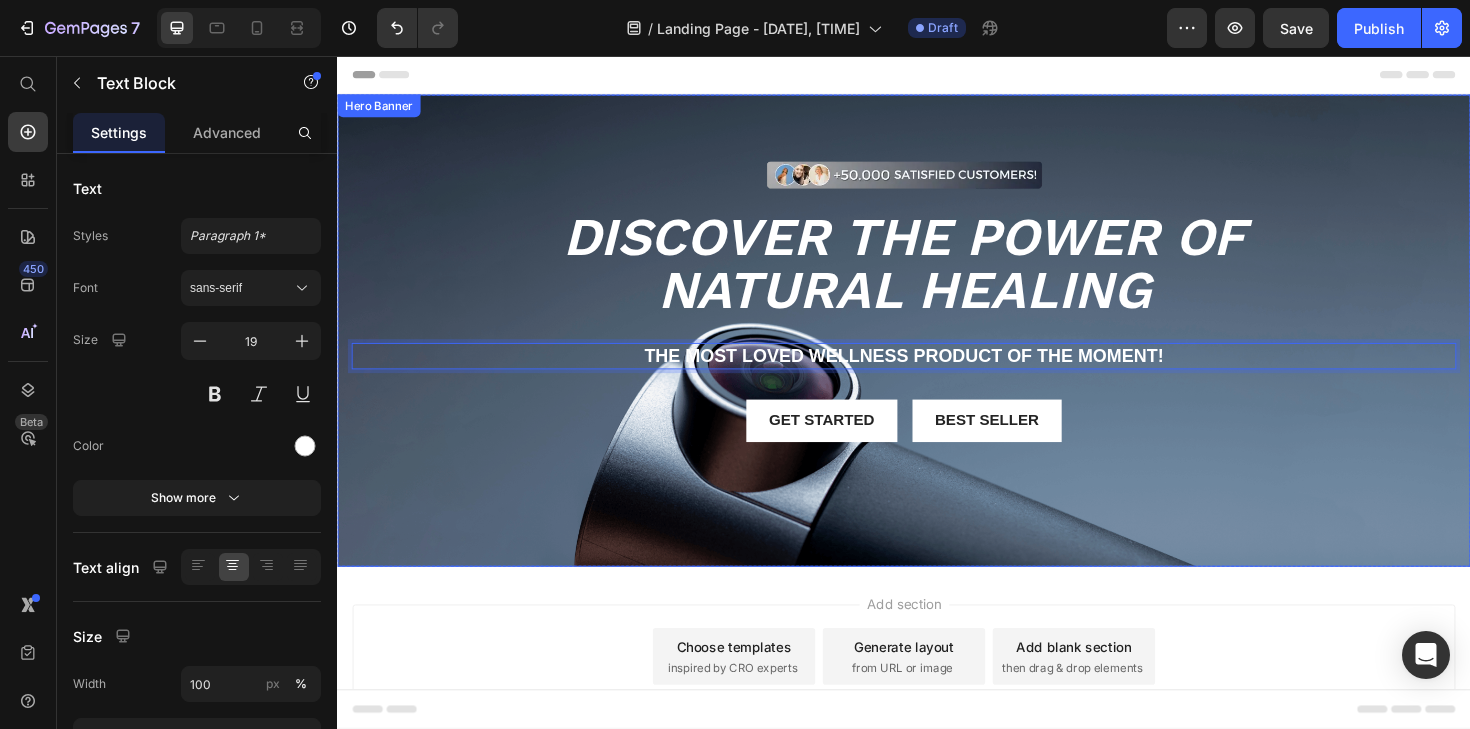 click on "Get started Button Best Seller Button Row" at bounding box center [937, 442] 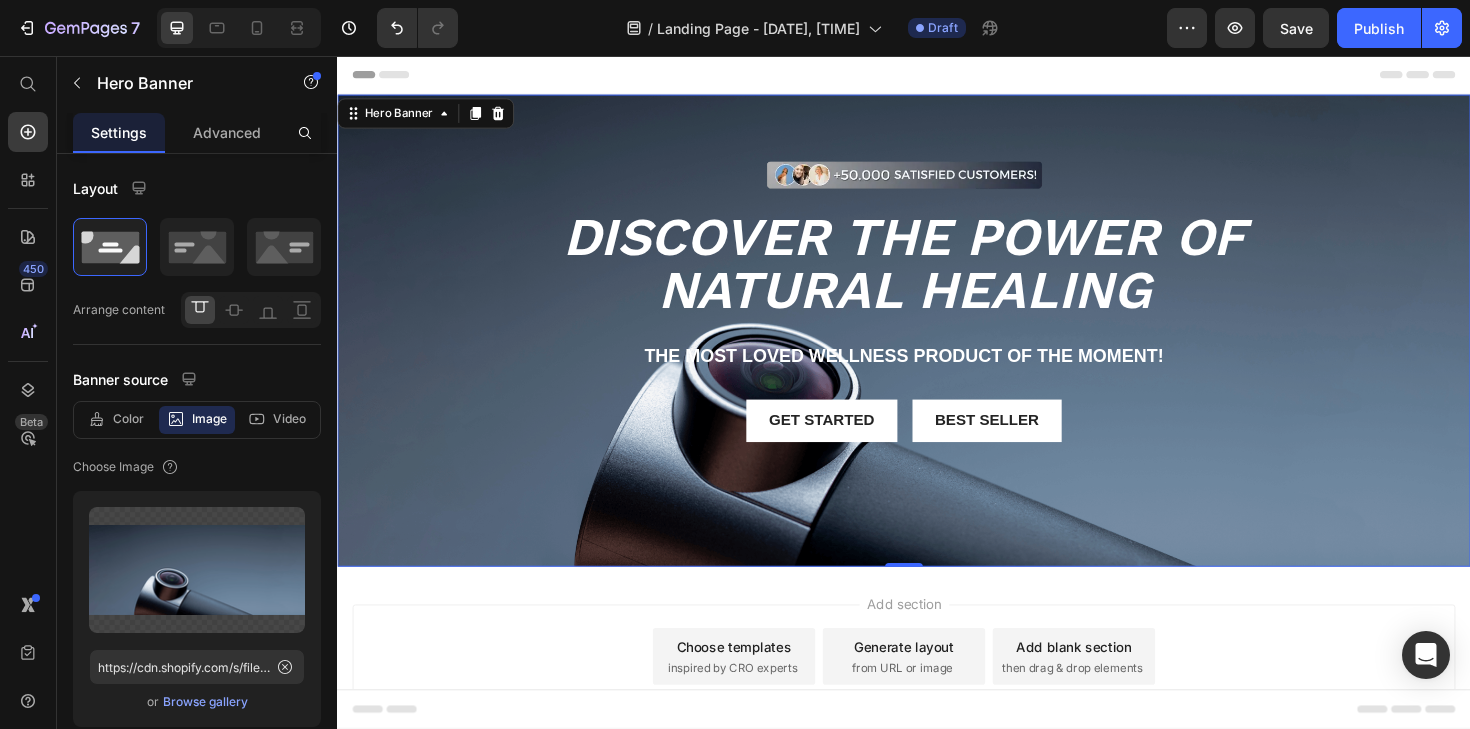 click on "Image Row Discover the power of natural healing Heading The most loved wellness product of the moment! Text Block Get started Button Best Seller Button Row" at bounding box center (937, 330) 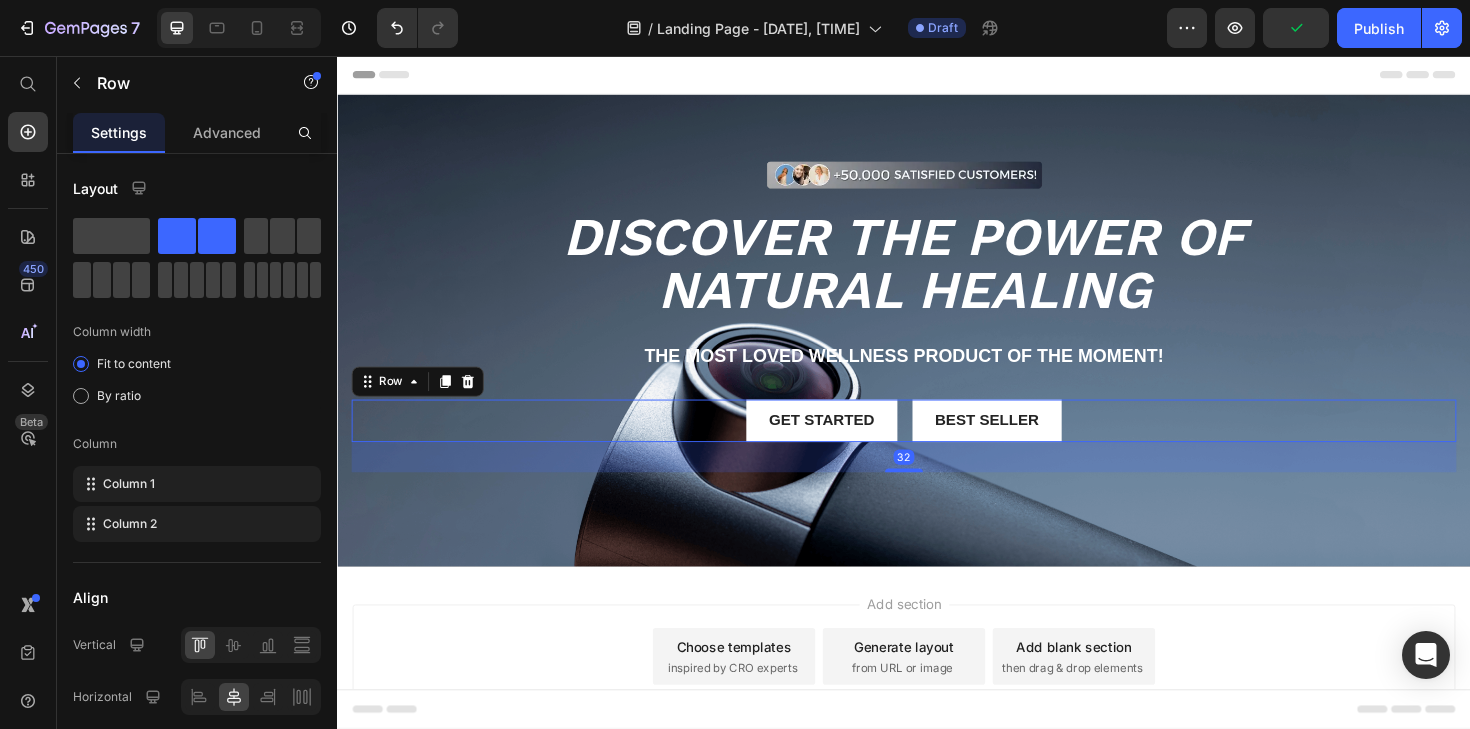 click on "Get started Button Best Seller Button Row   32" at bounding box center [937, 442] 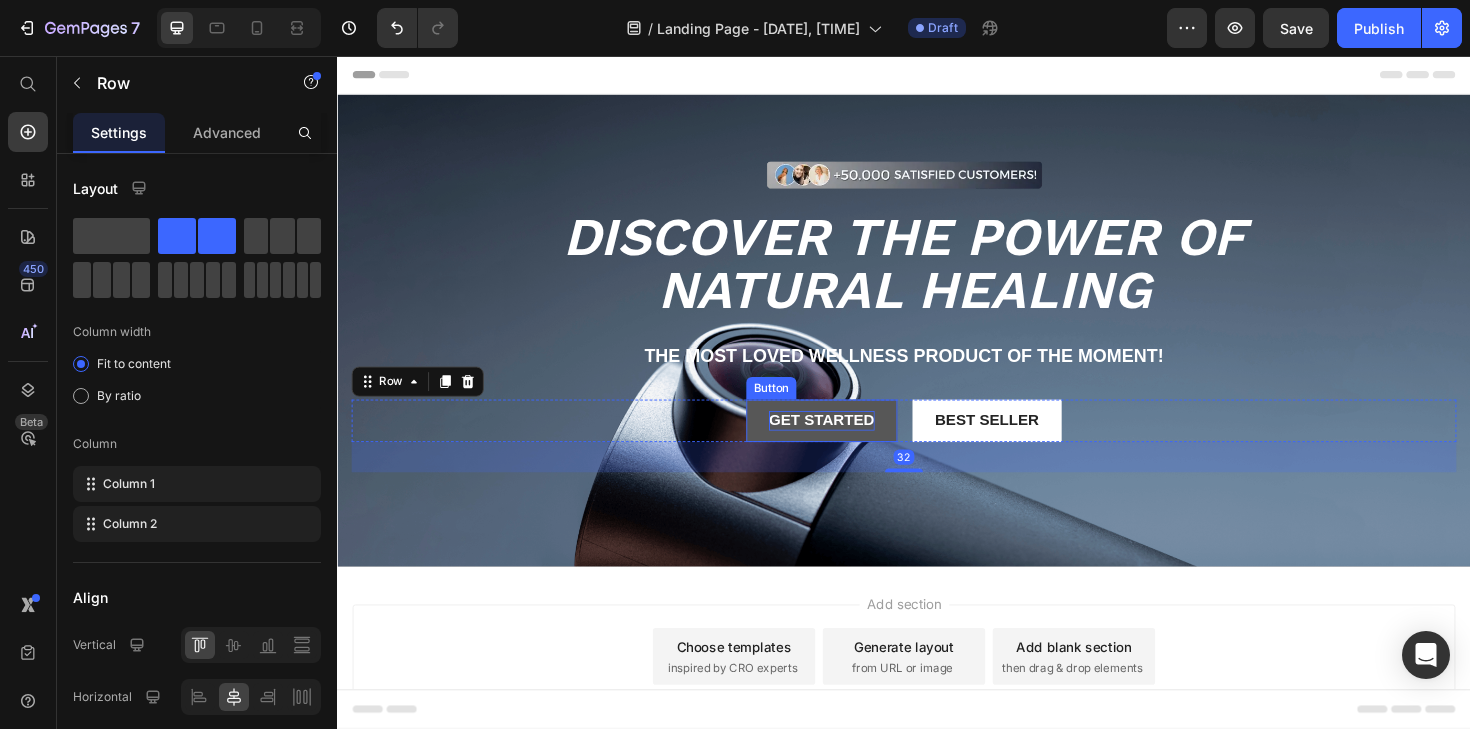 click on "Get started" at bounding box center [850, 442] 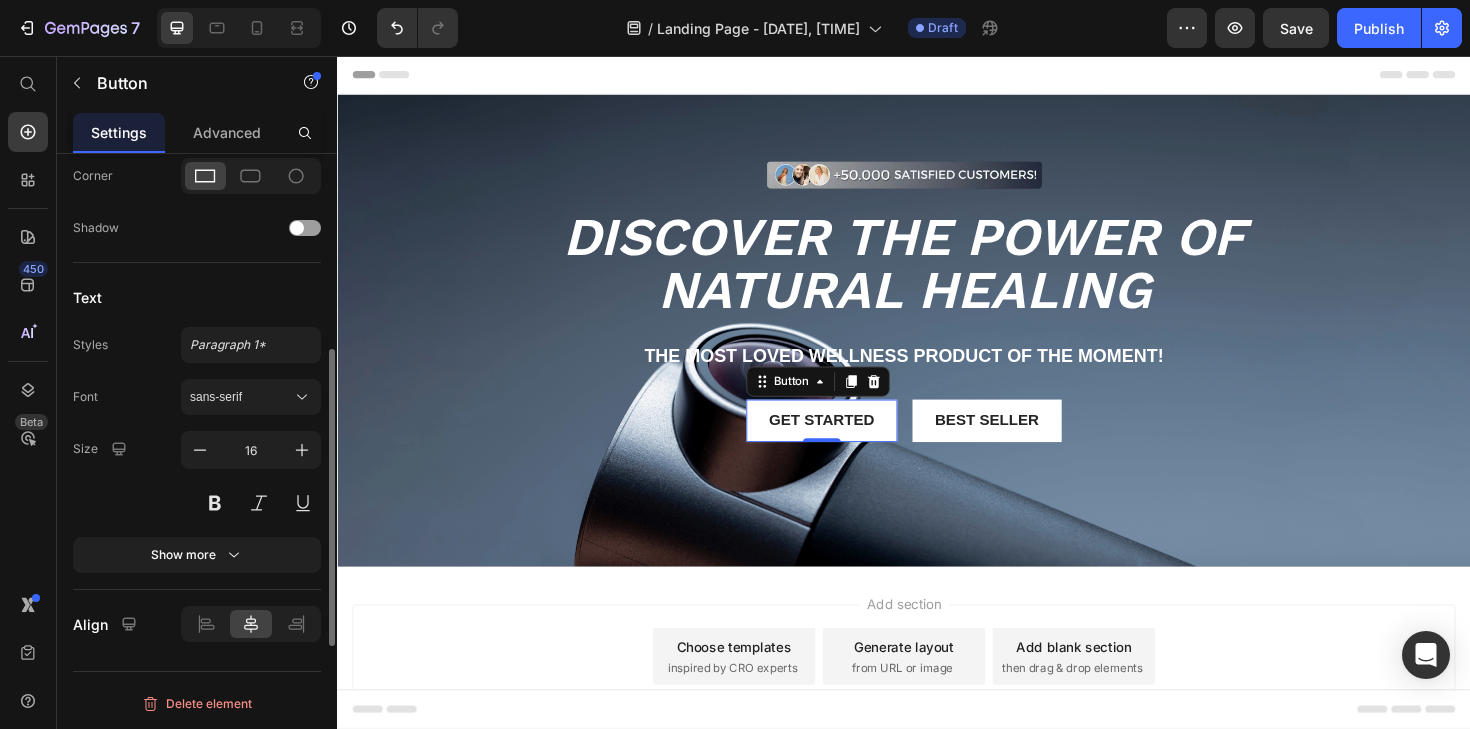 scroll, scrollTop: 0, scrollLeft: 0, axis: both 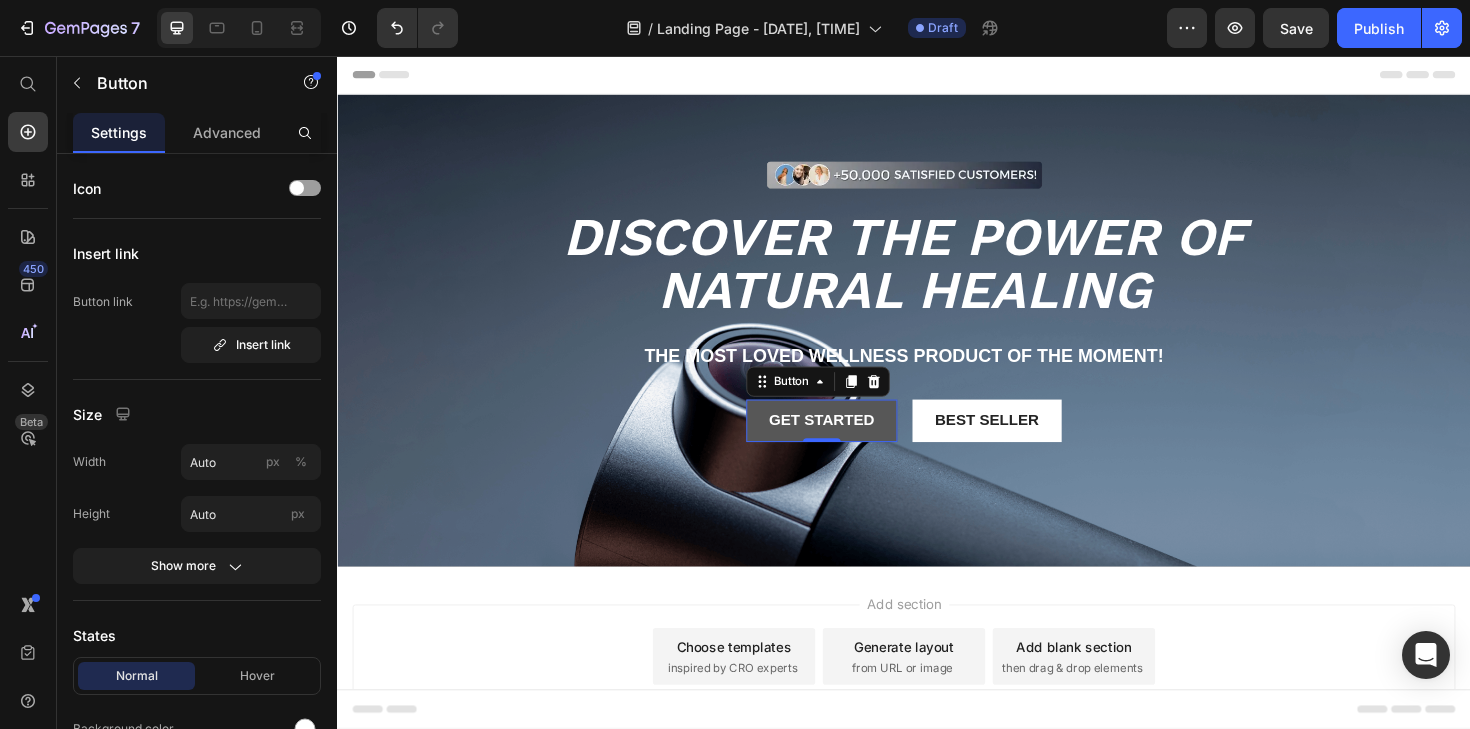 click on "Get started" at bounding box center (850, 442) 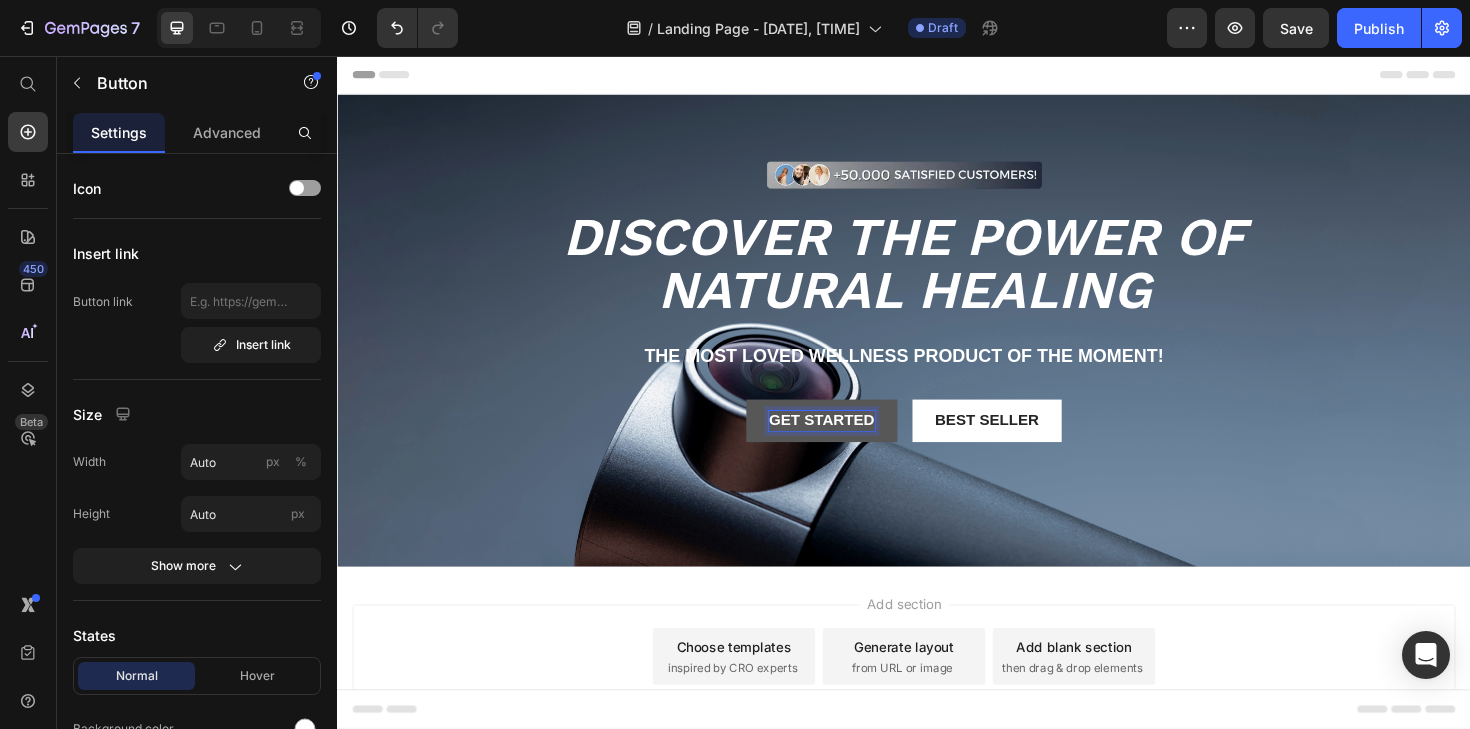 click on "Get started" at bounding box center (850, 442) 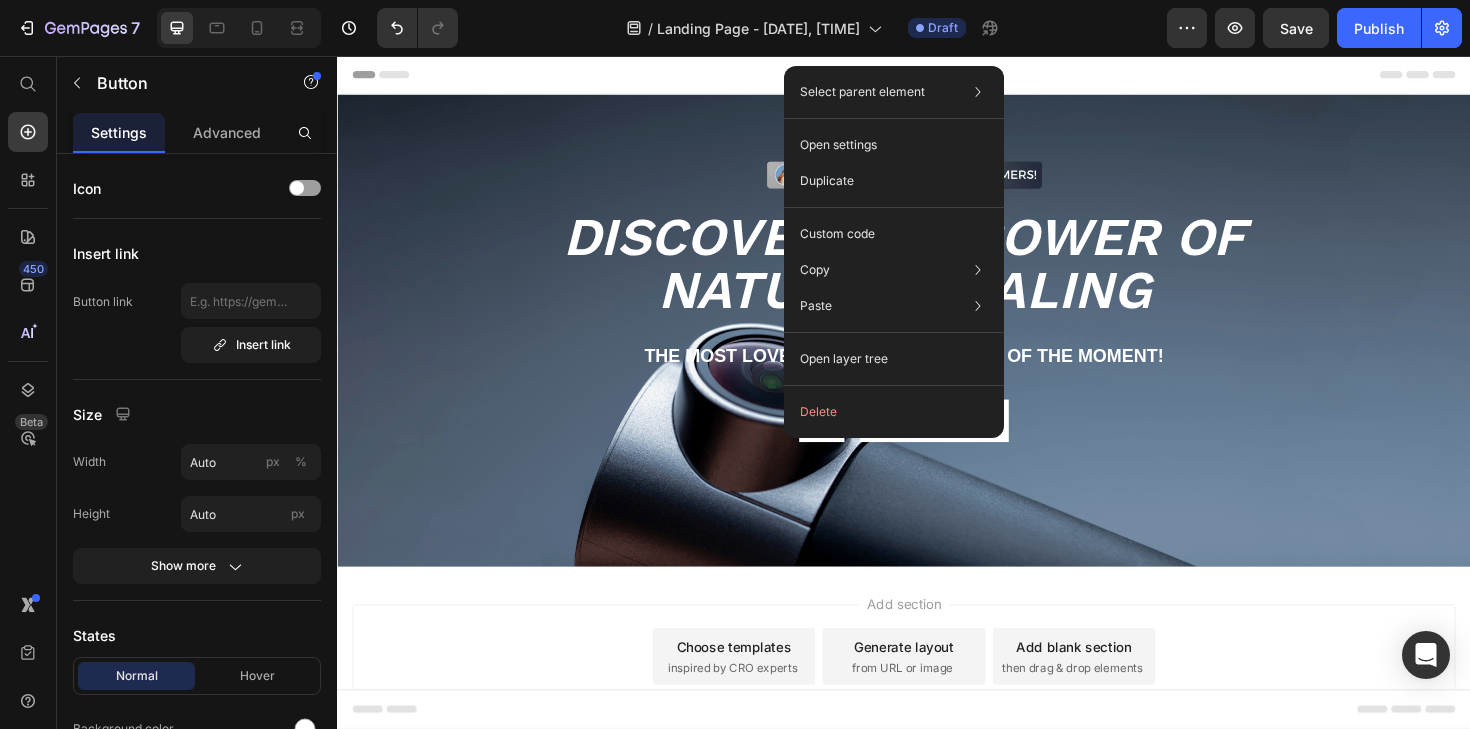 type 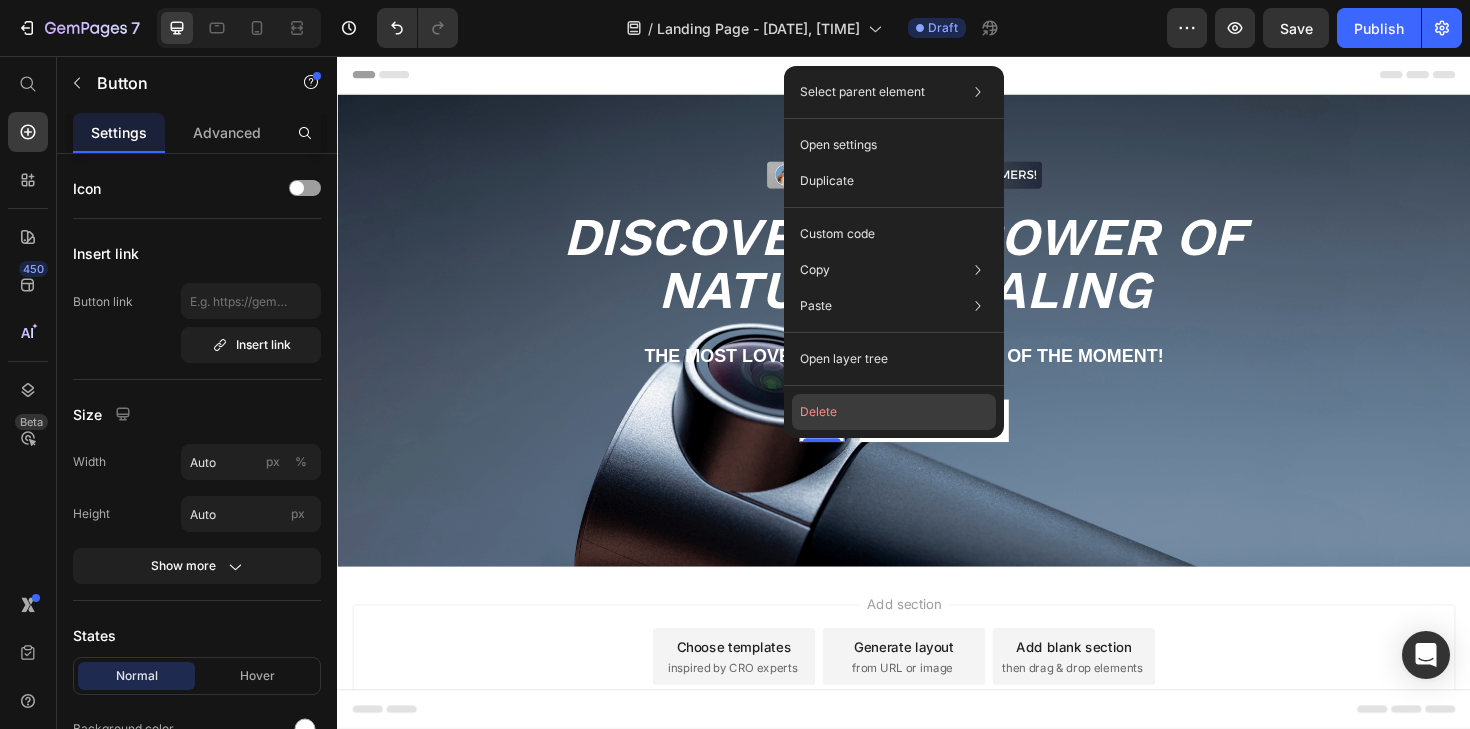click on "Delete" 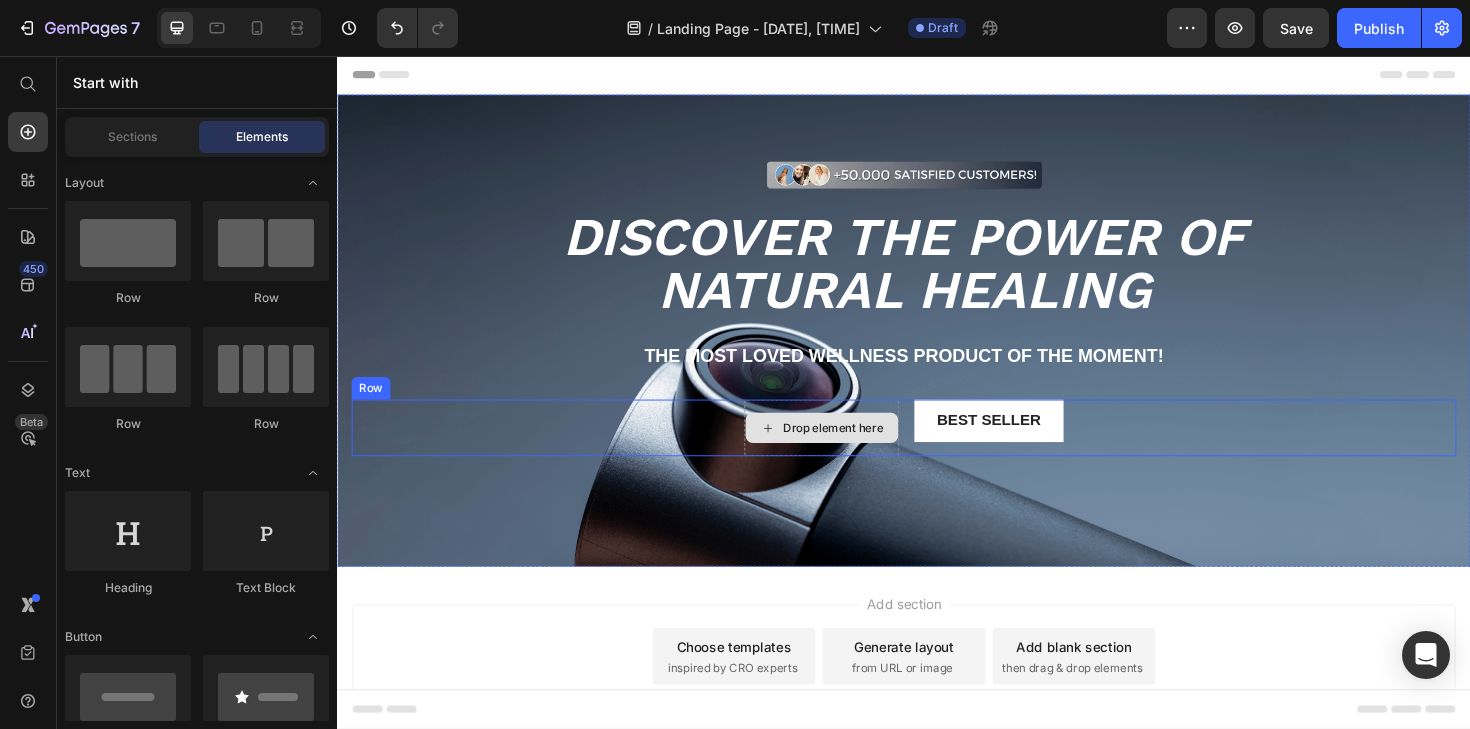 click on "Drop element here" at bounding box center [850, 450] 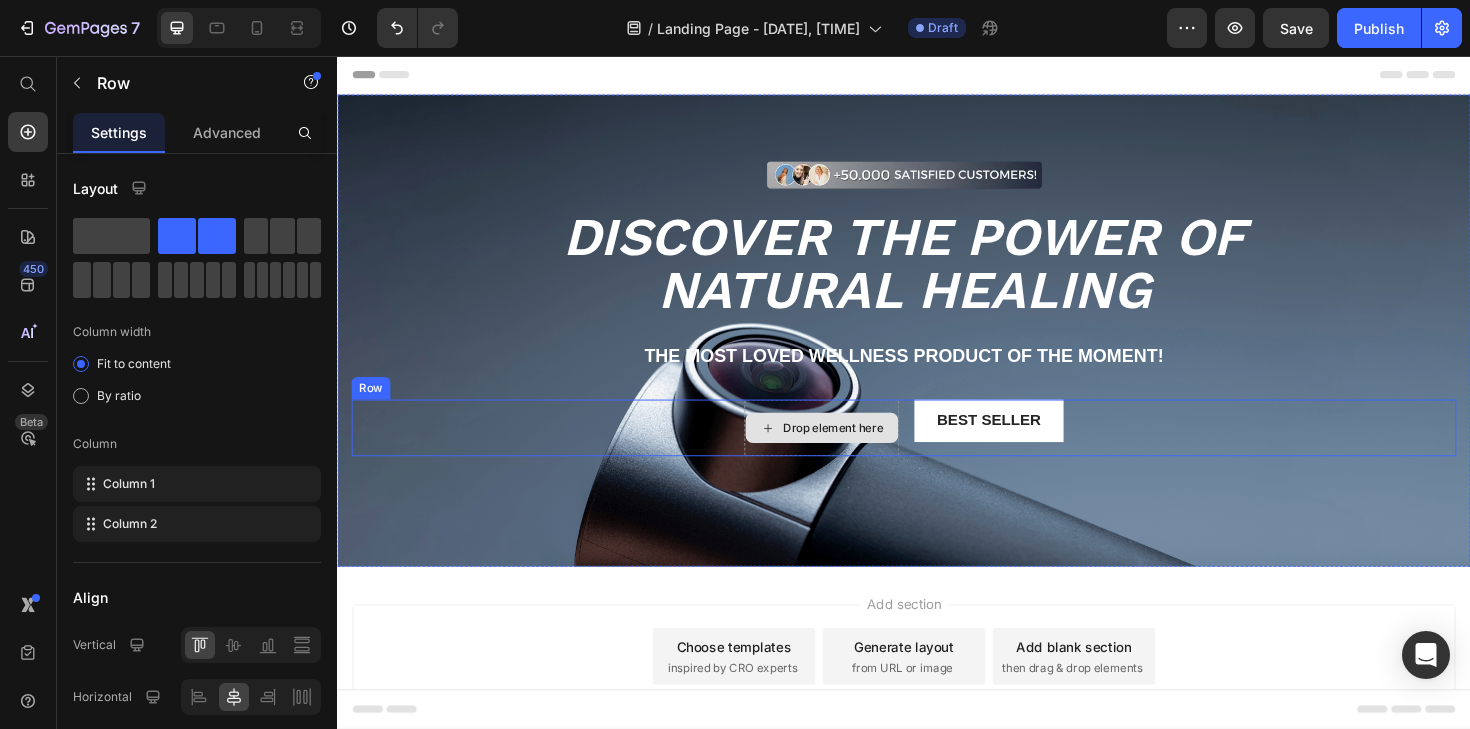 click on "Drop element here" at bounding box center [850, 450] 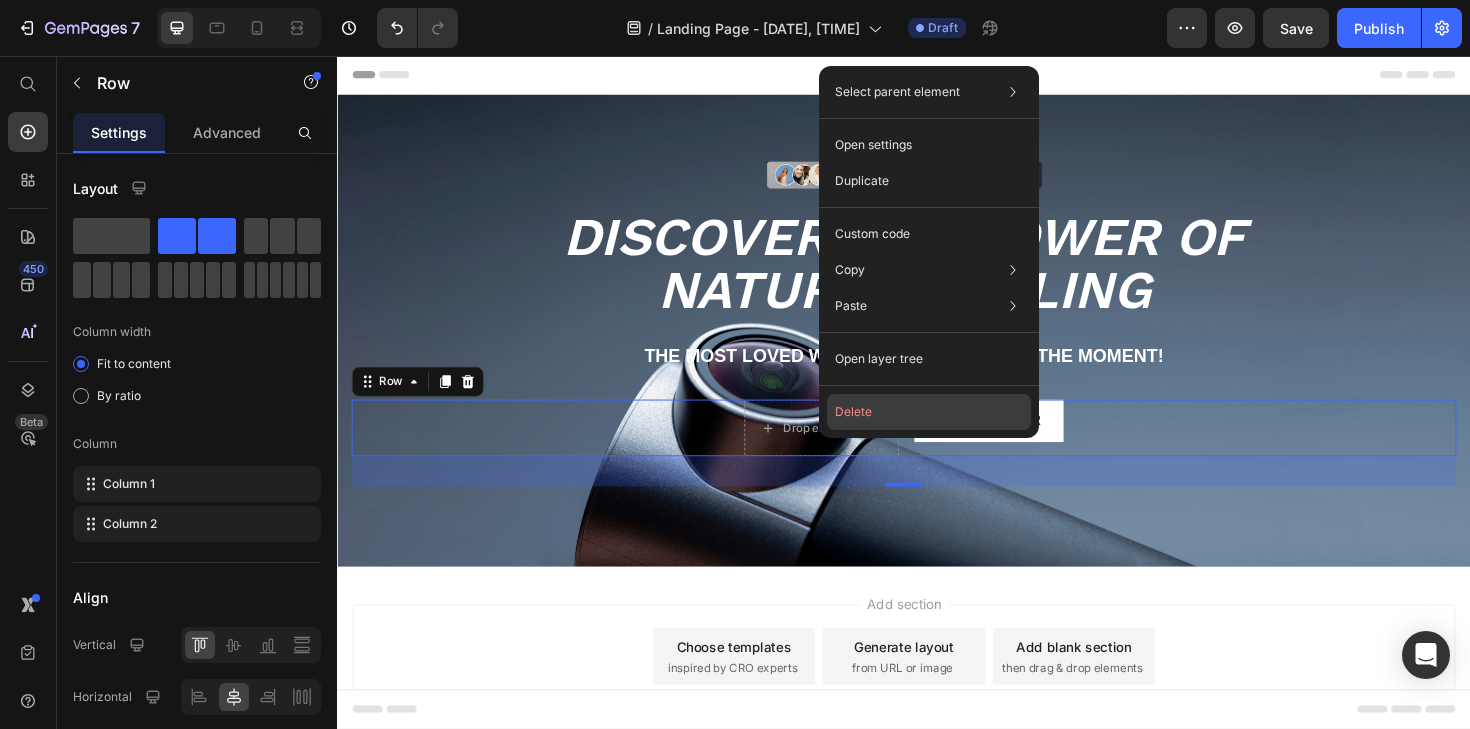 click on "Delete" 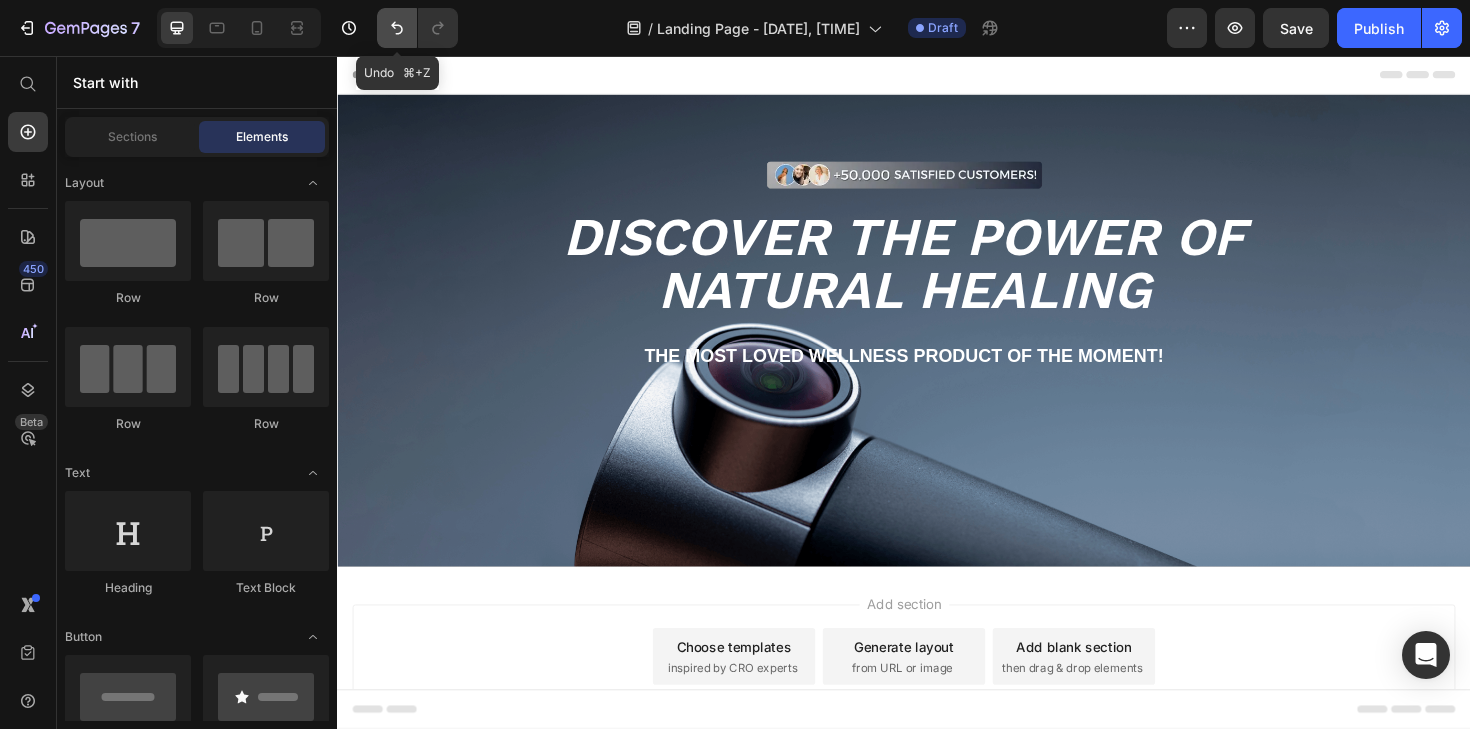 click 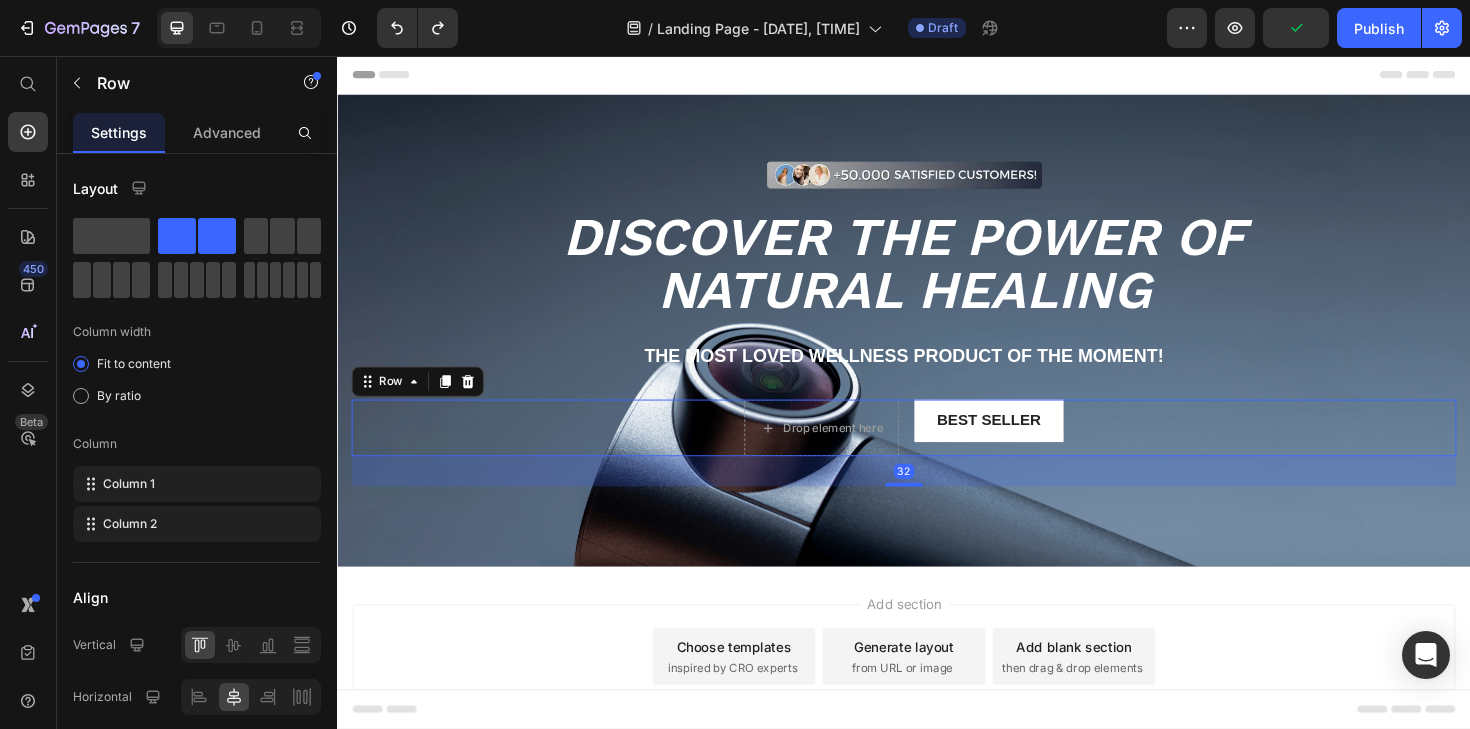 click on "Drop element here Best Seller Button Row   32" at bounding box center [937, 450] 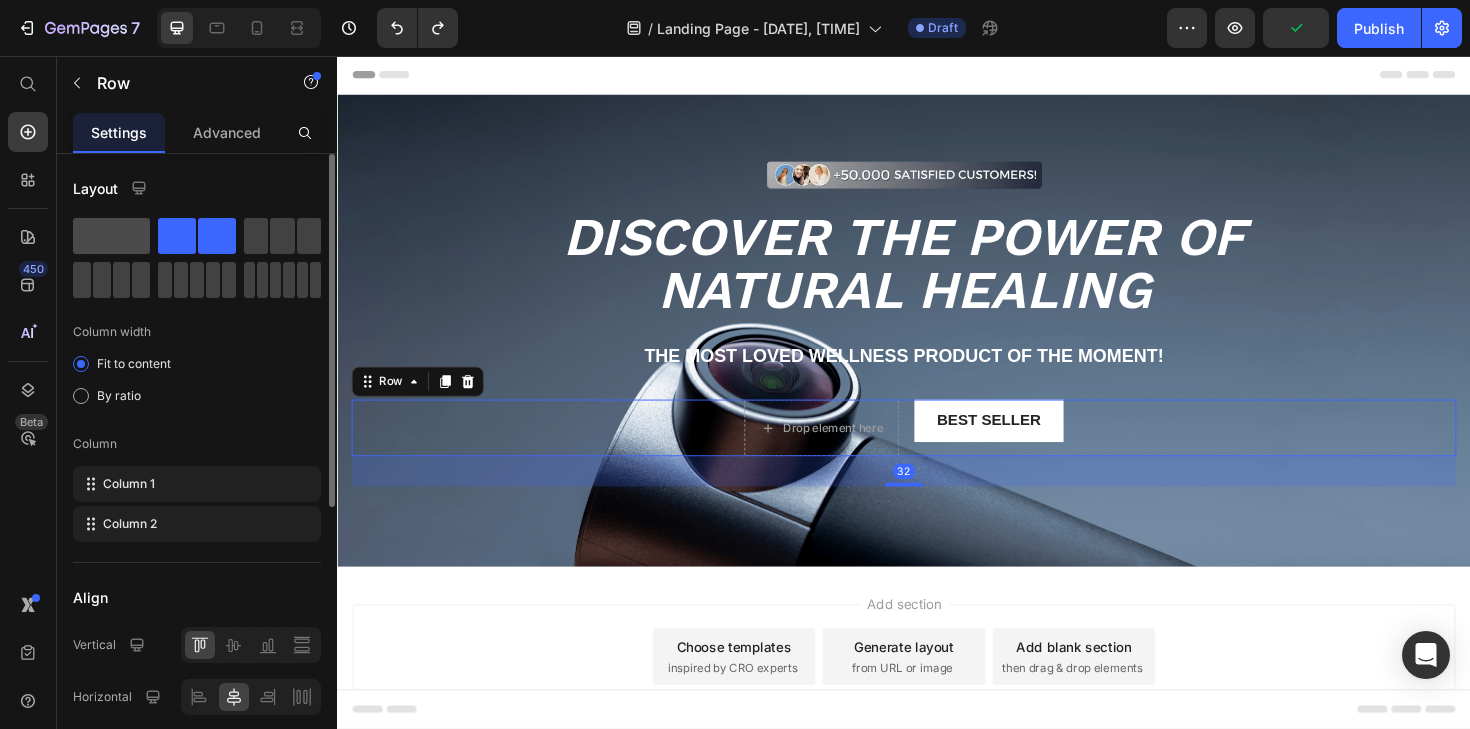 click 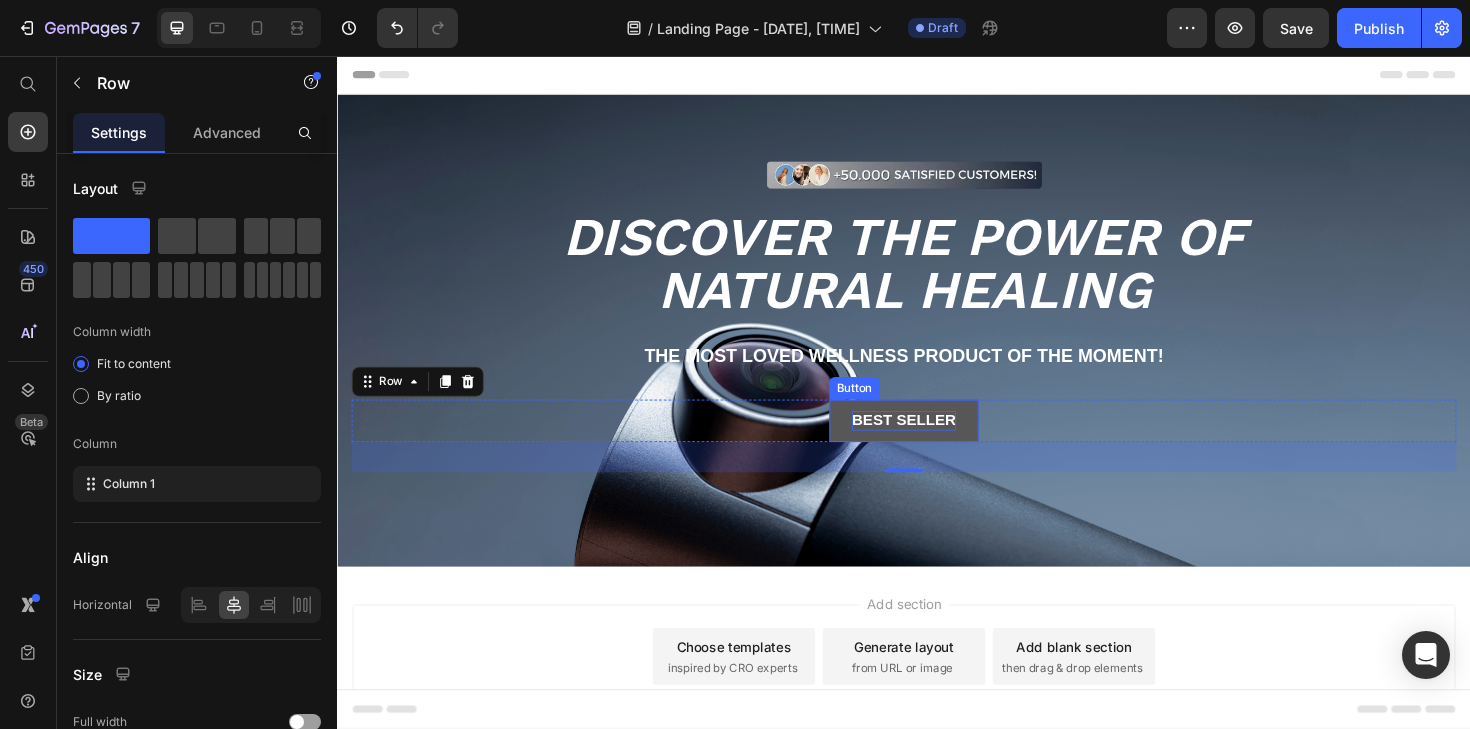 click on "Best Seller" at bounding box center [937, 442] 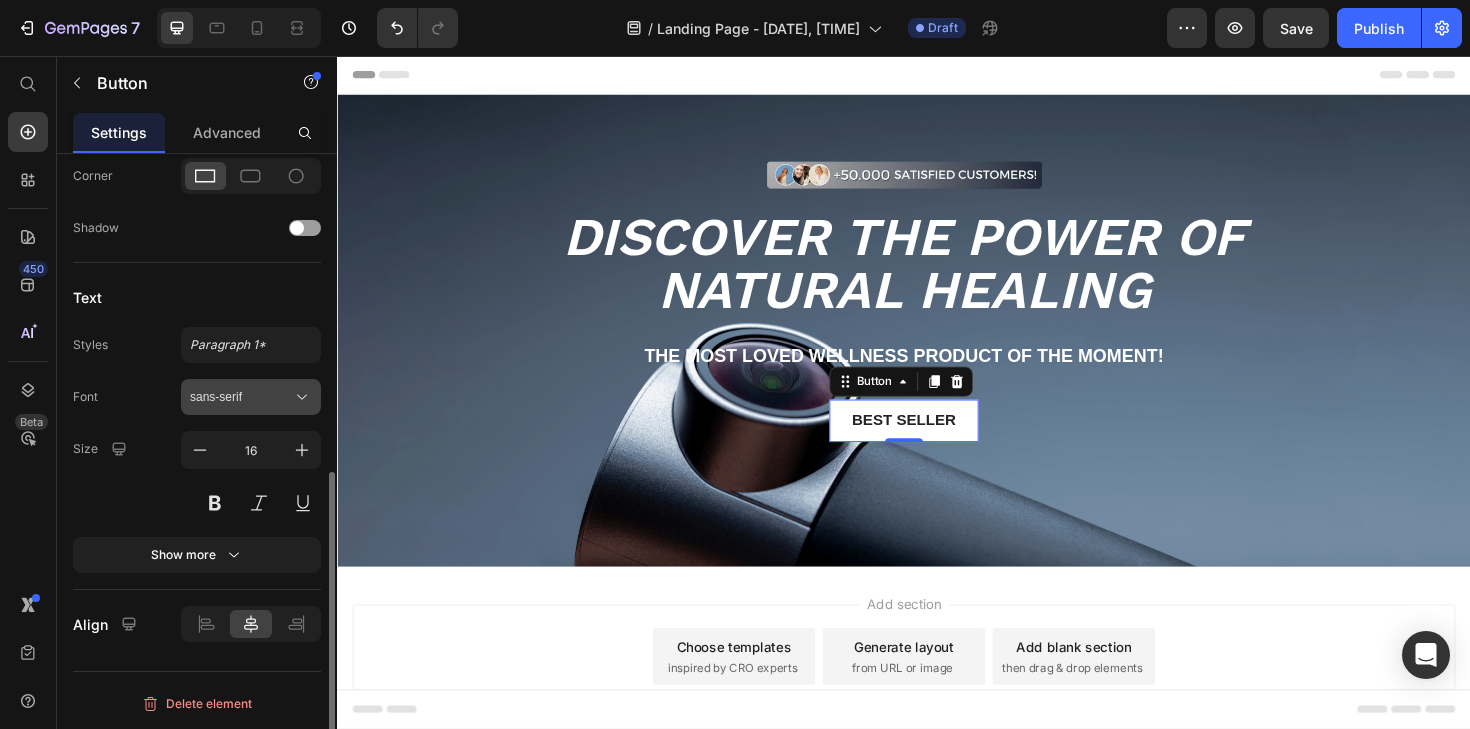 scroll, scrollTop: 0, scrollLeft: 0, axis: both 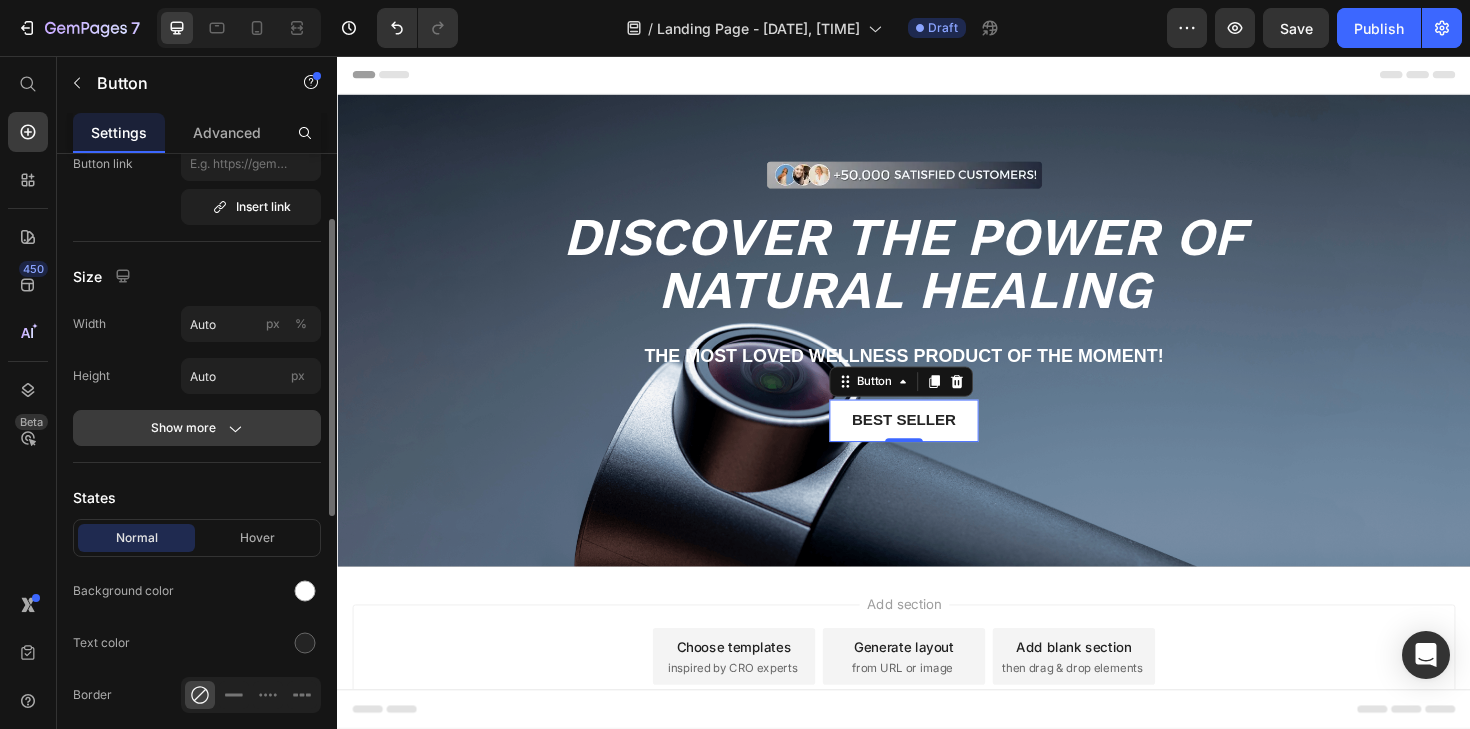 click on "Show more" 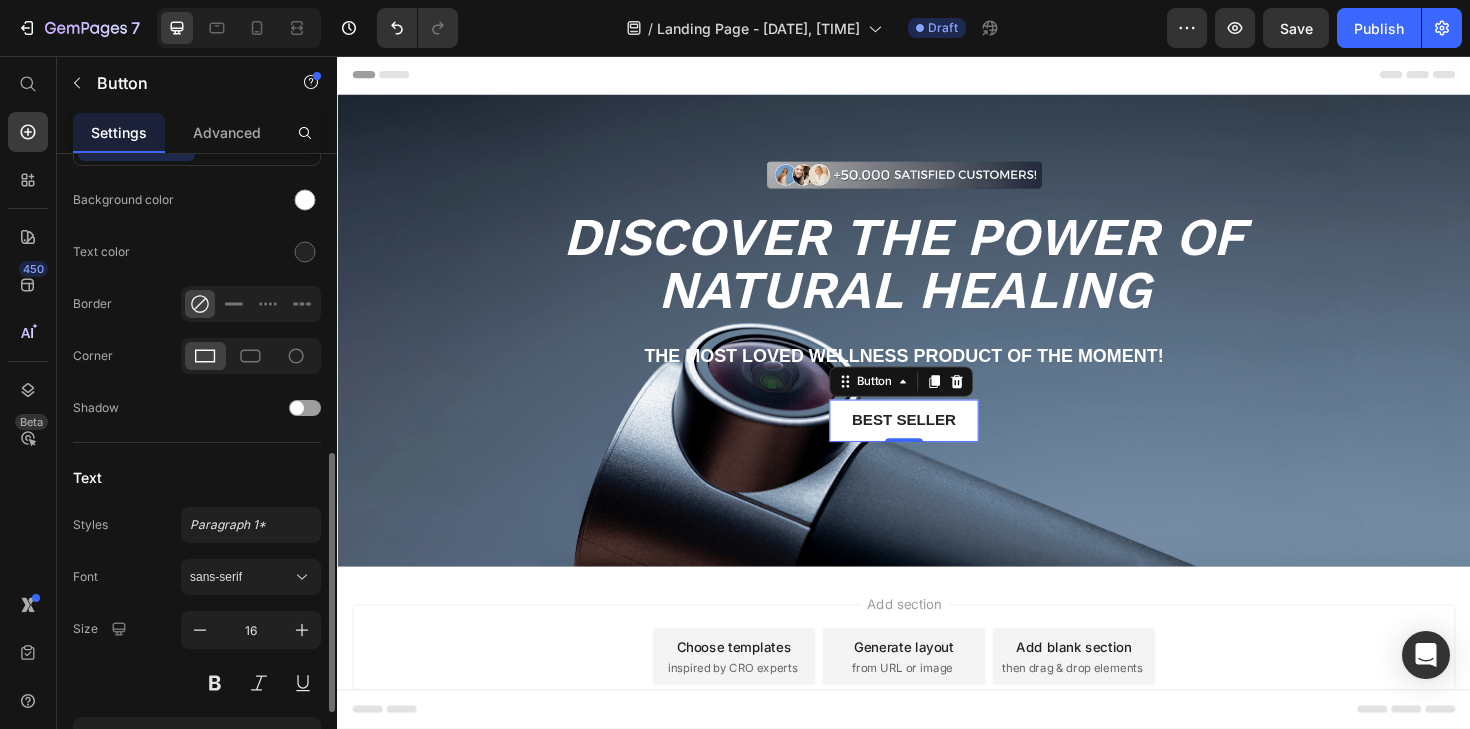 scroll, scrollTop: 730, scrollLeft: 0, axis: vertical 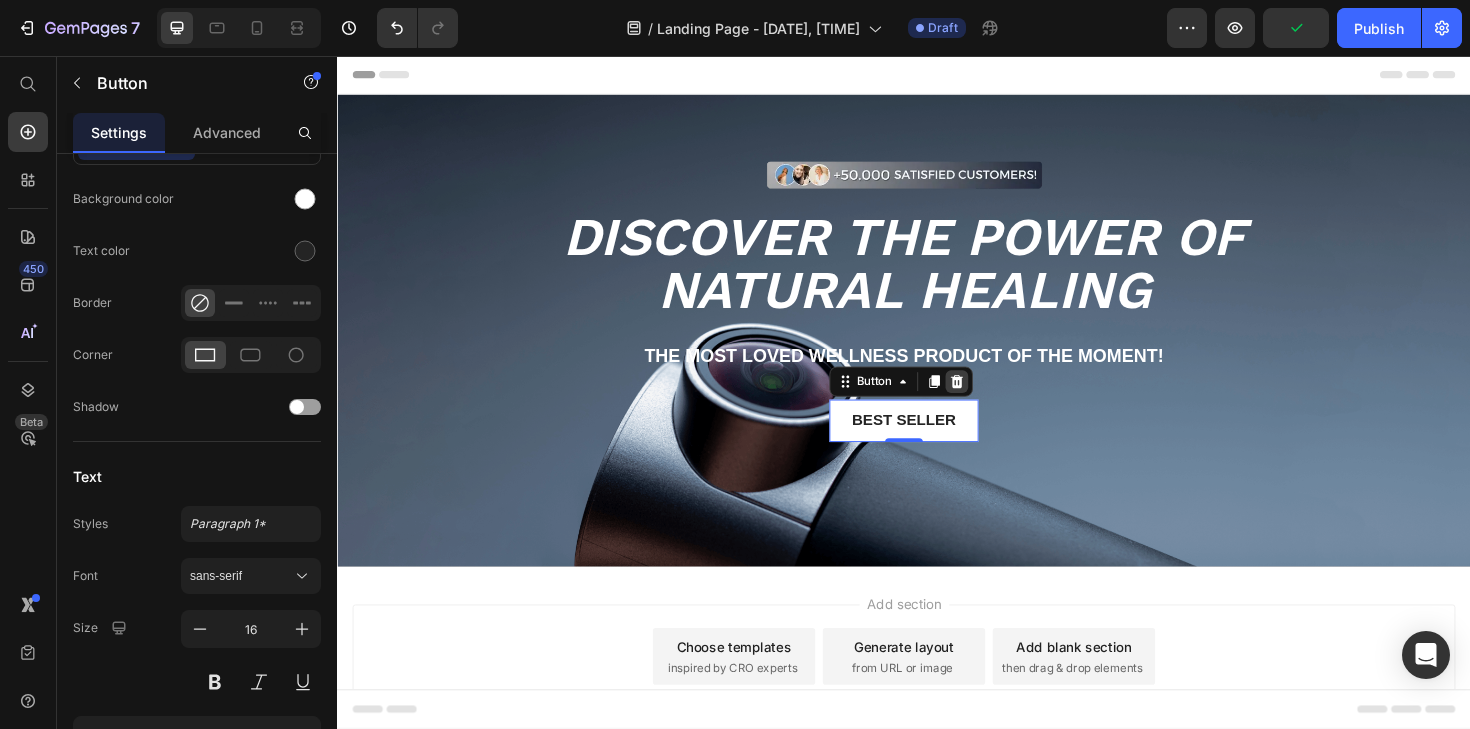 click at bounding box center (993, 401) 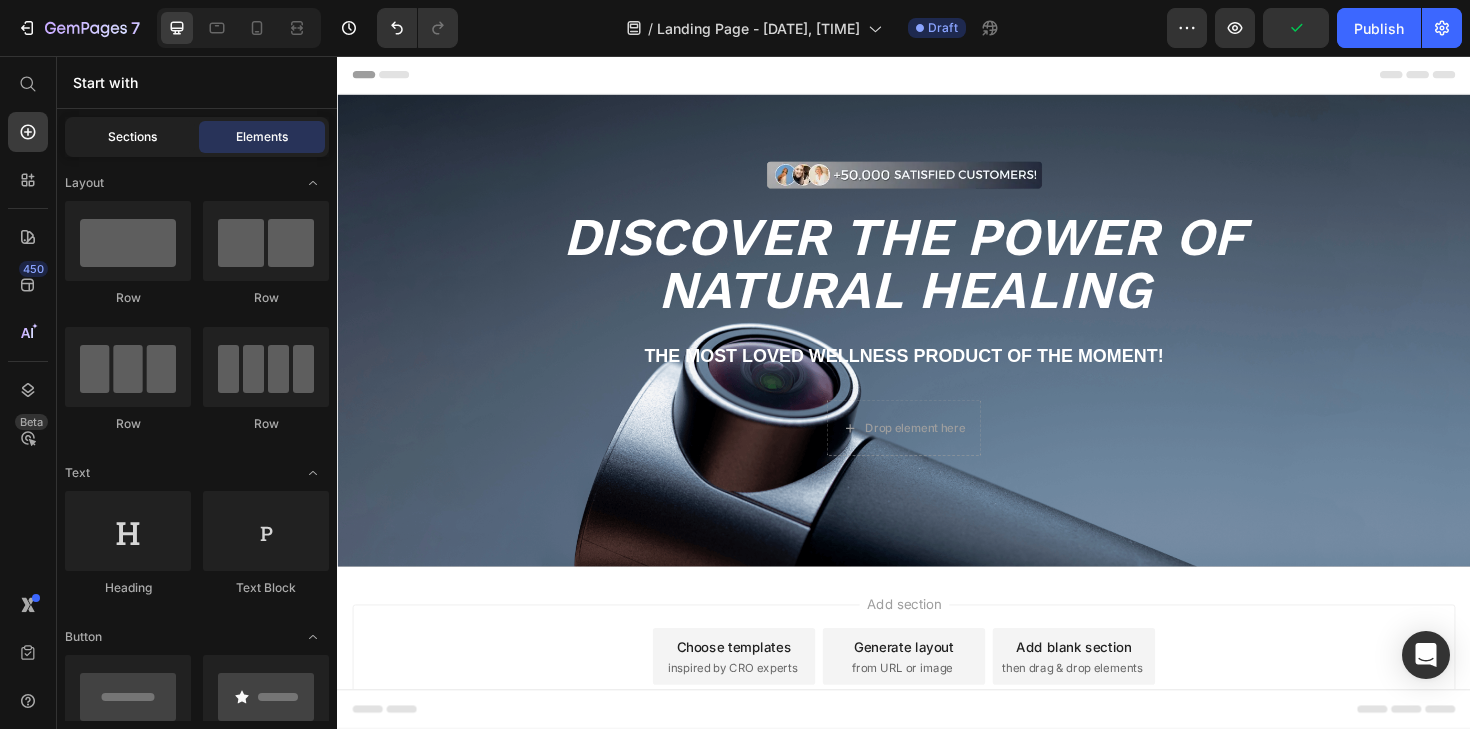 click on "Sections" 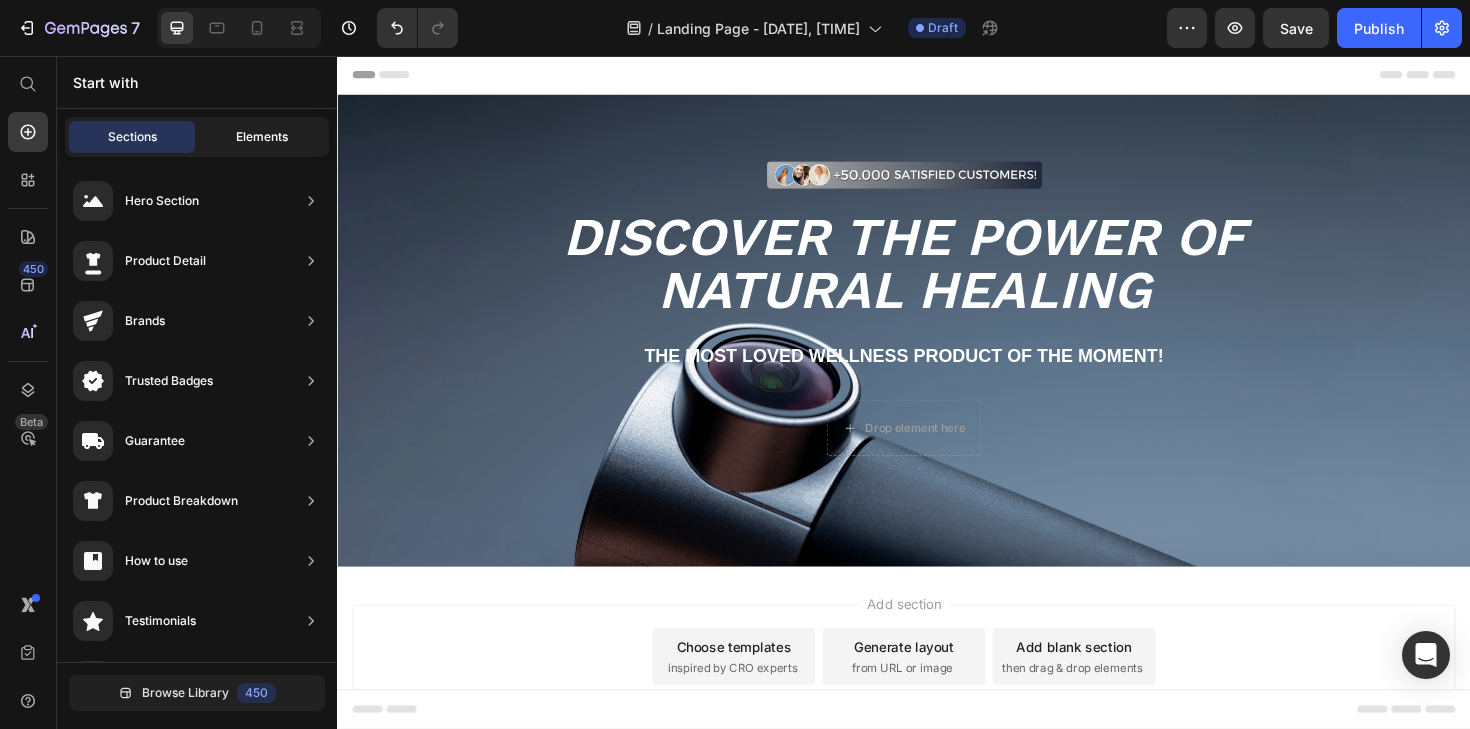 click on "Elements" 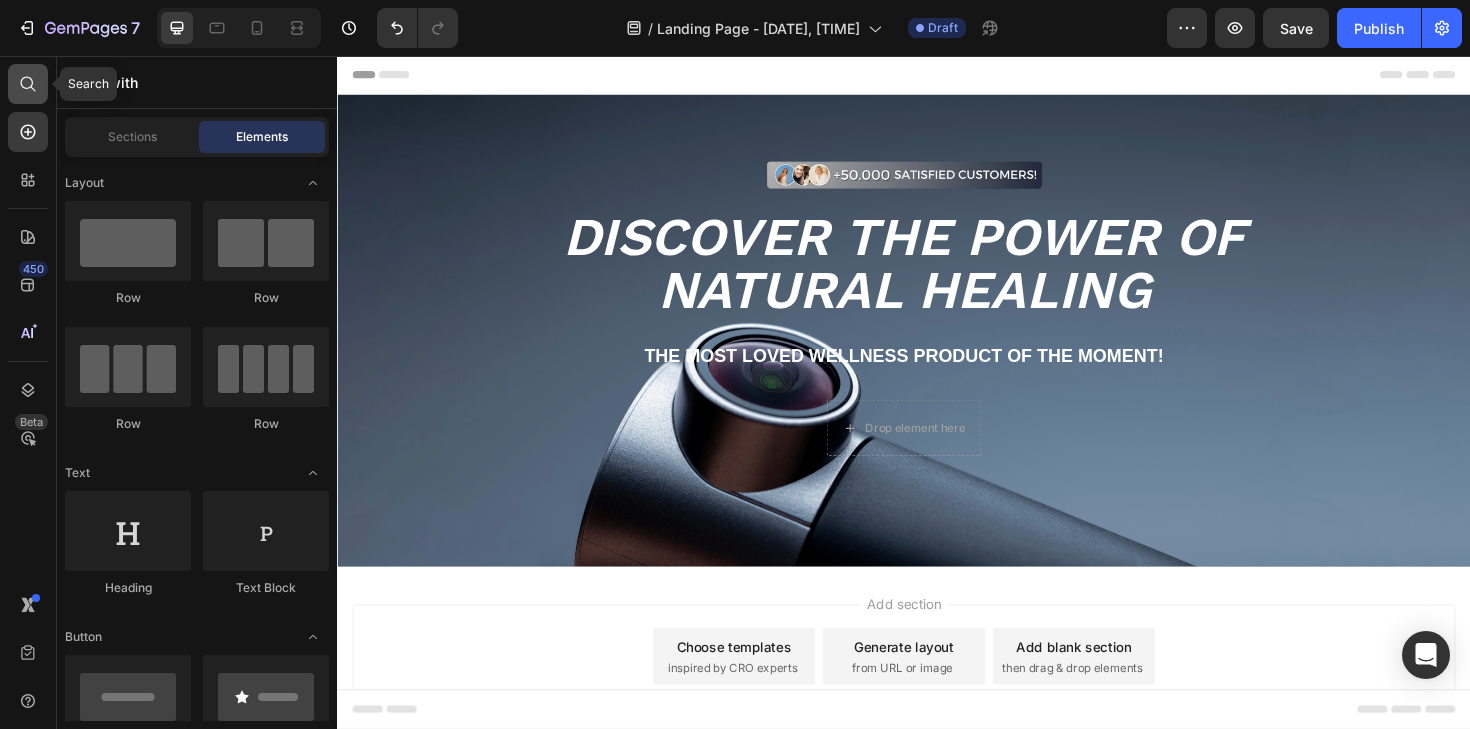 click 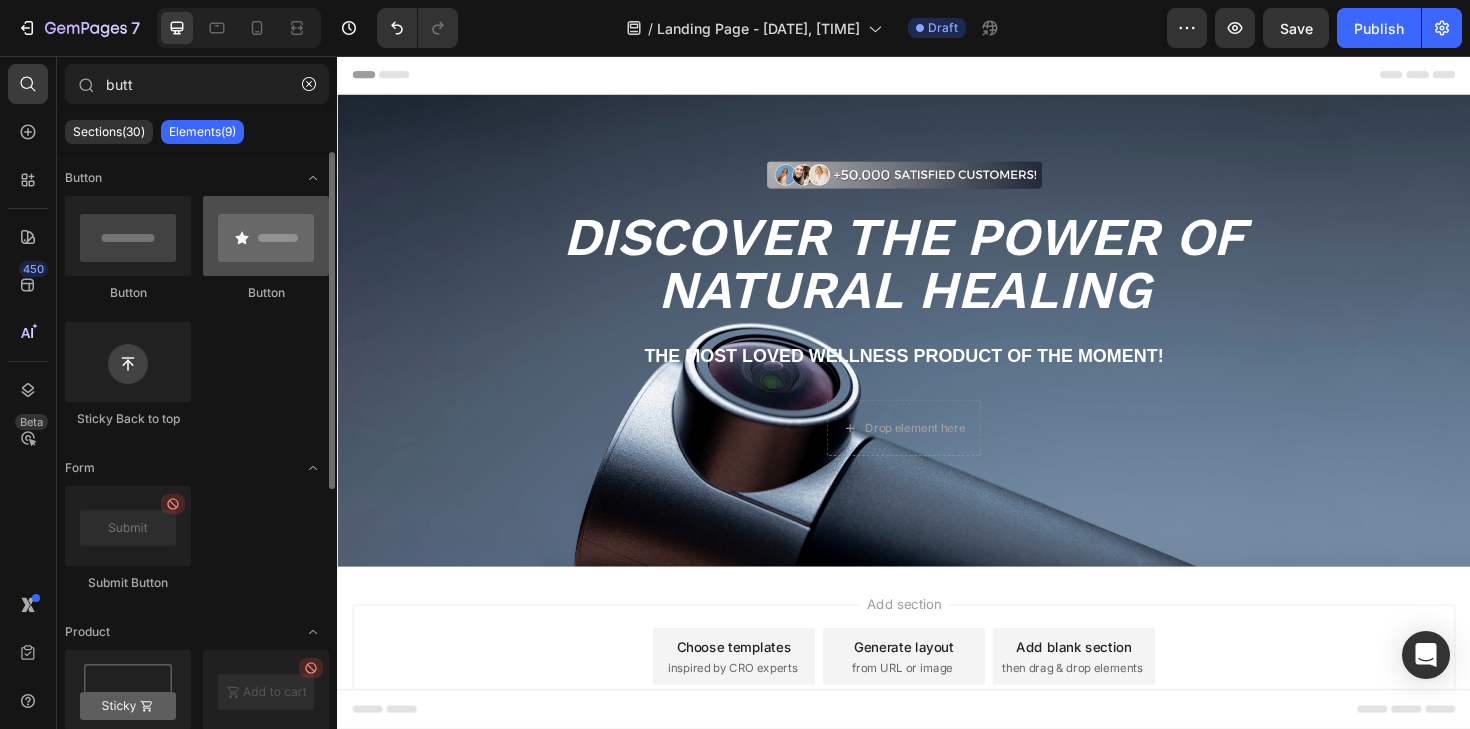 type on "butt" 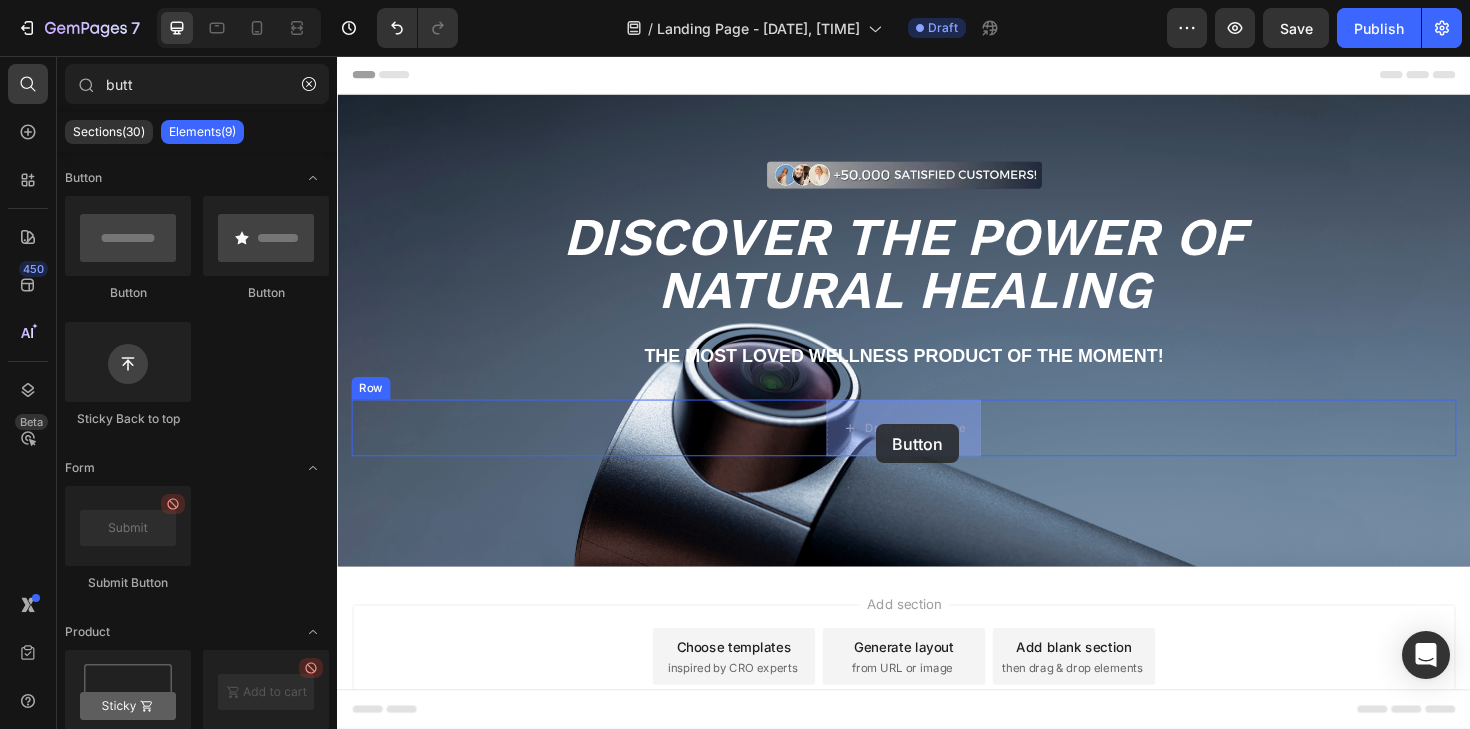 drag, startPoint x: 575, startPoint y: 302, endPoint x: 908, endPoint y: 447, distance: 363.19968 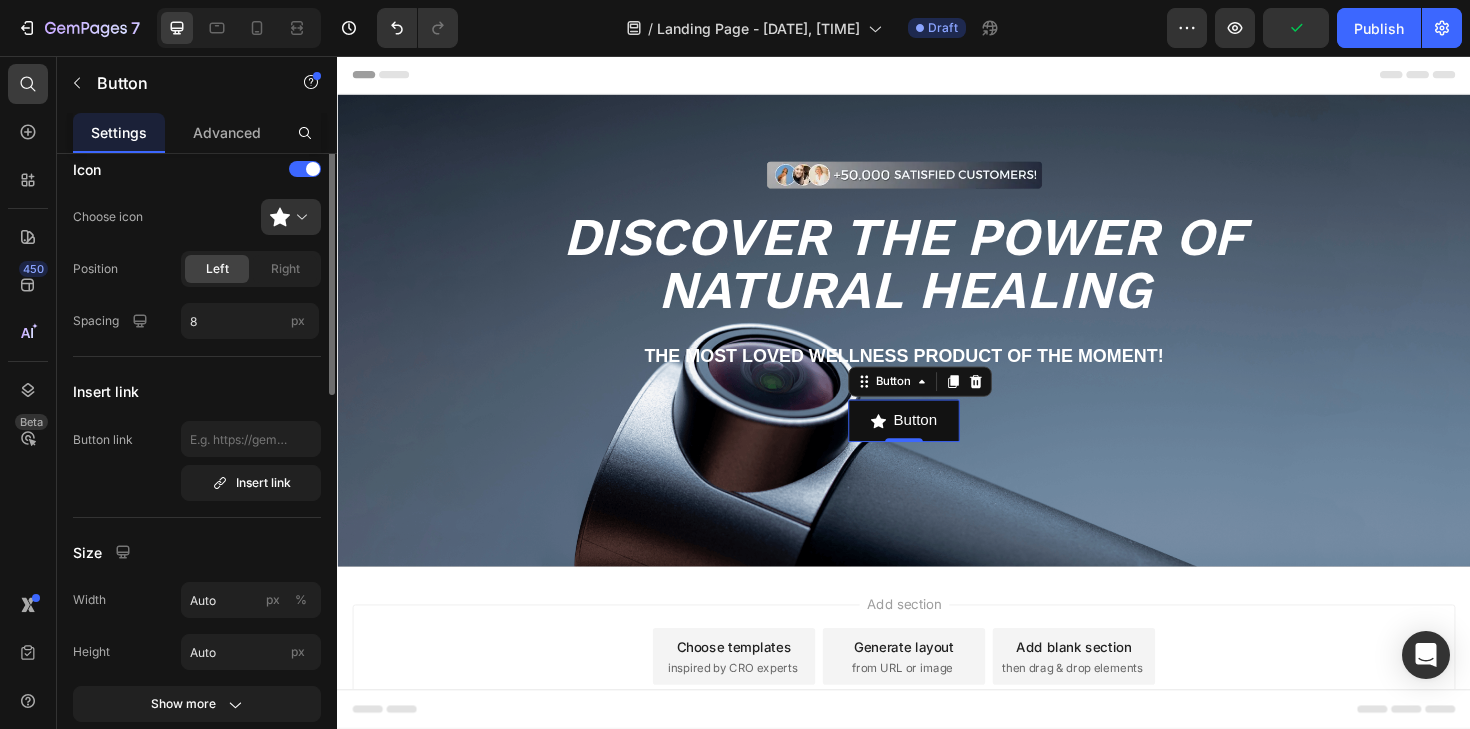 scroll, scrollTop: 0, scrollLeft: 0, axis: both 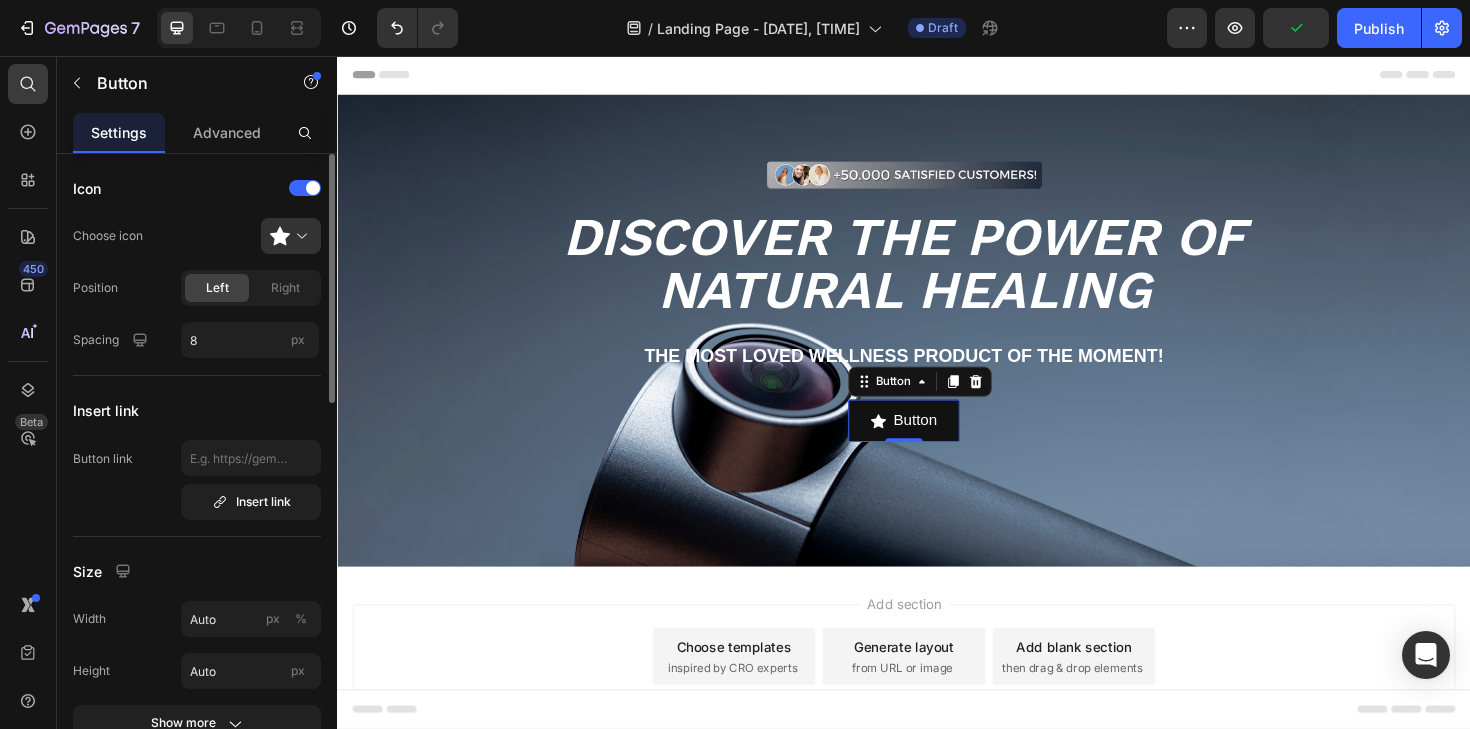 drag, startPoint x: 273, startPoint y: 279, endPoint x: 273, endPoint y: 263, distance: 16 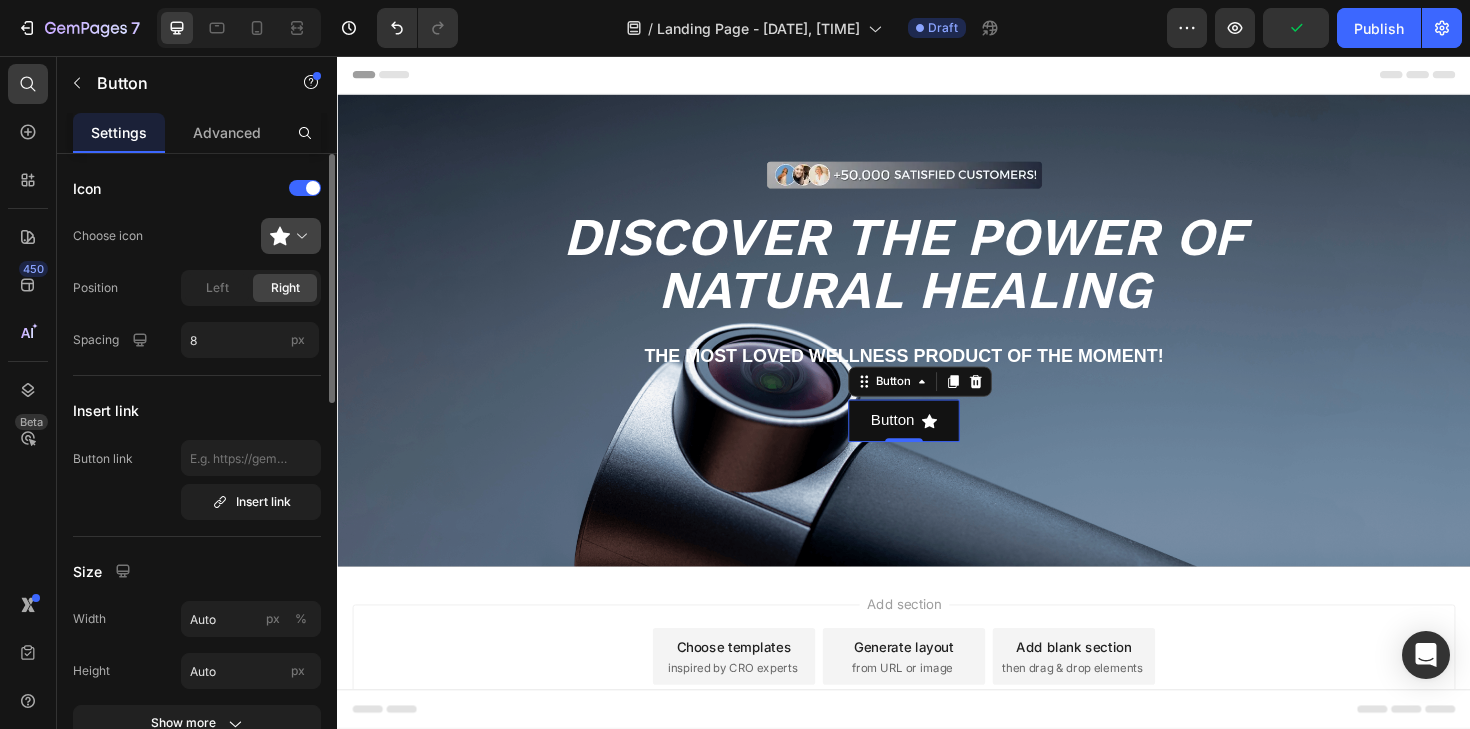 click at bounding box center (299, 236) 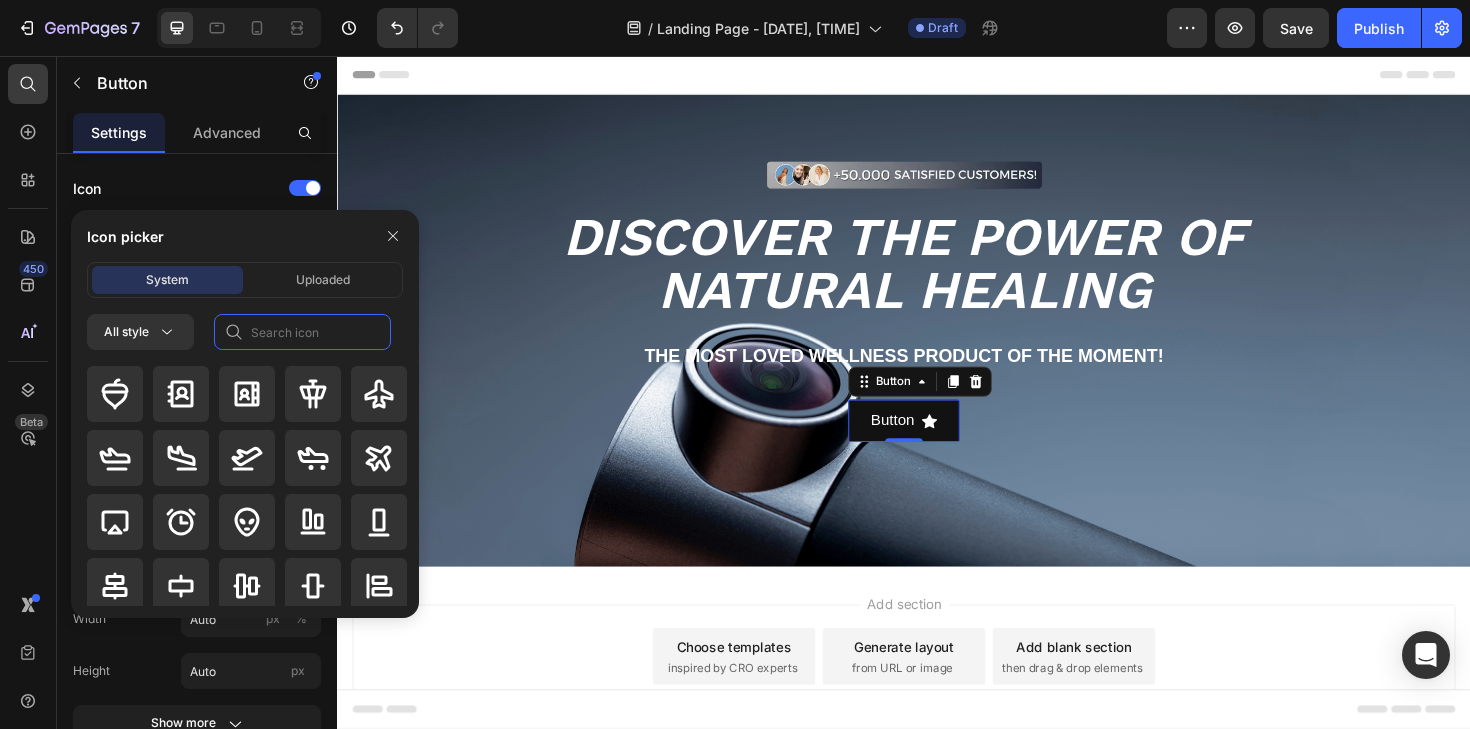 click 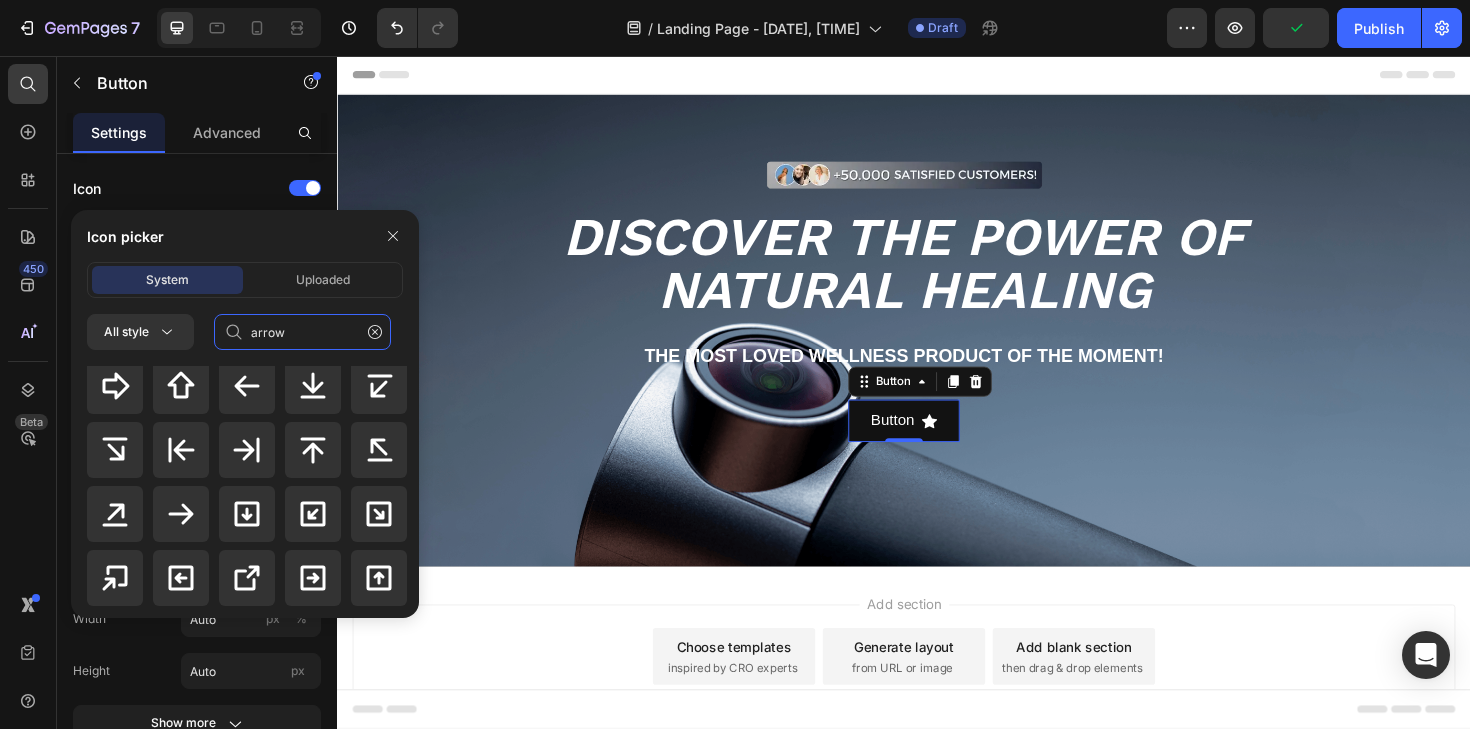 scroll, scrollTop: 533, scrollLeft: 0, axis: vertical 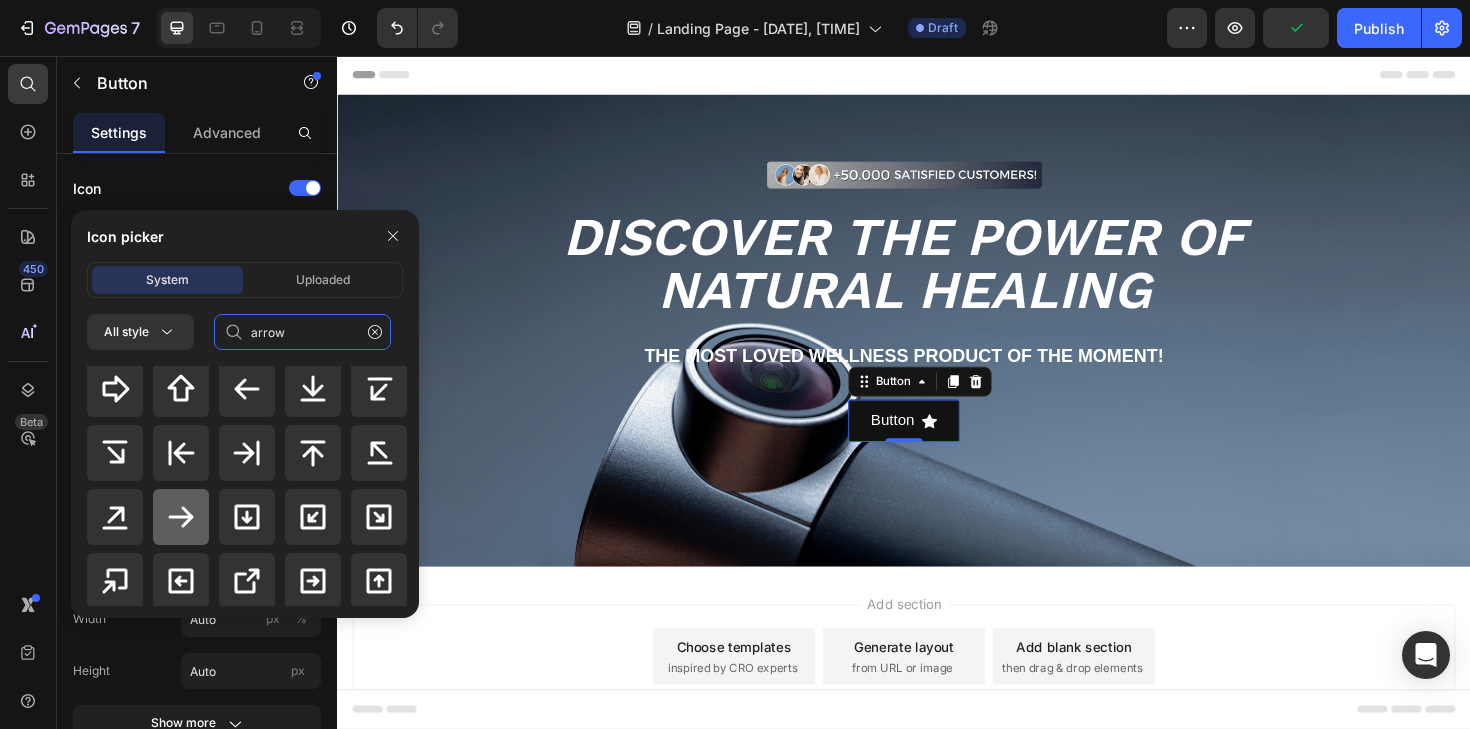 type on "arrow" 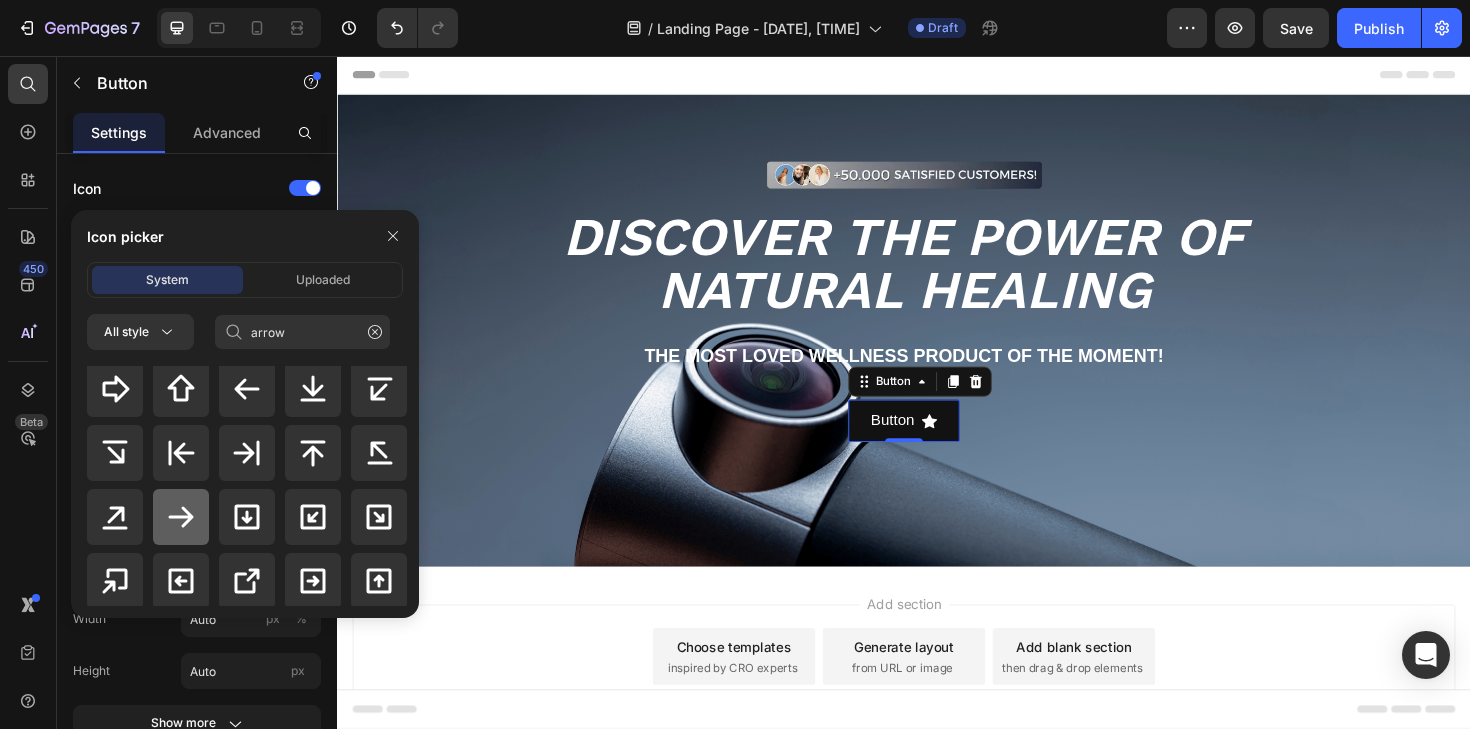 click 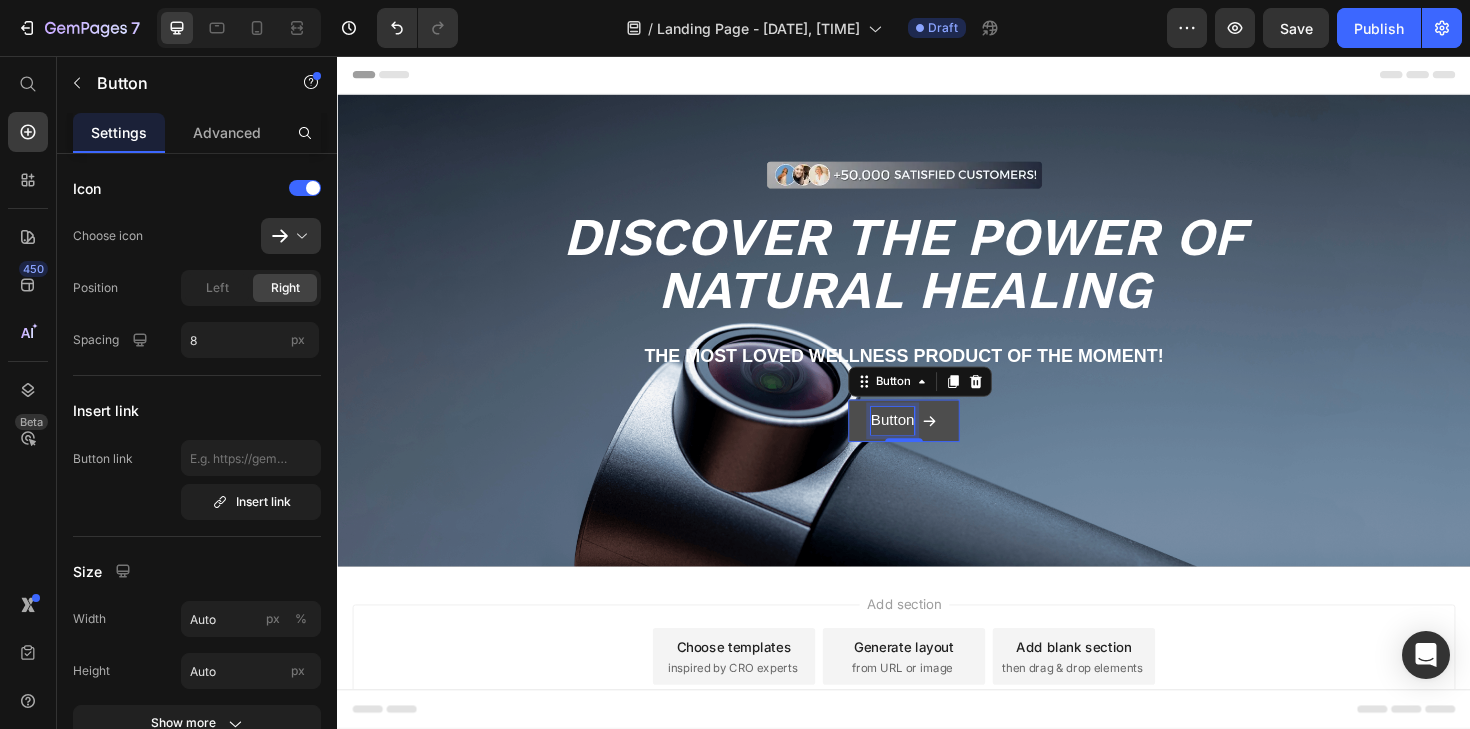 click on "Button" at bounding box center [925, 442] 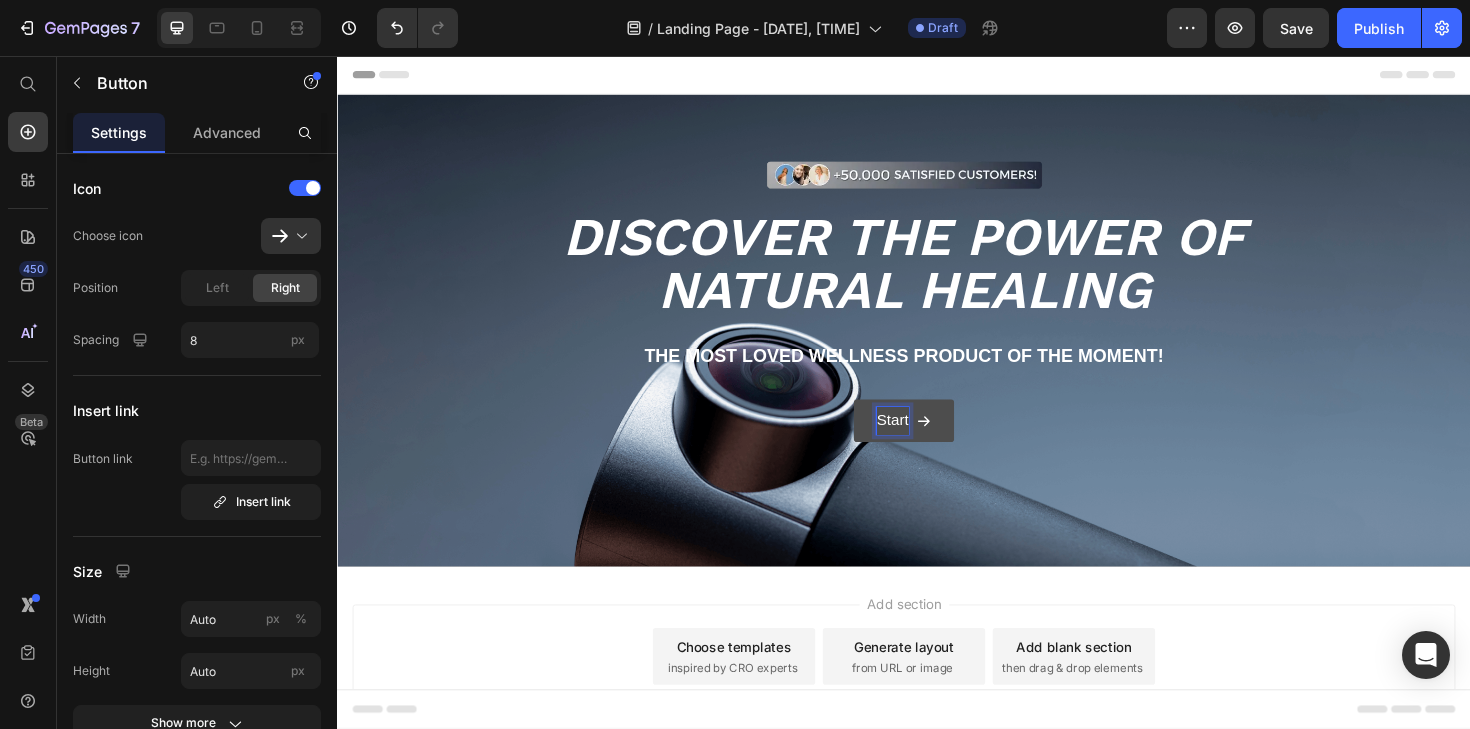 click on "Start" at bounding box center (937, 442) 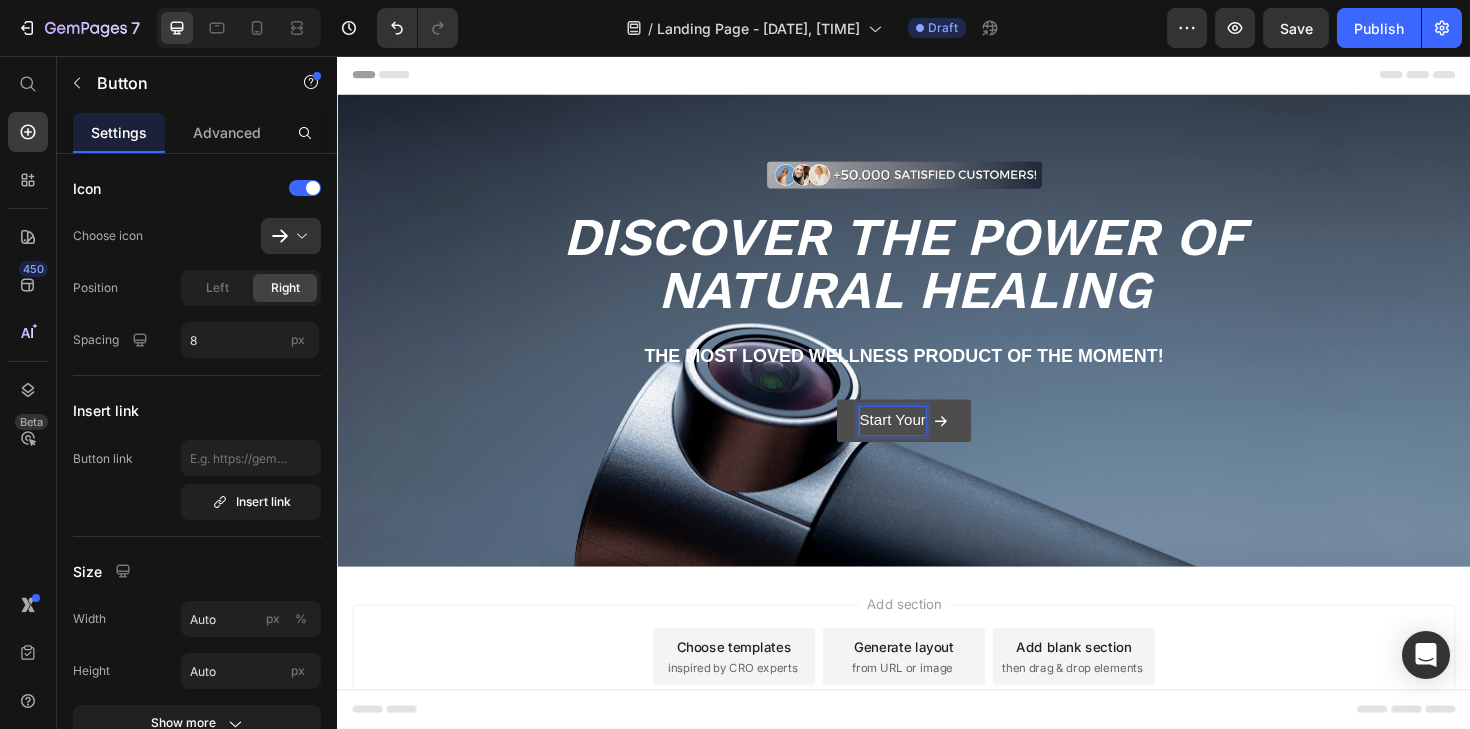 click on "Start Your" at bounding box center [937, 442] 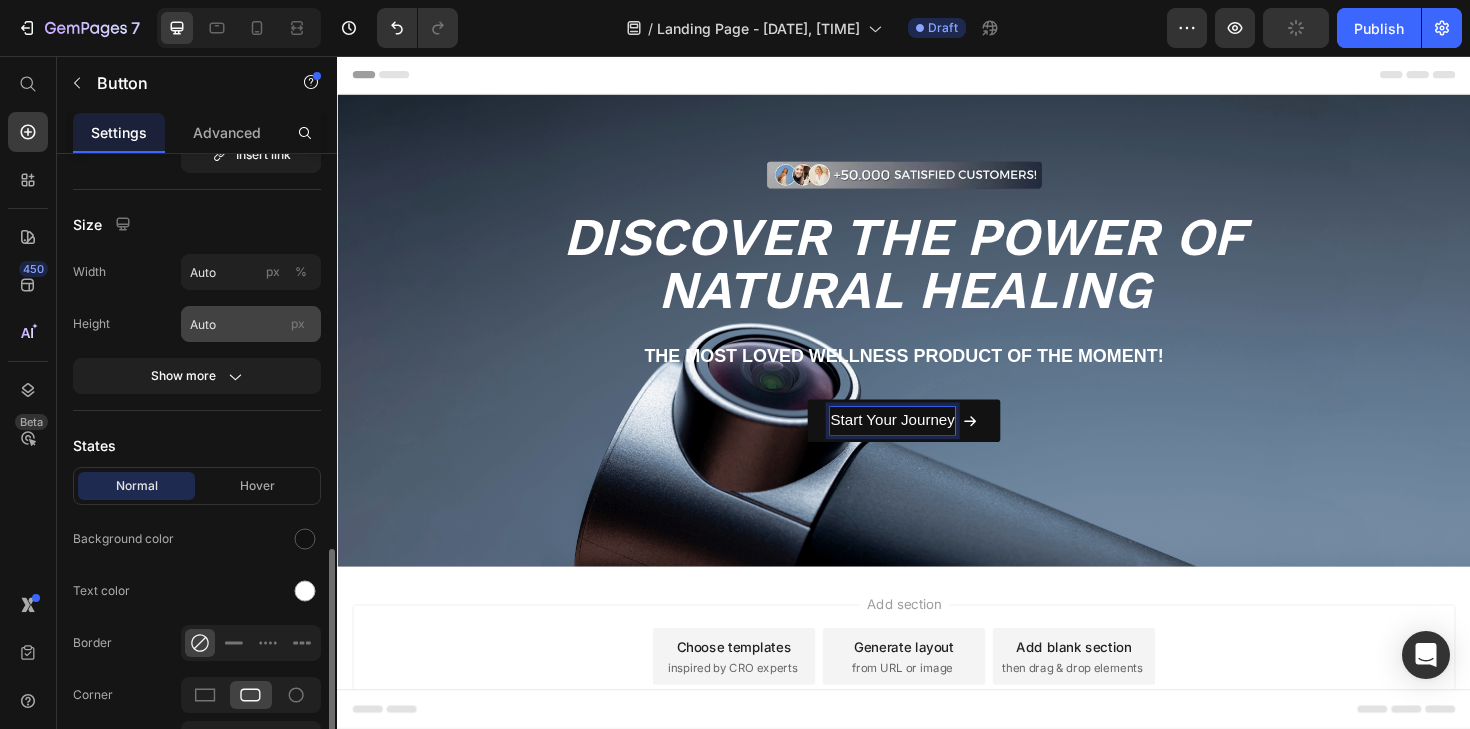 scroll, scrollTop: 597, scrollLeft: 0, axis: vertical 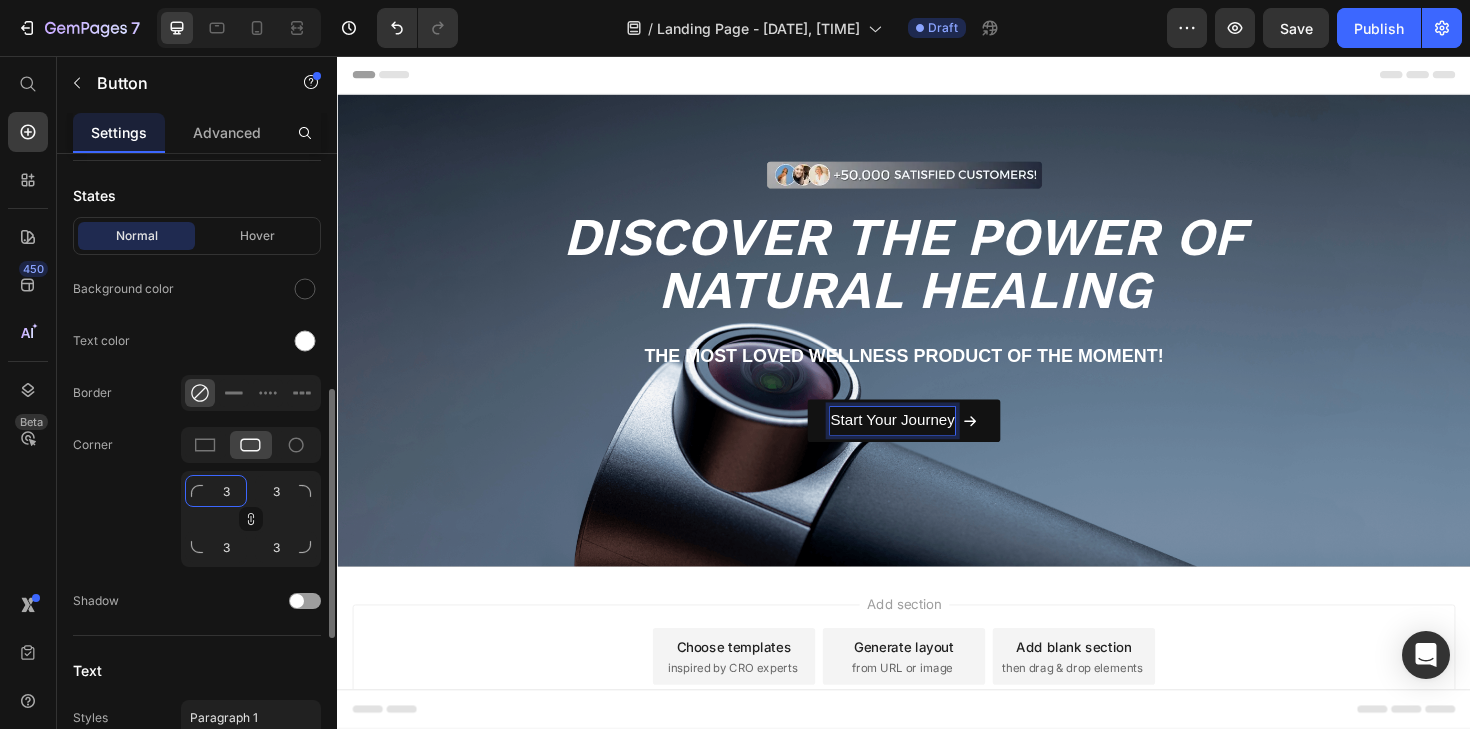 click on "3" 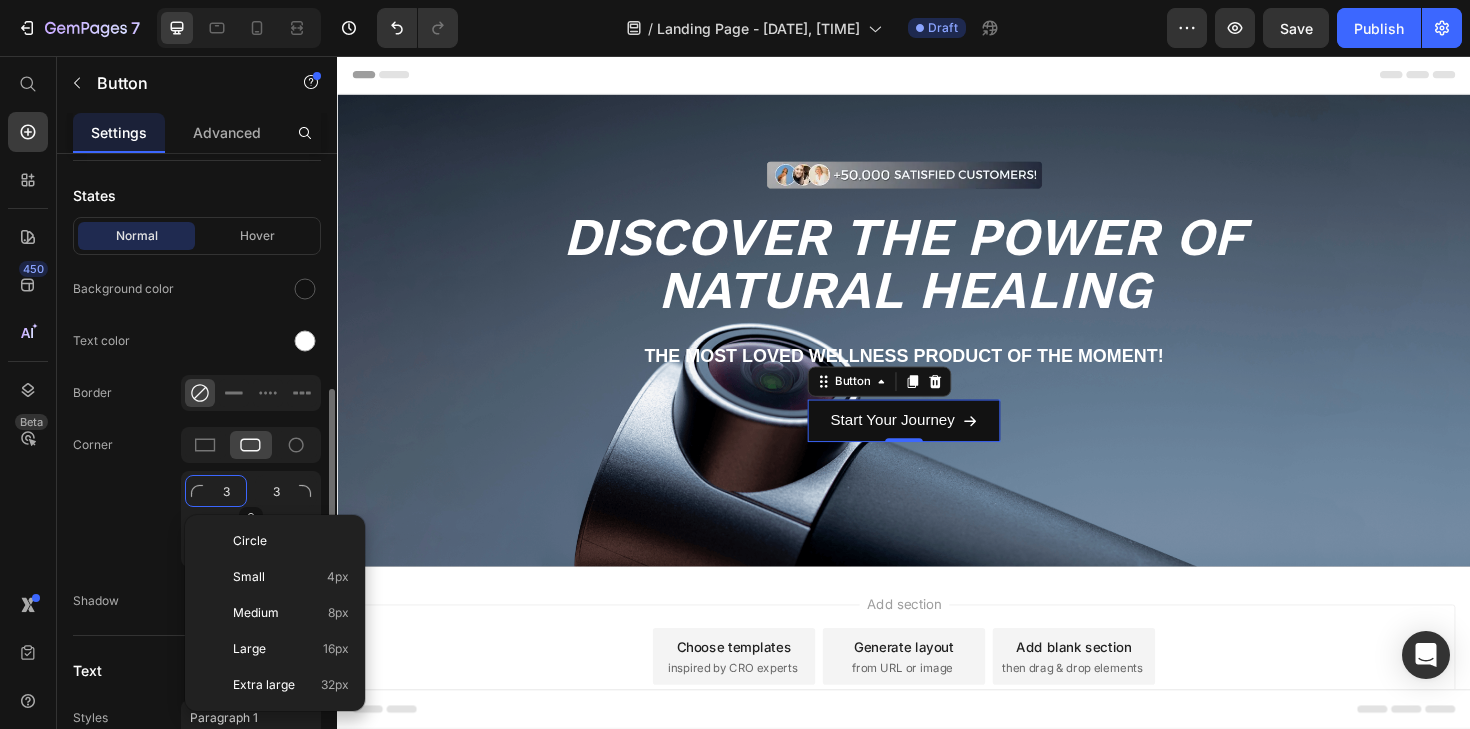 type on "1" 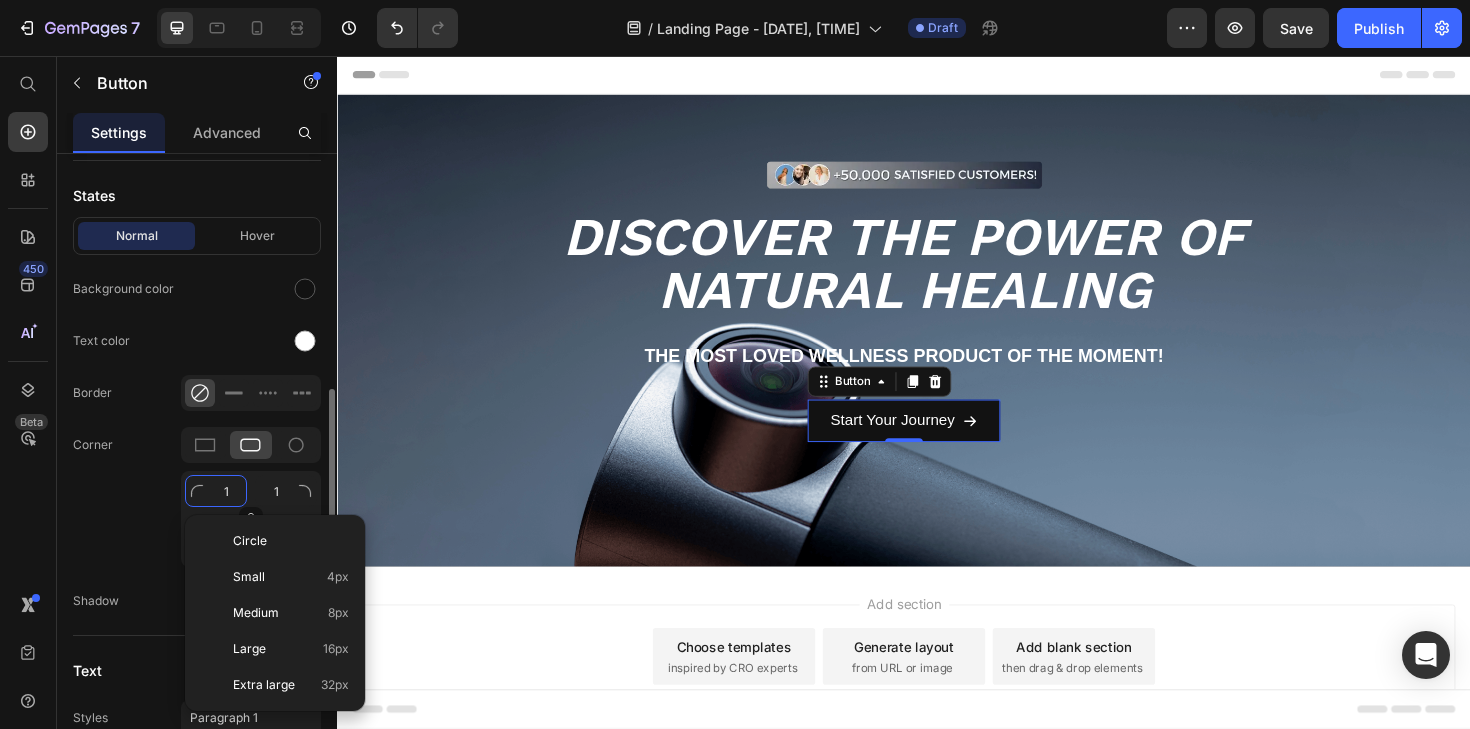 type on "10" 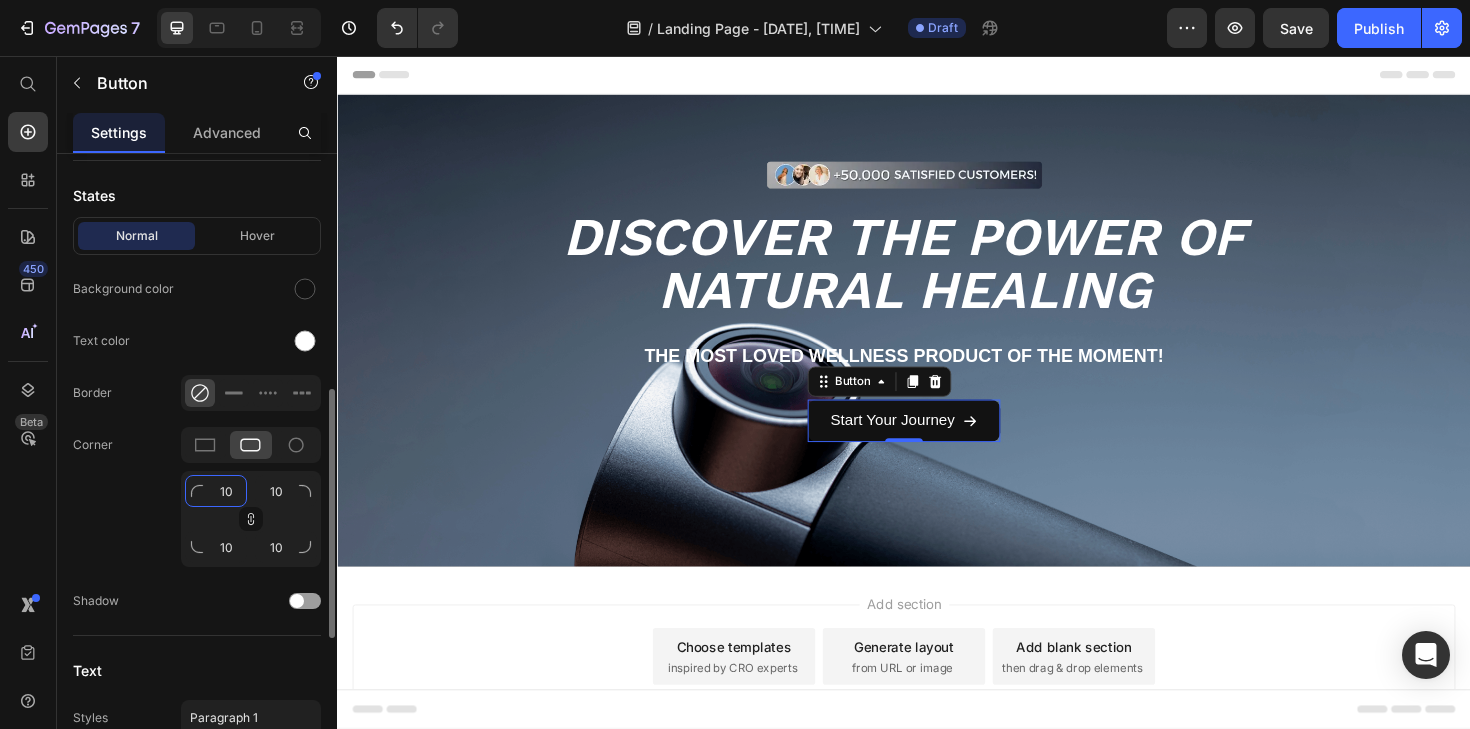 type on "10" 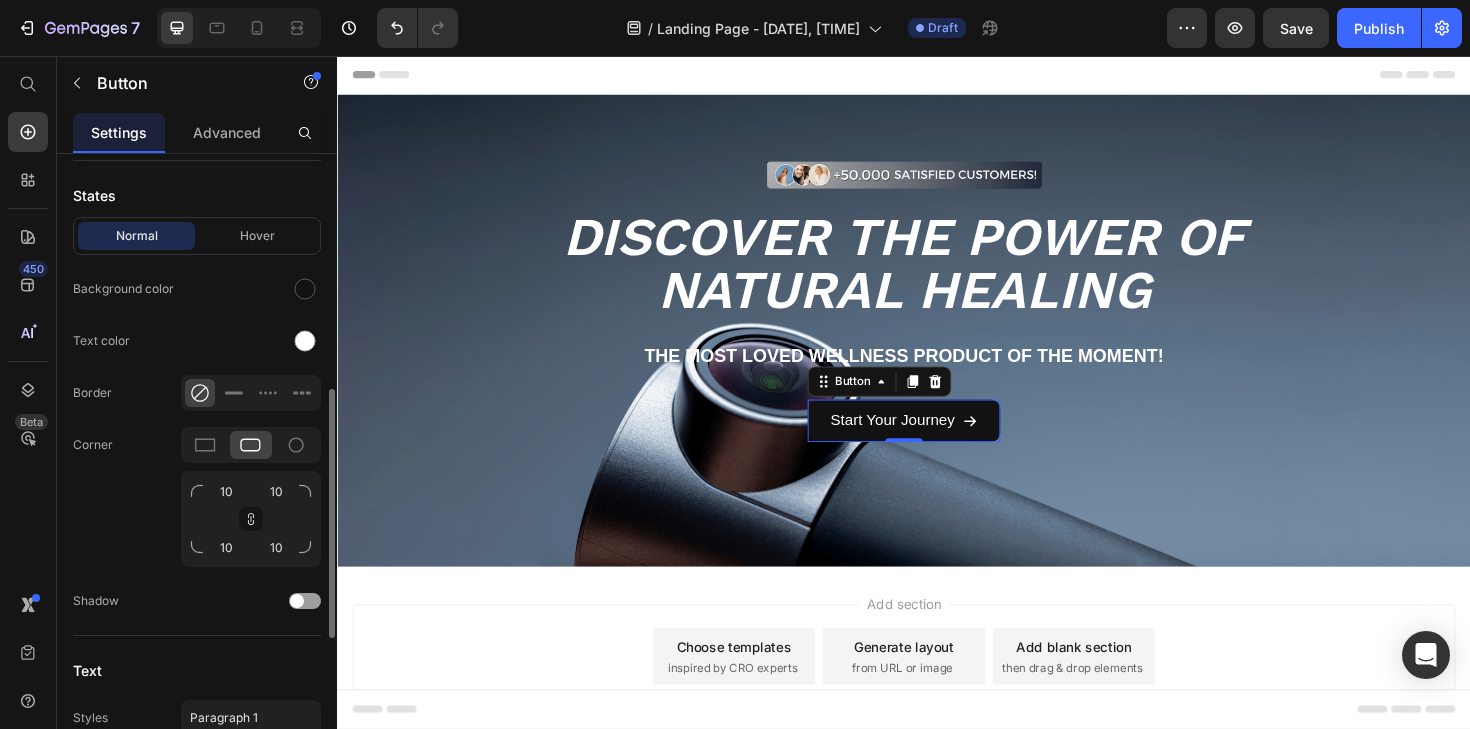 click on "Text color" 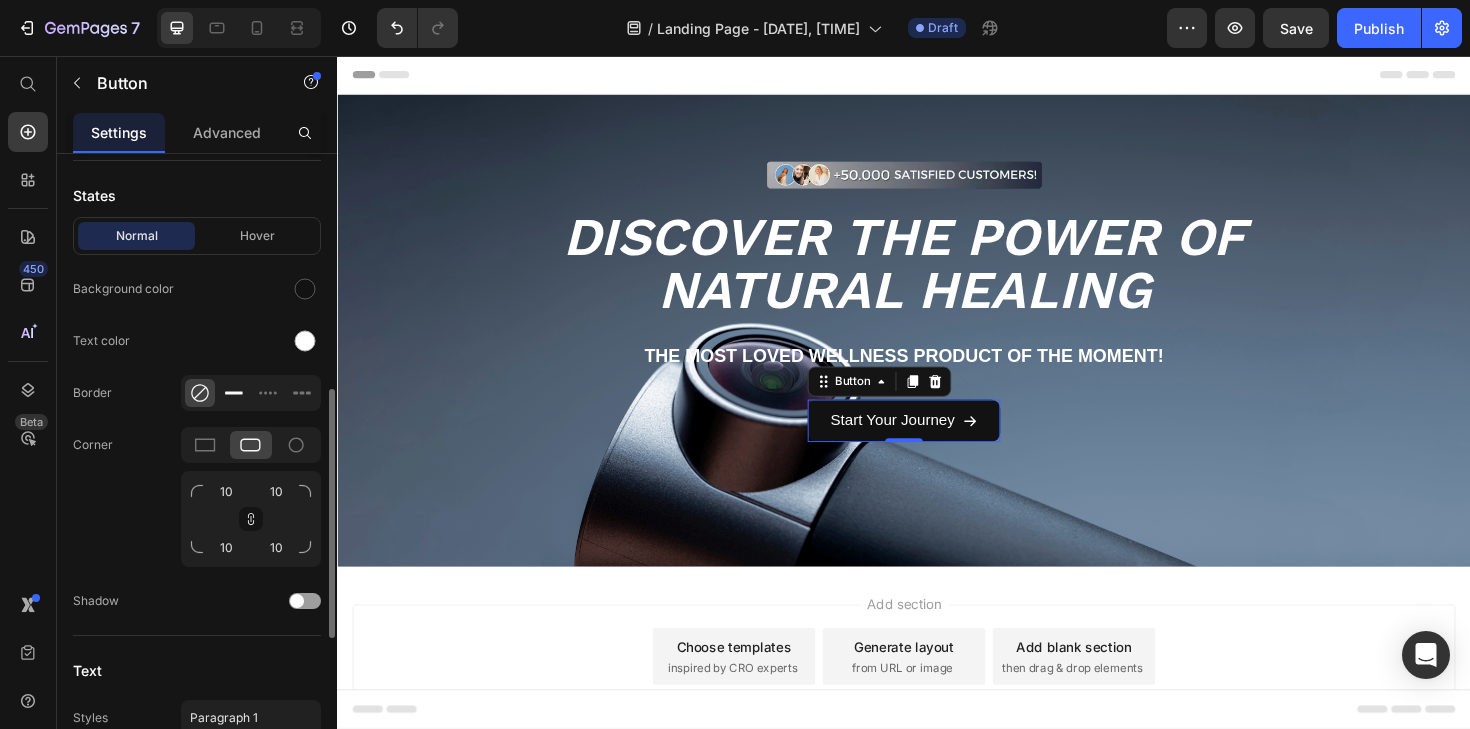 click 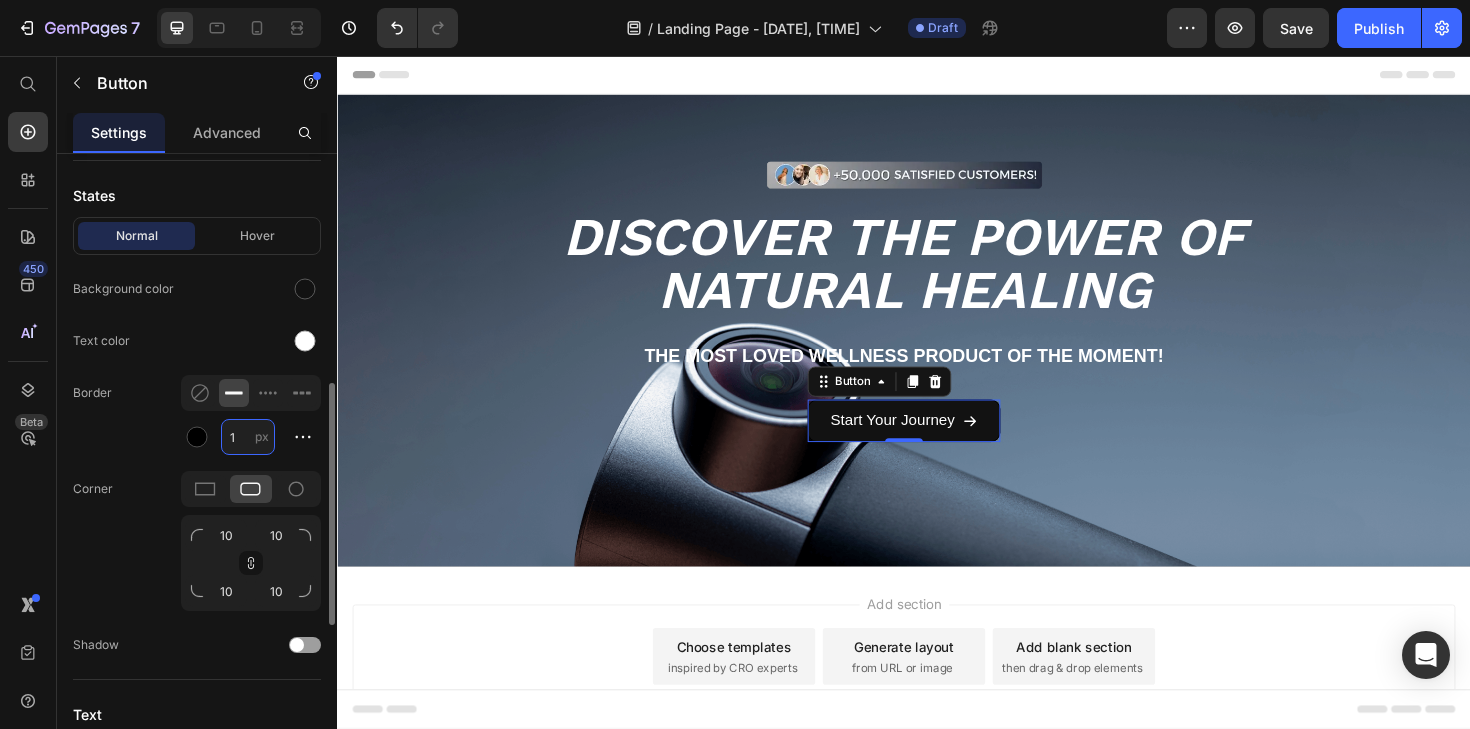 click on "1" at bounding box center (248, 437) 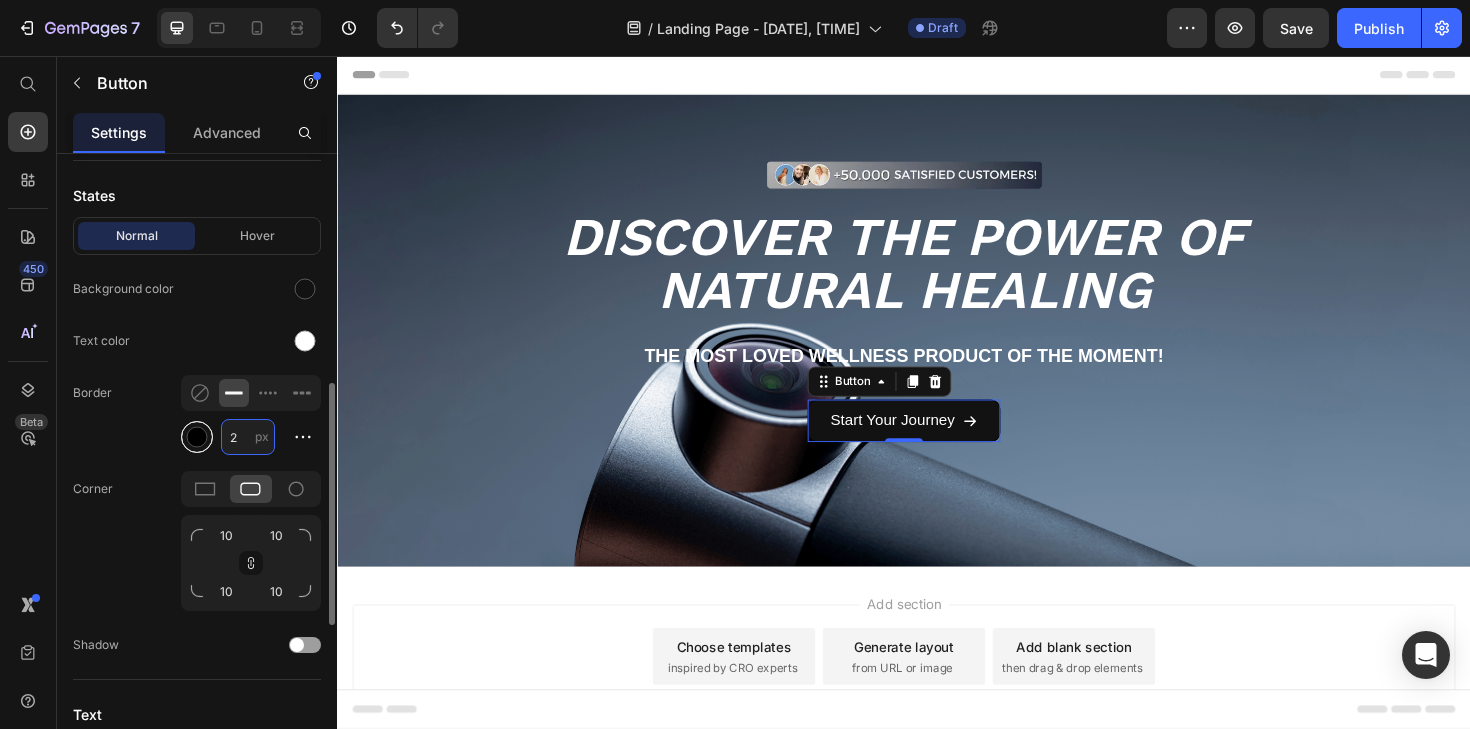 type on "2" 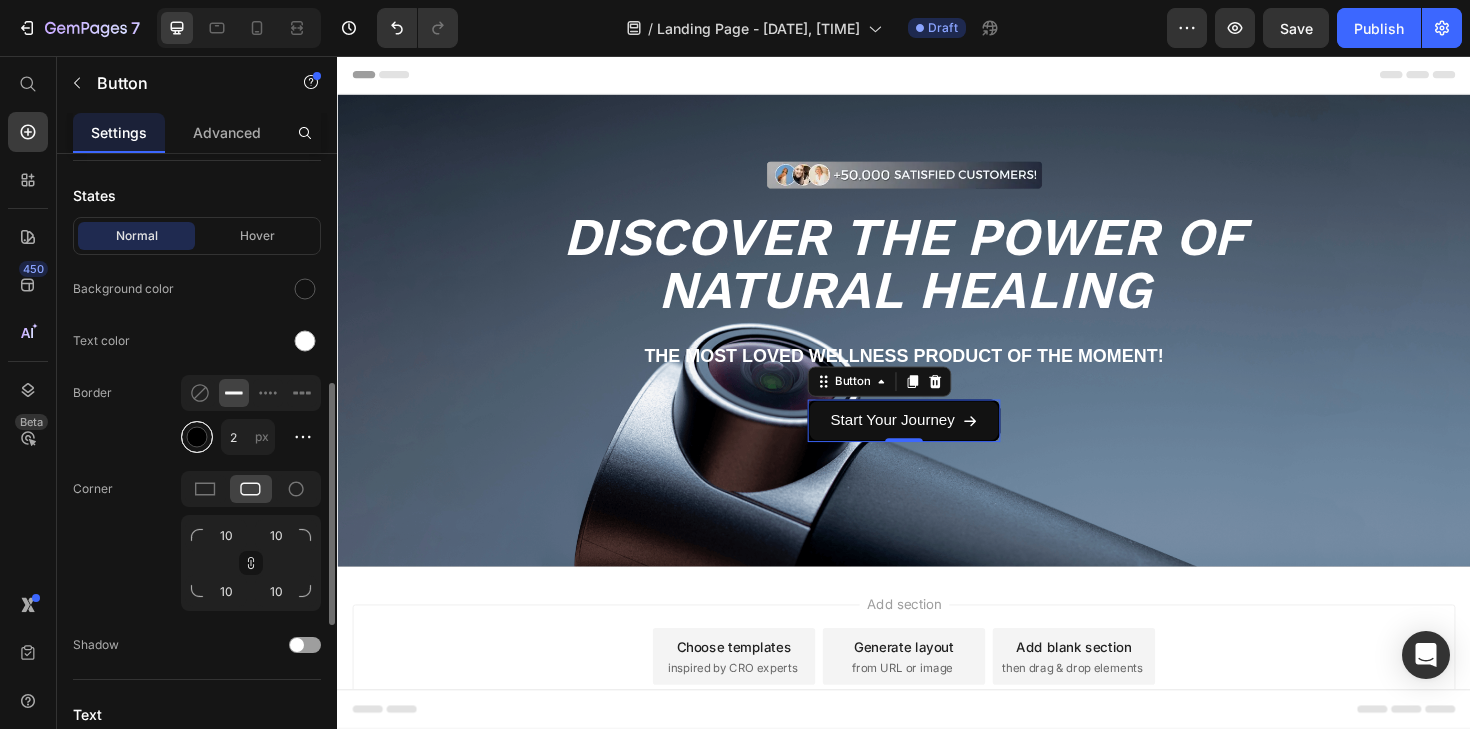 click at bounding box center (197, 437) 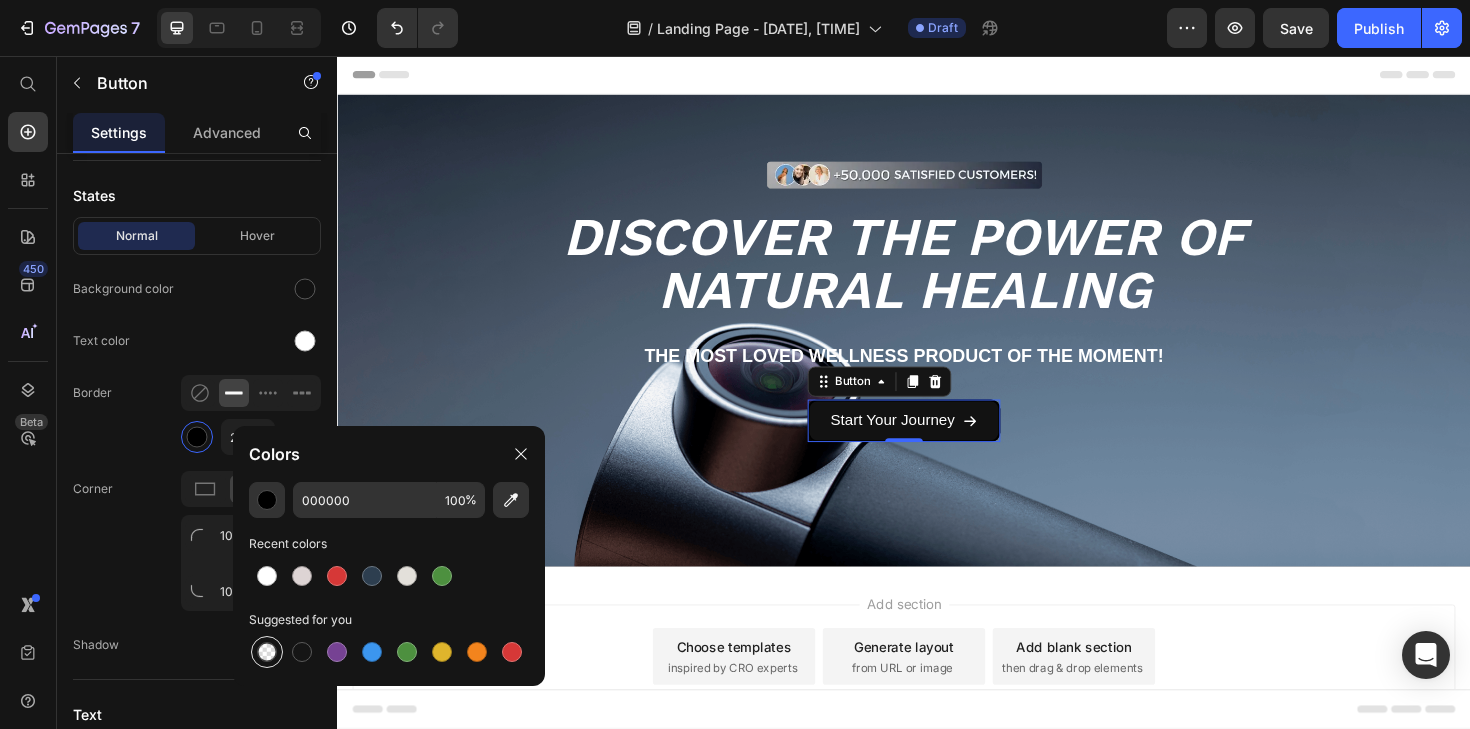 click at bounding box center [267, 652] 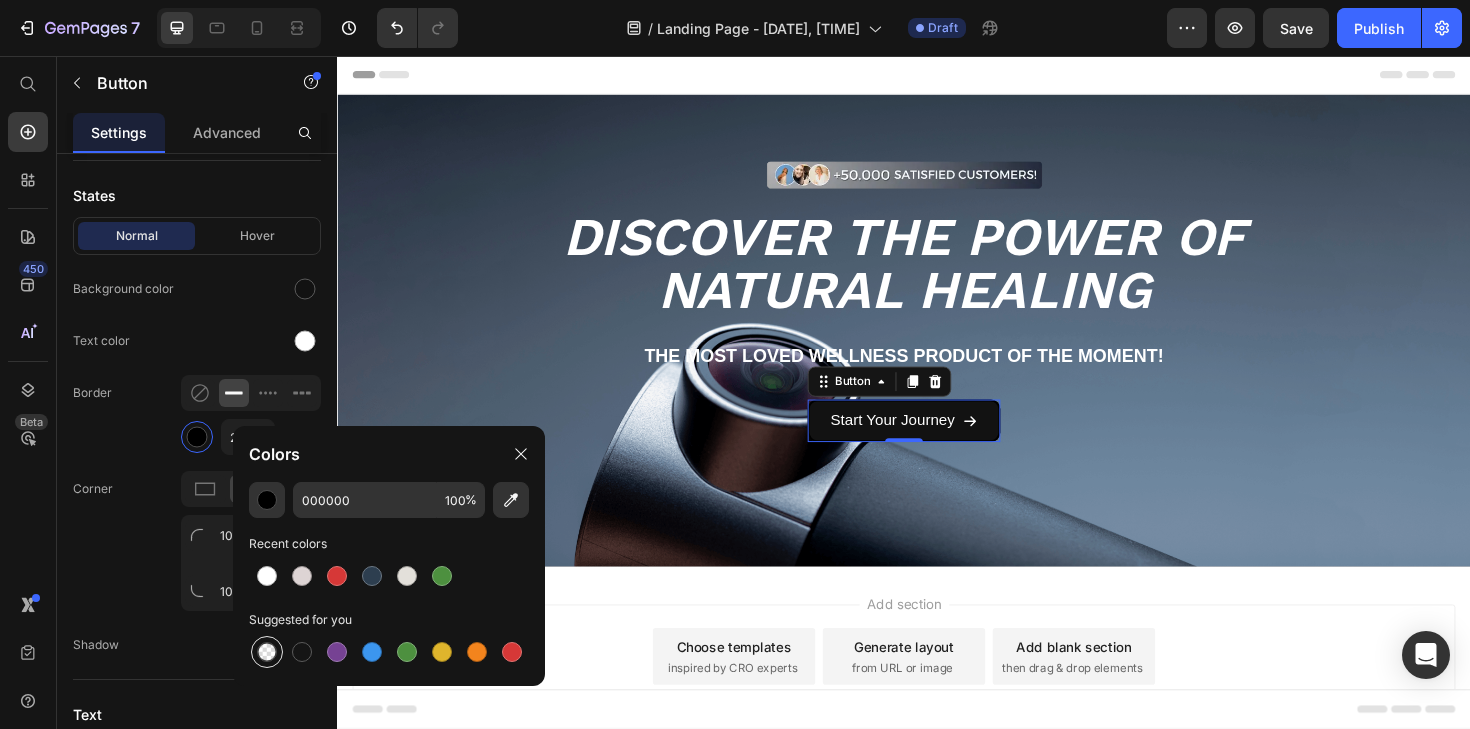 type on "0" 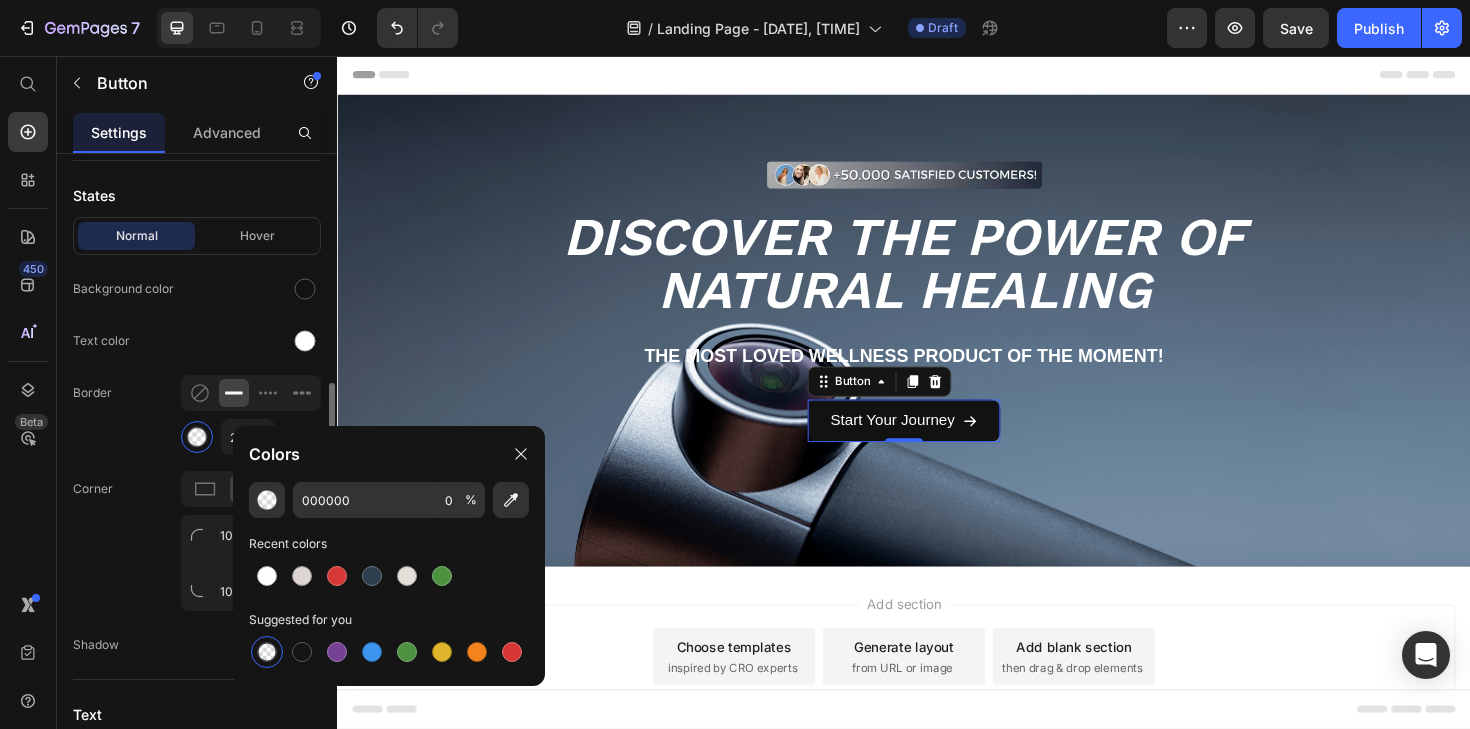 click on "Corner 10 10 10 10" 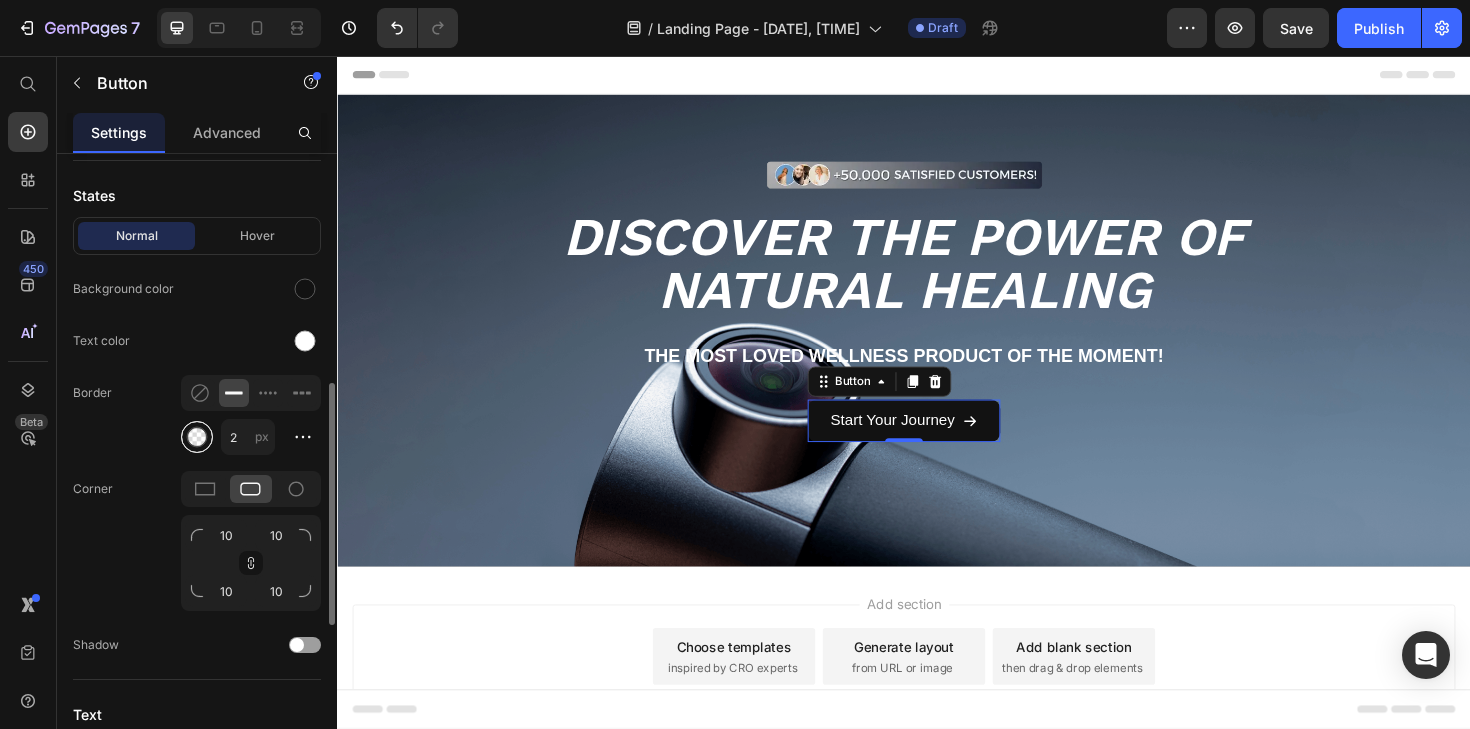 click at bounding box center (197, 437) 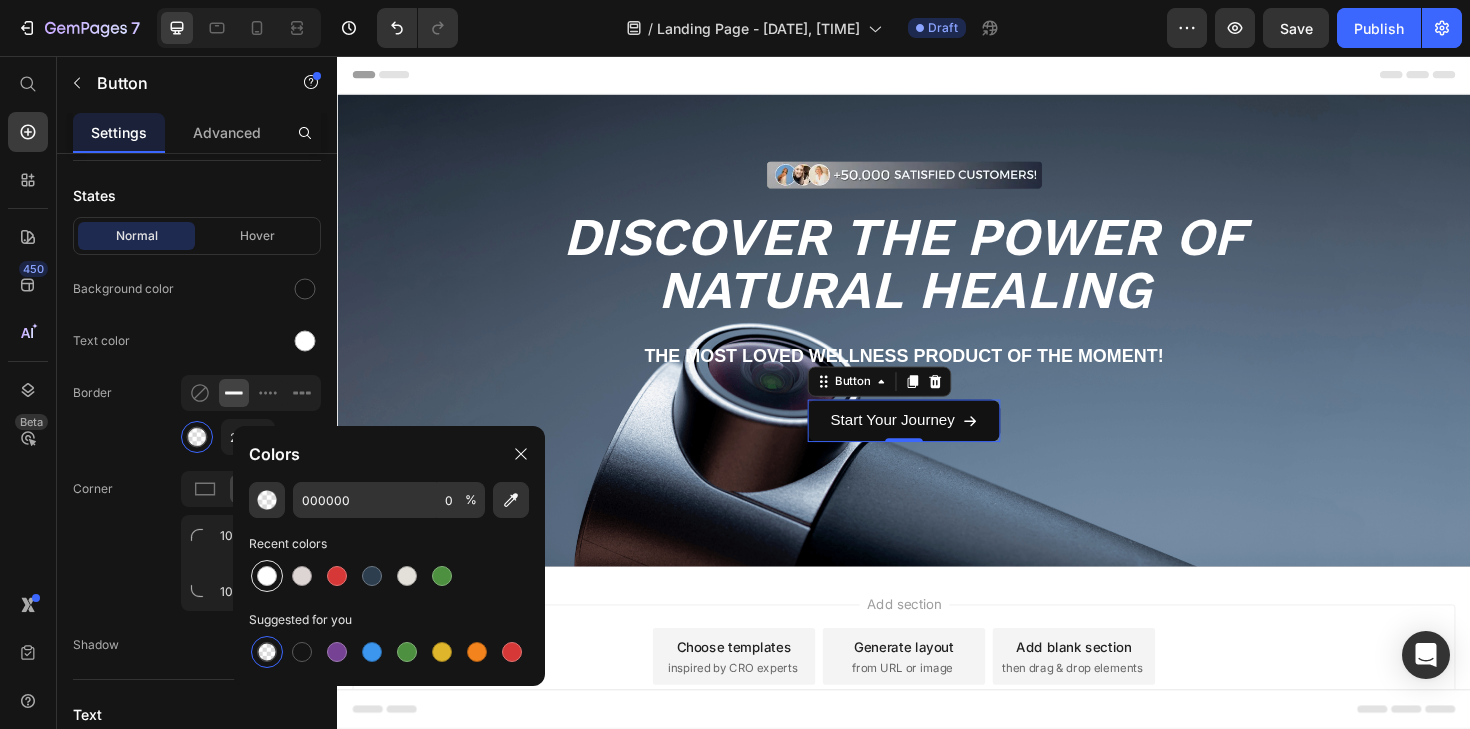 click at bounding box center [267, 576] 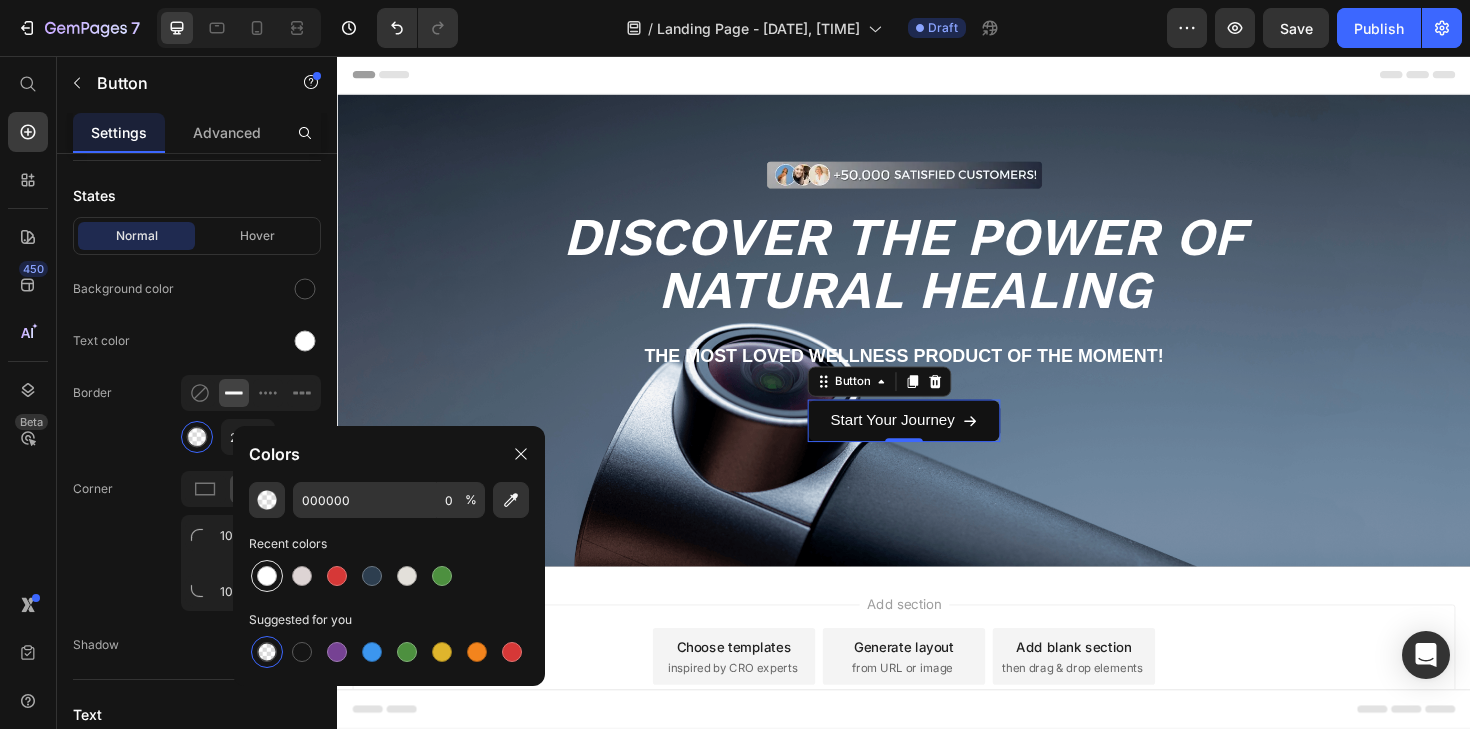 type on "FFFFFF" 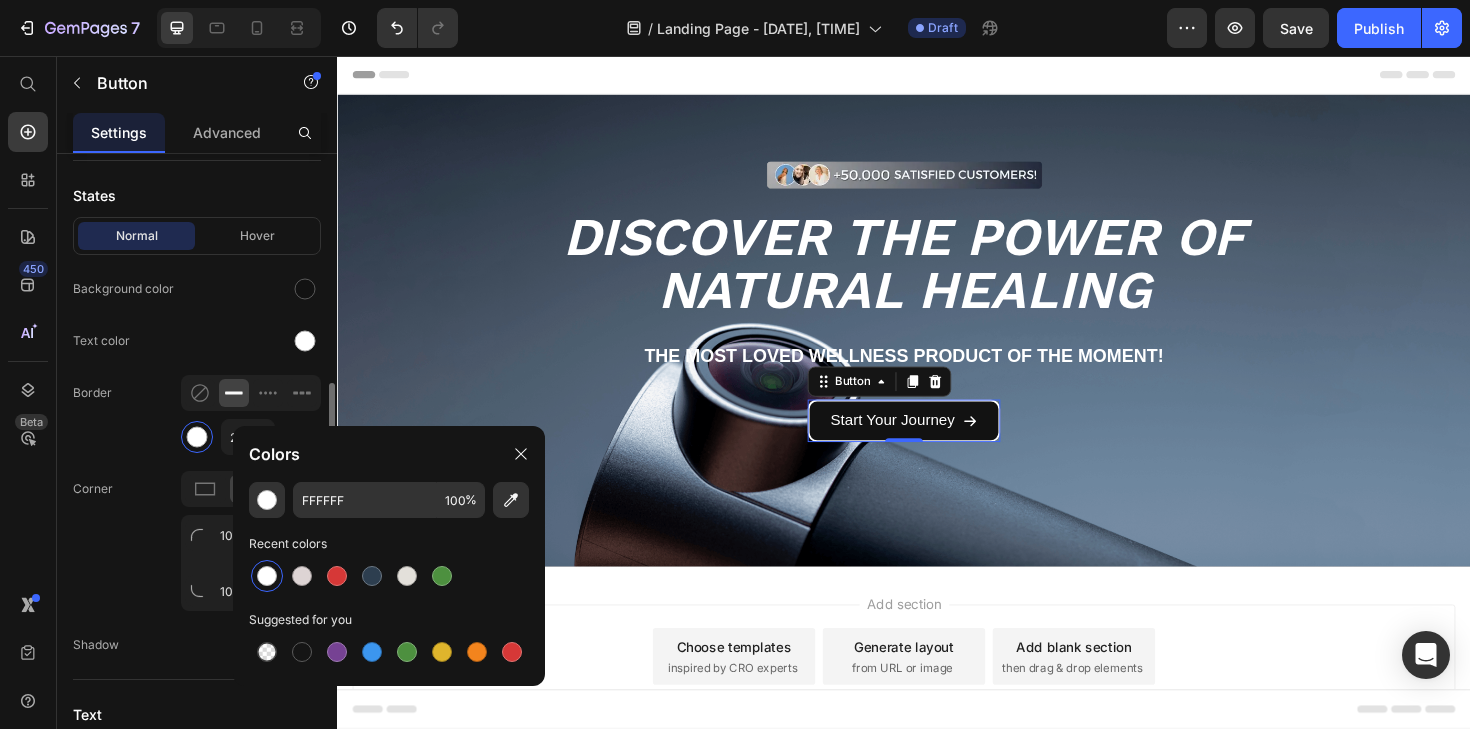click on "Corner 10 10 10 10" 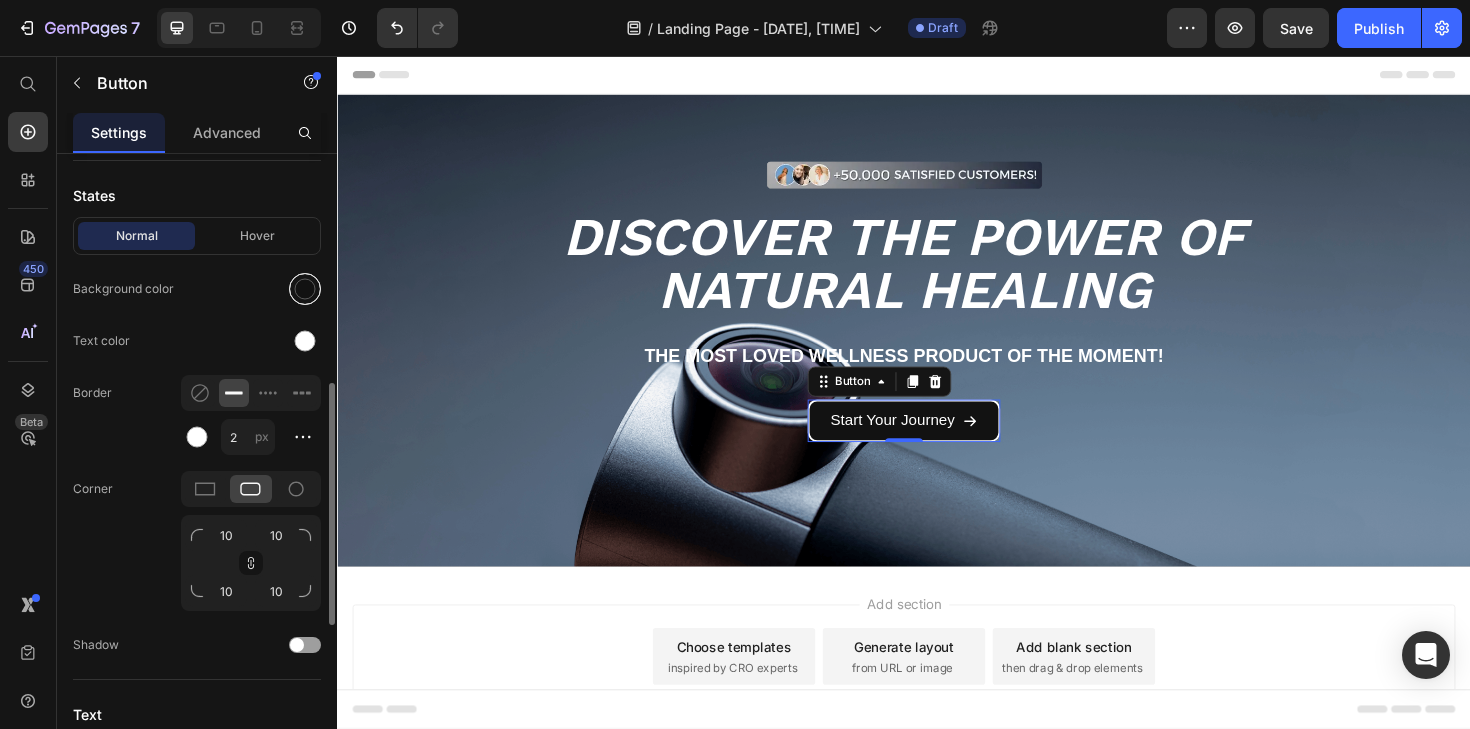 click at bounding box center (305, 289) 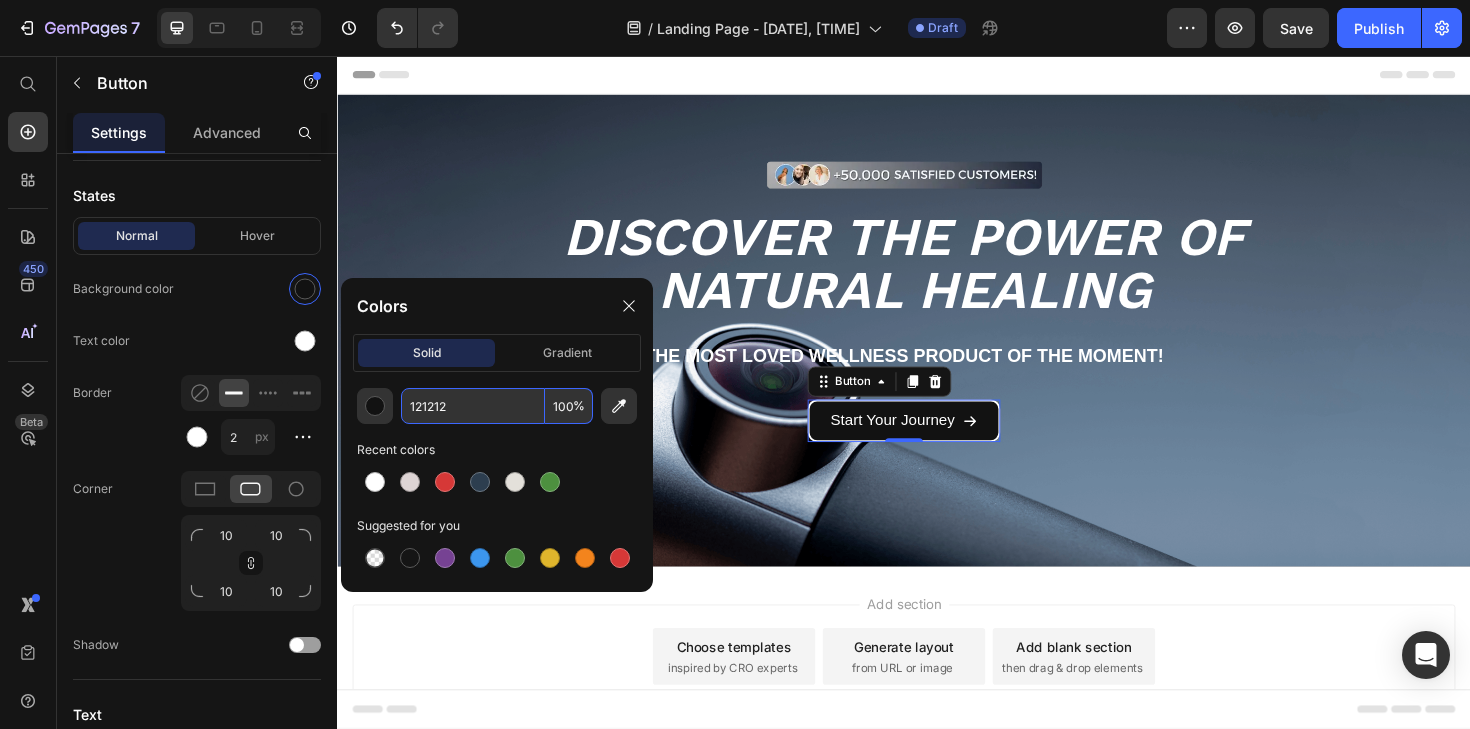 click on "100" at bounding box center [569, 406] 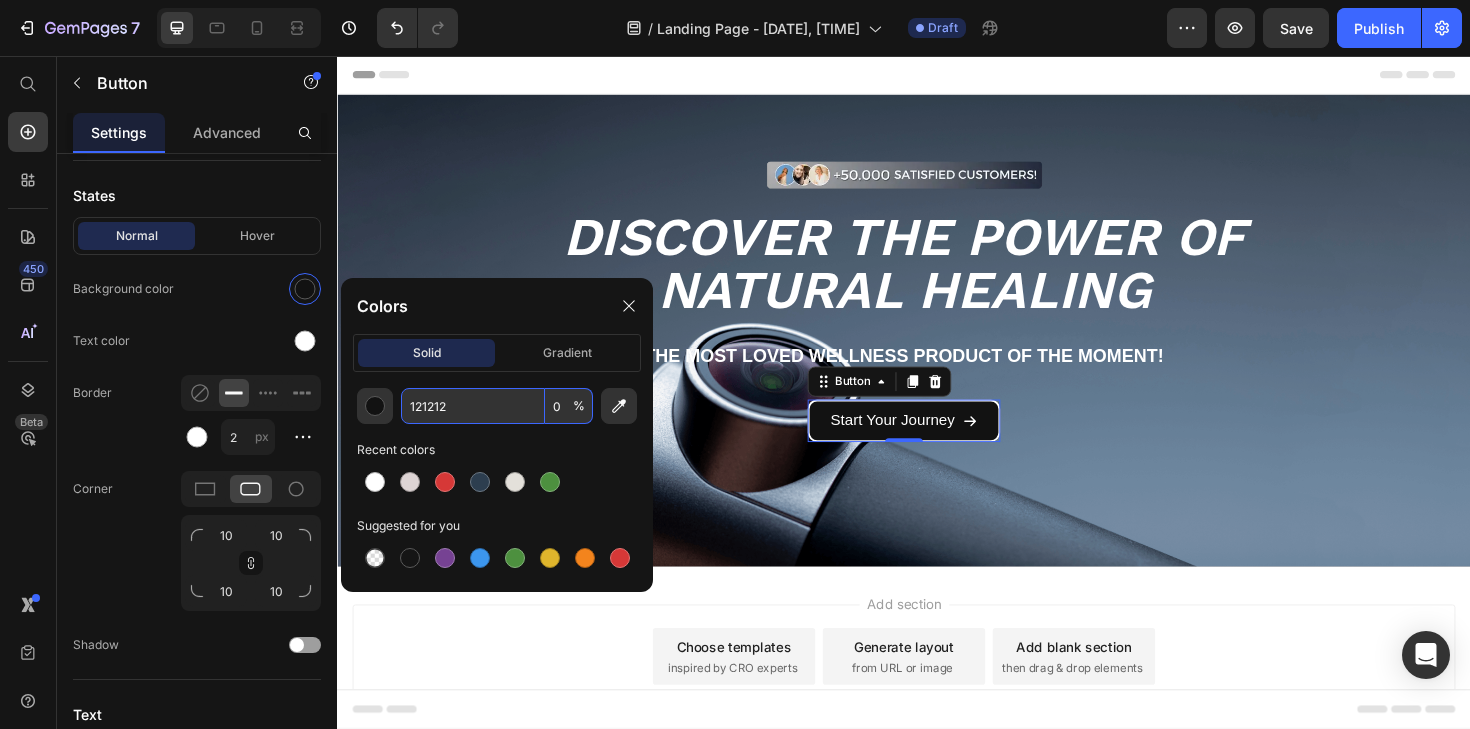 type on "0" 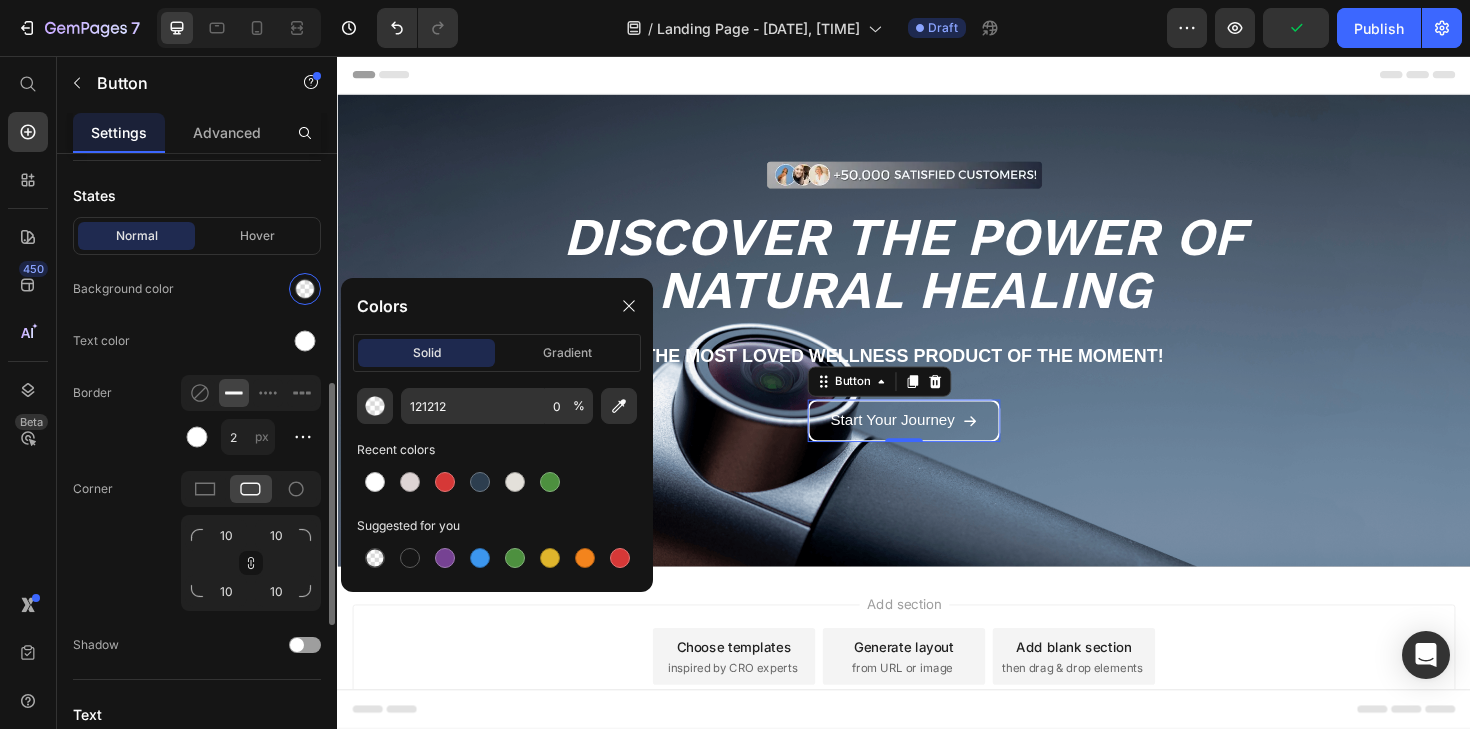 click on "Text color" 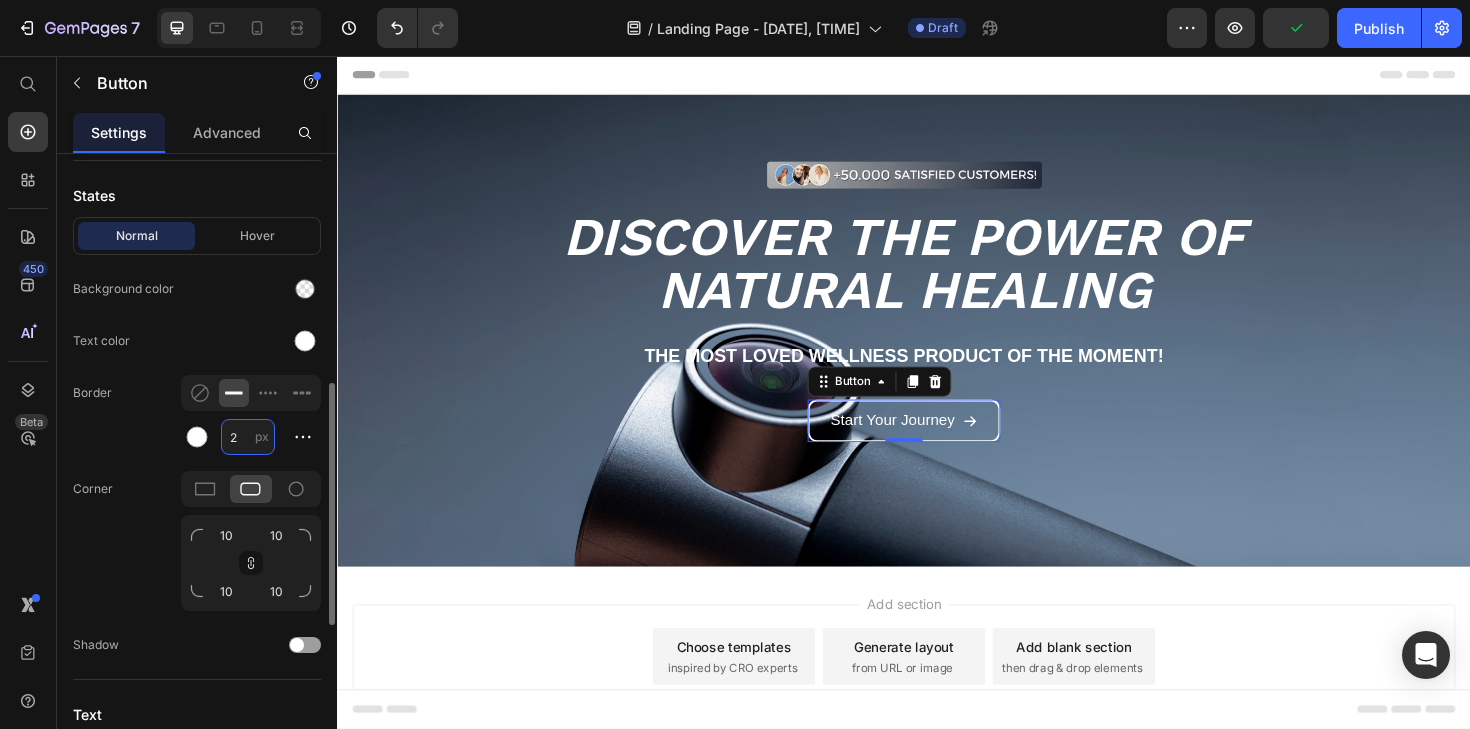 click on "2" at bounding box center [248, 437] 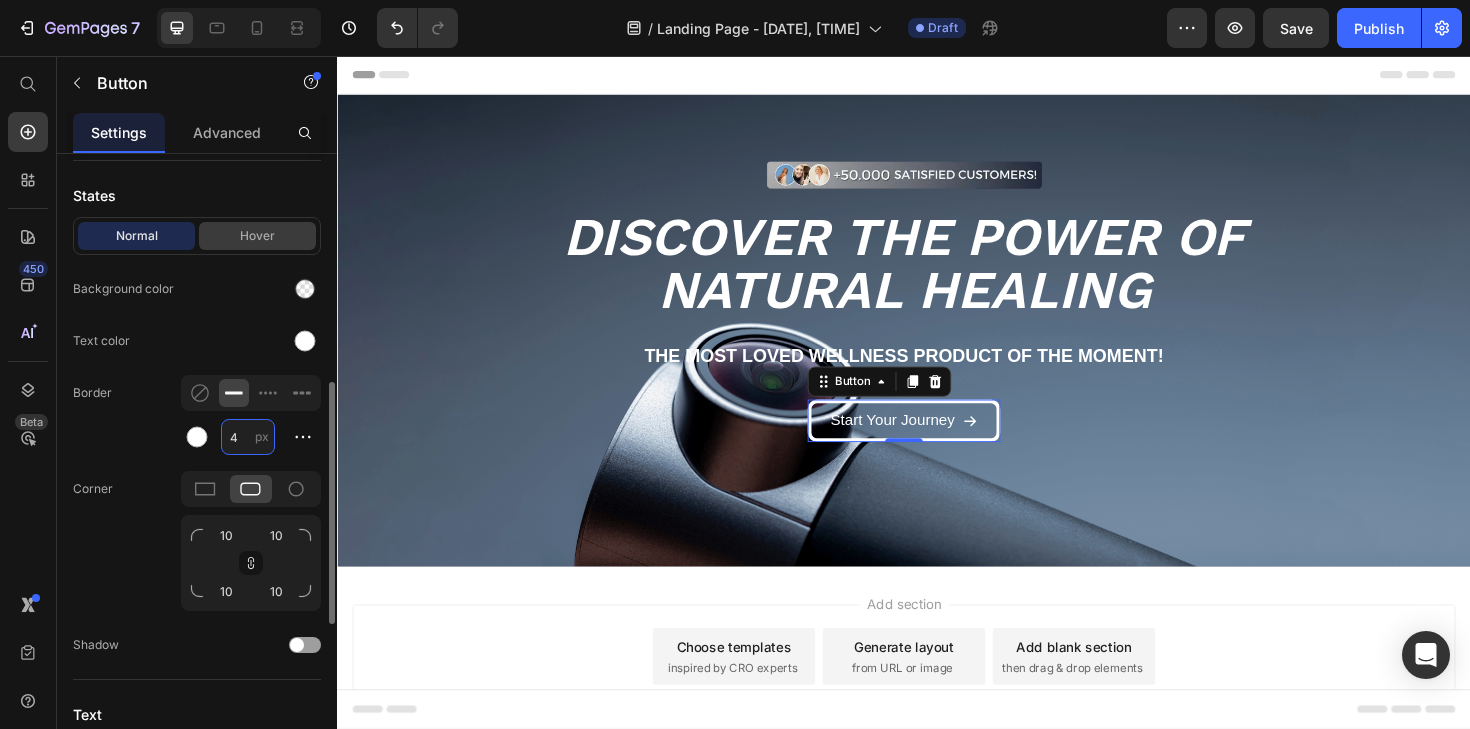 scroll, scrollTop: 0, scrollLeft: 0, axis: both 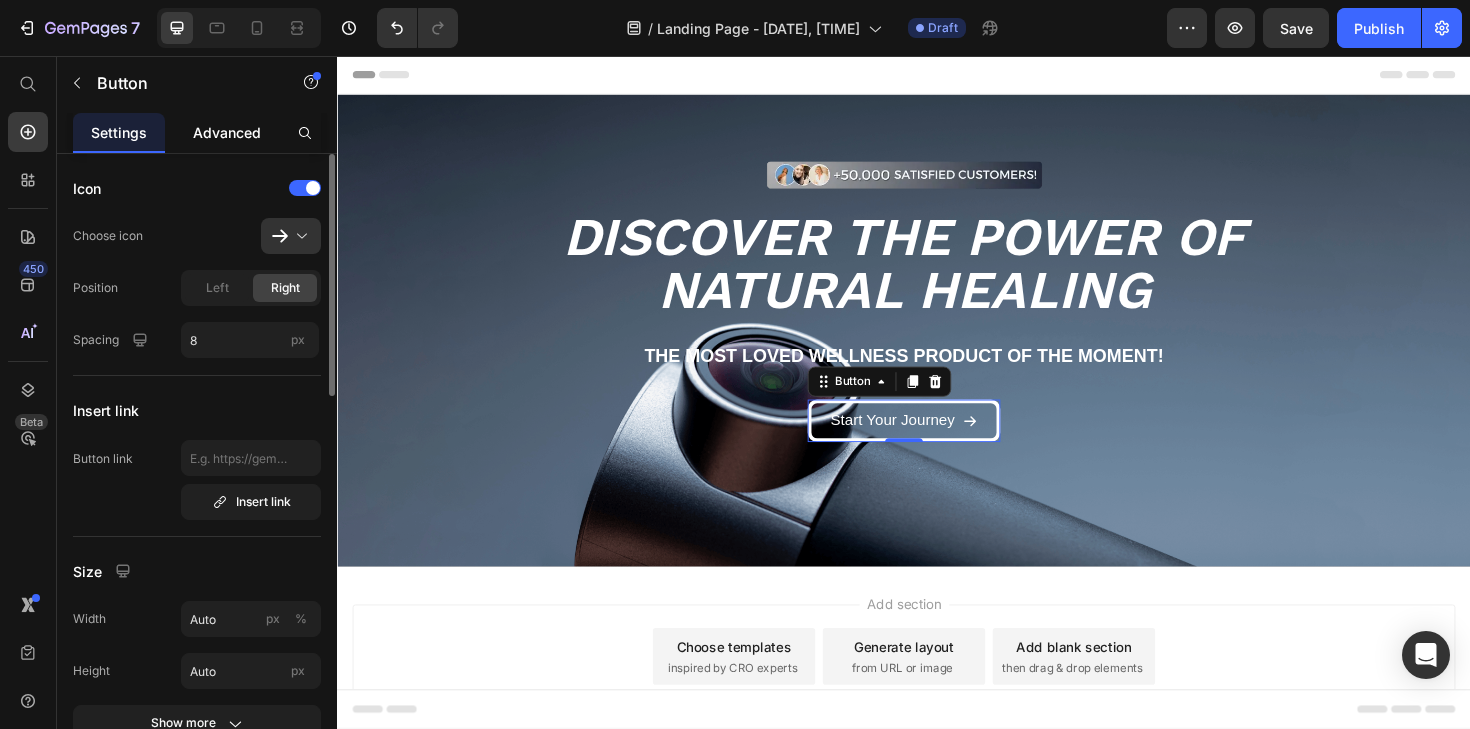 type on "4" 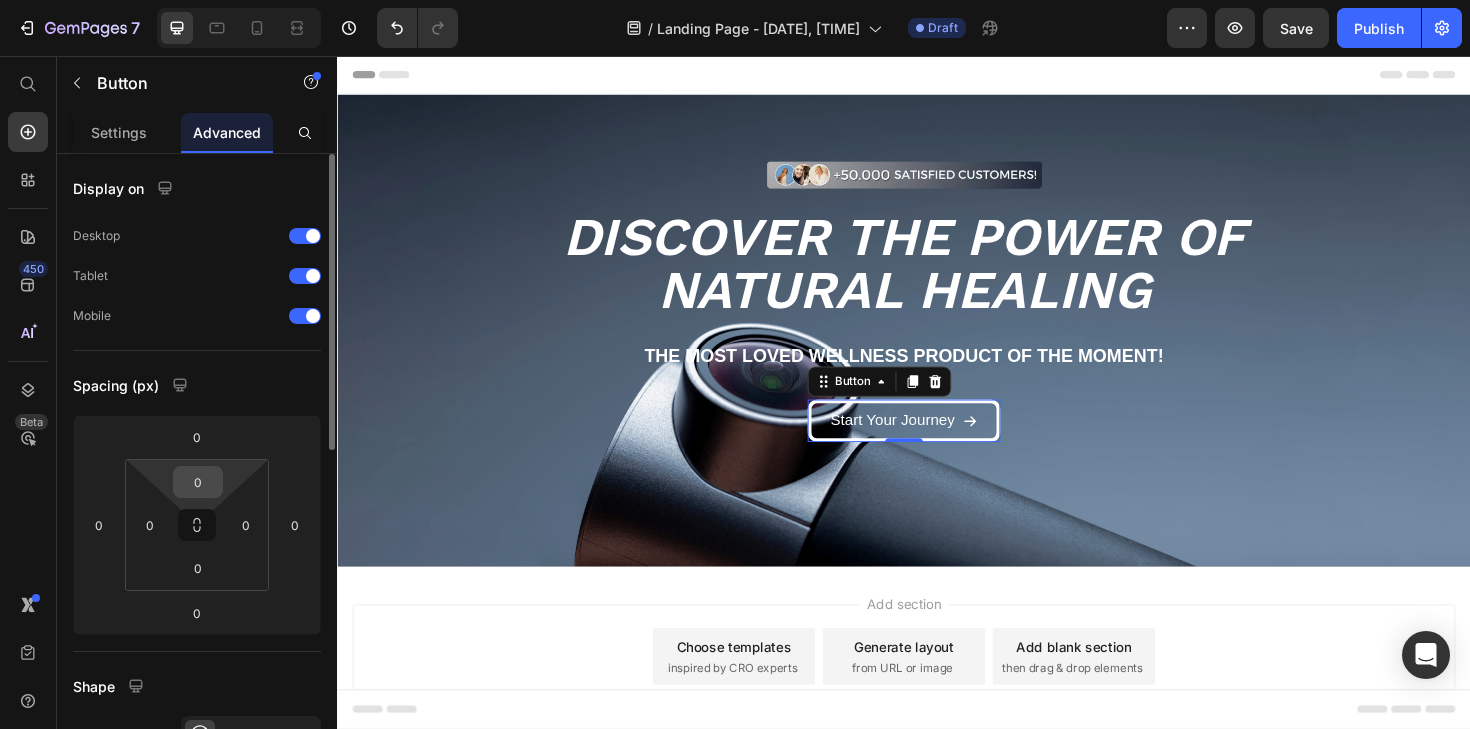 click on "0" at bounding box center [198, 482] 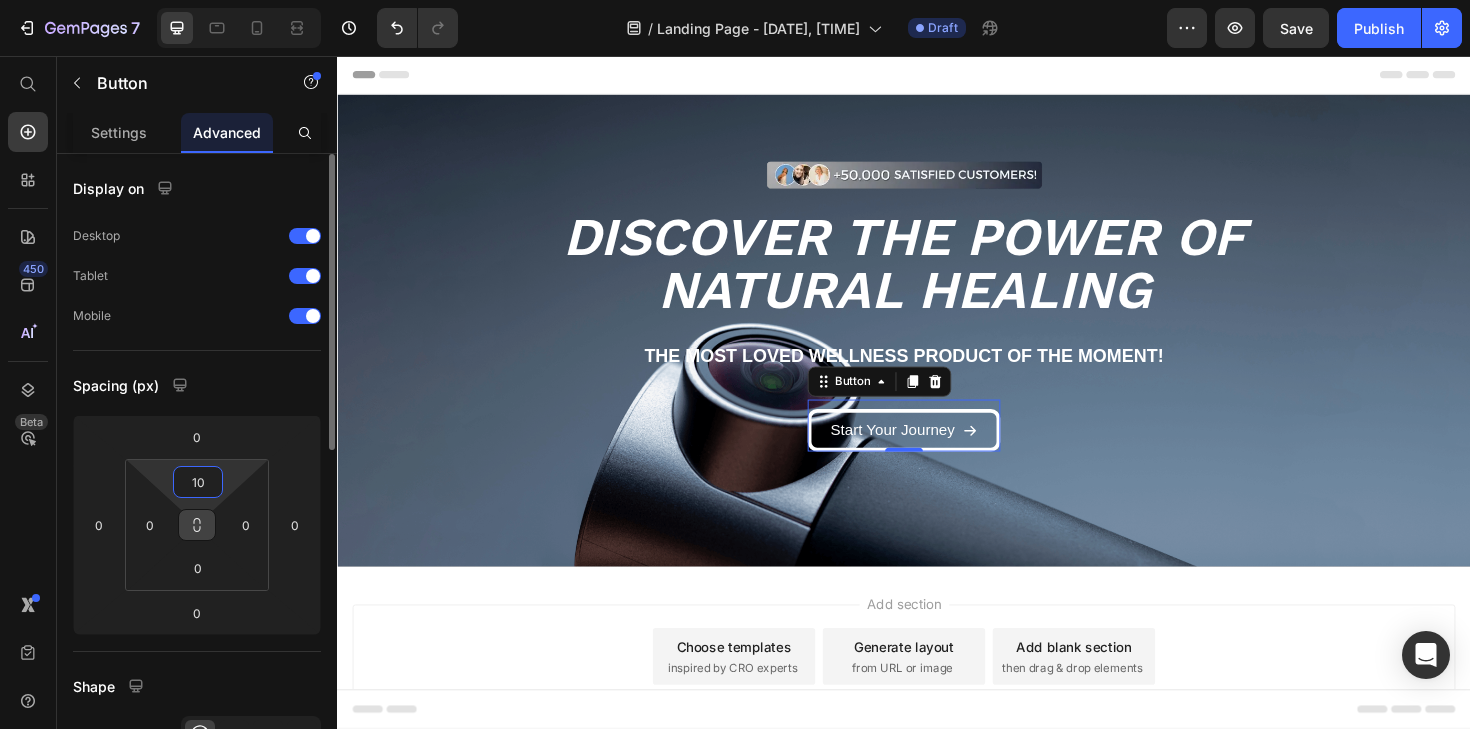 click 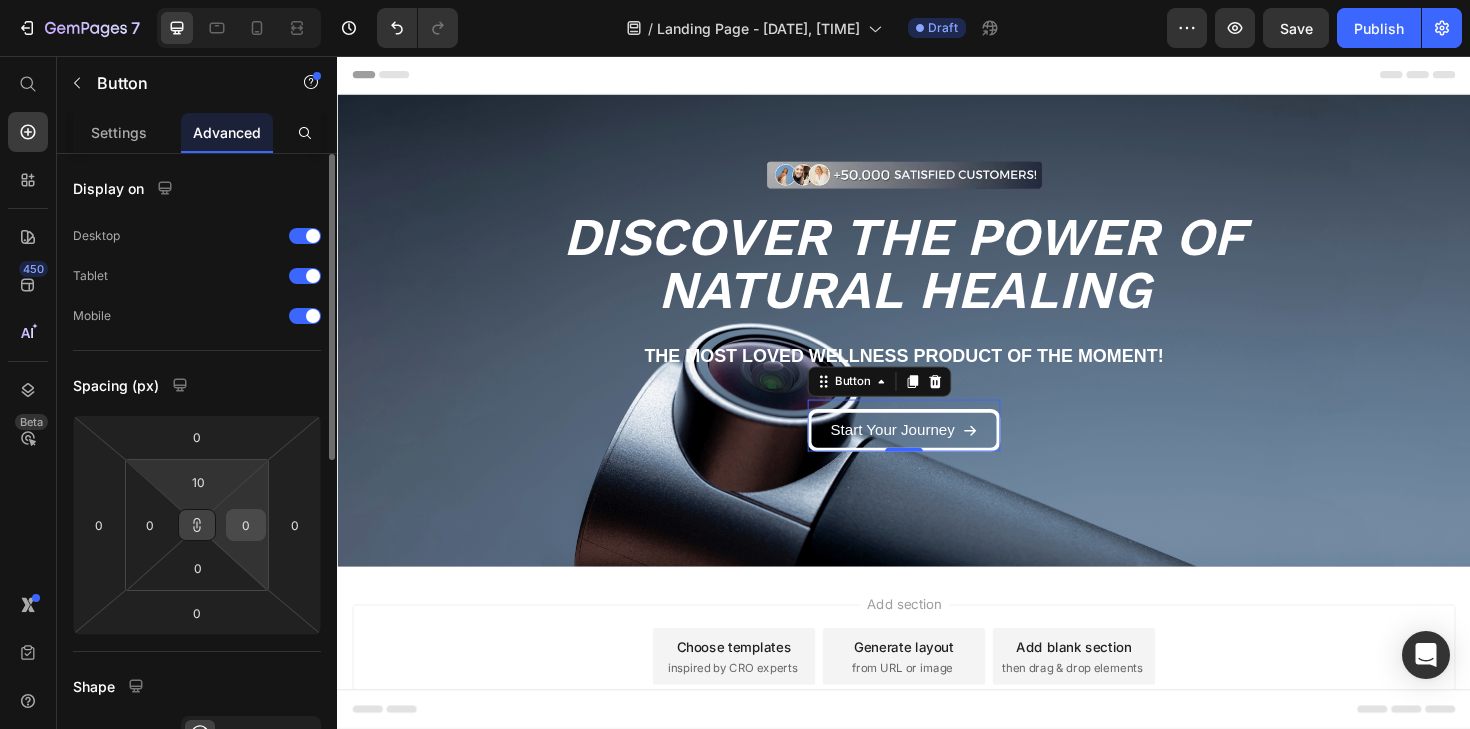 click on "0" at bounding box center [246, 525] 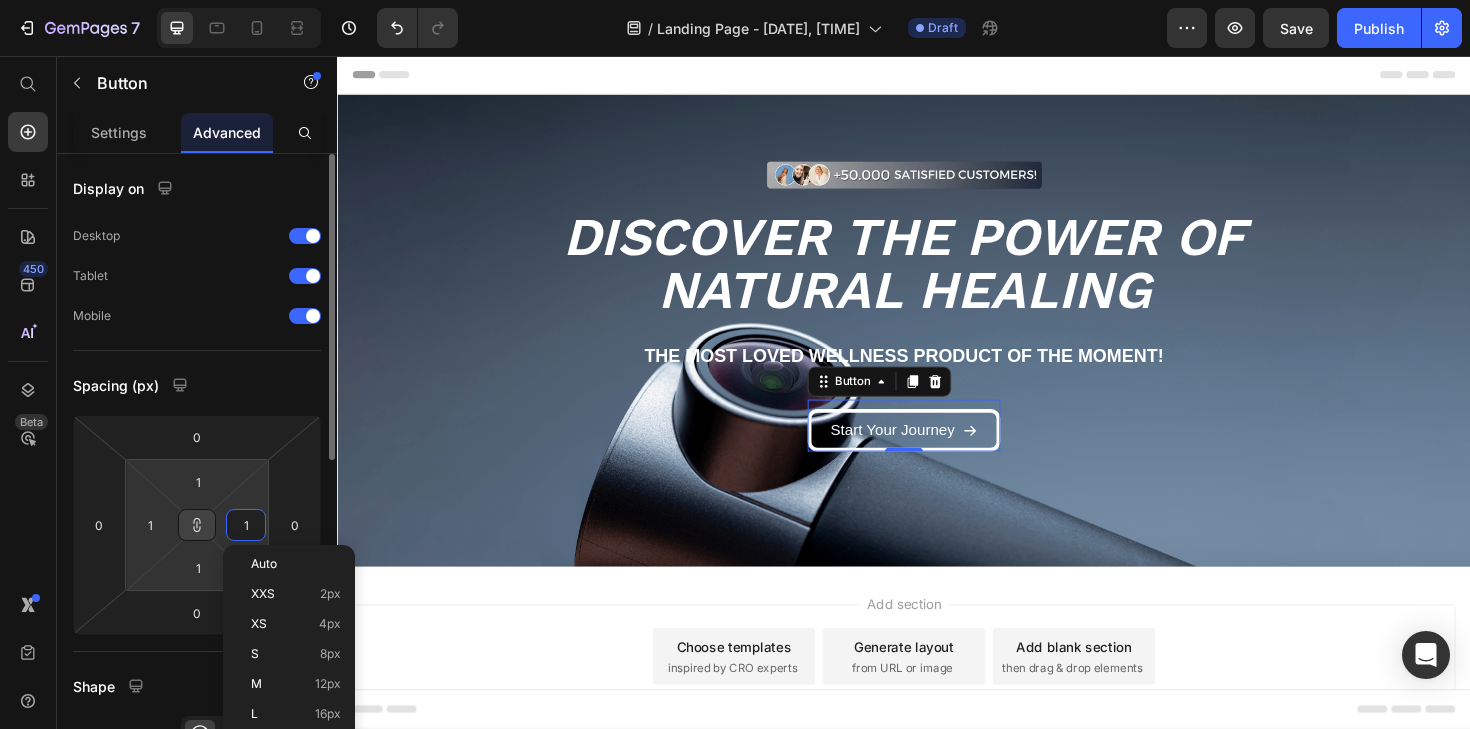 type on "10" 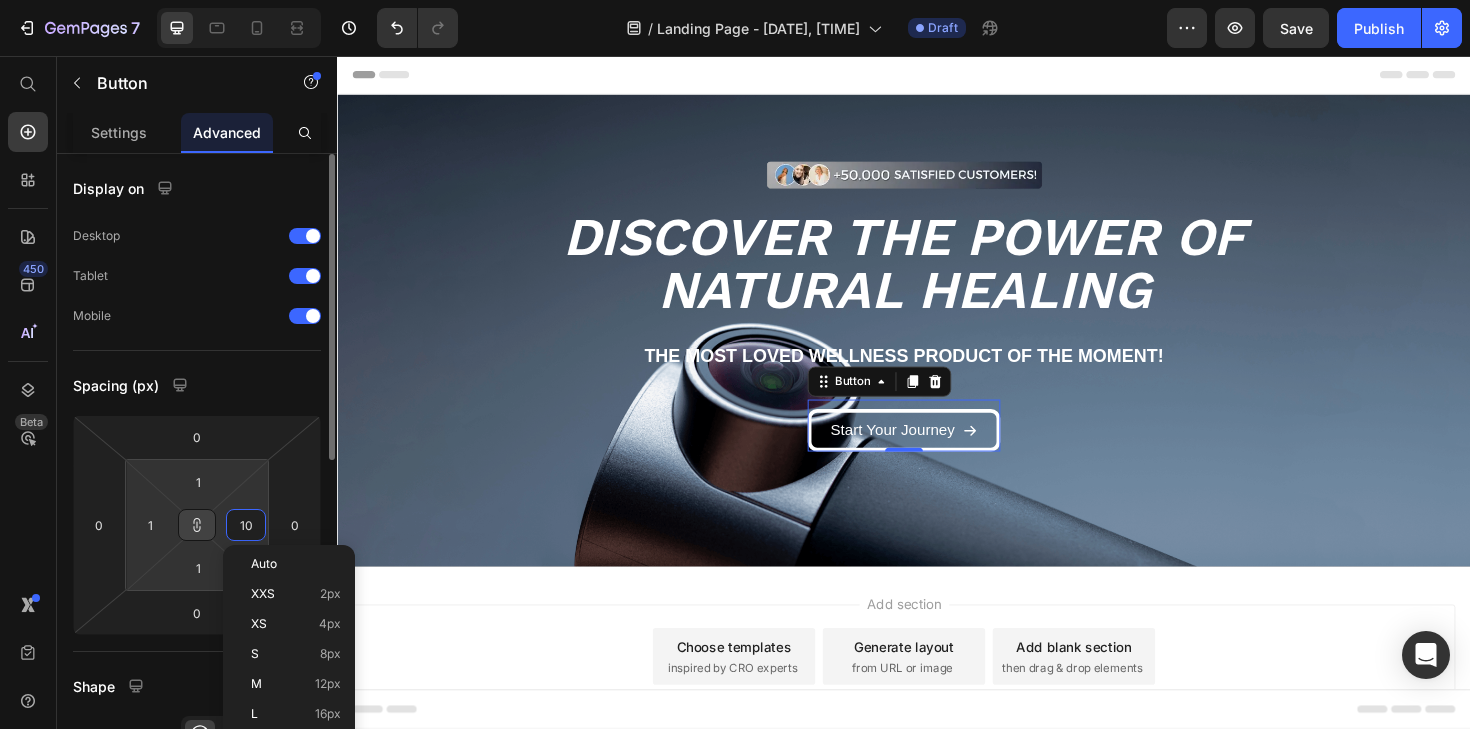 type on "10" 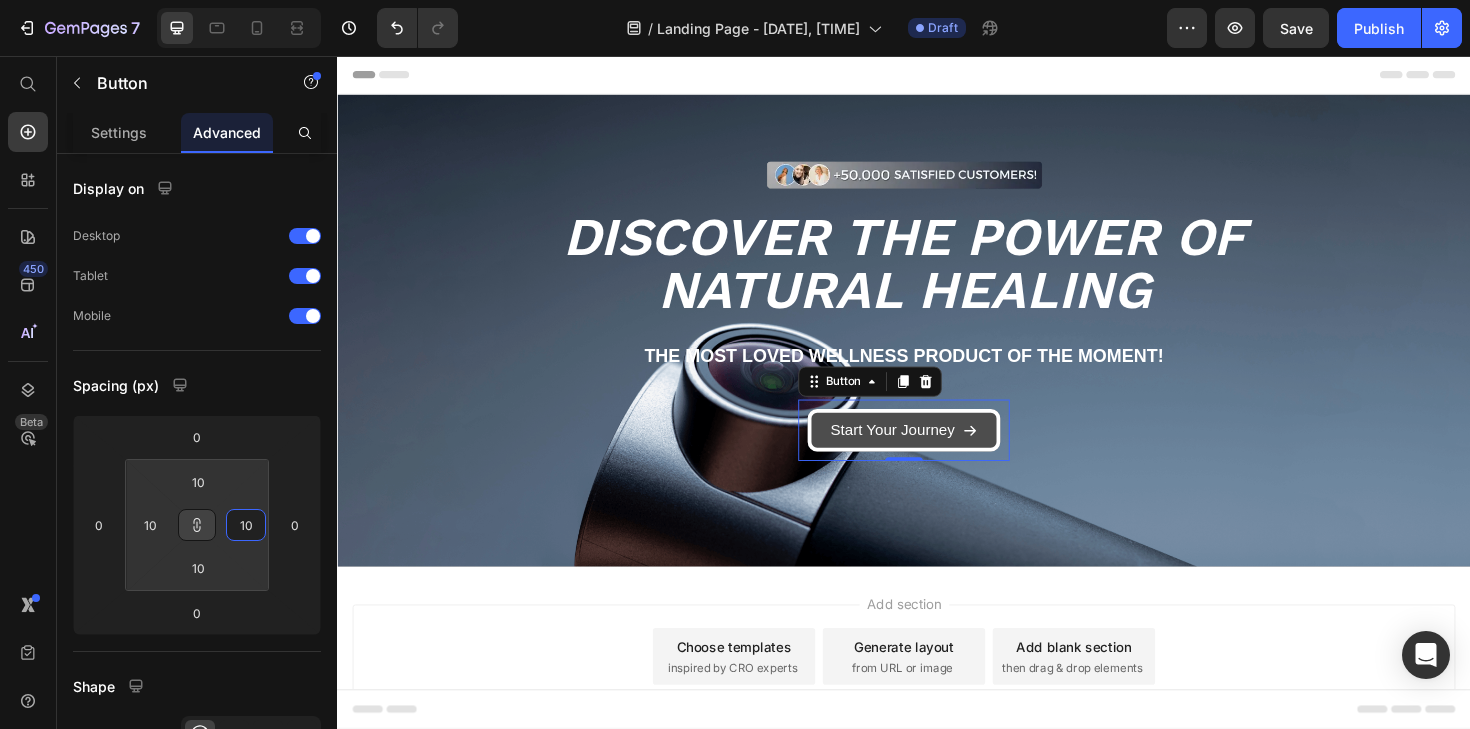 type on "10" 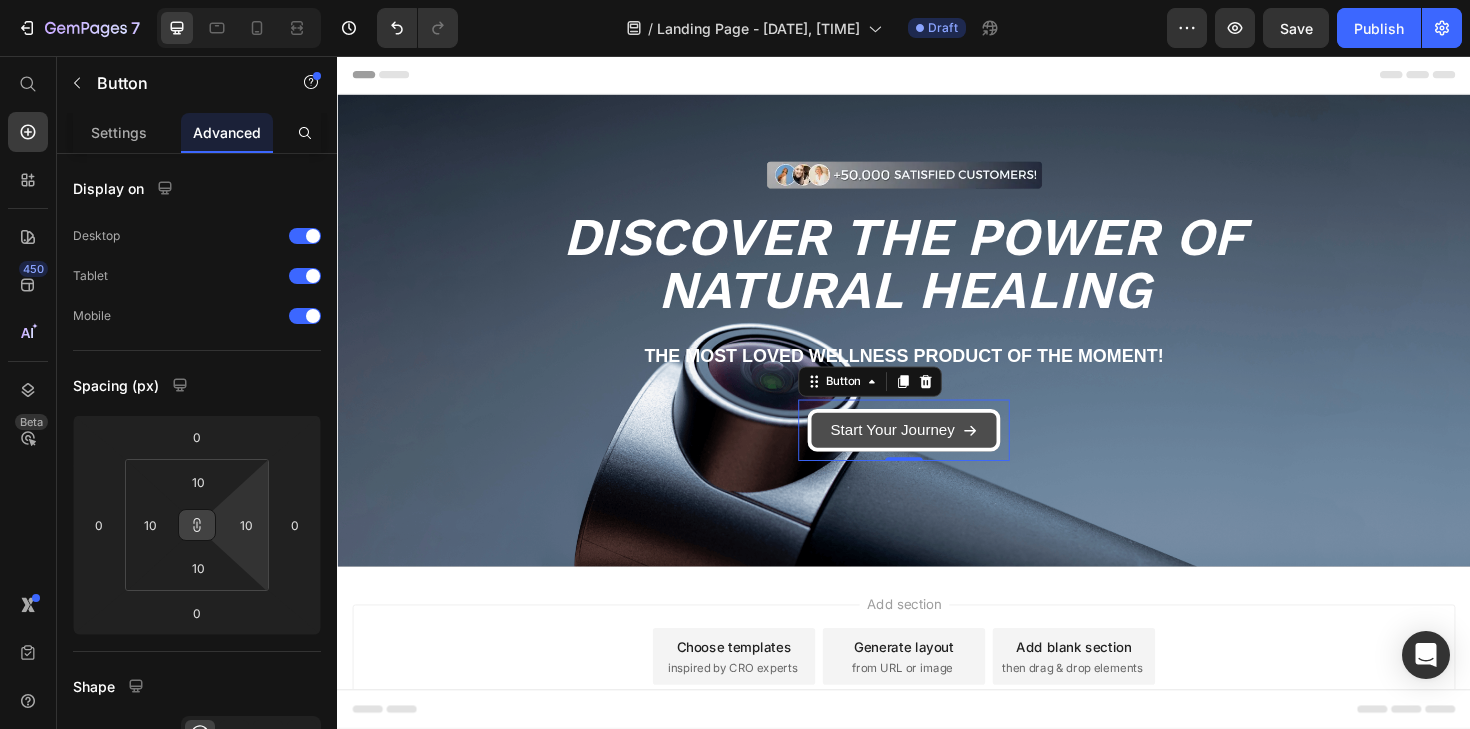 click on "Start Your Journey" at bounding box center (937, 452) 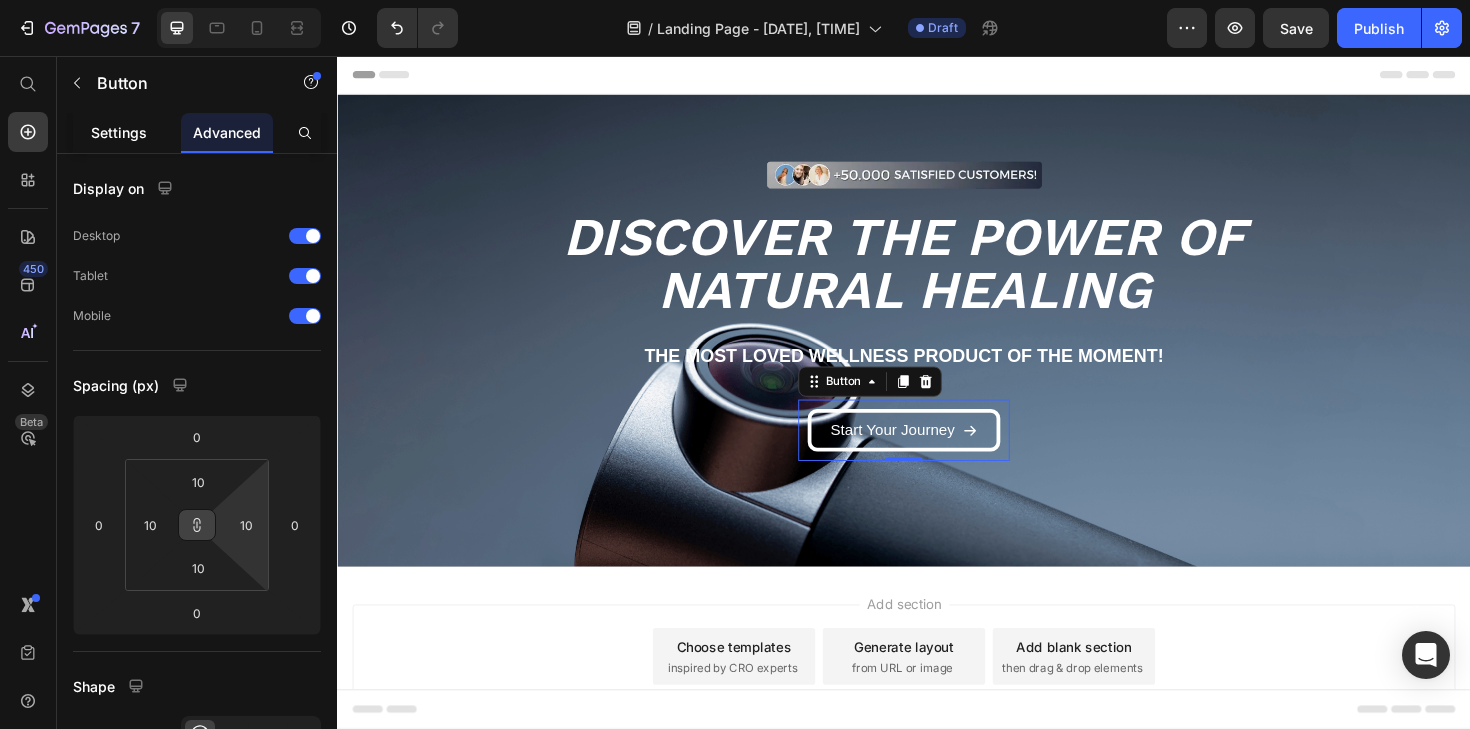 click on "Settings" 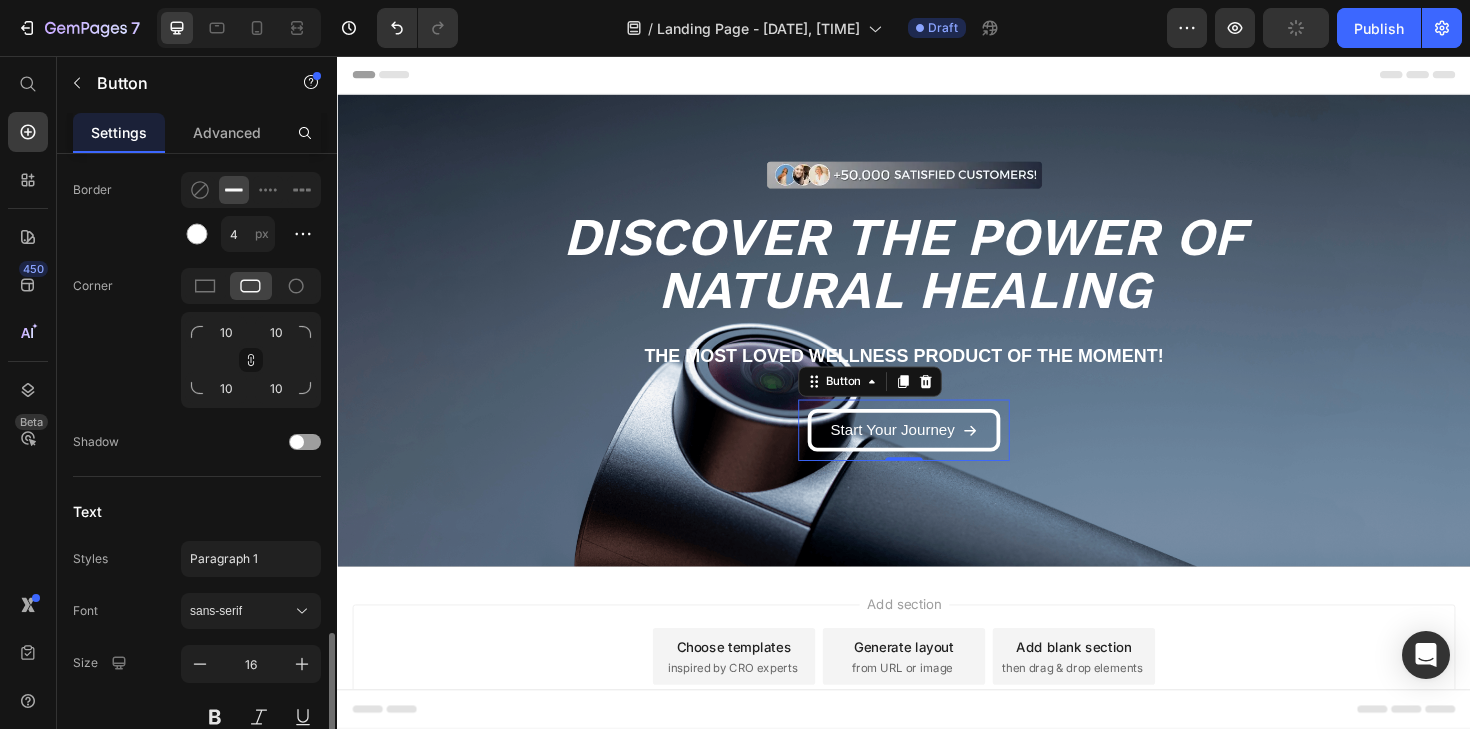 scroll, scrollTop: 1014, scrollLeft: 0, axis: vertical 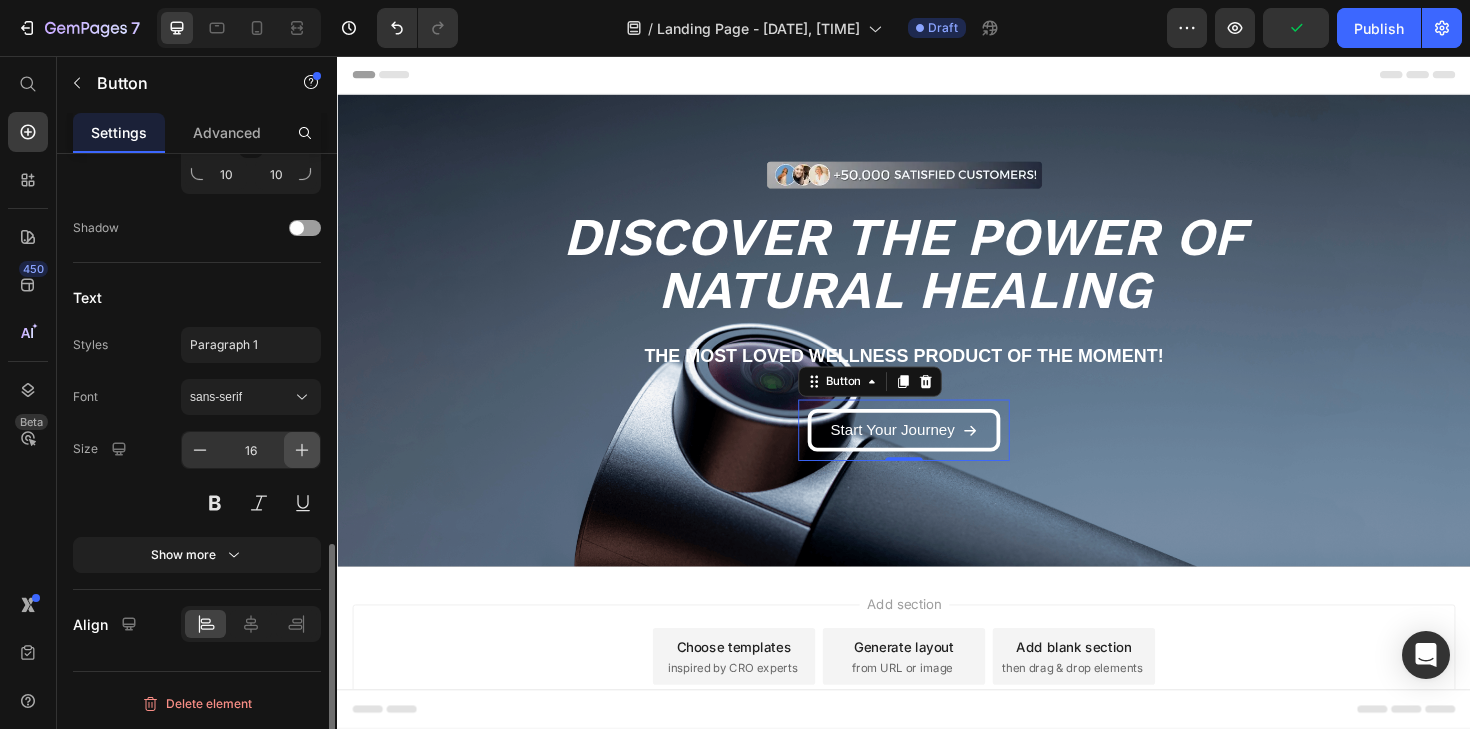 click at bounding box center (302, 450) 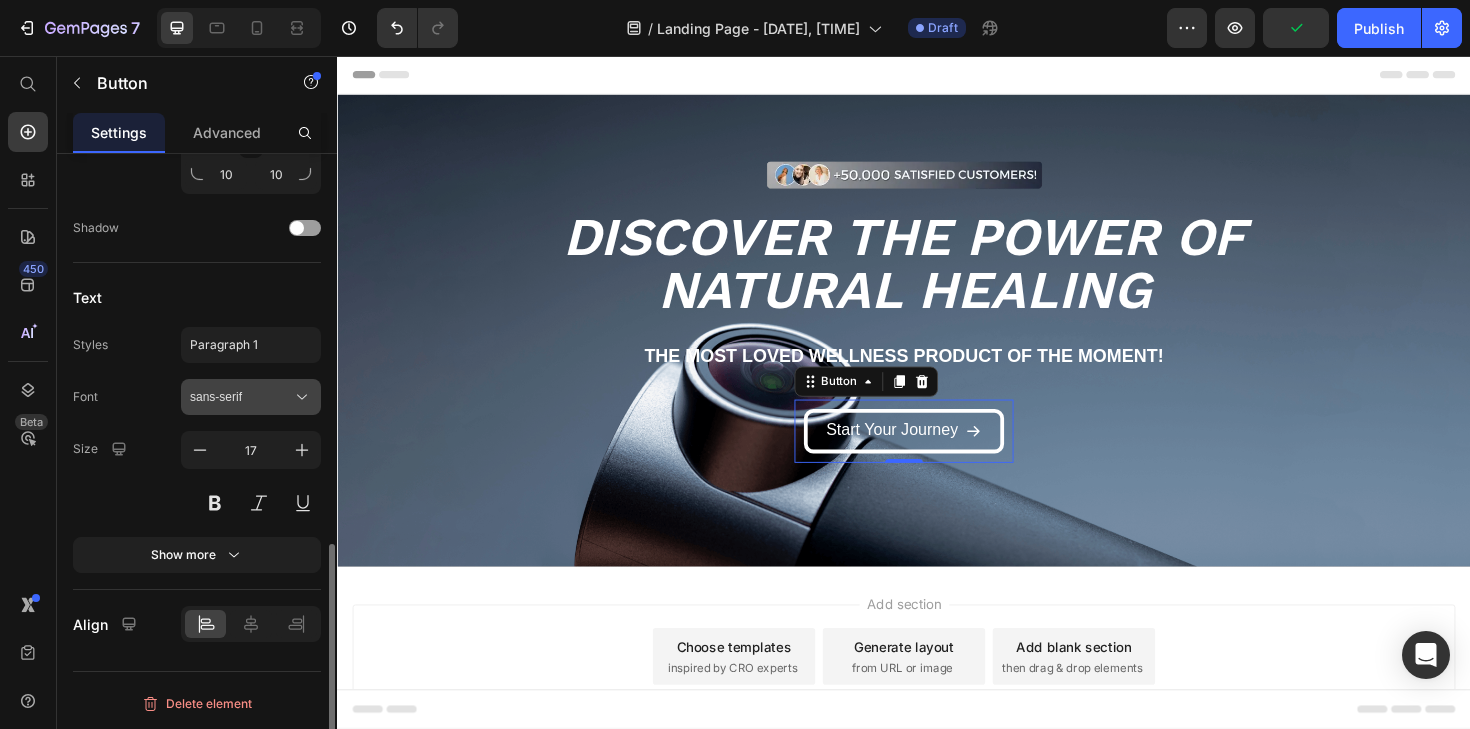 click 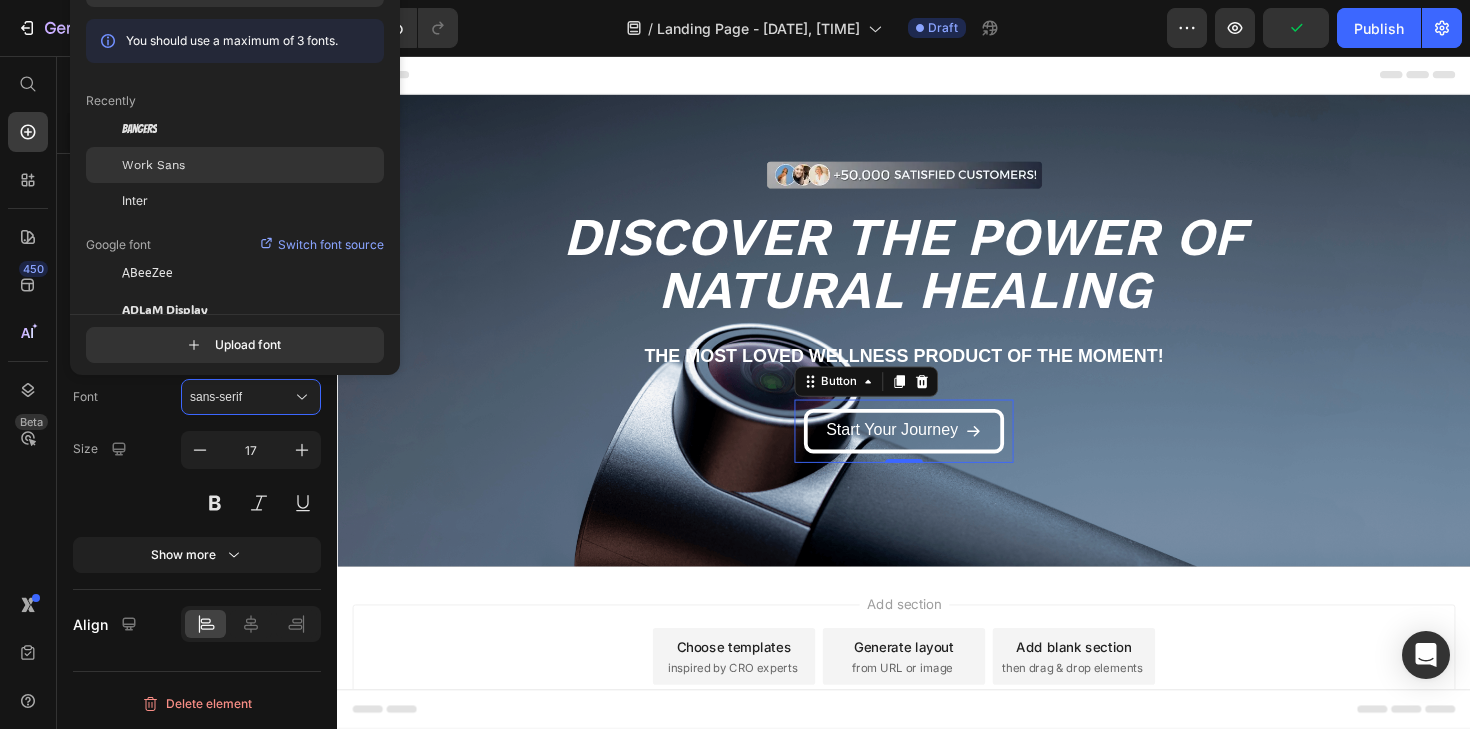 click on "Work Sans" 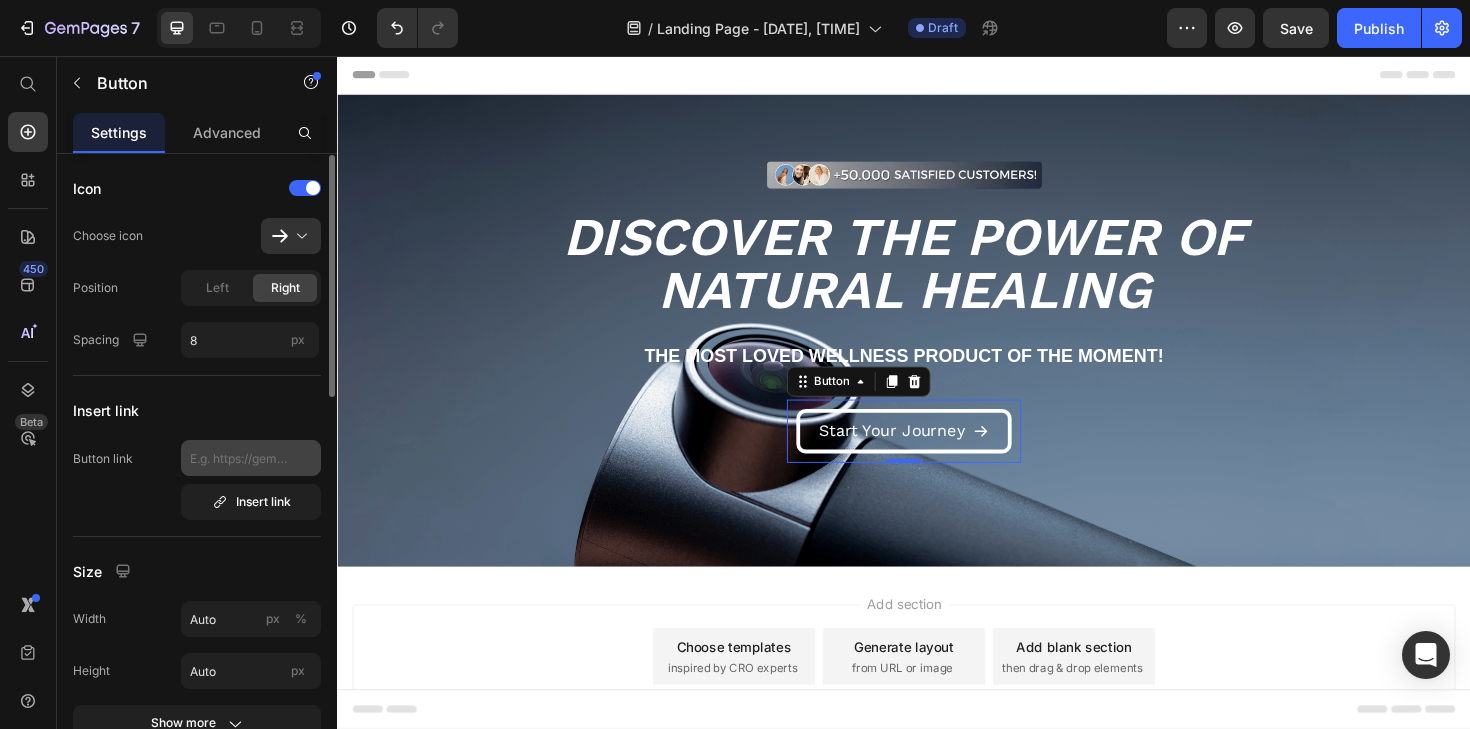 scroll, scrollTop: 239, scrollLeft: 0, axis: vertical 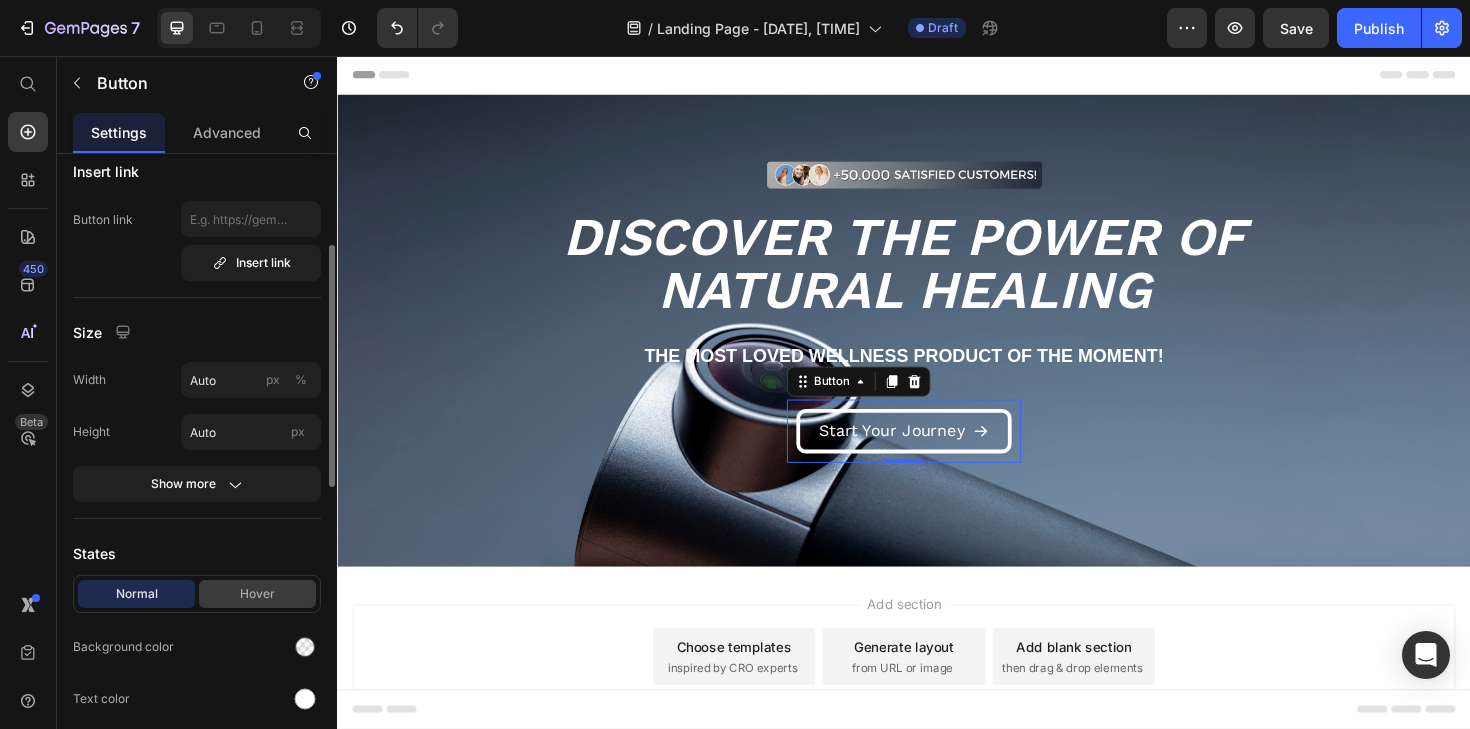 click on "Hover" at bounding box center [257, 594] 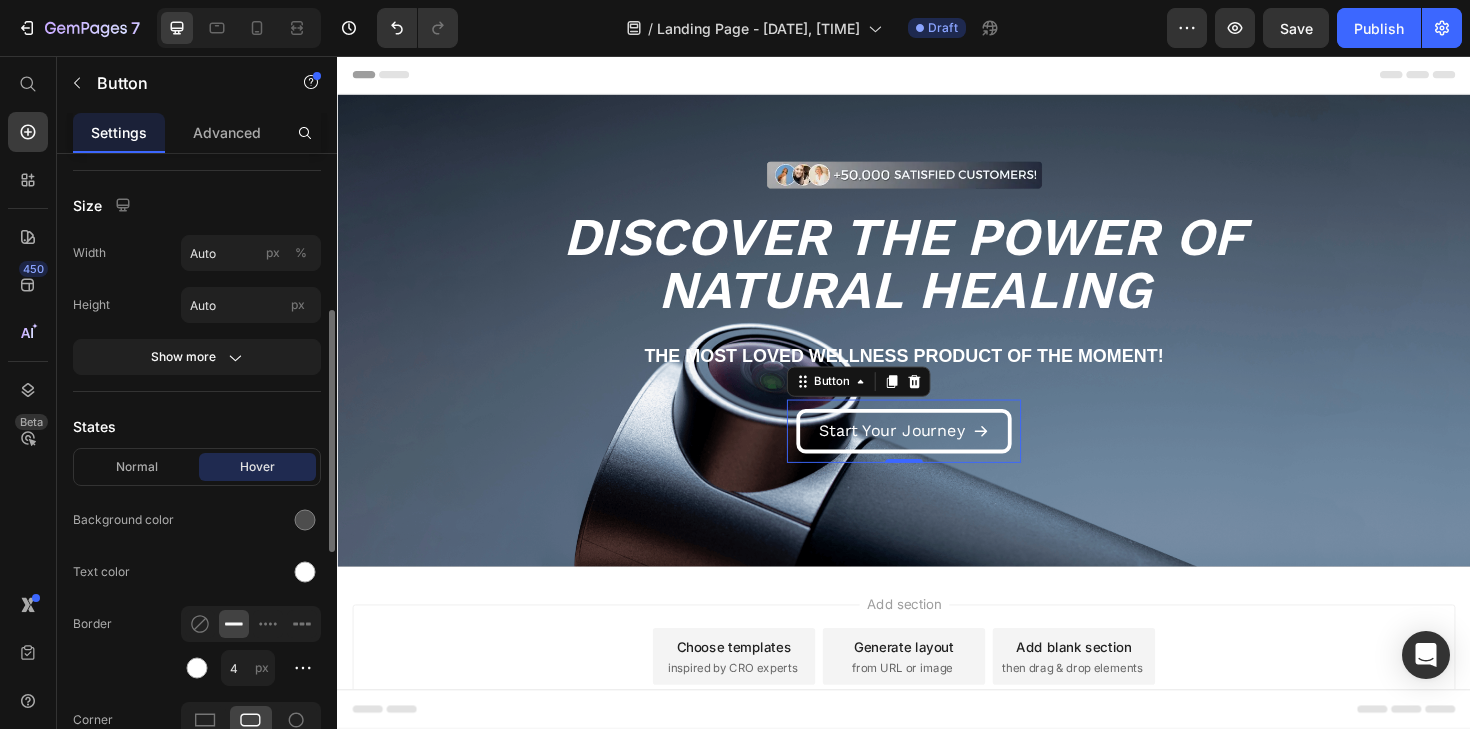 scroll, scrollTop: 385, scrollLeft: 0, axis: vertical 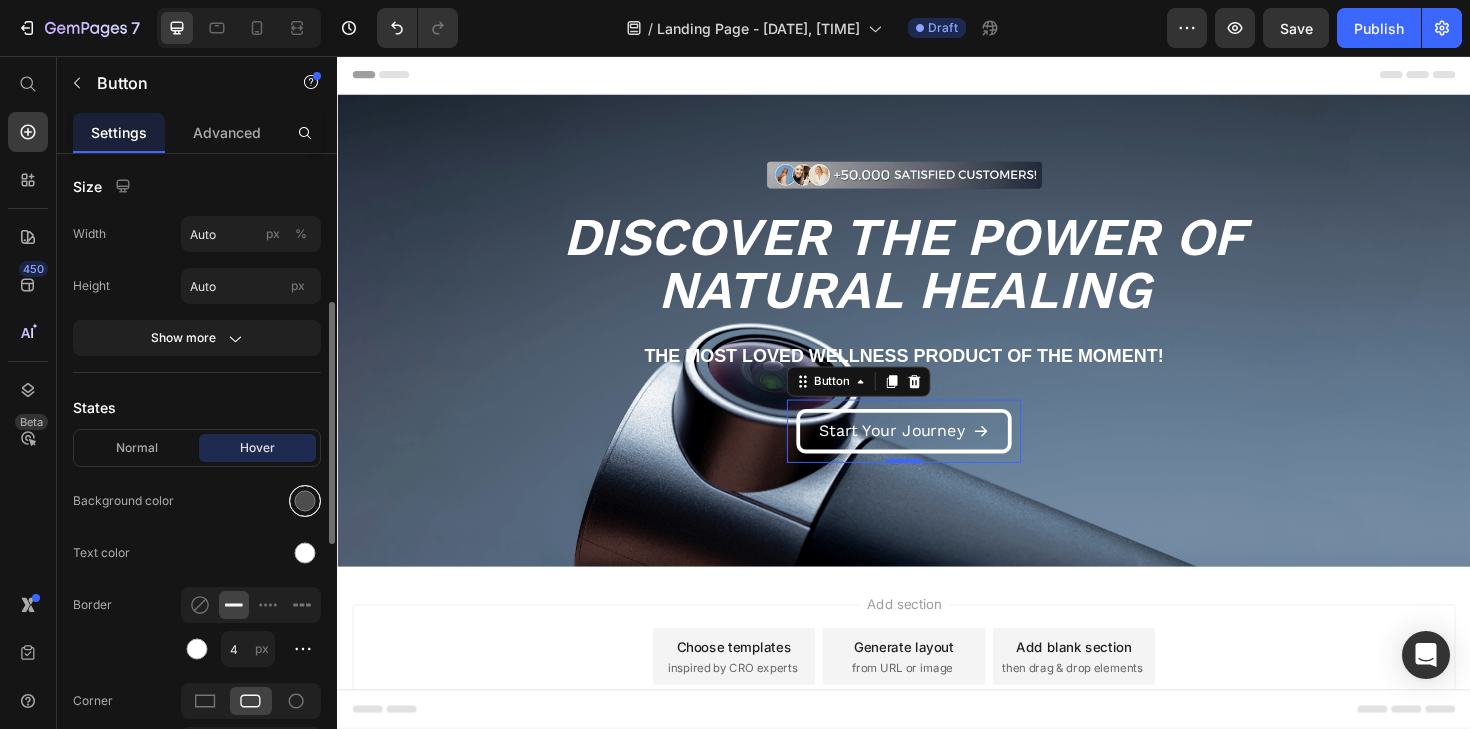 click at bounding box center (305, 501) 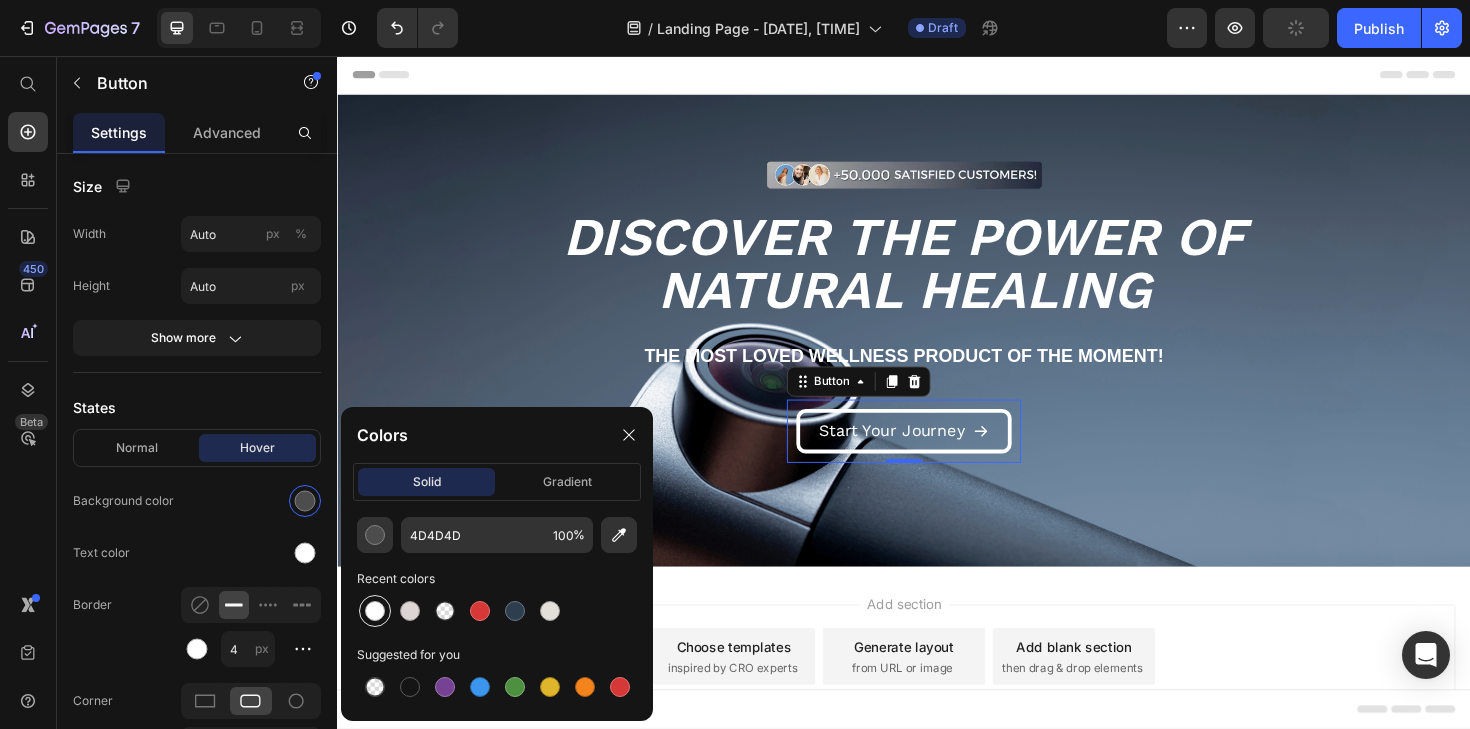 click at bounding box center [375, 611] 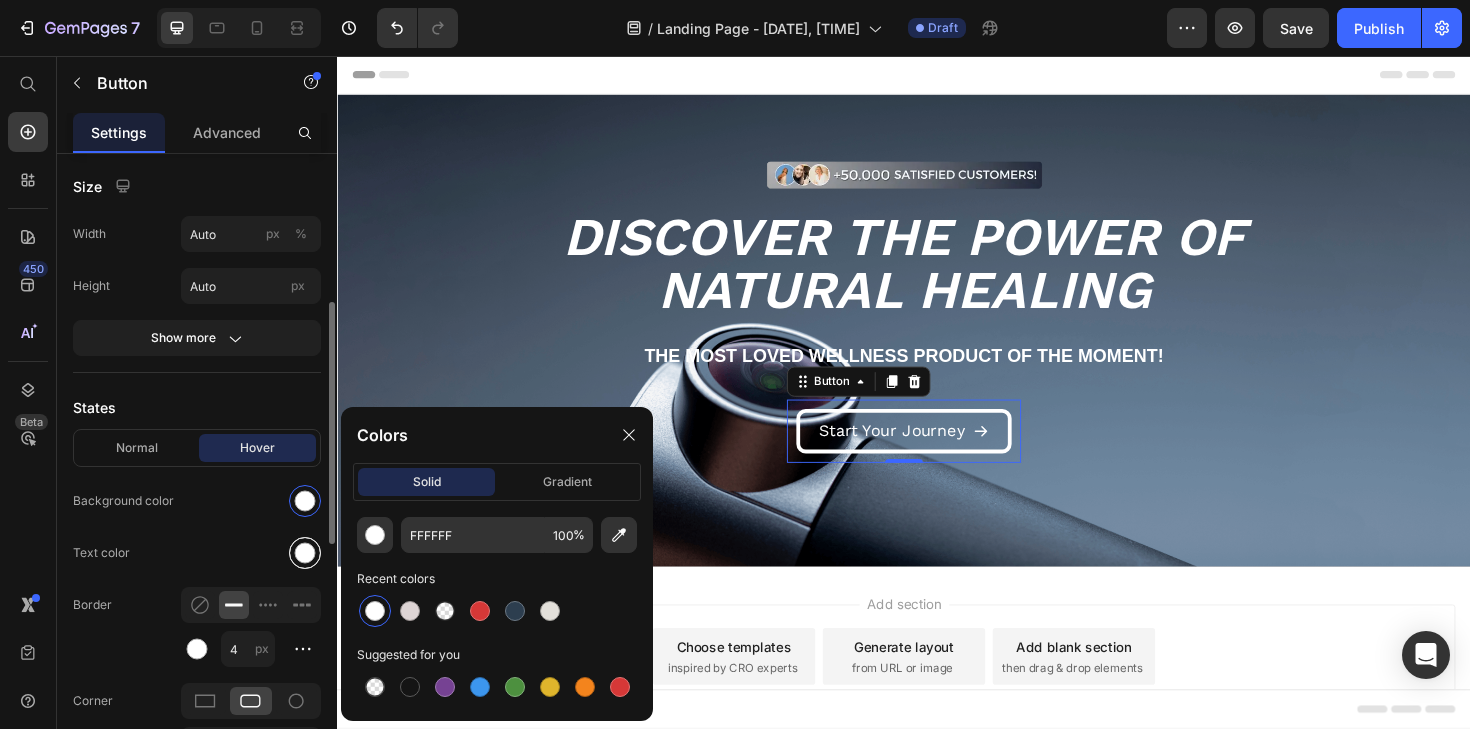 click at bounding box center [305, 553] 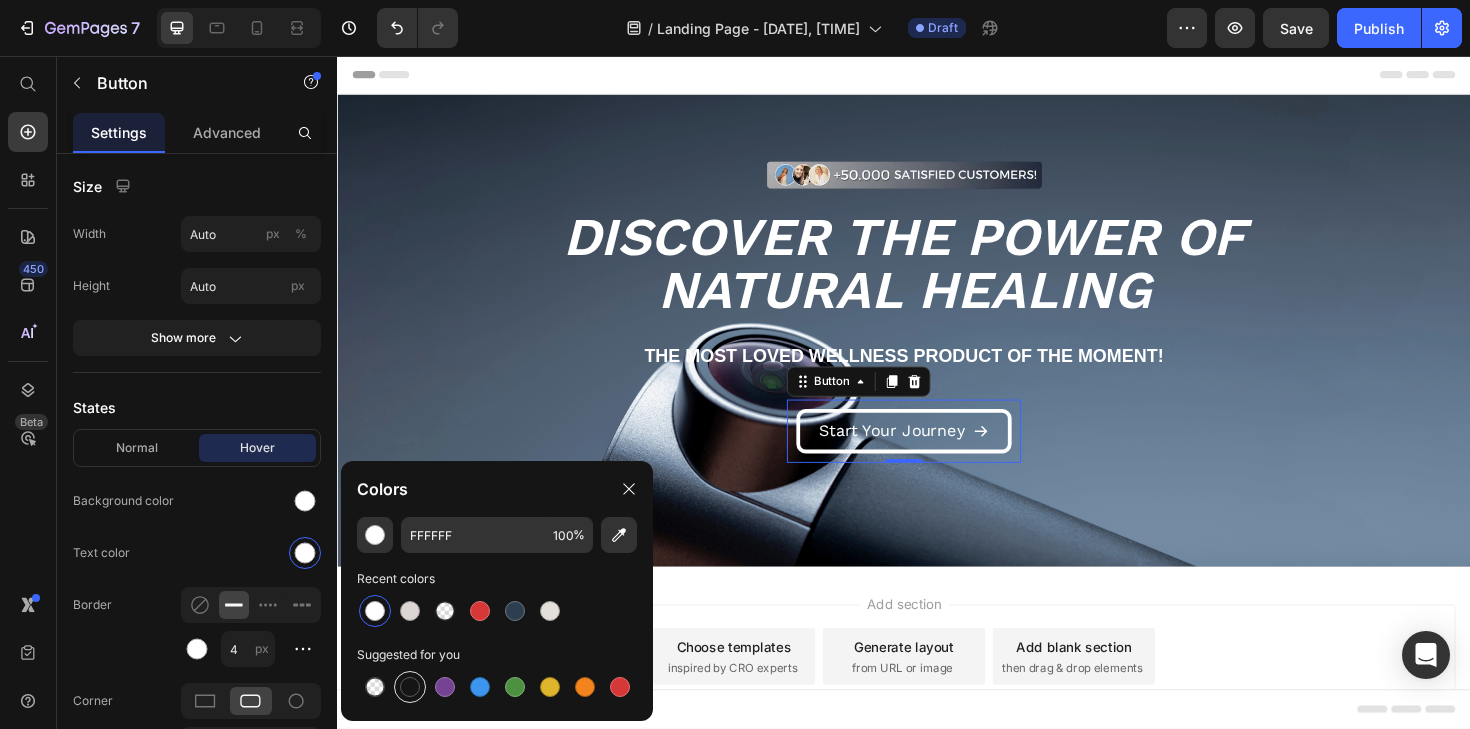 drag, startPoint x: 404, startPoint y: 693, endPoint x: 488, endPoint y: 473, distance: 235.49098 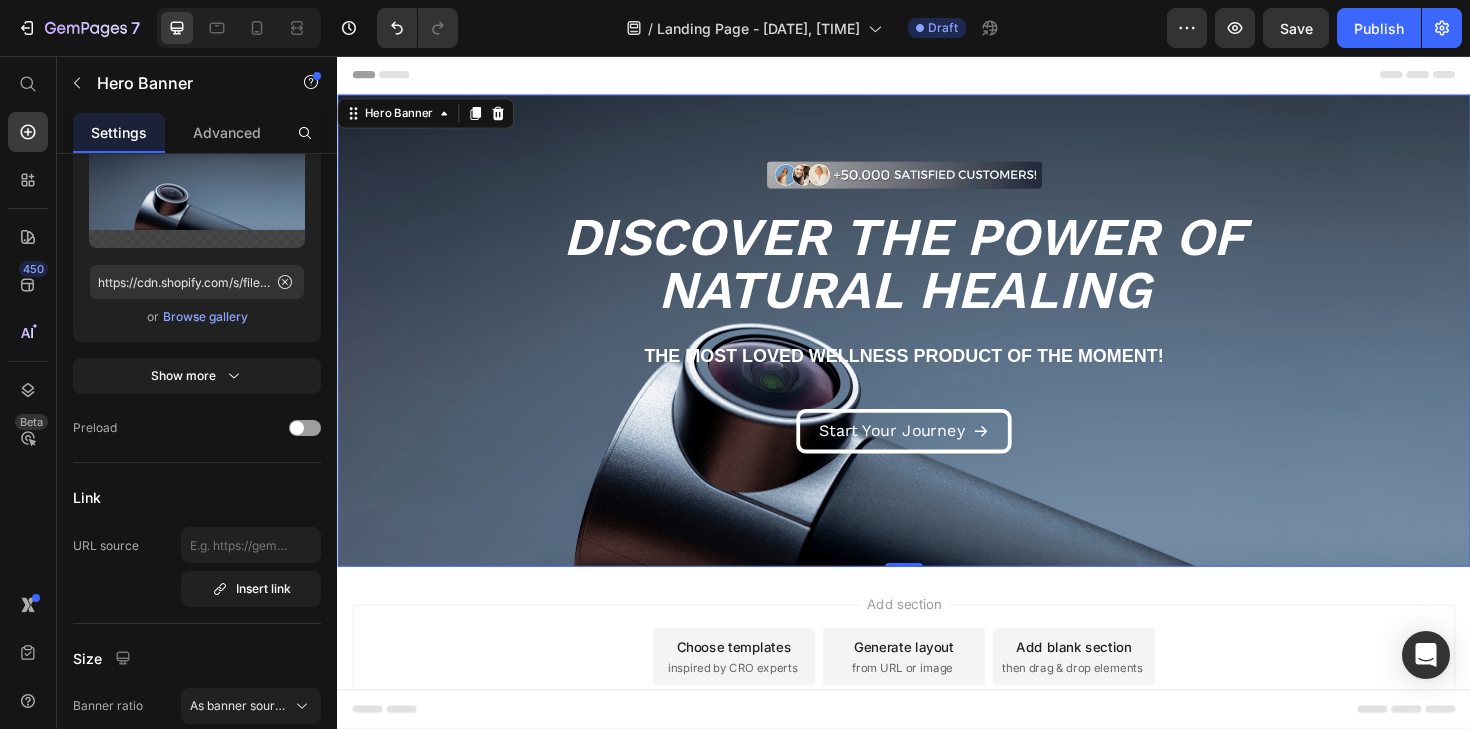 click on "Image Image Image Image Image Image Image Image Carousel Row Section 2" at bounding box center (937, 341) 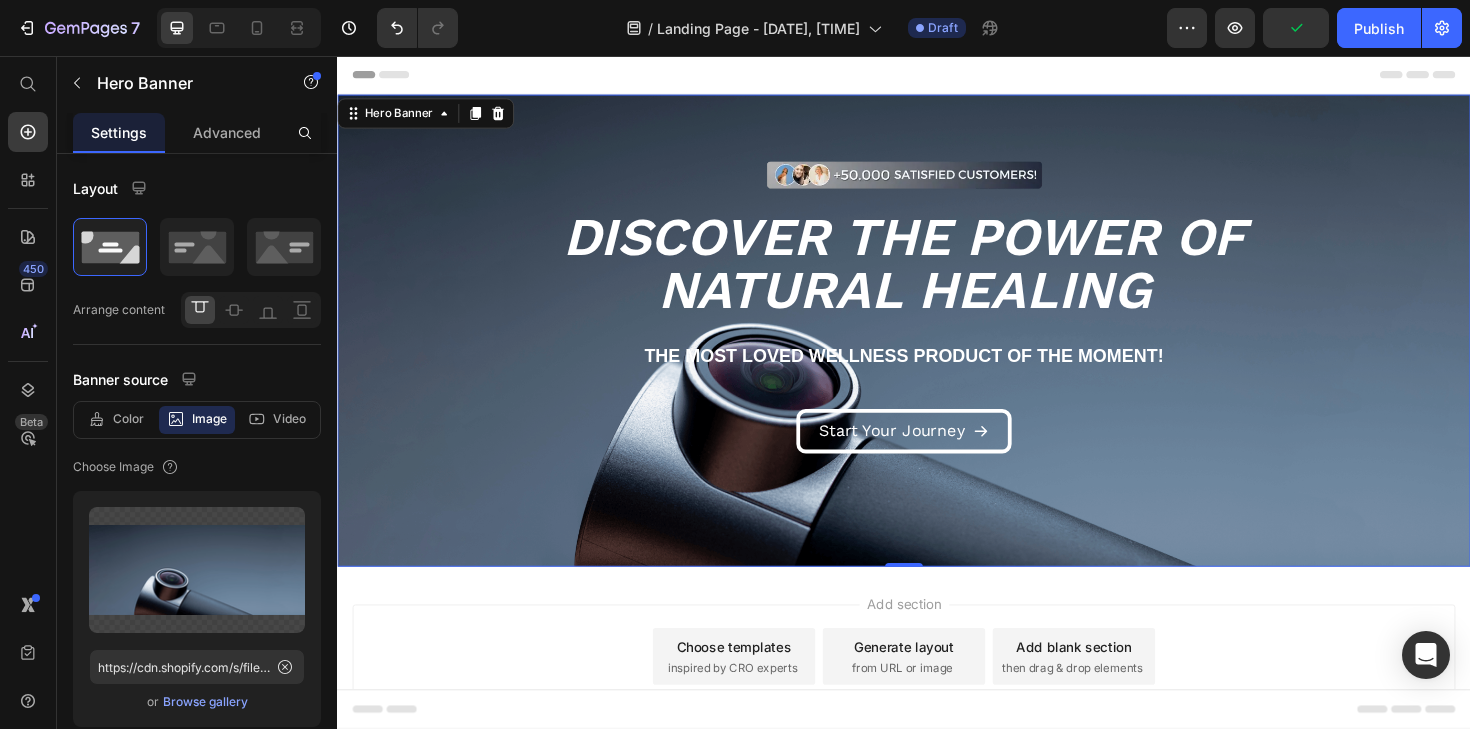 click on "Image Image Image Image Image Image Image Image Carousel Row Section 2" at bounding box center (937, 341) 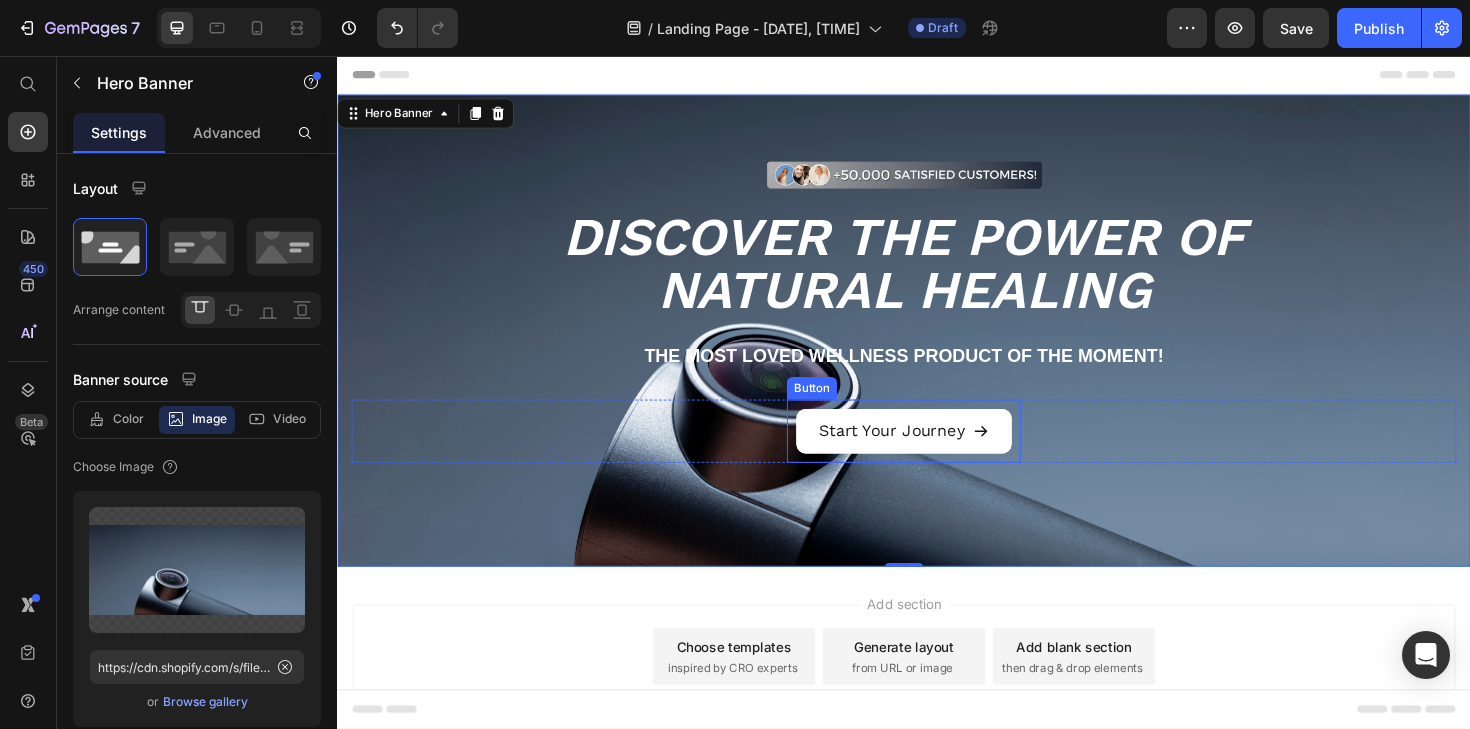 click on "Start Your Journey" at bounding box center (937, 453) 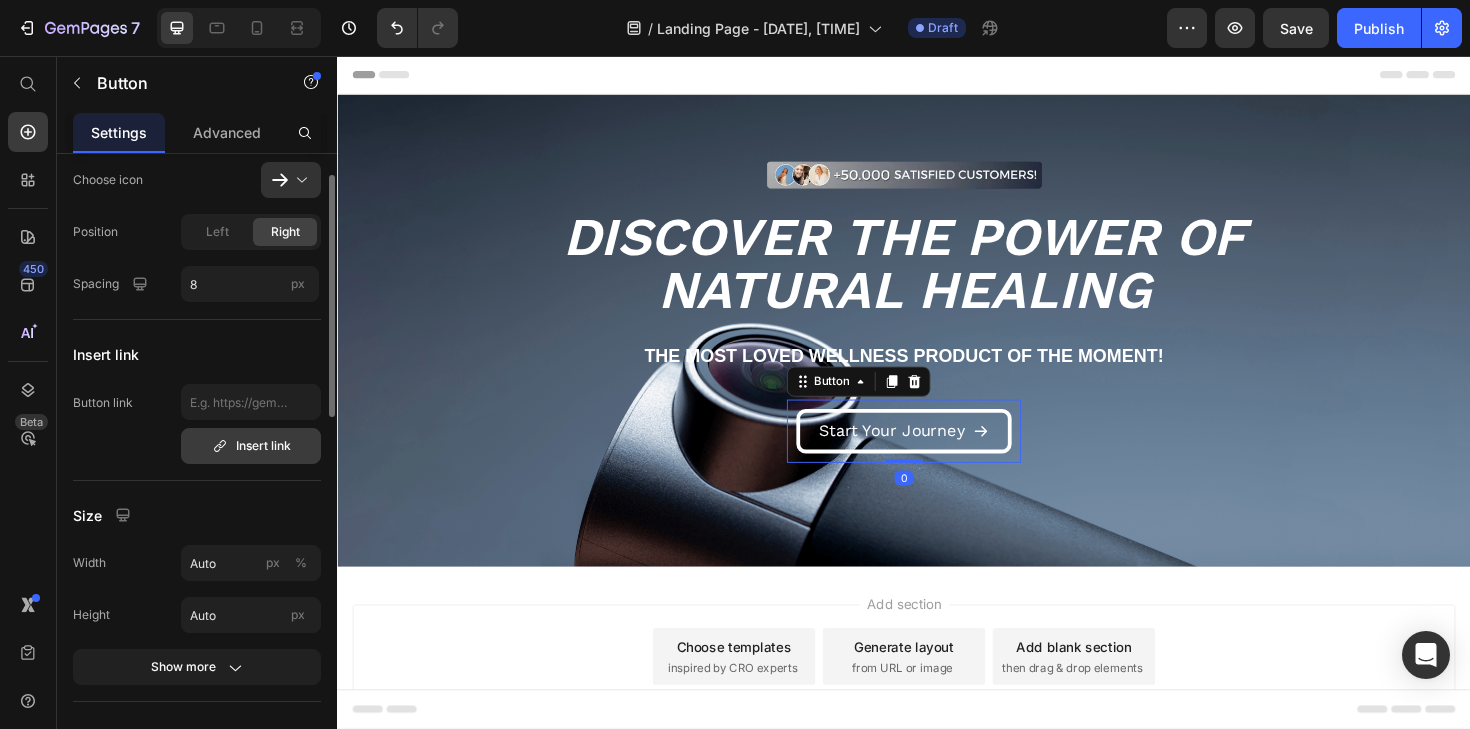 scroll, scrollTop: 53, scrollLeft: 0, axis: vertical 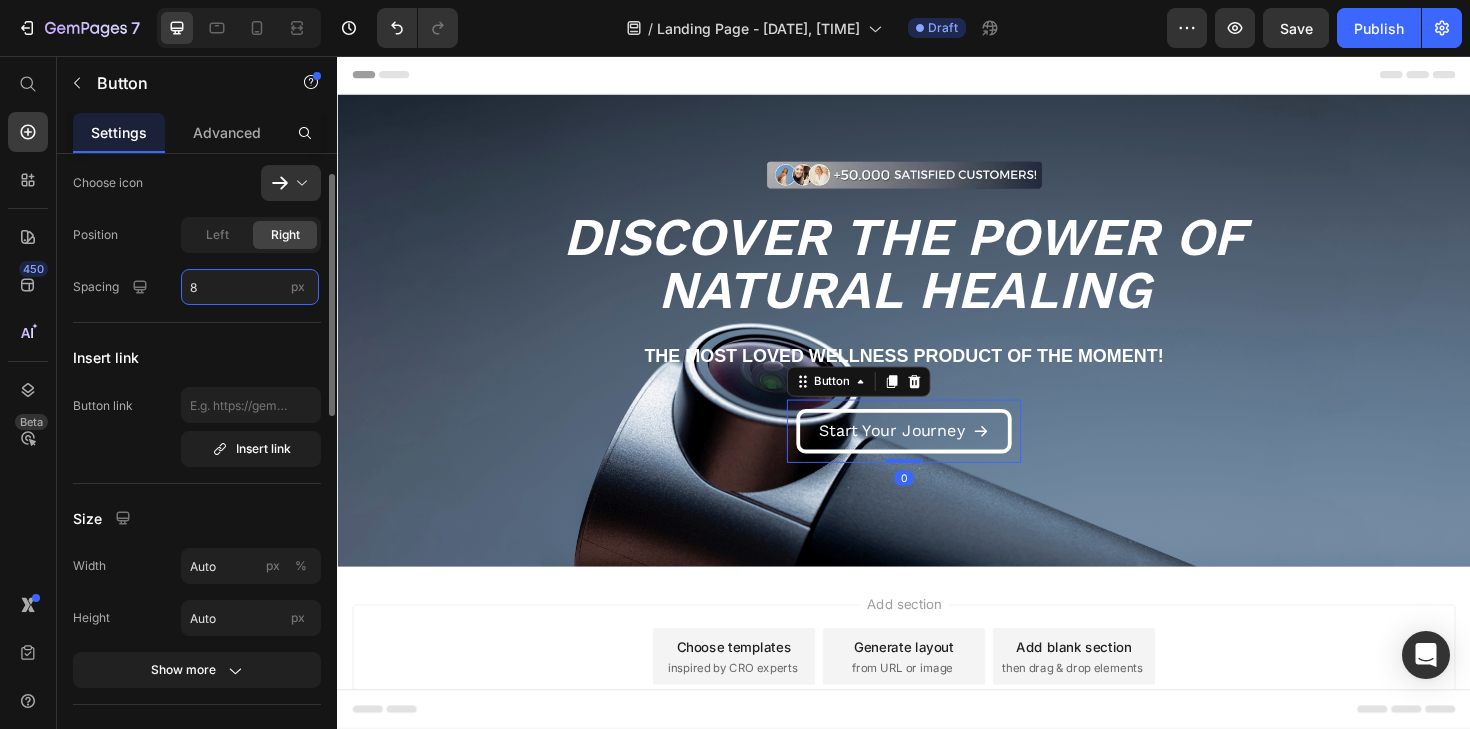 click on "8" at bounding box center (250, 287) 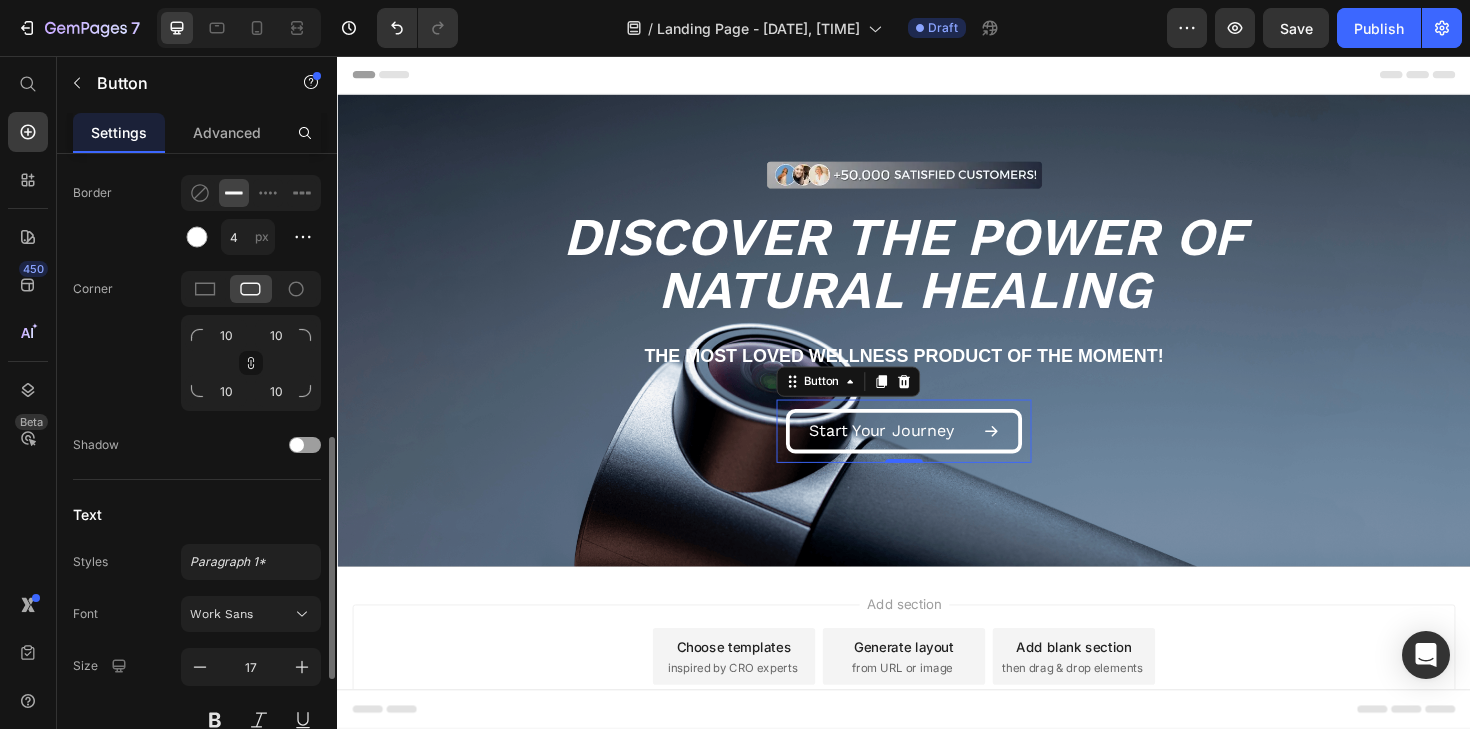 scroll, scrollTop: 848, scrollLeft: 0, axis: vertical 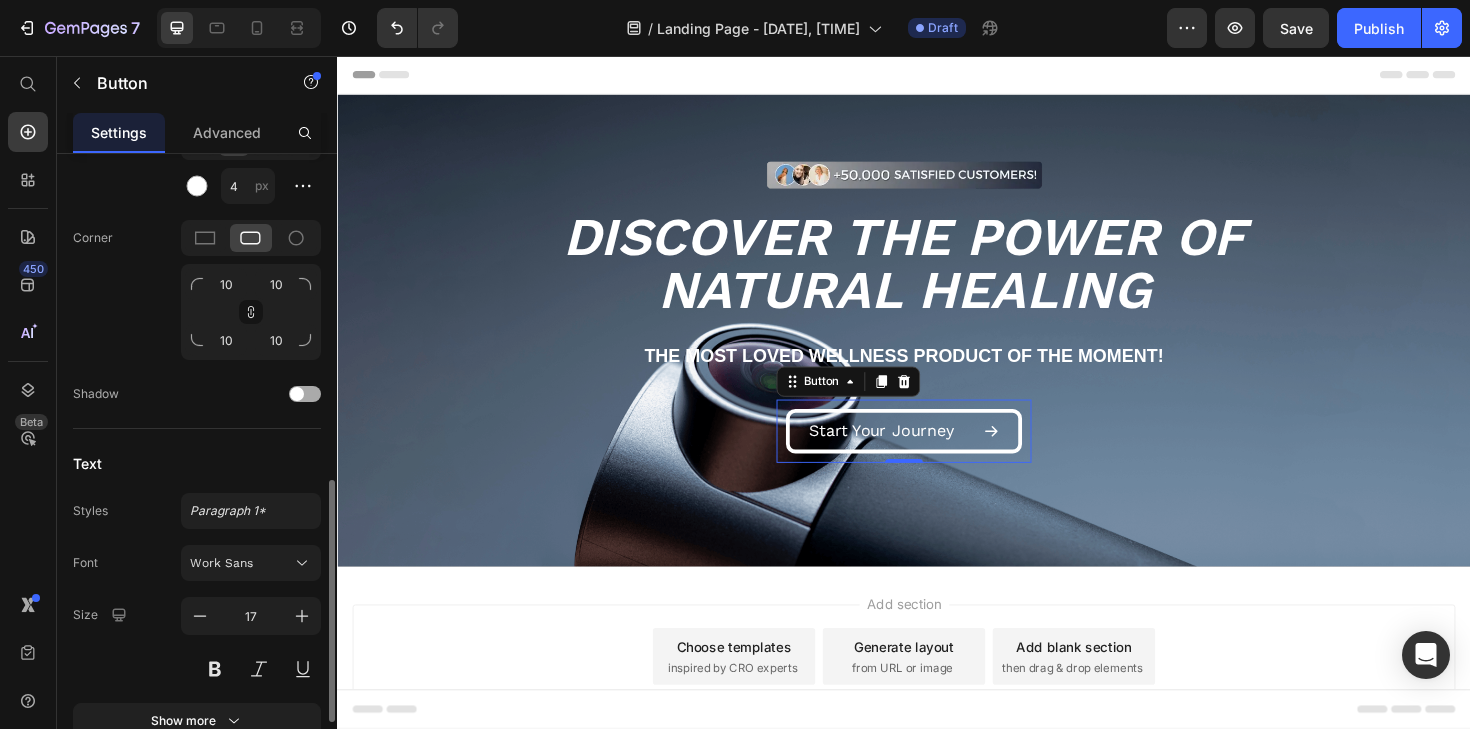 type on "30" 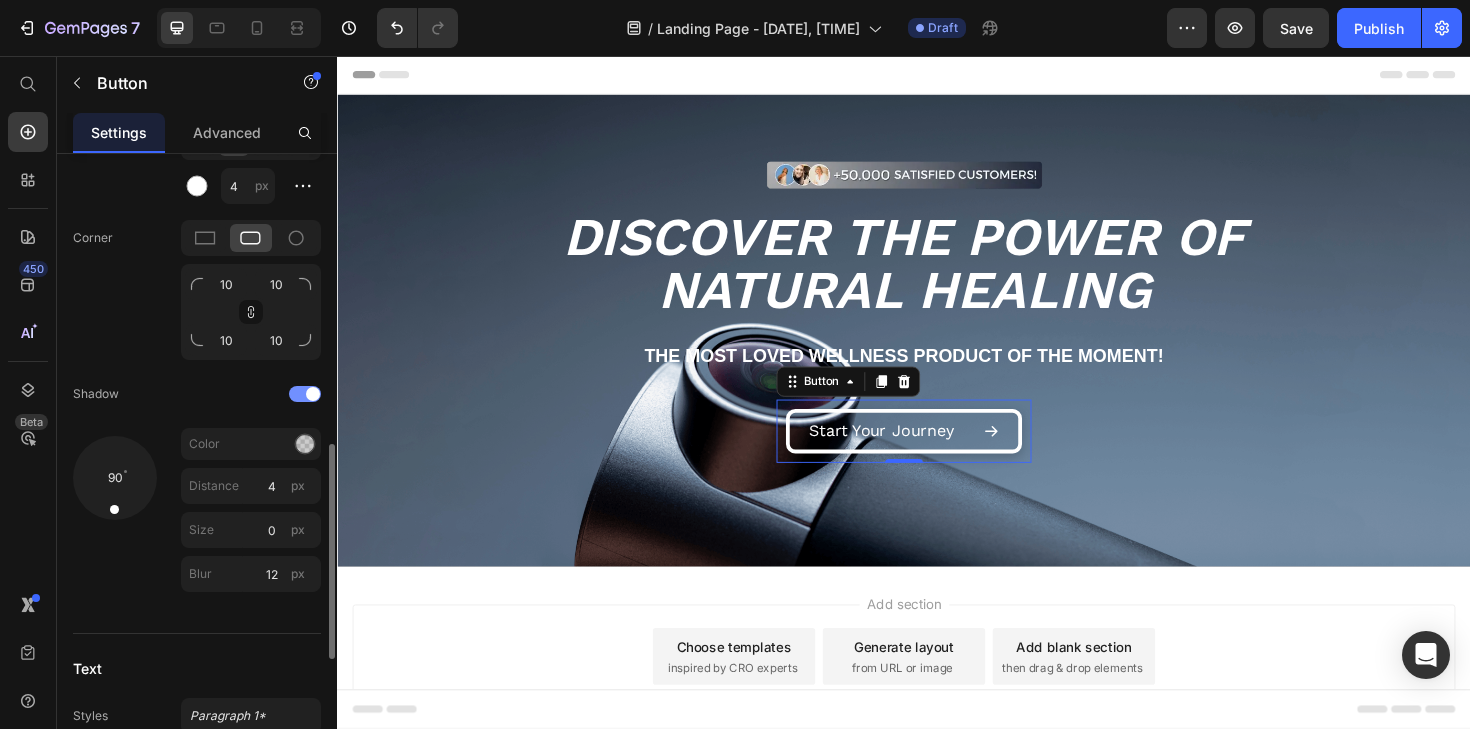 click 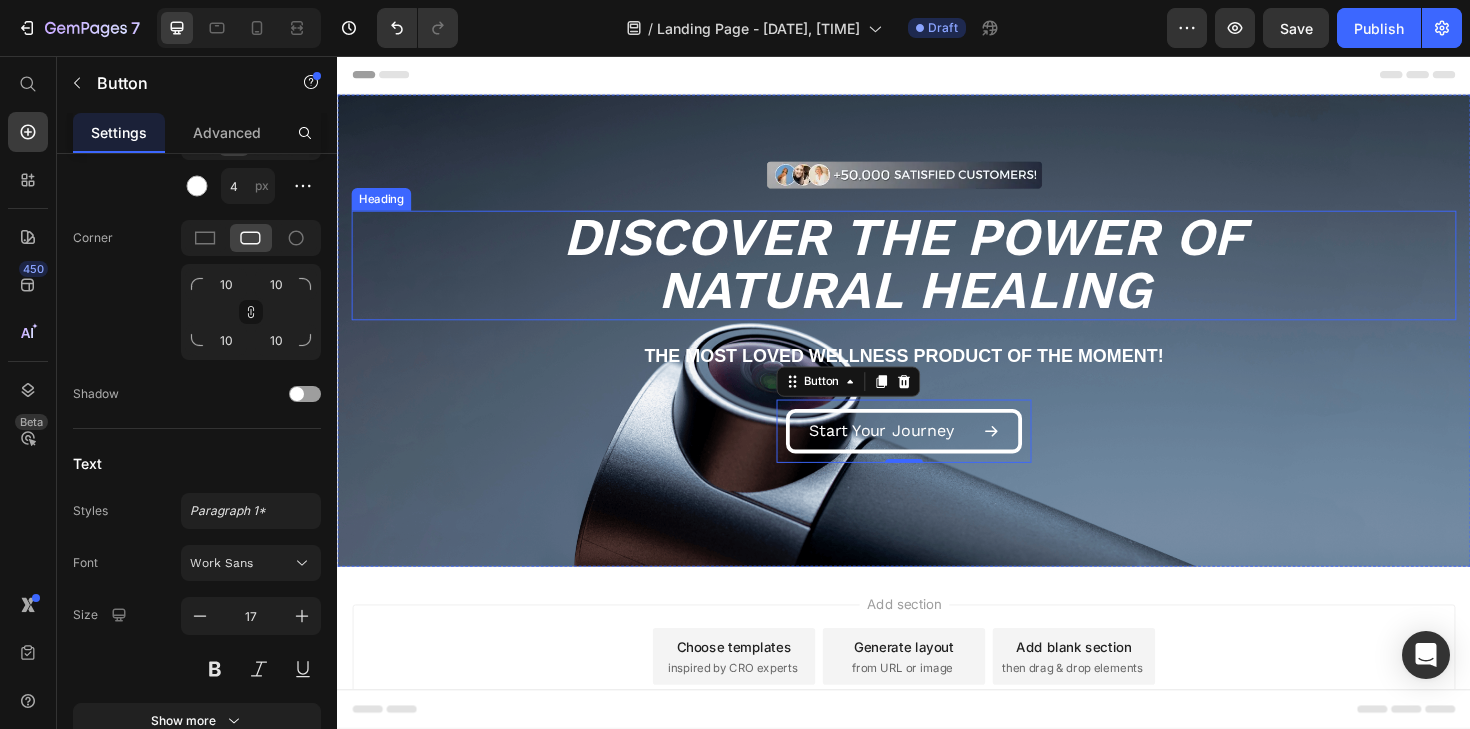 scroll, scrollTop: 74, scrollLeft: 0, axis: vertical 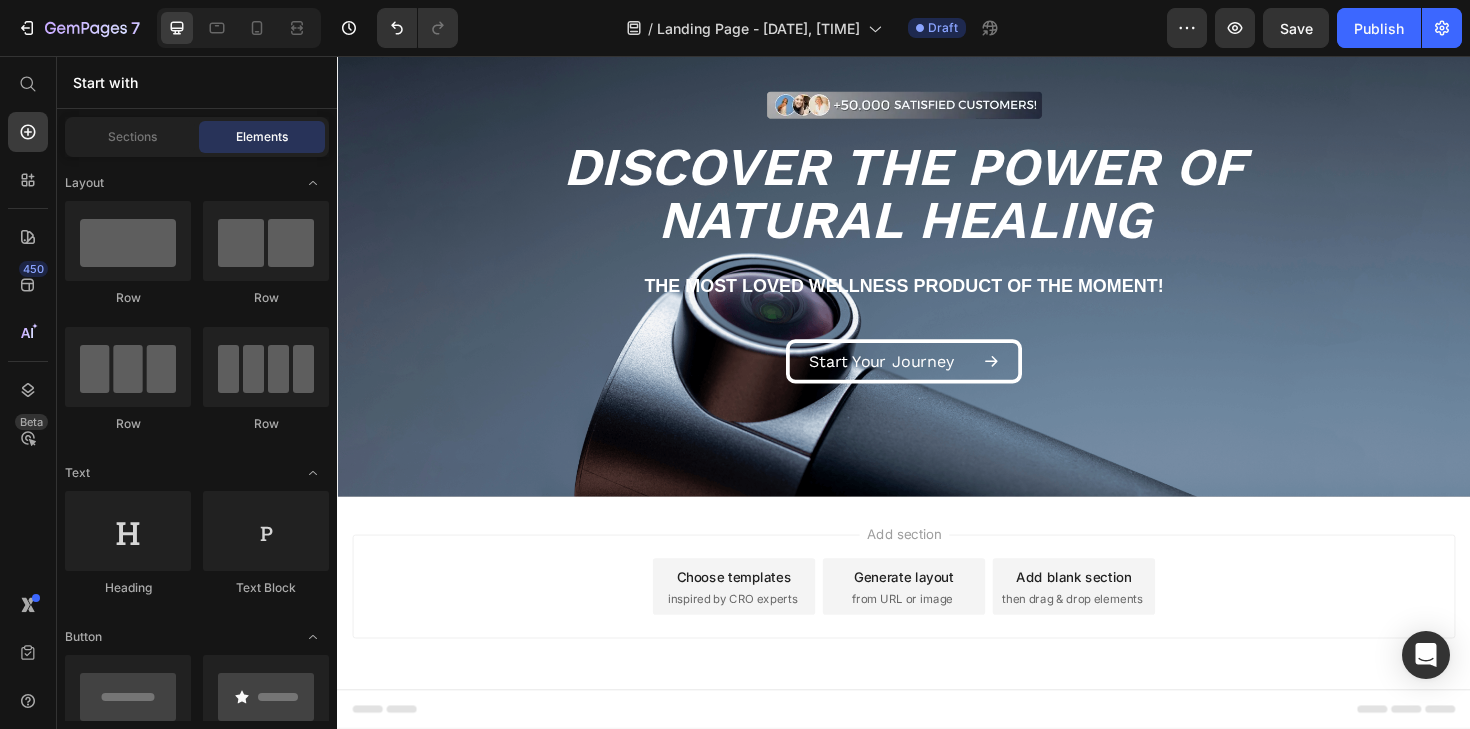 click on "Add section Choose templates inspired by CRO experts Generate layout from URL or image Add blank section then drag & drop elements" at bounding box center (937, 618) 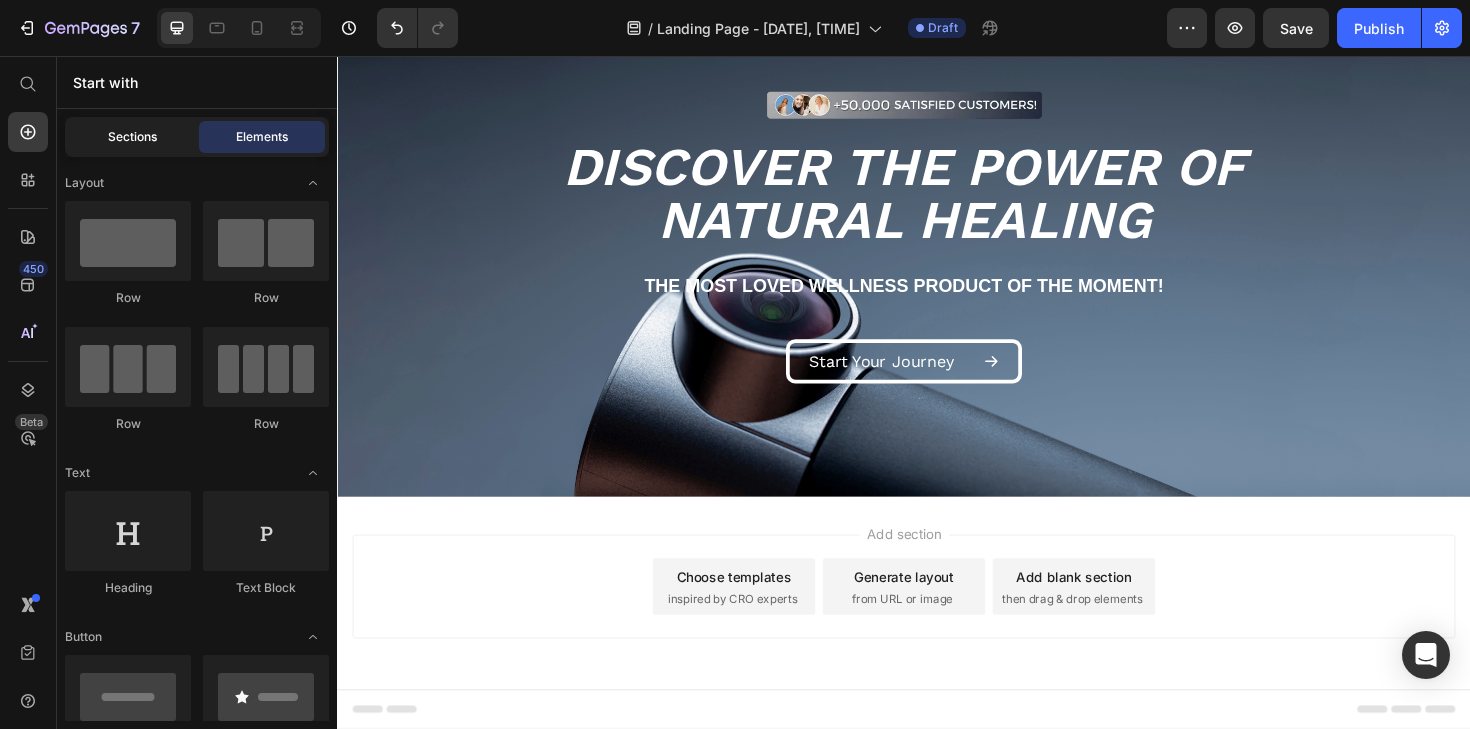 click on "Sections" at bounding box center [132, 137] 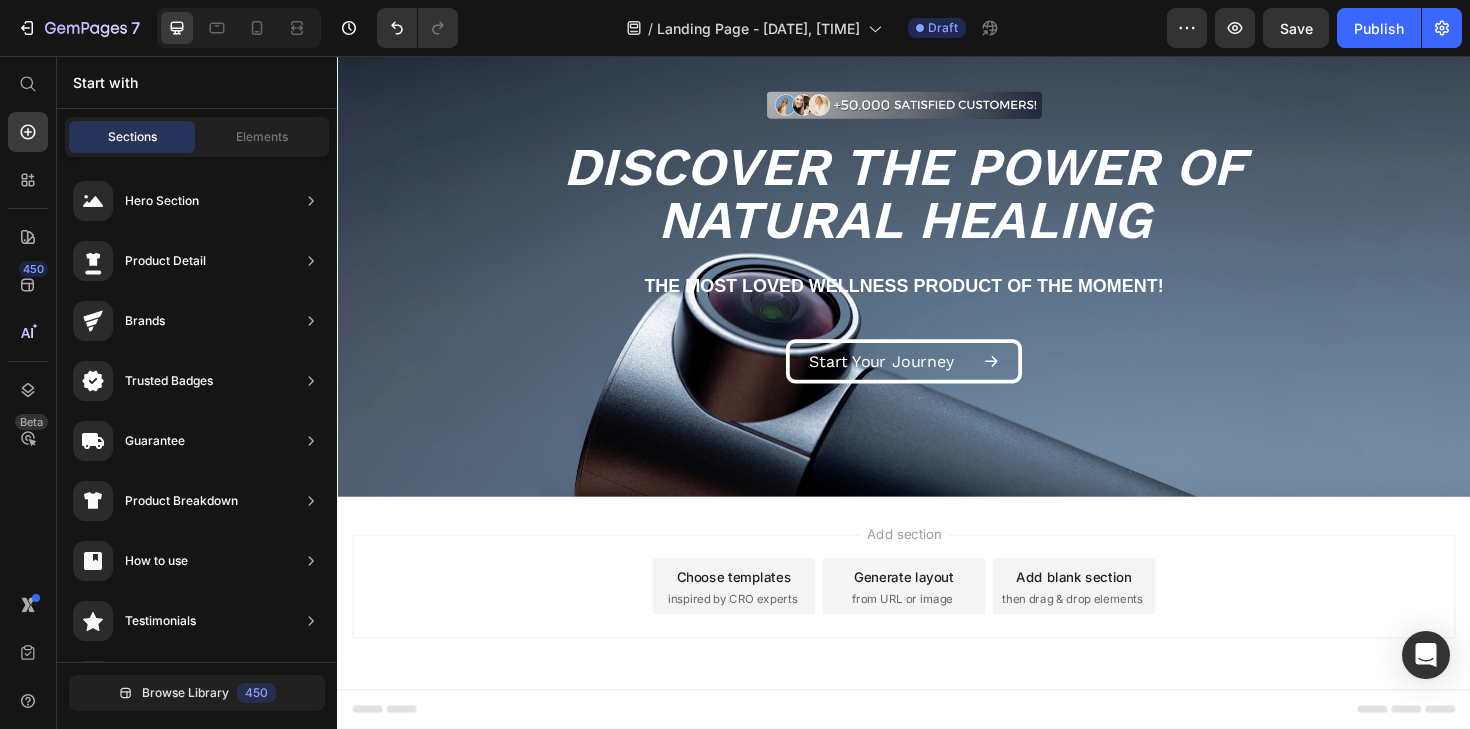 click on "Choose templates inspired by CRO experts" at bounding box center (757, 618) 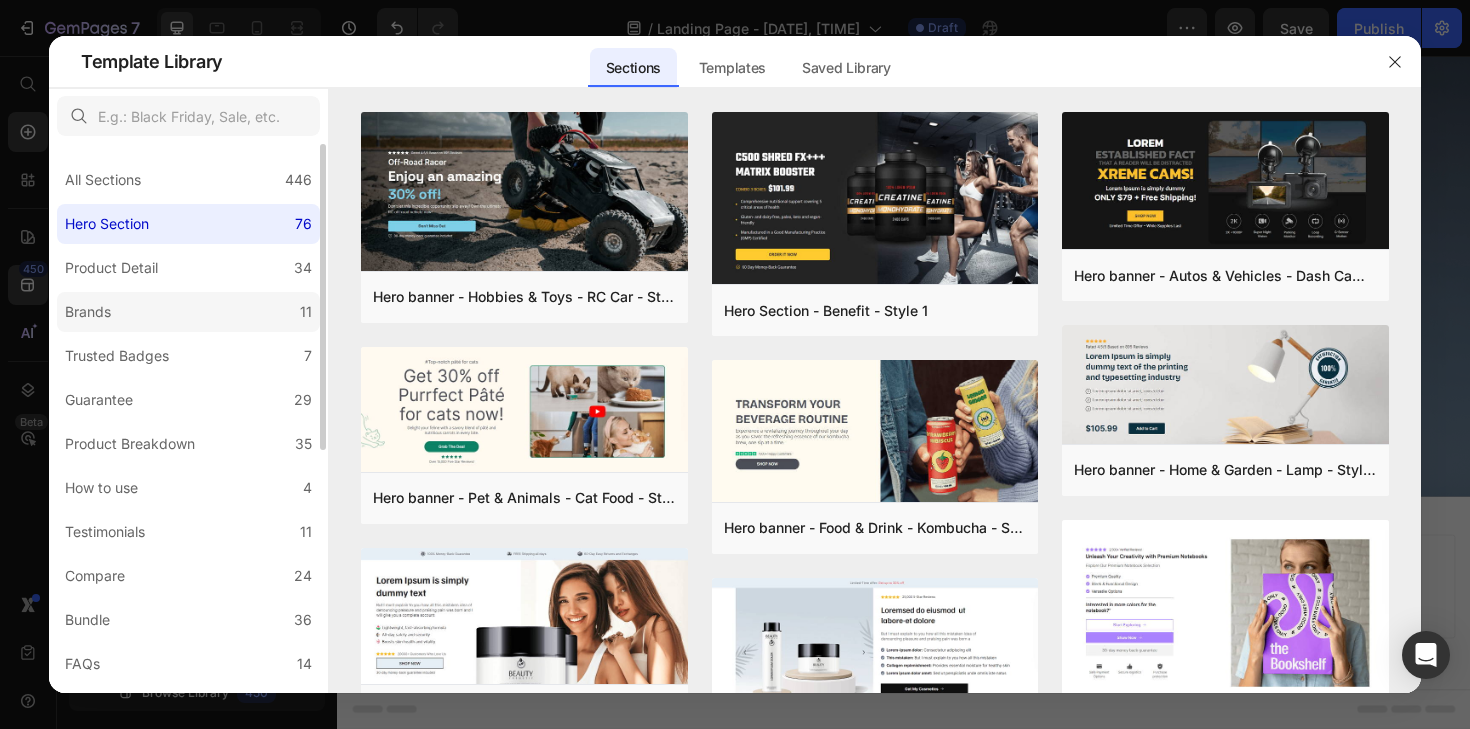 click on "Brands 11" 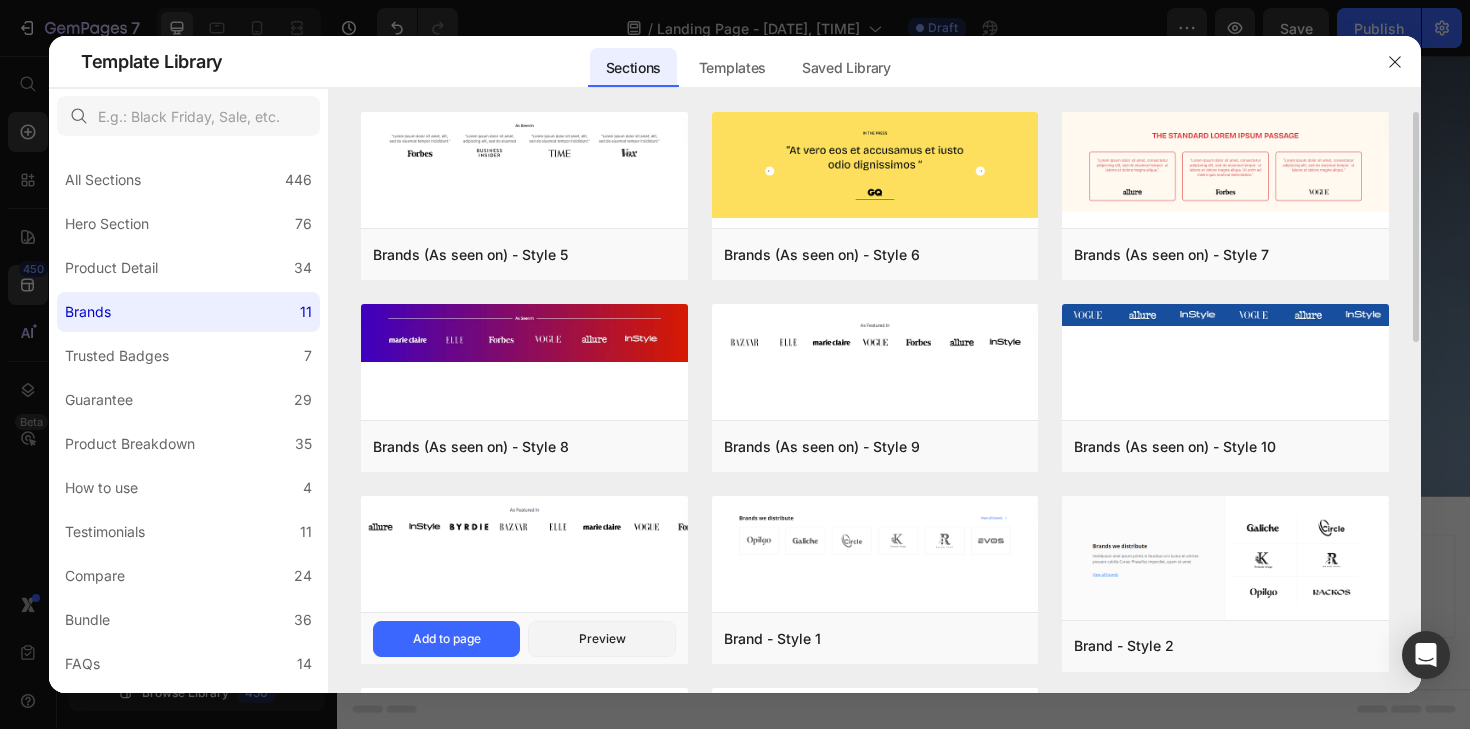 scroll, scrollTop: 10, scrollLeft: 0, axis: vertical 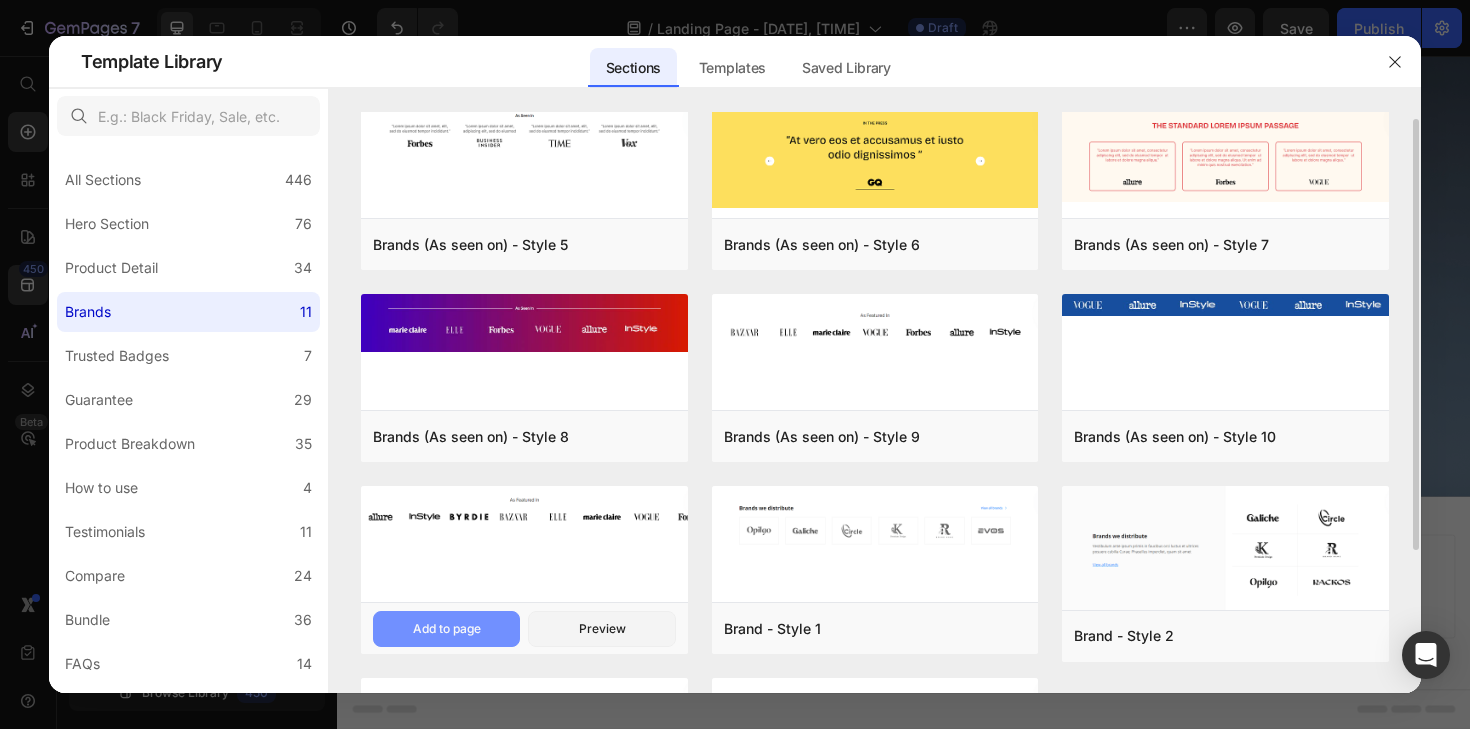 click on "Add to page" at bounding box center (446, 629) 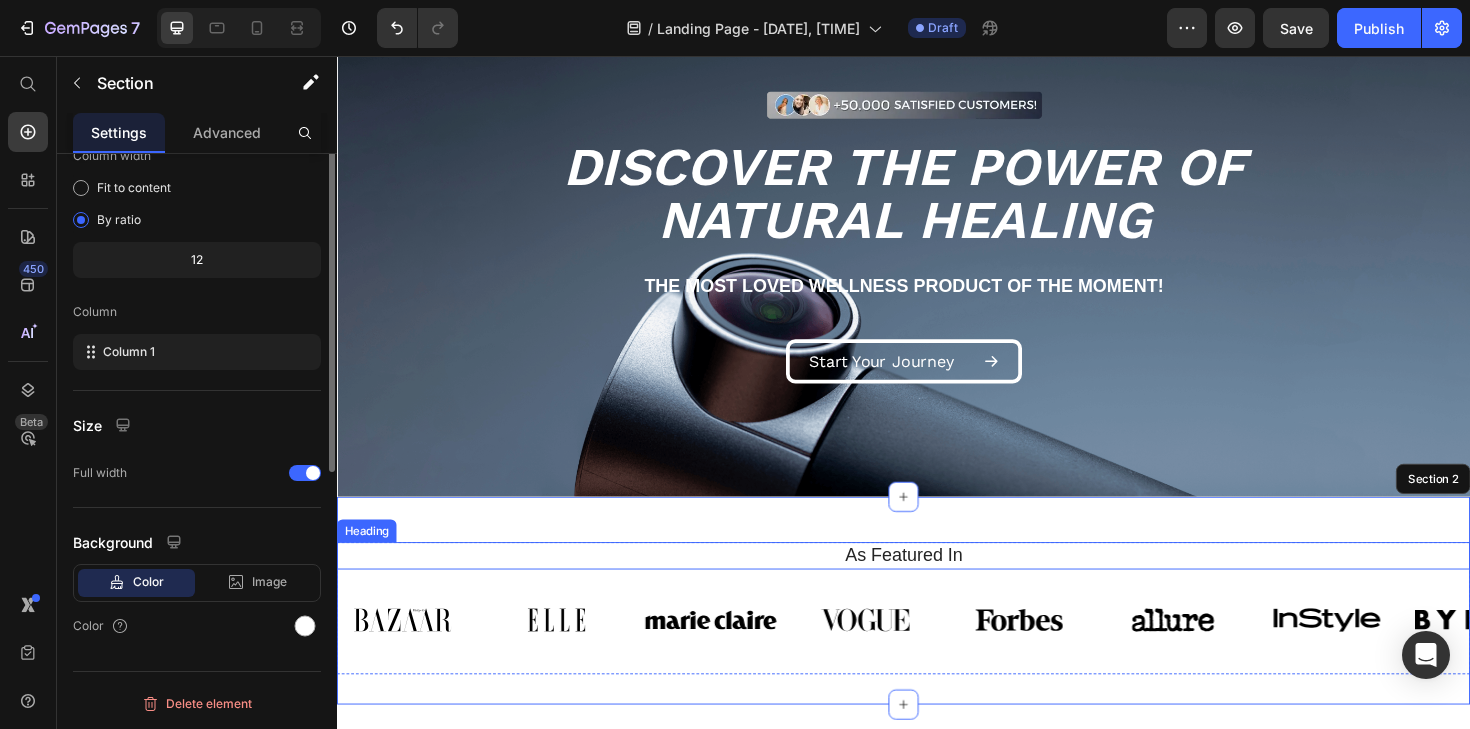 scroll, scrollTop: 0, scrollLeft: 0, axis: both 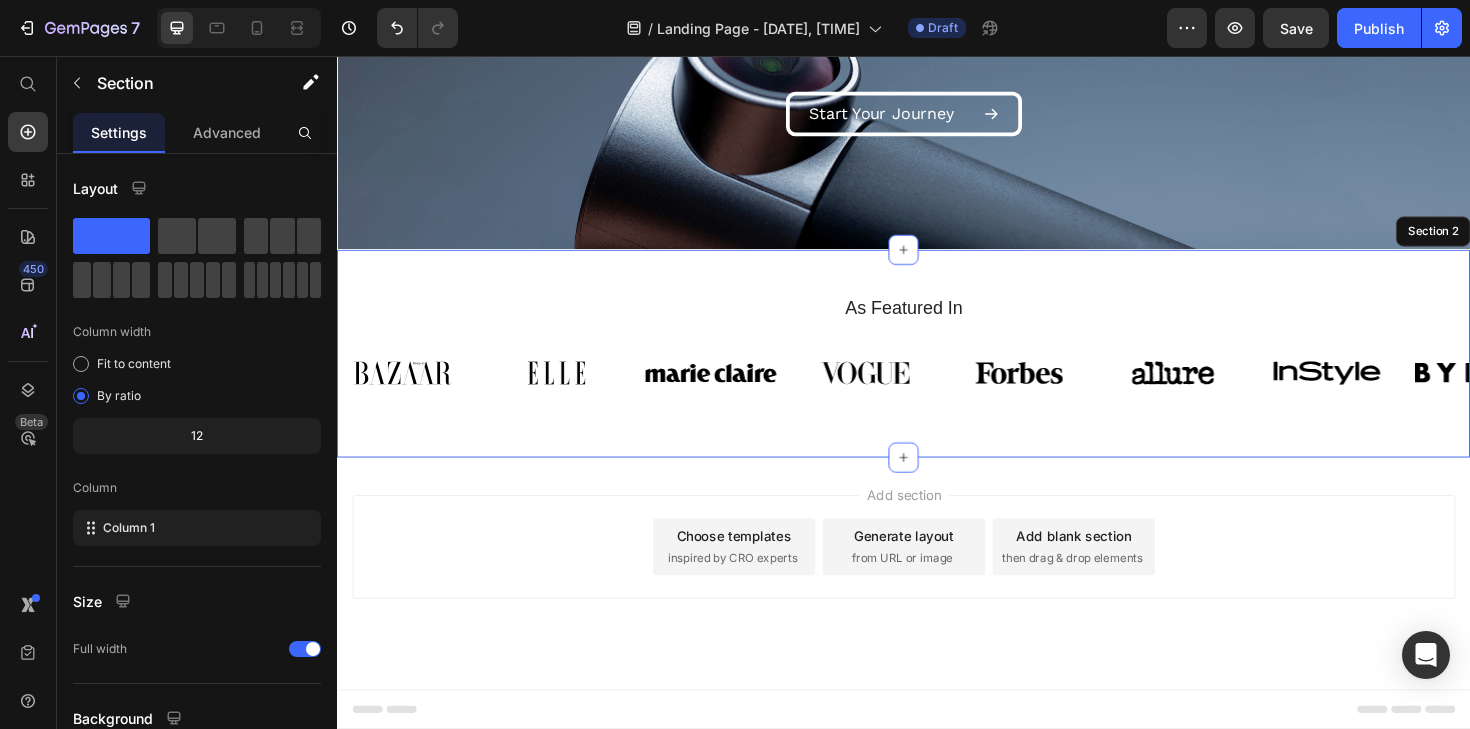 click on "As Featured In Heading Image Image Image Image Image Image Image Image Carousel Row Section 2" at bounding box center (937, 371) 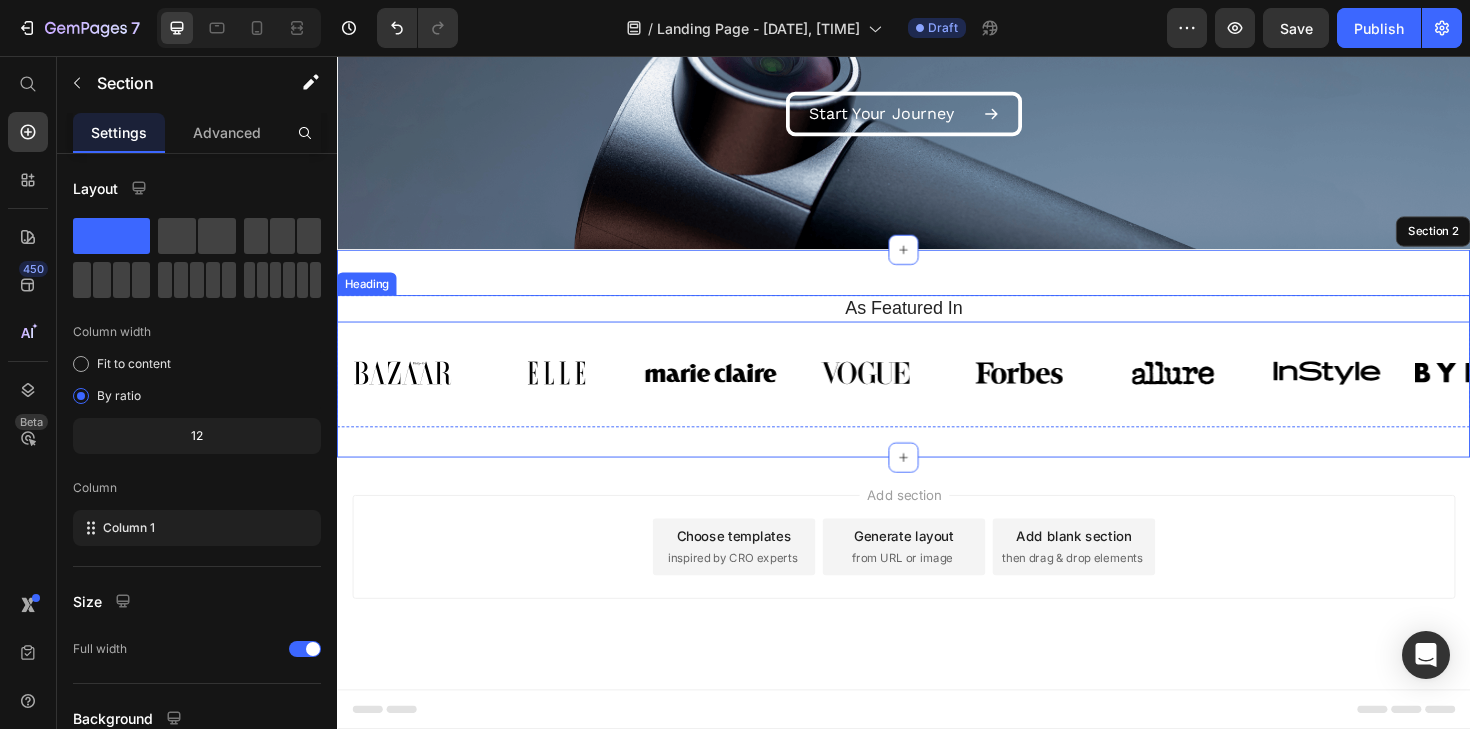 click on "As Featured In" at bounding box center [937, 323] 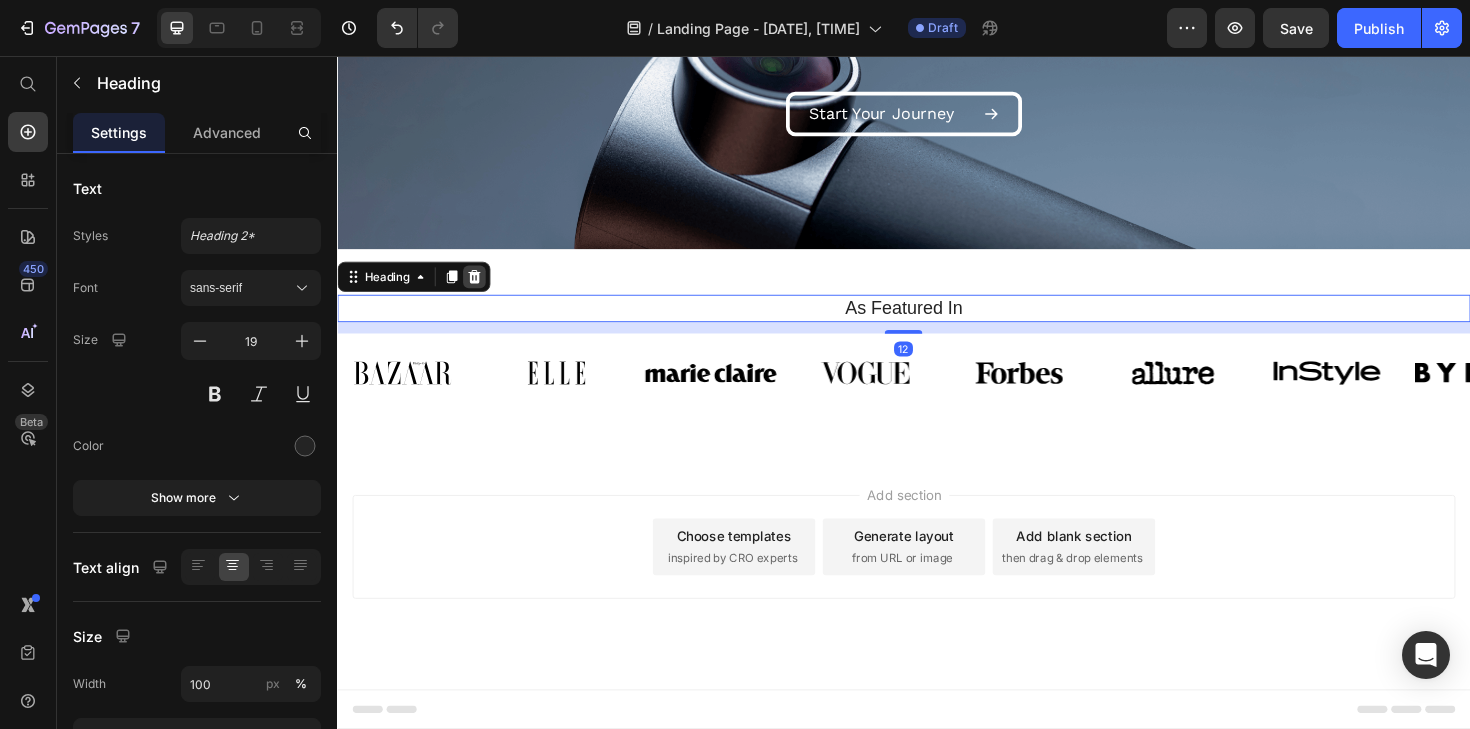 click 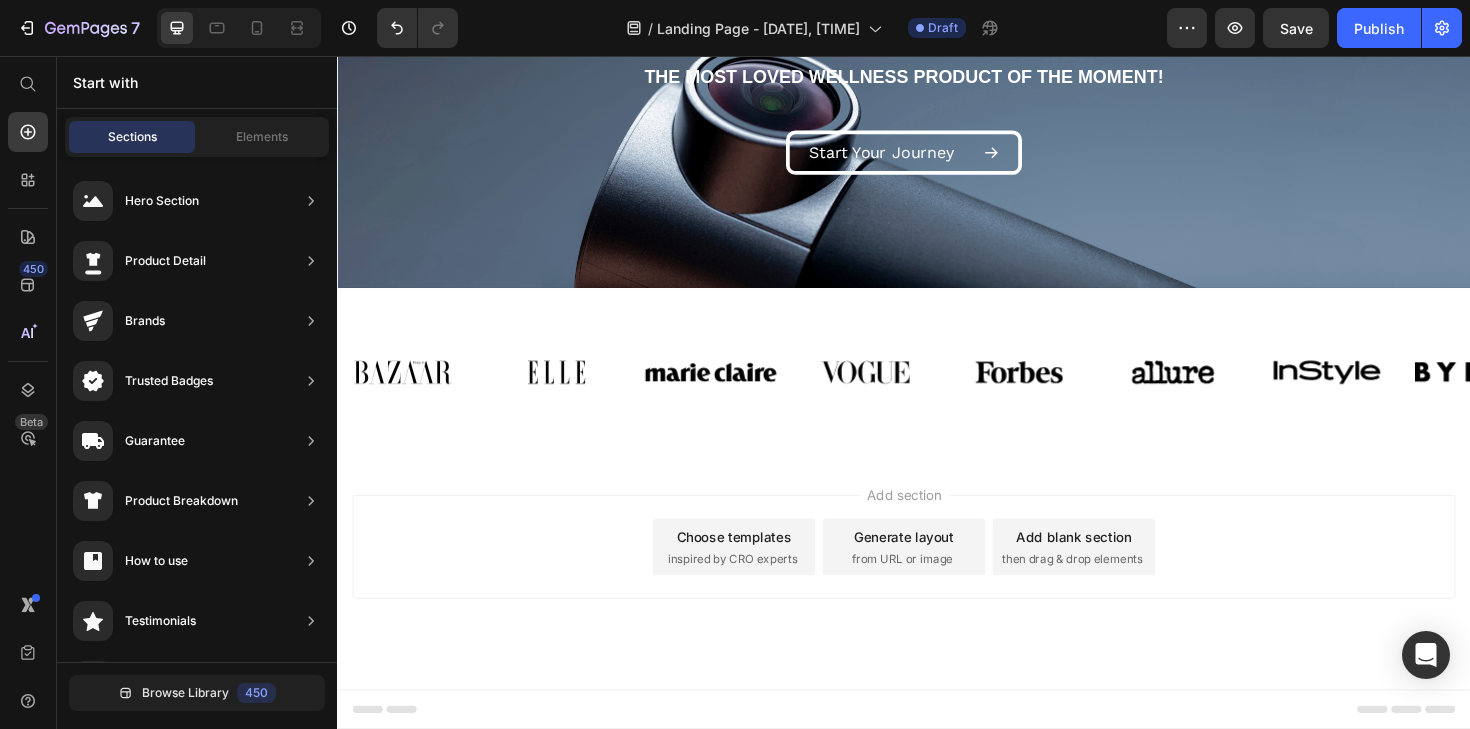 scroll, scrollTop: 295, scrollLeft: 0, axis: vertical 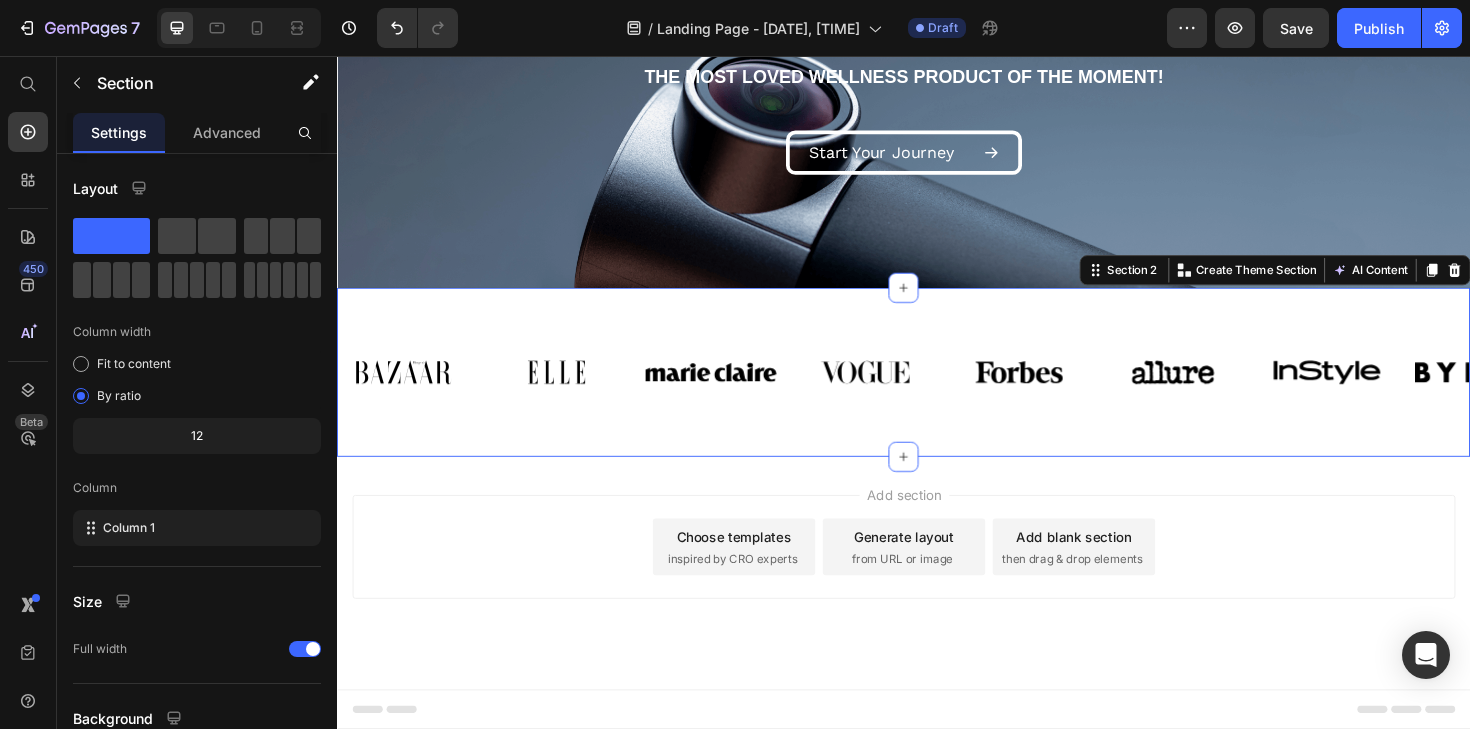 click on "Image Image Image Image Image Image Image Image Carousel Row Section 2   You can create reusable sections Create Theme Section AI Content Write with GemAI What would you like to describe here? Tone and Voice Persuasive Product Olux Ring 1st Gen Show more Generate" at bounding box center (937, 391) 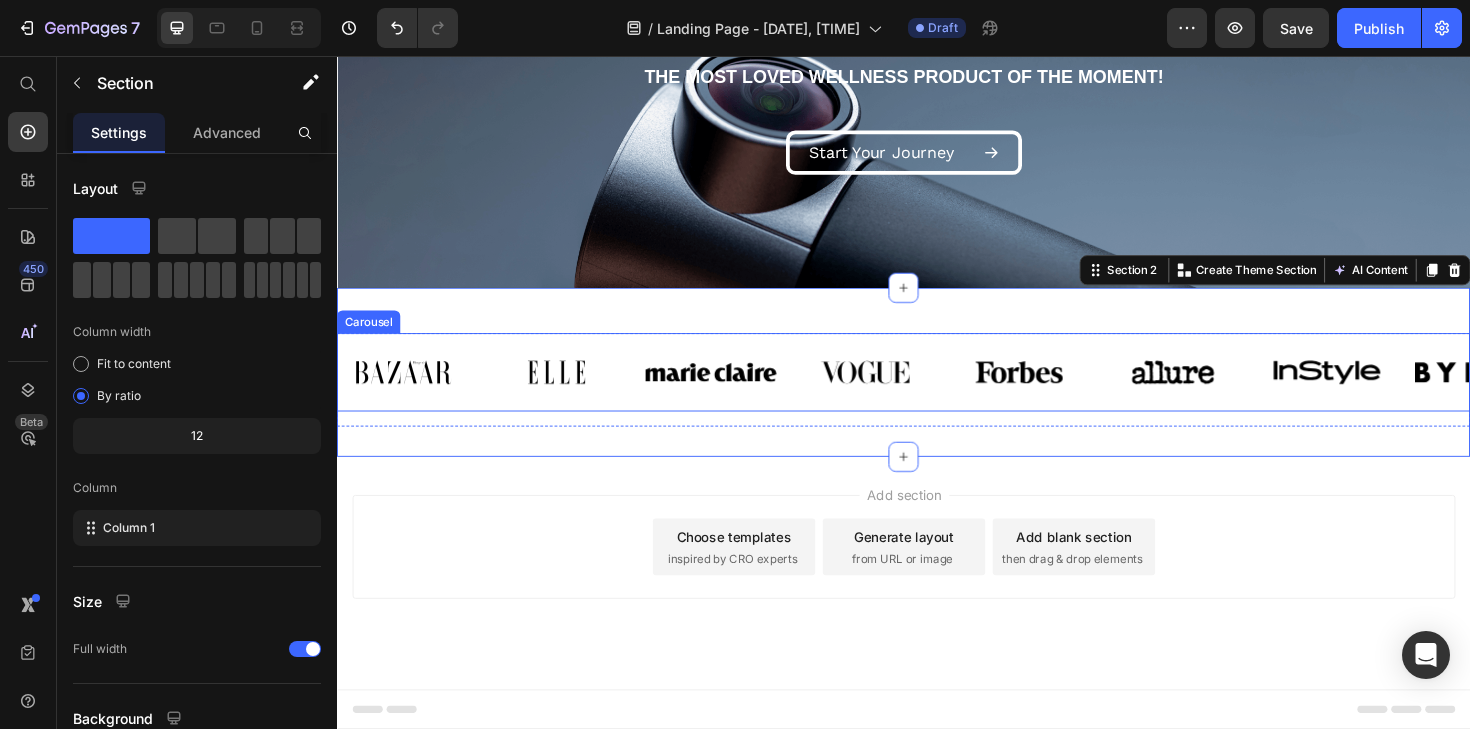 click on "Image Image Image Image Image Image Image Image Carousel" at bounding box center (937, 391) 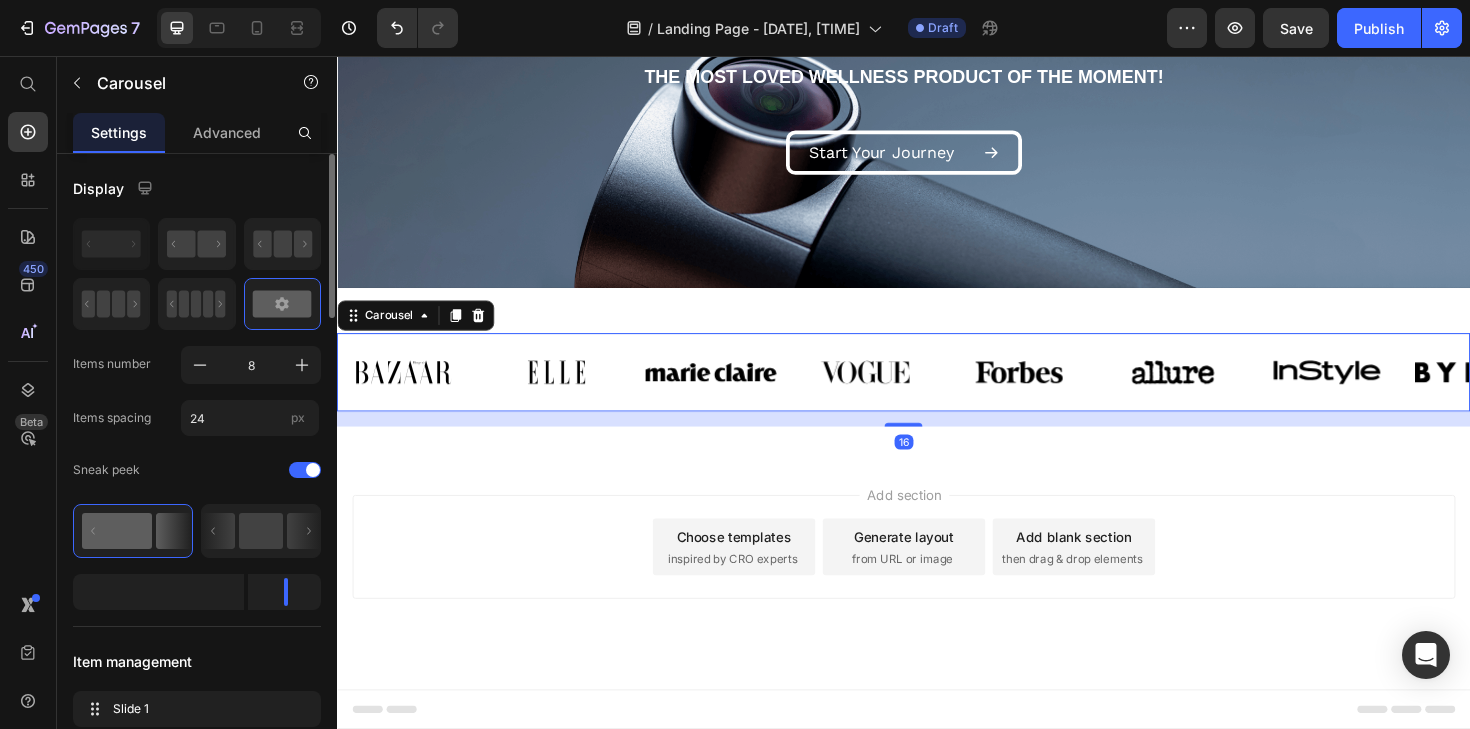 scroll, scrollTop: 165, scrollLeft: 0, axis: vertical 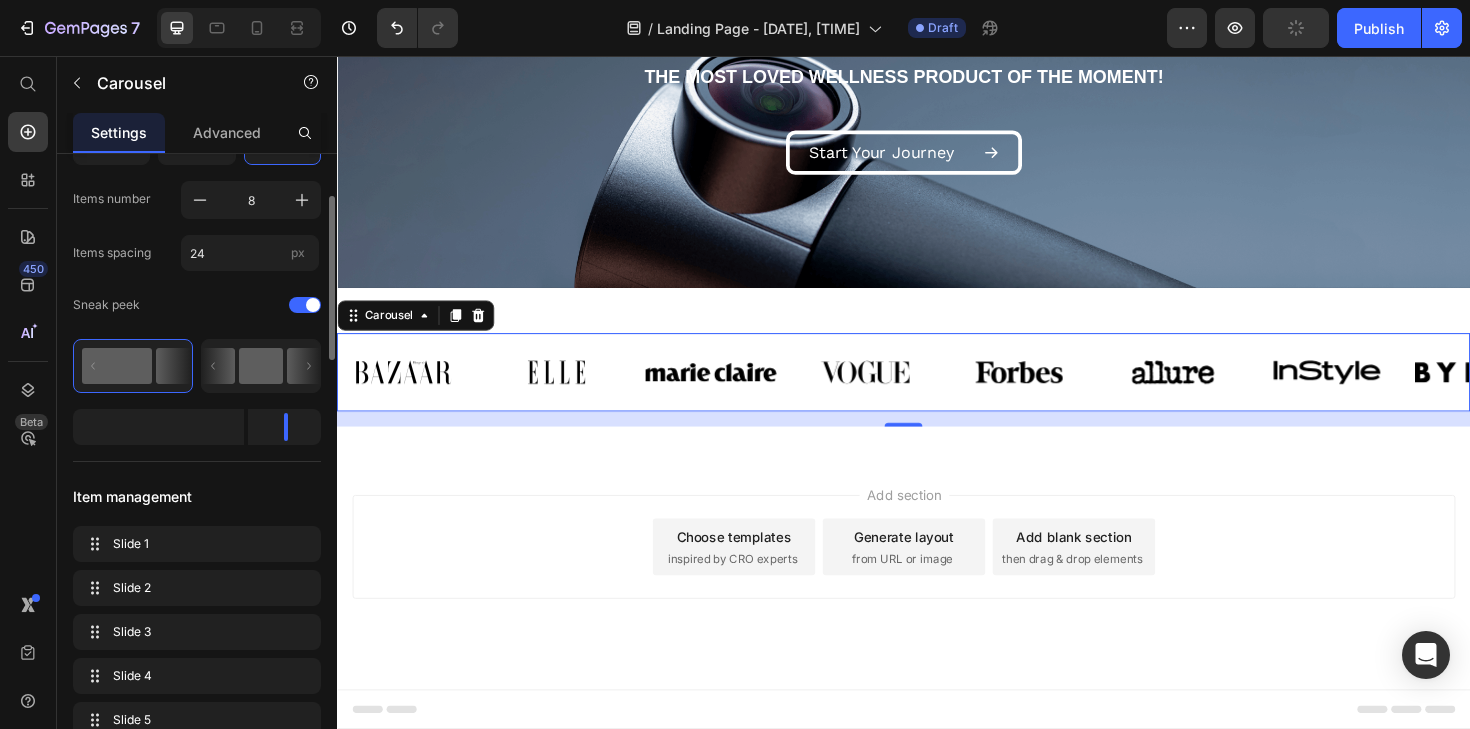 click 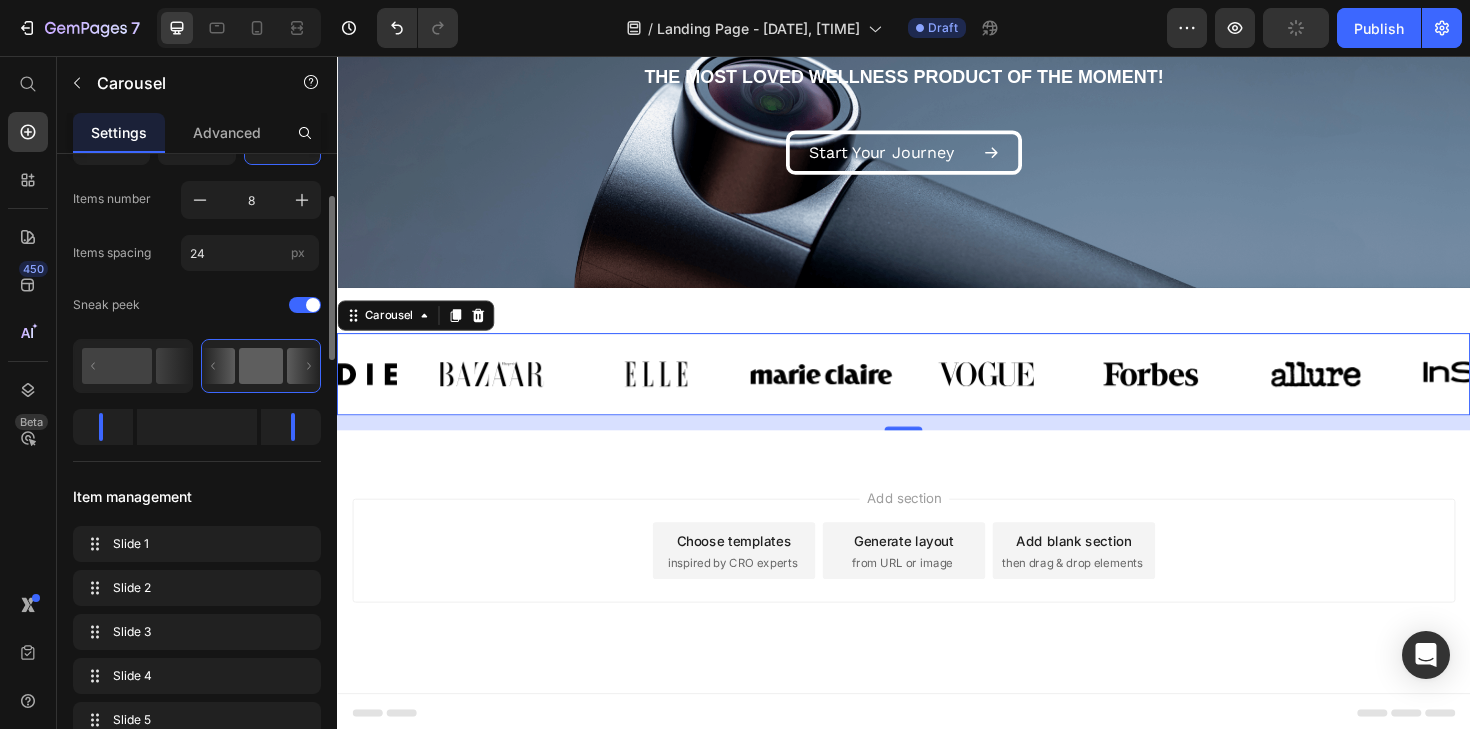 scroll, scrollTop: 299, scrollLeft: 0, axis: vertical 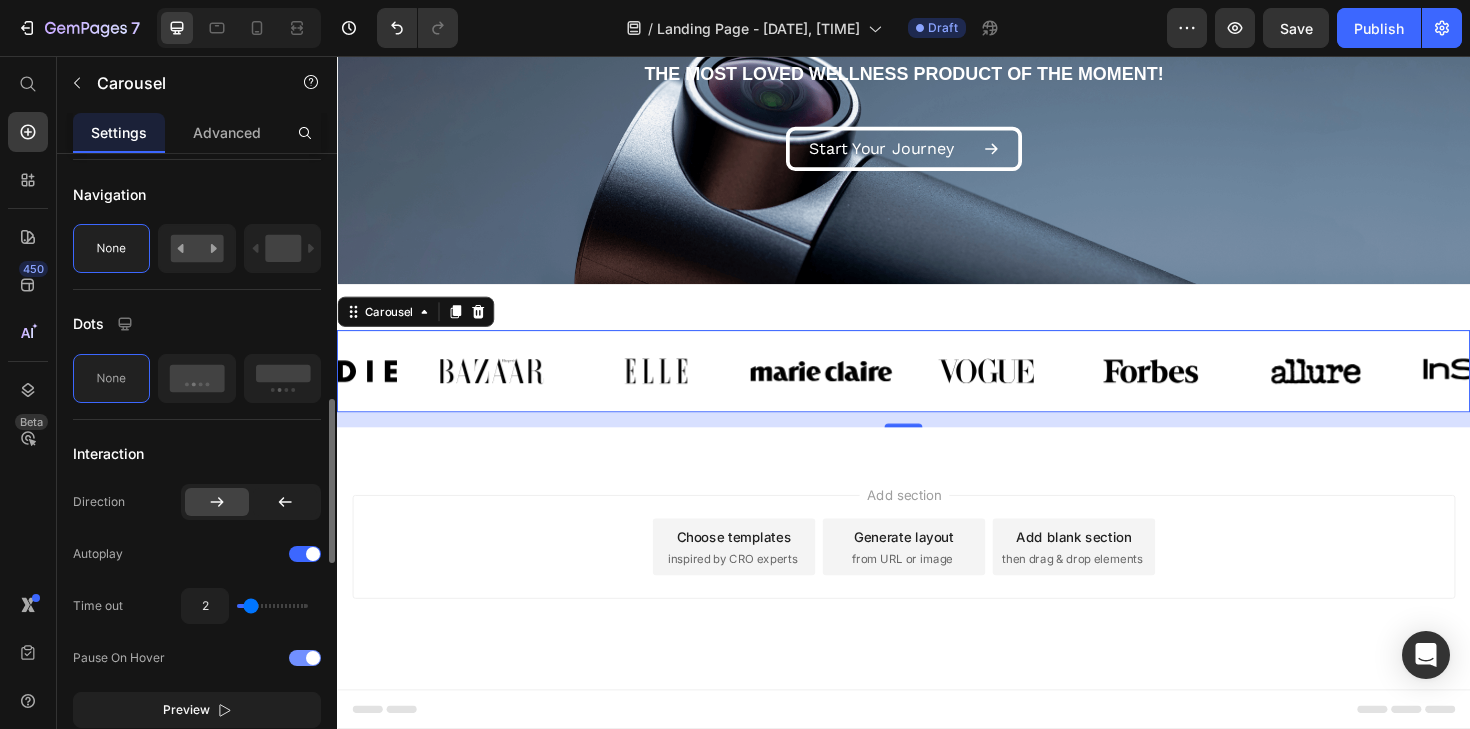 click at bounding box center (305, 658) 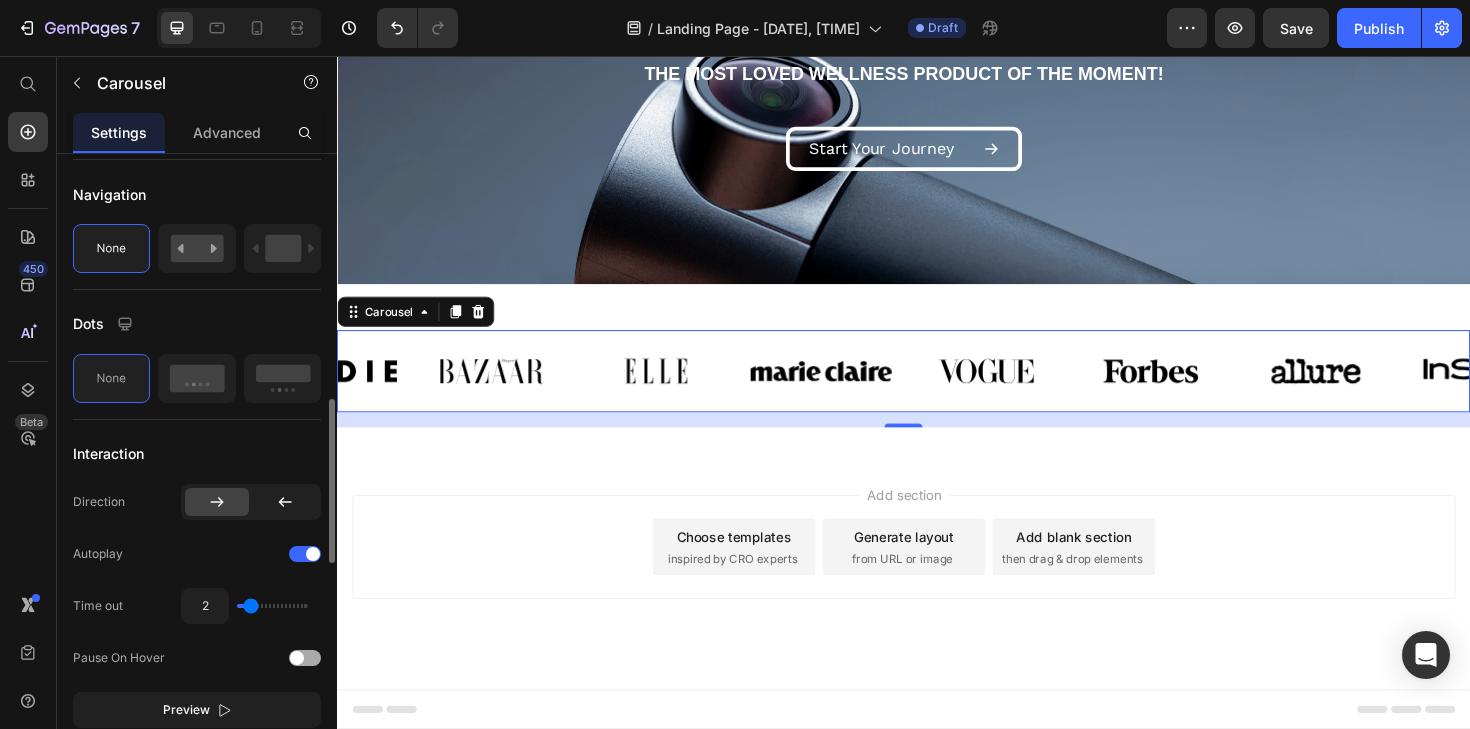 click at bounding box center (305, 658) 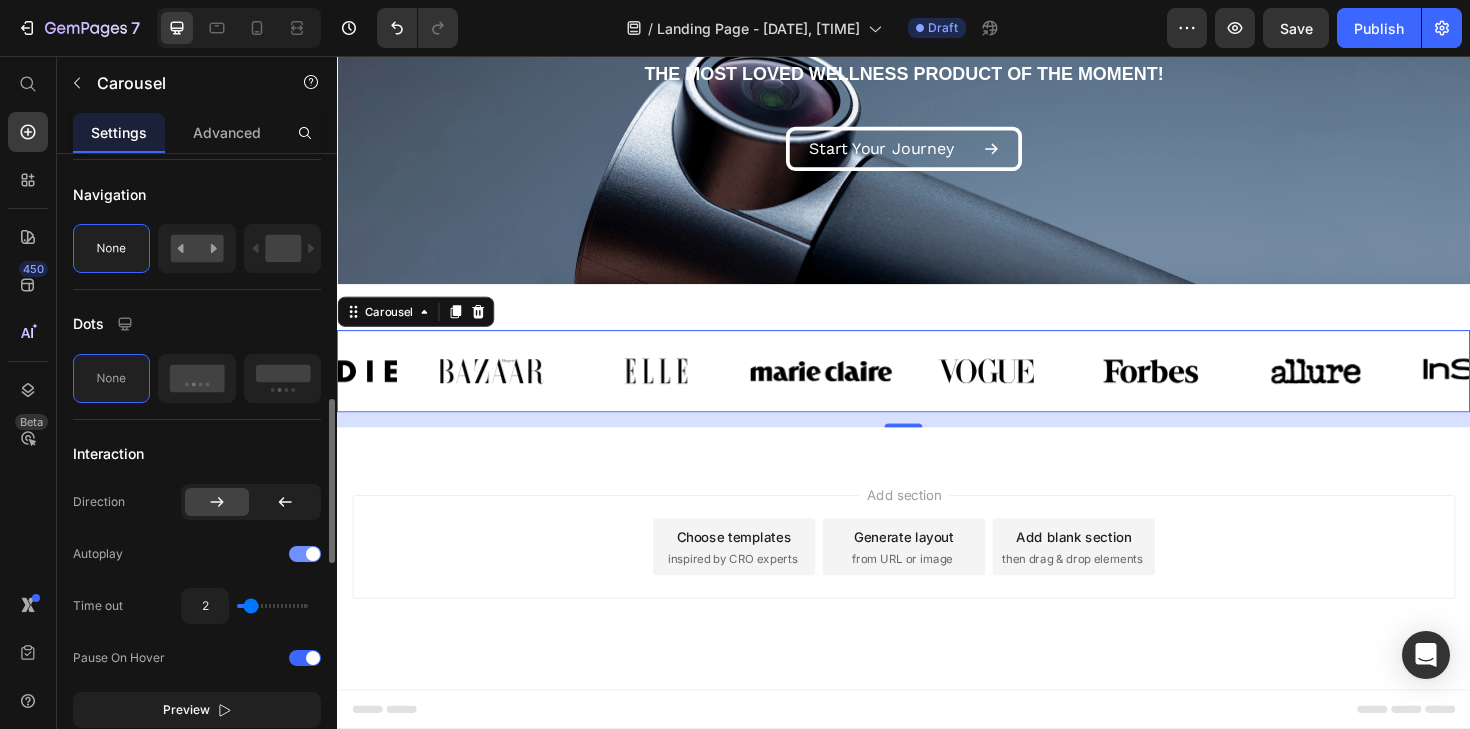 click at bounding box center (313, 554) 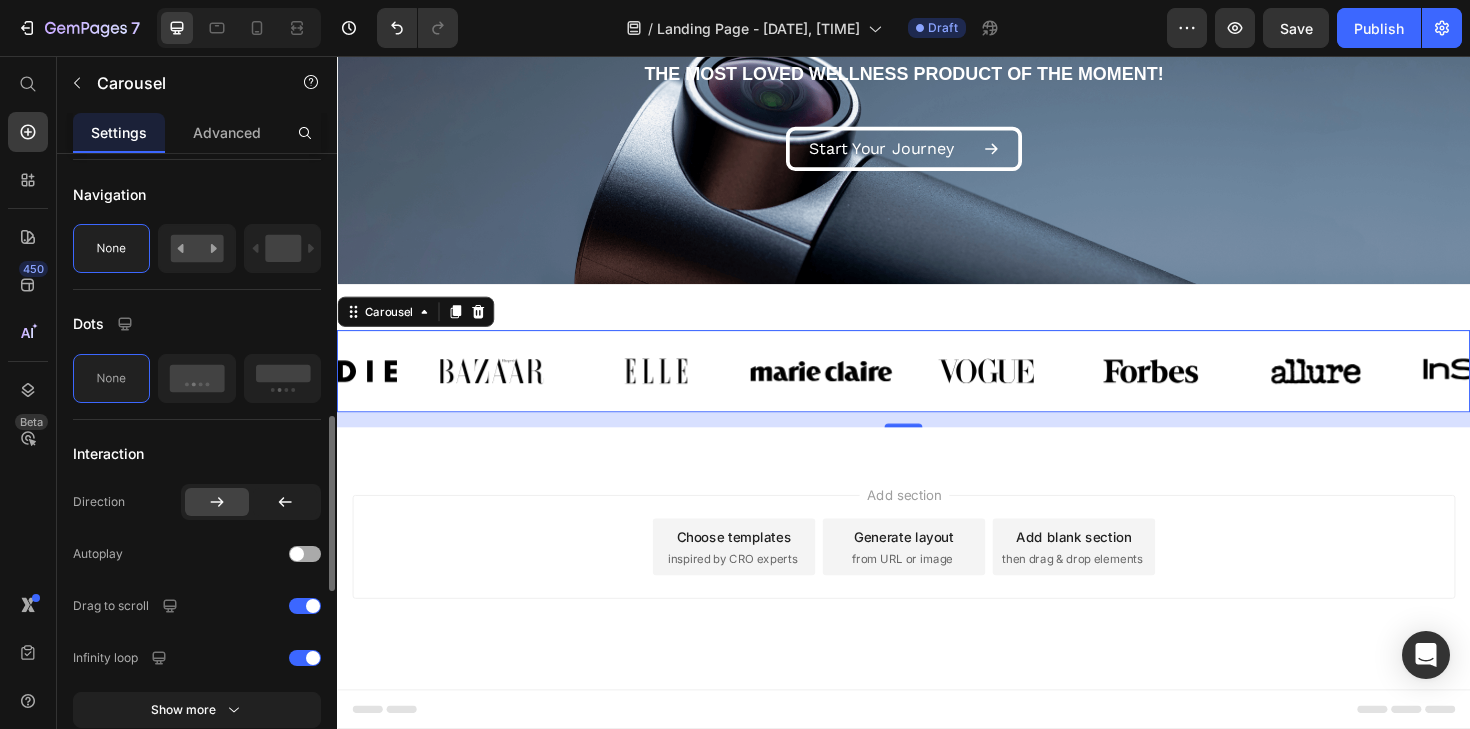 click at bounding box center [305, 554] 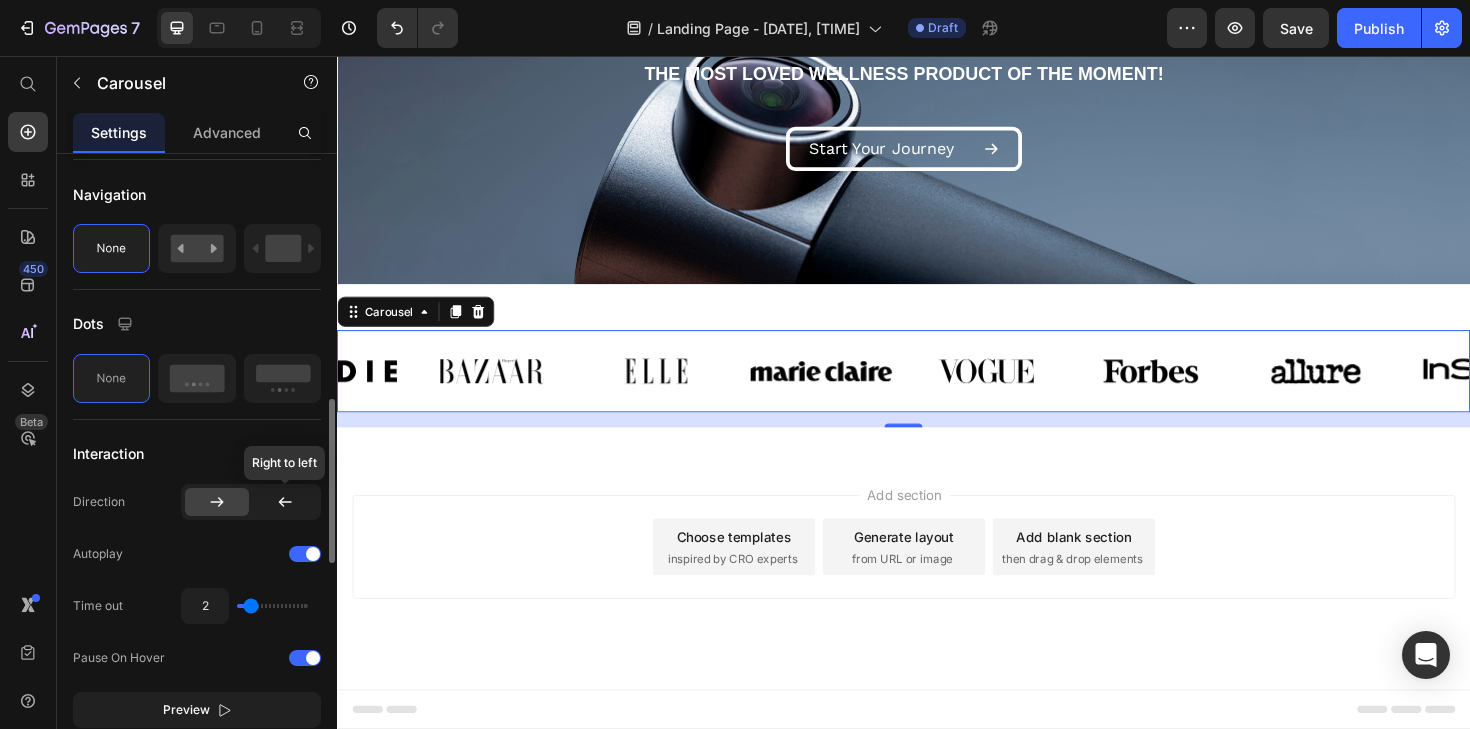 click 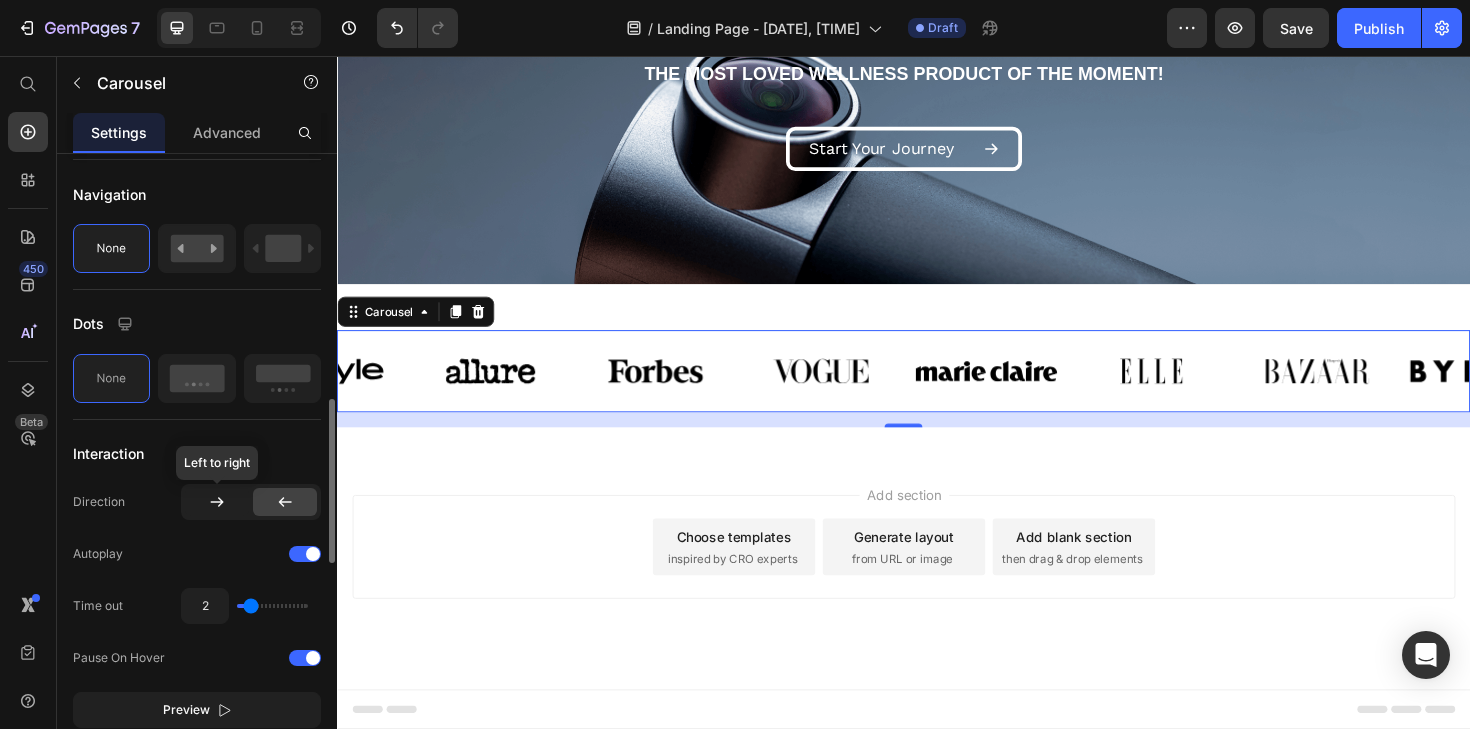 click 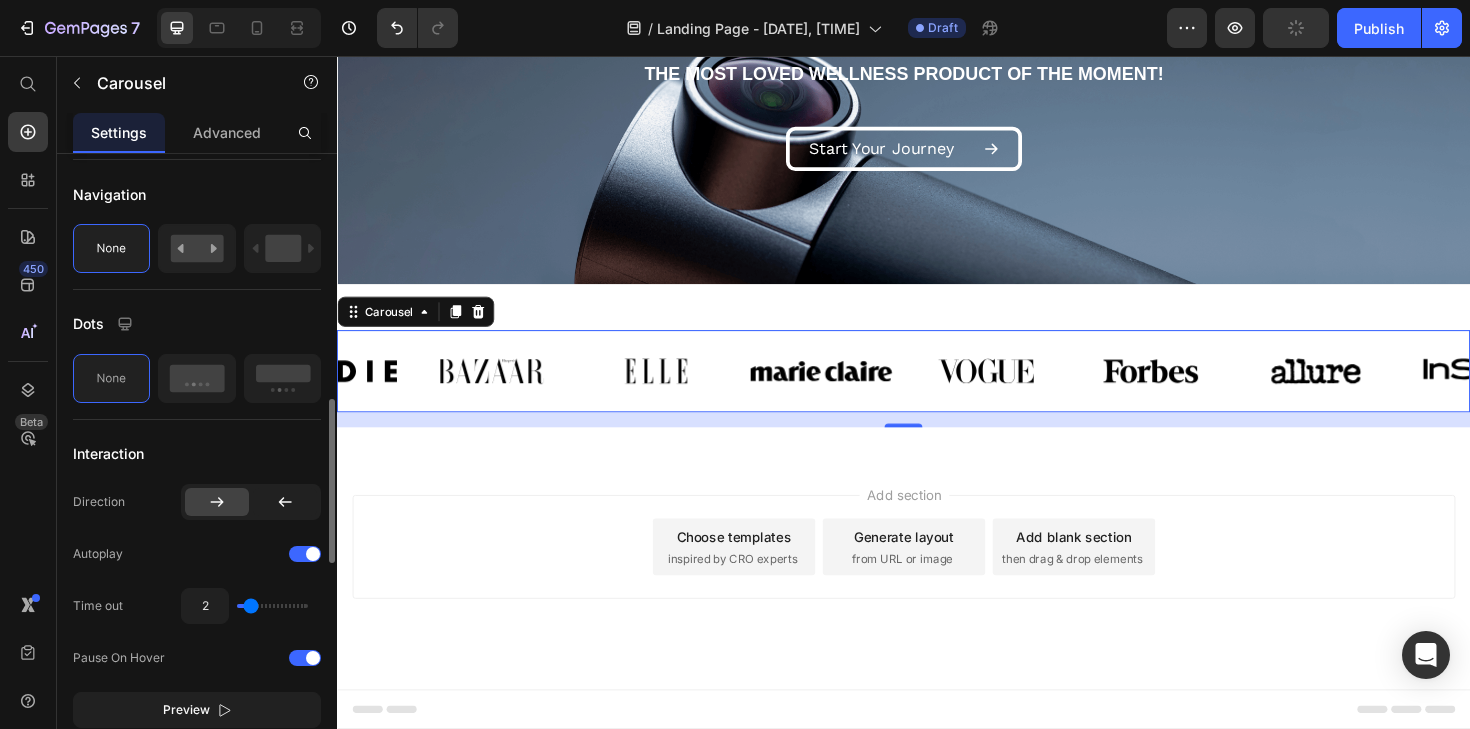 scroll, scrollTop: 1096, scrollLeft: 0, axis: vertical 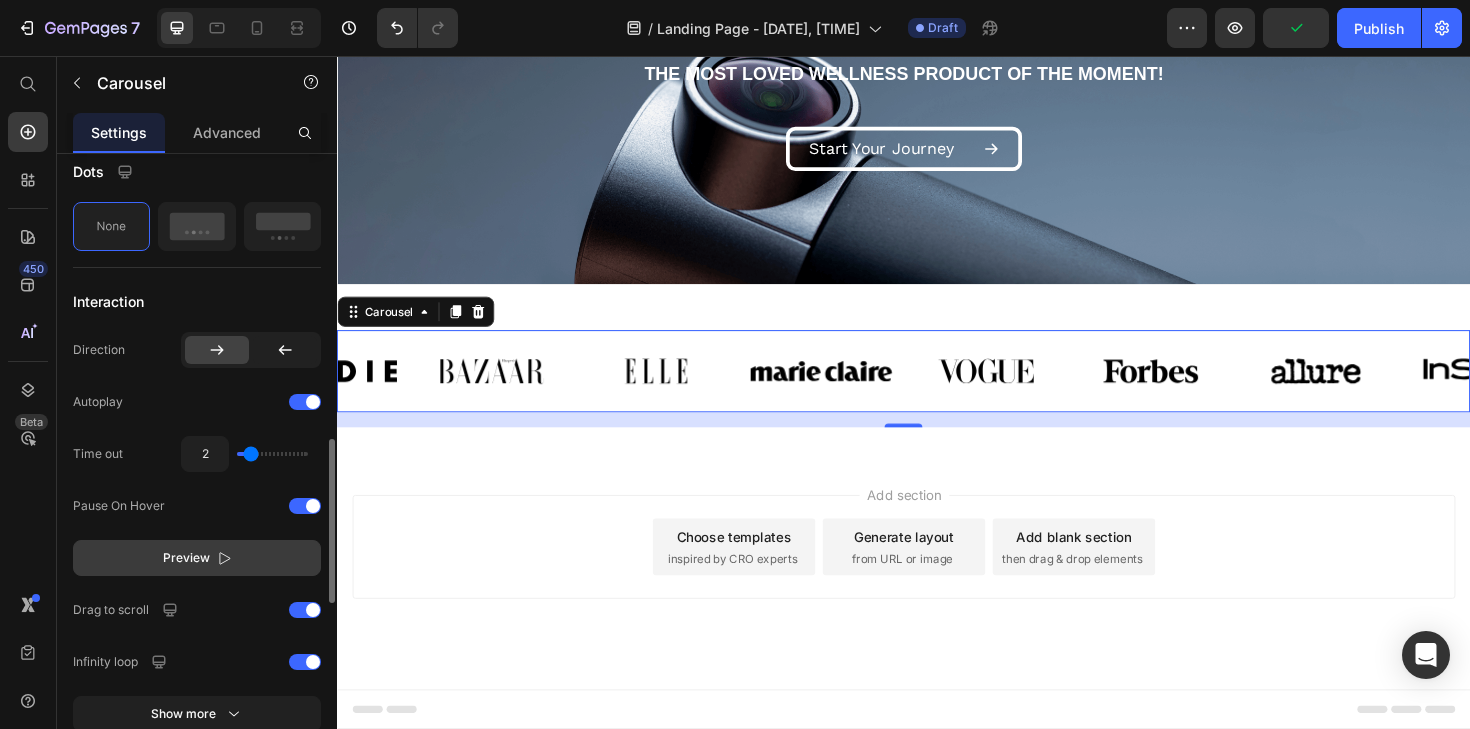 click on "Preview" at bounding box center [197, 558] 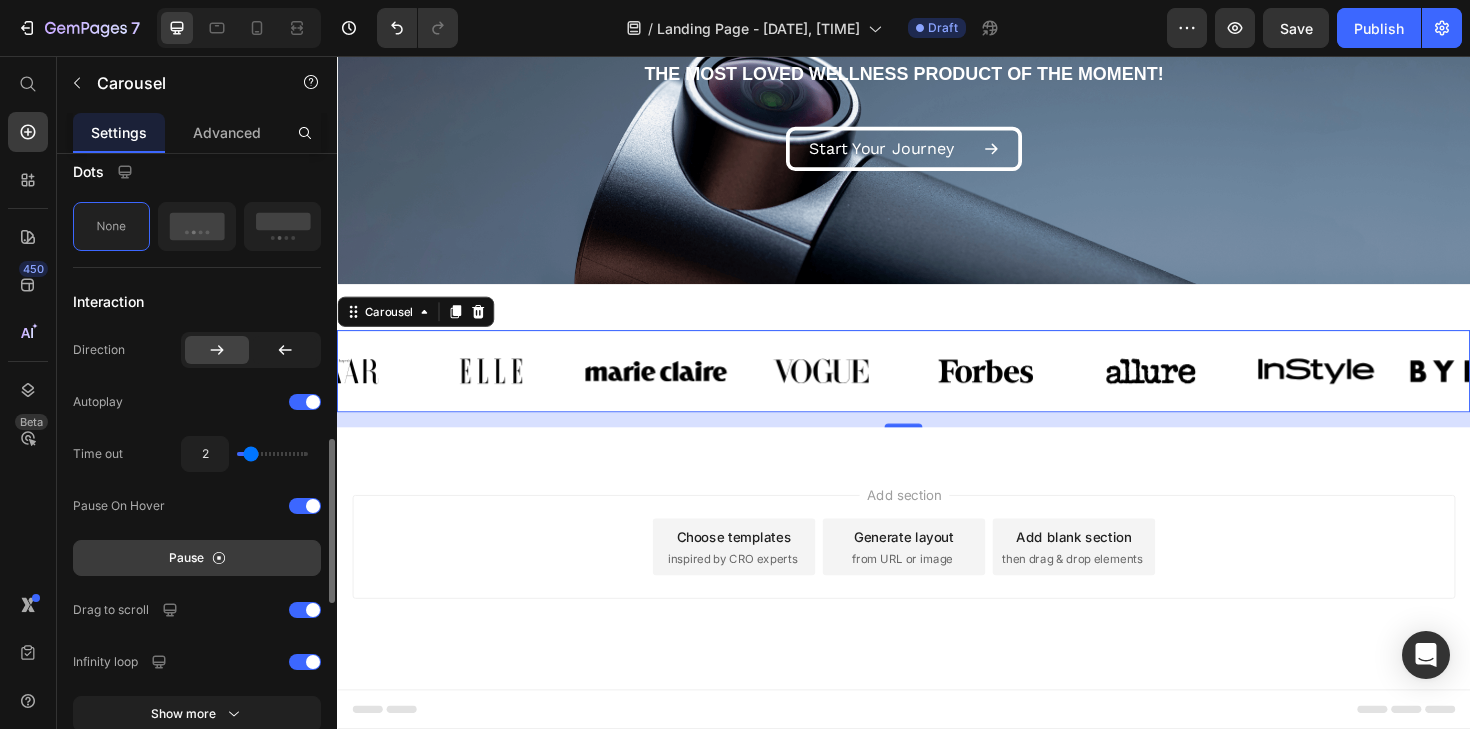 click on "Pause" at bounding box center [197, 558] 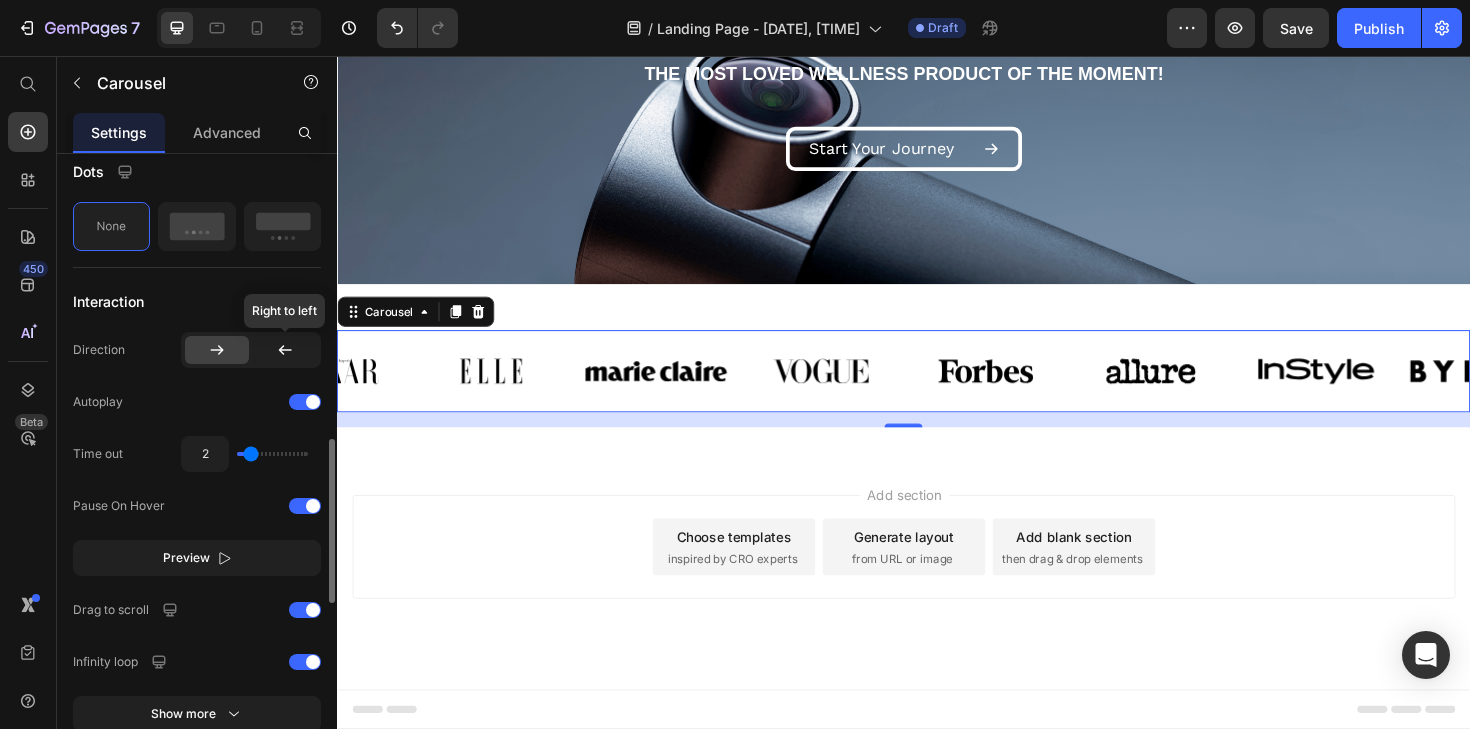 click 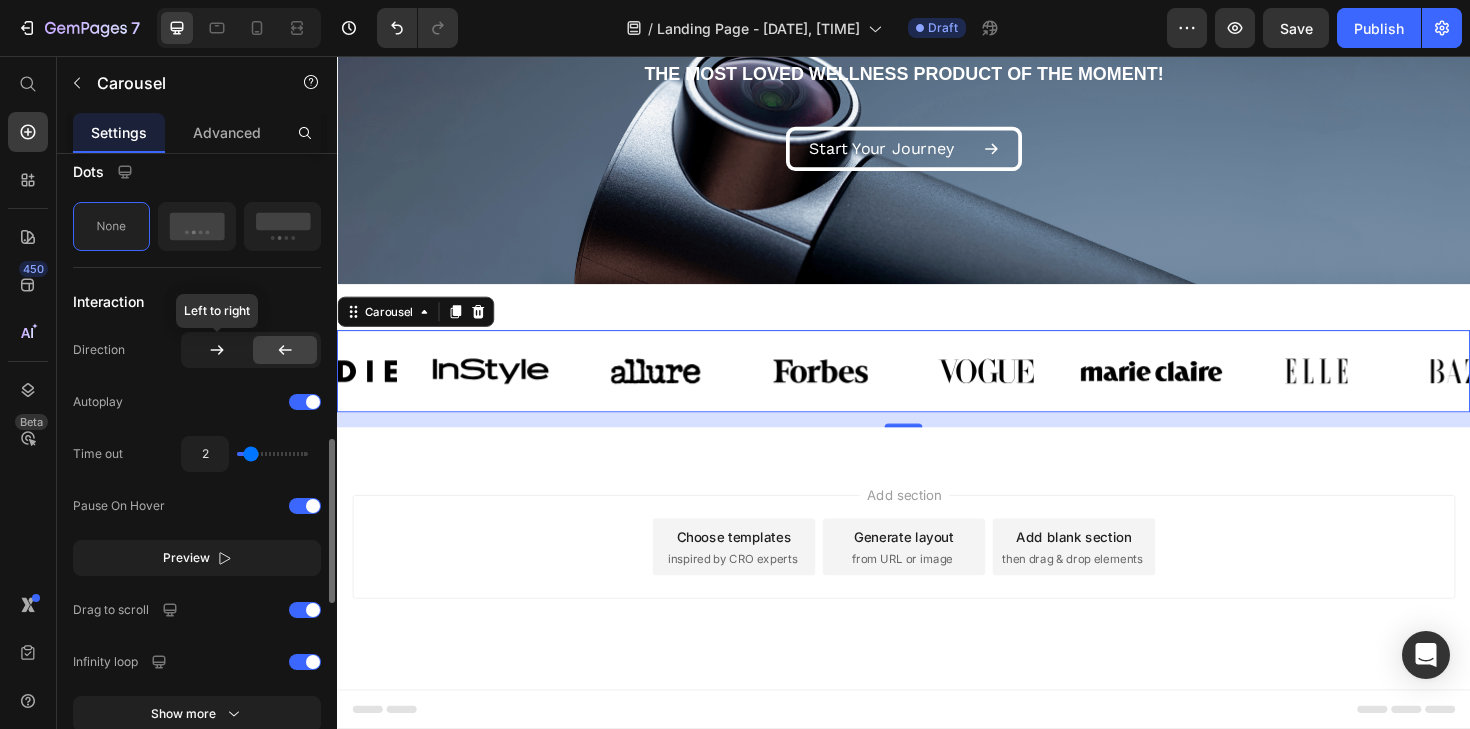 click 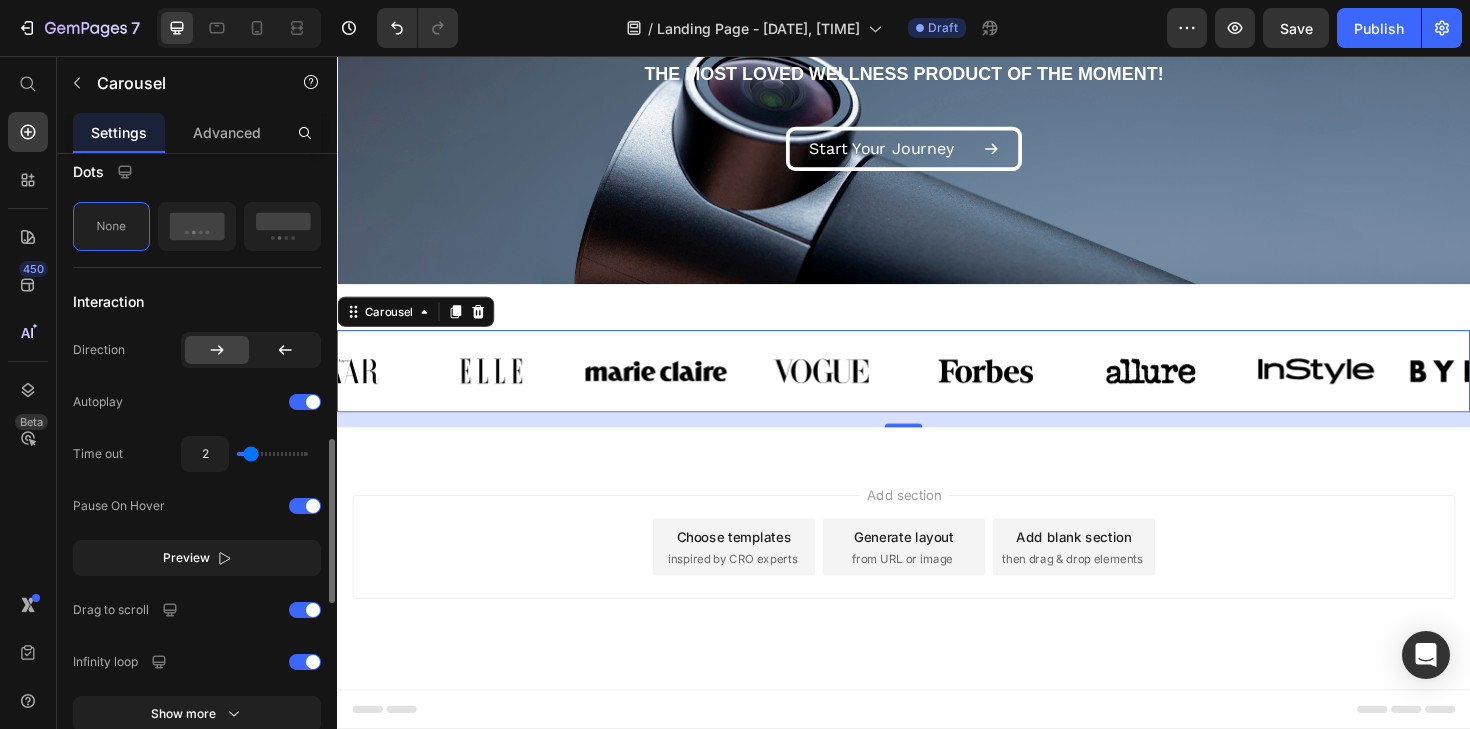 type on "1.9" 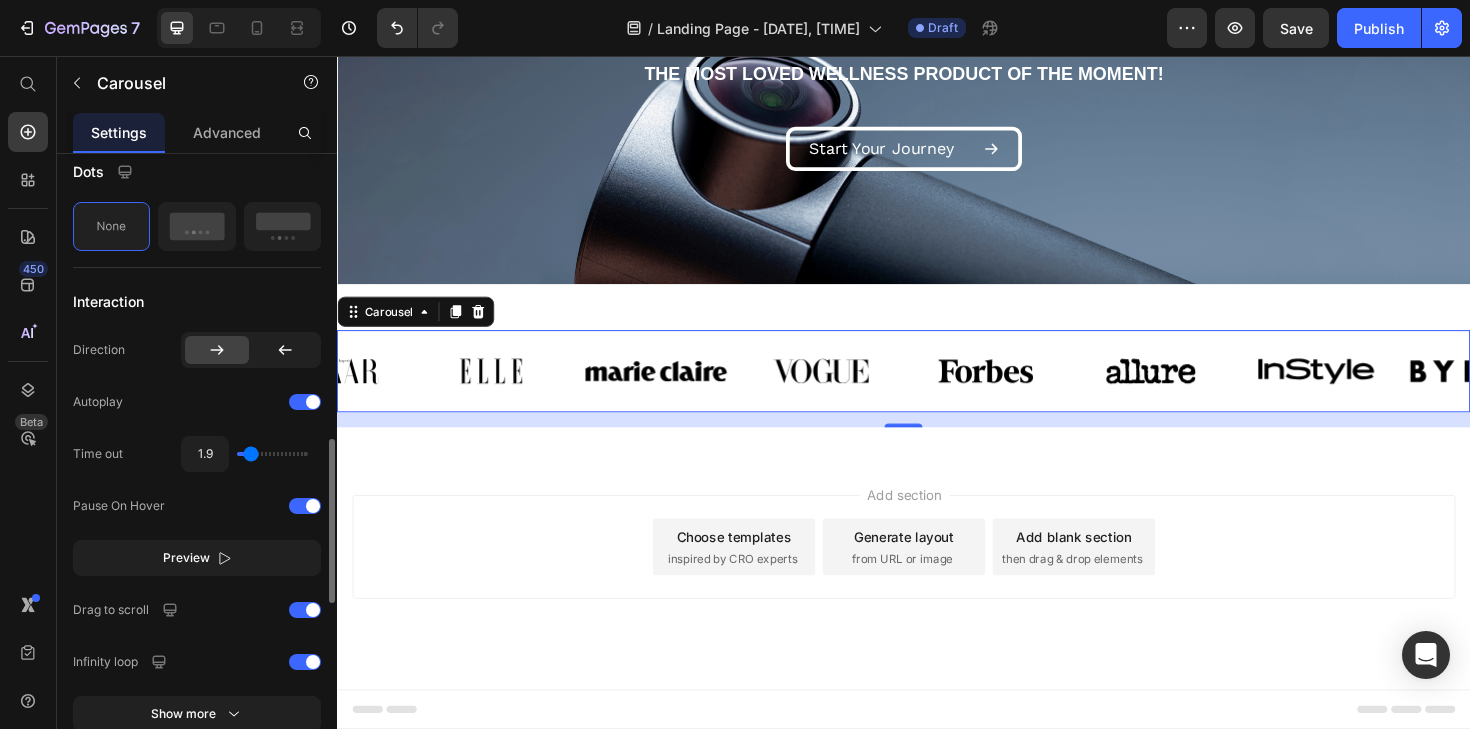 type on "1.9" 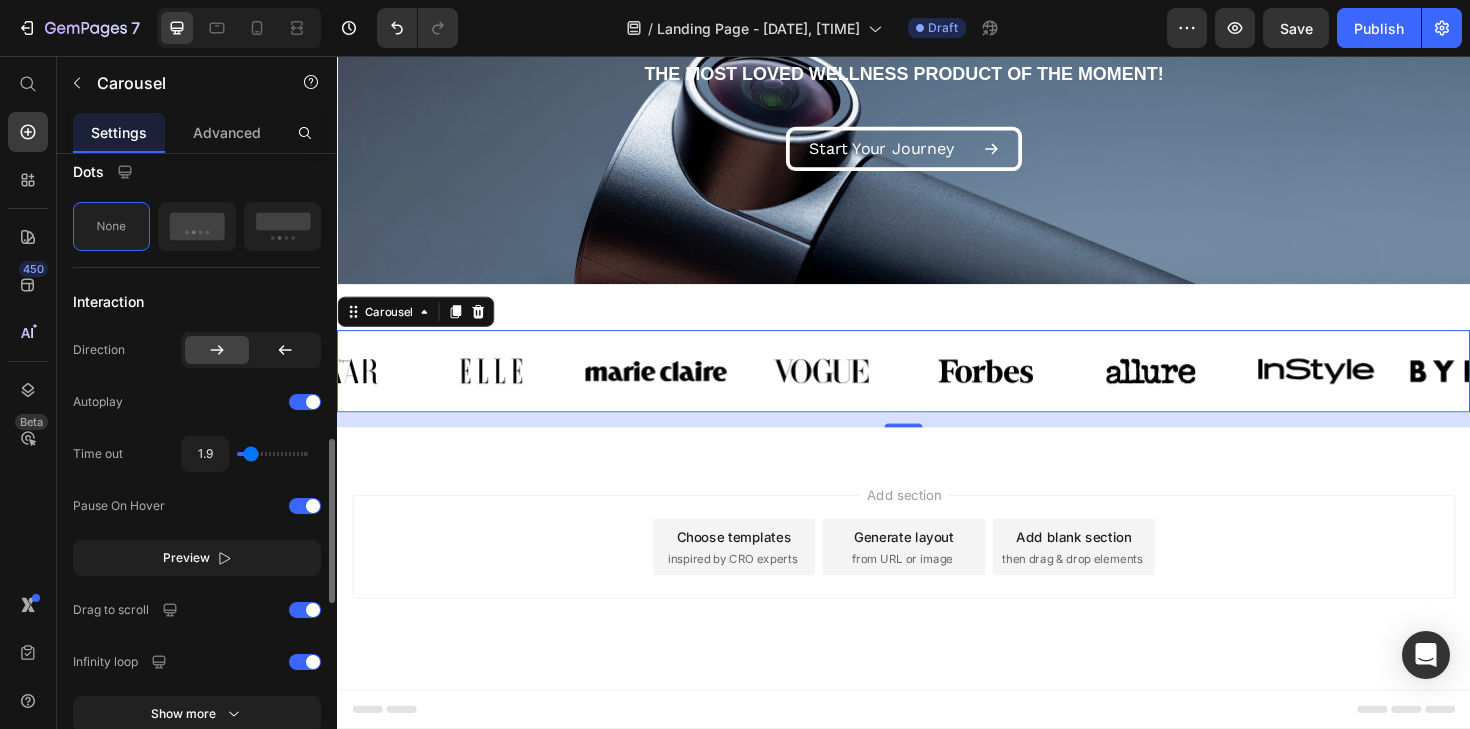 type on "2" 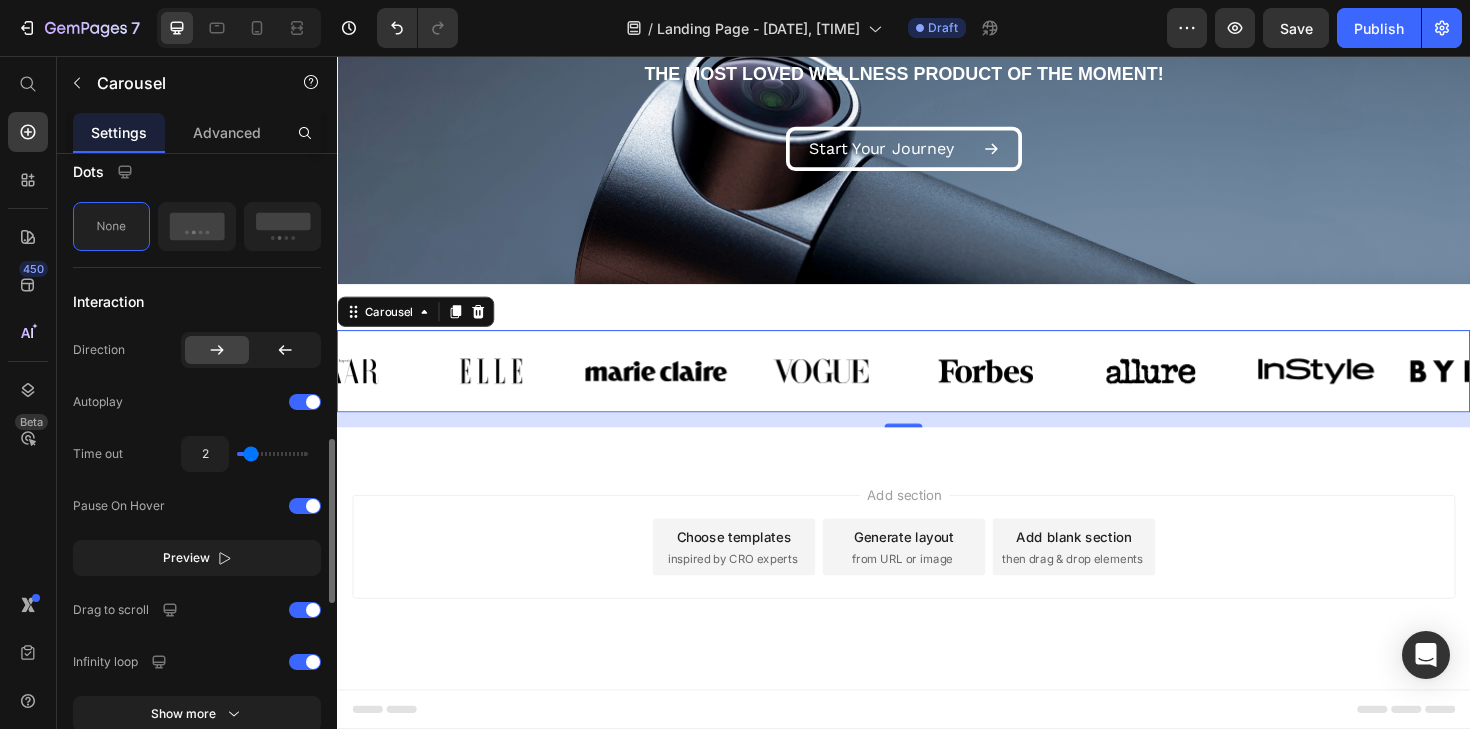 type on "2.2" 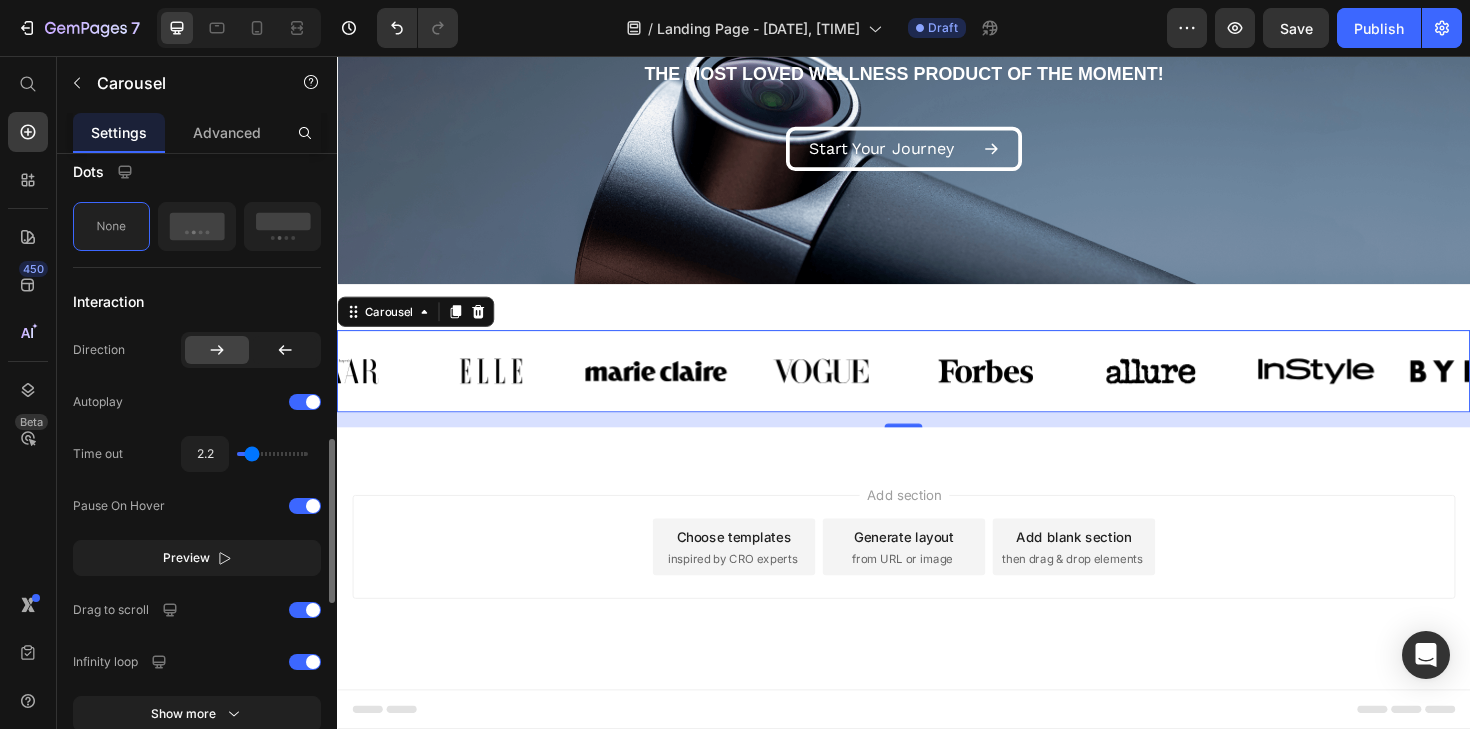 type on "2.7" 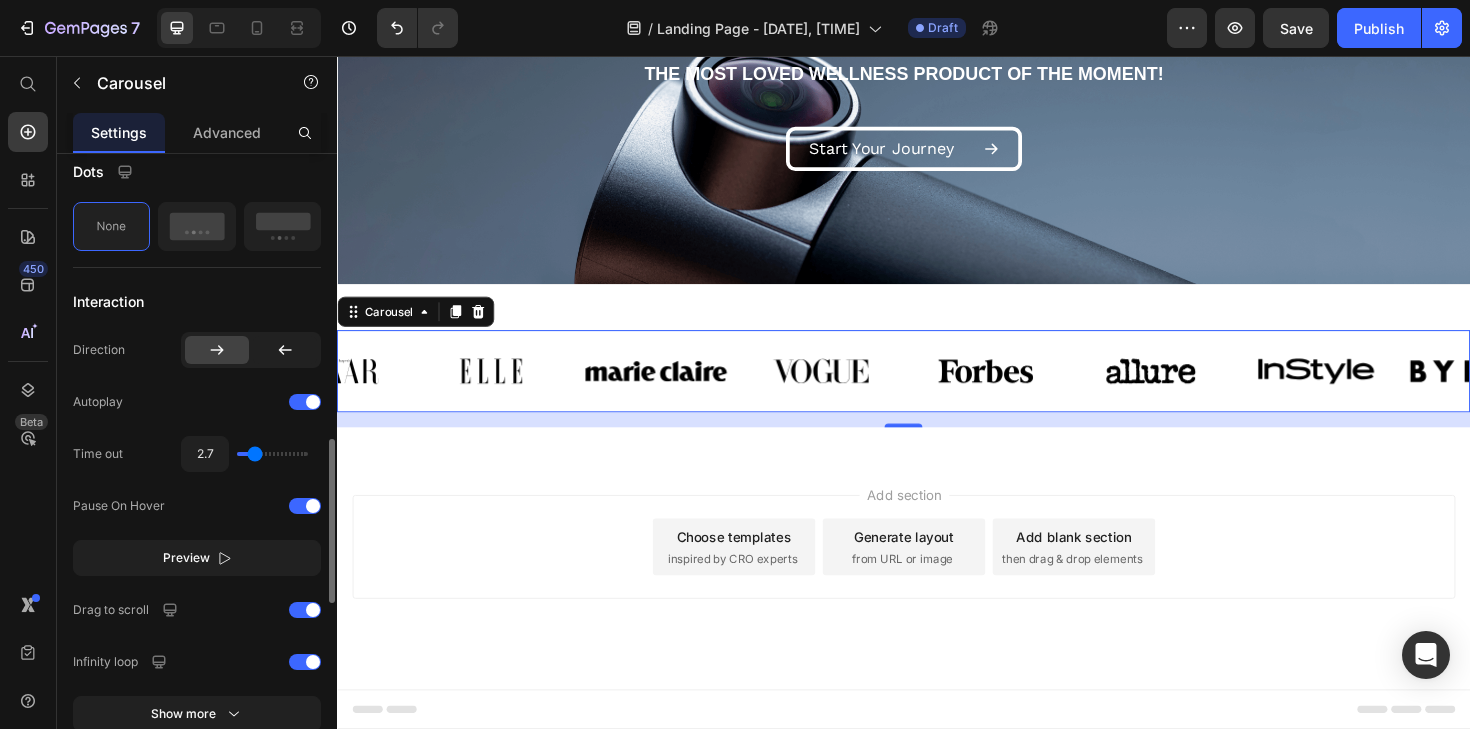 type on "3.1" 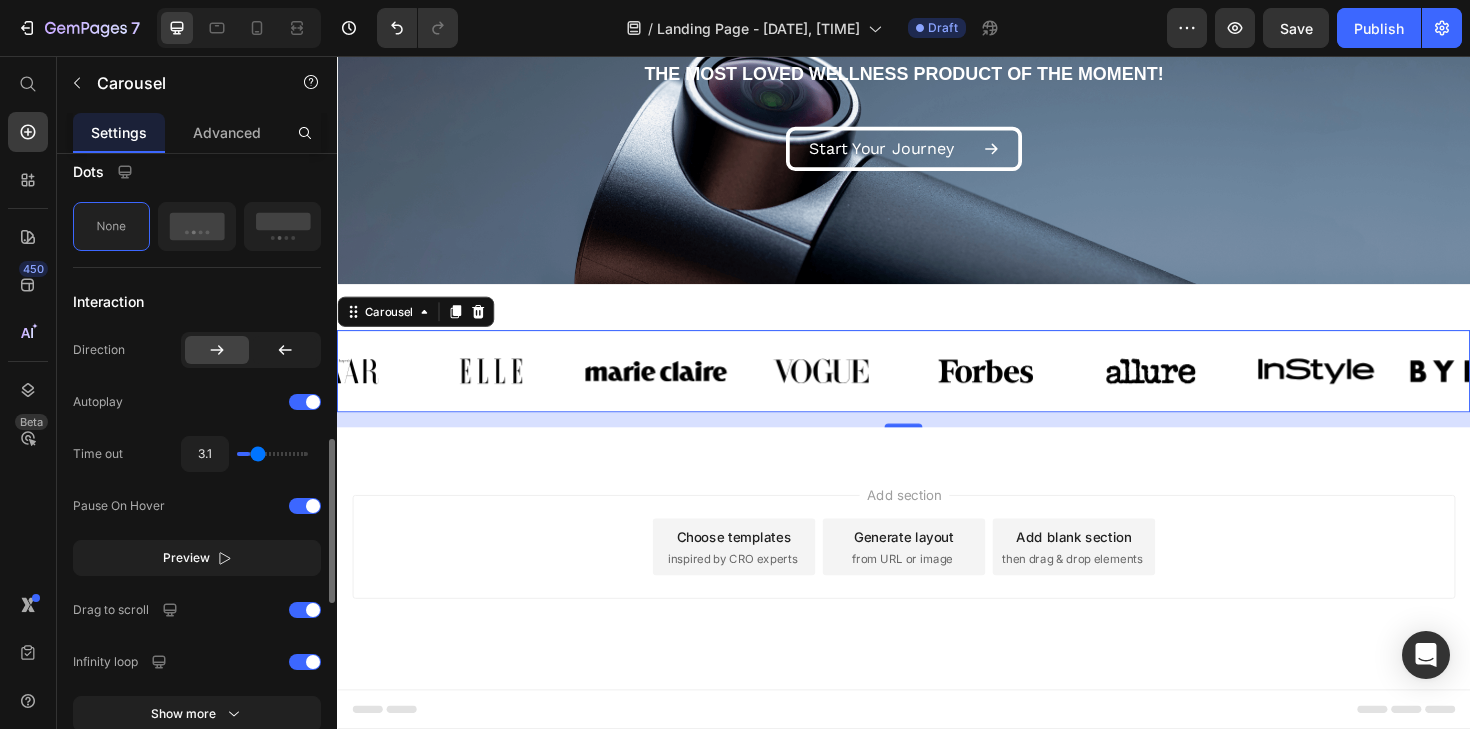 type on "3.4" 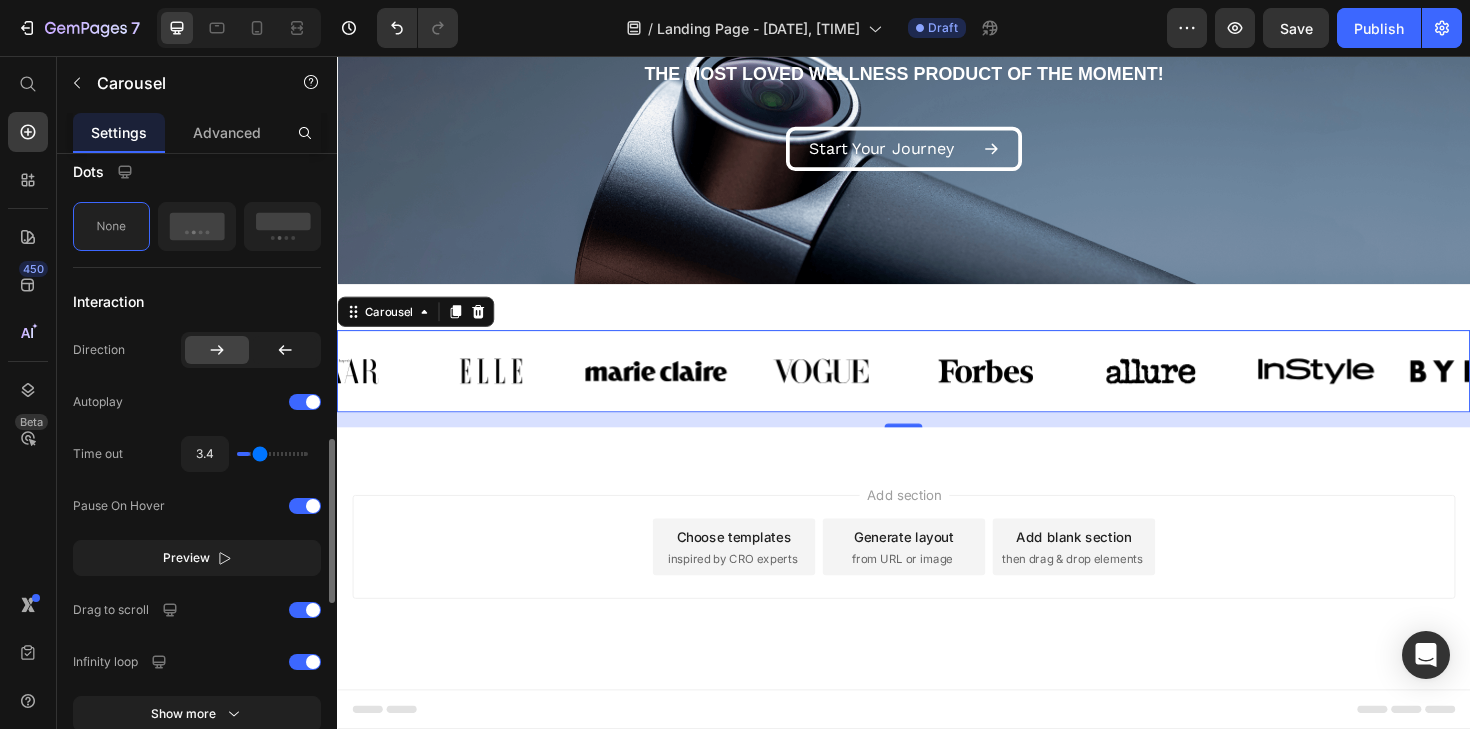 type on "3.5" 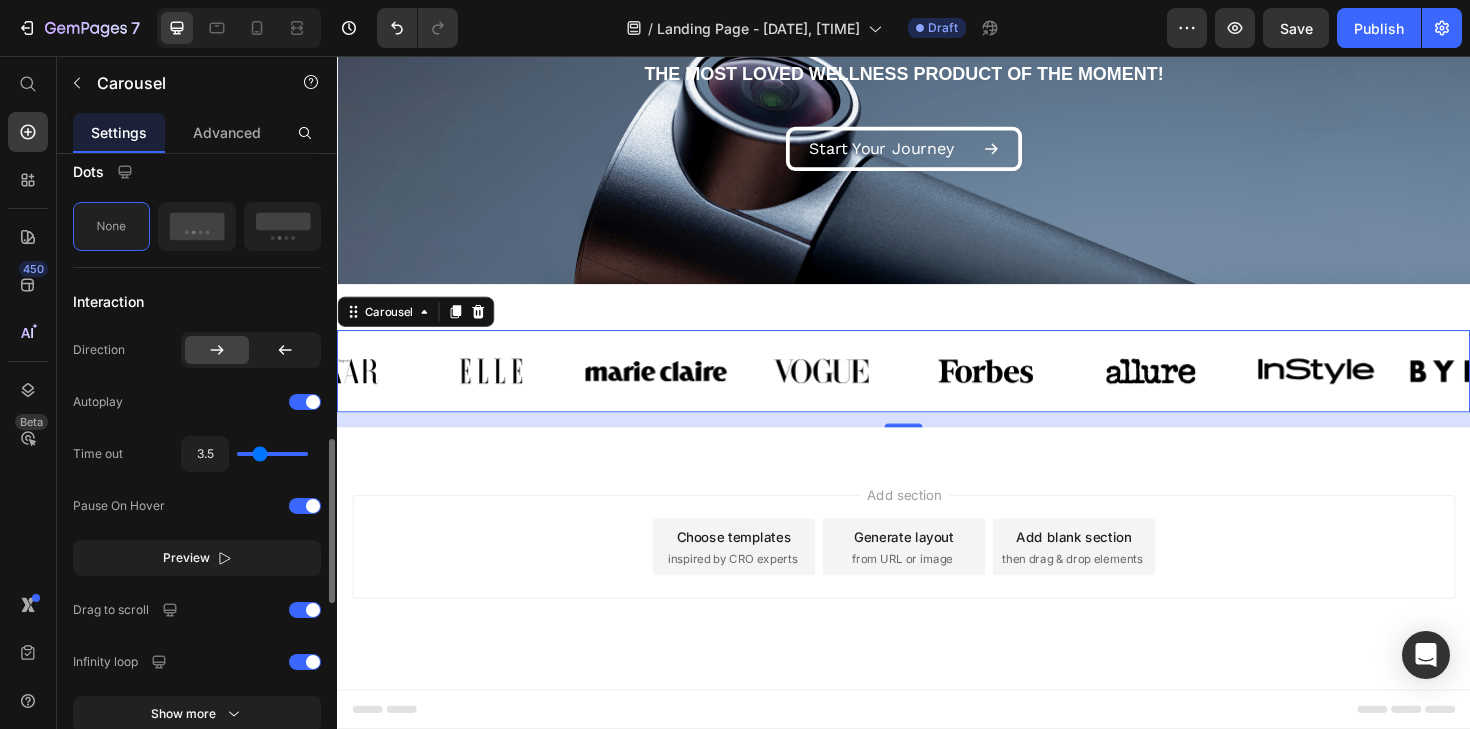 type on "3.6" 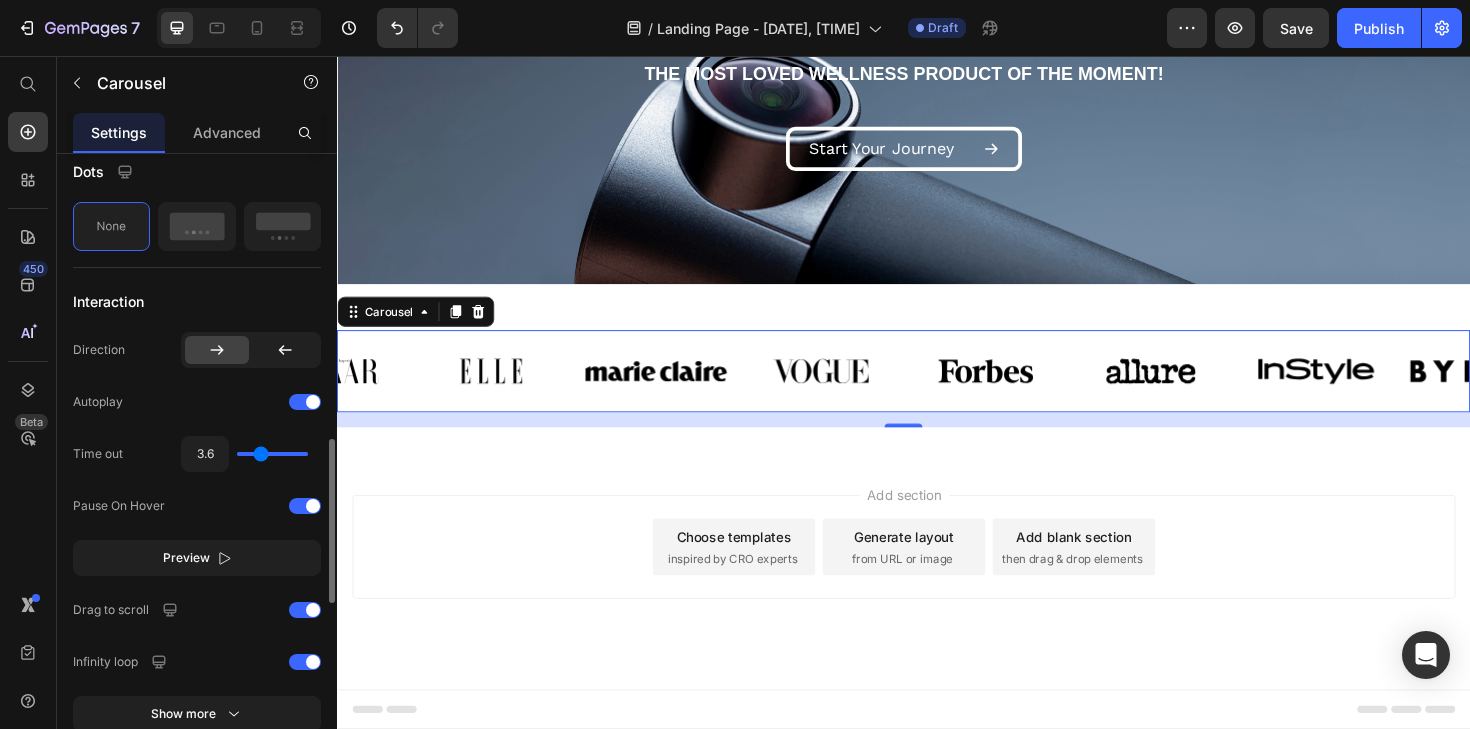 type on "3.7" 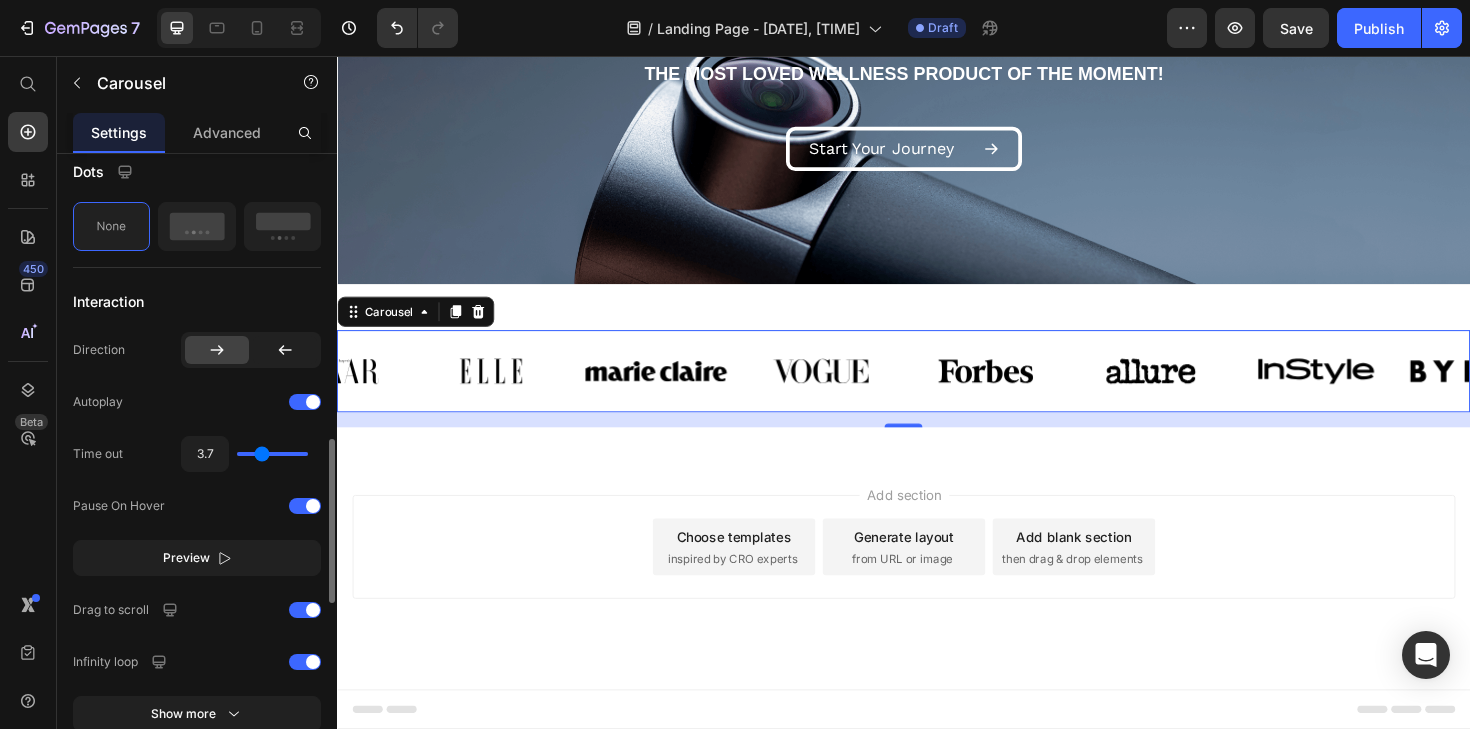 type on "3.8" 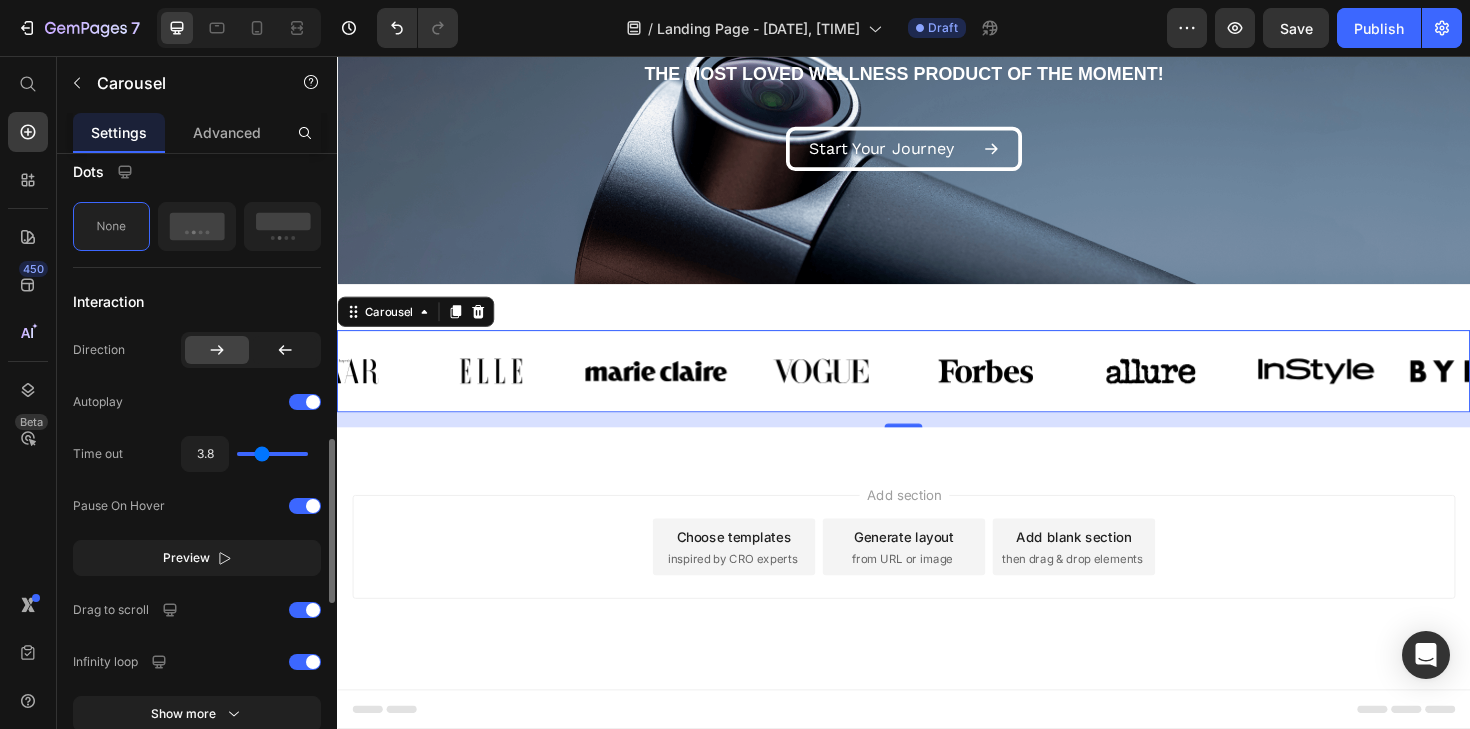 type on "3.9" 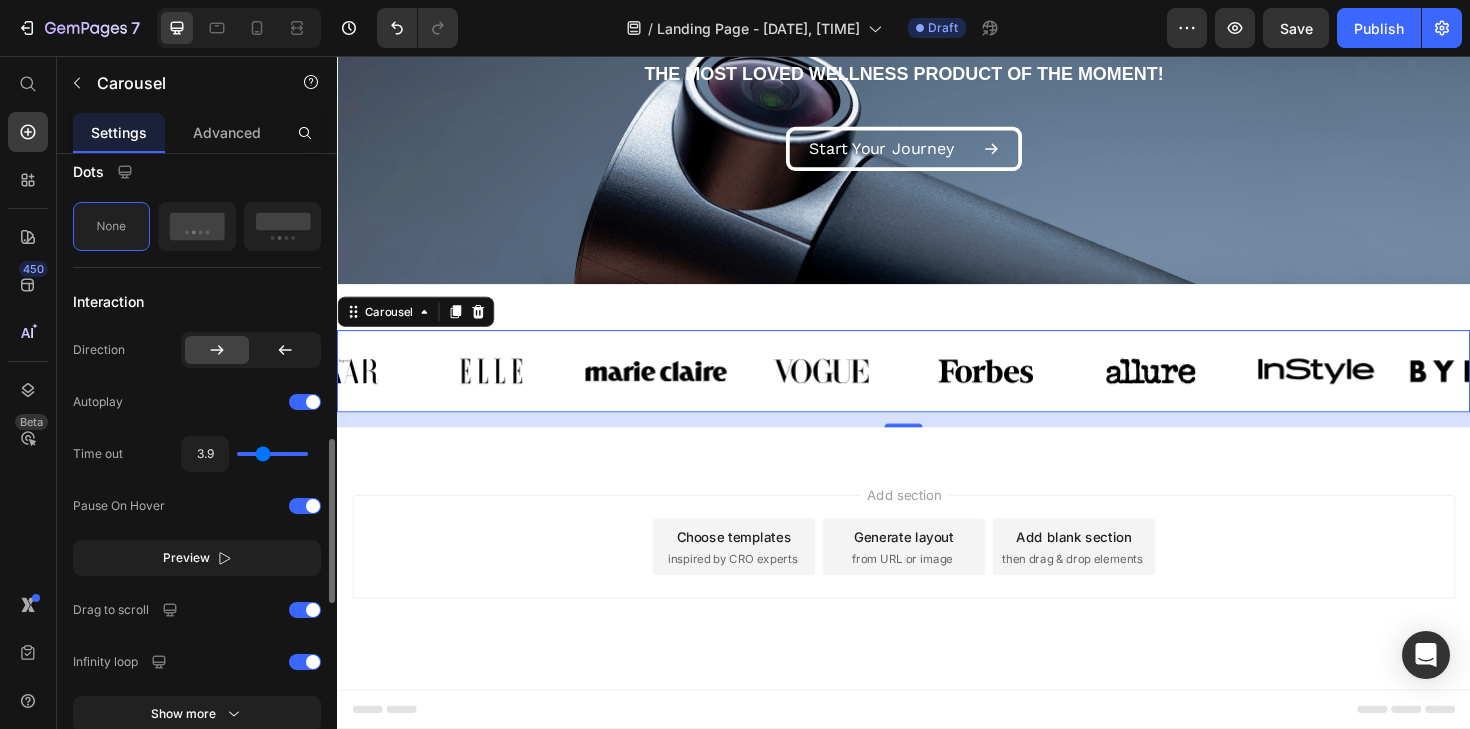 type on "4" 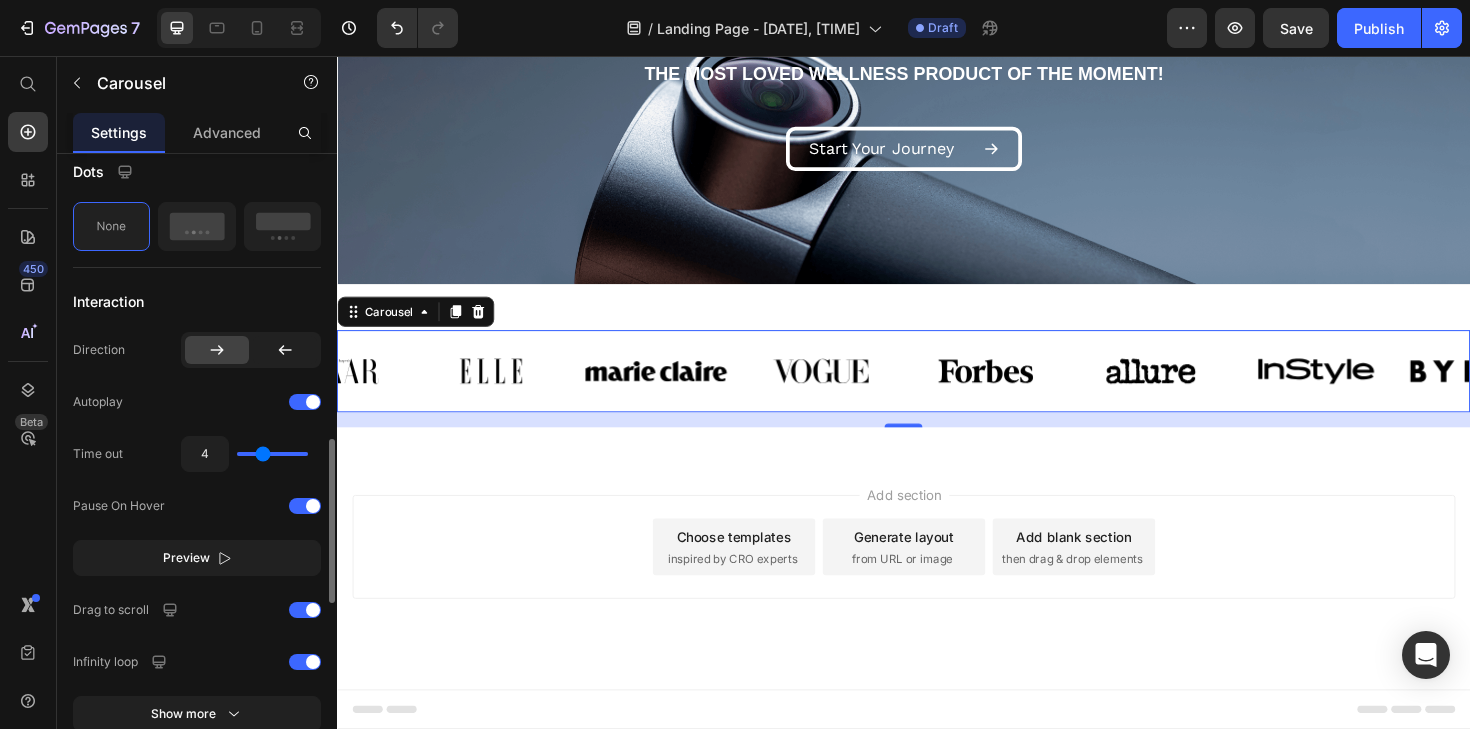 type on "4.1" 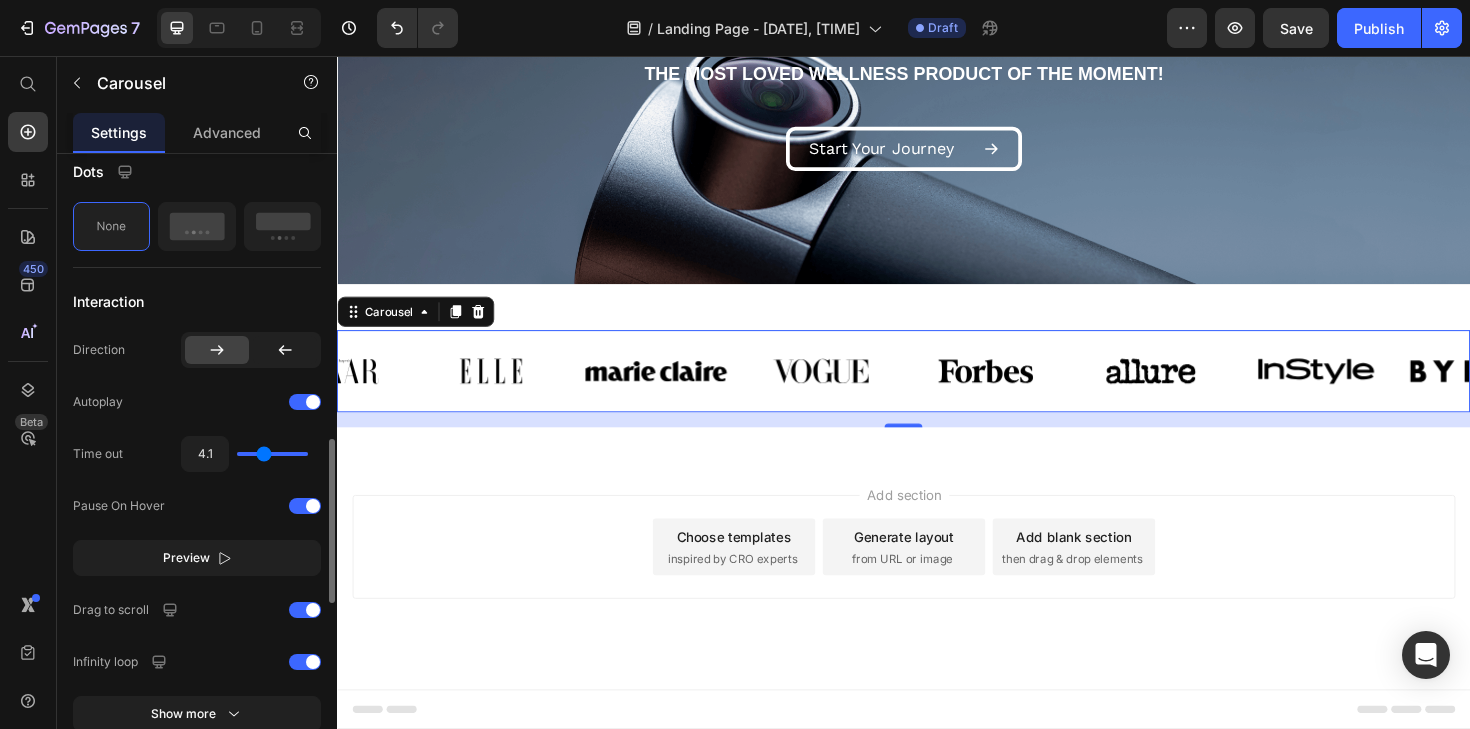 type on "4.3" 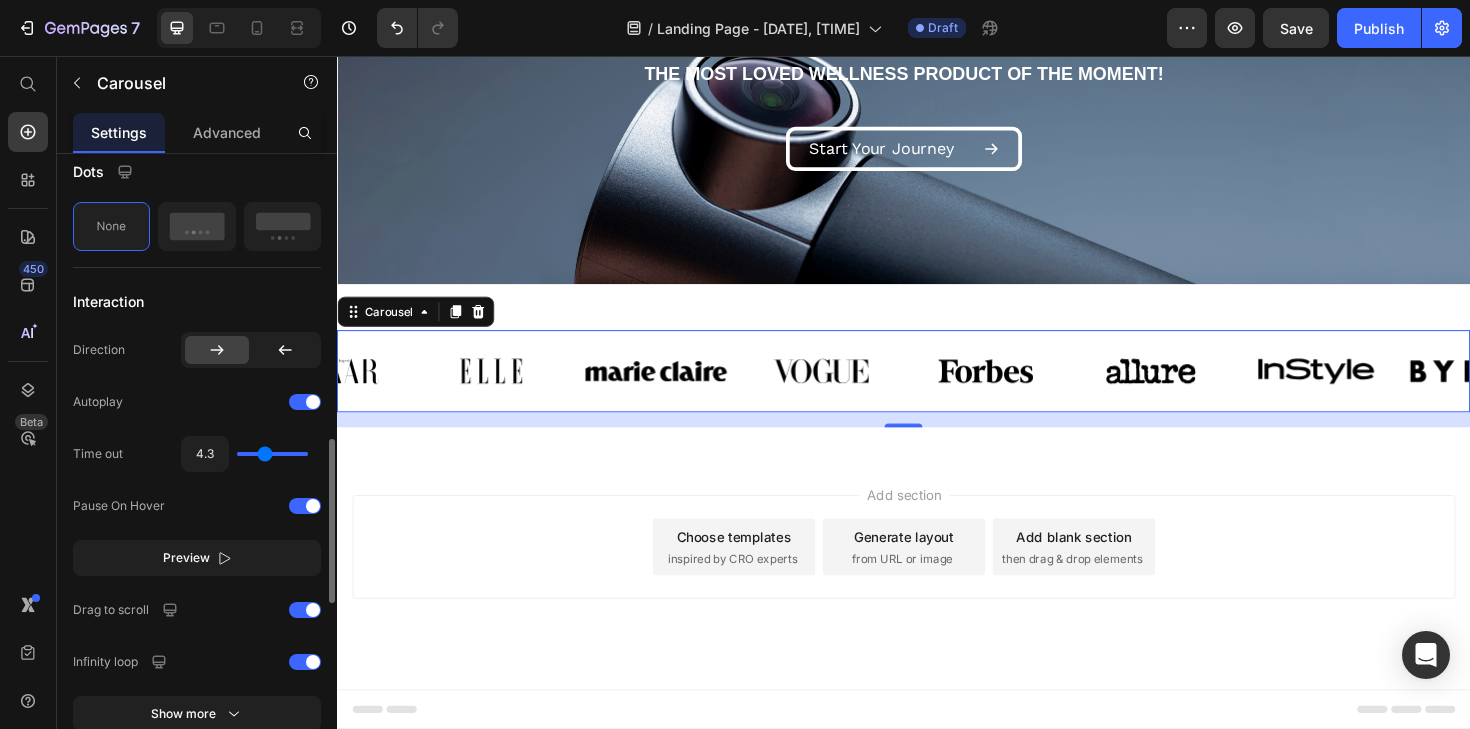type on "4.4" 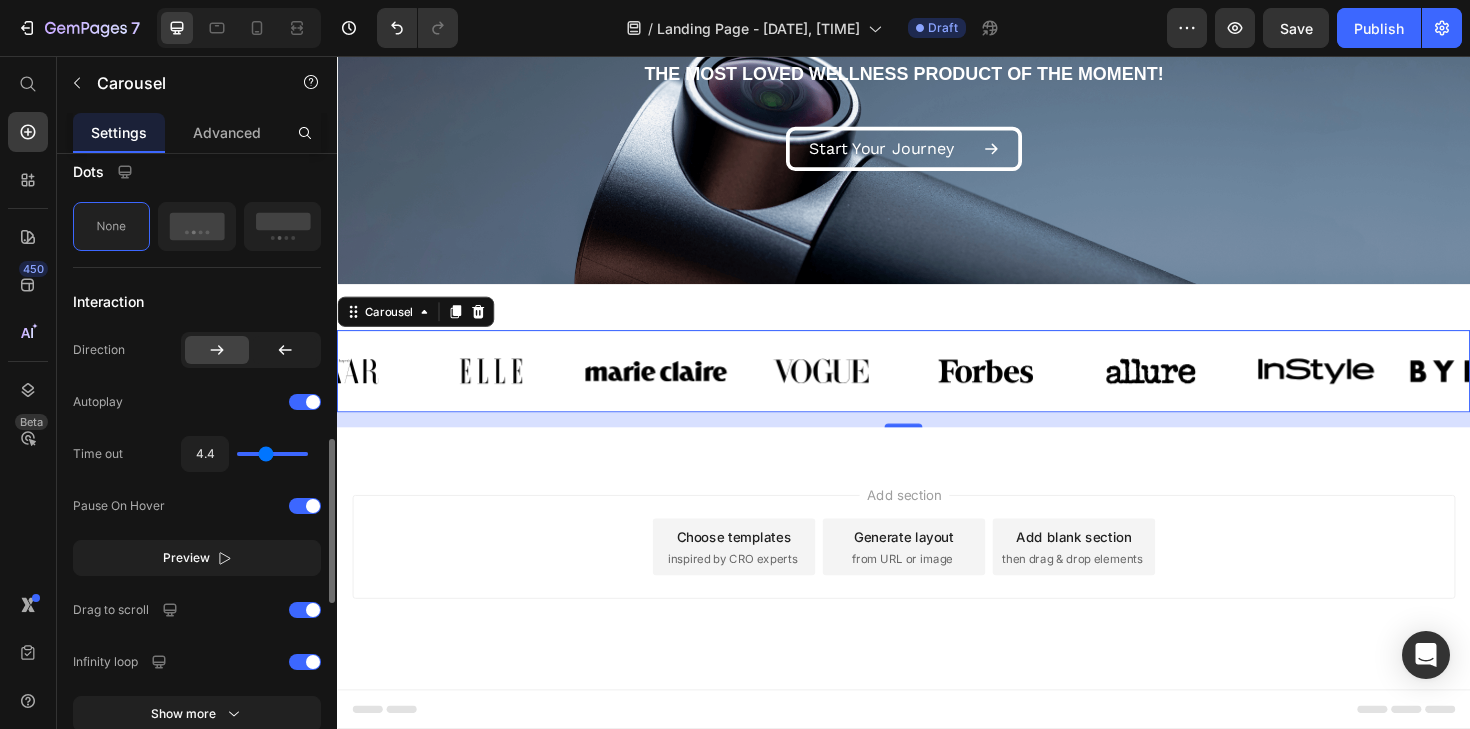 type on "4.5" 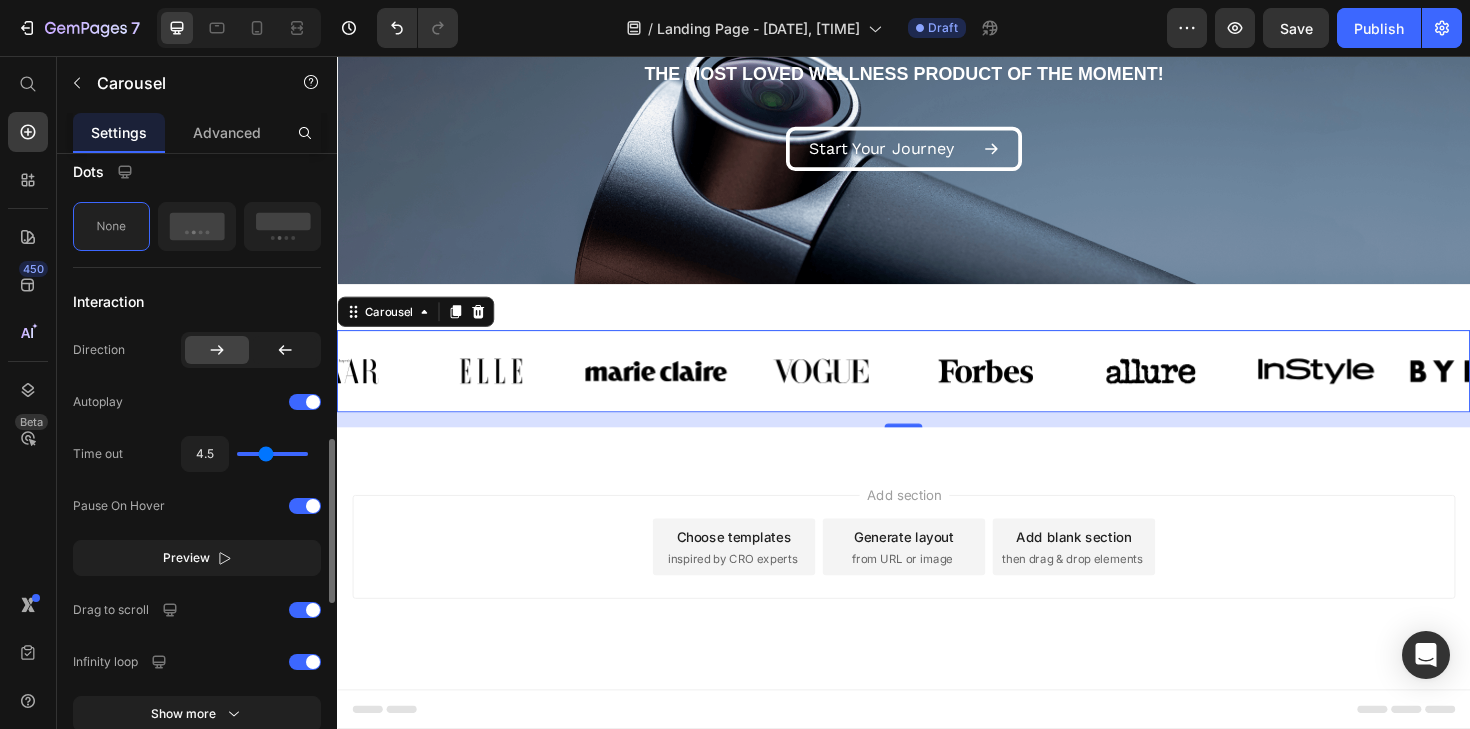 type on "4.6" 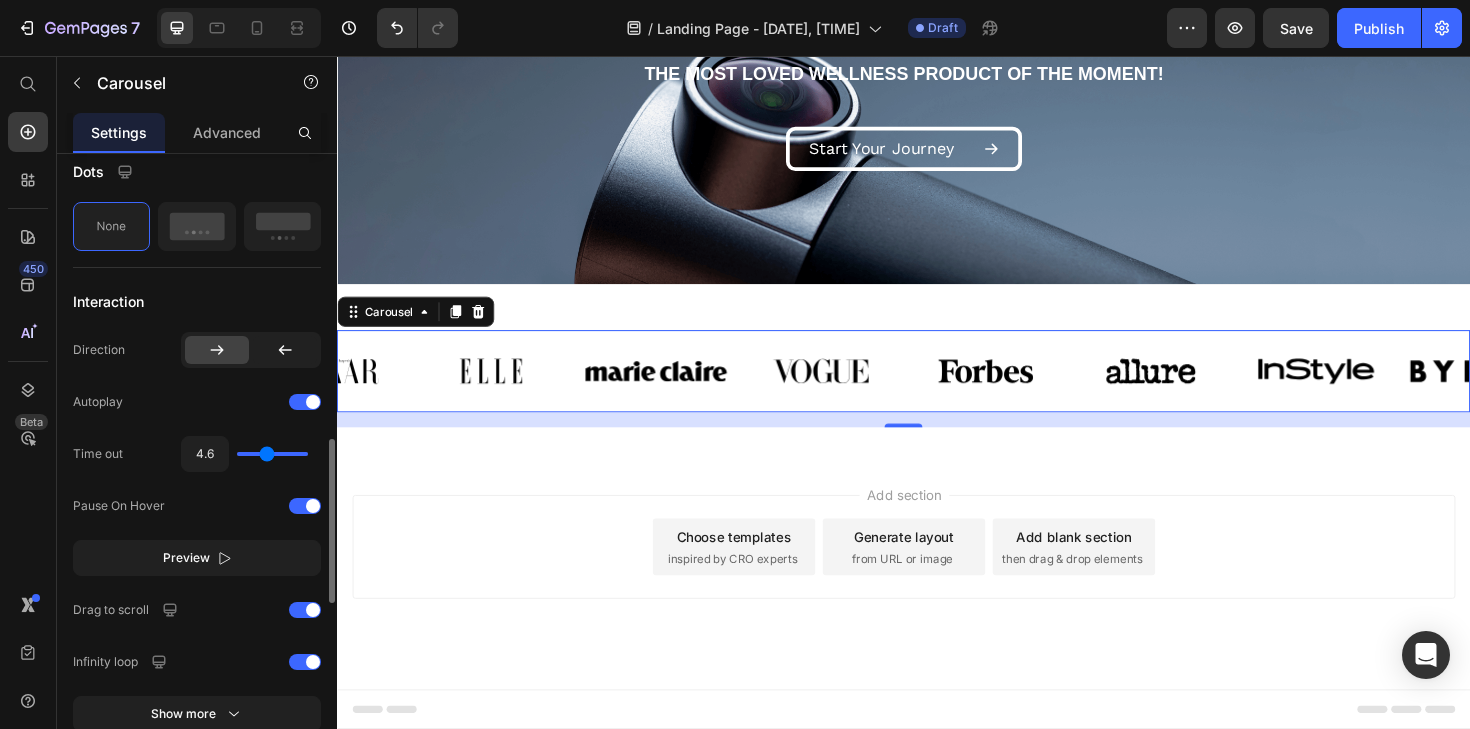 type on "4.7" 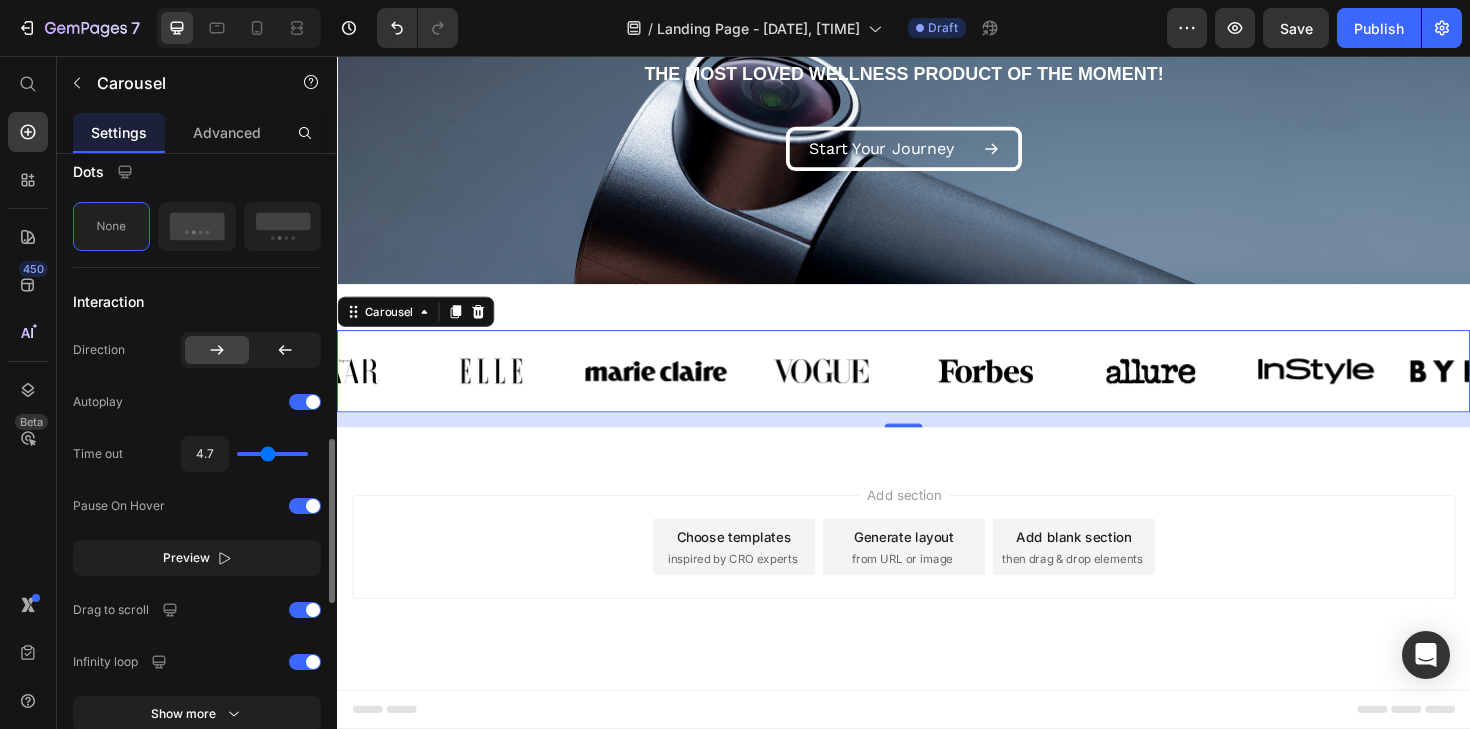 type on "4.8" 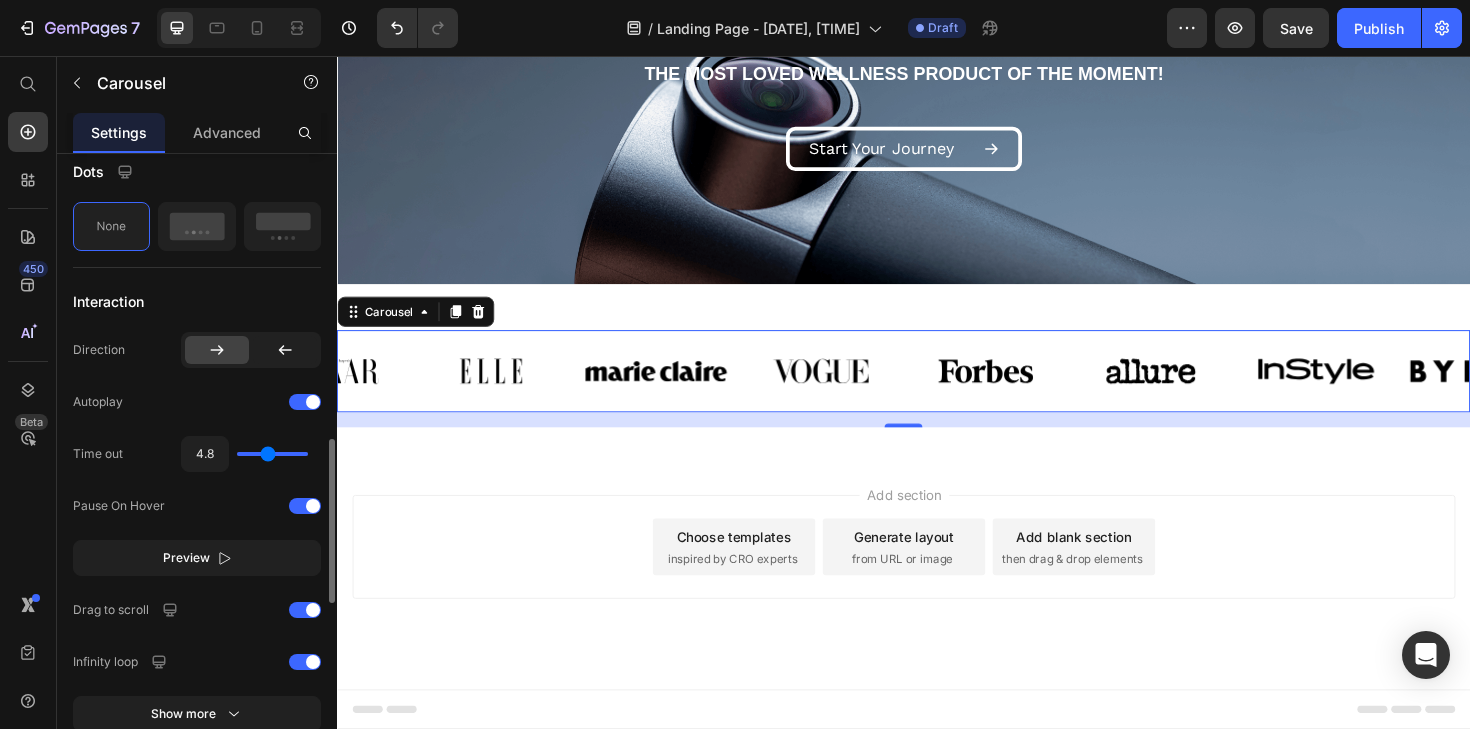 type on "4.7" 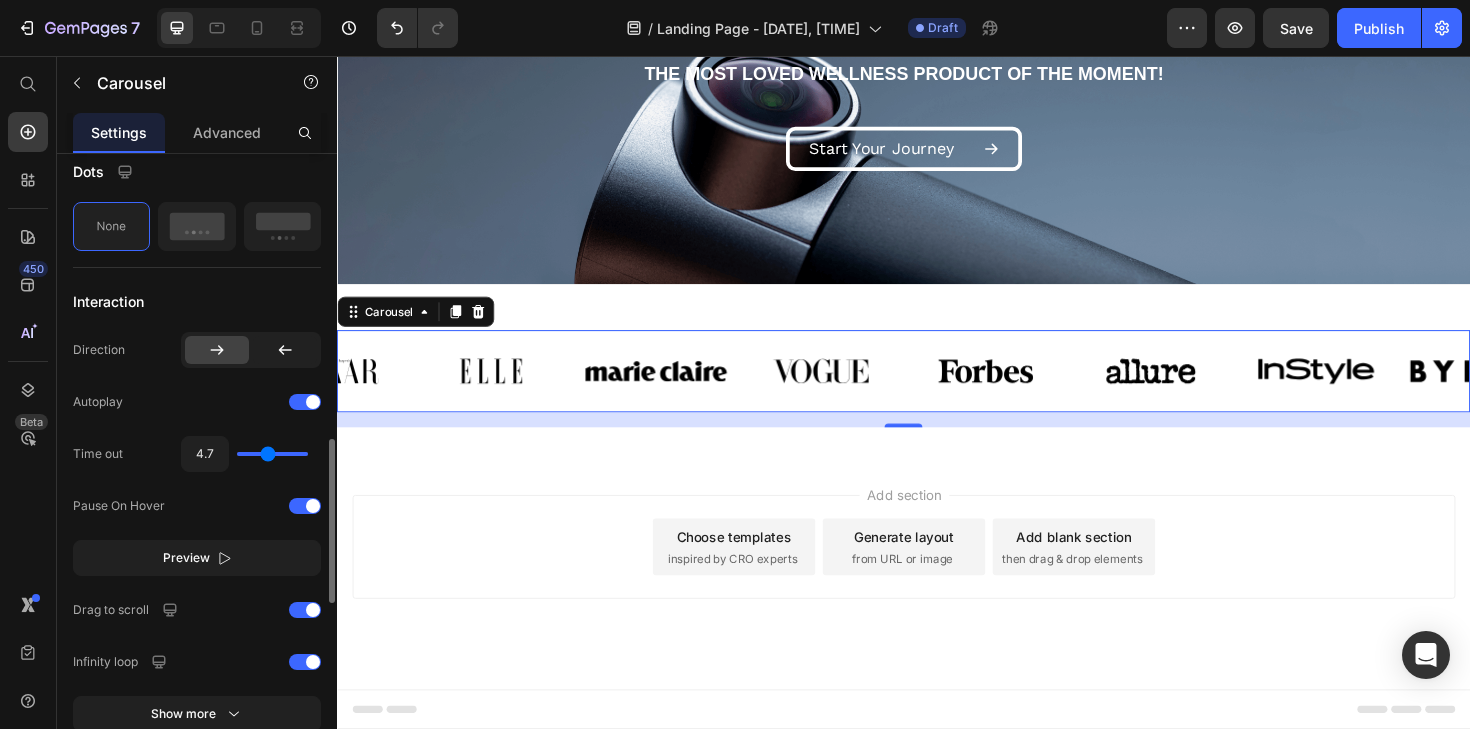 type on "4.6" 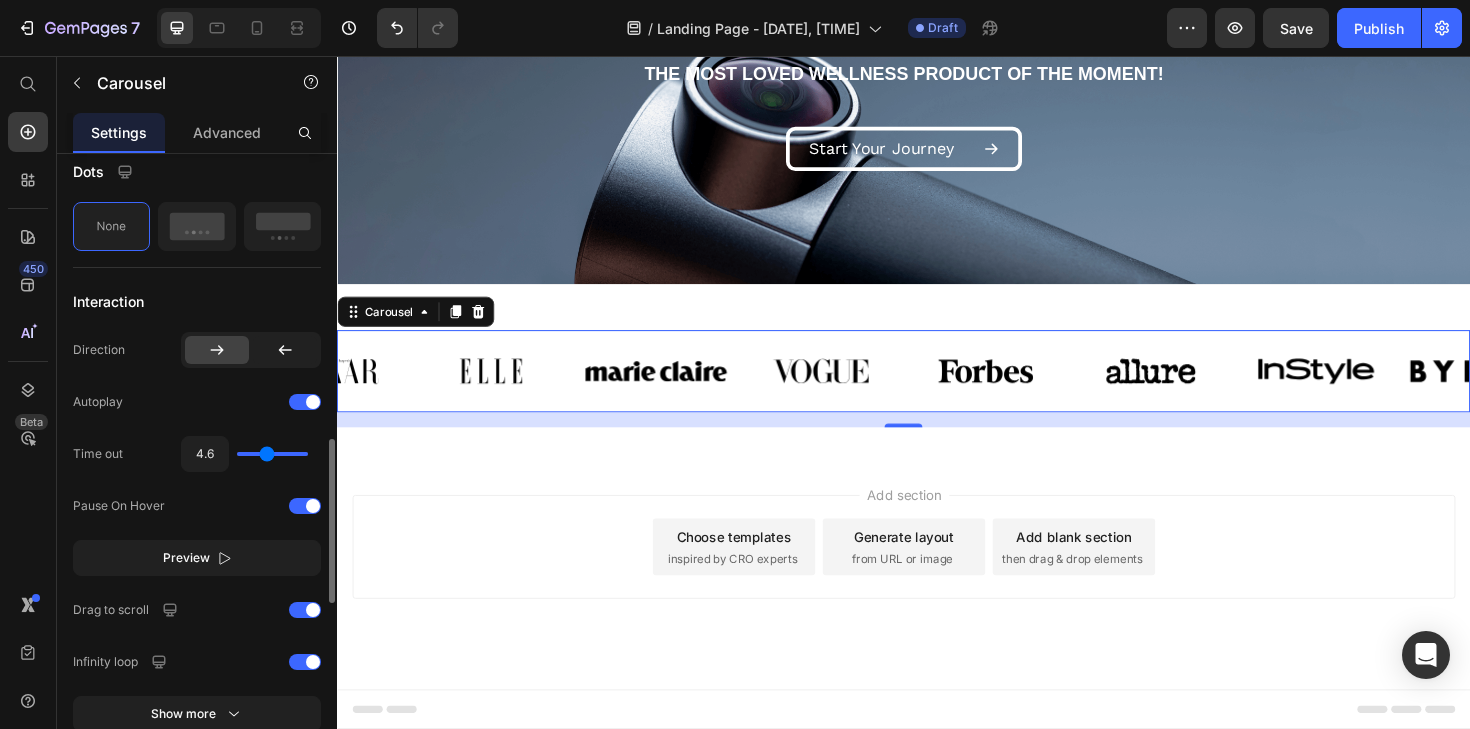 type on "4.5" 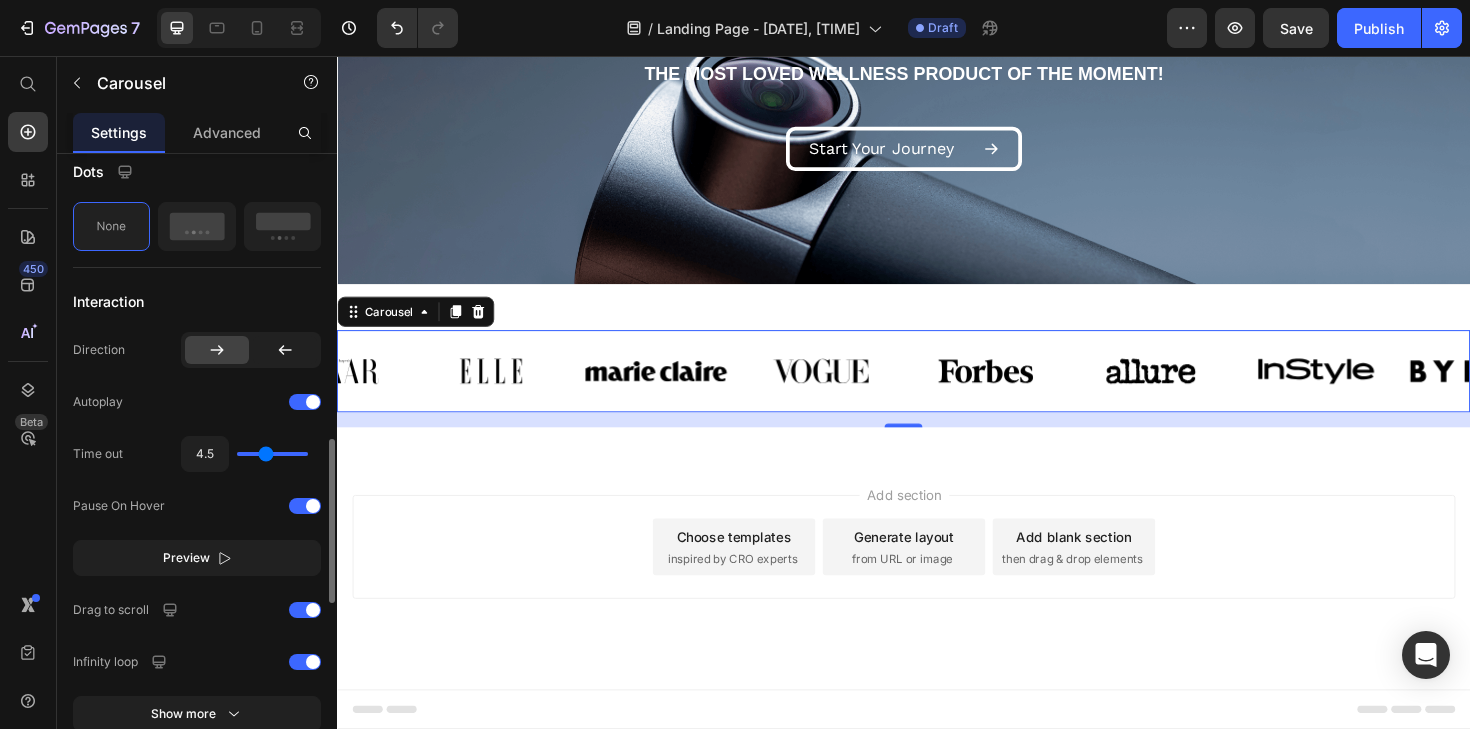 type on "4.4" 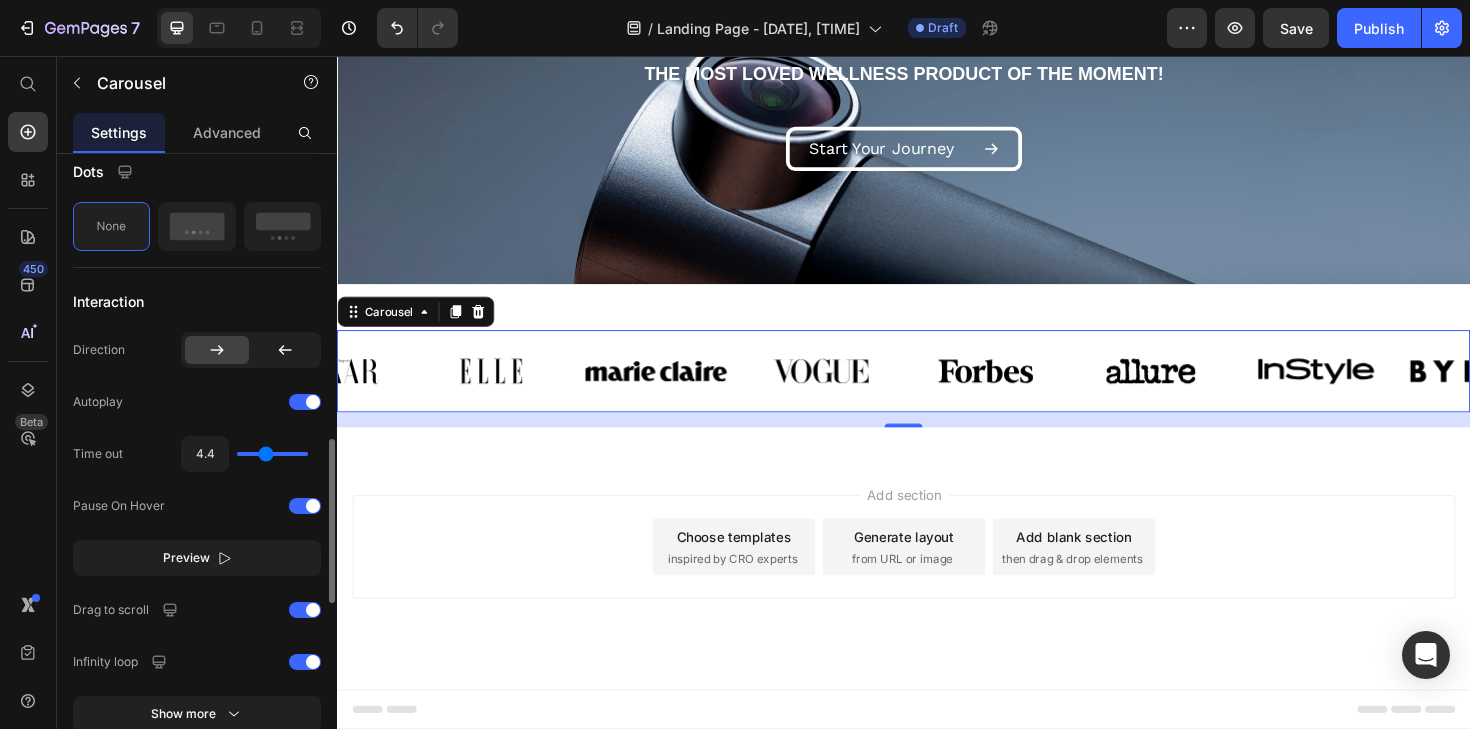 type on "4.3" 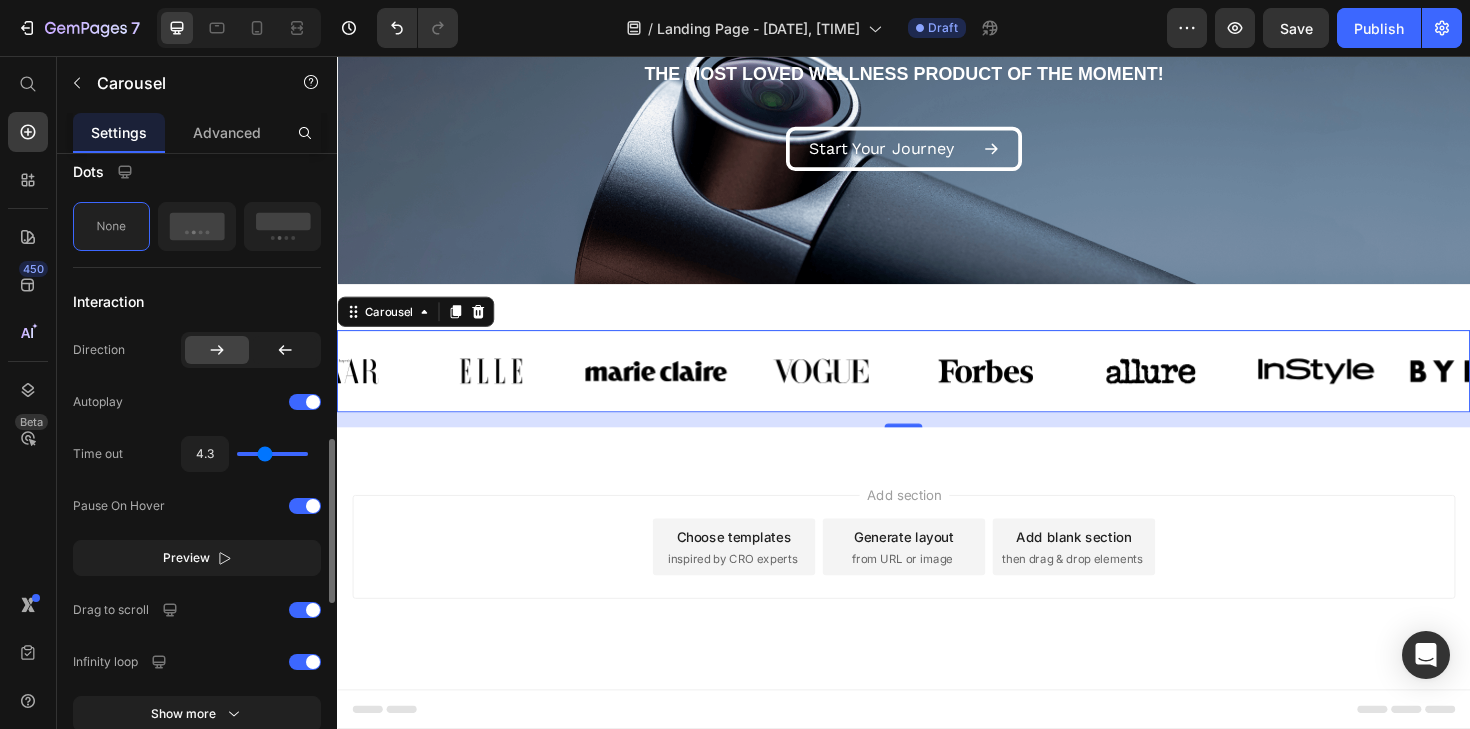 type on "4.2" 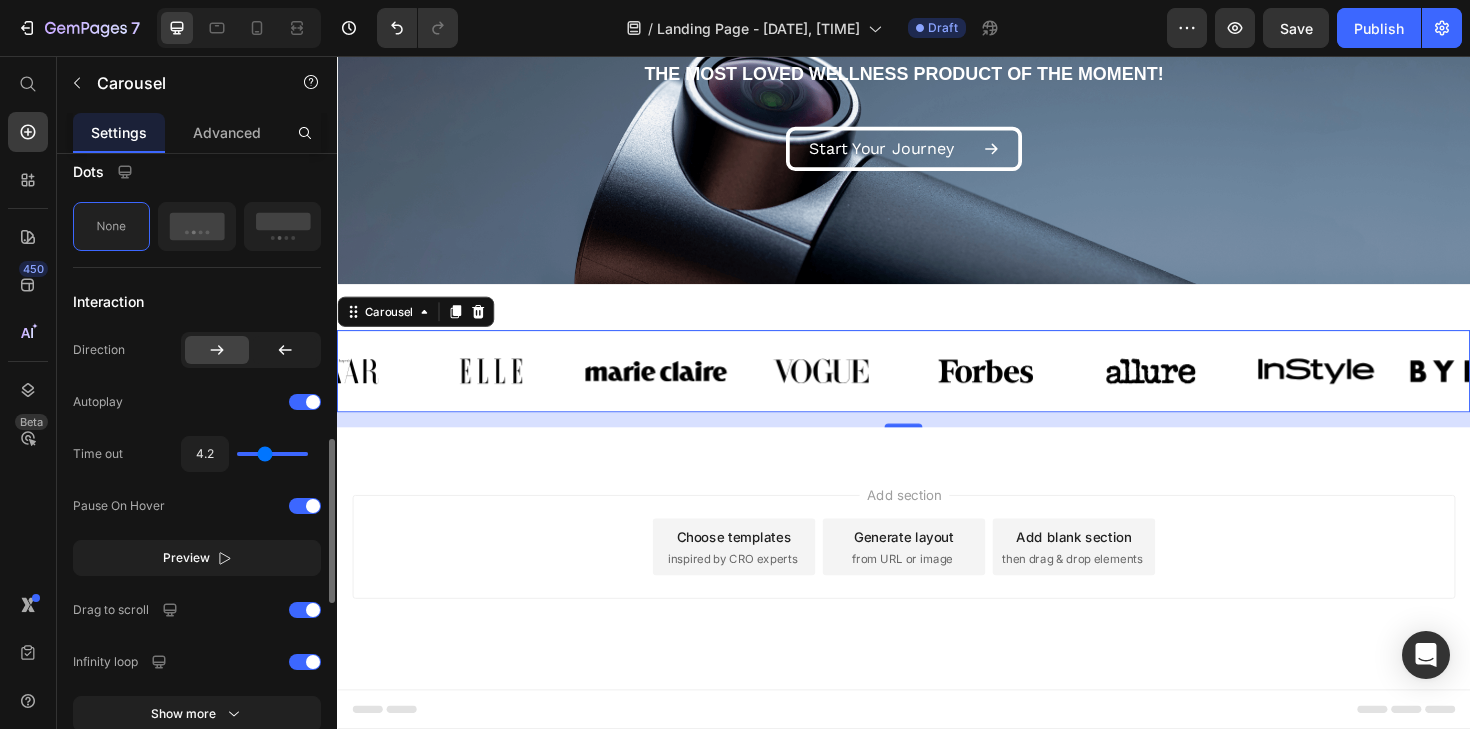 type on "4.1" 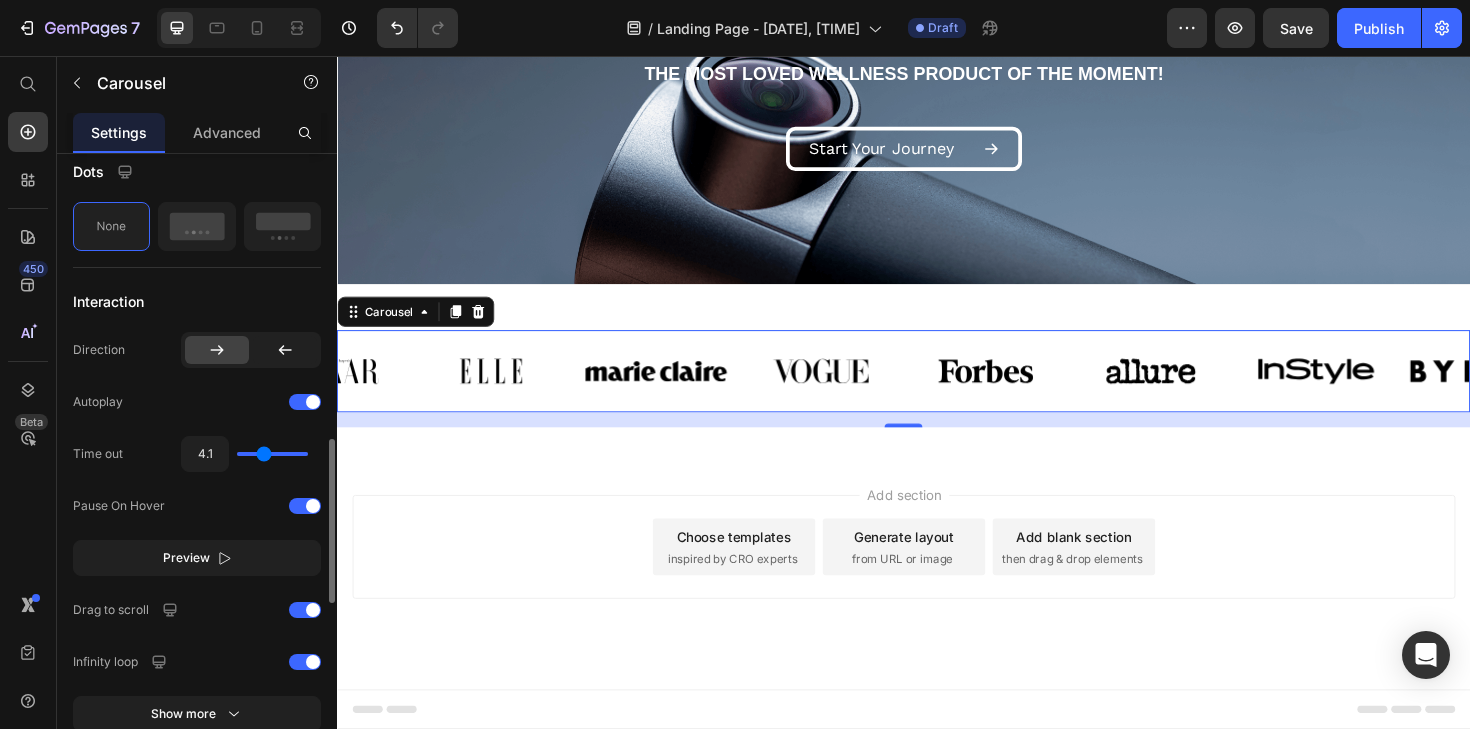 drag, startPoint x: 250, startPoint y: 456, endPoint x: 263, endPoint y: 454, distance: 13.152946 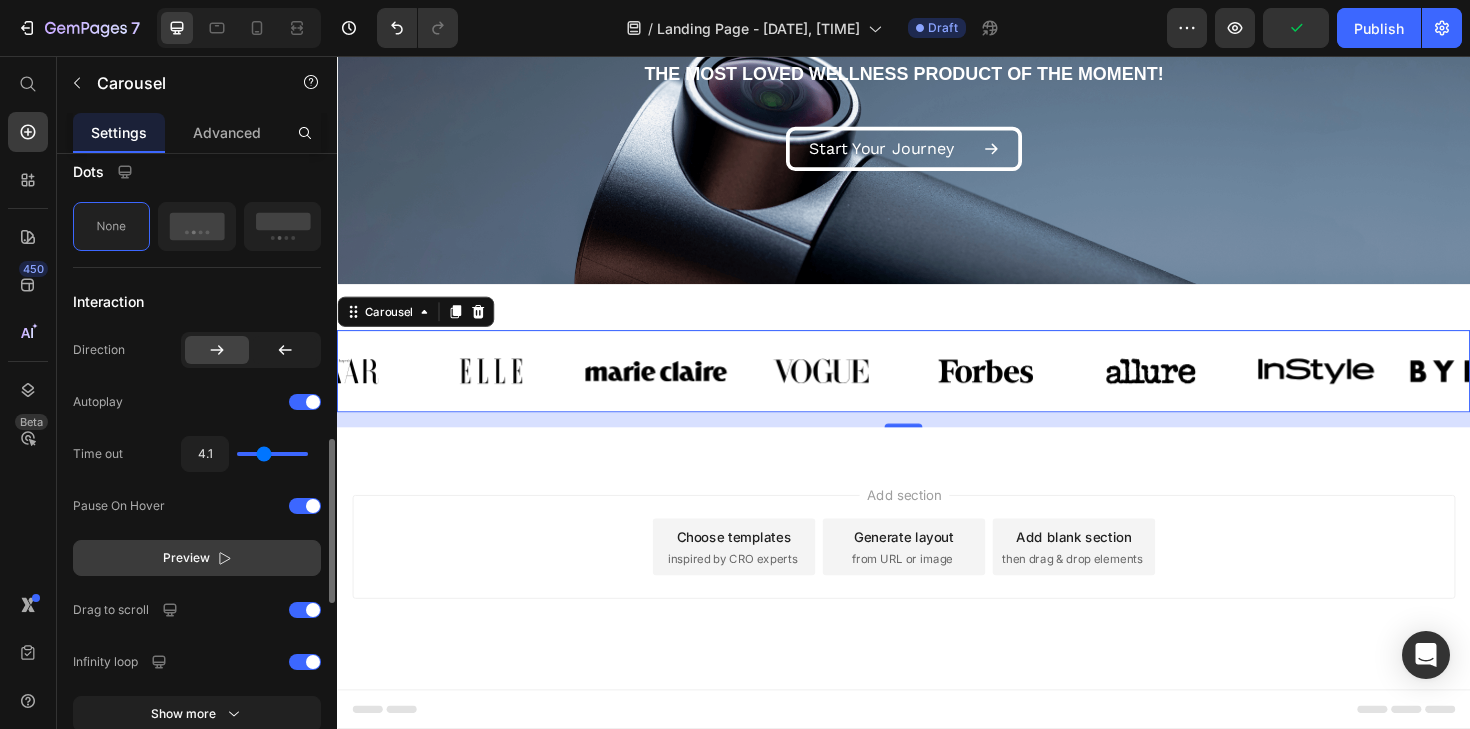 click on "Preview" at bounding box center (197, 558) 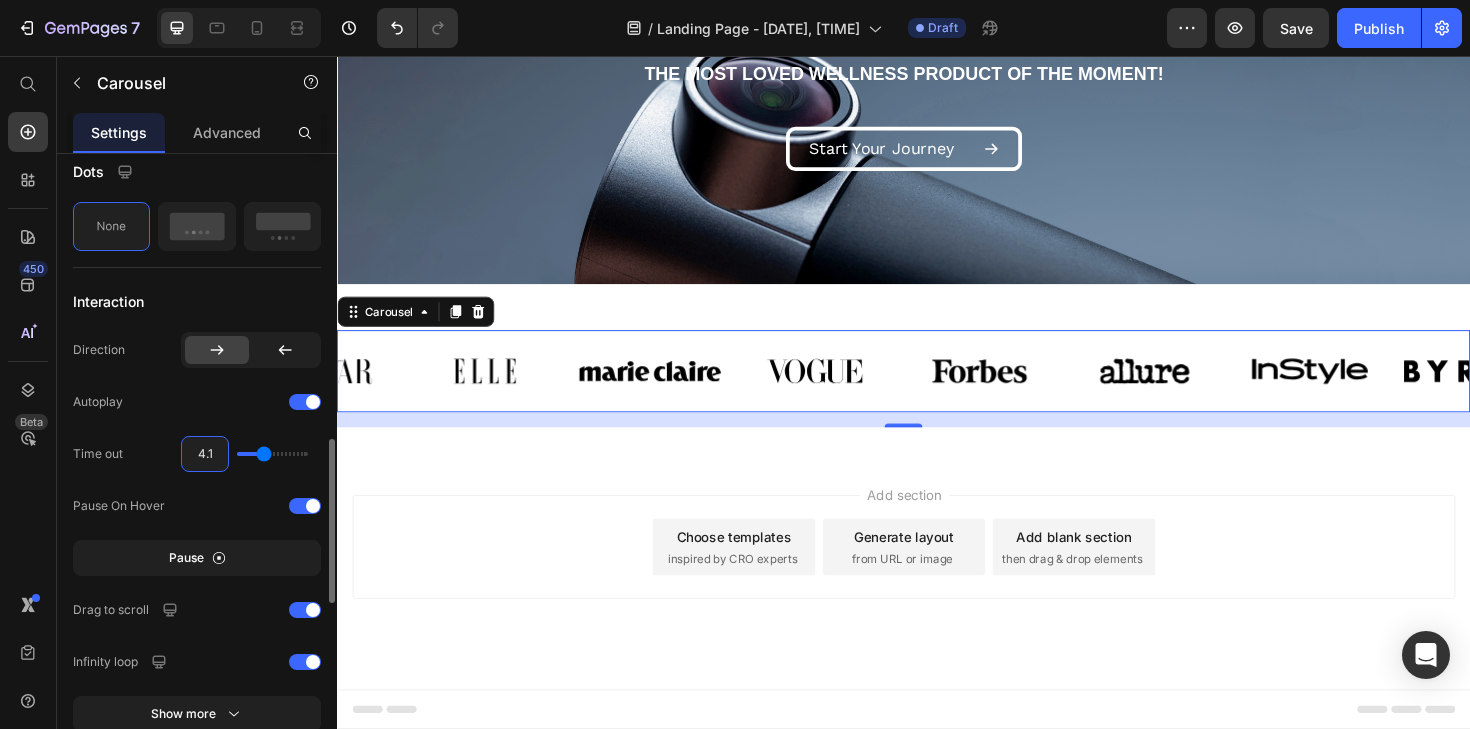 click on "4.1" at bounding box center (205, 454) 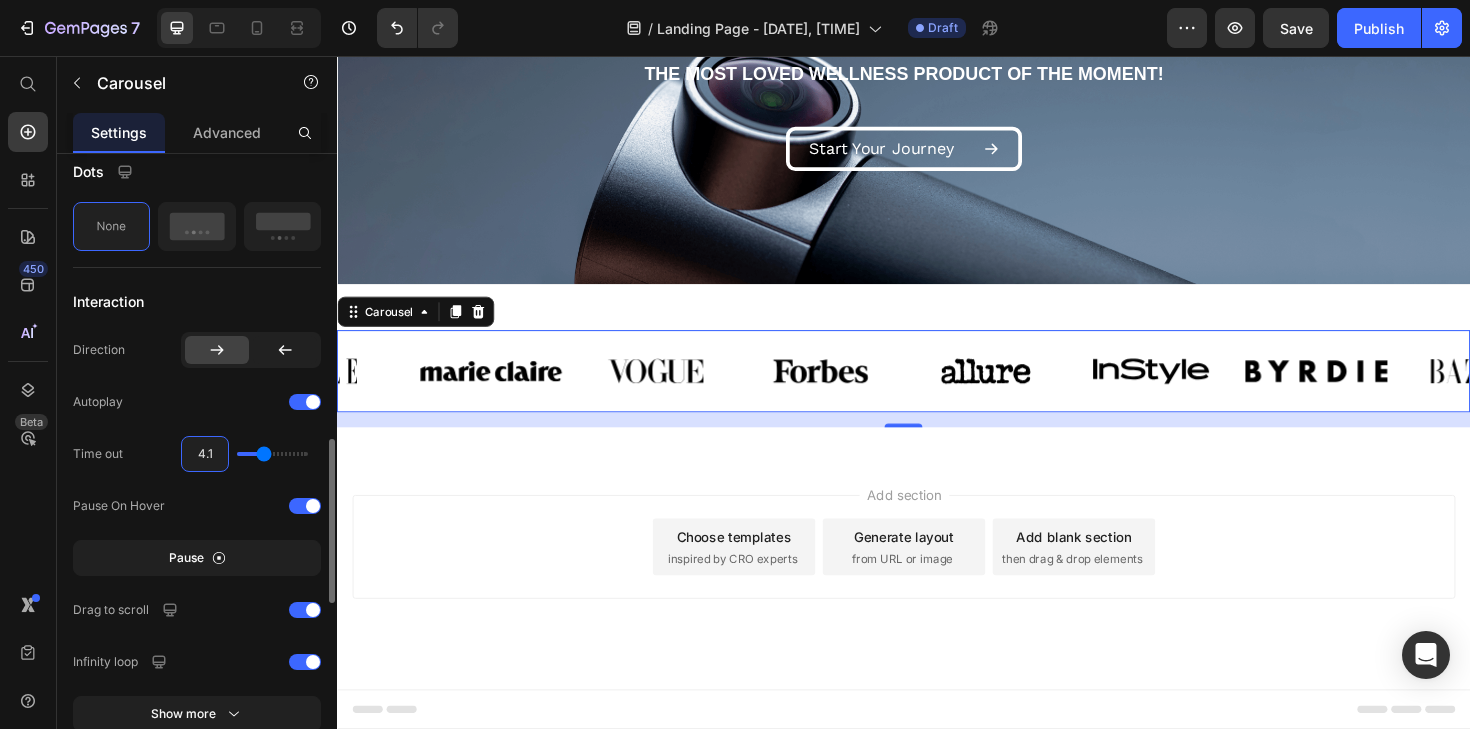 type on "2" 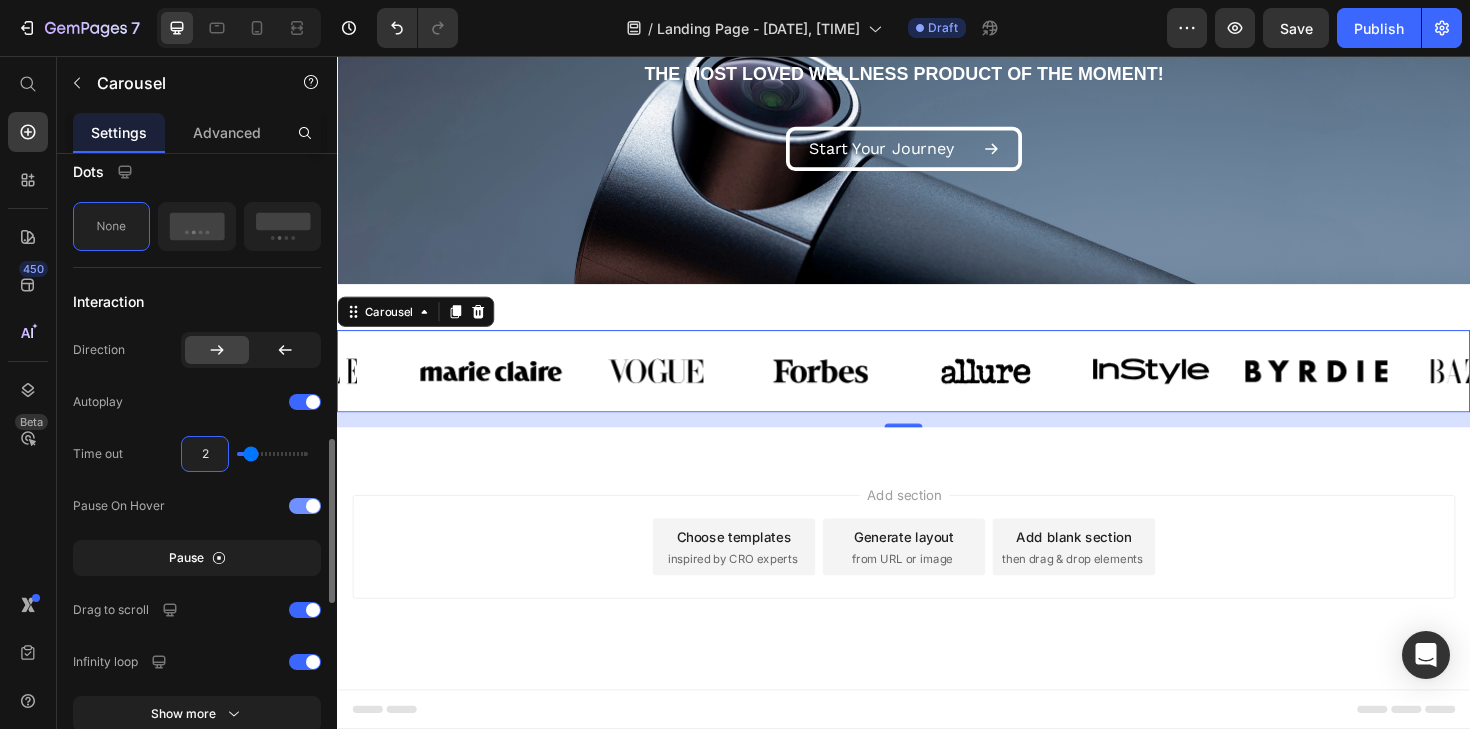 type on "2" 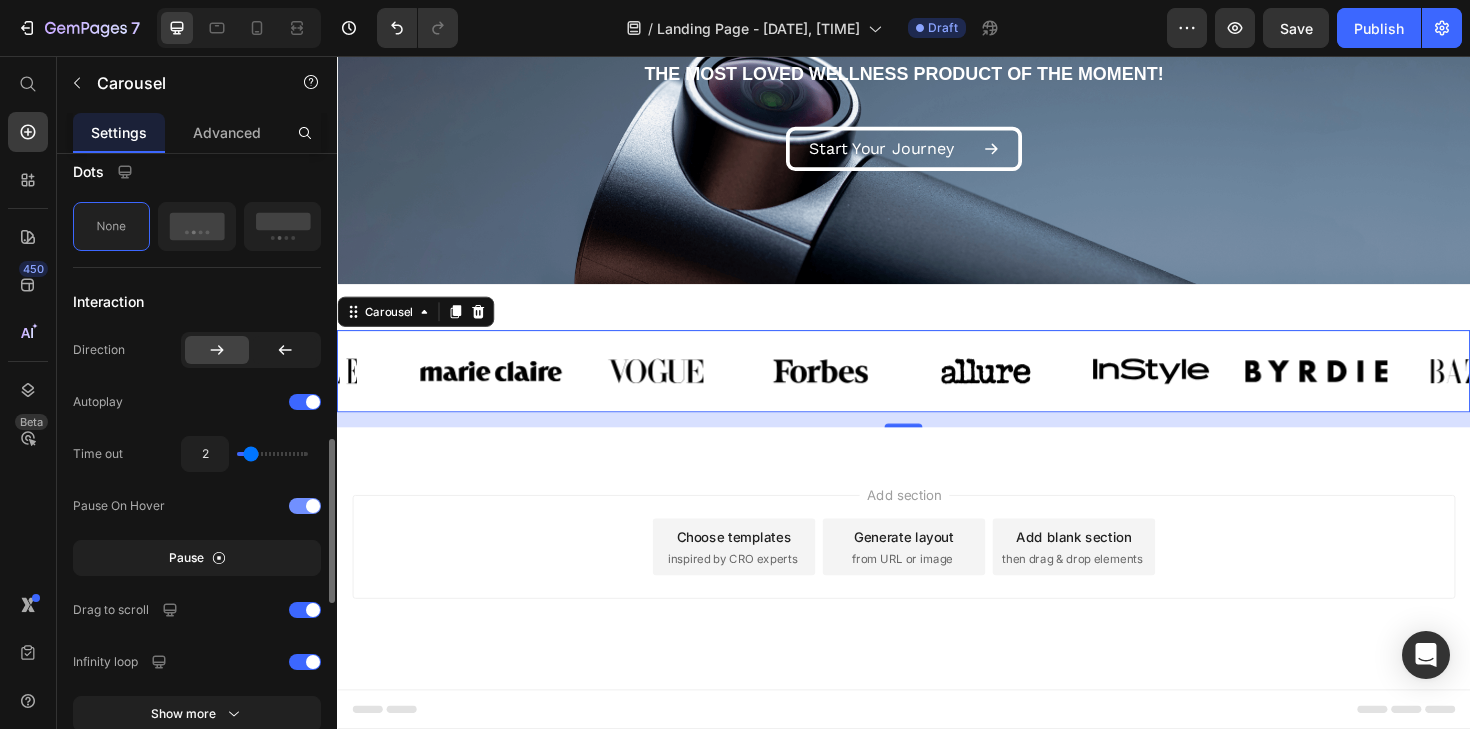 click on "Pause On Hover" at bounding box center [119, 506] 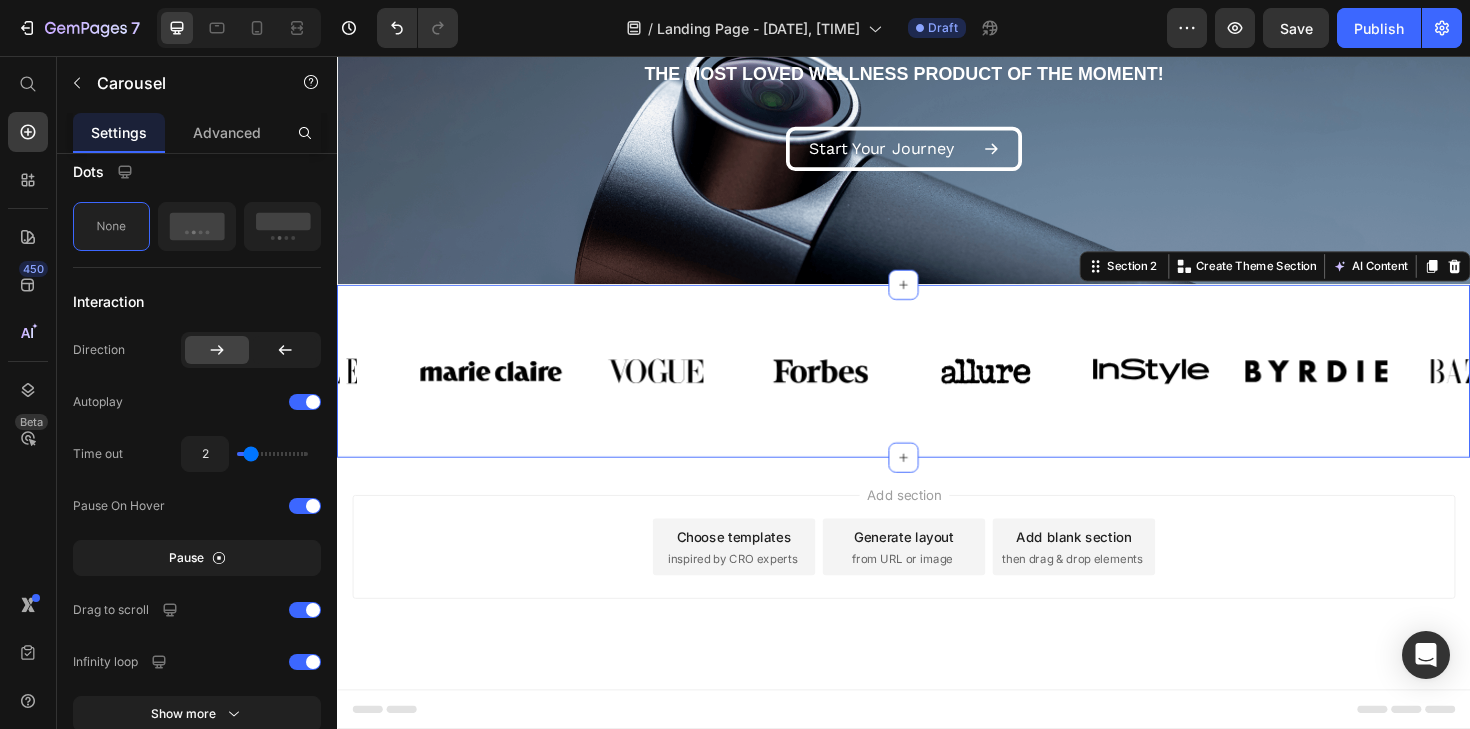 click on "Image Image Image Image Image Image Image Image Carousel Row Section 2   You can create reusable sections Create Theme Section AI Content Write with GemAI What would you like to describe here? Tone and Voice Persuasive Product Olux Ring 1st Gen Show more Generate" at bounding box center [937, 389] 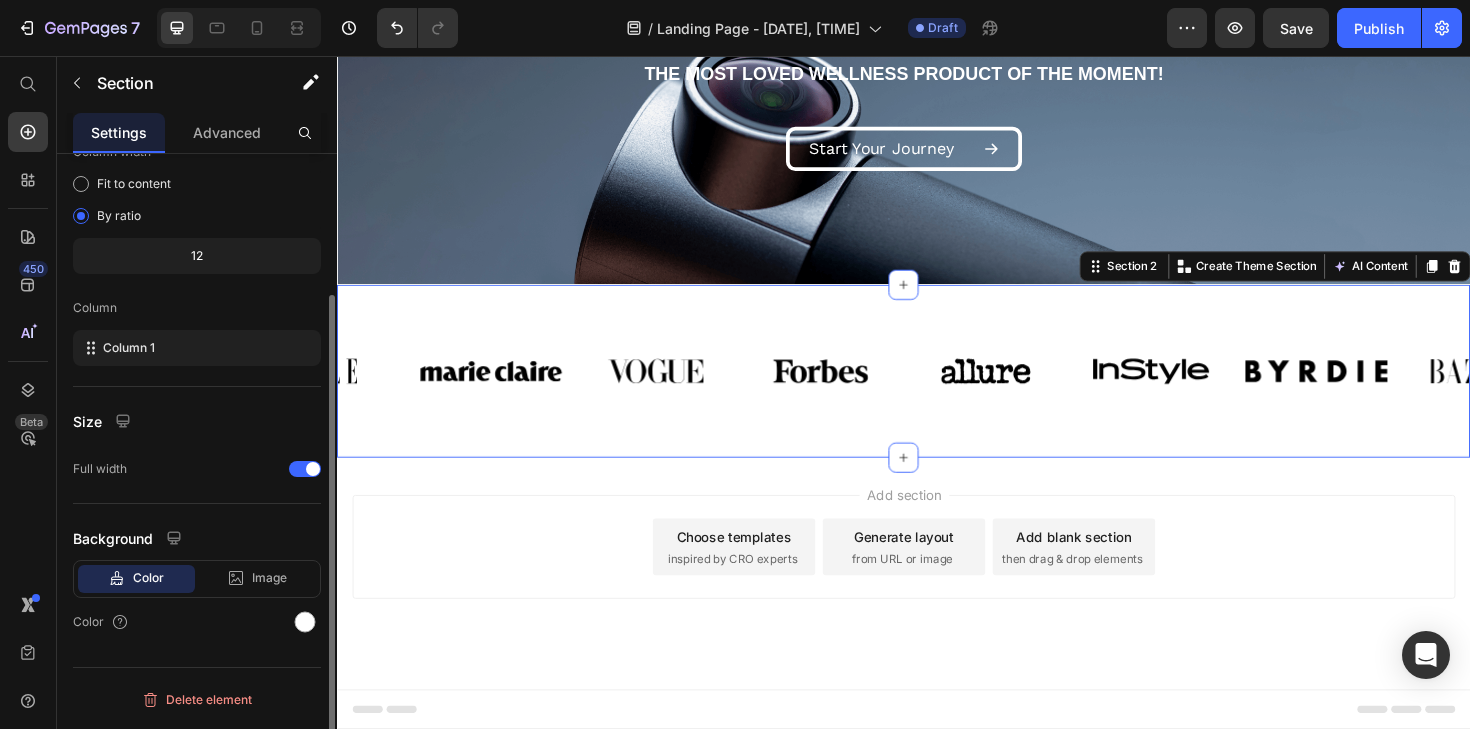 scroll, scrollTop: 0, scrollLeft: 0, axis: both 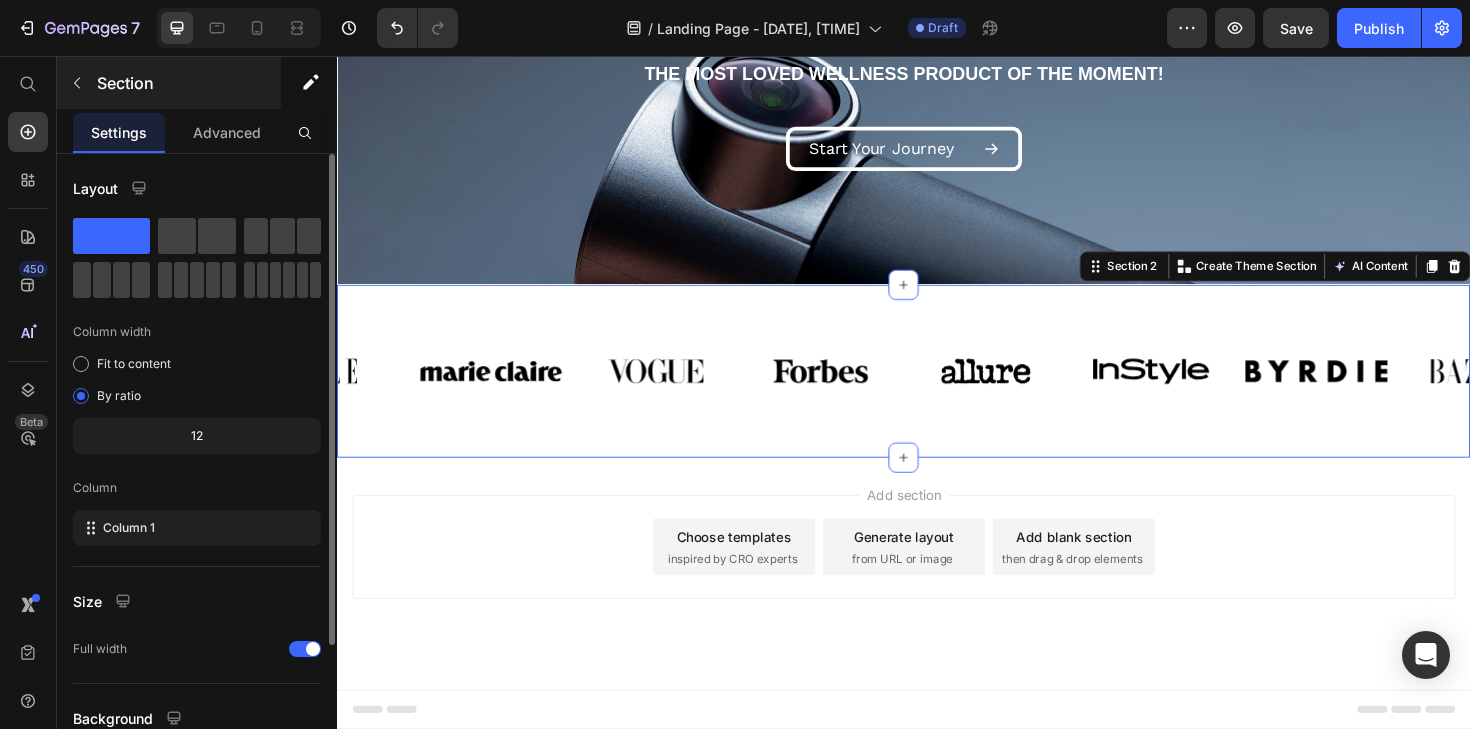 click on "Section" at bounding box center (169, 83) 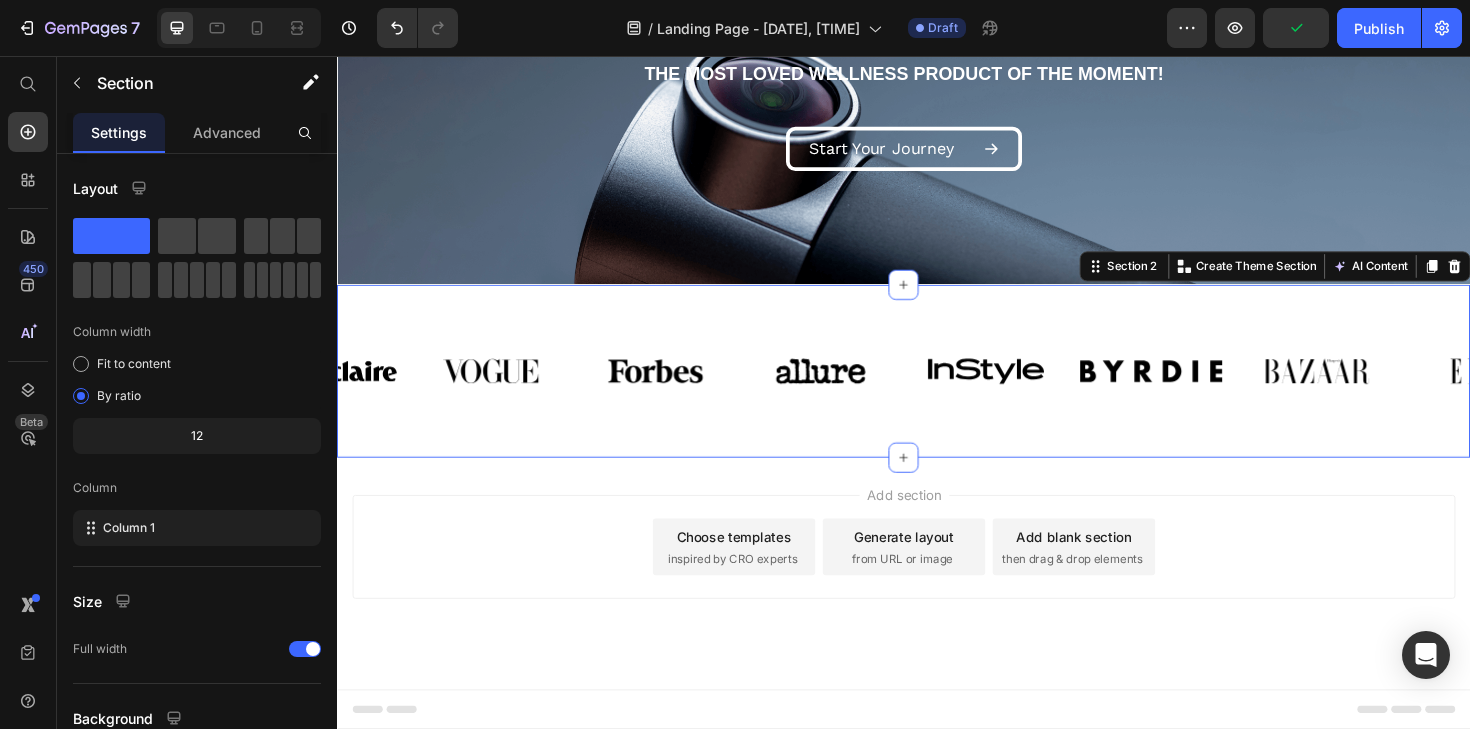 click on "Image Image Image Image Image Image Image Image Carousel Row Section 2   You can create reusable sections Create Theme Section AI Content Write with GemAI What would you like to describe here? Tone and Voice Persuasive Product Olux Ring 1st Gen Show more Generate" at bounding box center [937, 389] 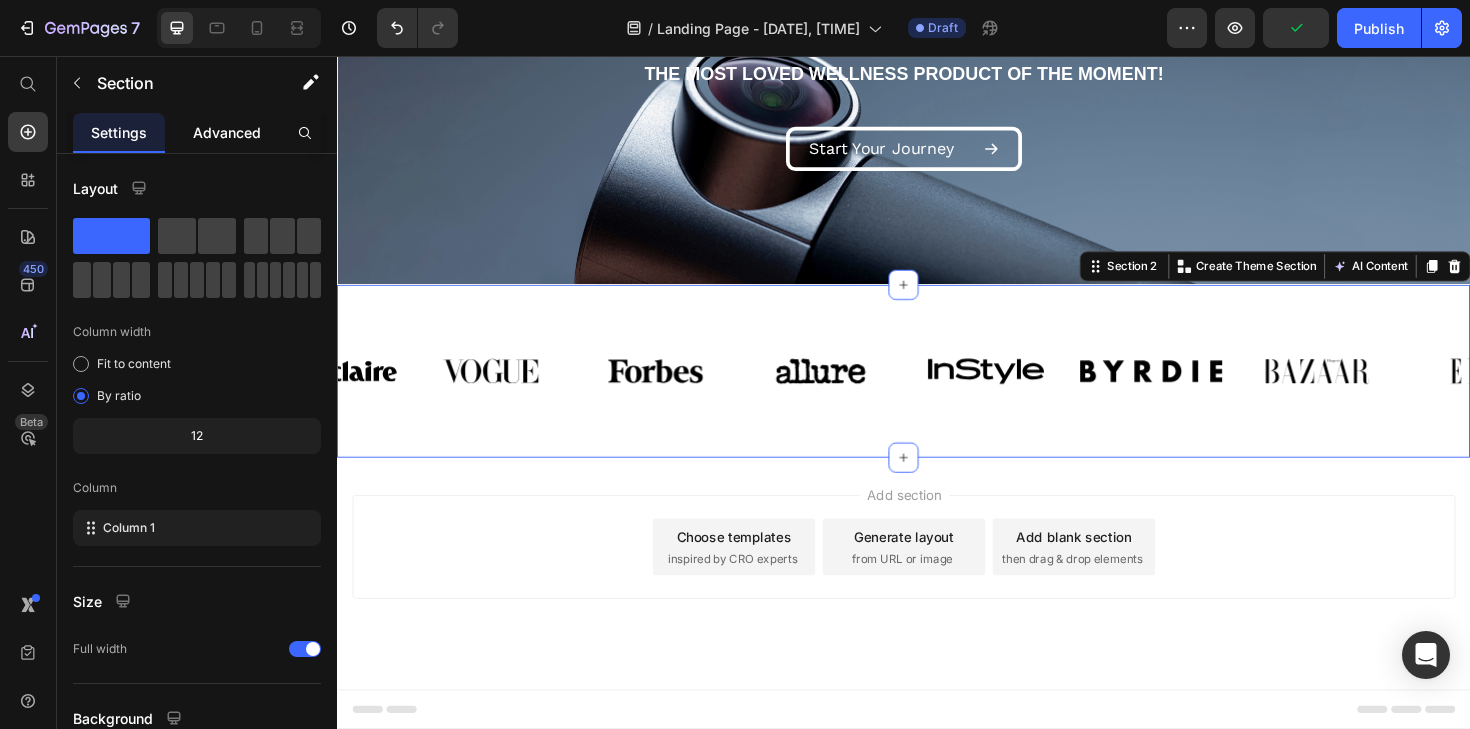 click on "Advanced" at bounding box center (227, 132) 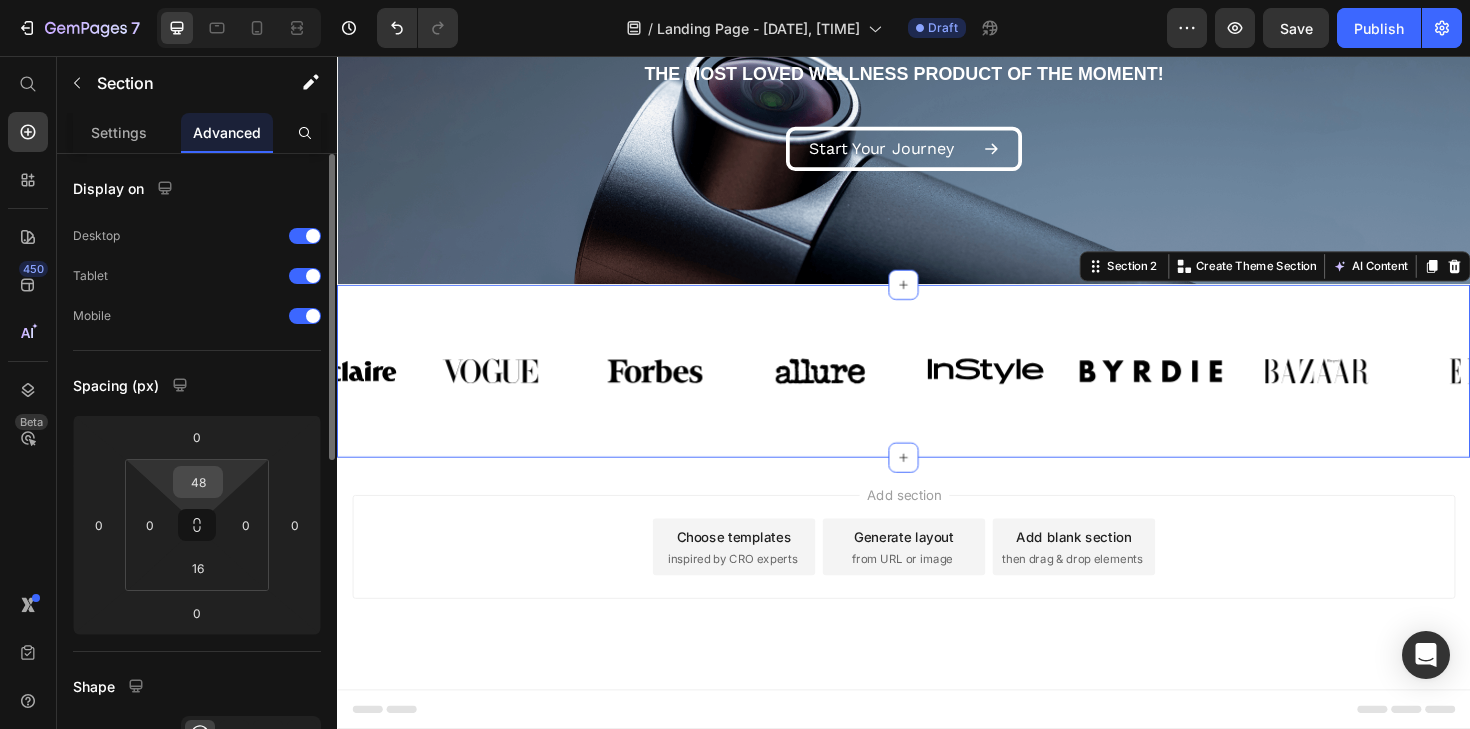 click on "48" at bounding box center (198, 482) 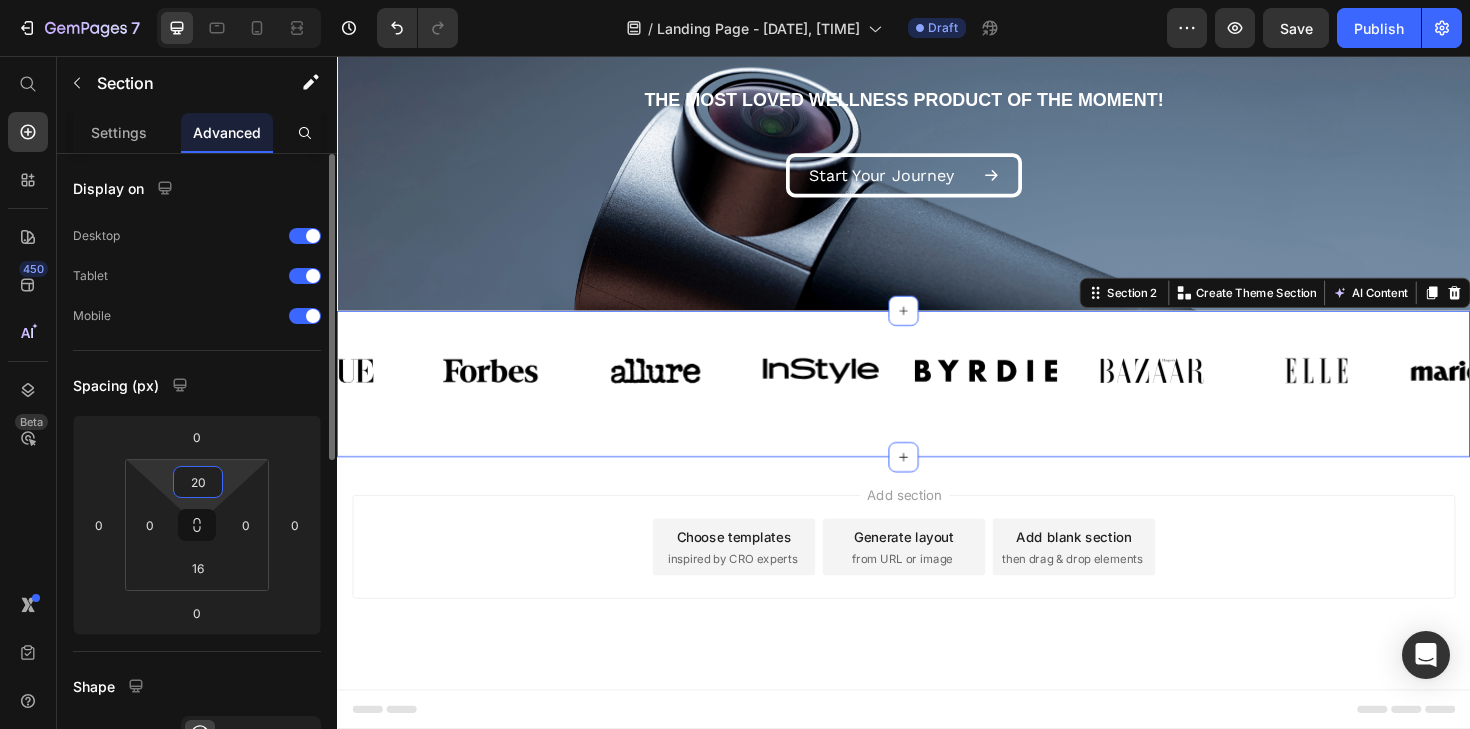 scroll, scrollTop: 271, scrollLeft: 0, axis: vertical 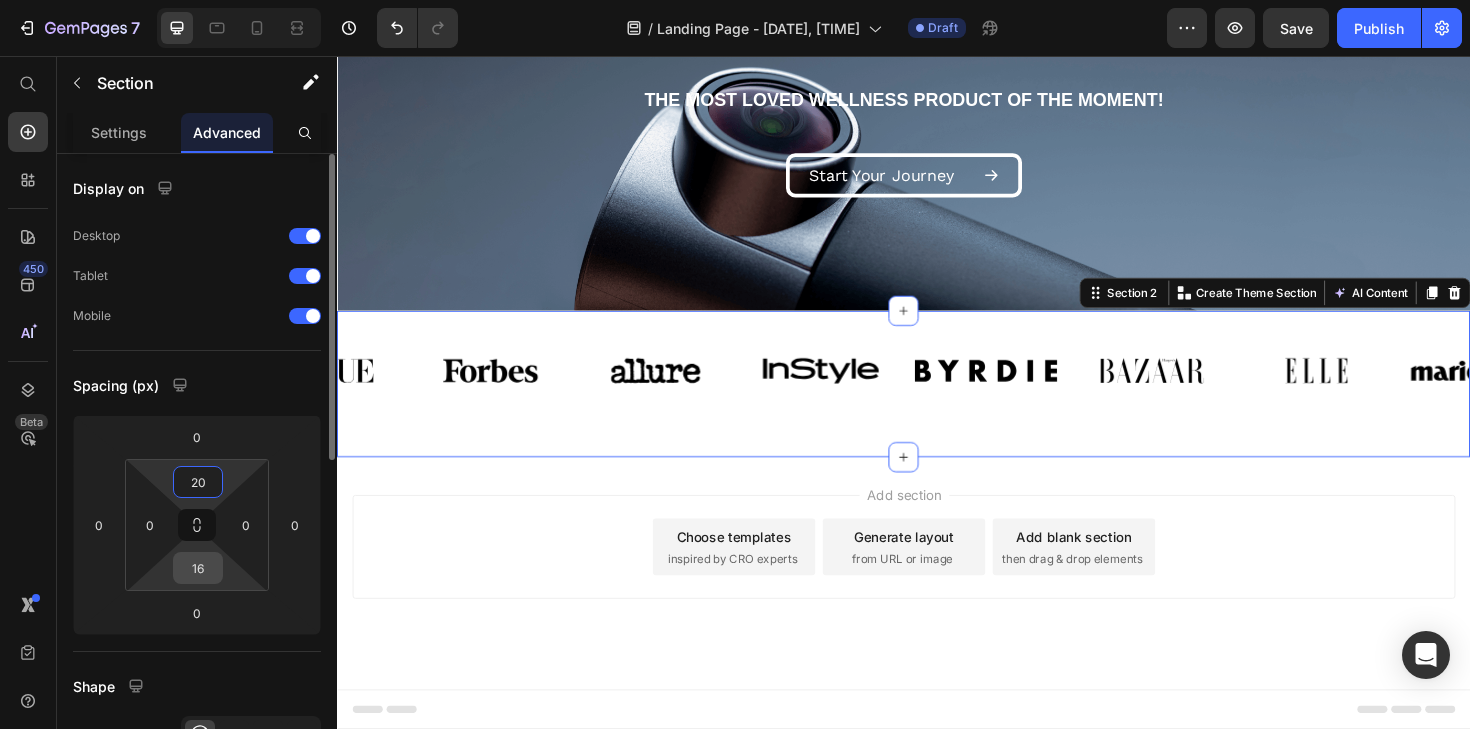 type on "20" 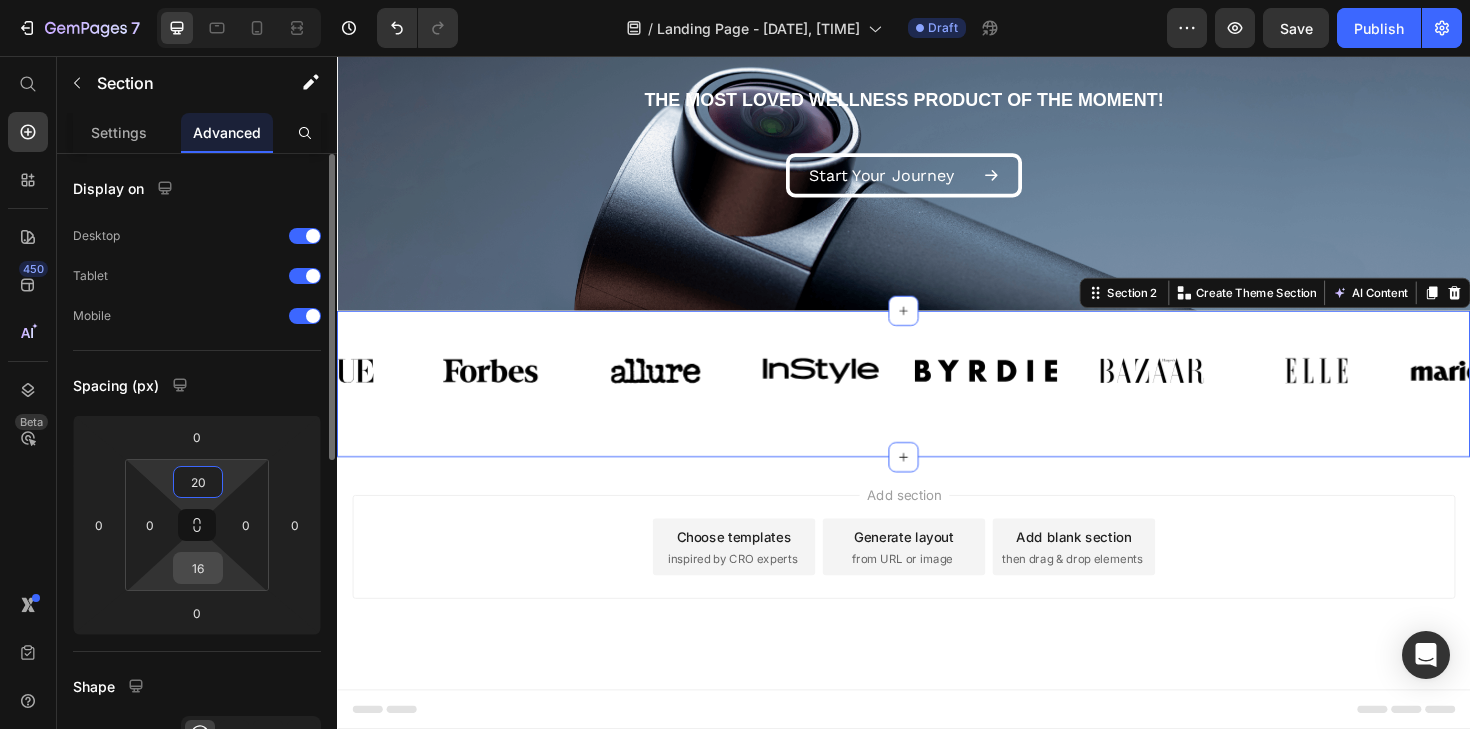 click on "16" at bounding box center (198, 568) 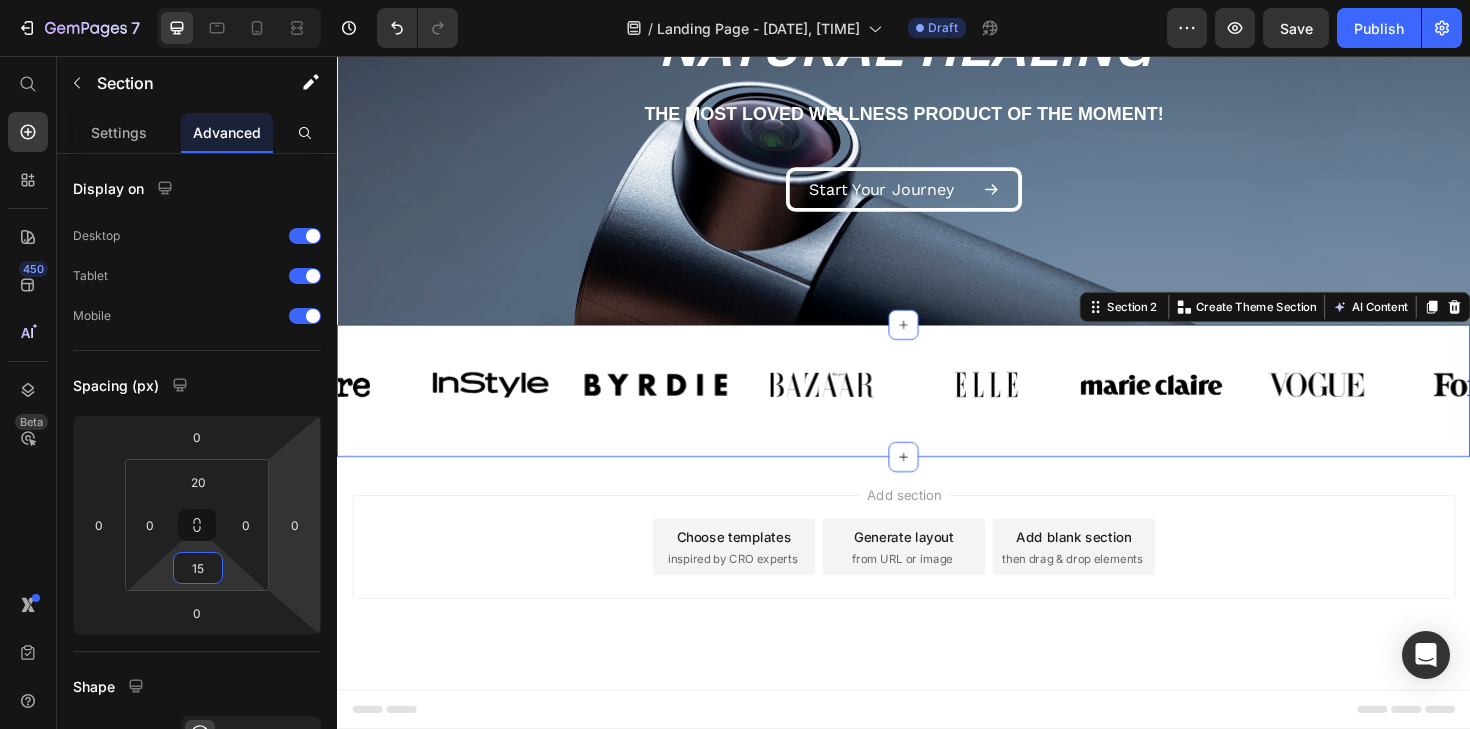 scroll, scrollTop: 270, scrollLeft: 0, axis: vertical 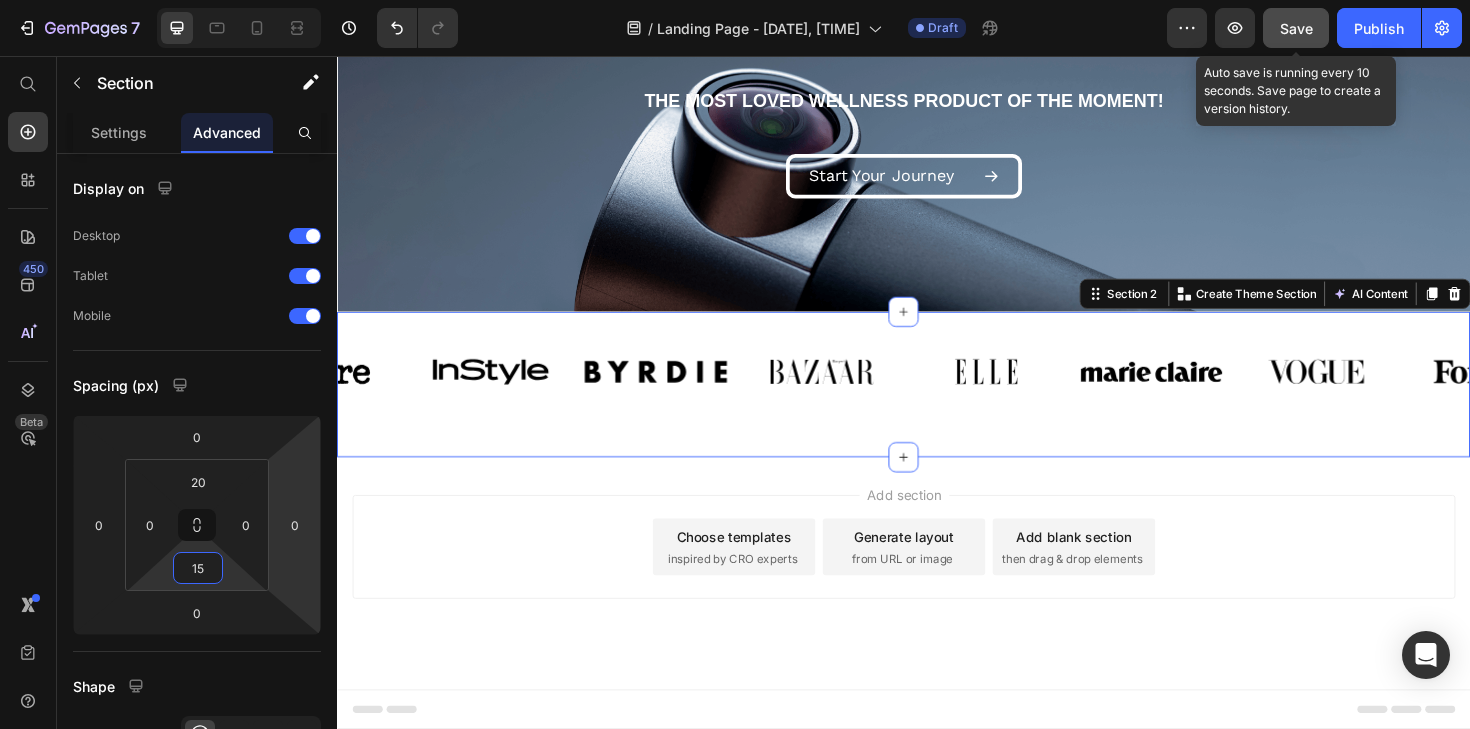 type on "15" 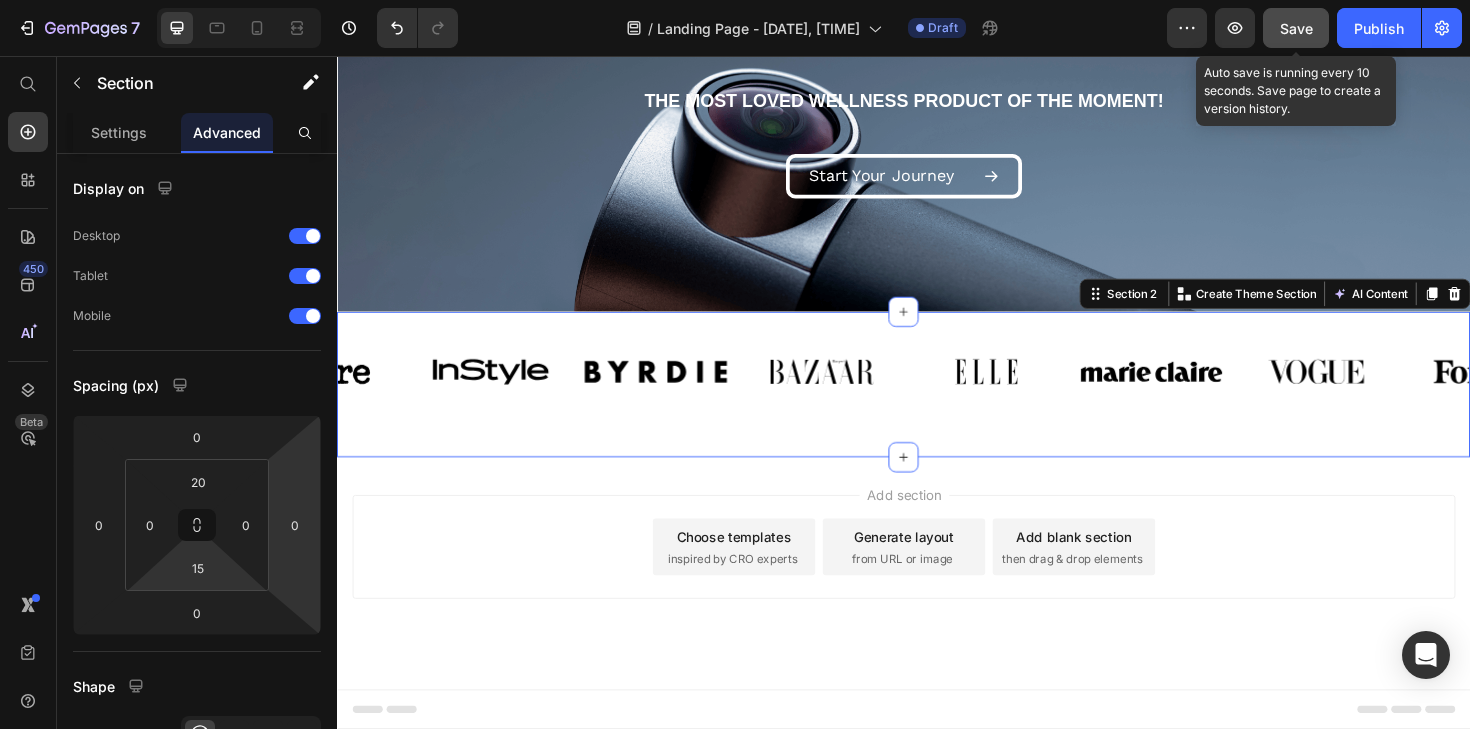click on "Save" at bounding box center [1296, 28] 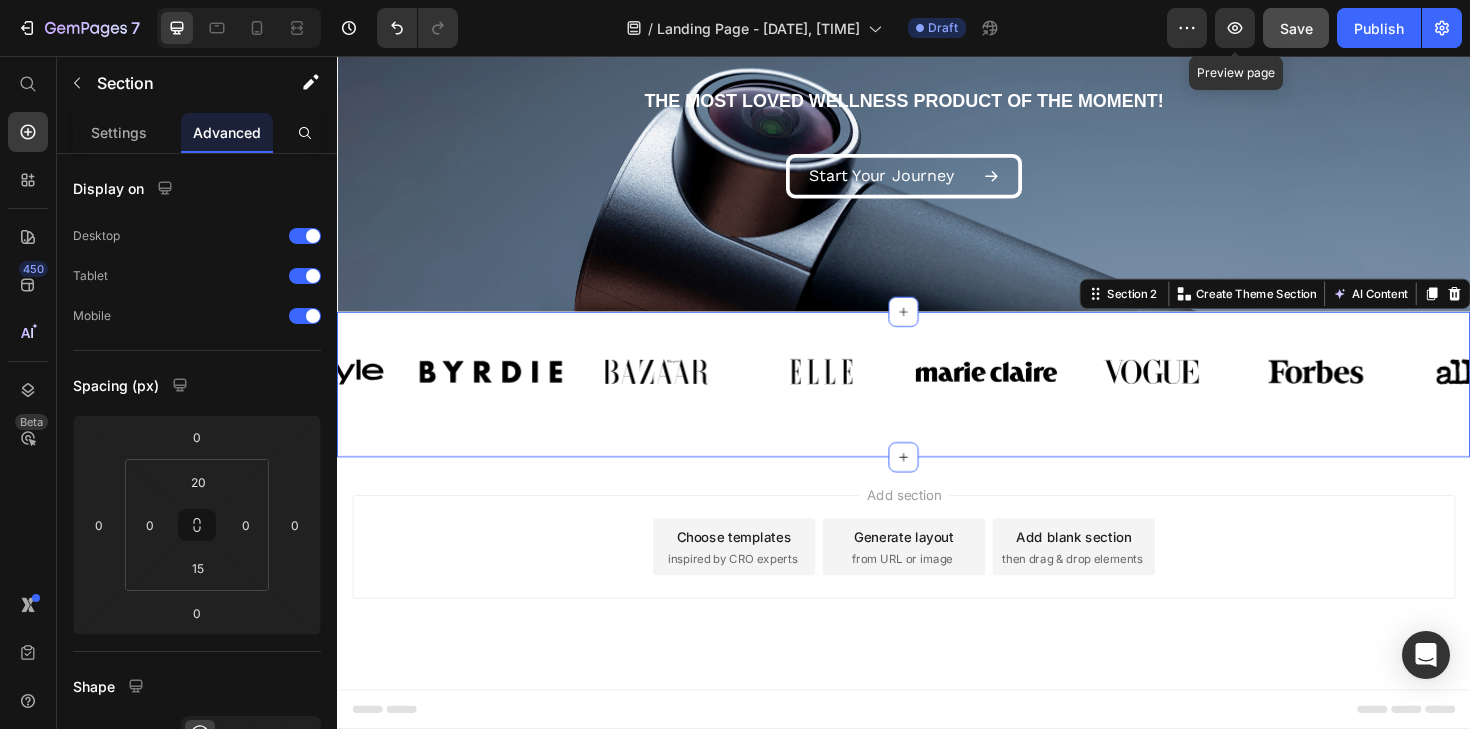 click 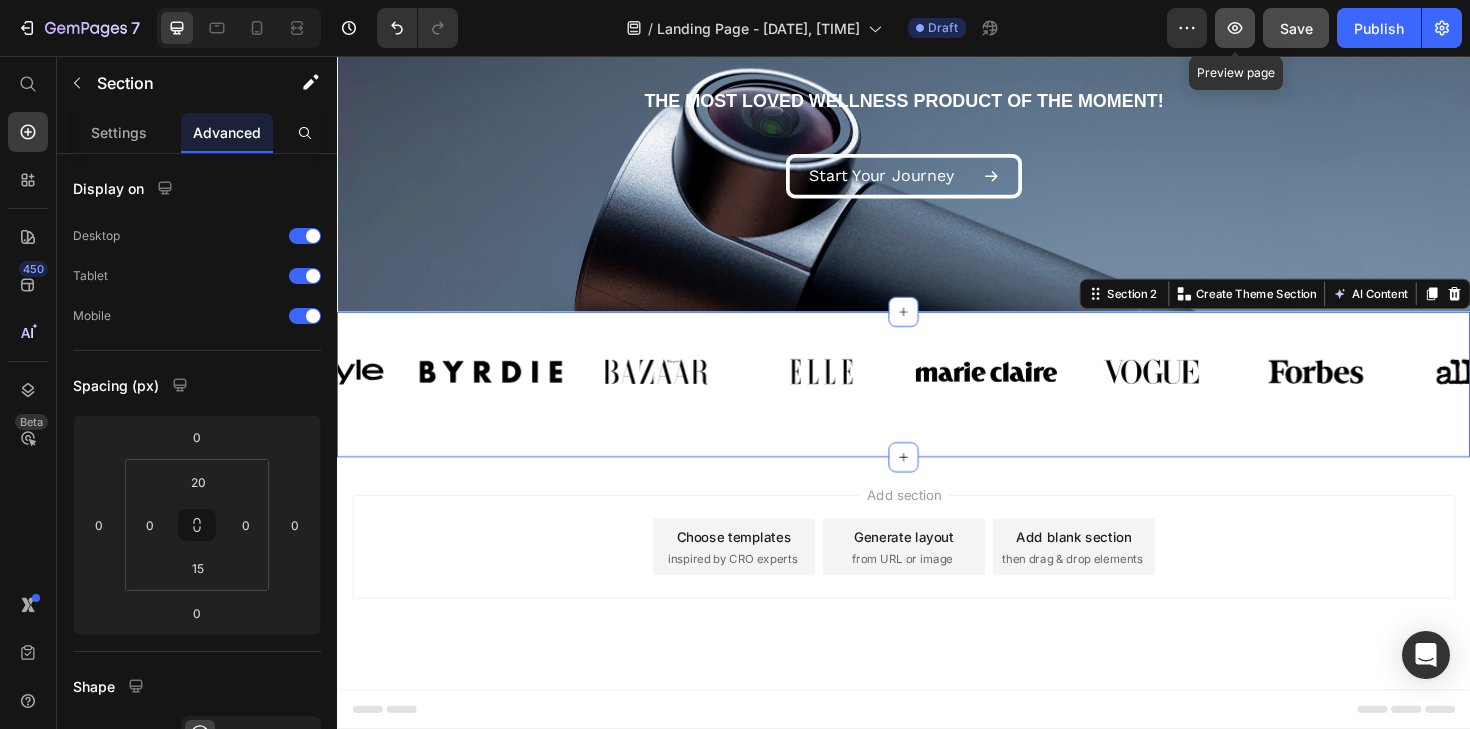 click 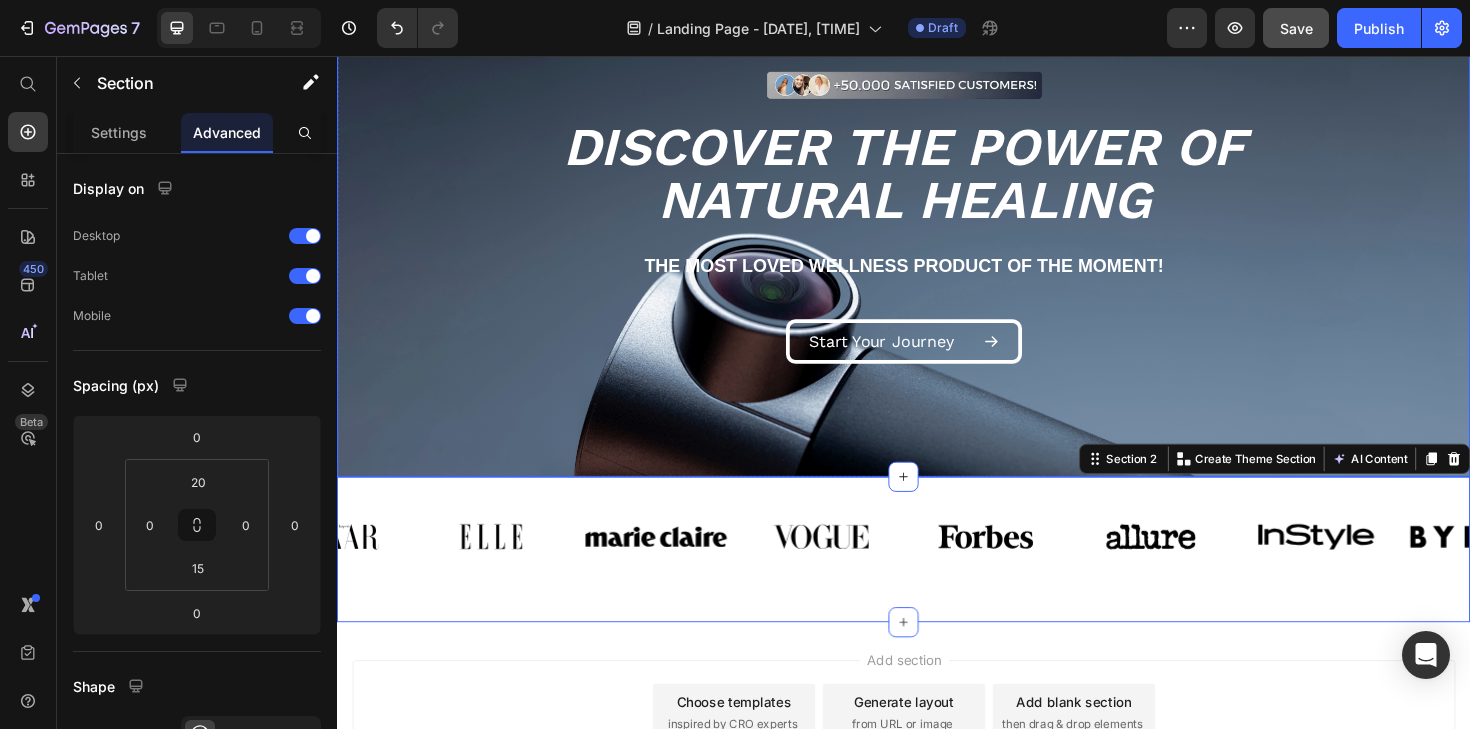 scroll, scrollTop: 0, scrollLeft: 0, axis: both 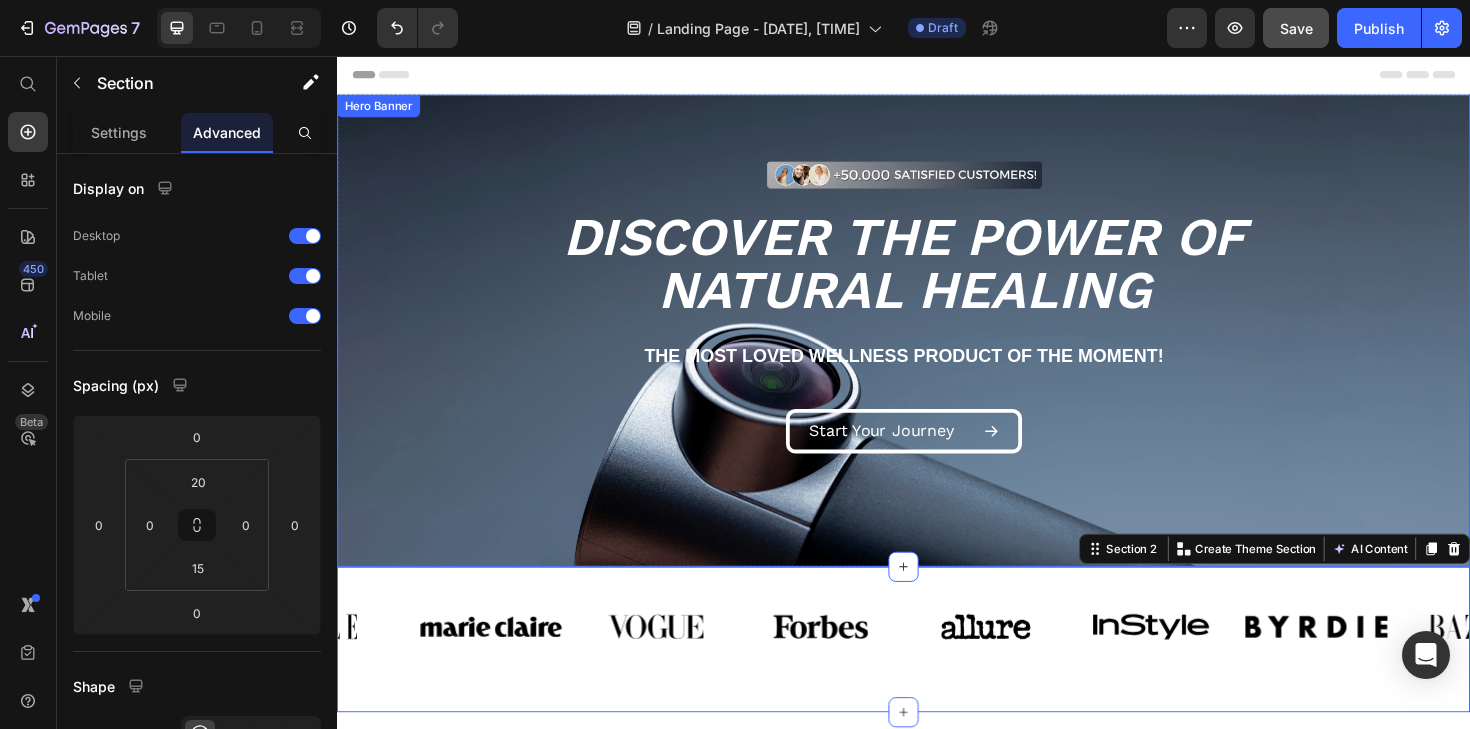 click at bounding box center [937, 347] 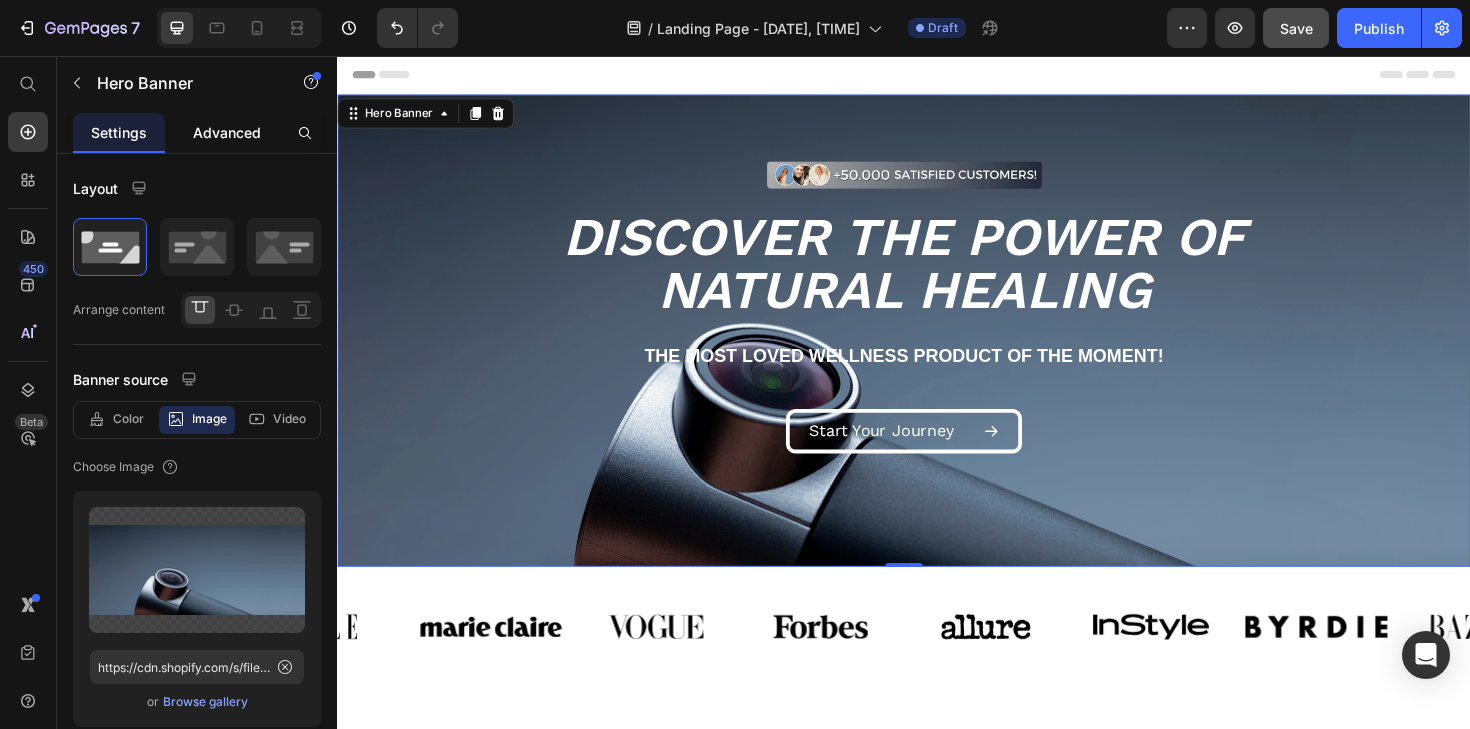 click on "Advanced" at bounding box center (227, 132) 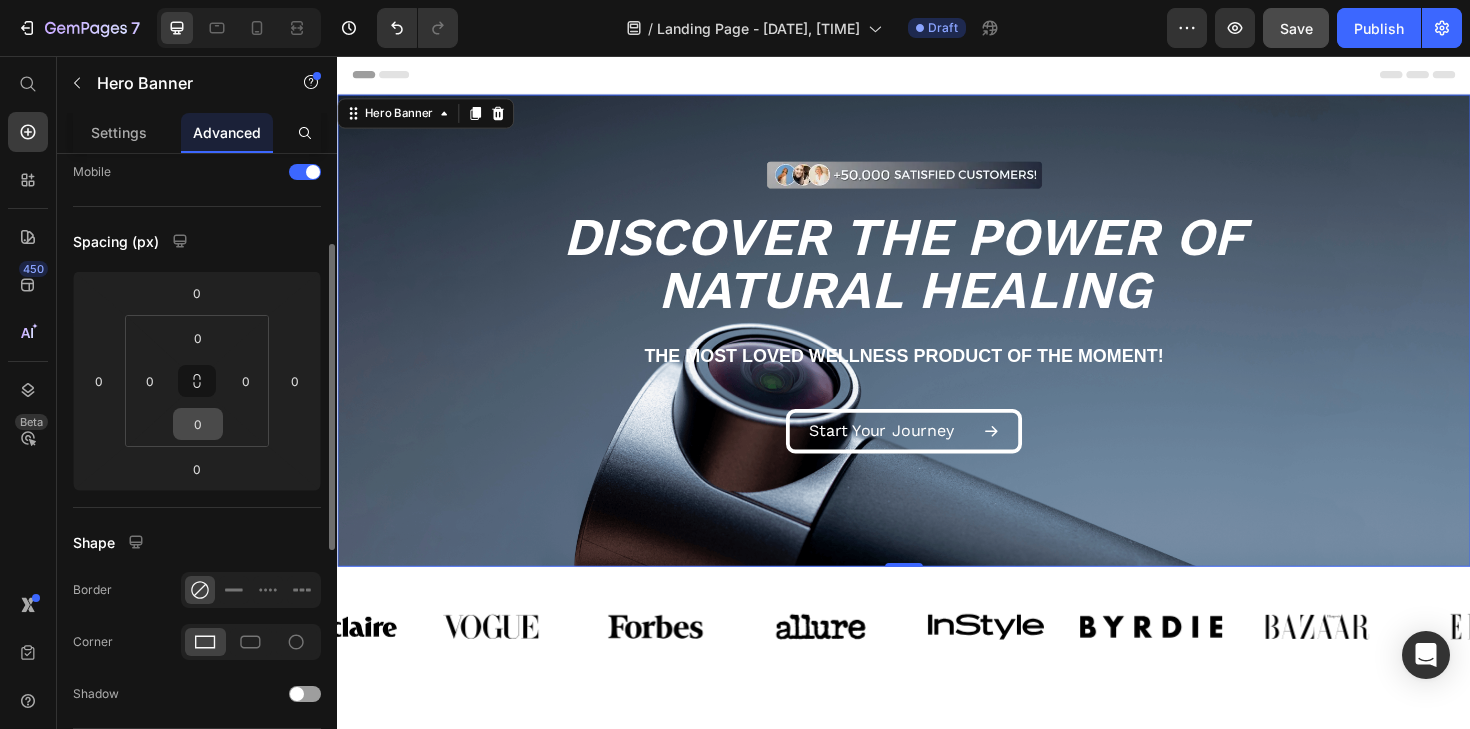 scroll, scrollTop: 158, scrollLeft: 0, axis: vertical 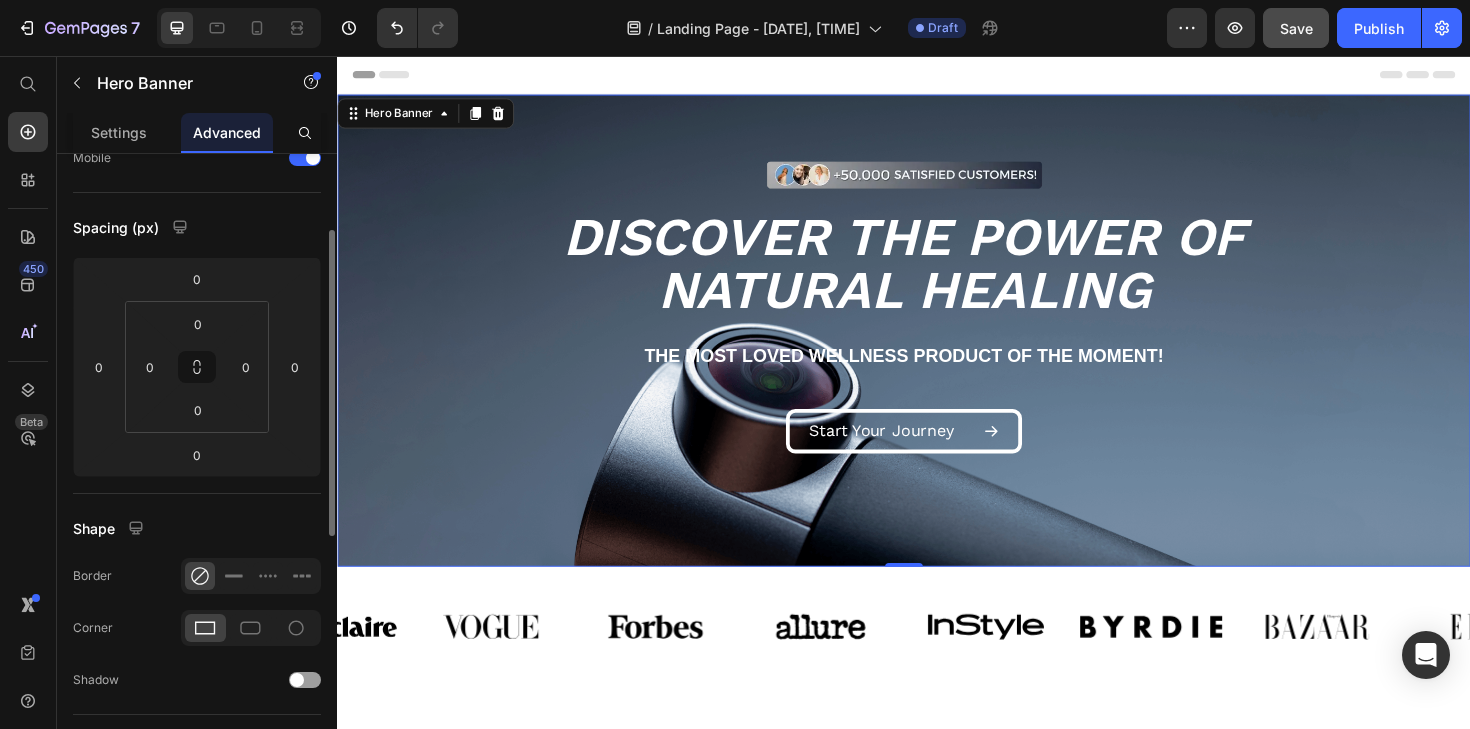 click on "Image Image Image Image Image Image Image Image Carousel Row Section 2" at bounding box center (937, 324) 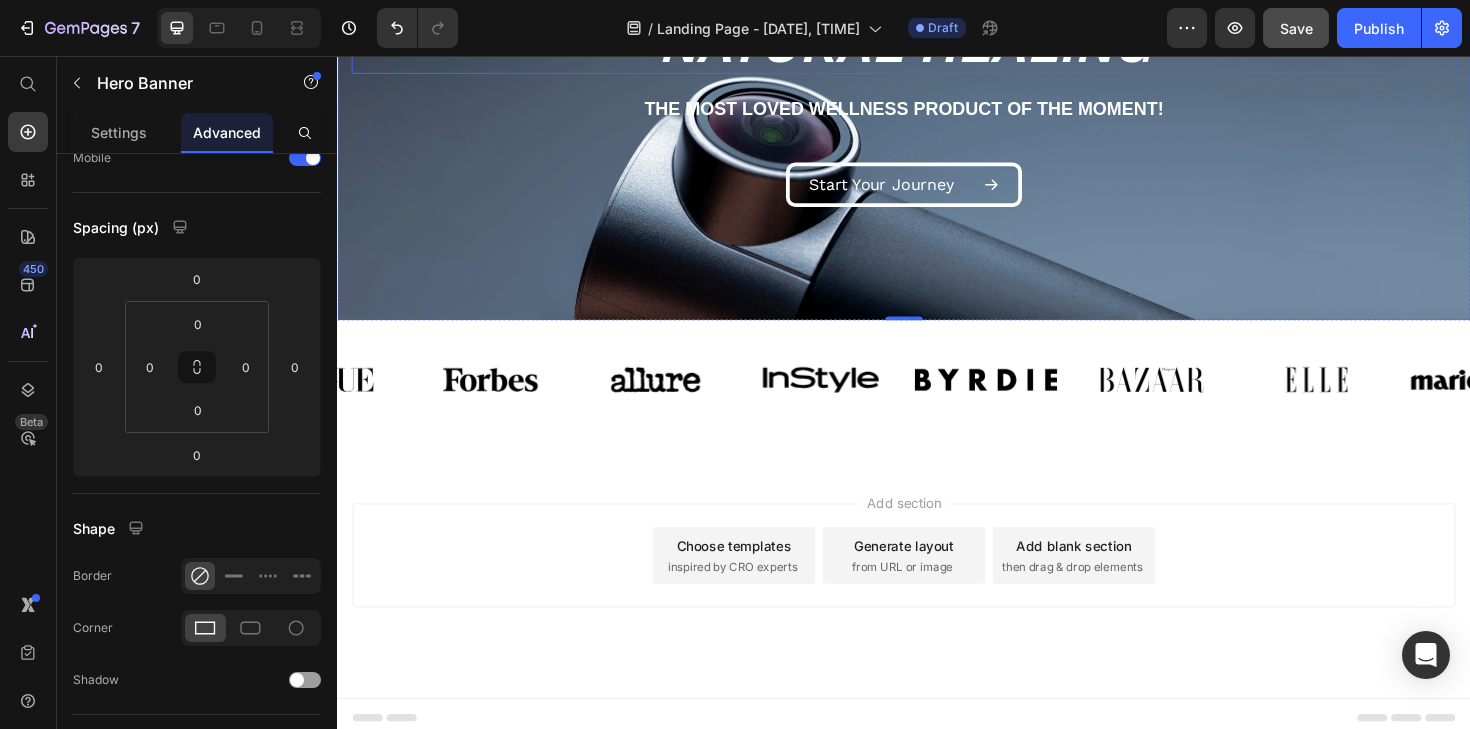 scroll, scrollTop: 270, scrollLeft: 0, axis: vertical 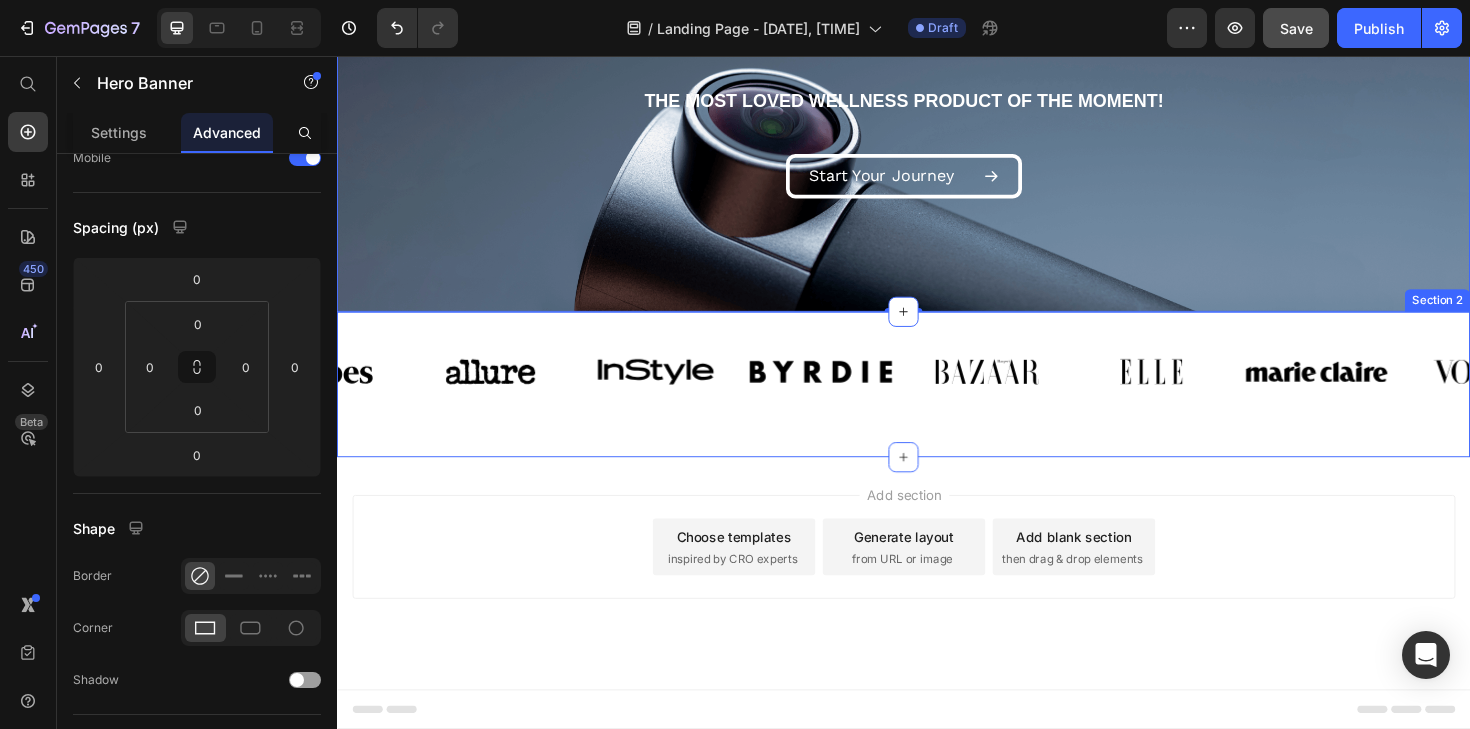 click on "Add section Choose templates inspired by CRO experts Generate layout from URL or image Add blank section then drag & drop elements" at bounding box center [937, 576] 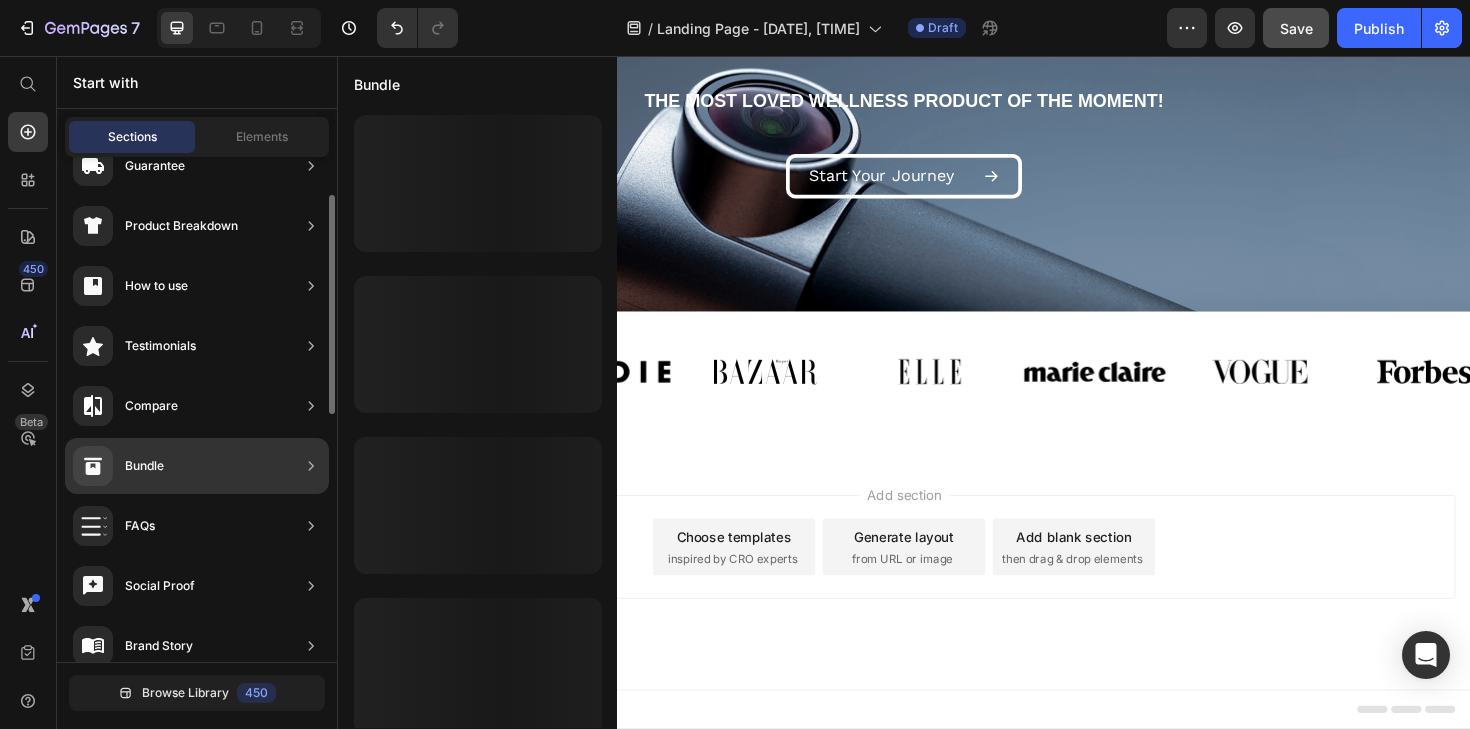 scroll, scrollTop: 291, scrollLeft: 0, axis: vertical 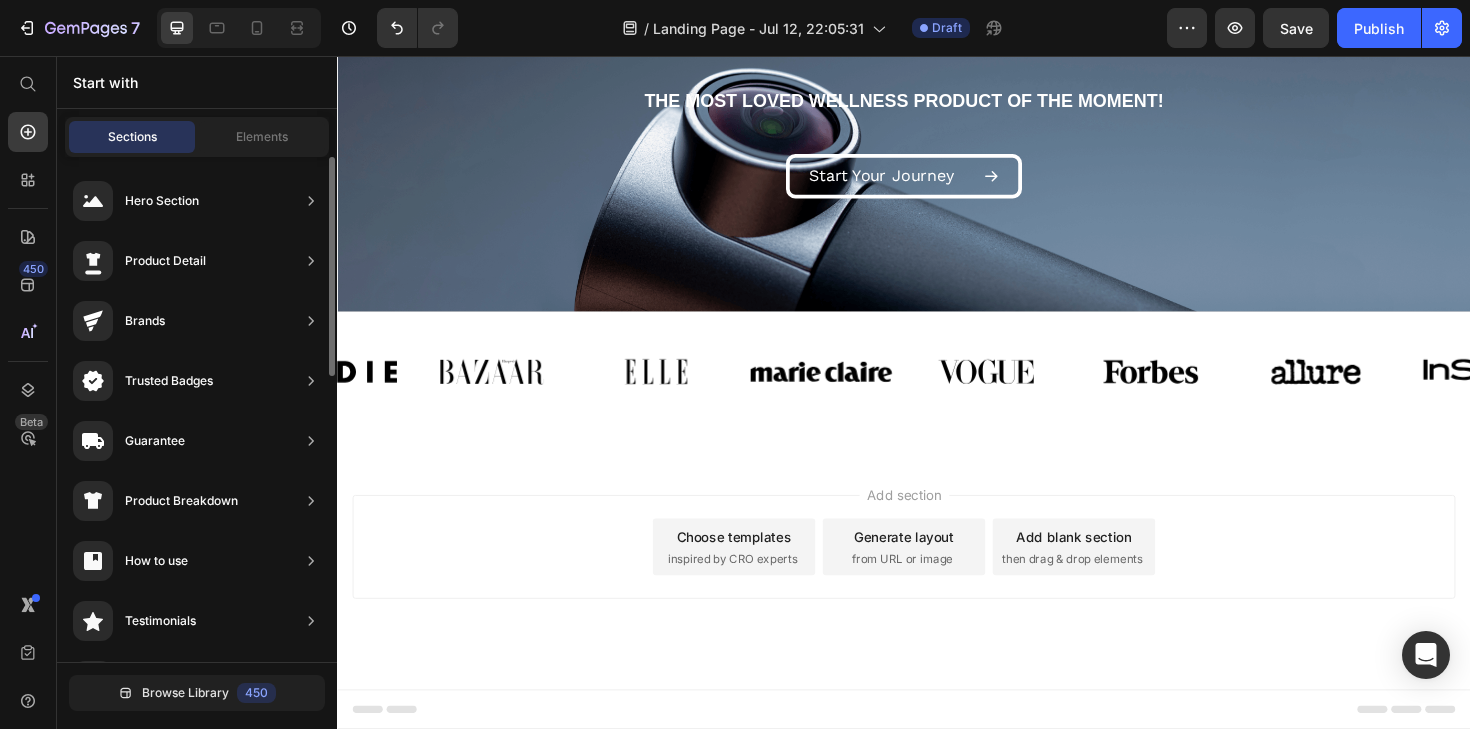 click on "Choose templates inspired by CRO experts" at bounding box center (757, 576) 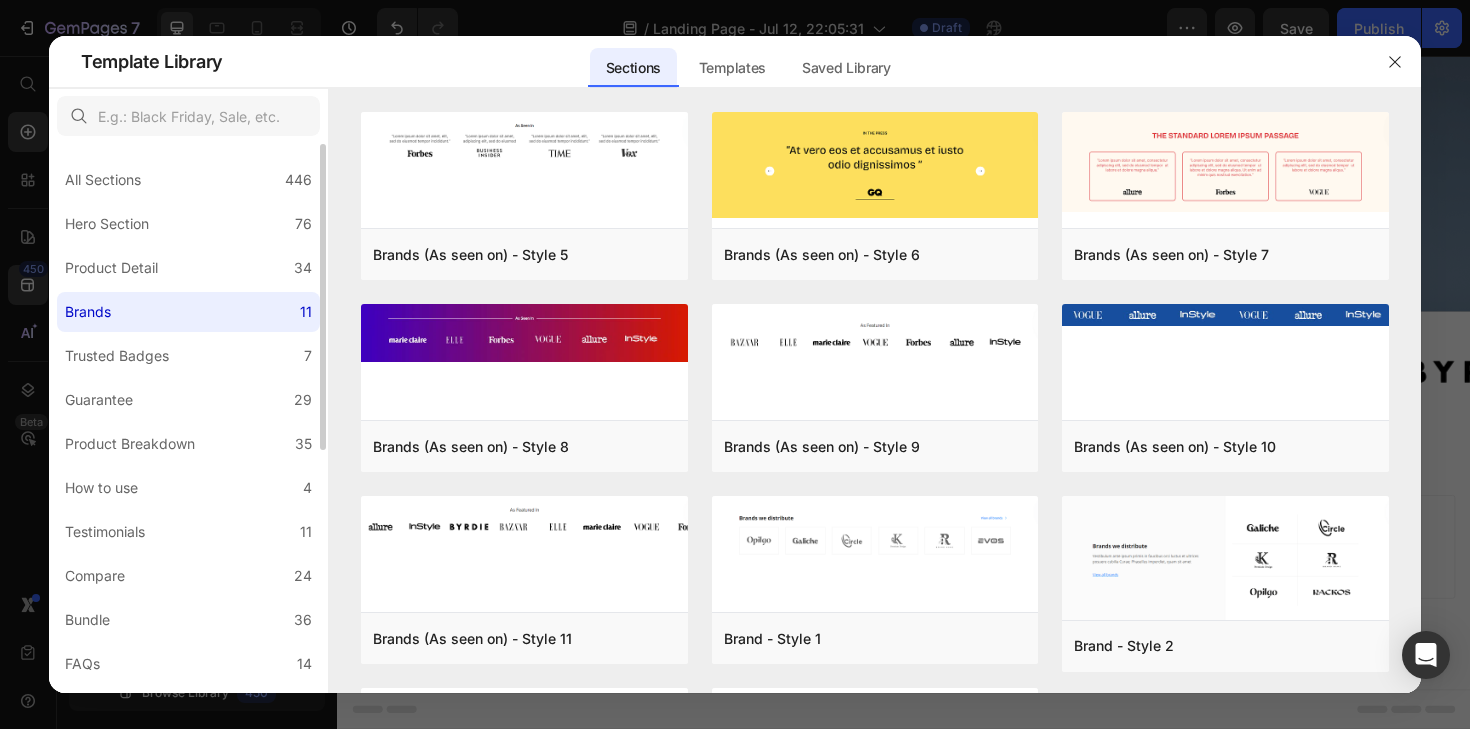 click on "All Sections 446 Hero Section 76 Product Detail 34 Brands 11 Trusted Badges 7 Guarantee 29 Product Breakdown 35 How to use 4 Testimonials 11 Compare 24 Bundle 36 FAQs 14 Social Proof 43 Brand Story 19 Product List 22 Collection 19 Blog List 3 Contact 10 Sticky Add to Cart 11 Custom Footer 15 Mobile Focused 27 Announcement Bar 7" at bounding box center (188, 634) 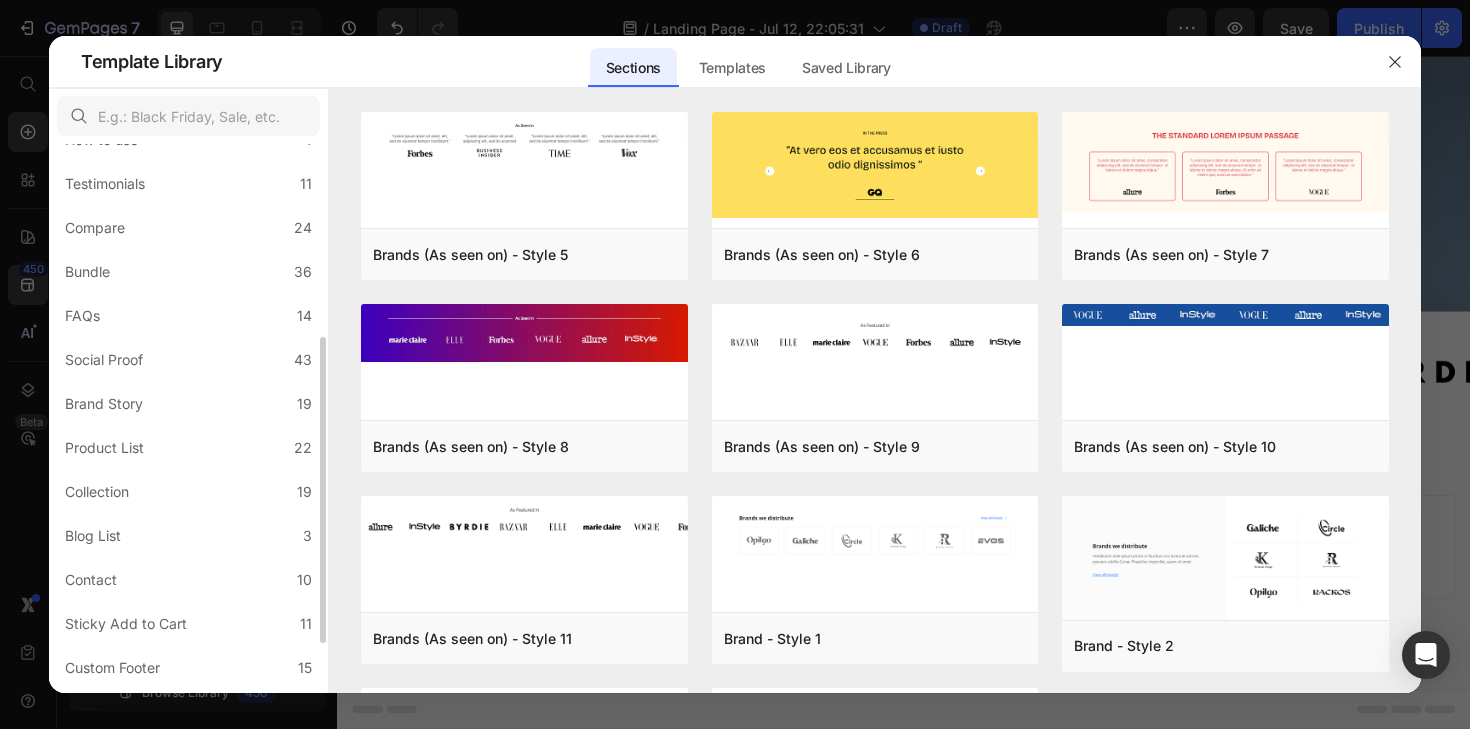 scroll, scrollTop: 346, scrollLeft: 0, axis: vertical 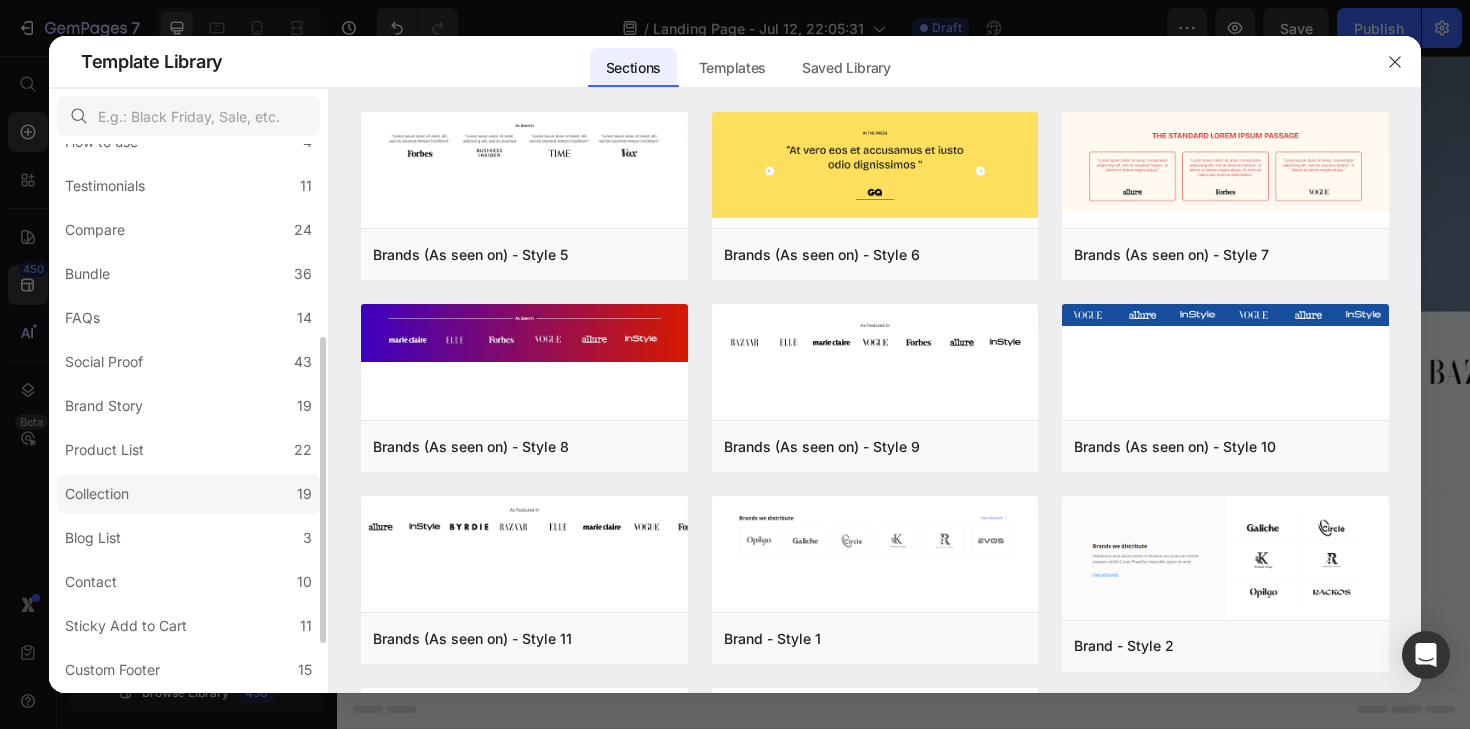 click on "Collection 19" 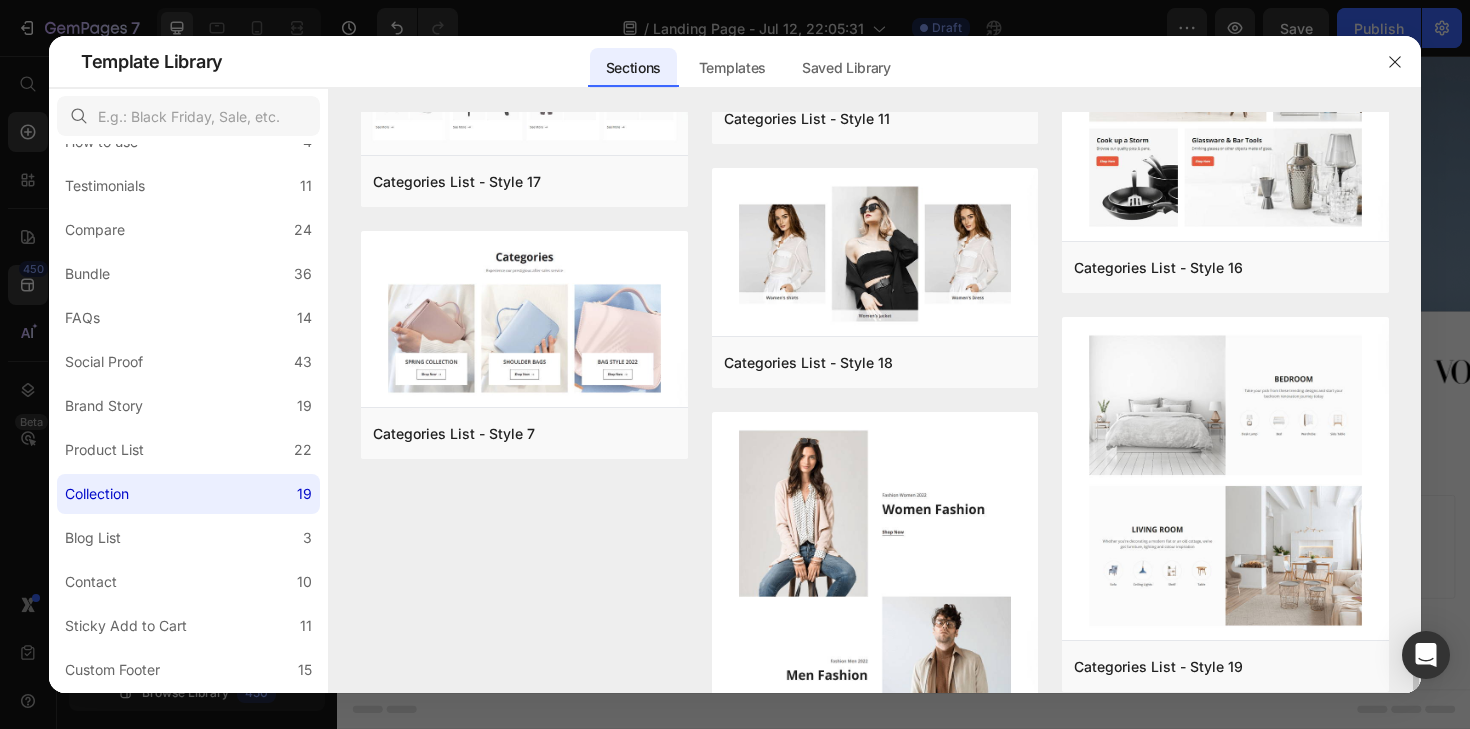 scroll, scrollTop: 1252, scrollLeft: 0, axis: vertical 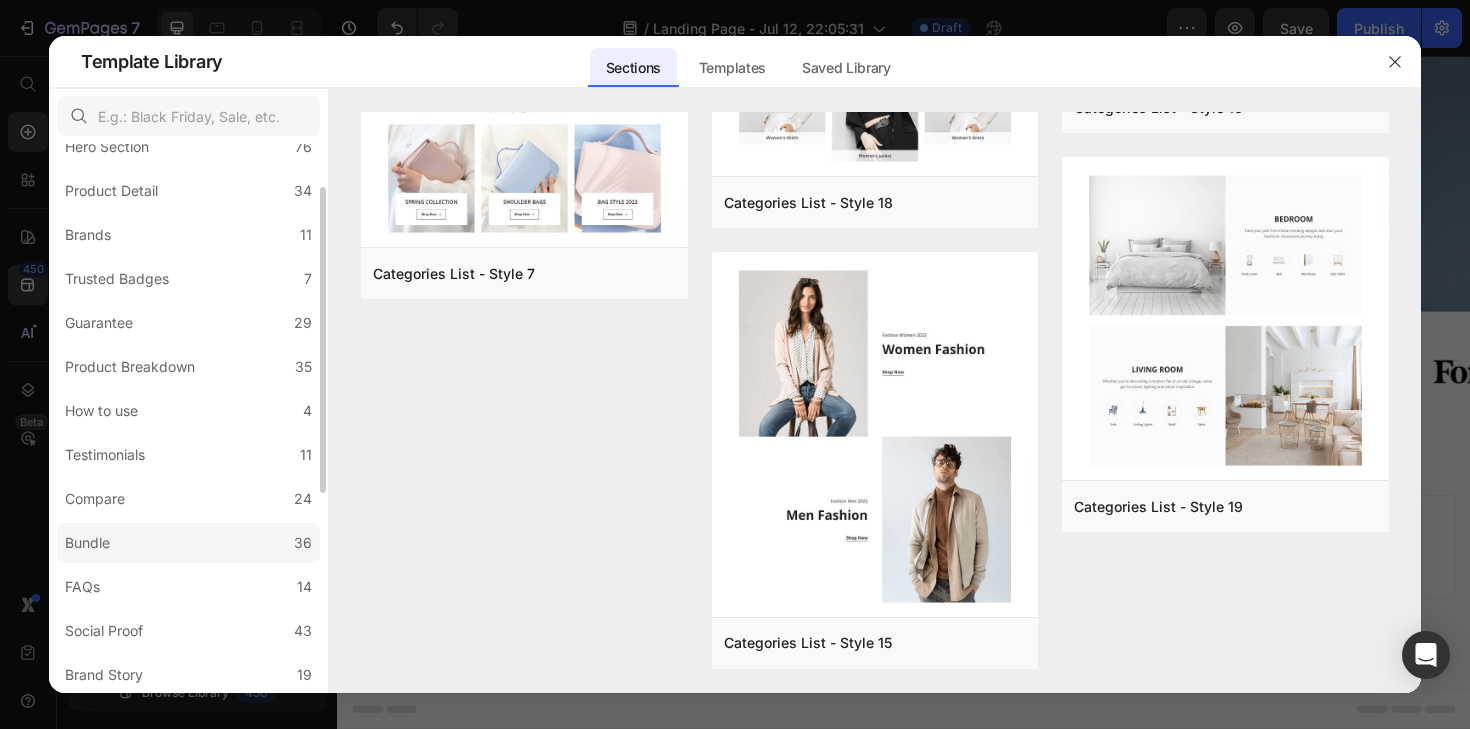 click on "All Sections 446 Hero Section 76 Product Detail 34 Brands 11 Trusted Badges 7 Guarantee 29 Product Breakdown 35 How to use 4 Testimonials 11 Compare 24 Bundle 36 FAQs 14 Social Proof 43 Brand Story 19 Product List 22 Collection 19 Blog List 3 Contact 10 Sticky Add to Cart 11 Custom Footer 15 Mobile Focused 27 Announcement Bar 7" at bounding box center [188, 557] 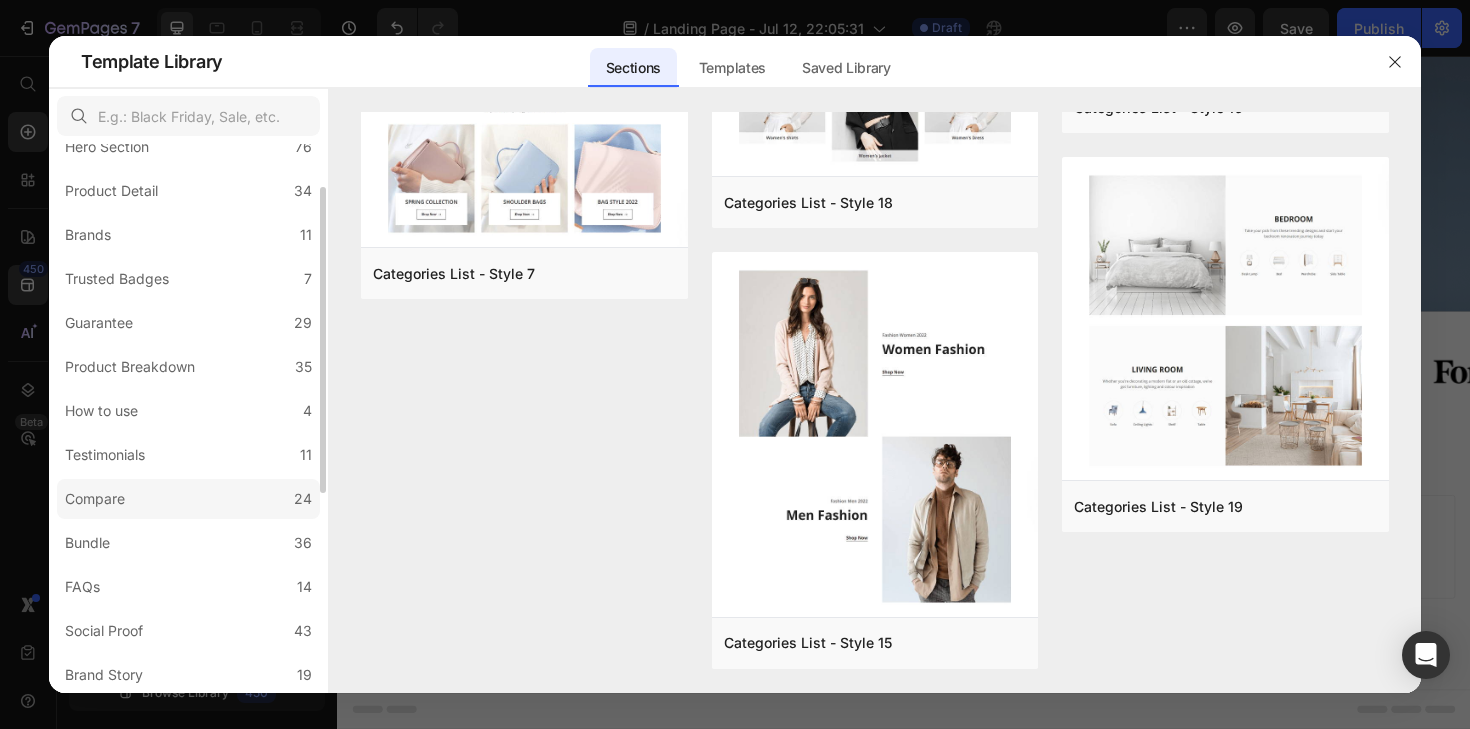 click on "Compare 24" 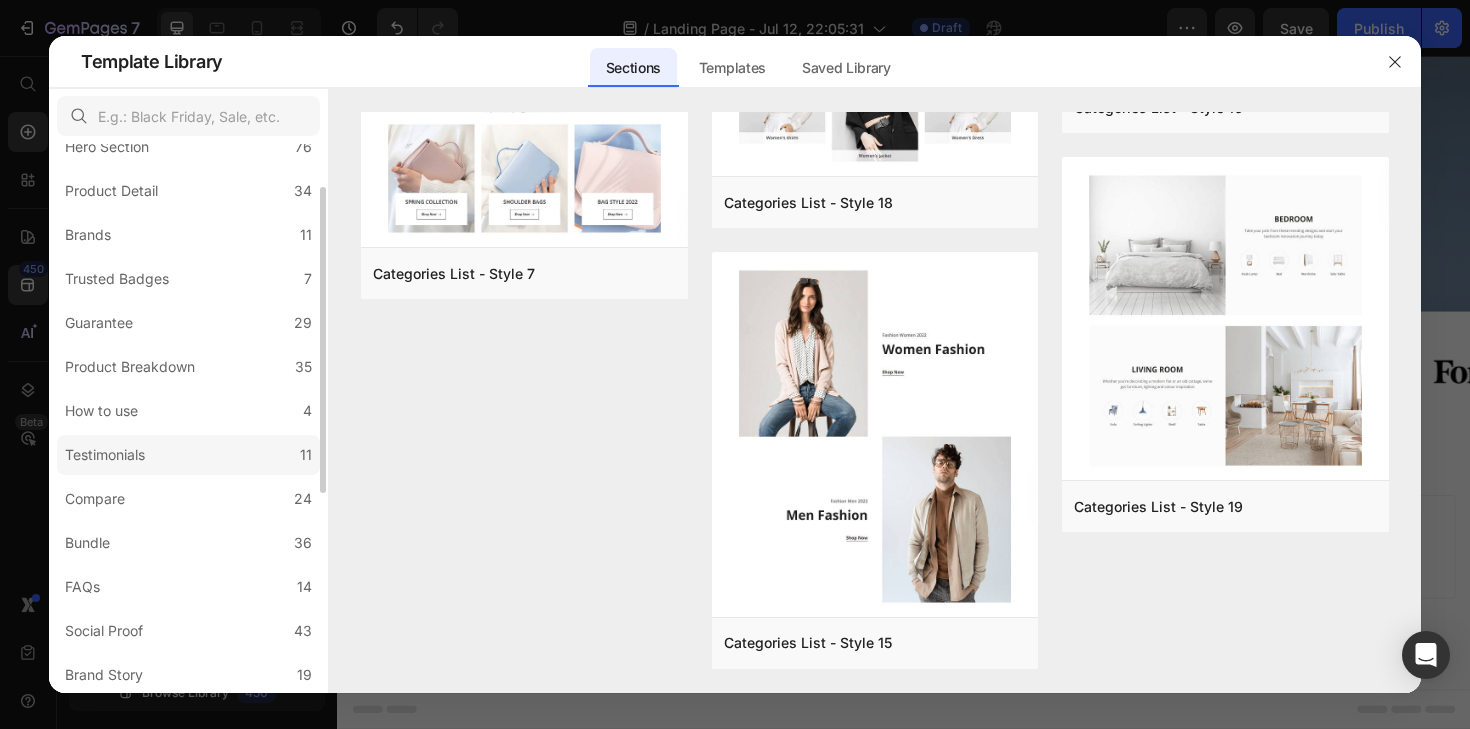 scroll, scrollTop: 0, scrollLeft: 0, axis: both 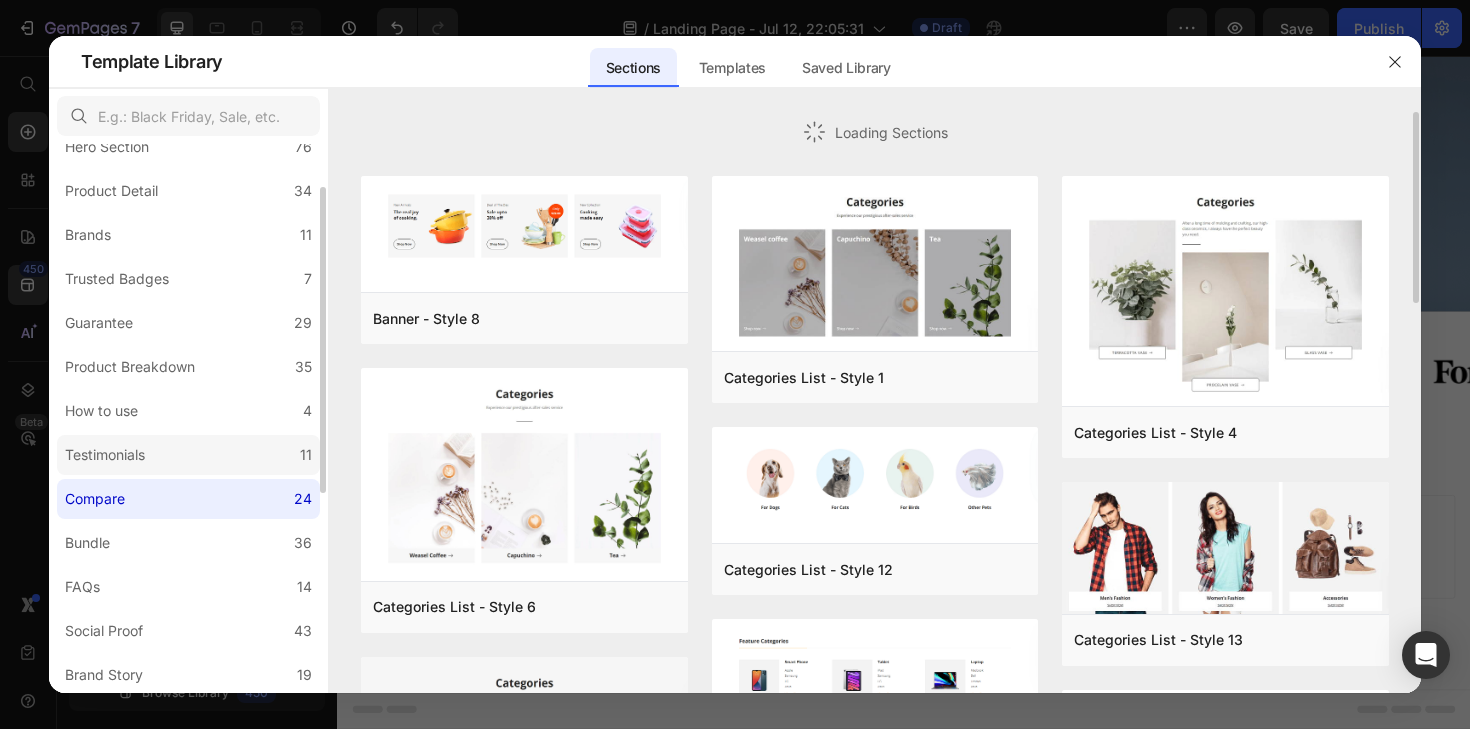 click on "Testimonials 11" 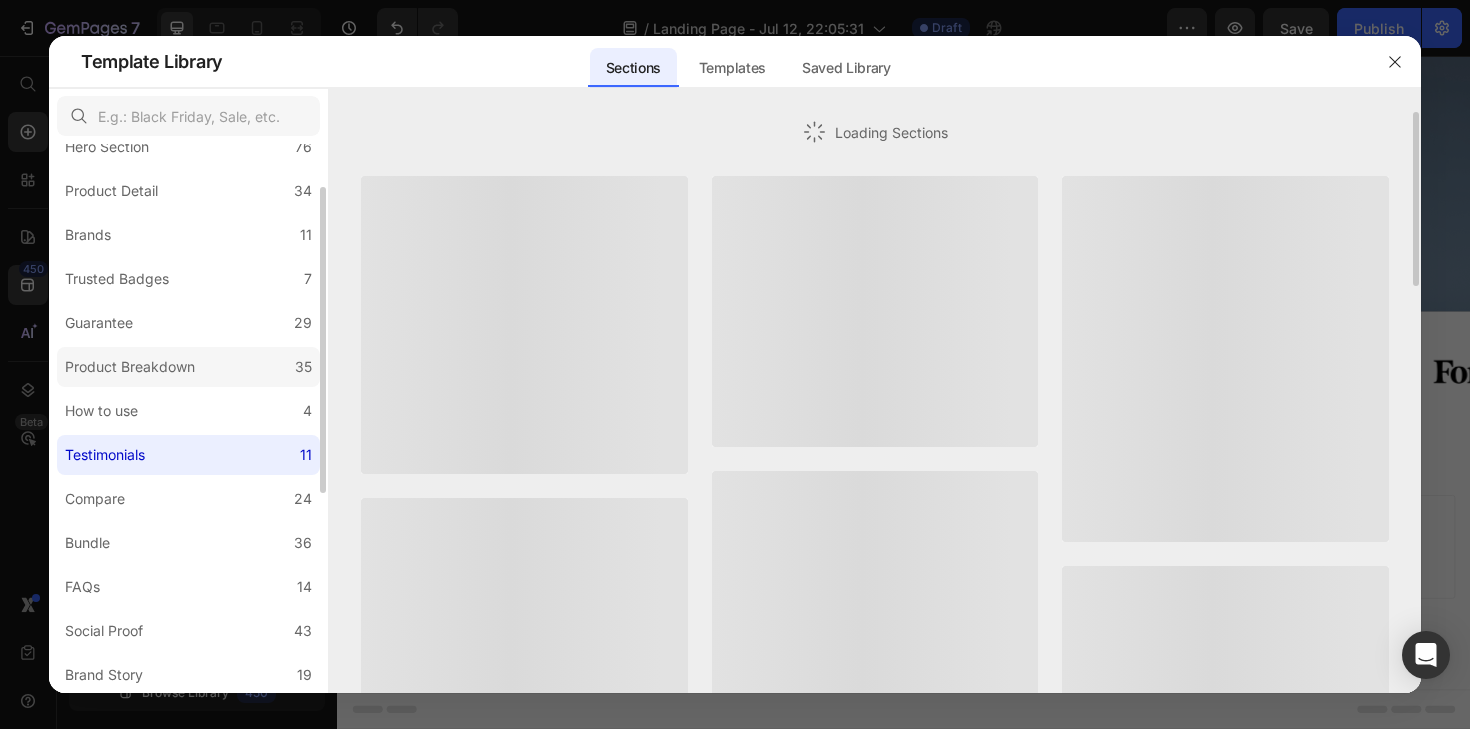 click on "Product Breakdown" at bounding box center (134, 367) 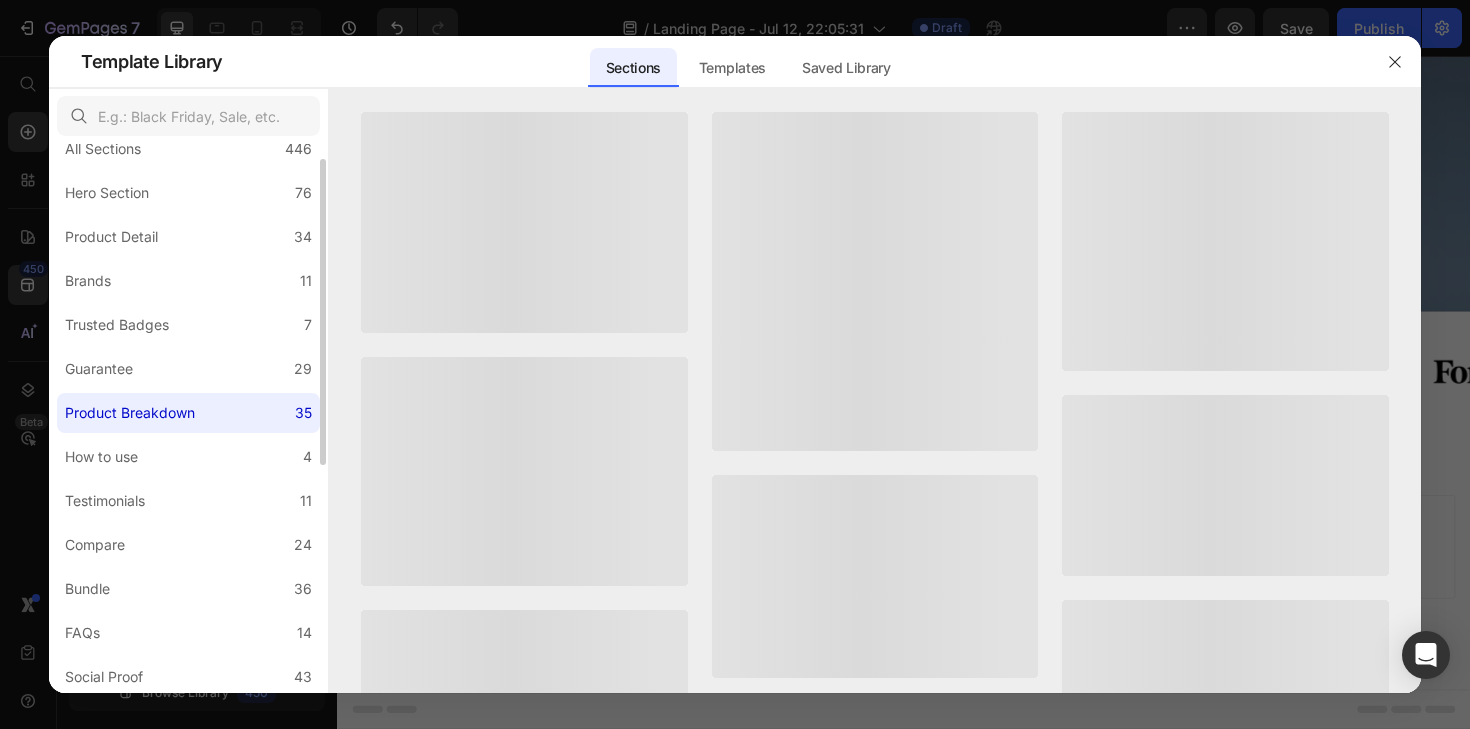 scroll, scrollTop: 30, scrollLeft: 0, axis: vertical 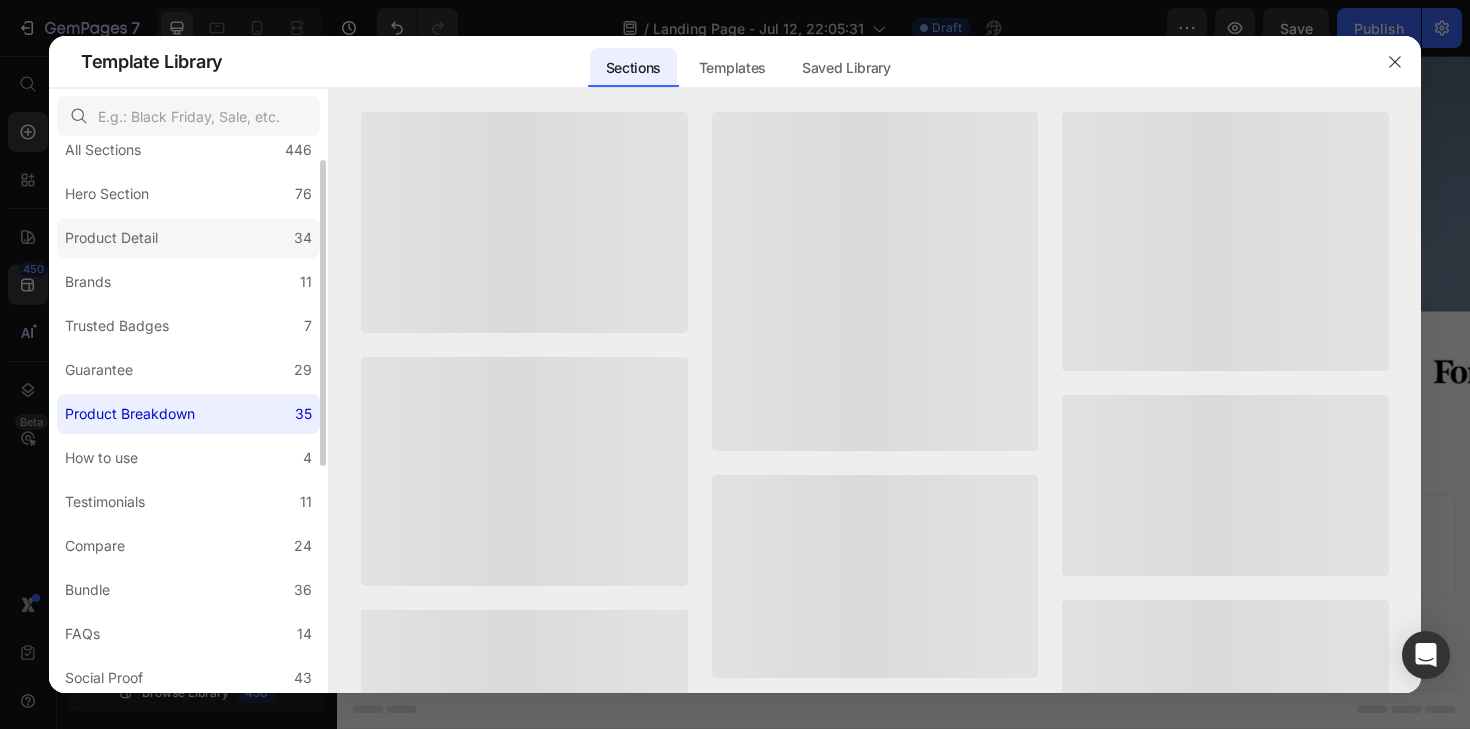 click on "Product Detail 34" 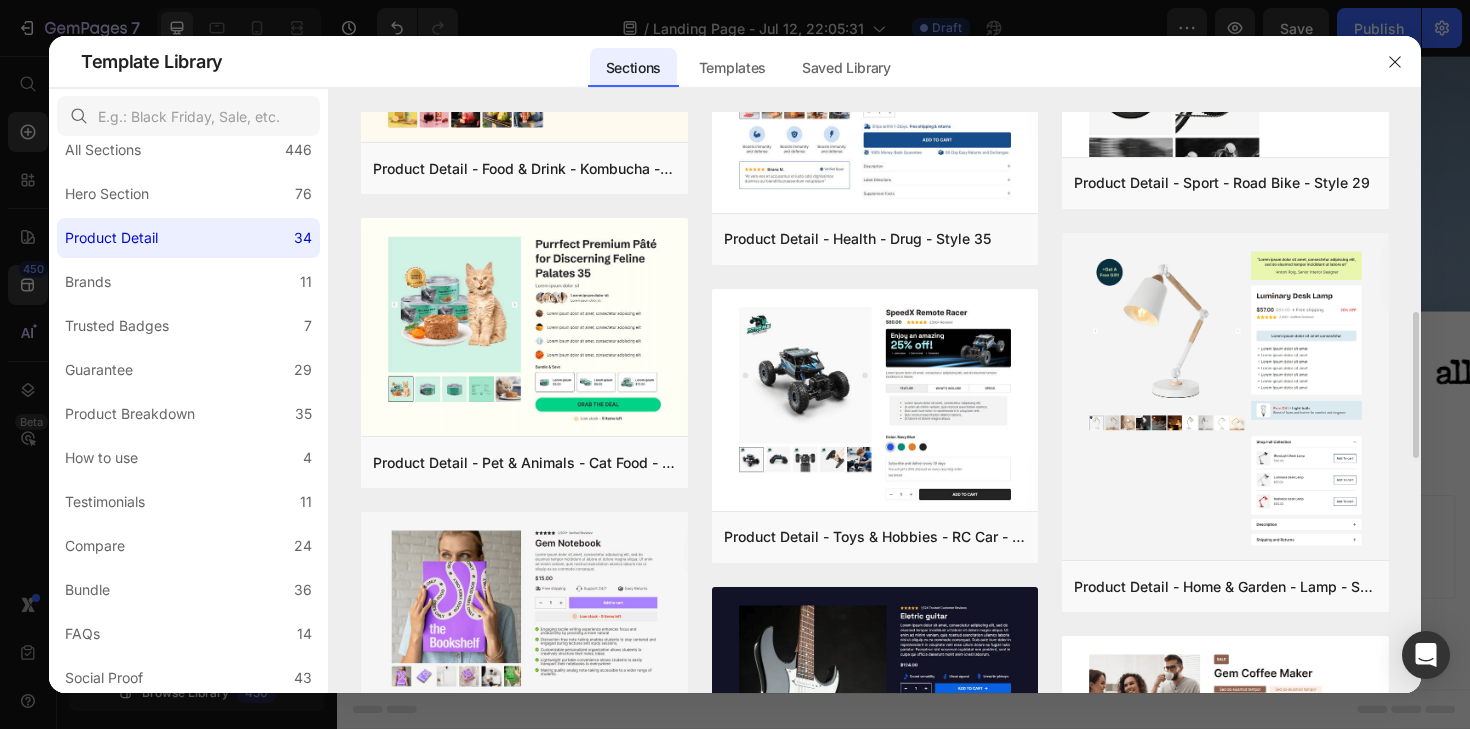 scroll, scrollTop: 1139, scrollLeft: 0, axis: vertical 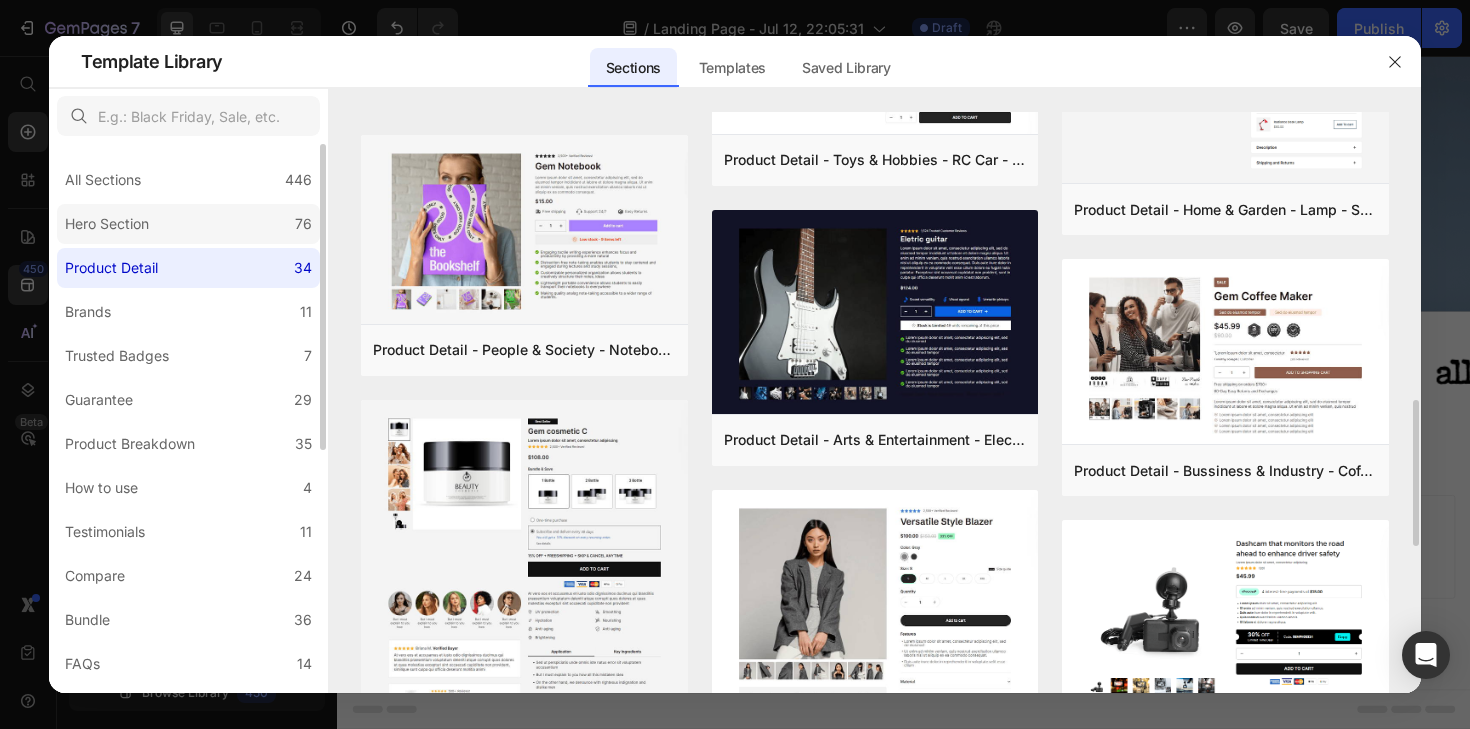 click on "Hero Section 76" 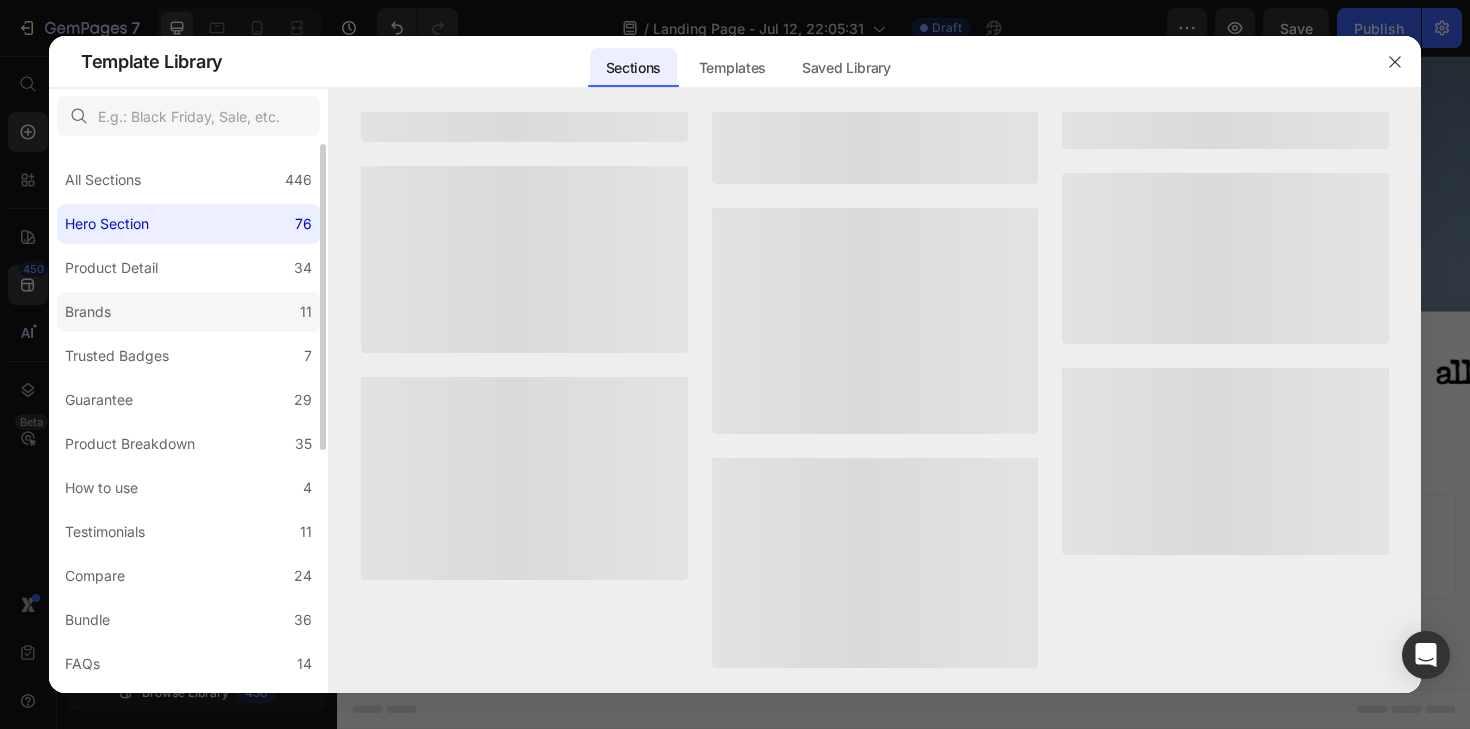scroll, scrollTop: 0, scrollLeft: 0, axis: both 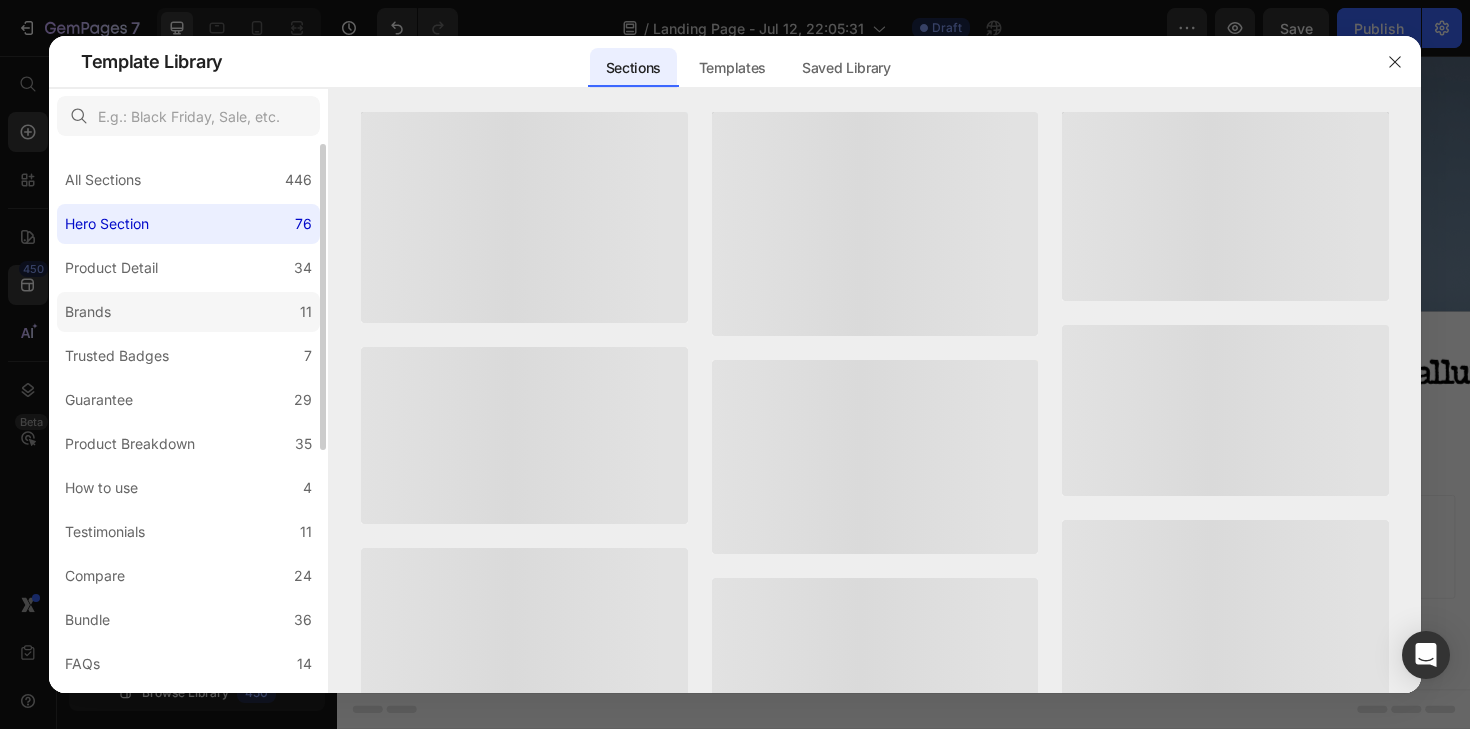 click on "Brands 11" 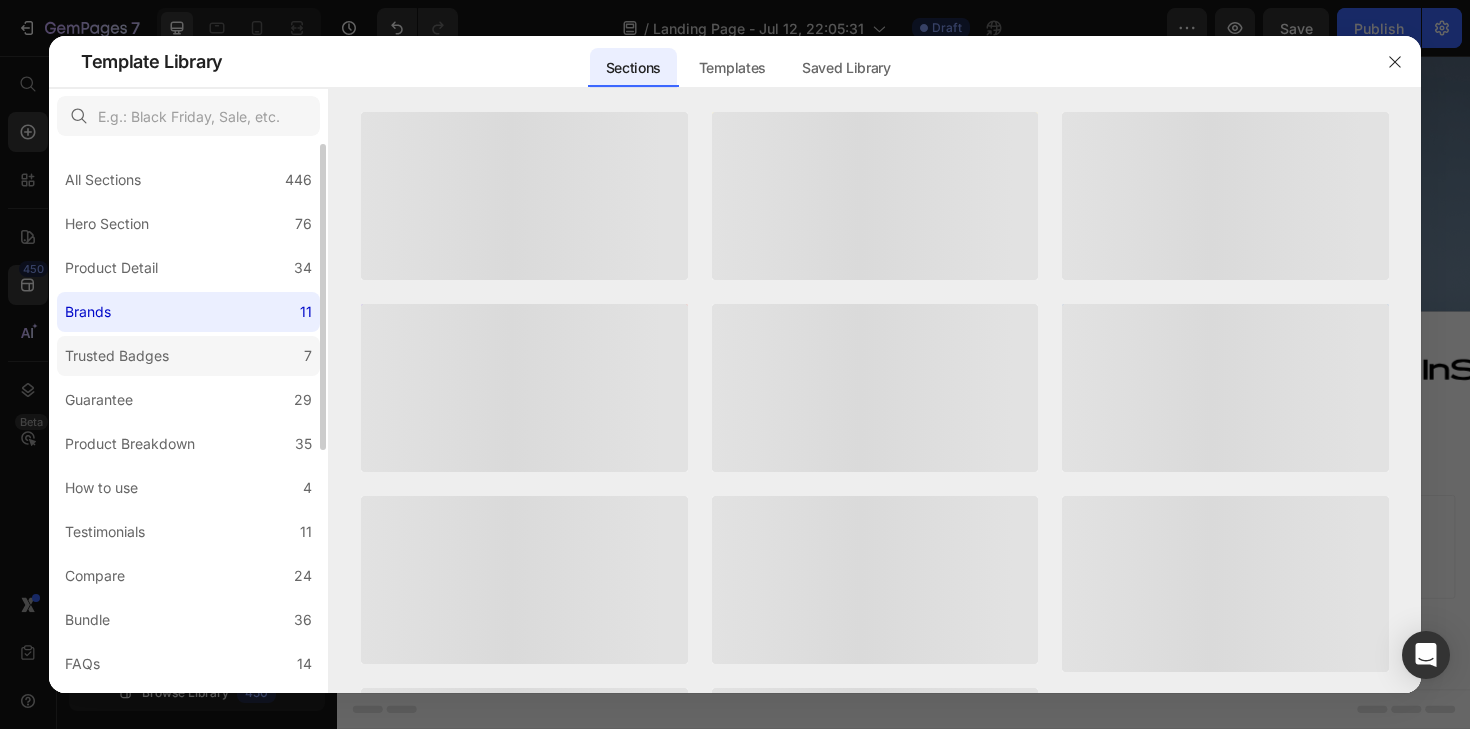 click on "Trusted Badges 7" 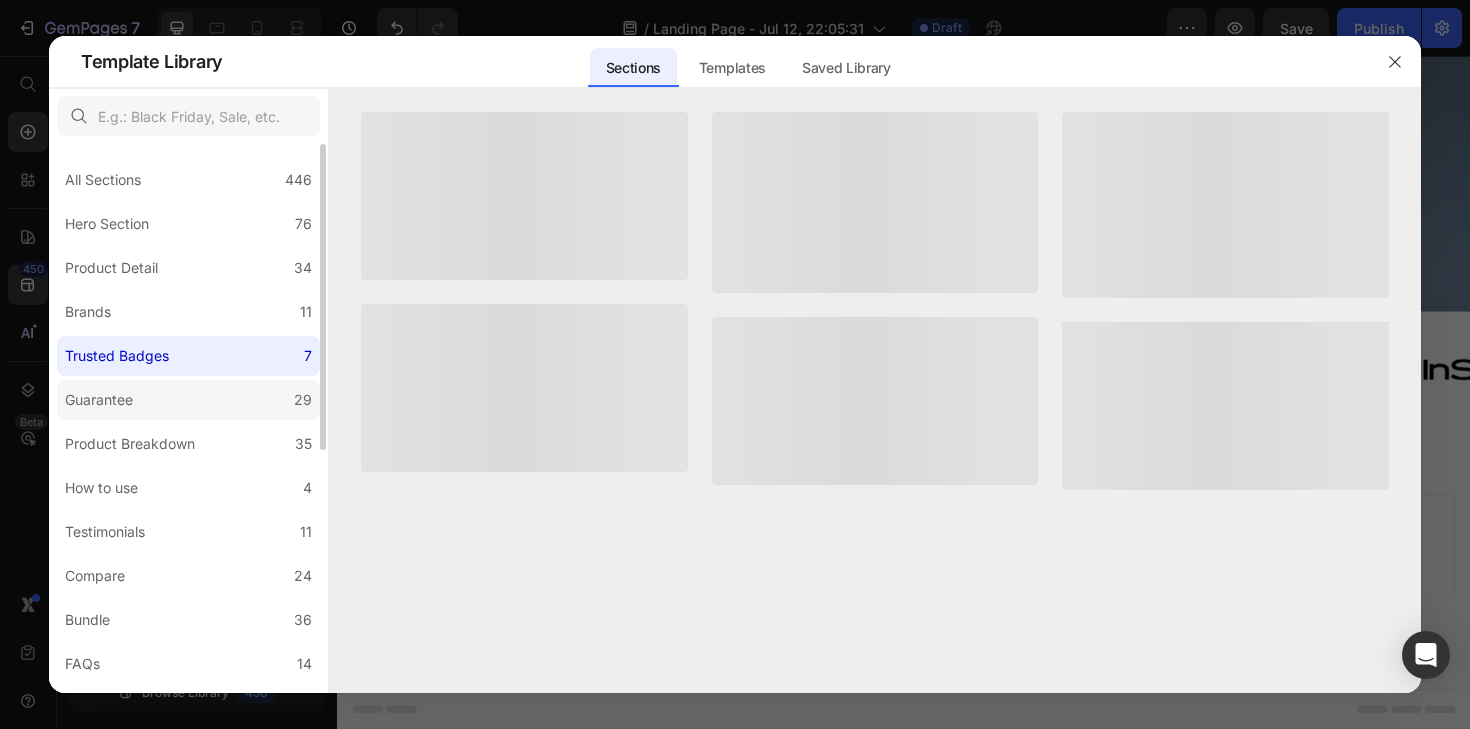 click on "Guarantee 29" 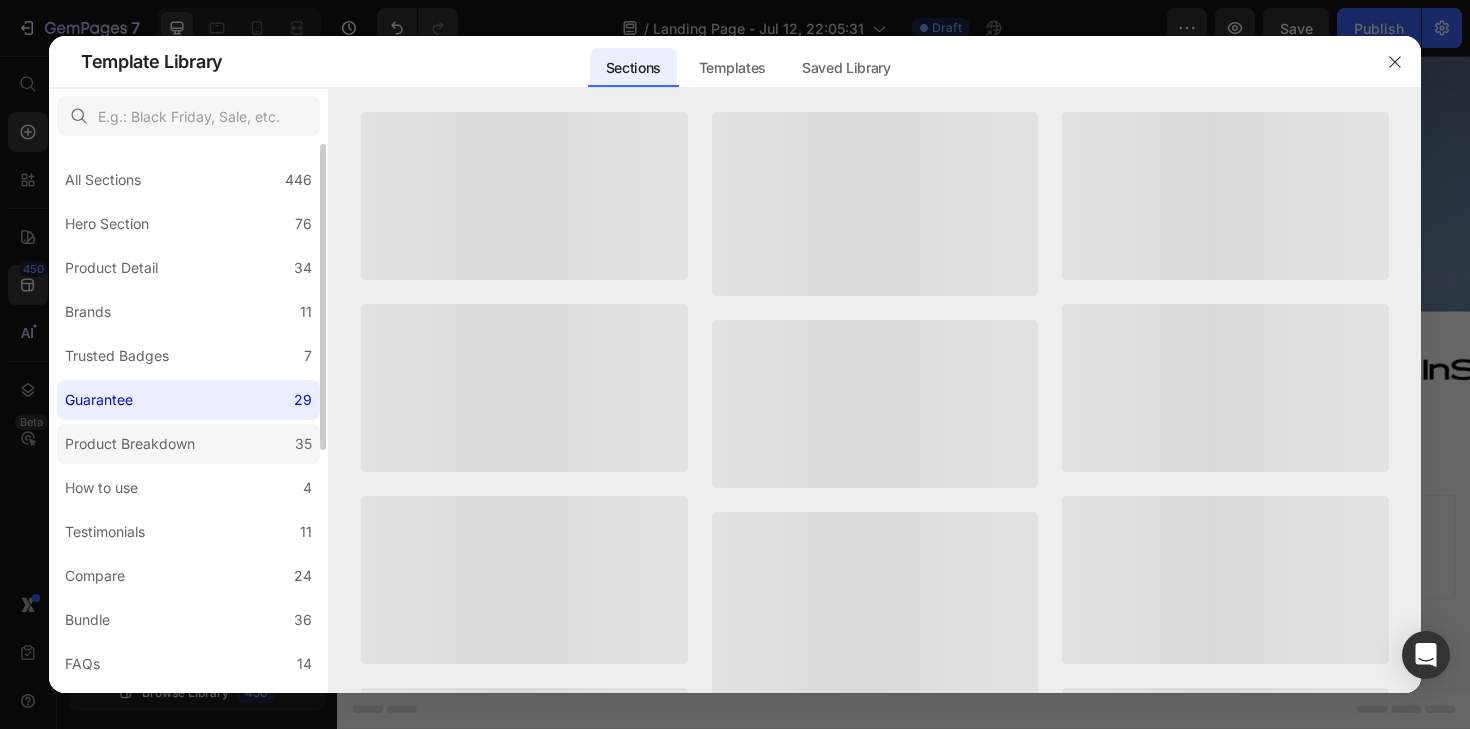 click on "Product Breakdown 35" 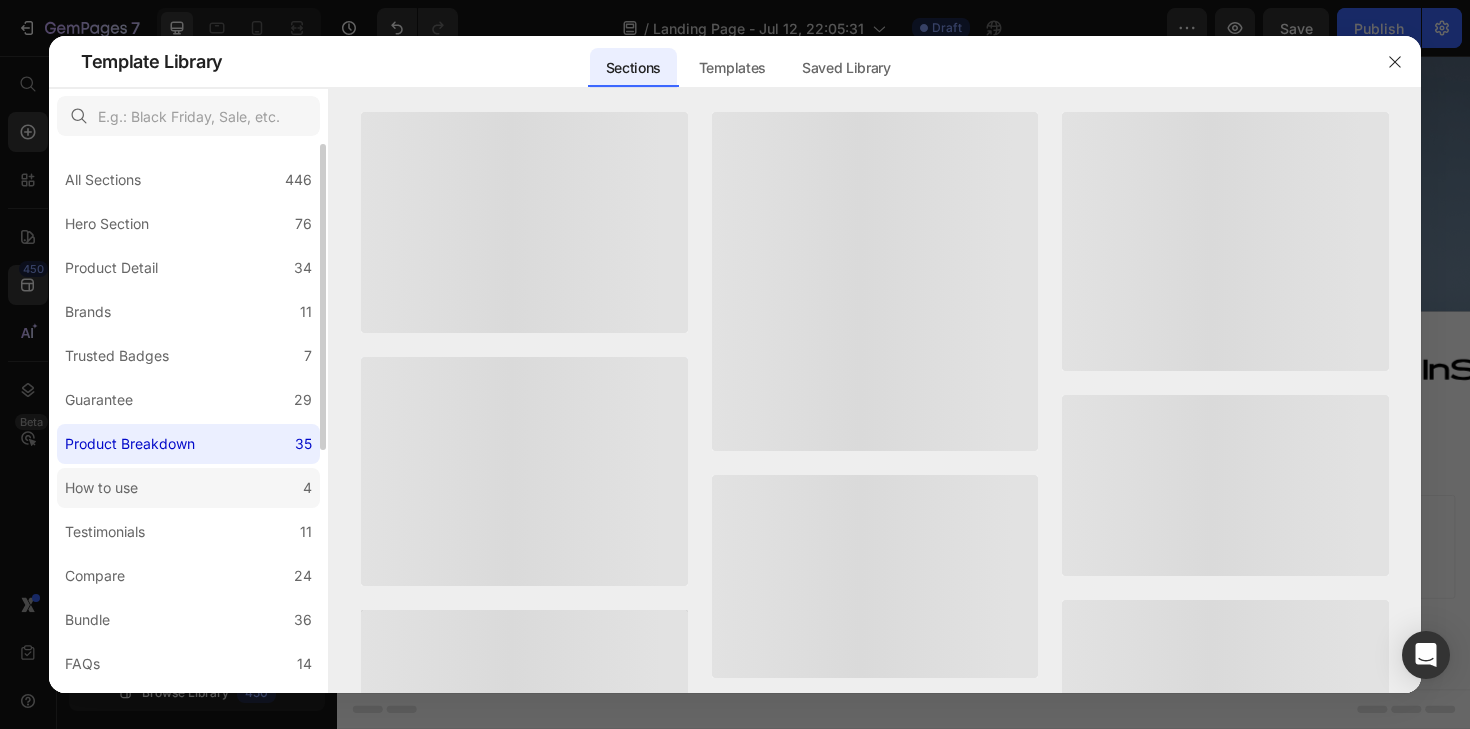 click on "How to use 4" 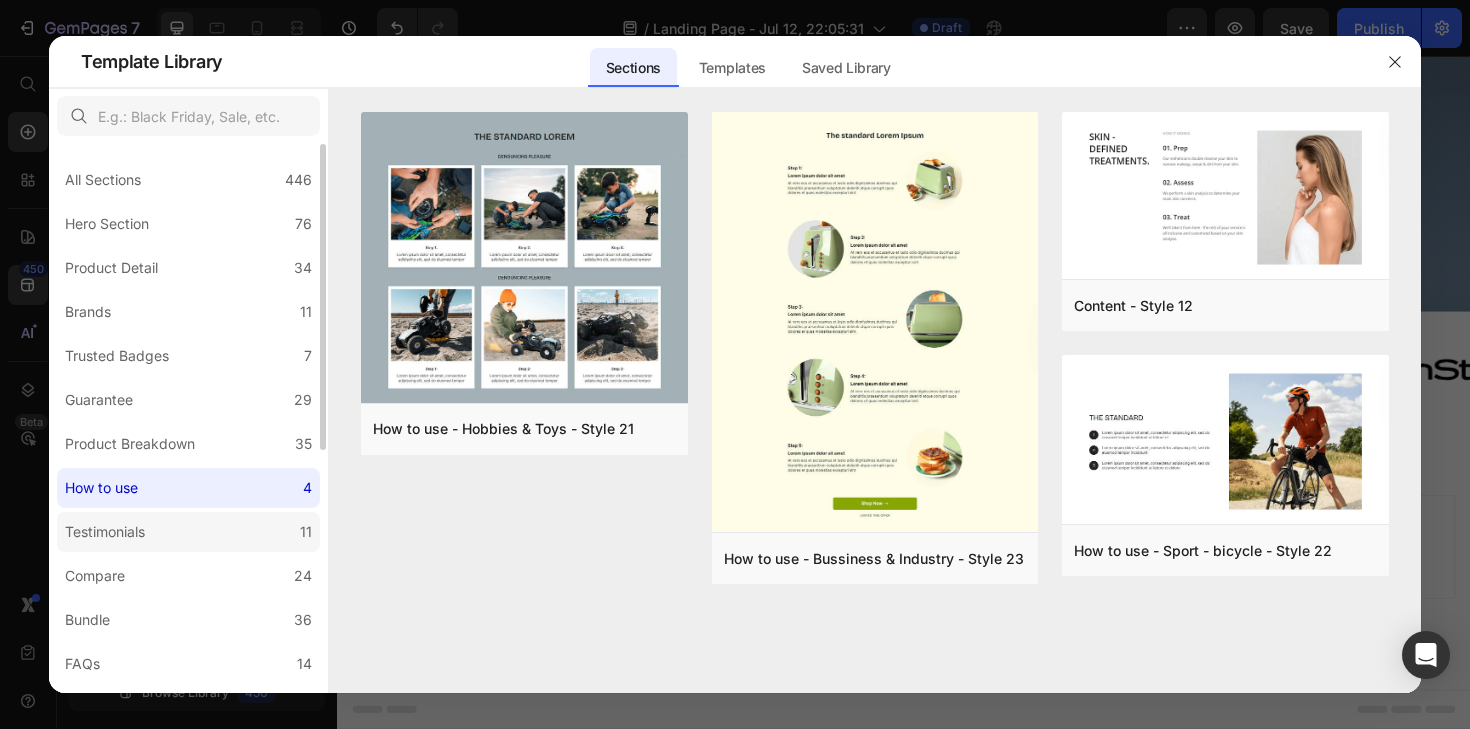 click on "Testimonials 11" 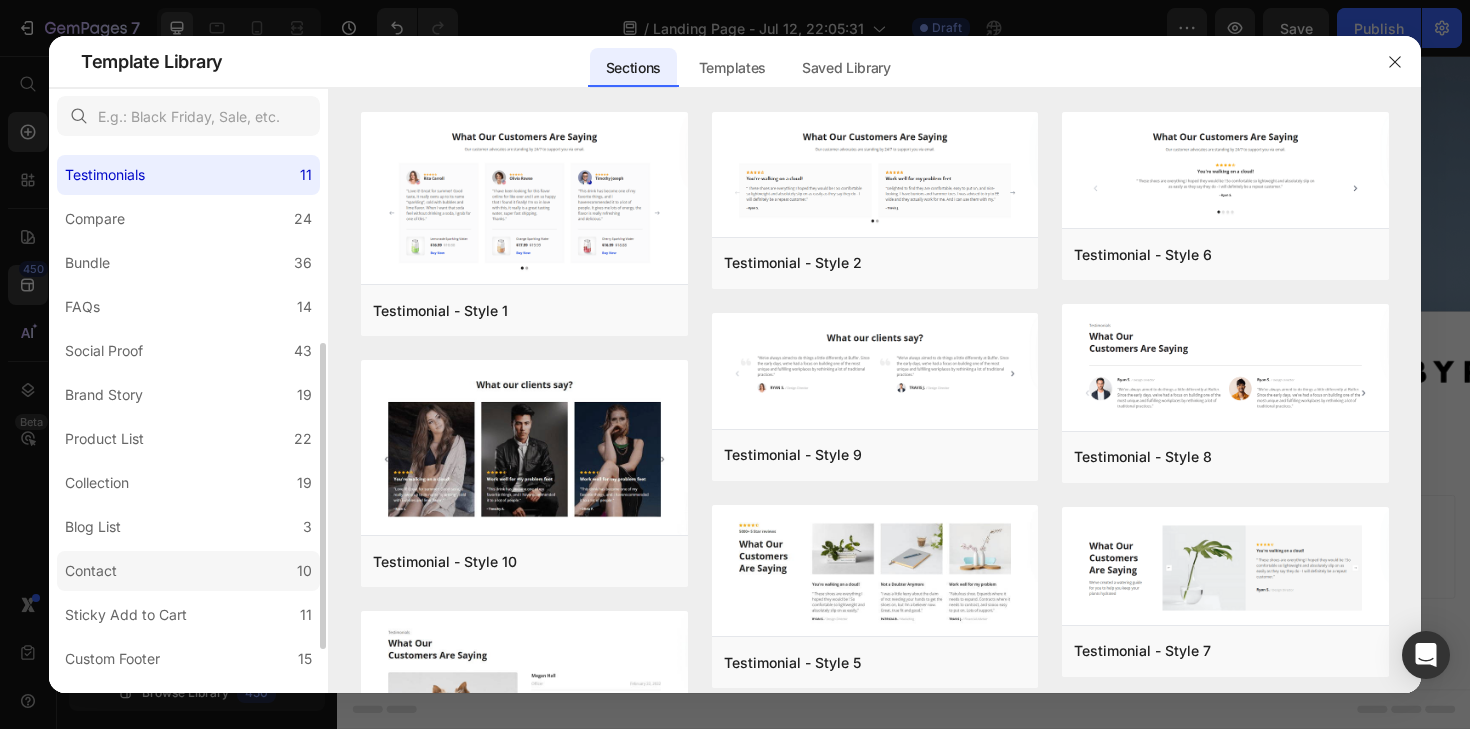 click on "Contact 10" 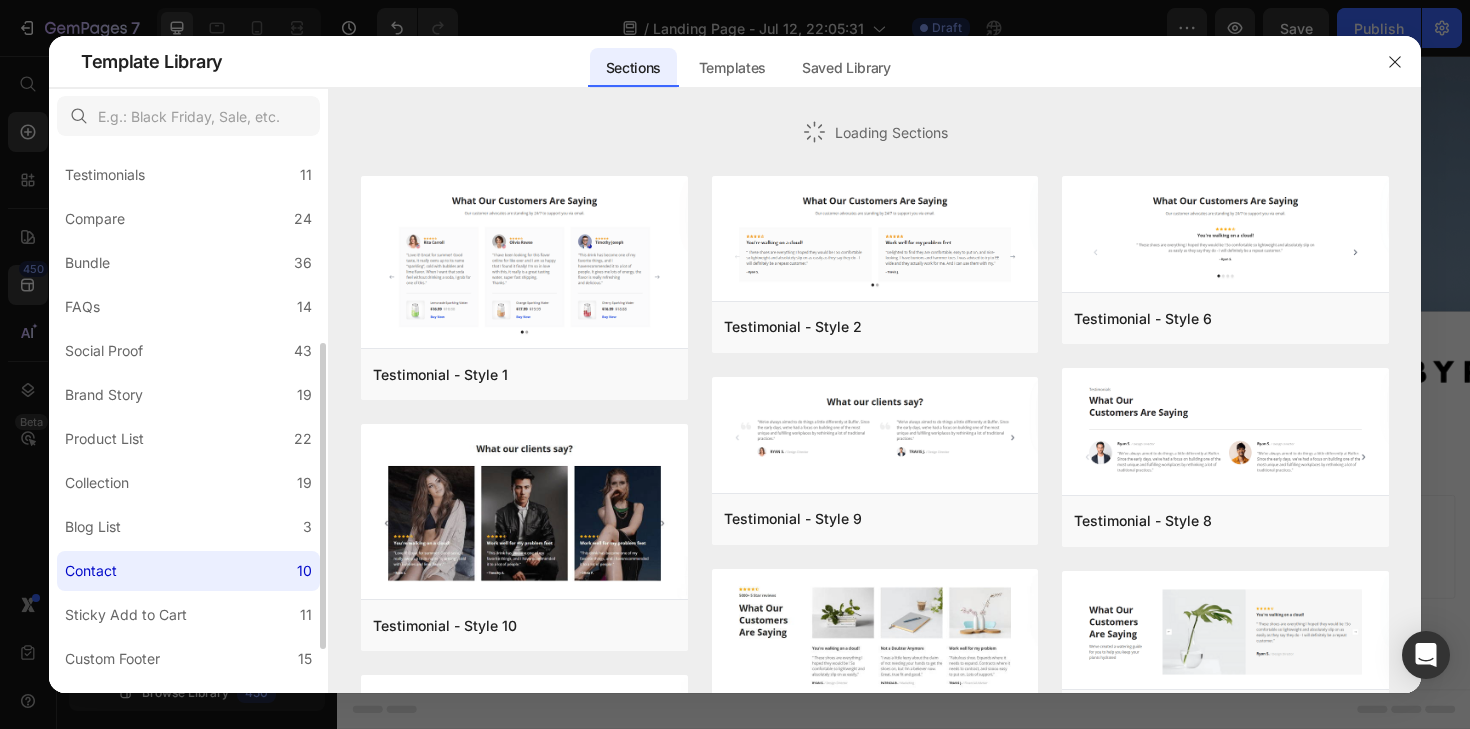 scroll, scrollTop: 432, scrollLeft: 0, axis: vertical 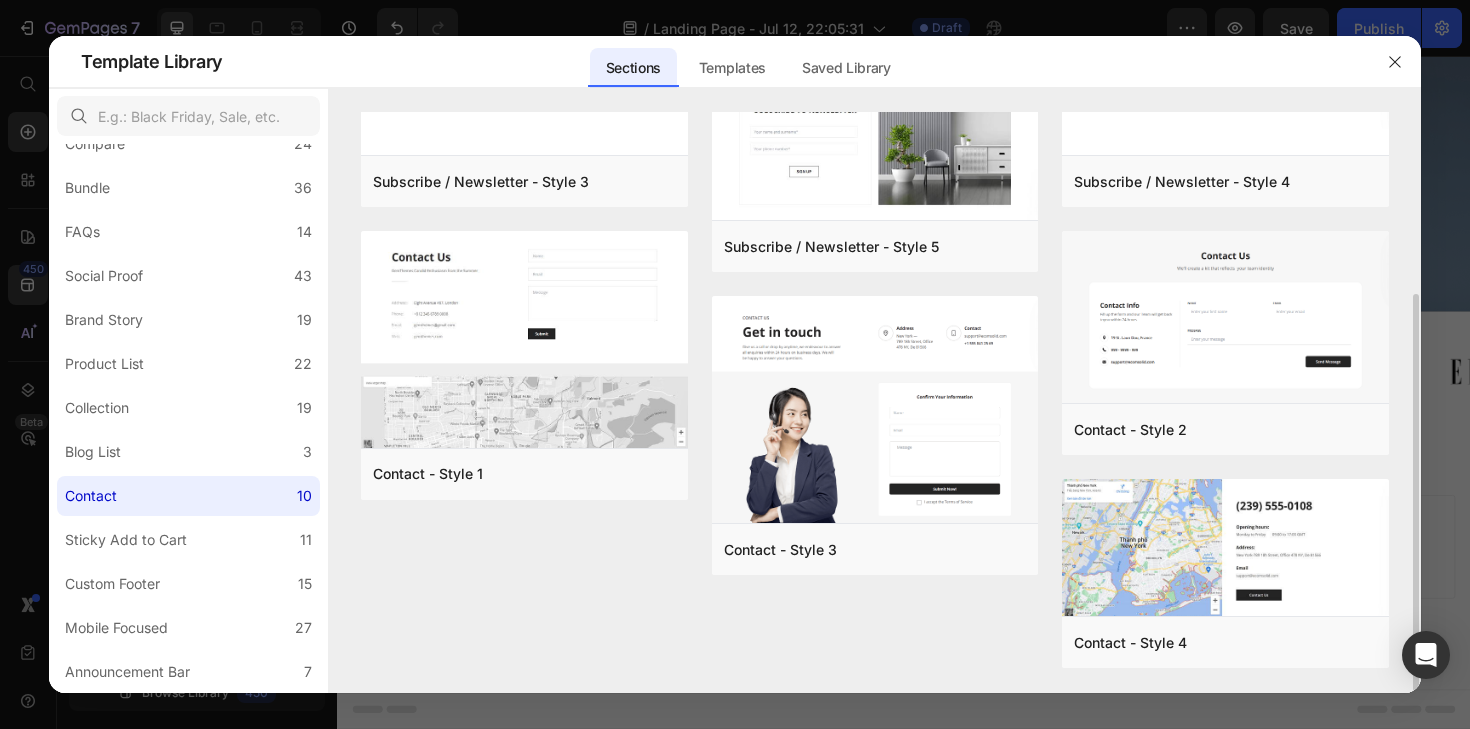 click at bounding box center [735, 364] 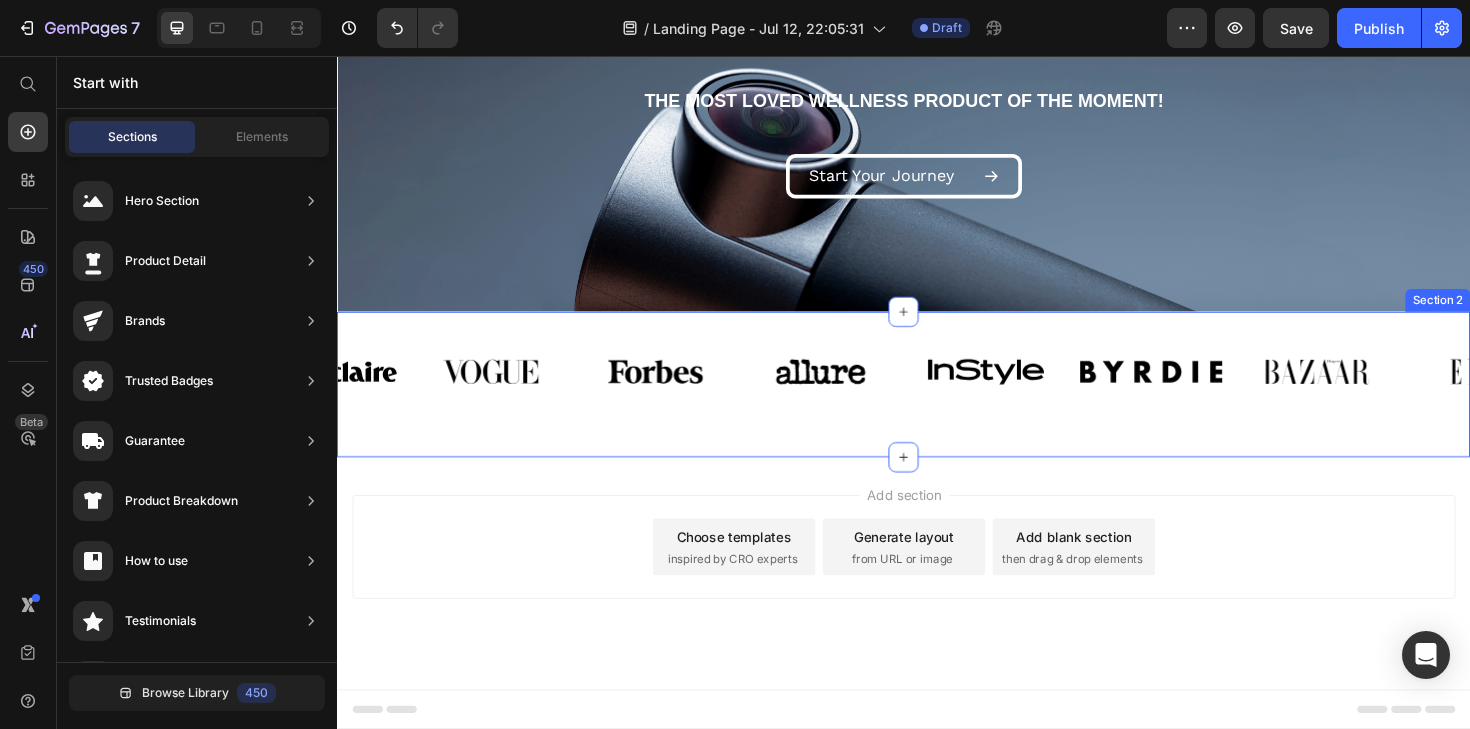 click on "Image Image Image Image Image Image Image Image Carousel Row Section 2" at bounding box center [937, 404] 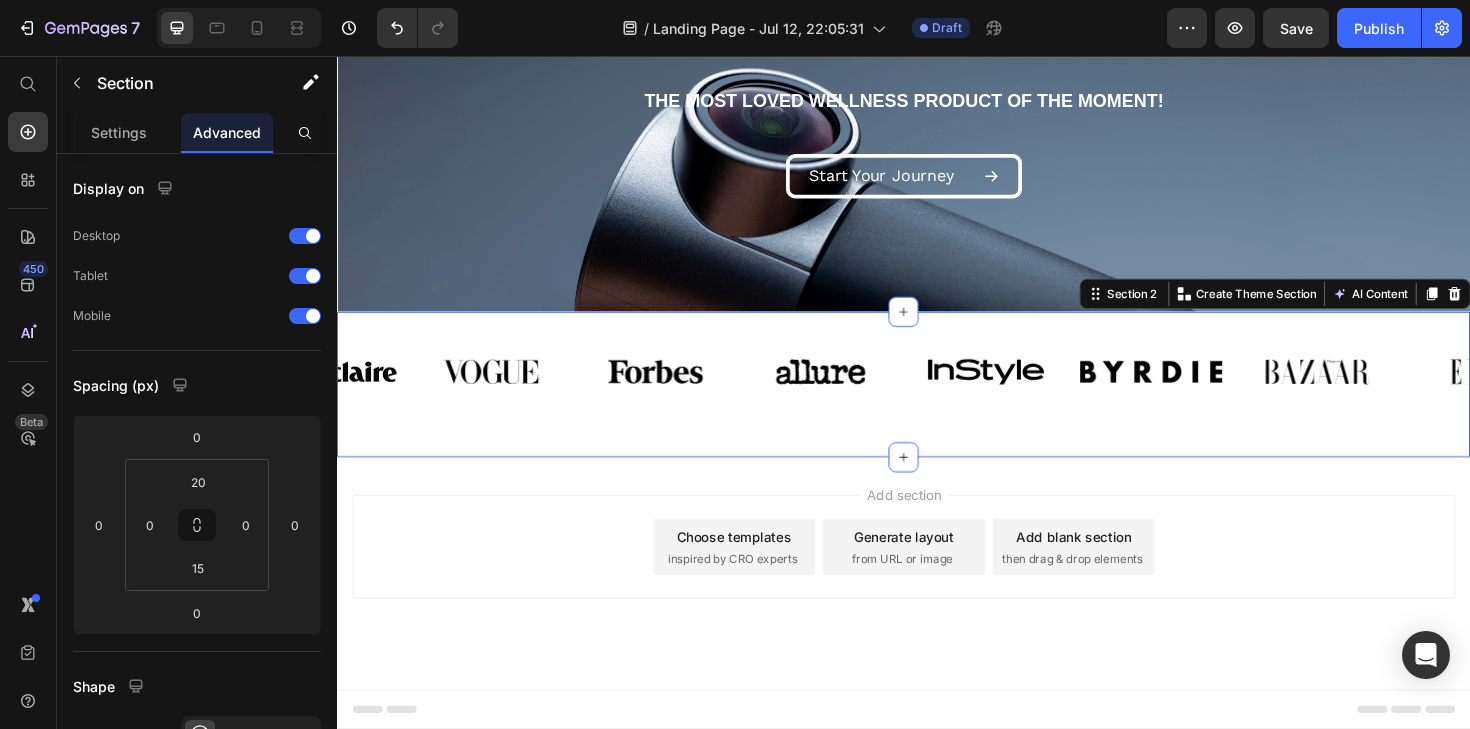 scroll, scrollTop: 0, scrollLeft: 0, axis: both 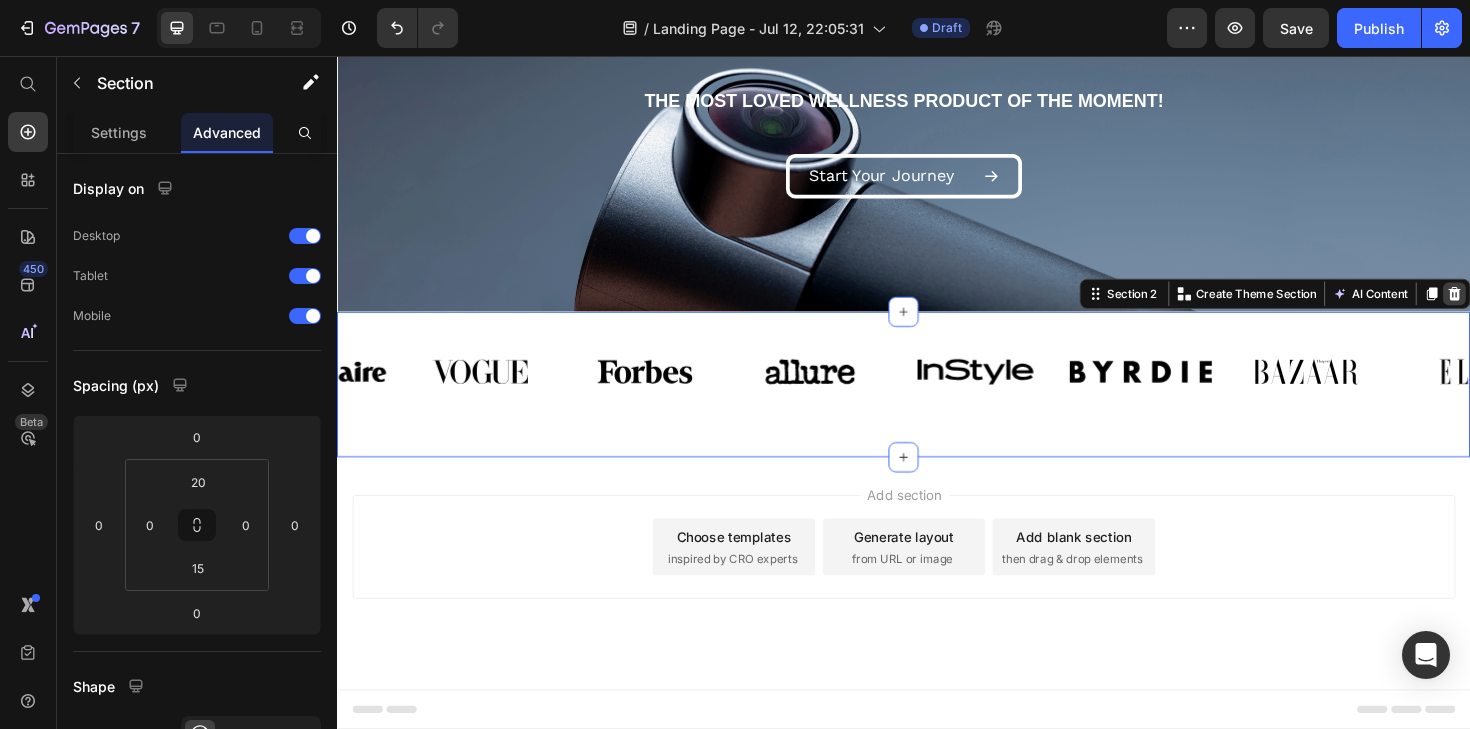 click 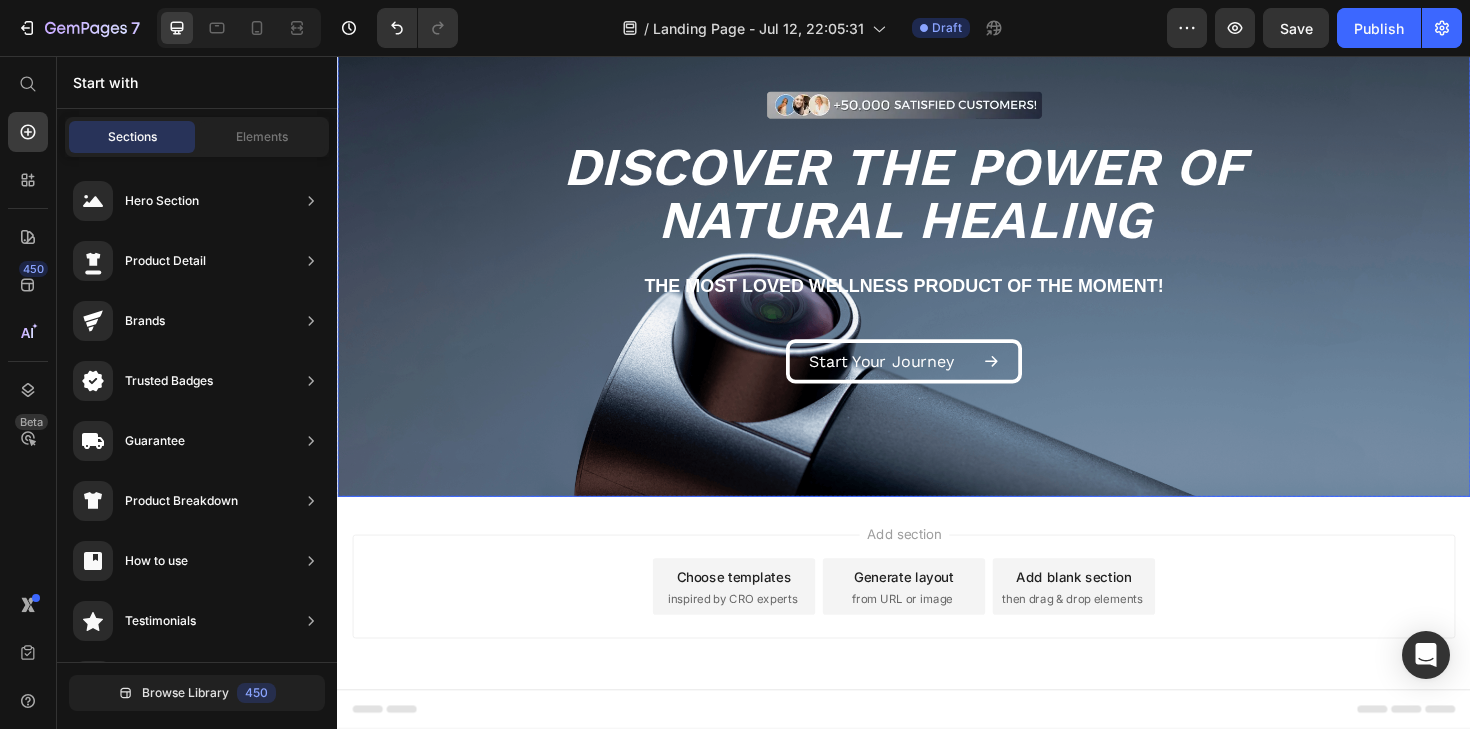 scroll, scrollTop: 74, scrollLeft: 0, axis: vertical 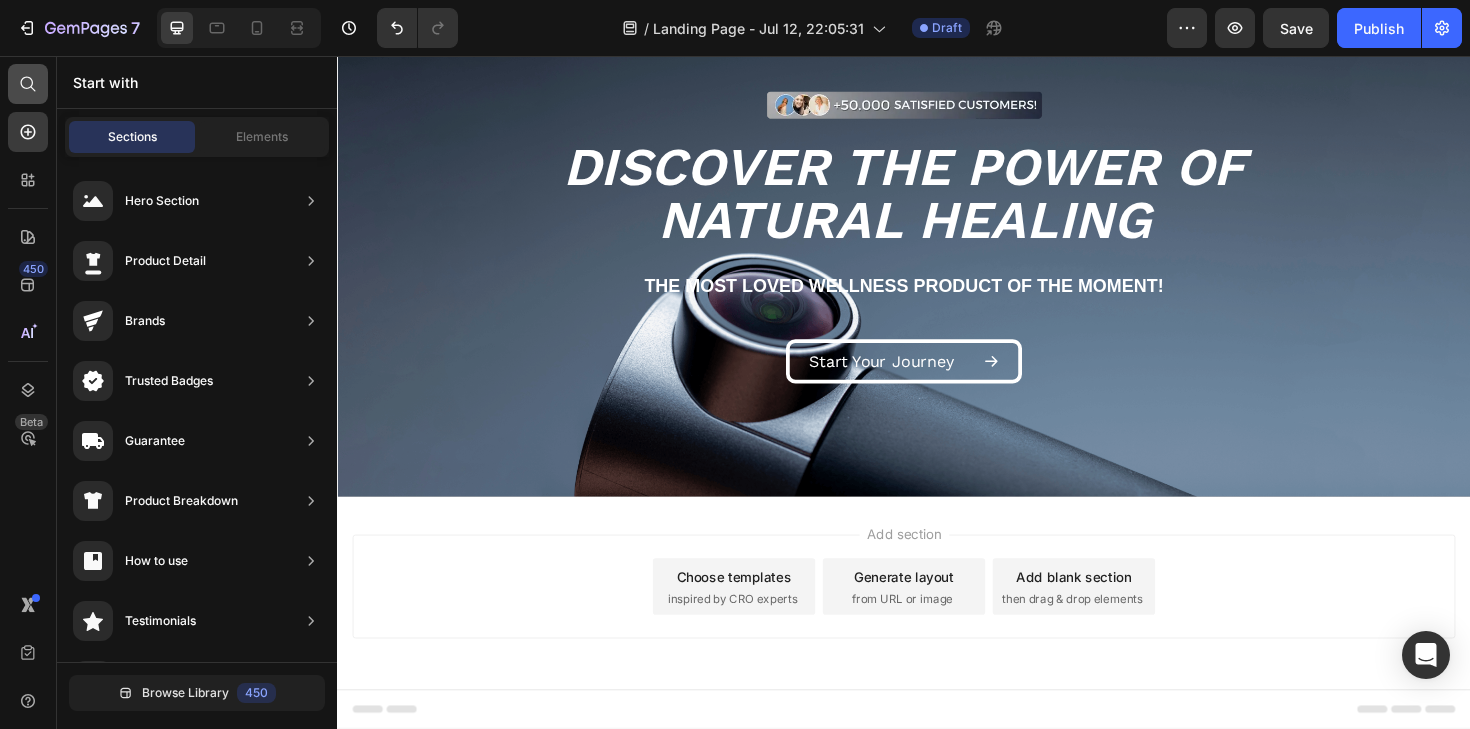 click 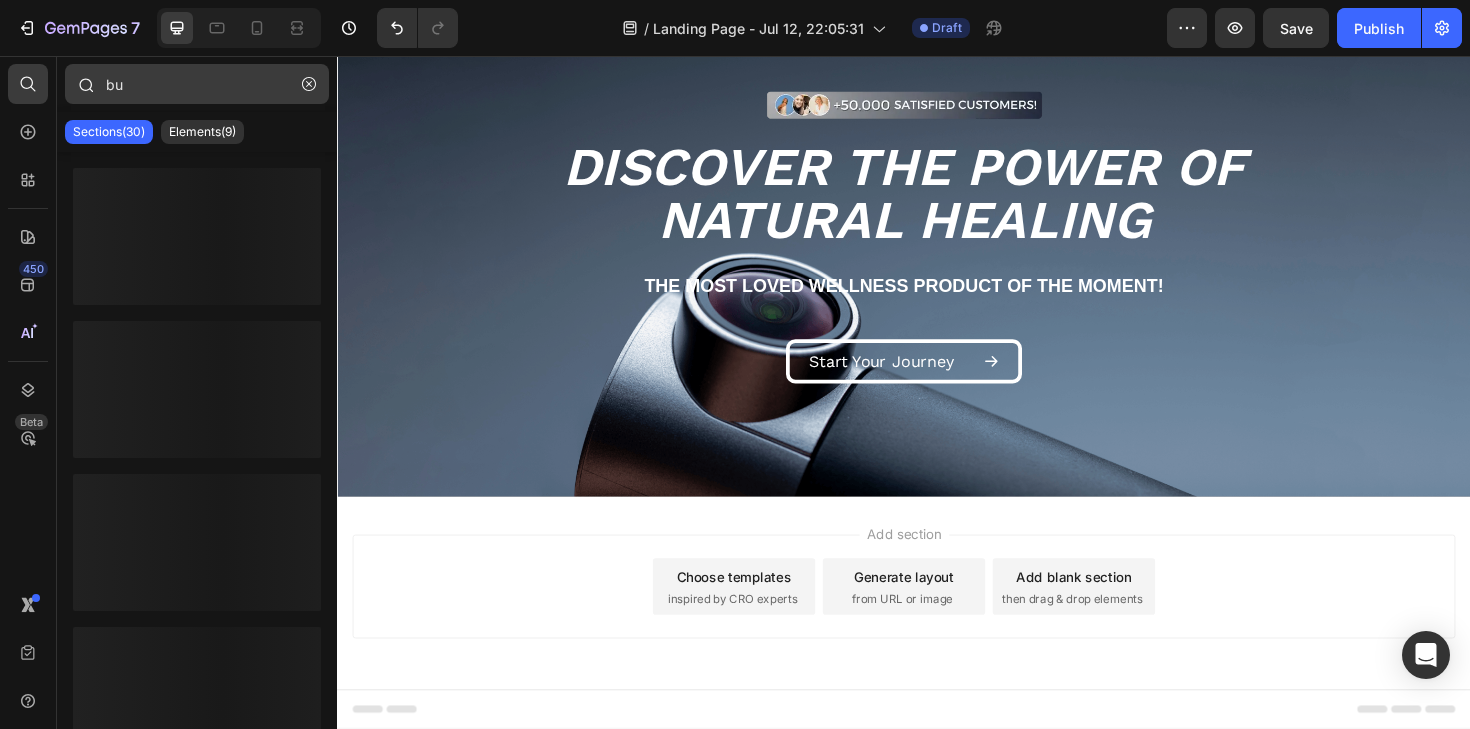type on "b" 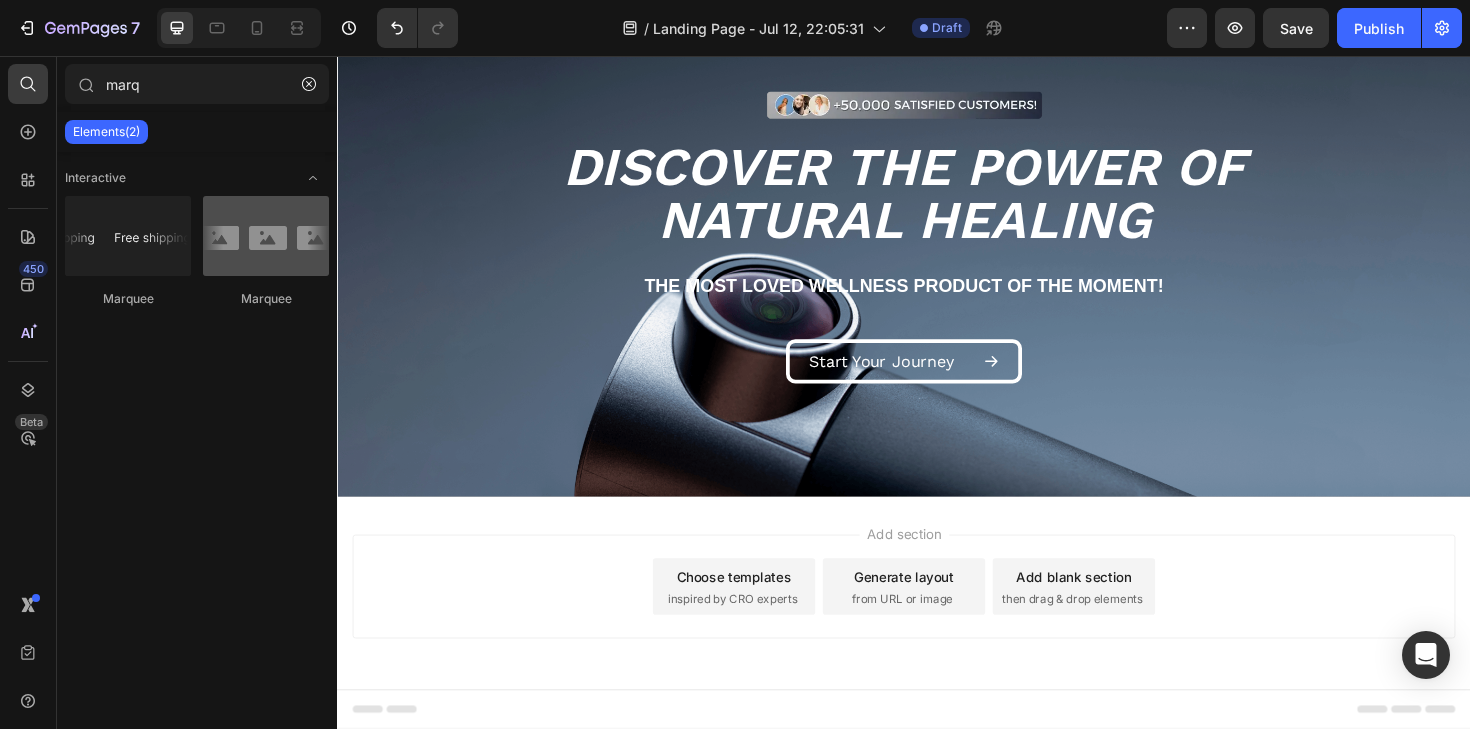 type on "marq" 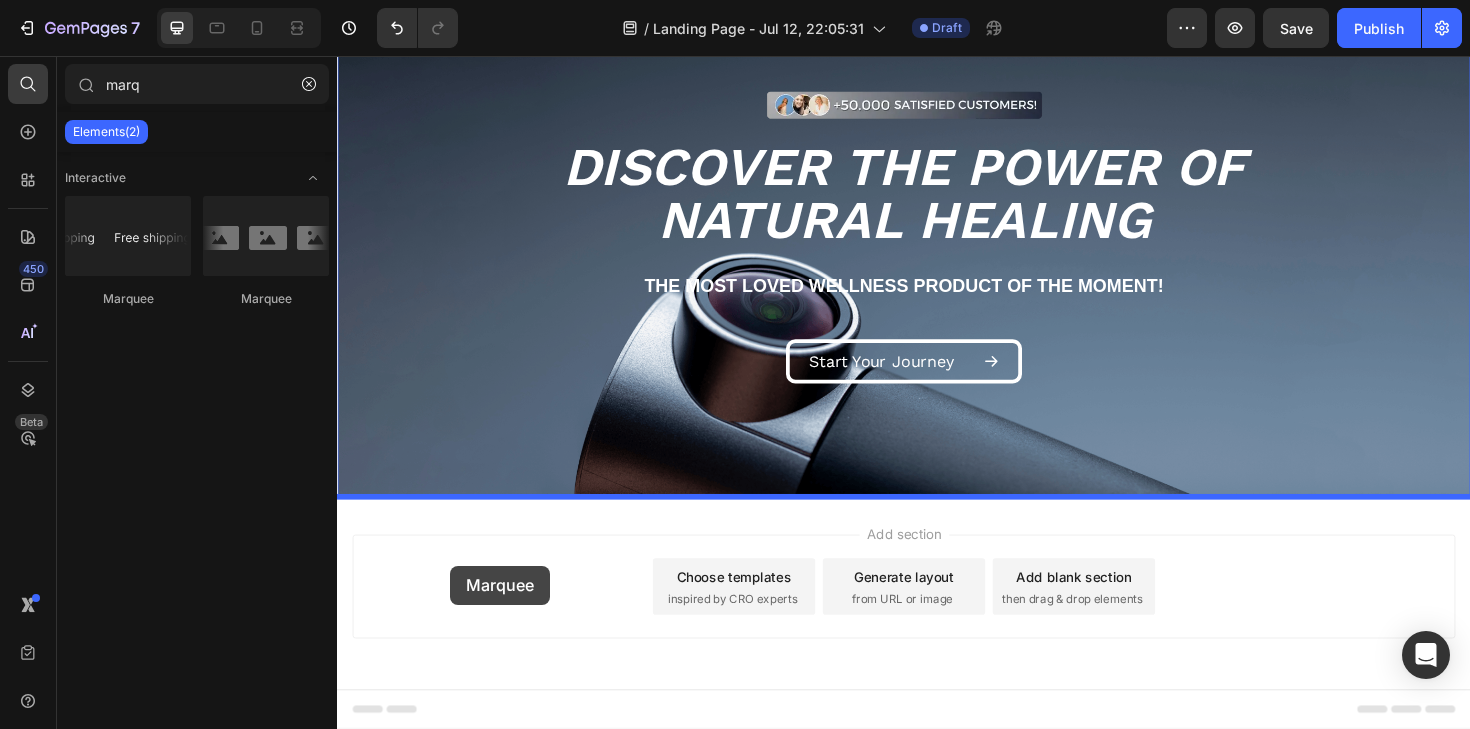 drag, startPoint x: 561, startPoint y: 286, endPoint x: 457, endPoint y: 596, distance: 326.98013 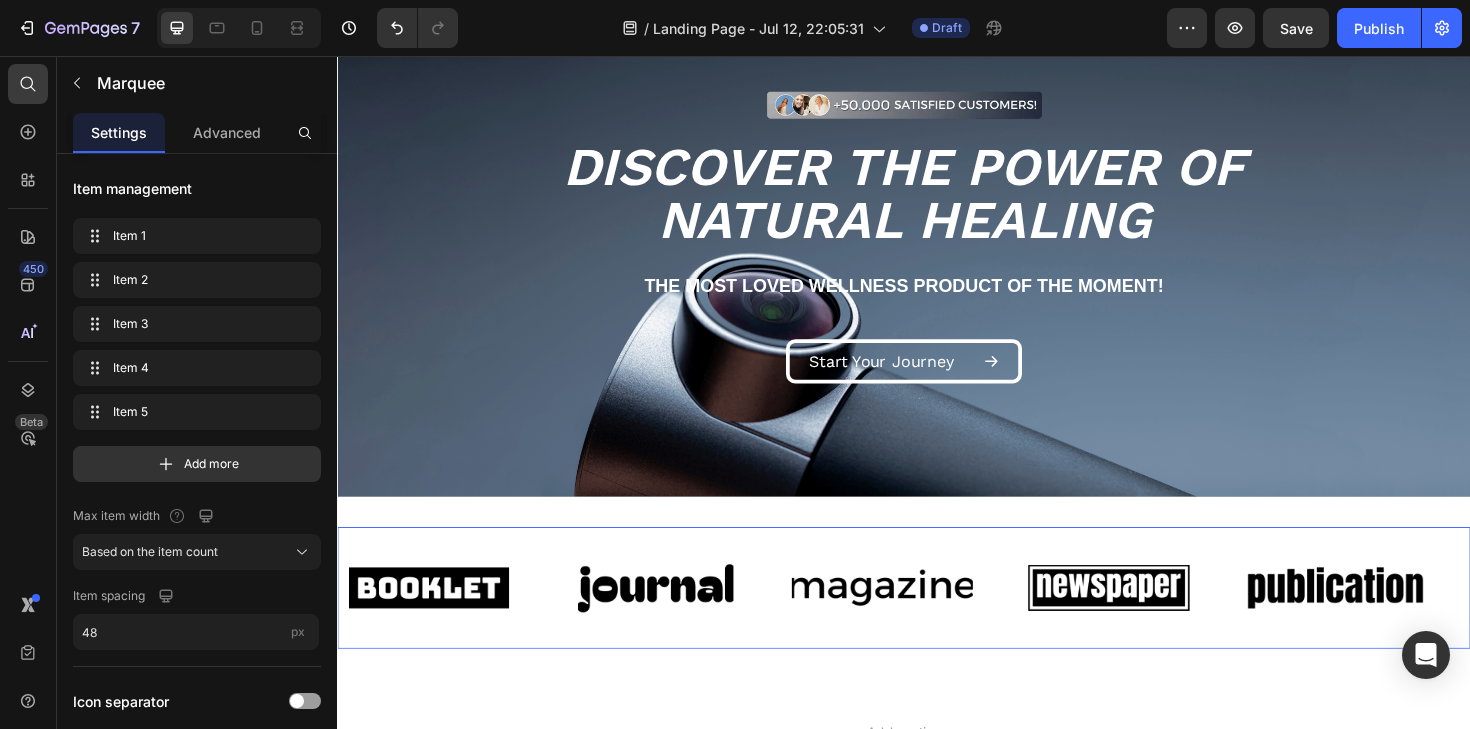 click on "Image" at bounding box center (434, 619) 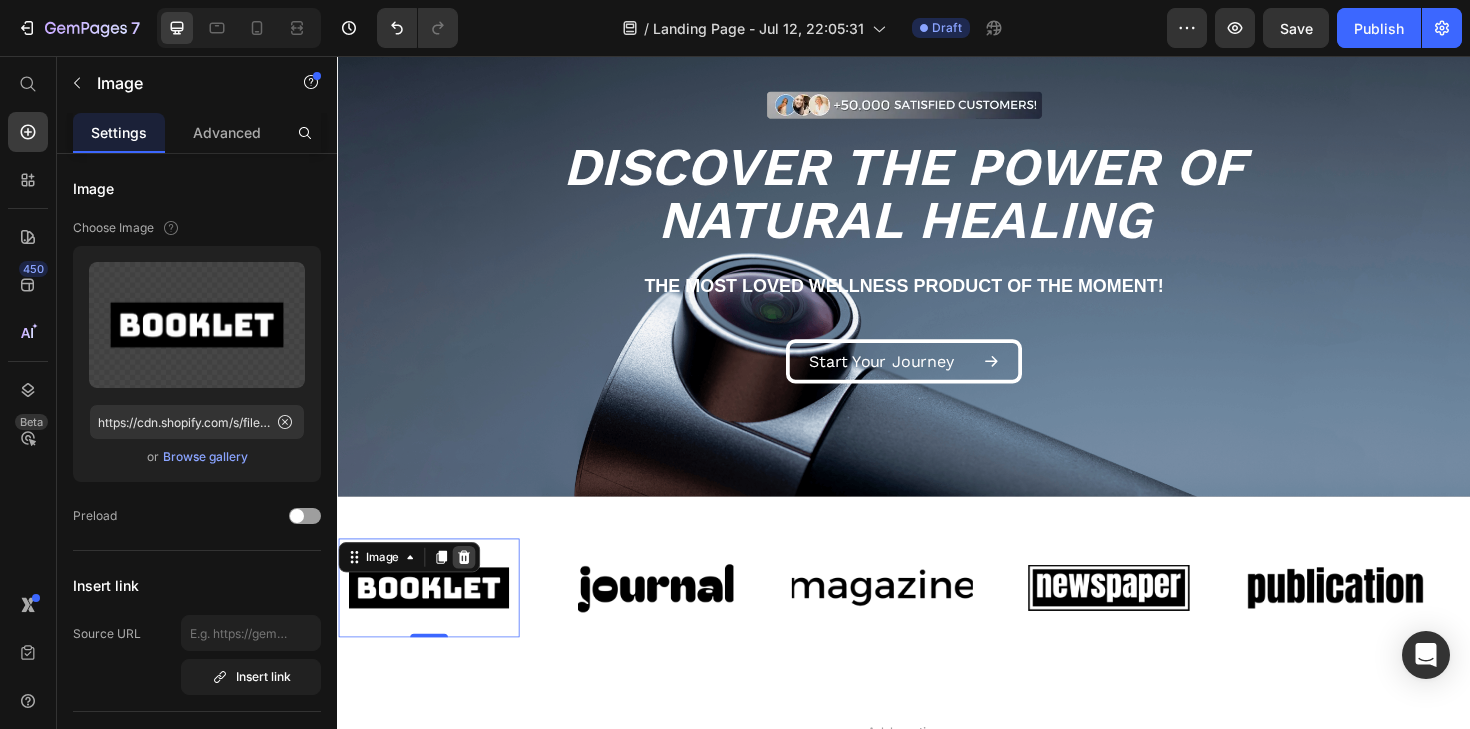 click 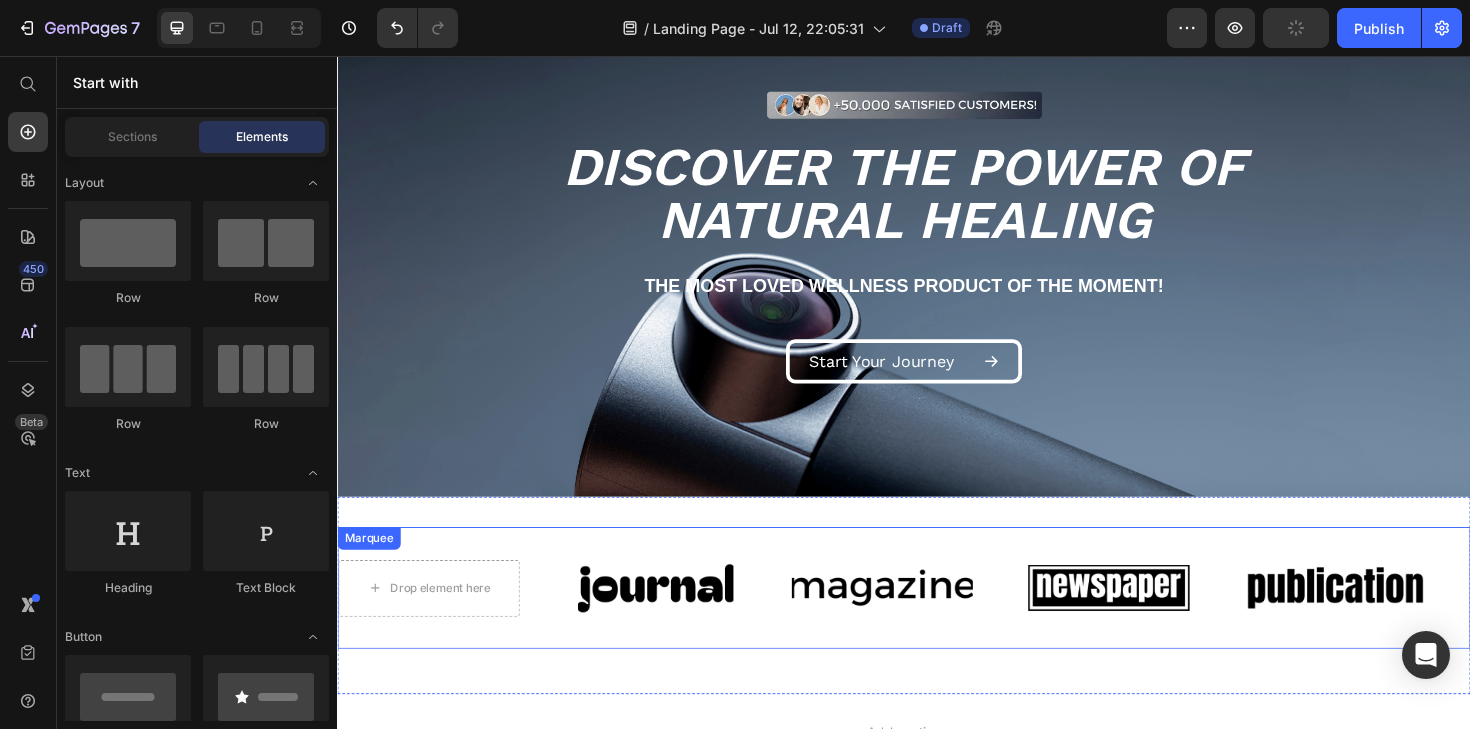 click at bounding box center (674, 619) 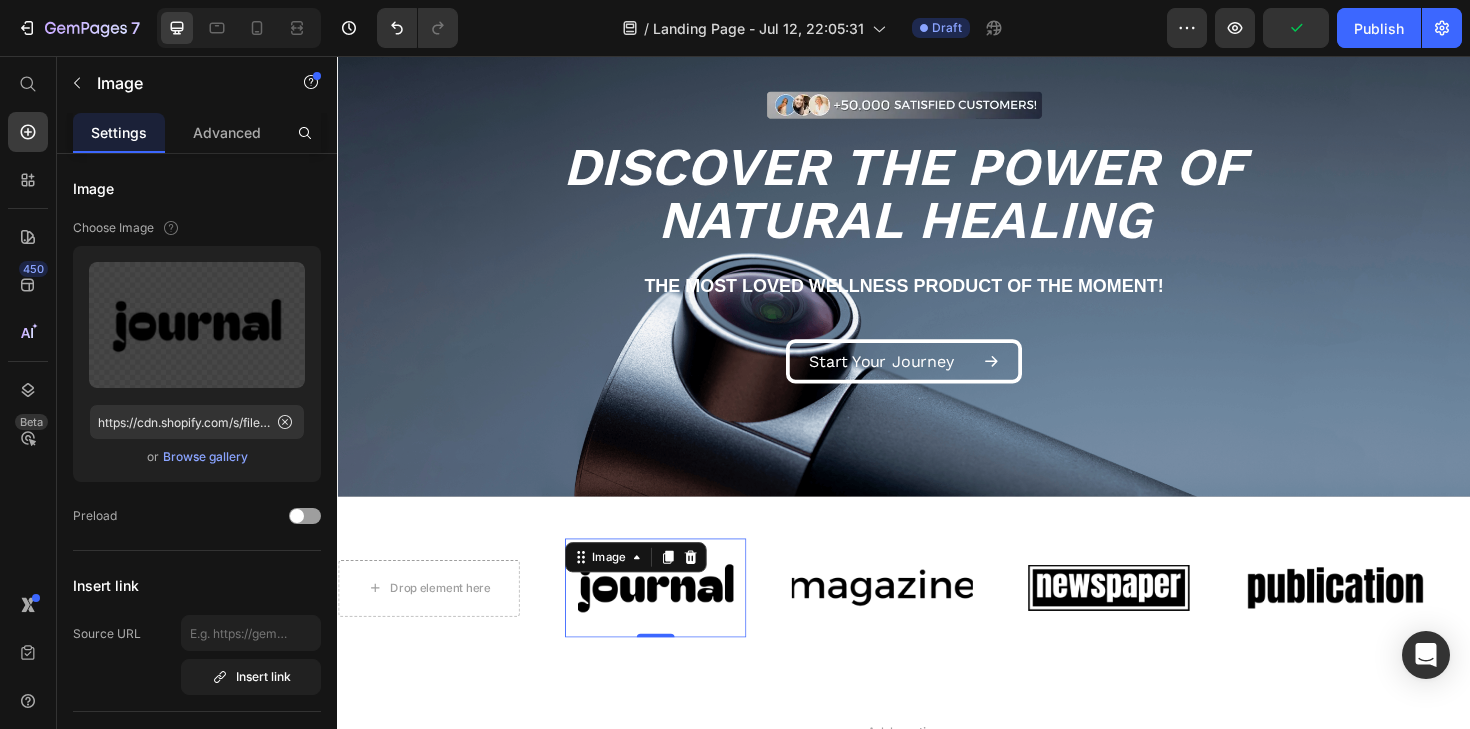 drag, startPoint x: 707, startPoint y: 588, endPoint x: 783, endPoint y: 588, distance: 76 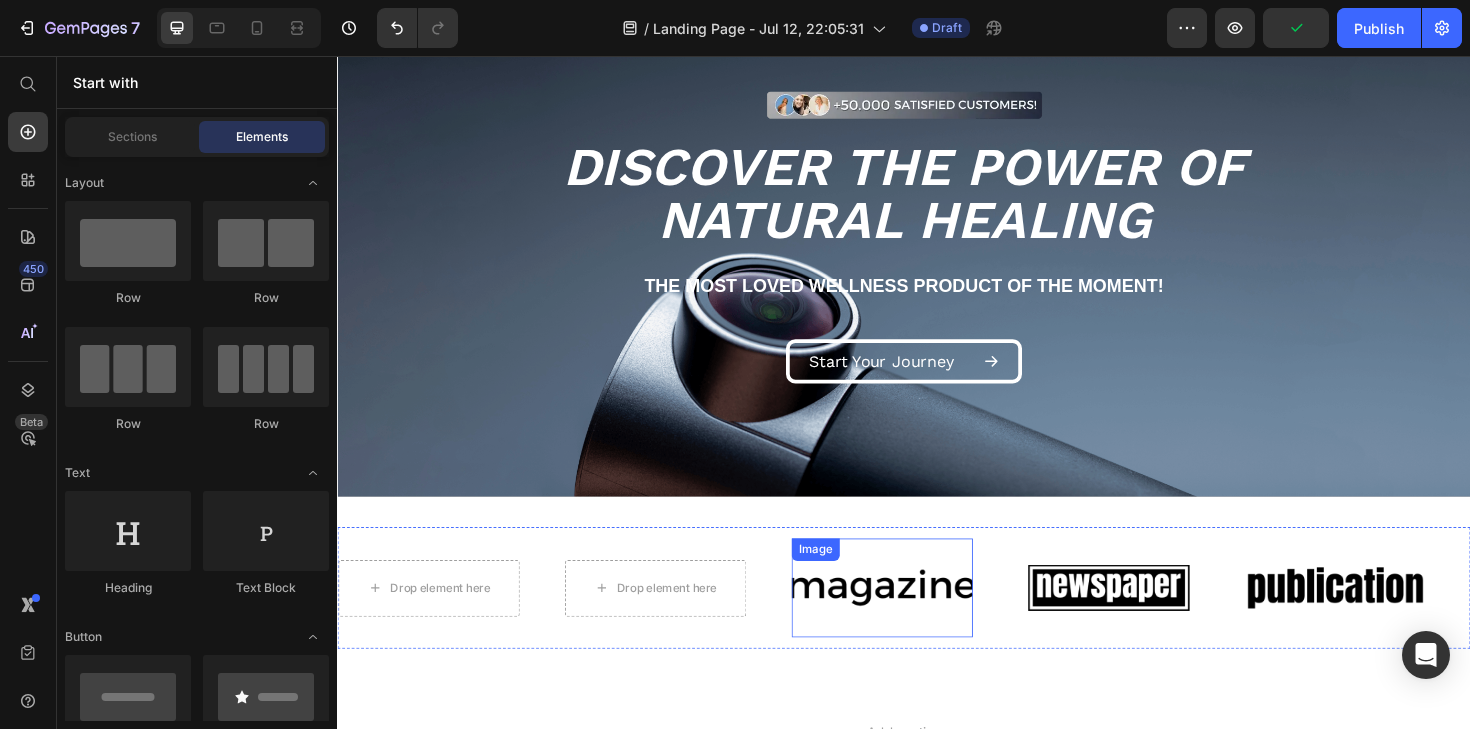 click at bounding box center (914, 619) 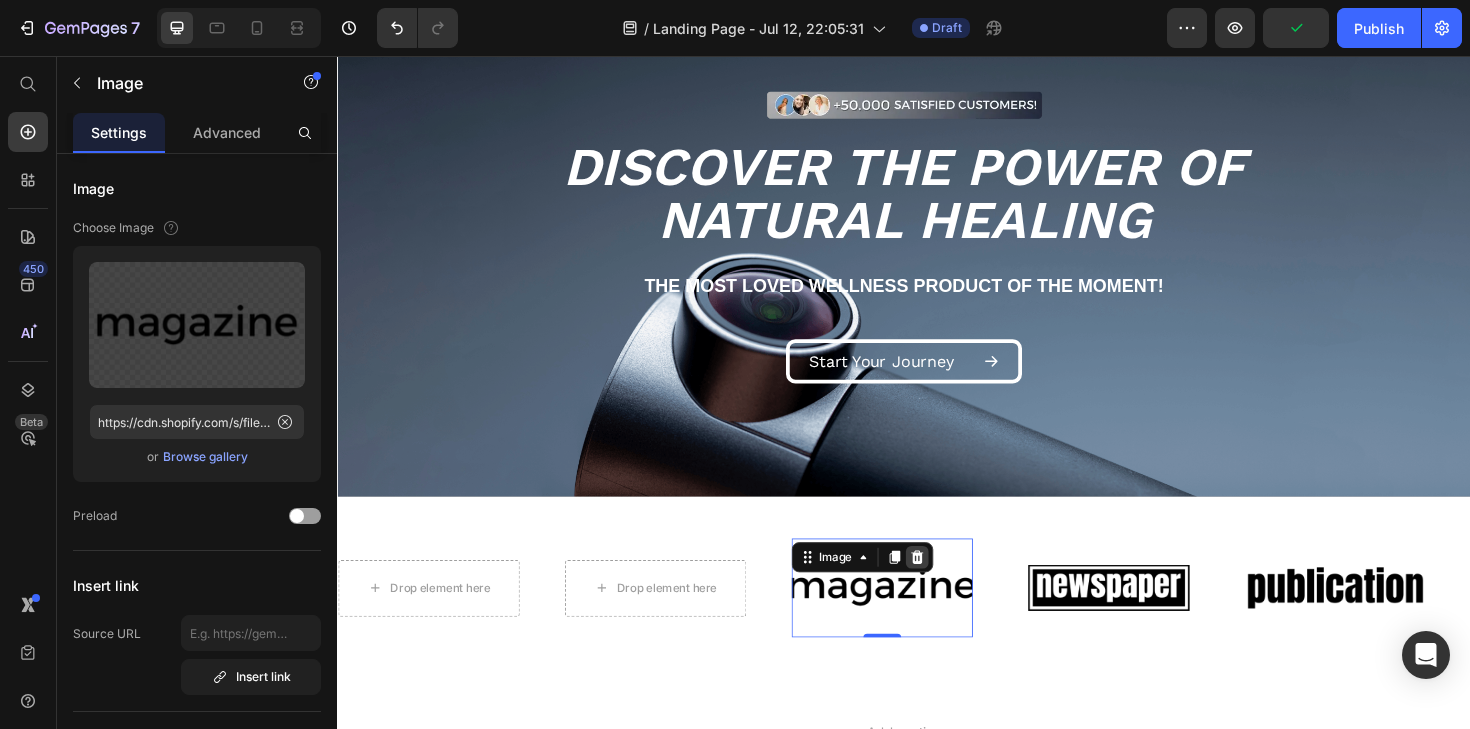 click 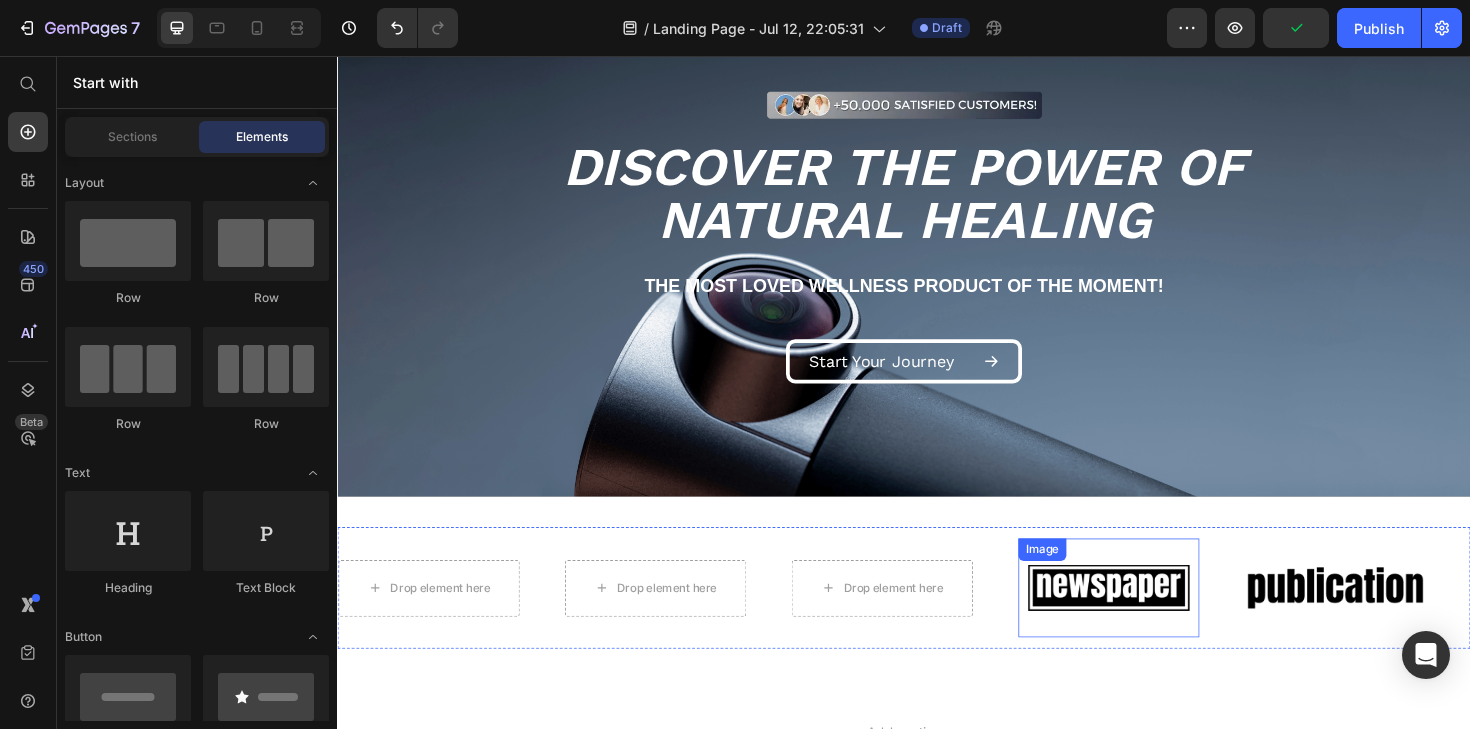 click at bounding box center (1154, 619) 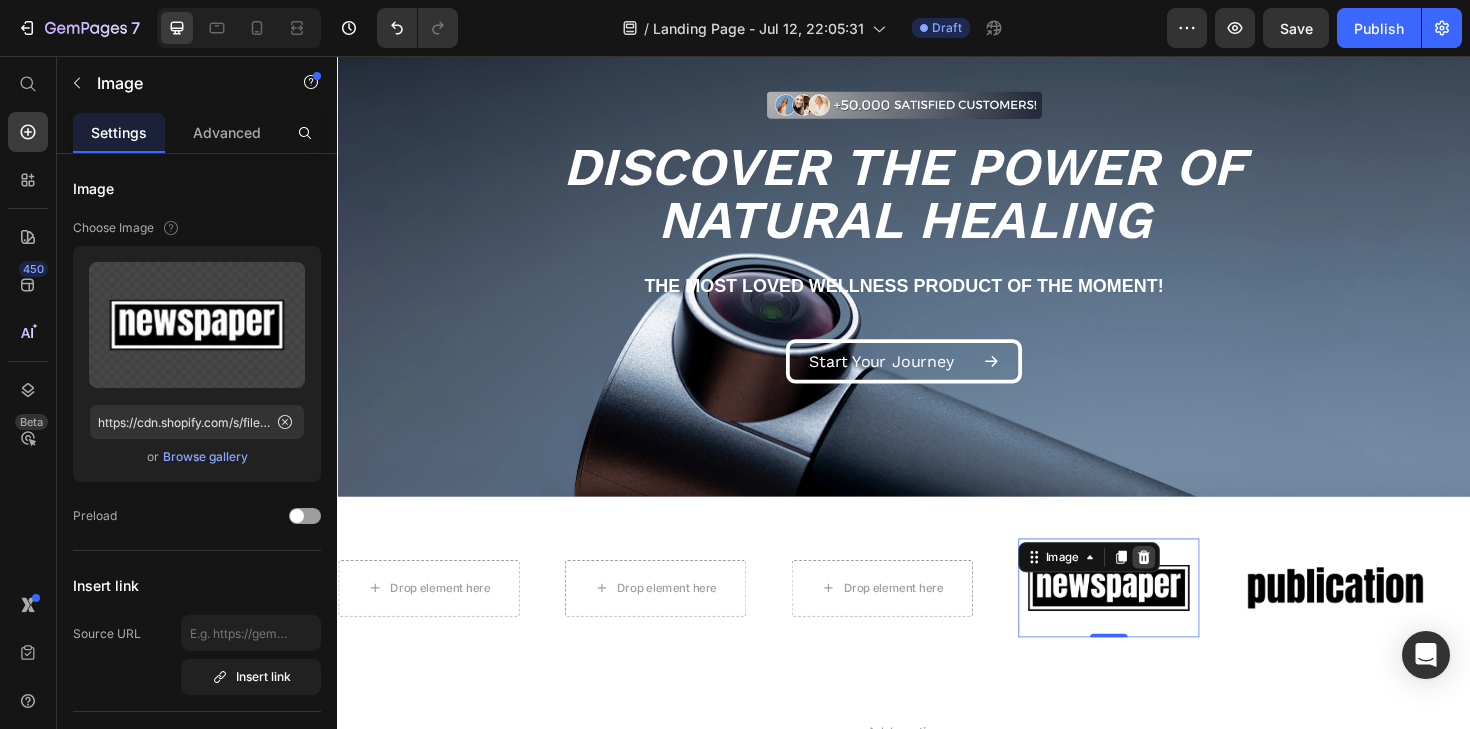 click at bounding box center (1191, 587) 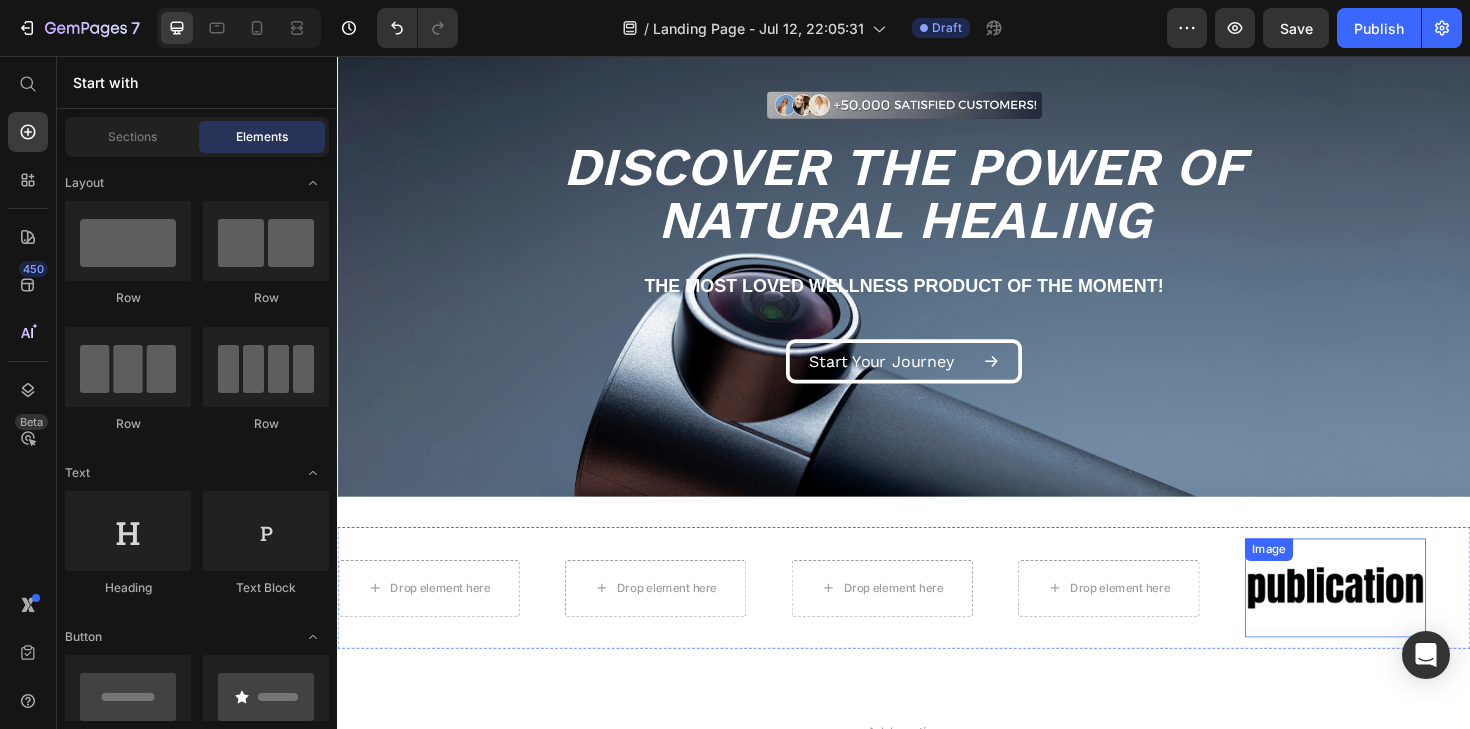 click at bounding box center (1394, 619) 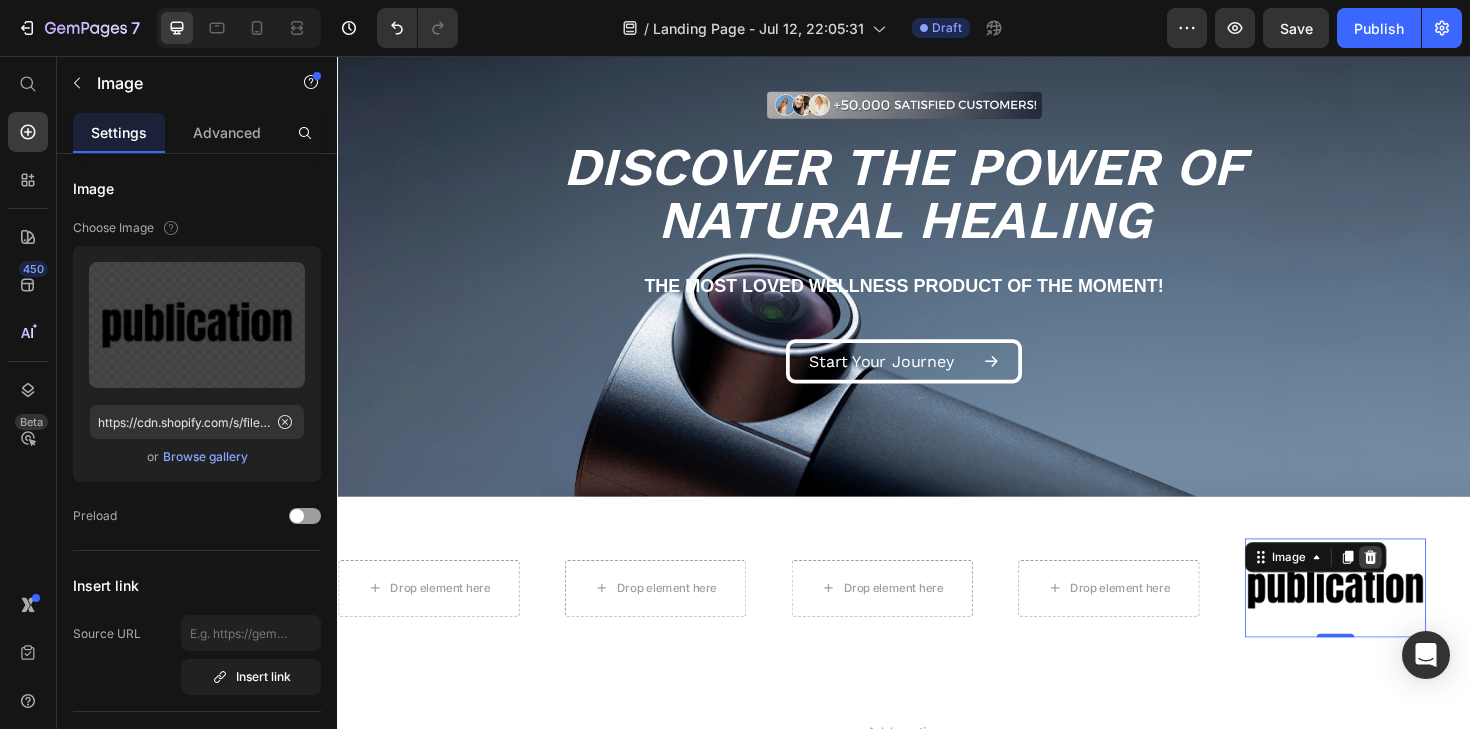 click 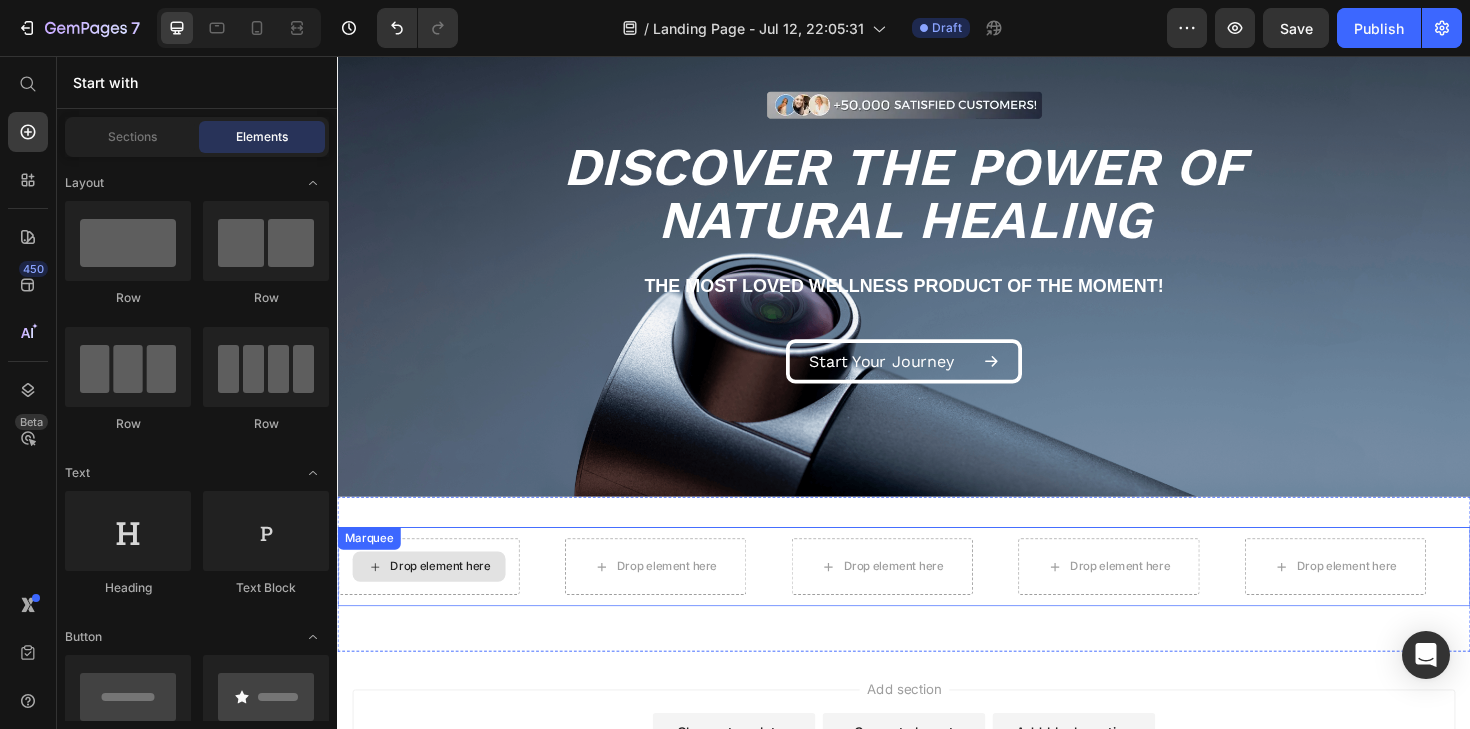 click on "Drop element here" at bounding box center (446, 597) 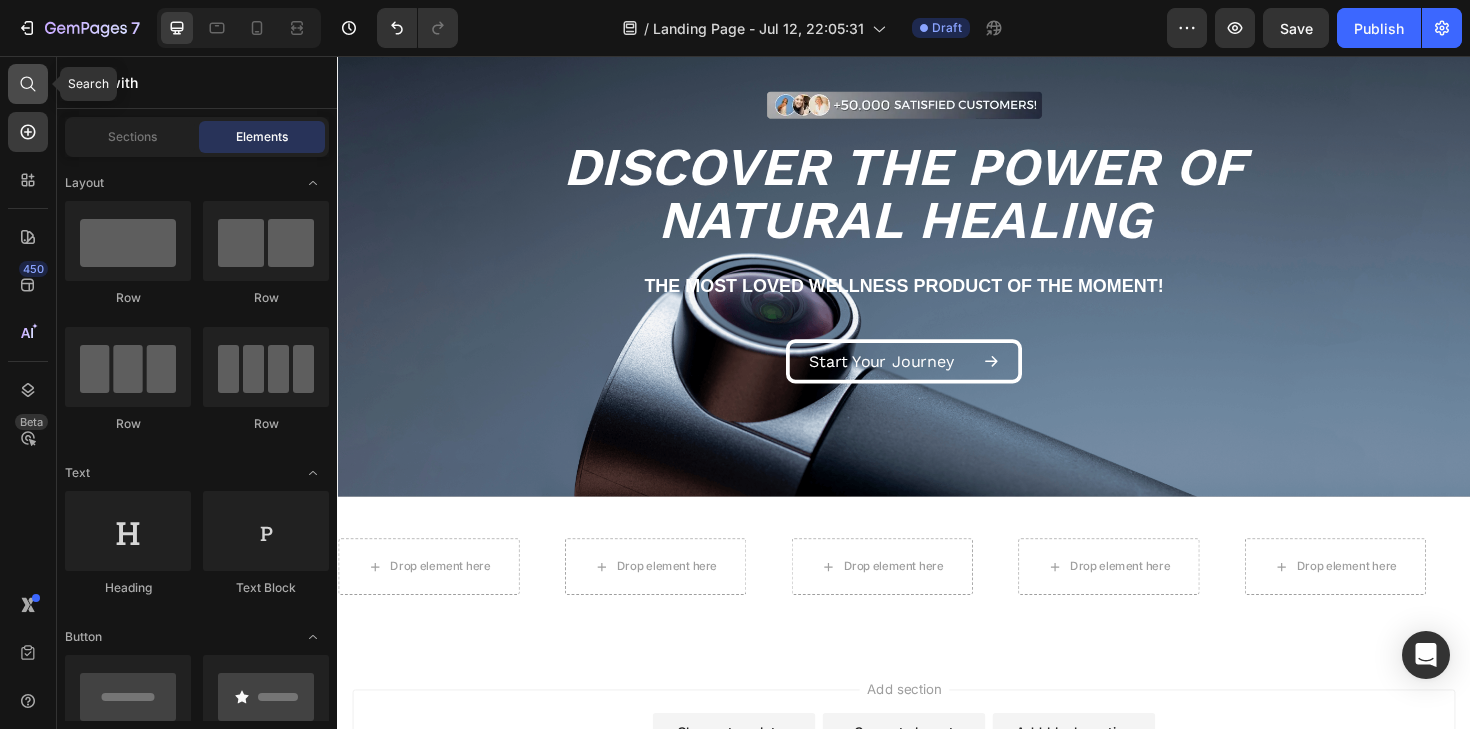 click 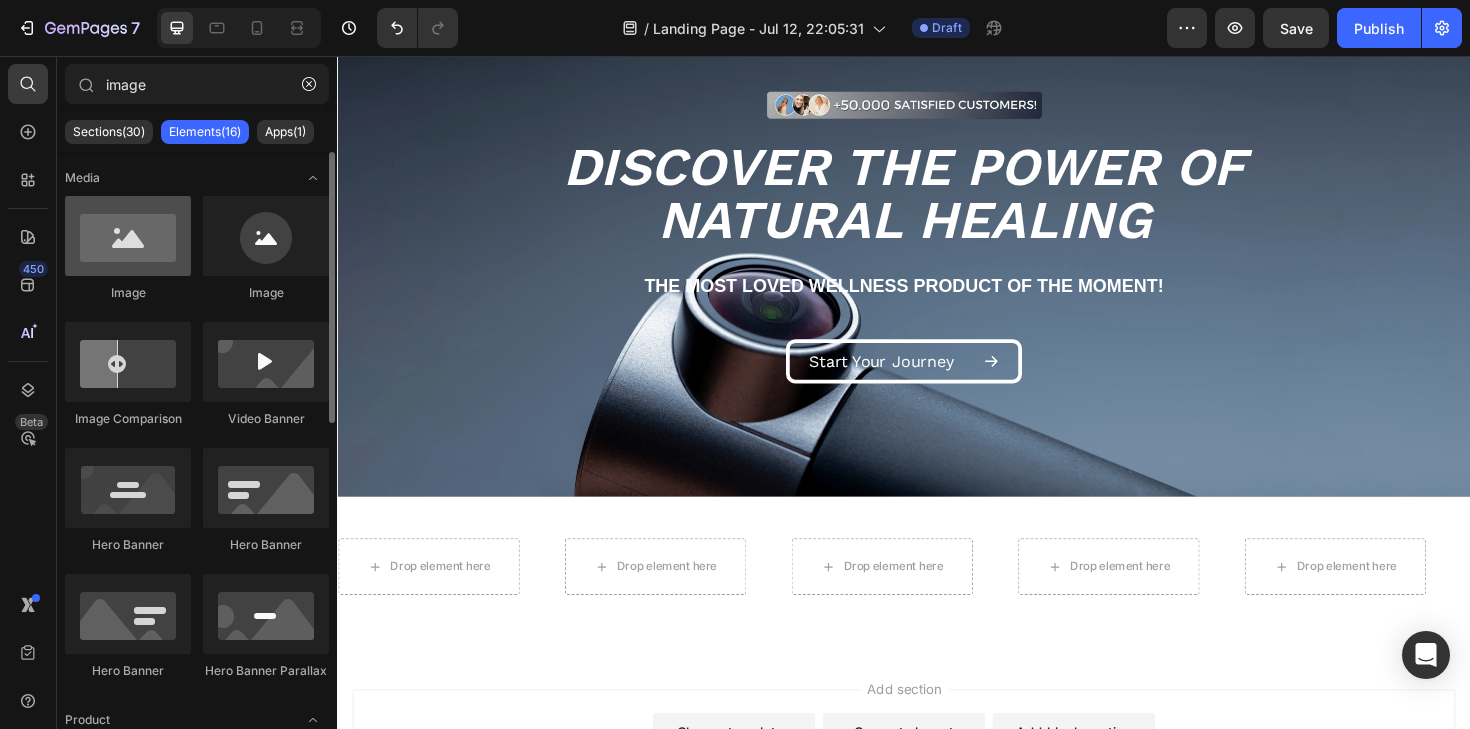 type on "image" 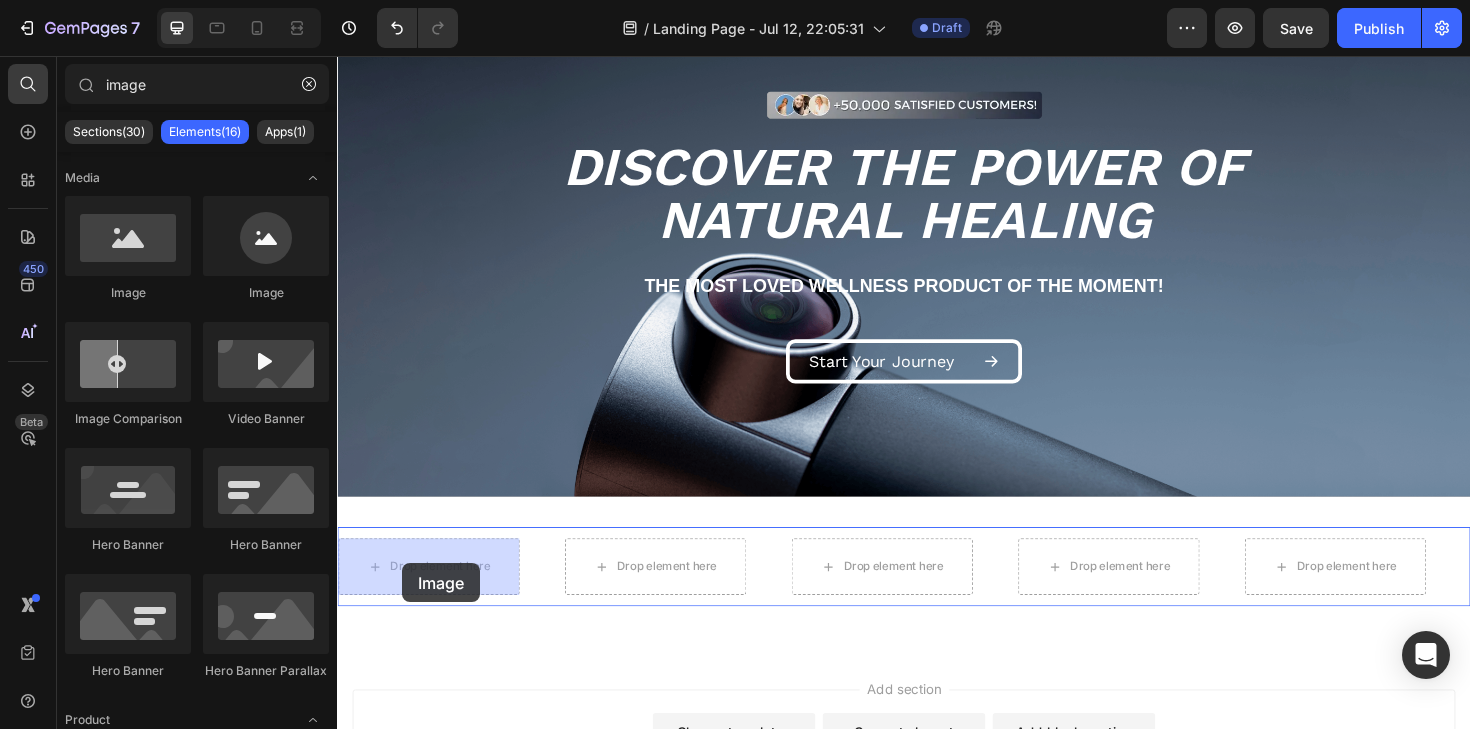 drag, startPoint x: 445, startPoint y: 309, endPoint x: 403, endPoint y: 591, distance: 285.1105 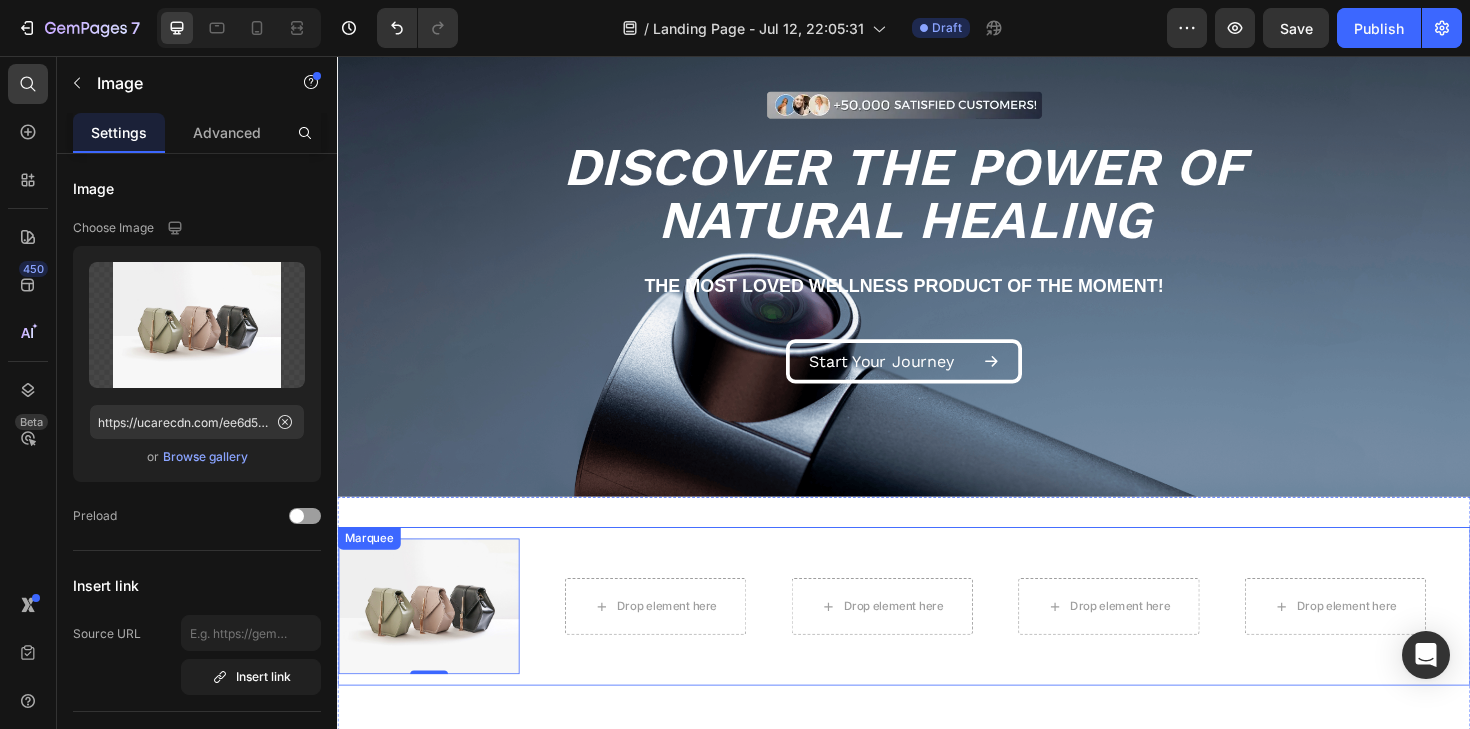 click at bounding box center [434, 639] 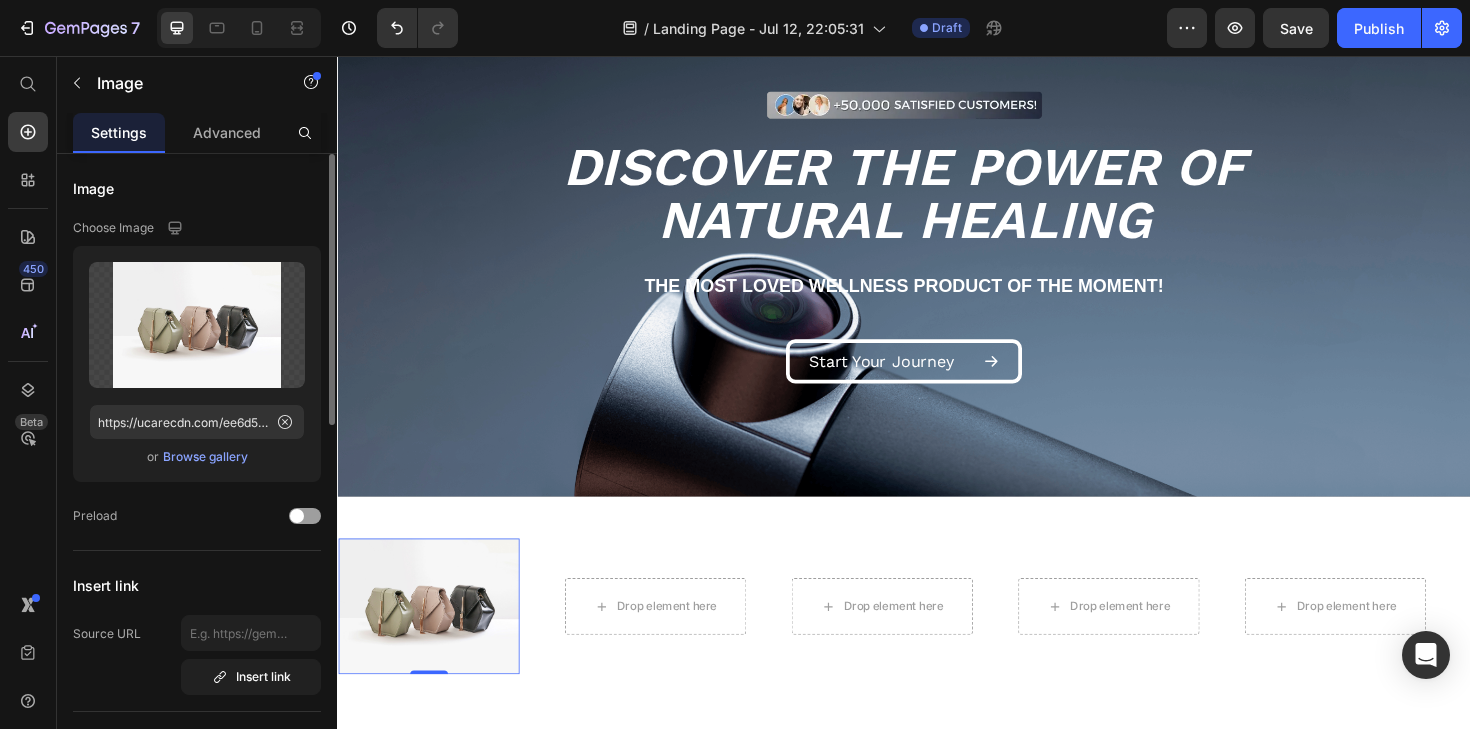 click on "Browse gallery" at bounding box center [205, 457] 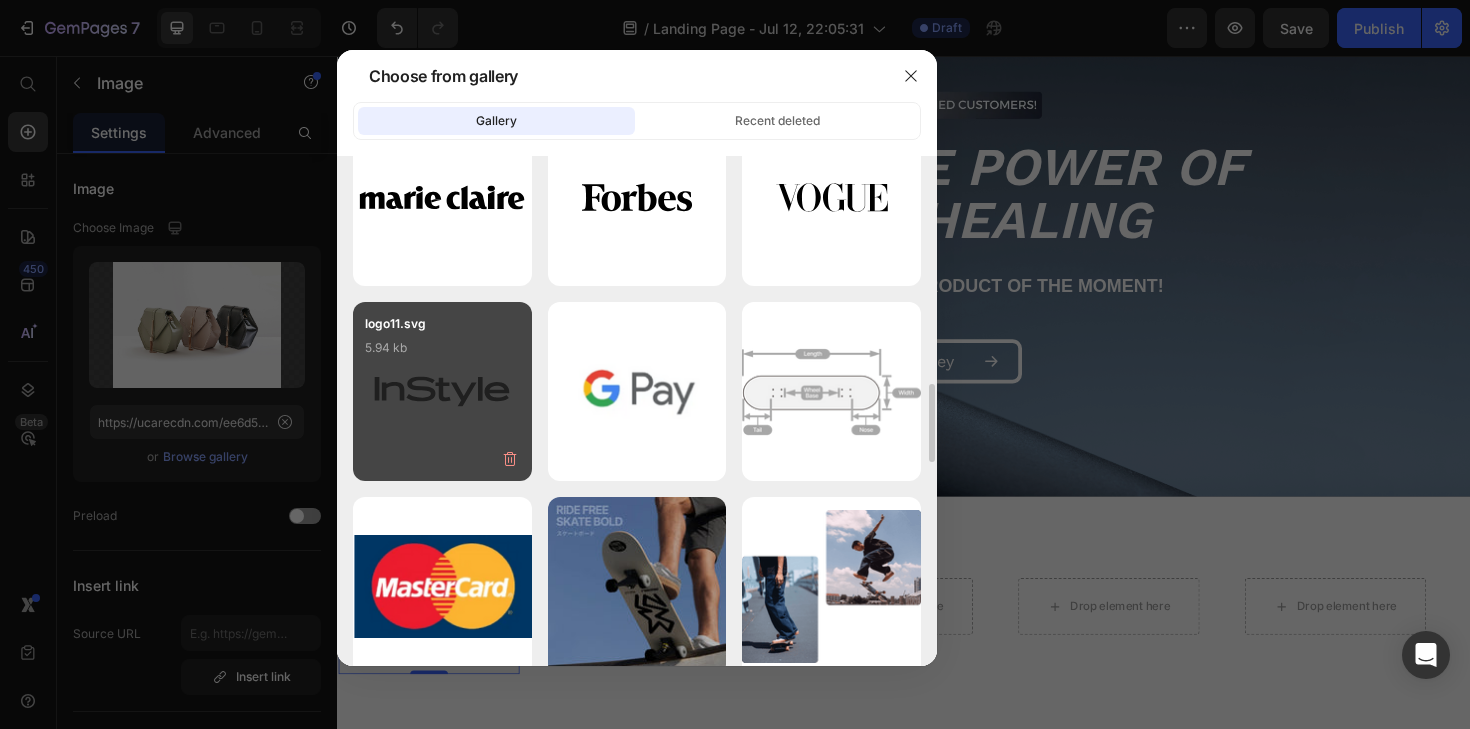 scroll, scrollTop: 1420, scrollLeft: 0, axis: vertical 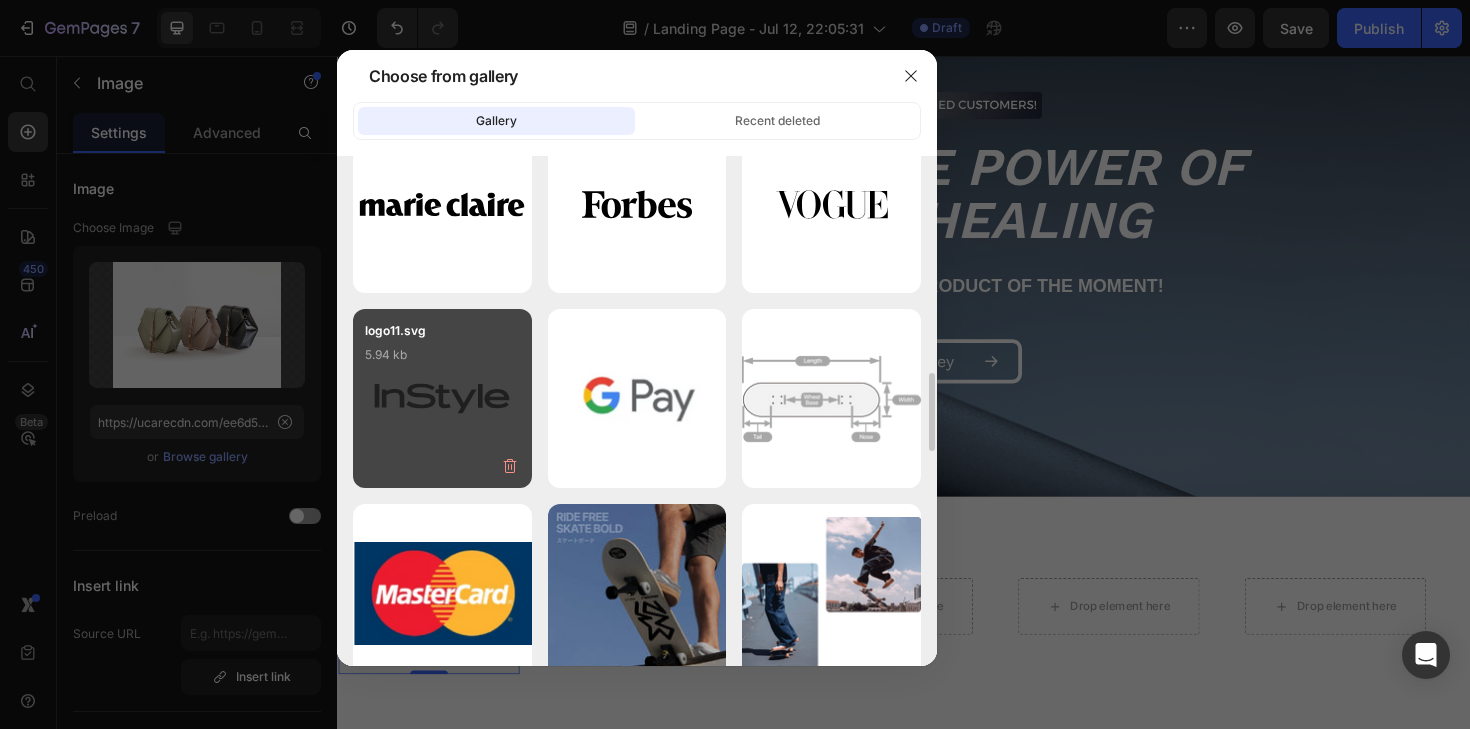 click on "logo11.svg 5.94 kb" at bounding box center [442, 361] 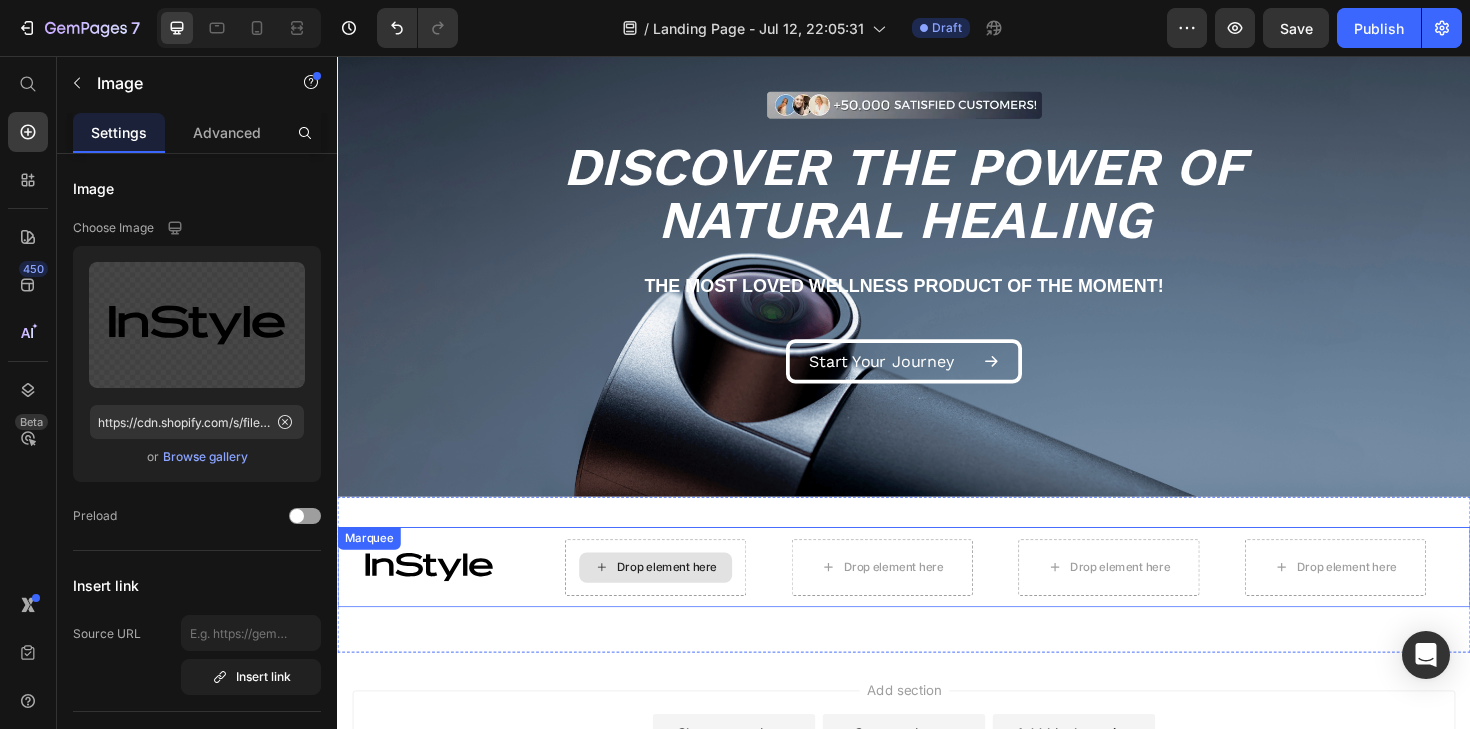 click on "Drop element here" at bounding box center (674, 598) 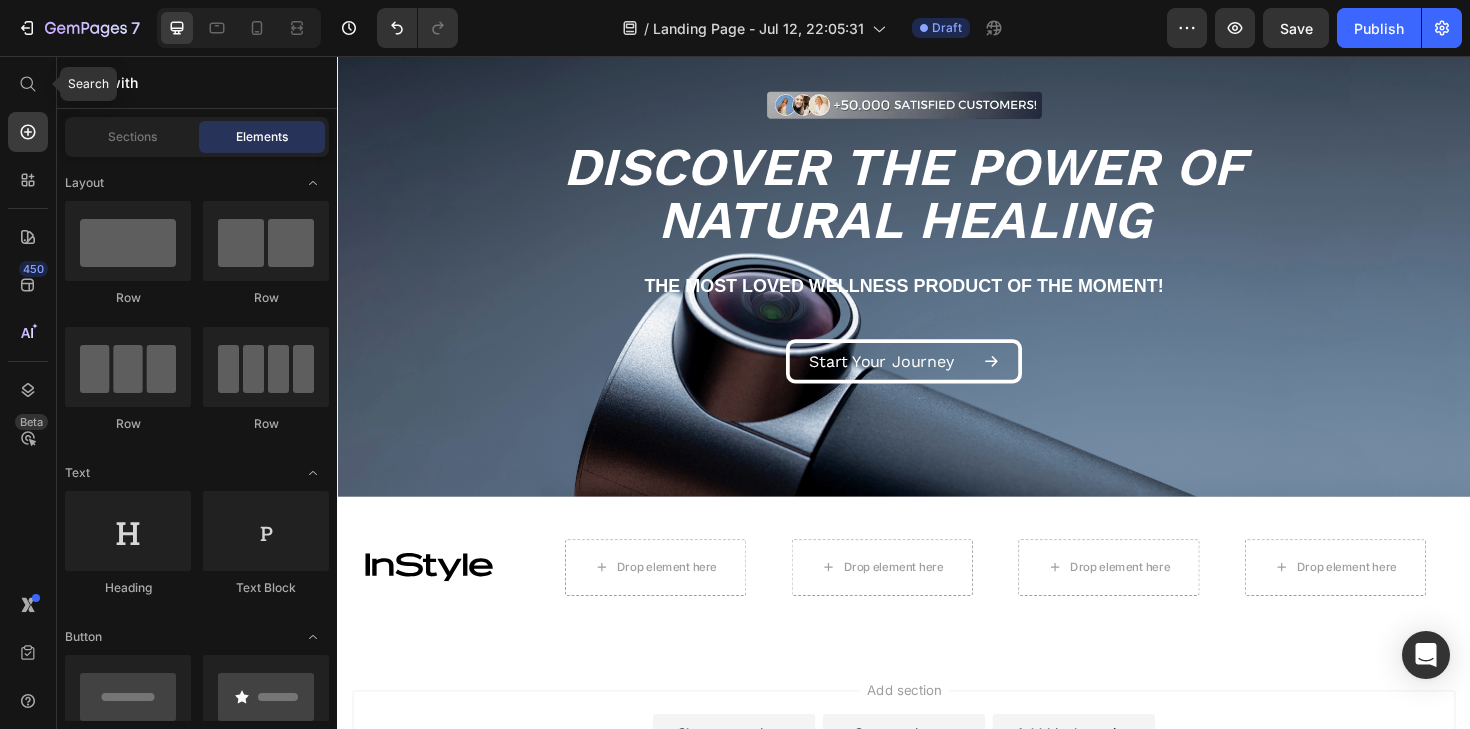 drag, startPoint x: 37, startPoint y: 82, endPoint x: 59, endPoint y: 82, distance: 22 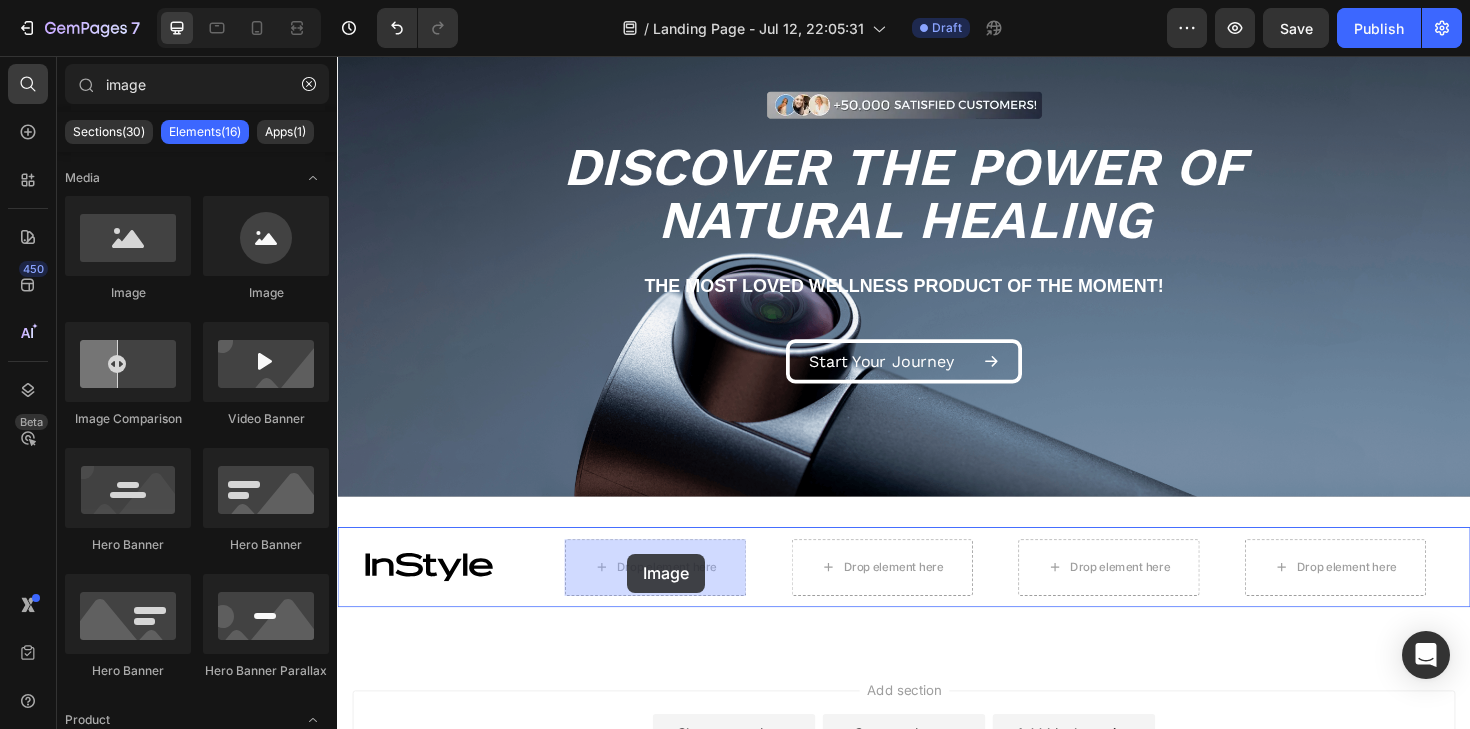 drag, startPoint x: 492, startPoint y: 278, endPoint x: 644, endPoint y: 584, distance: 341.67236 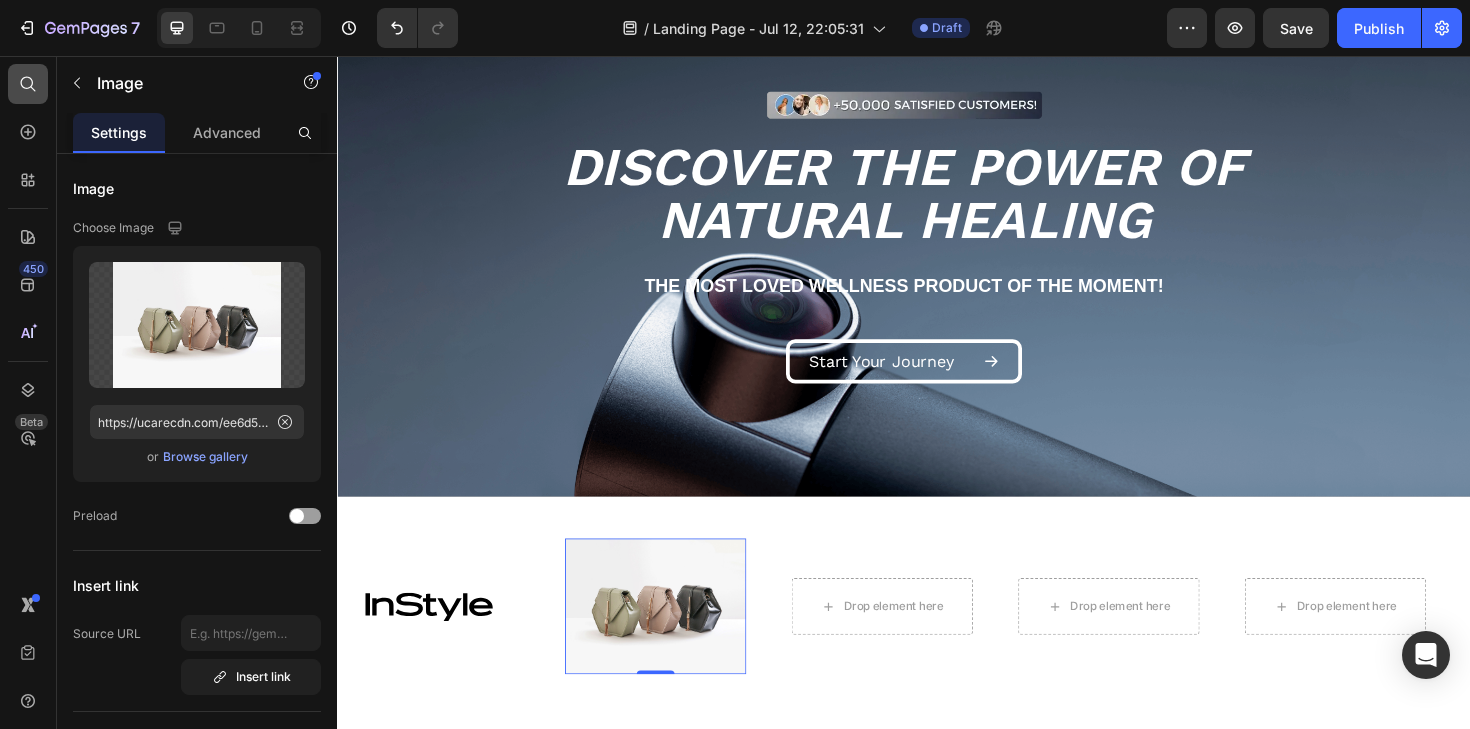 click 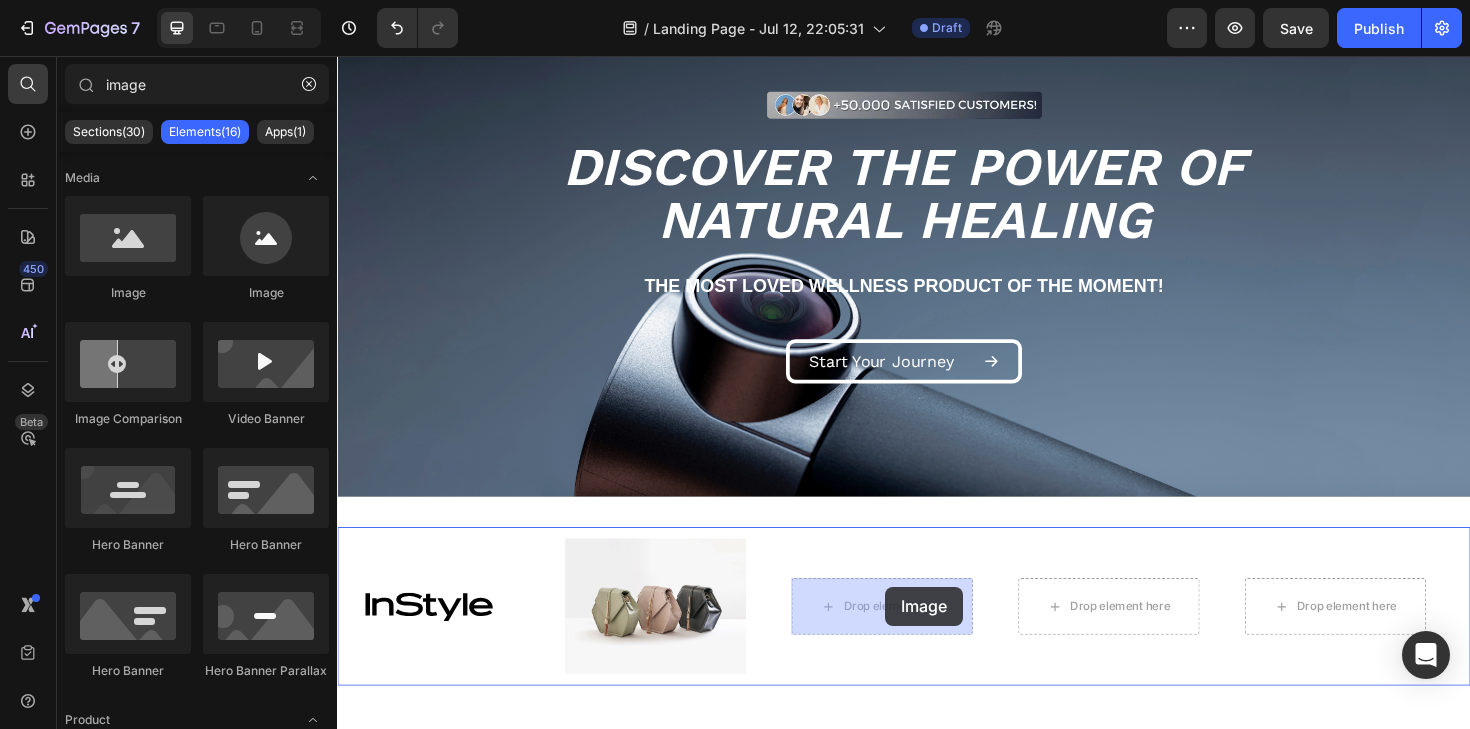 drag, startPoint x: 508, startPoint y: 294, endPoint x: 917, endPoint y: 618, distance: 521.78253 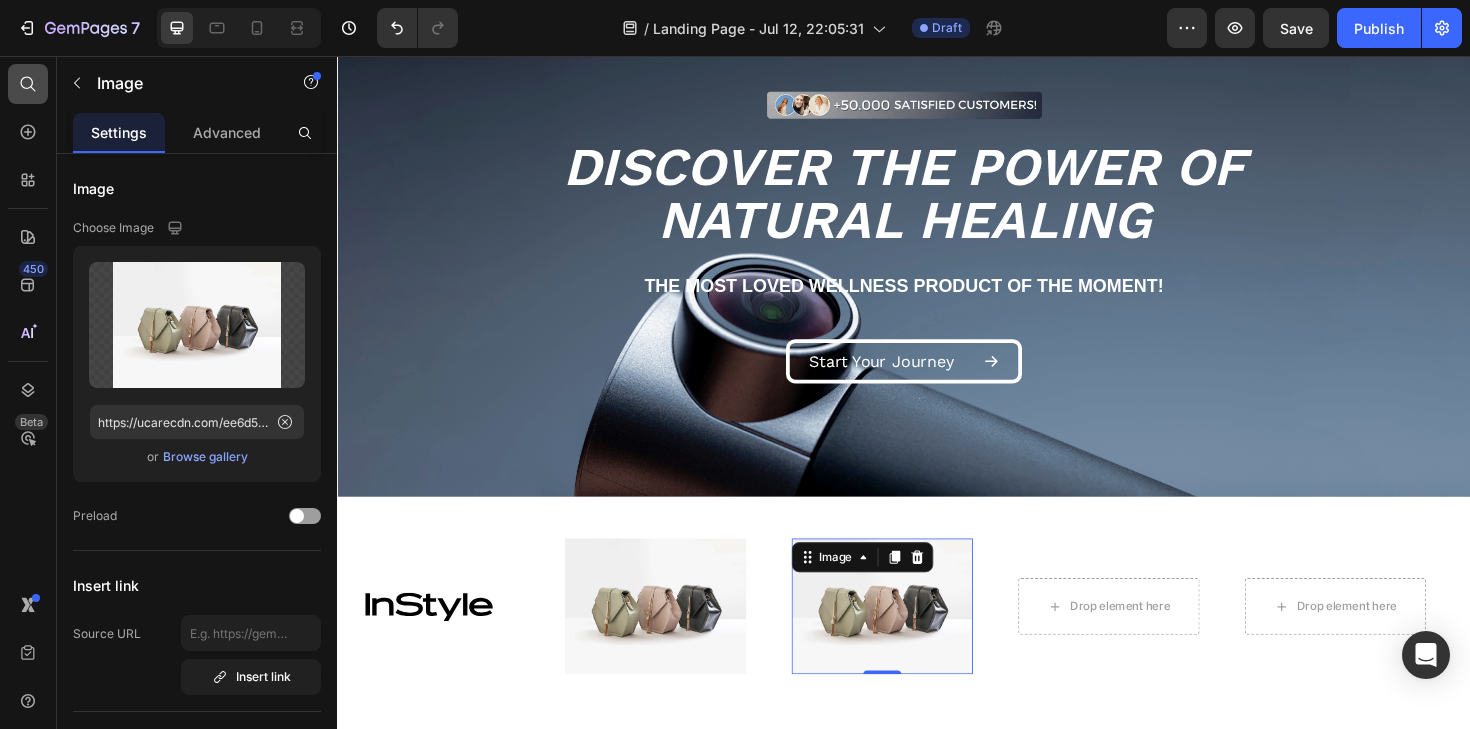 click 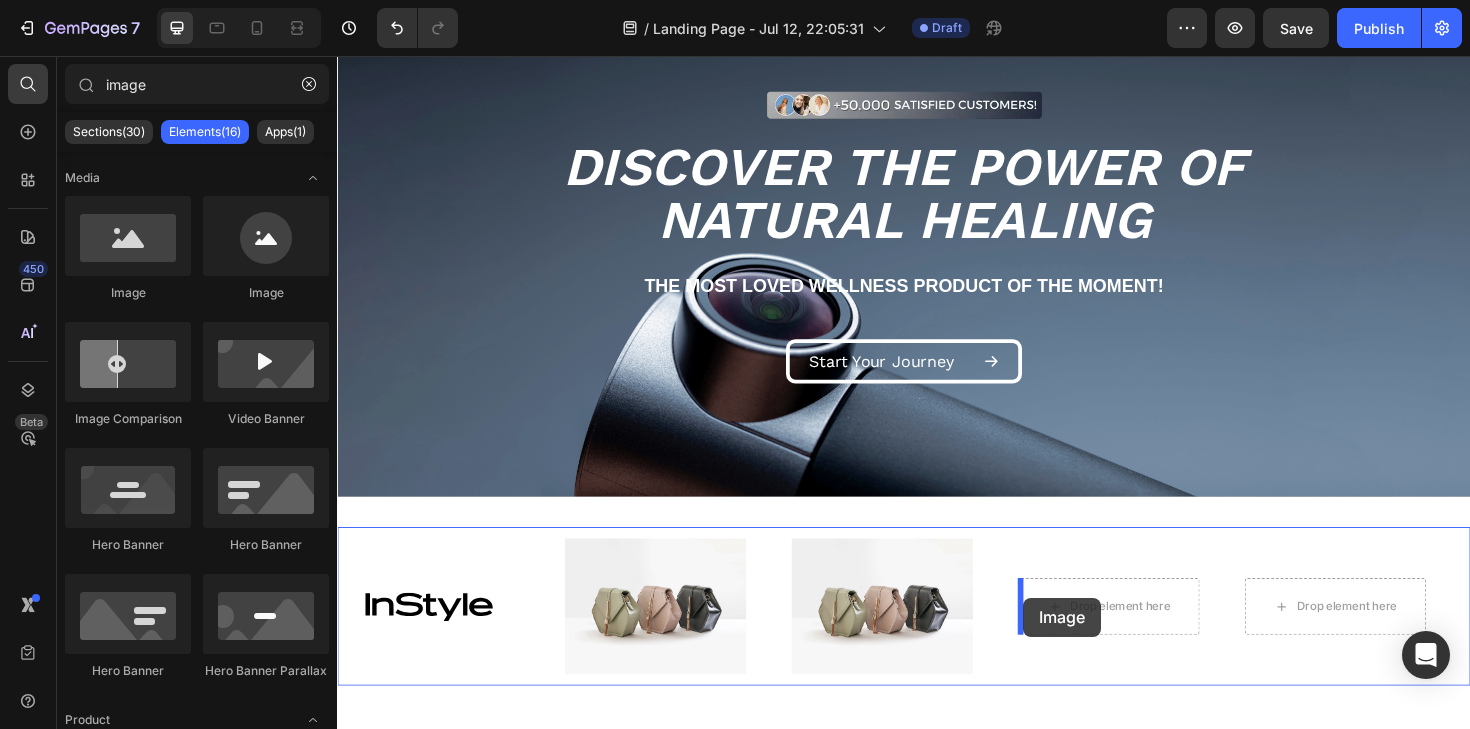 drag, startPoint x: 470, startPoint y: 314, endPoint x: 1073, endPoint y: 637, distance: 684.05994 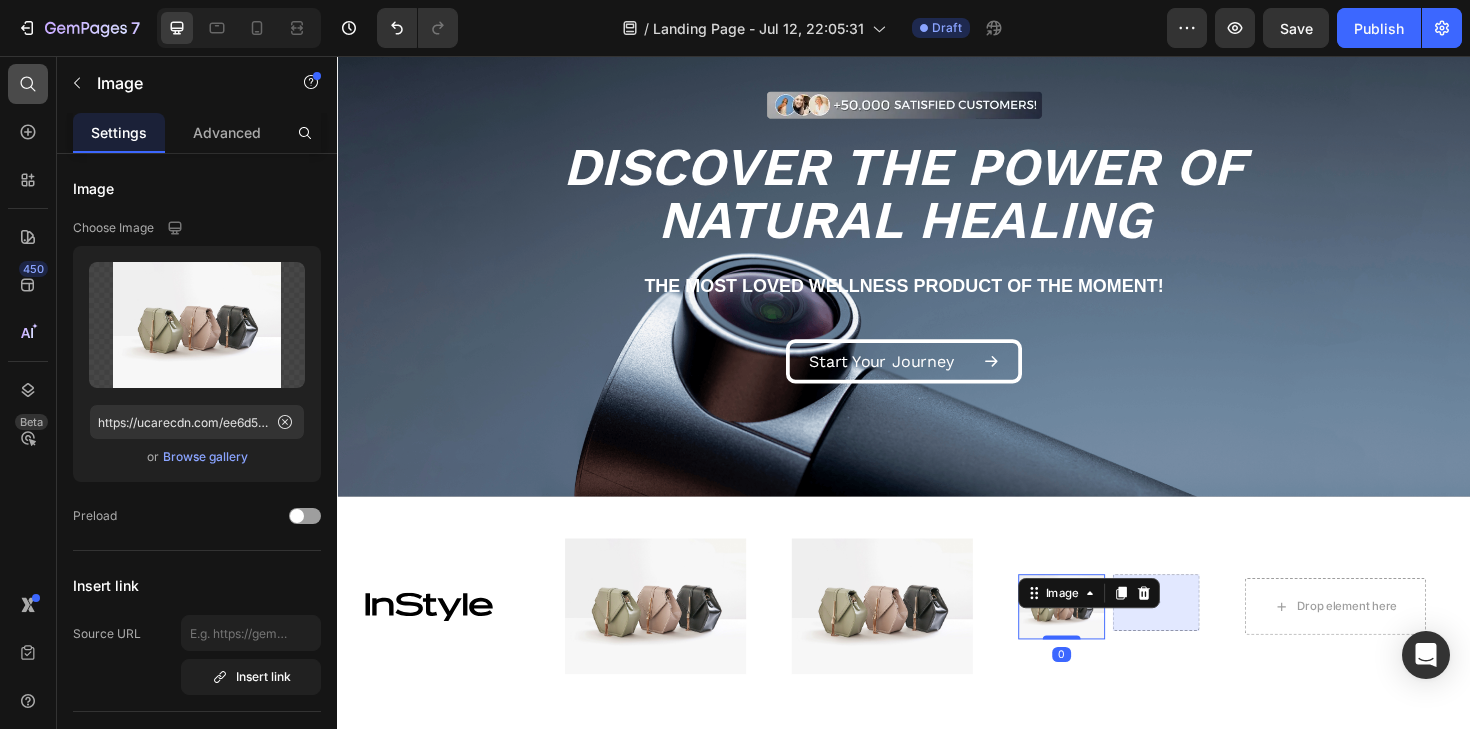 click 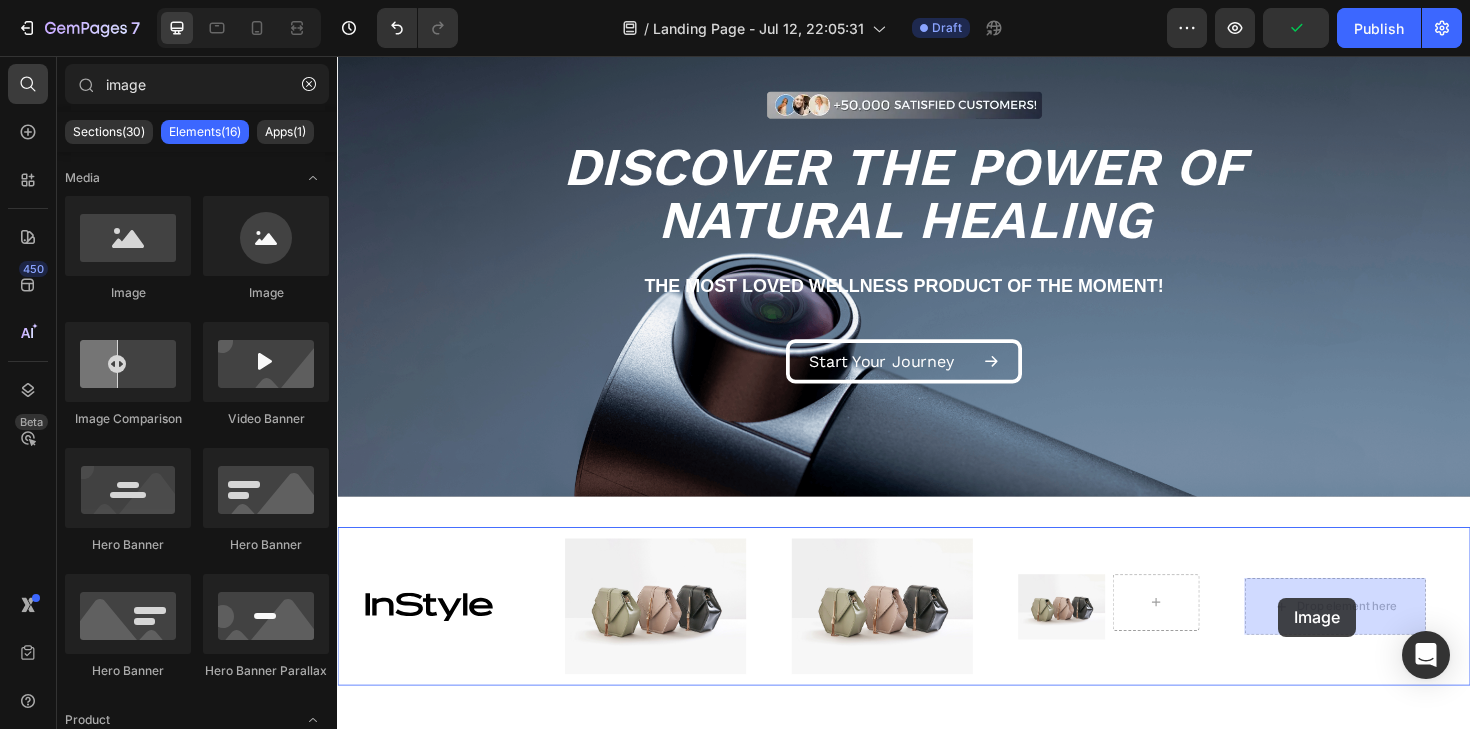 drag, startPoint x: 456, startPoint y: 290, endPoint x: 1341, endPoint y: 640, distance: 951.69586 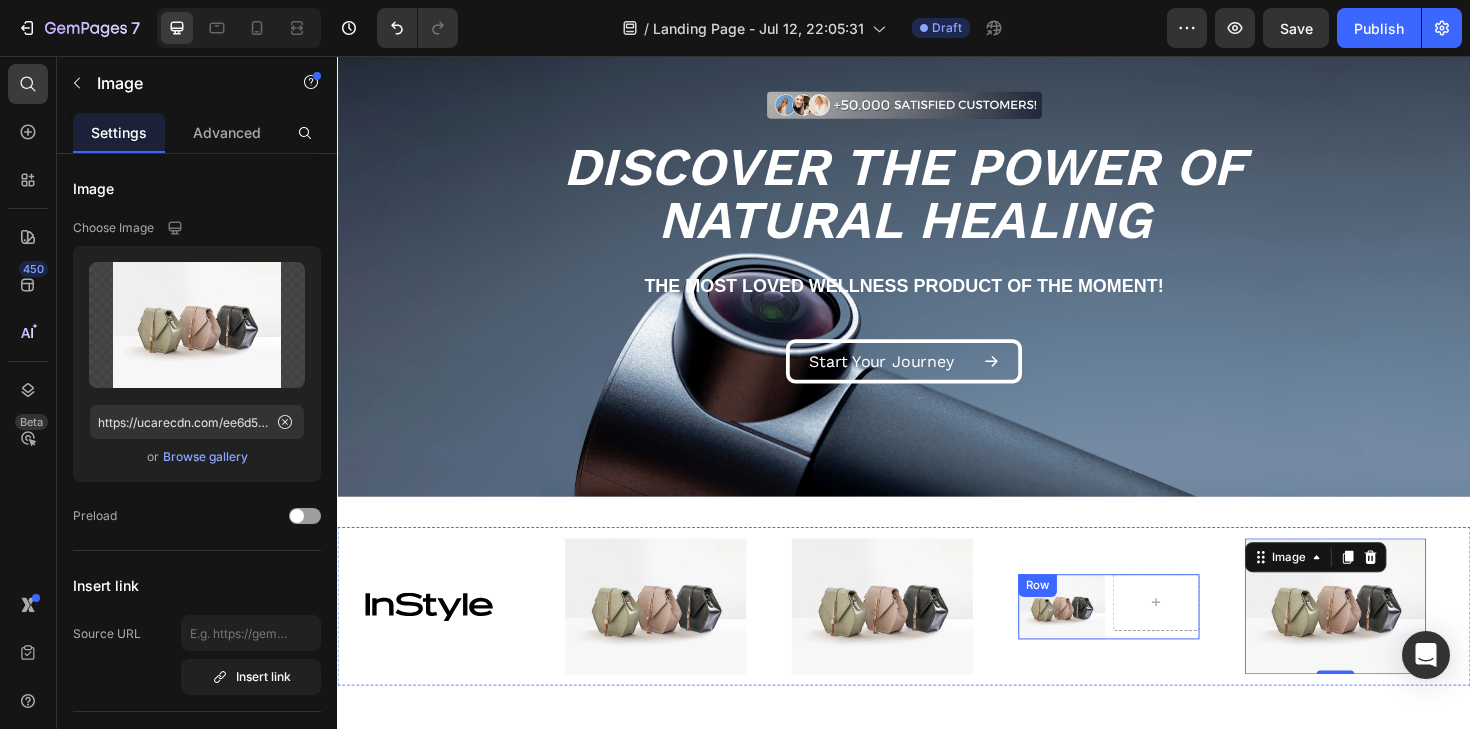 click at bounding box center (1204, 639) 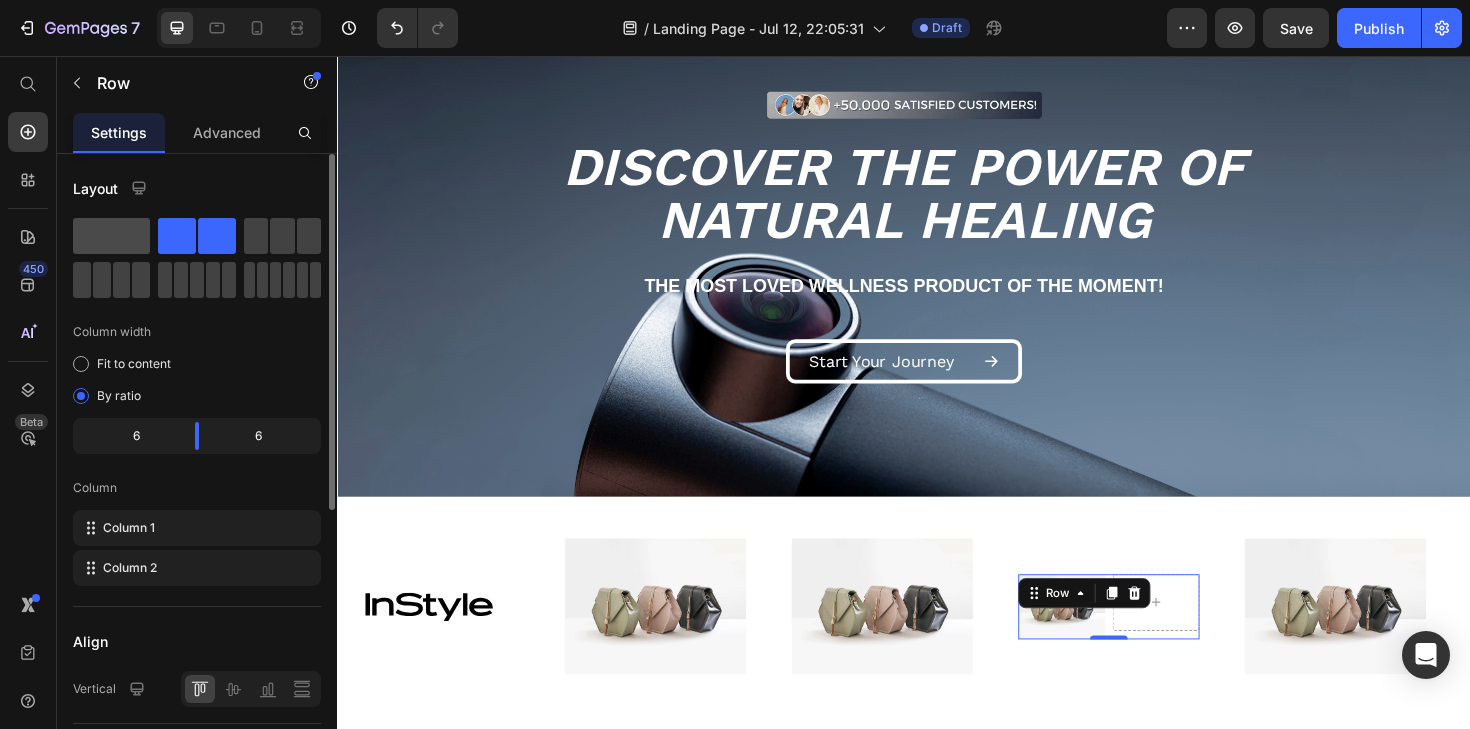 click 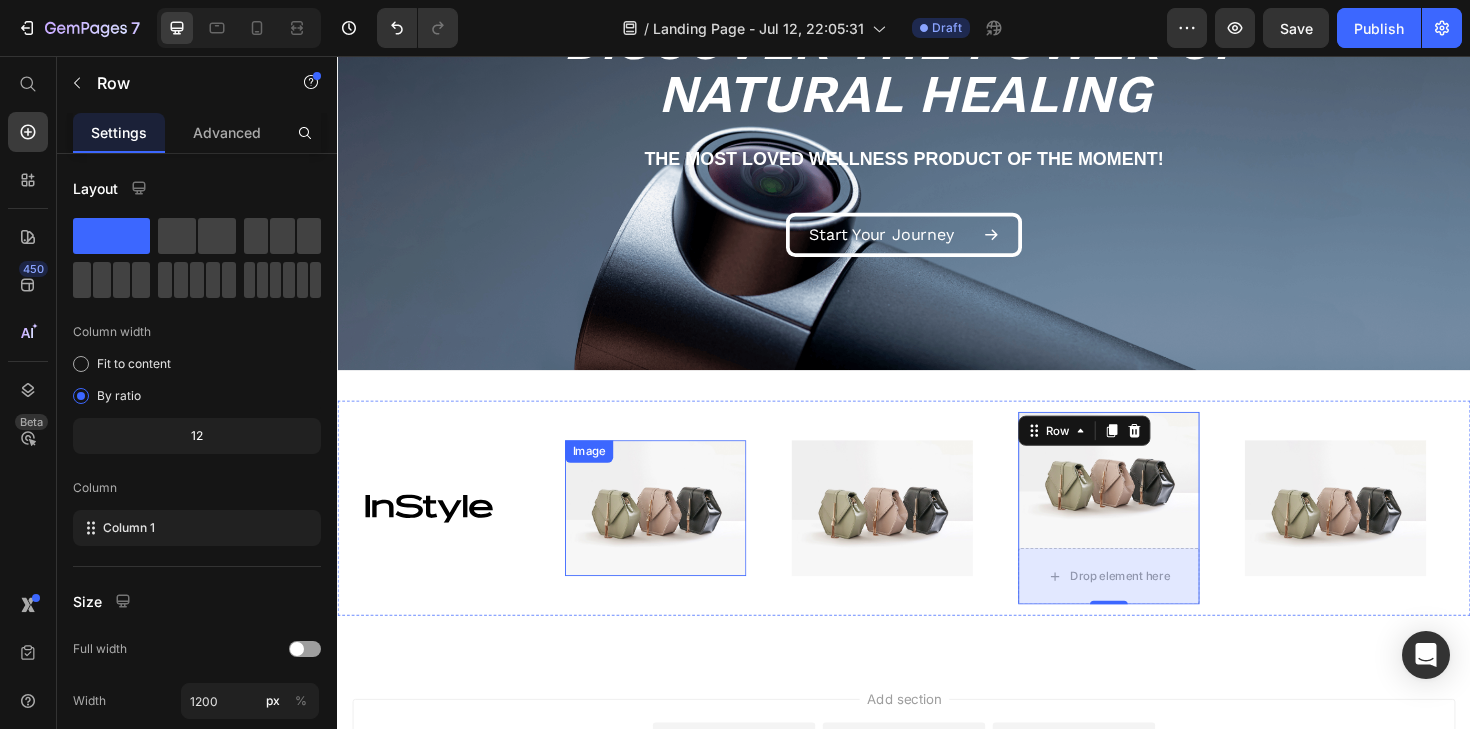 scroll, scrollTop: 213, scrollLeft: 0, axis: vertical 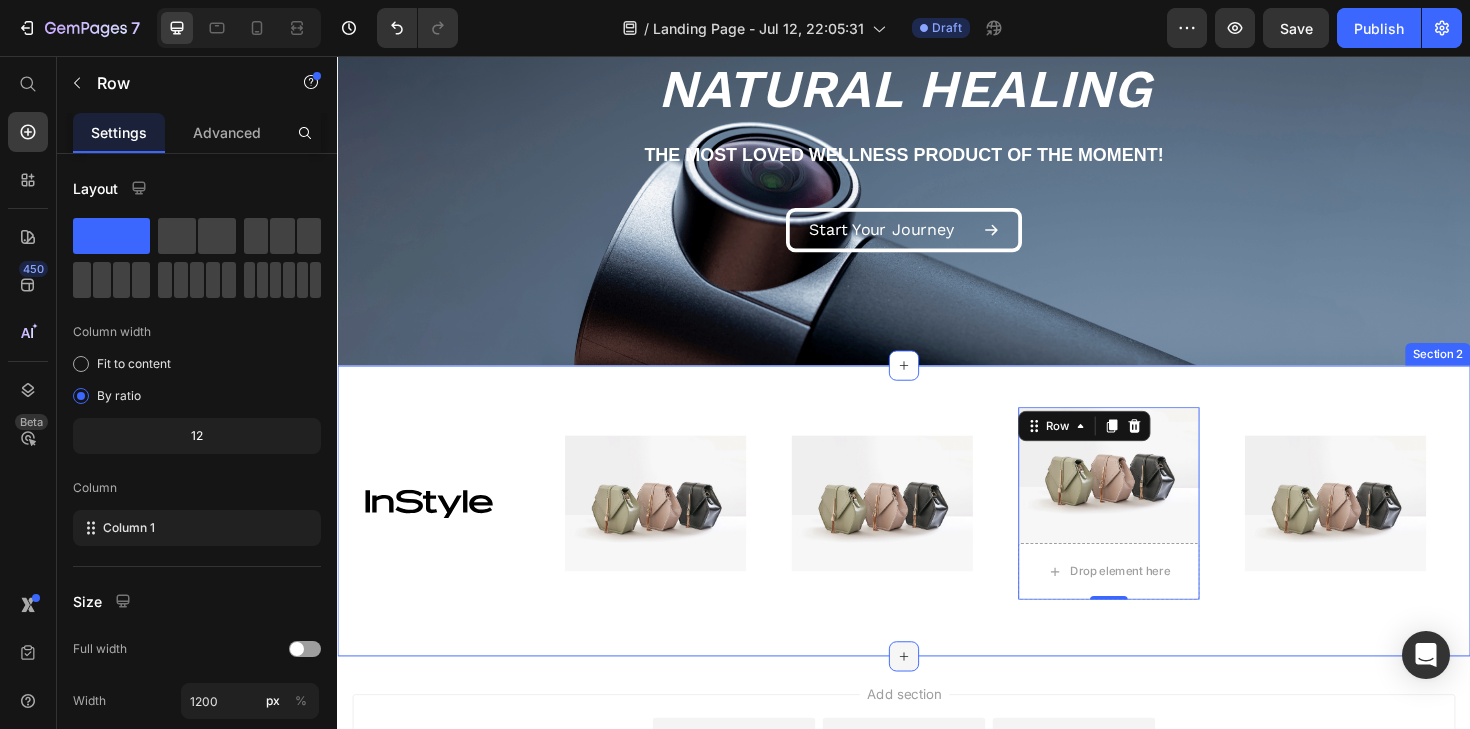 click at bounding box center [937, 692] 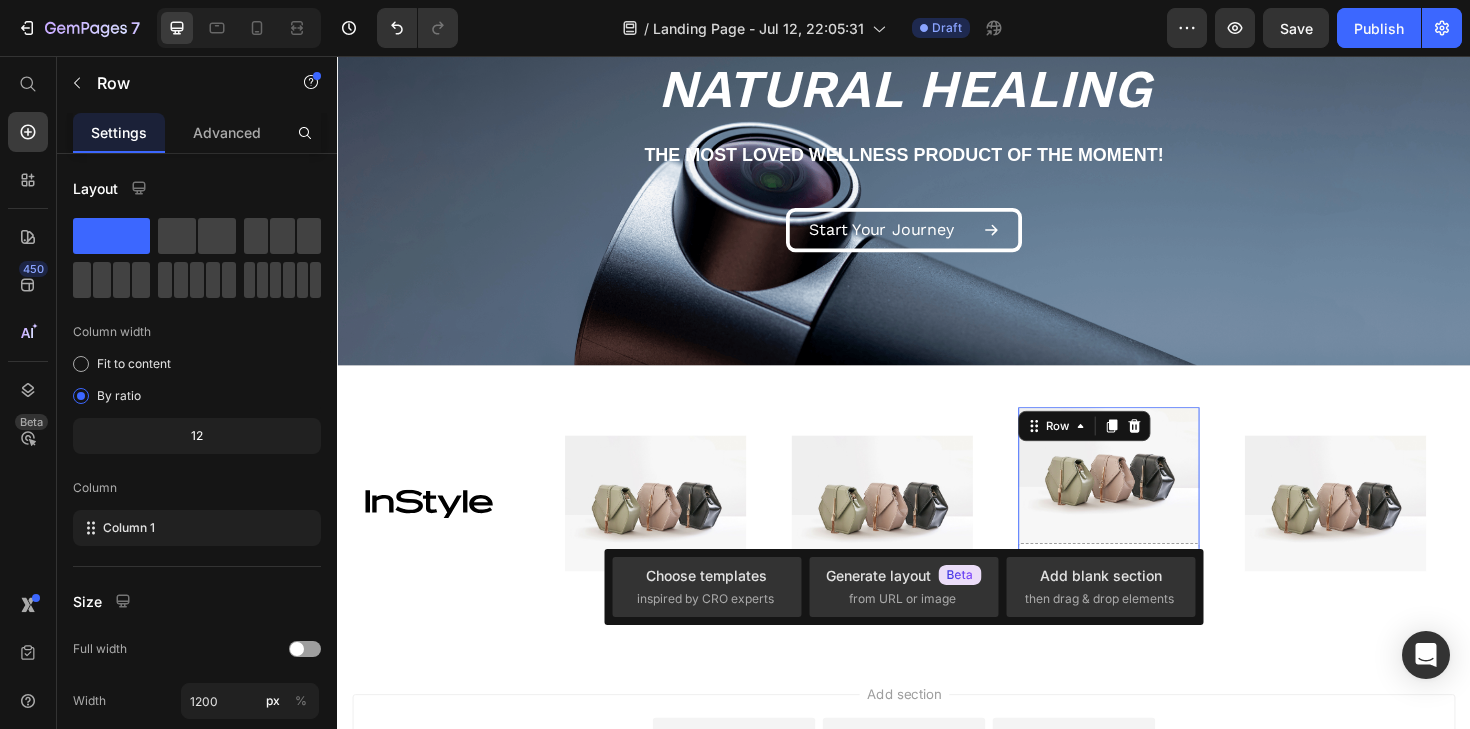 drag, startPoint x: 1274, startPoint y: 727, endPoint x: 1248, endPoint y: 727, distance: 26 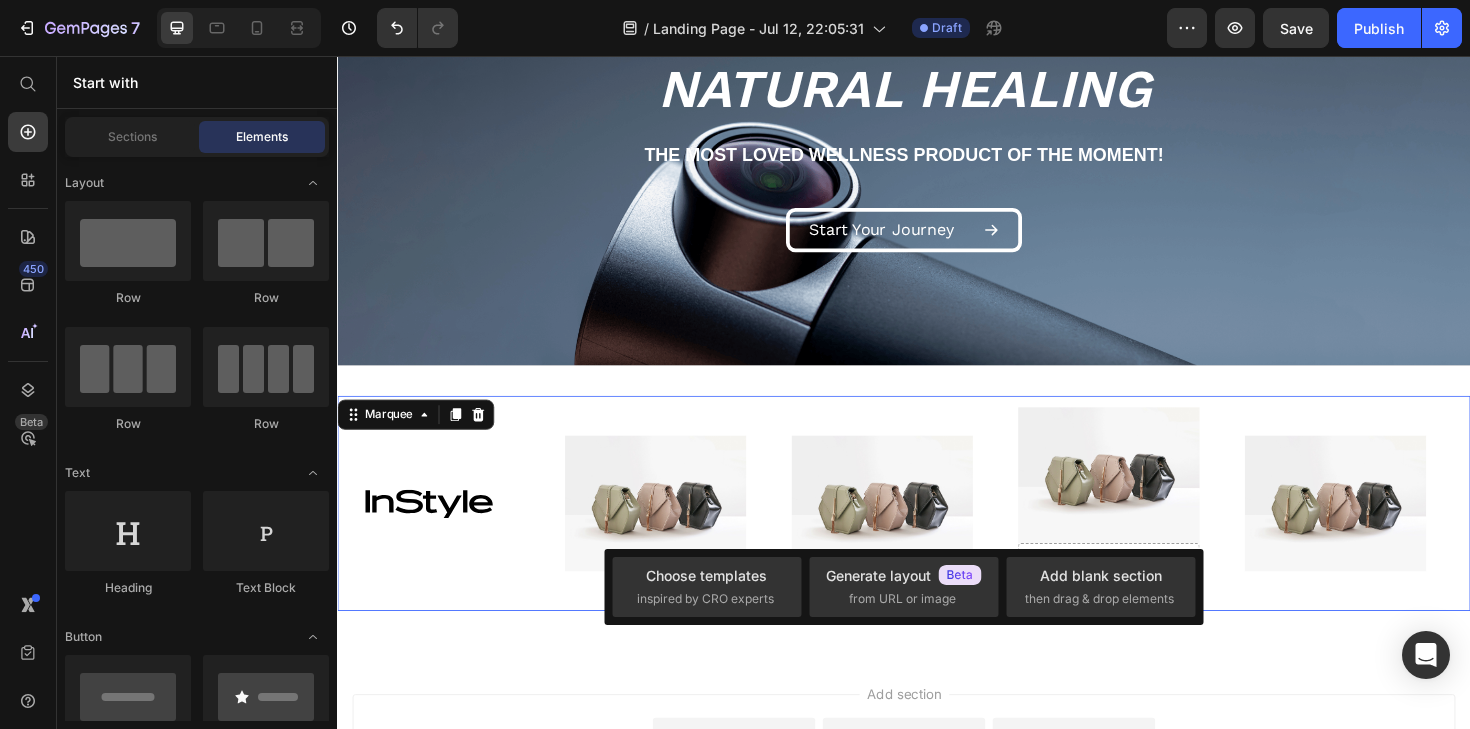 click on "Image
Drop element here Row" at bounding box center [1178, 530] 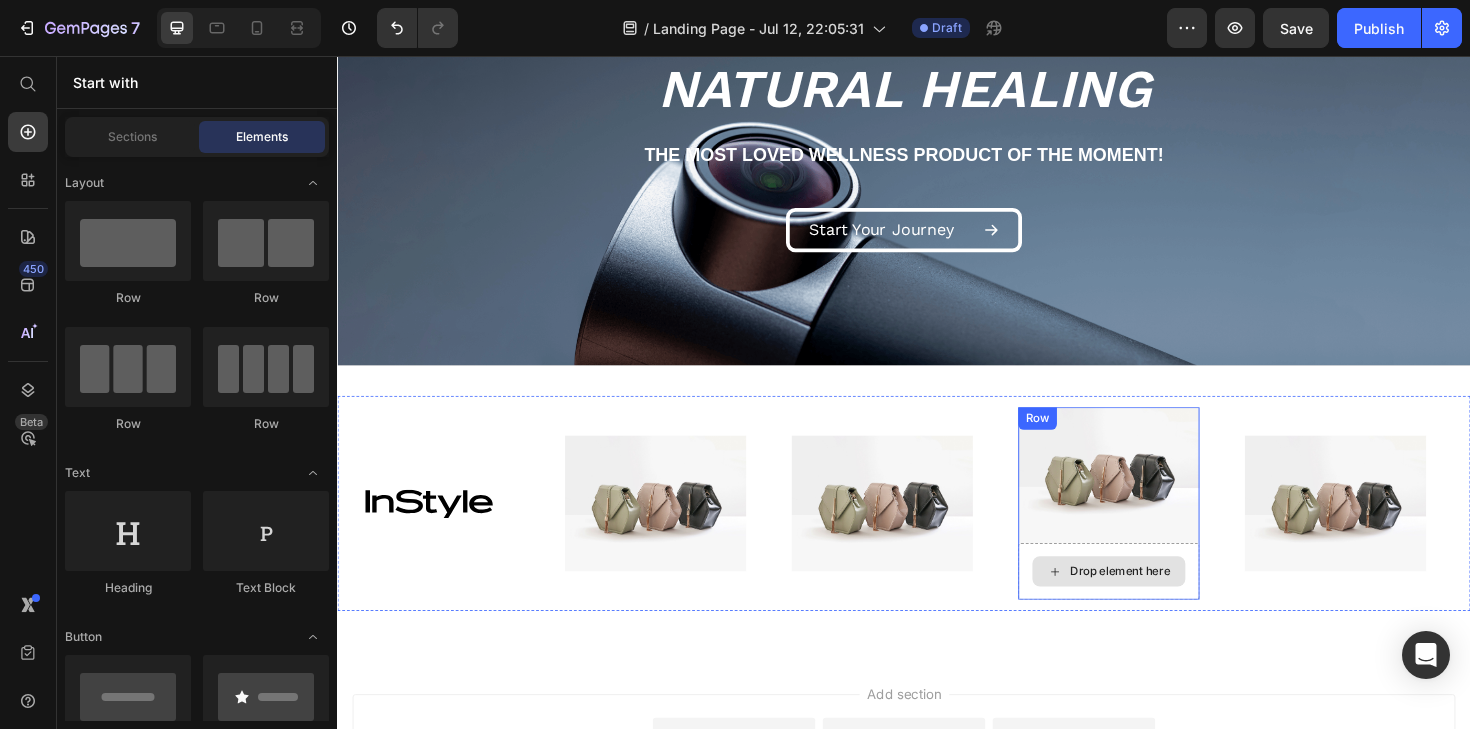 click on "Drop element here" at bounding box center (1166, 602) 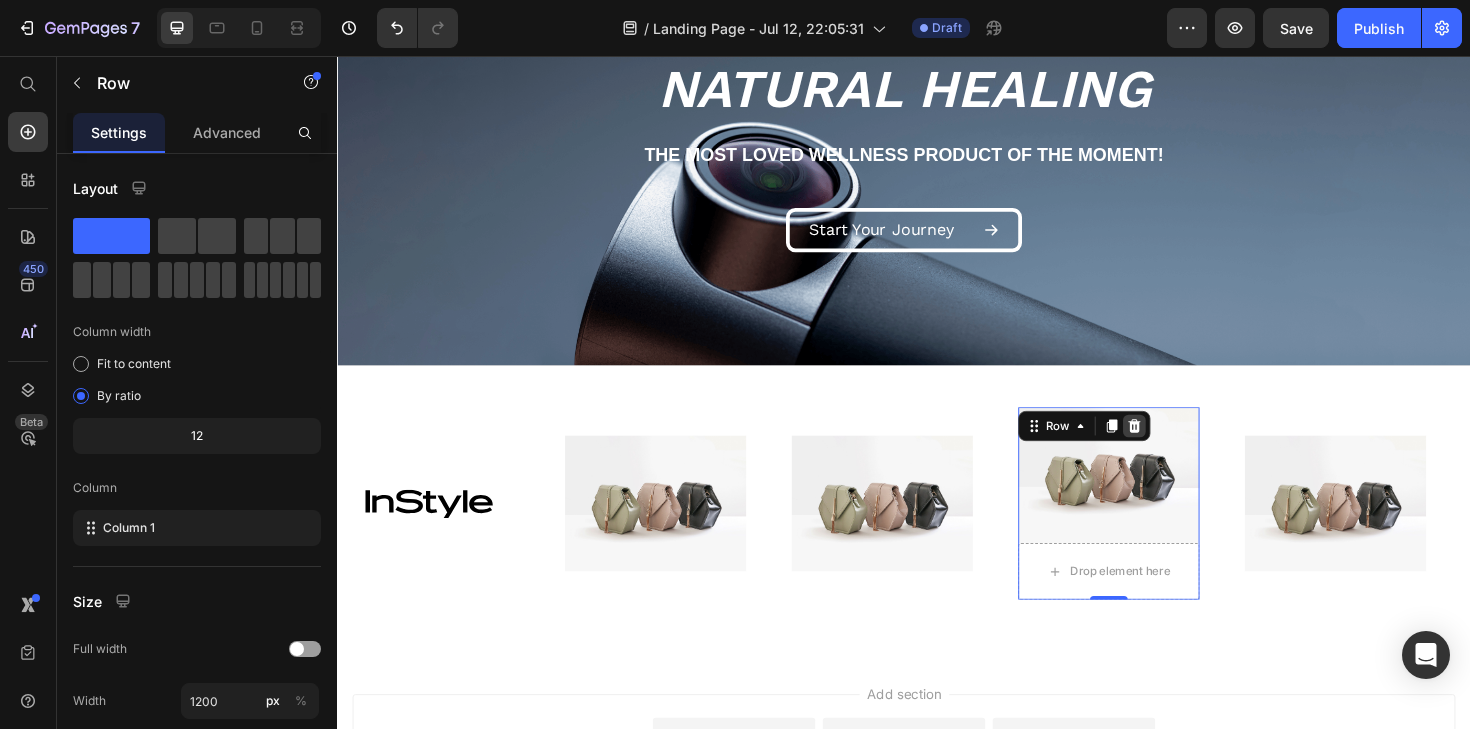 click at bounding box center (1181, 448) 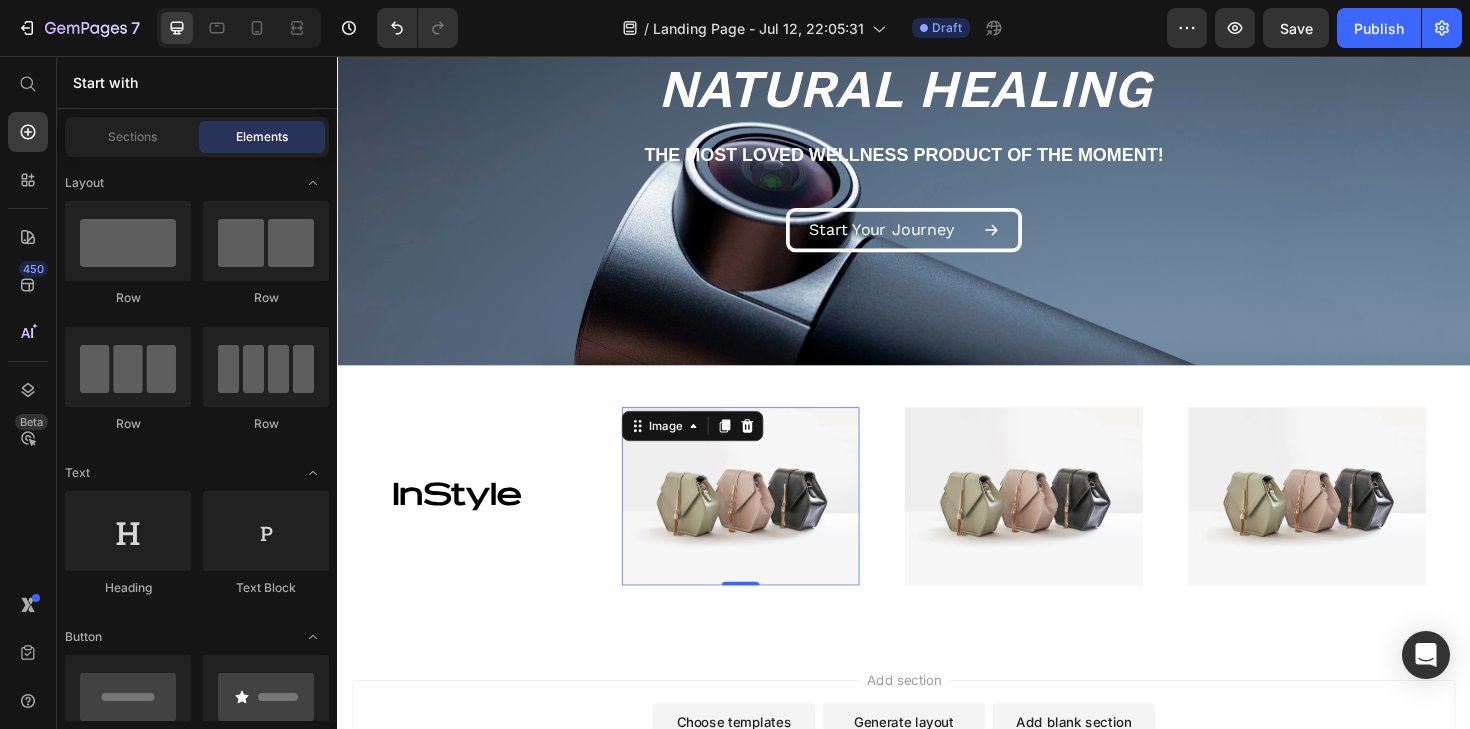 click at bounding box center [764, 522] 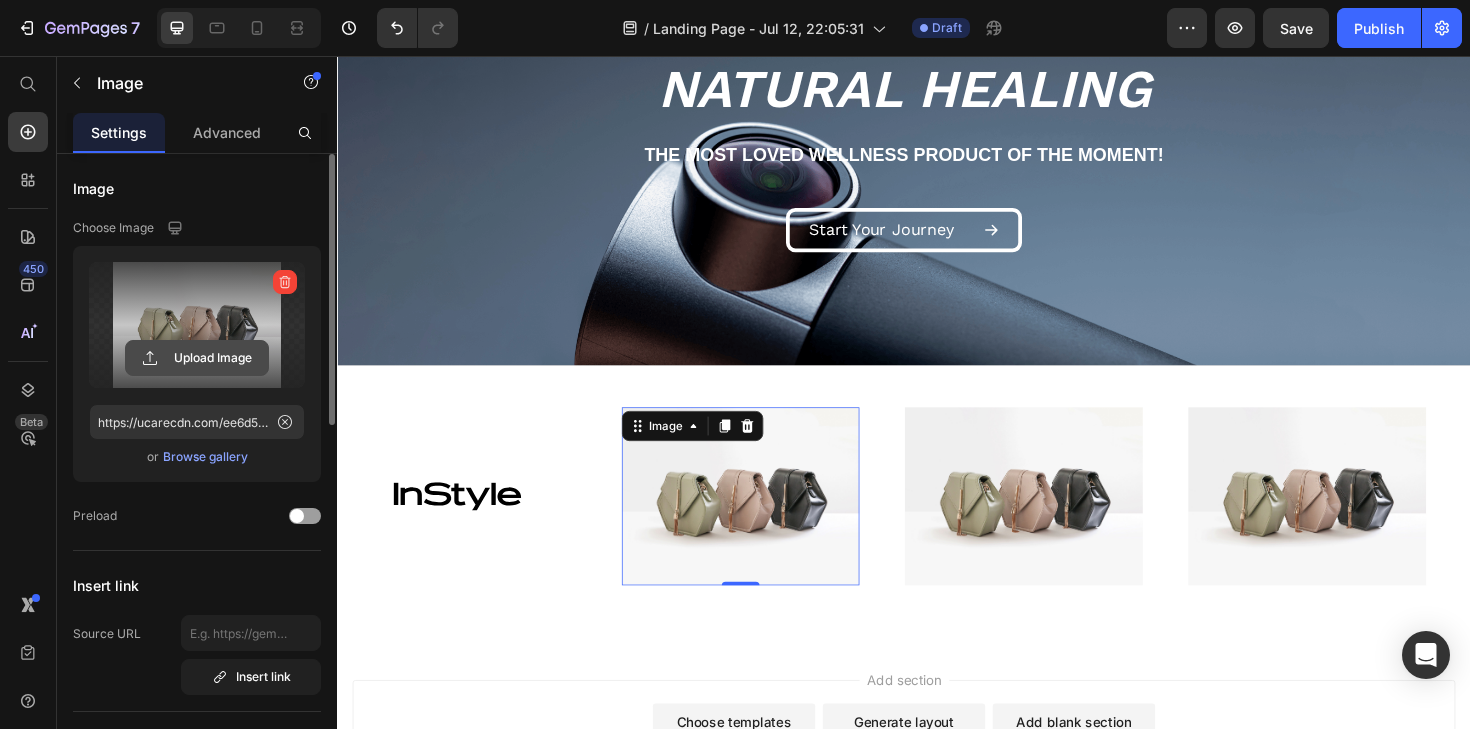 click 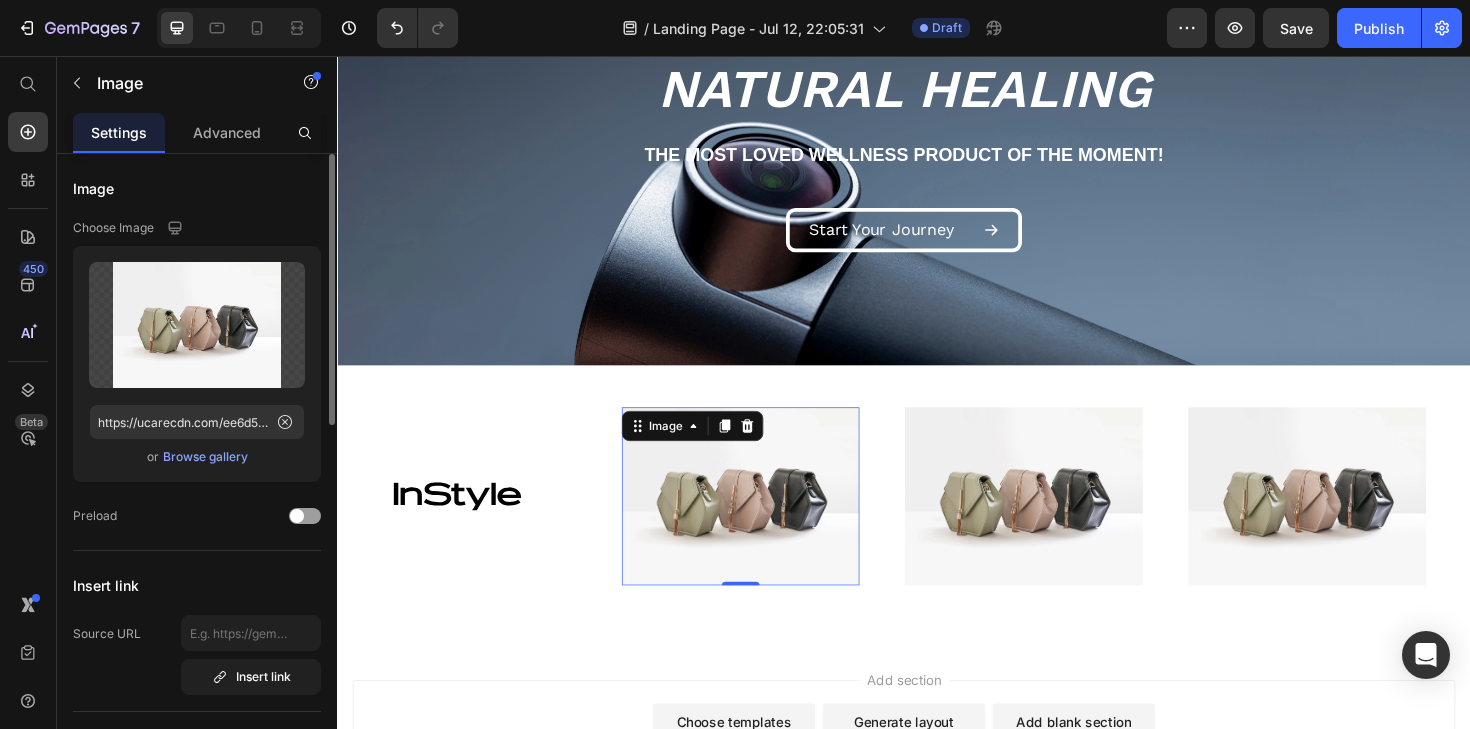 click on "Browse gallery" at bounding box center (205, 457) 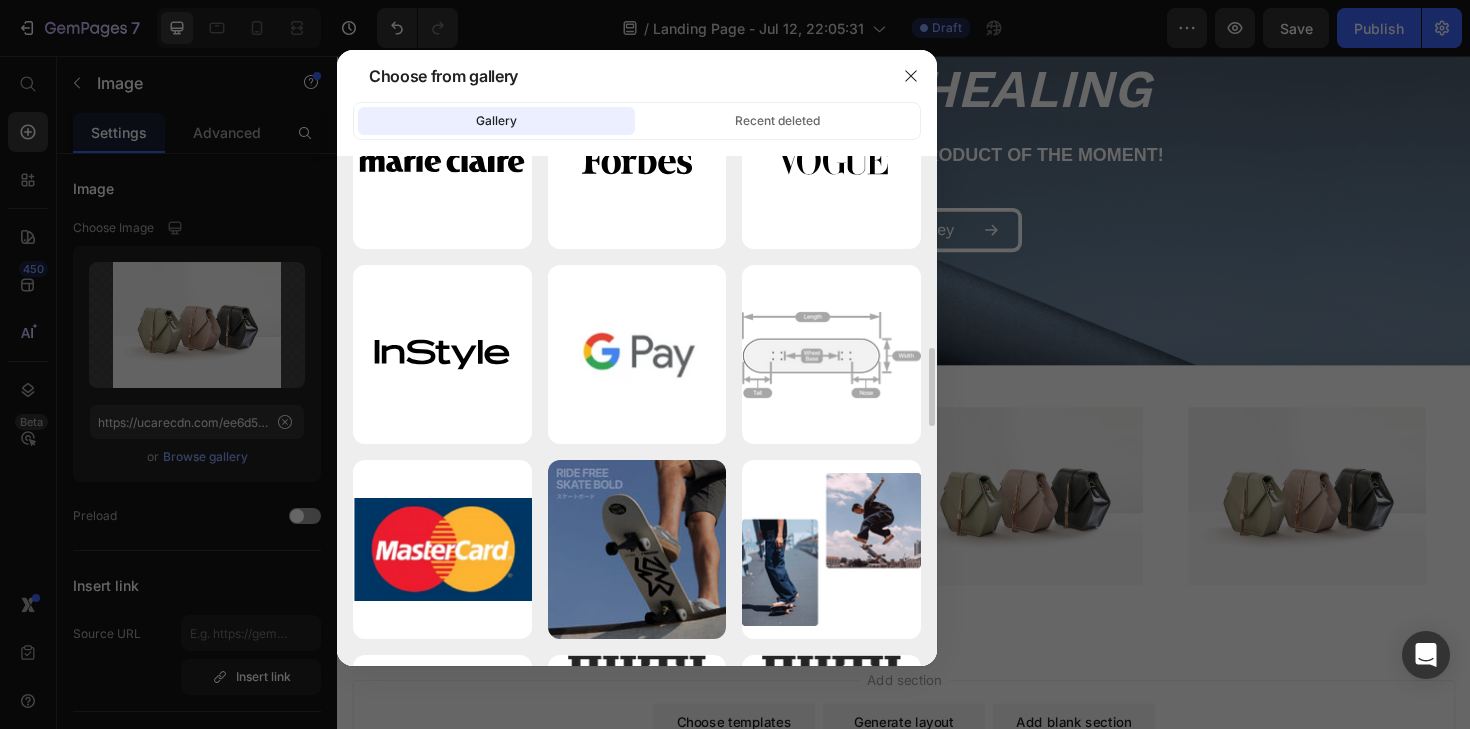scroll, scrollTop: 1429, scrollLeft: 0, axis: vertical 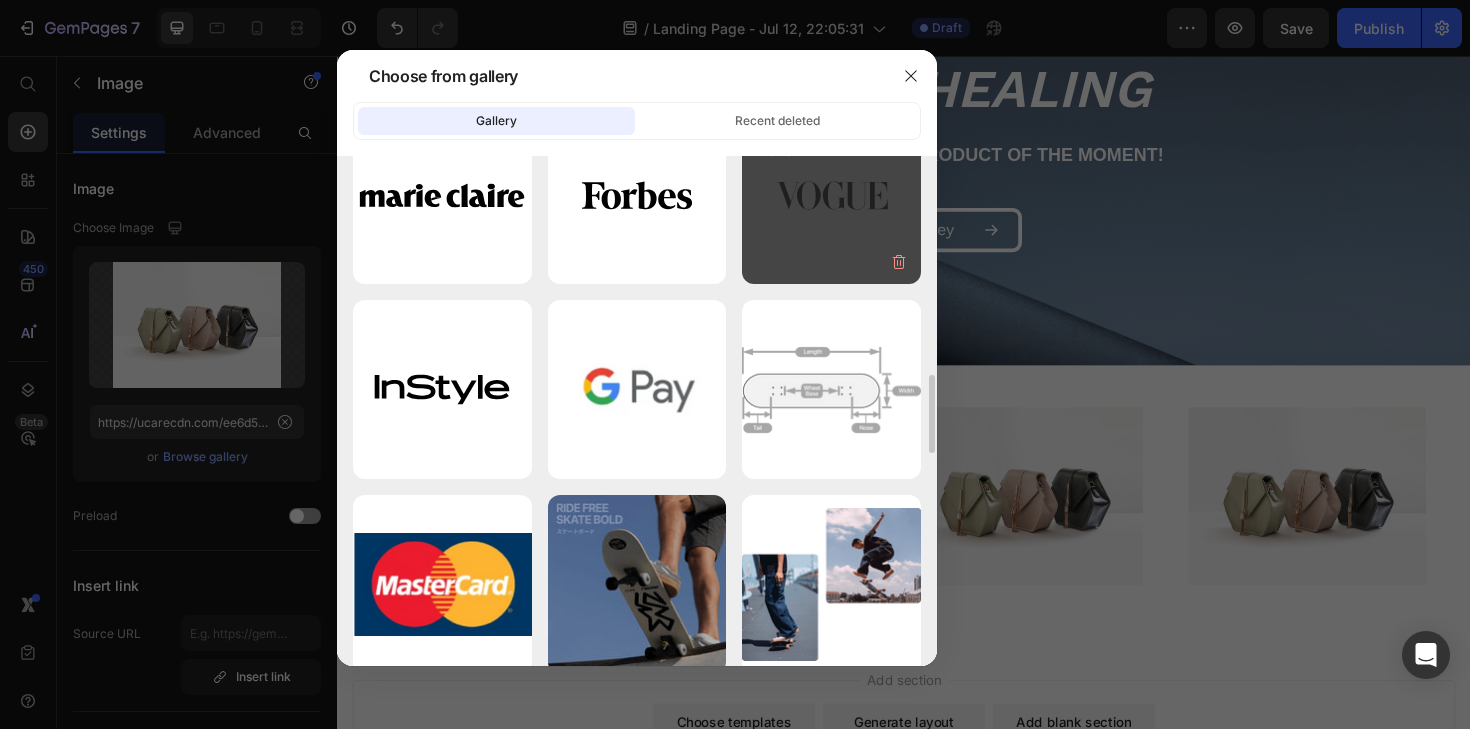 click on "logo8.svg 2.15 kb" at bounding box center (831, 158) 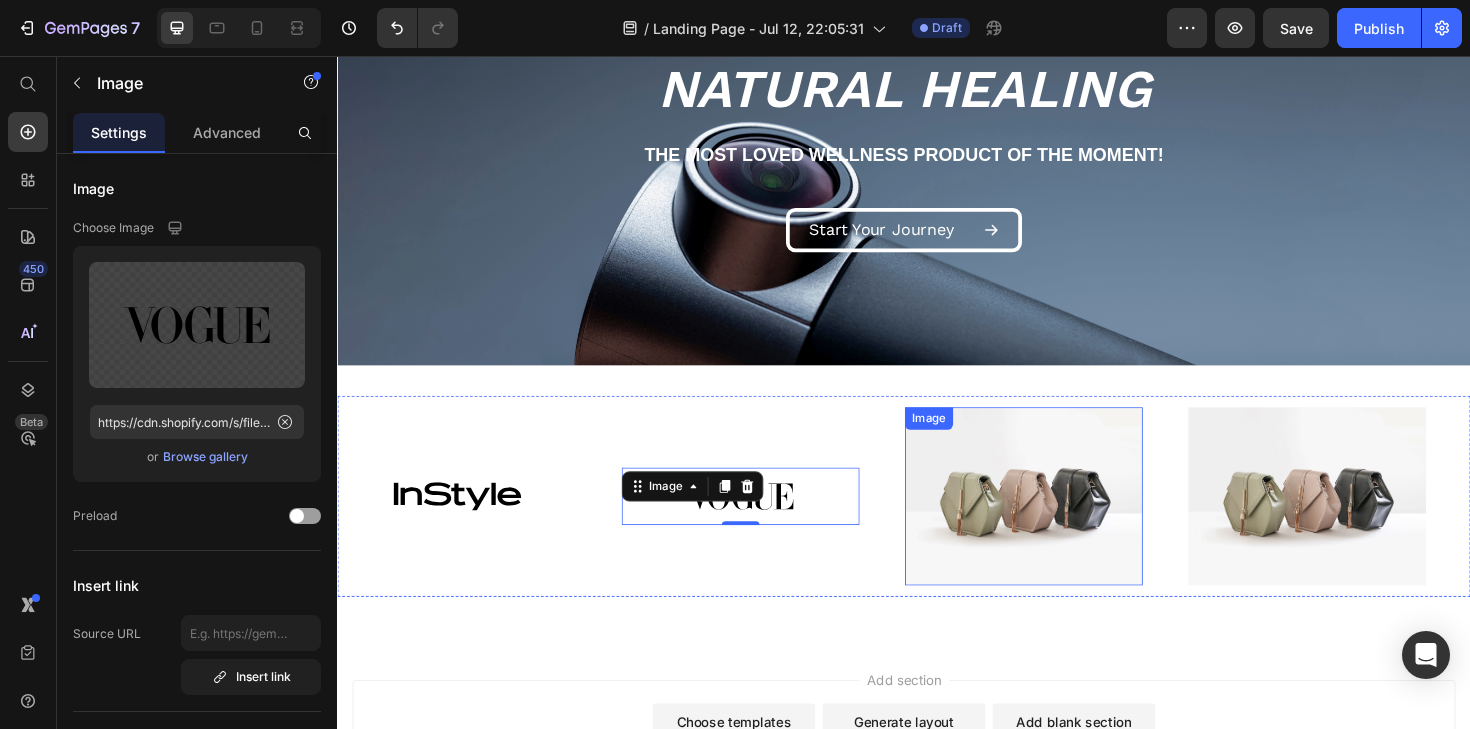 click at bounding box center (1064, 522) 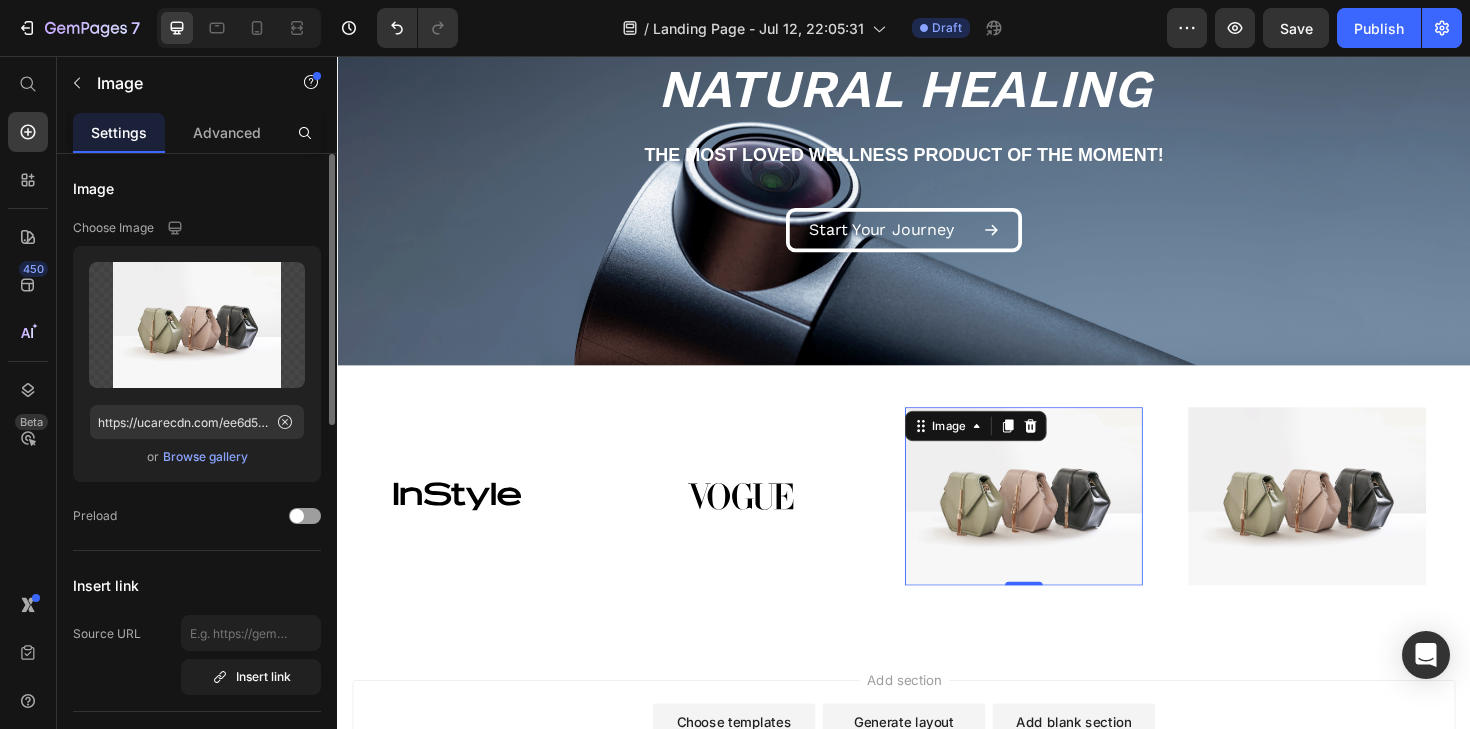 click on "Browse gallery" at bounding box center (205, 457) 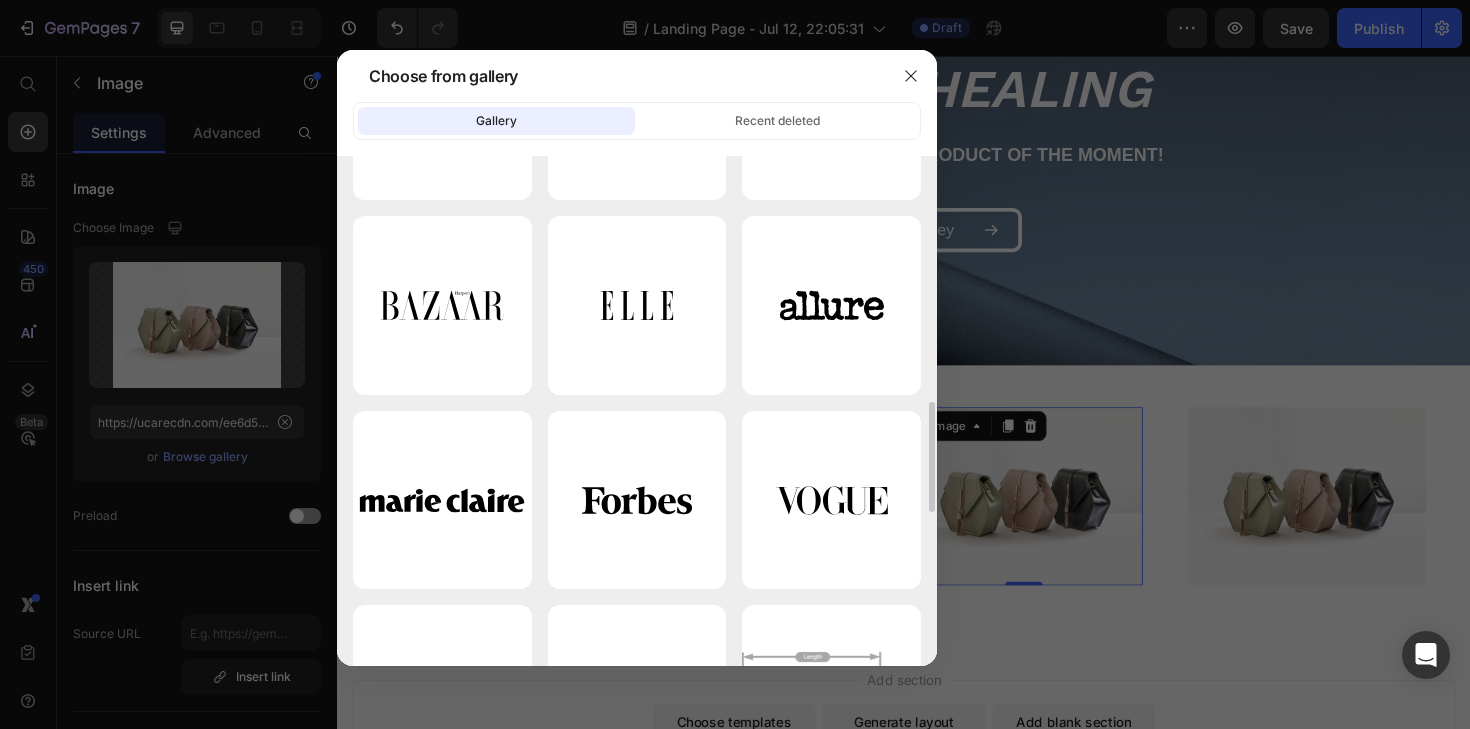 scroll, scrollTop: 1203, scrollLeft: 0, axis: vertical 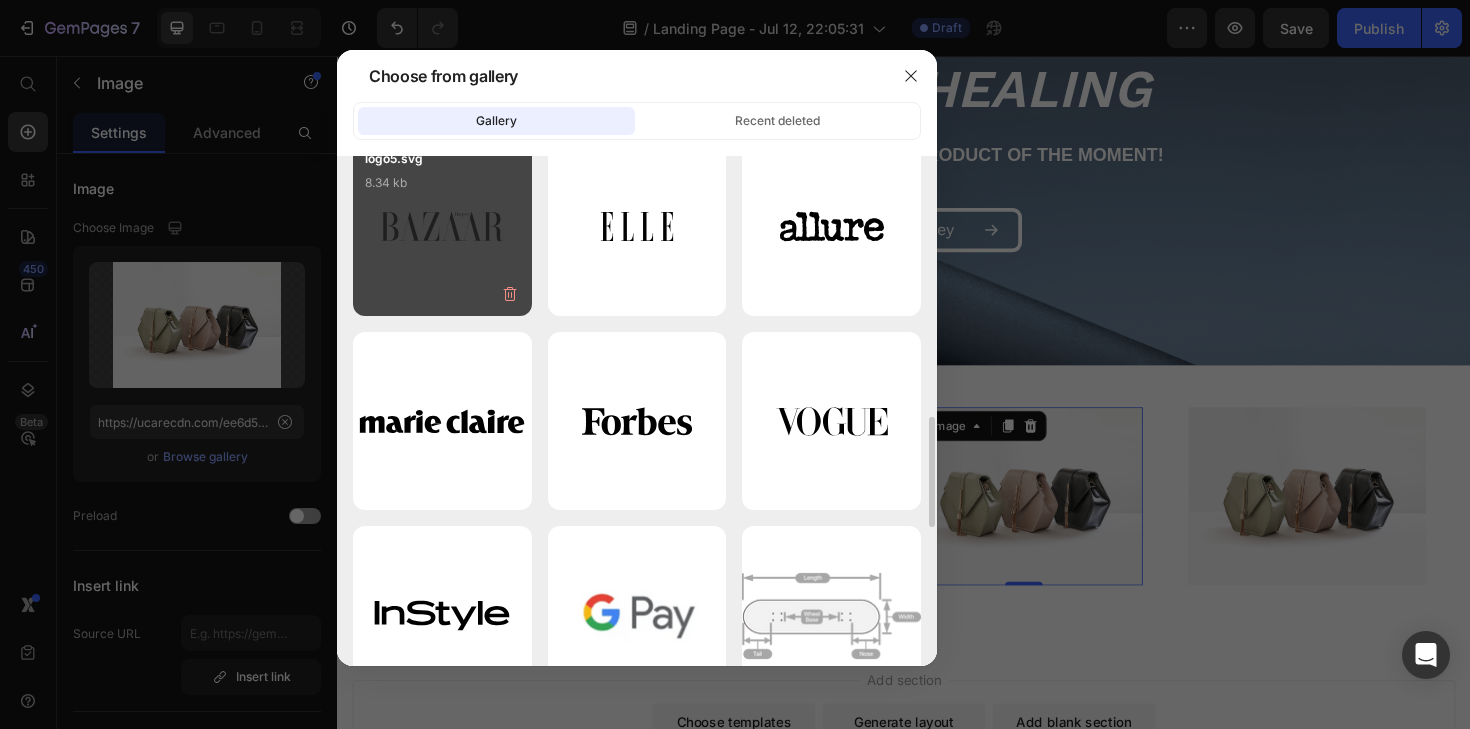 click on "logo5.svg 8.34 kb" at bounding box center [442, 226] 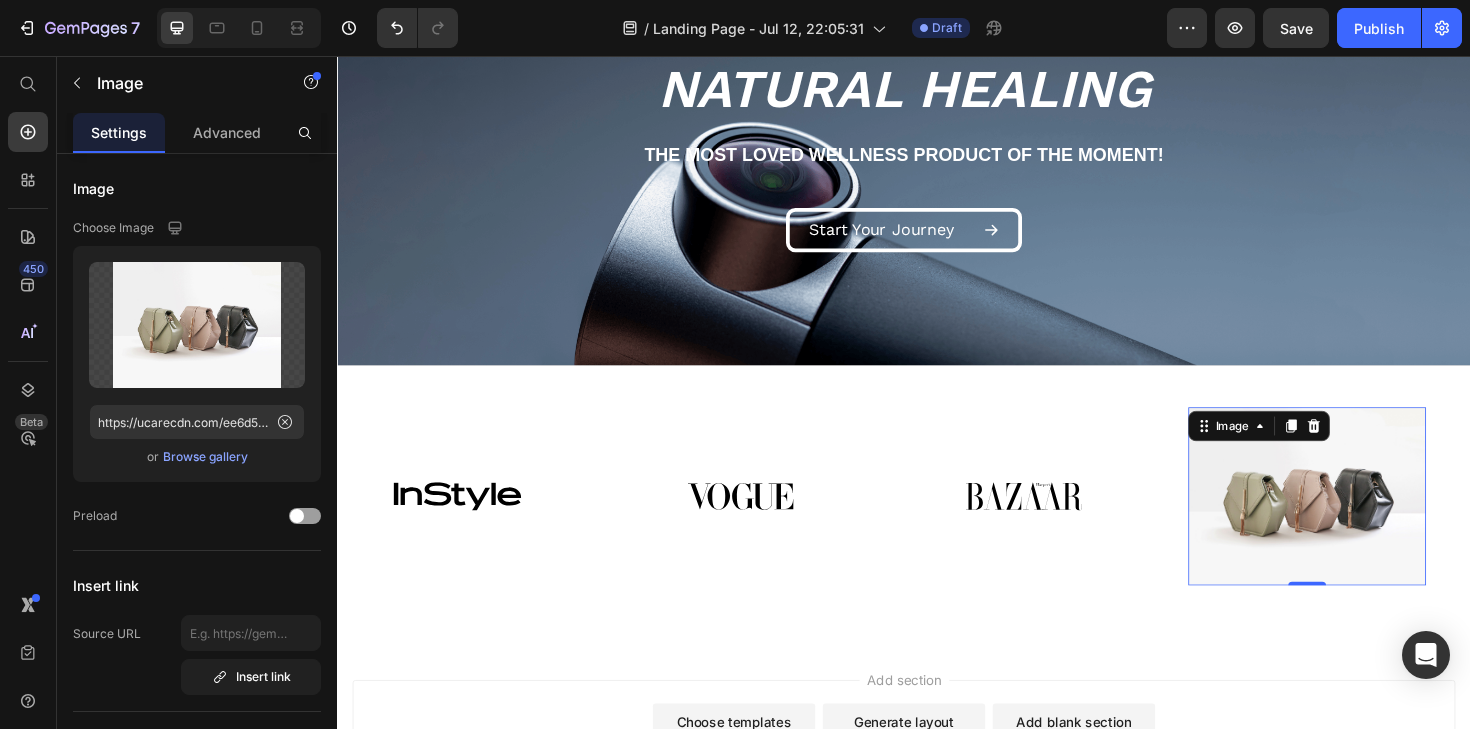 click at bounding box center [1364, 522] 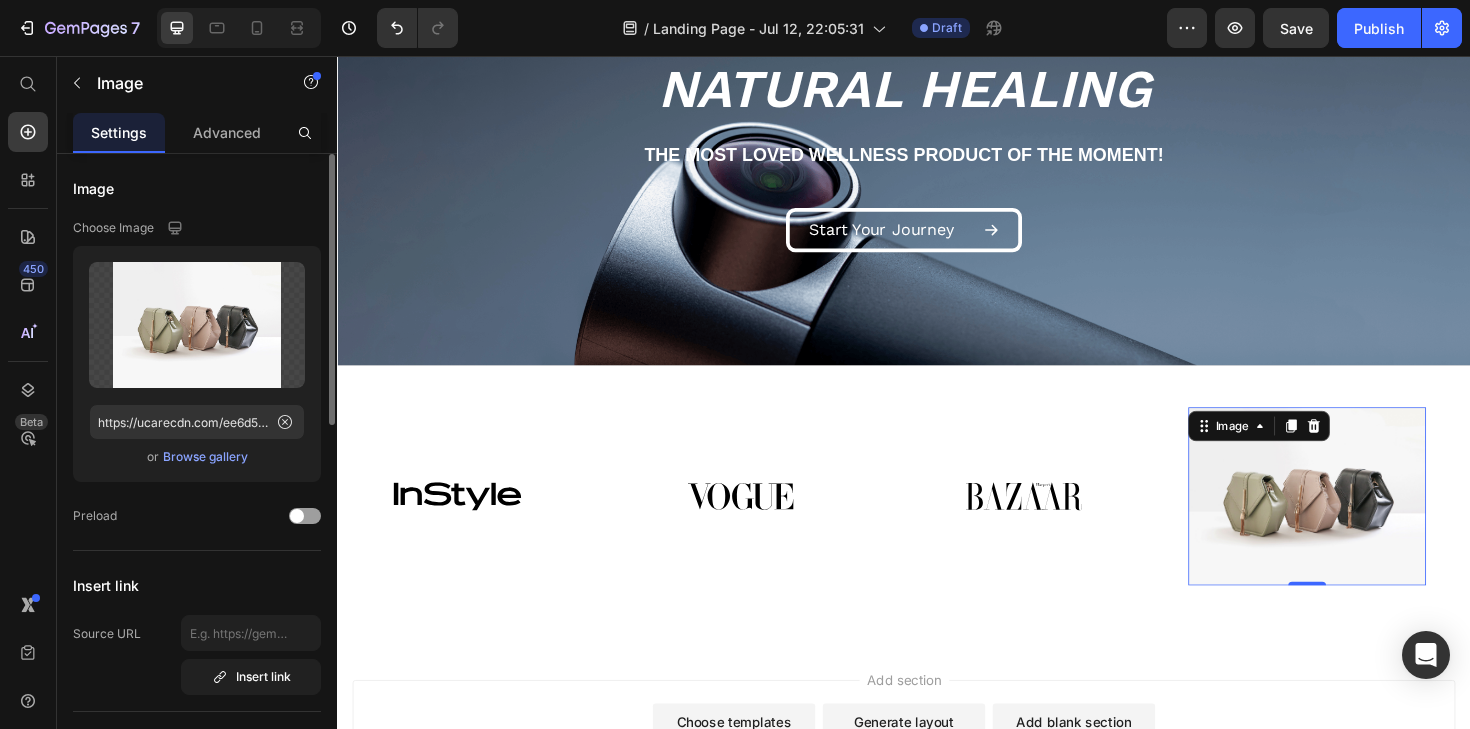 click on "Browse gallery" at bounding box center (205, 457) 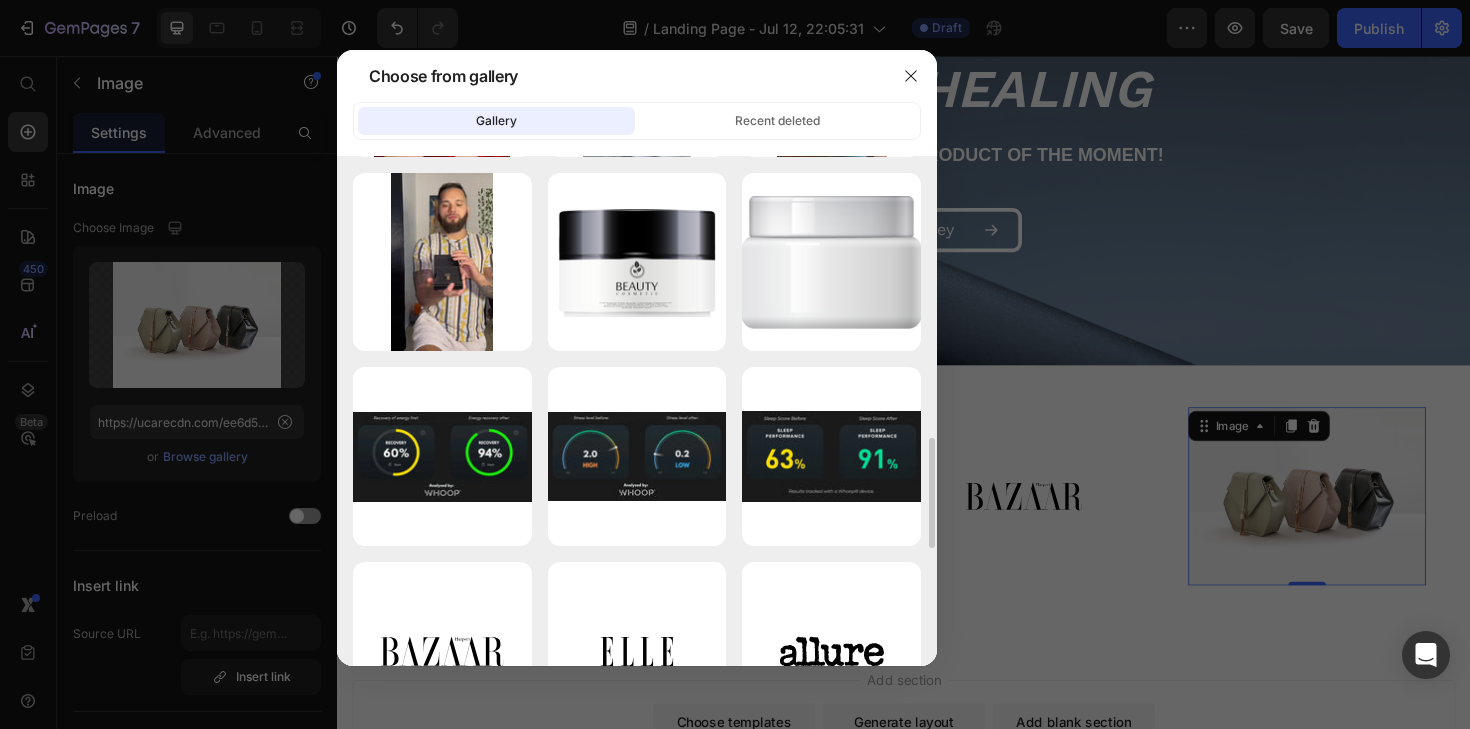 scroll, scrollTop: 942, scrollLeft: 0, axis: vertical 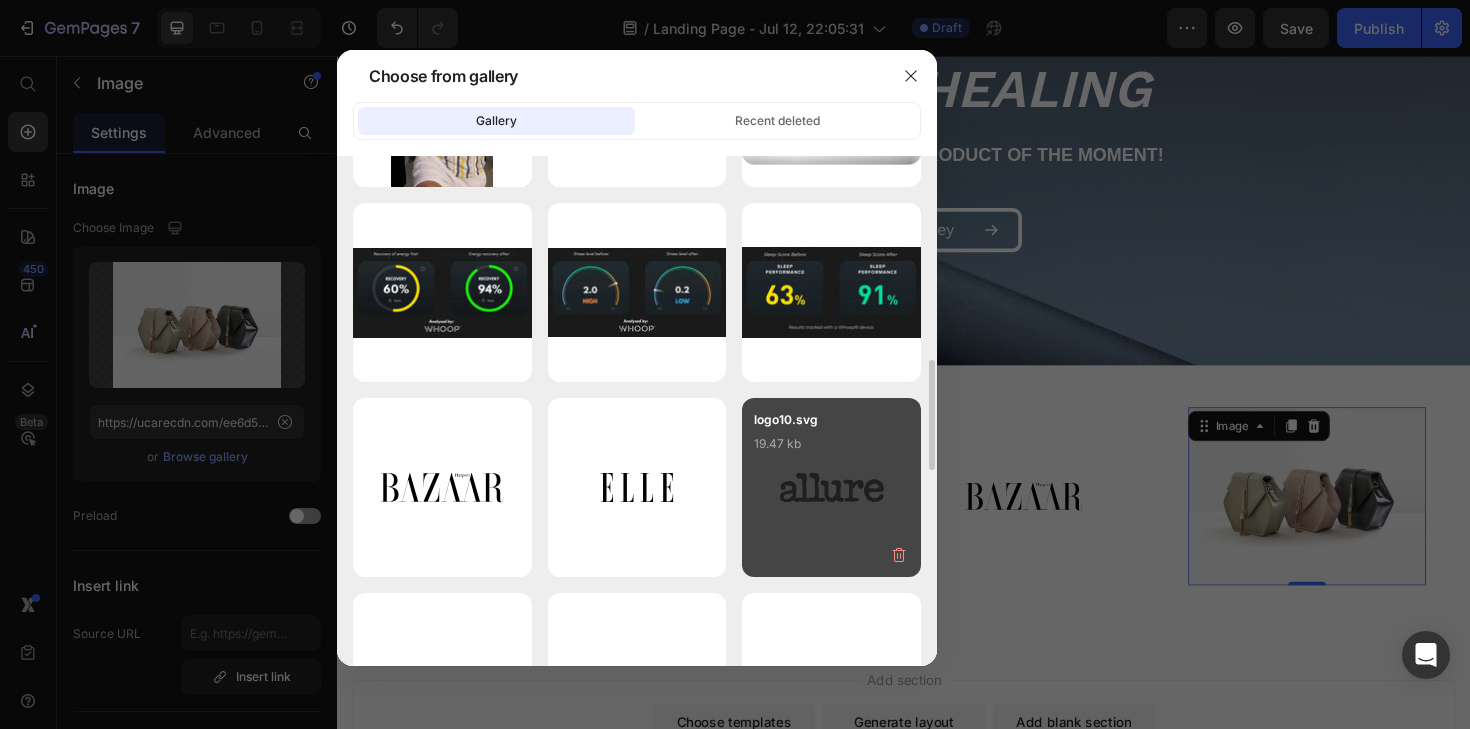 click on "logo10.svg 19.47 kb" at bounding box center (831, 450) 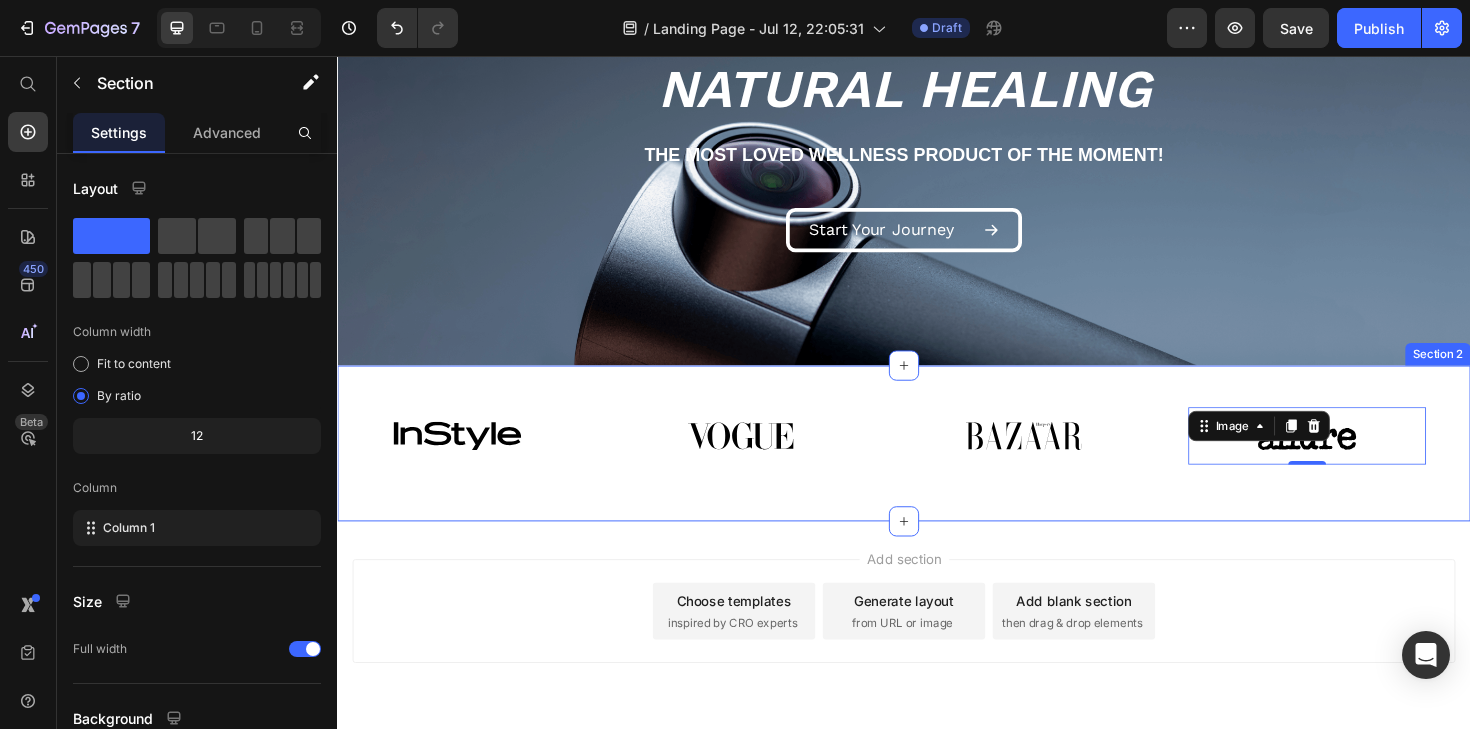 click on "Image Image Image Image   0 Image Image Image Image   0 Marquee Section 2" at bounding box center [937, 466] 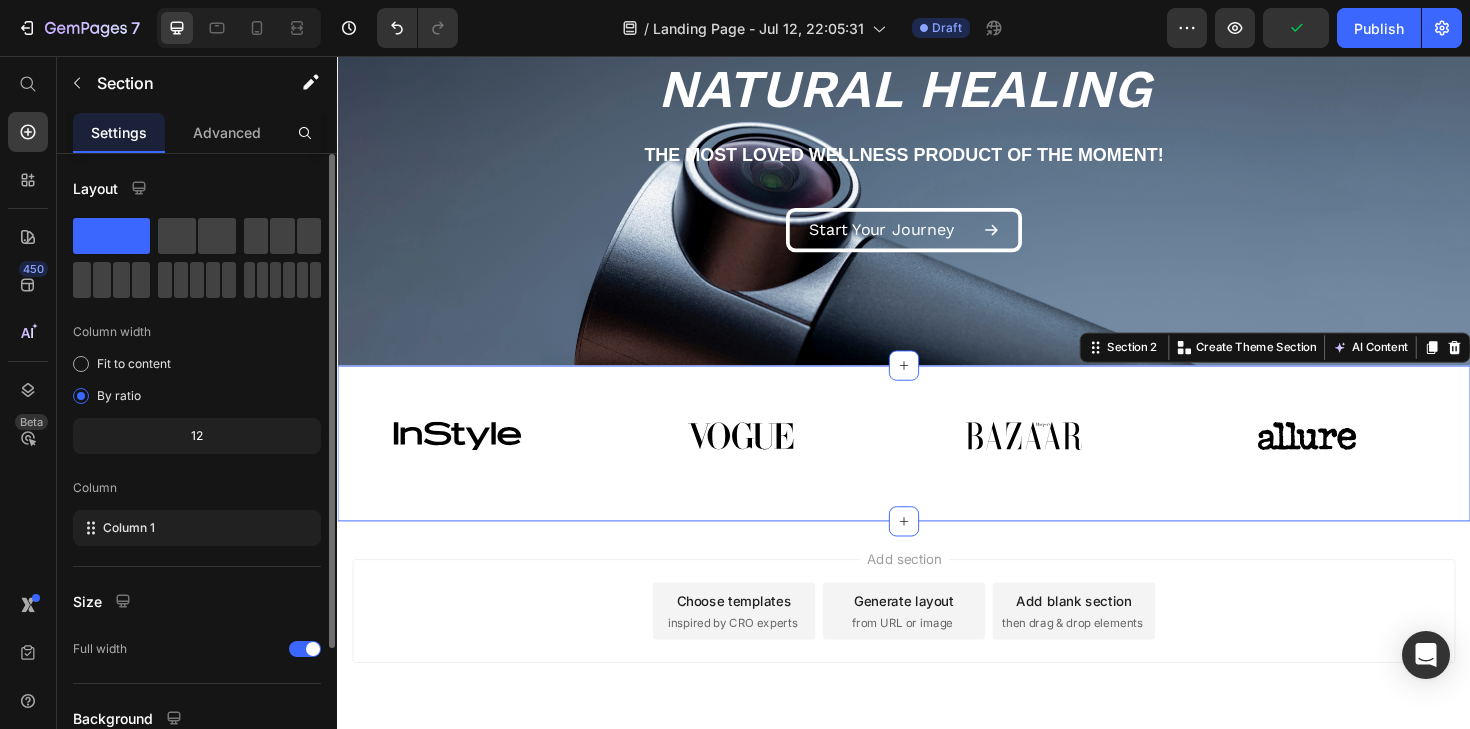 drag, startPoint x: 257, startPoint y: 132, endPoint x: 256, endPoint y: 182, distance: 50.01 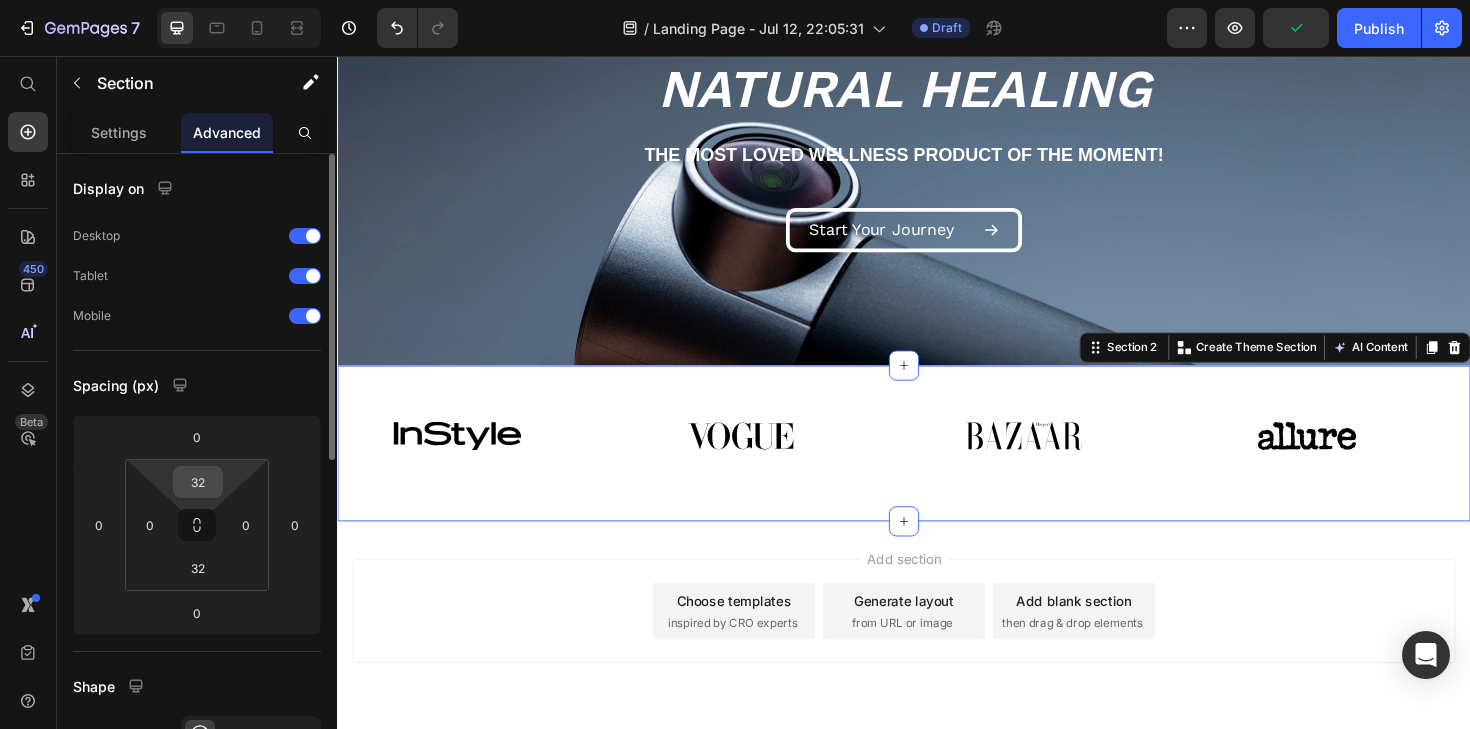click on "32" at bounding box center (198, 482) 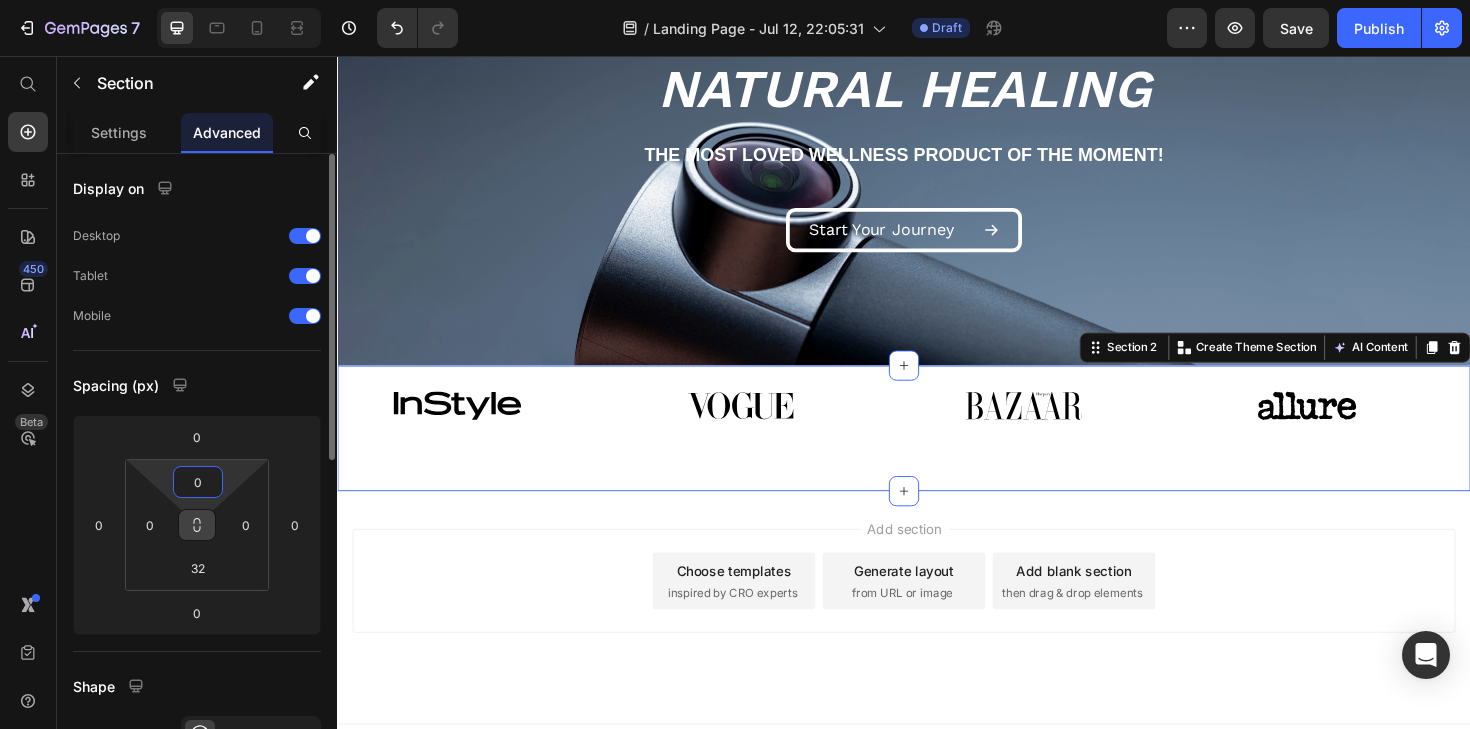 type on "0" 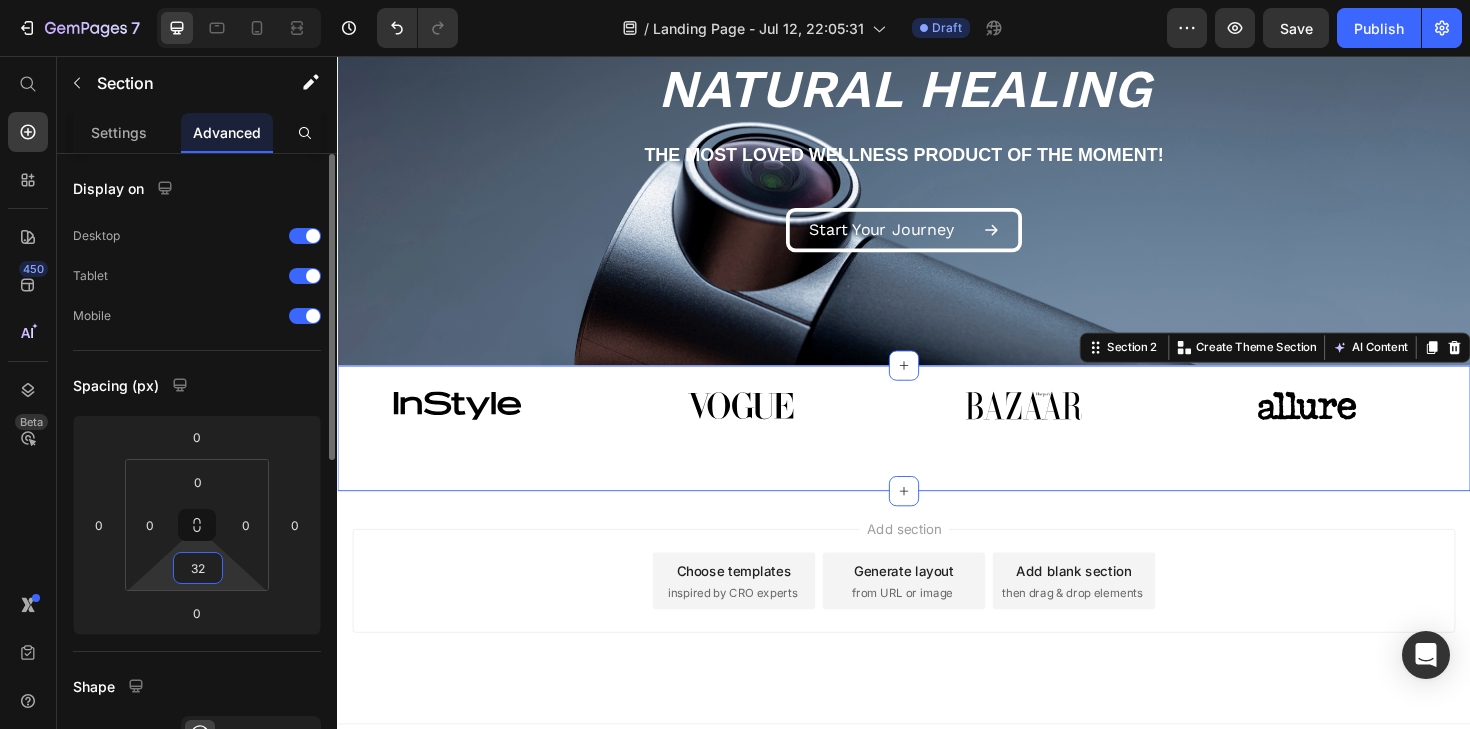 click on "32" at bounding box center [198, 568] 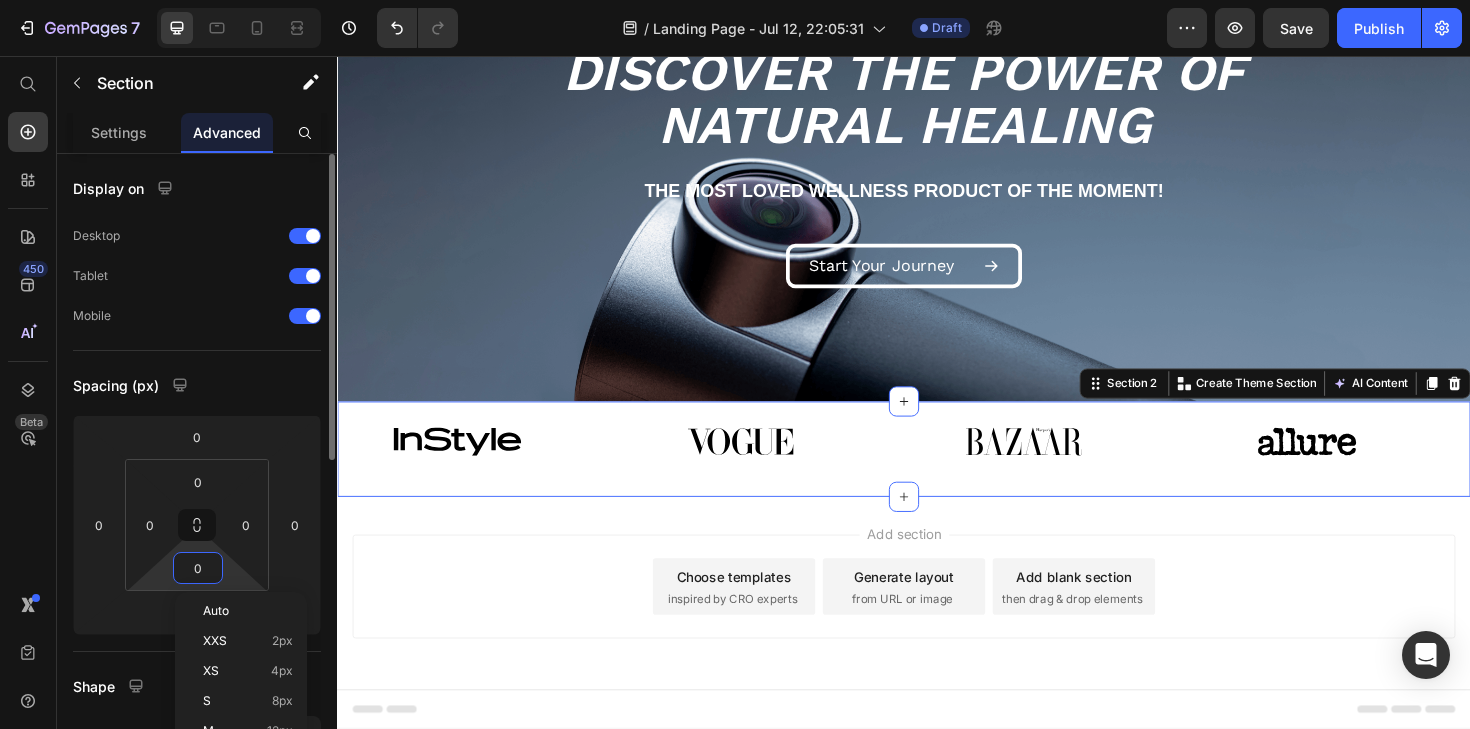 scroll, scrollTop: 175, scrollLeft: 0, axis: vertical 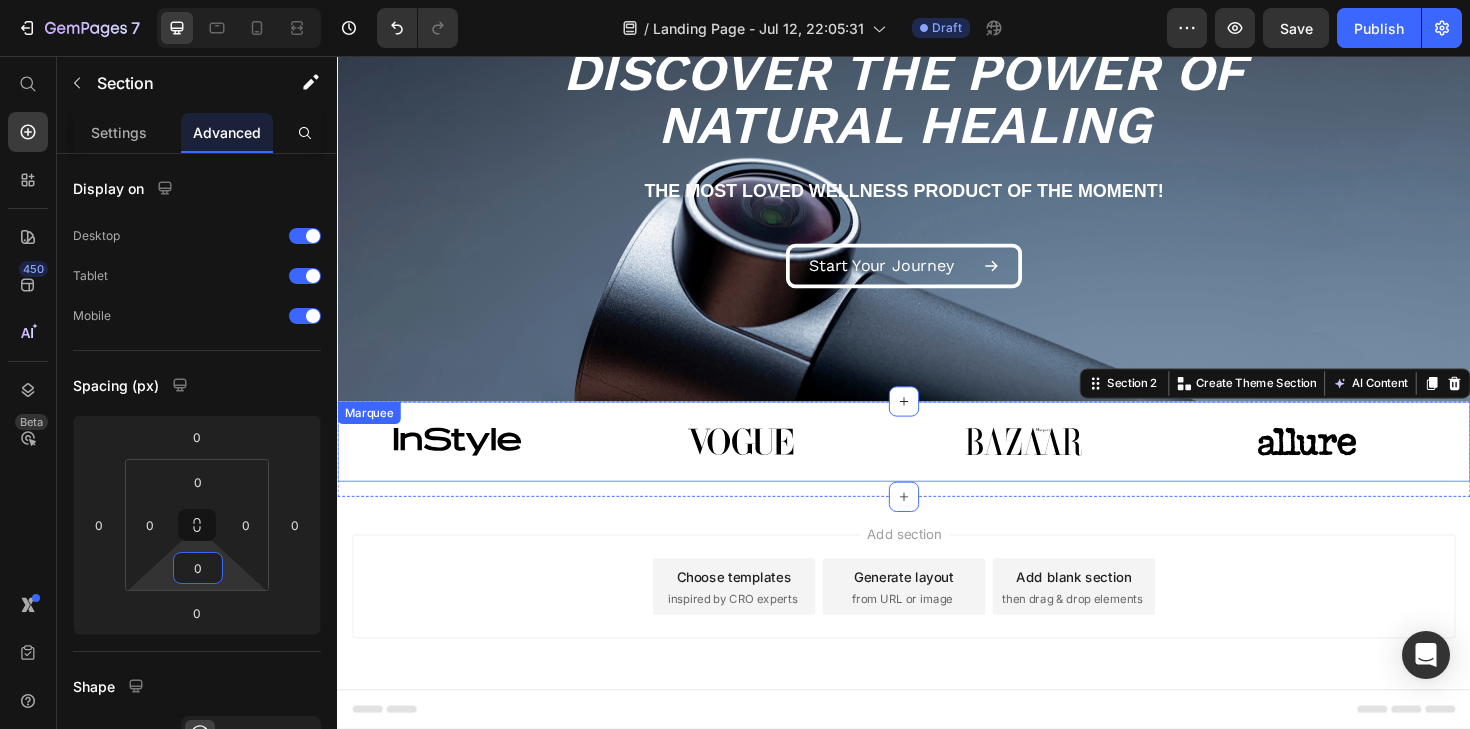 click on "Image" at bounding box center [488, 464] 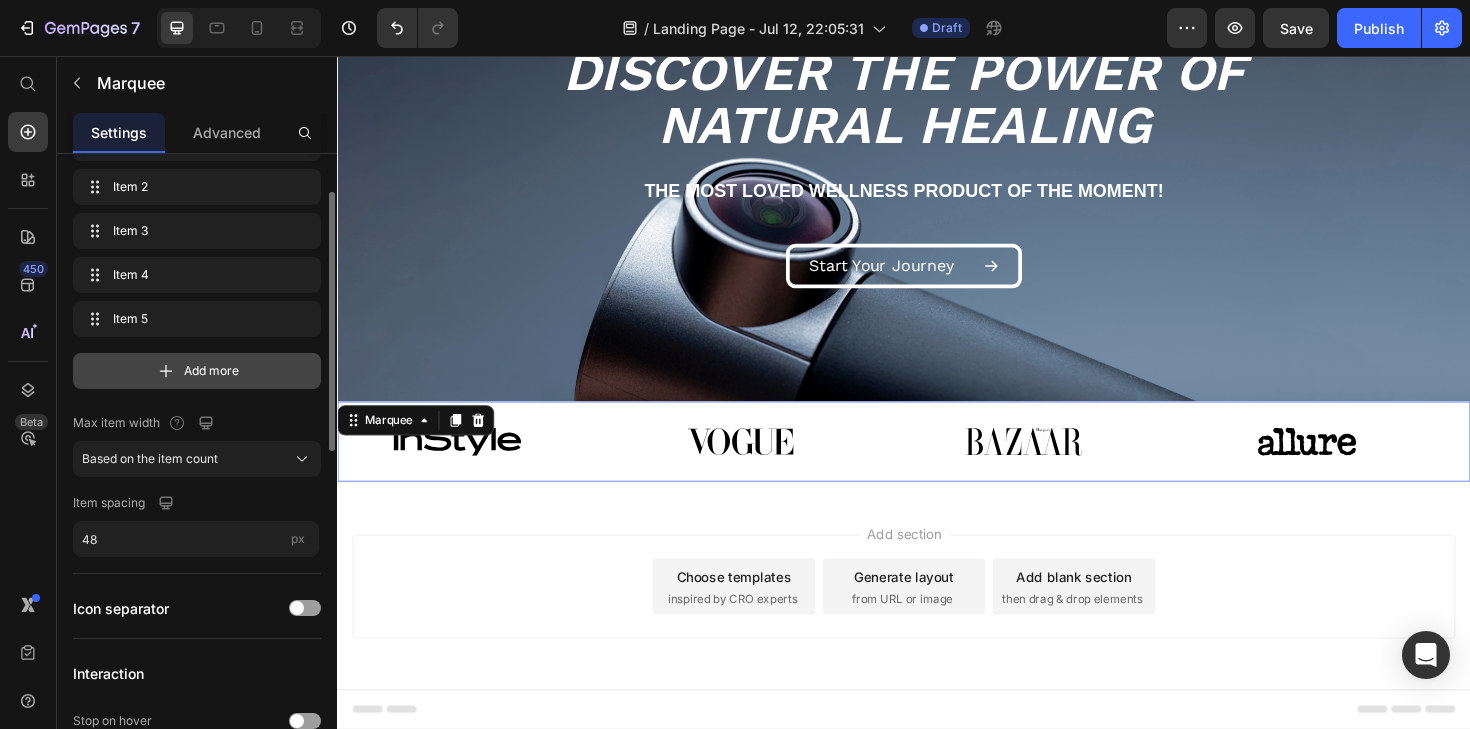 scroll, scrollTop: 0, scrollLeft: 0, axis: both 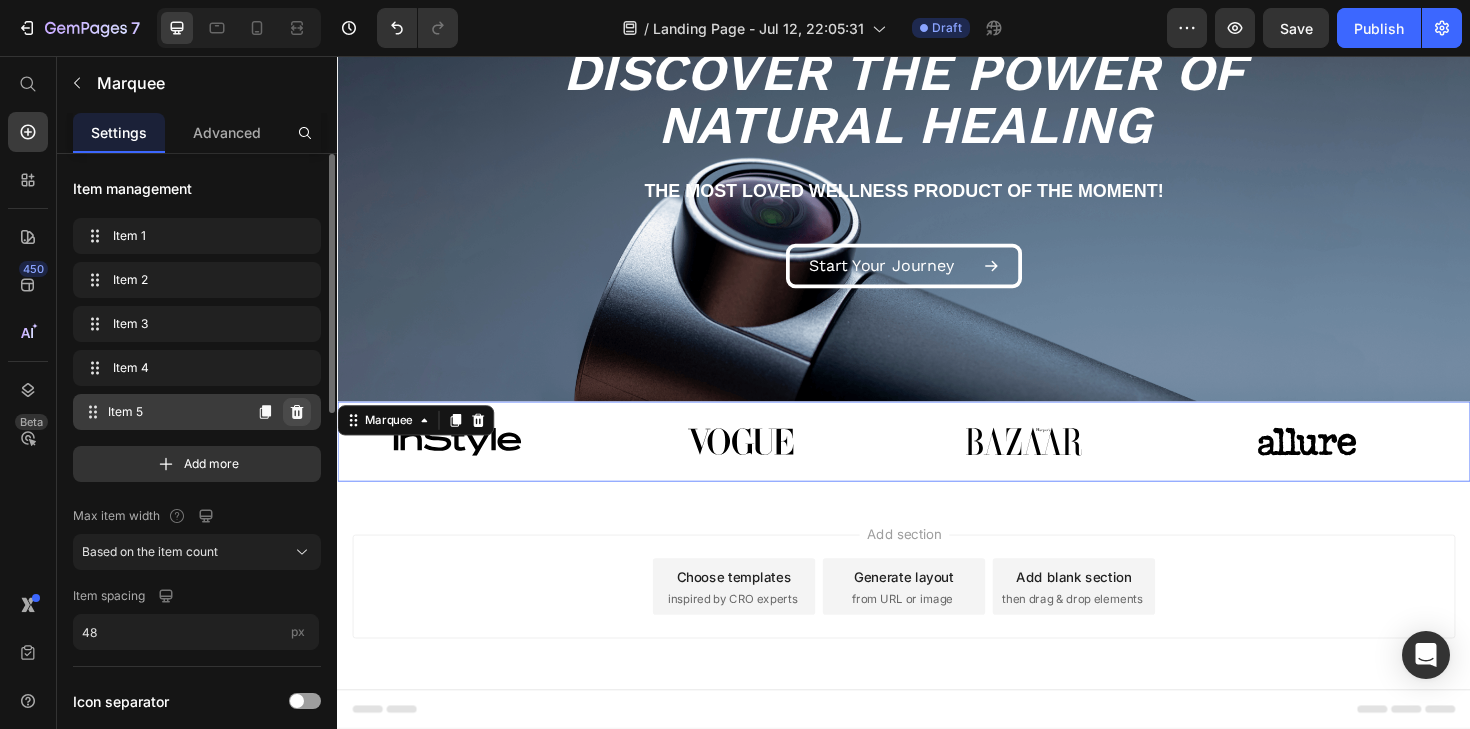 click 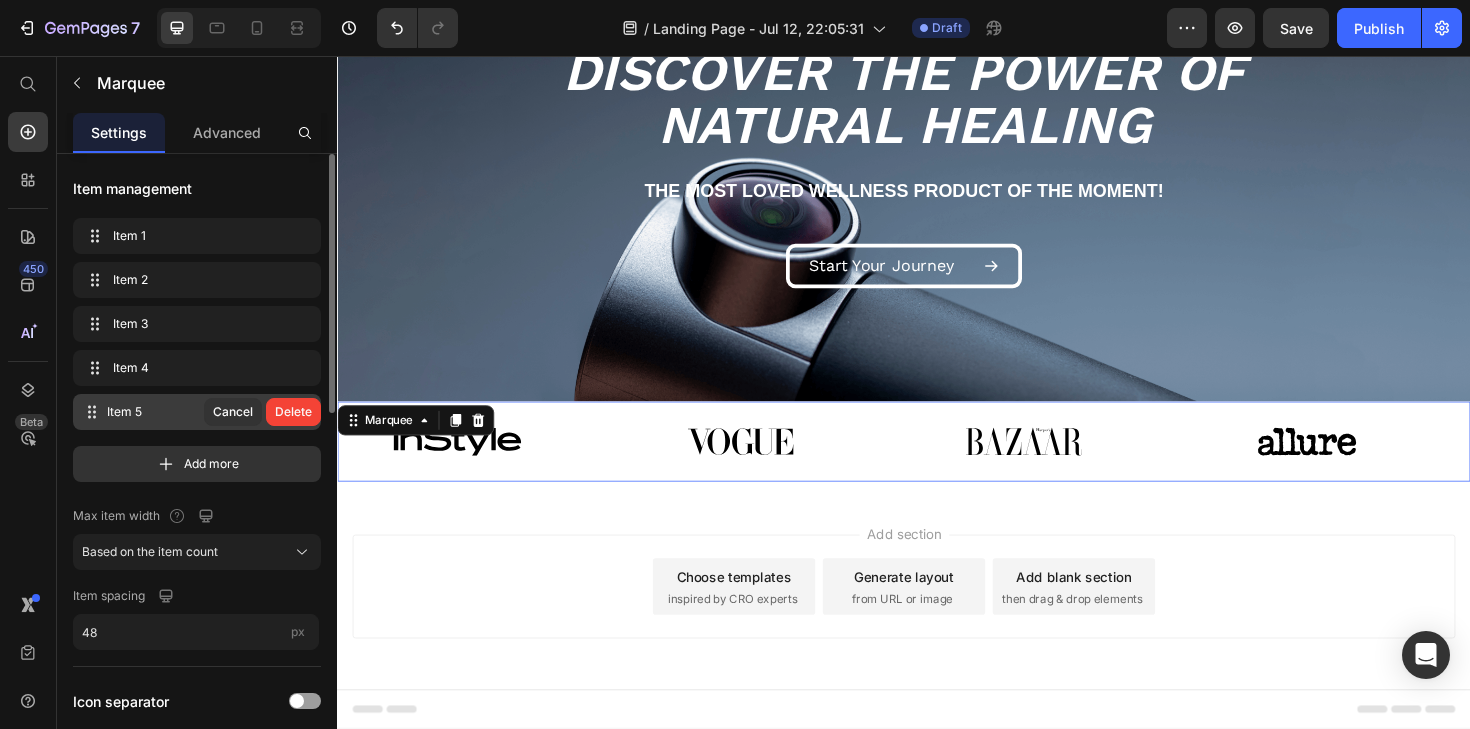 click on "Delete" at bounding box center (293, 412) 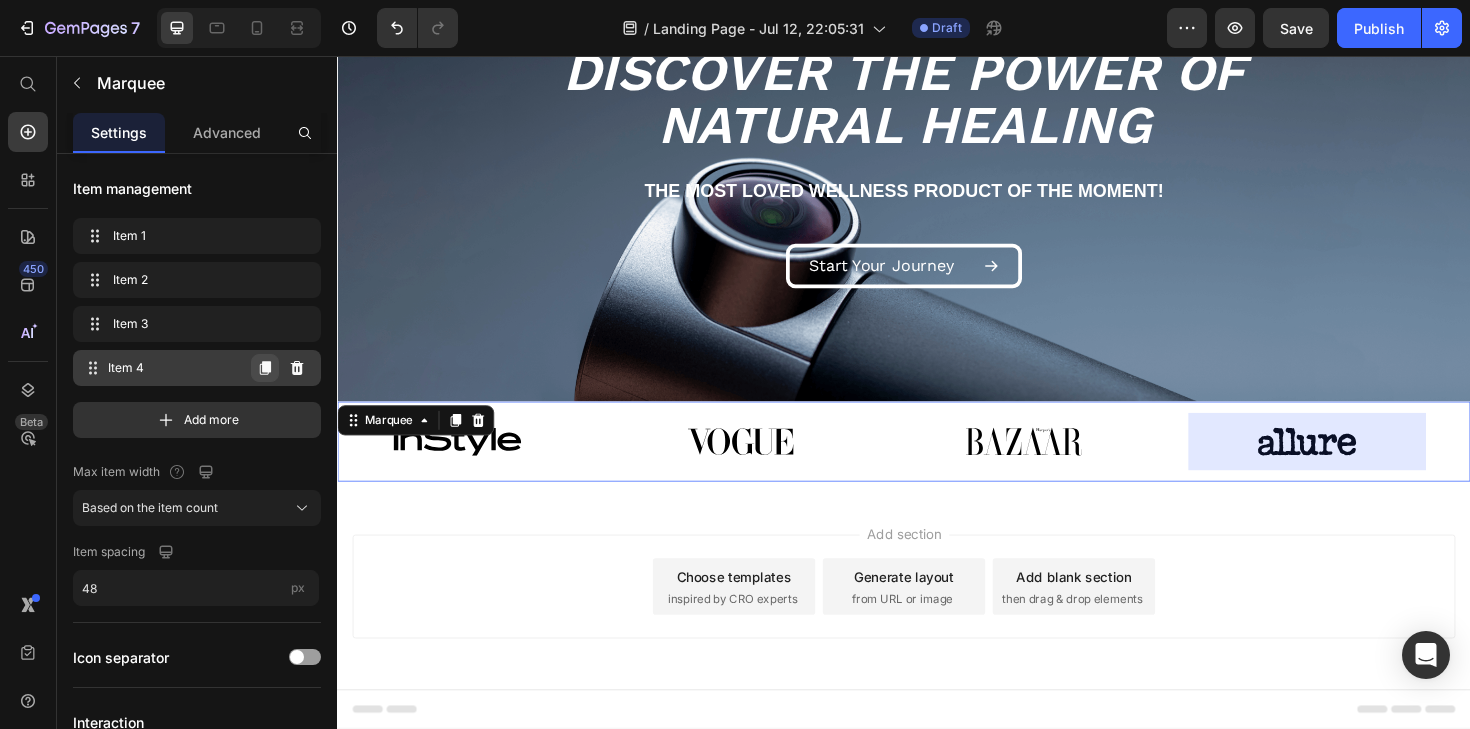 click 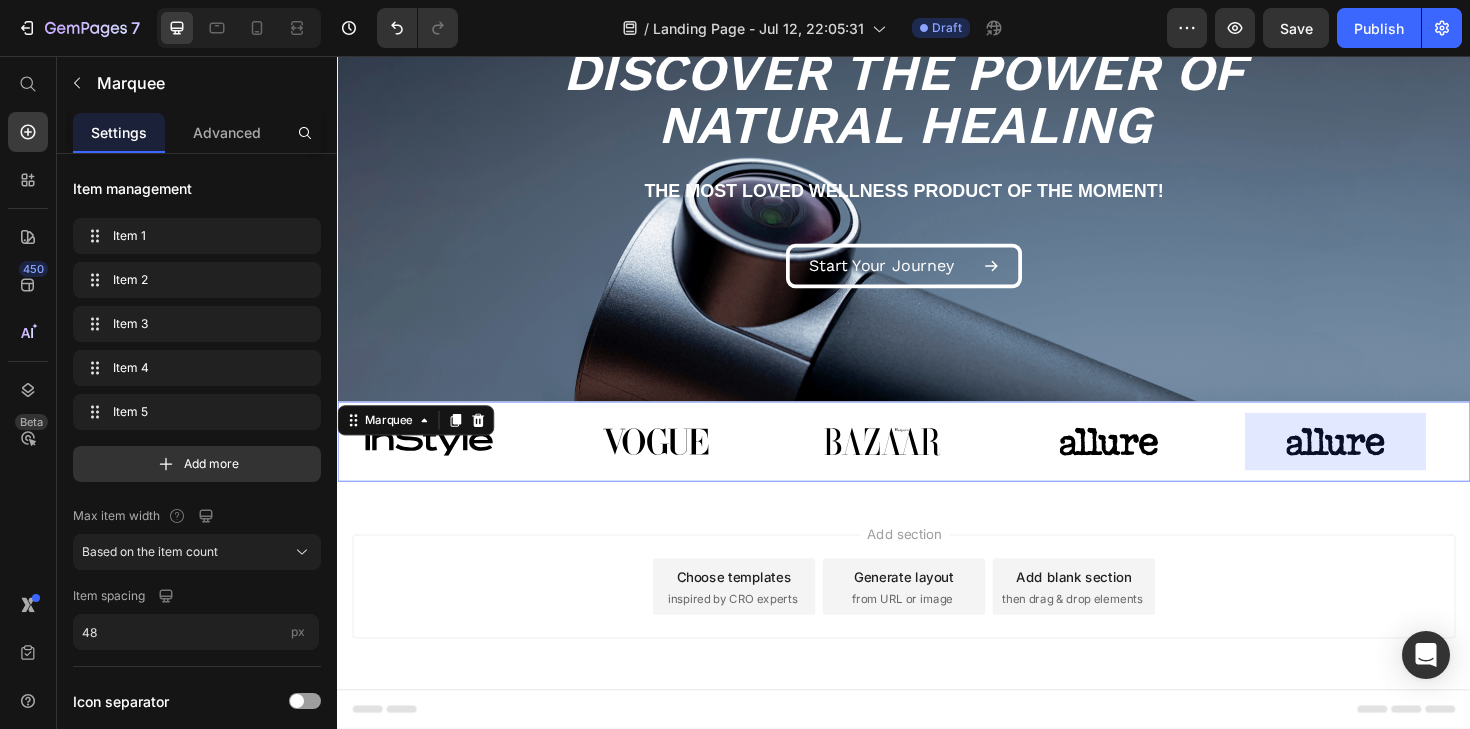 click at bounding box center (1394, 464) 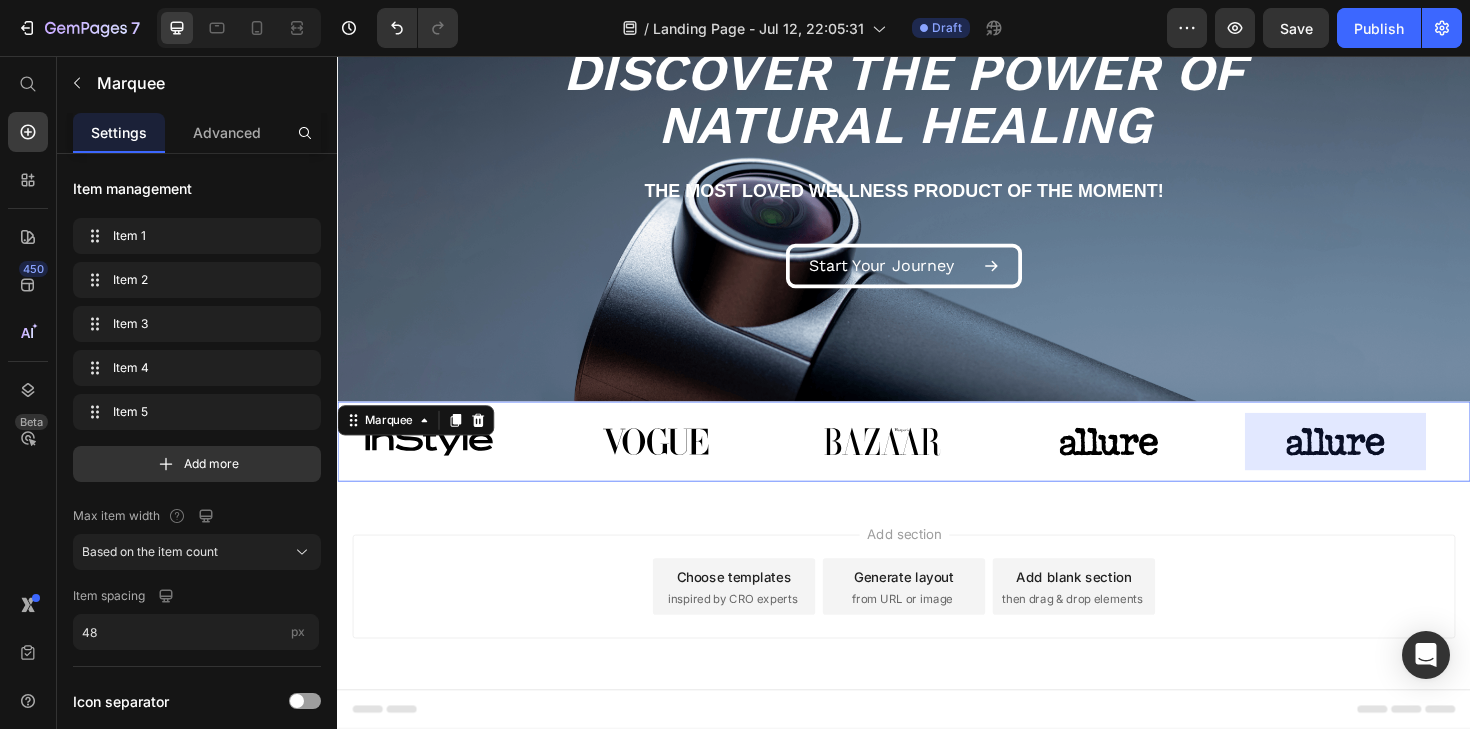 click on "Add section Choose templates inspired by CRO experts Generate layout from URL or image Add blank section then drag & drop elements" at bounding box center [937, 646] 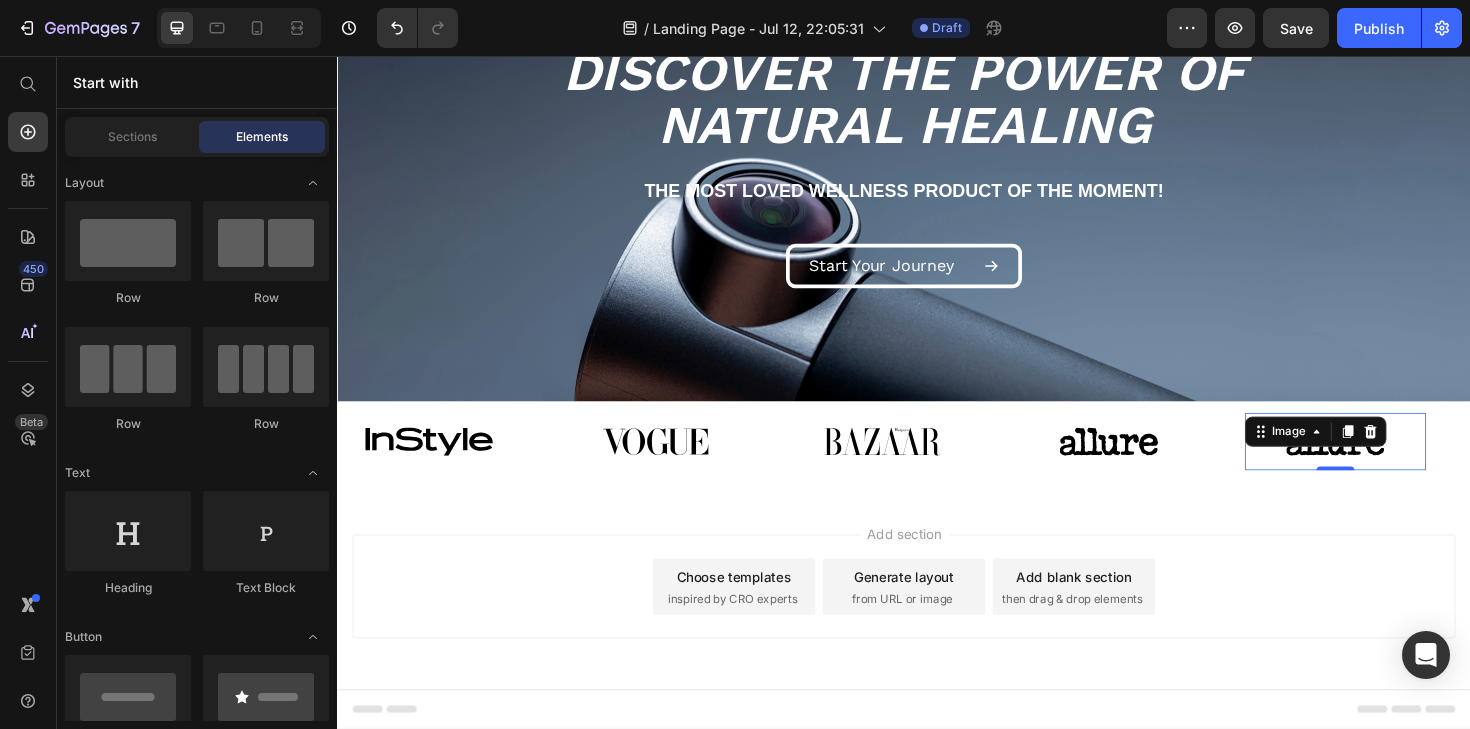 click on "Image   0" at bounding box center (1394, 464) 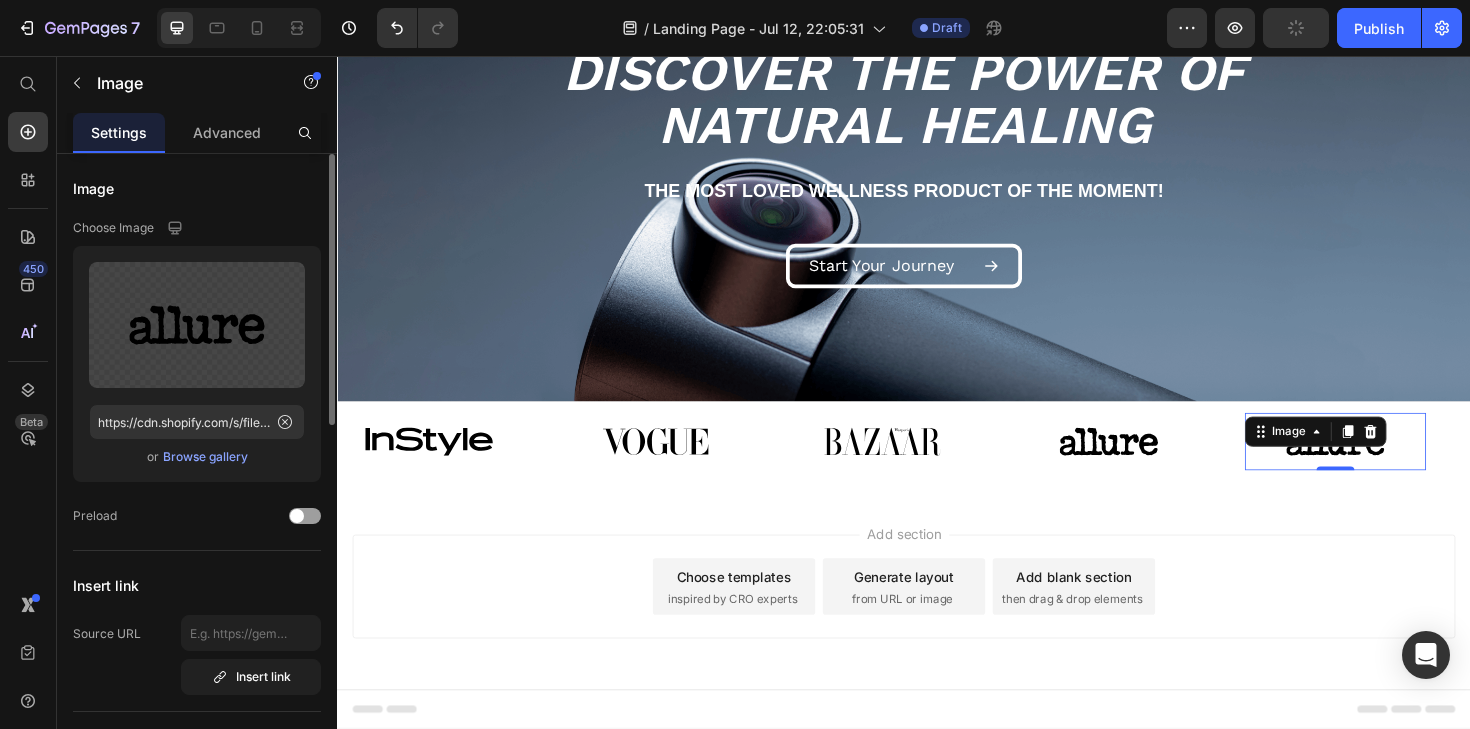 click on "Browse gallery" at bounding box center (205, 457) 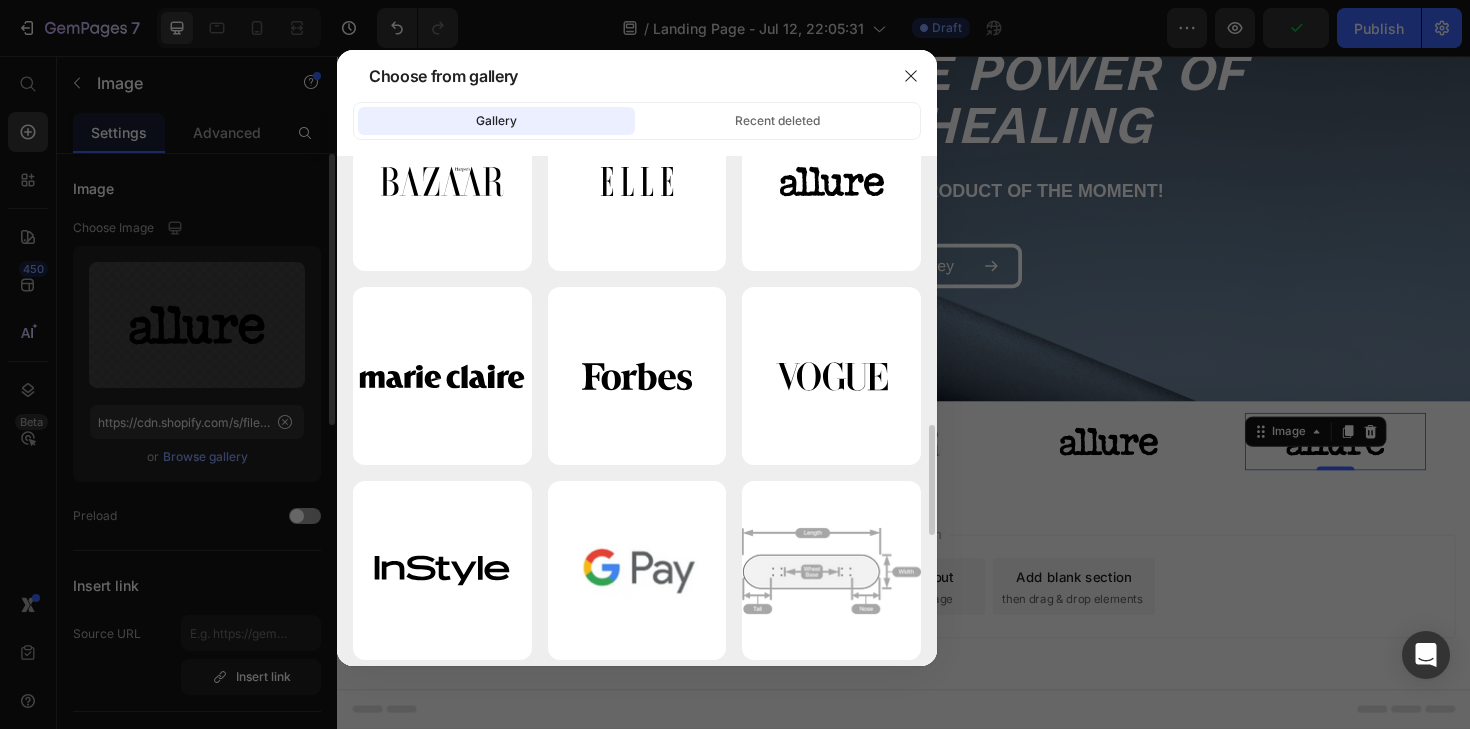 scroll, scrollTop: 1247, scrollLeft: 0, axis: vertical 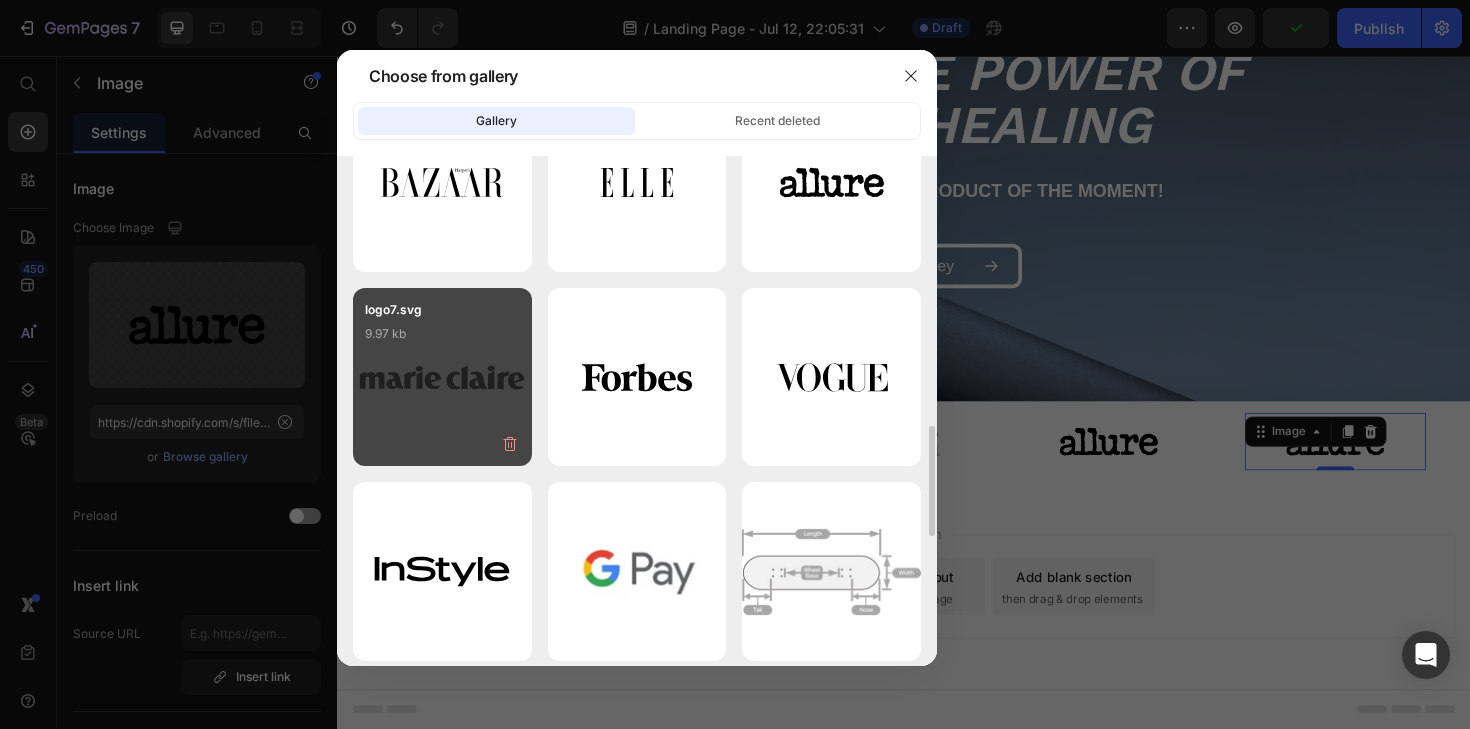 click on "logo7.svg 9.97 kb" at bounding box center [442, 340] 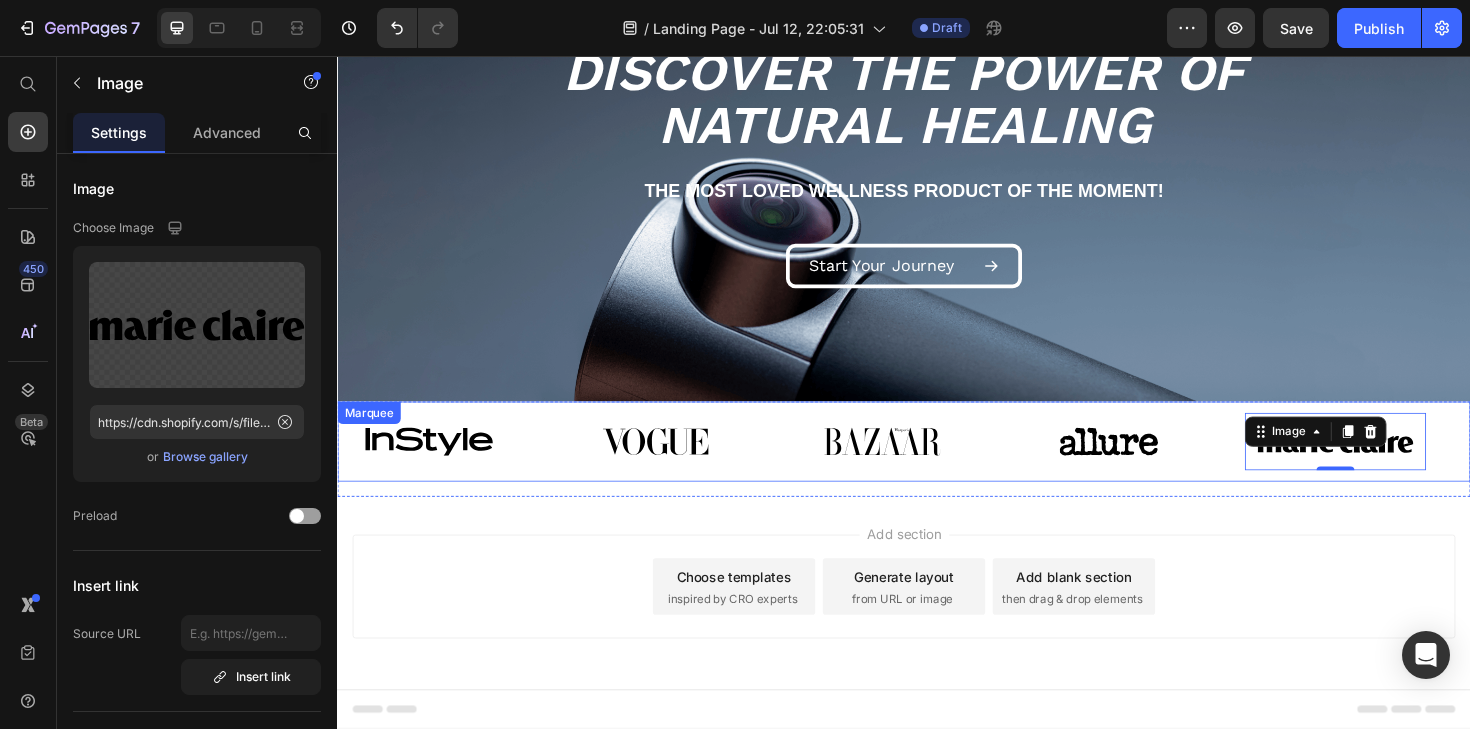 click on "Image Image Image Image Image   0 Image Image Image Image Image   0 Marquee" at bounding box center (937, 464) 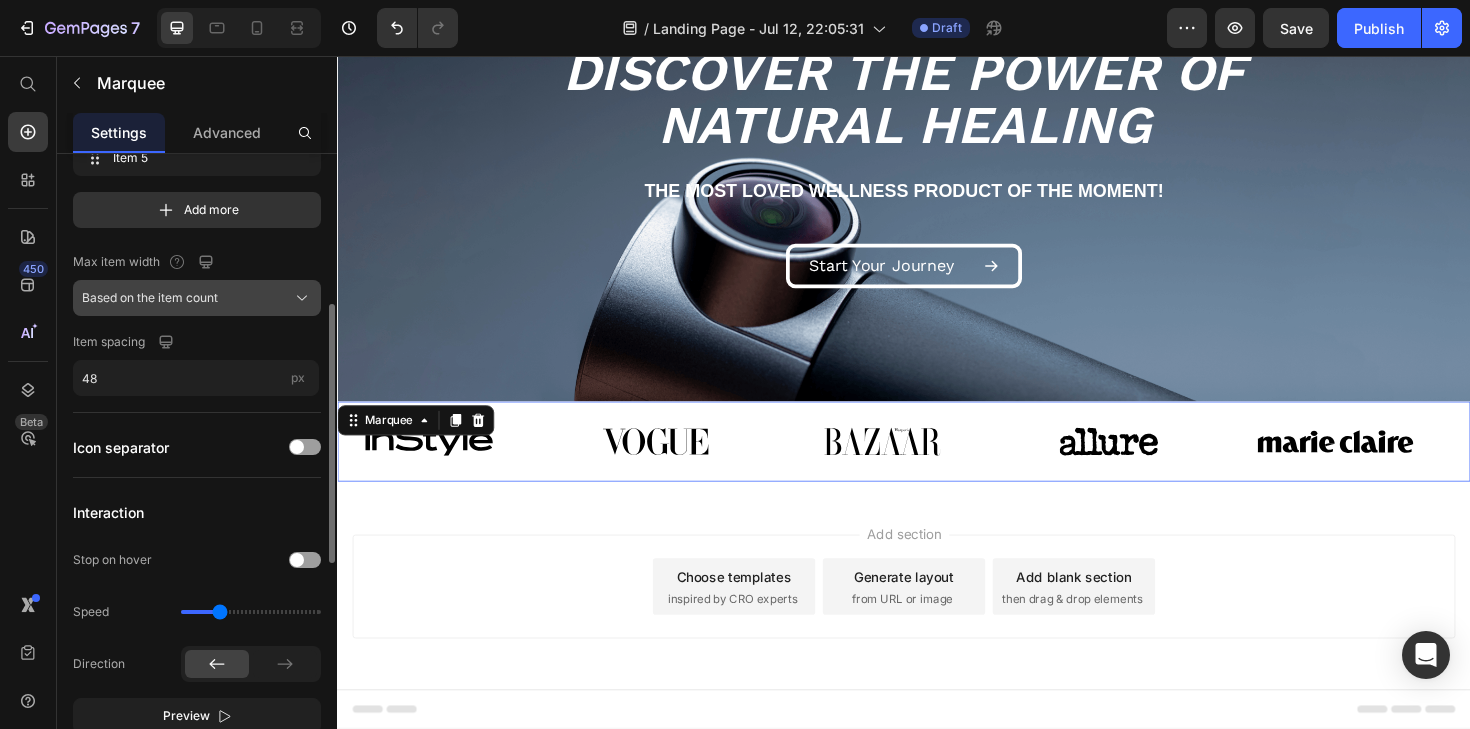 scroll, scrollTop: 287, scrollLeft: 0, axis: vertical 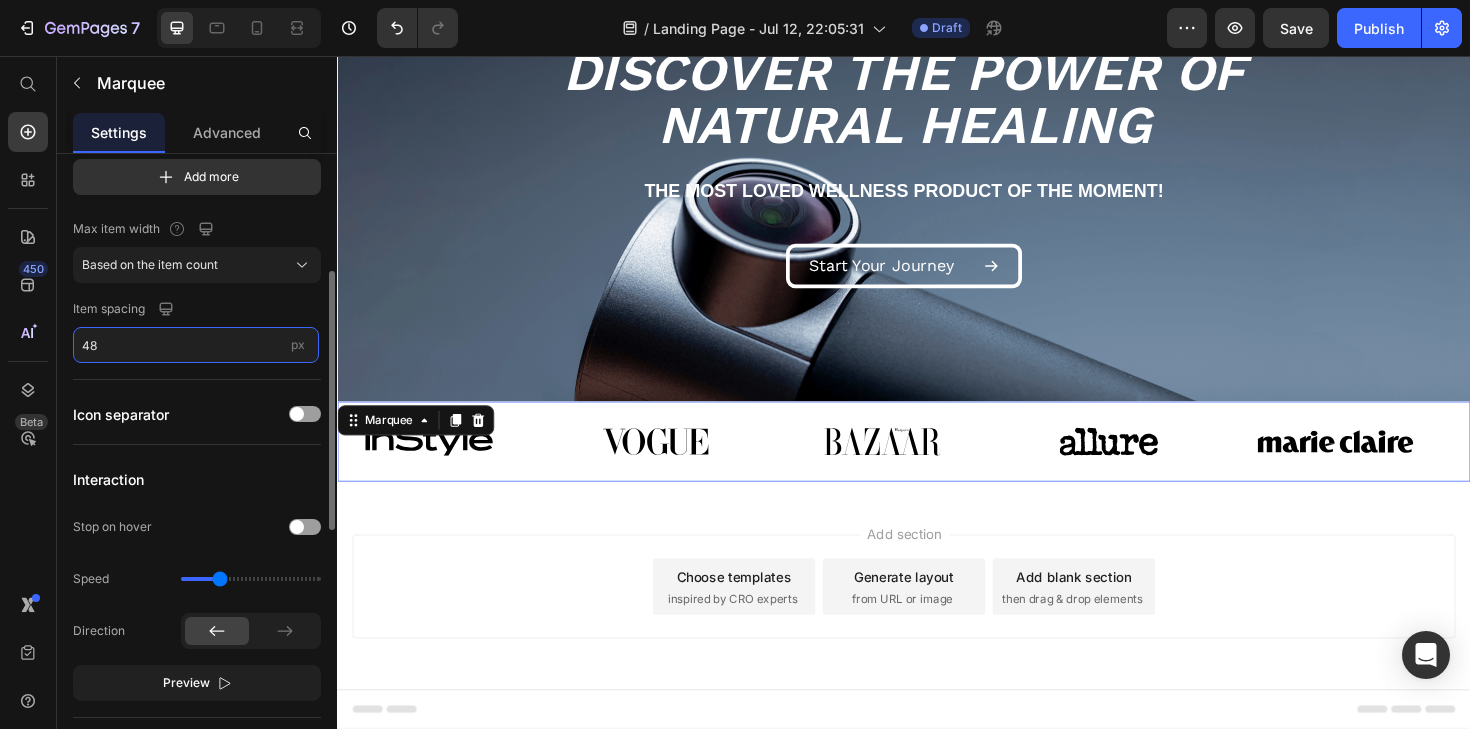 click on "48" at bounding box center [196, 345] 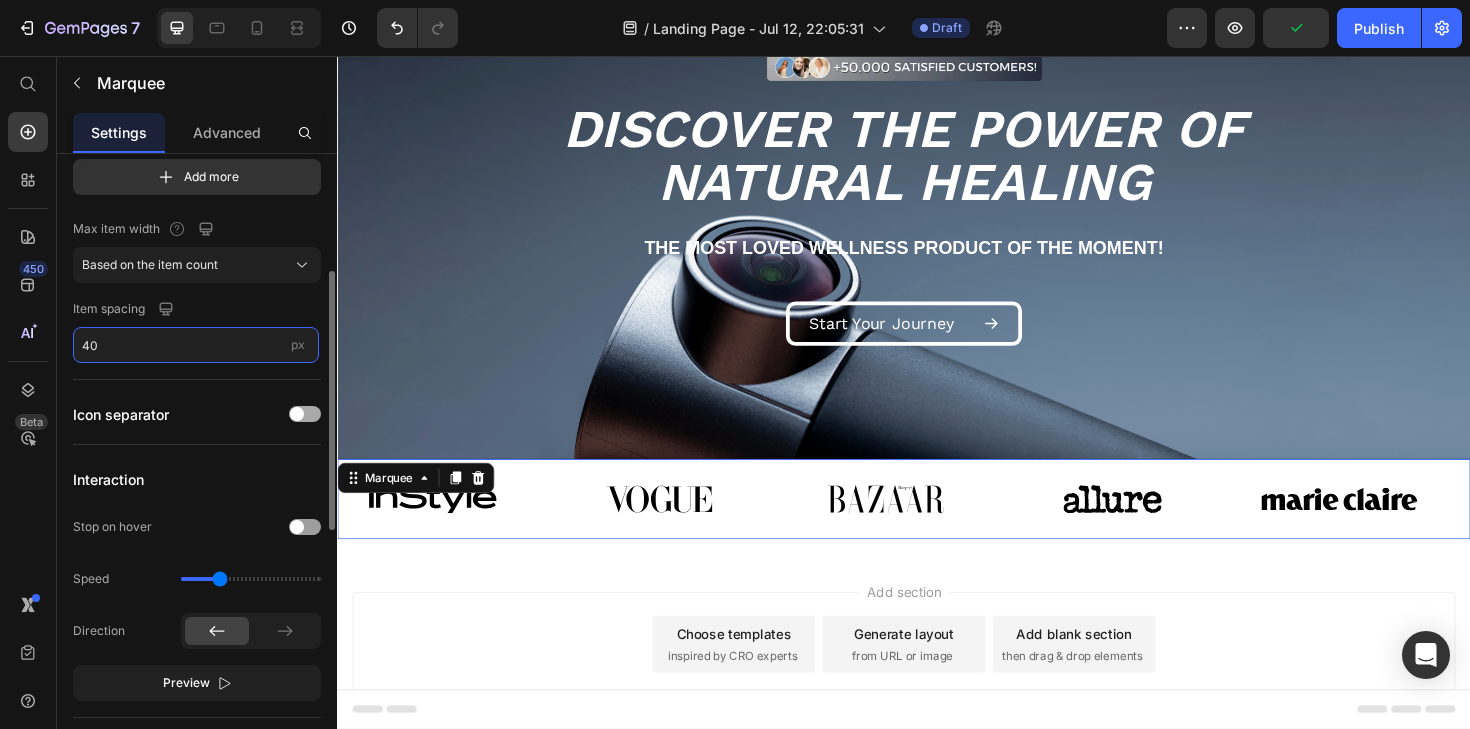 scroll, scrollTop: 175, scrollLeft: 0, axis: vertical 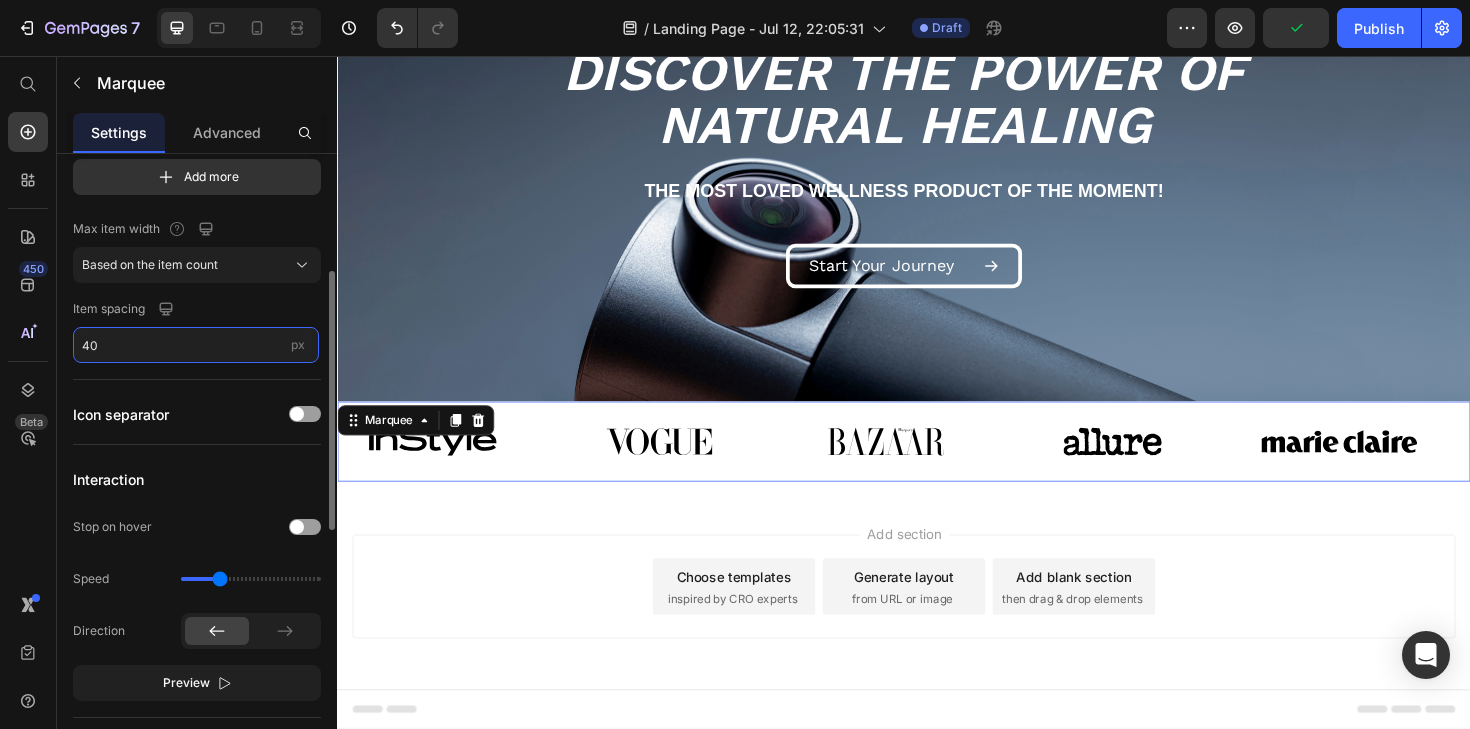type on "40" 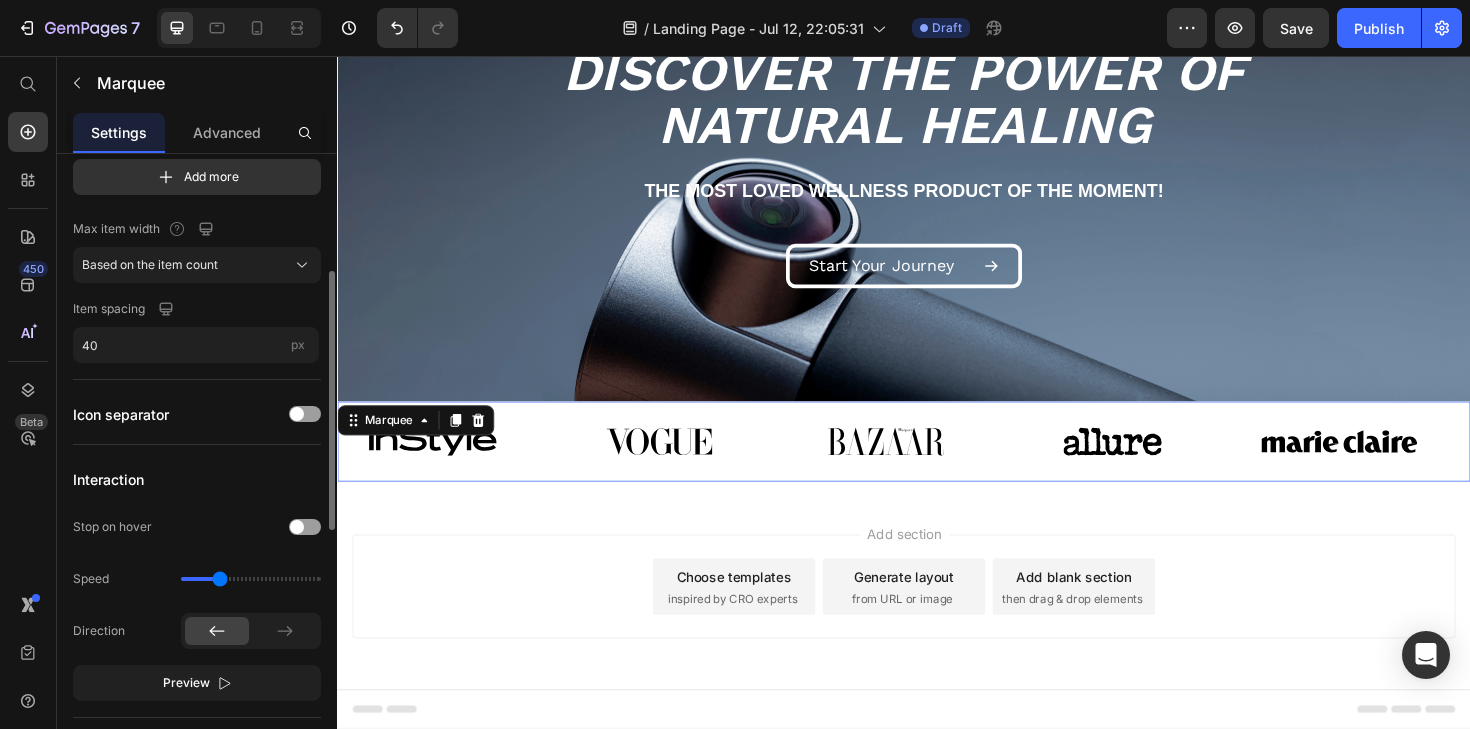 click on "Item management Item 1 Item 1 Item 2 Item 2 Item 3 Item 3 Item 4 Item 4 Item 5 Item 5 Add more Max item width Based on the item count Item spacing 40 px Icon separator Interaction Stop on hover Speed Direction Preview Size Width 100 px % Height Auto px Item shape Border Corner Shadow Color Item background Marquee background" at bounding box center [197, 588] 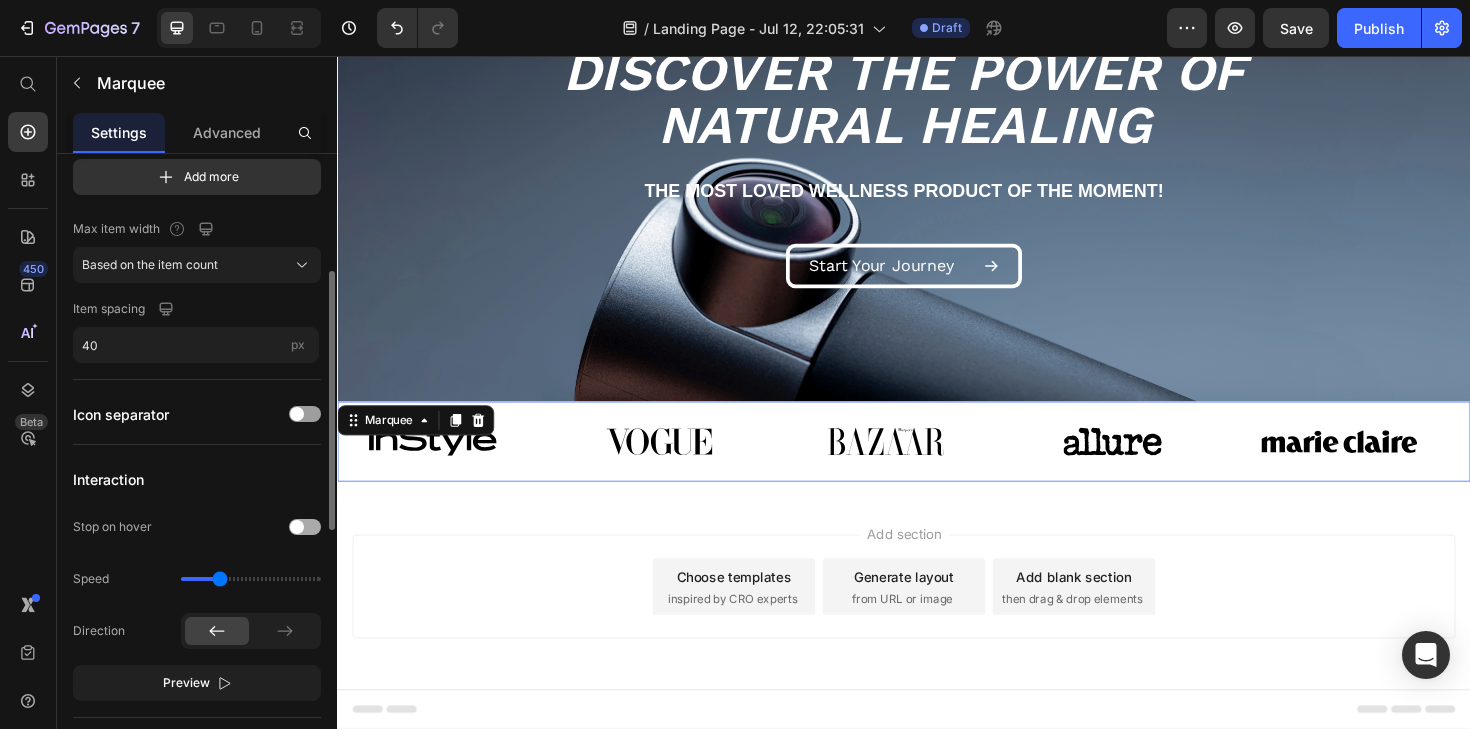 click at bounding box center (305, 527) 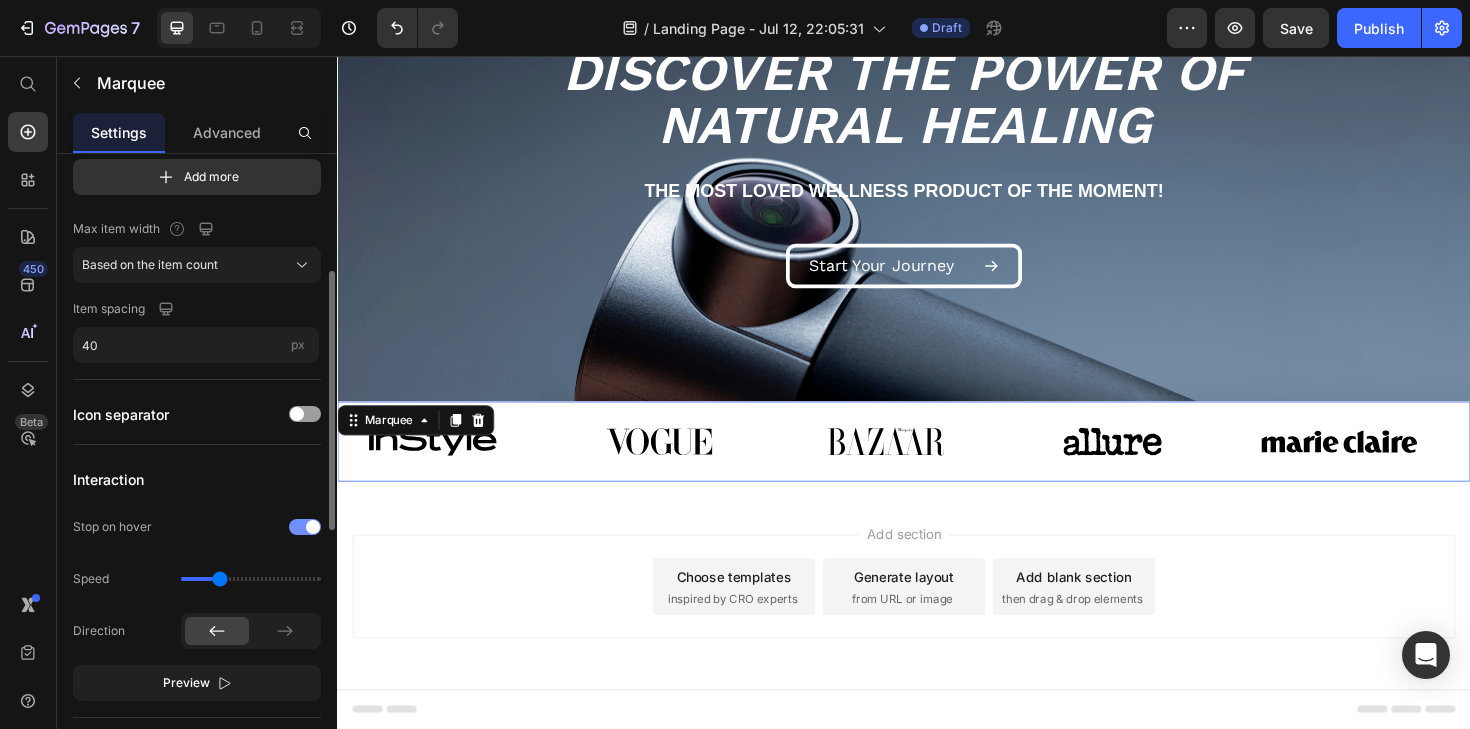 click at bounding box center (313, 527) 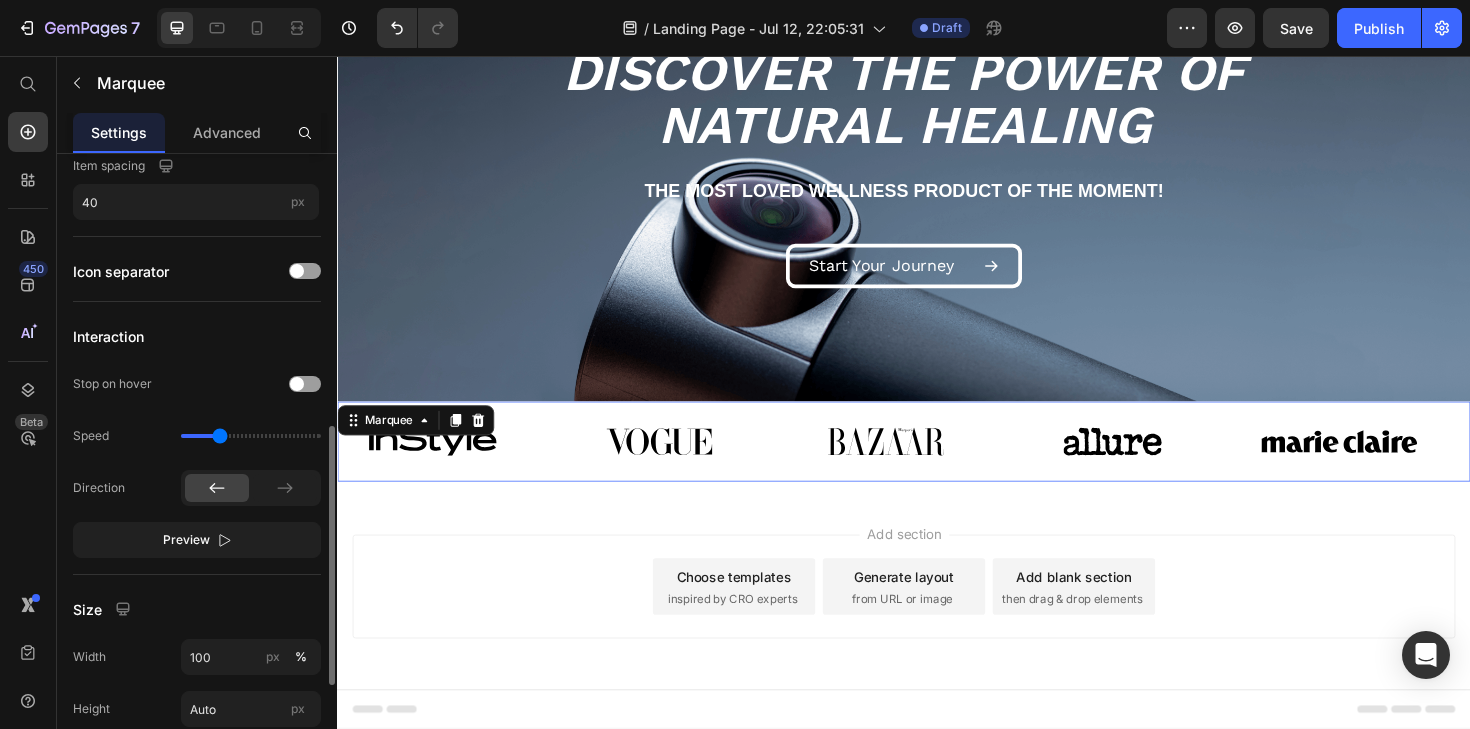 scroll, scrollTop: 512, scrollLeft: 0, axis: vertical 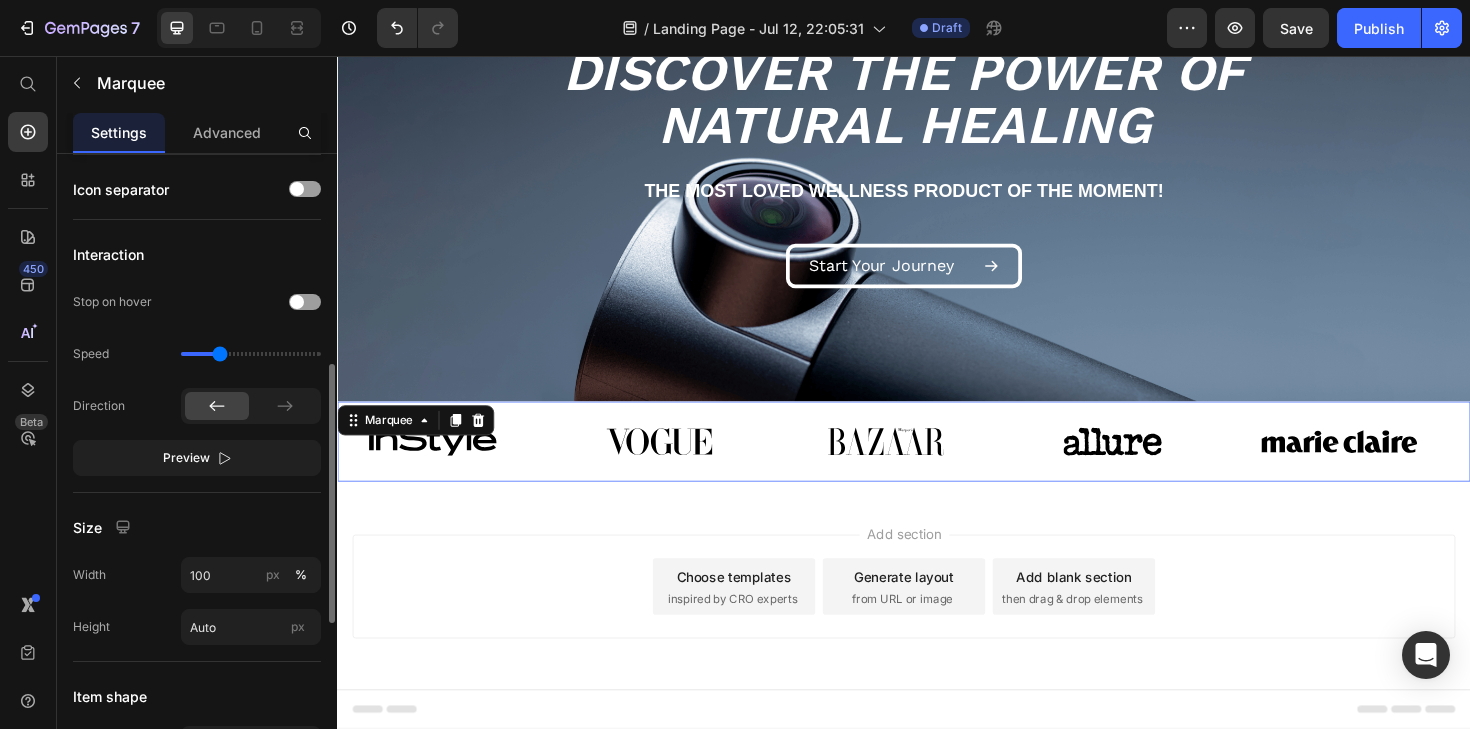 click on "Interaction Stop on hover Speed Direction Preview" 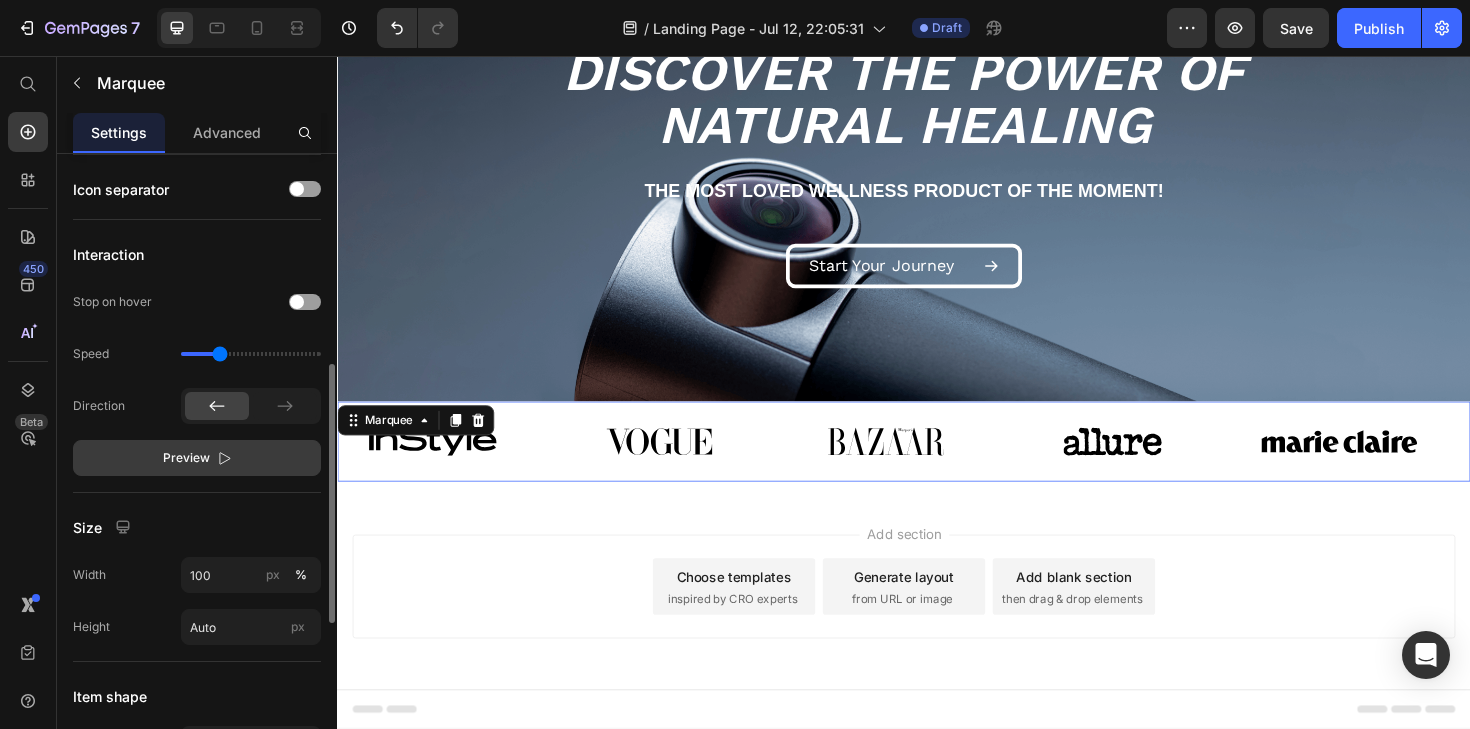 click on "Preview" at bounding box center [197, 458] 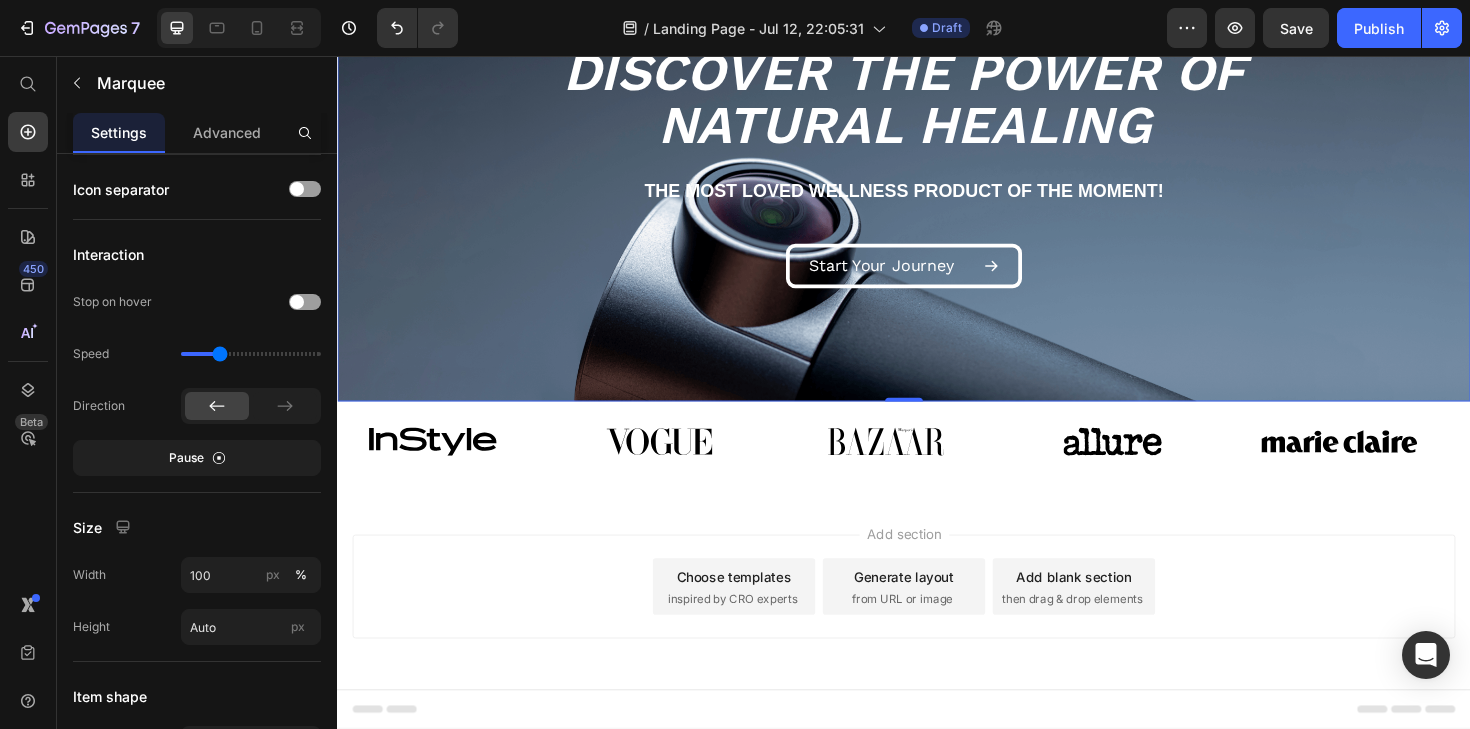 click on "Image Image Image Image Image Image Image Image Carousel Row Section 2" at bounding box center (937, 166) 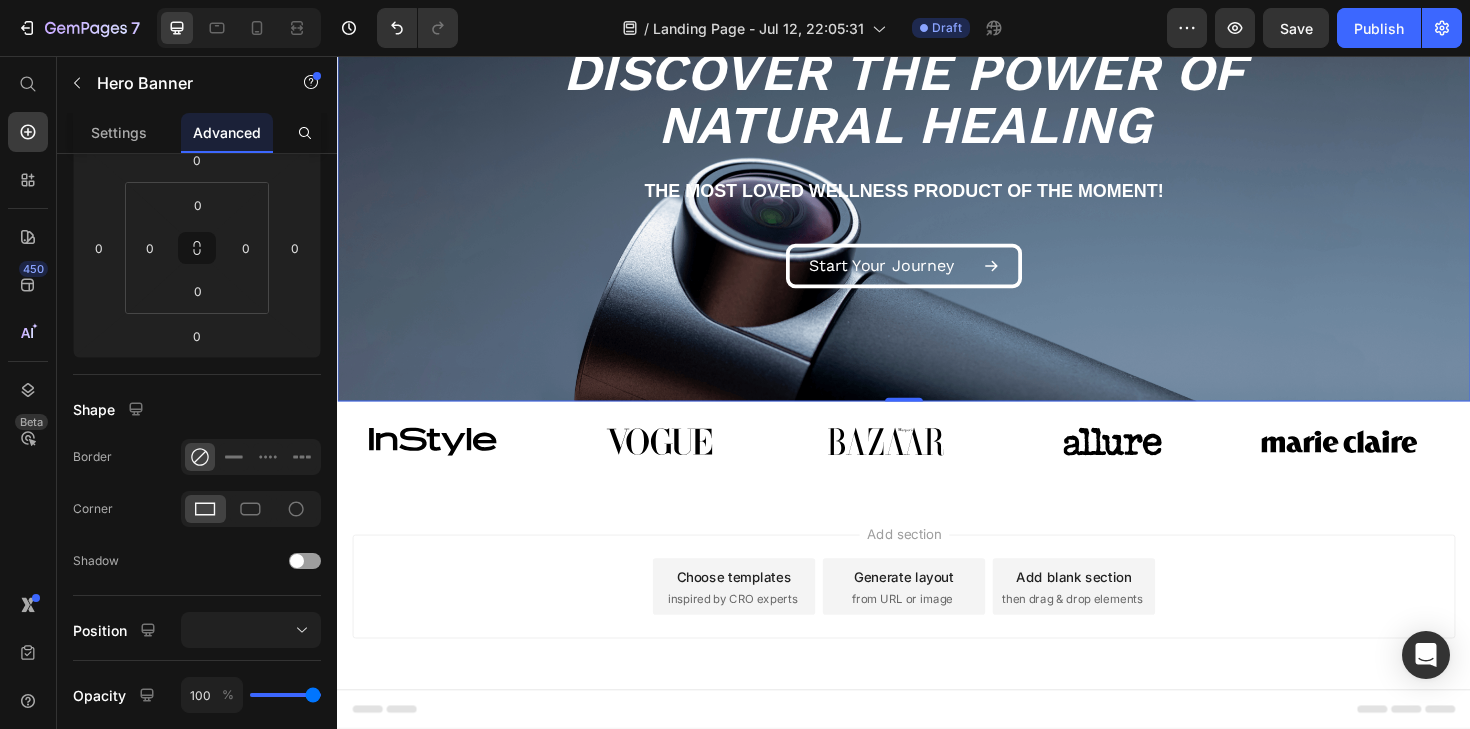 scroll, scrollTop: 673, scrollLeft: 0, axis: vertical 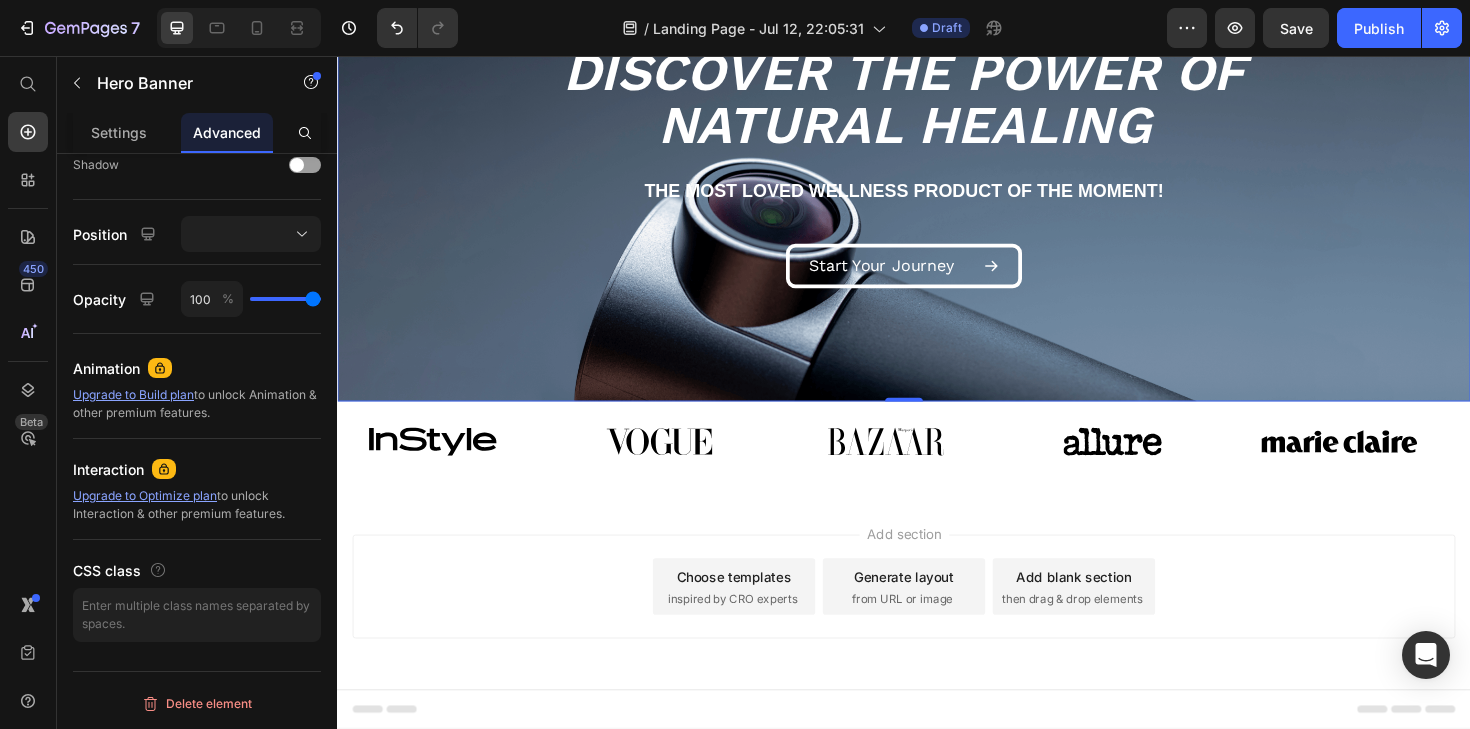click on "Add section Choose templates inspired by CRO experts Generate layout from URL or image Add blank section then drag & drop elements" at bounding box center (937, 618) 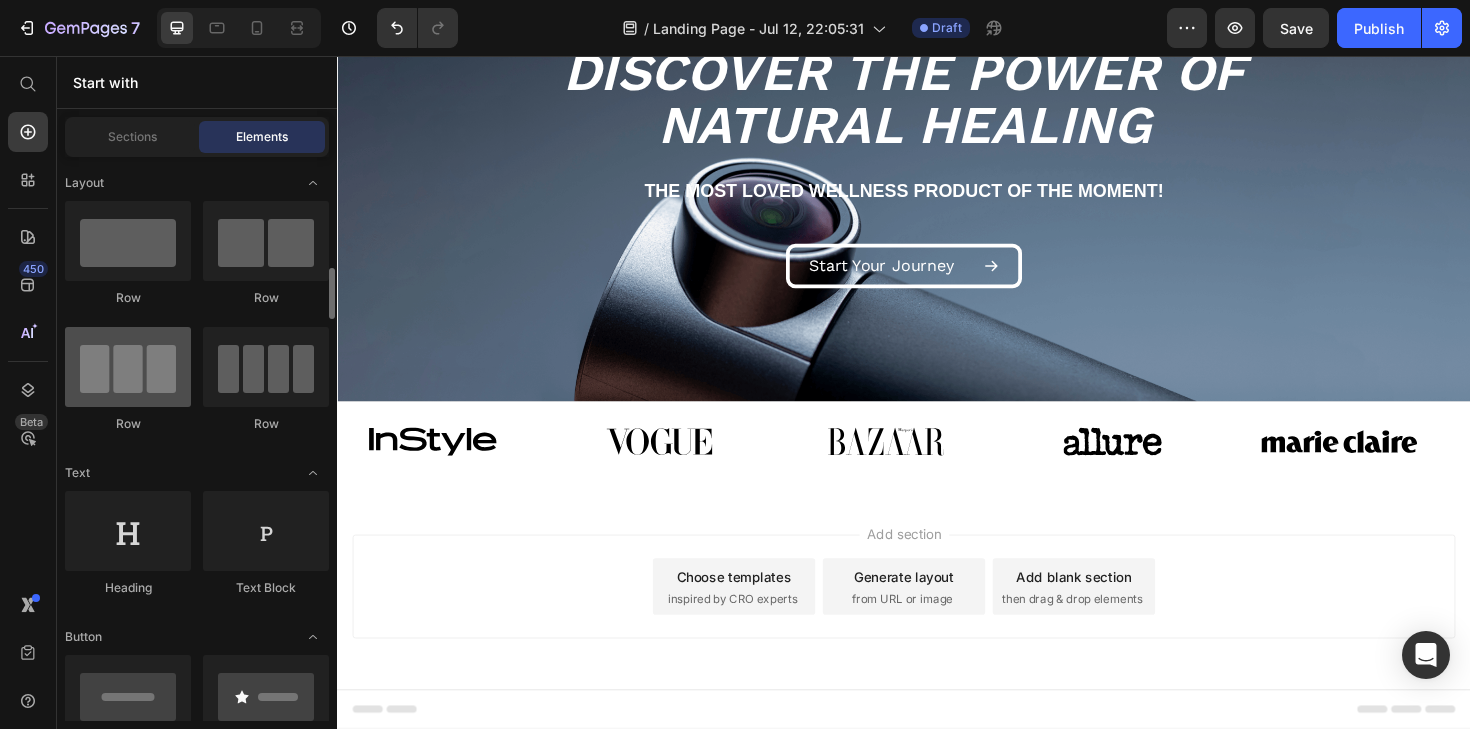 scroll, scrollTop: 231, scrollLeft: 0, axis: vertical 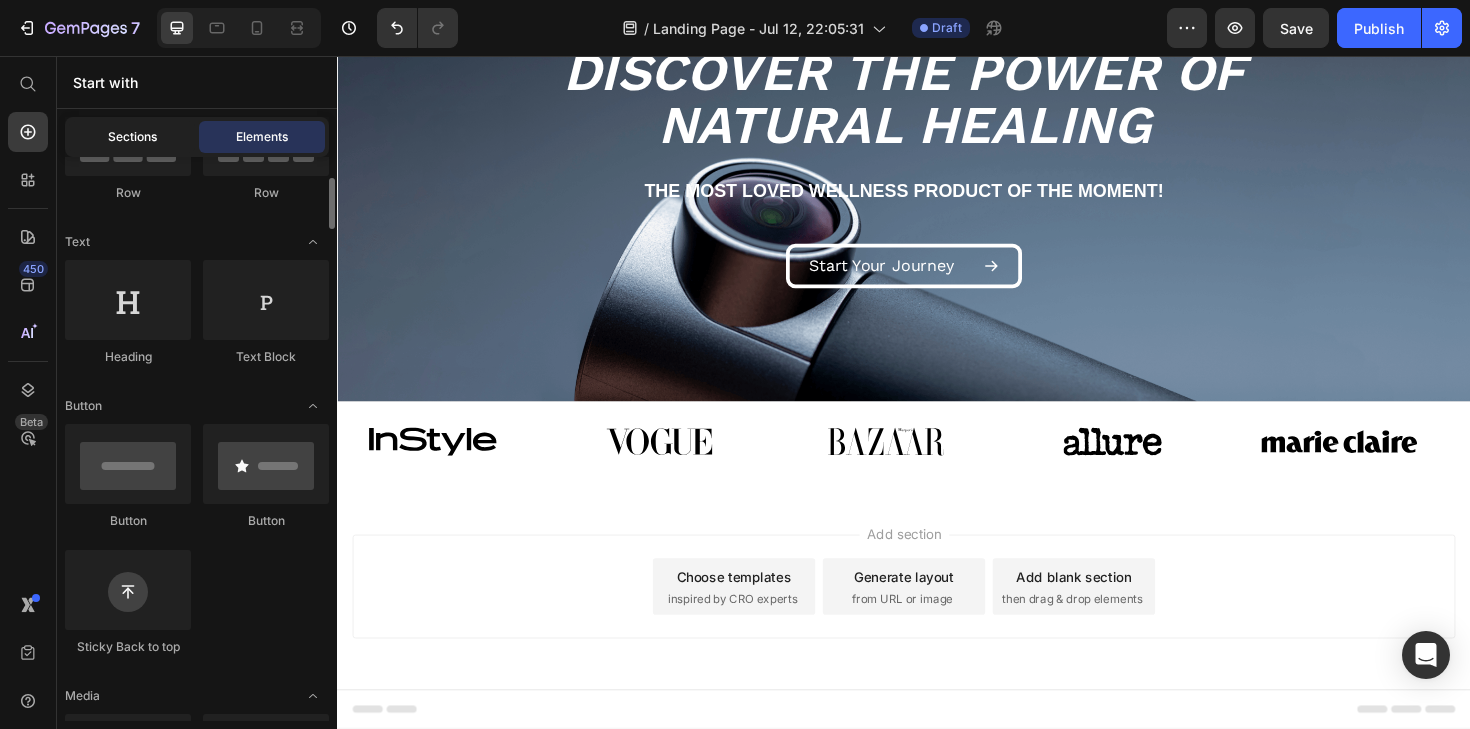 click on "Sections" at bounding box center [132, 137] 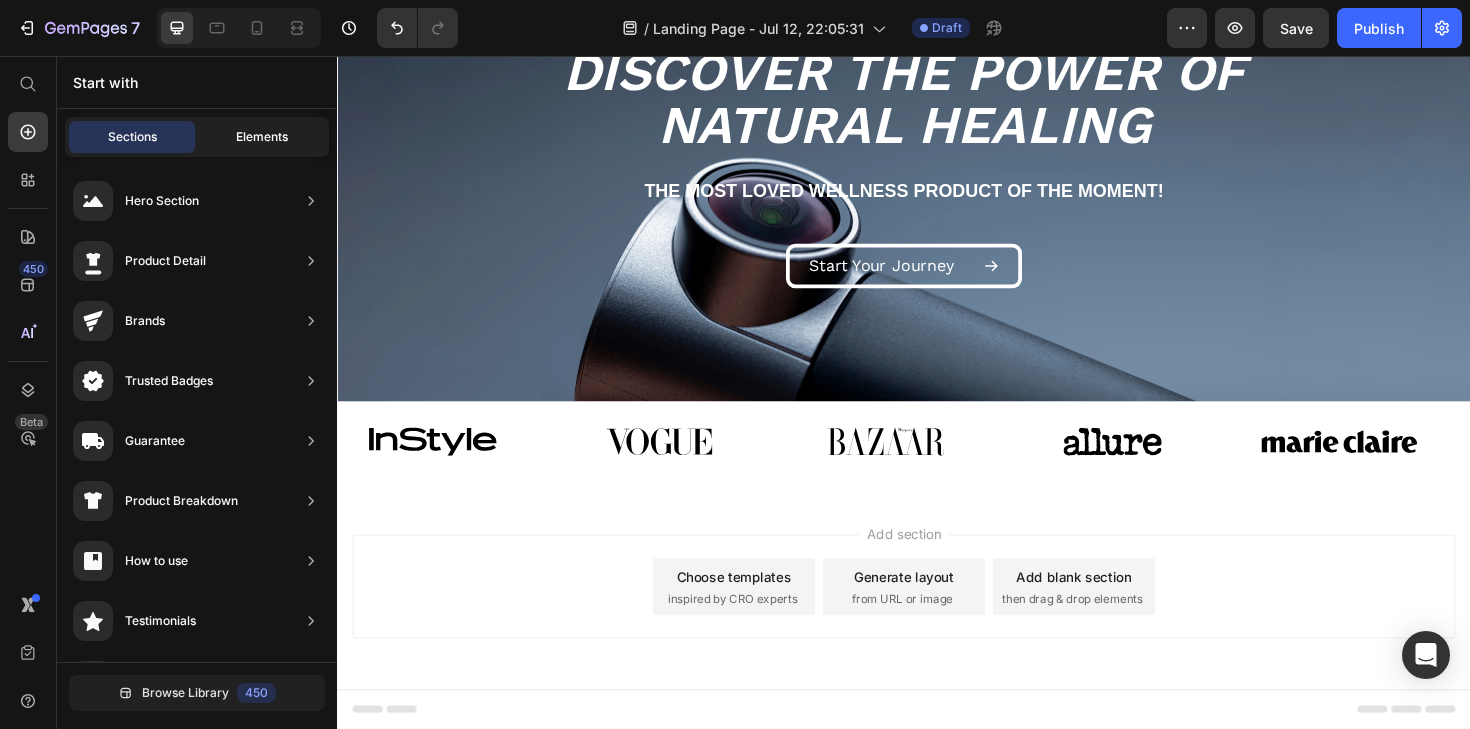 click on "Elements" 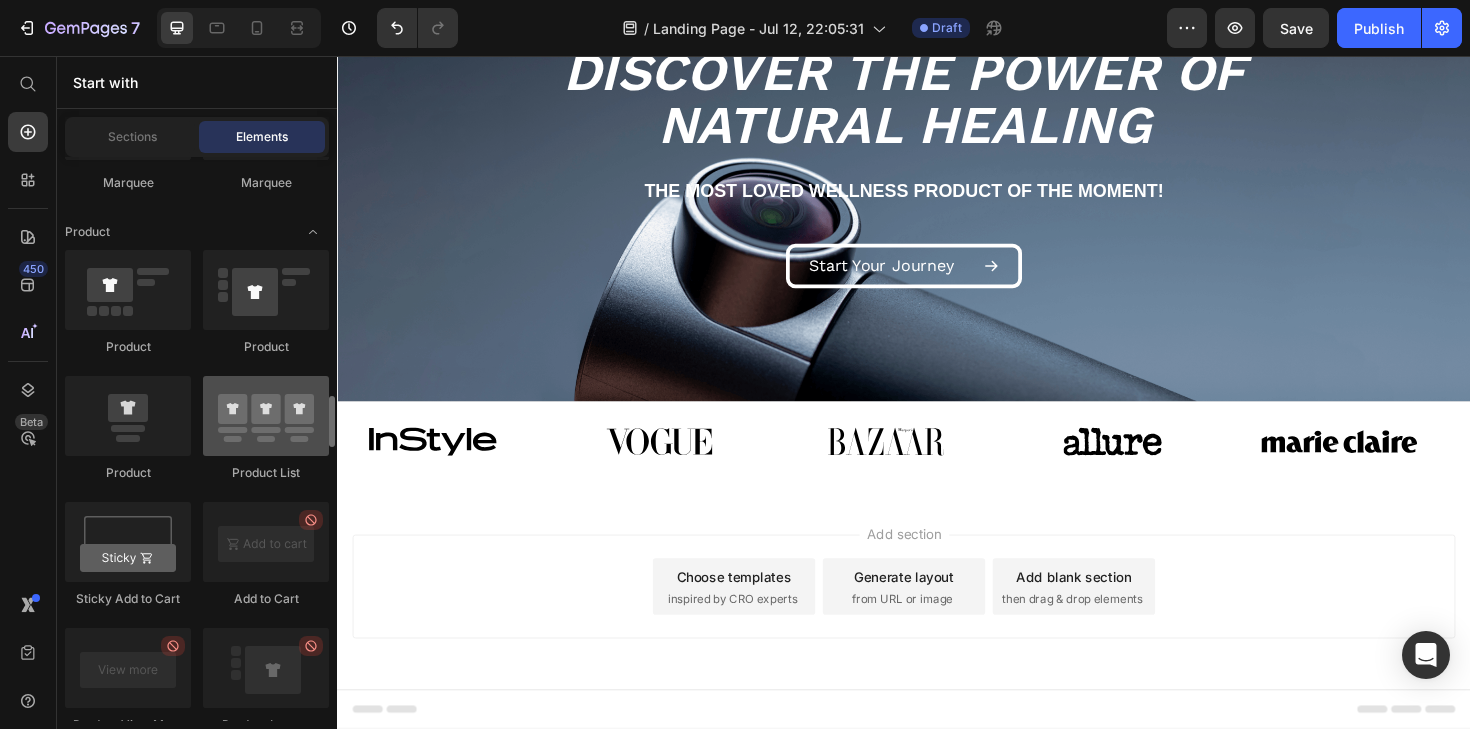 scroll, scrollTop: 2710, scrollLeft: 0, axis: vertical 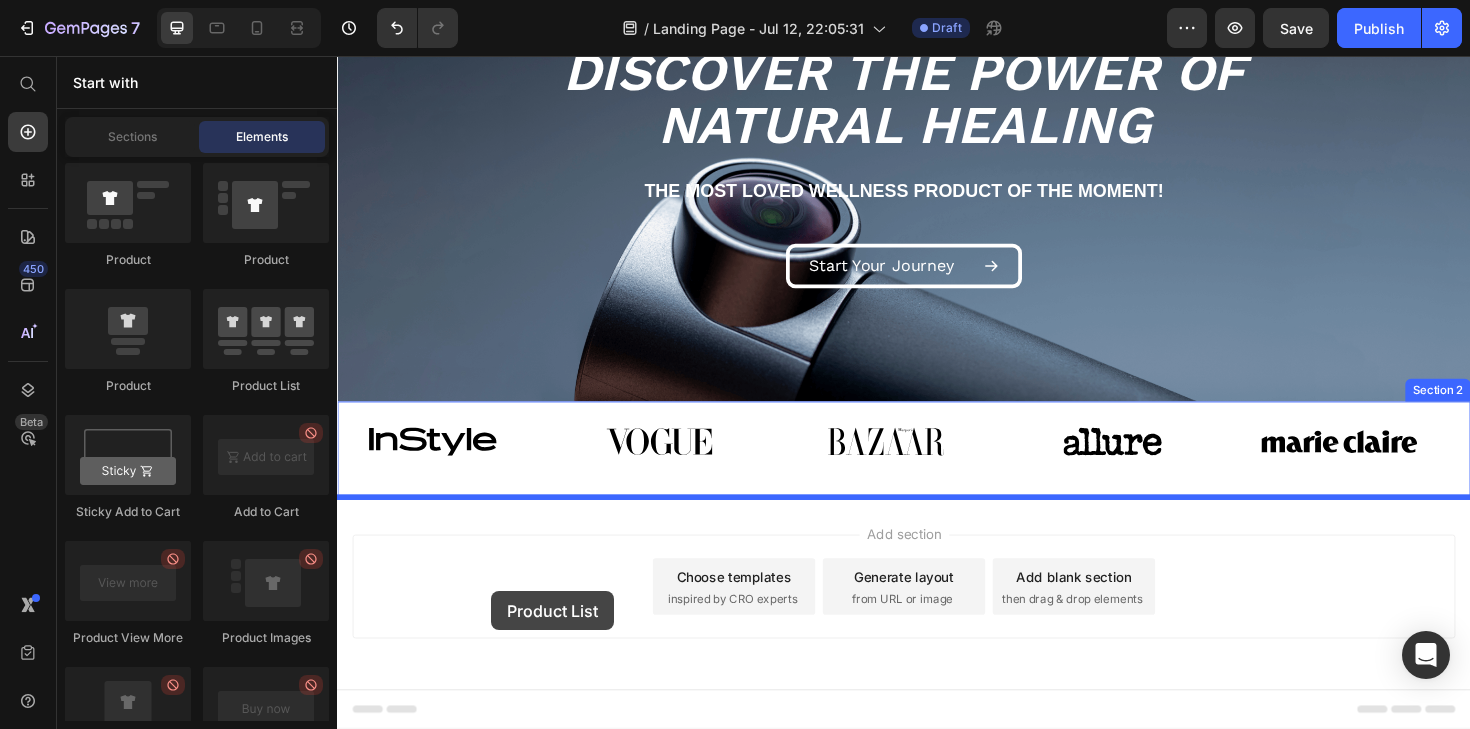 drag, startPoint x: 589, startPoint y: 398, endPoint x: 500, endPoint y: 620, distance: 239.17567 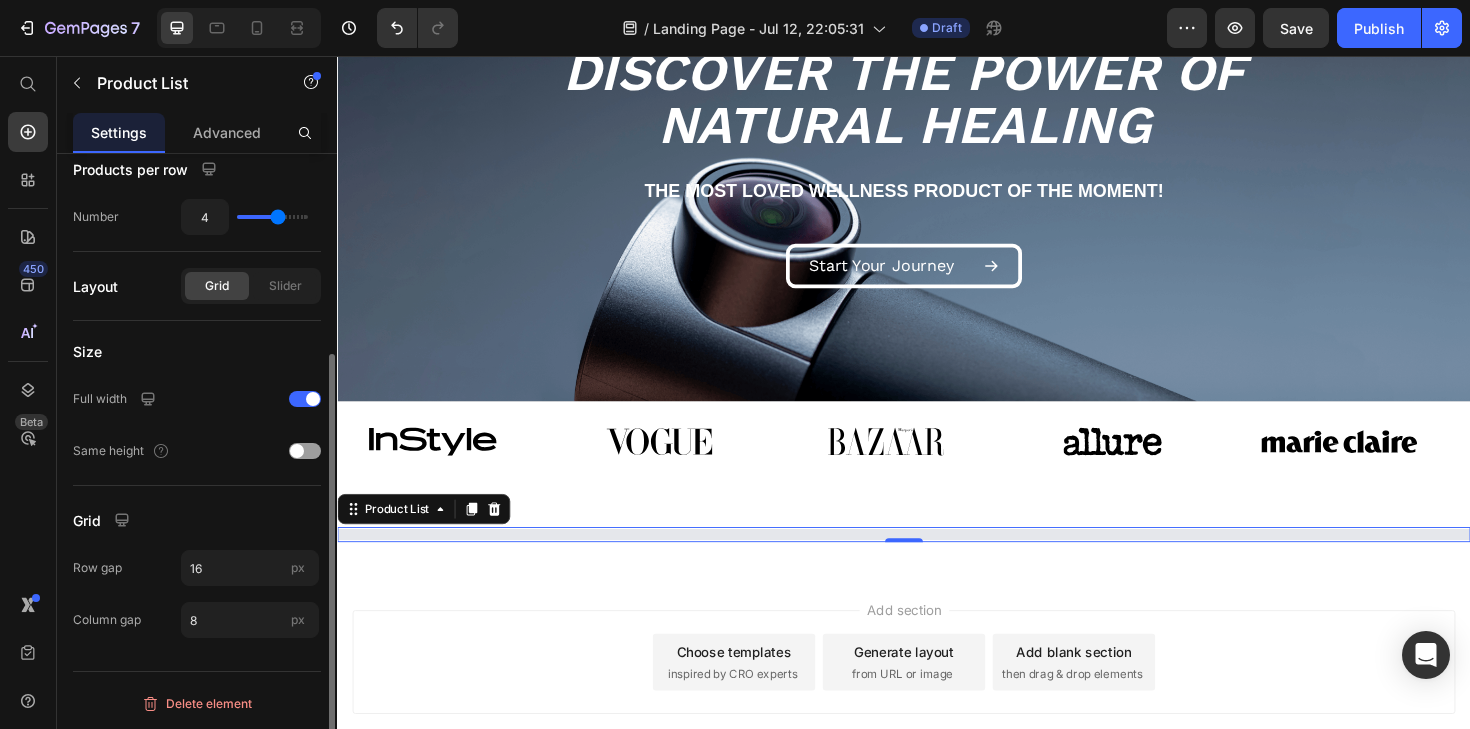 scroll, scrollTop: 0, scrollLeft: 0, axis: both 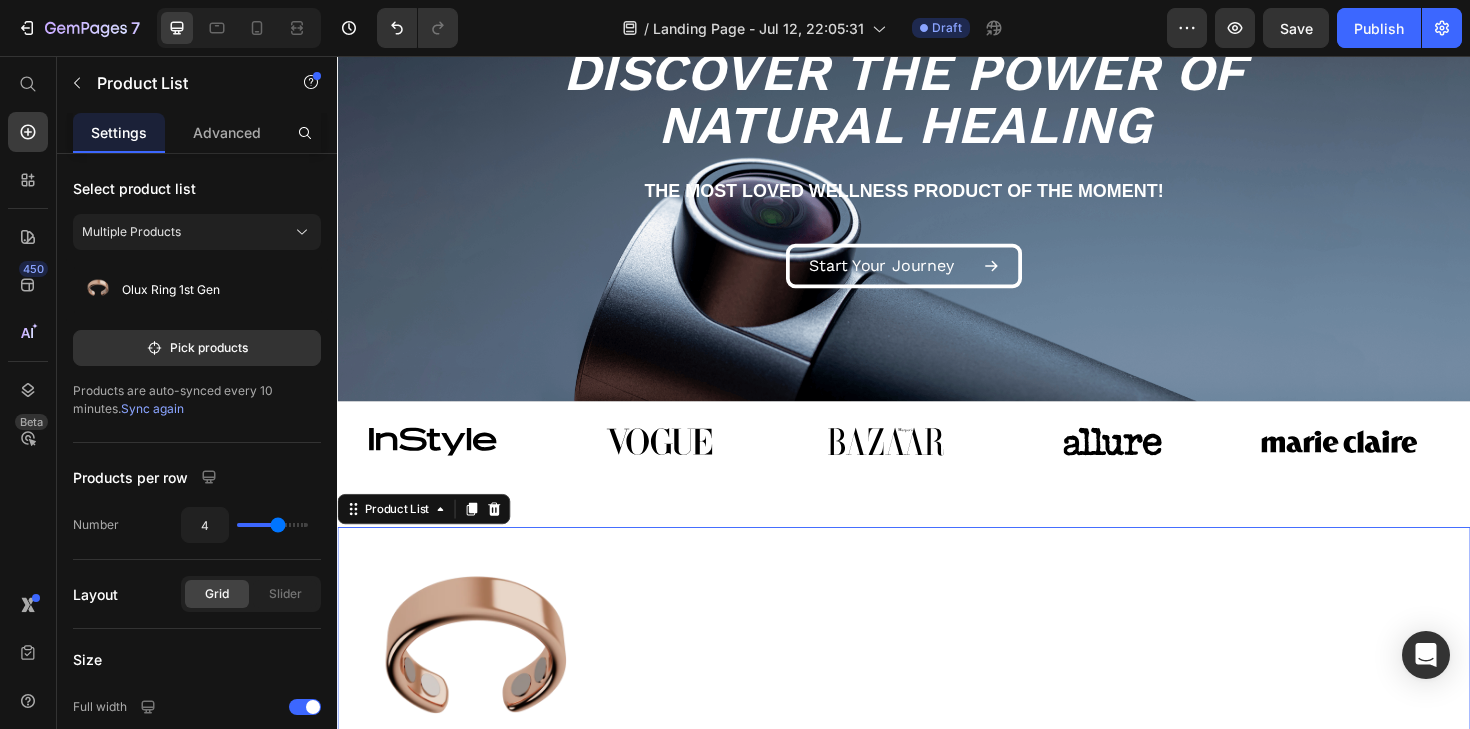 click on "Product Images Olux Ring 1st Gen Product Title €69,99 Product Price €99,99 Product Price Row Color: Rose gold Rose gold Rose gold Rose gold Black Black Black Product Variants & Swatches Add To cart Product Cart Button Row" at bounding box center [937, 833] 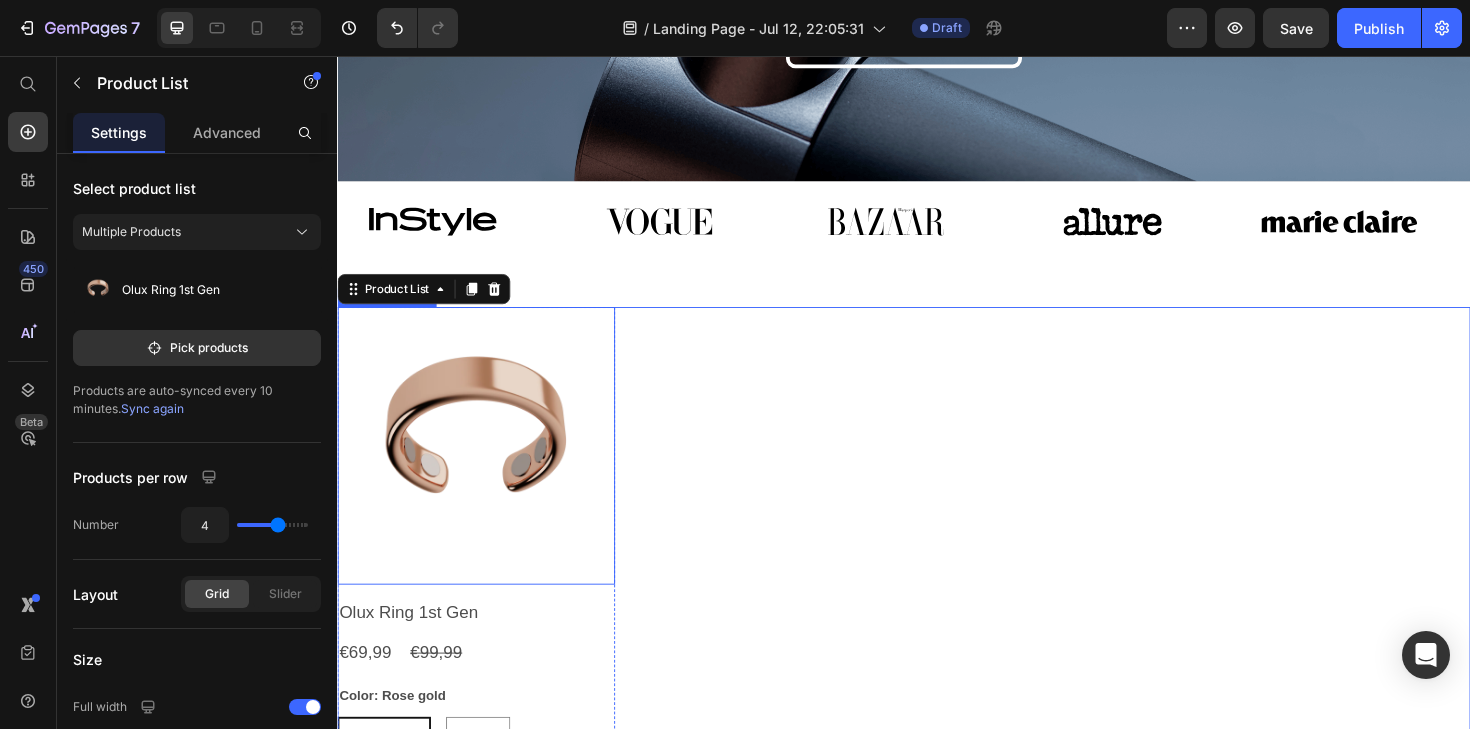 scroll, scrollTop: 683, scrollLeft: 0, axis: vertical 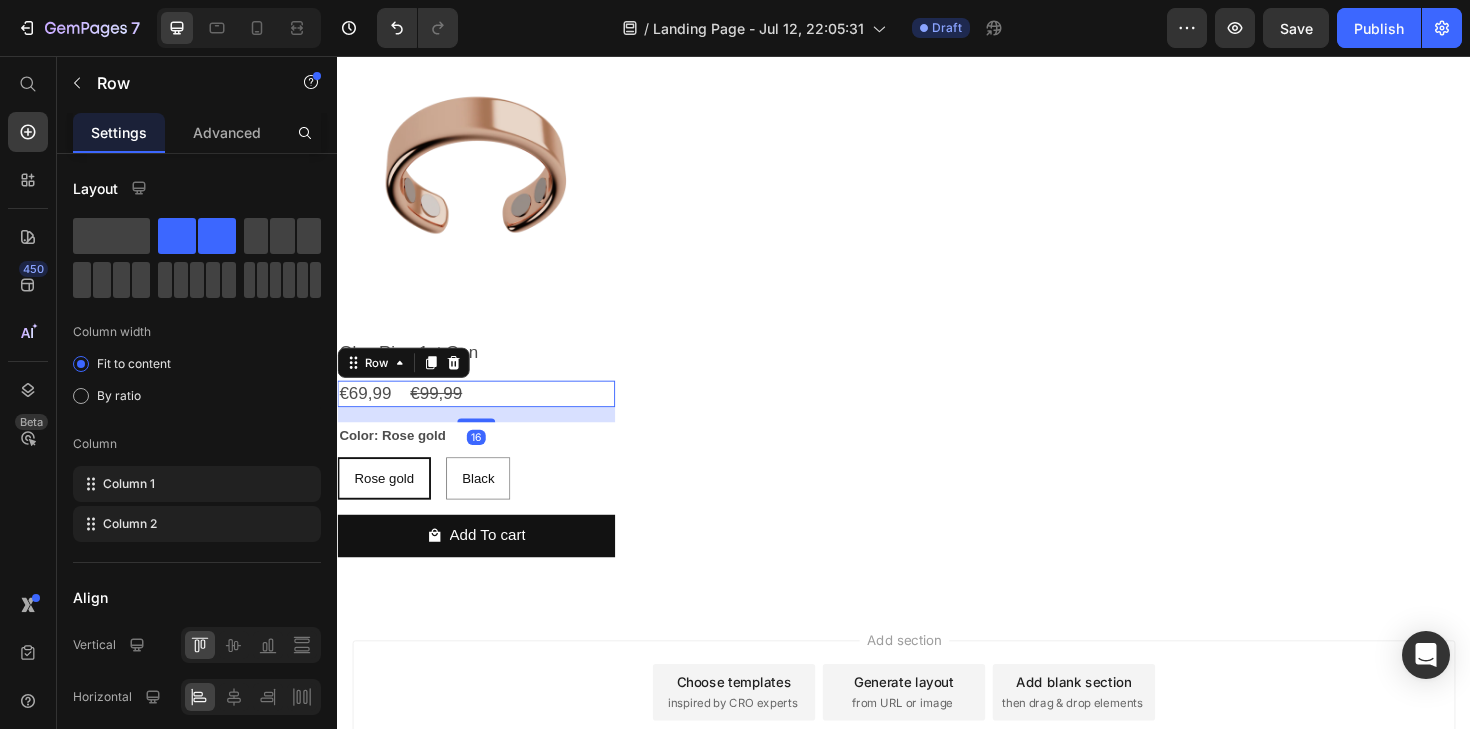 click on "€69,99 Product Price €99,99 Product Price Row   16" at bounding box center (484, 413) 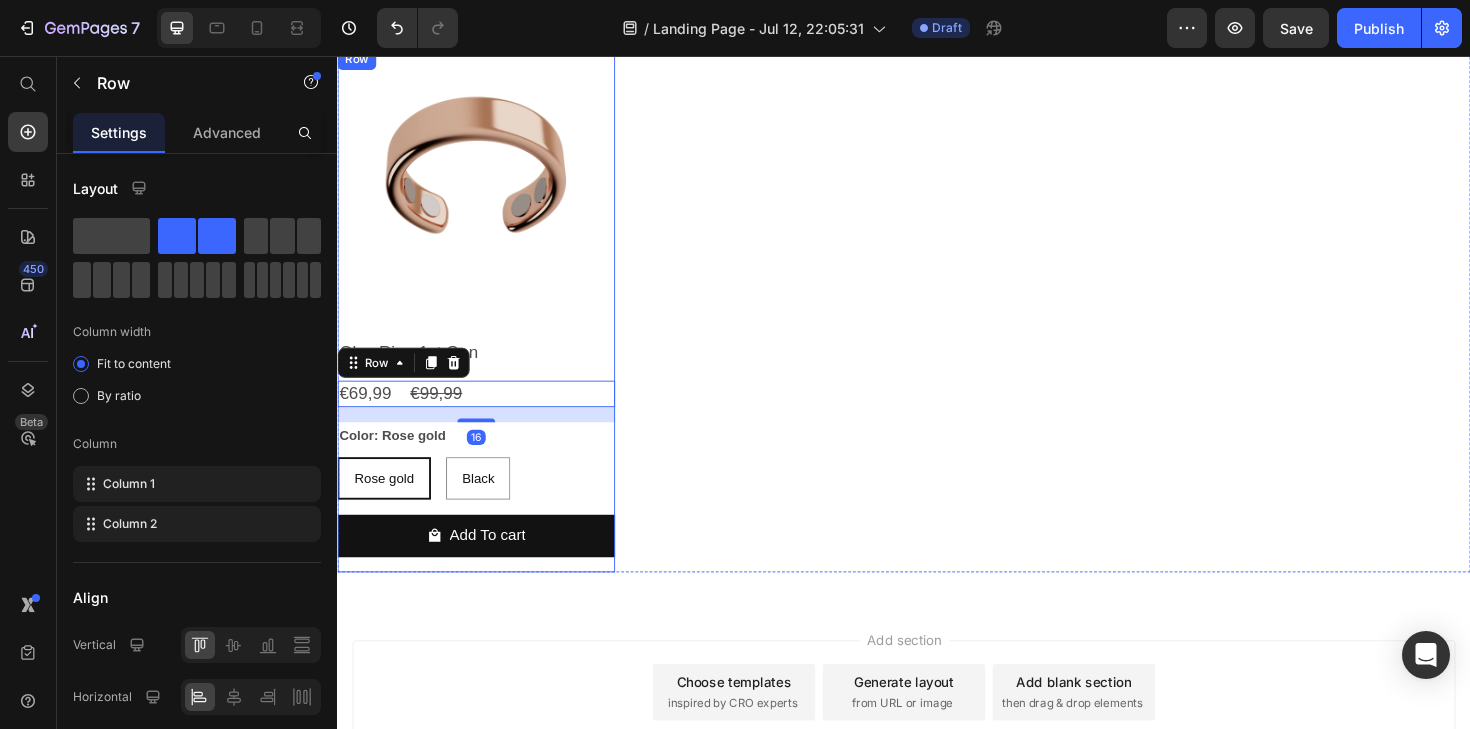 click on "Product Images Olux Ring 1st Gen Product Title €69,99 Product Price €99,99 Product Price Row   16 Color: Rose gold Rose gold Rose gold Rose gold Black Black Black Product Variants & Swatches Add To cart Product Cart Button" at bounding box center (484, 325) 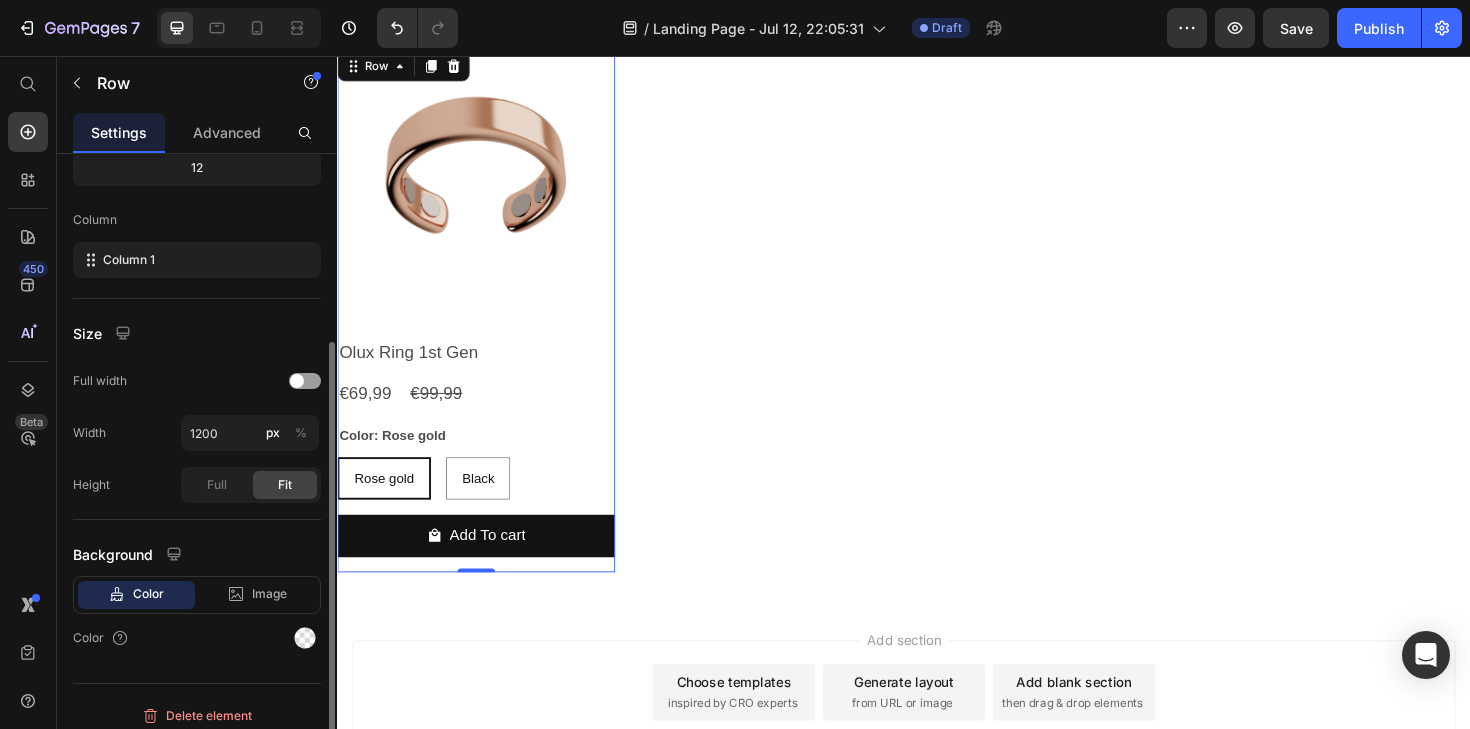 scroll, scrollTop: 280, scrollLeft: 0, axis: vertical 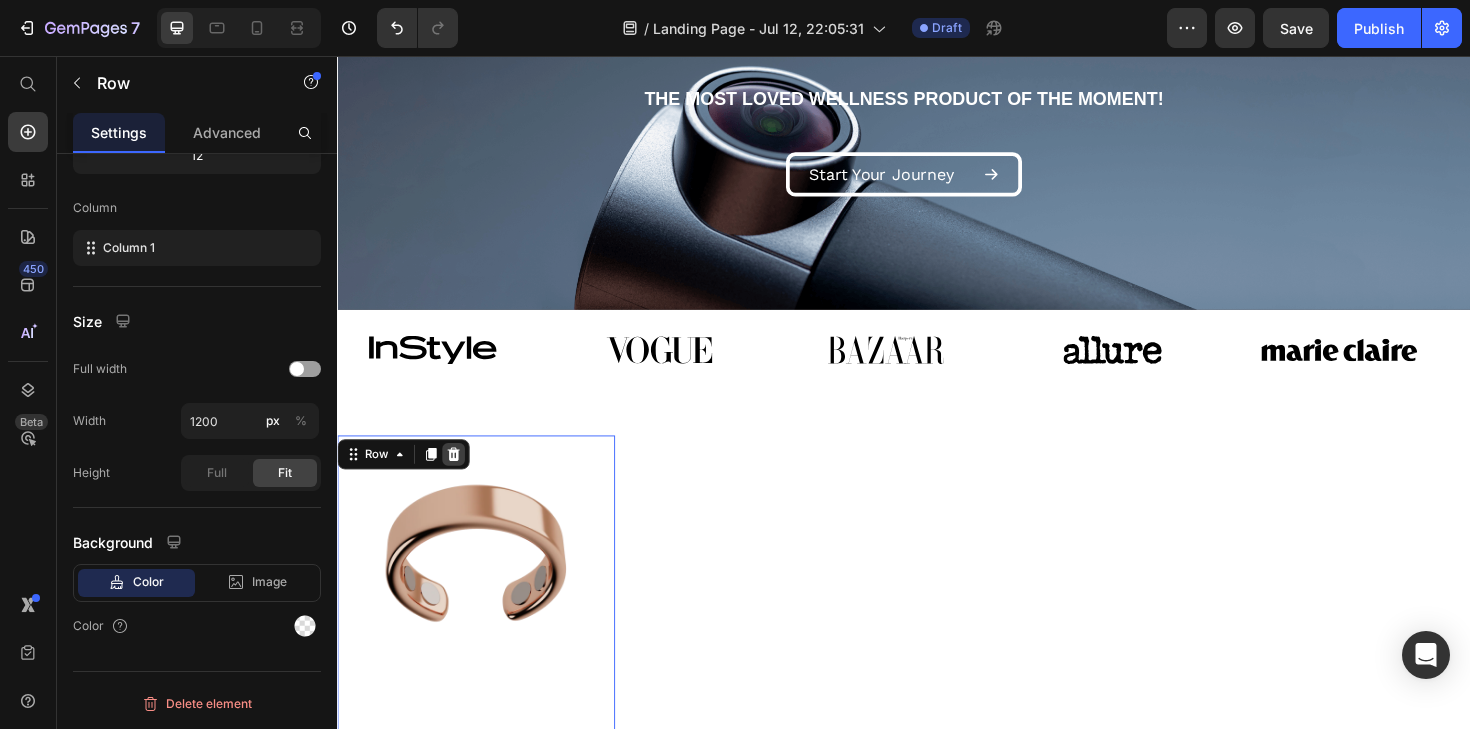 click 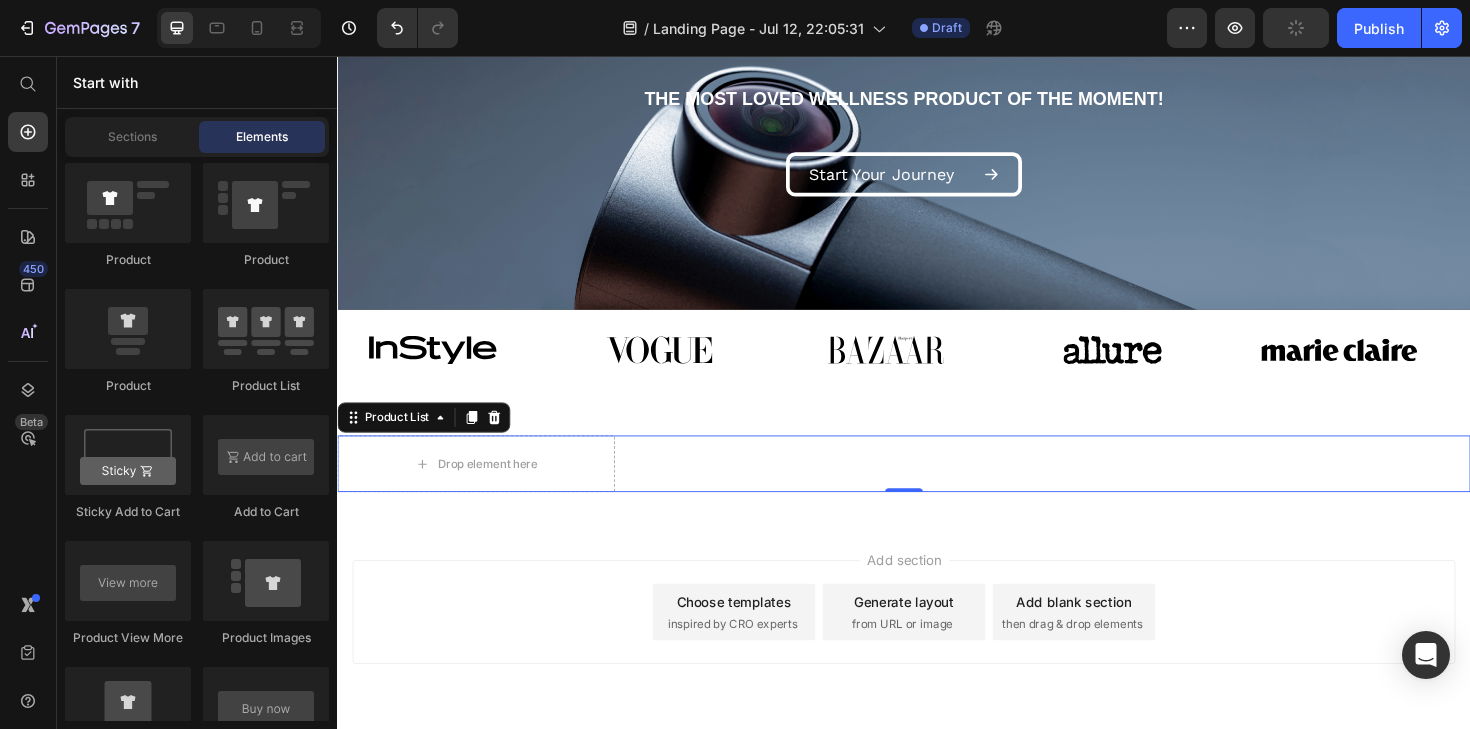 click on "Drop element here" at bounding box center (937, 488) 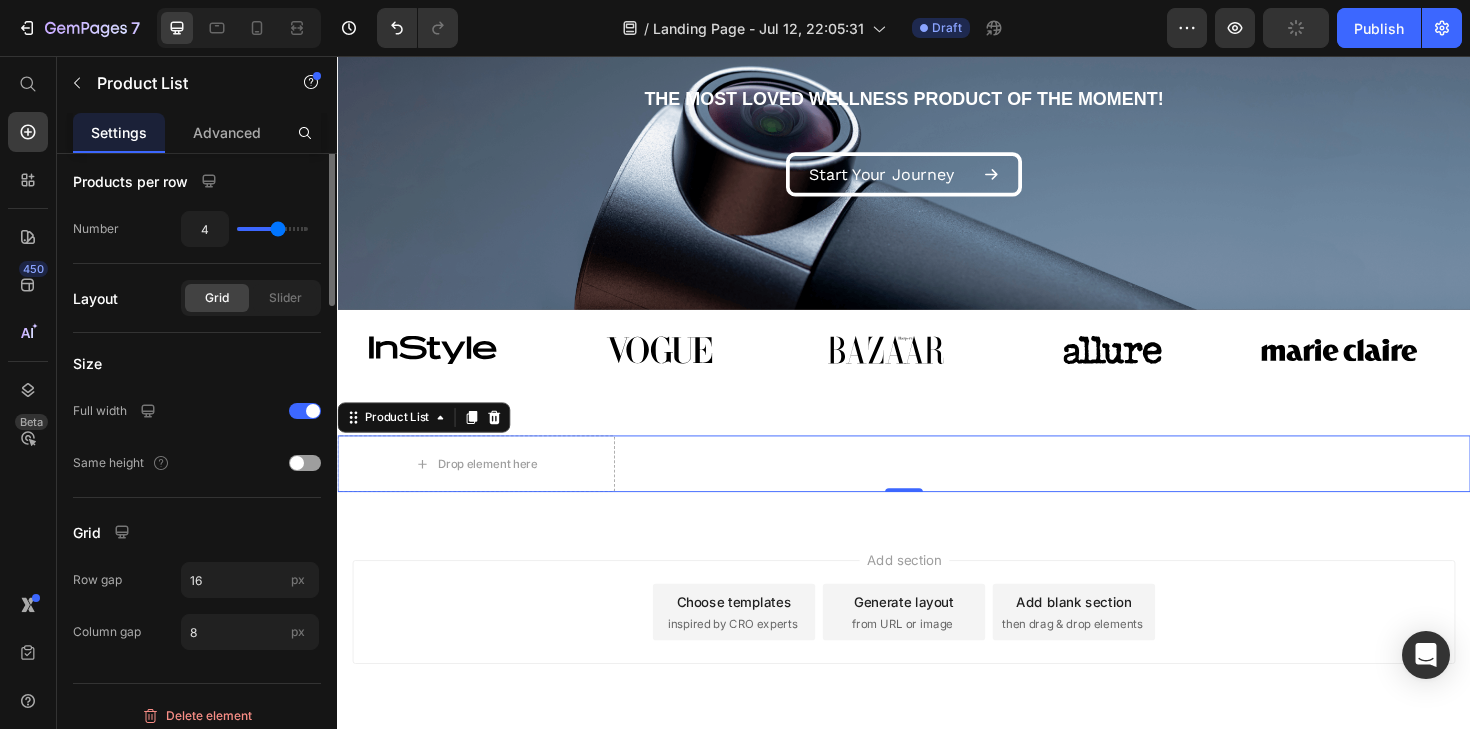 scroll, scrollTop: 0, scrollLeft: 0, axis: both 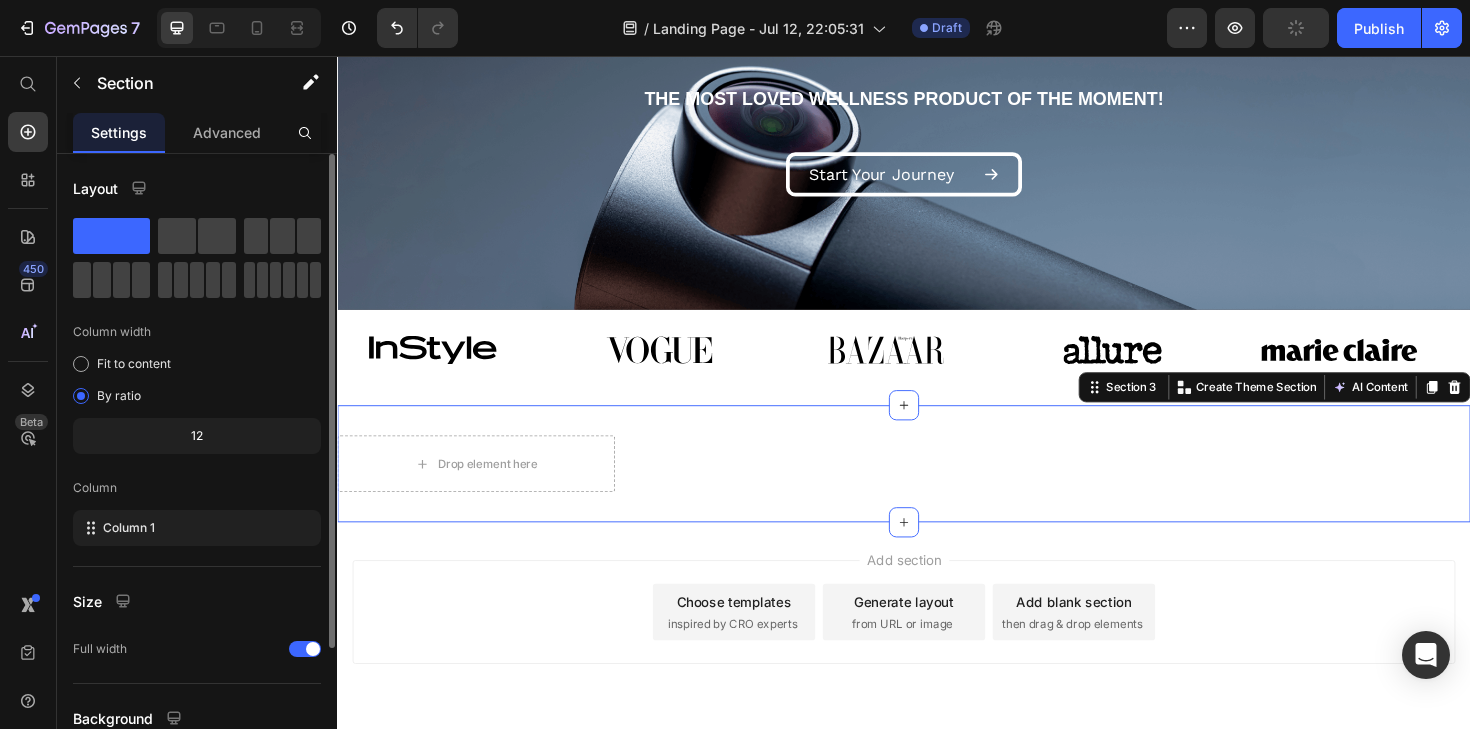 click on "Drop element here Product List Section 3   You can create reusable sections Create Theme Section AI Content Write with GemAI What would you like to describe here? Tone and Voice Persuasive Product Olux Ring 1st Gen Show more Generate" at bounding box center (937, 488) 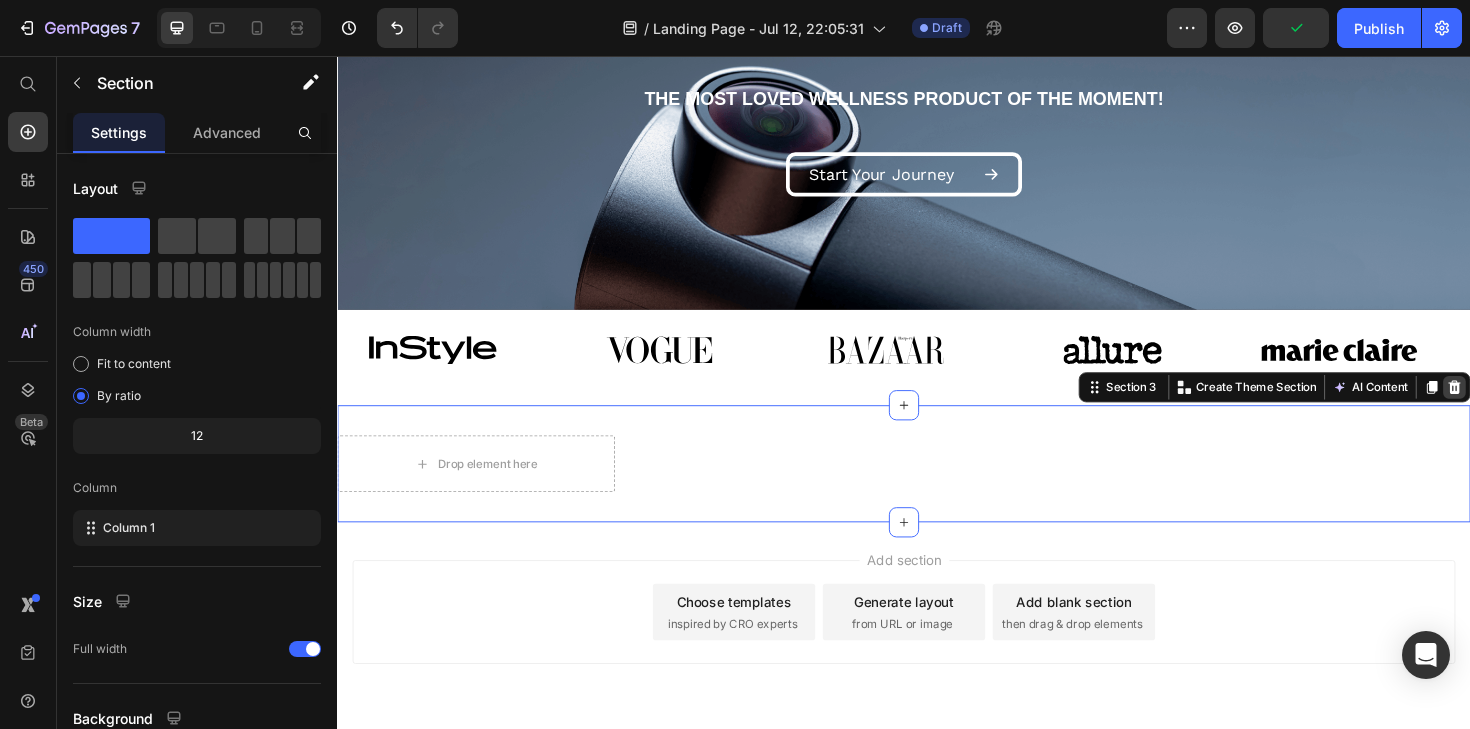 click at bounding box center [1520, 407] 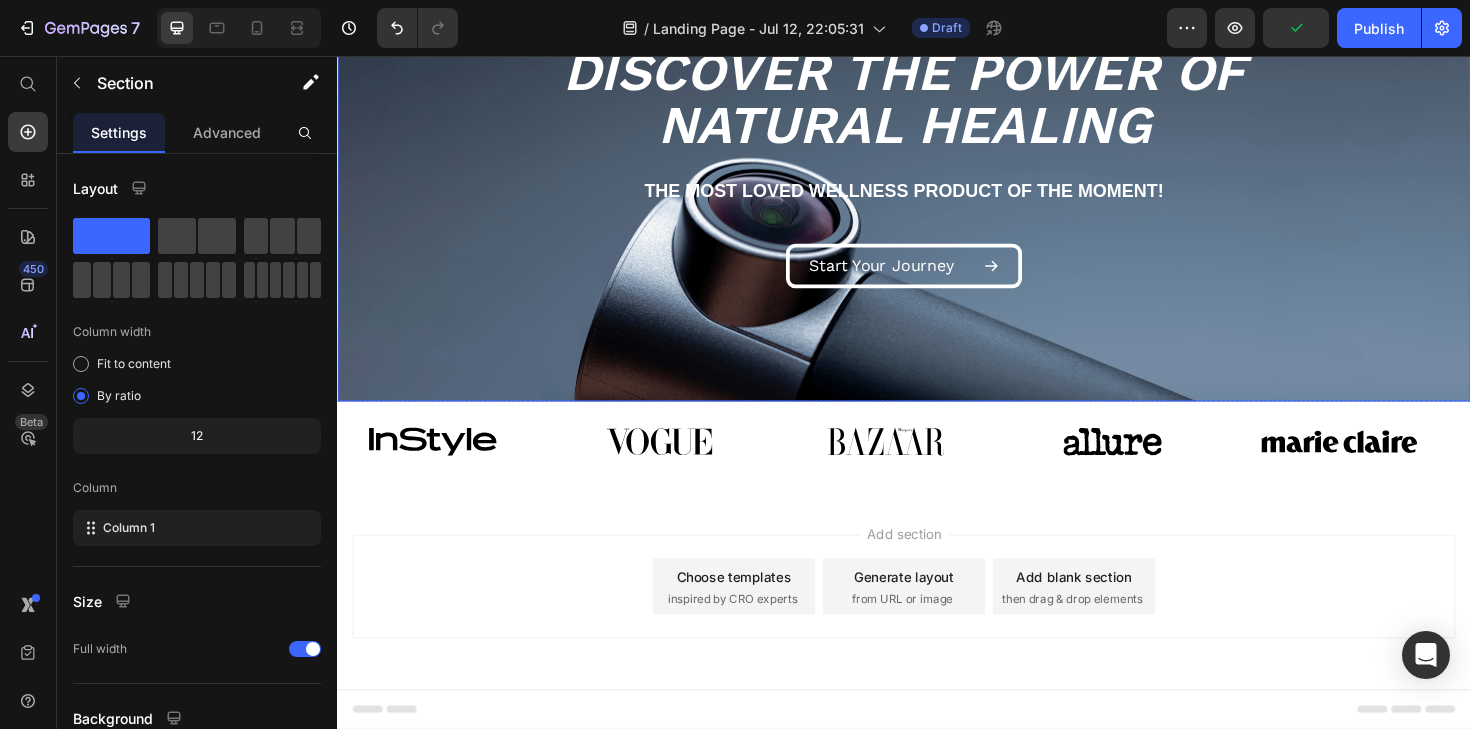 scroll, scrollTop: 175, scrollLeft: 0, axis: vertical 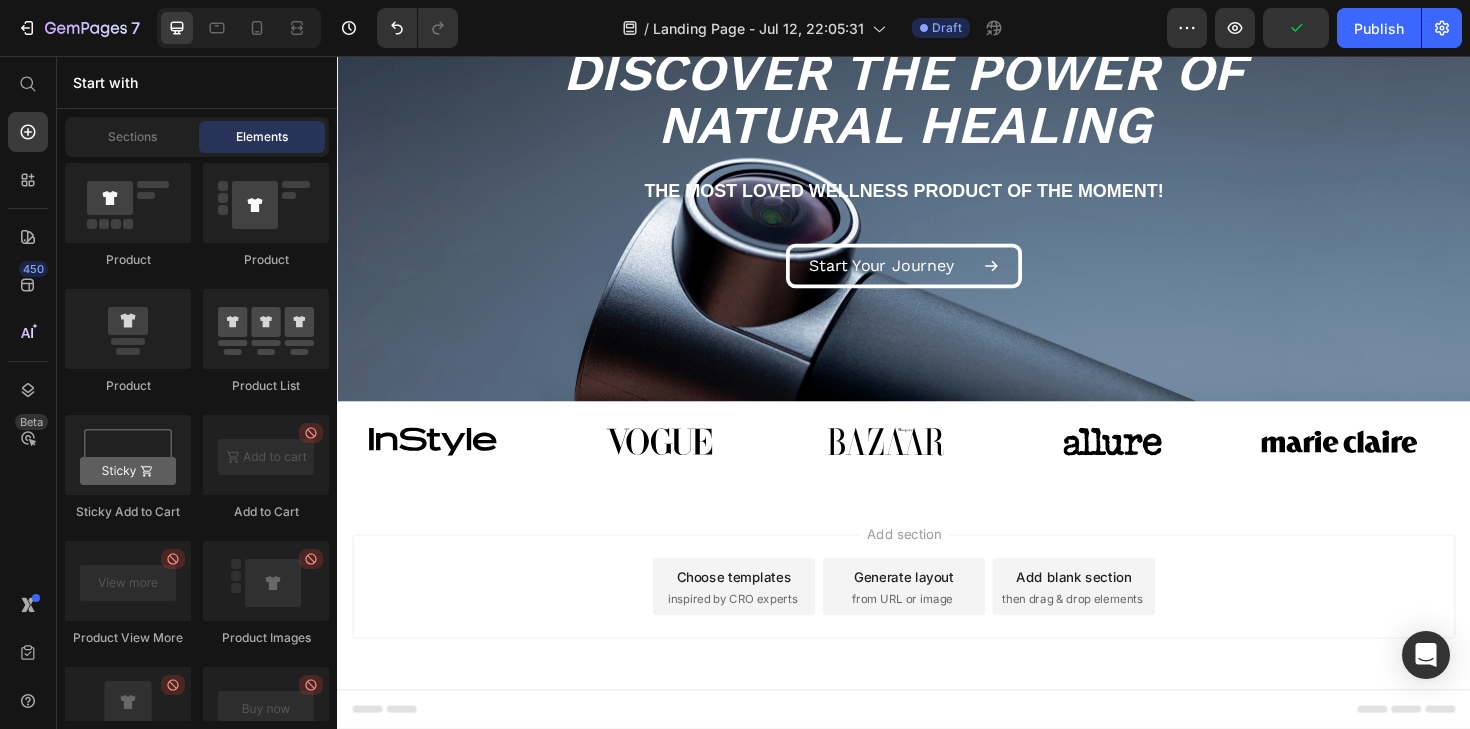 click on "Choose templates" at bounding box center (757, 607) 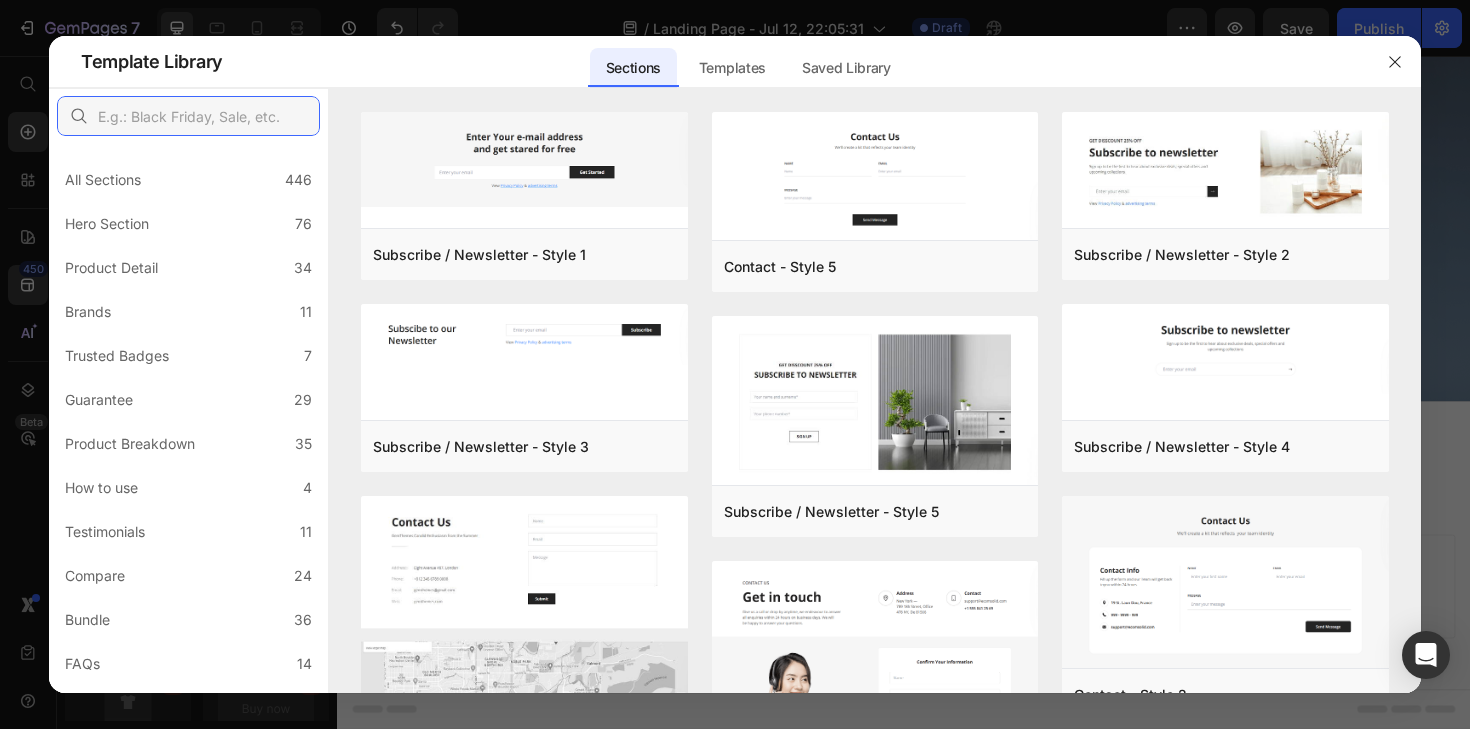 click at bounding box center [188, 116] 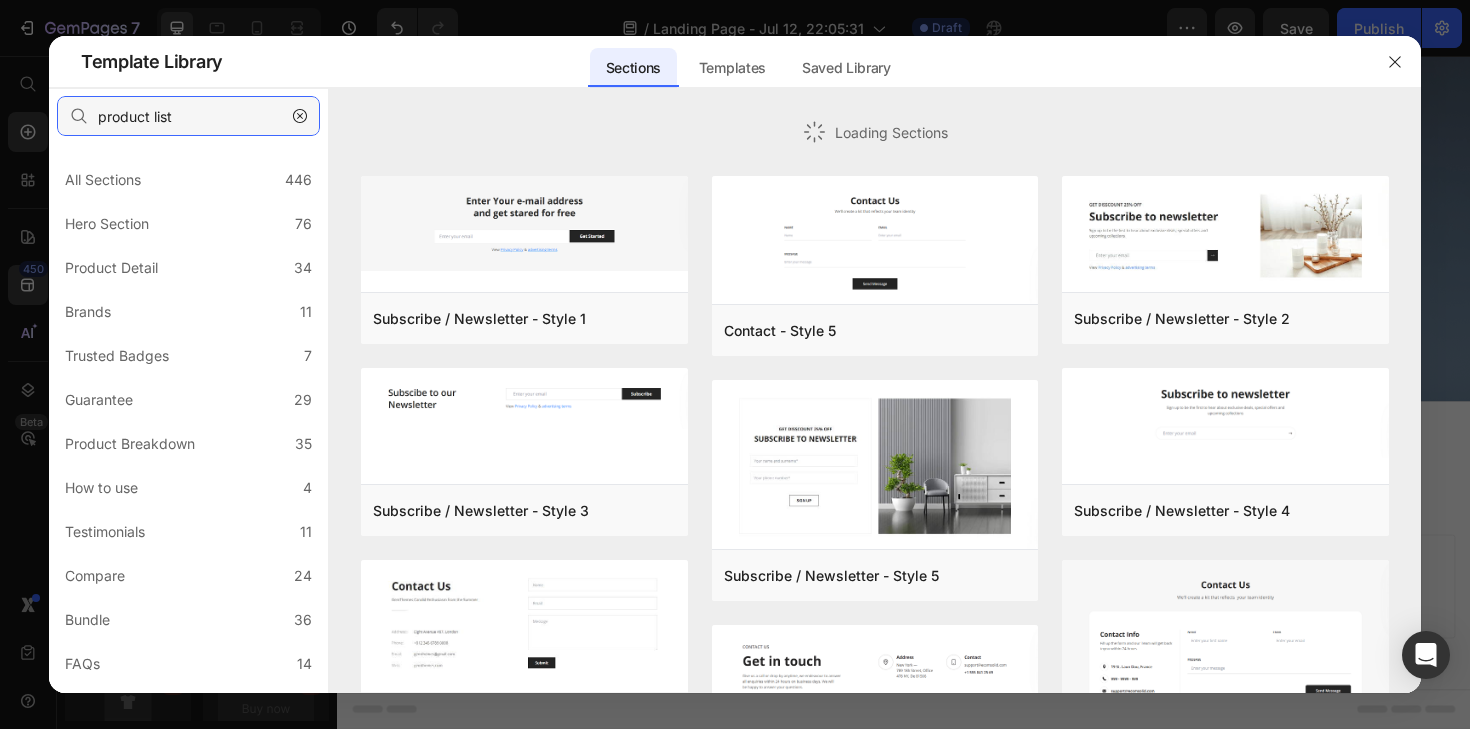 type on "product list" 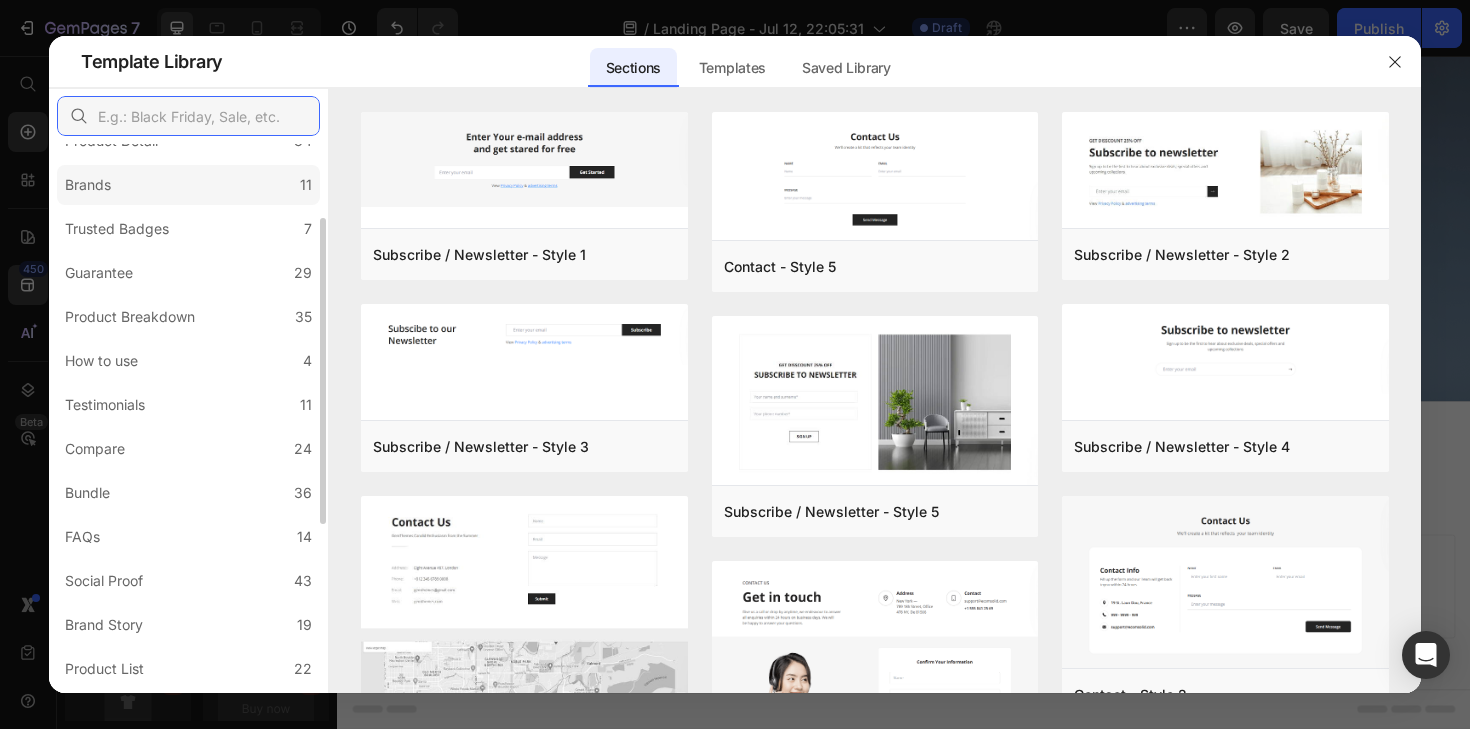 scroll, scrollTop: 129, scrollLeft: 0, axis: vertical 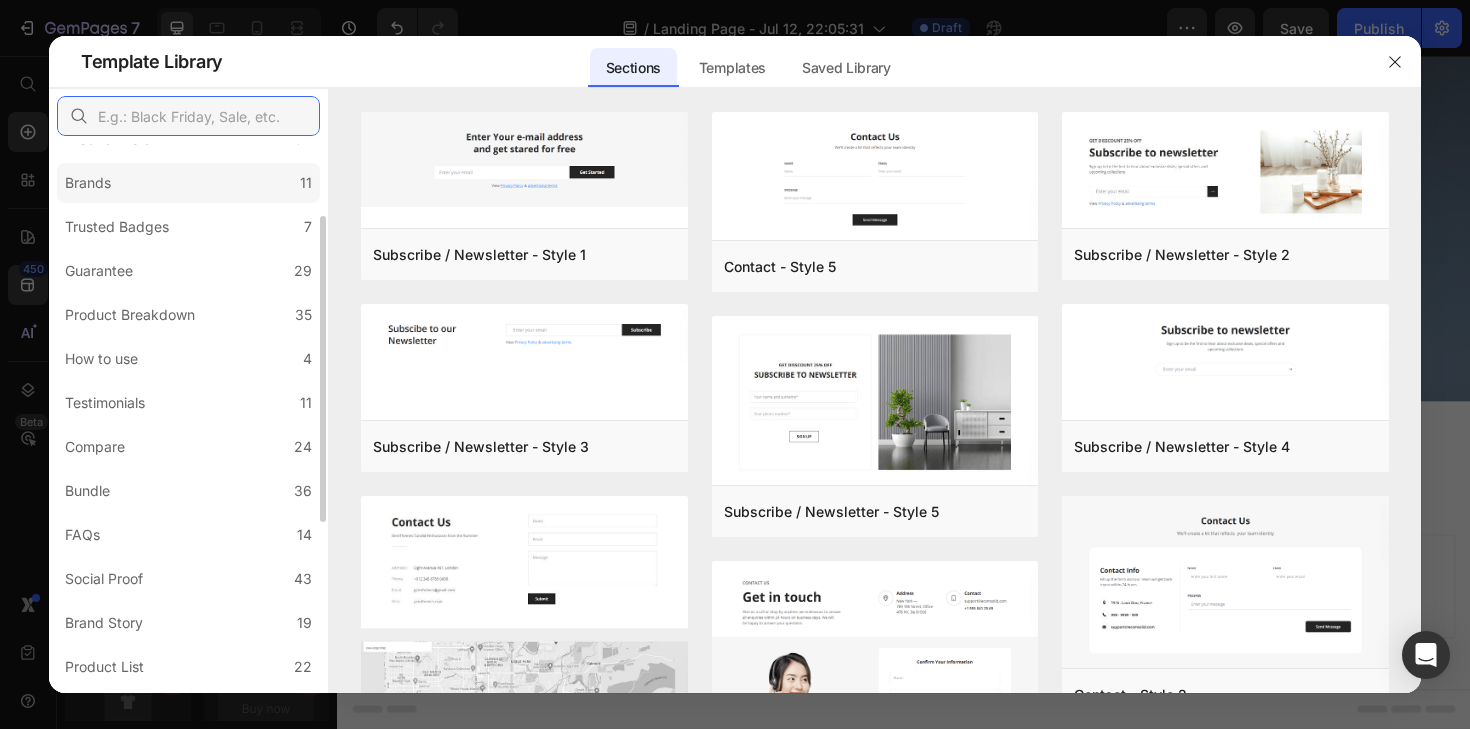 type 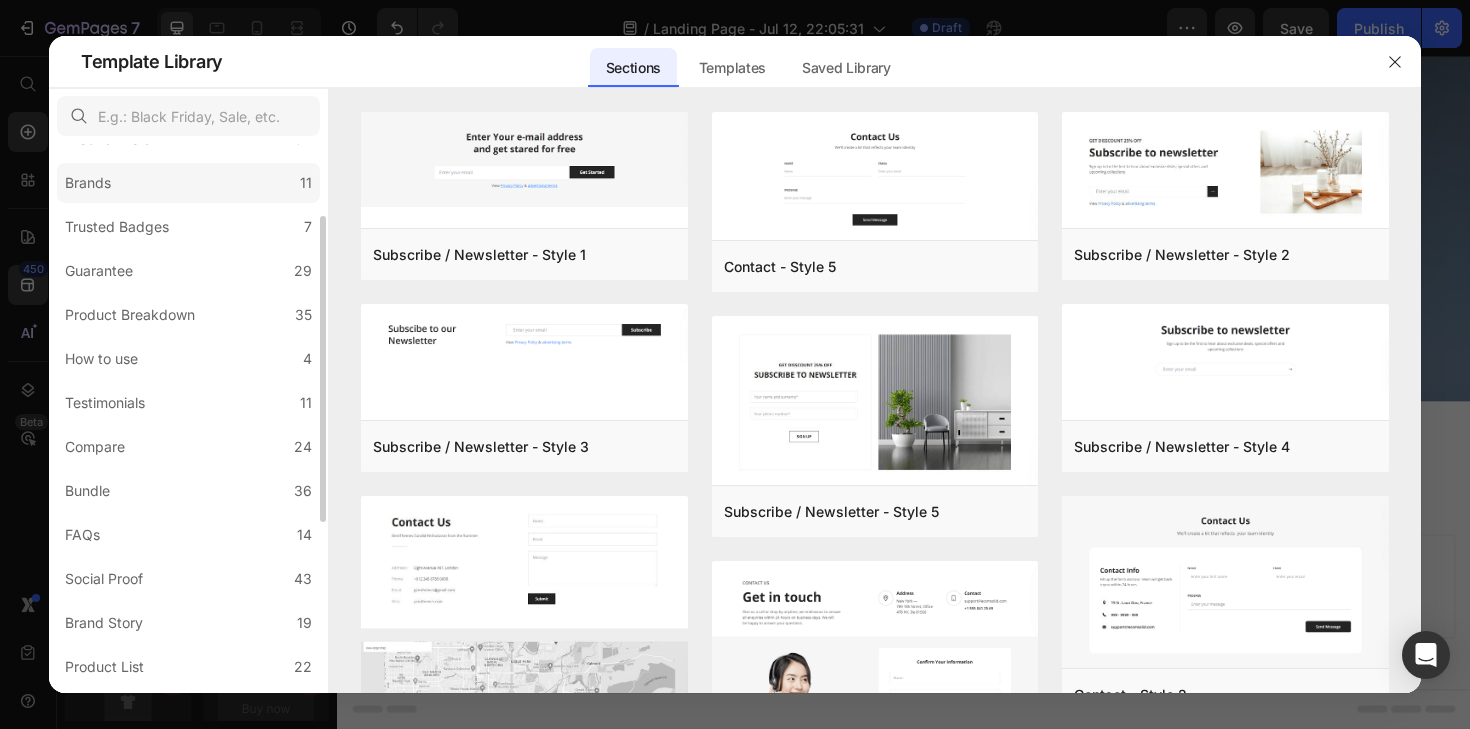 click on "Product Breakdown" at bounding box center [130, 315] 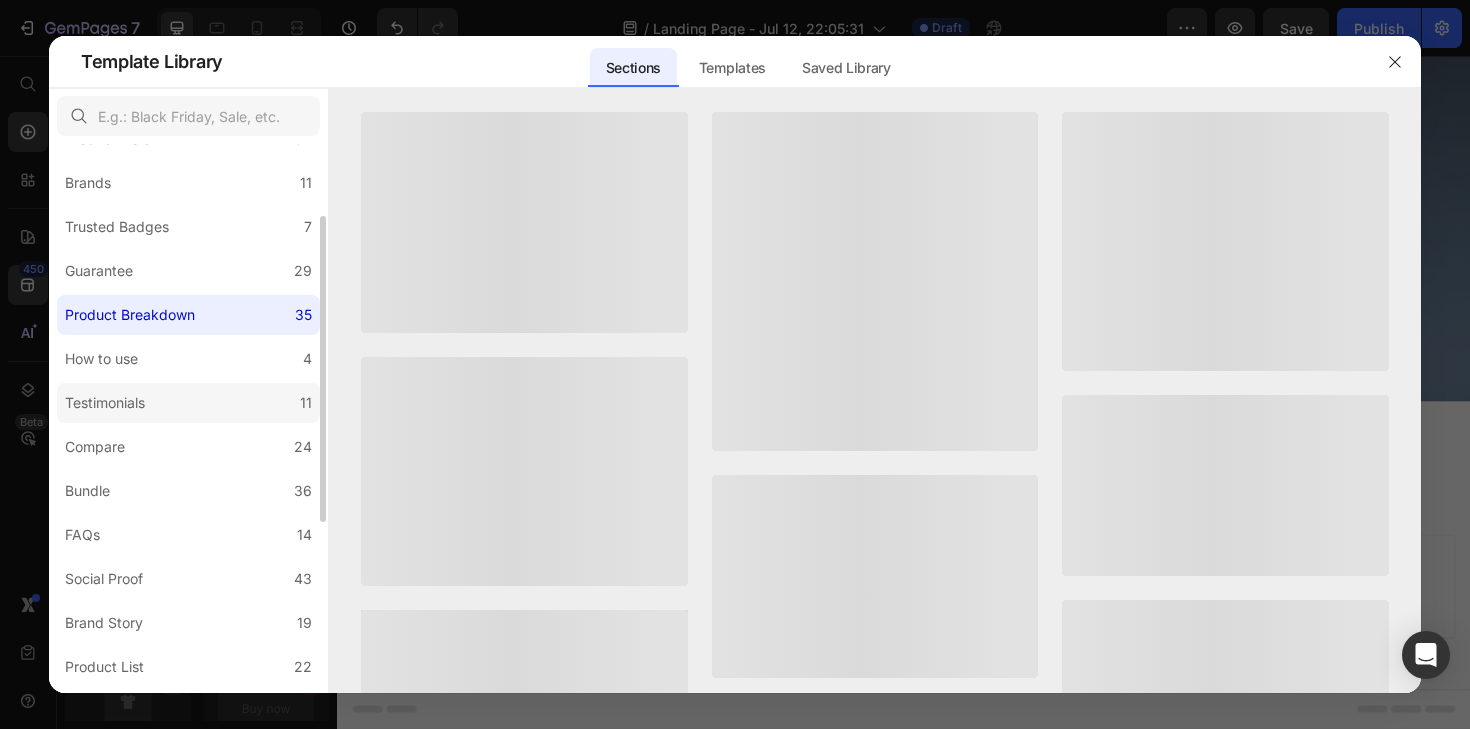 click on "Testimonials 11" 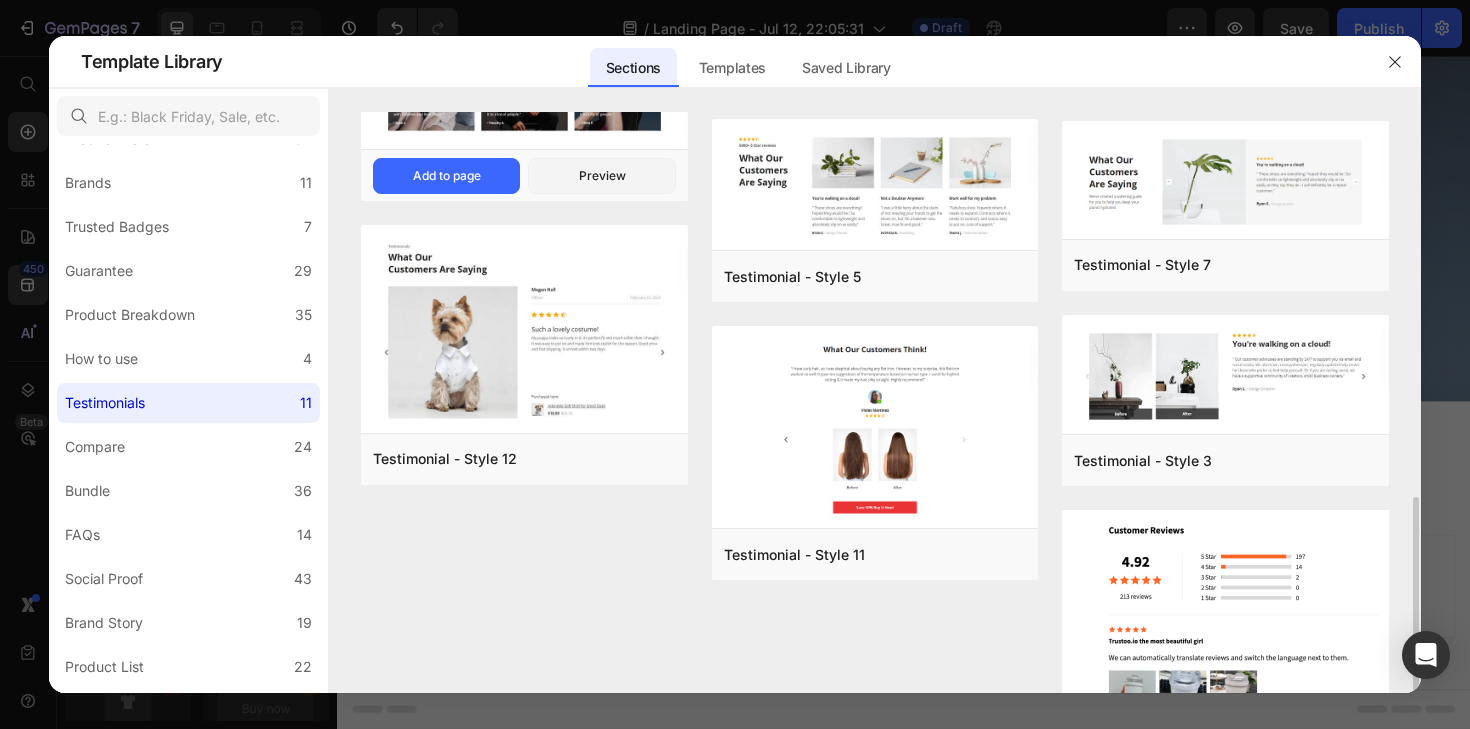 scroll, scrollTop: 502, scrollLeft: 0, axis: vertical 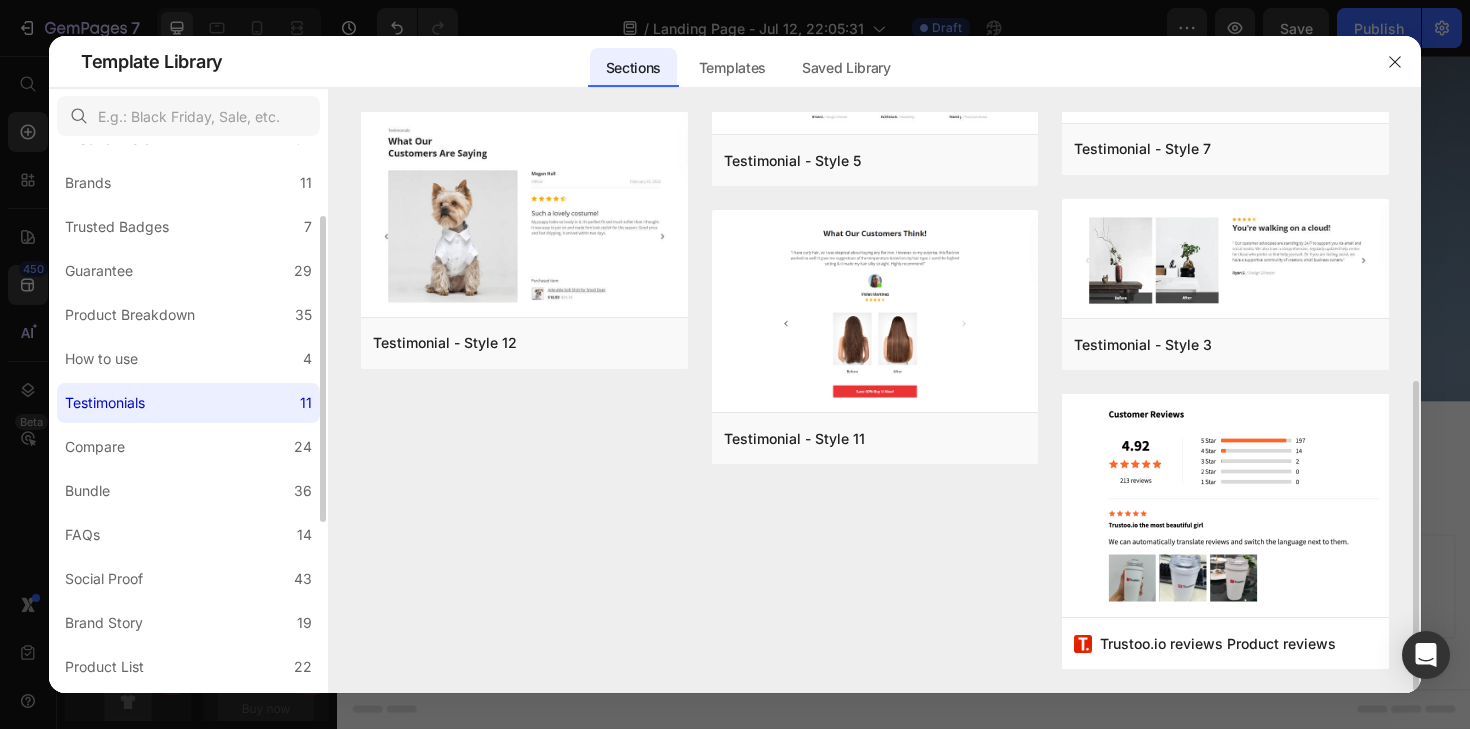 click on "Testimonials 11" 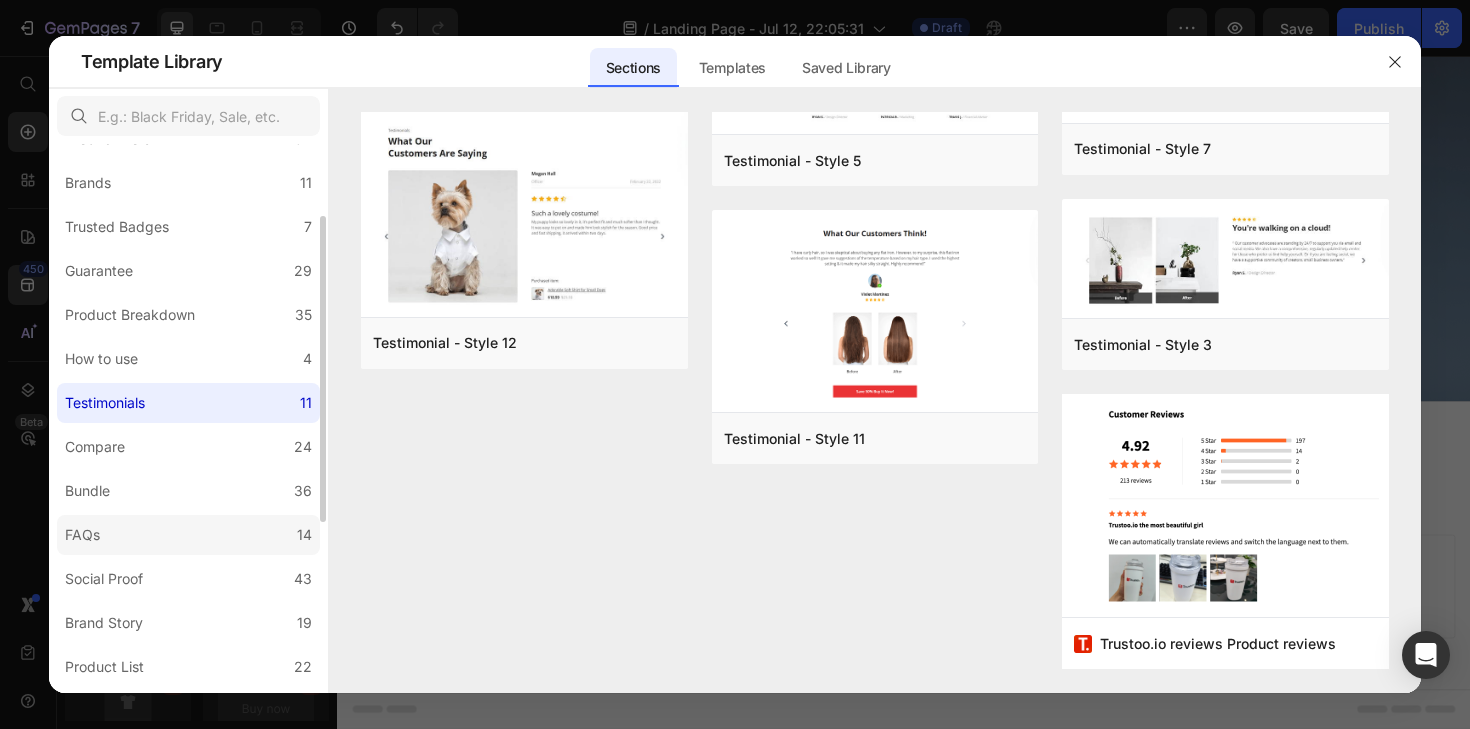 scroll, scrollTop: 0, scrollLeft: 0, axis: both 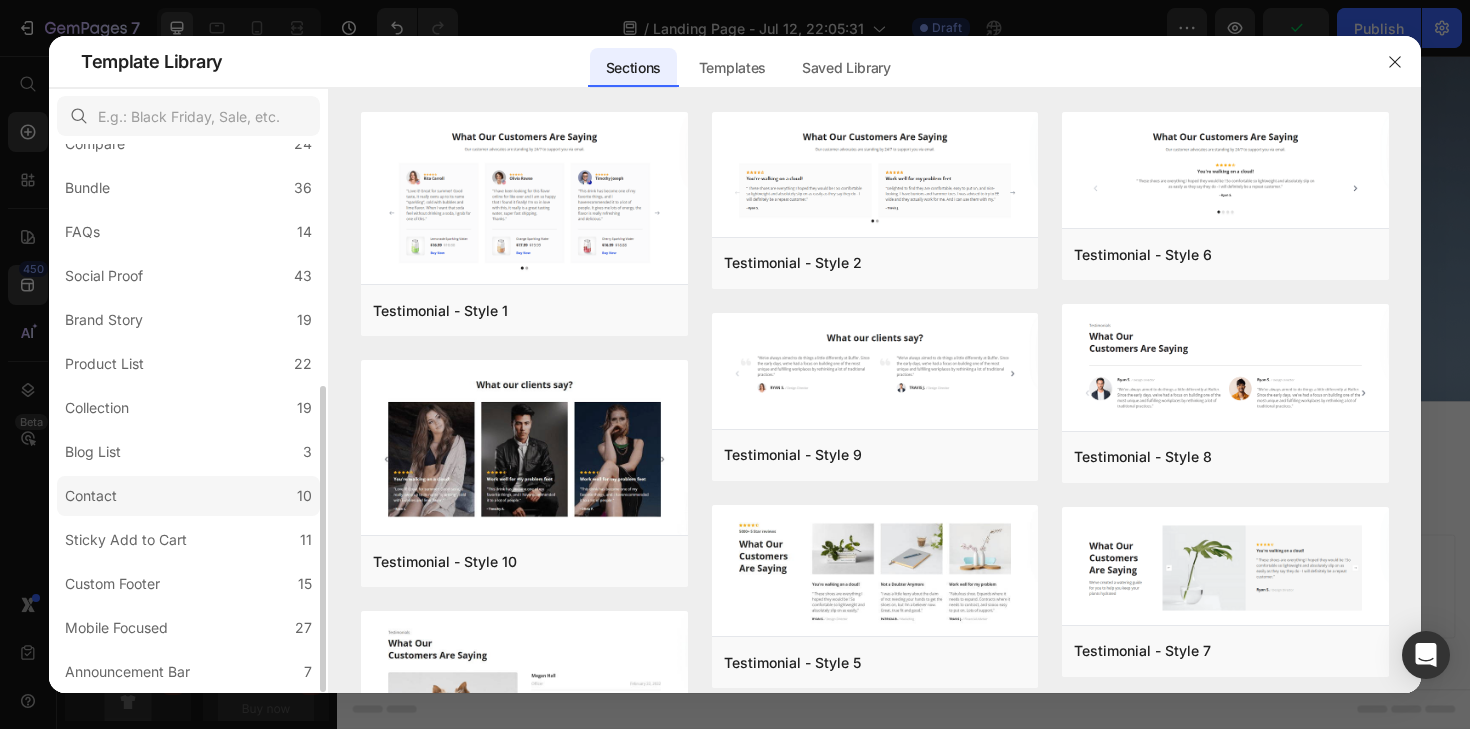 click on "Contact 10" 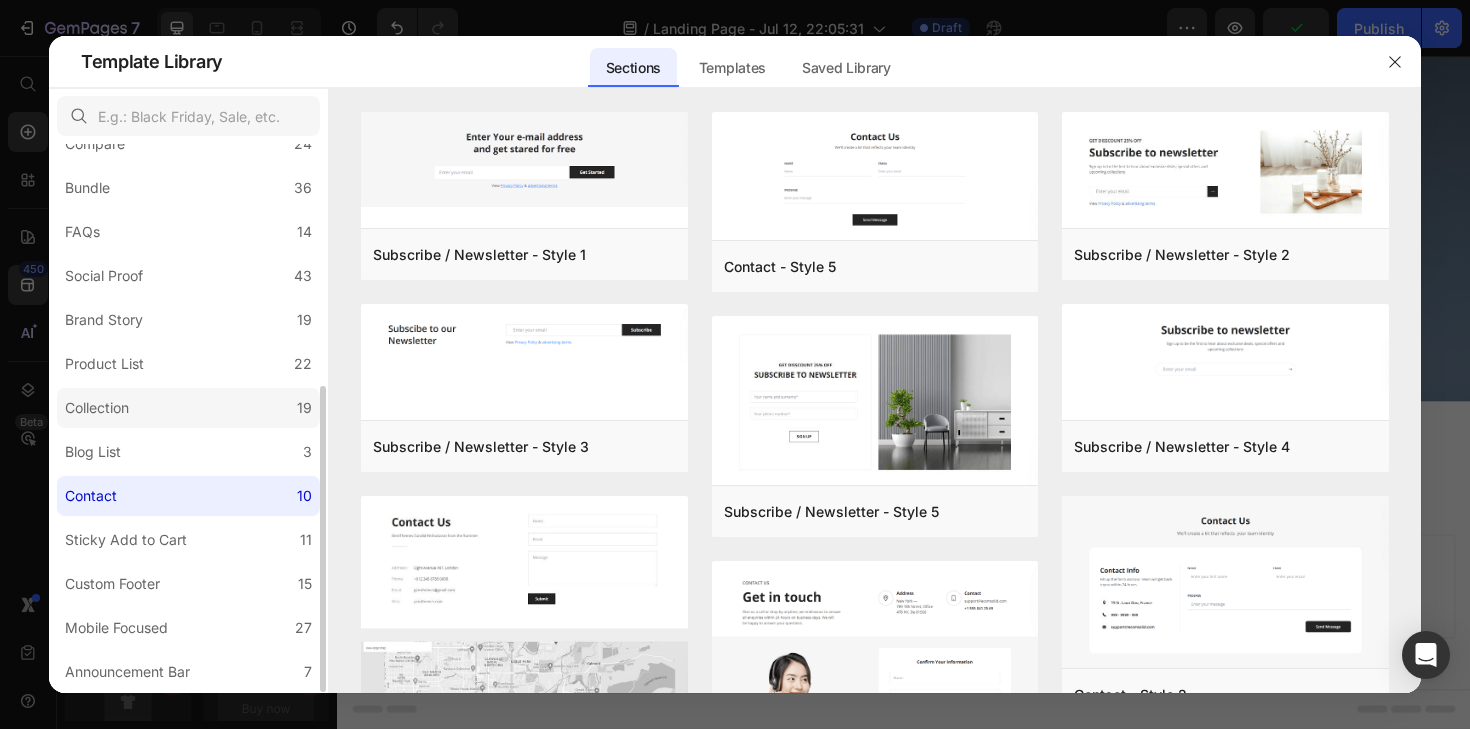 click on "Collection 19" 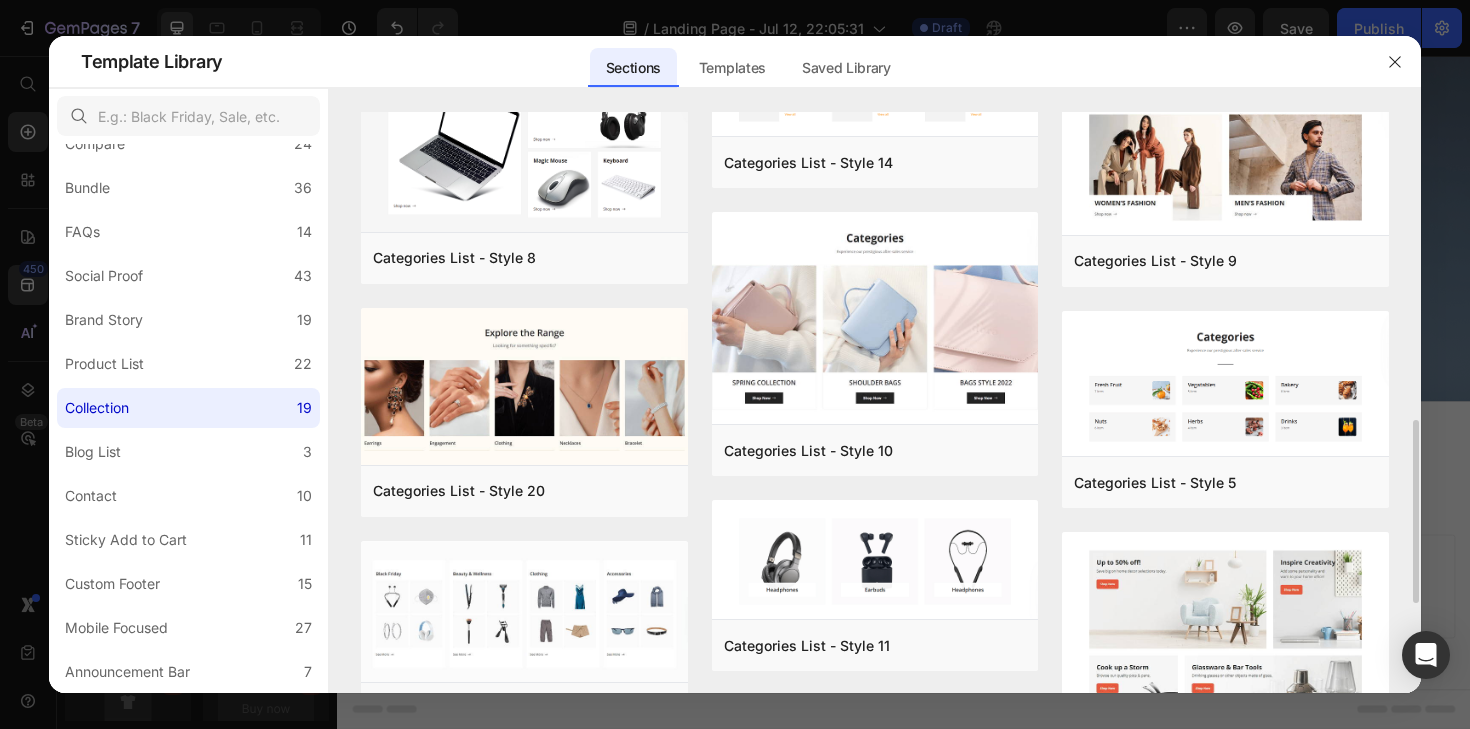 scroll, scrollTop: 305, scrollLeft: 0, axis: vertical 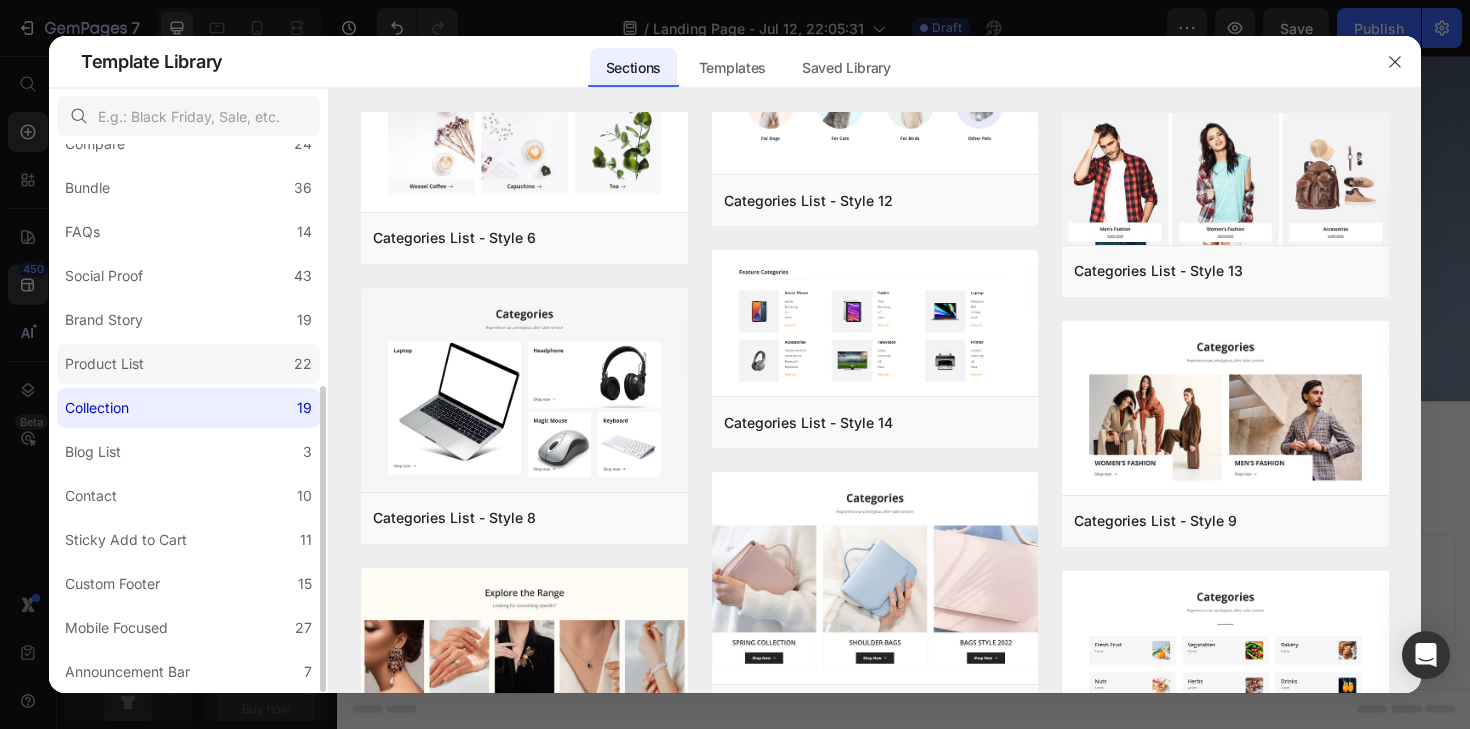 click on "Product List 22" 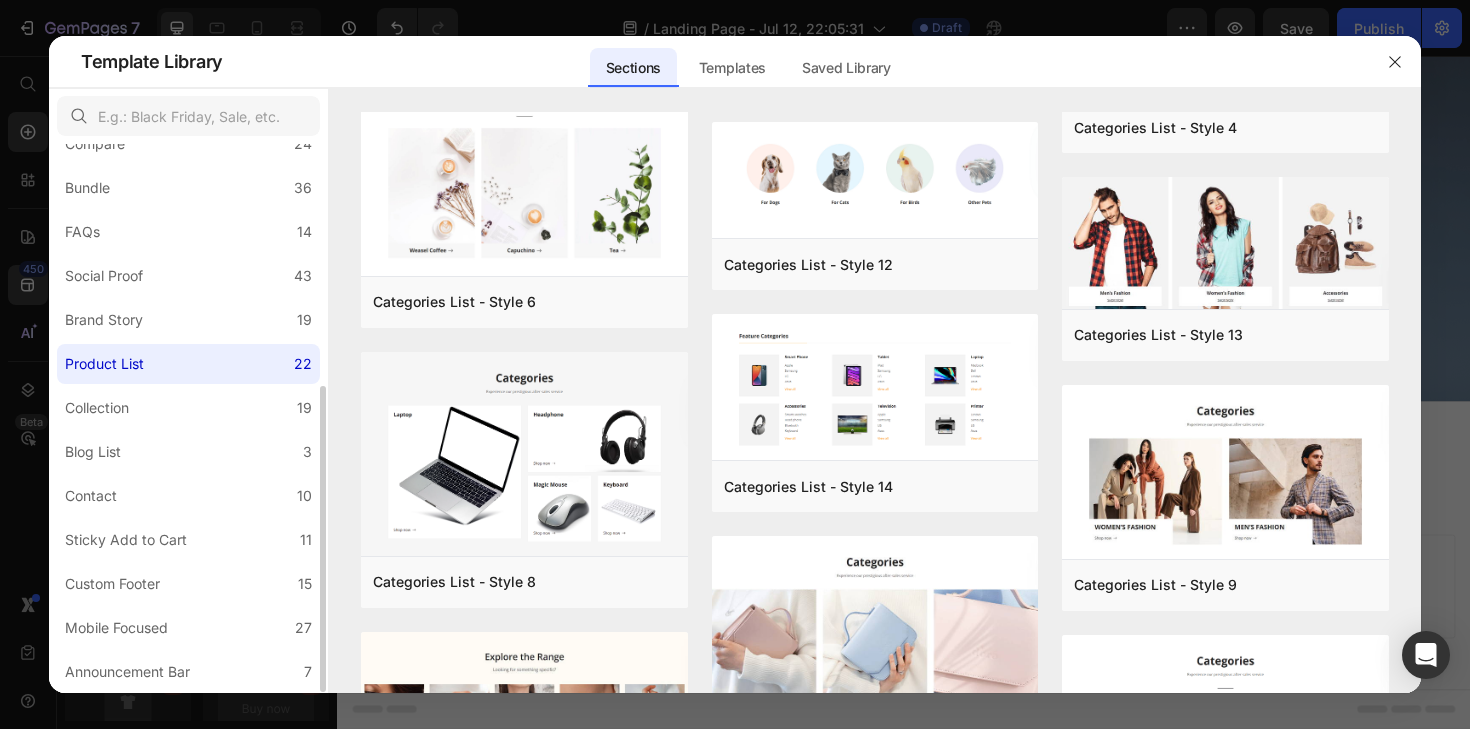 scroll, scrollTop: 0, scrollLeft: 0, axis: both 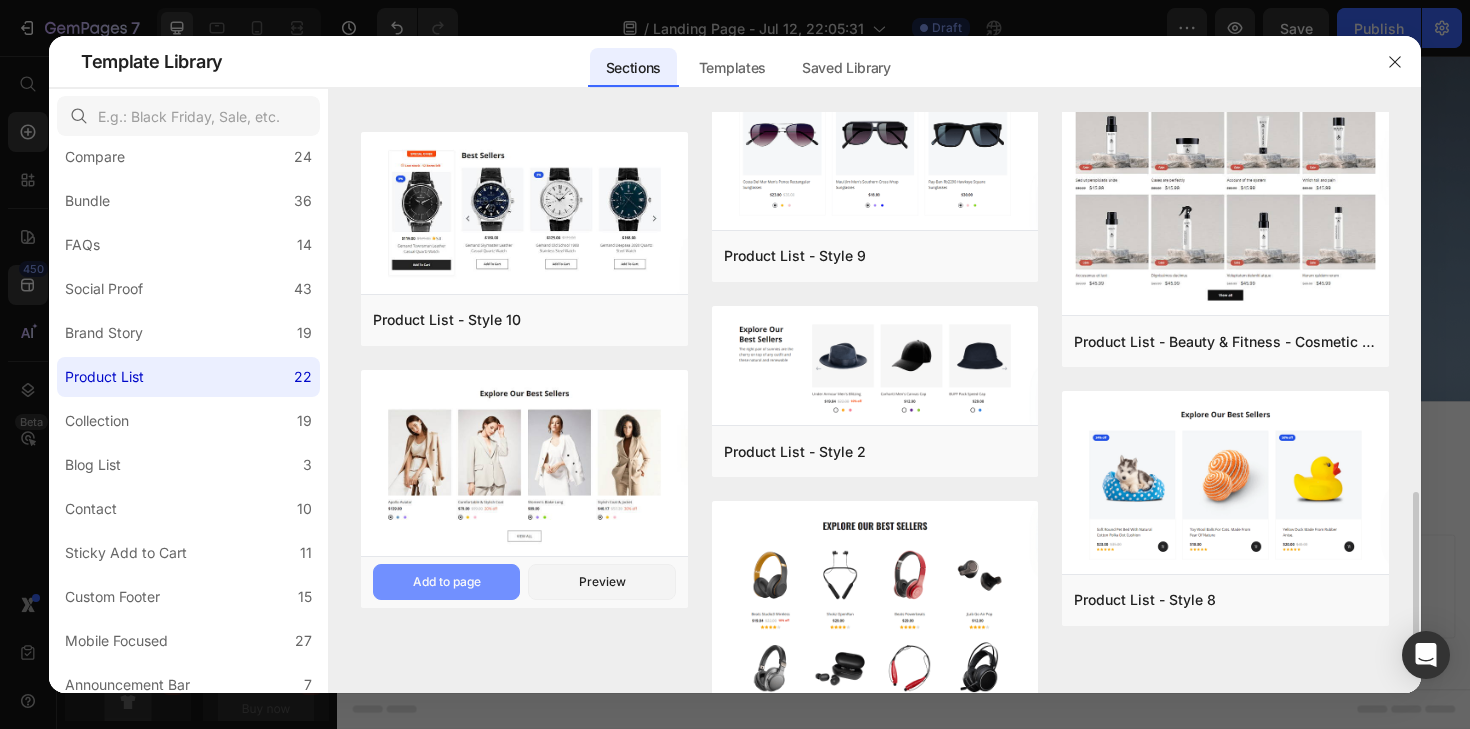 click on "Add to page" at bounding box center [446, 582] 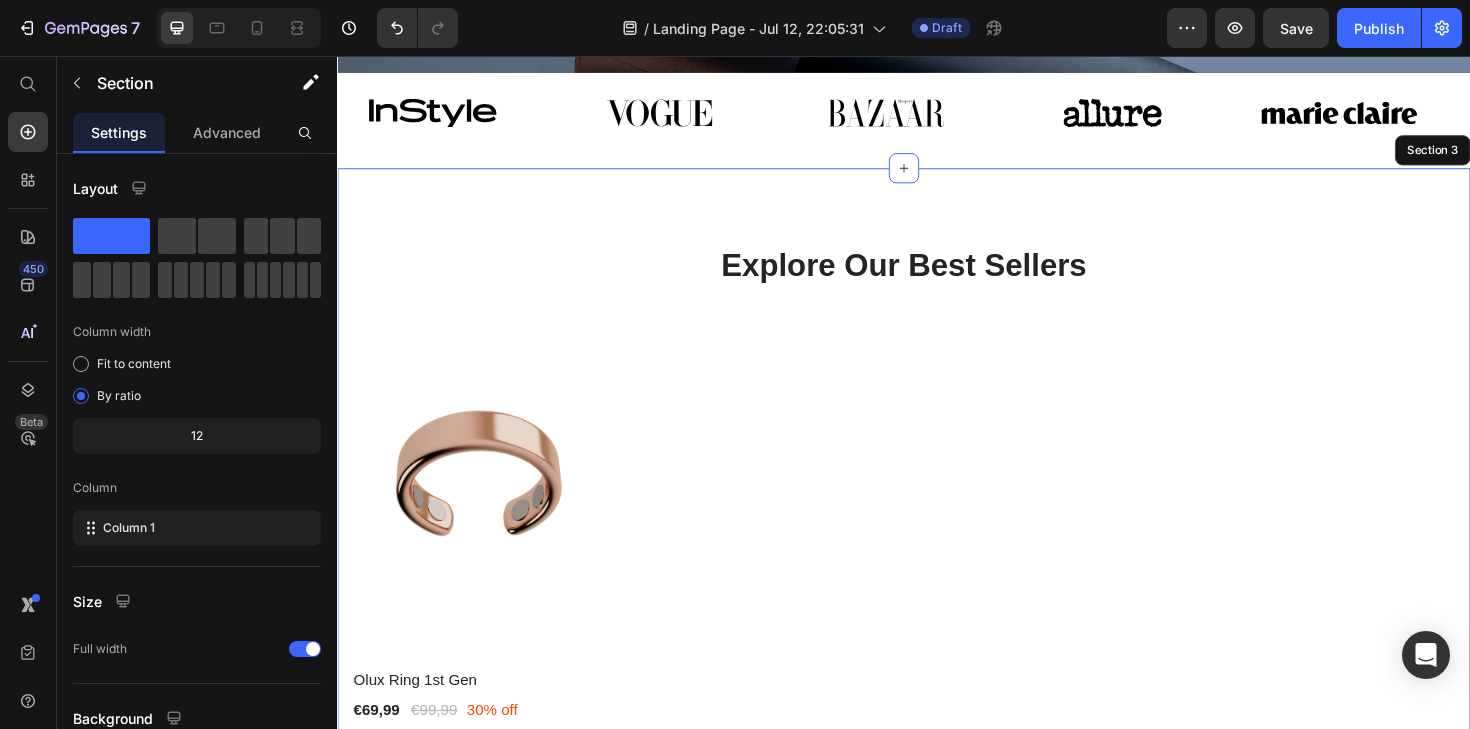 scroll, scrollTop: 582, scrollLeft: 0, axis: vertical 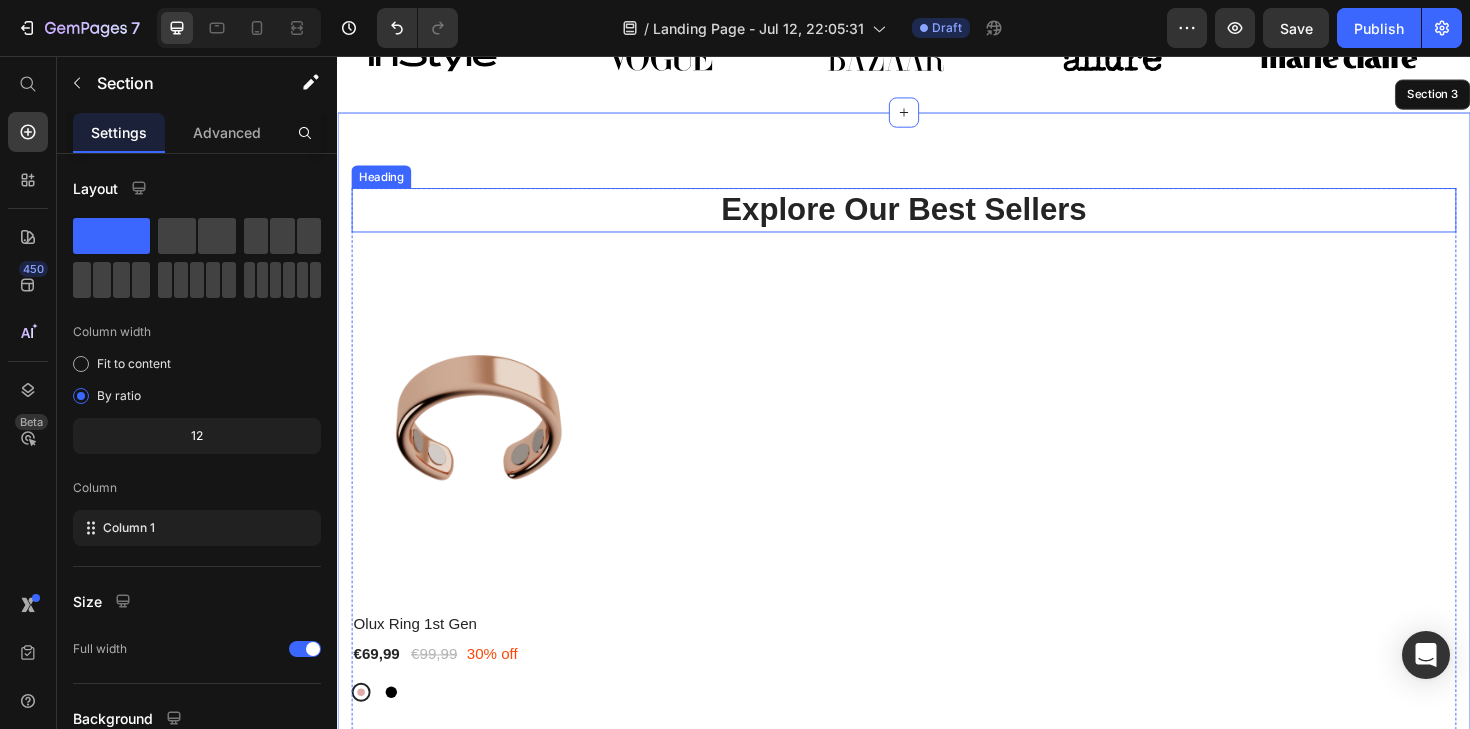 click on "Explore Our Best Sellers" at bounding box center [937, 219] 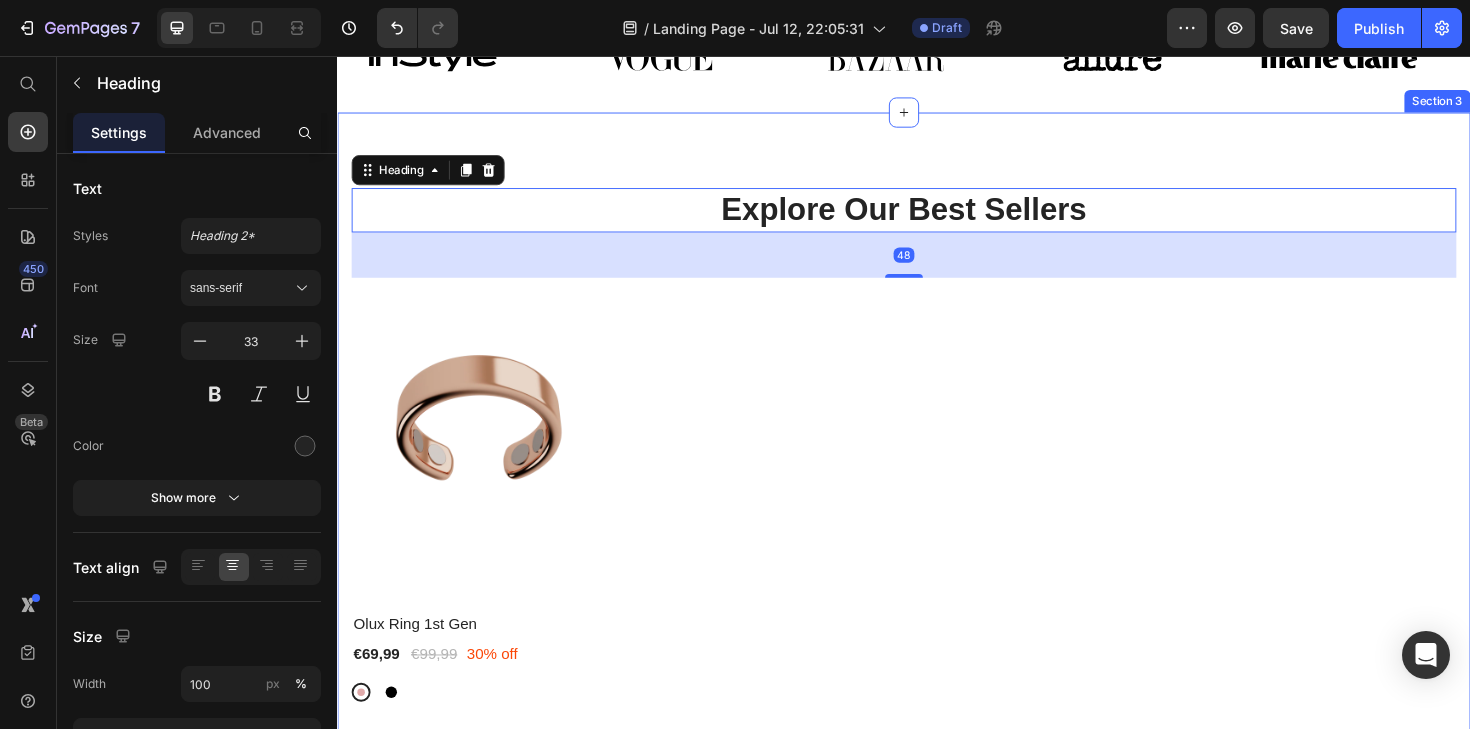 click on "Explore Our Best Sellers Heading   48 (P) Images Olux Ring 1st Gen (P) Title €69,99 (P) Price €99,99 (P) Price 30% off Product Badge Row Rose gold Rose gold Black Black (P) Variants & Swatches Row Product List VIEW ALL Button Row Section 3" at bounding box center (937, 515) 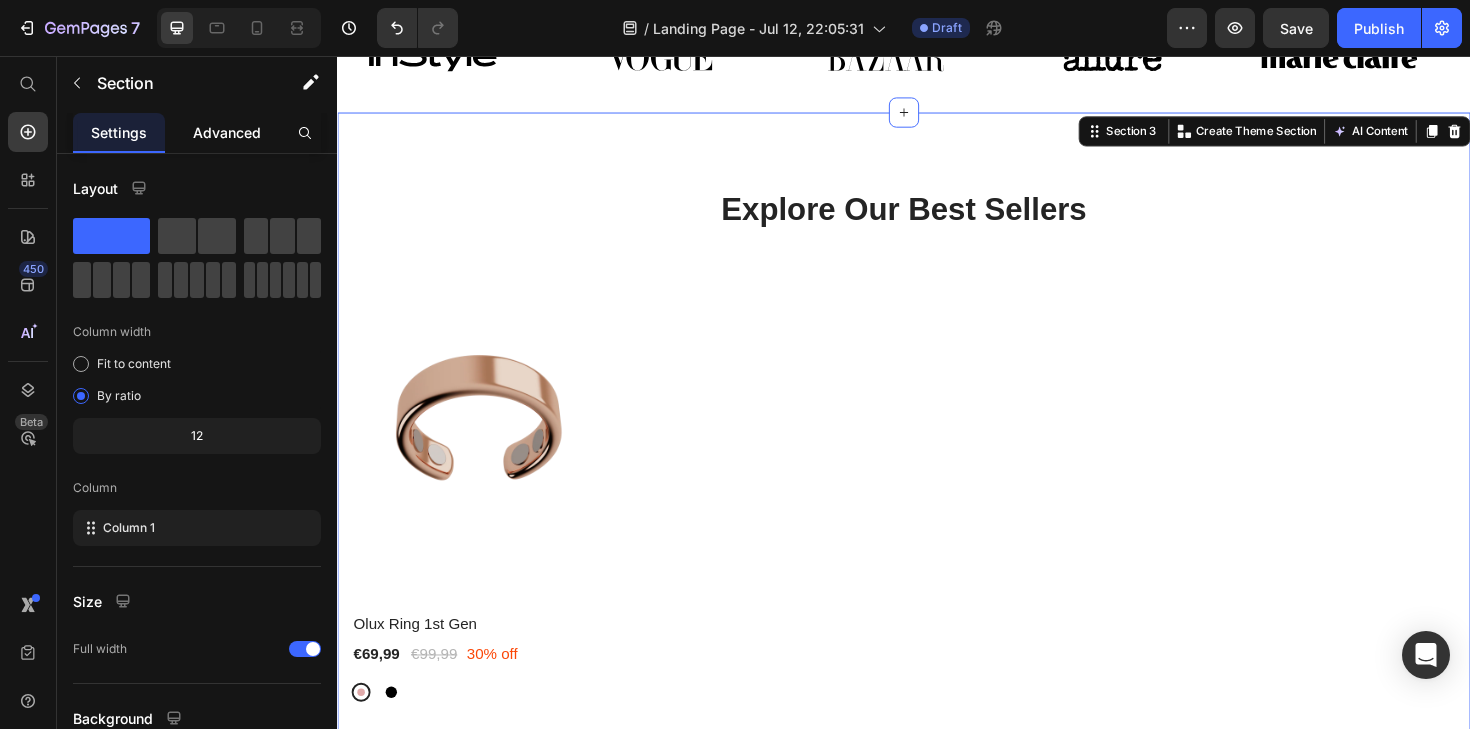 click on "Advanced" at bounding box center (227, 132) 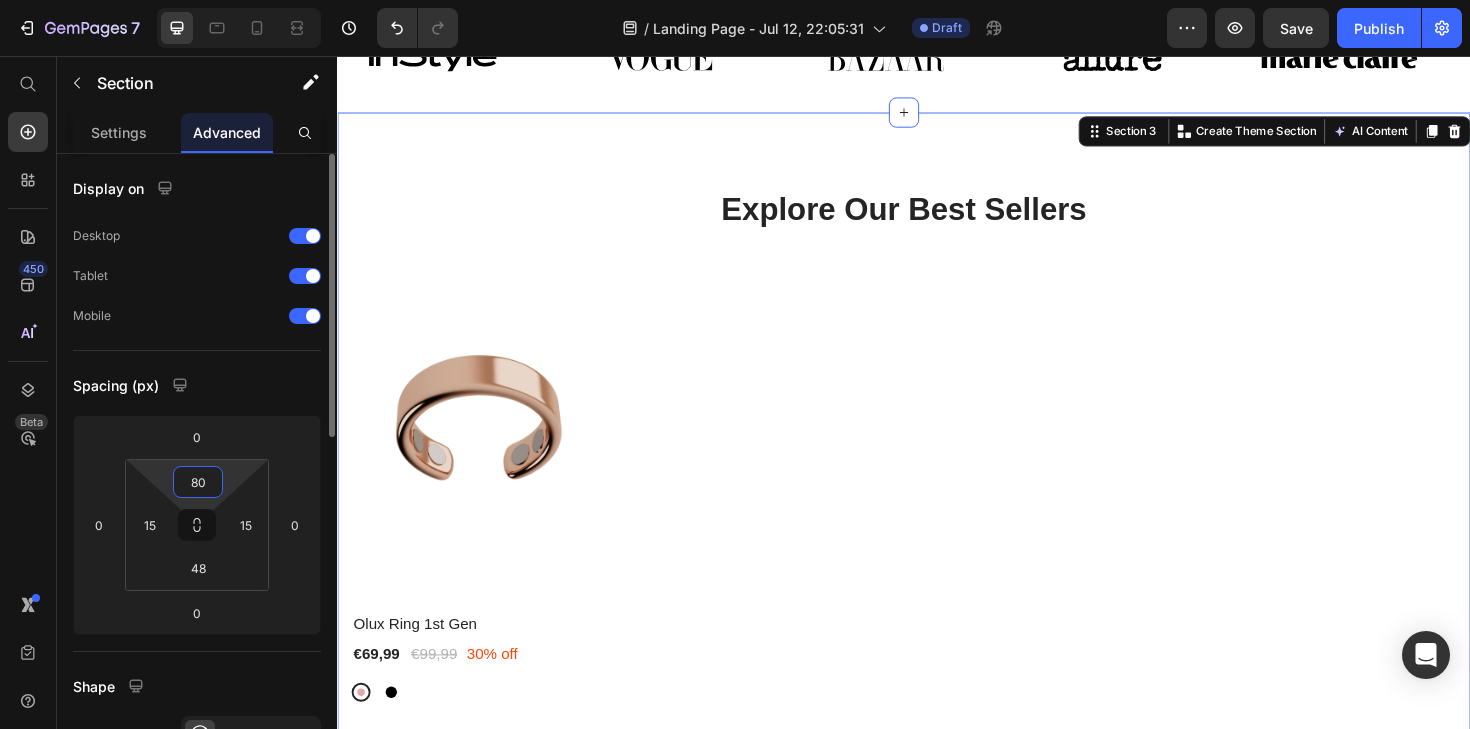 click on "80" at bounding box center [198, 482] 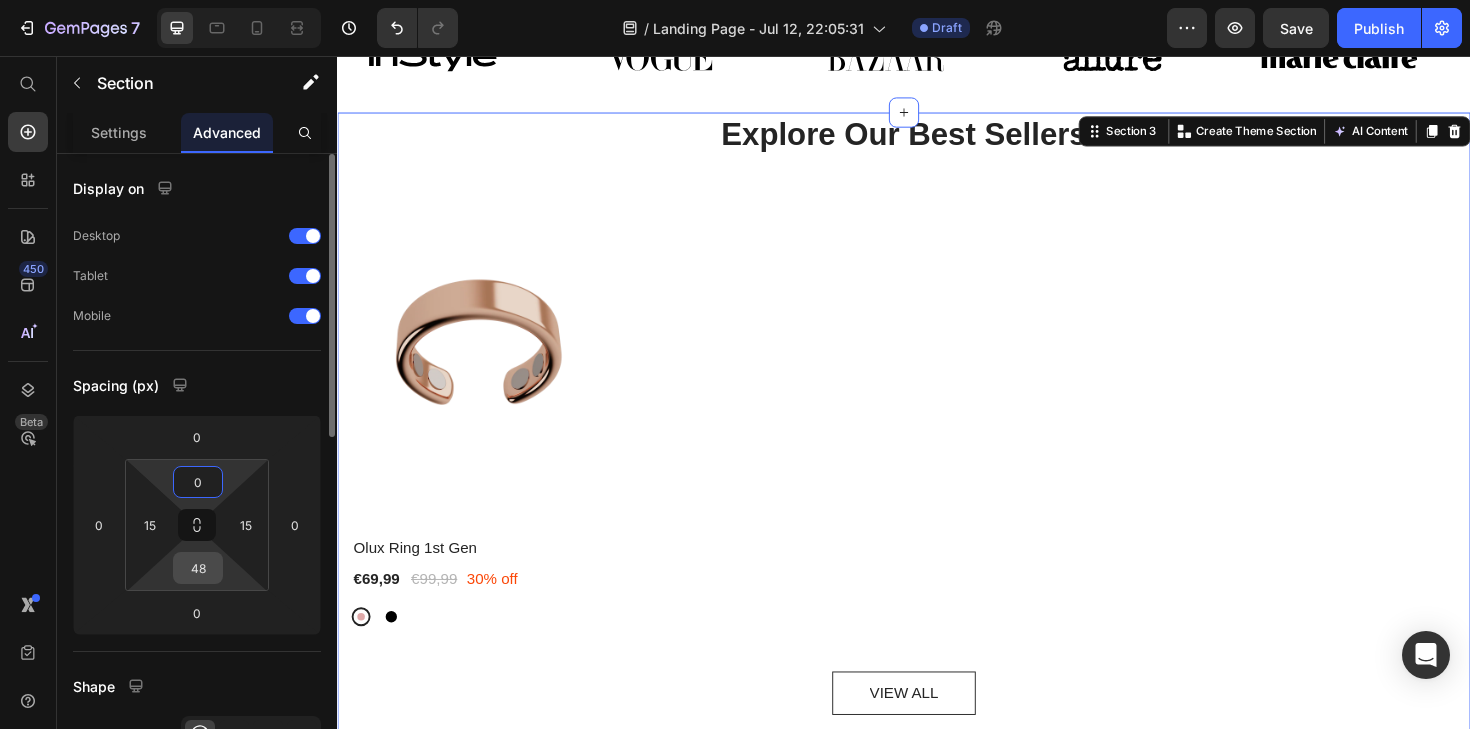 type on "0" 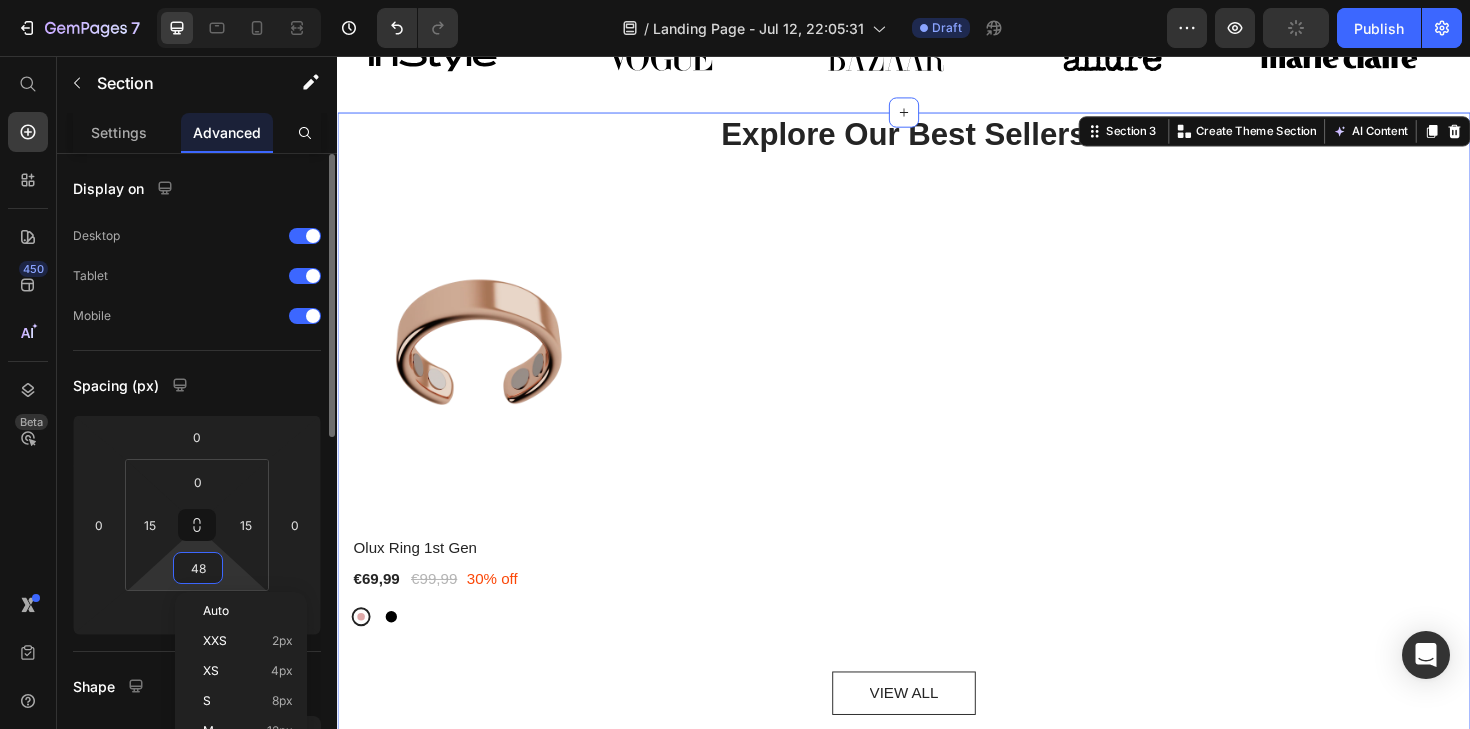 type on "0" 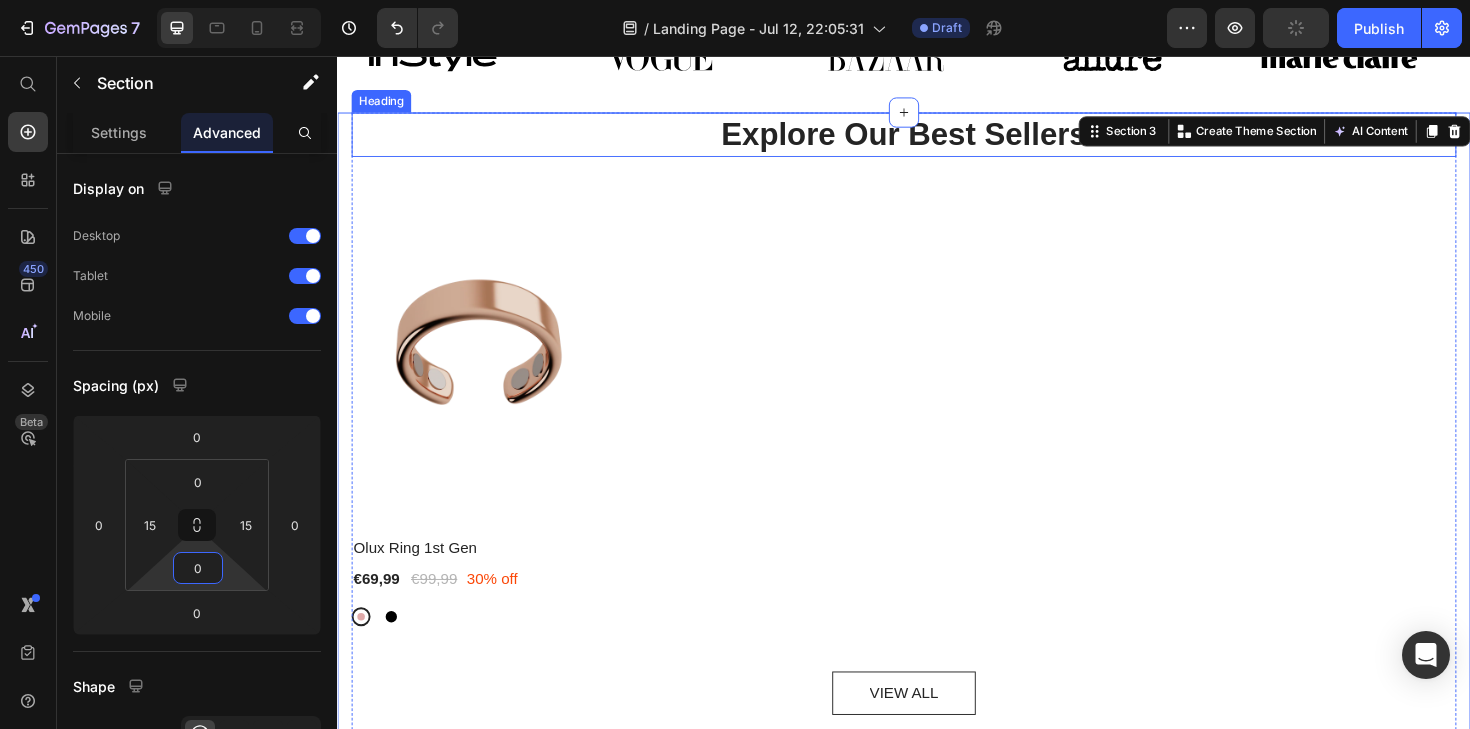 click on "Explore Our Best Sellers" at bounding box center [937, 139] 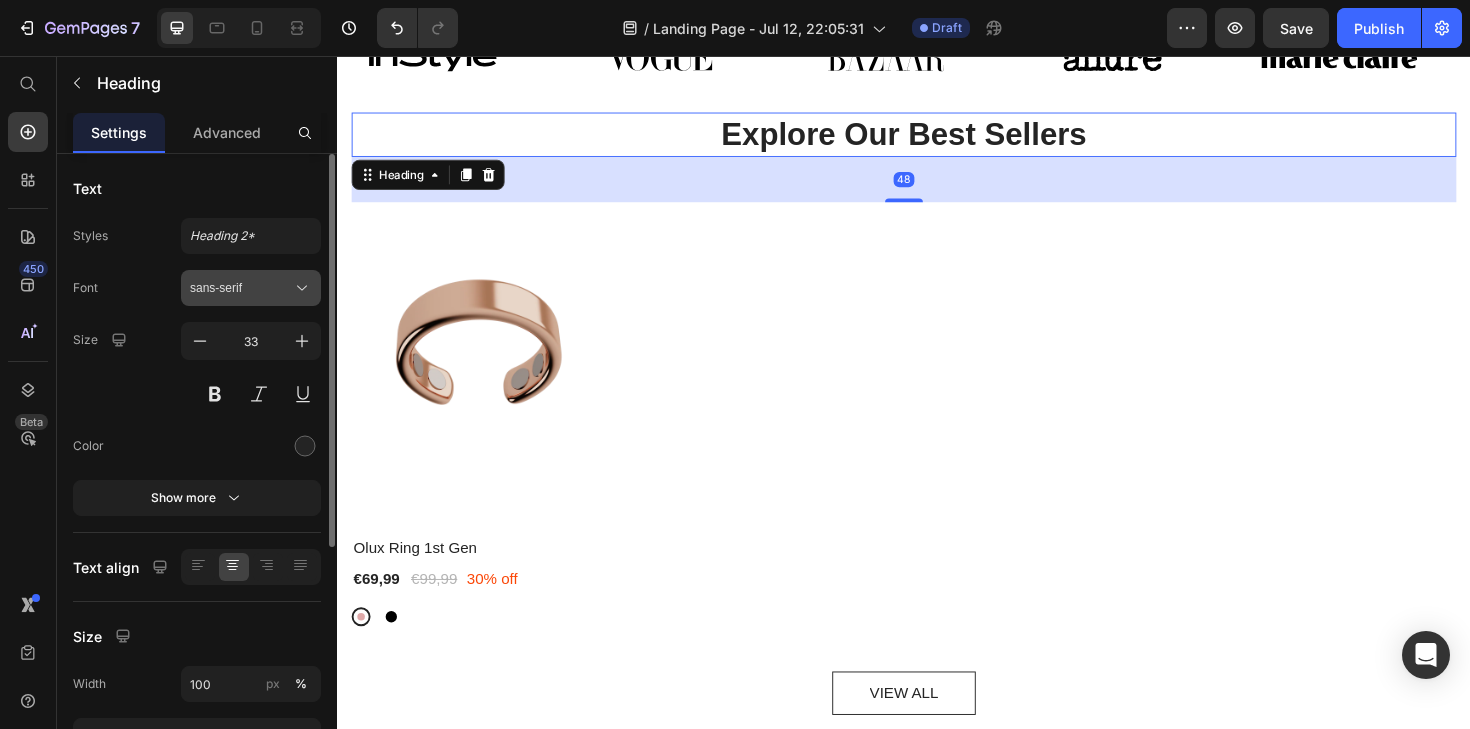 click 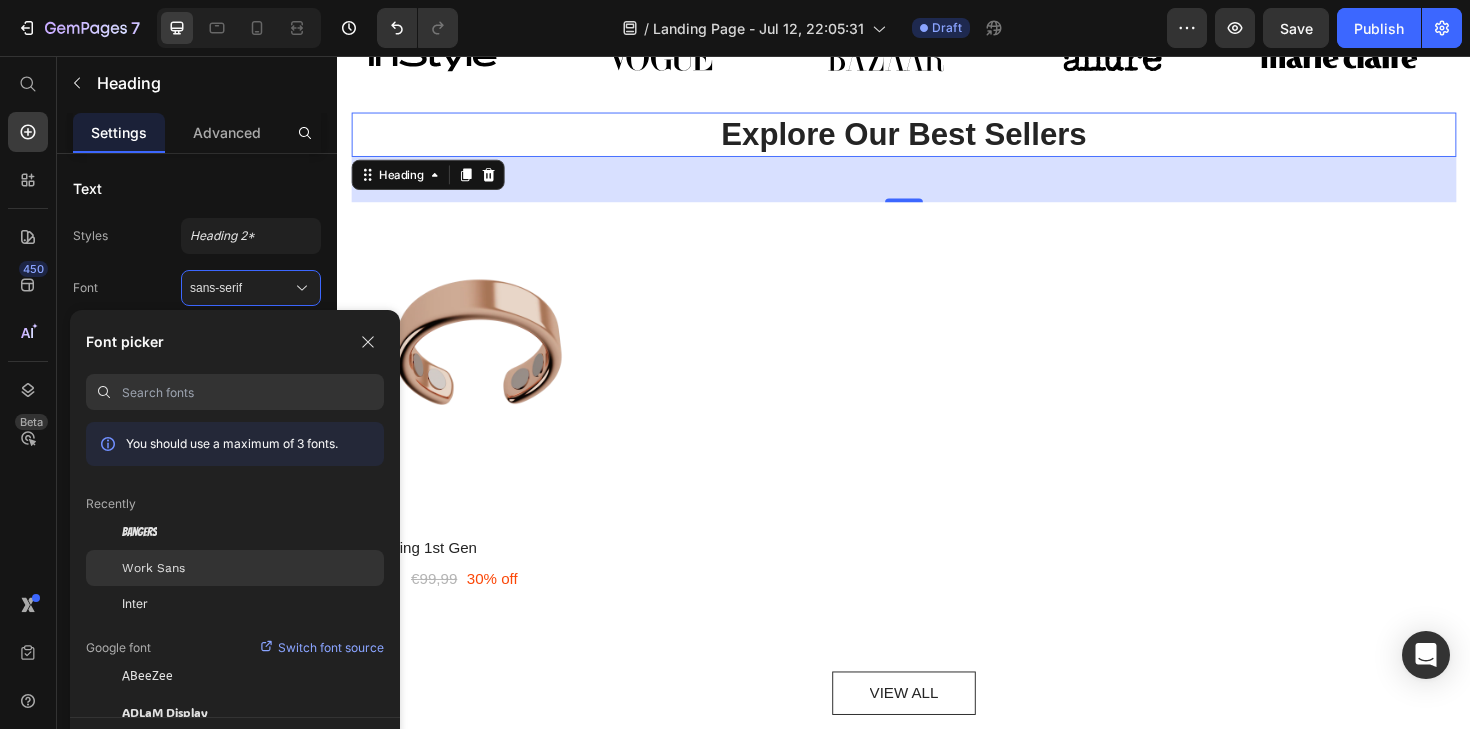 click on "Work Sans" 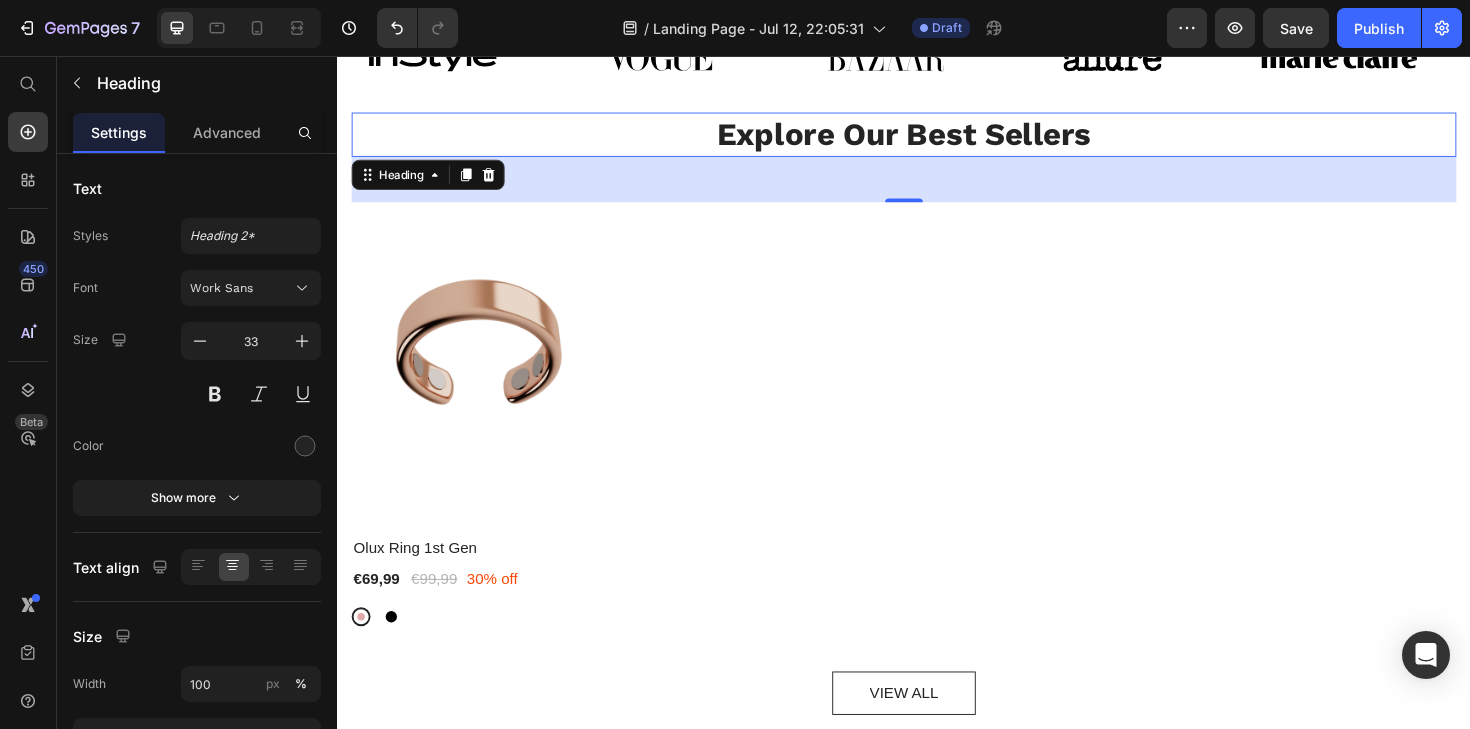 click on "Explore Our Best Sellers" at bounding box center (937, 139) 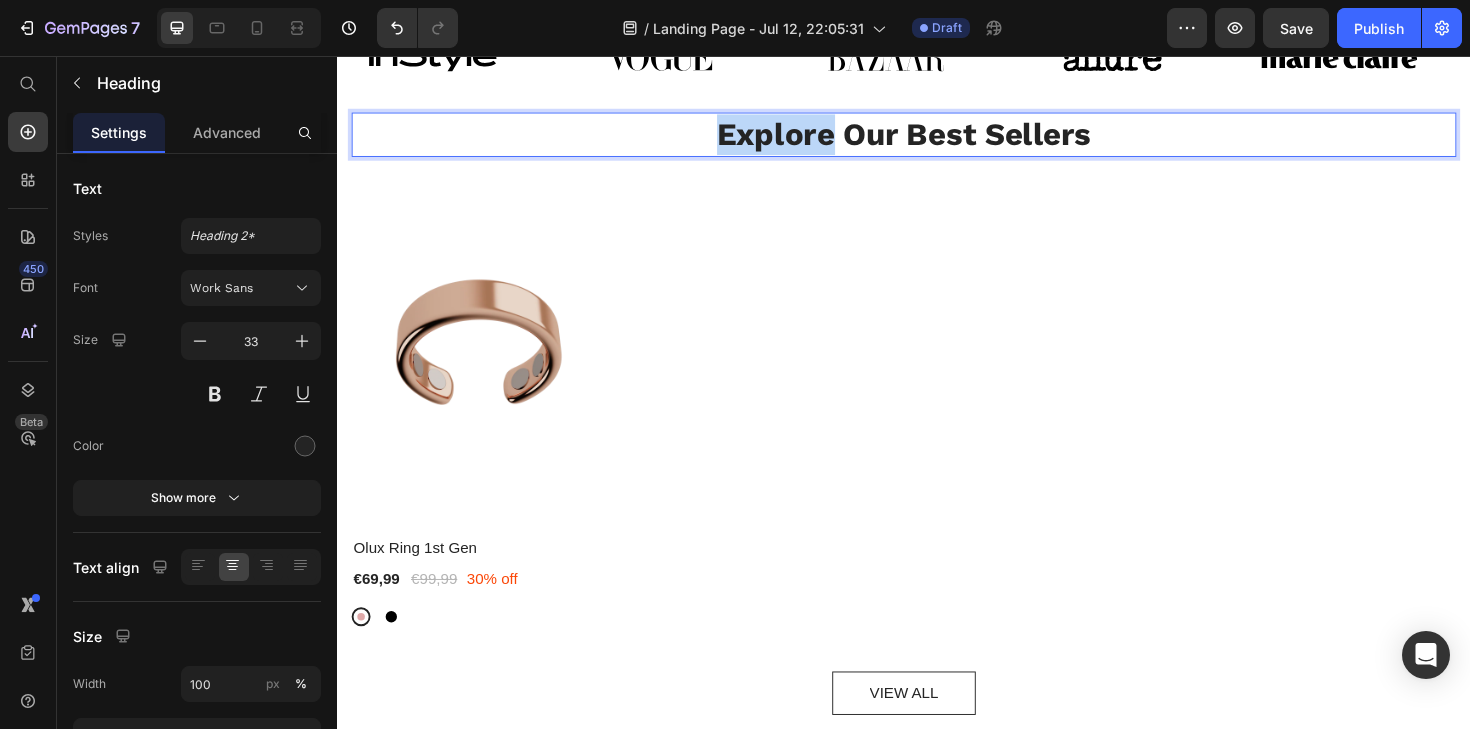 click on "Explore Our Best Sellers" at bounding box center (937, 139) 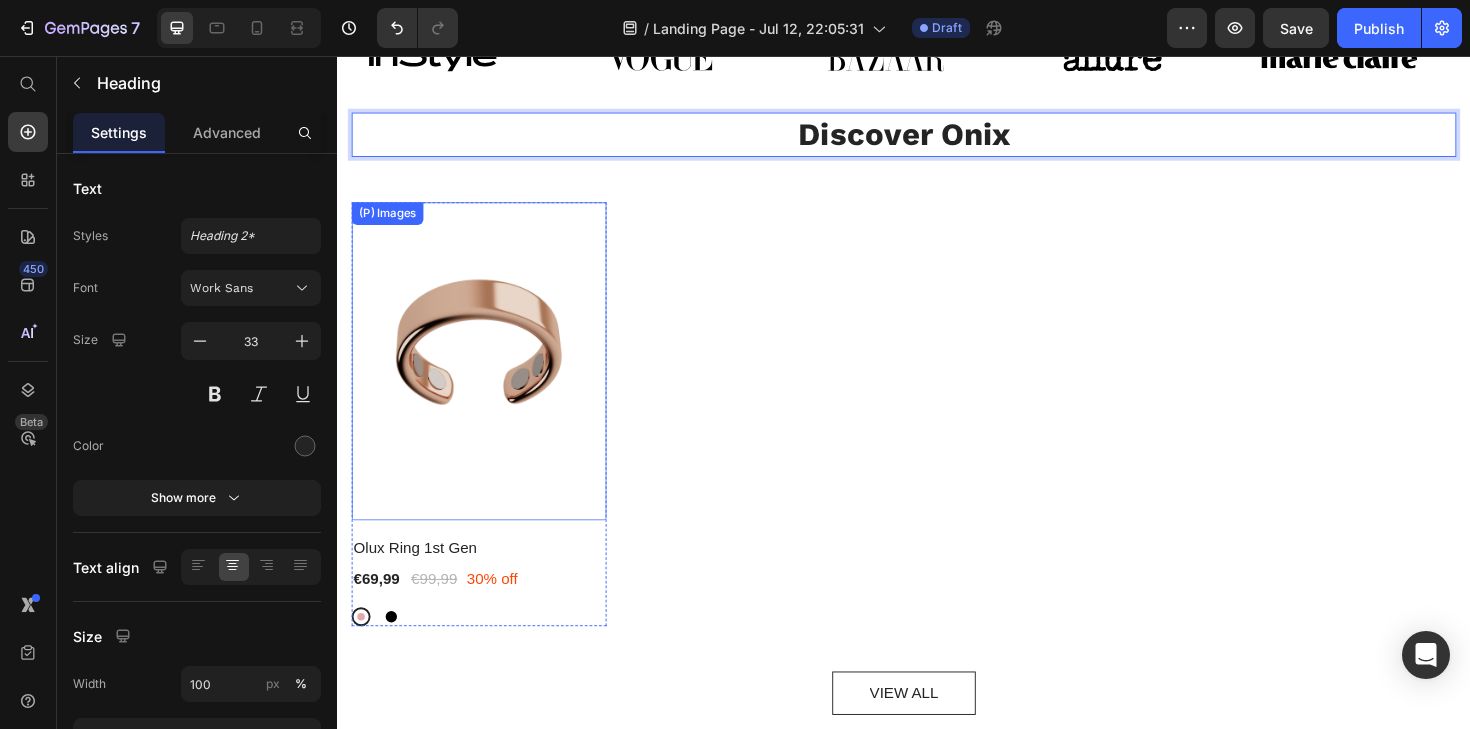 click at bounding box center (487, 380) 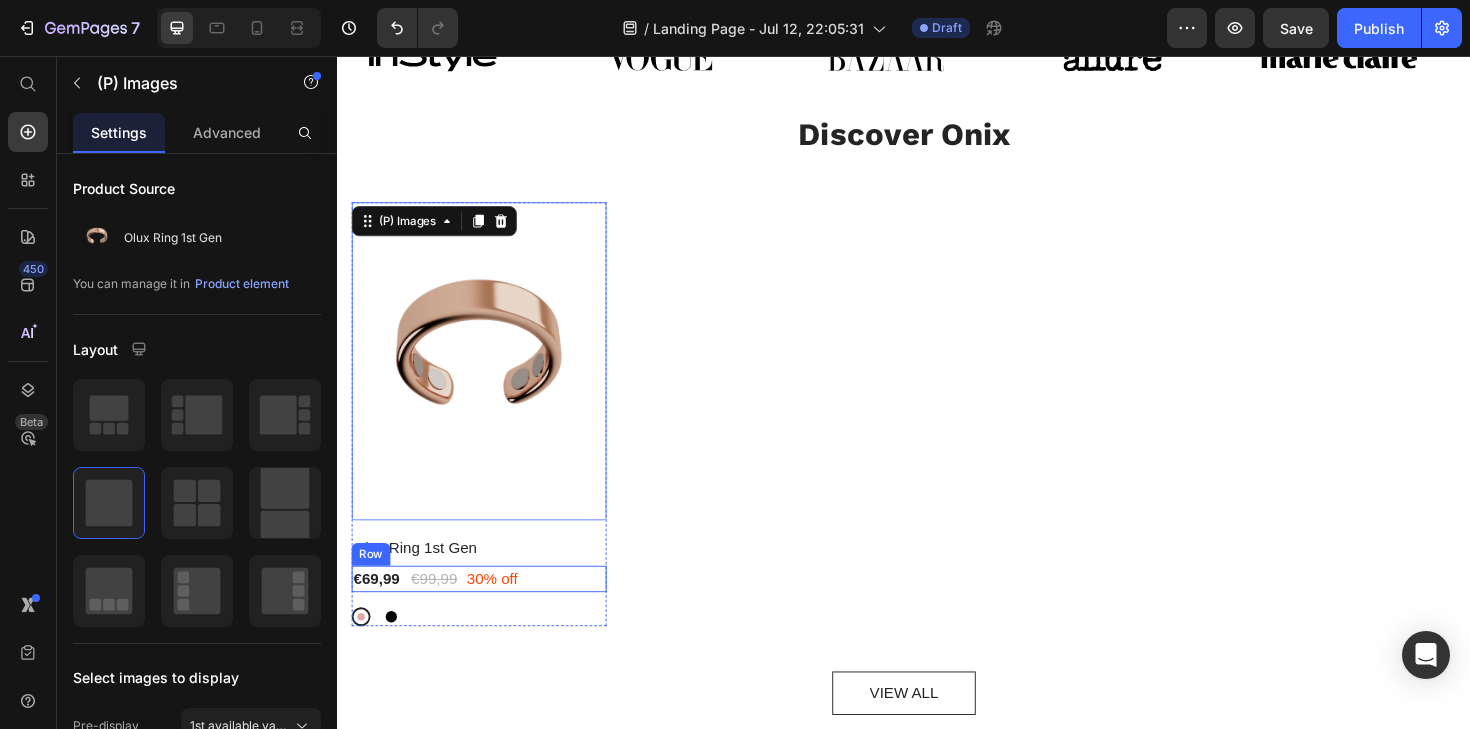 click on "€69,99 (P) Price €99,99 (P) Price 30% off Product Badge Row" at bounding box center [487, 610] 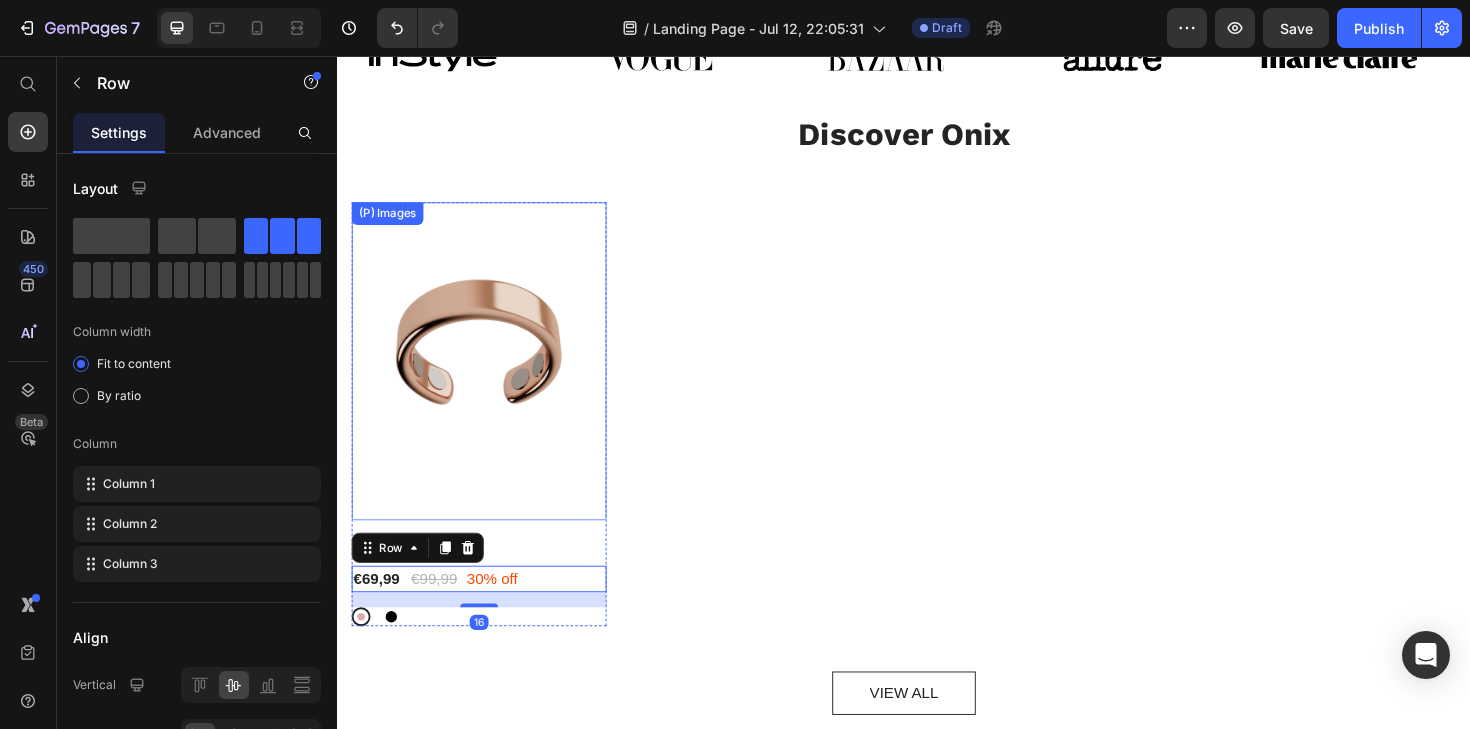 click at bounding box center (487, 380) 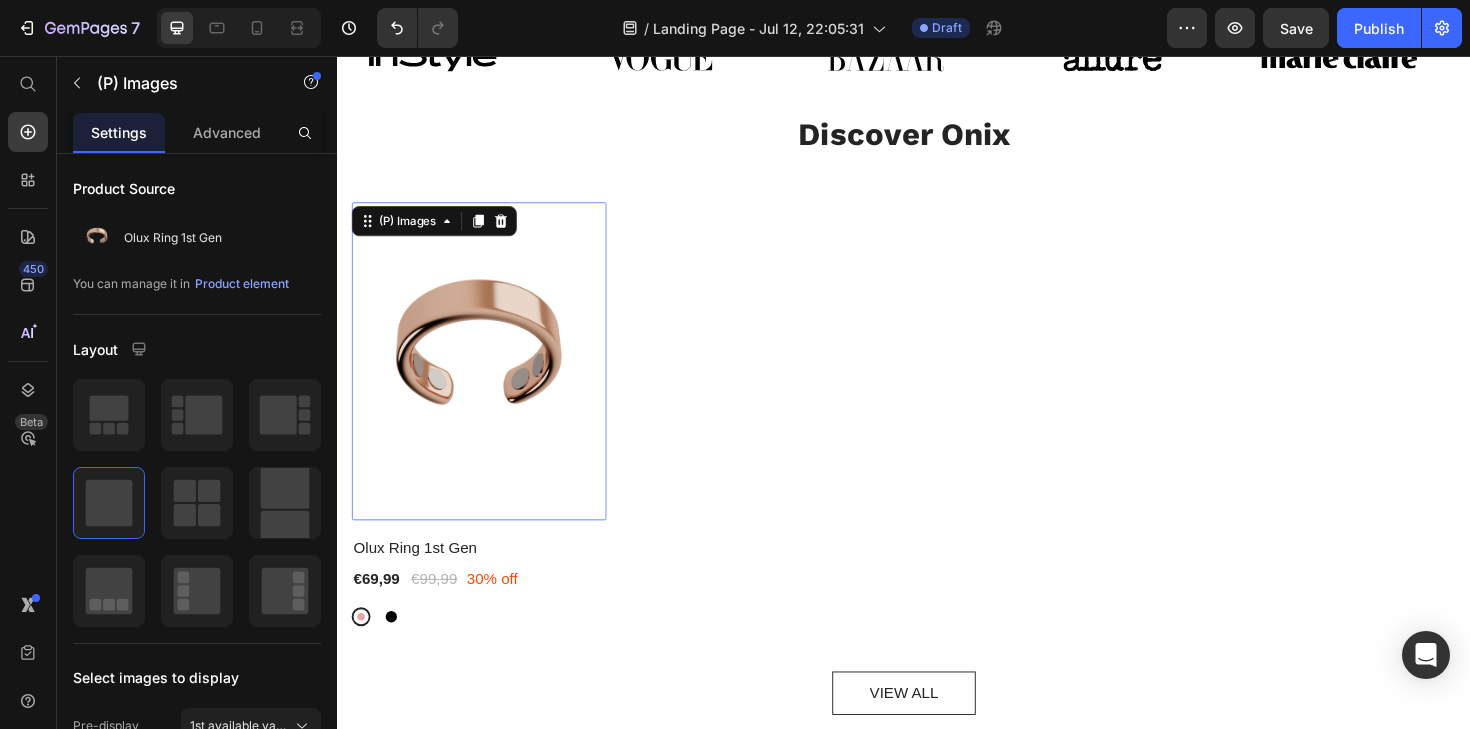 click at bounding box center [487, 380] 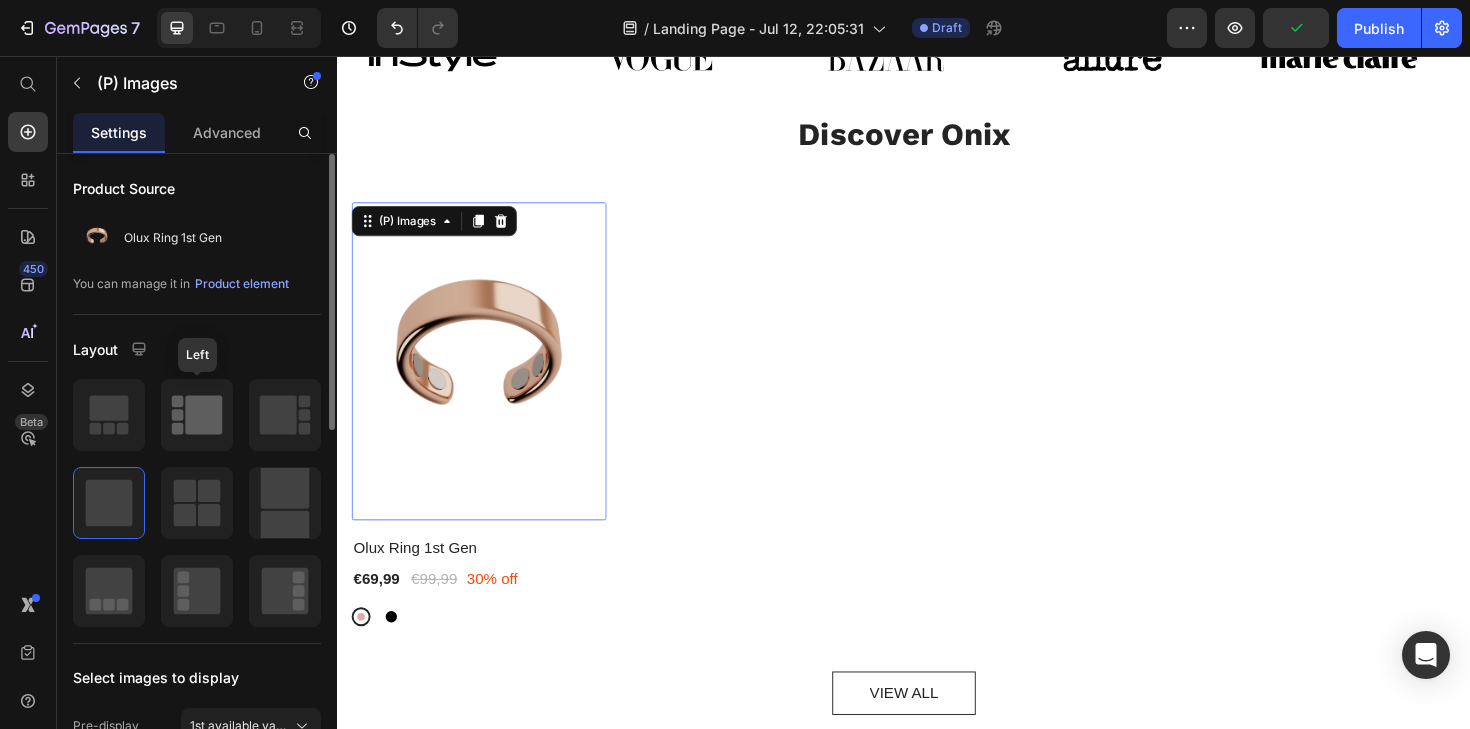 click 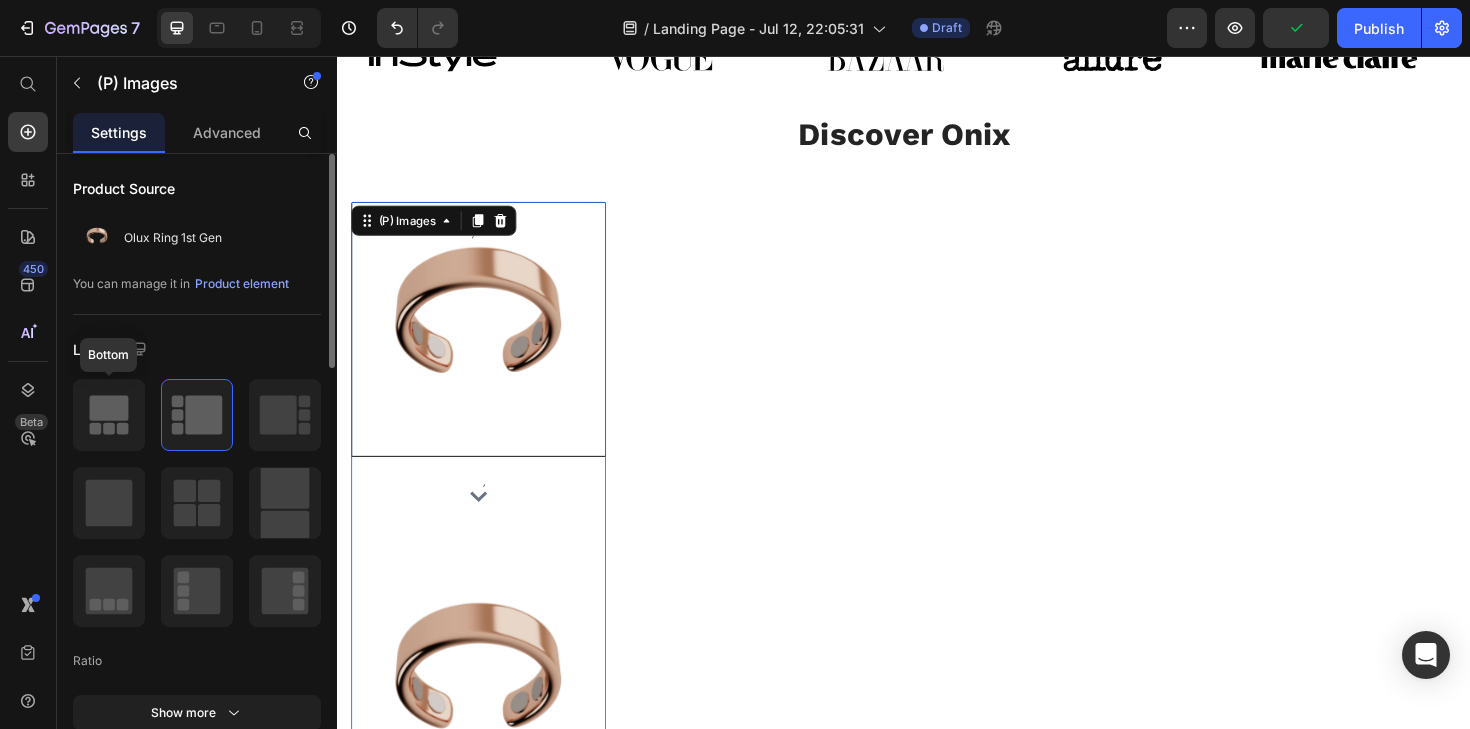 click 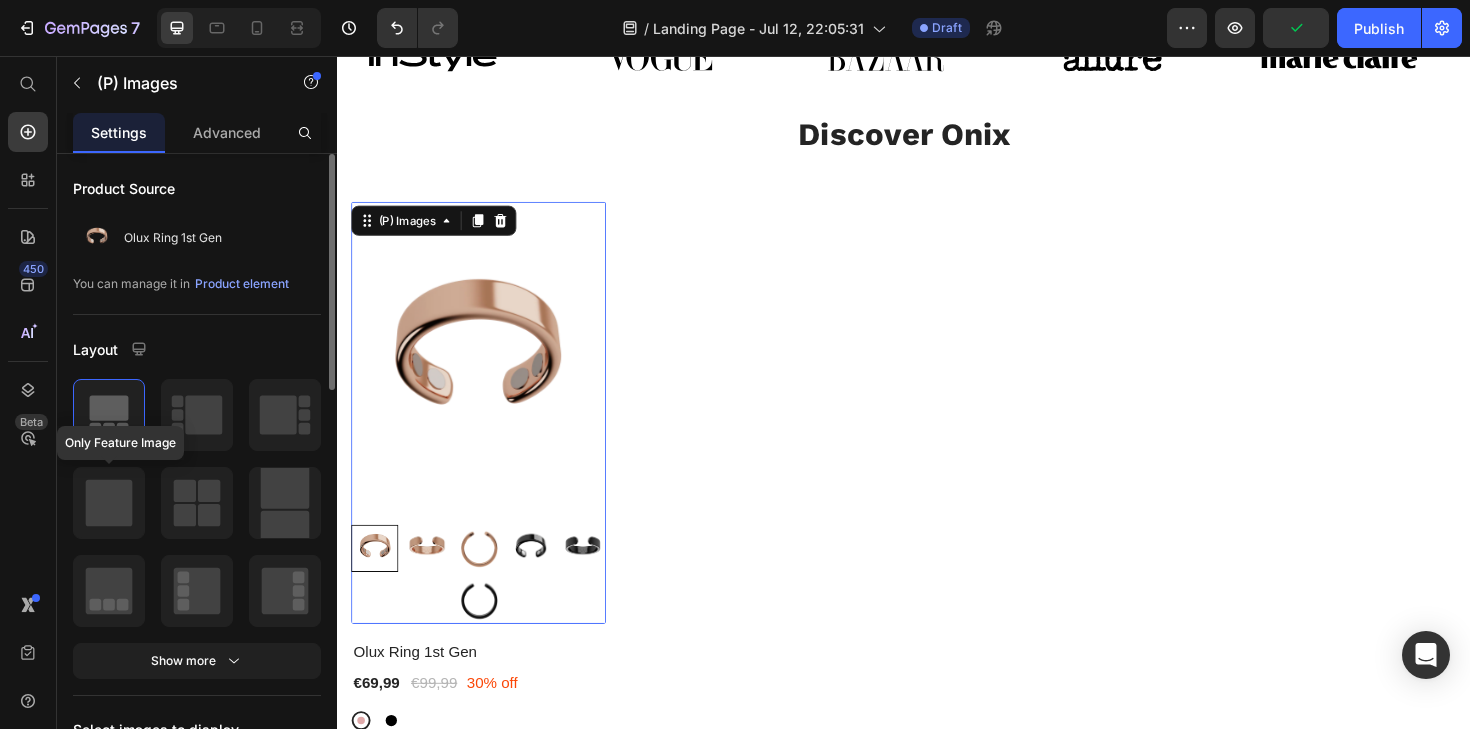 click 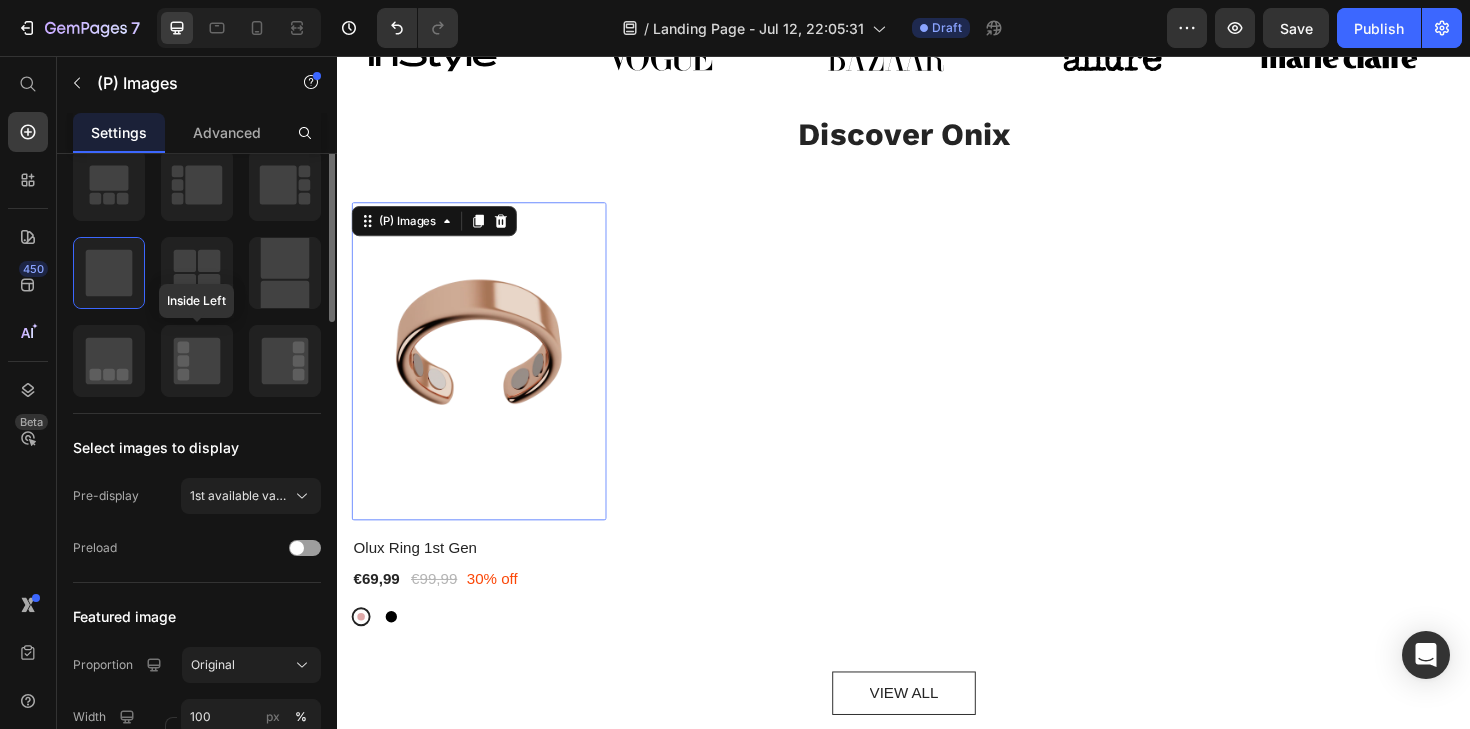 scroll, scrollTop: 264, scrollLeft: 0, axis: vertical 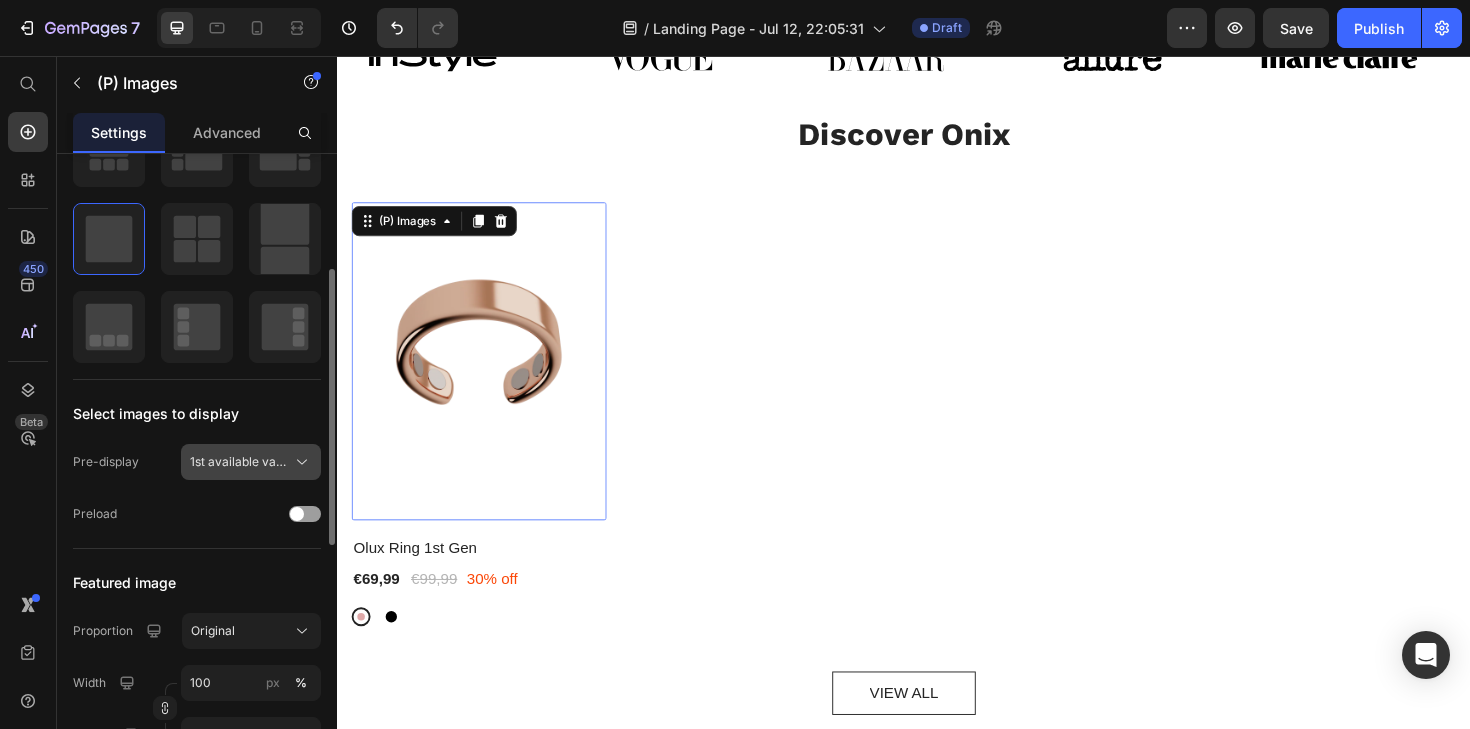click on "1st available variant" at bounding box center (251, 462) 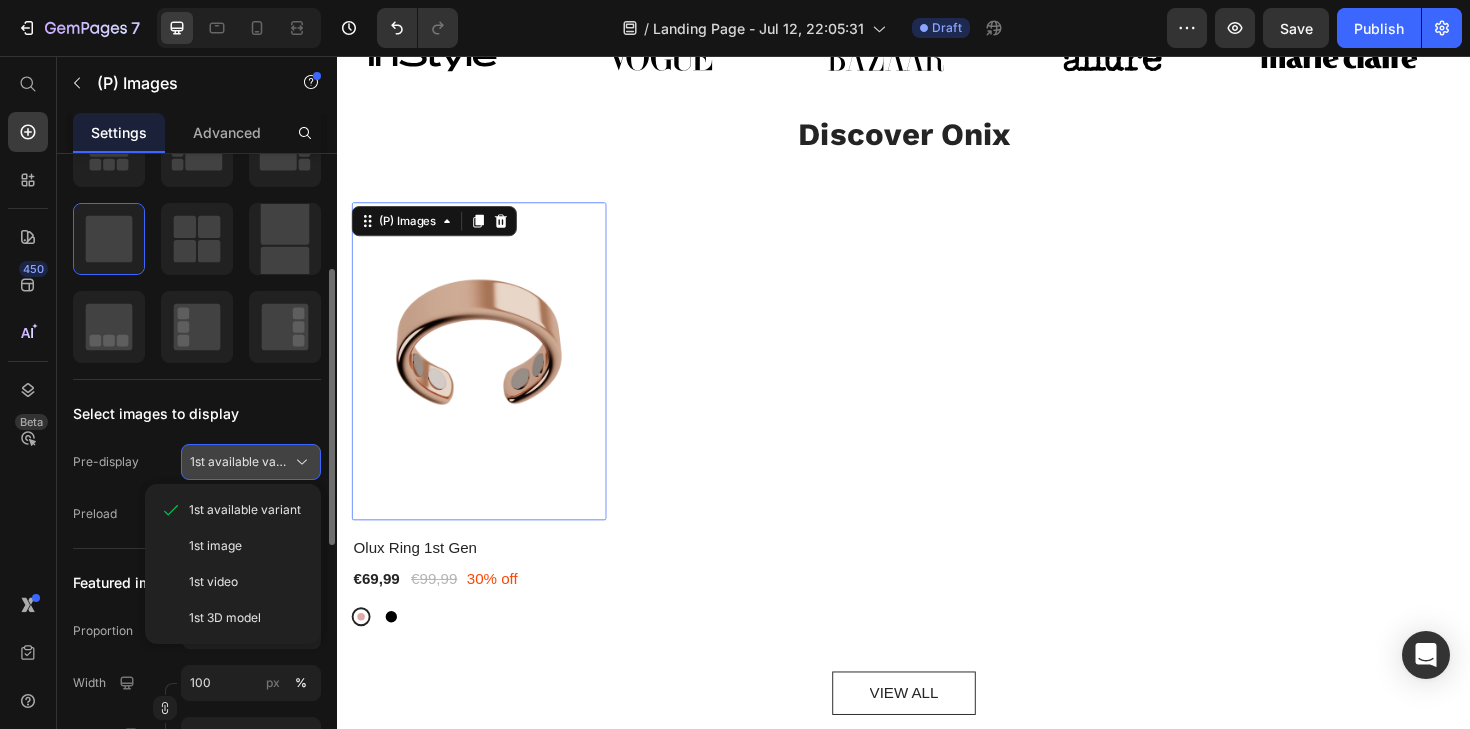 click on "1st available variant" at bounding box center [251, 462] 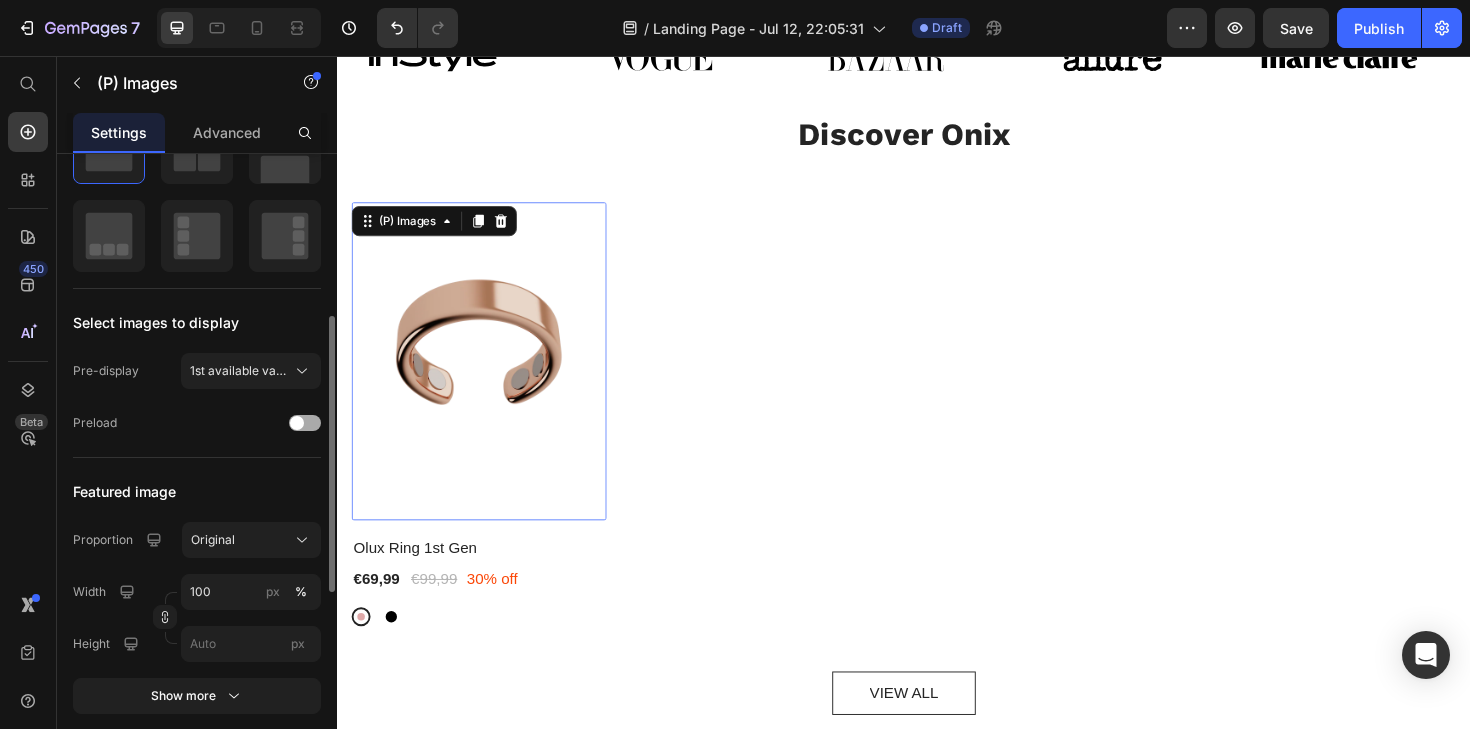 scroll, scrollTop: 360, scrollLeft: 0, axis: vertical 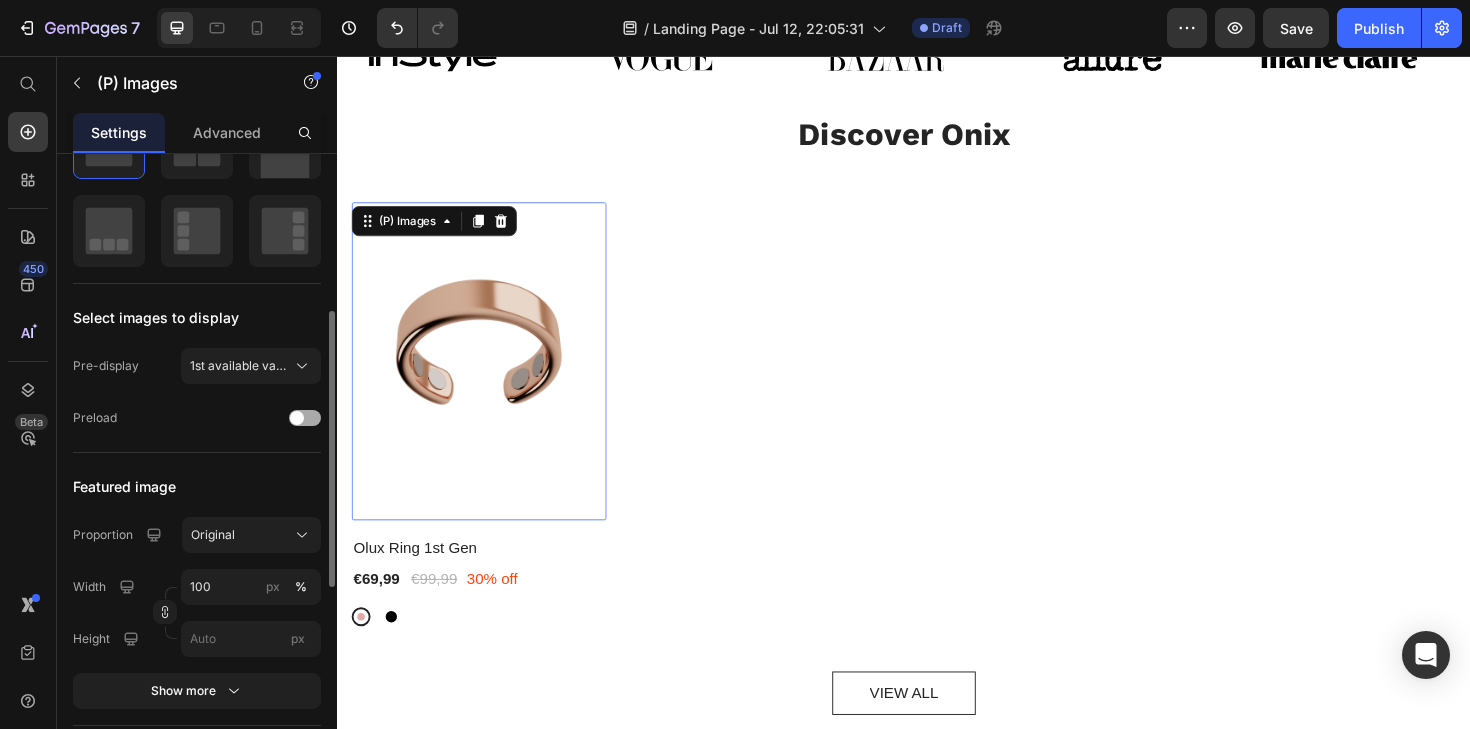 click on "Preload" 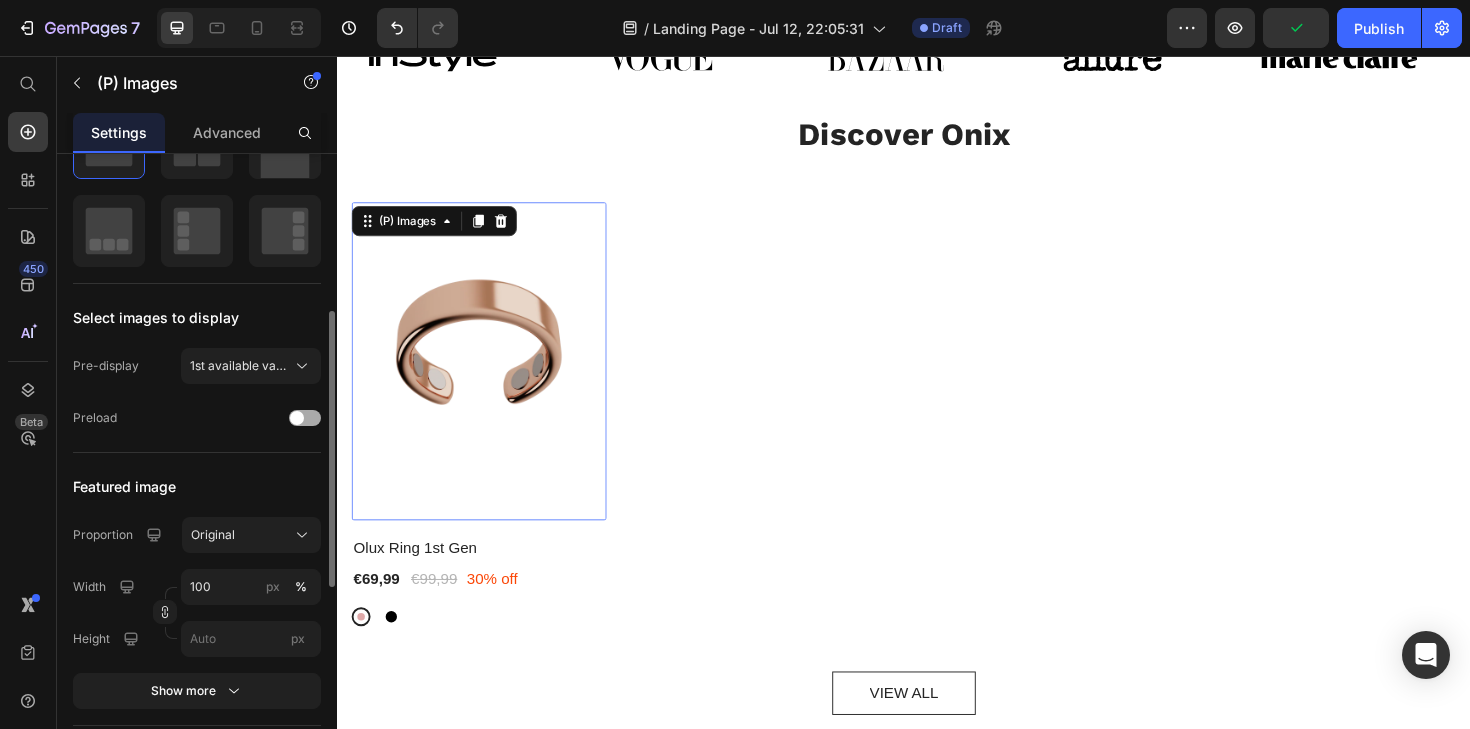 click on "Preload" 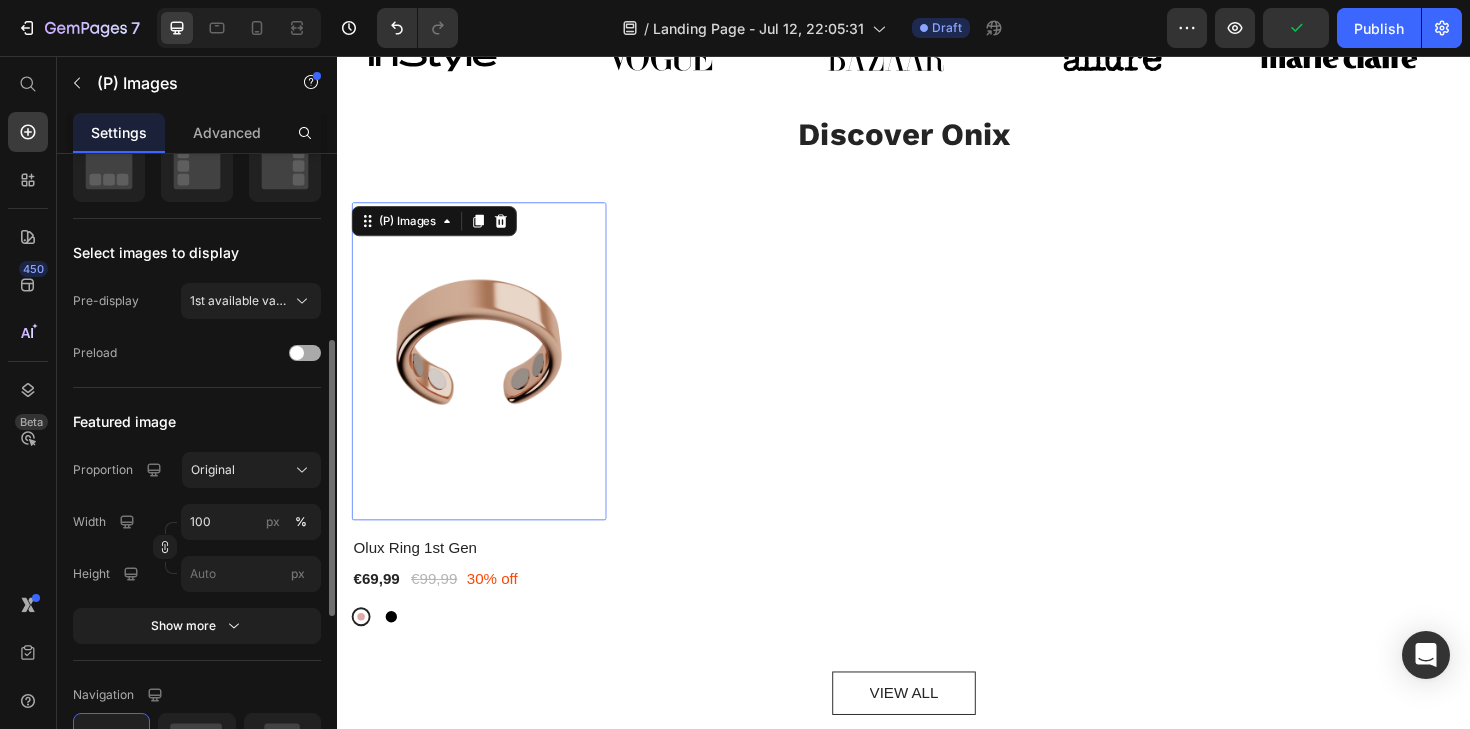 click at bounding box center (305, 353) 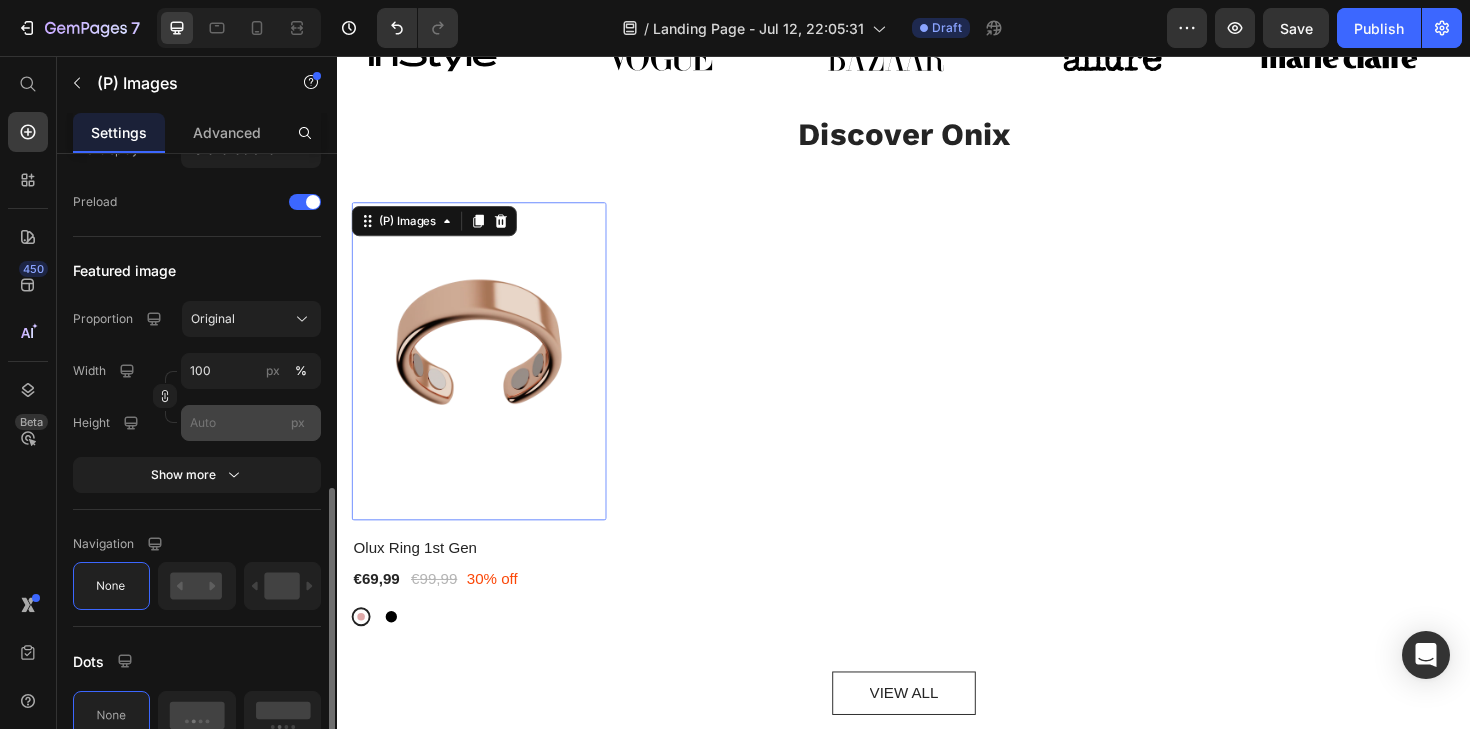 scroll, scrollTop: 677, scrollLeft: 0, axis: vertical 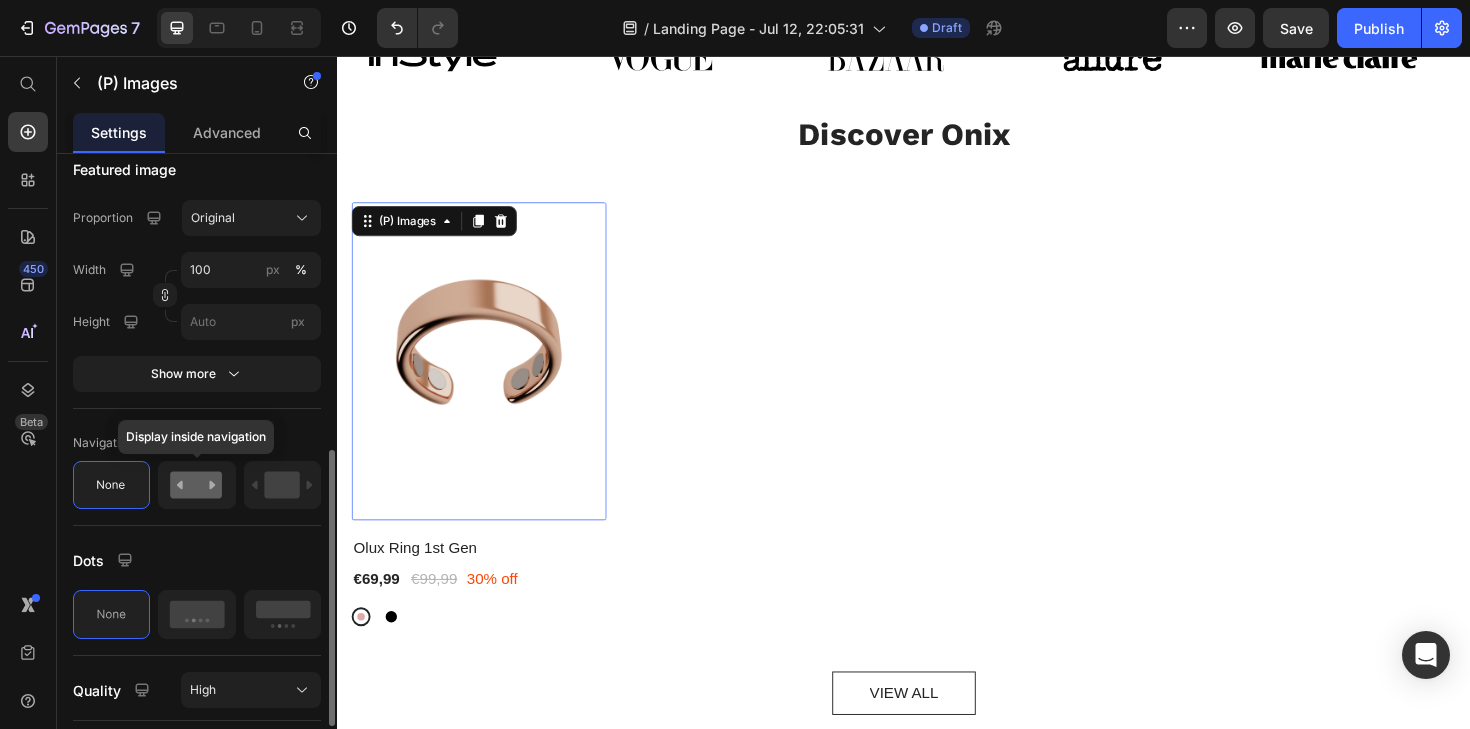 click 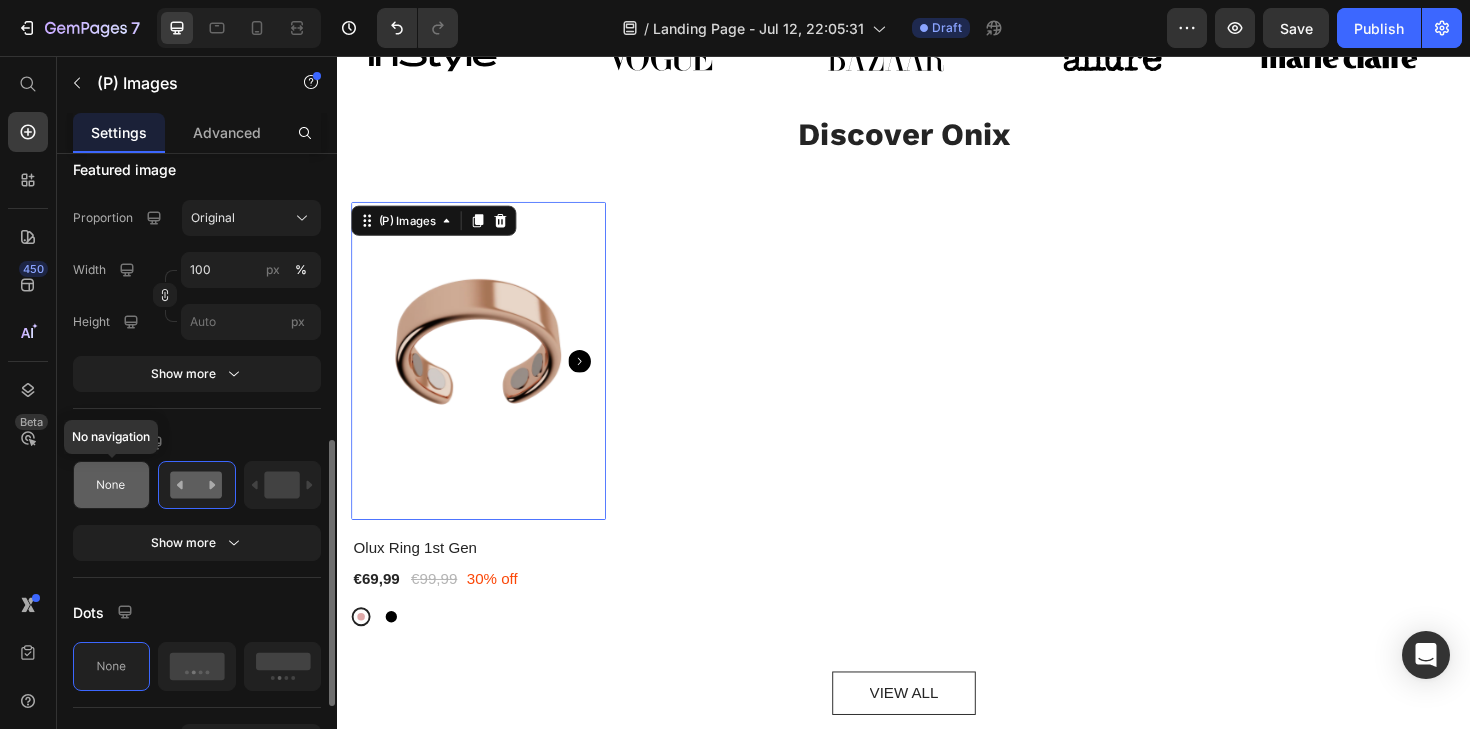 click 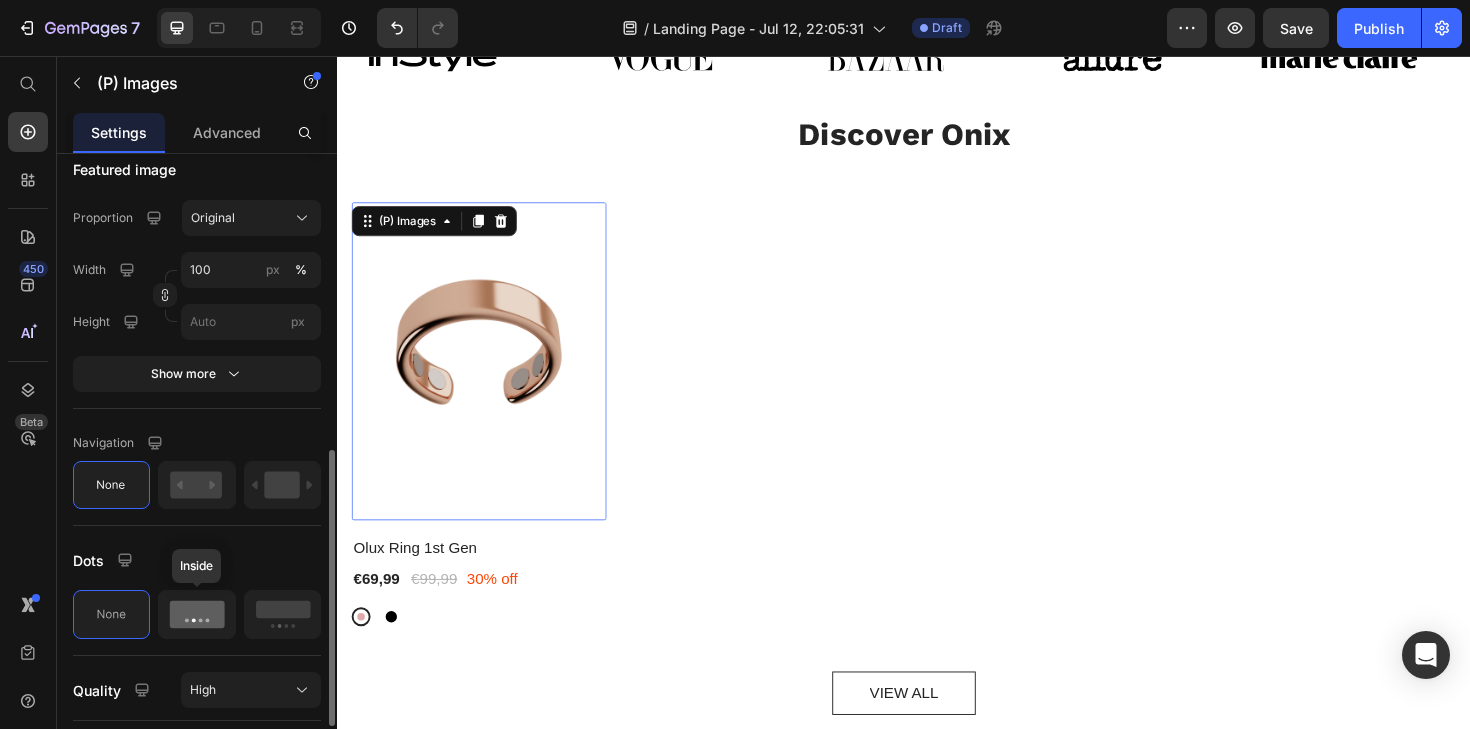 click 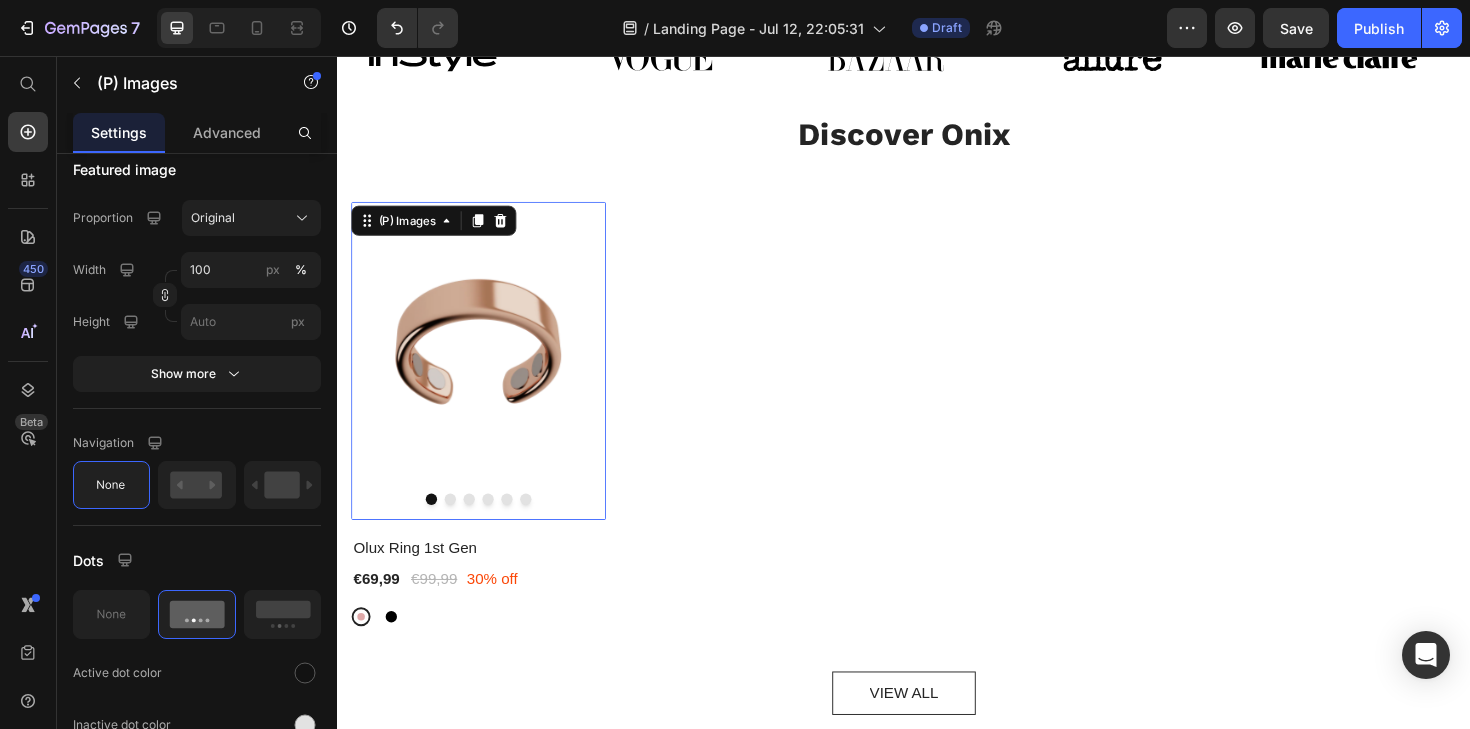 click at bounding box center (487, 526) 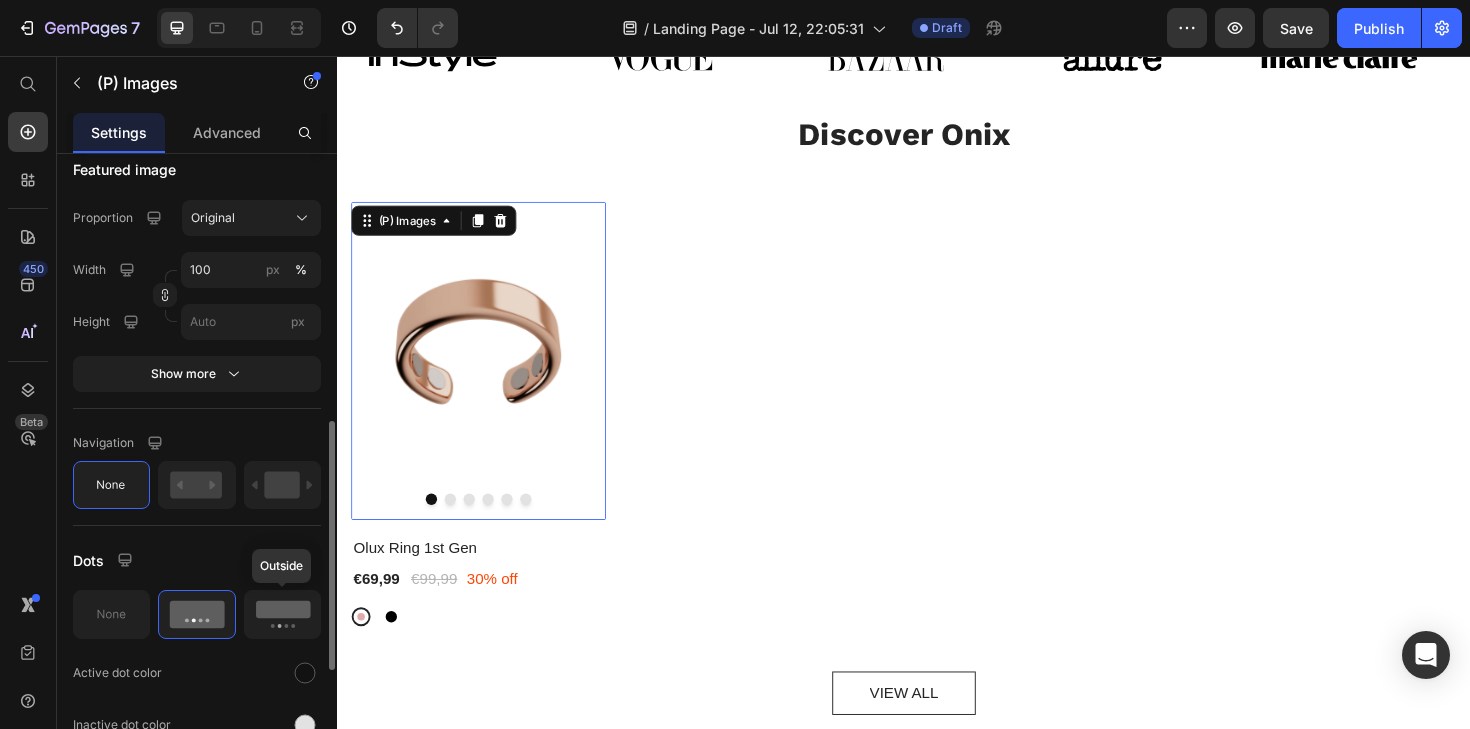 click 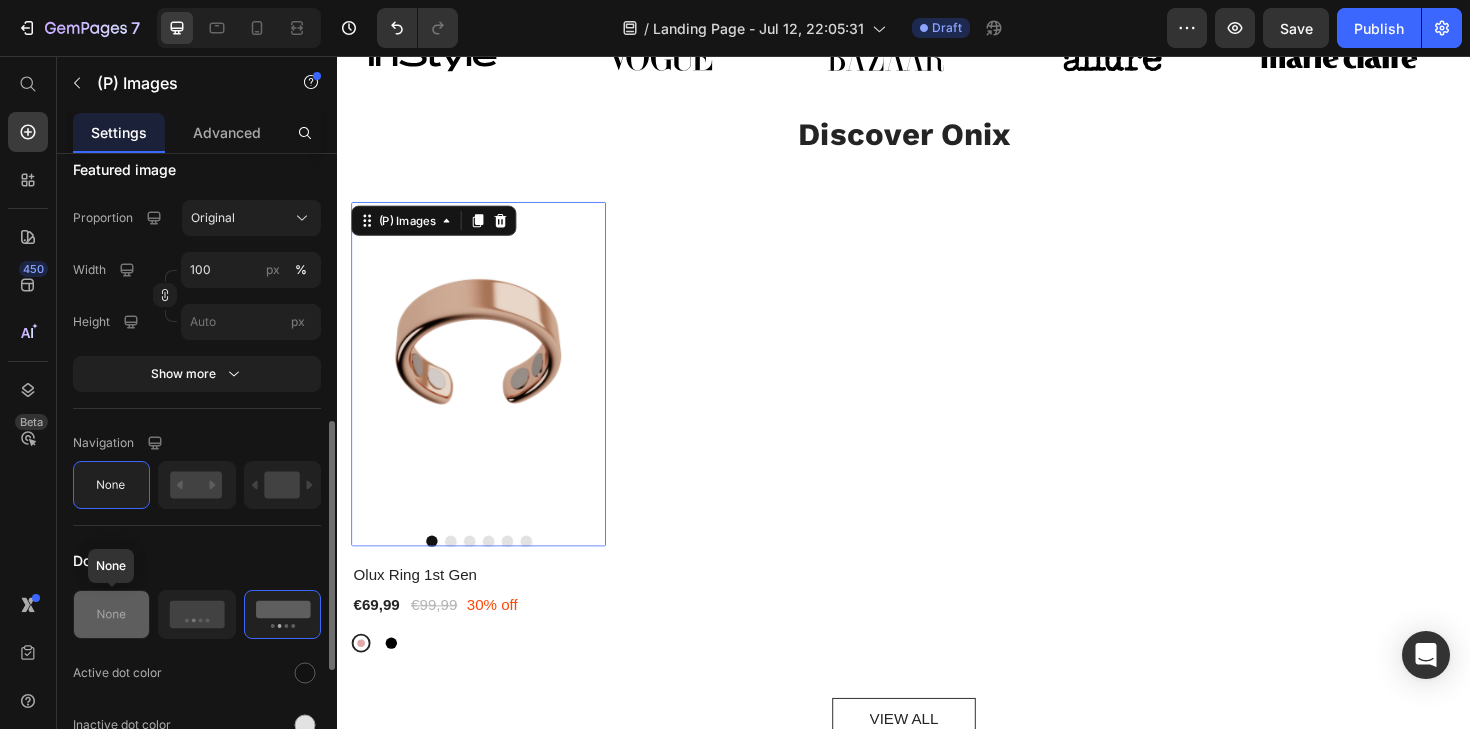 click 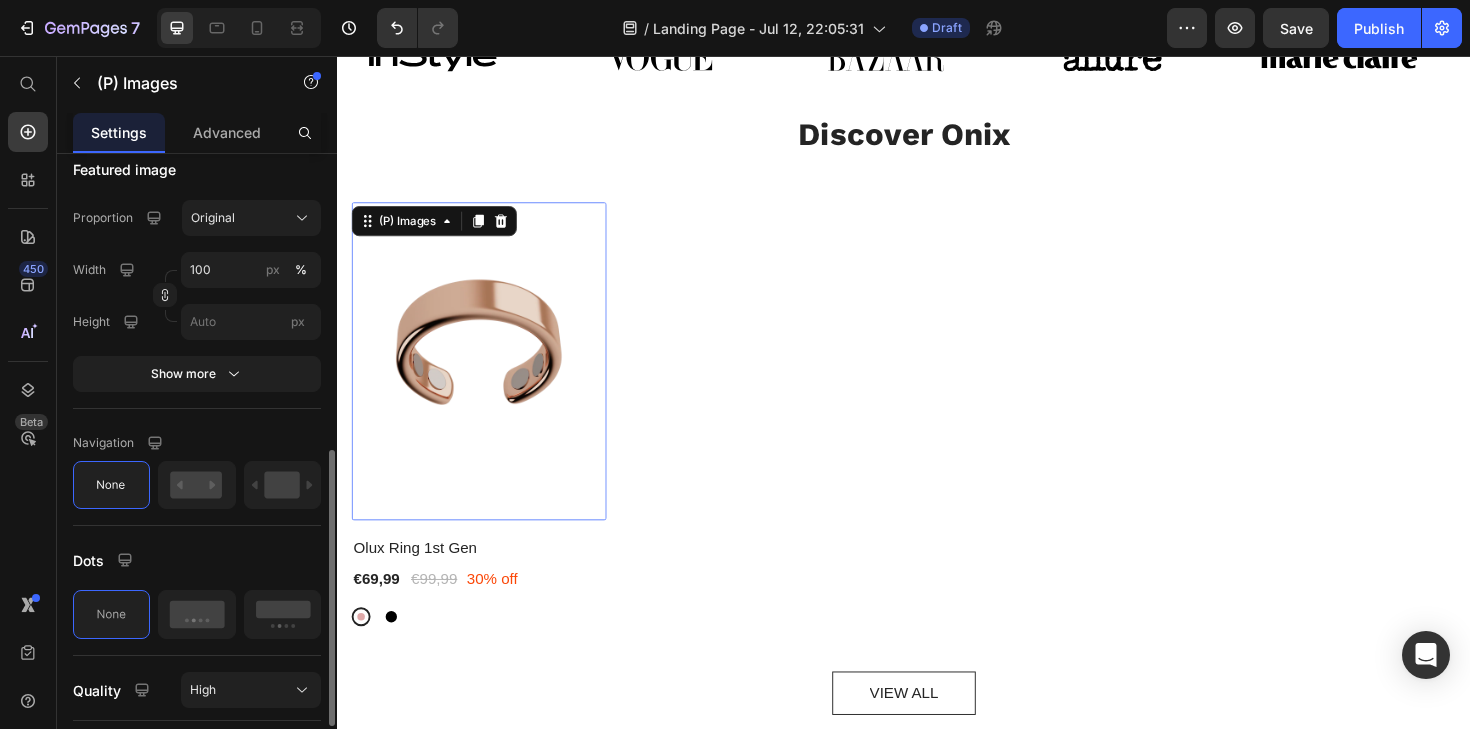 scroll, scrollTop: 770, scrollLeft: 0, axis: vertical 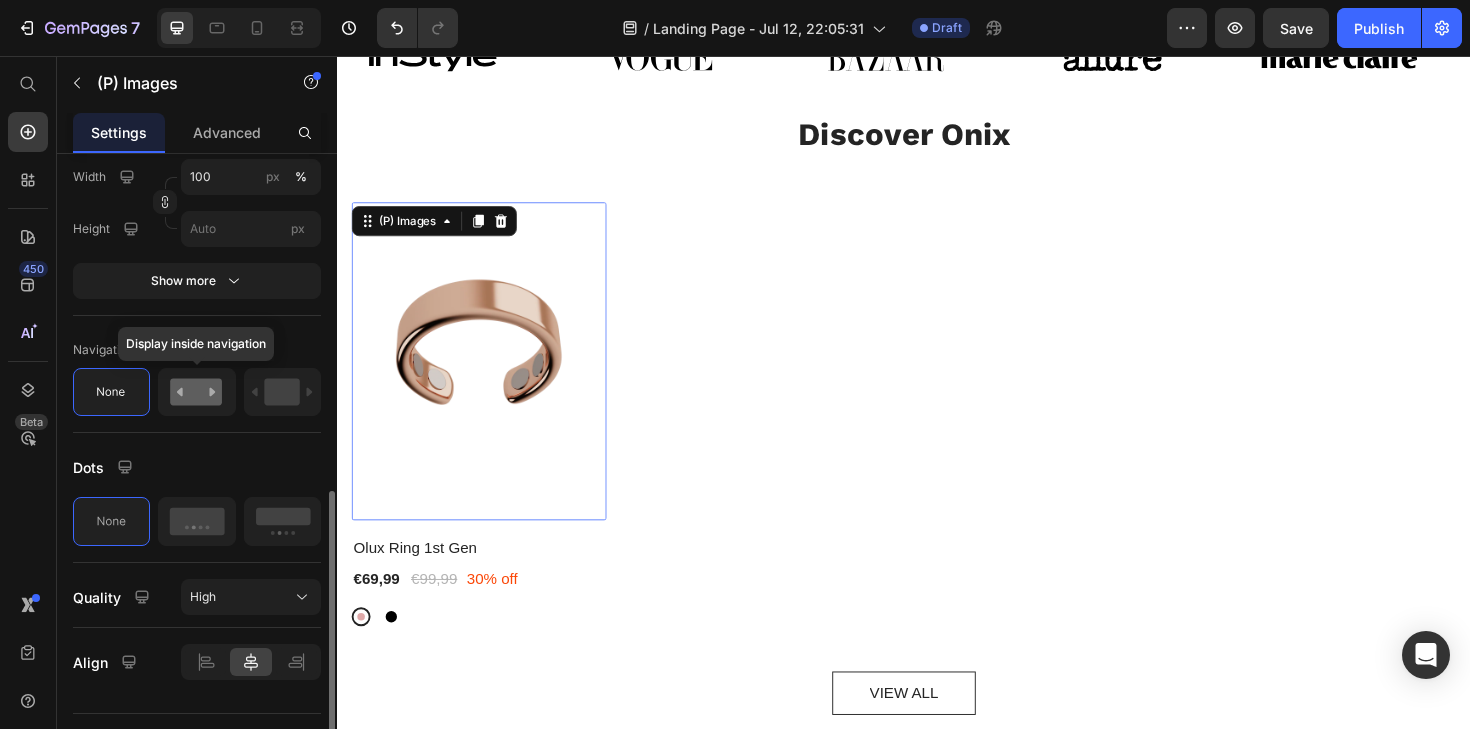 click 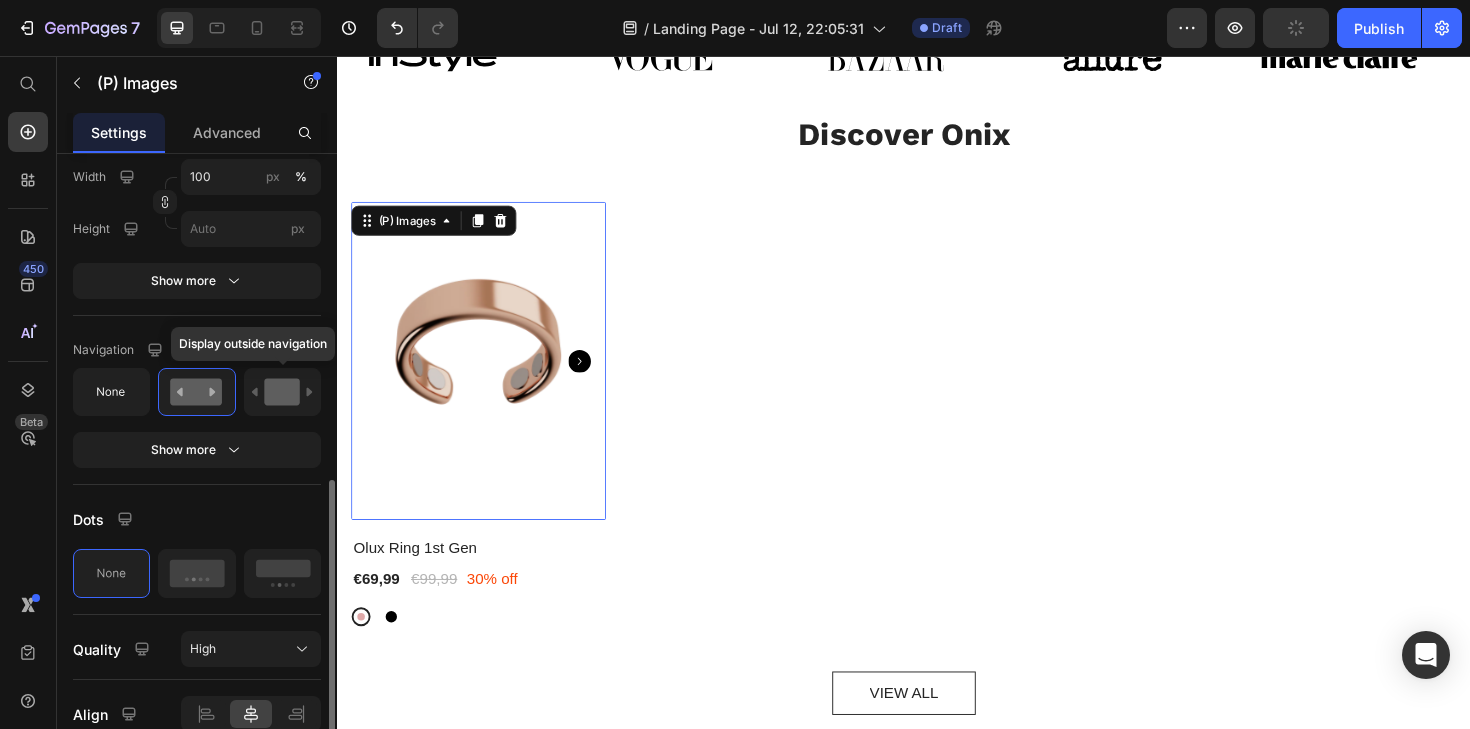 click 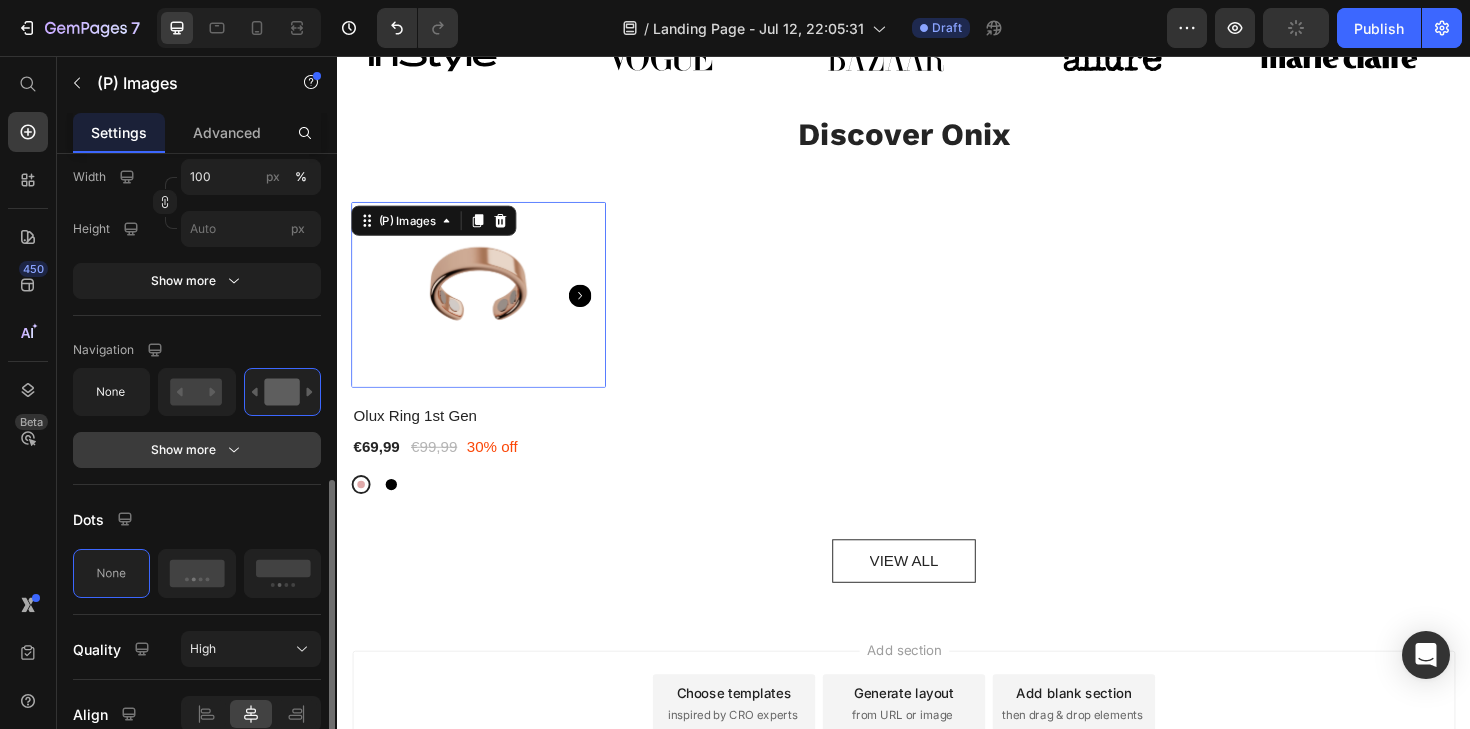 click on "Show more" at bounding box center (197, 450) 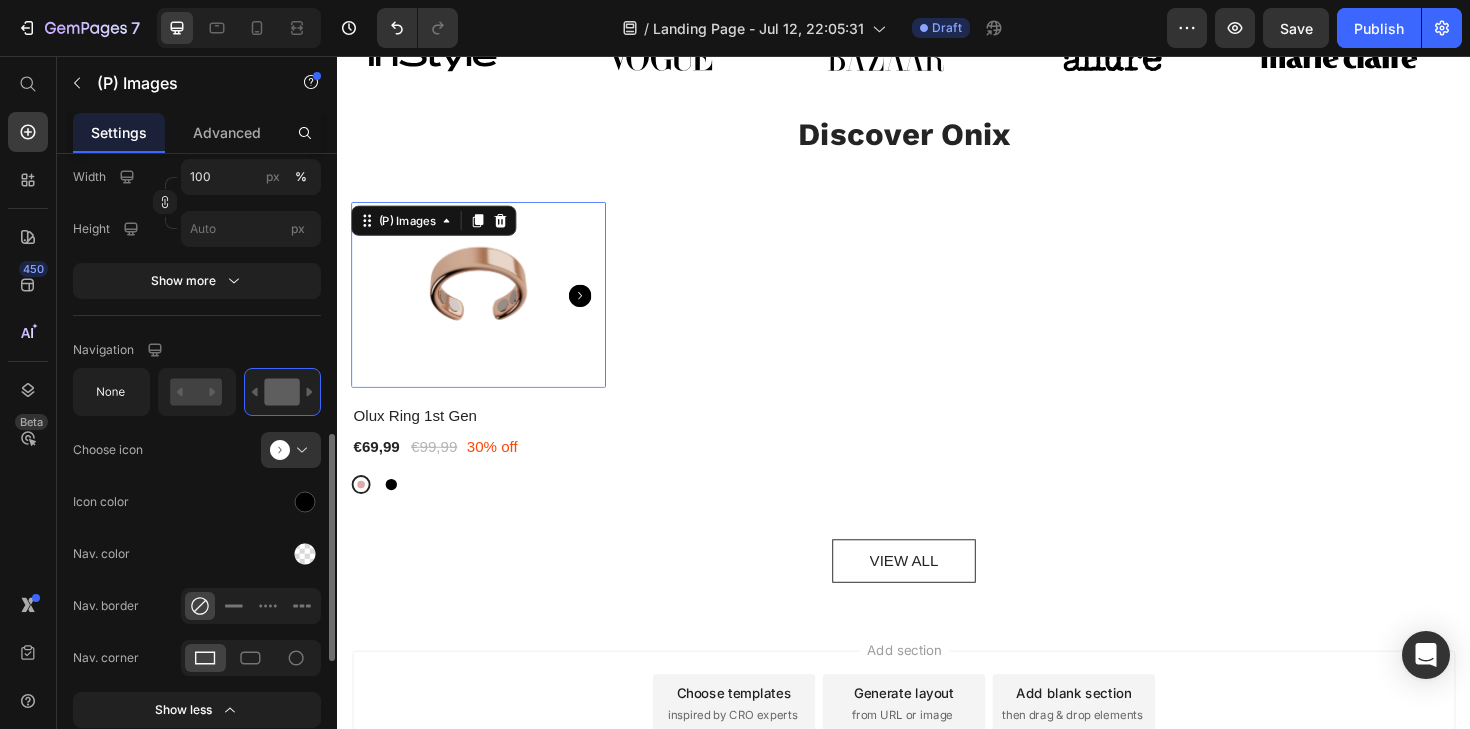 scroll, scrollTop: 817, scrollLeft: 0, axis: vertical 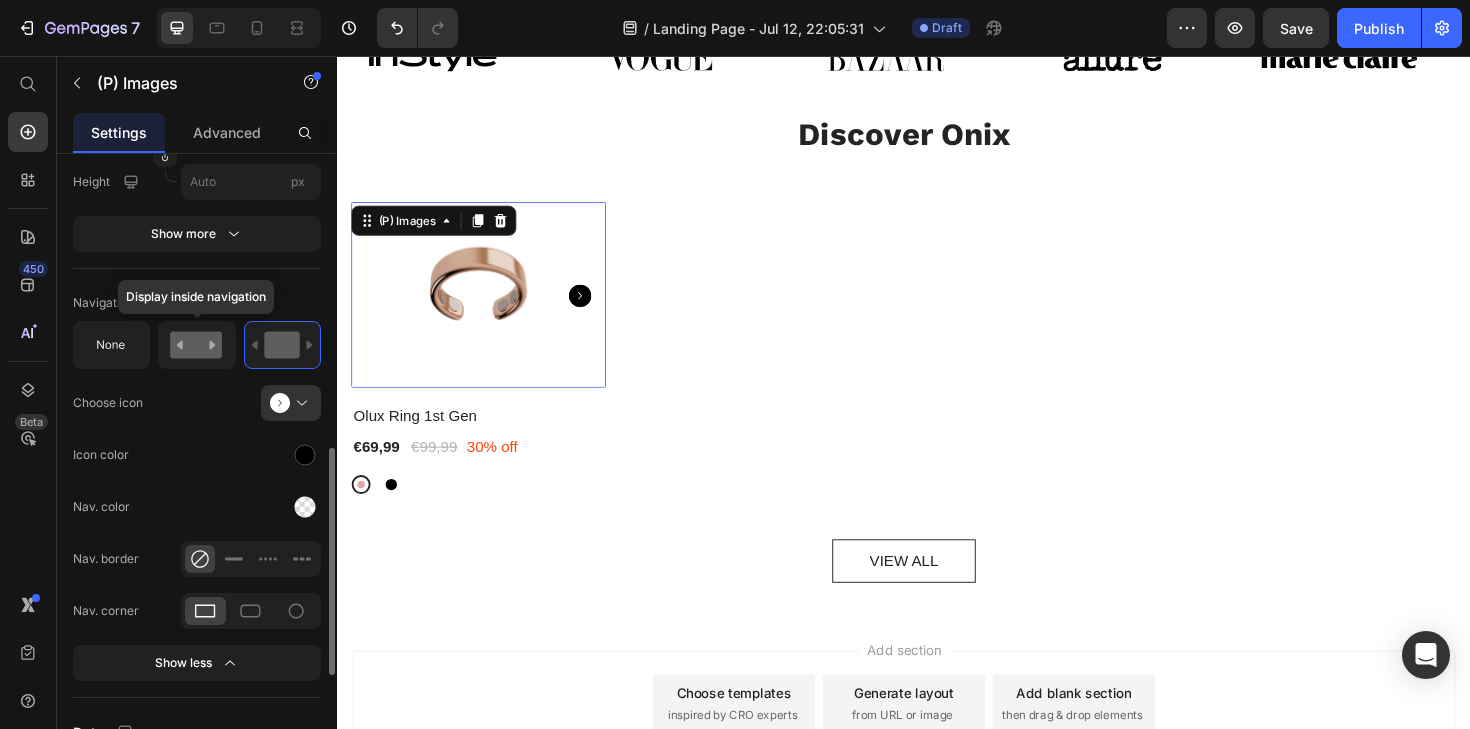 click 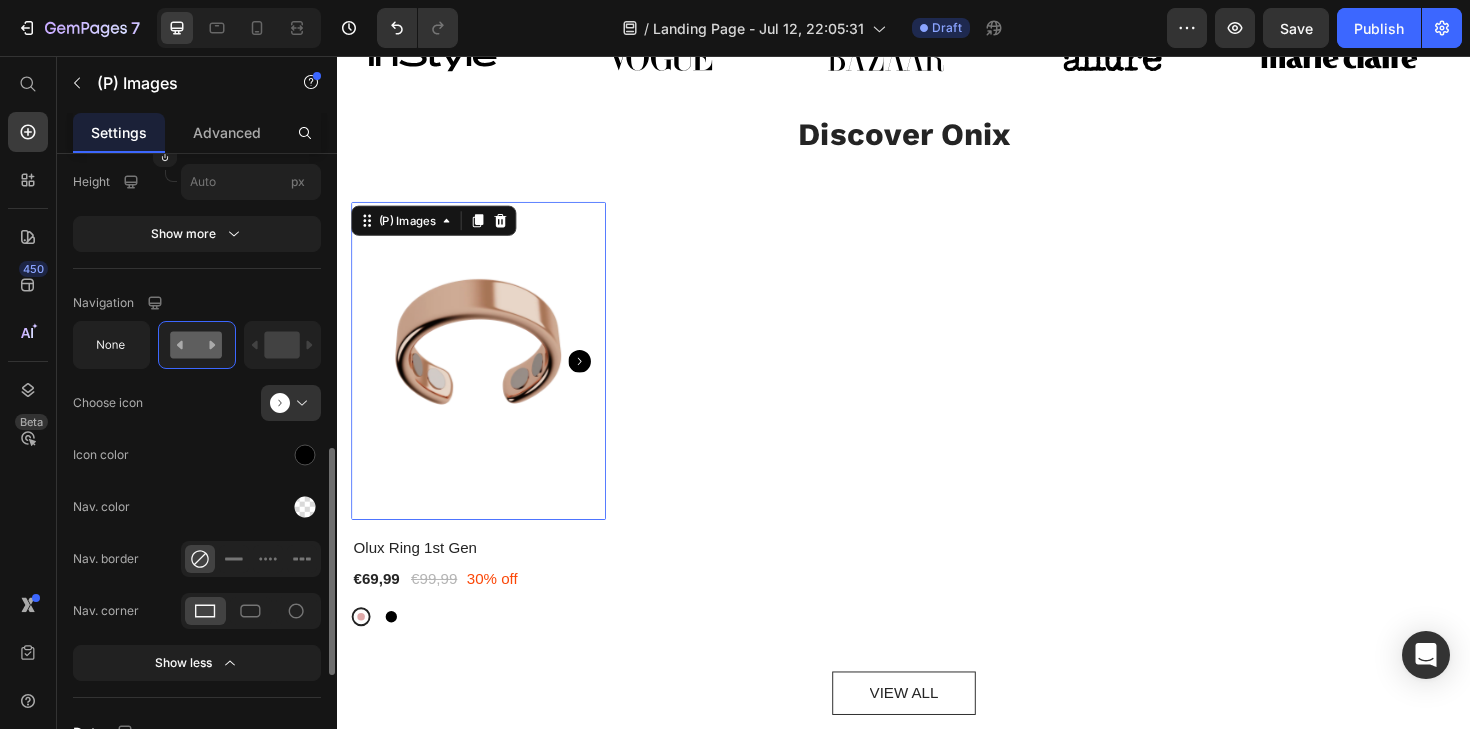 click 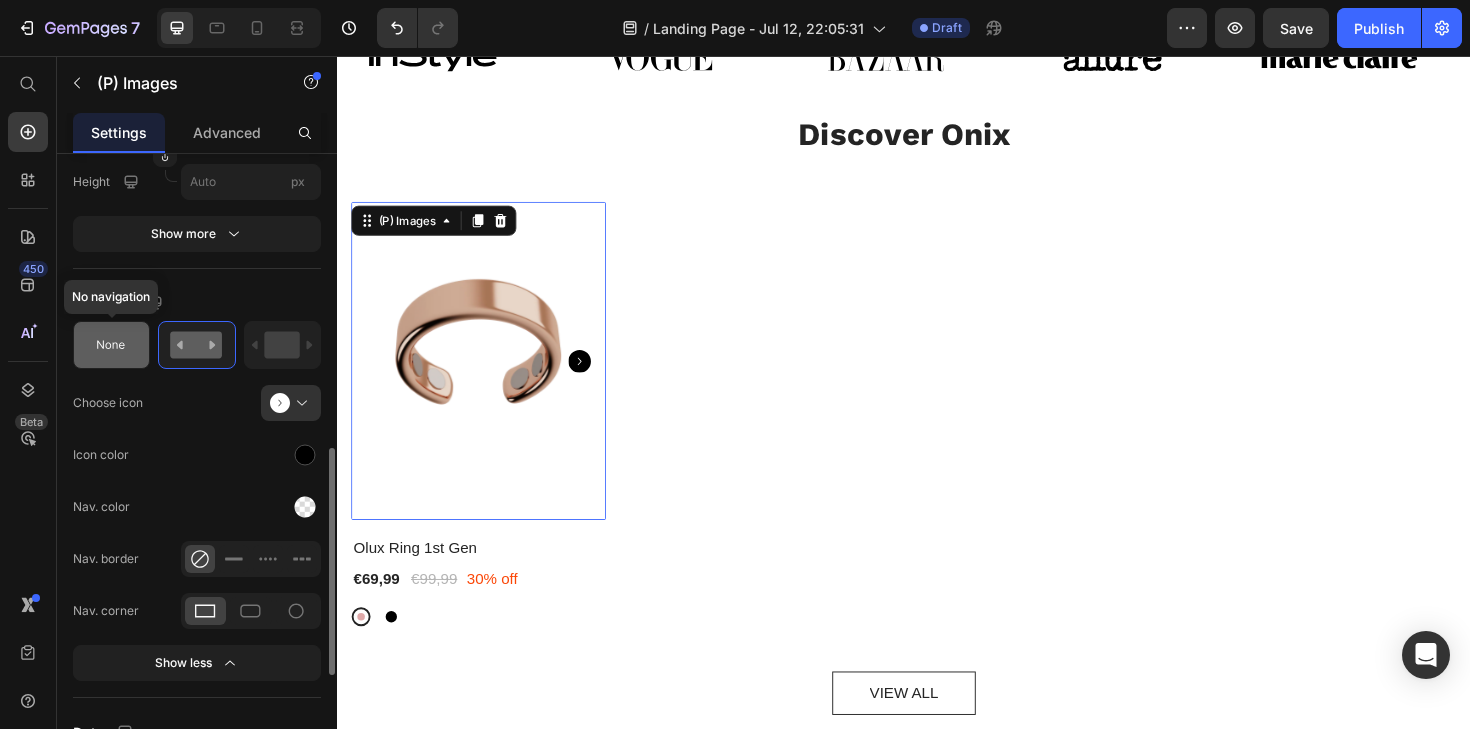 click 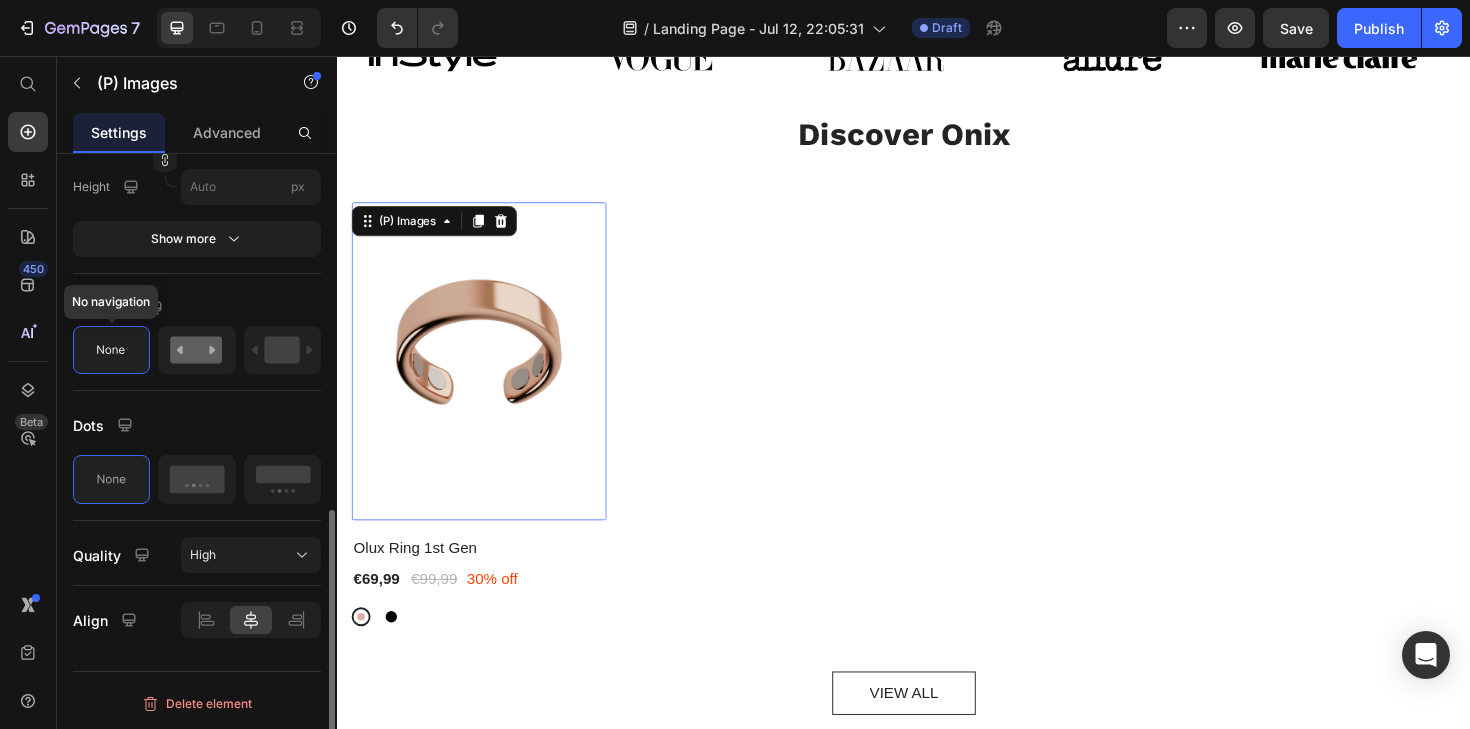 scroll, scrollTop: 812, scrollLeft: 0, axis: vertical 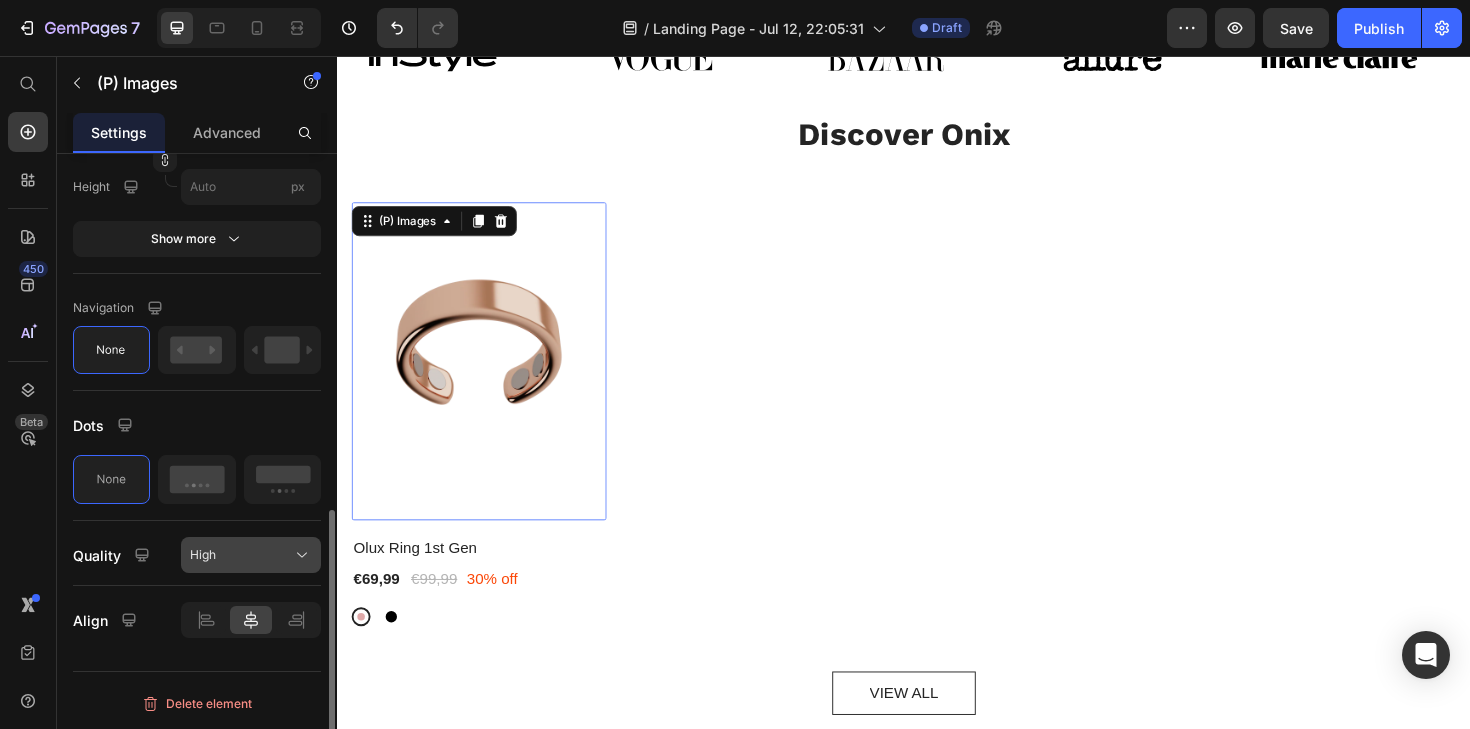 click on "High" at bounding box center (251, 555) 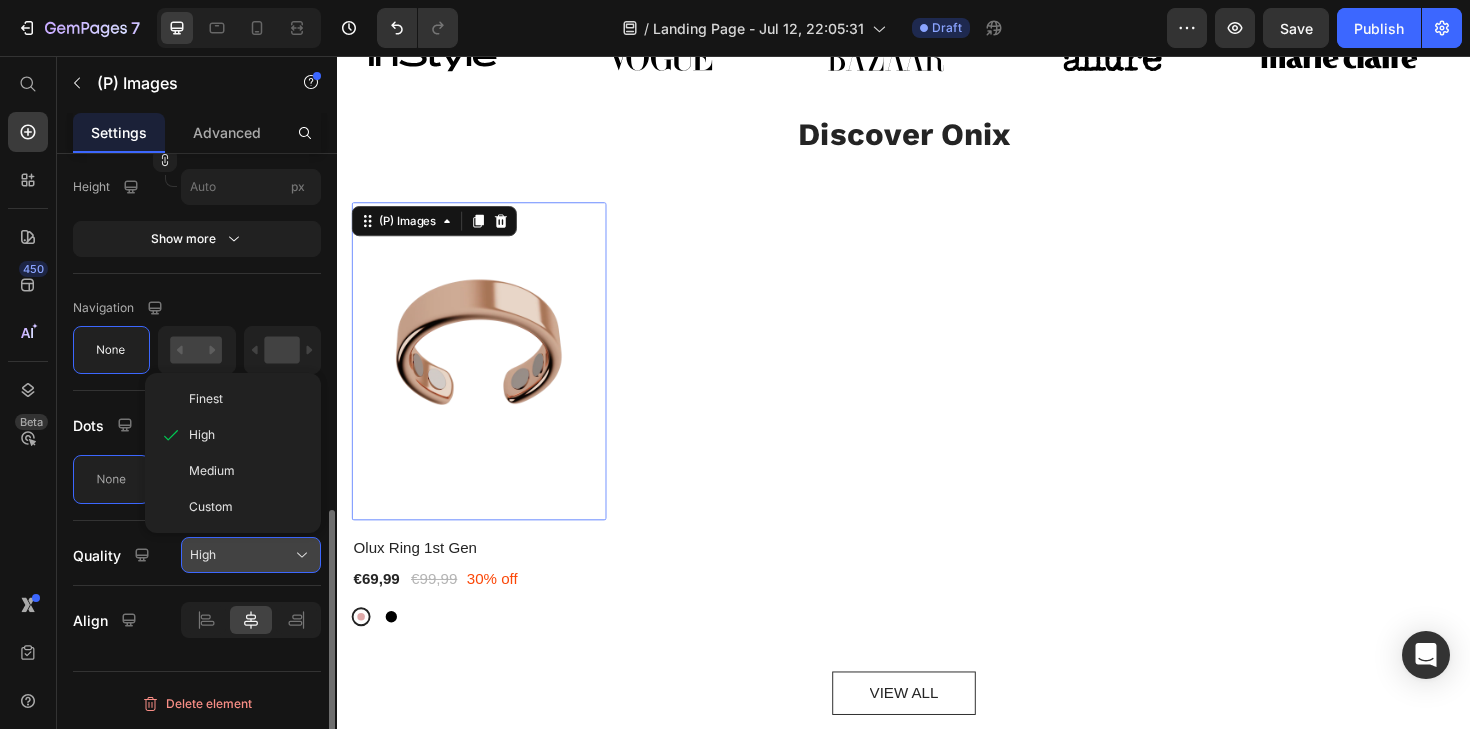 click on "High" at bounding box center (251, 555) 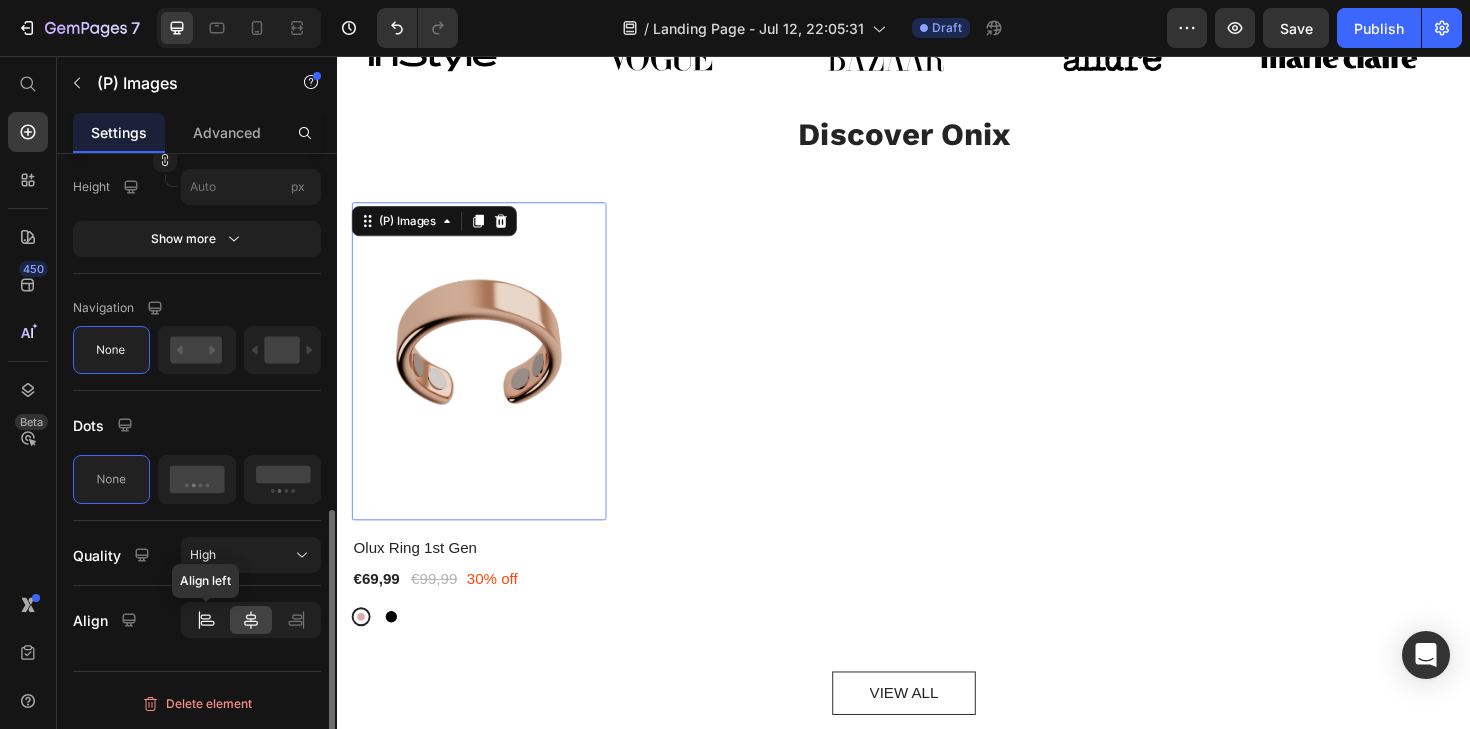 click 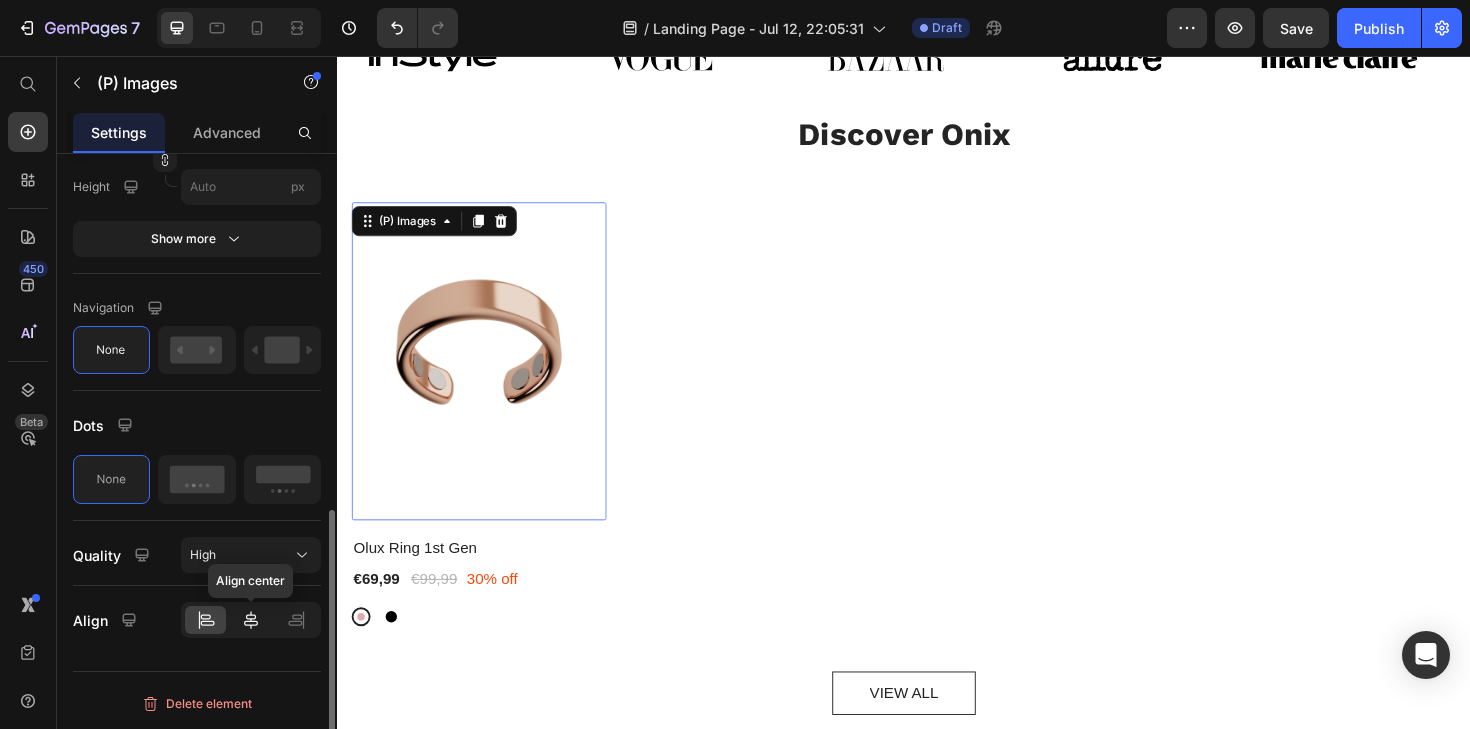 click 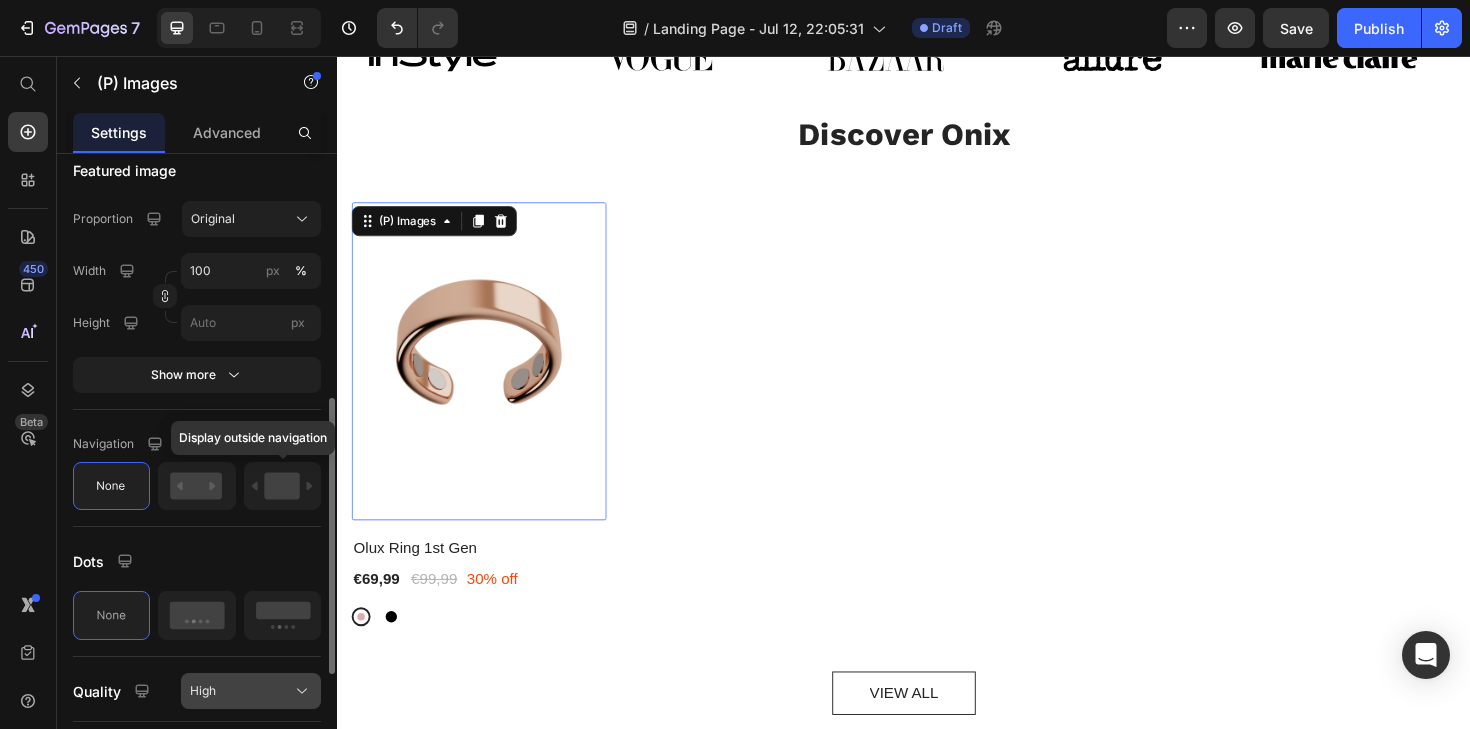scroll, scrollTop: 640, scrollLeft: 0, axis: vertical 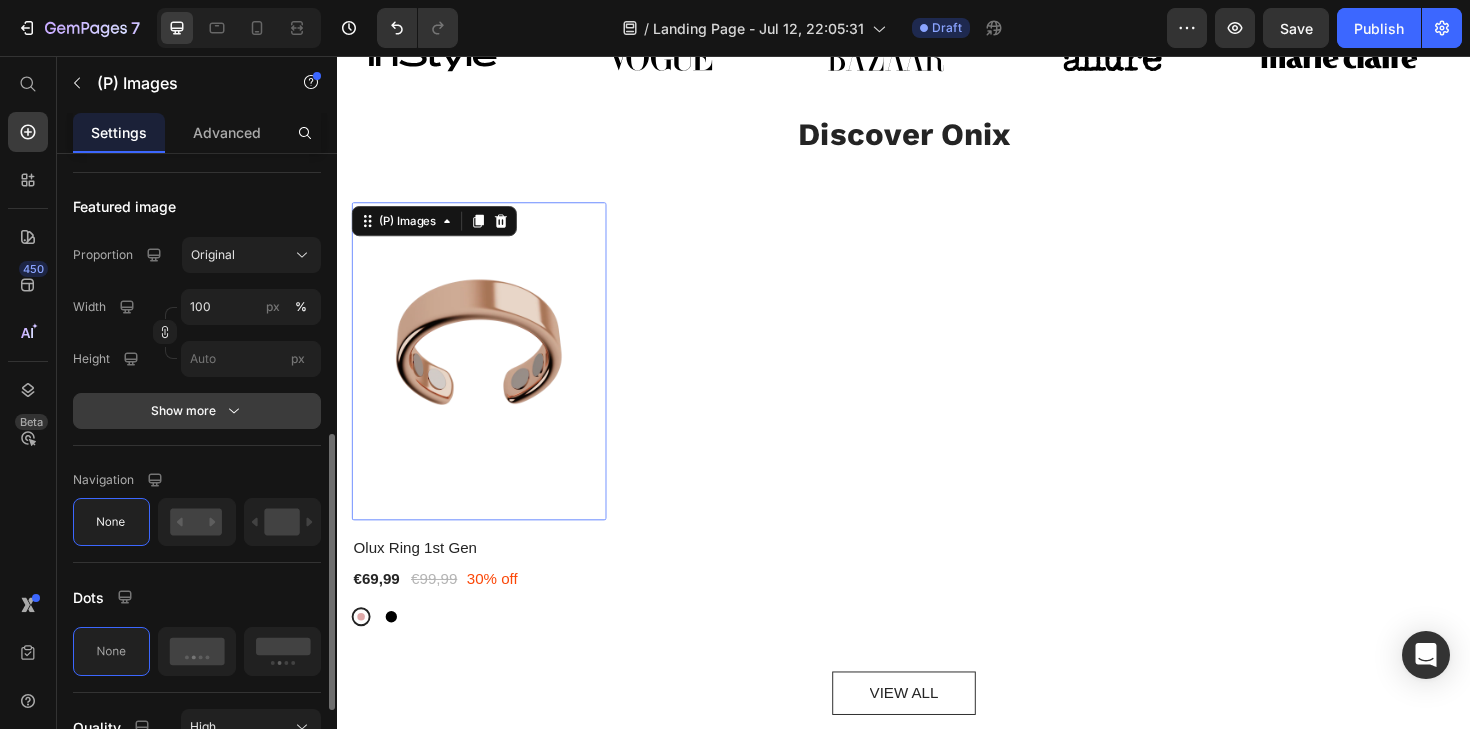 click on "Show more" at bounding box center (197, 411) 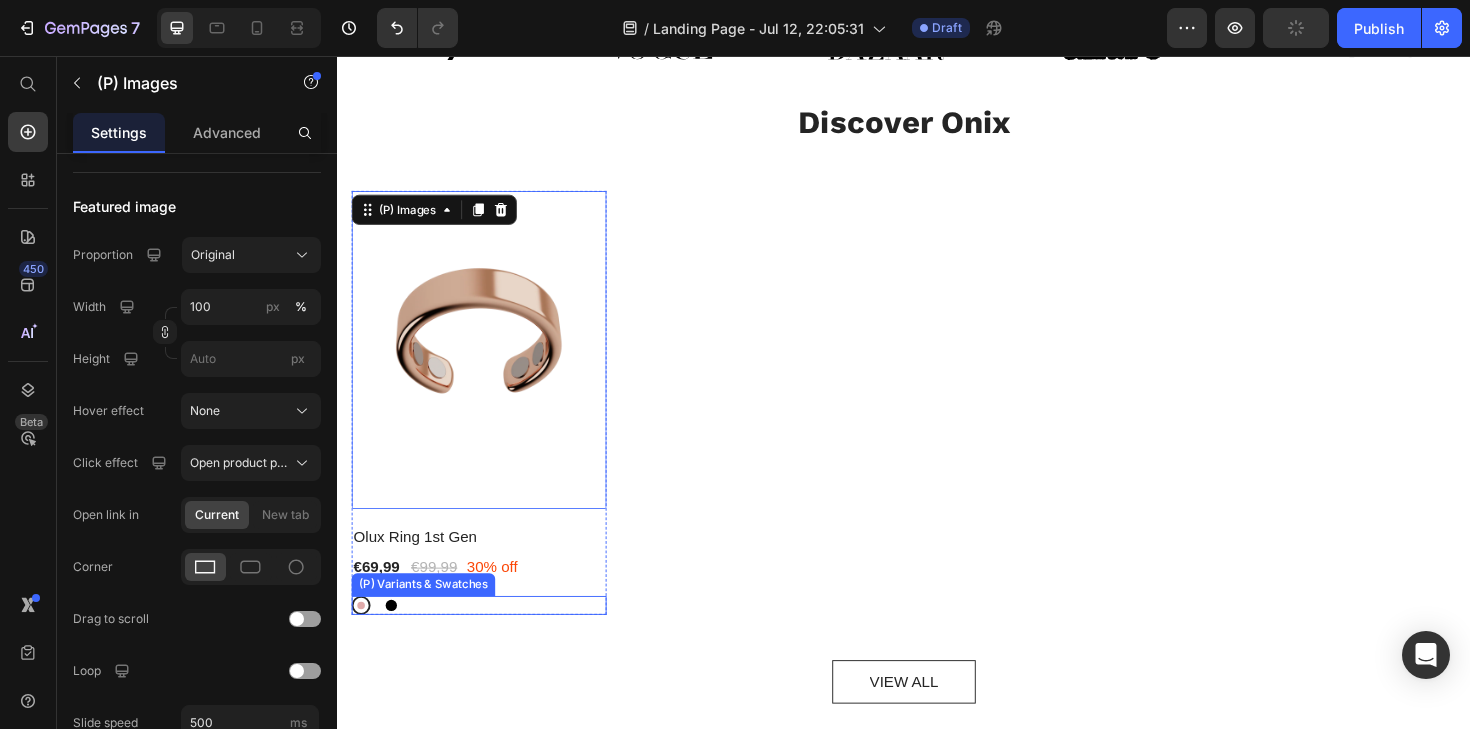 scroll, scrollTop: 636, scrollLeft: 0, axis: vertical 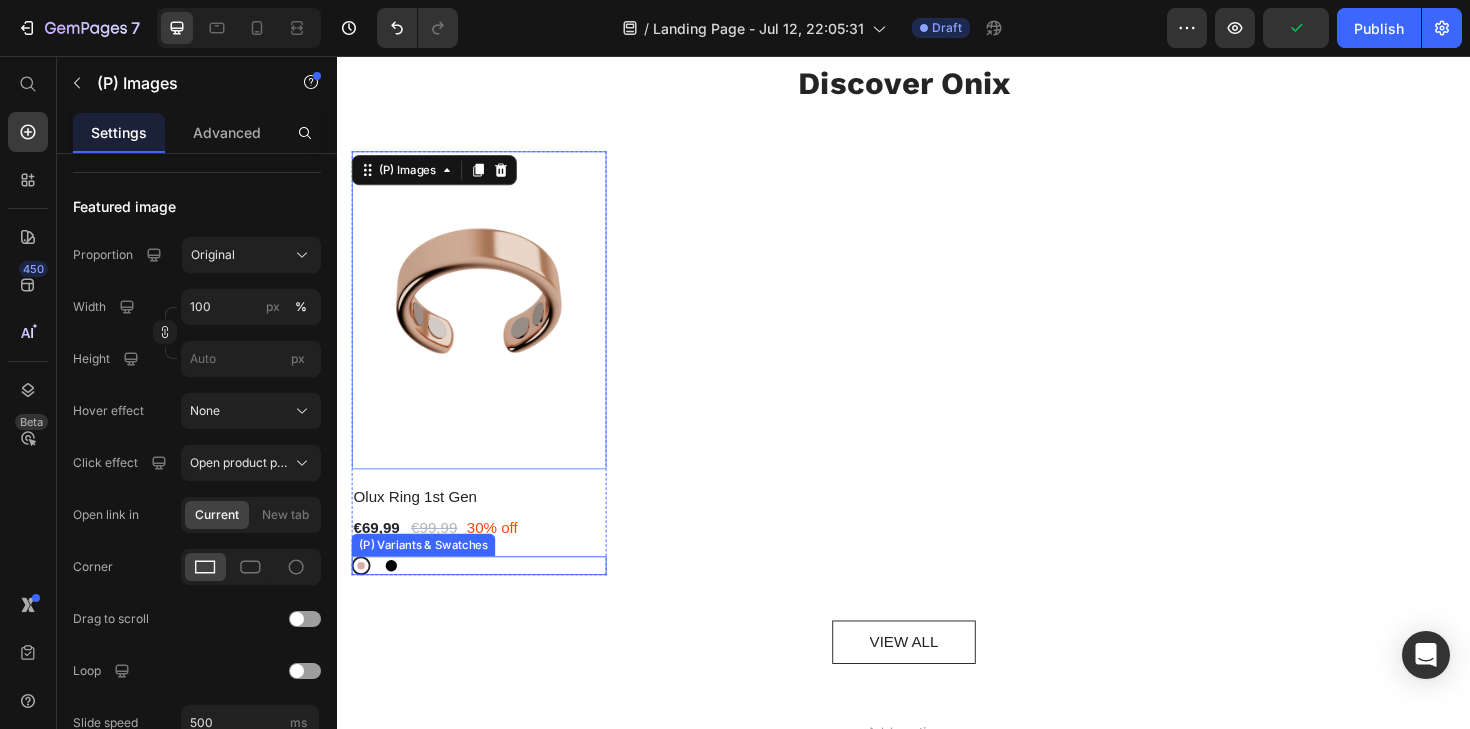 click on "Rose gold Rose gold Black Black" at bounding box center [487, 596] 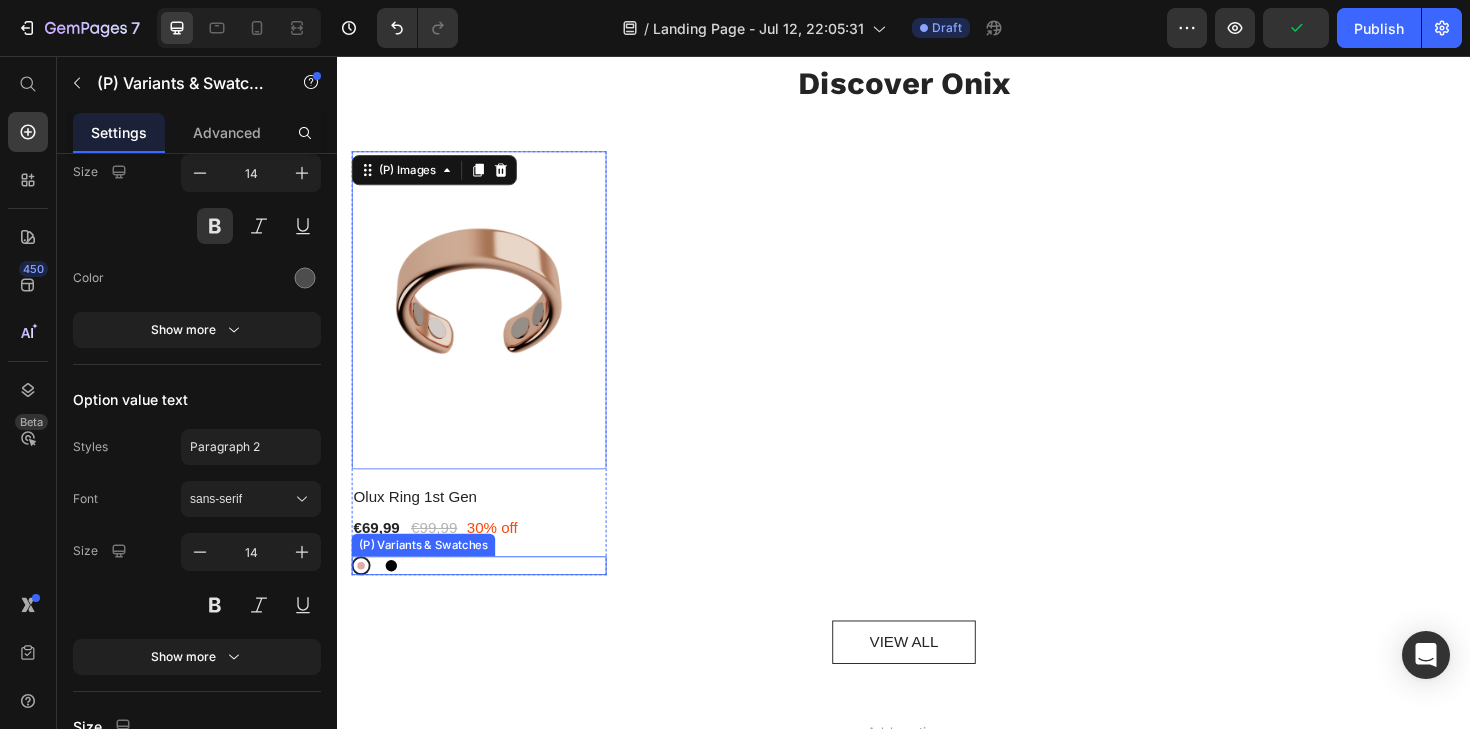 scroll, scrollTop: 0, scrollLeft: 0, axis: both 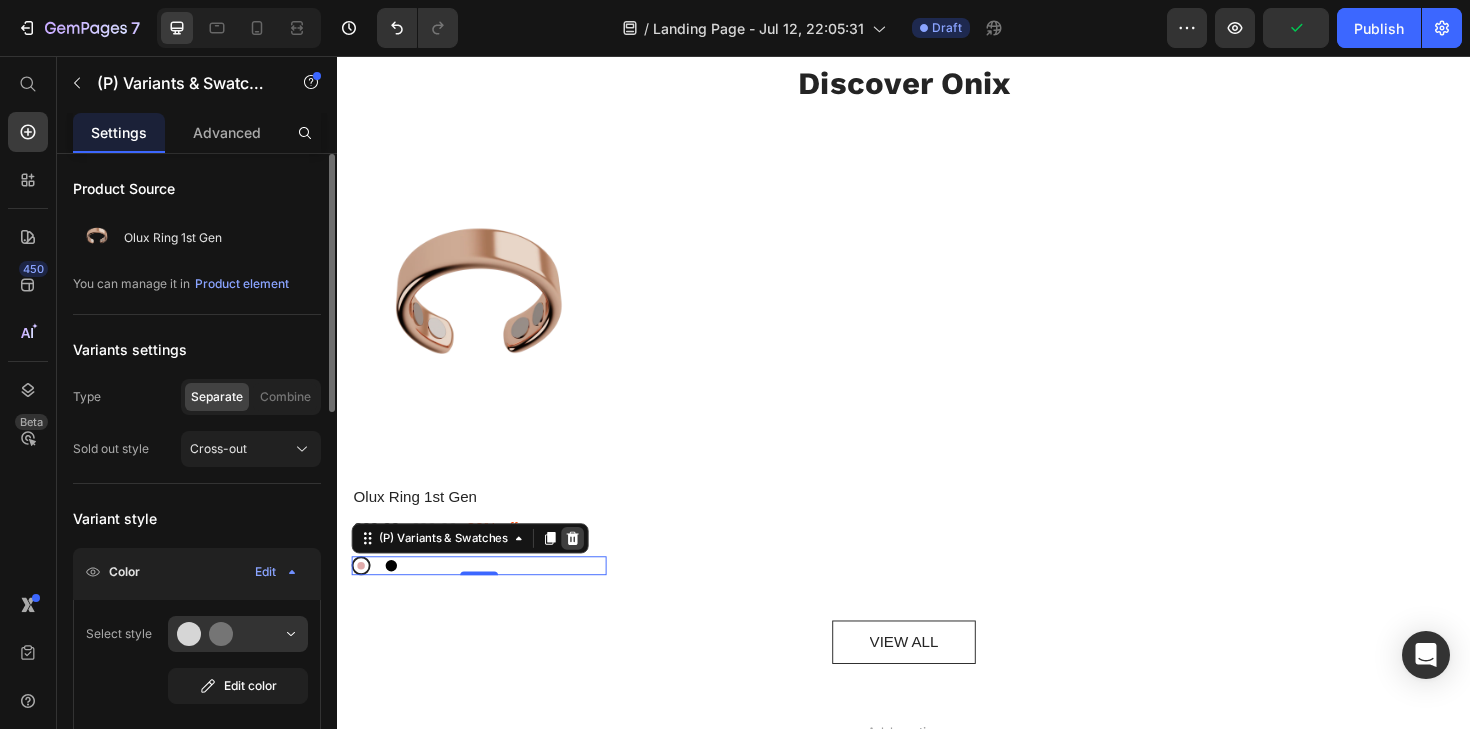 click 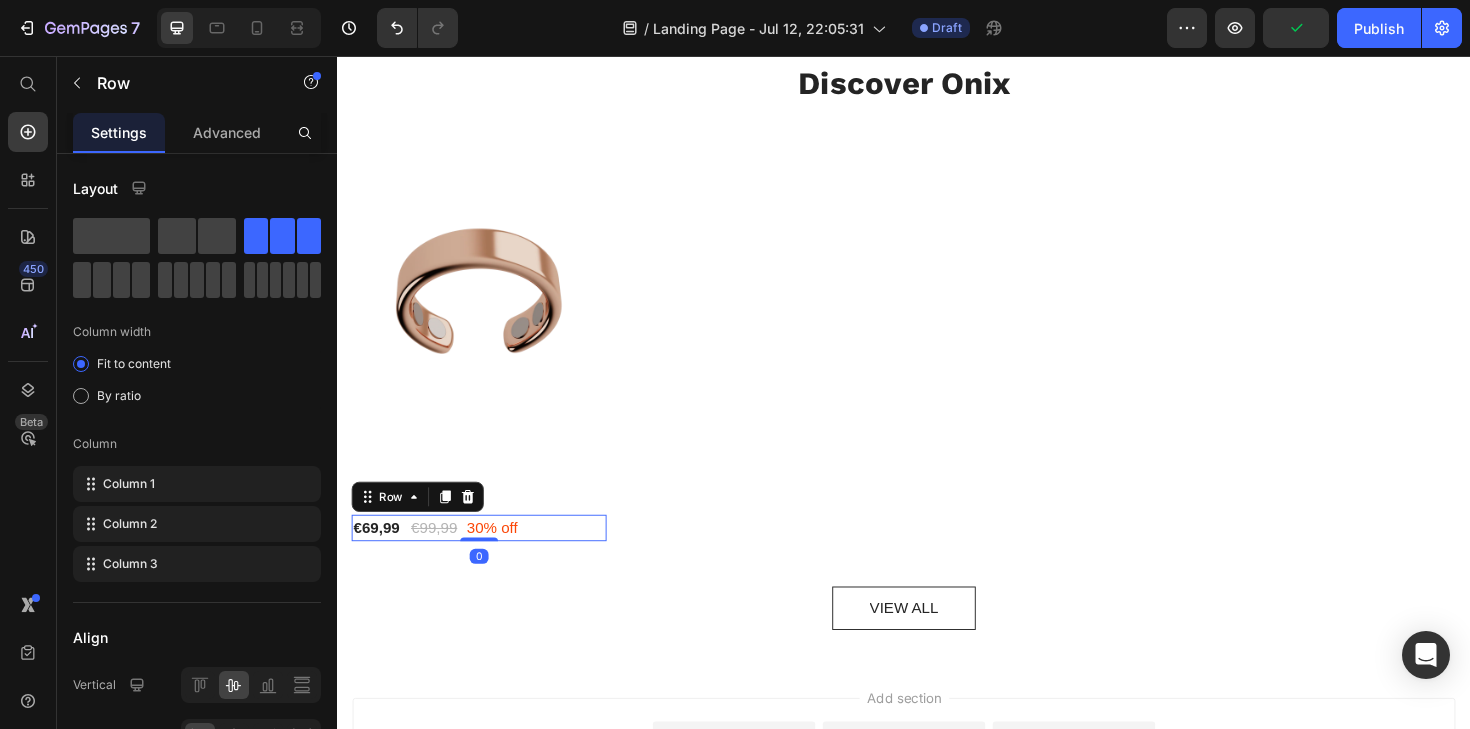 click on "€69,99 (P) Price €99,99 (P) Price 30% off Product Badge Row   0" at bounding box center (487, 556) 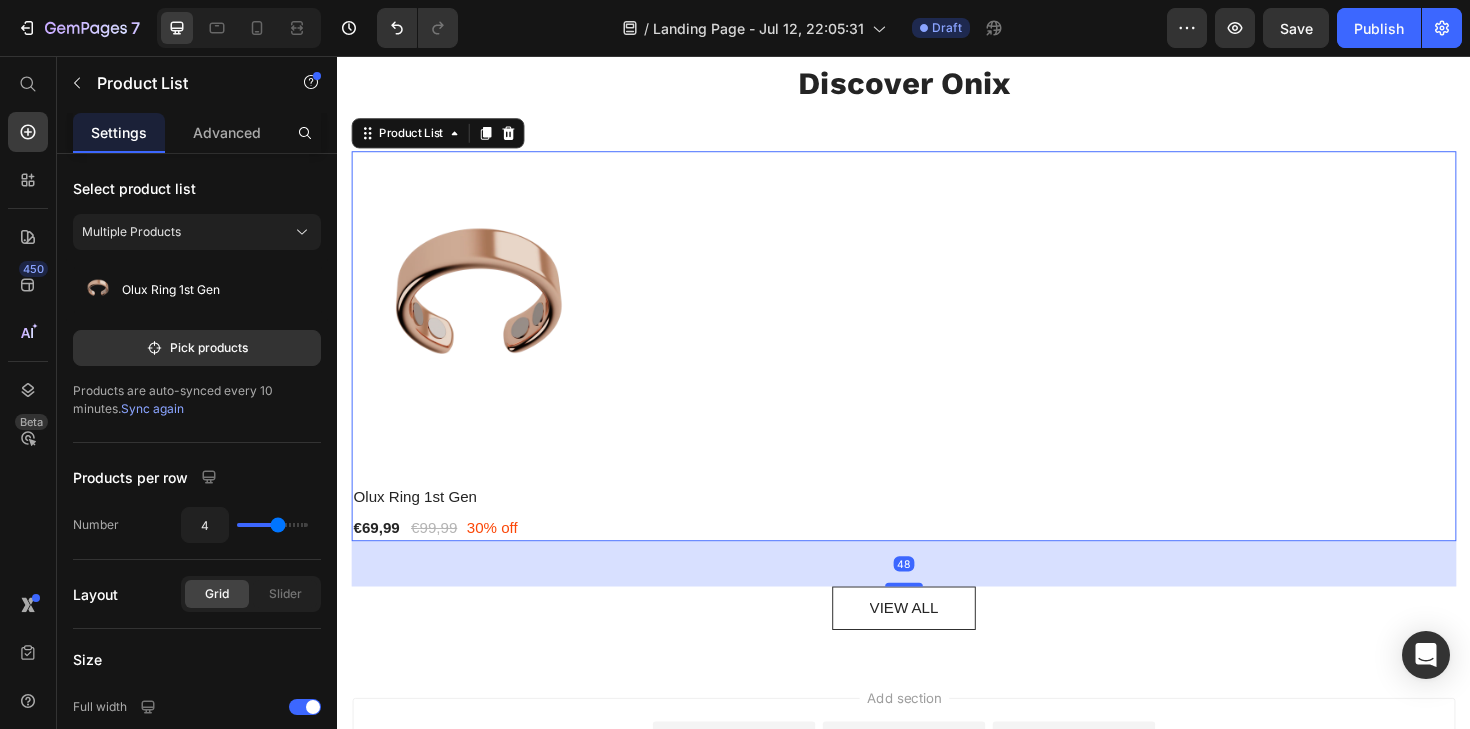 click on "(P) Images Olux Ring 1st Gen (P) Title €69,99 (P) Price €99,99 (P) Price 30% off Product Badge Row Row" at bounding box center (937, 364) 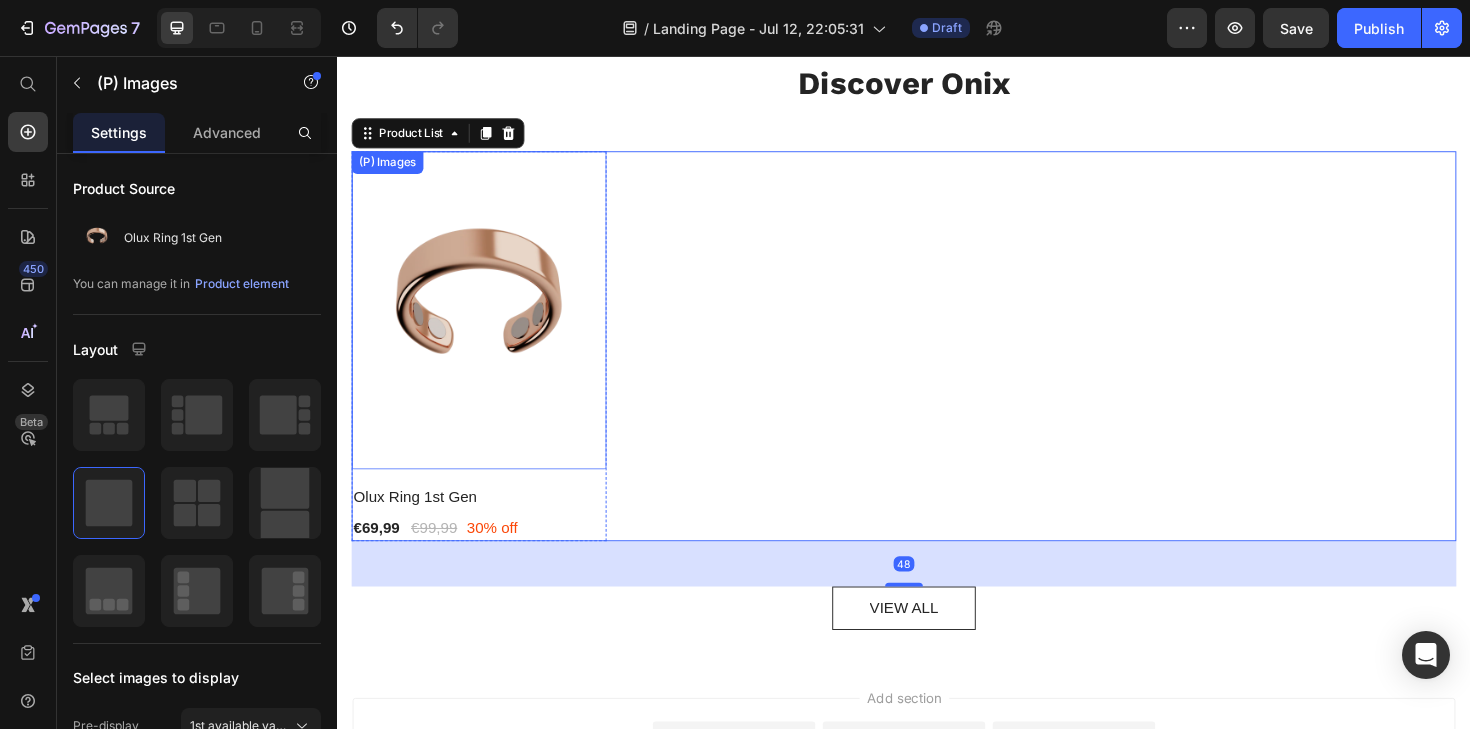 click at bounding box center (487, 326) 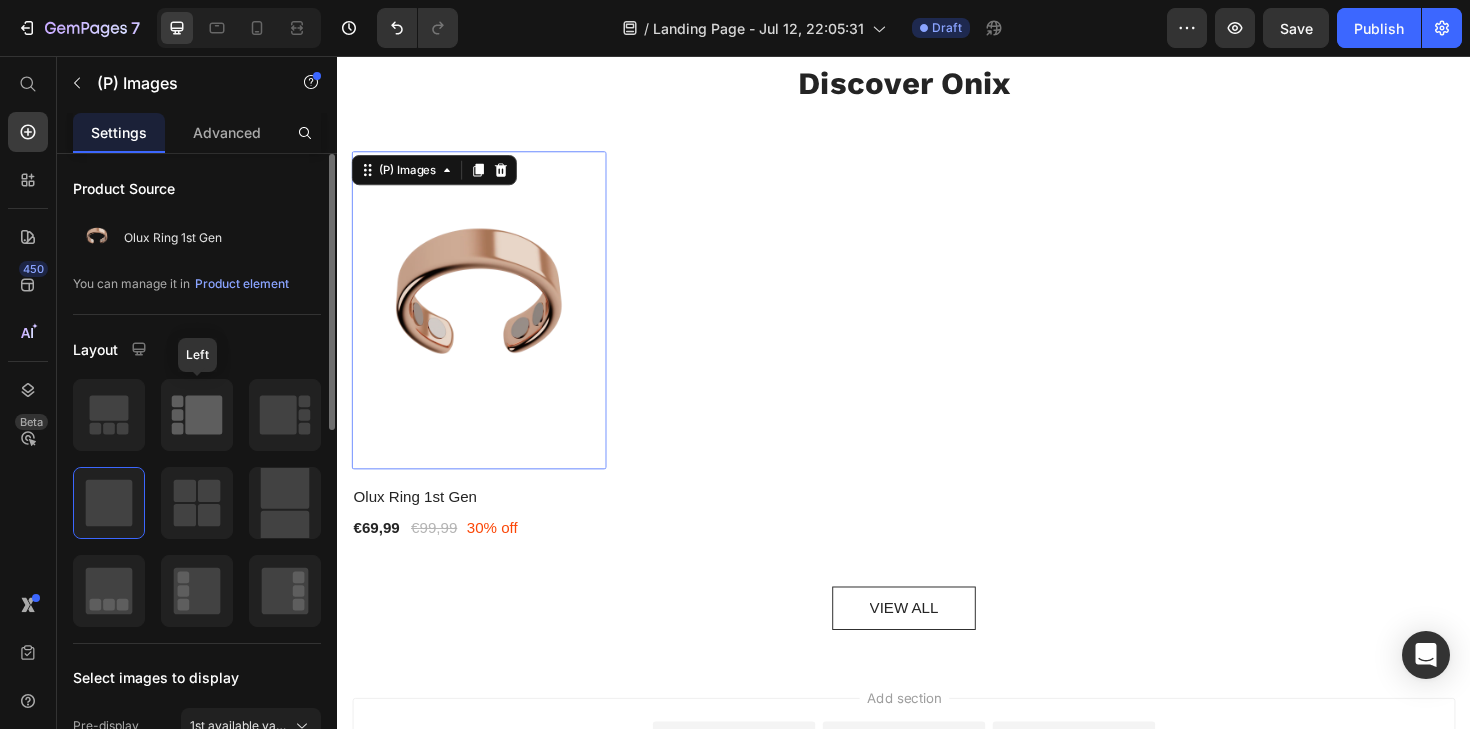 click 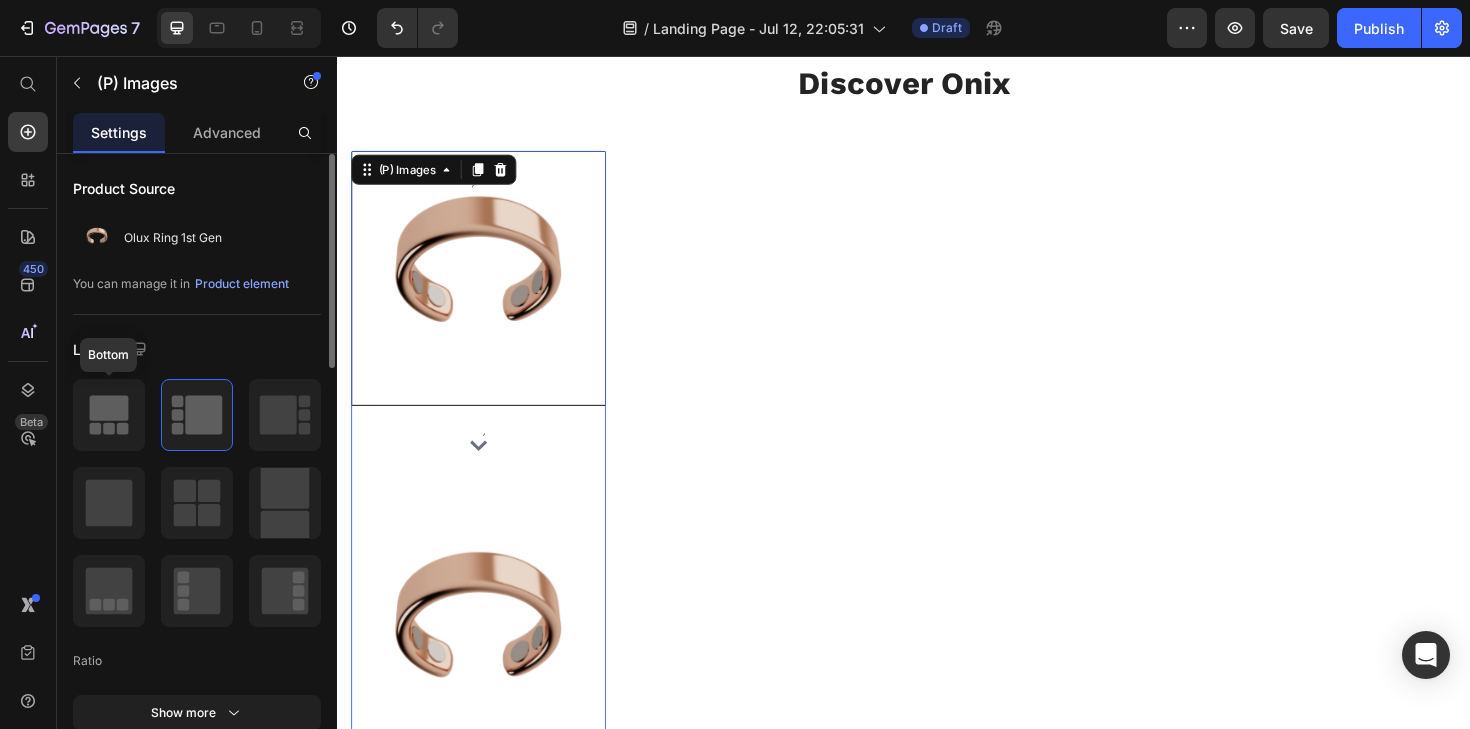 click 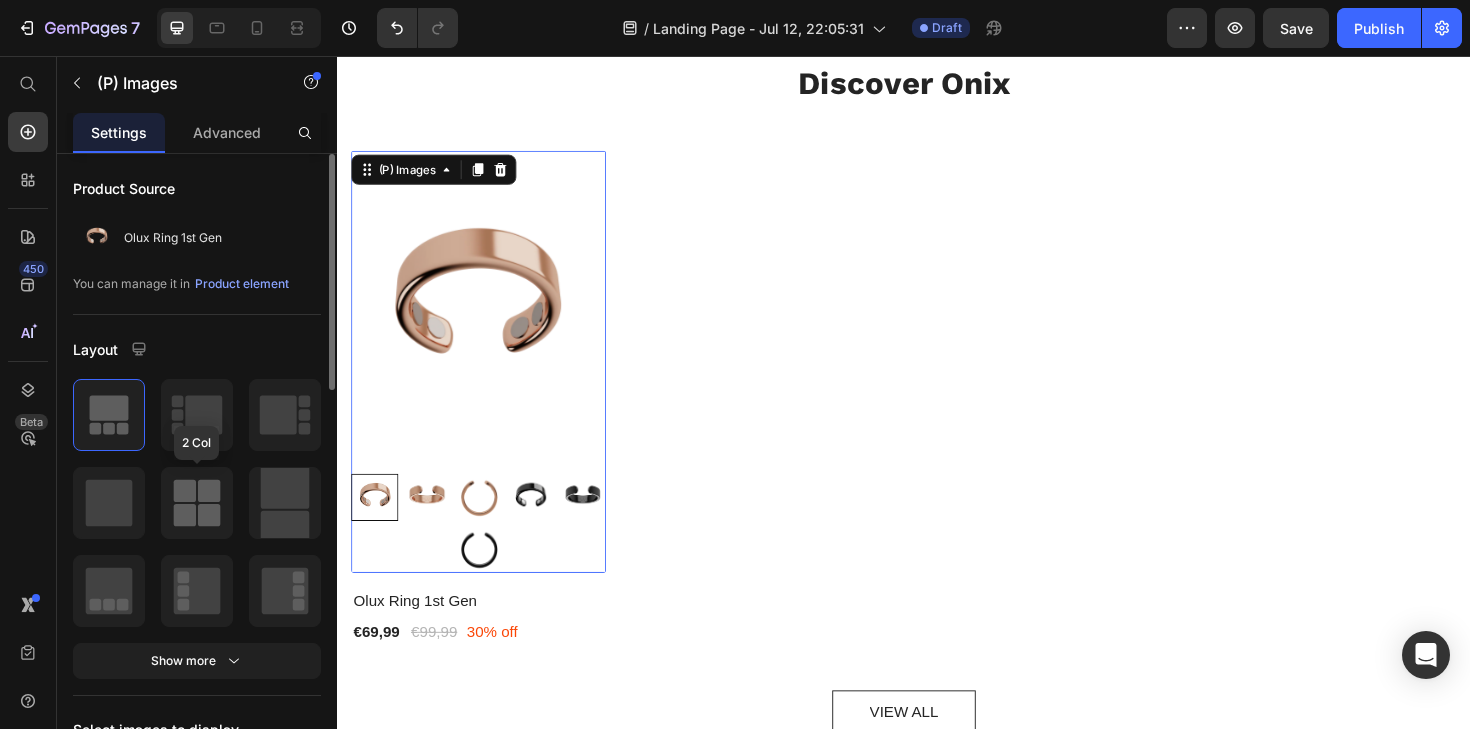 click 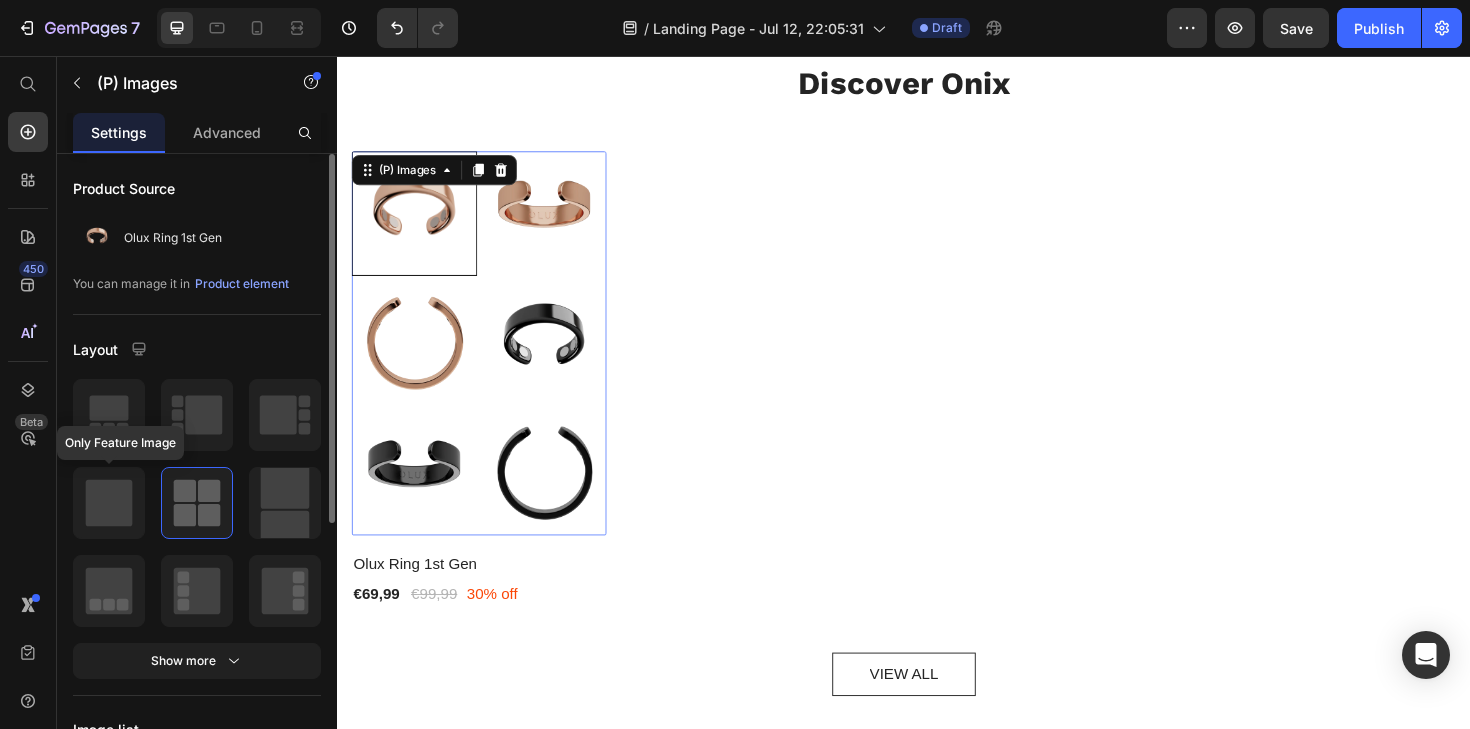click 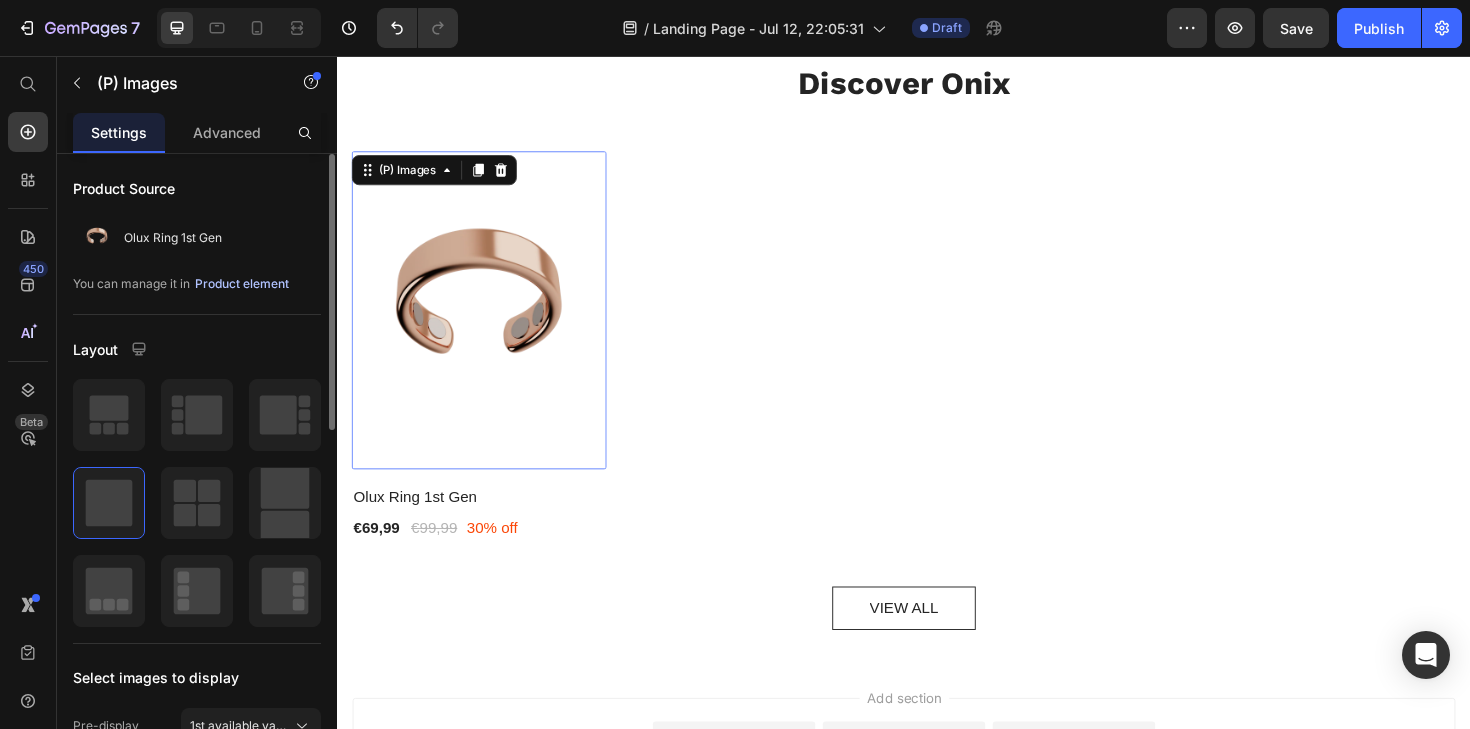 scroll, scrollTop: 18, scrollLeft: 0, axis: vertical 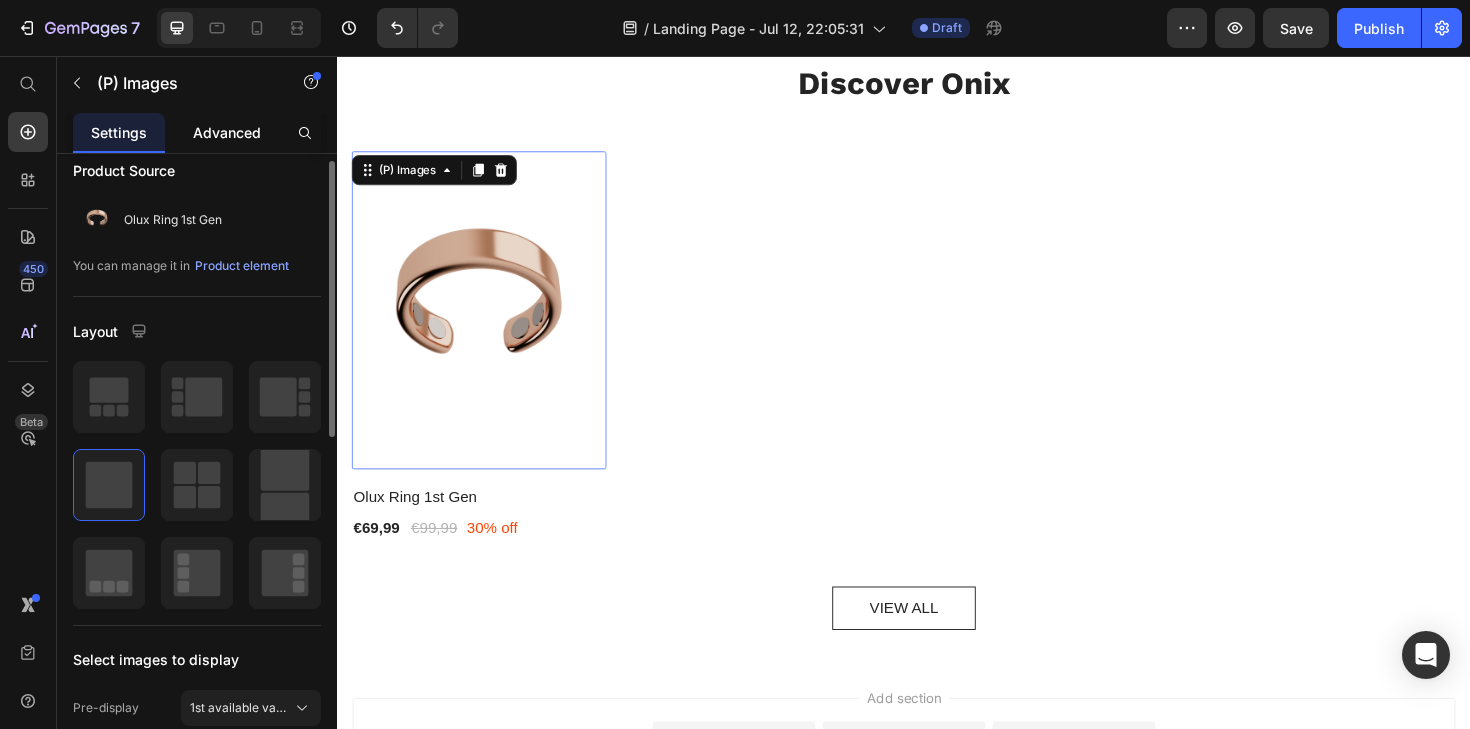 click on "Advanced" at bounding box center (227, 132) 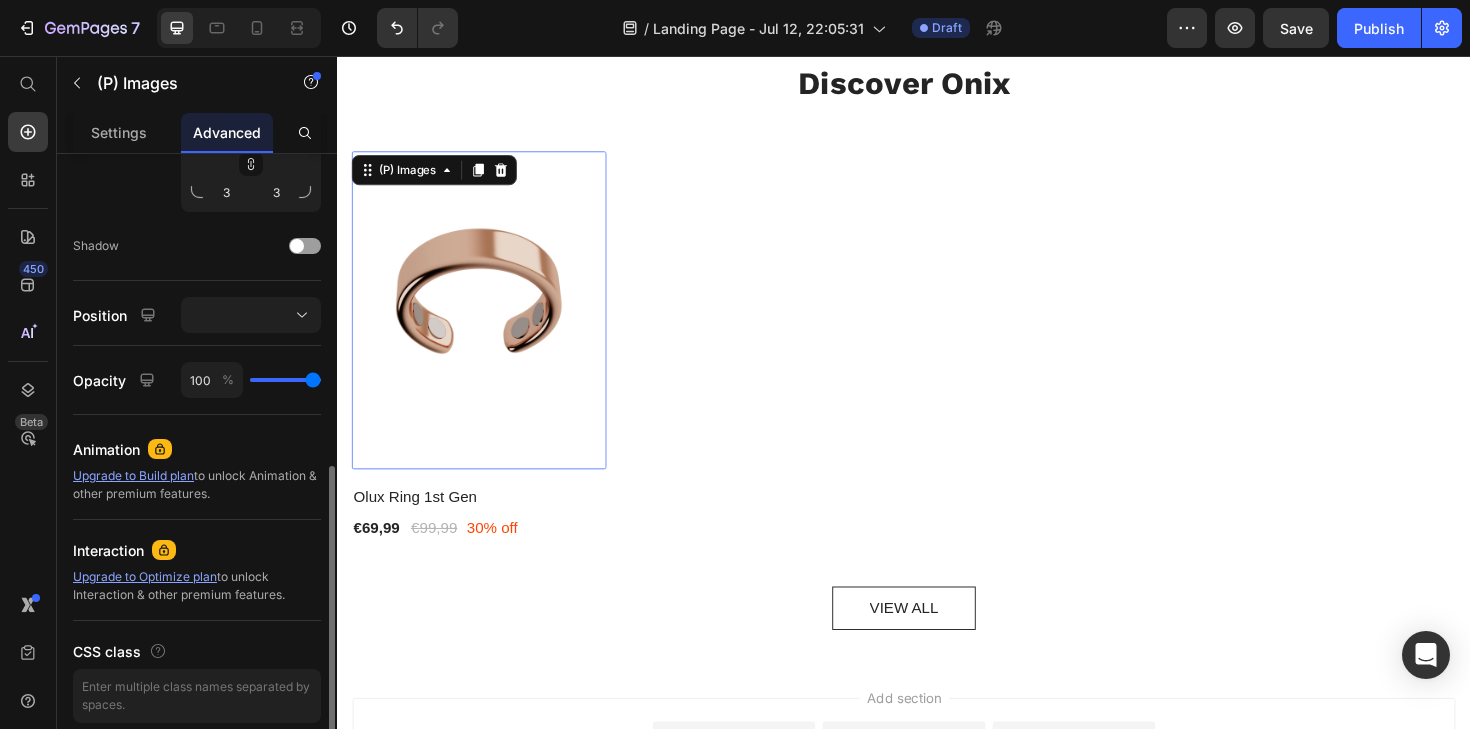 scroll, scrollTop: 777, scrollLeft: 0, axis: vertical 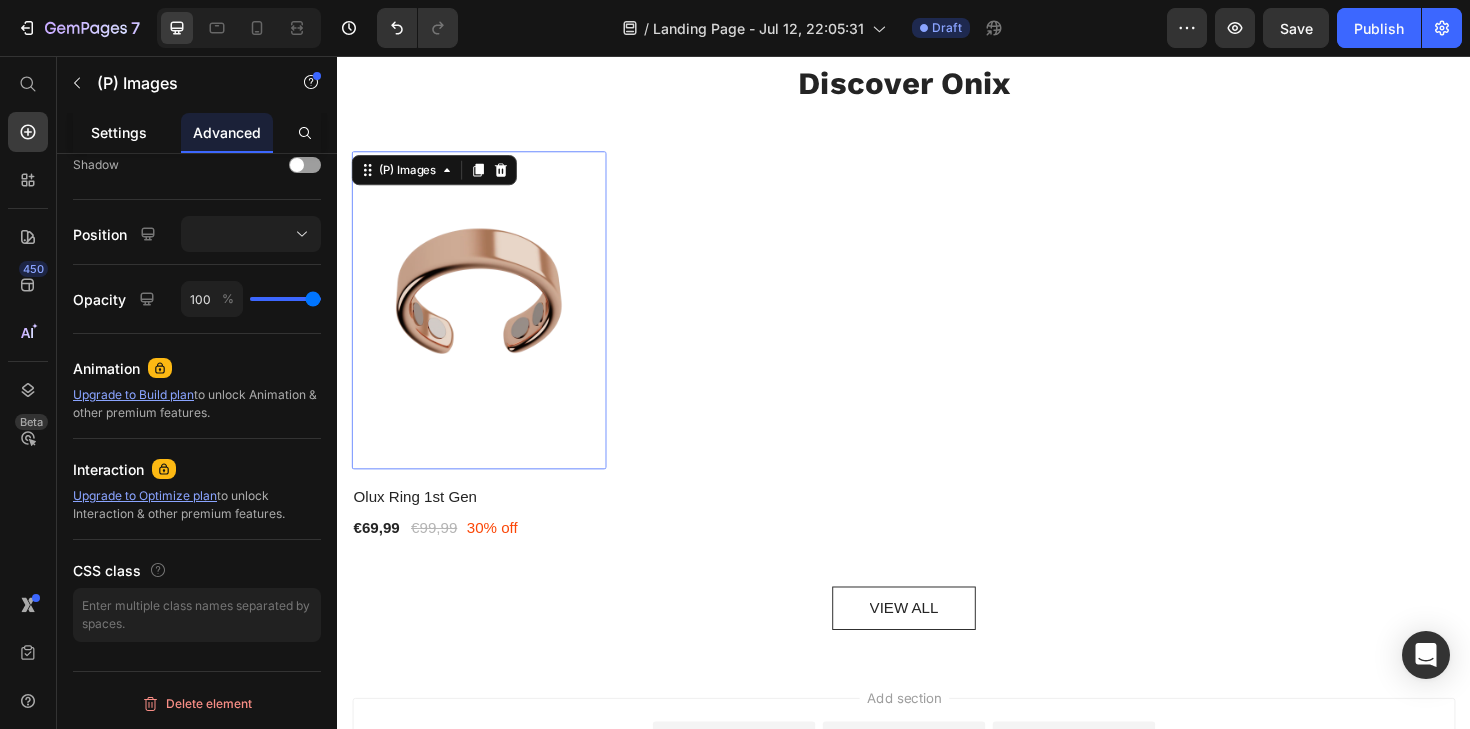 click on "Settings" 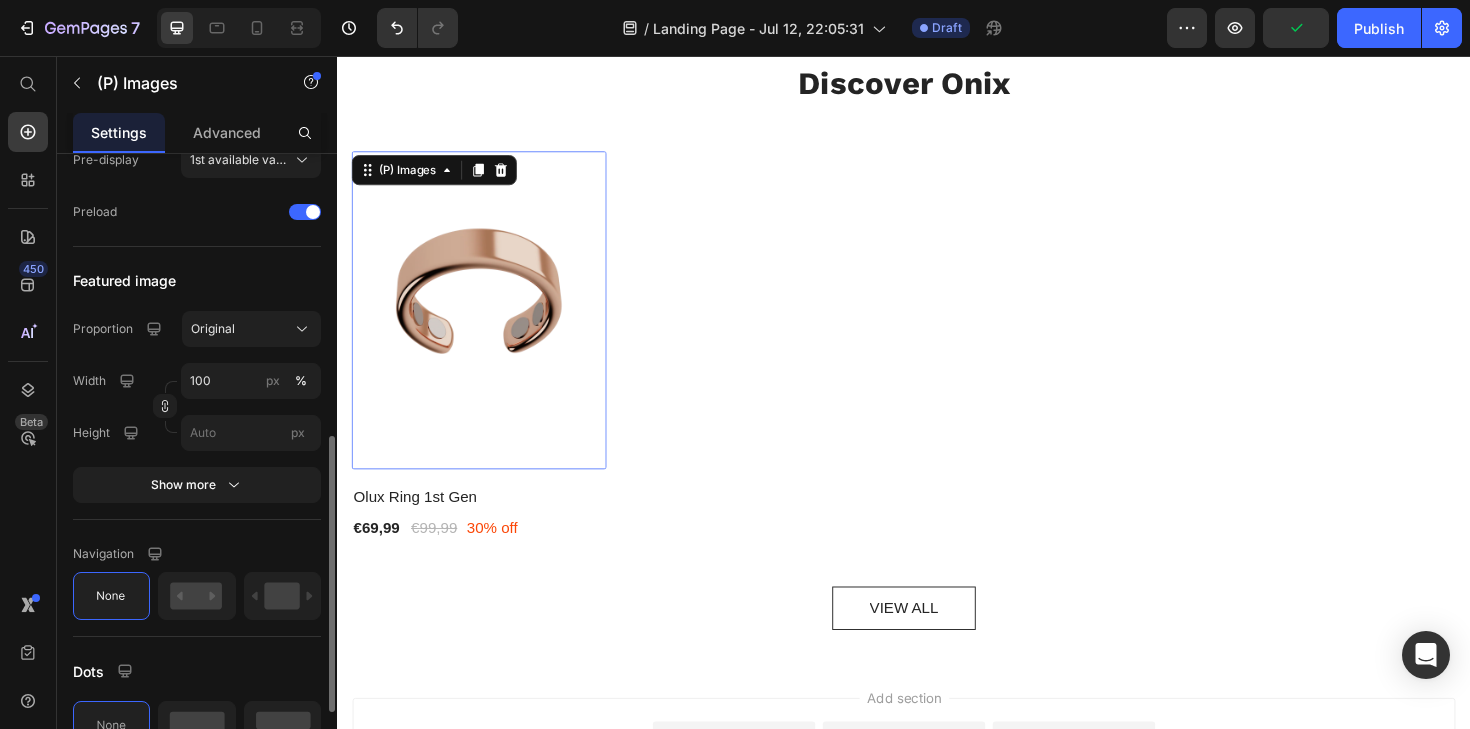 scroll, scrollTop: 589, scrollLeft: 0, axis: vertical 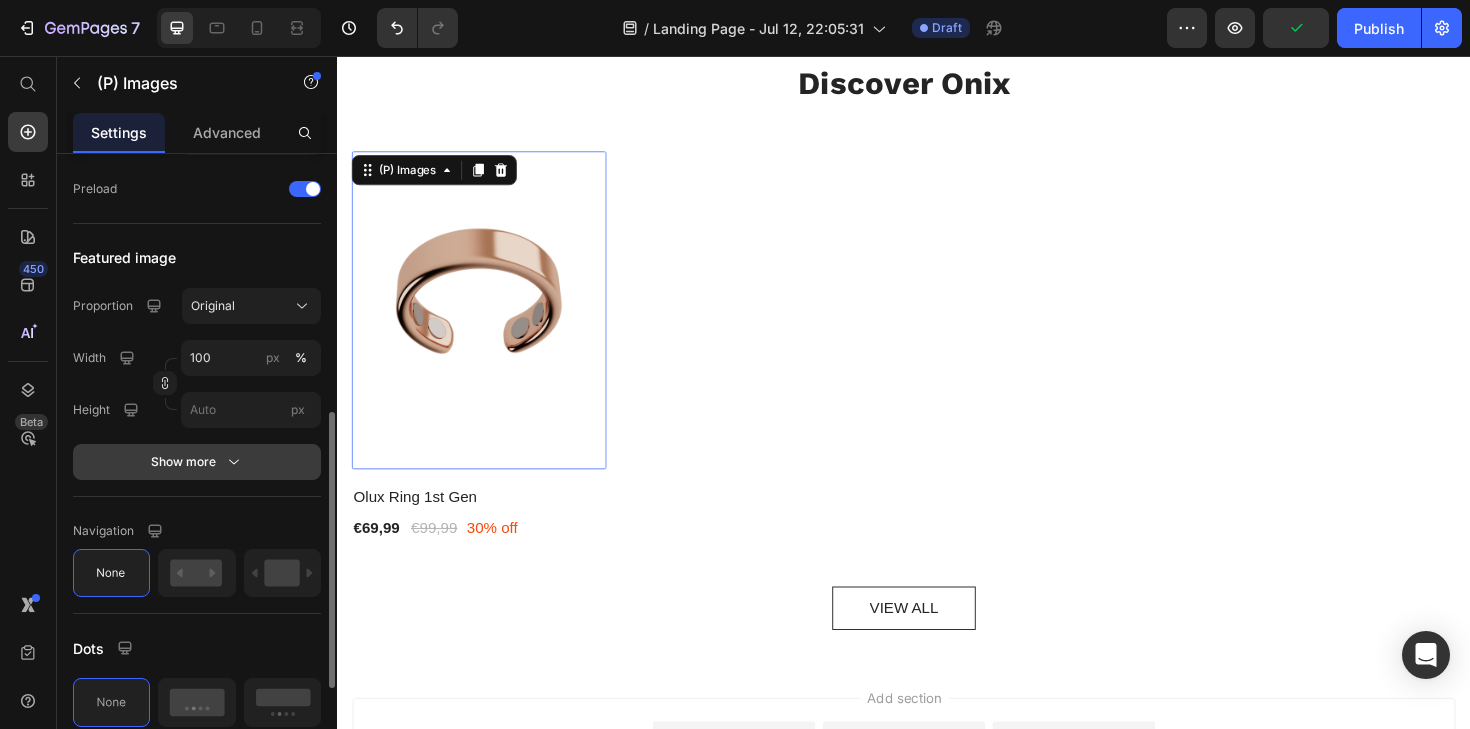 click on "Show more" at bounding box center [197, 462] 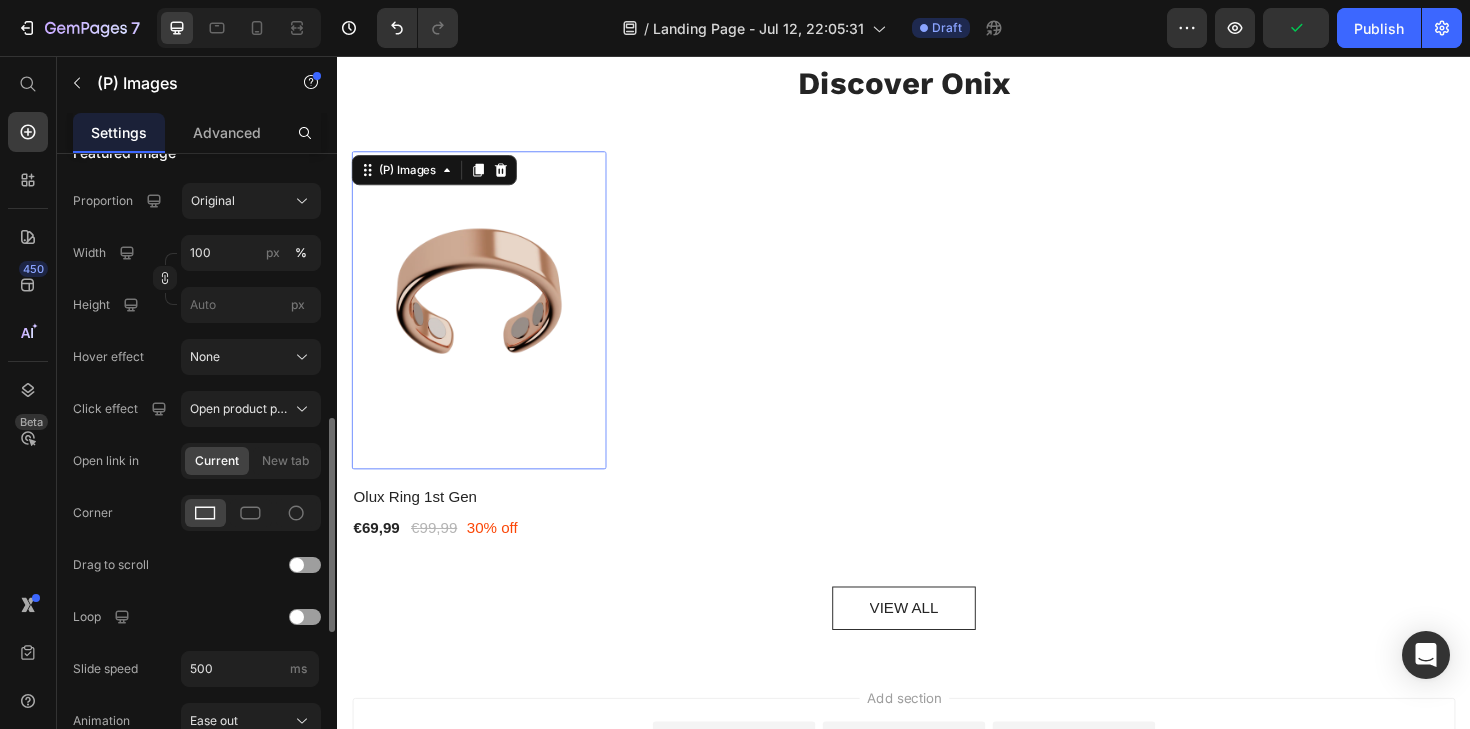 scroll, scrollTop: 715, scrollLeft: 0, axis: vertical 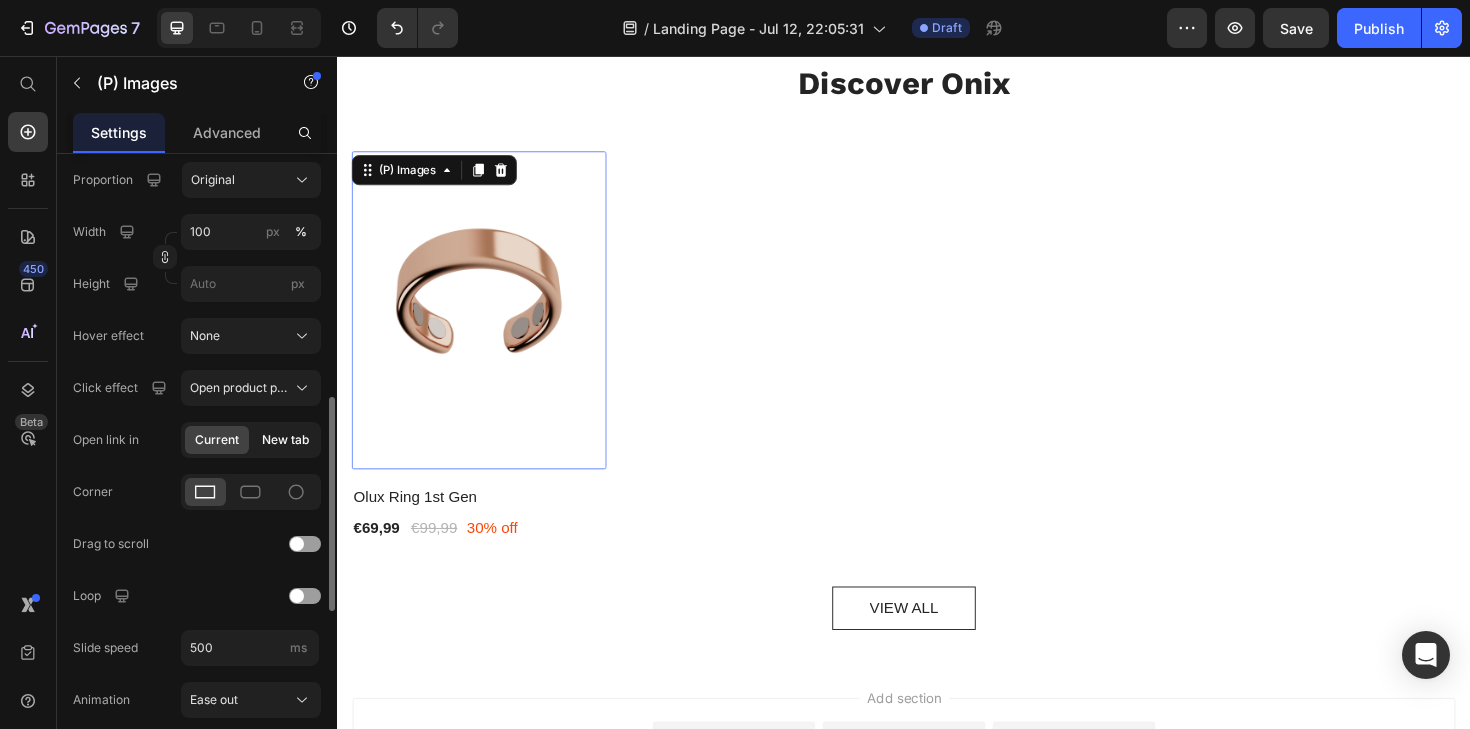 click on "New tab" 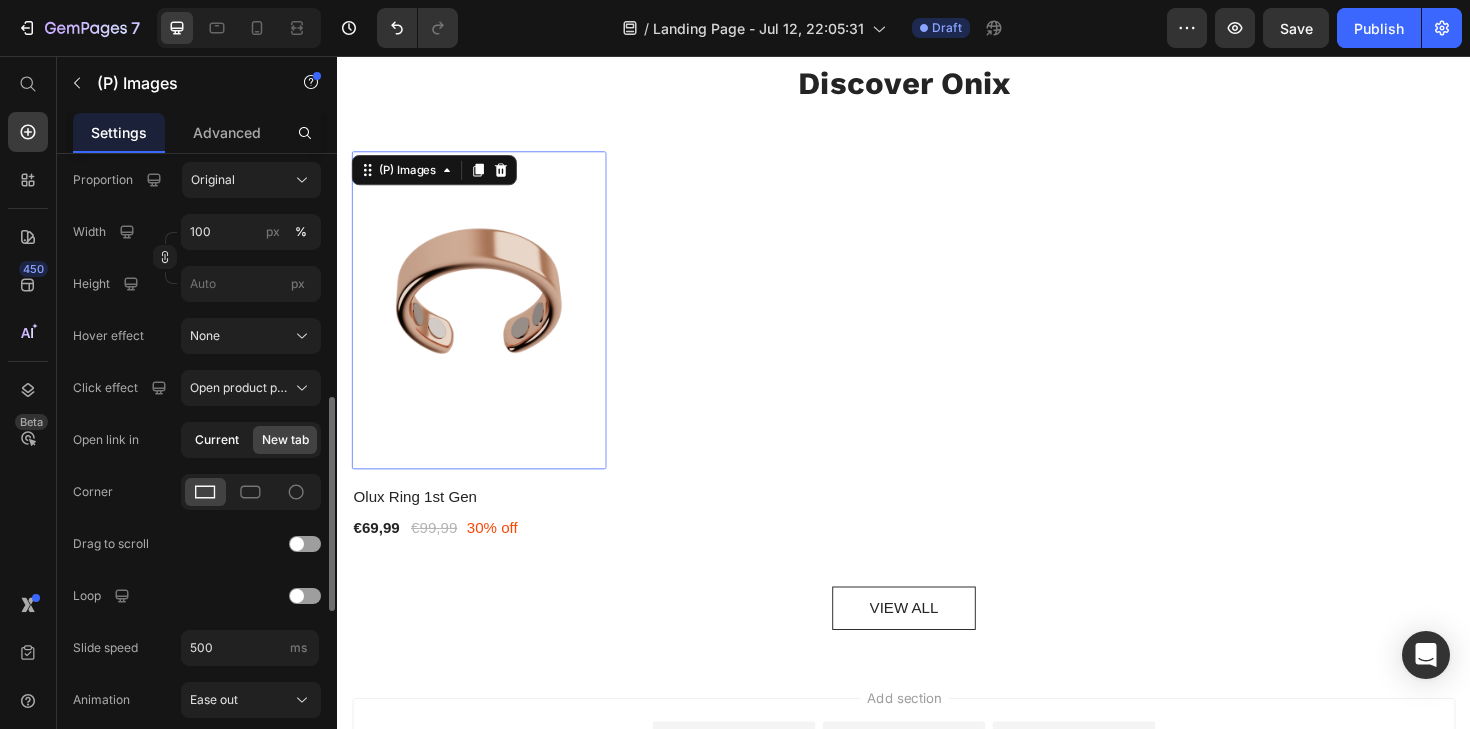 click on "Current" 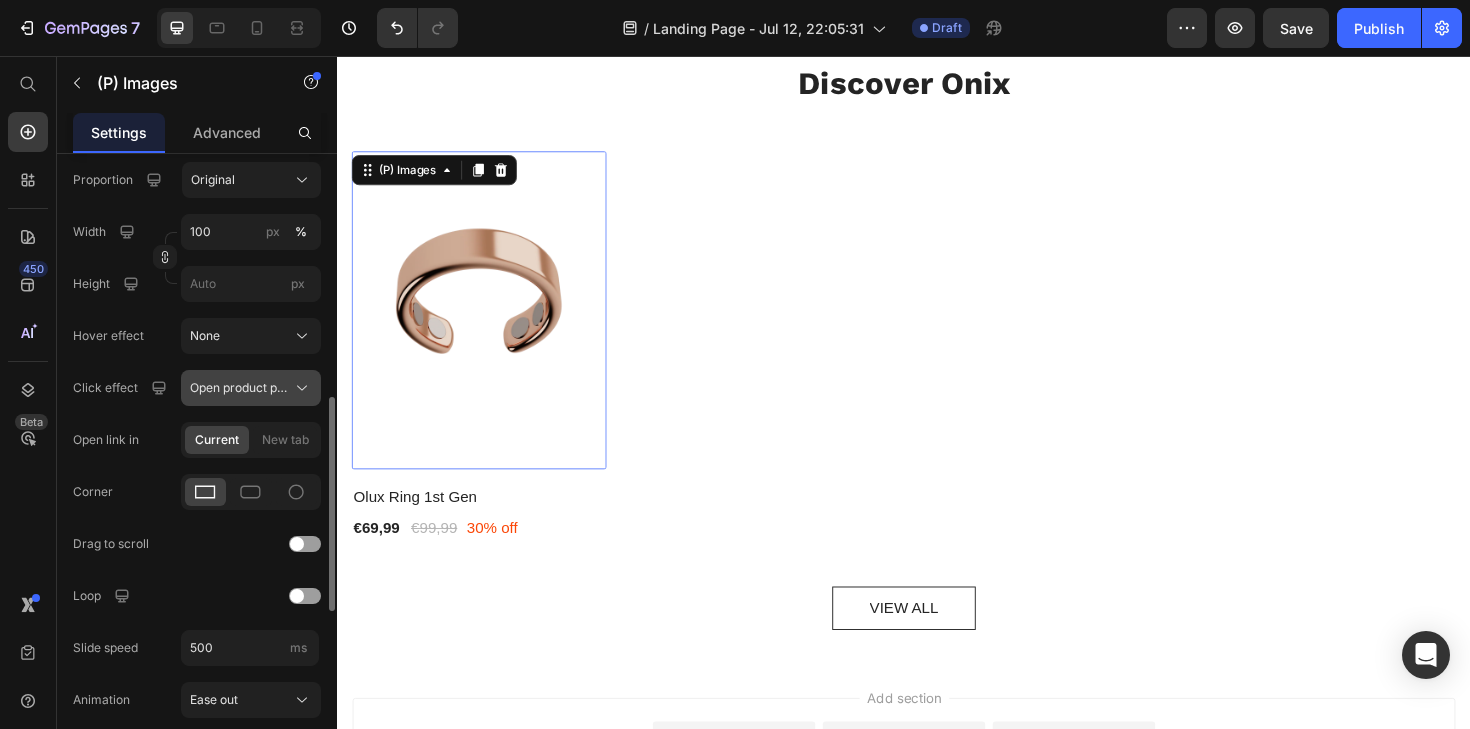 click on "Open product page" at bounding box center (251, 388) 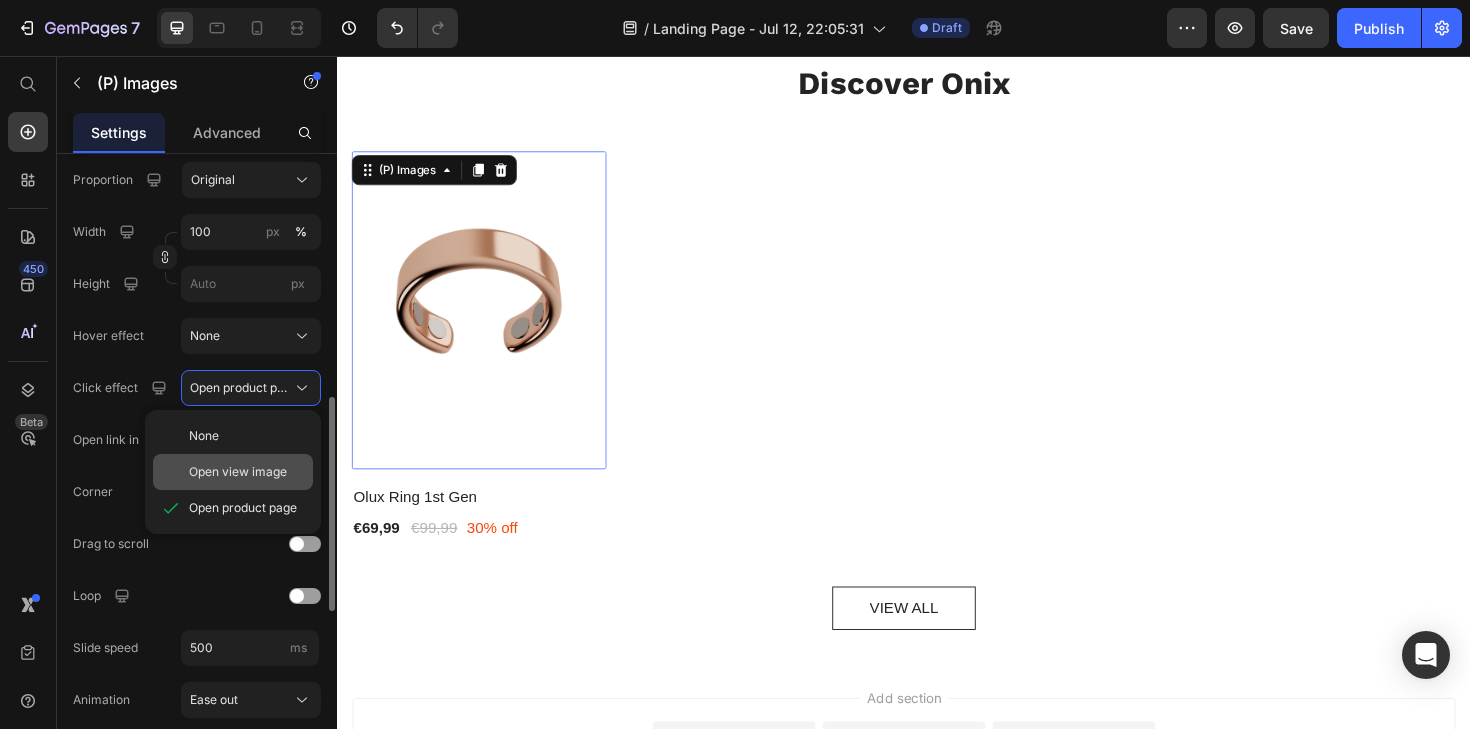 click on "Open view image" at bounding box center [238, 472] 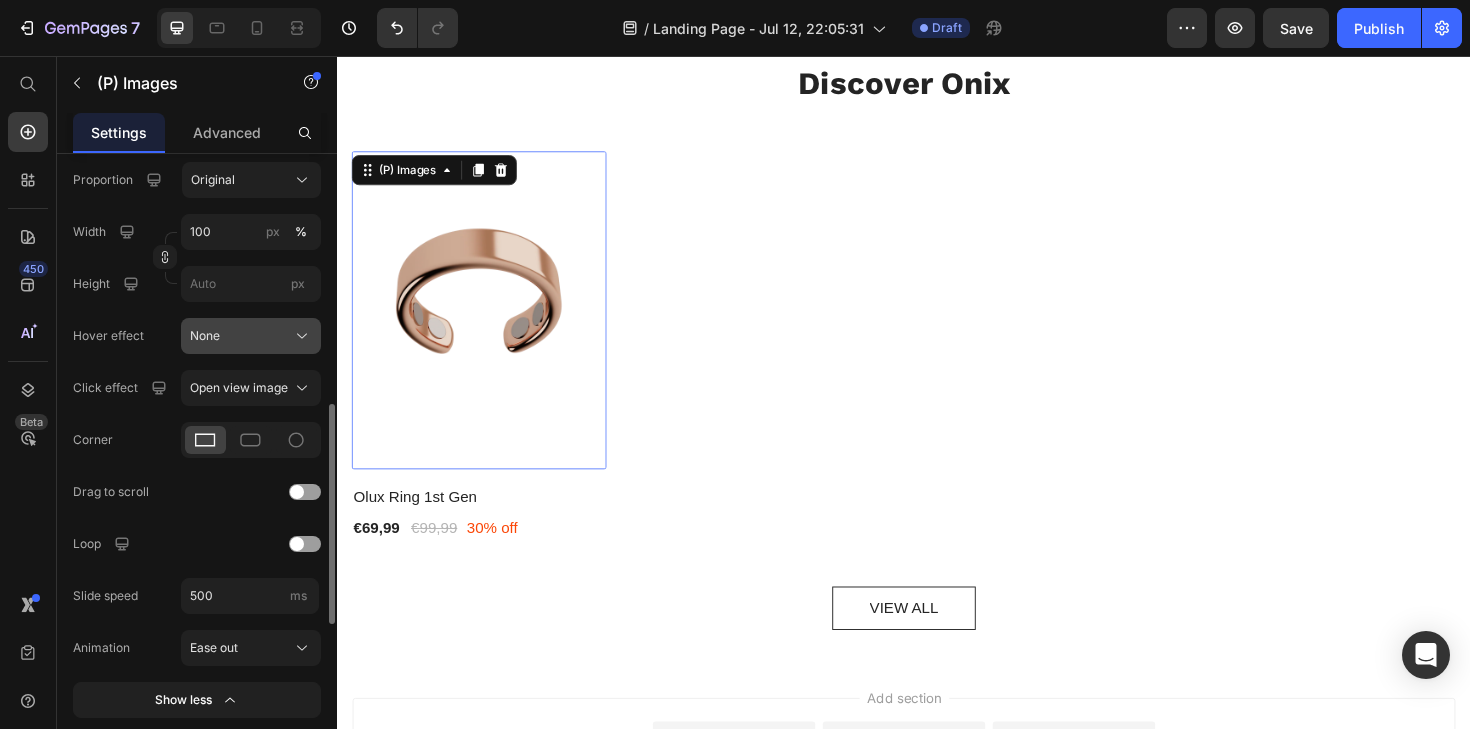 click on "None" 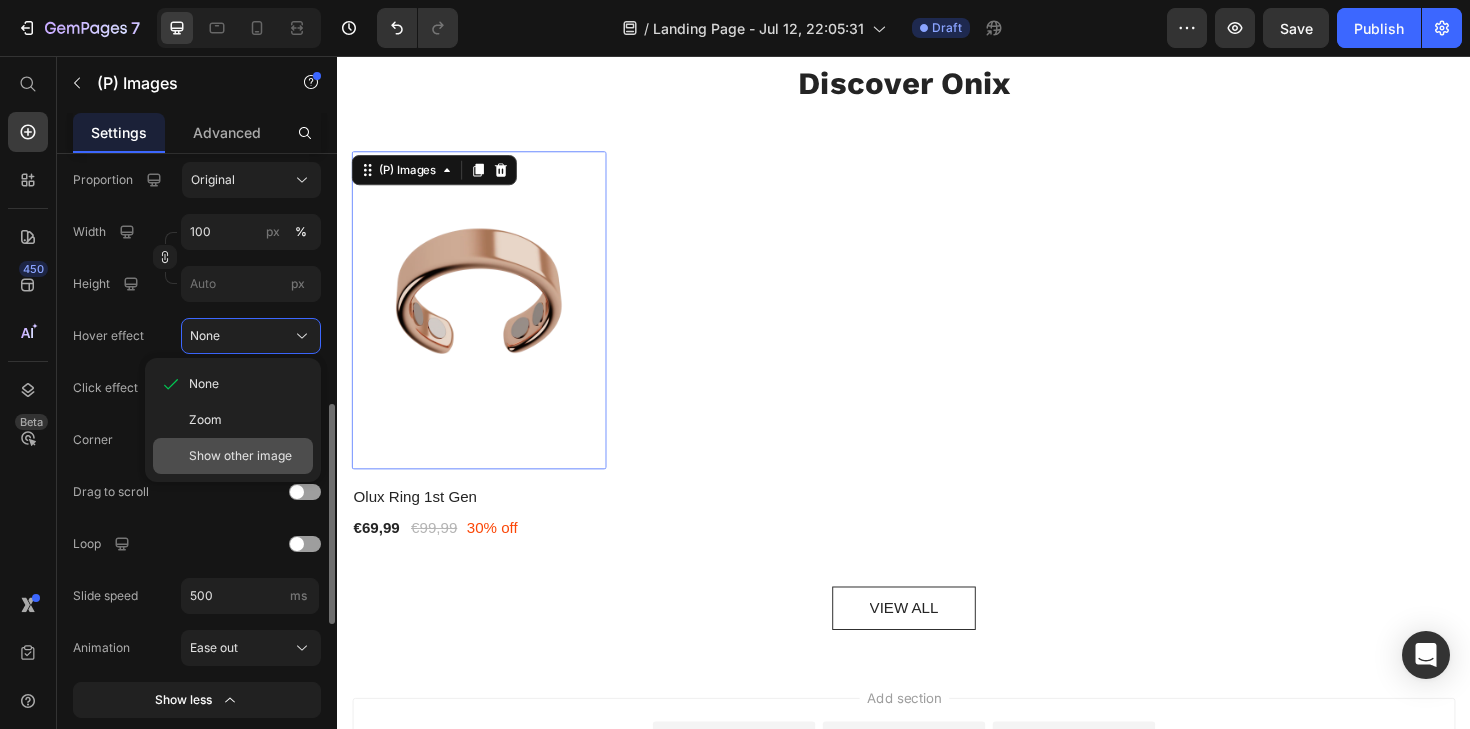 click on "Show other image" 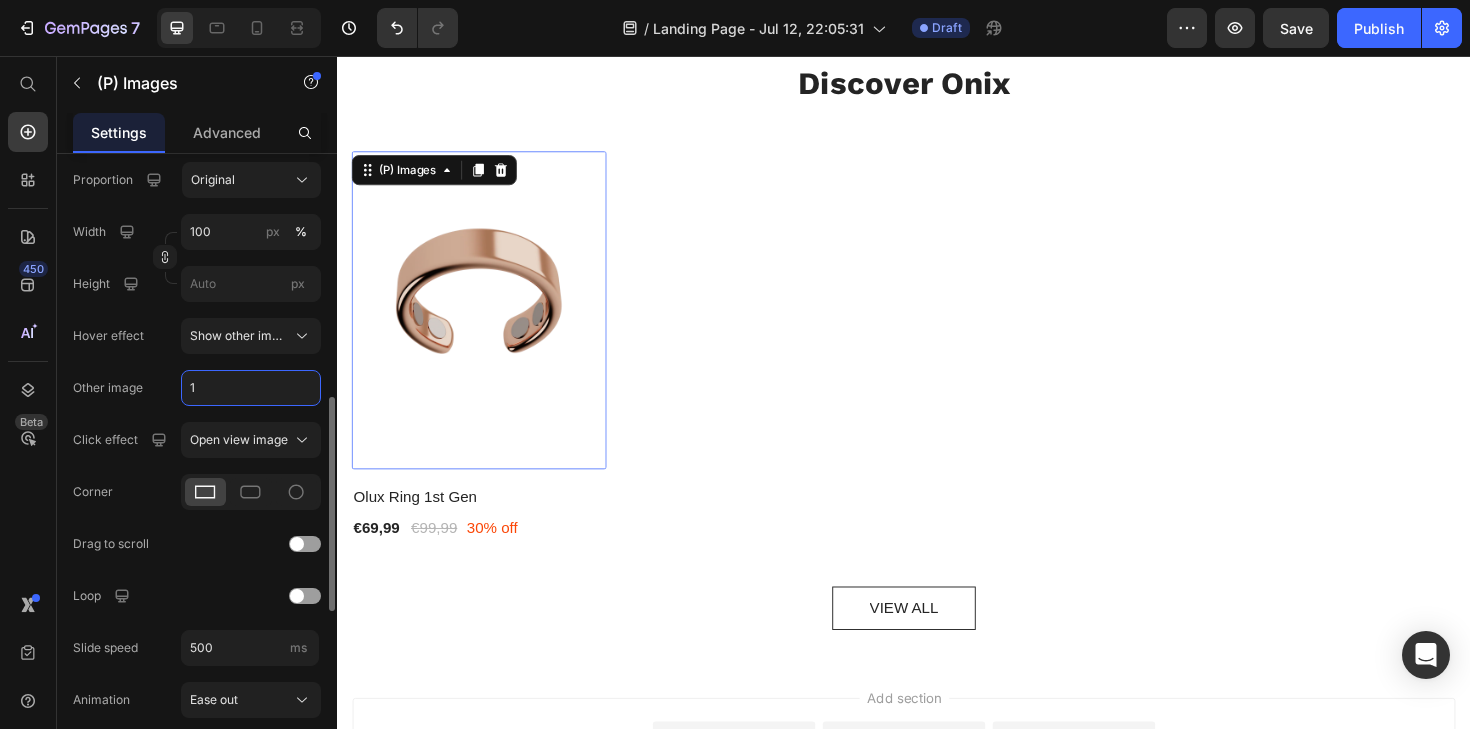click on "1" at bounding box center [251, 388] 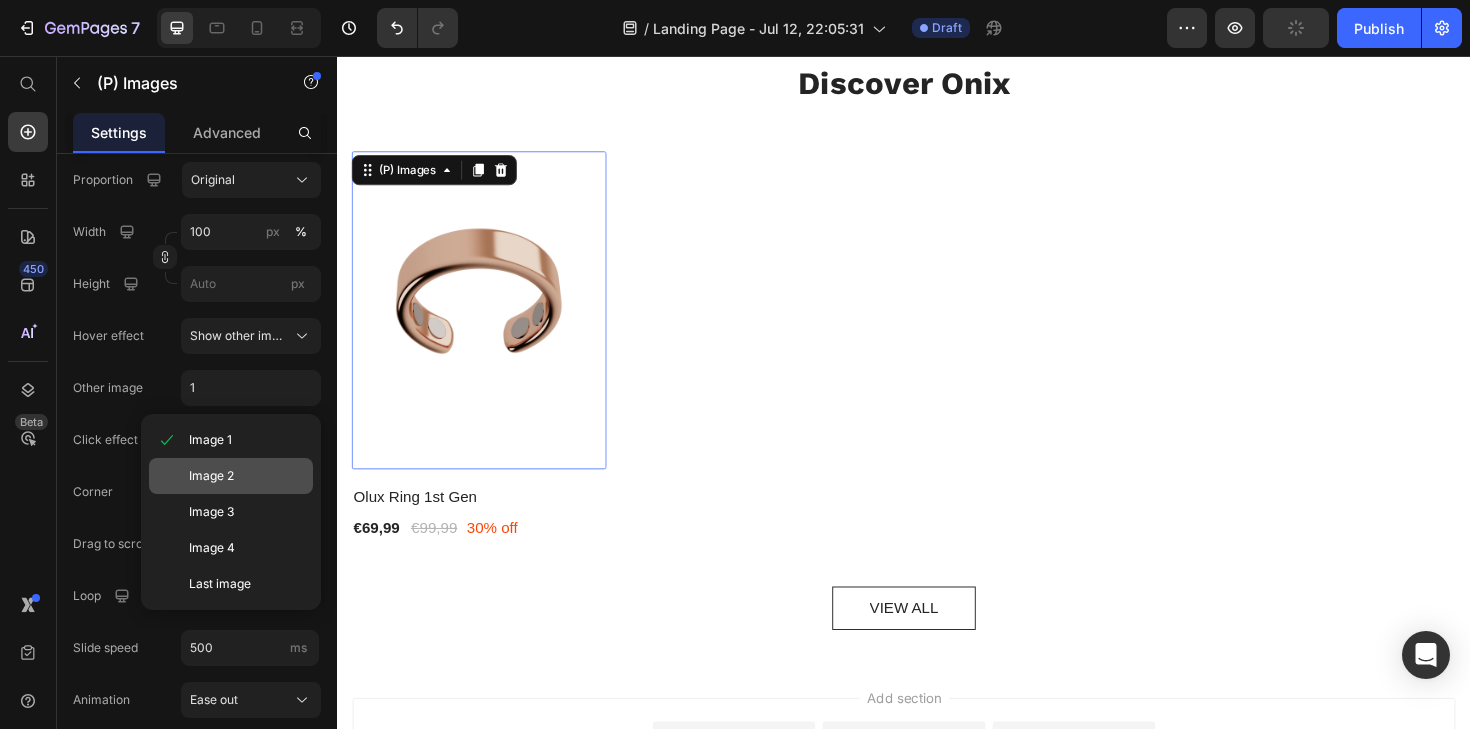 click on "Image 2" 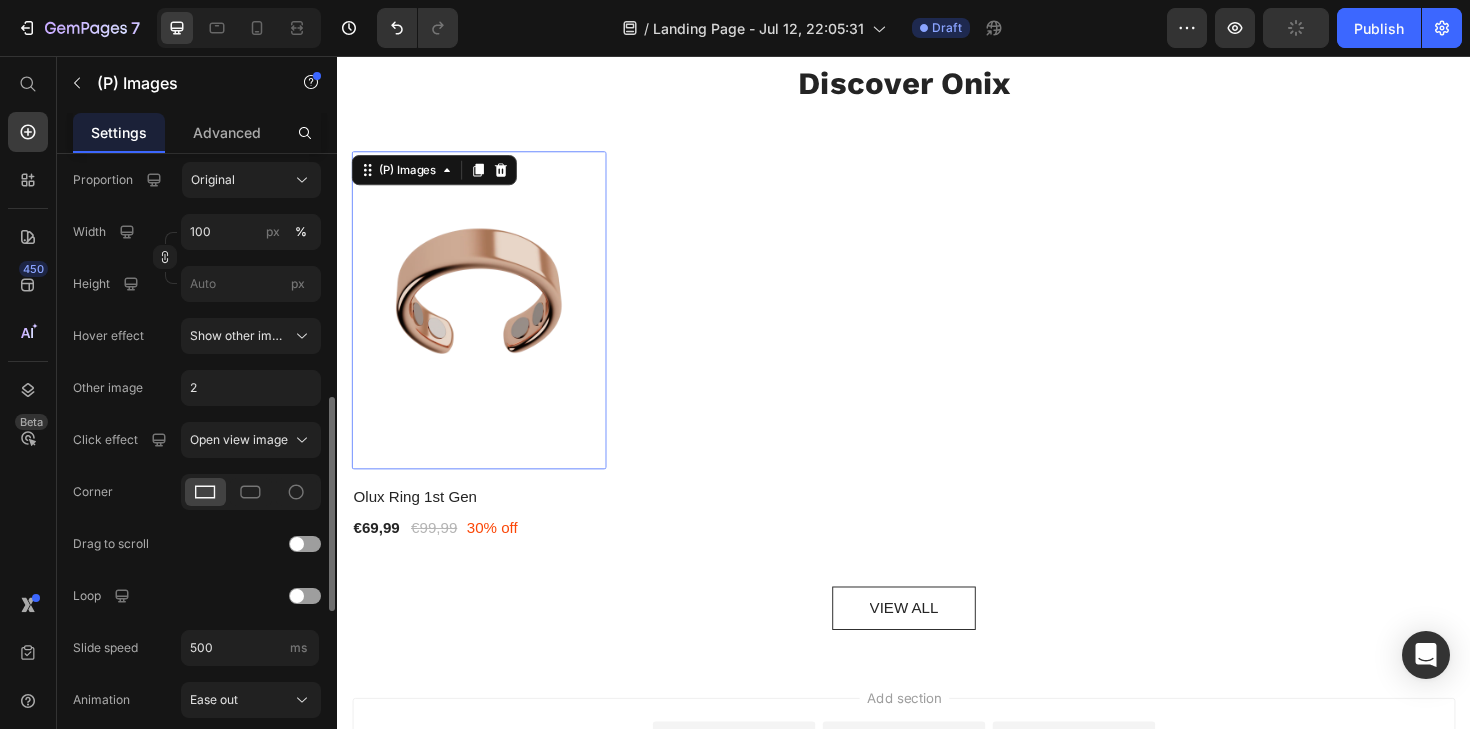 scroll, scrollTop: 767, scrollLeft: 0, axis: vertical 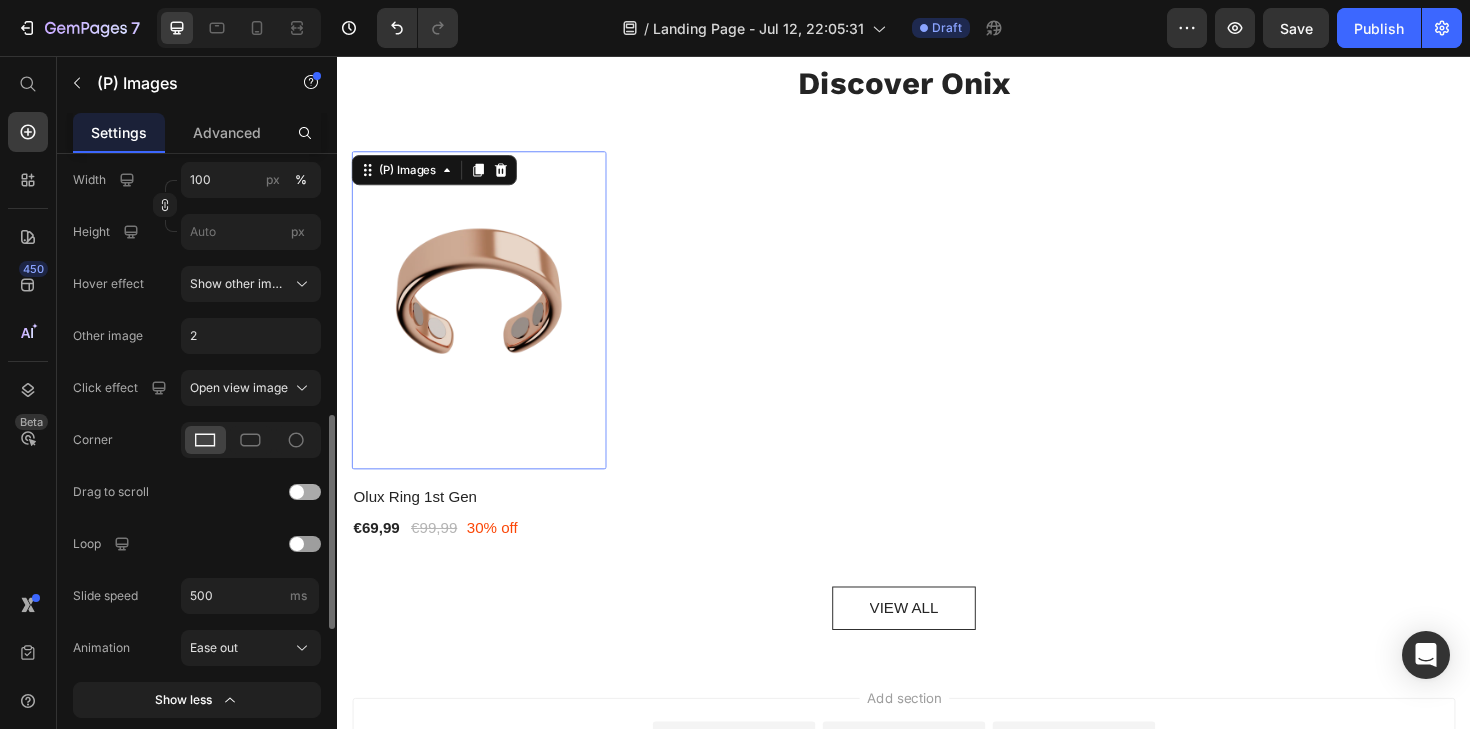 click at bounding box center [297, 492] 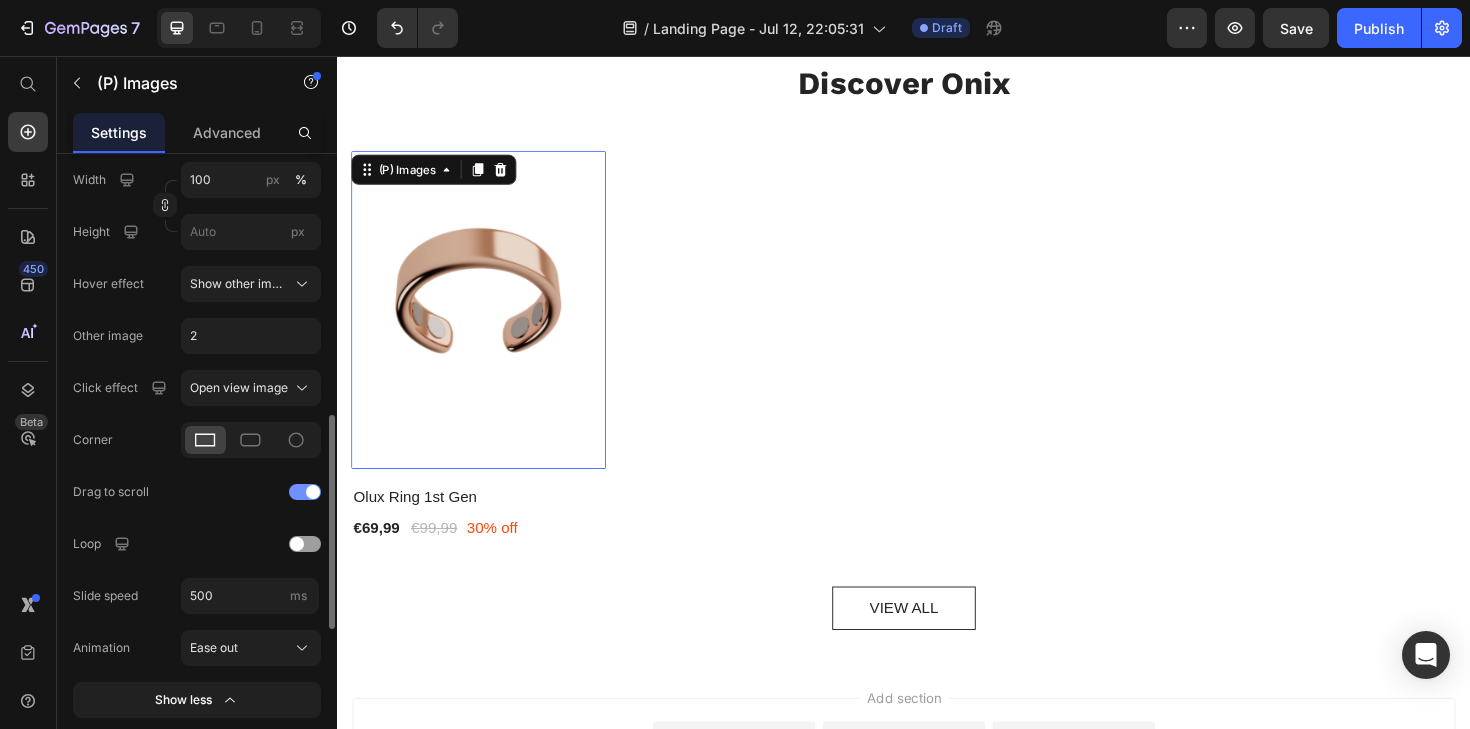 click at bounding box center [305, 492] 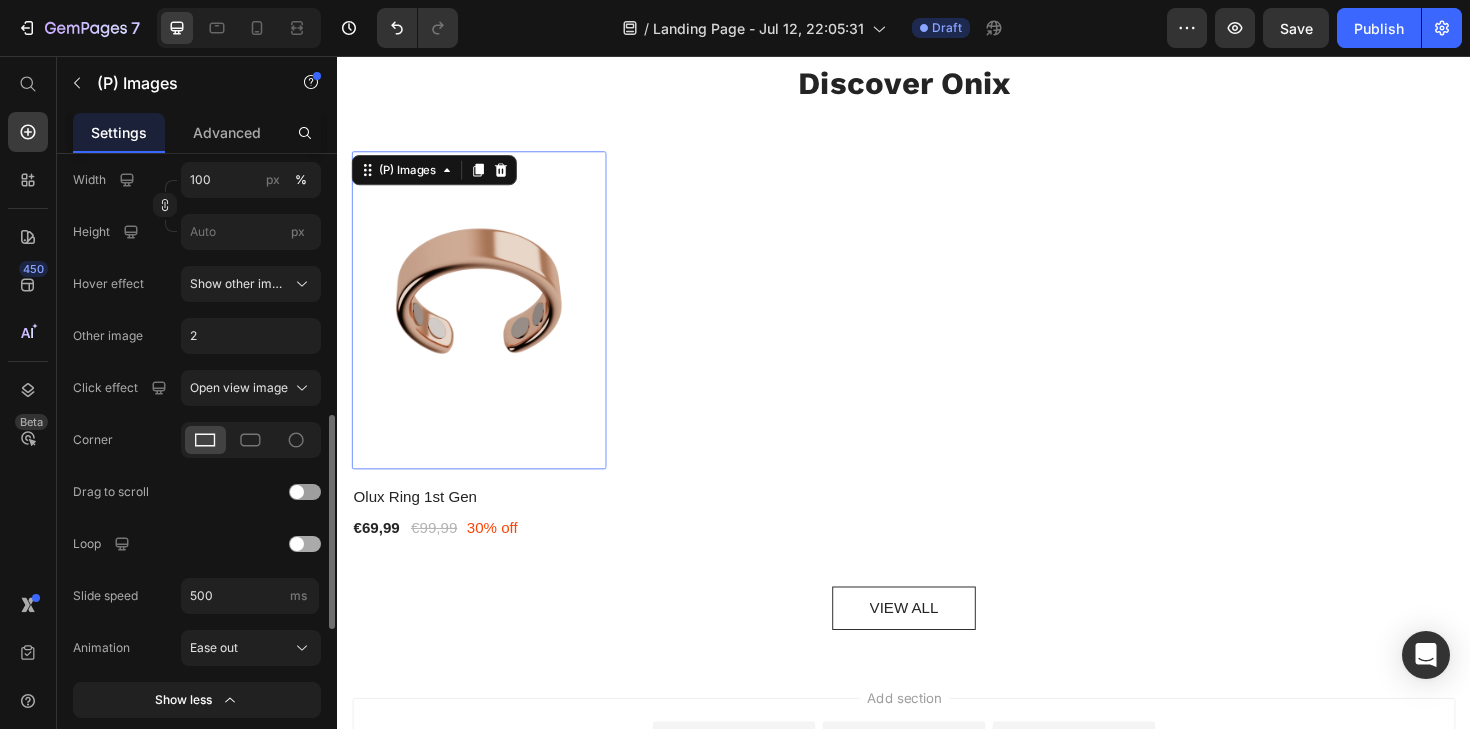 click at bounding box center [297, 544] 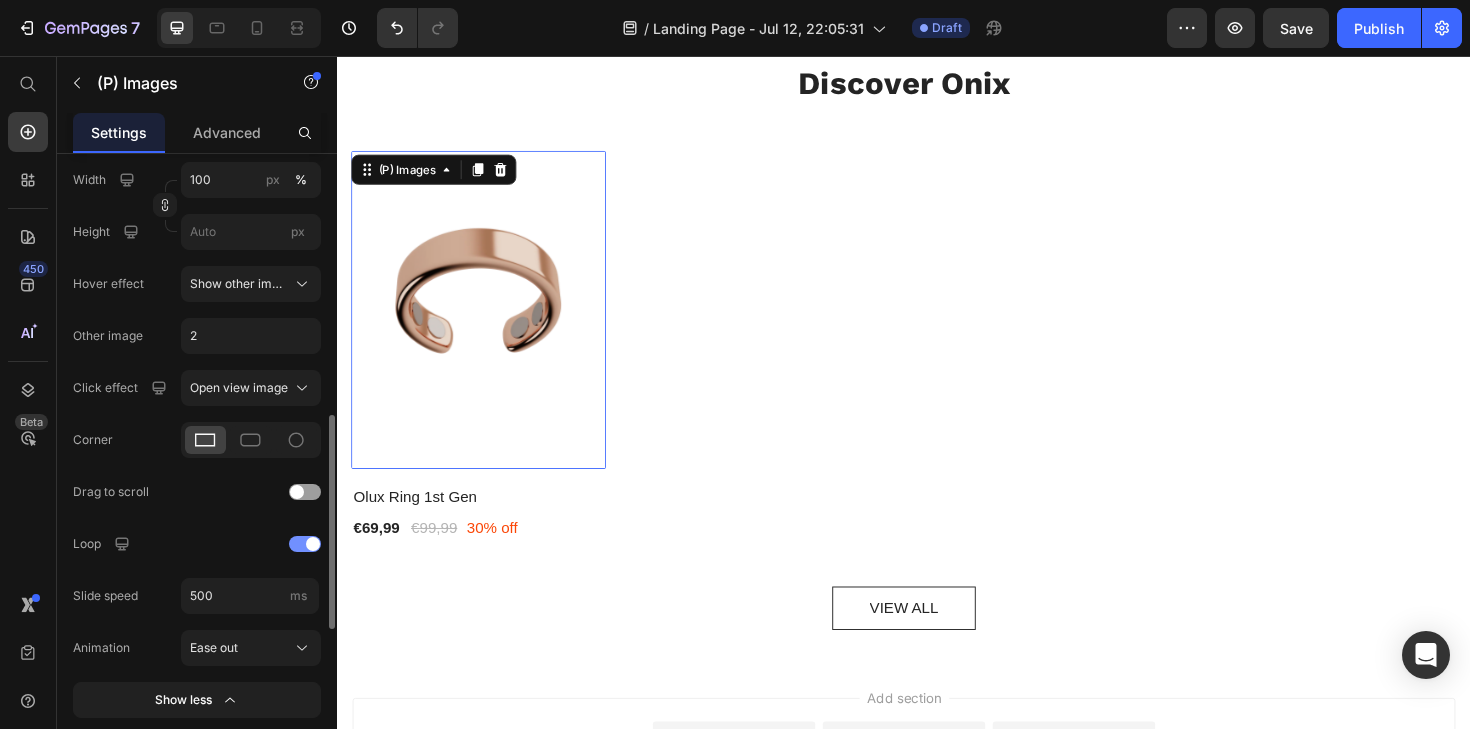 click at bounding box center (313, 544) 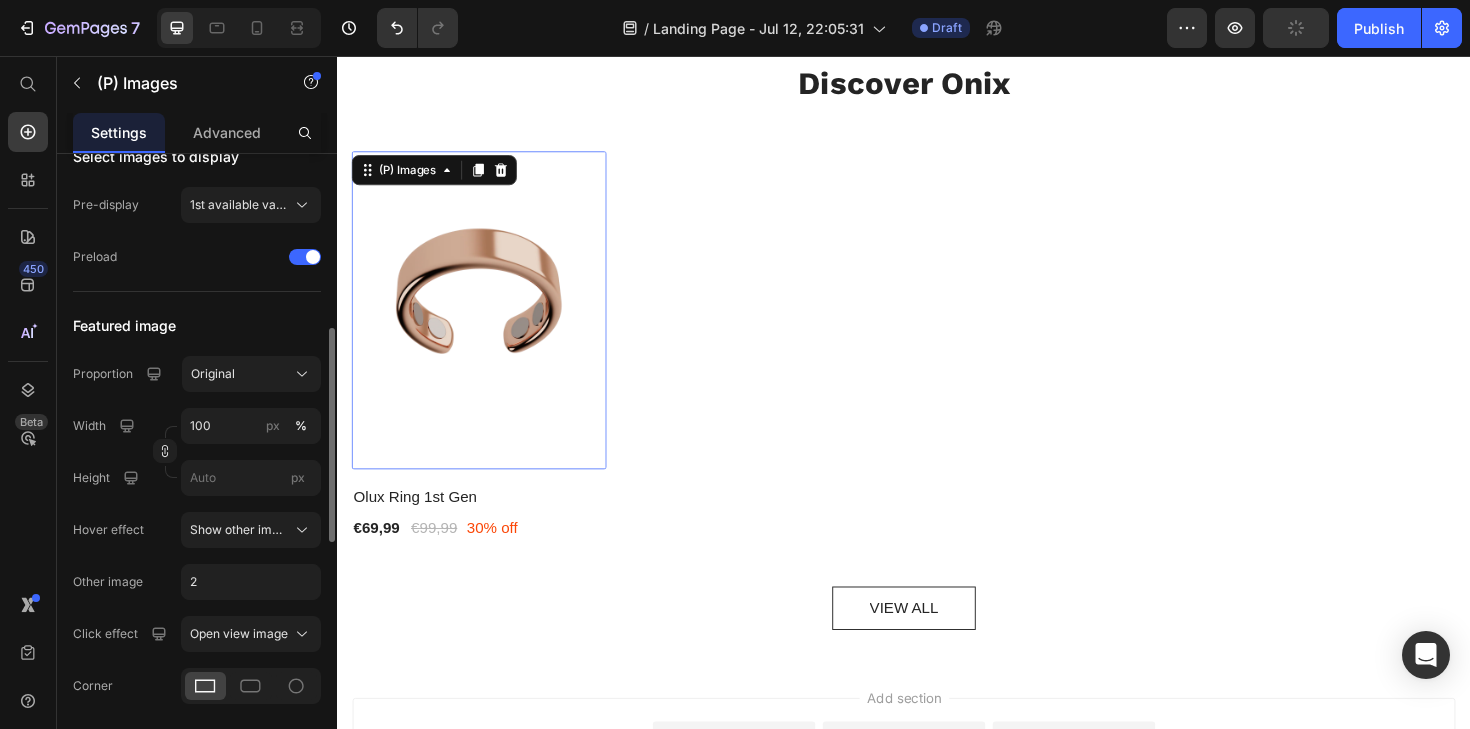 scroll, scrollTop: 519, scrollLeft: 0, axis: vertical 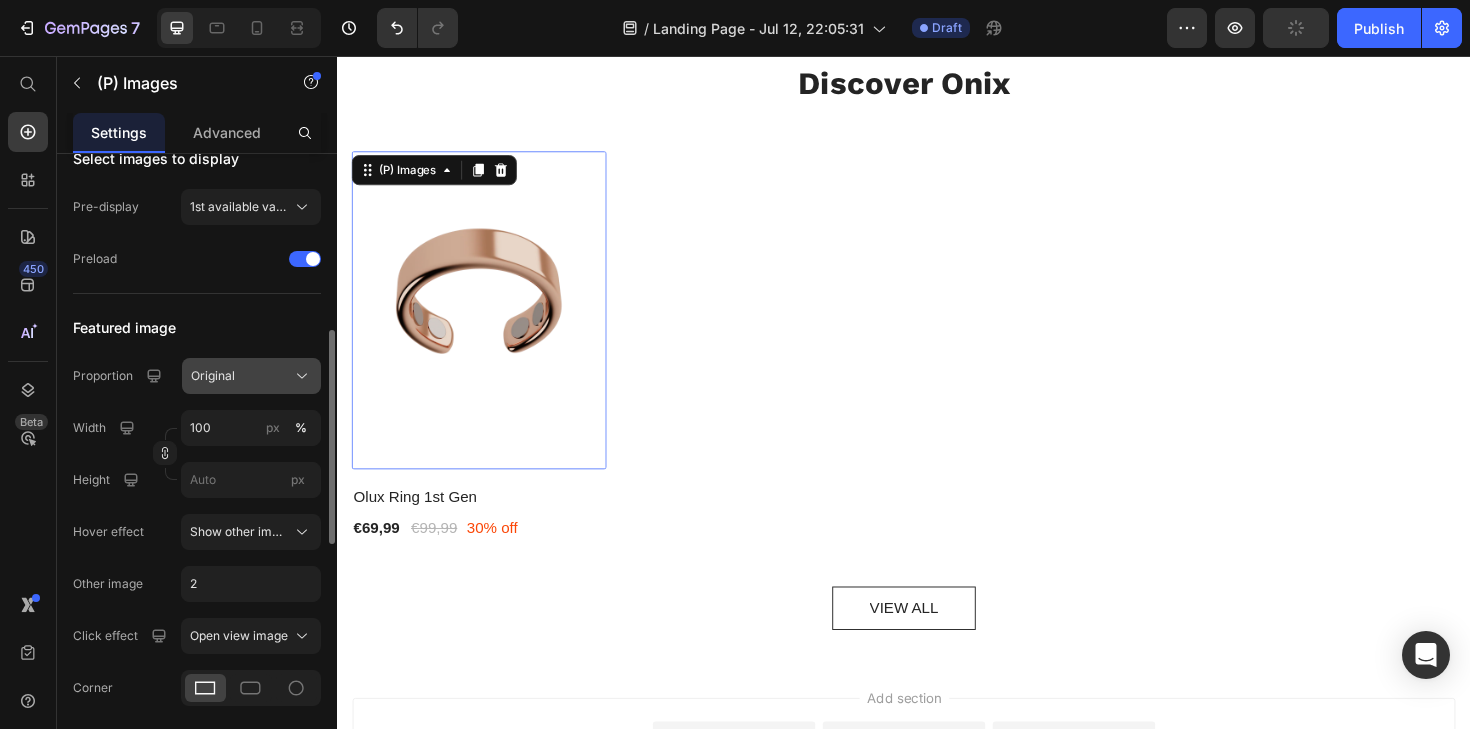 click on "Original" 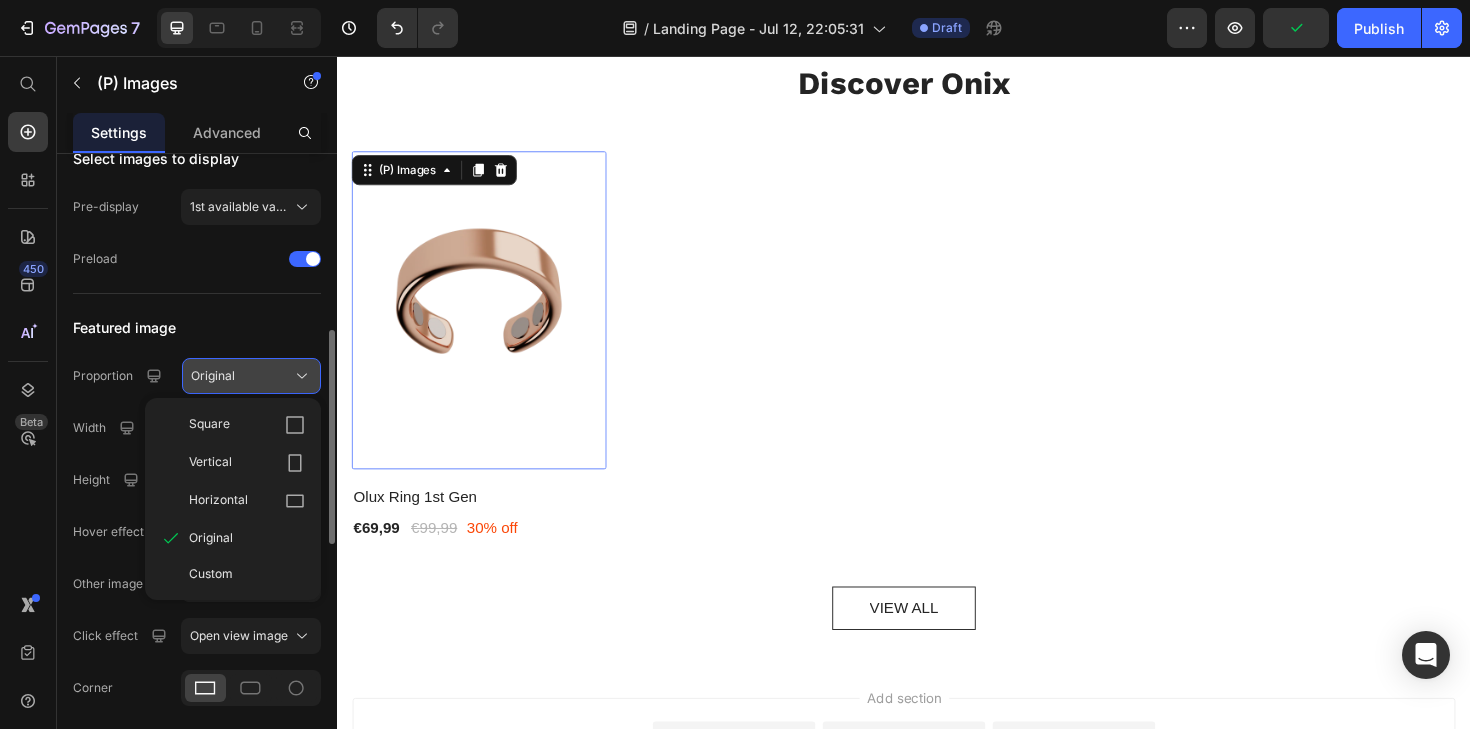 click on "Original" 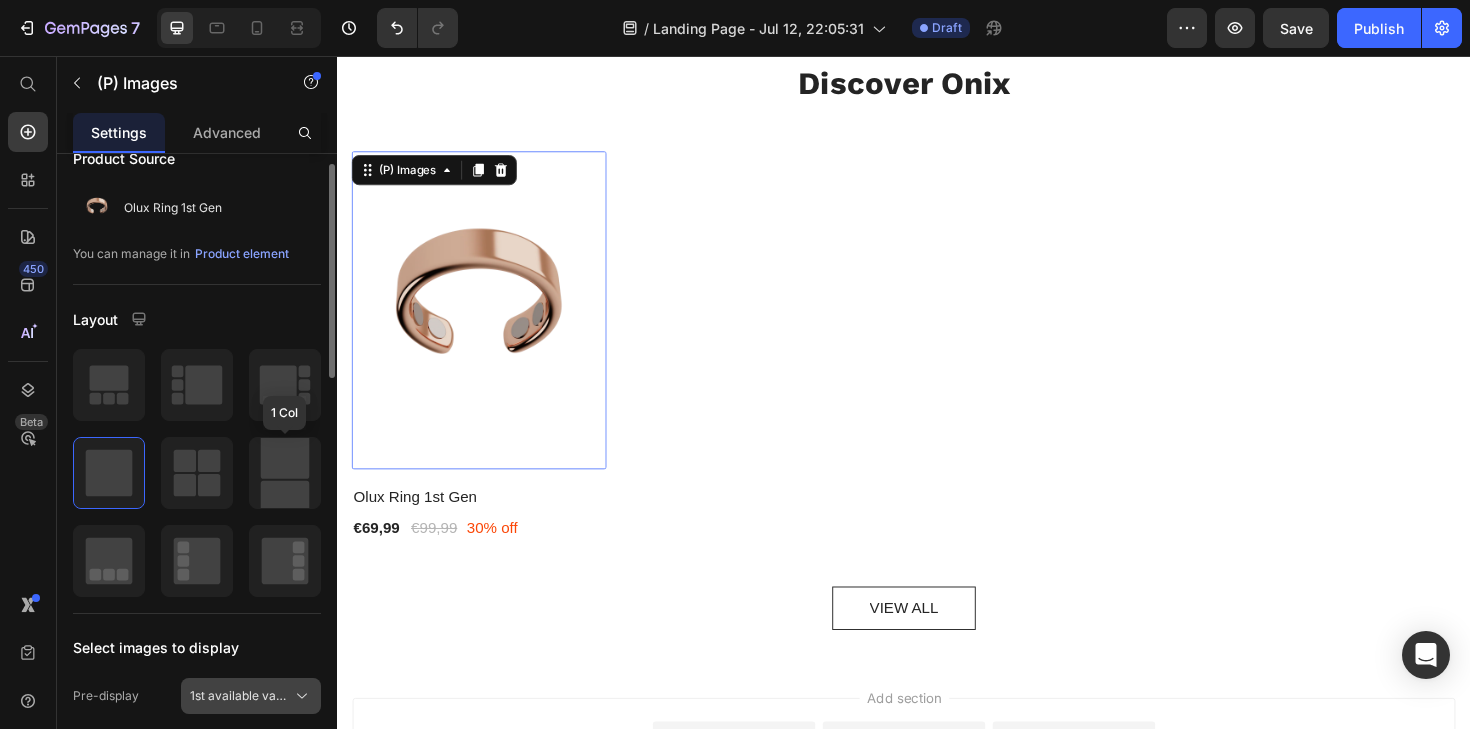scroll, scrollTop: 0, scrollLeft: 0, axis: both 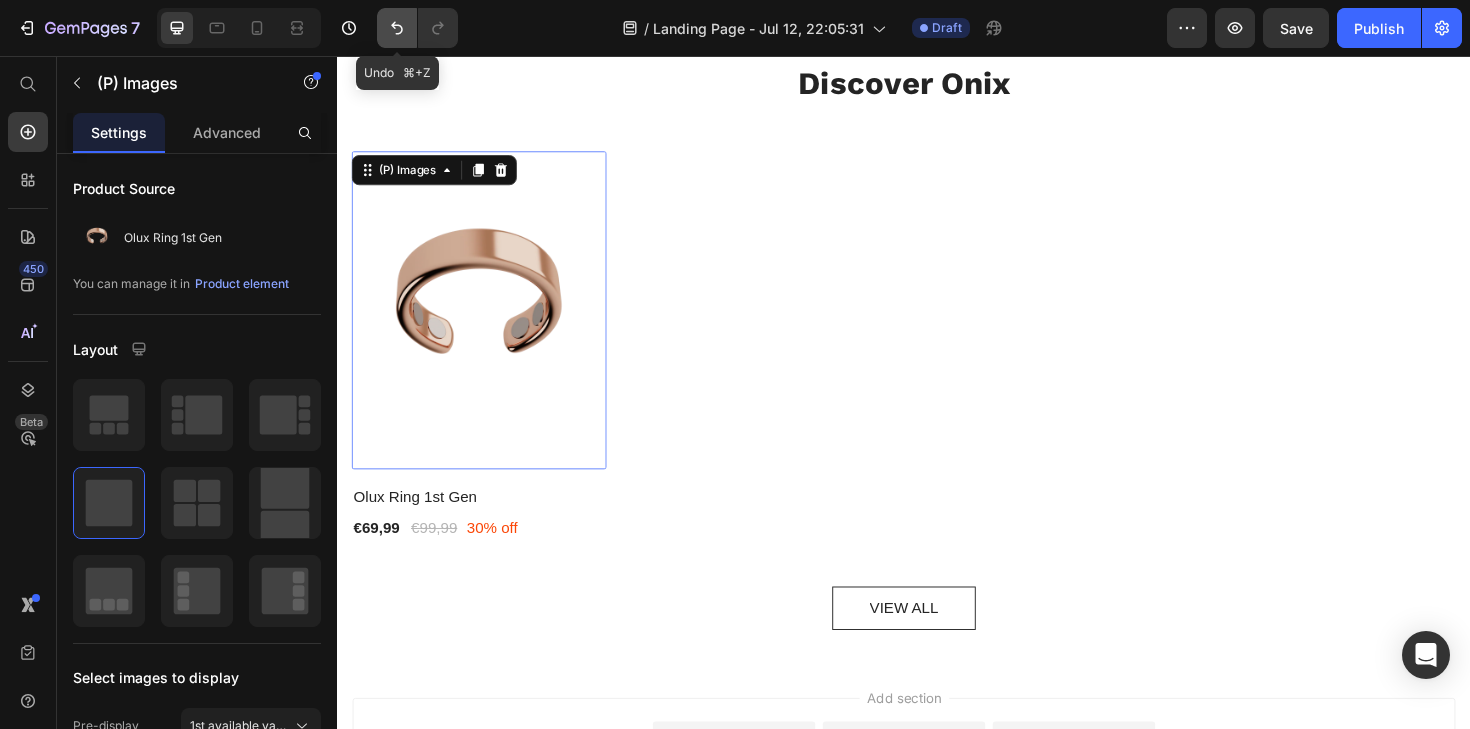 click 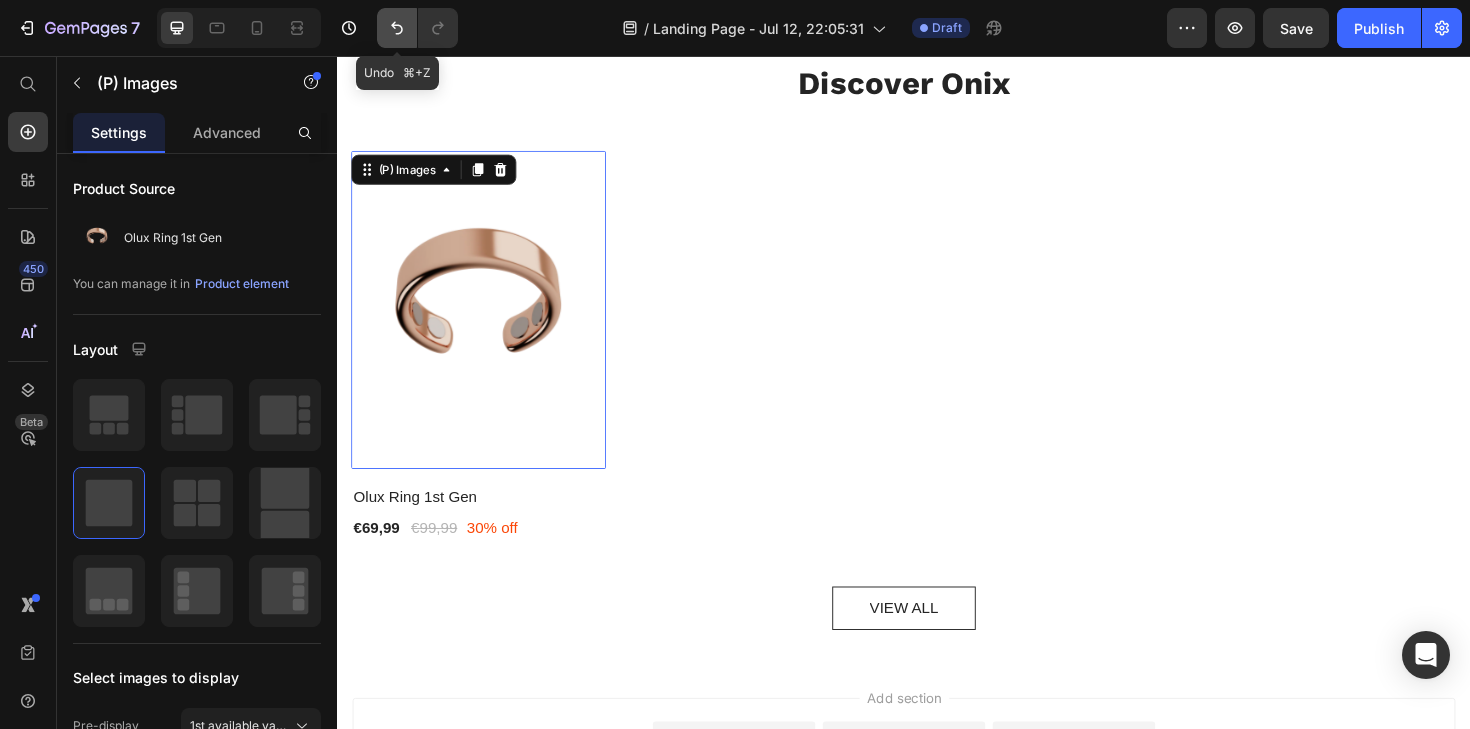 click 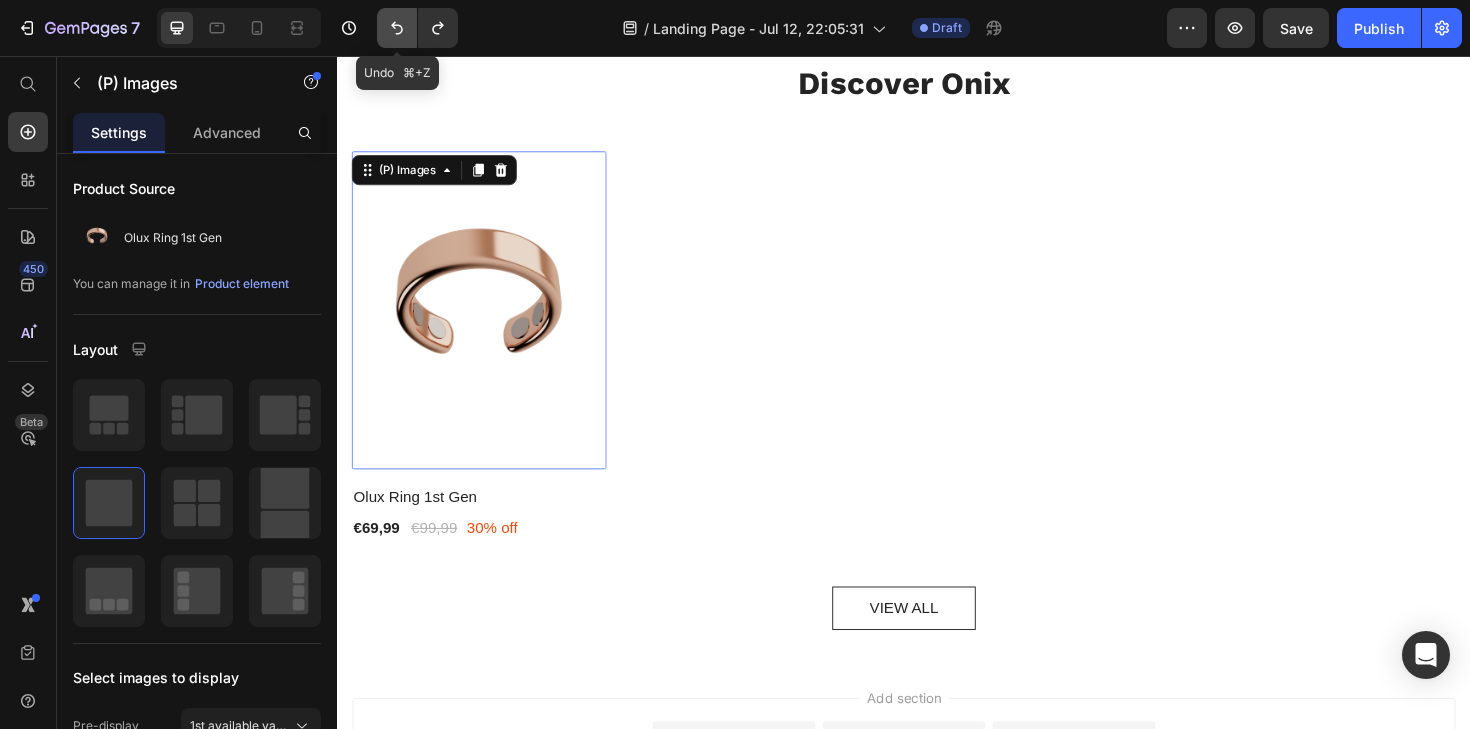 click 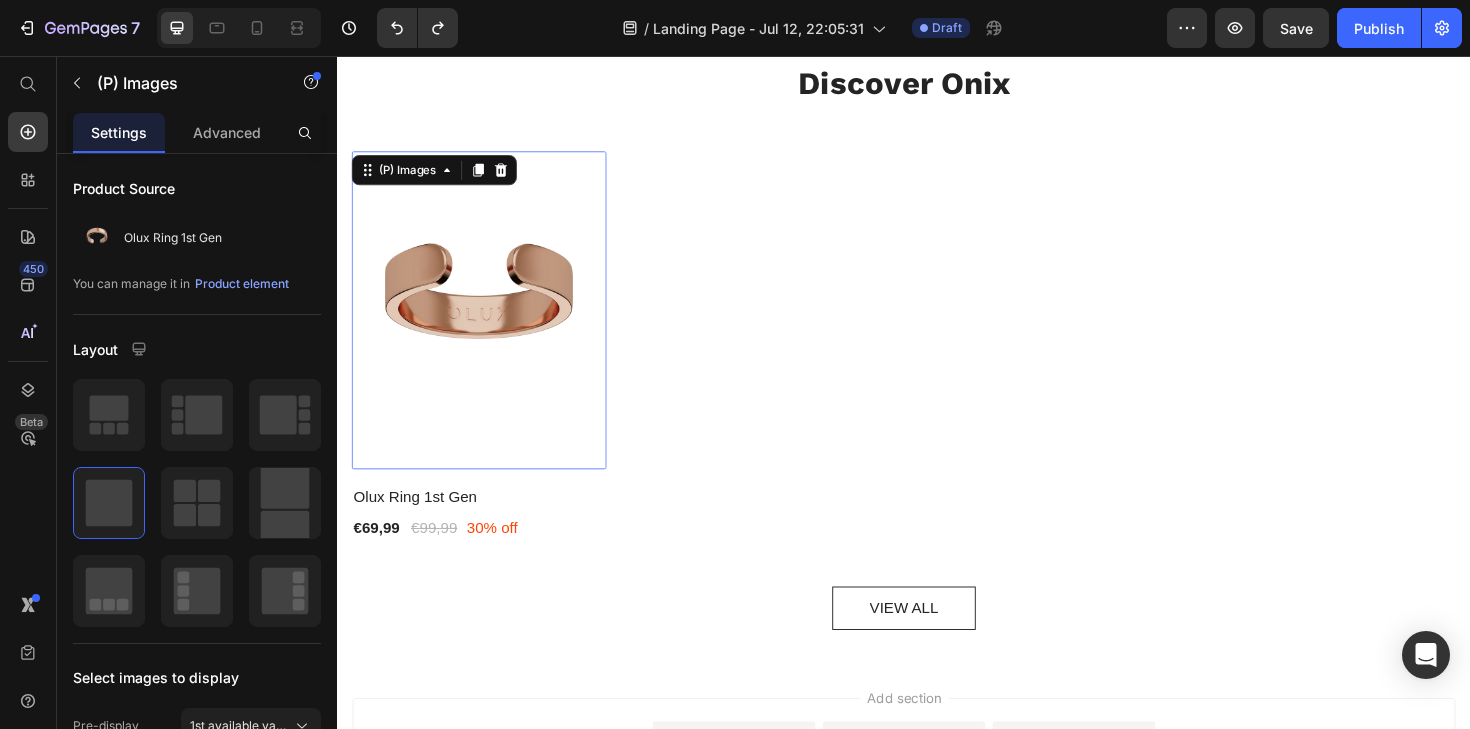click at bounding box center (487, 326) 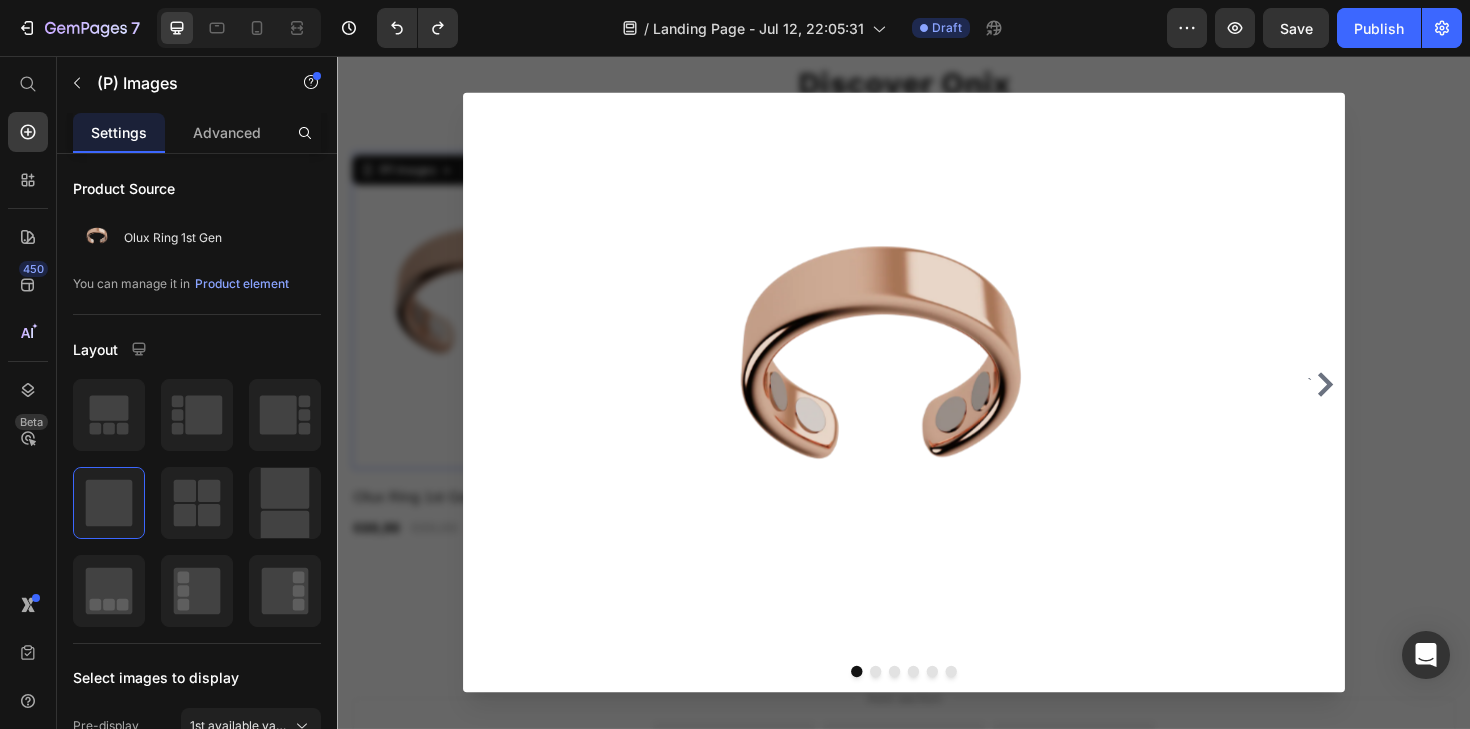 click at bounding box center [937, 412] 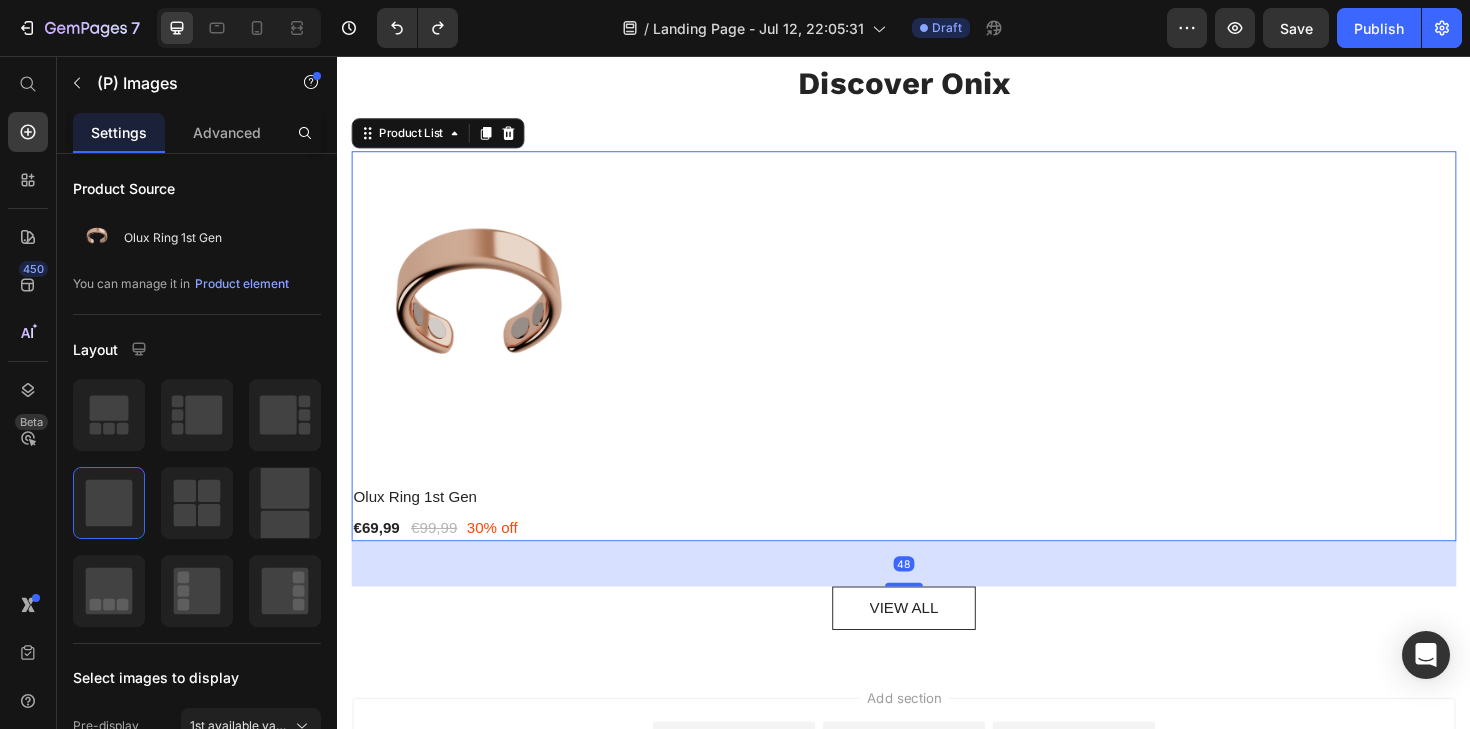 click on "(P) Images Olux Ring 1st Gen (P) Title €69,99 (P) Price €99,99 (P) Price 30% off Product Badge Row Row" at bounding box center (937, 364) 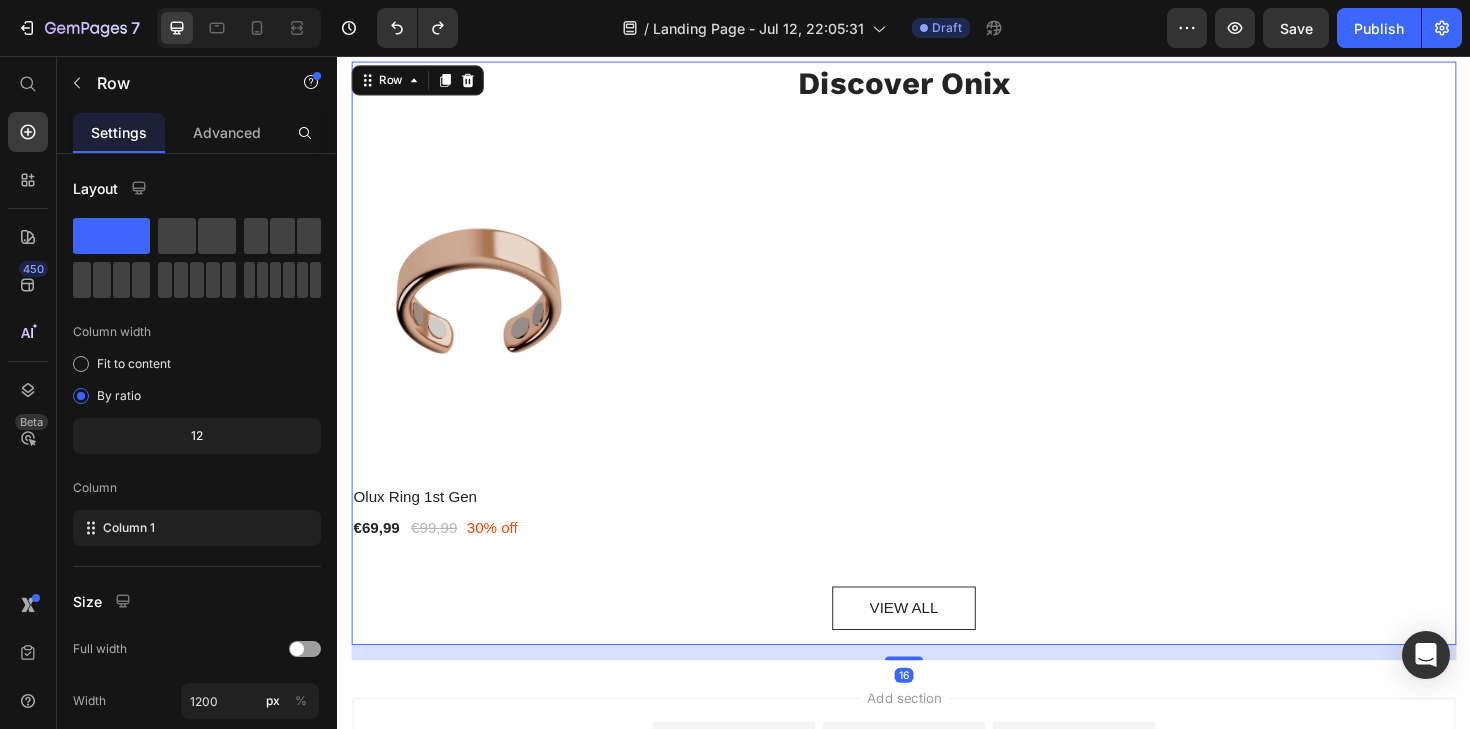 click on "Discover Onix Heading (P) Images Olux Ring 1st Gen (P) Title €69,99 (P) Price €99,99 (P) Price 30% off Product Badge Row Row Product List VIEW ALL Button" at bounding box center [937, 371] 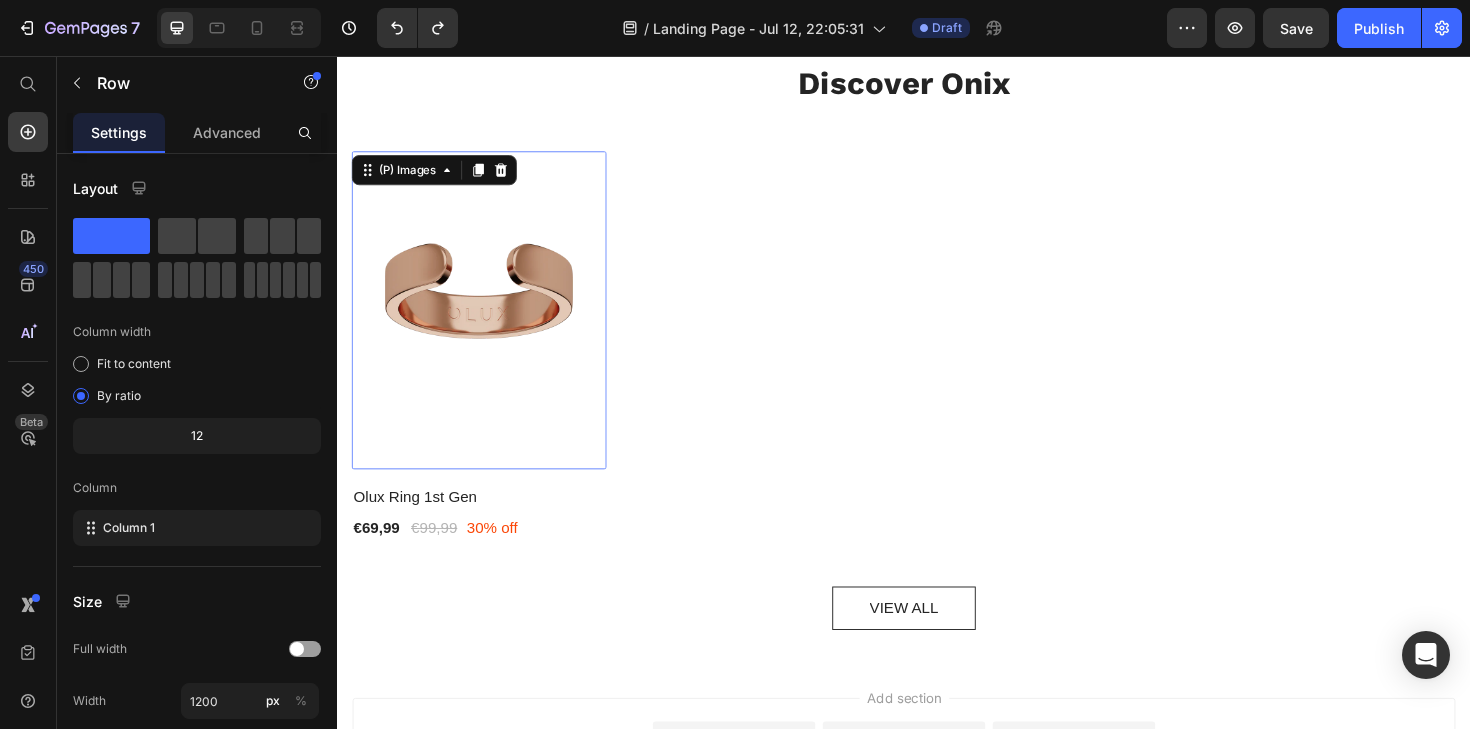 click at bounding box center [487, 326] 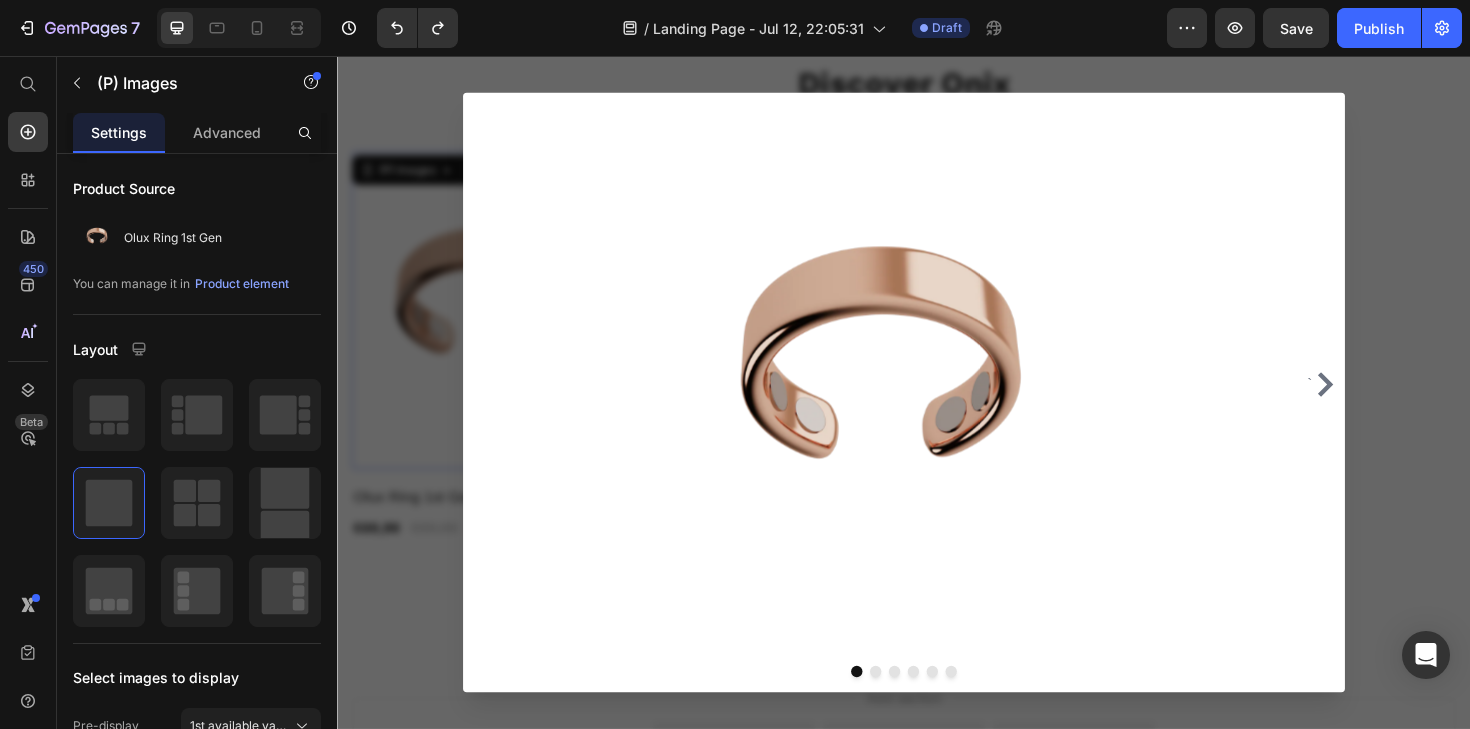 click at bounding box center [937, 412] 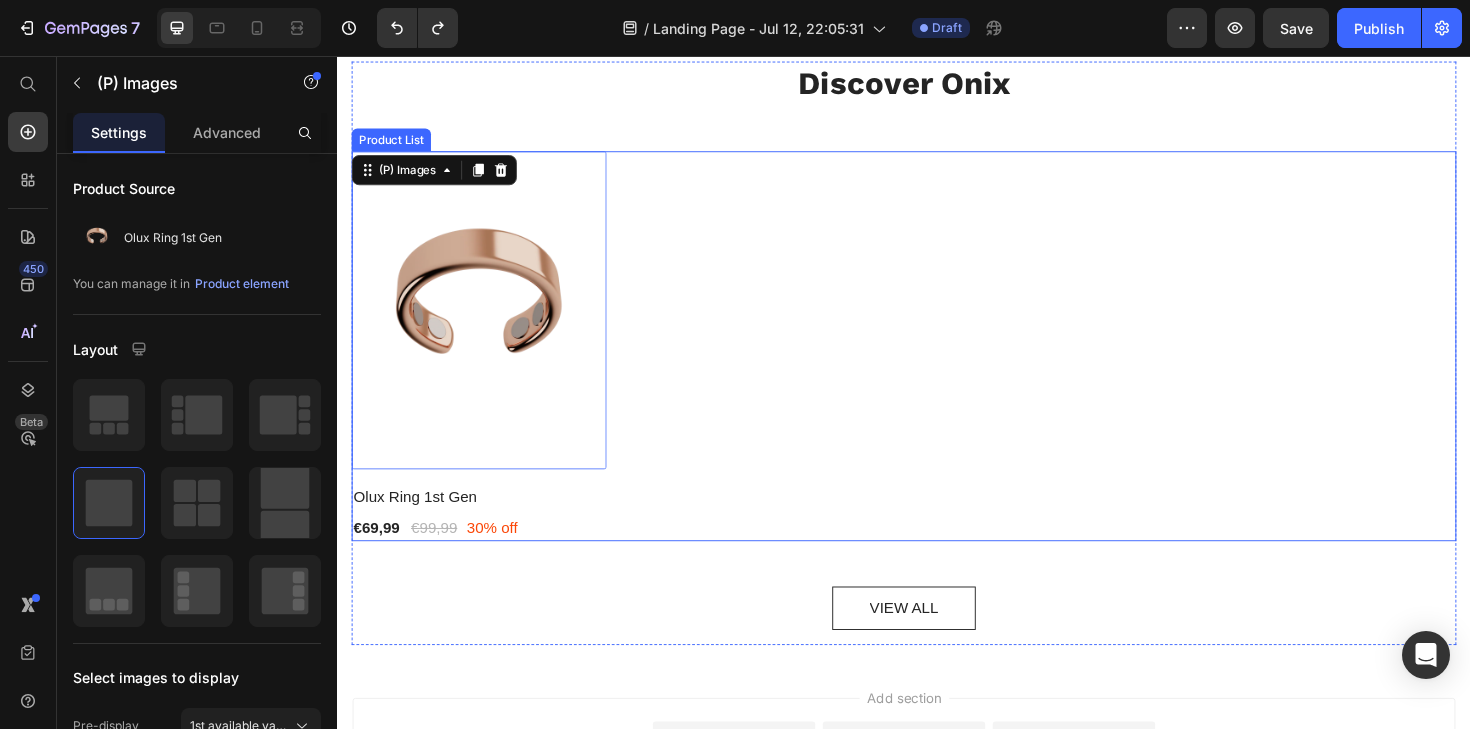 click on "(P) Images   16 Olux Ring 1st Gen (P) Title €69,99 (P) Price €99,99 (P) Price 30% off Product Badge Row Row" at bounding box center [937, 364] 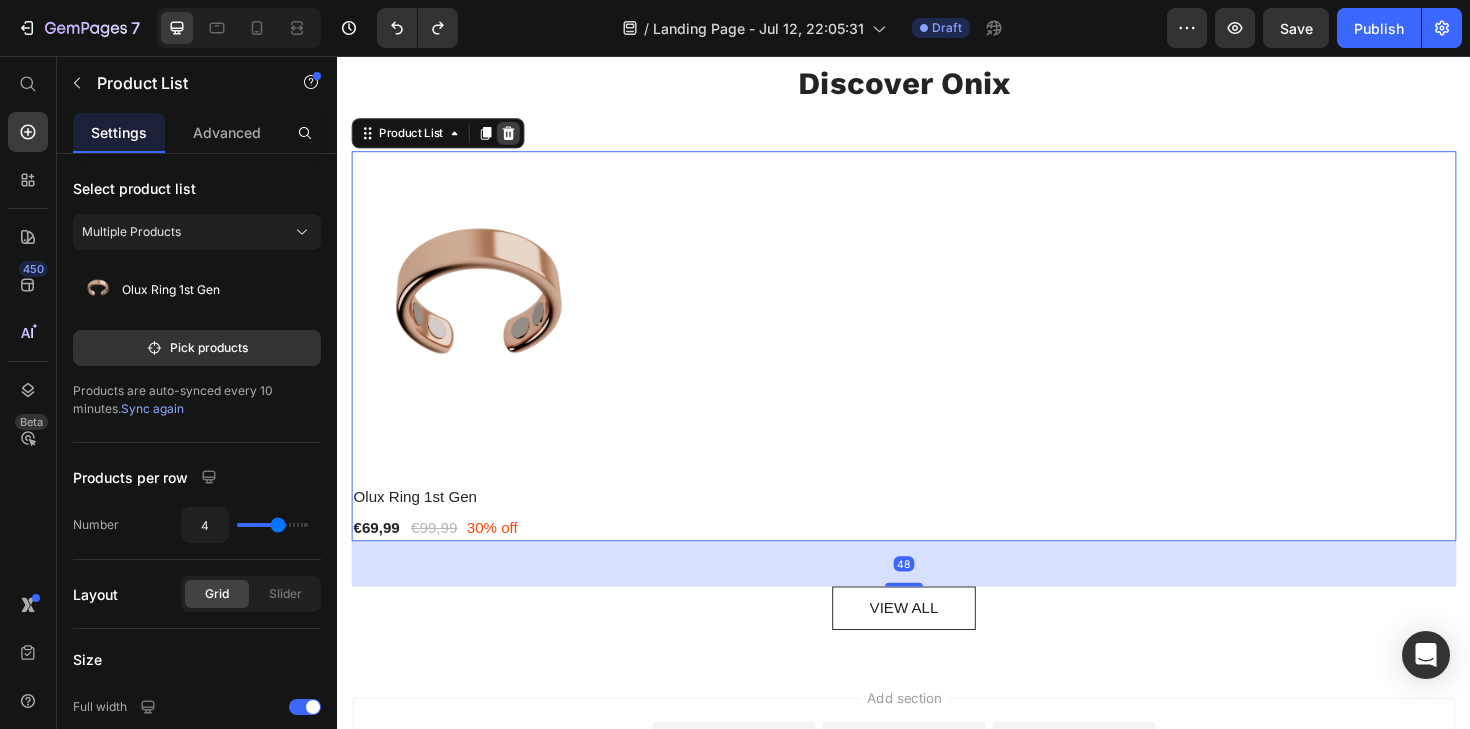 click 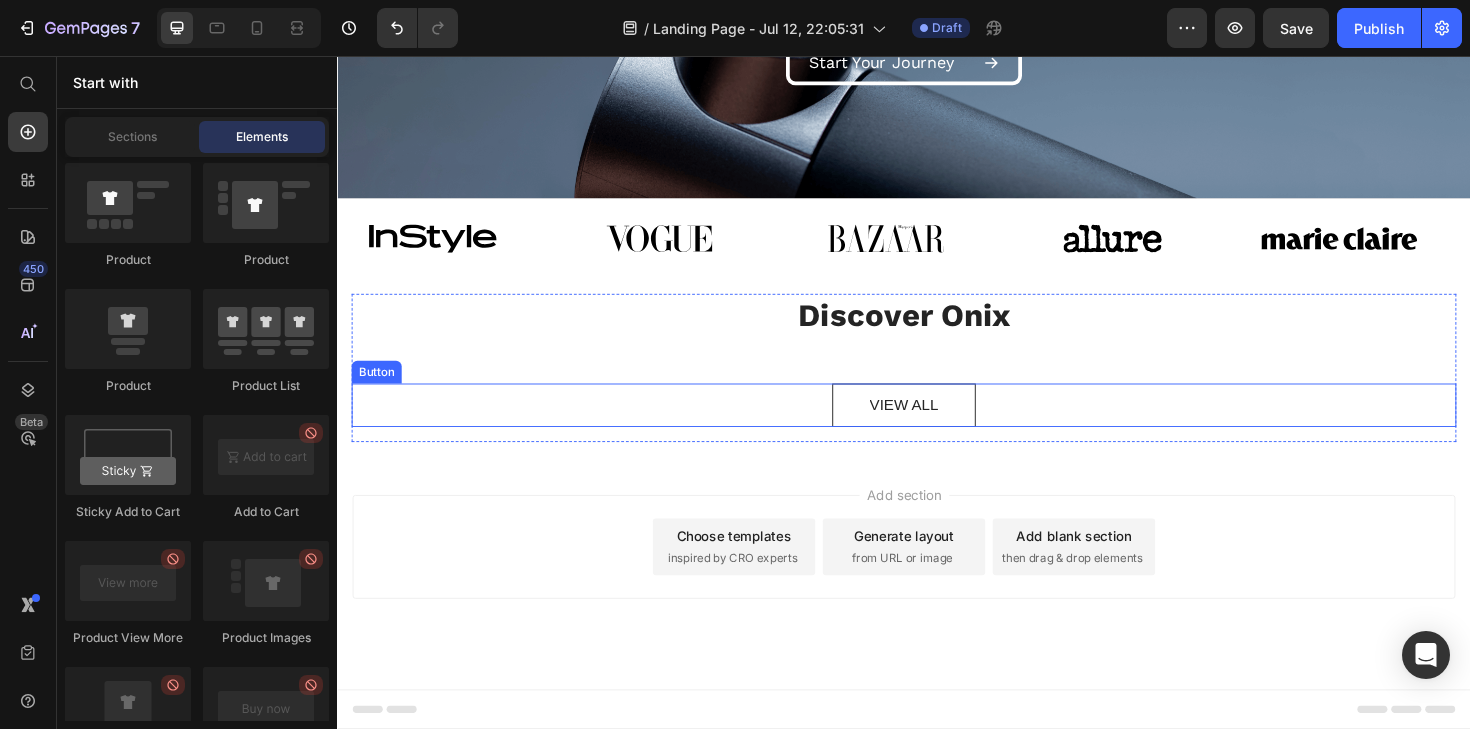 click on "VIEW ALL Button" at bounding box center (937, 426) 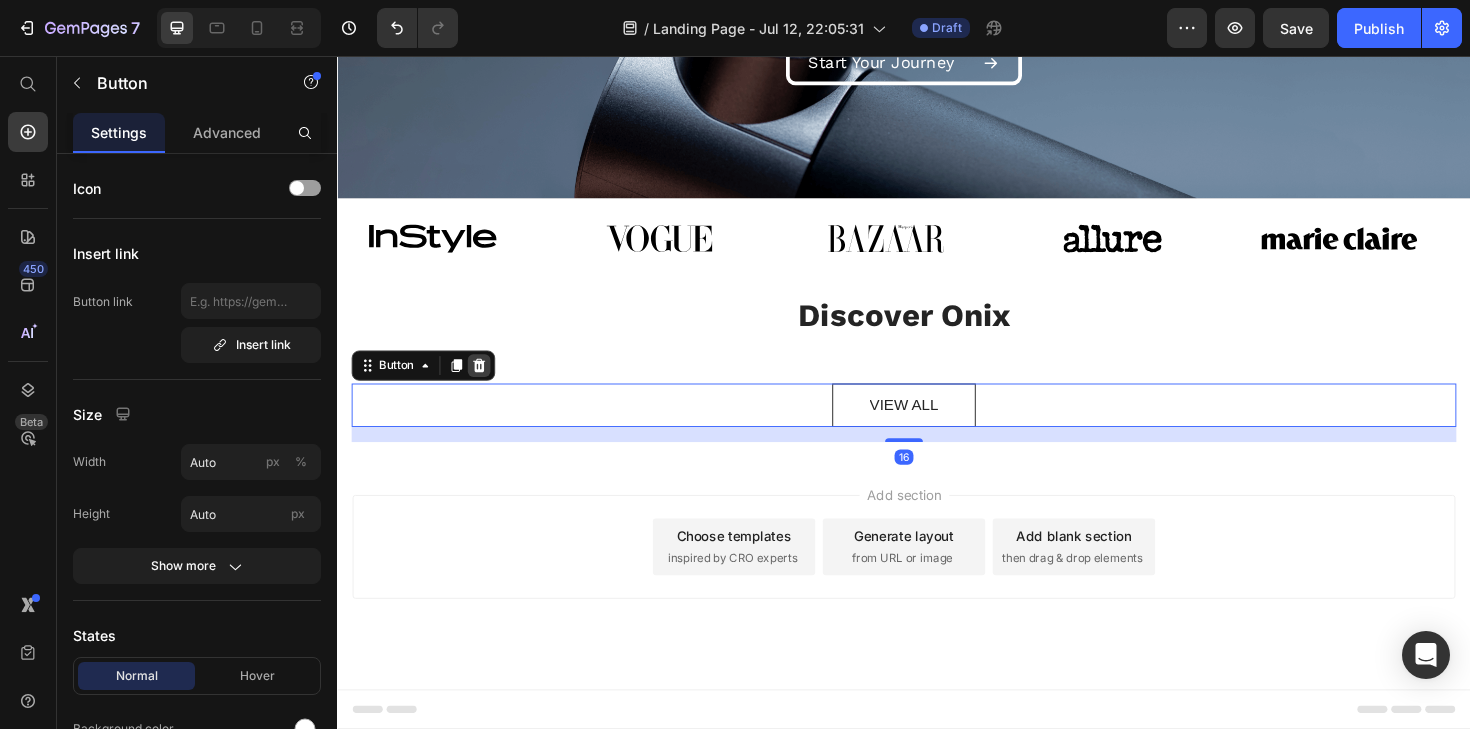click 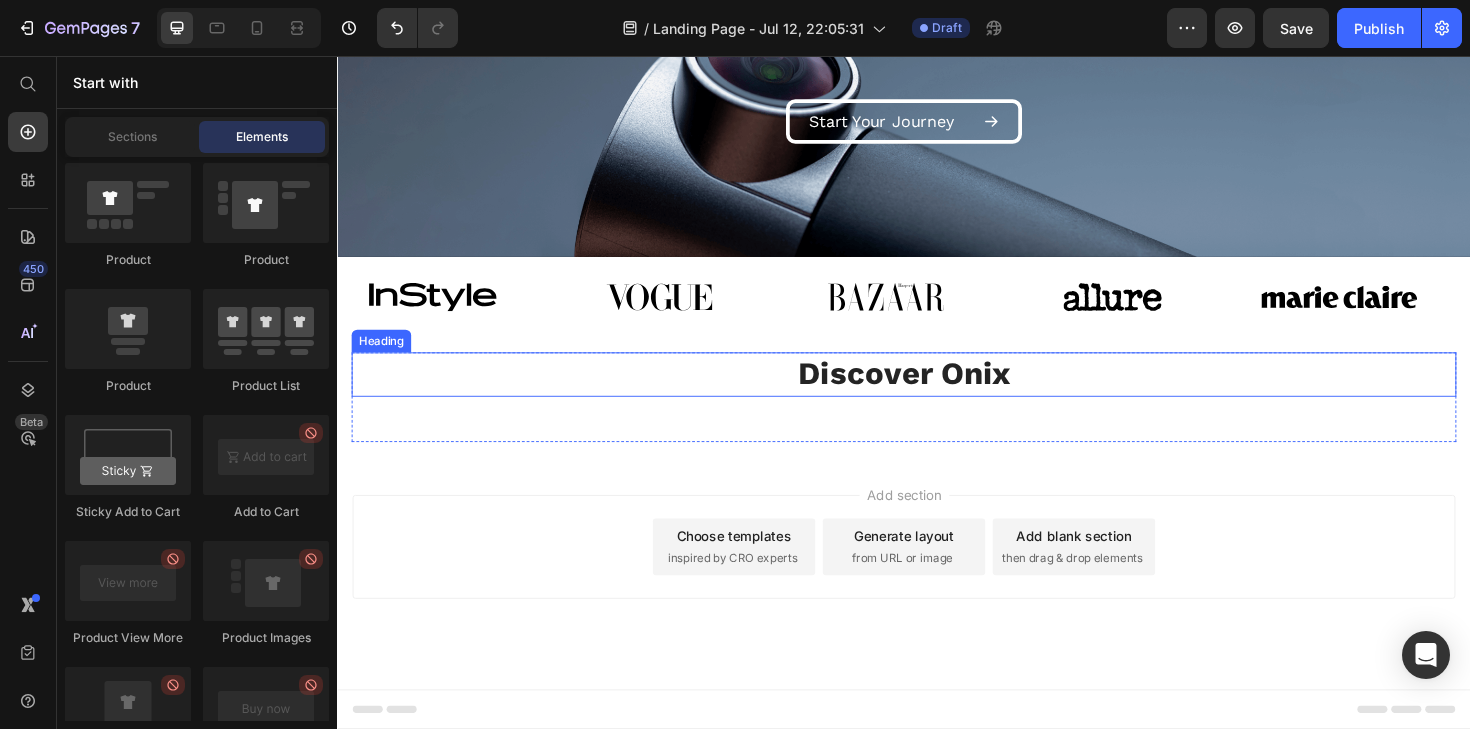 scroll, scrollTop: 328, scrollLeft: 0, axis: vertical 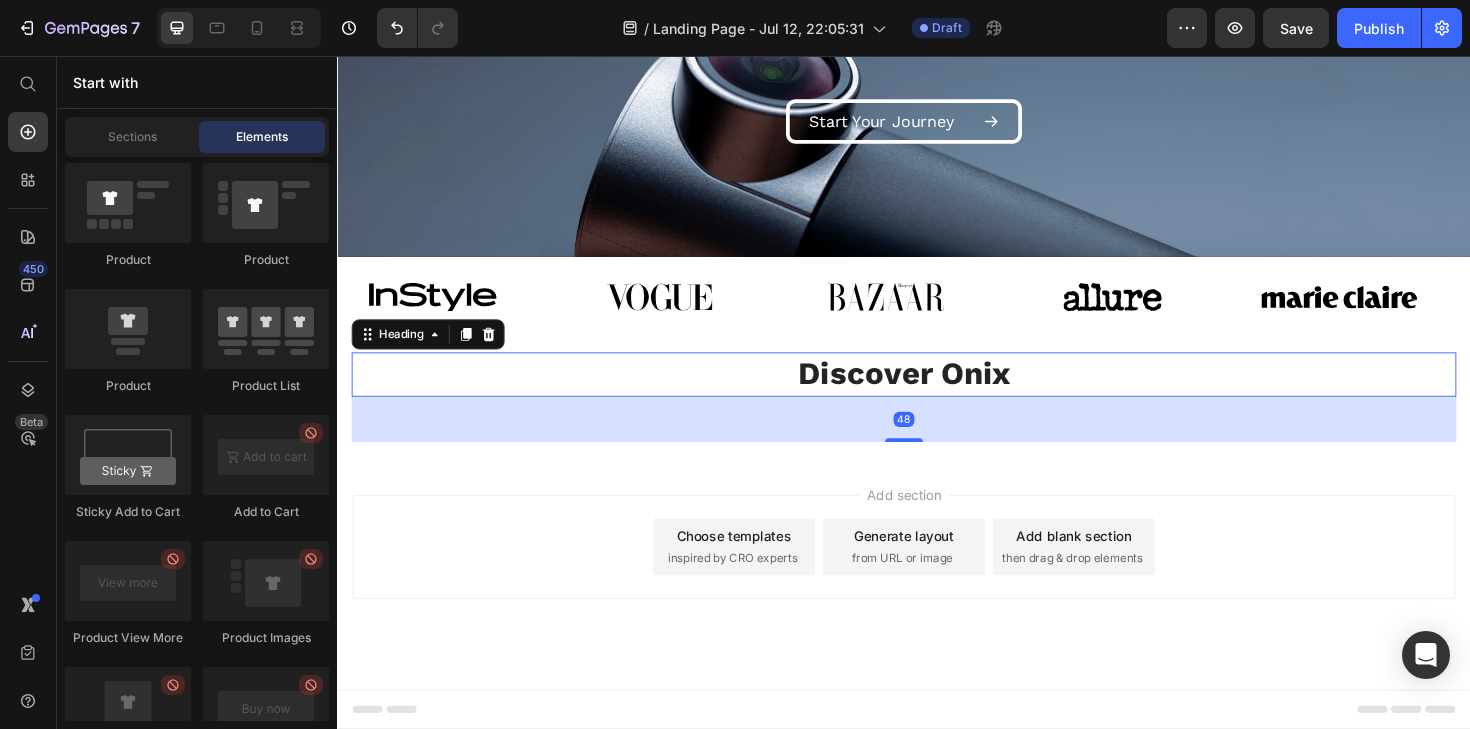 click on "Discover Onix" at bounding box center [937, 393] 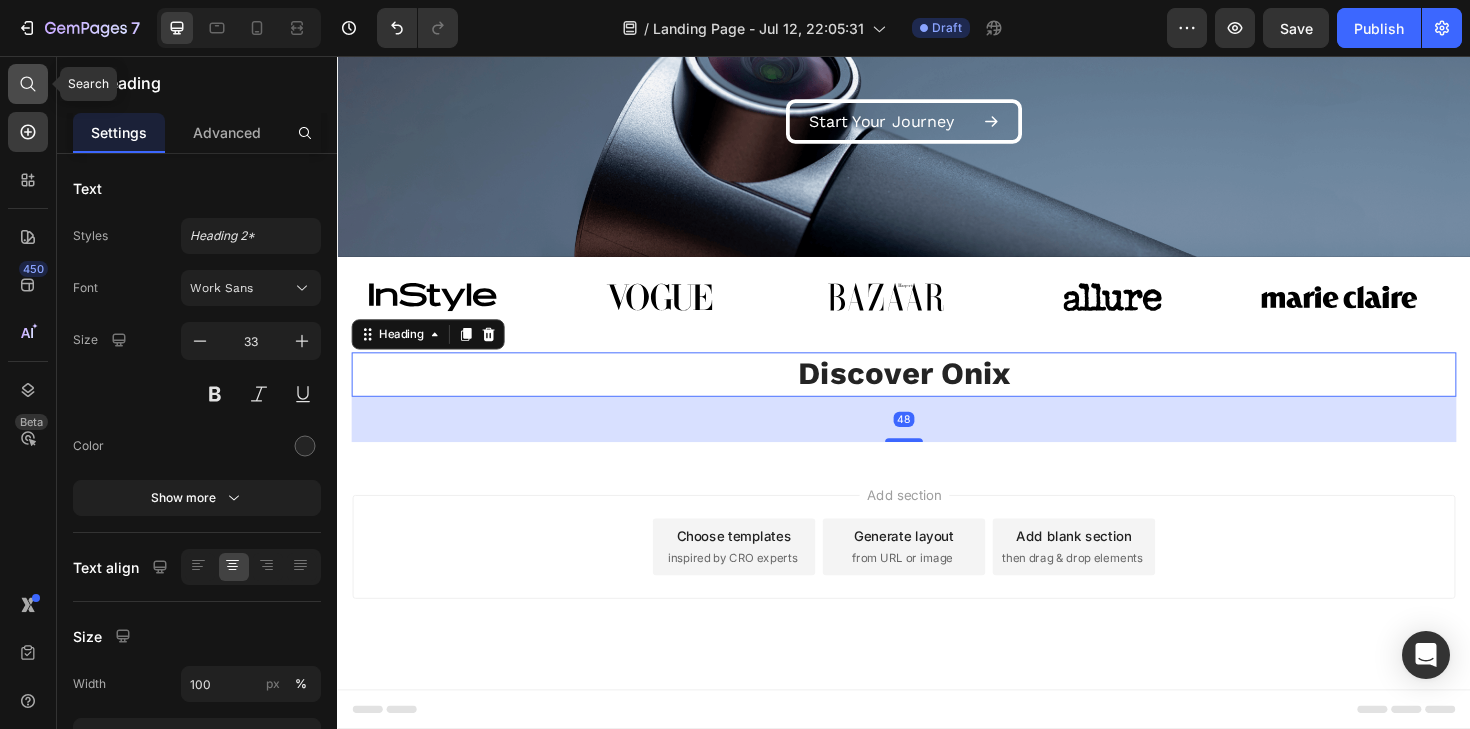 click 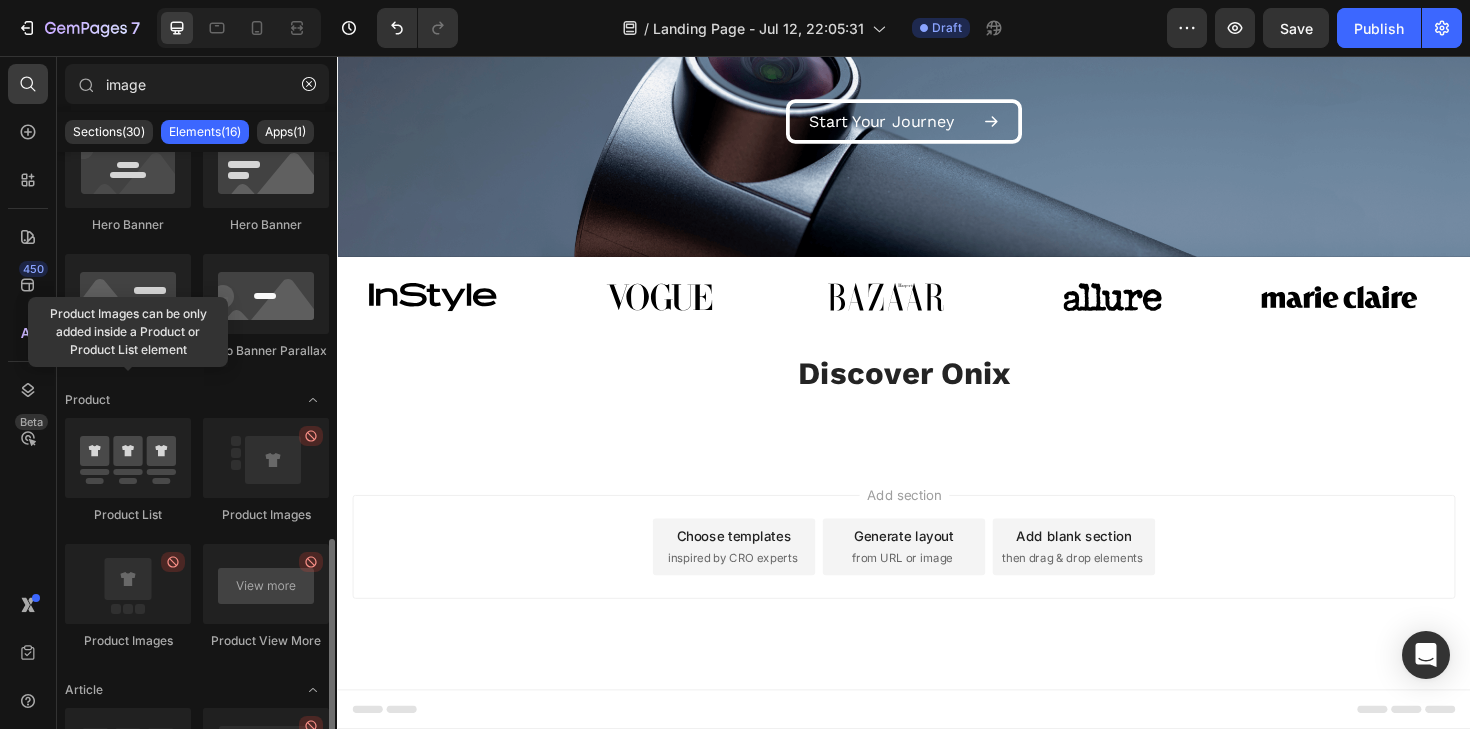 scroll, scrollTop: 319, scrollLeft: 0, axis: vertical 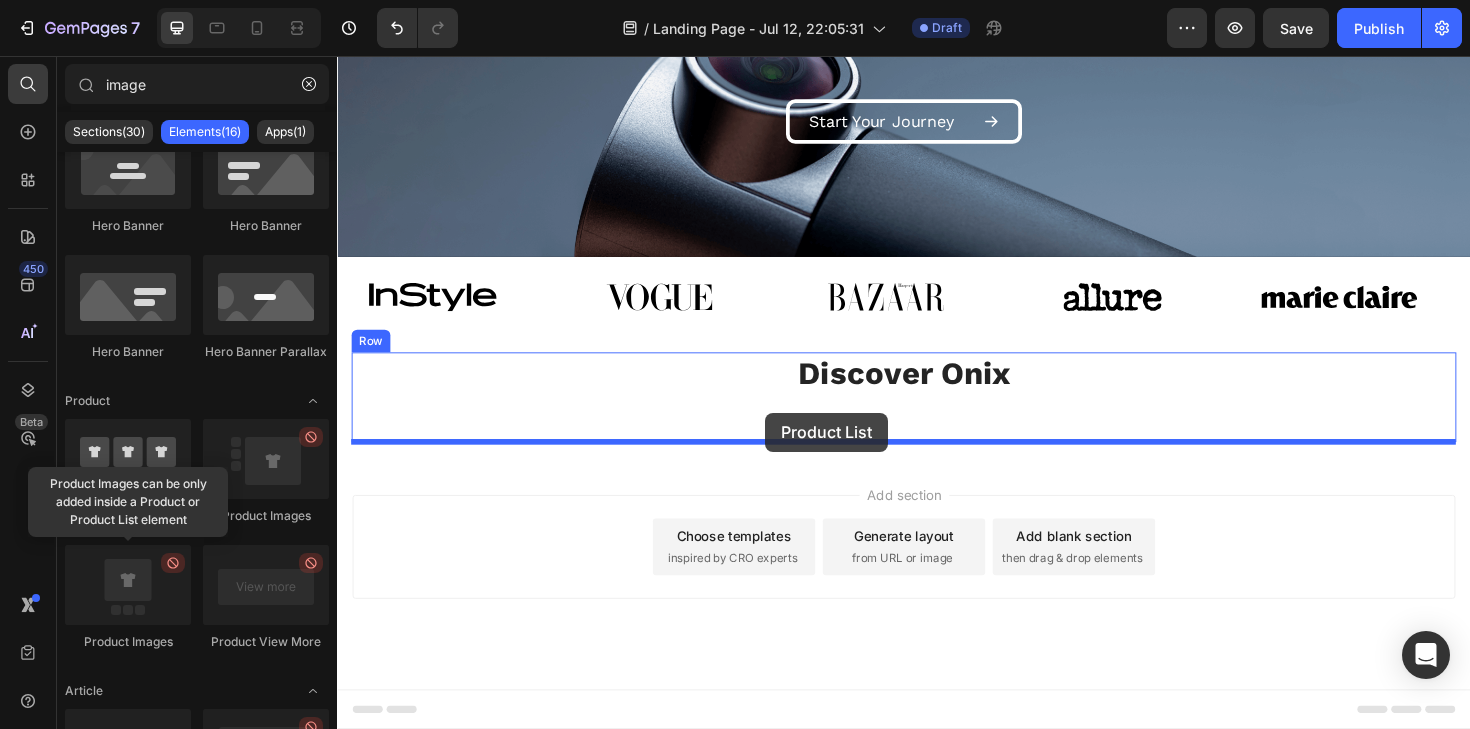 drag, startPoint x: 462, startPoint y: 525, endPoint x: 795, endPoint y: 430, distance: 346.286 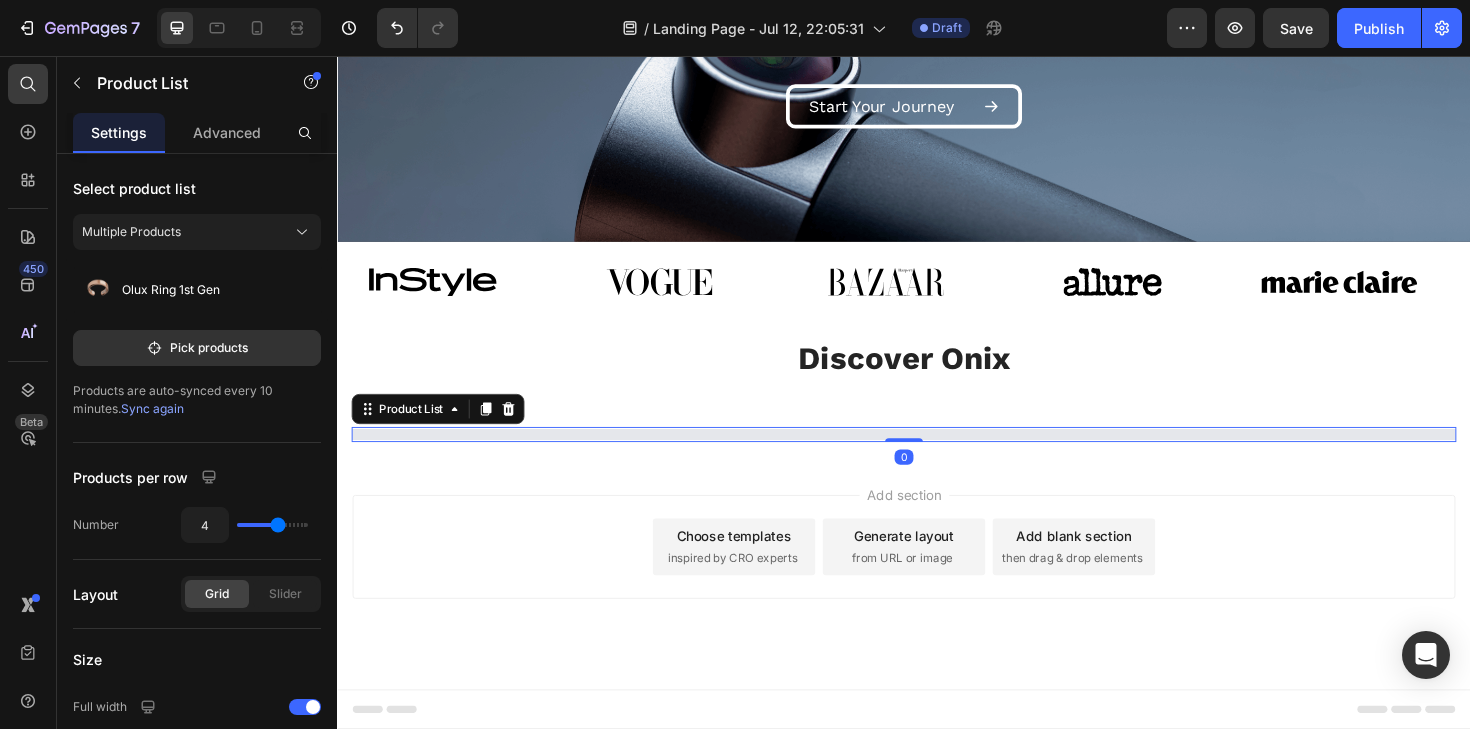 scroll, scrollTop: 636, scrollLeft: 0, axis: vertical 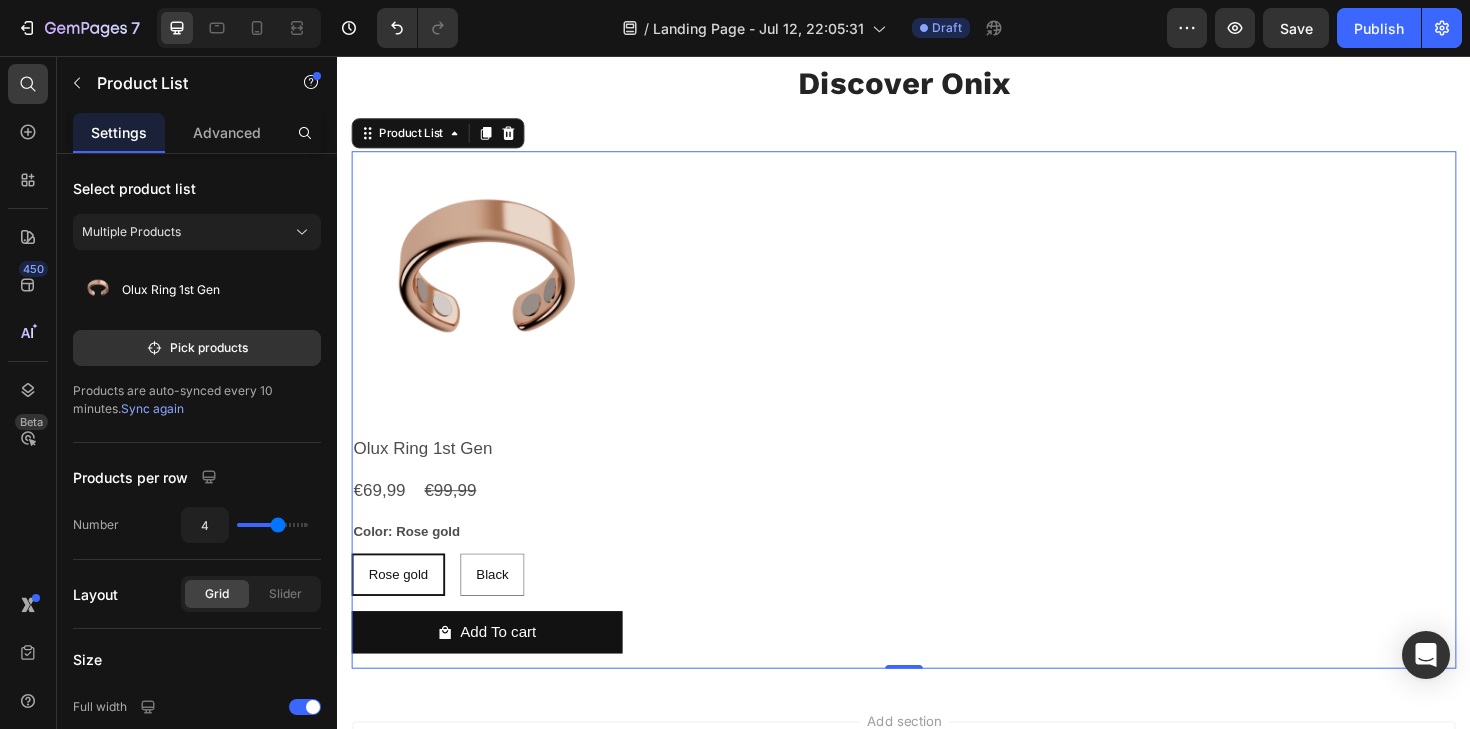 click on "Product Images Olux Ring 1st Gen Product Title €69,99 Product Price €99,99 Product Price Row Color: Rose gold Rose gold Rose gold Rose gold Black Black Black Product Variants & Swatches Add To cart Product Cart Button Row" at bounding box center [937, 431] 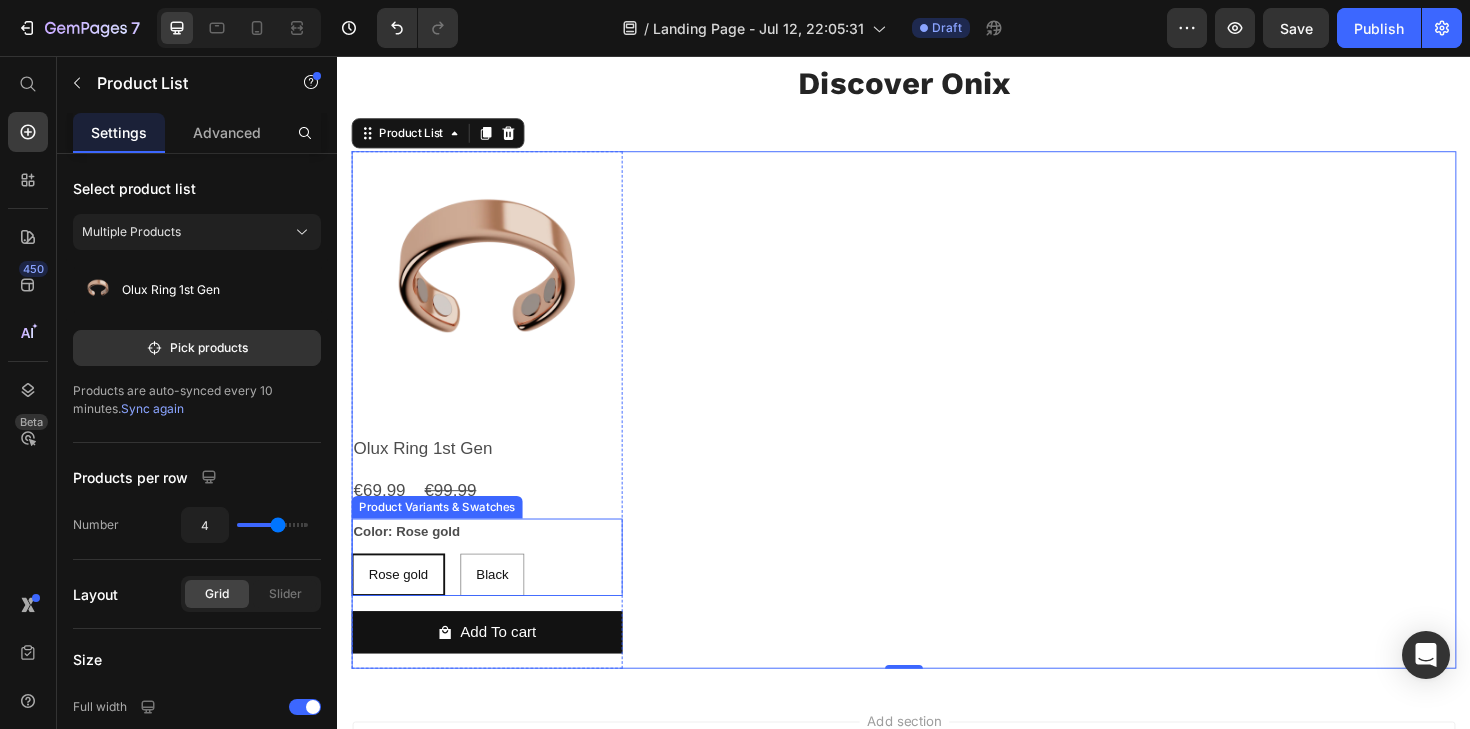 click on "Color: Rose gold Rose gold Rose gold Rose gold Black Black Black" at bounding box center [495, 587] 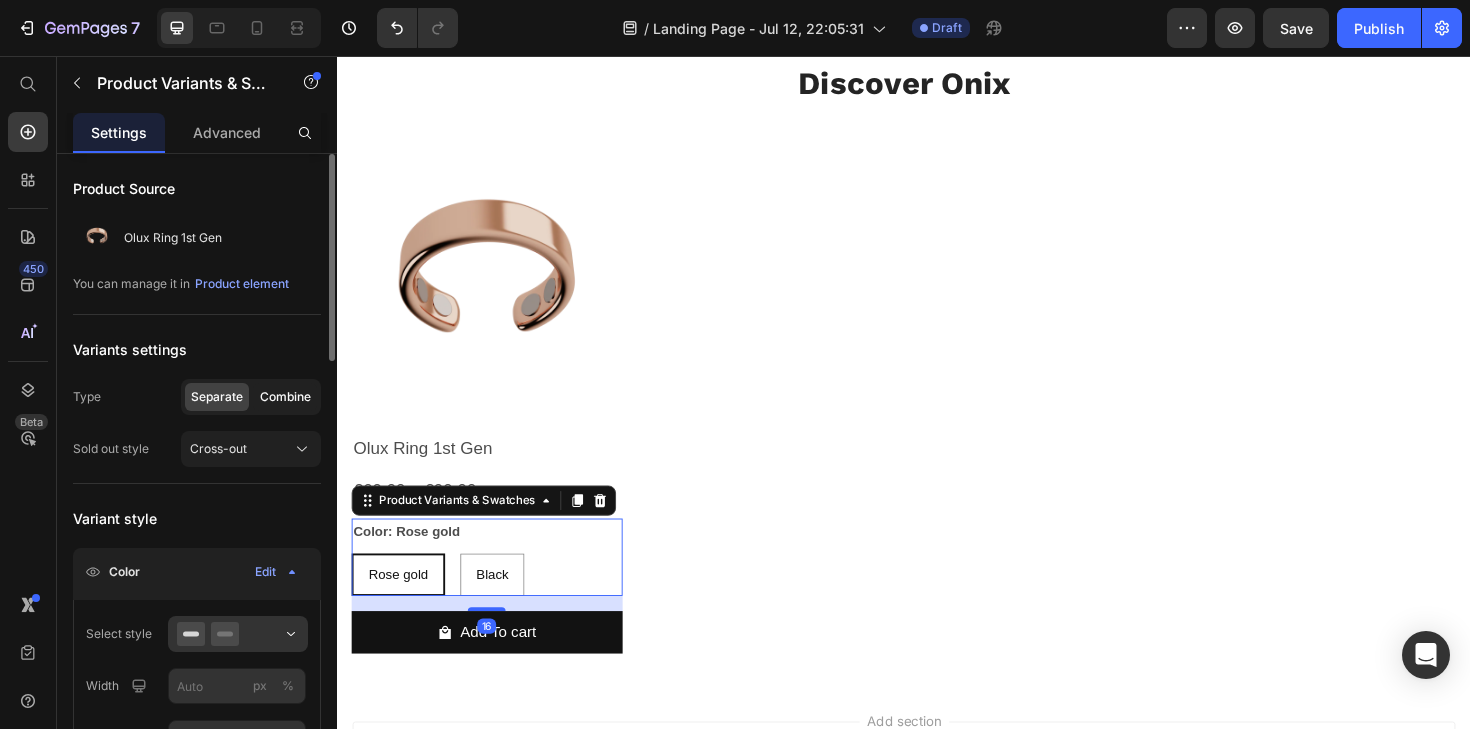 click on "Combine" 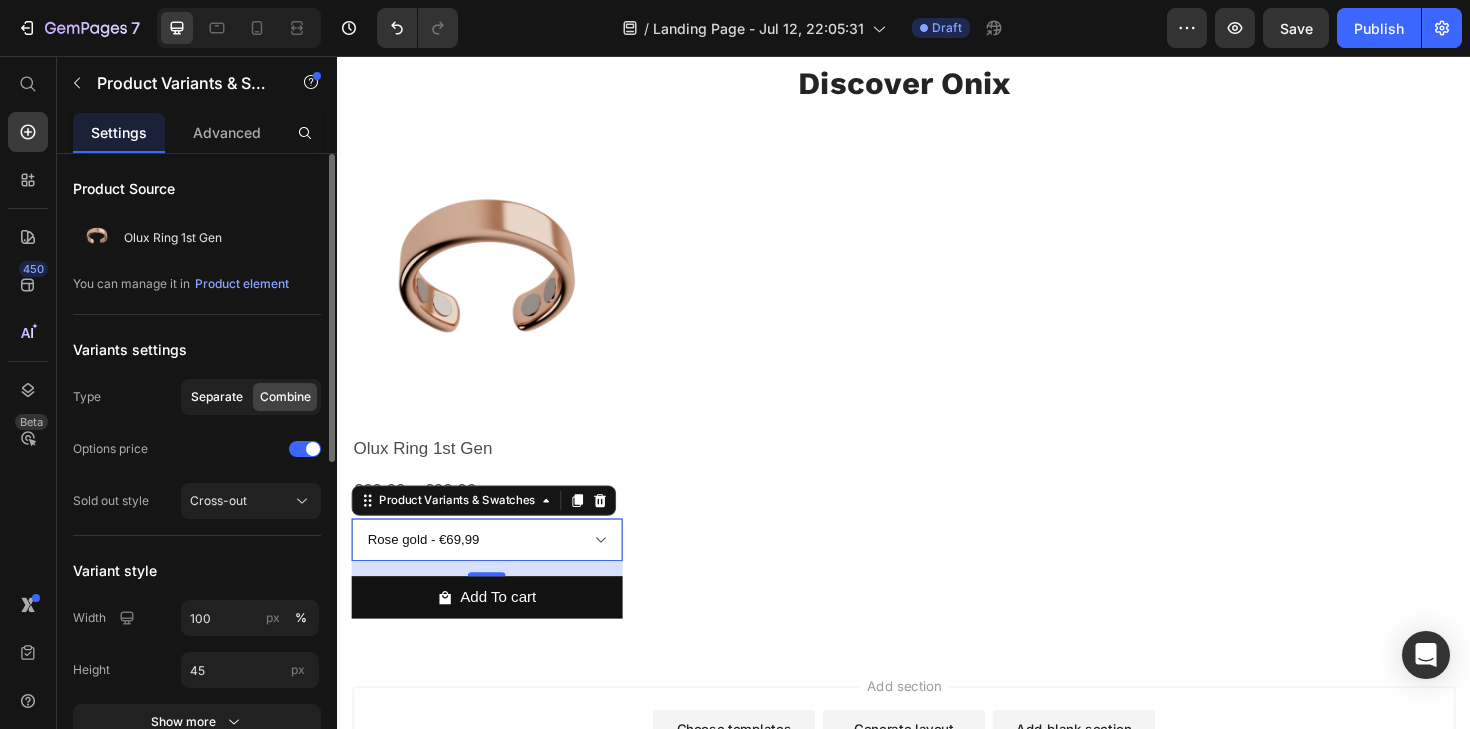 click on "Separate" 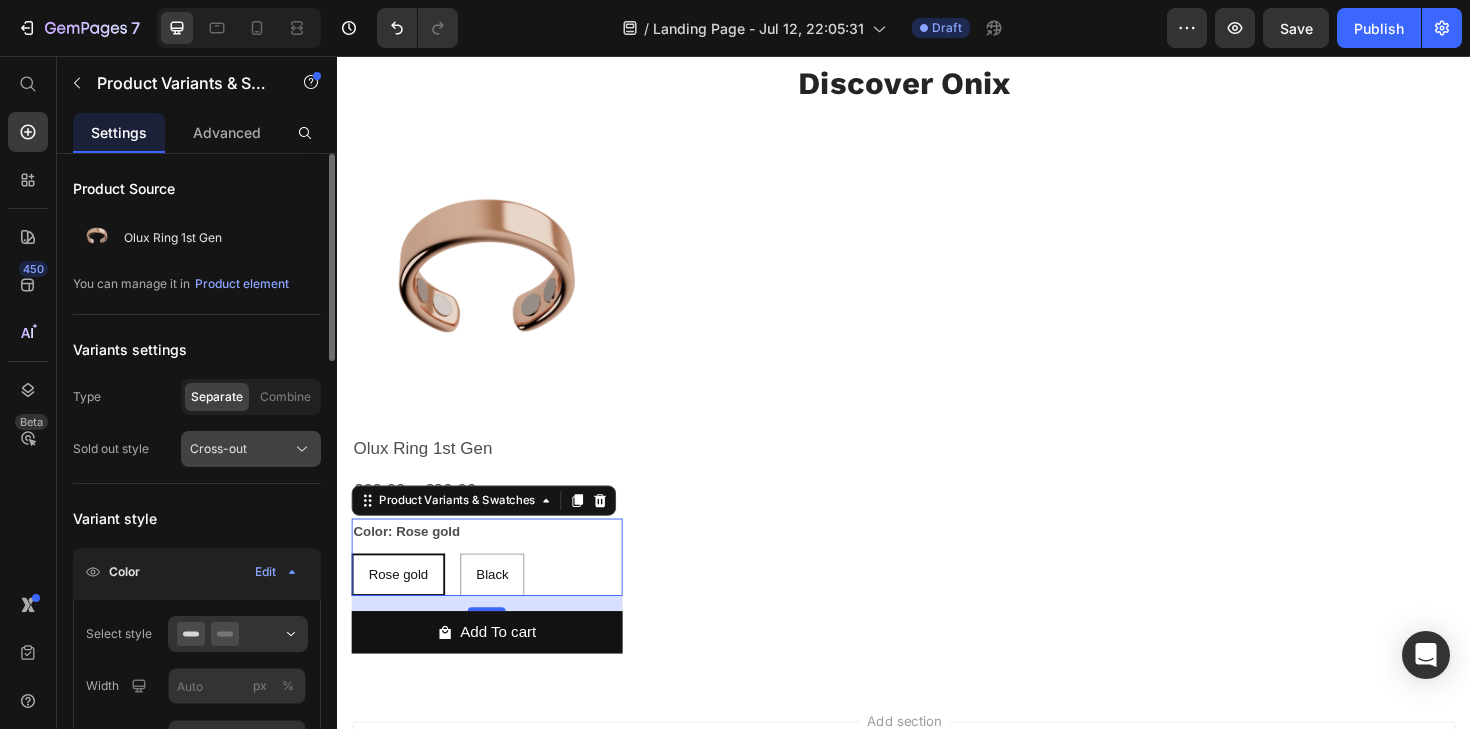 click on "Cross-out" 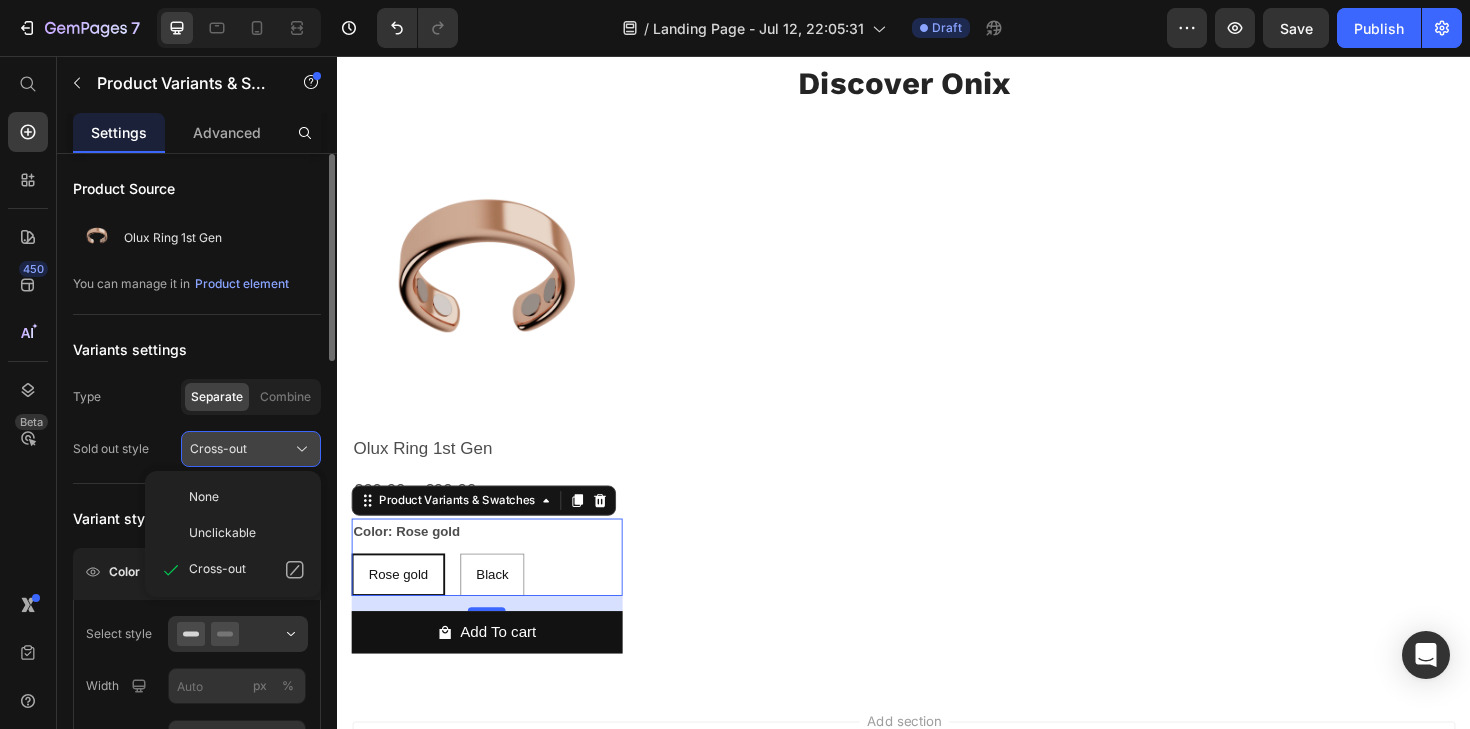 click on "Cross-out" 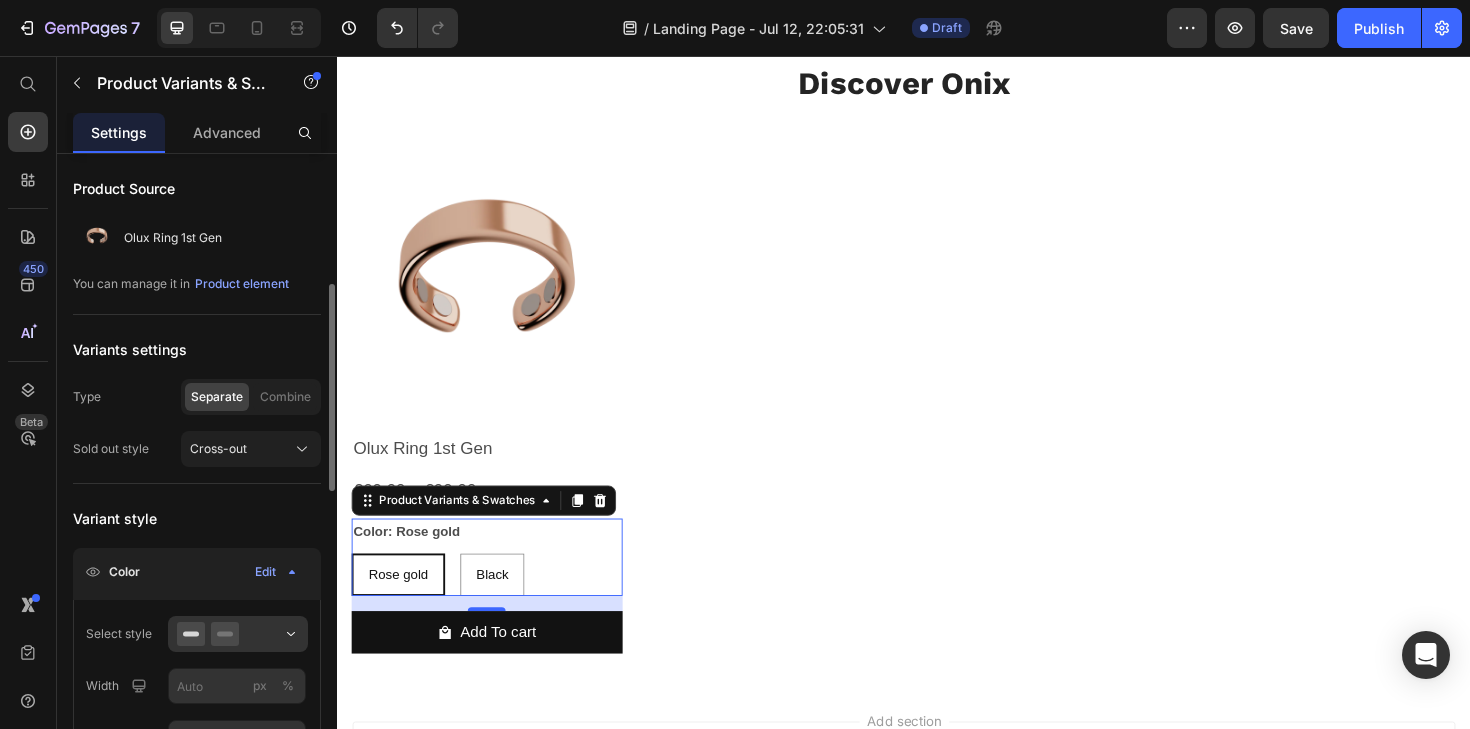 scroll, scrollTop: 186, scrollLeft: 0, axis: vertical 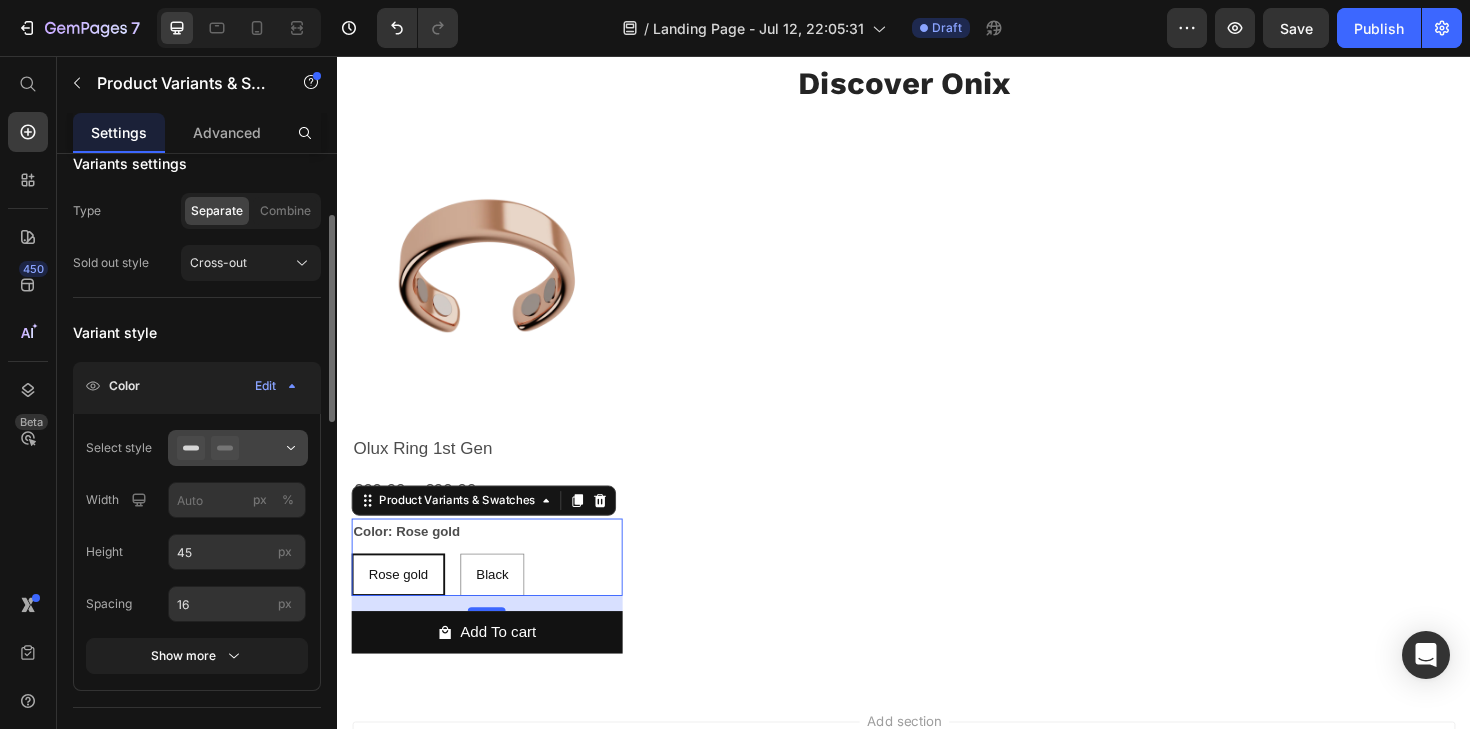 click at bounding box center (238, 448) 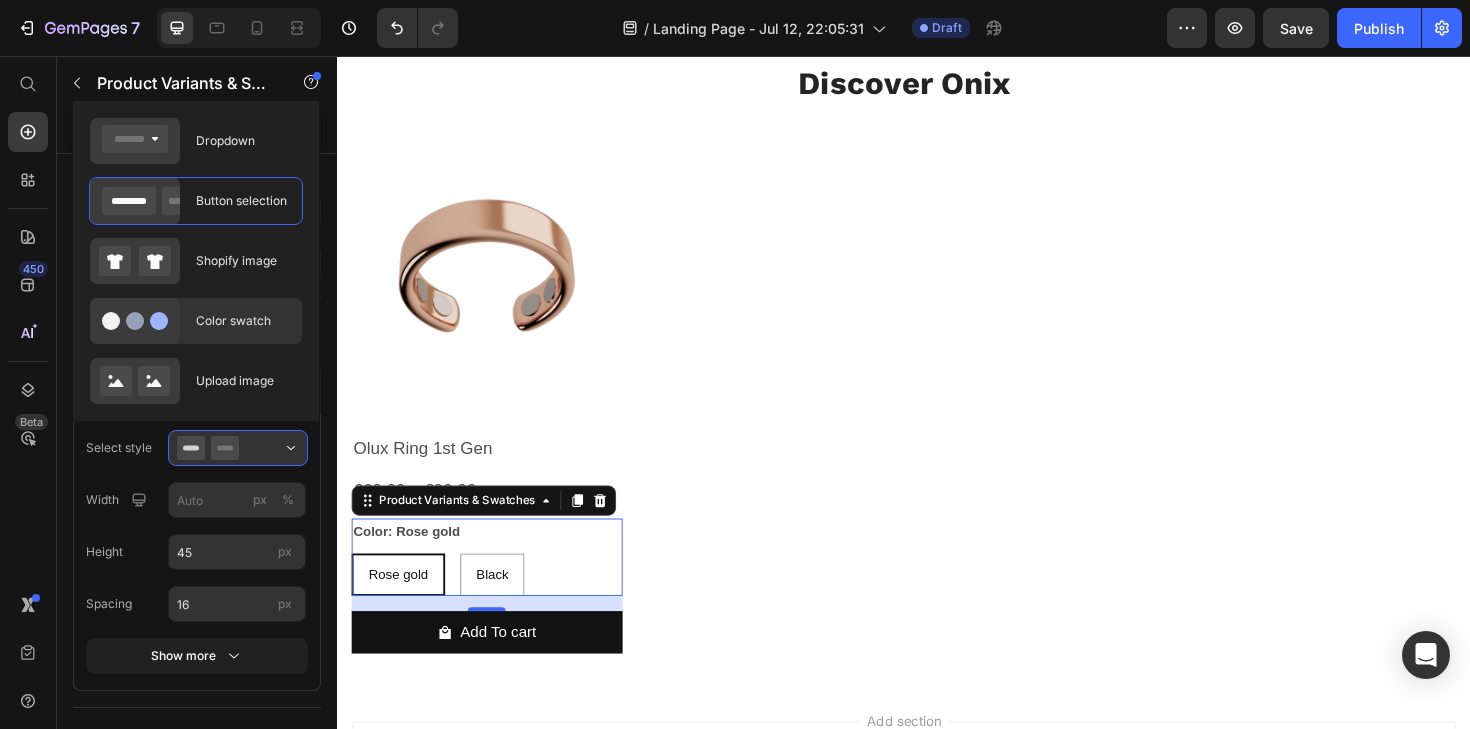 click on "Color swatch" 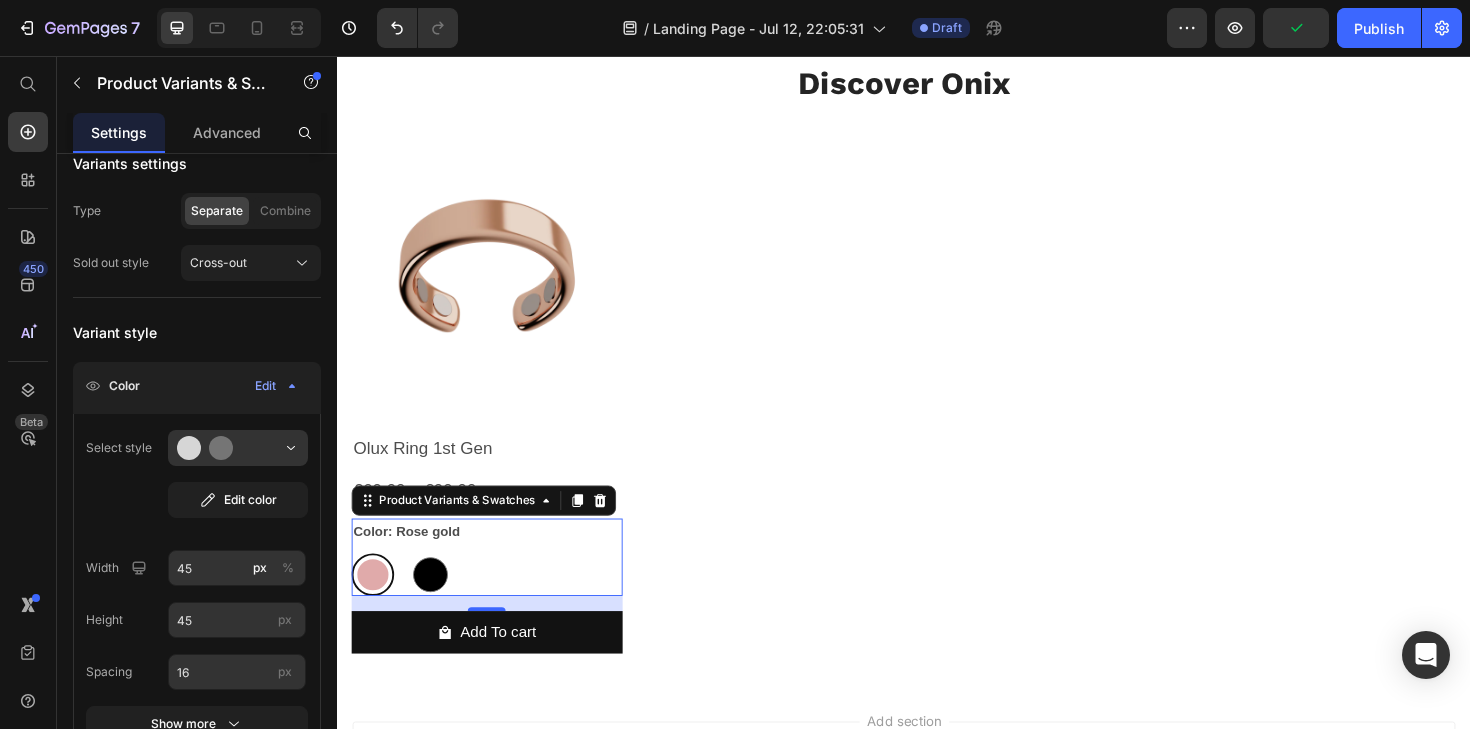 click on "Black" at bounding box center [435, 560] 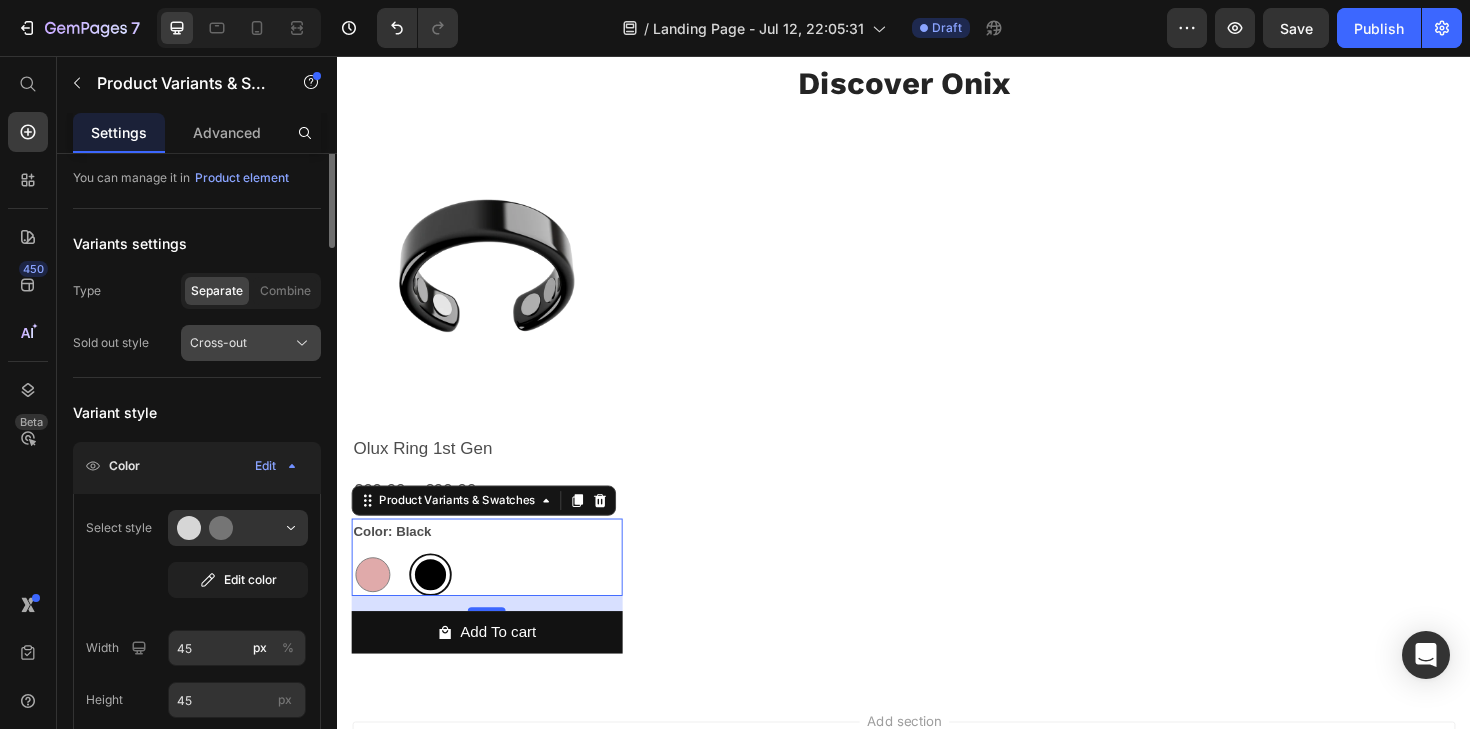 scroll, scrollTop: 0, scrollLeft: 0, axis: both 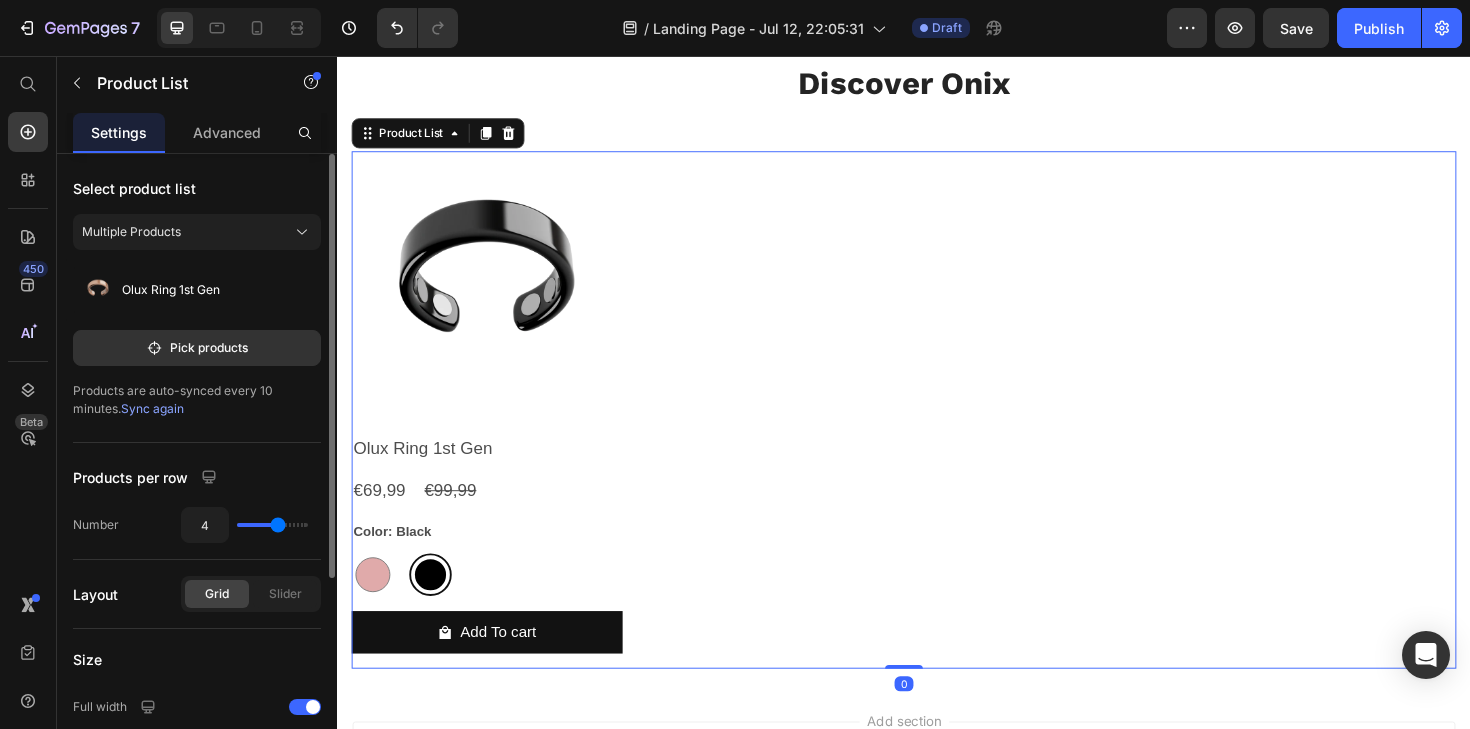 click on "Product Images Olux Ring 1st Gen Product Title €69,99 Product Price €99,99 Product Price Row Color: Black Rose gold Rose gold Black Black Product Variants & Swatches Add To cart Product Cart Button Row" at bounding box center [937, 431] 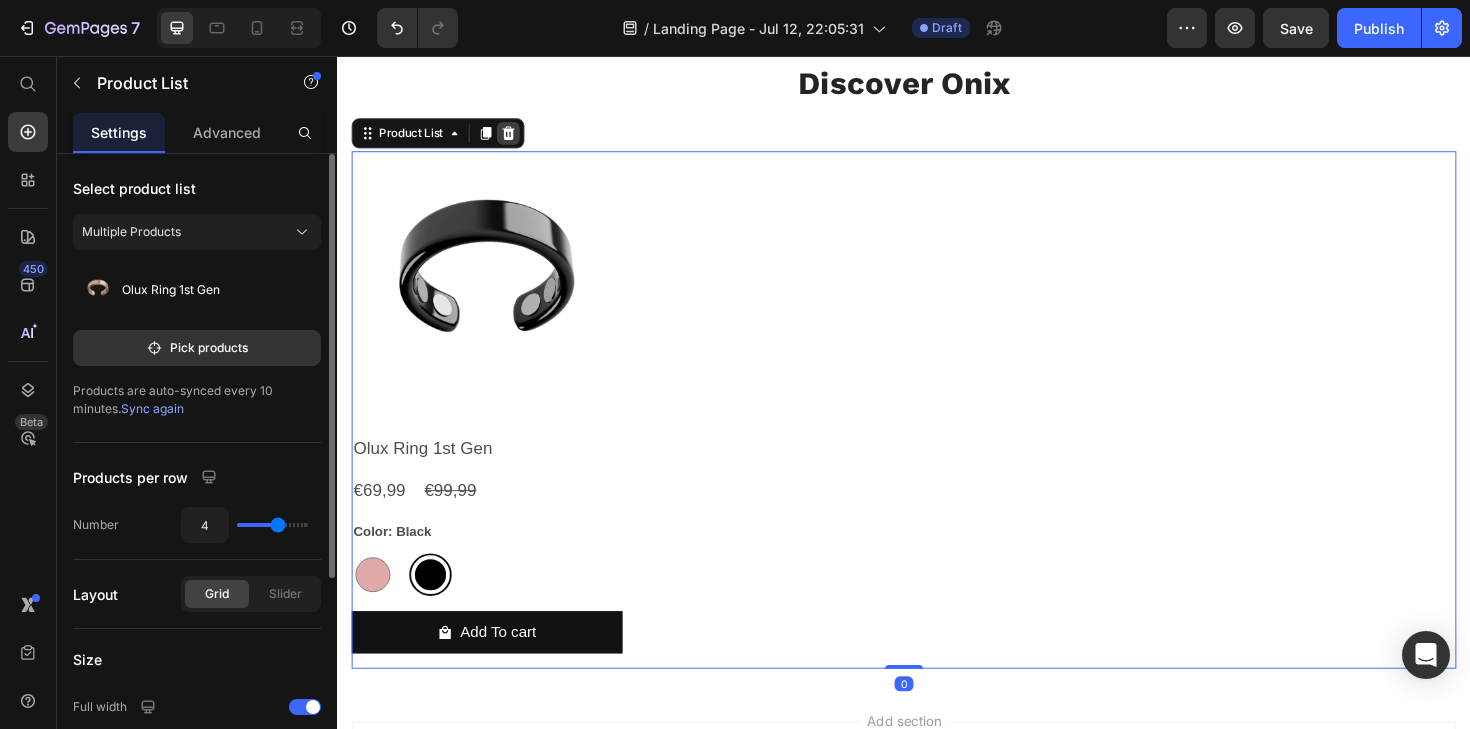 click 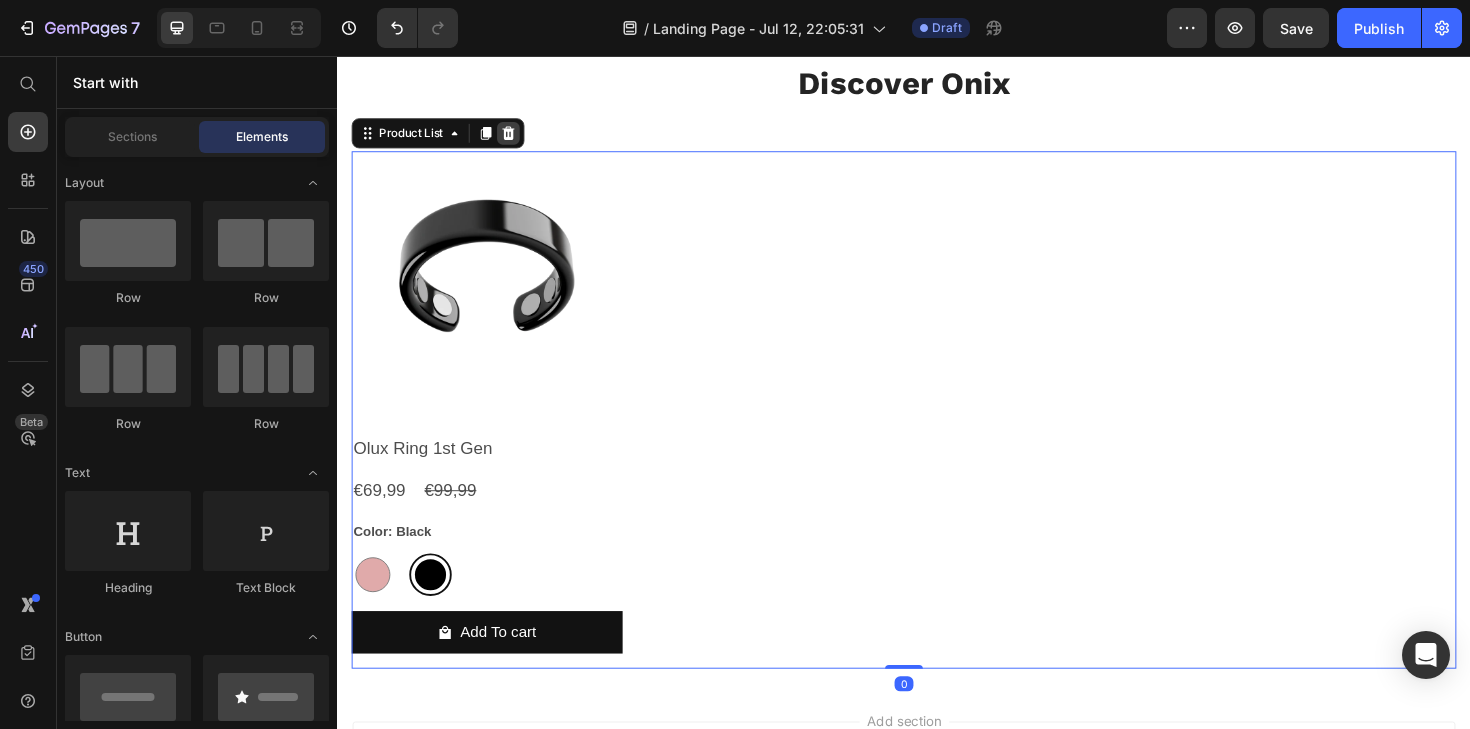scroll, scrollTop: 328, scrollLeft: 0, axis: vertical 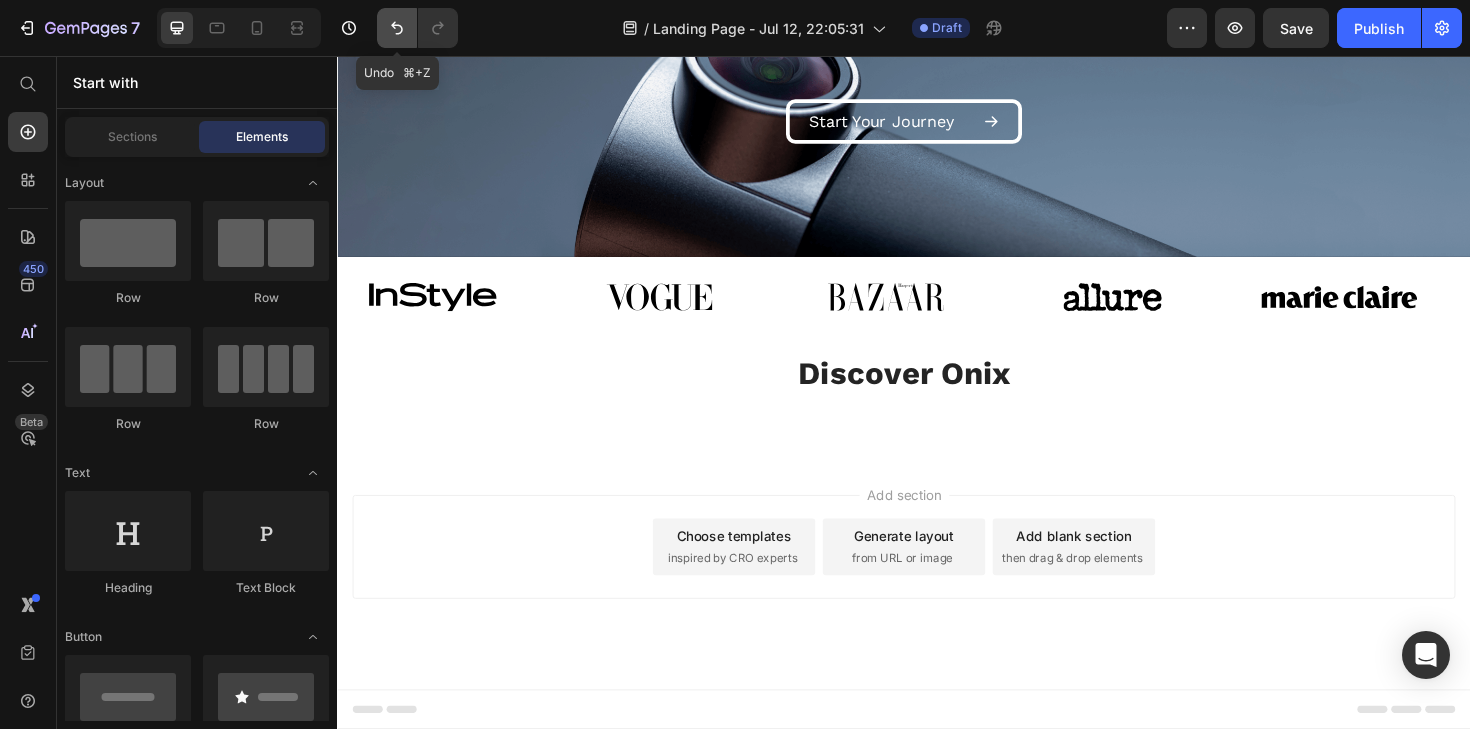 click 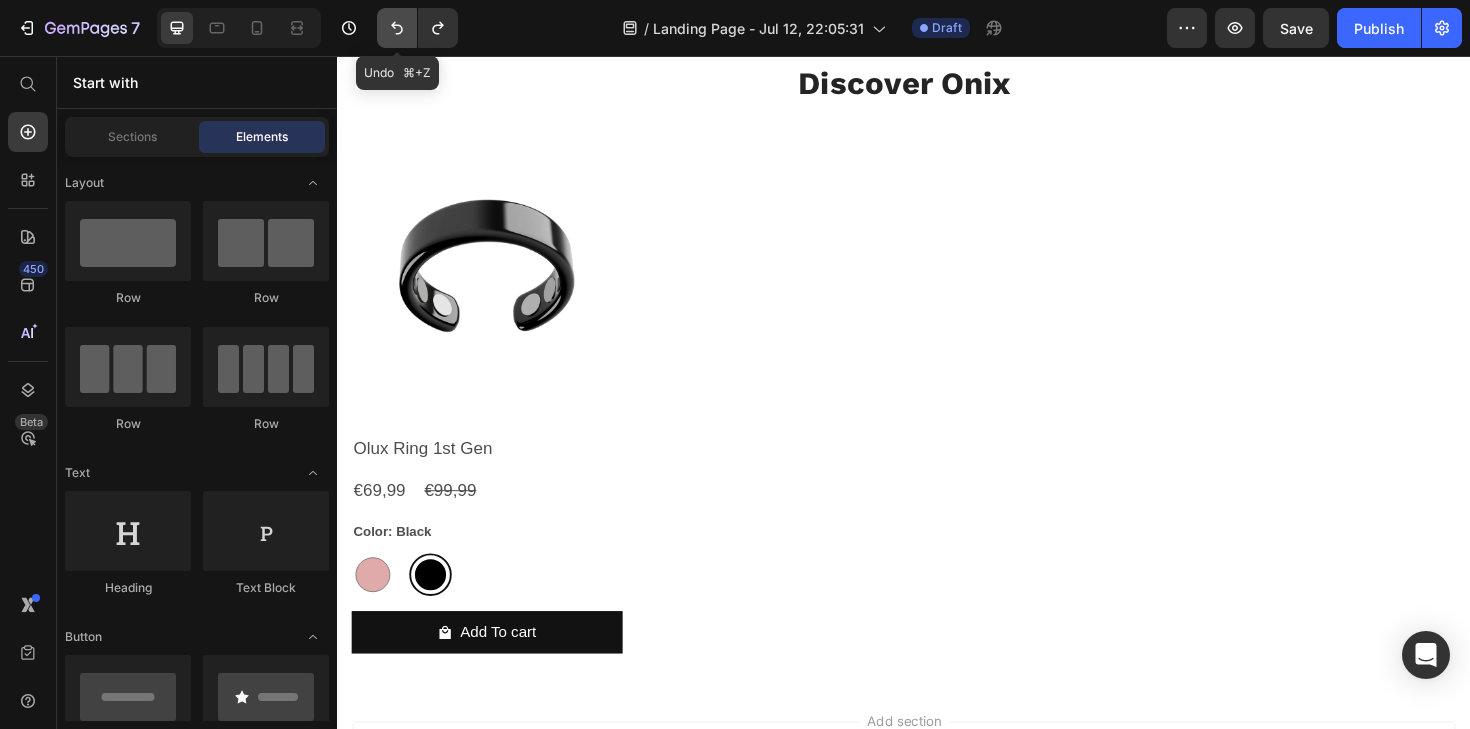 click 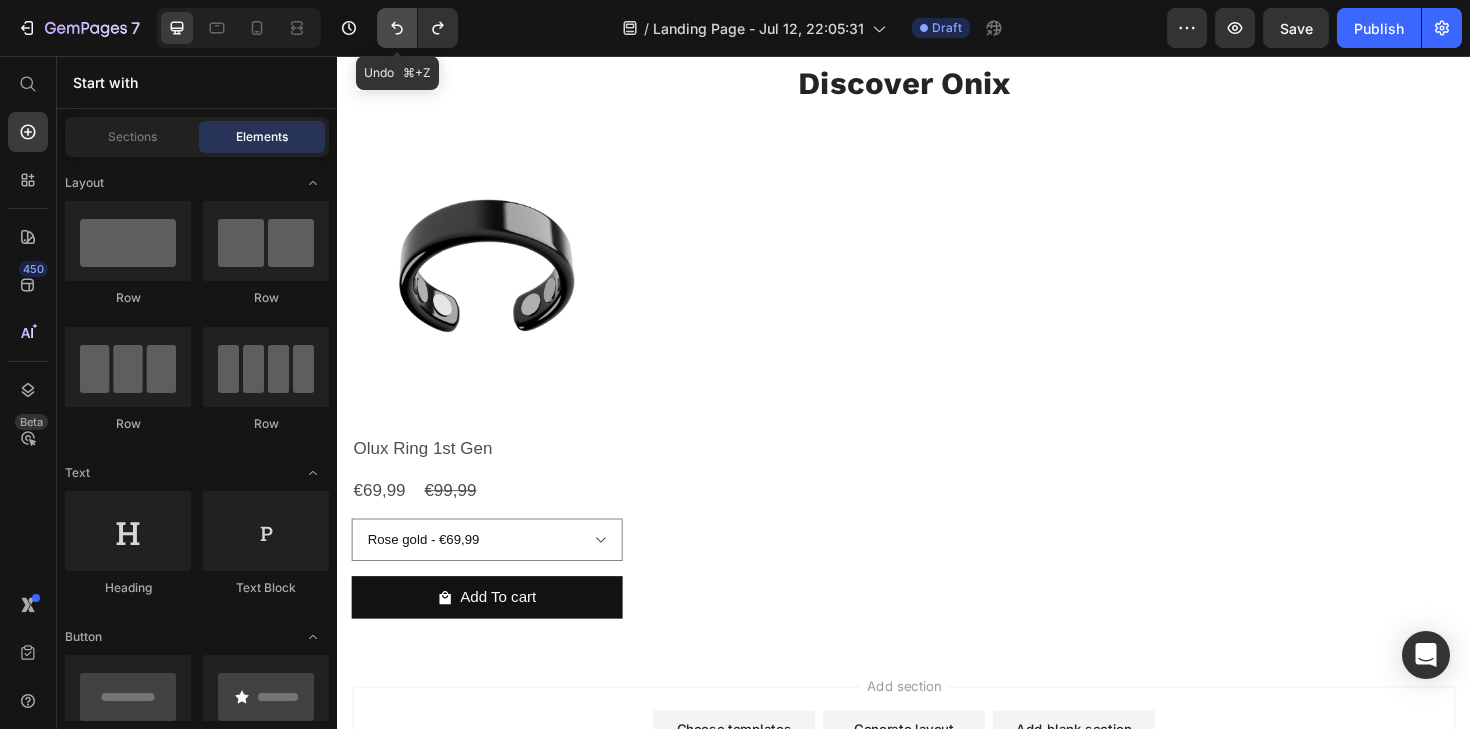 click 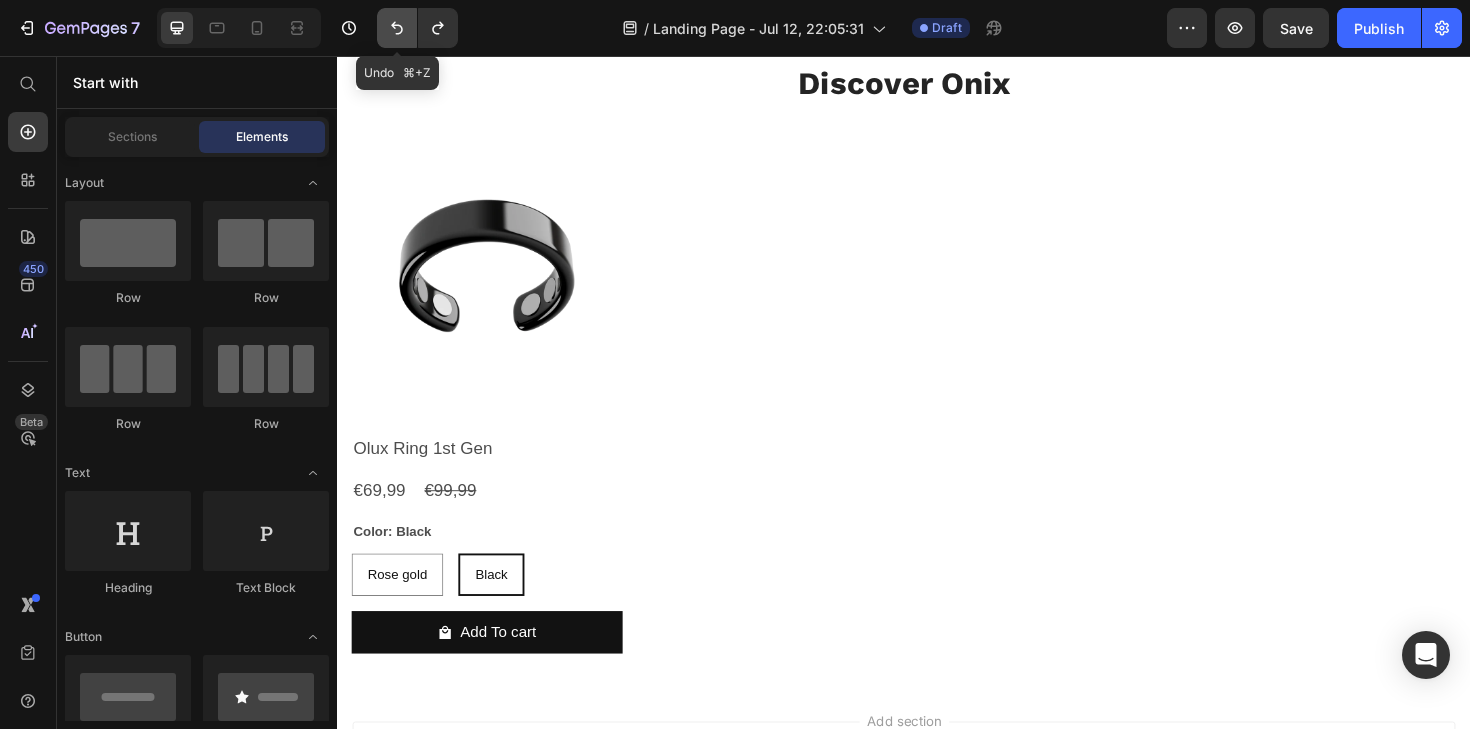 click 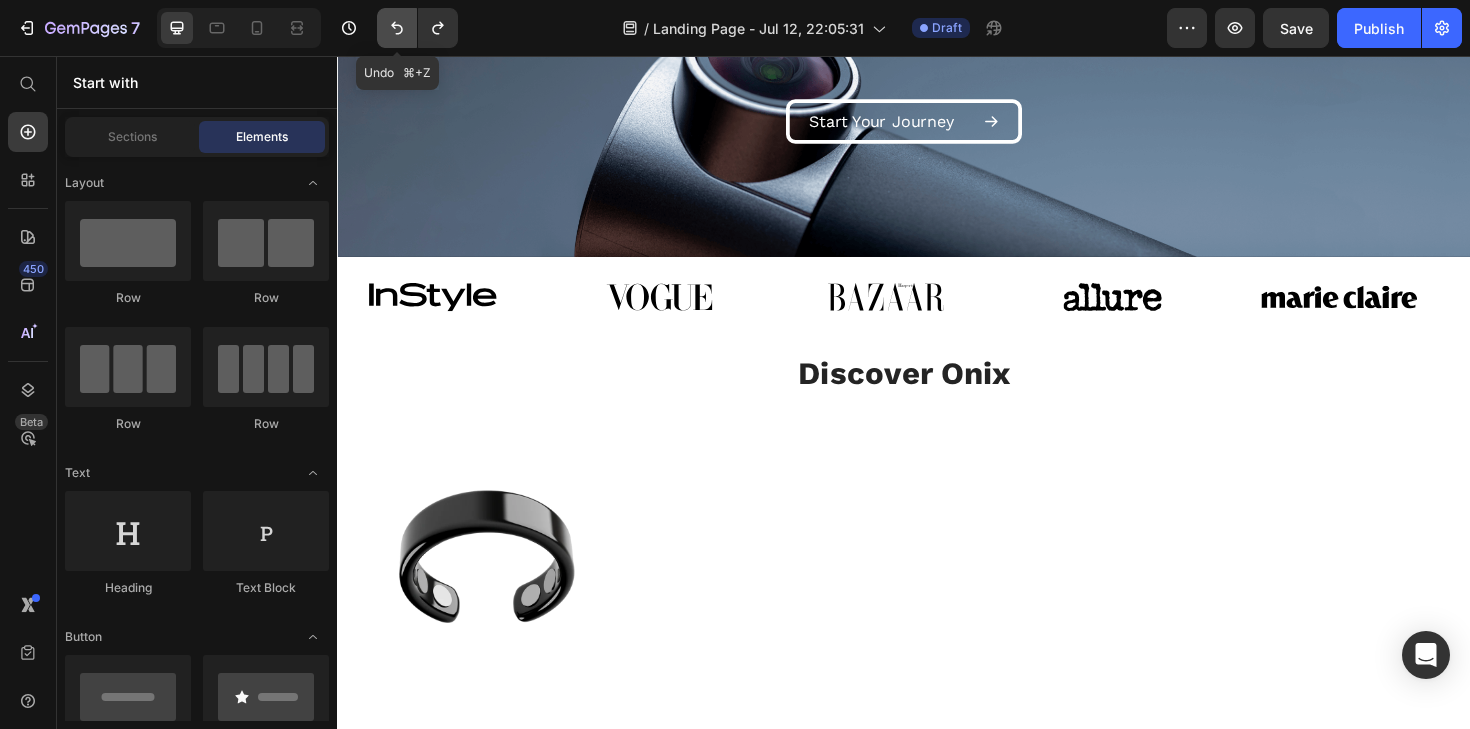 click 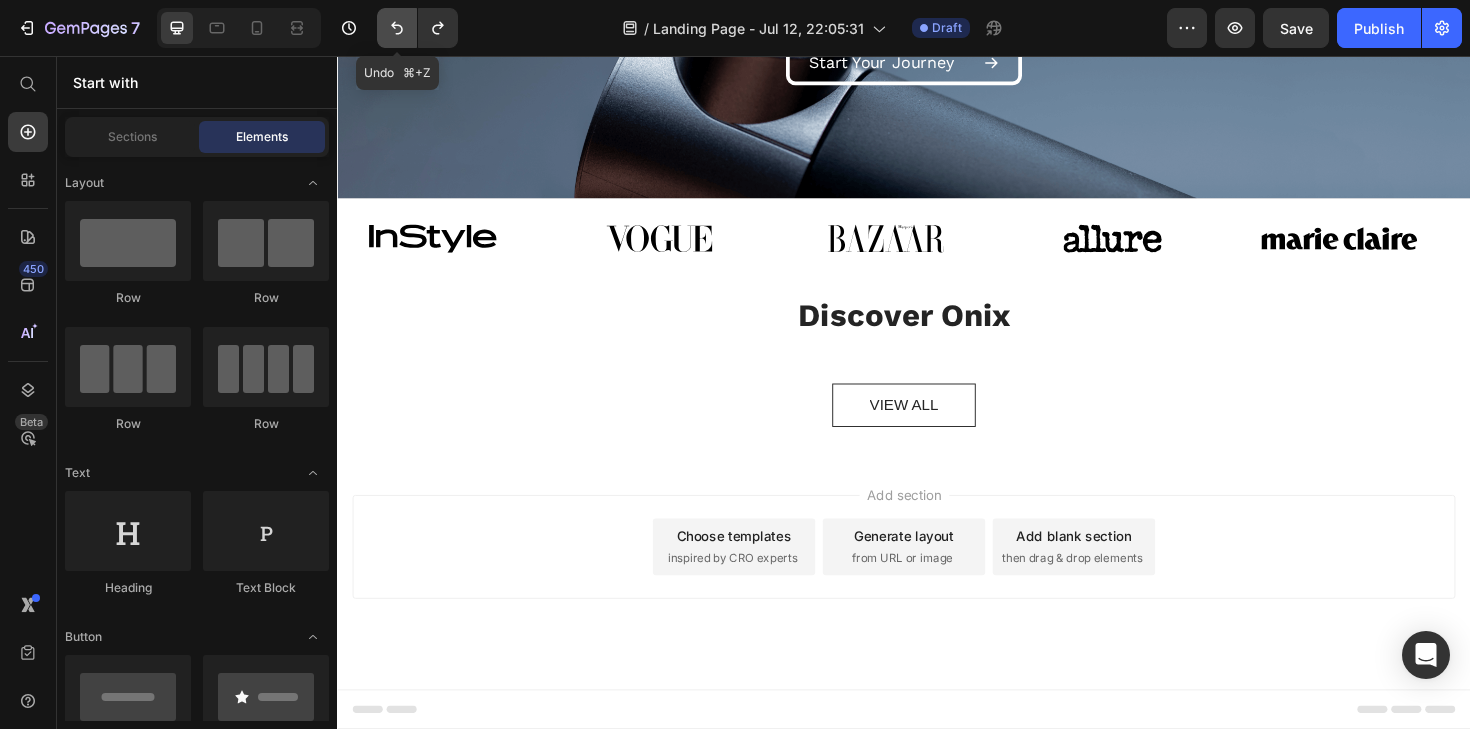 click 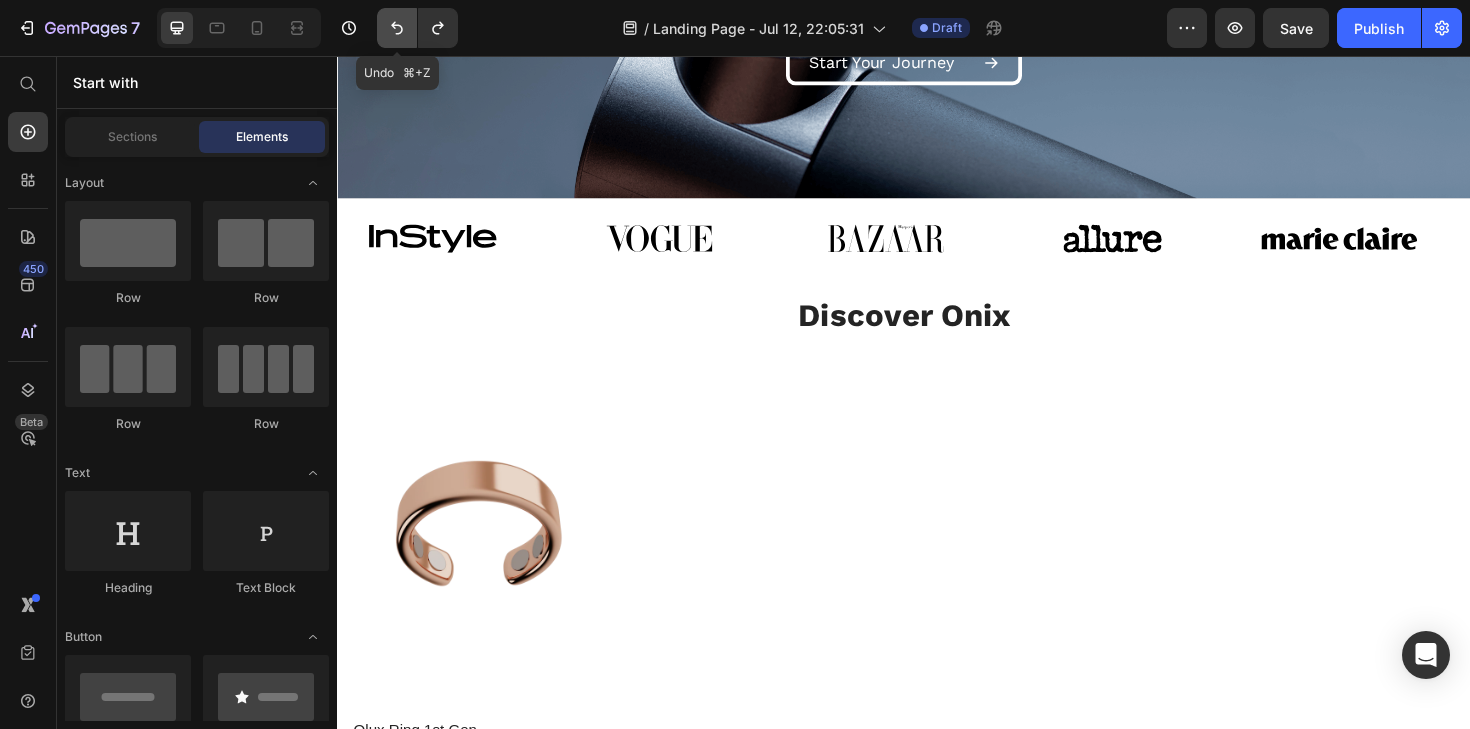 scroll, scrollTop: 636, scrollLeft: 0, axis: vertical 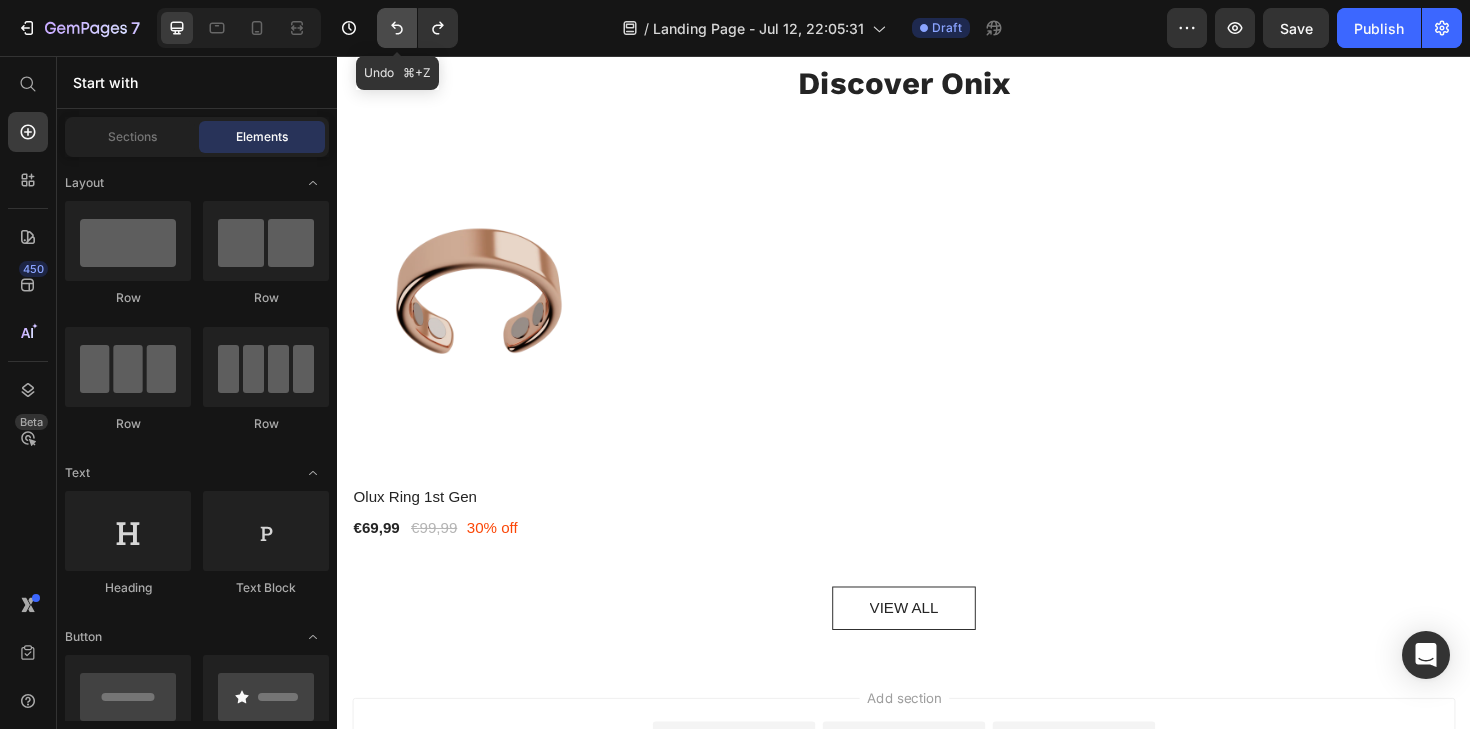 click 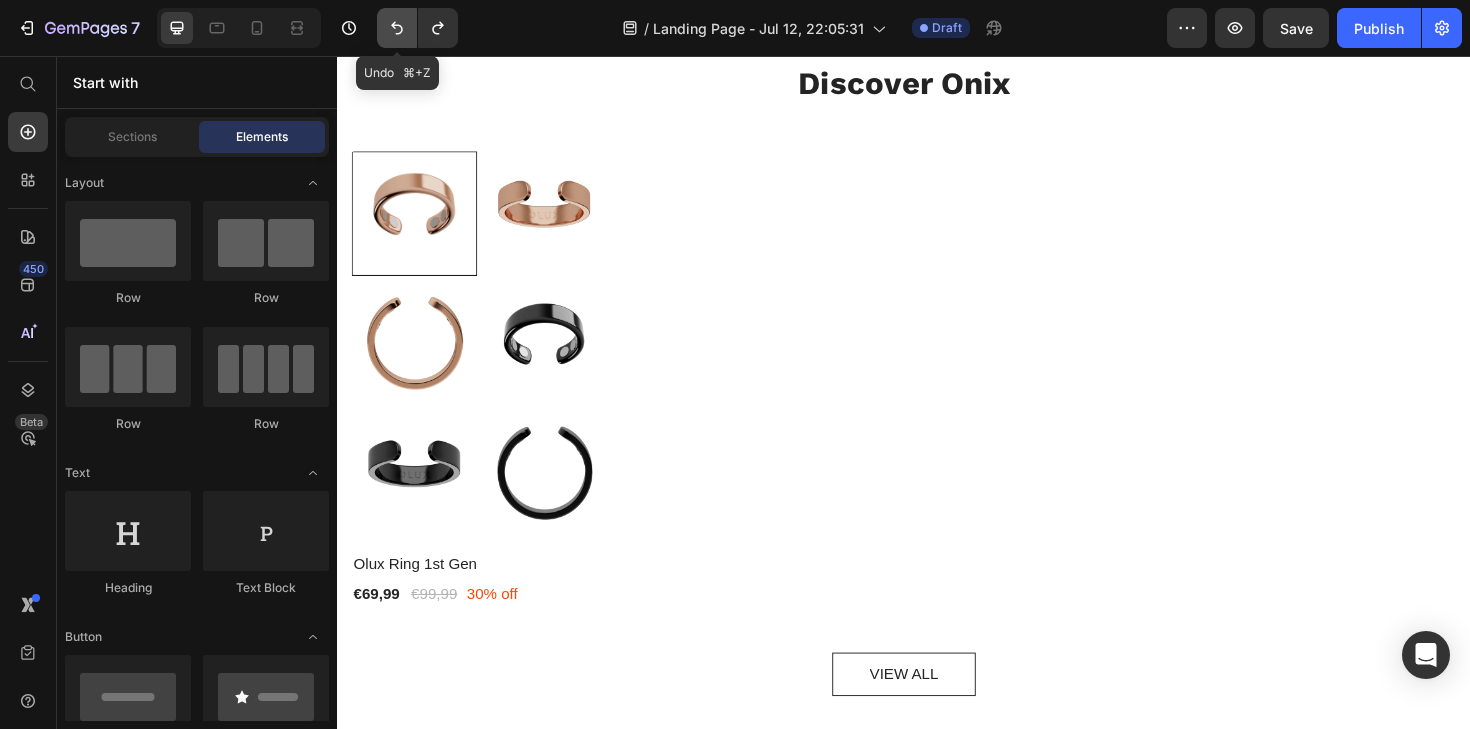 click 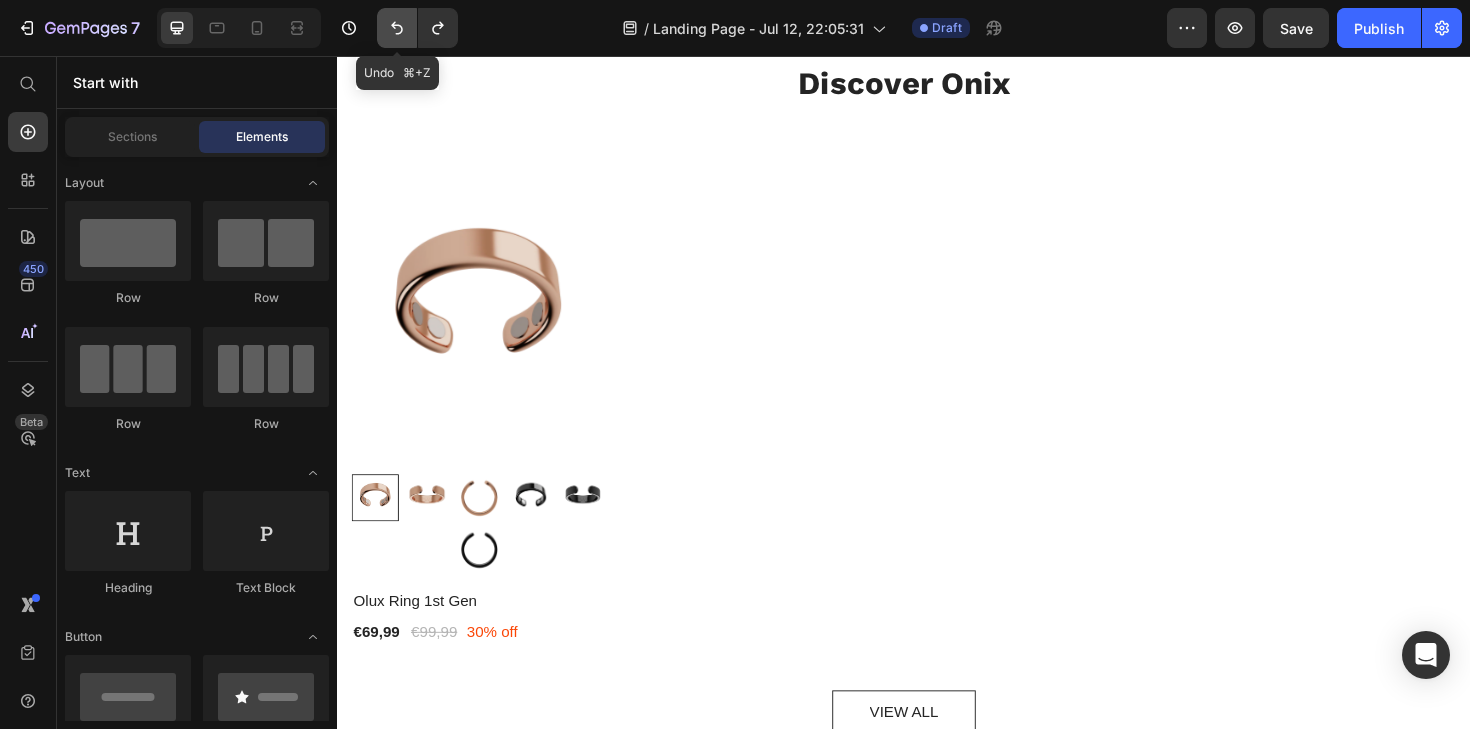 click 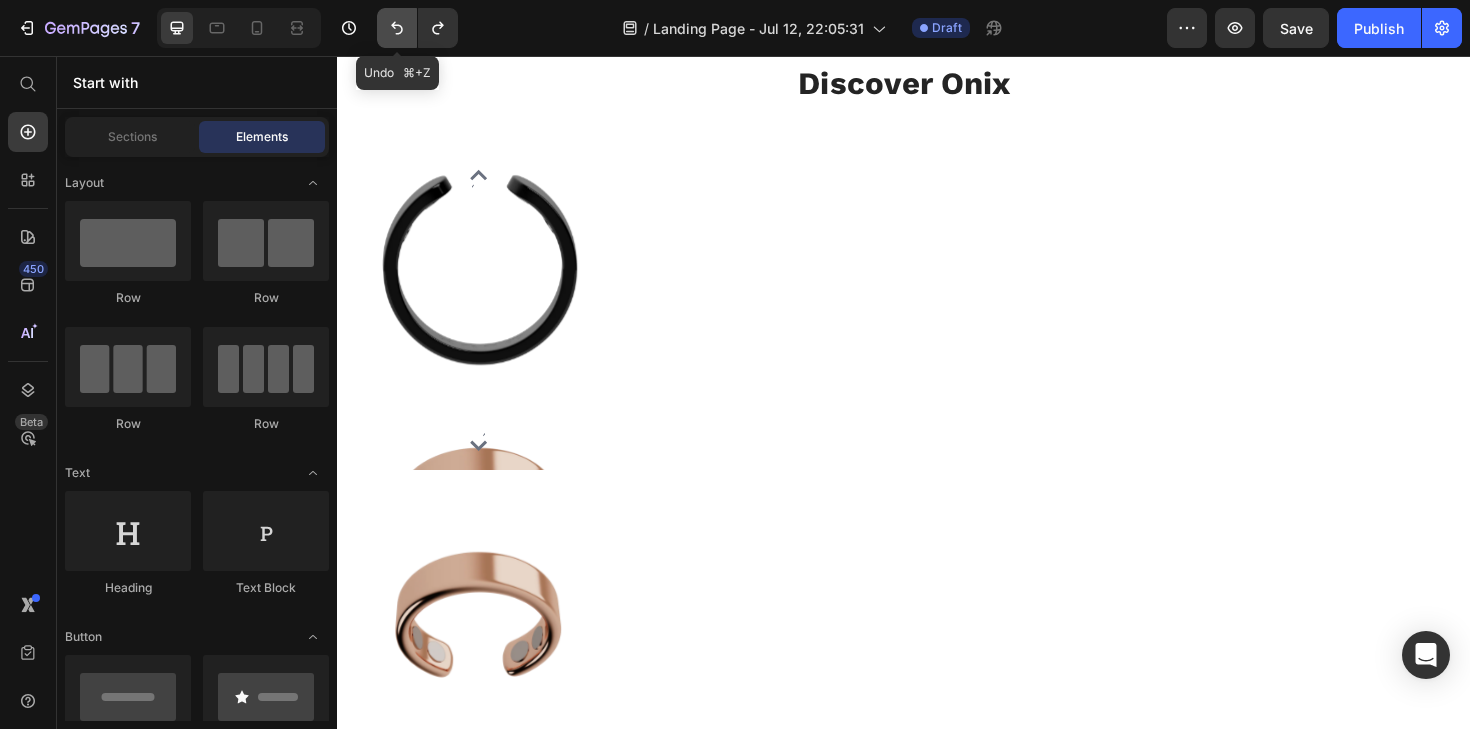 click 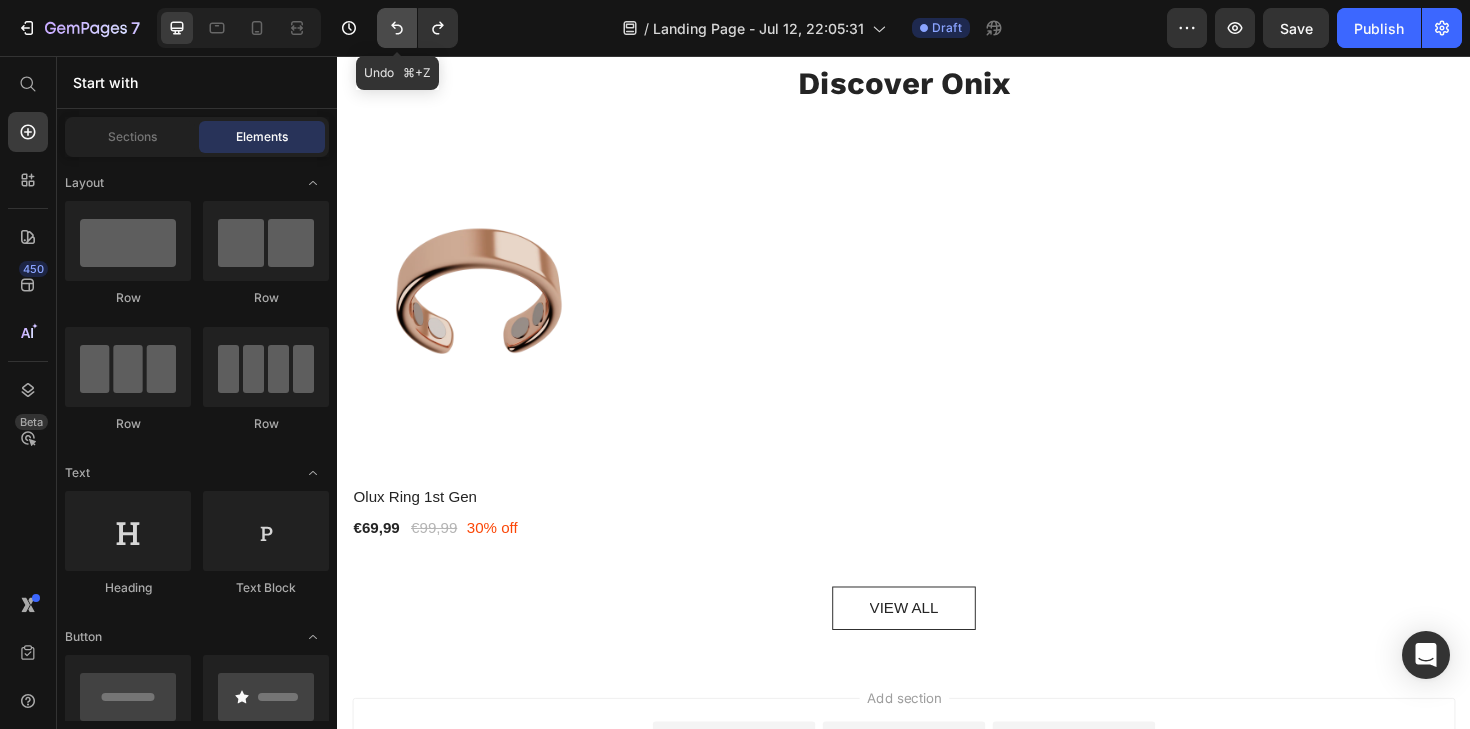 click 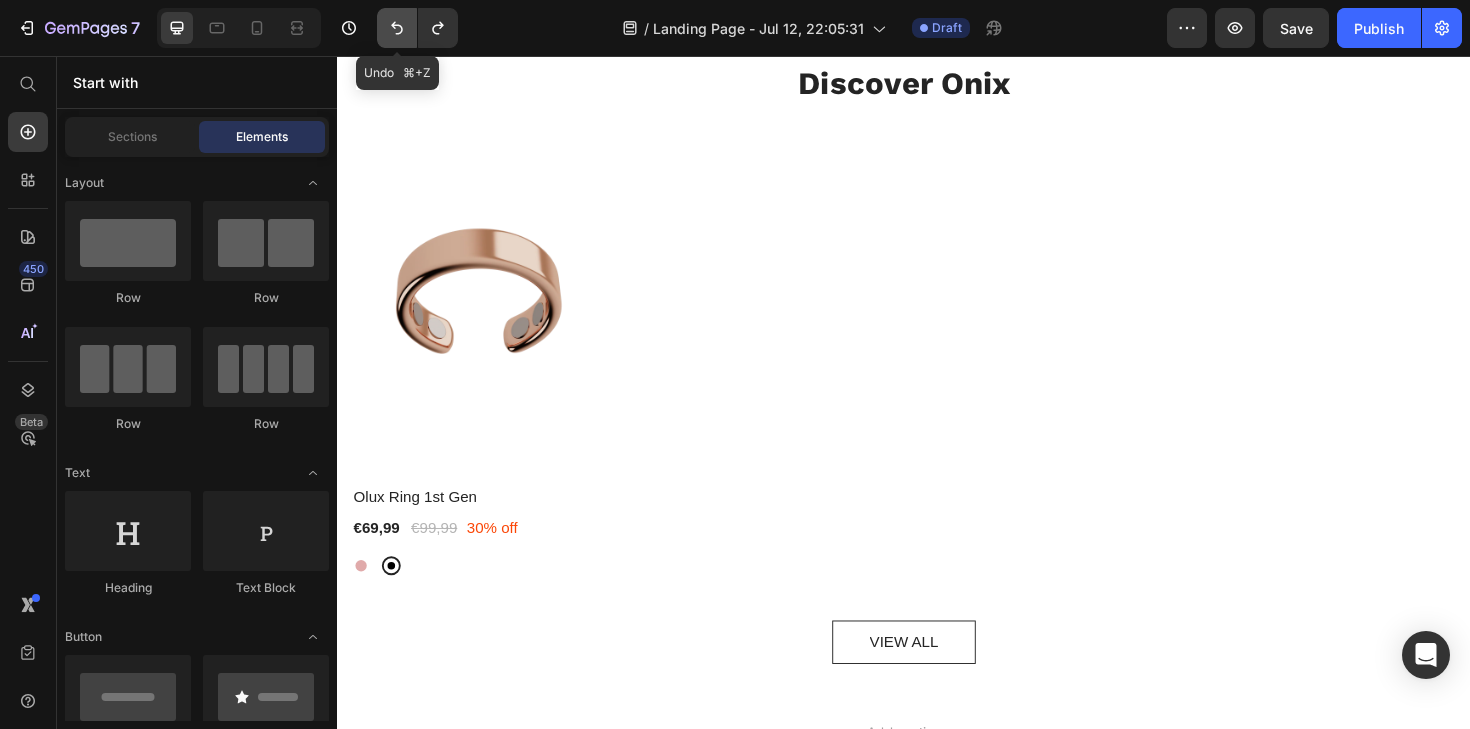 click 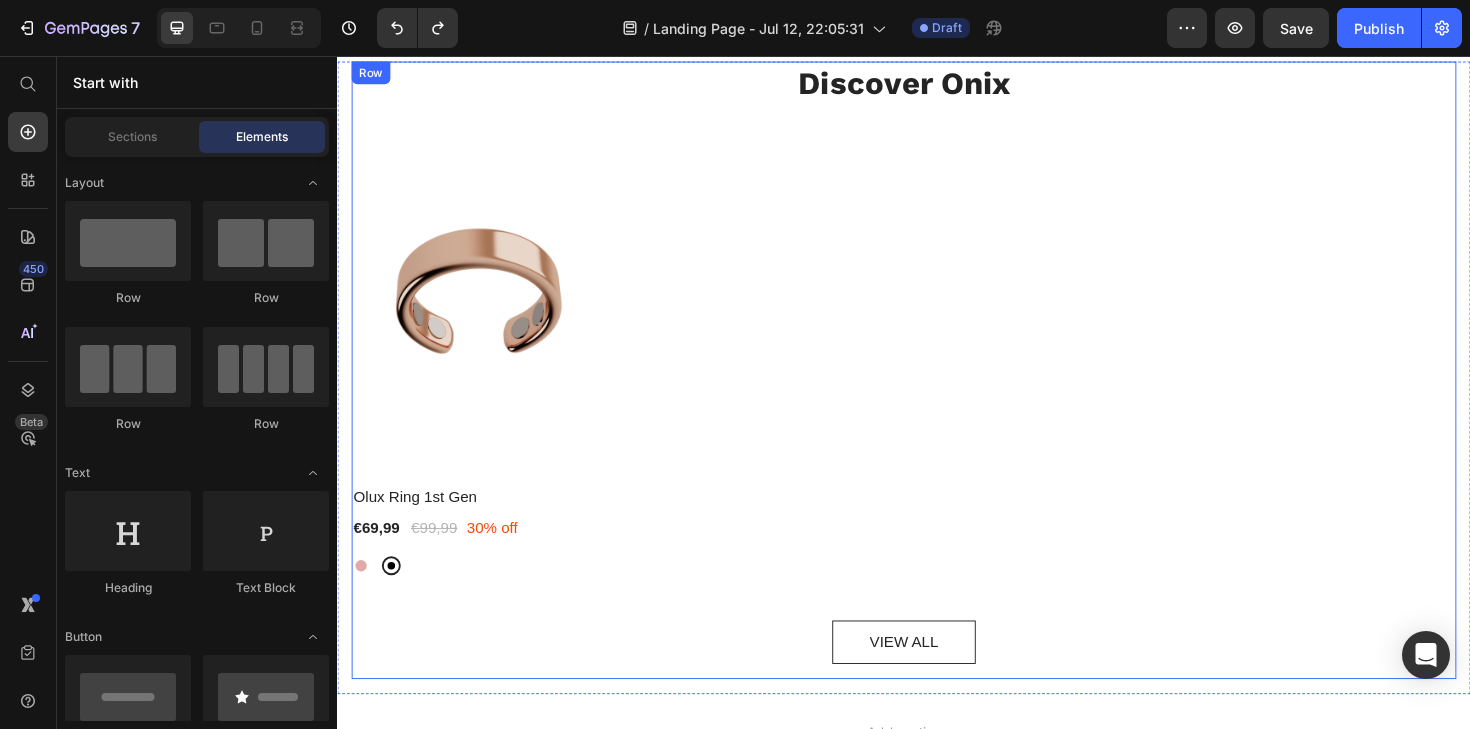 click on "Discover Onix Heading (P) Images Olux Ring 1st Gen (P) Title €69,99 (P) Price €99,99 (P) Price 30% off Product Badge Row Rose gold Rose gold Black Black (P) Variants & Swatches Row Product List VIEW ALL Button" at bounding box center [937, 389] 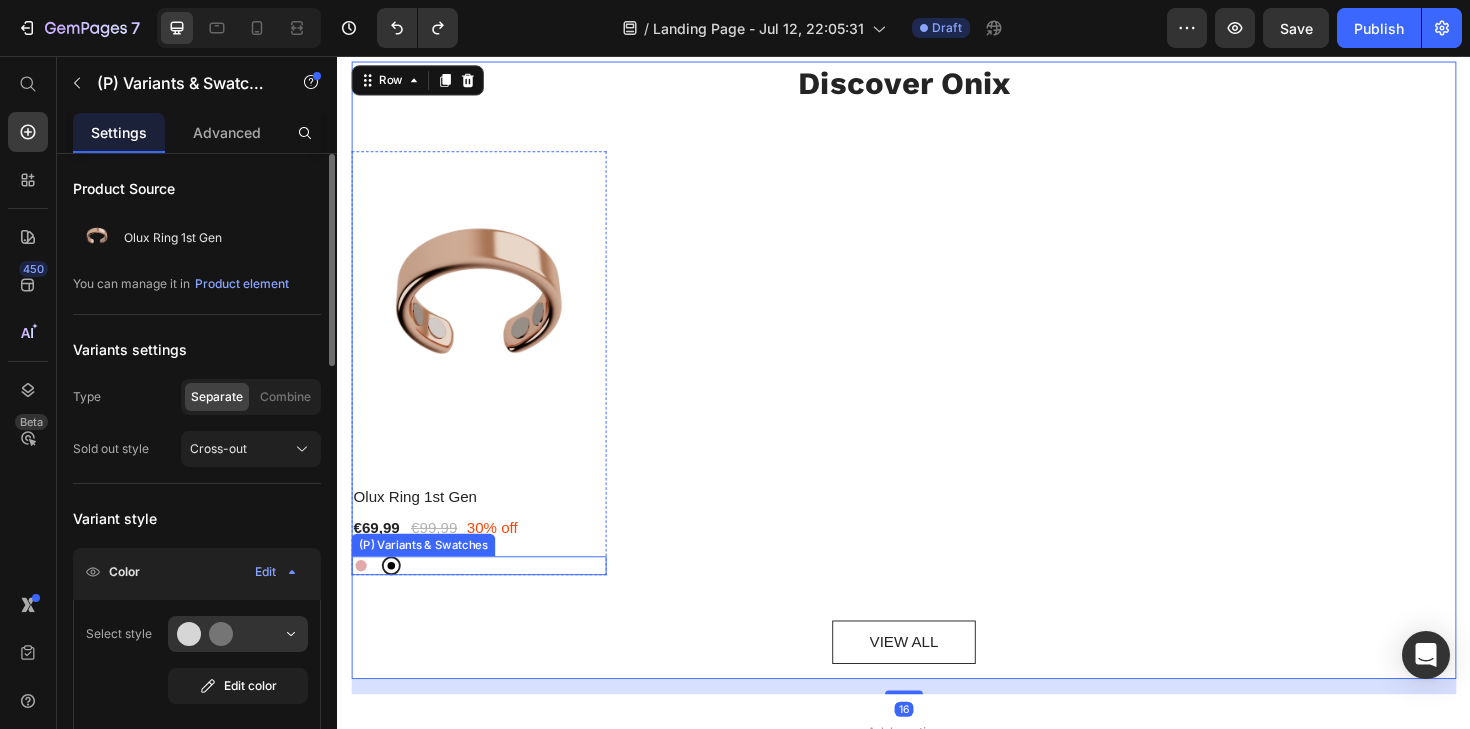 click at bounding box center [394, 596] 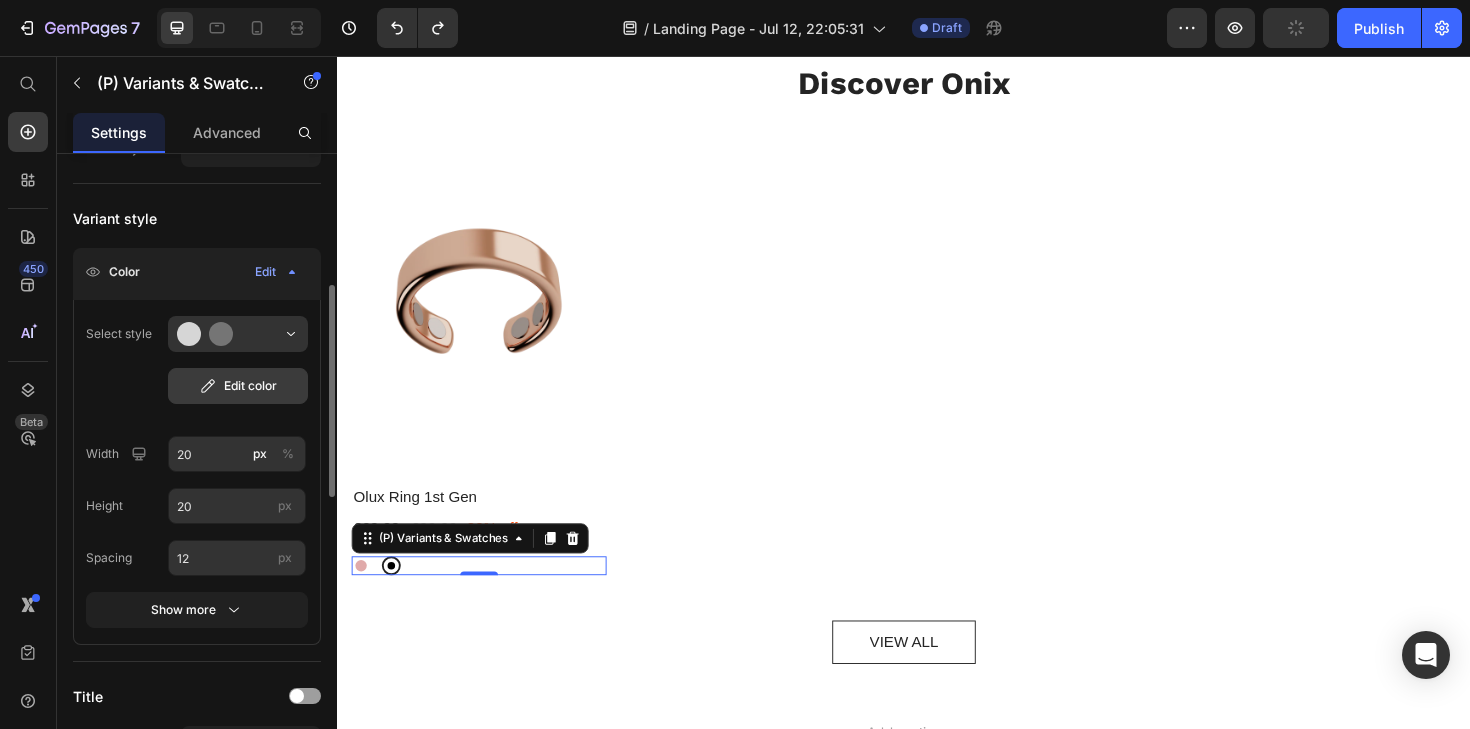 scroll, scrollTop: 324, scrollLeft: 0, axis: vertical 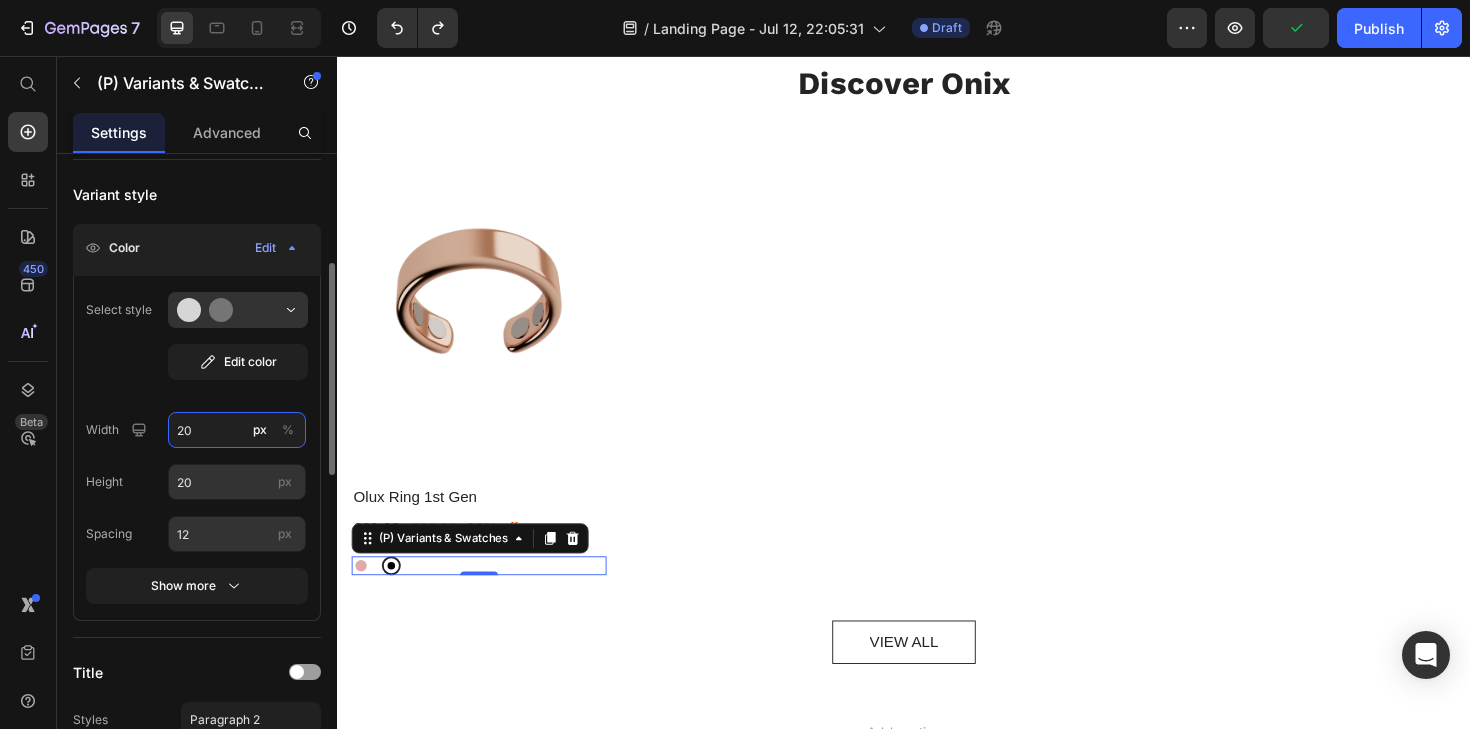 click on "20" at bounding box center (237, 430) 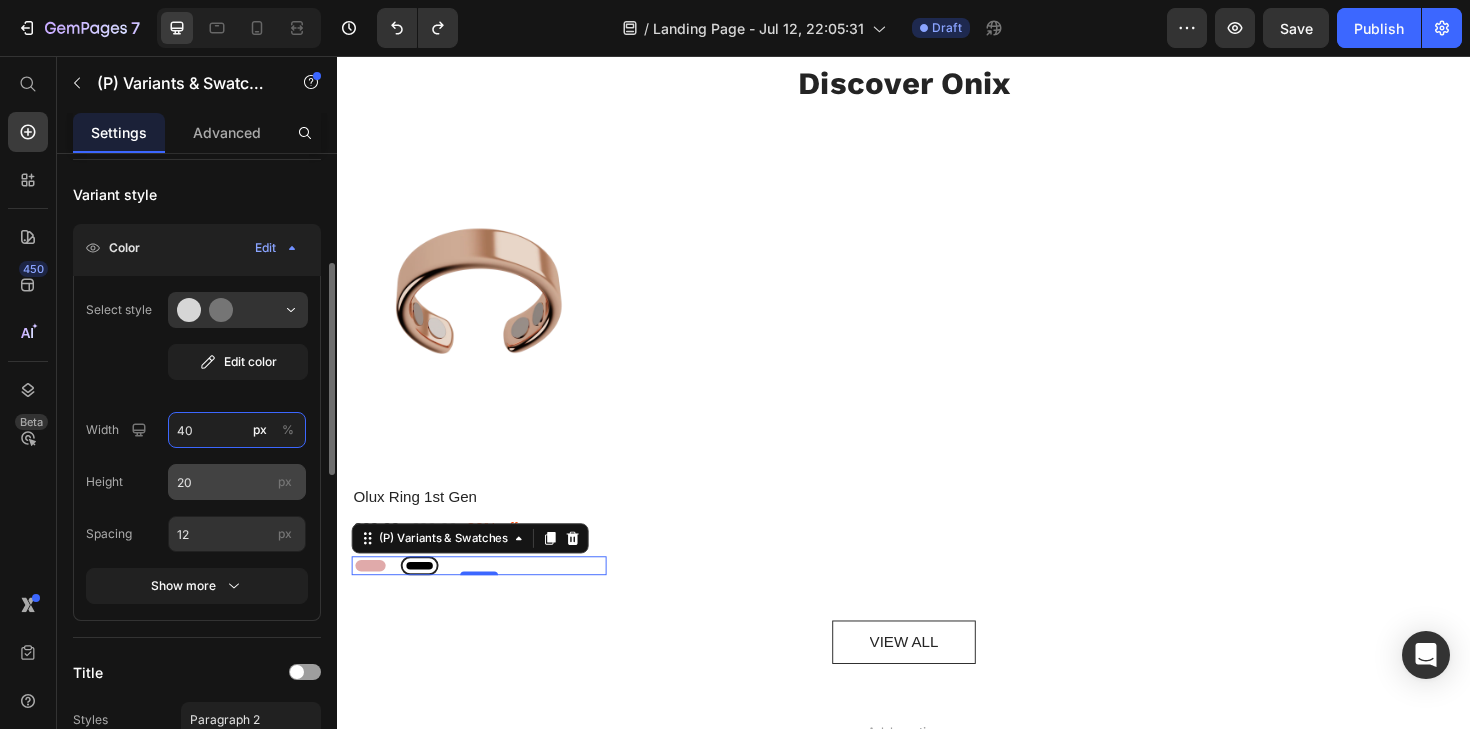 type on "40" 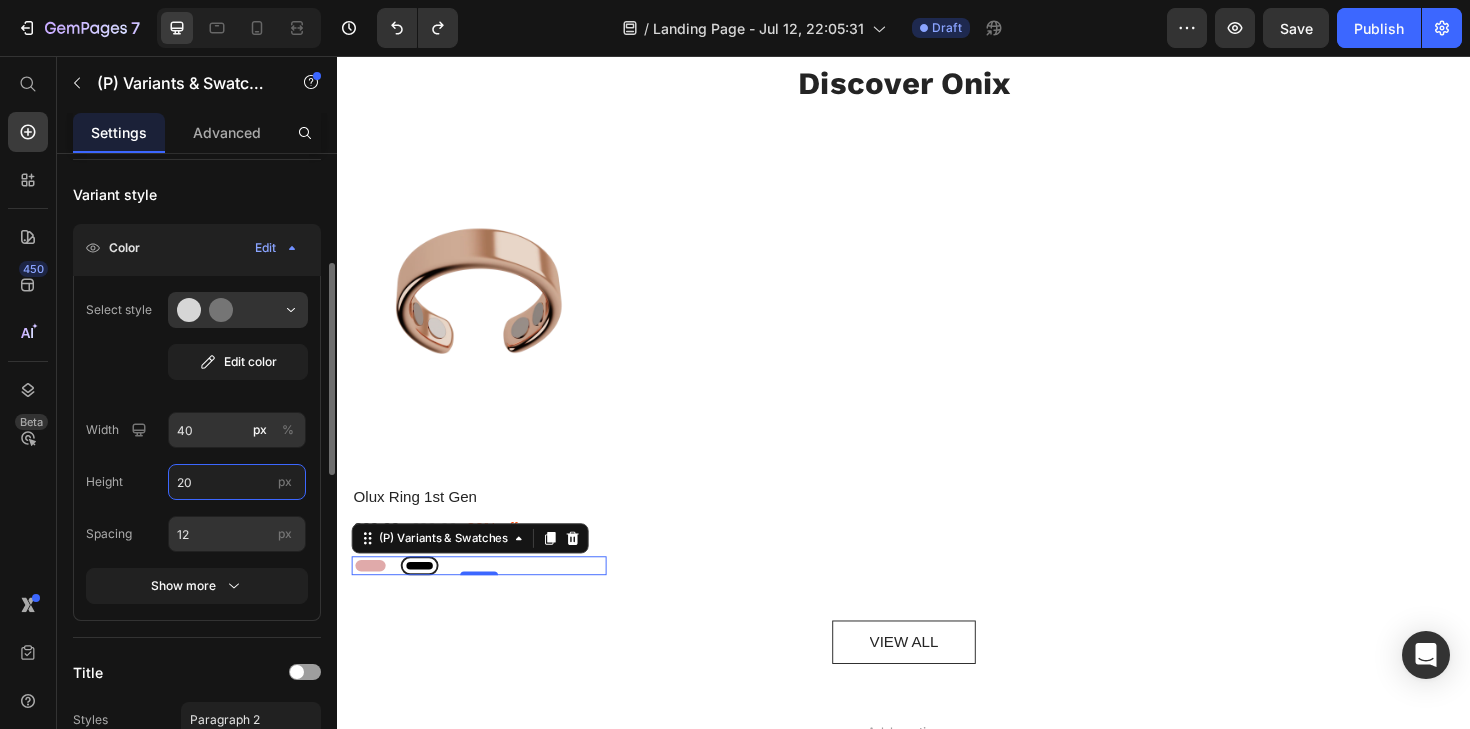 click on "20" at bounding box center [237, 482] 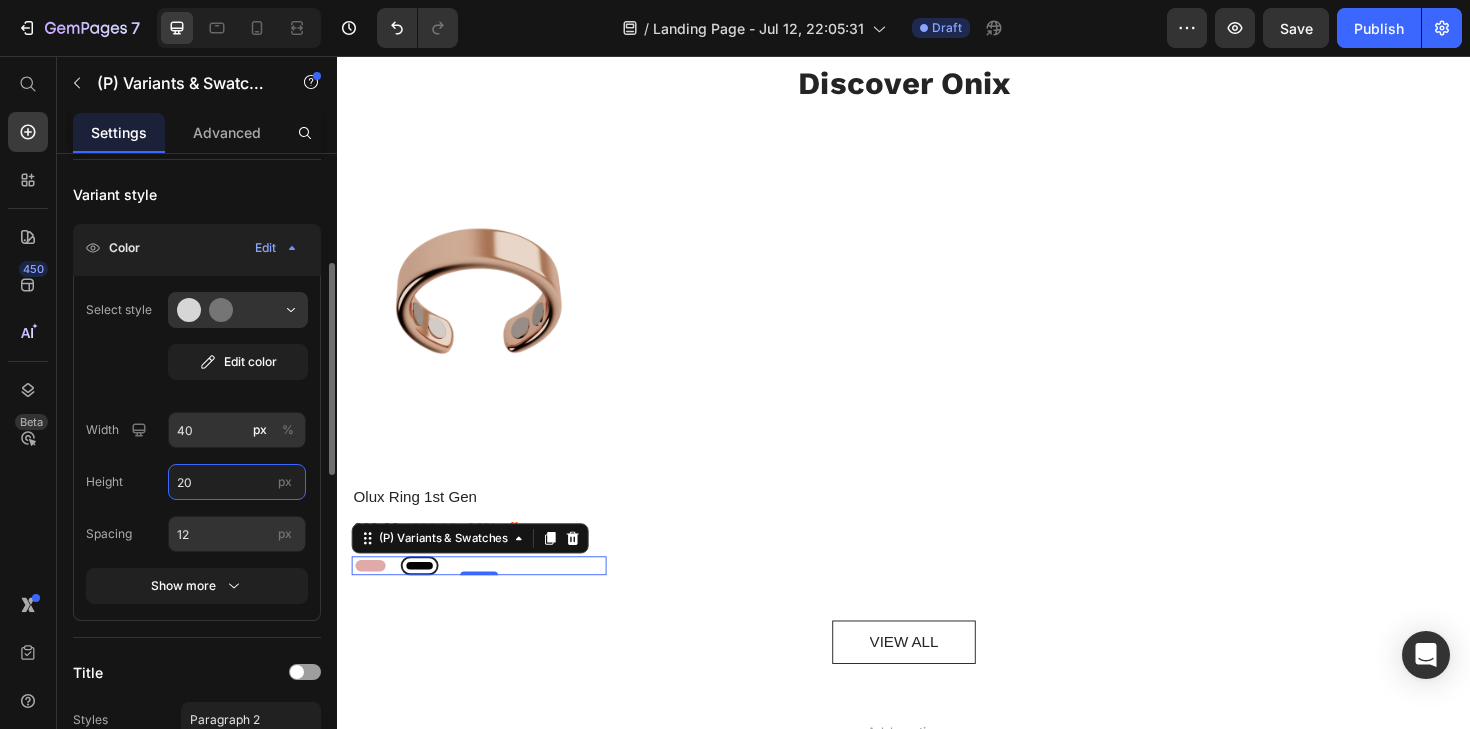 paste on "4" 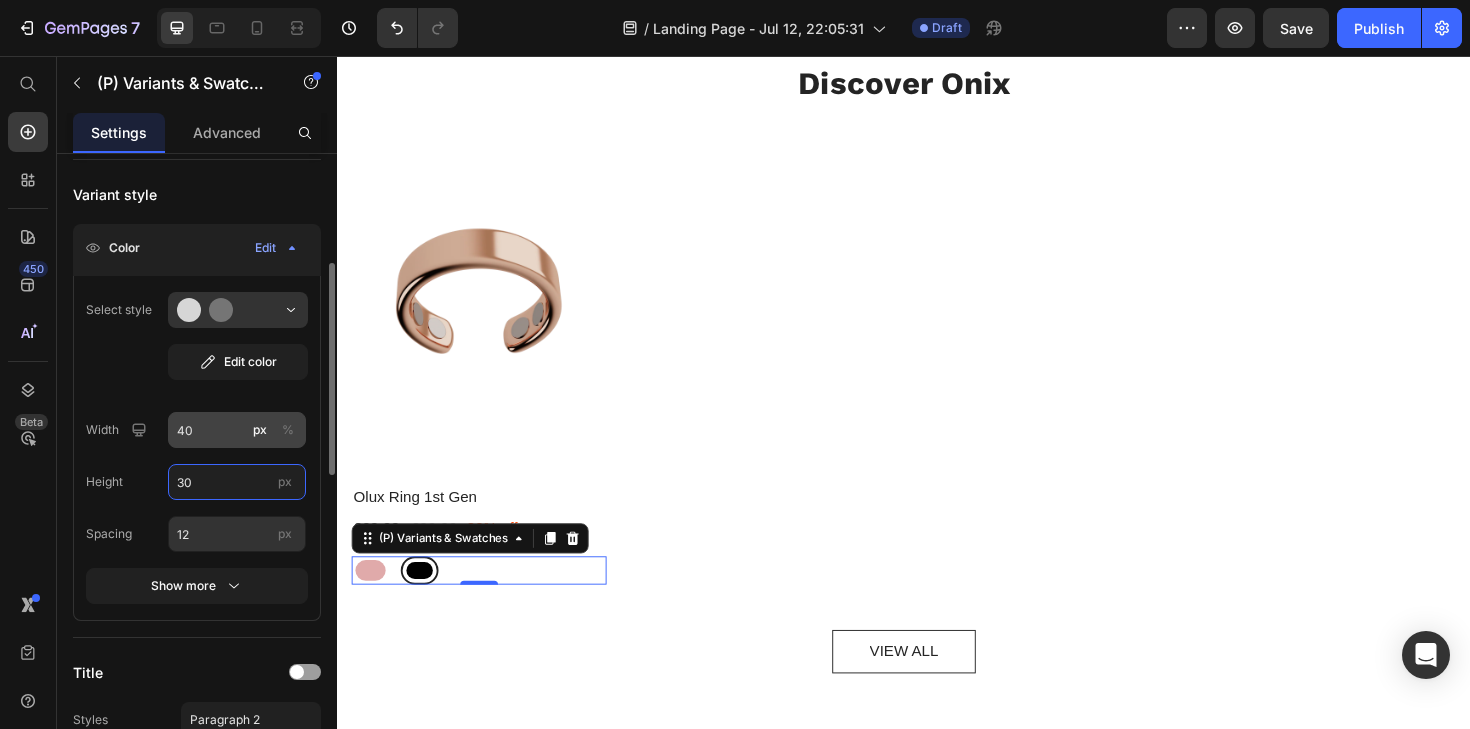 type on "30" 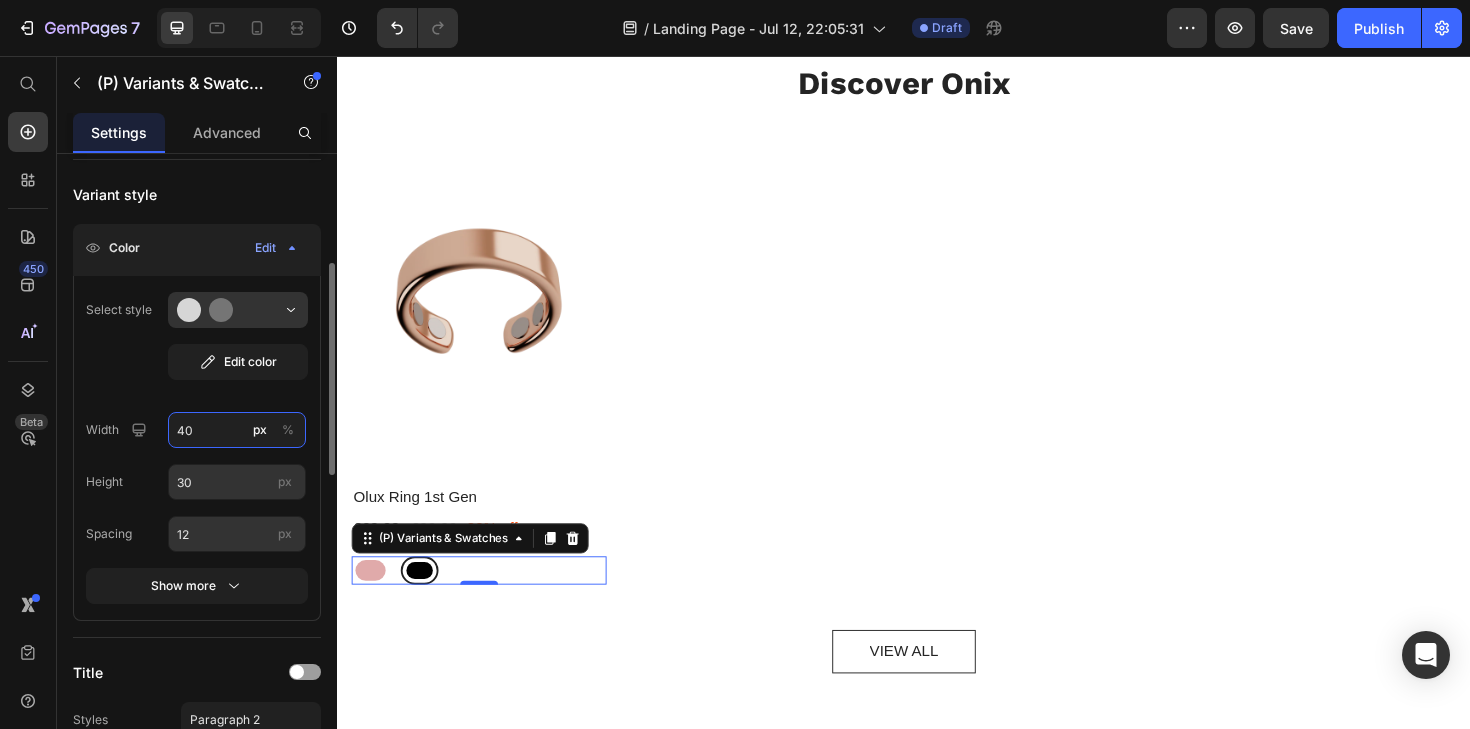 click on "40" at bounding box center (237, 430) 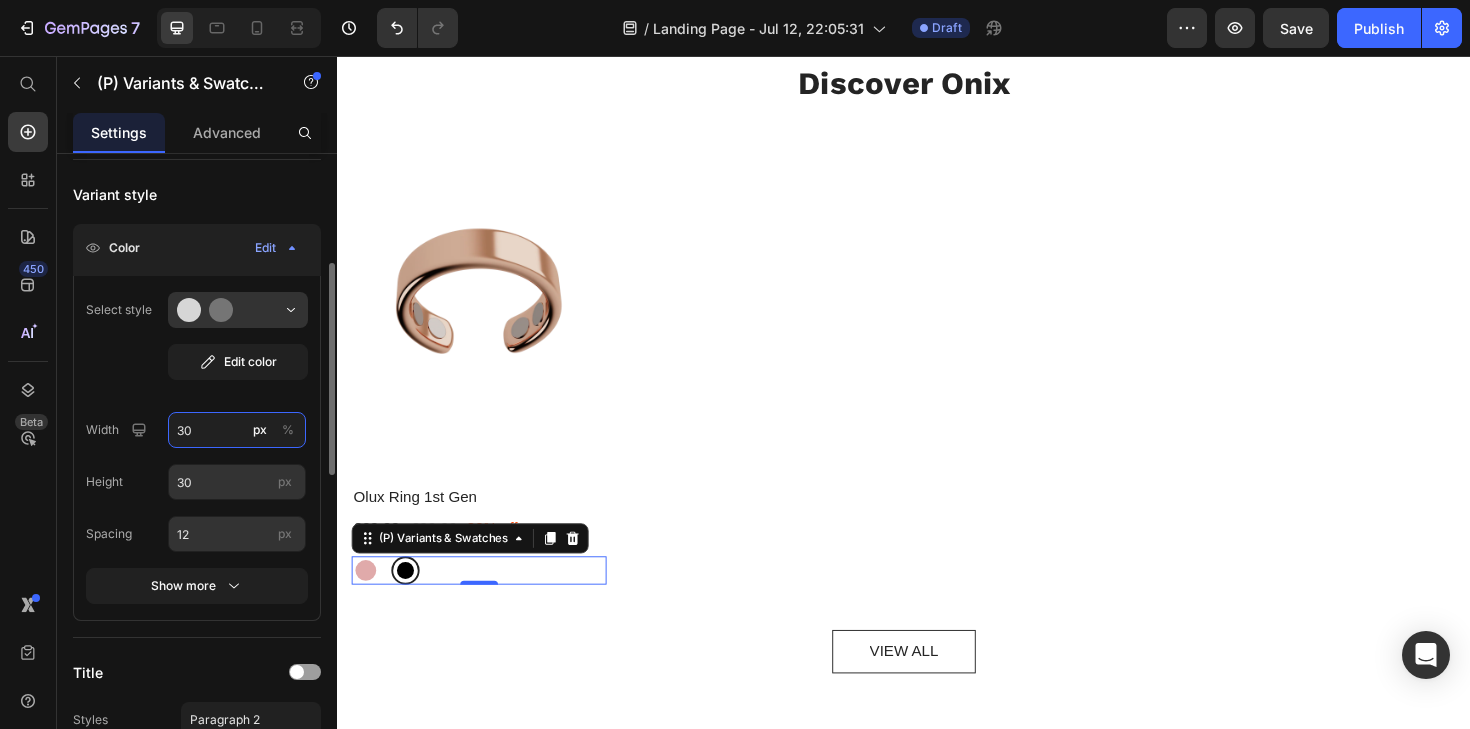 type on "30" 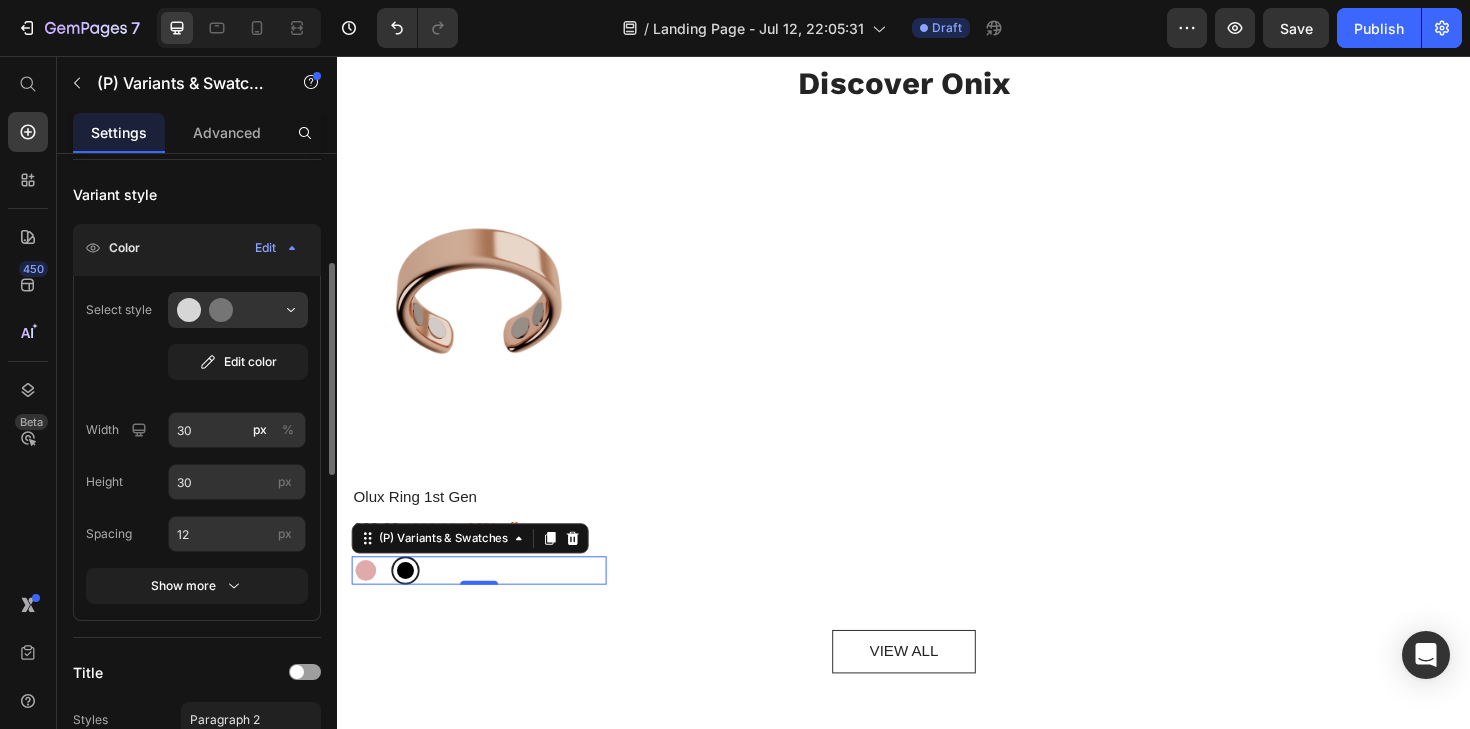 click on "Height 30 px" at bounding box center [197, 482] 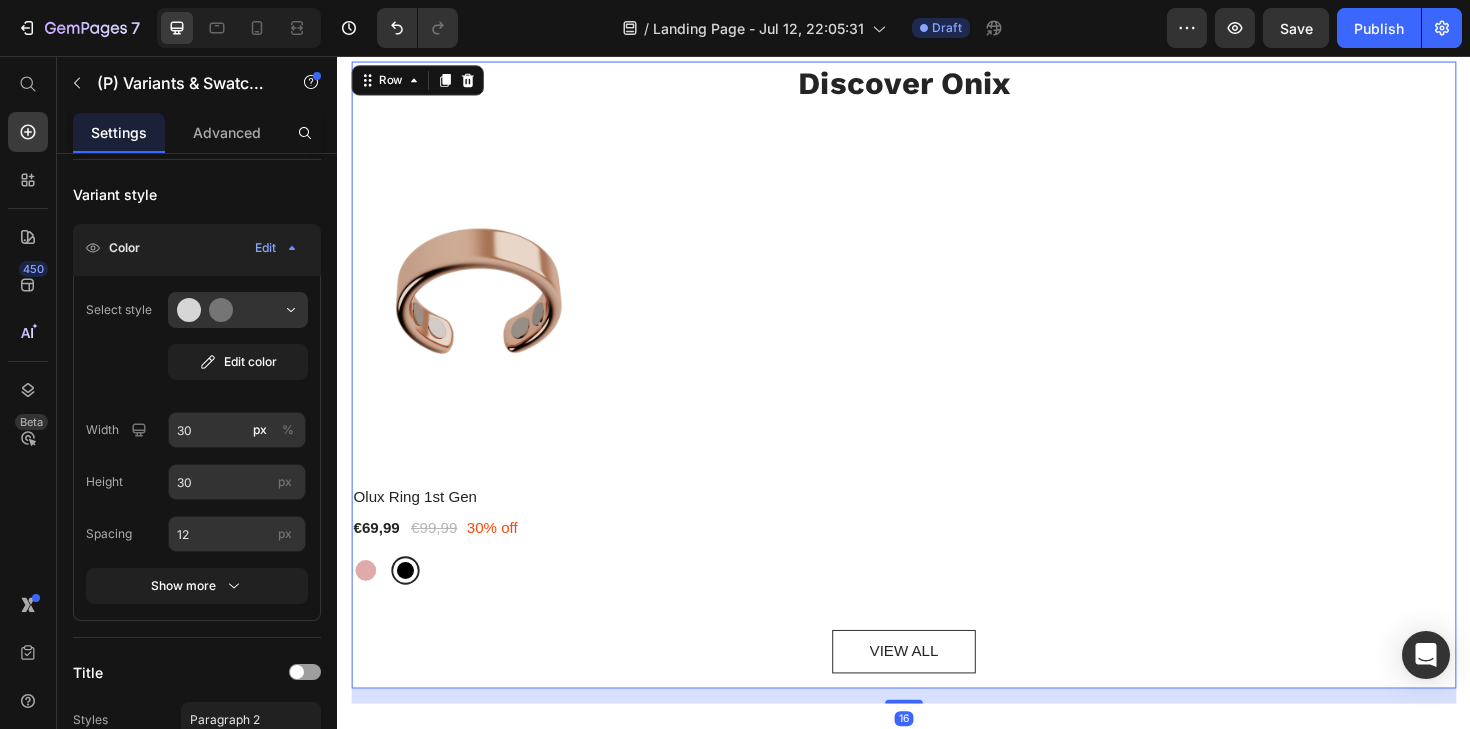 click on "Discover Onix Heading (P) Images Olux Ring 1st Gen (P) Title €69,99 (P) Price €99,99 (P) Price 30% off Product Badge Row Rose gold Rose gold Black Black (P) Variants & Swatches Row Product List VIEW ALL Button" at bounding box center (937, 394) 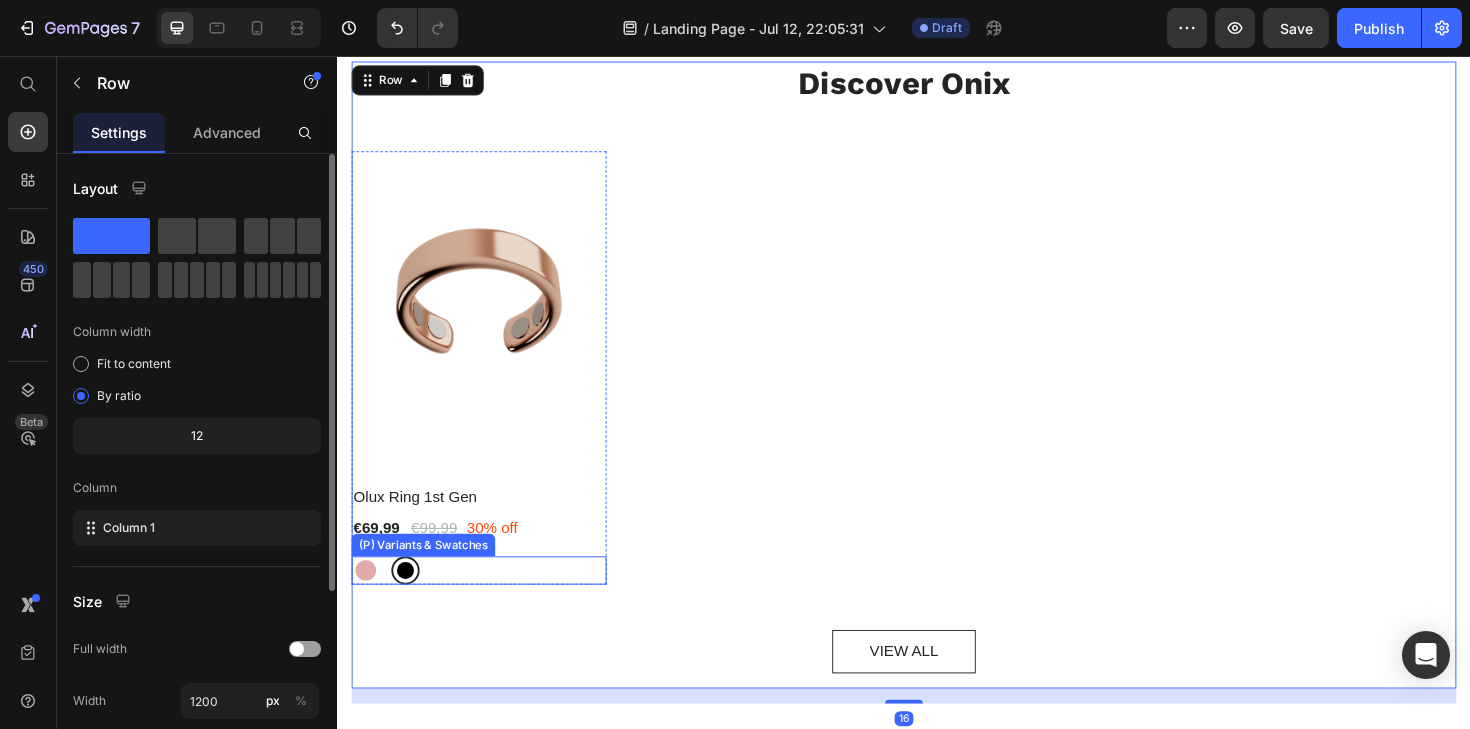 click on "Rose gold Rose gold Black Black" at bounding box center [487, 601] 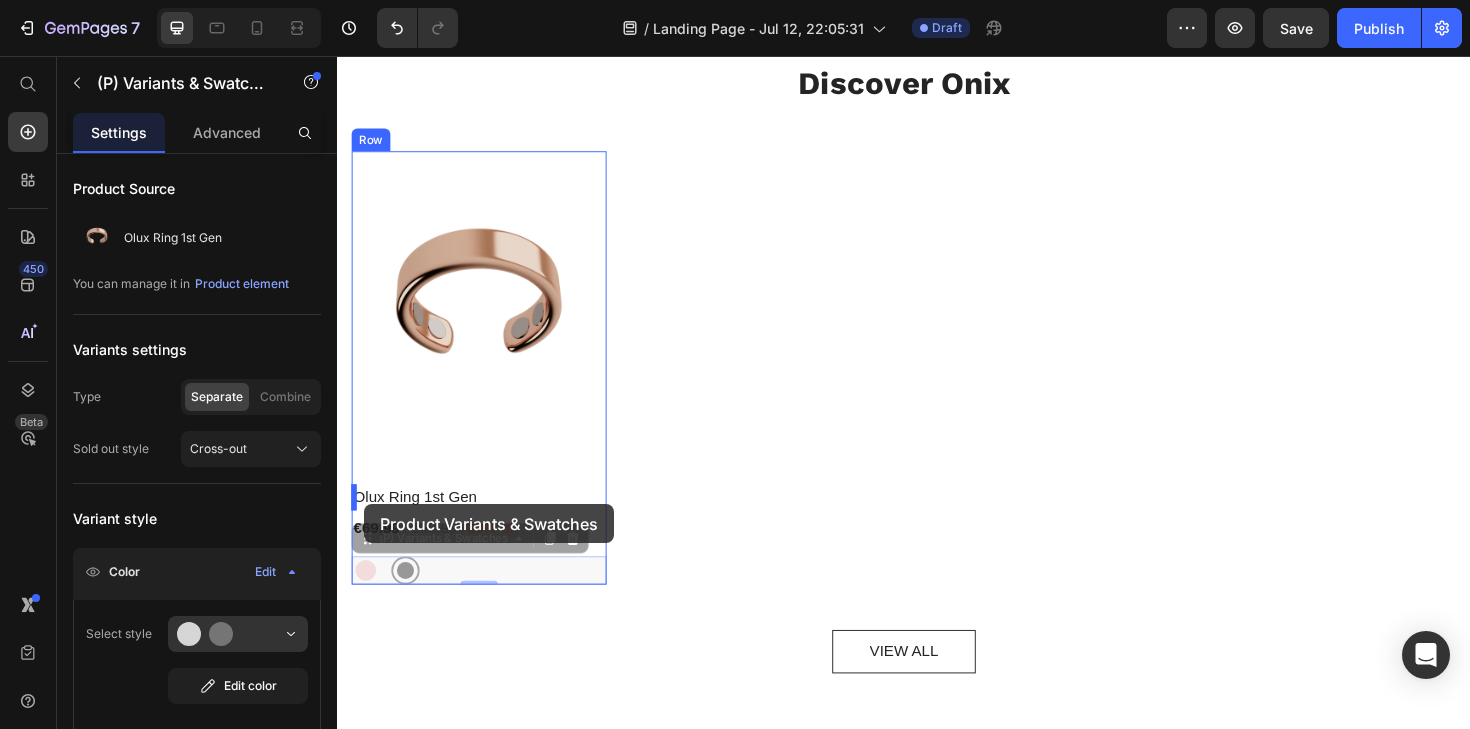 drag, startPoint x: 369, startPoint y: 569, endPoint x: 366, endPoint y: 531, distance: 38.118237 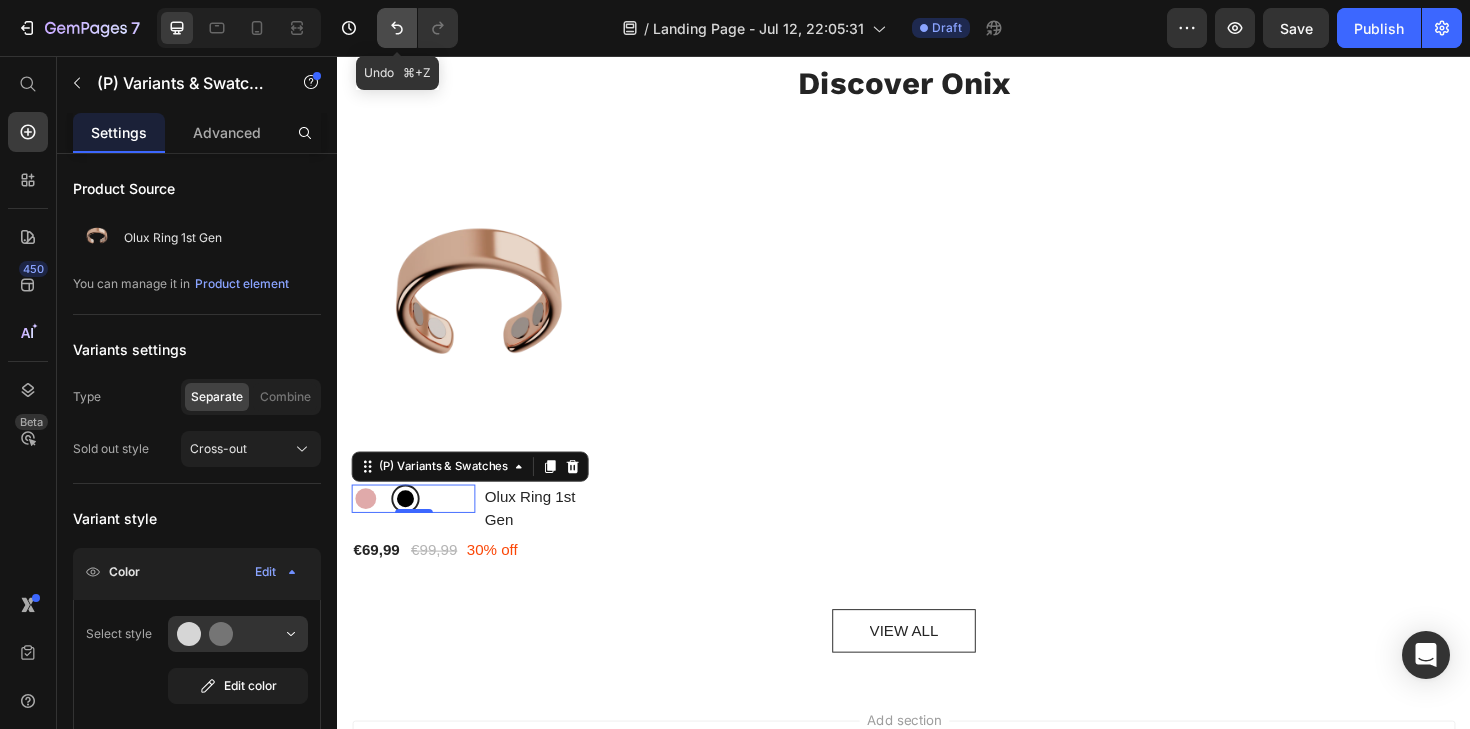 click 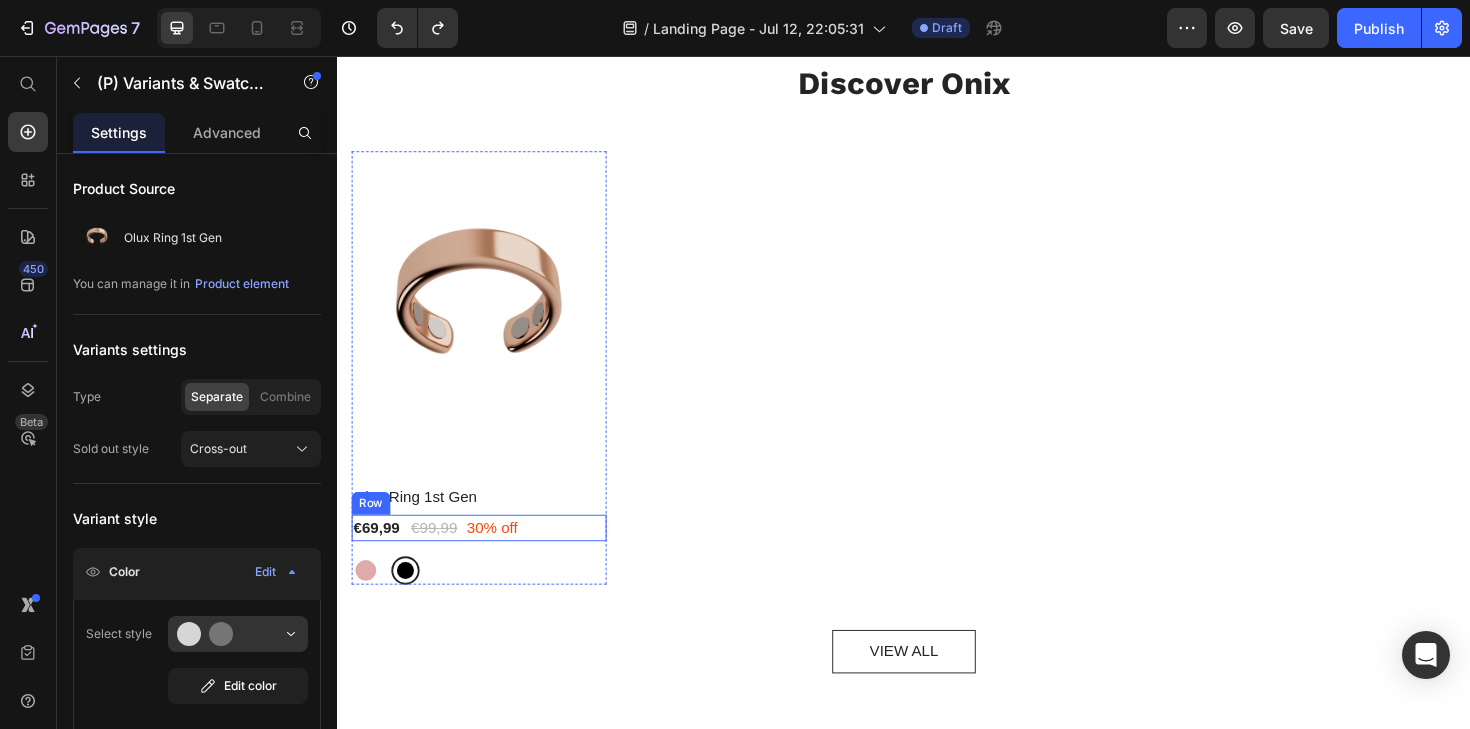 click on "€69,99 (P) Price €99,99 (P) Price 30% off Product Badge Row" at bounding box center [487, 556] 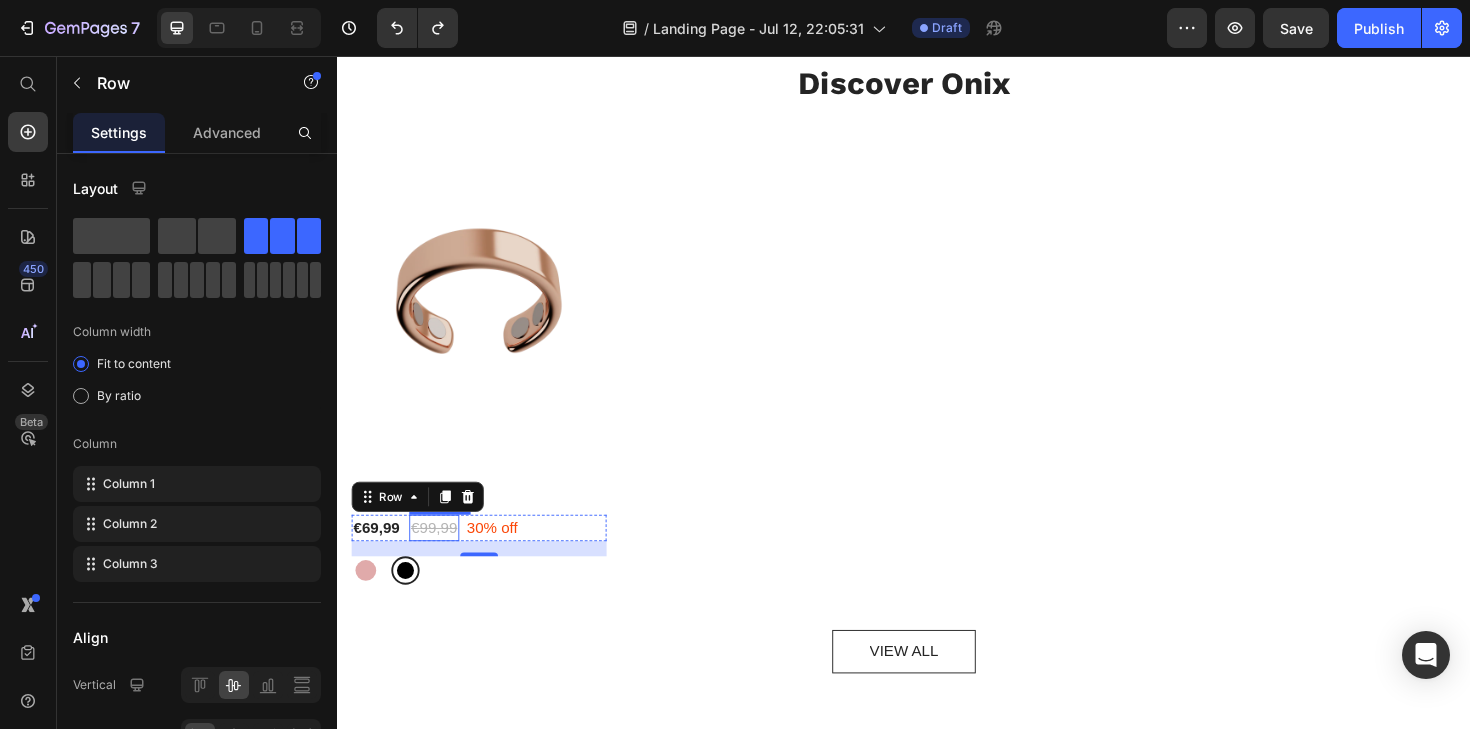 click on "€99,99" at bounding box center [439, 556] 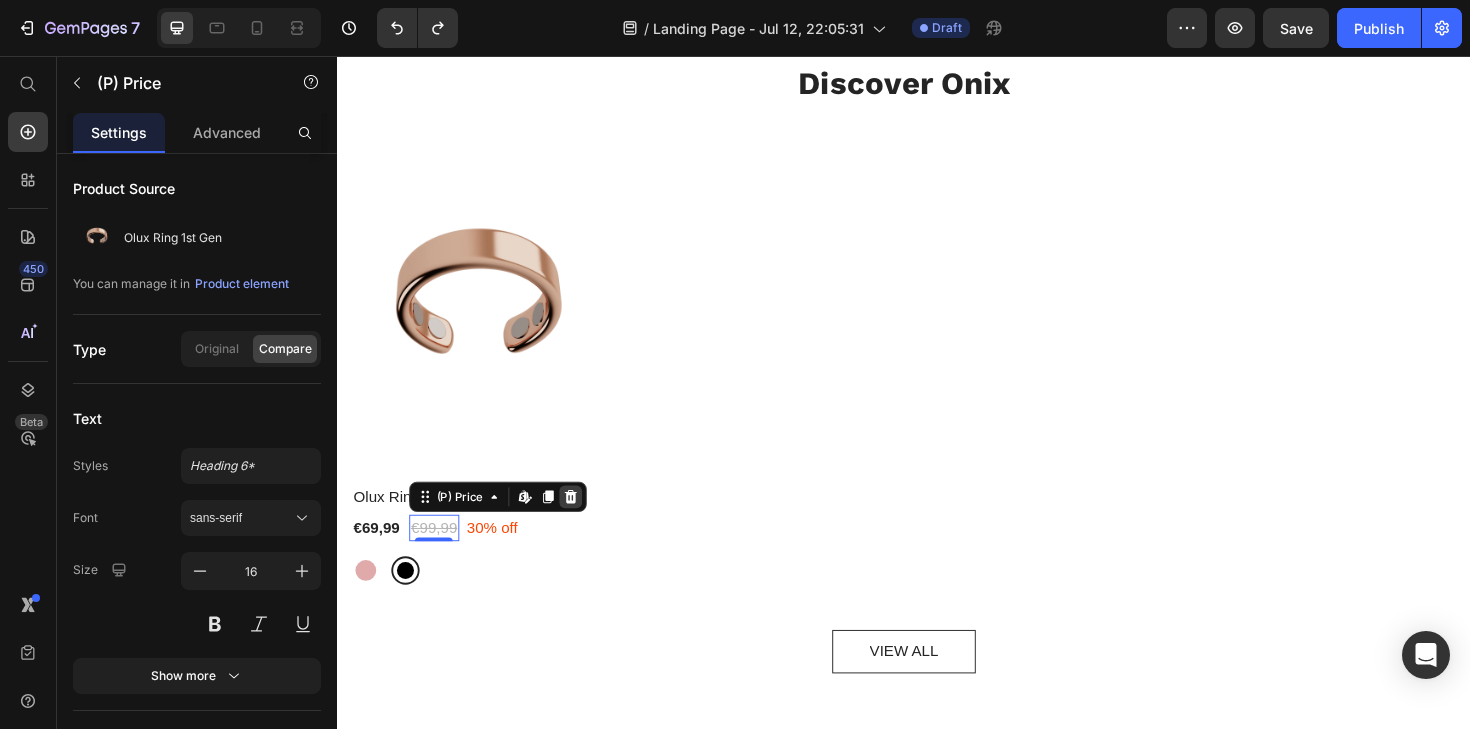 click 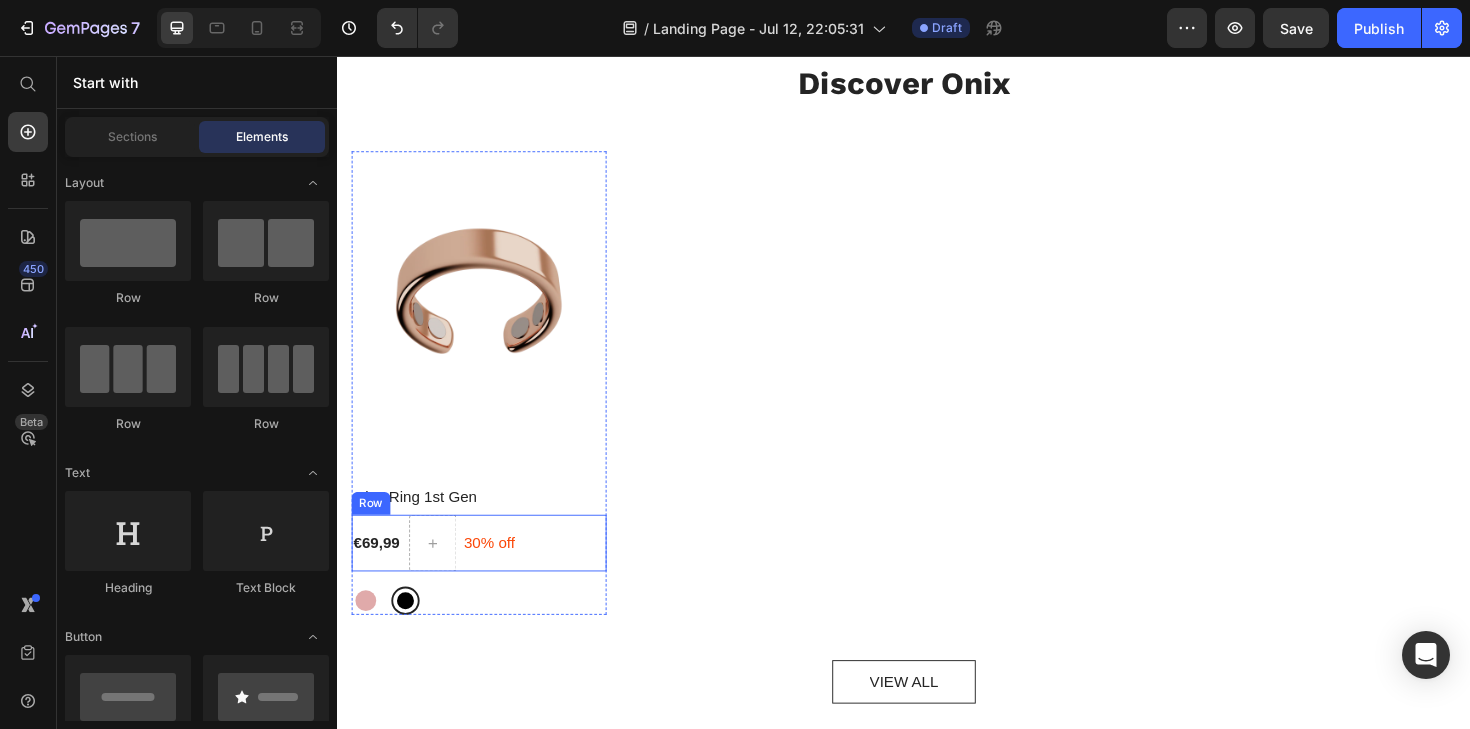 click on "30% off" at bounding box center [498, 572] 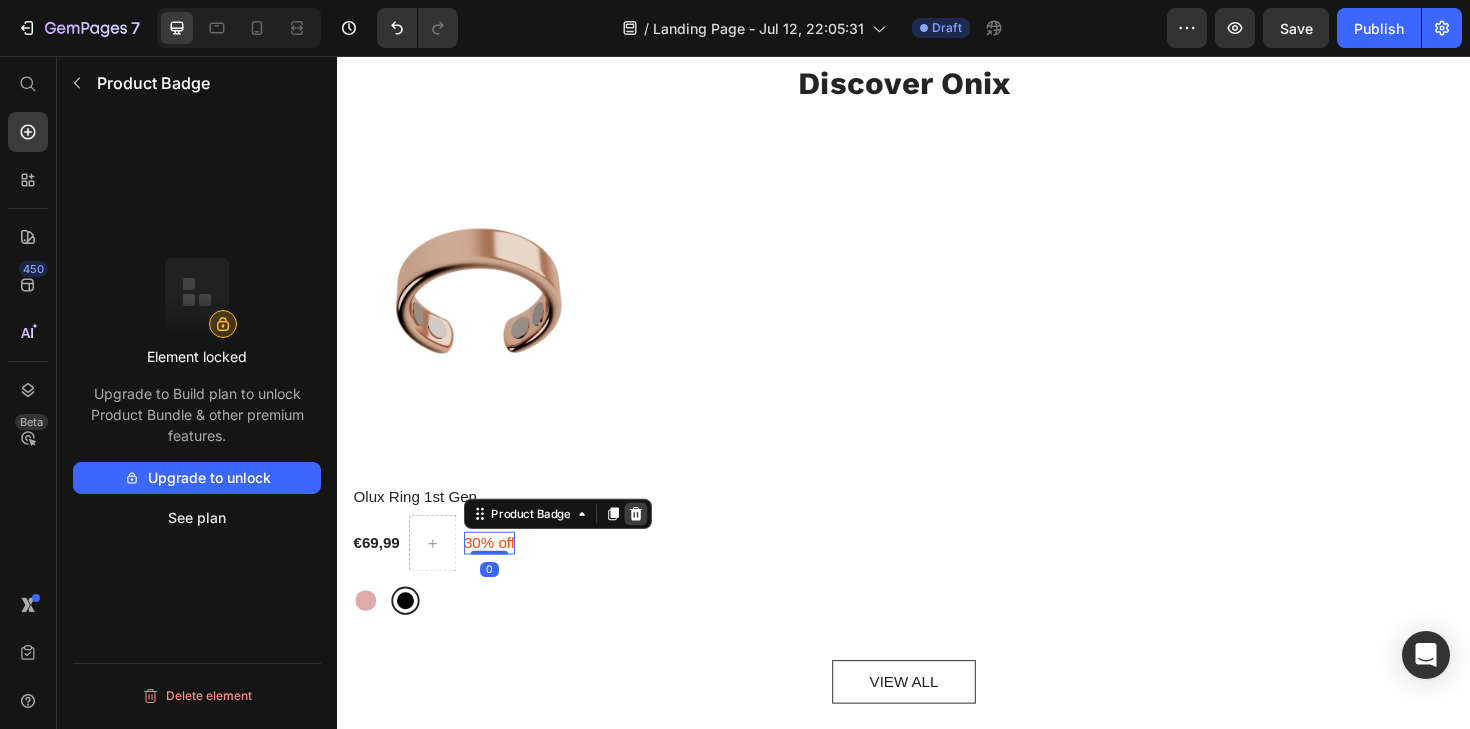 click 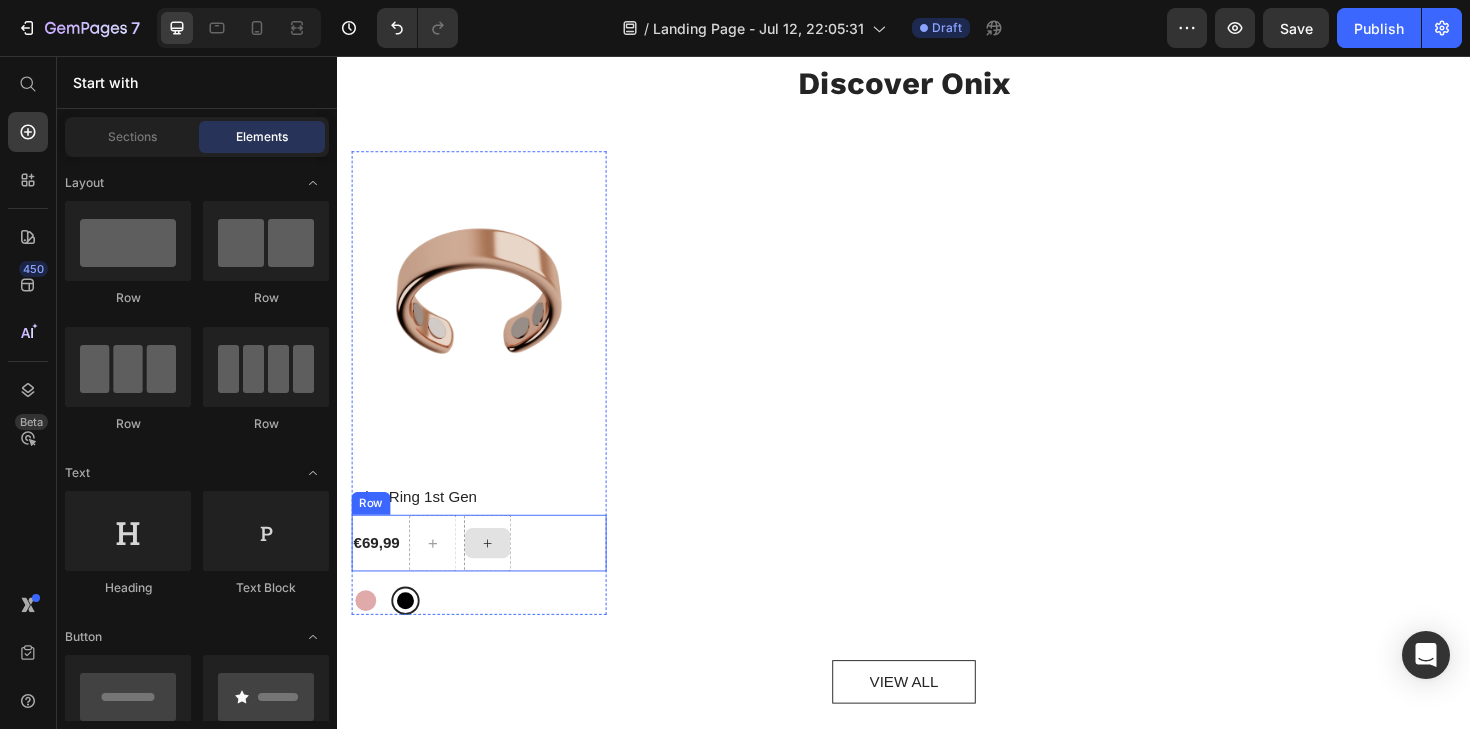 click at bounding box center (496, 572) 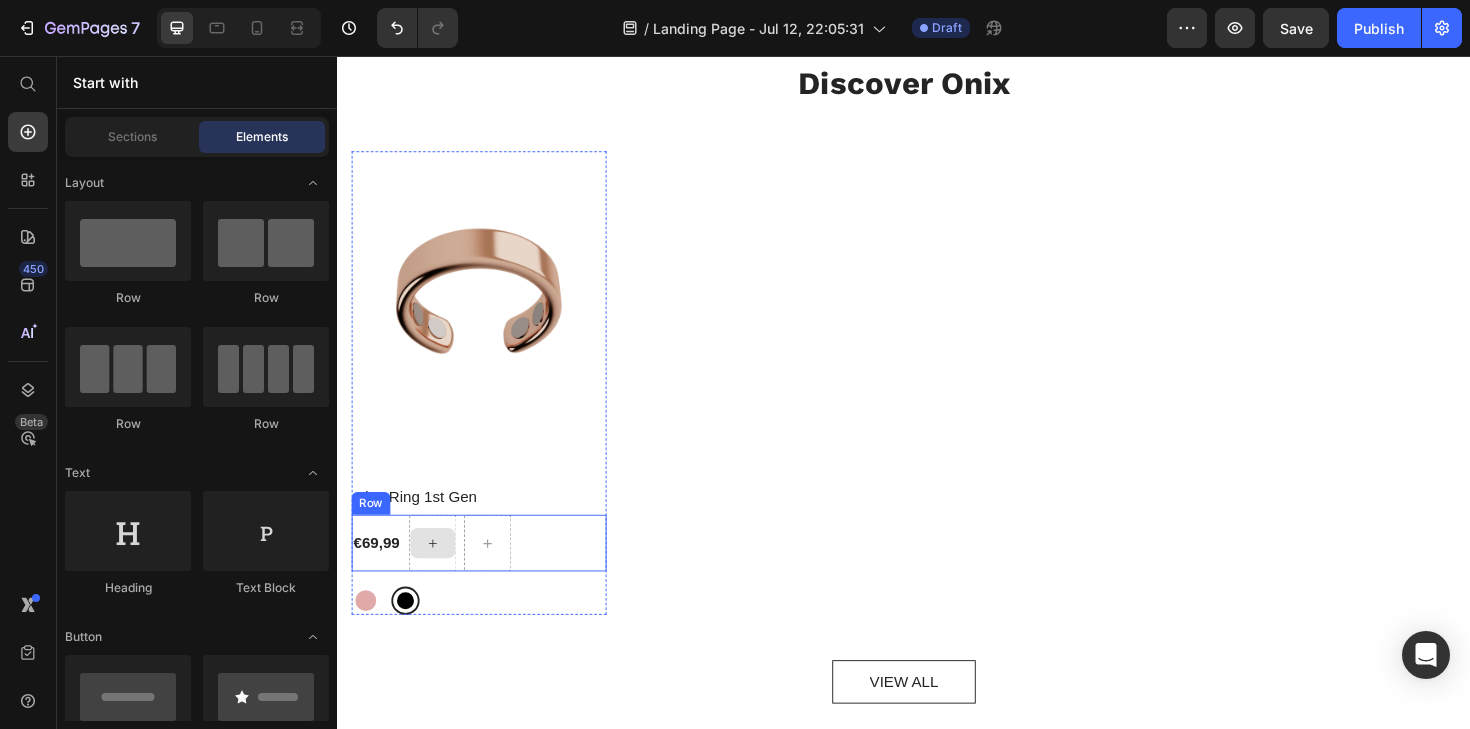 click at bounding box center (438, 572) 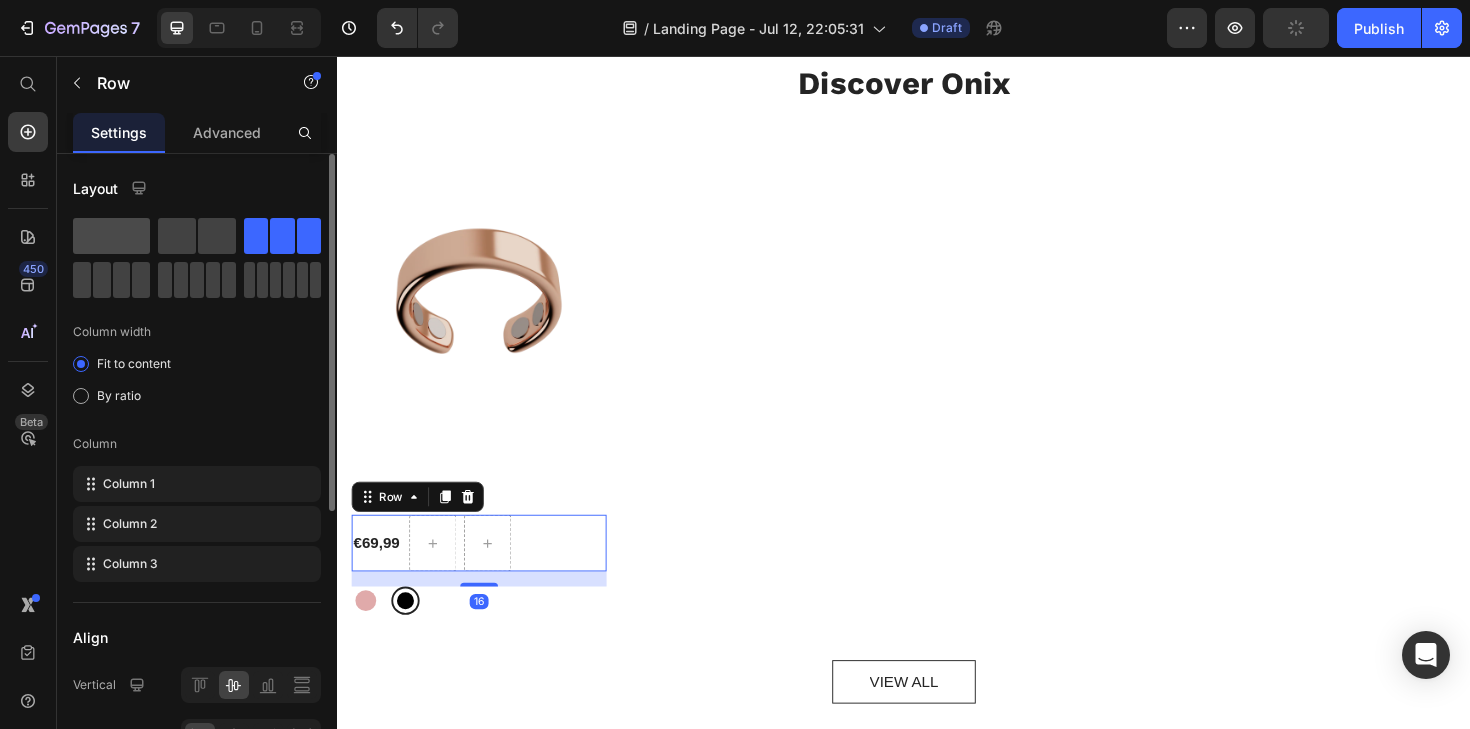 click 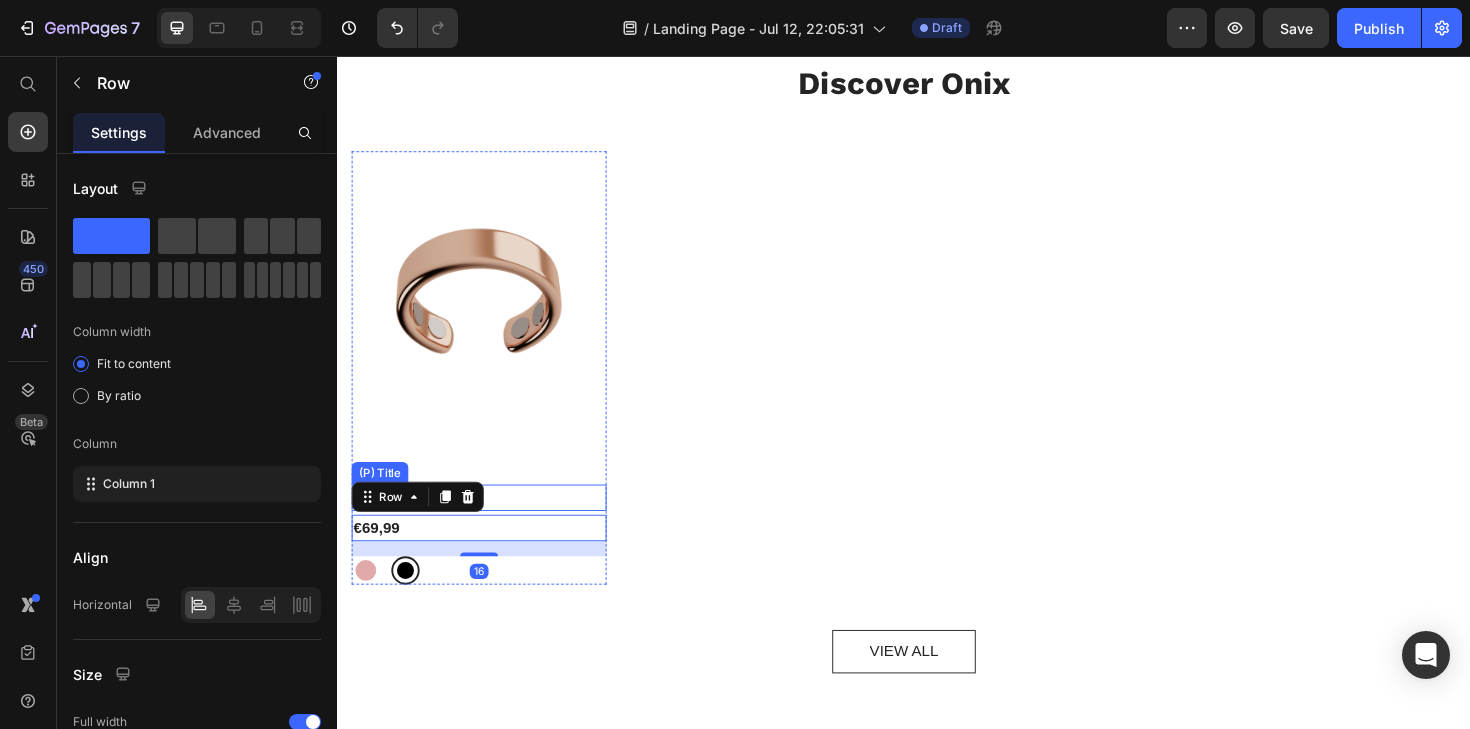 click on "Olux Ring 1st Gen" at bounding box center (487, 524) 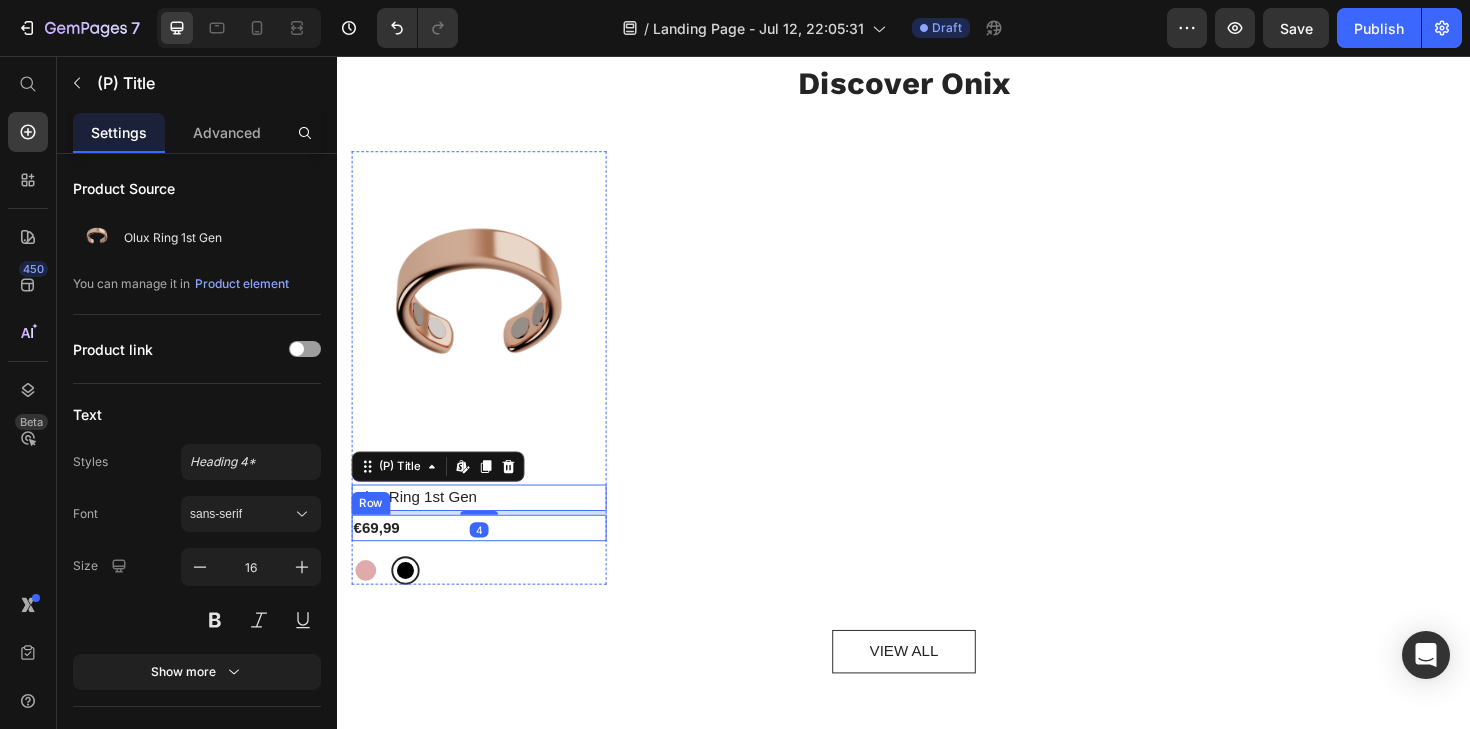click on "€69,99 (P) Price Row" at bounding box center [487, 556] 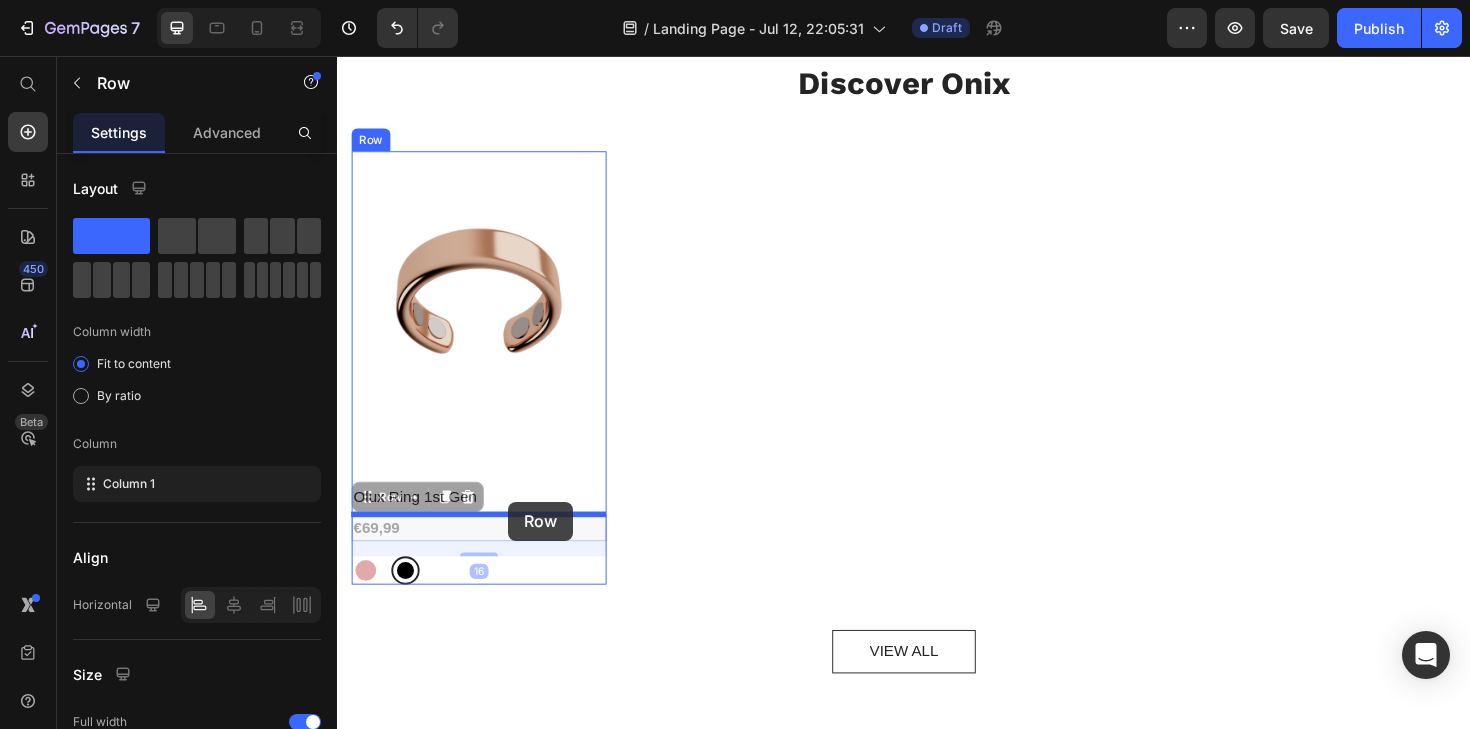 drag, startPoint x: 363, startPoint y: 527, endPoint x: 520, endPoint y: 527, distance: 157 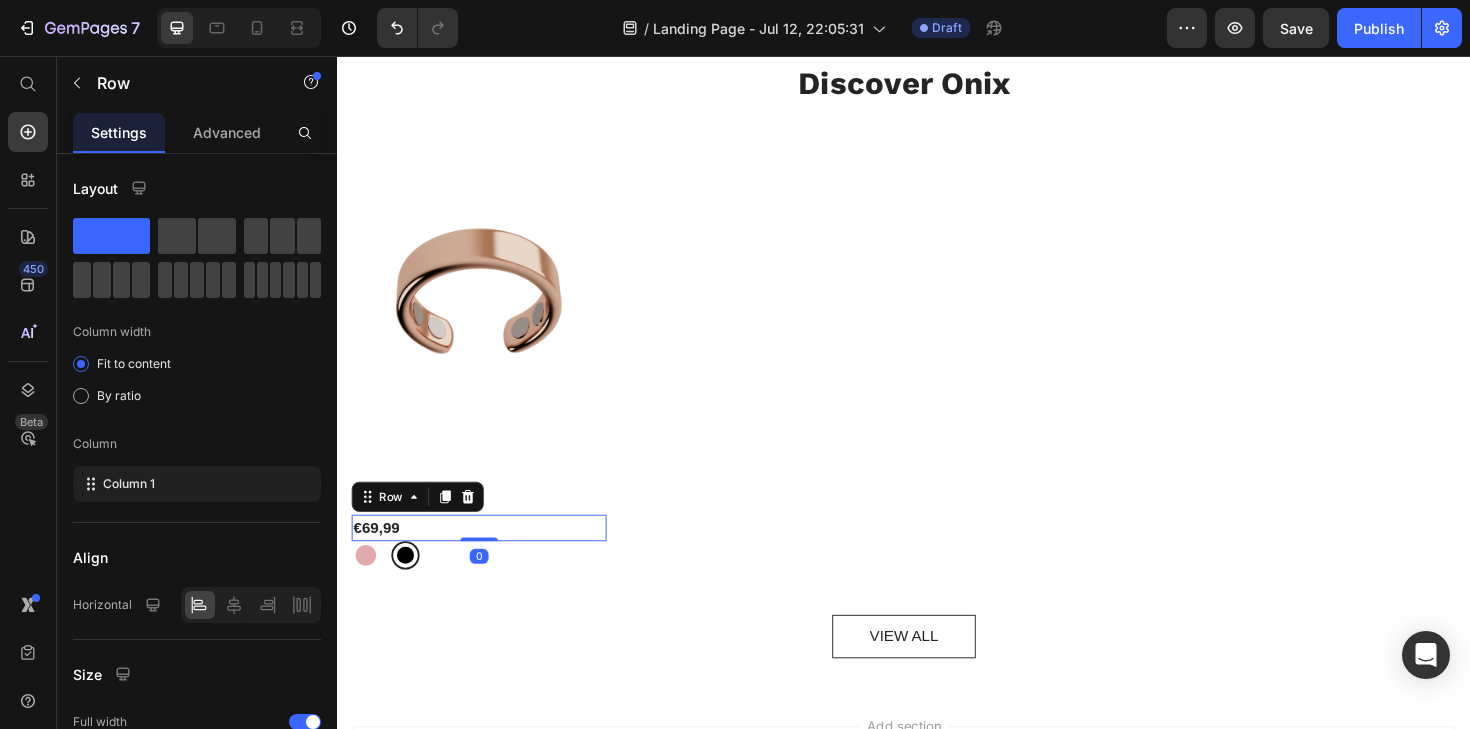 click on "(P) Images Olux Ring 1st Gen (P) Title €69,99 (P) Price Row   0 Rose gold Rose gold Black Black (P) Variants & Swatches Row" at bounding box center [937, 379] 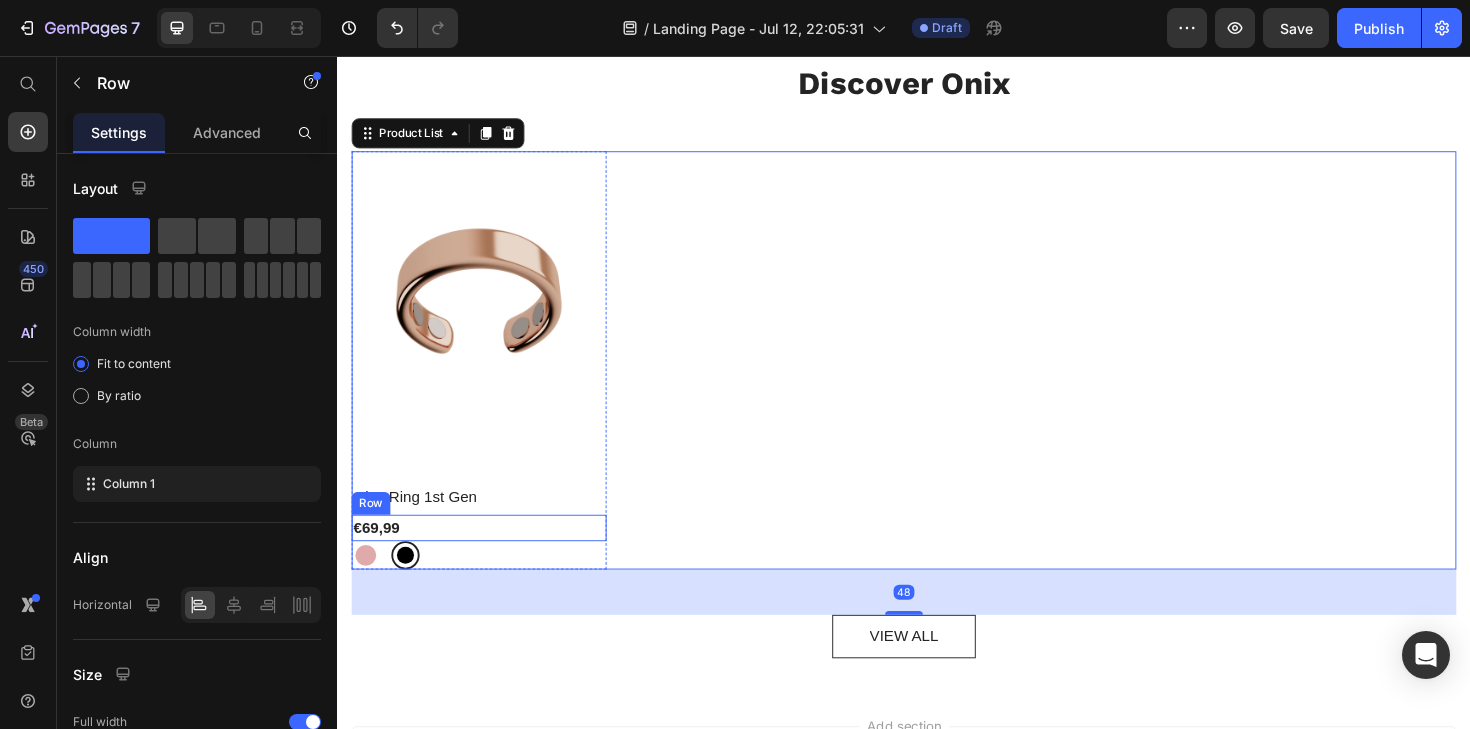 click on "€69,99 (P) Price Row" at bounding box center (487, 556) 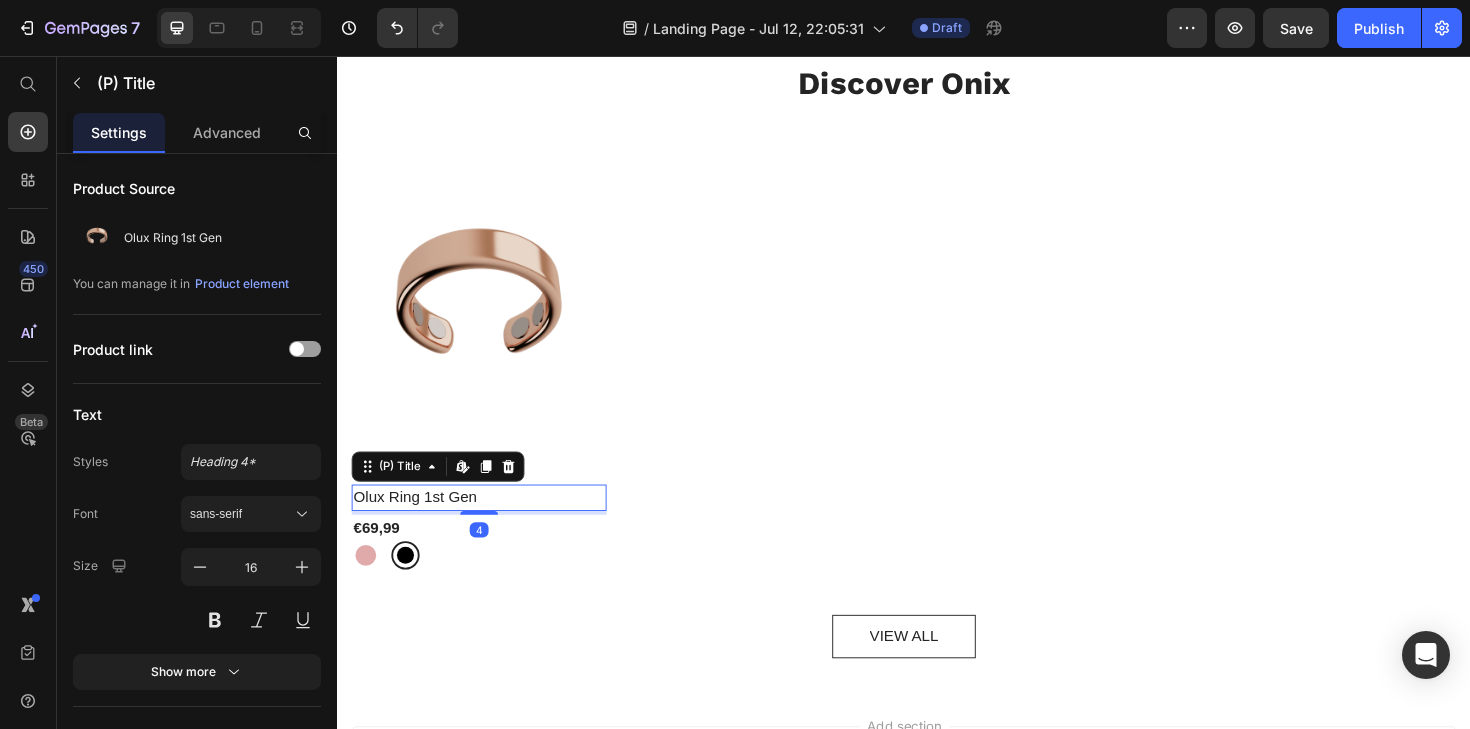 click on "Olux Ring 1st Gen" at bounding box center (487, 524) 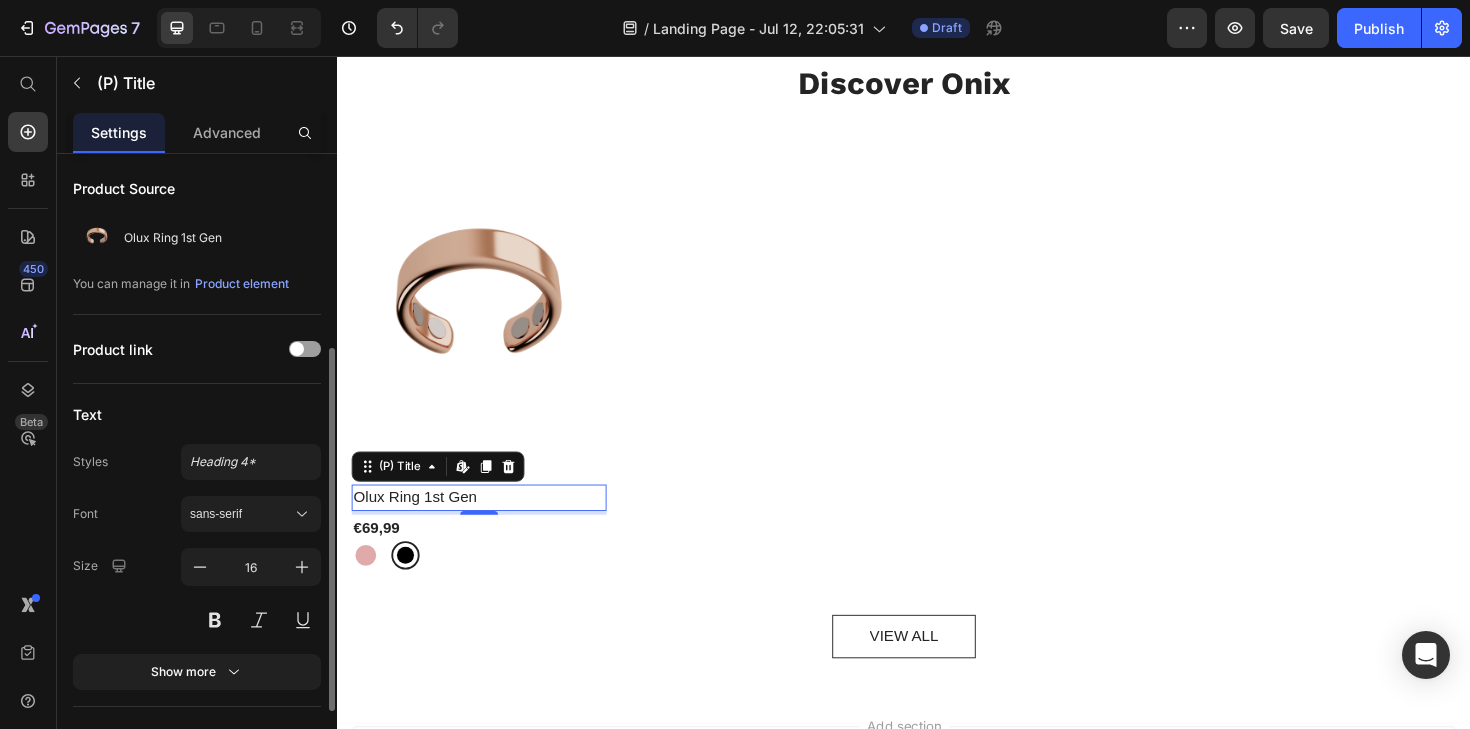 scroll, scrollTop: 466, scrollLeft: 0, axis: vertical 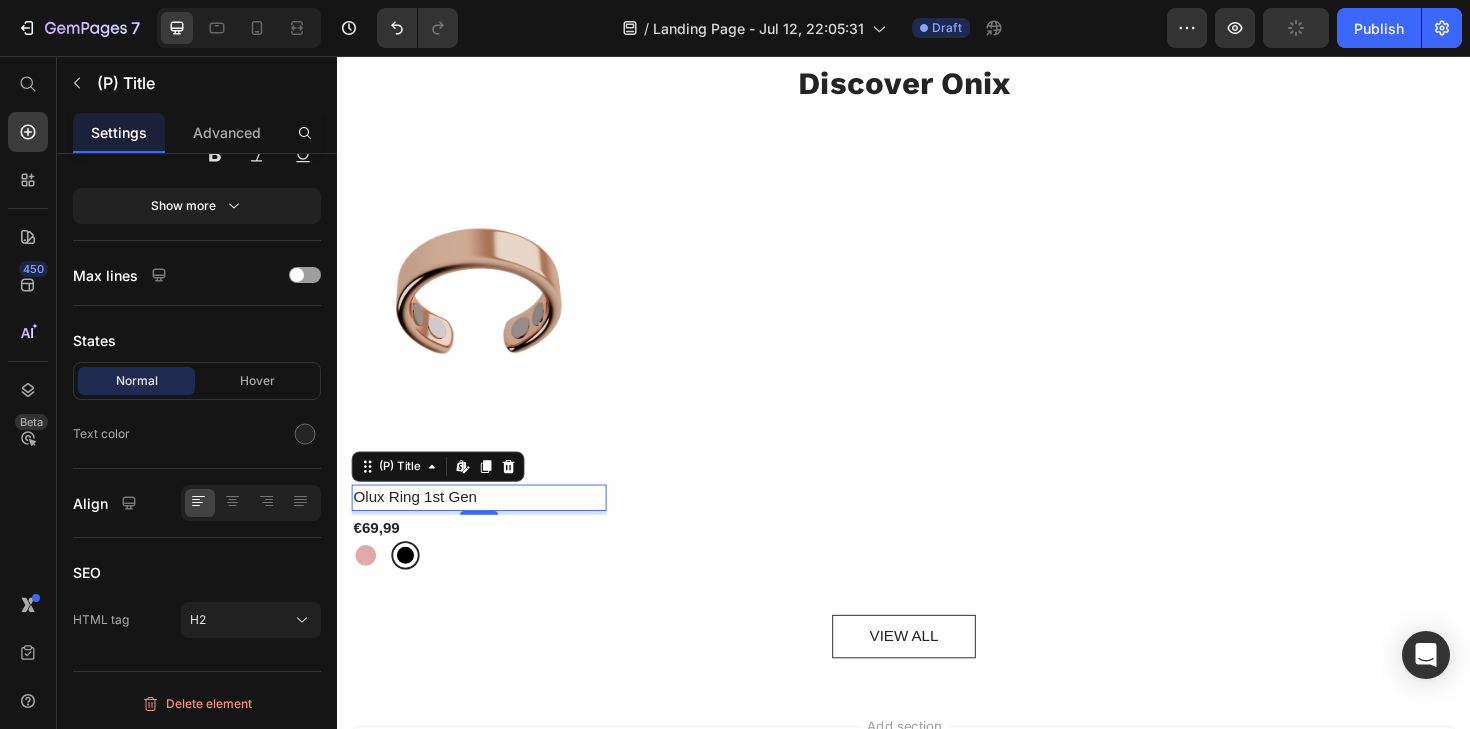 click on "Olux Ring 1st Gen" at bounding box center [487, 524] 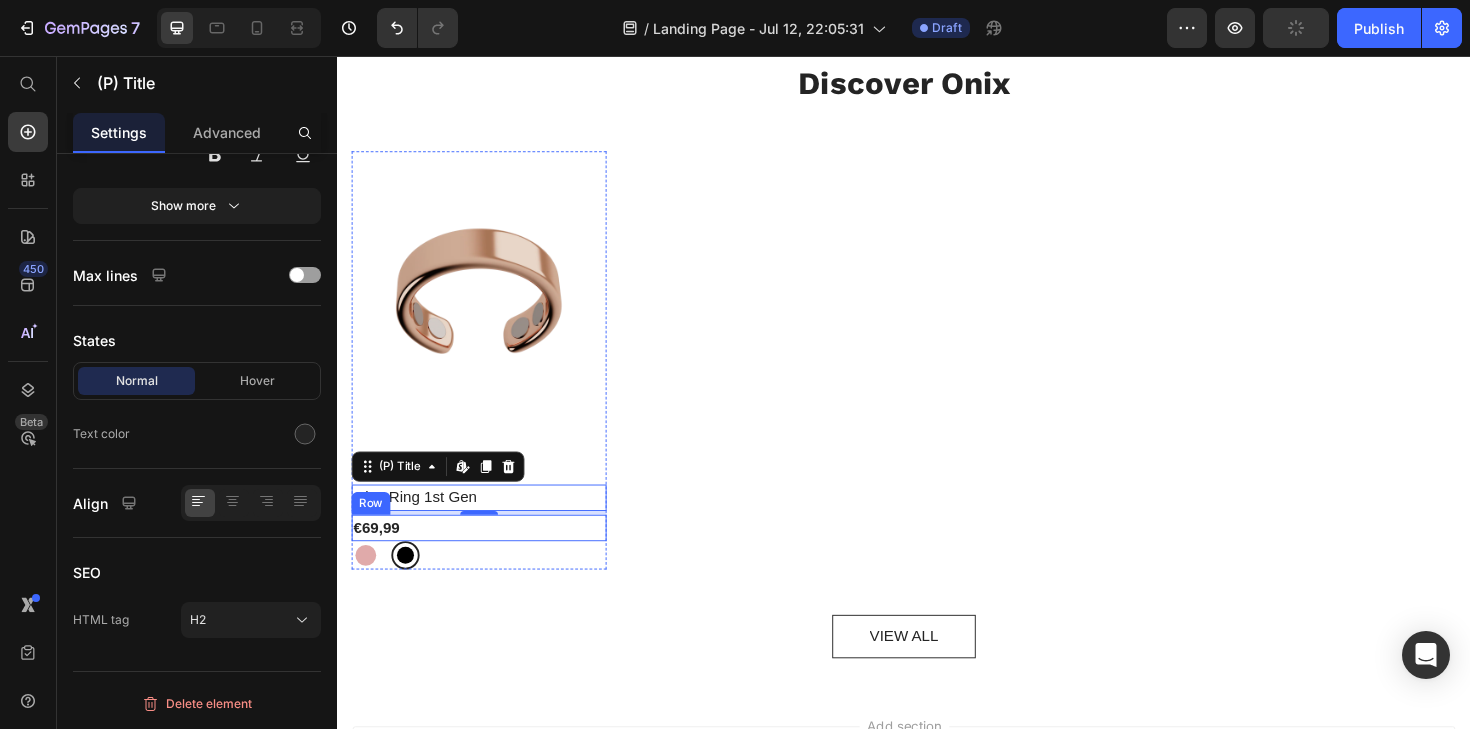 click on "€69,99 (P) Price Row" at bounding box center [487, 556] 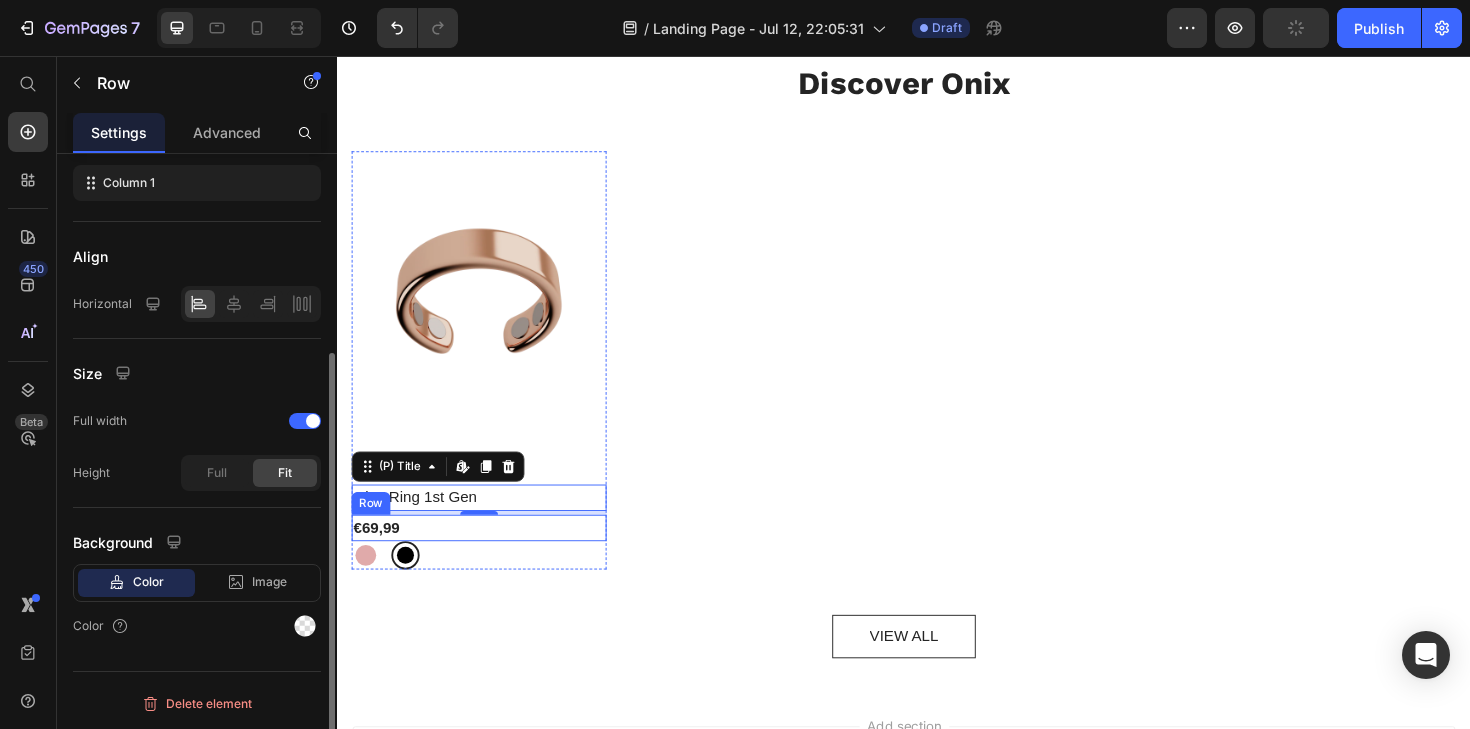 scroll, scrollTop: 0, scrollLeft: 0, axis: both 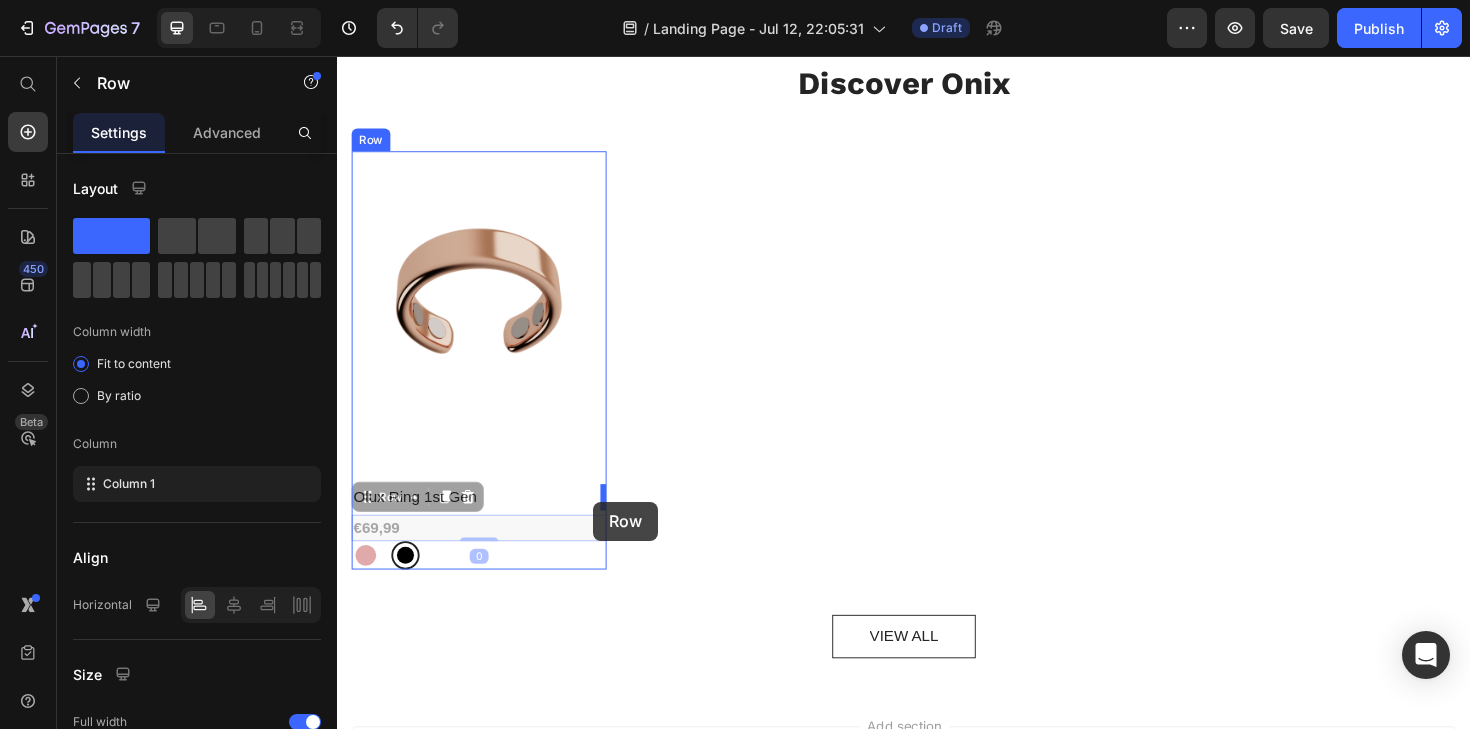 drag, startPoint x: 363, startPoint y: 514, endPoint x: 608, endPoint y: 529, distance: 245.45876 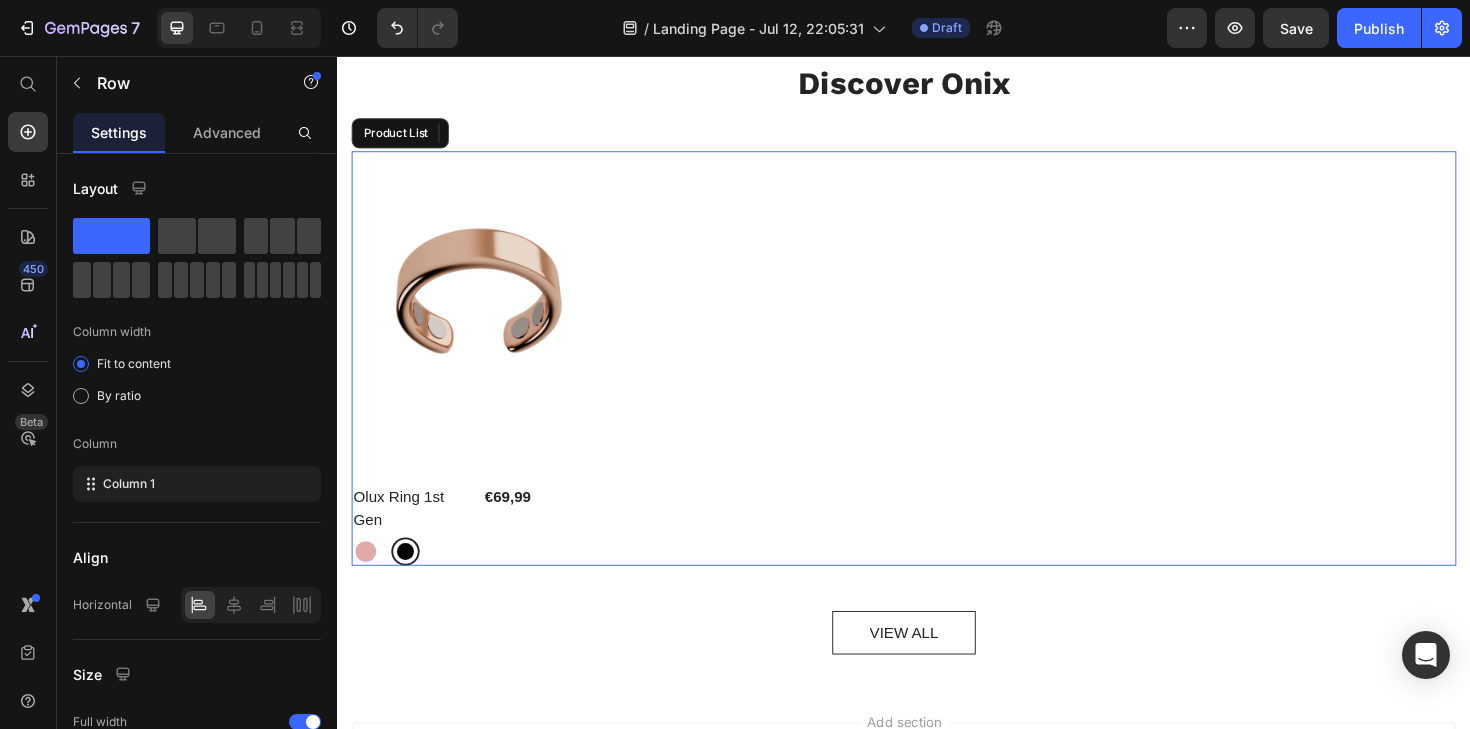 click on "(P) Images Olux Ring 1st Gen (P) Title €69,99 (P) Price Row   0 Row Rose gold Rose gold Black Black (P) Variants & Swatches Row" at bounding box center [937, 377] 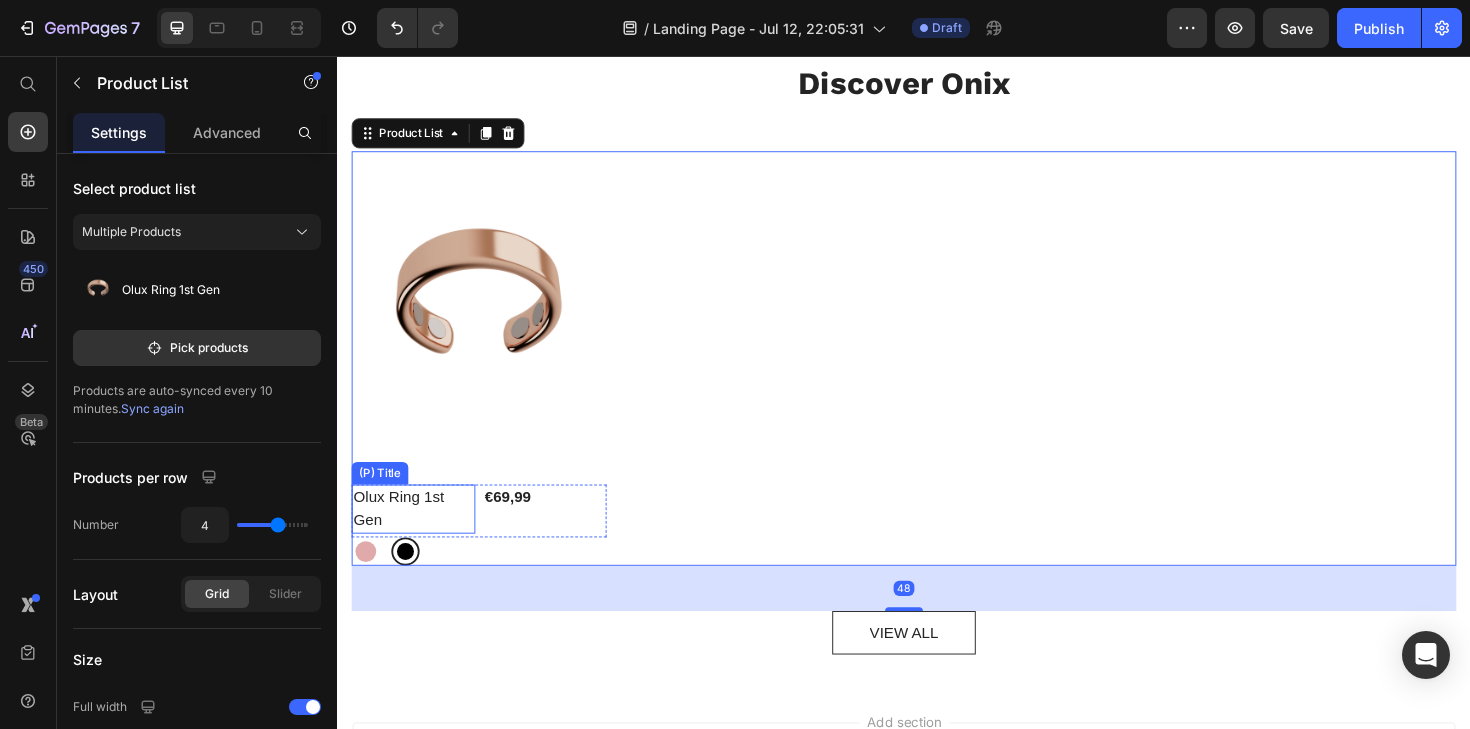 click on "Olux Ring 1st Gen" at bounding box center [417, 536] 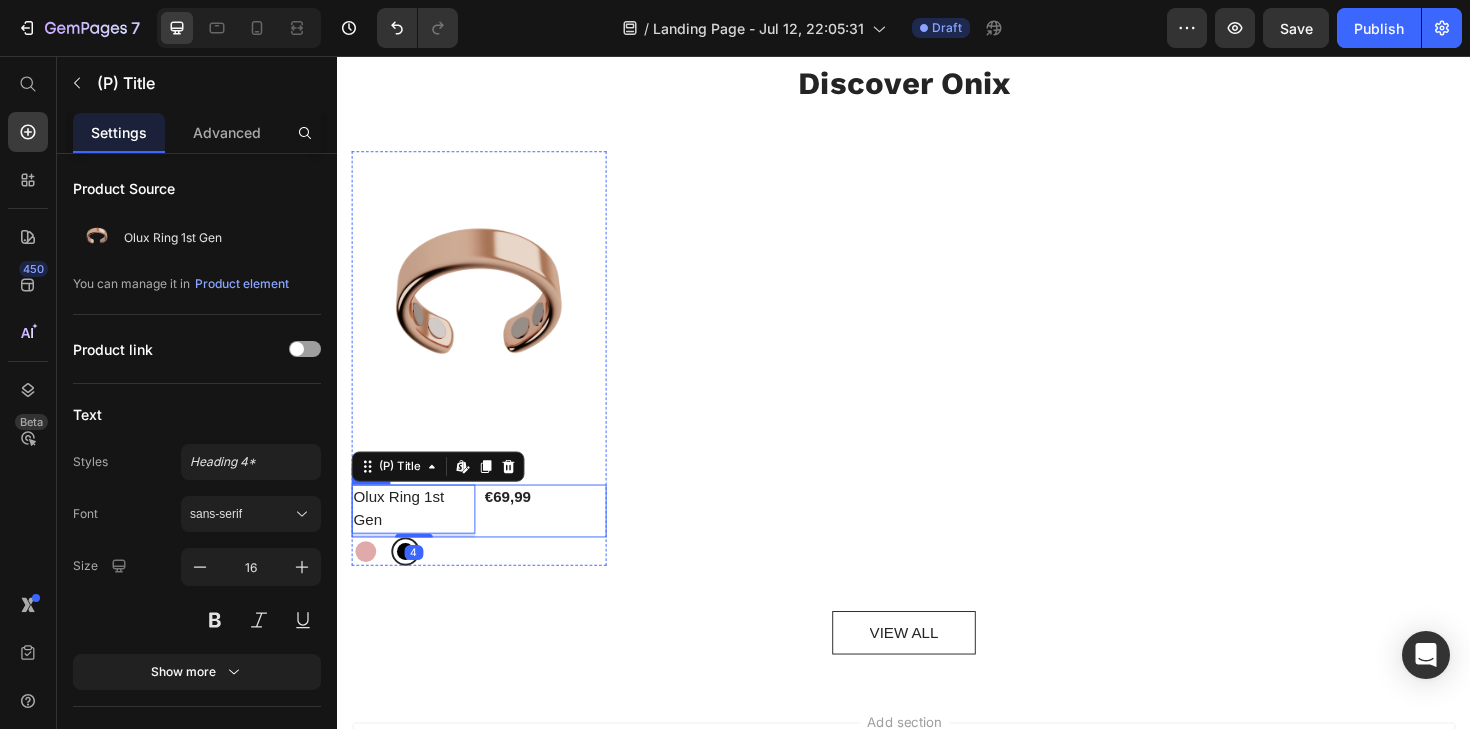 click on "Olux Ring 1st Gen (P) Title   Edit content in Shopify 4 €69,99 (P) Price Row Row" at bounding box center [487, 538] 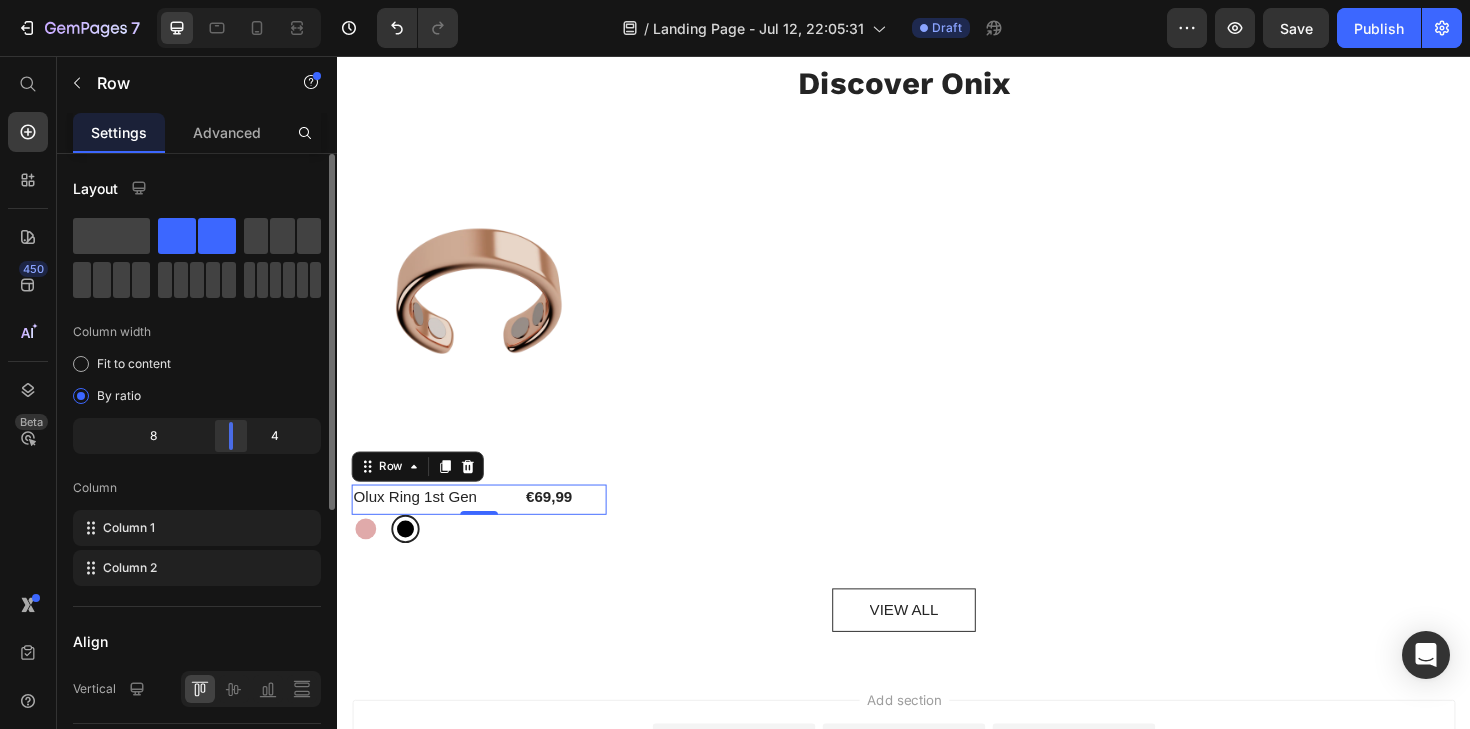 drag, startPoint x: 196, startPoint y: 424, endPoint x: 235, endPoint y: 423, distance: 39.012817 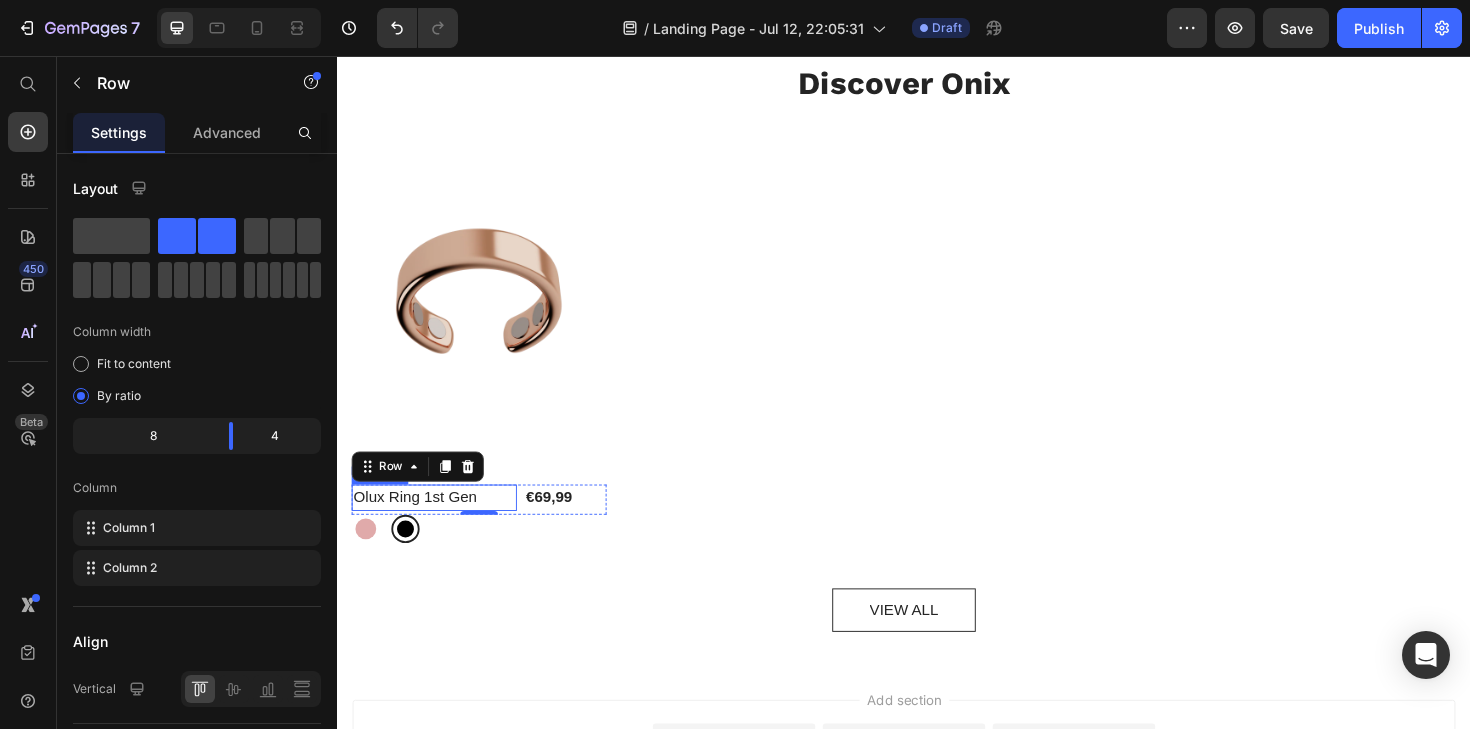 click on "Olux Ring 1st Gen" at bounding box center (439, 524) 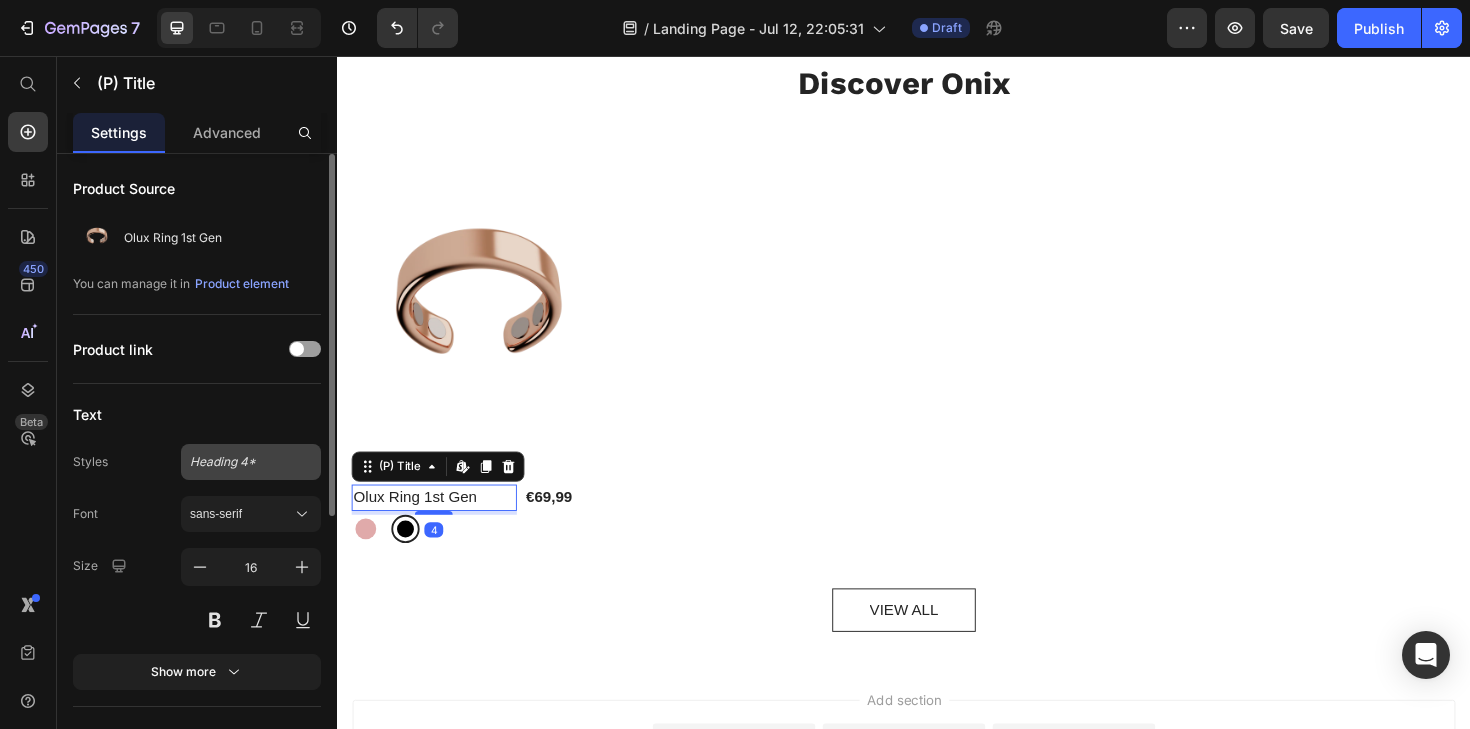 click on "Heading 4*" at bounding box center (251, 462) 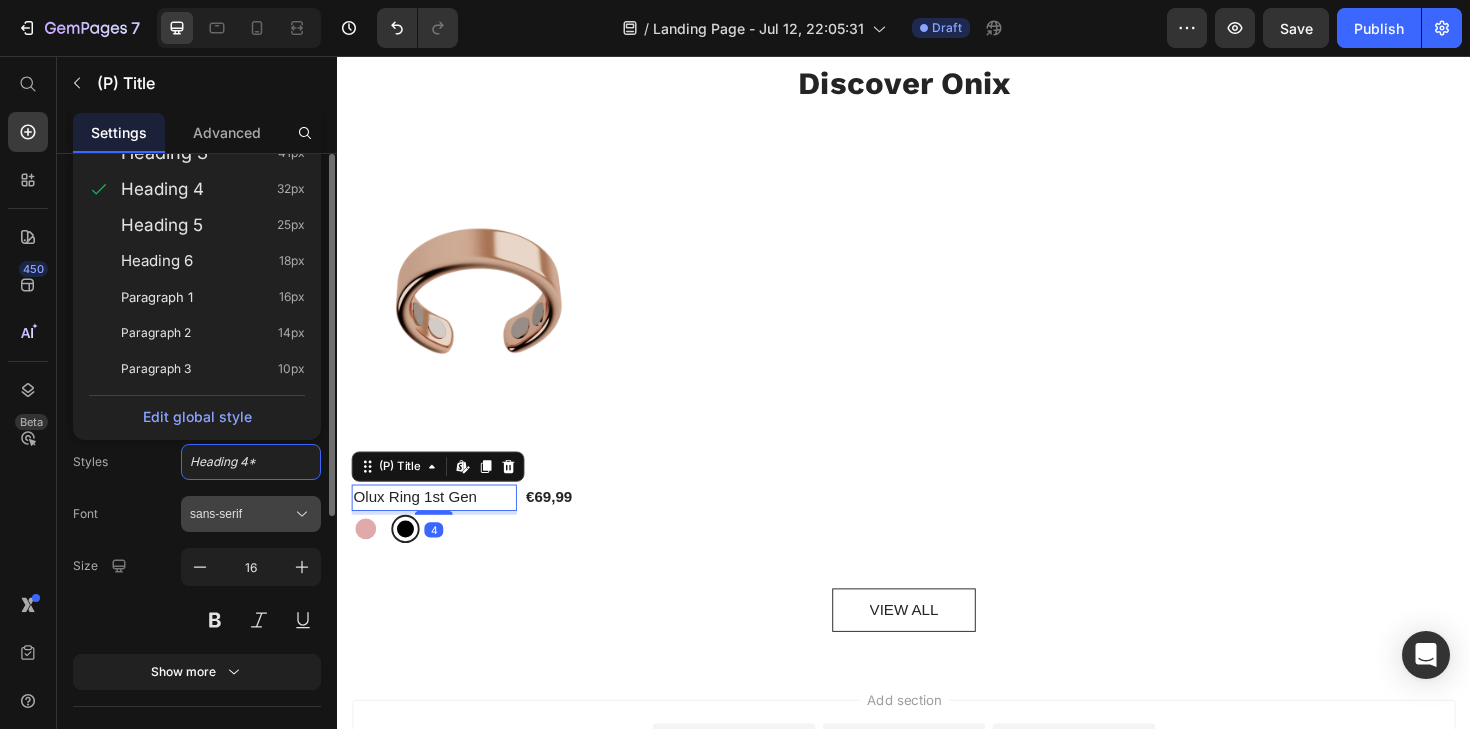 click on "sans-serif" at bounding box center (241, 514) 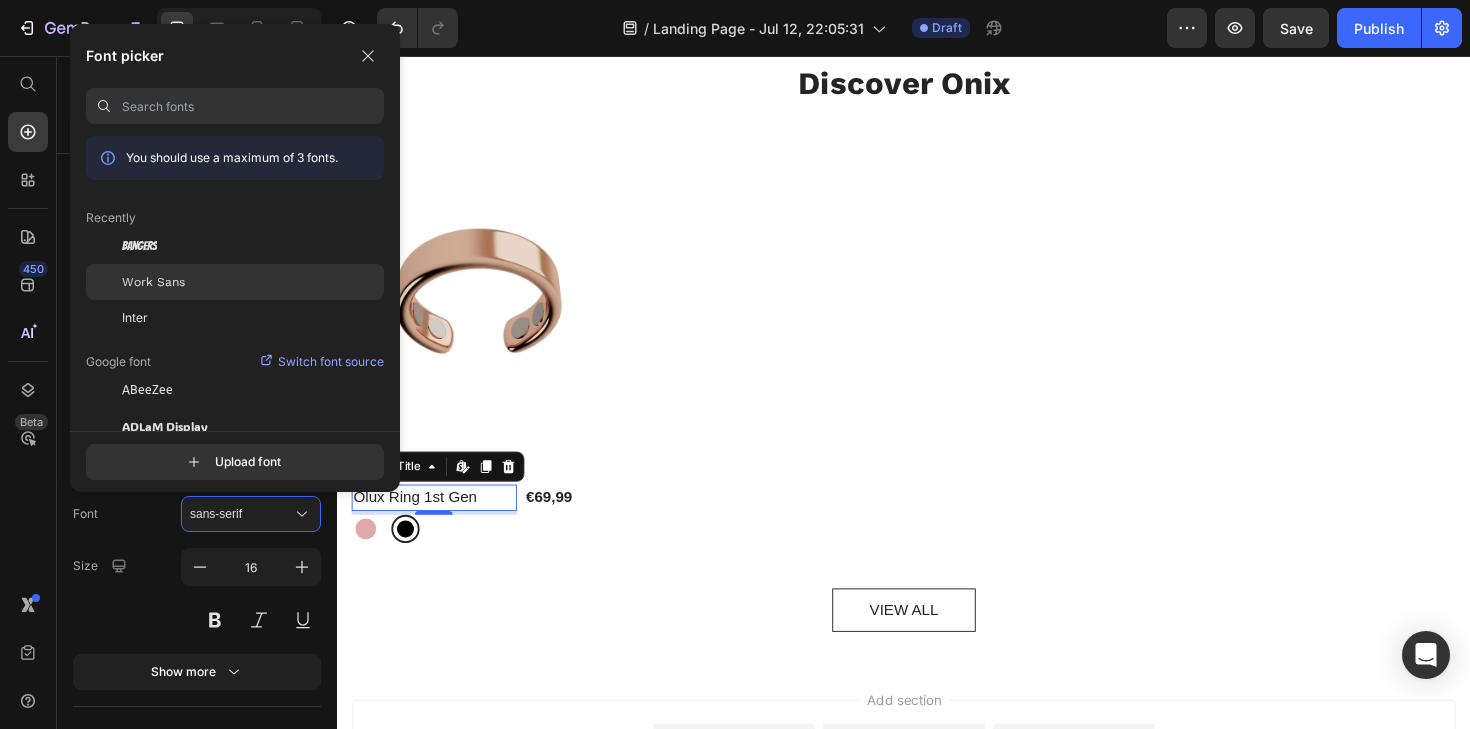 click on "Work Sans" 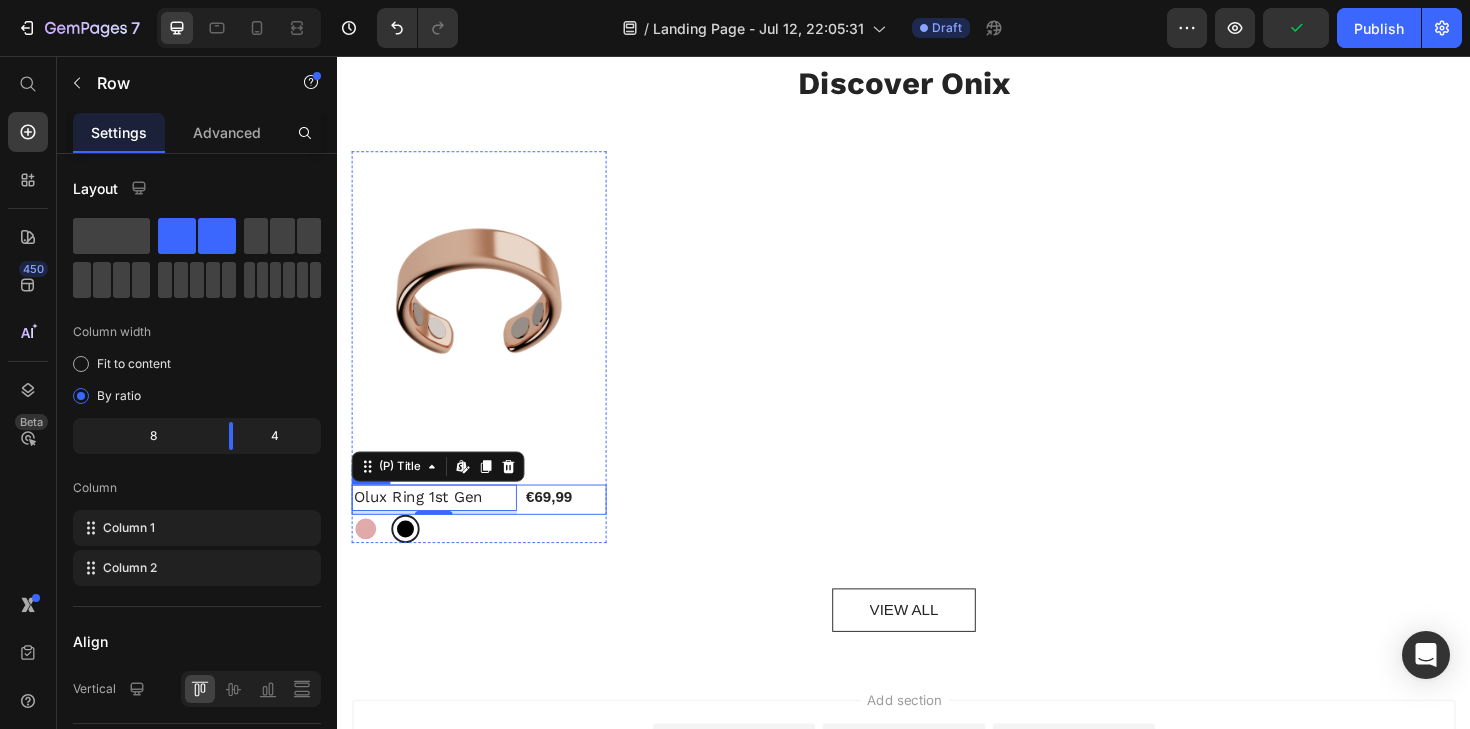 click on "Olux Ring 1st Gen (P) Title   Edit content in Shopify 4 €69,99 (P) Price Row Row" at bounding box center (487, 526) 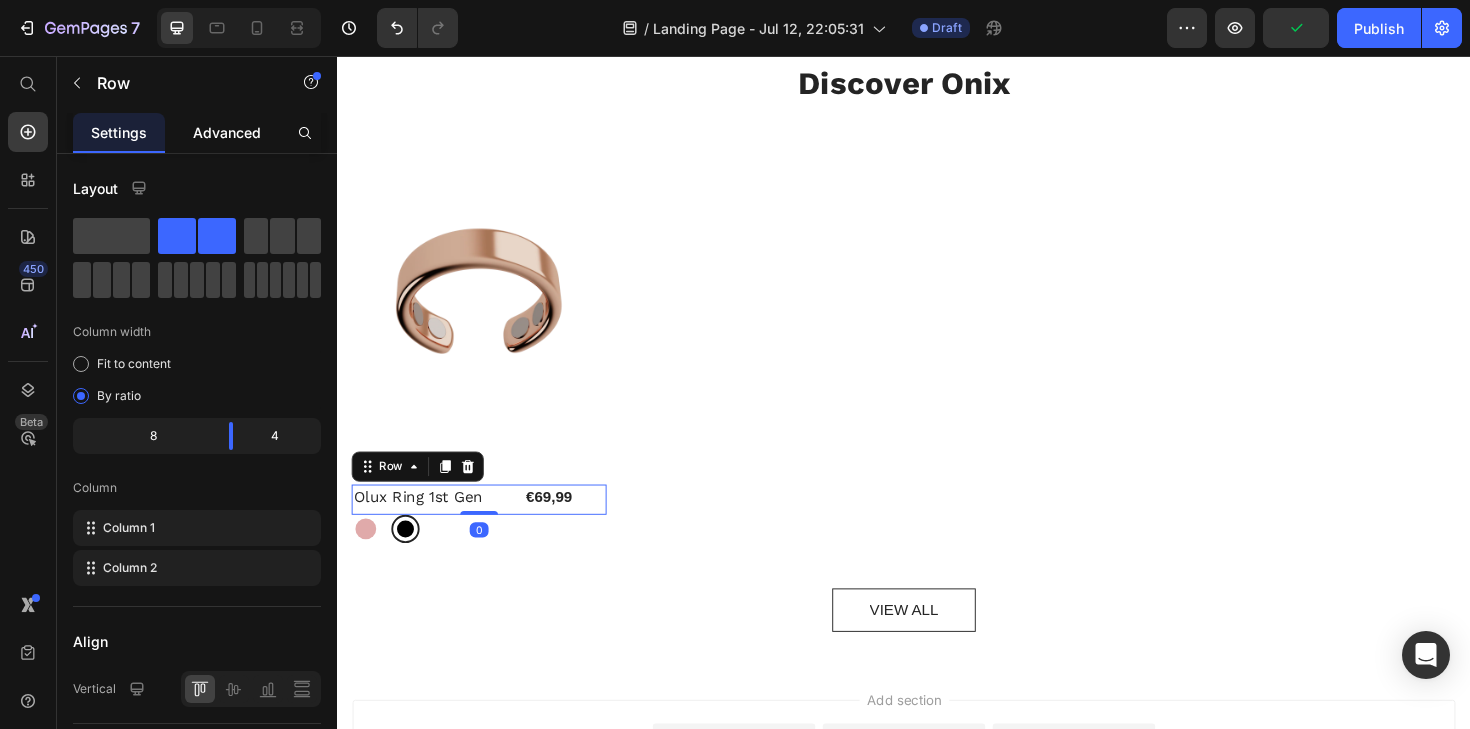 click on "Advanced" at bounding box center [227, 132] 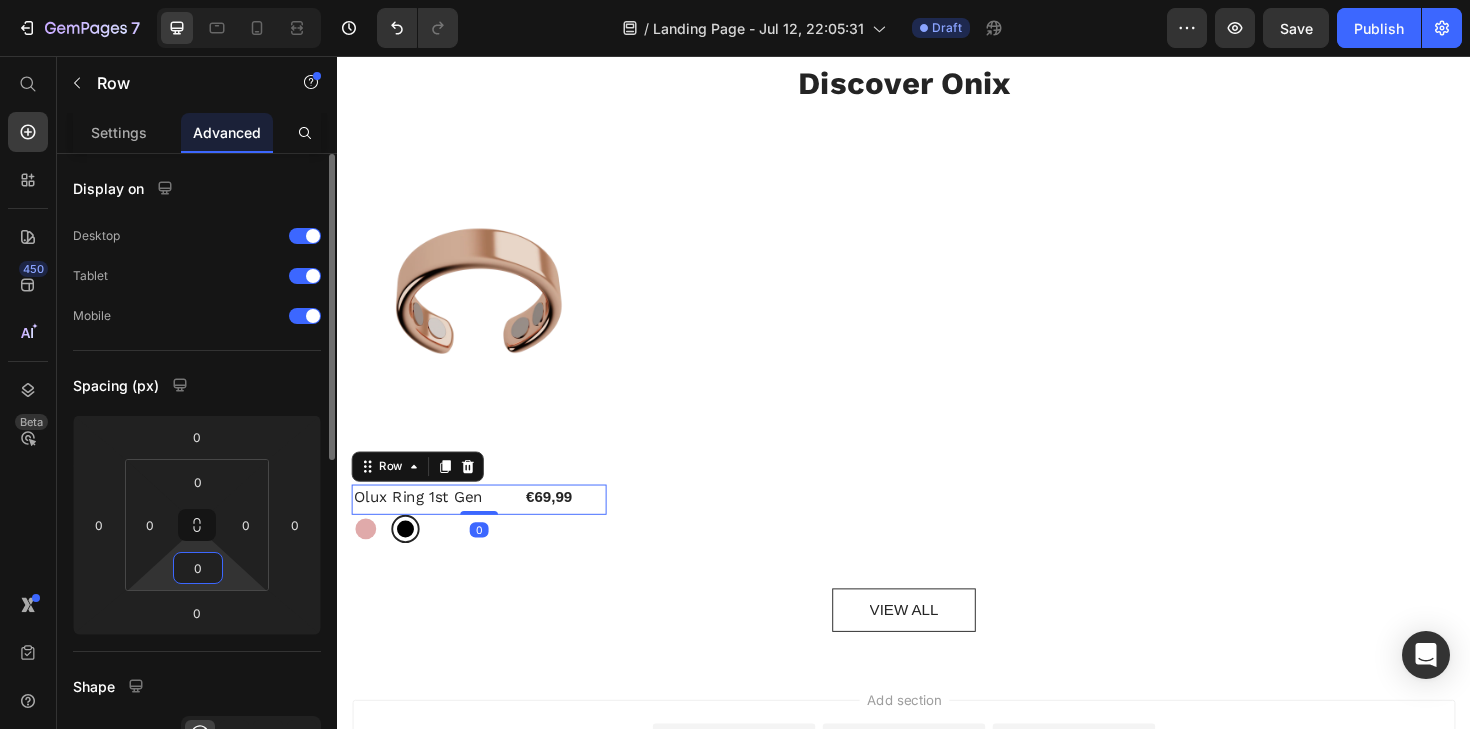 click on "0" at bounding box center (198, 568) 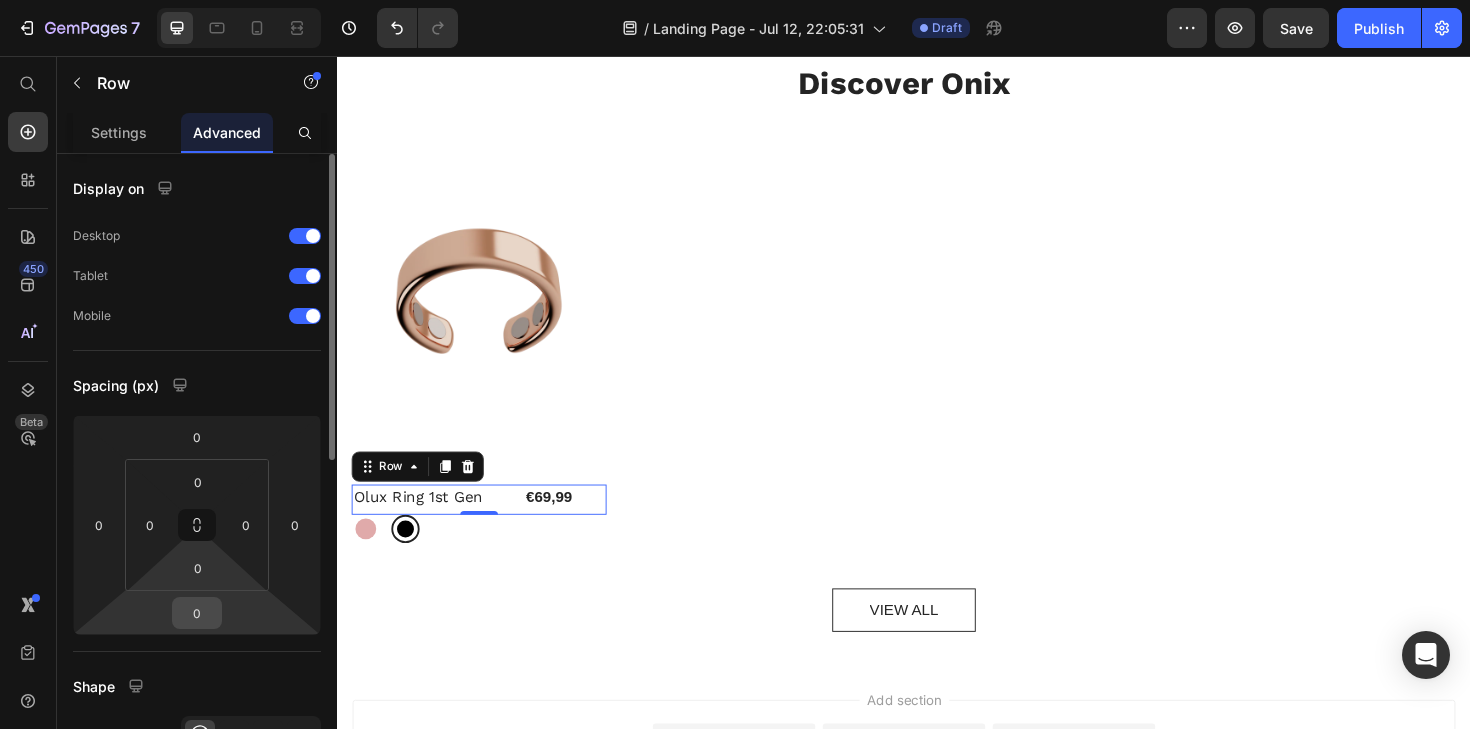 click on "0" at bounding box center [197, 613] 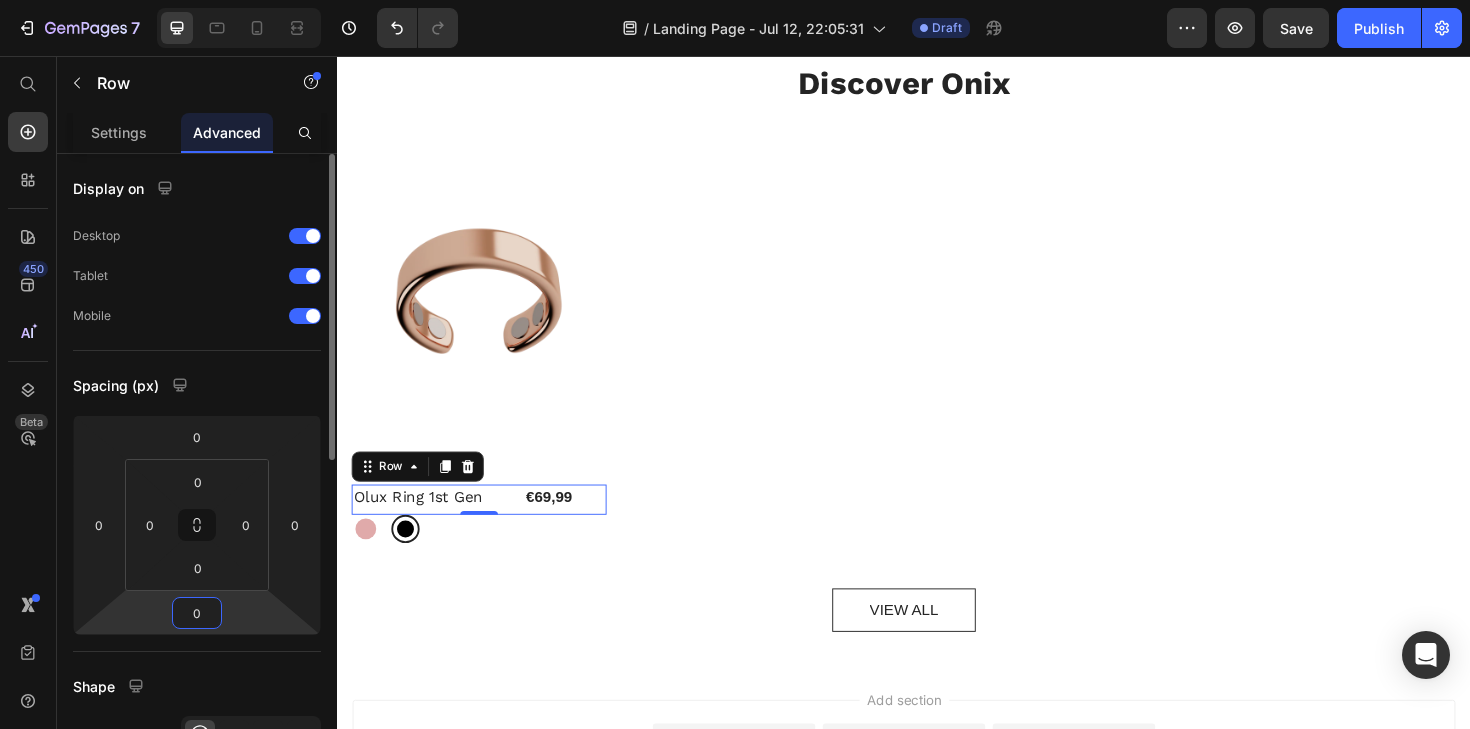 click on "0" at bounding box center [197, 613] 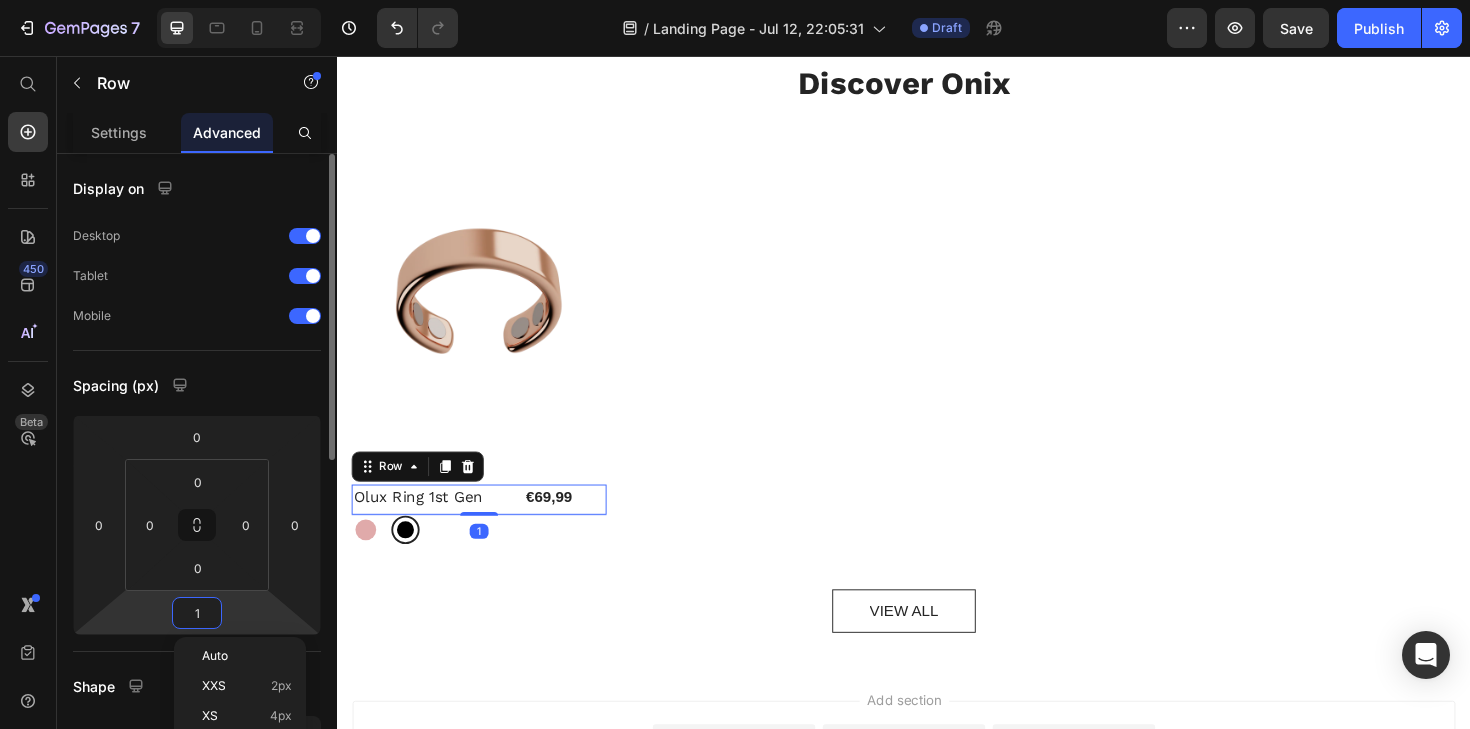 type on "10" 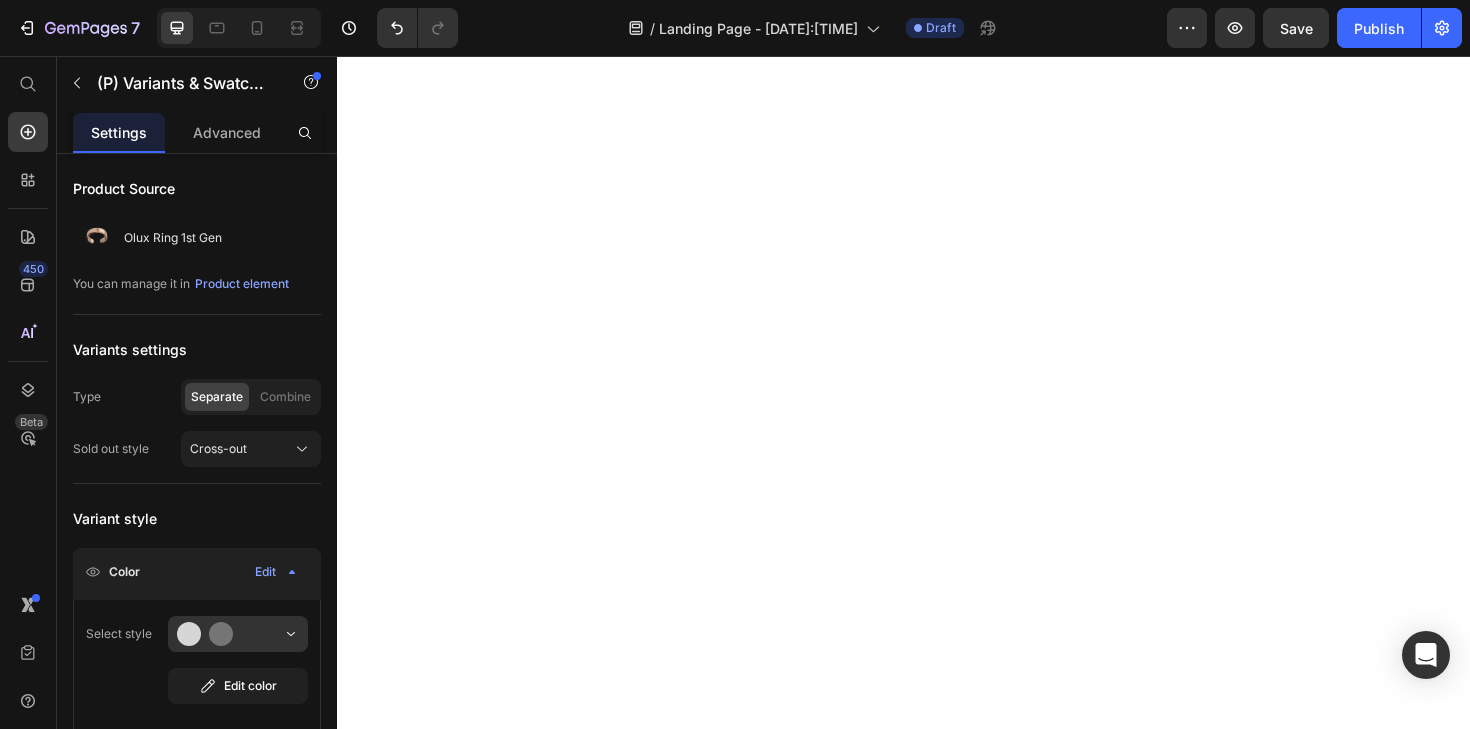 scroll, scrollTop: 0, scrollLeft: 0, axis: both 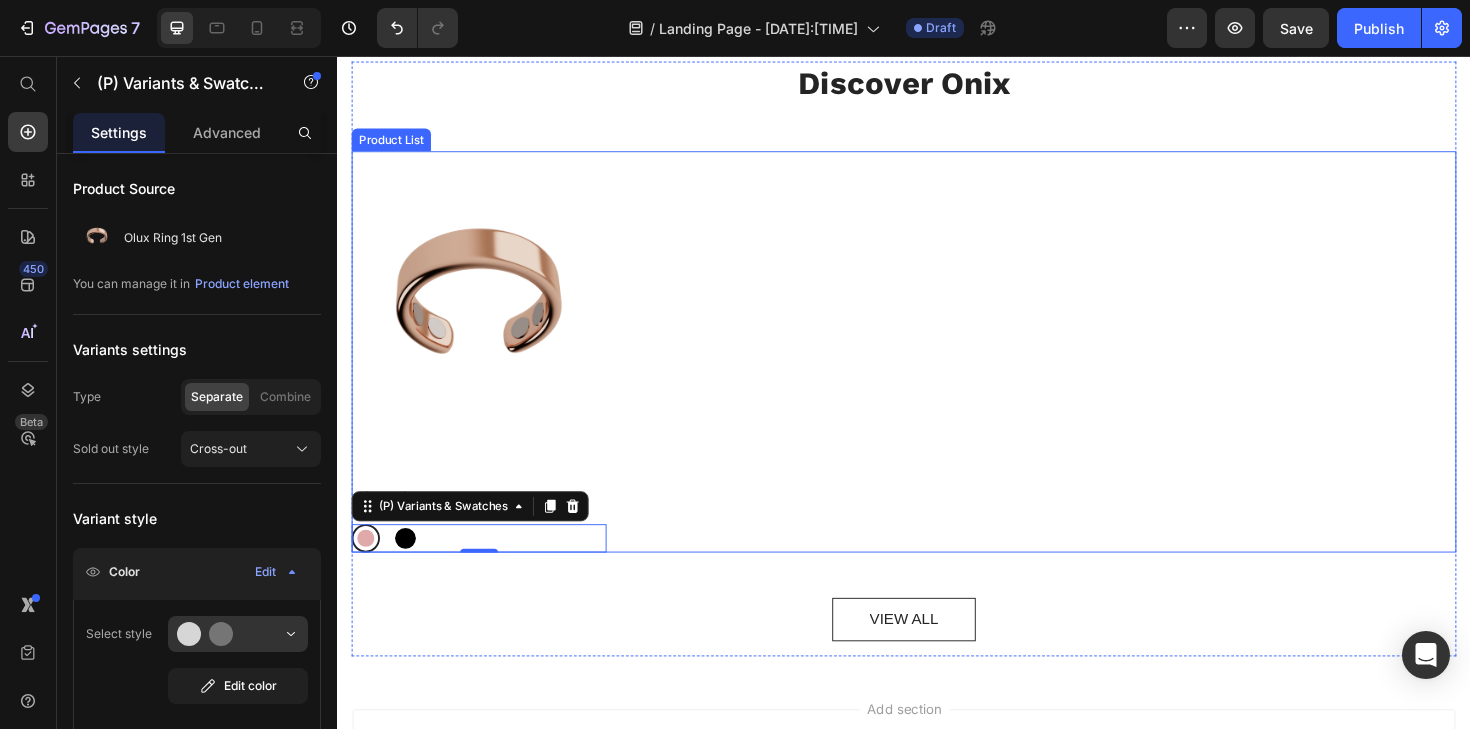 click on "(P) Images Olux Ring 1st Gen (P) Title €69,99 (P) Price Row Row Rose gold Rose gold Black Black (P) Variants & Swatches   0 Row" at bounding box center (937, 370) 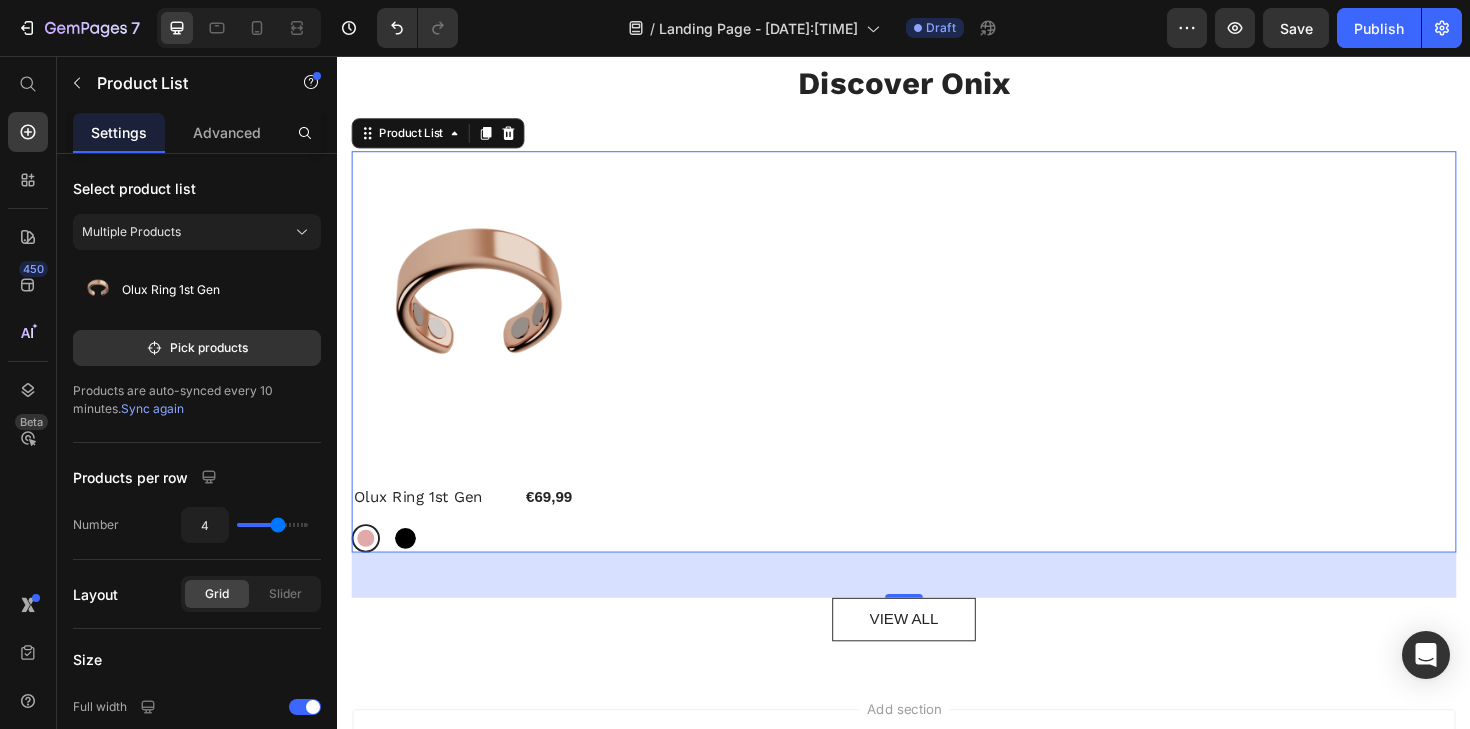 click on "(P) Images Olux Ring 1st Gen (P) Title €69,99 (P) Price Row Row Rose gold Rose gold Black Black (P) Variants & Swatches Row" at bounding box center (937, 370) 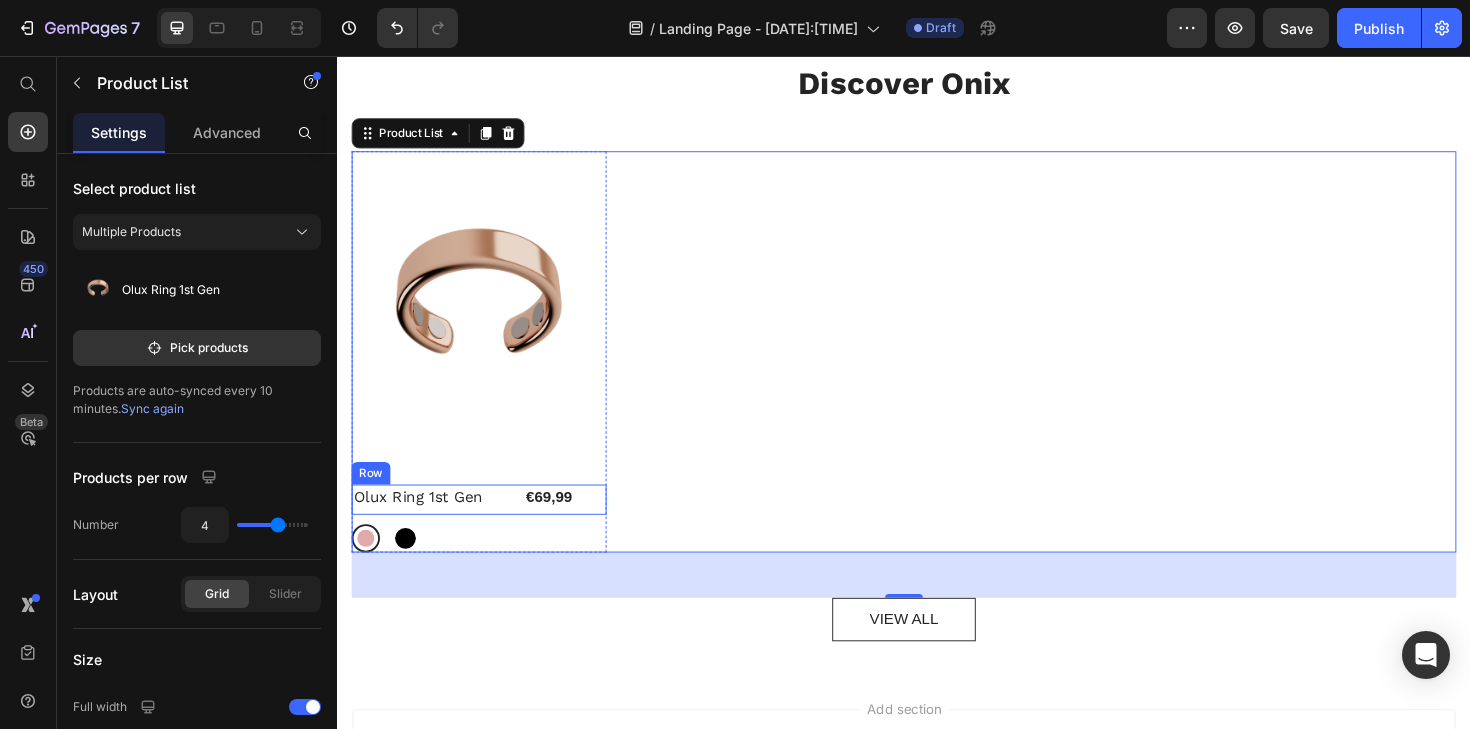 click on "€69,99 (P) Price Row" at bounding box center [578, 526] 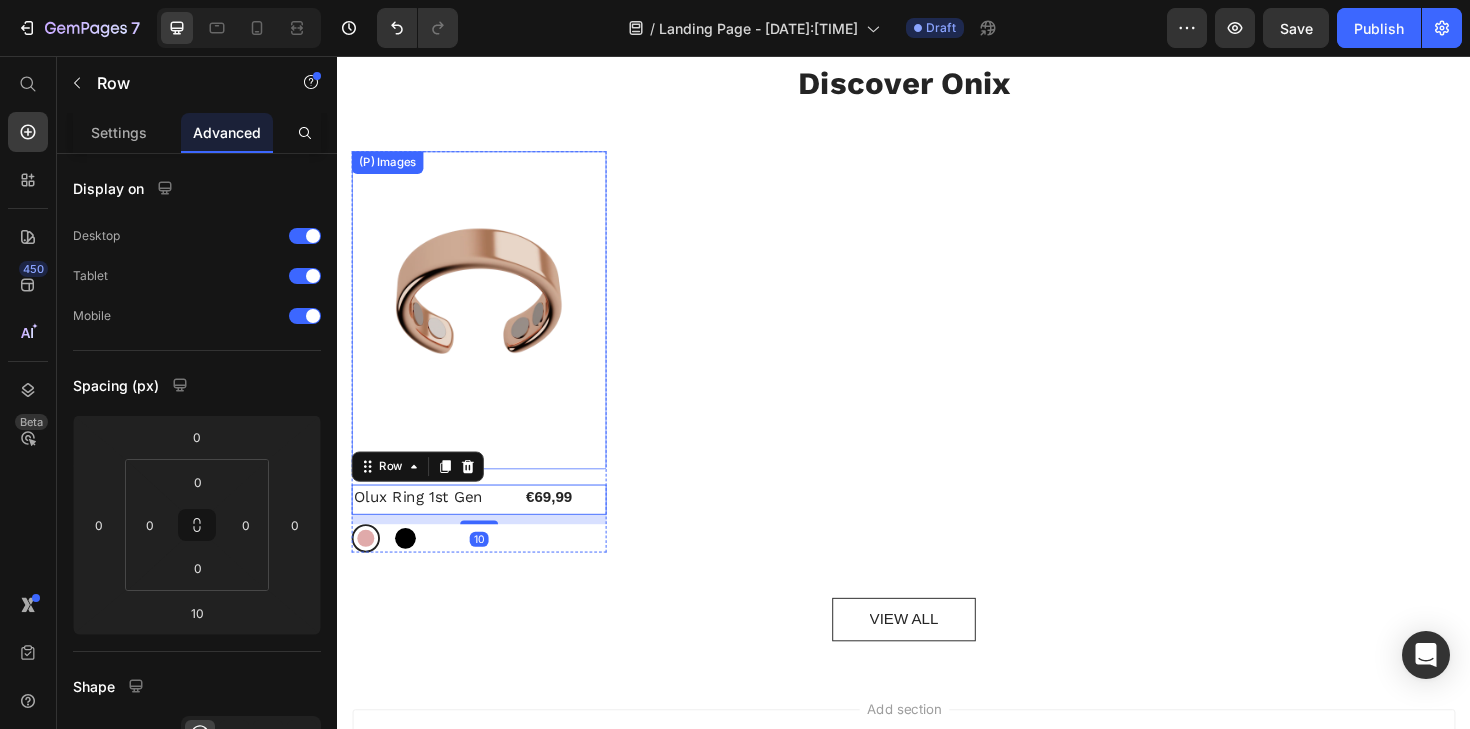 click at bounding box center [487, 326] 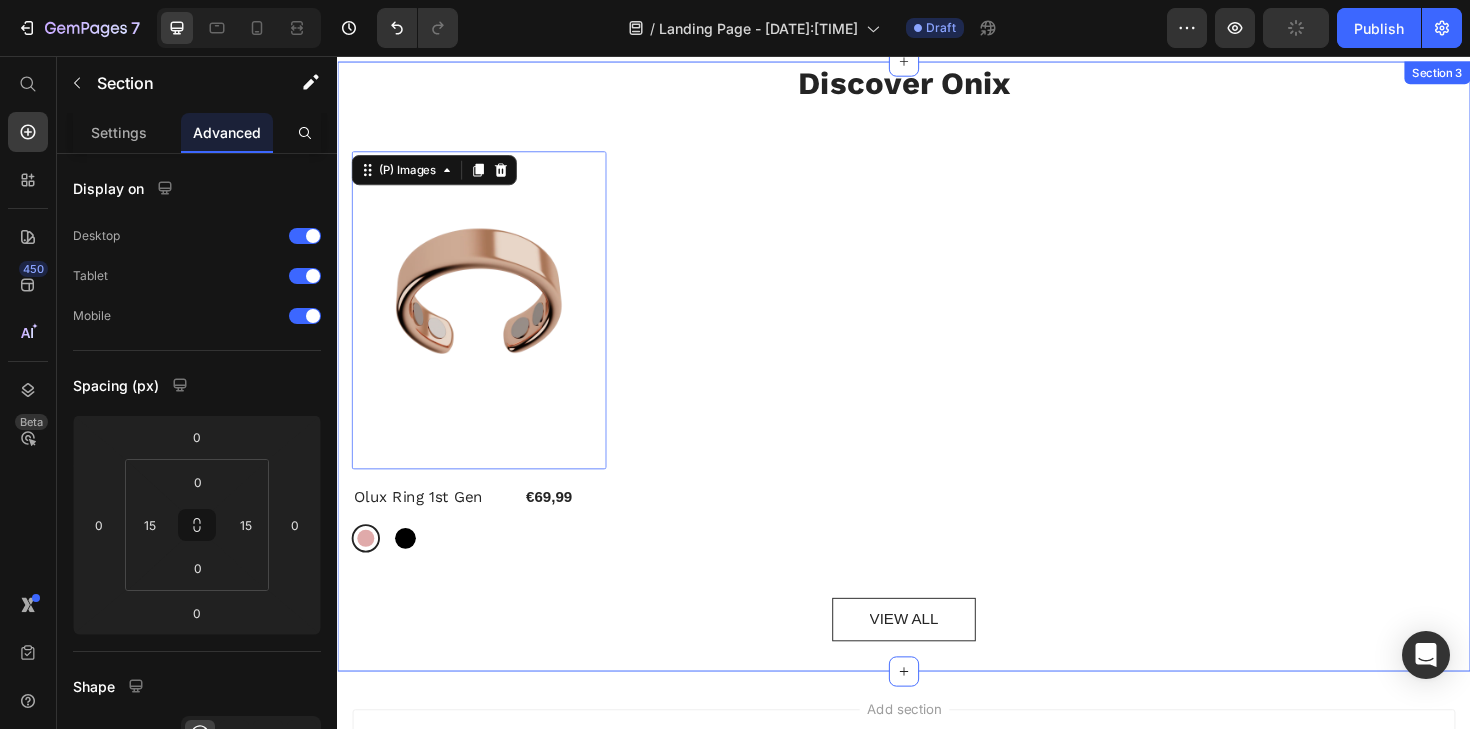 click on "Discover Onix Heading (P) Images Olux Ring 1st Gen (P) Title €69,99 (P) Price Row Row Rose gold Rose gold Black Black (P) Variants & Swatches Row Product List VIEW ALL Button Row Section 3   You can create reusable sections Create Theme Section AI Content Write with GemAI What would you like to describe here? Tone and Voice Persuasive Product Olux Ring 1st Gen Show more Generate" at bounding box center [937, 385] 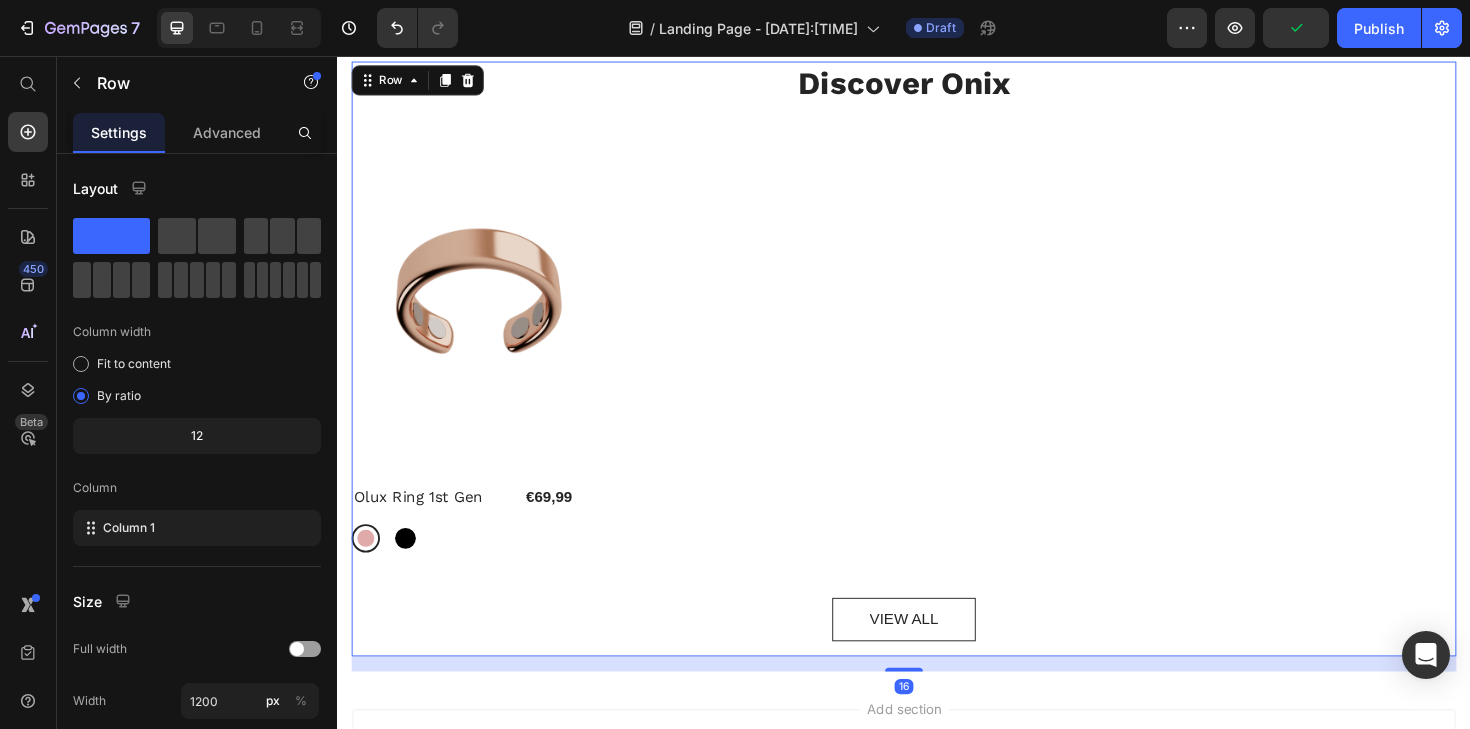 click on "Discover Onix Heading (P) Images Olux Ring 1st Gen (P) Title €69,99 (P) Price Row Row Rose gold Rose gold Black Black (P) Variants & Swatches Row Product List VIEW ALL Button" at bounding box center [937, 377] 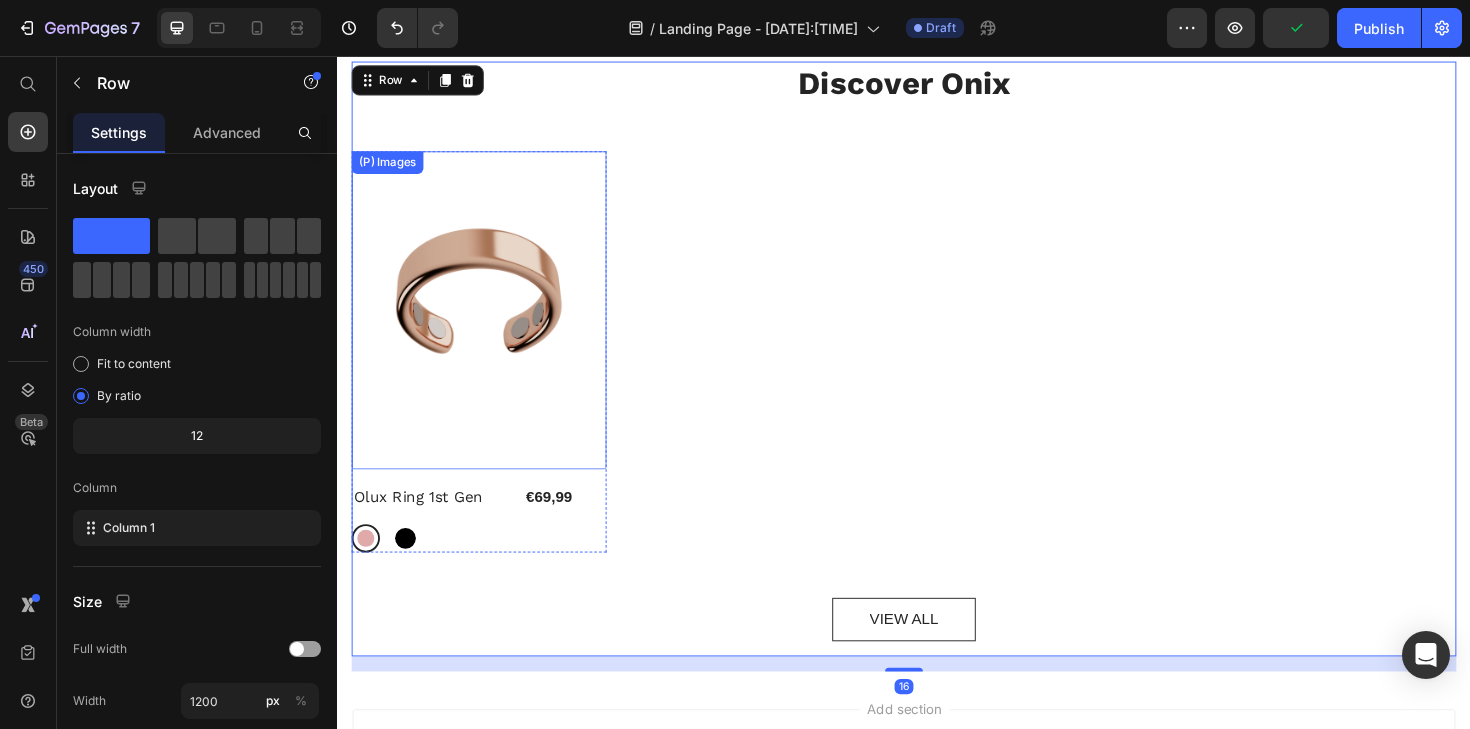 click on "(P) Images" at bounding box center (390, 169) 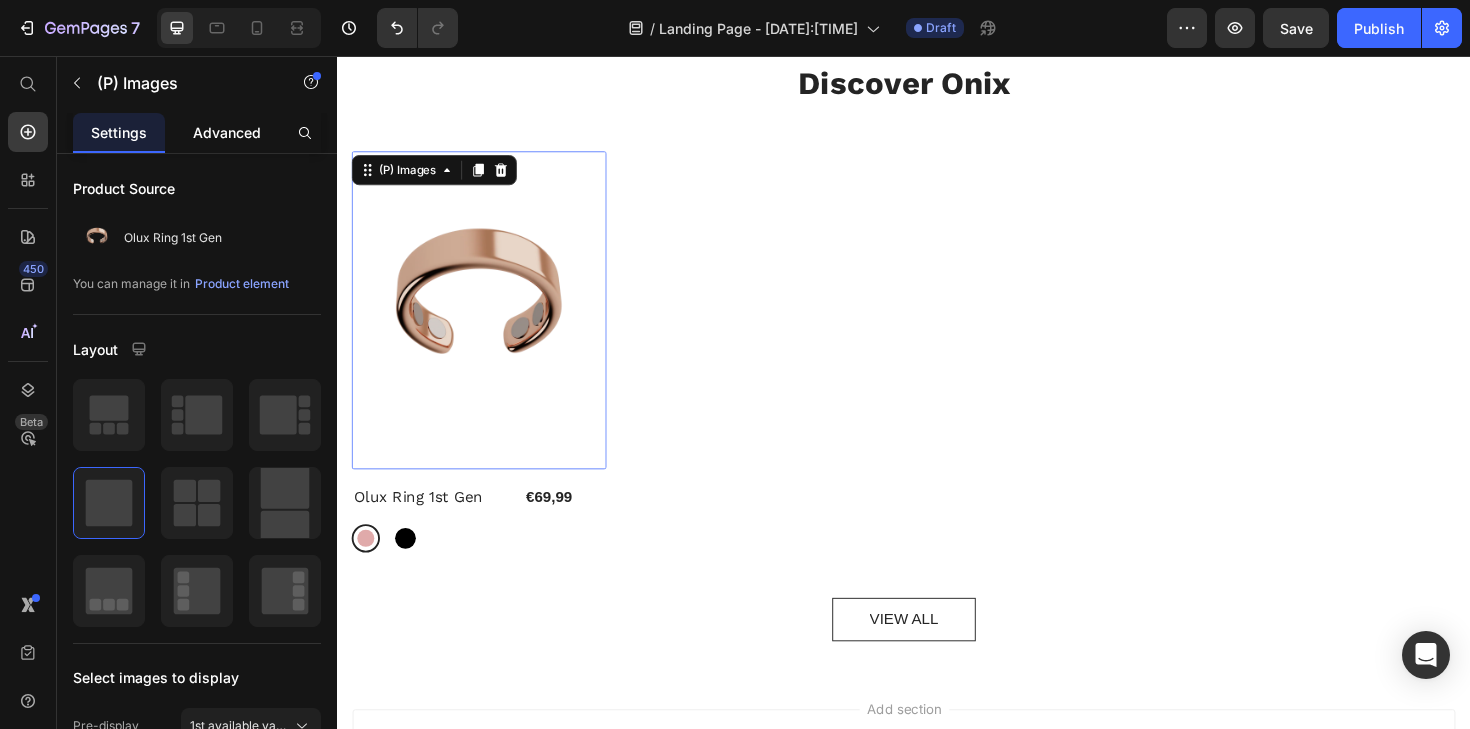 click on "Advanced" at bounding box center (227, 132) 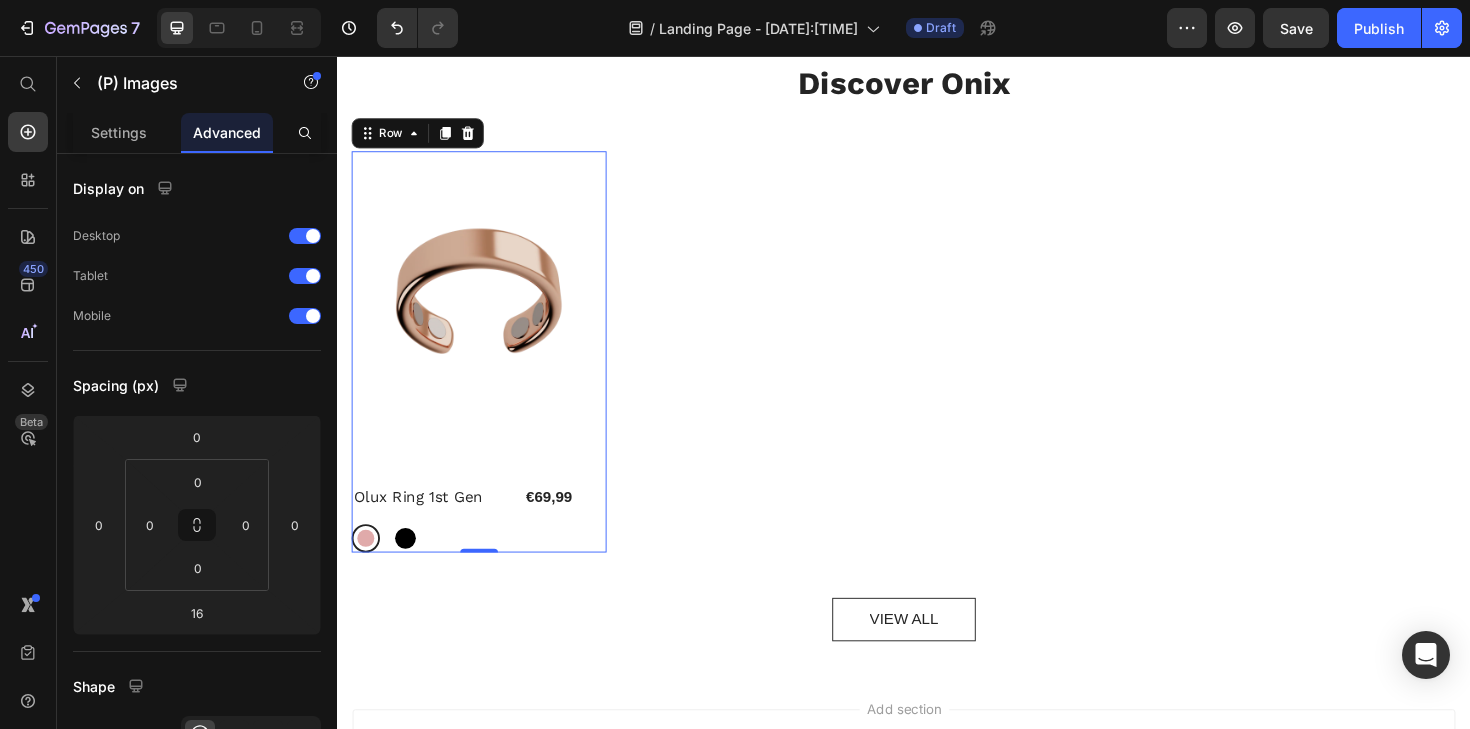 click on "(P) Images Olux Ring 1st Gen (P) Title €69,99 (P) Price Row Row Rose gold Rose gold Black Black (P) Variants & Swatches" at bounding box center (487, 370) 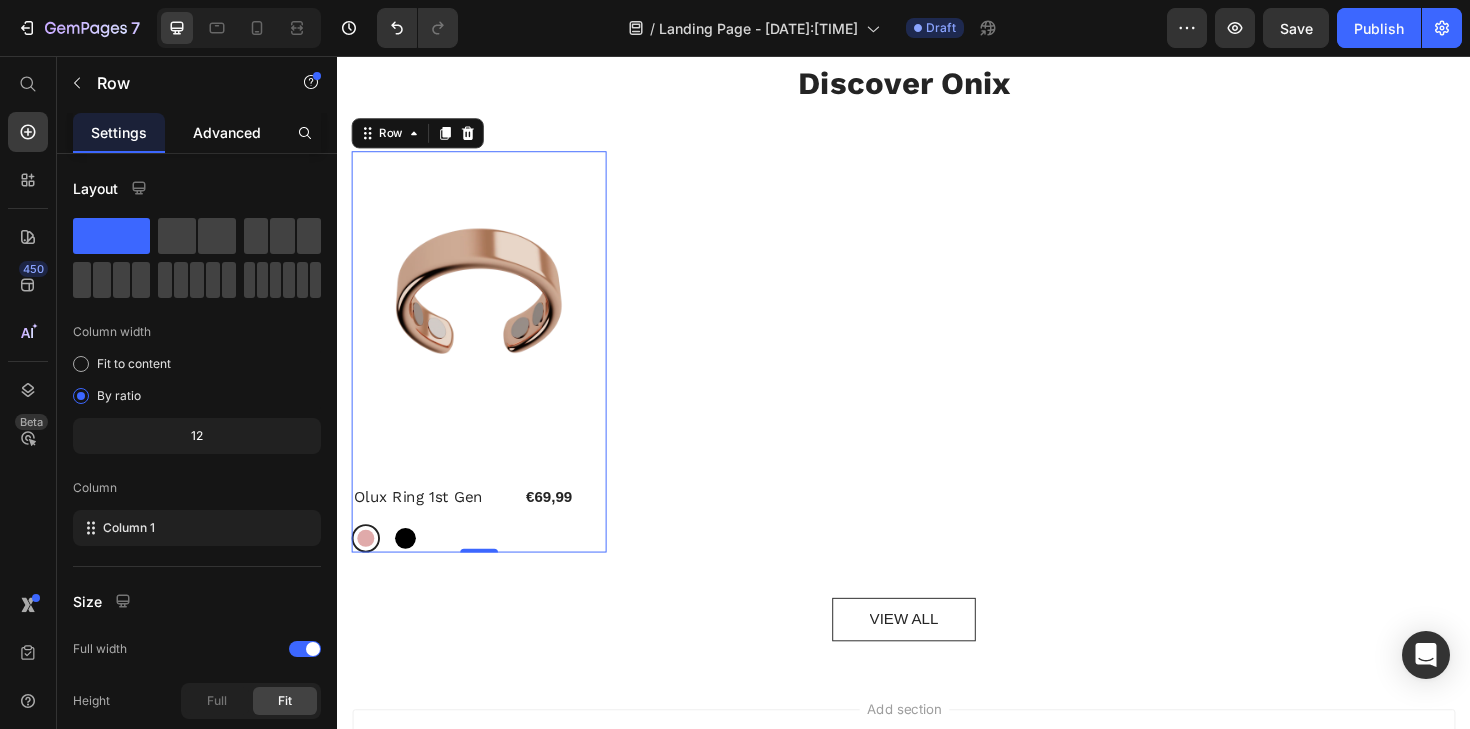click on "Advanced" 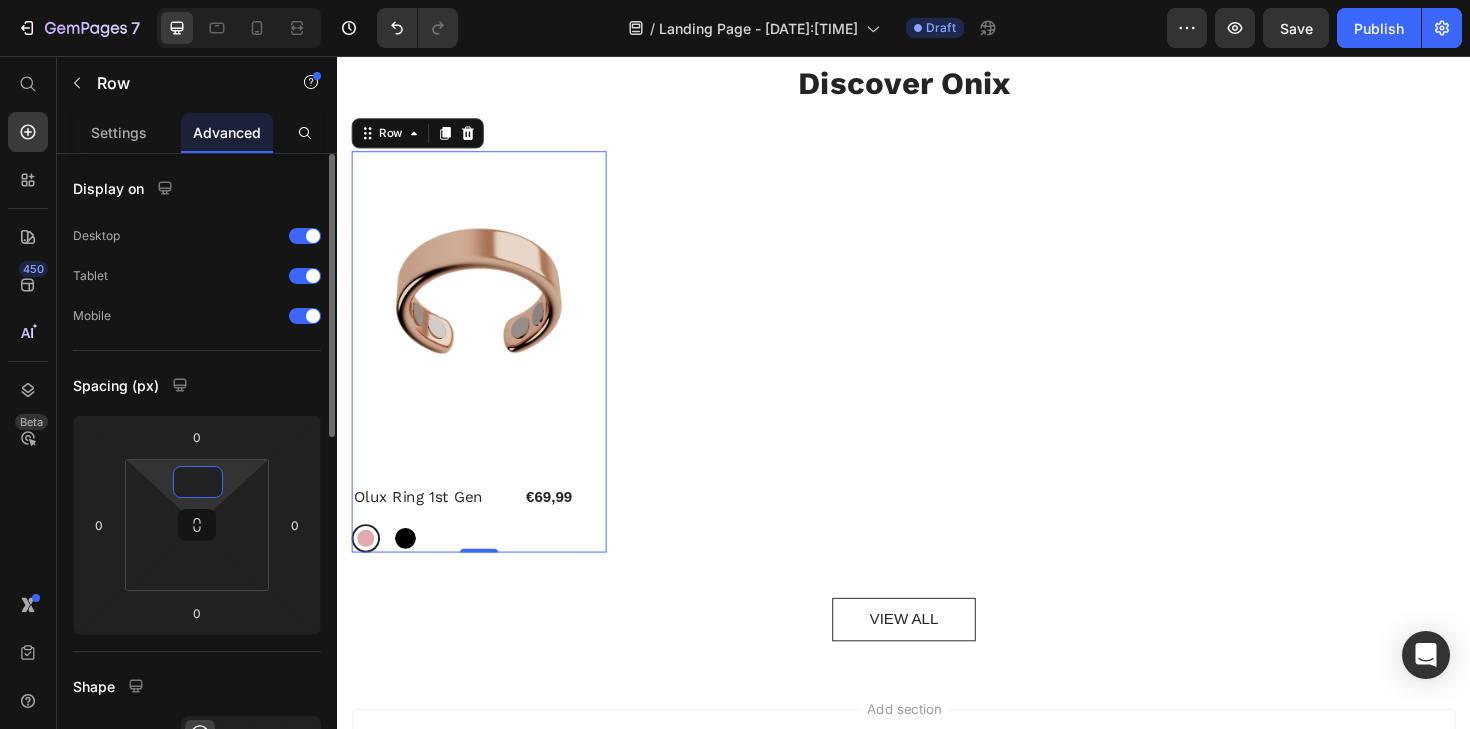 click at bounding box center (198, 482) 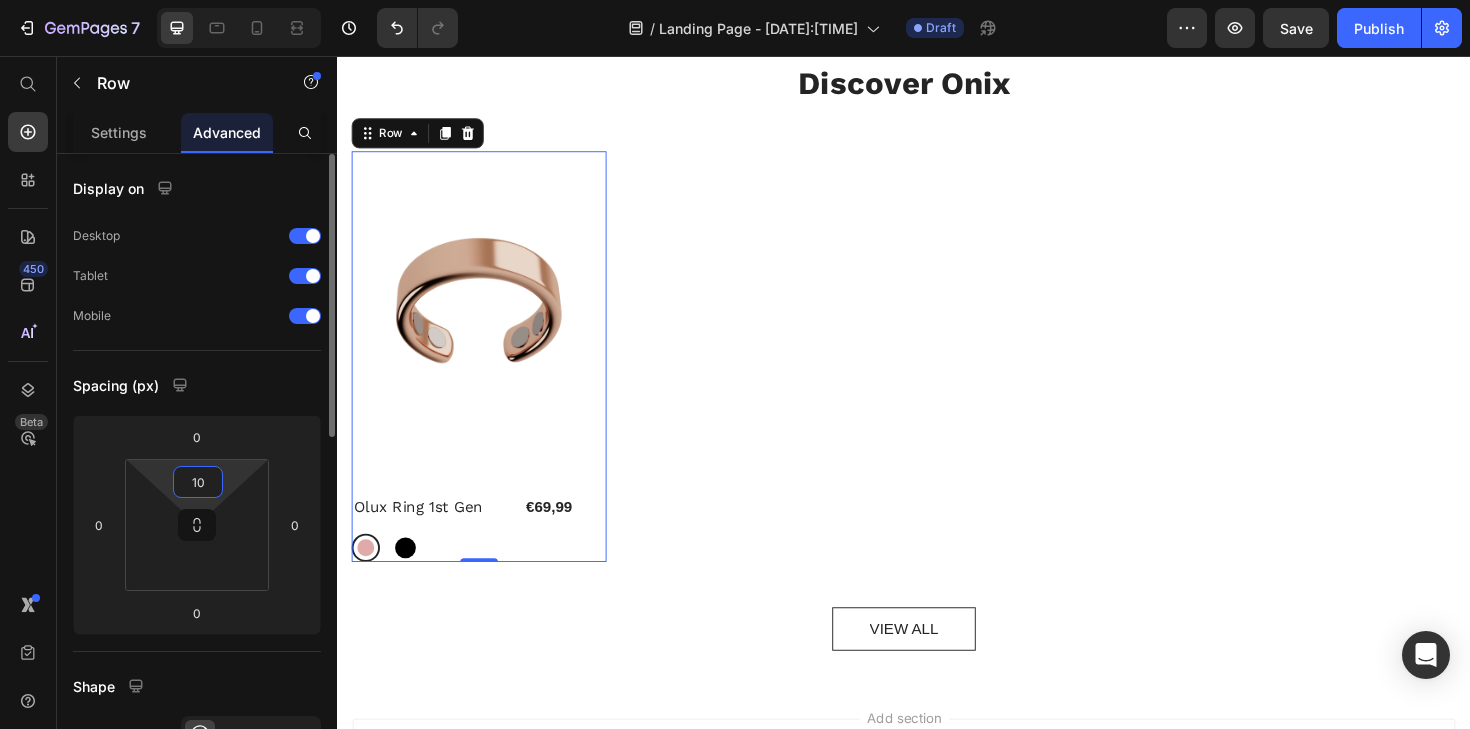 type on "10" 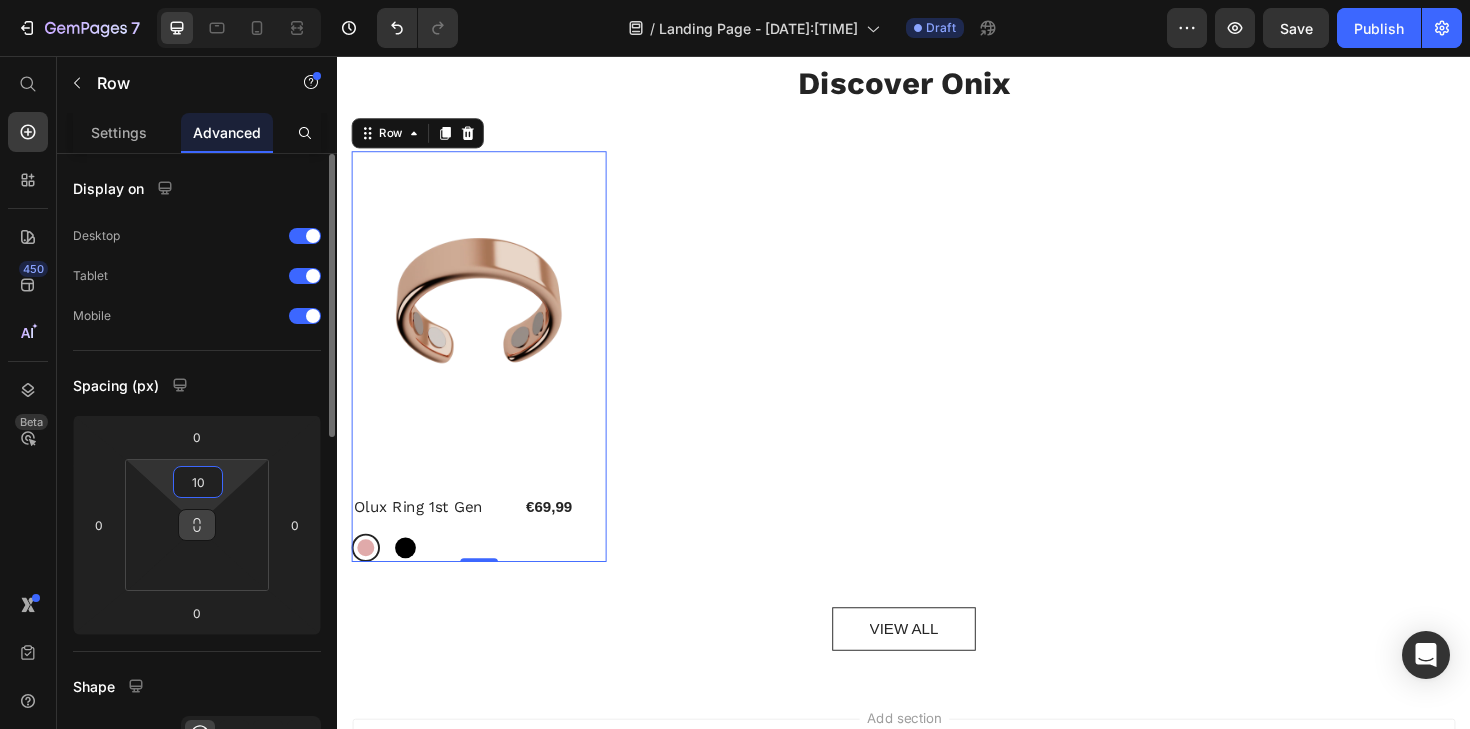 click 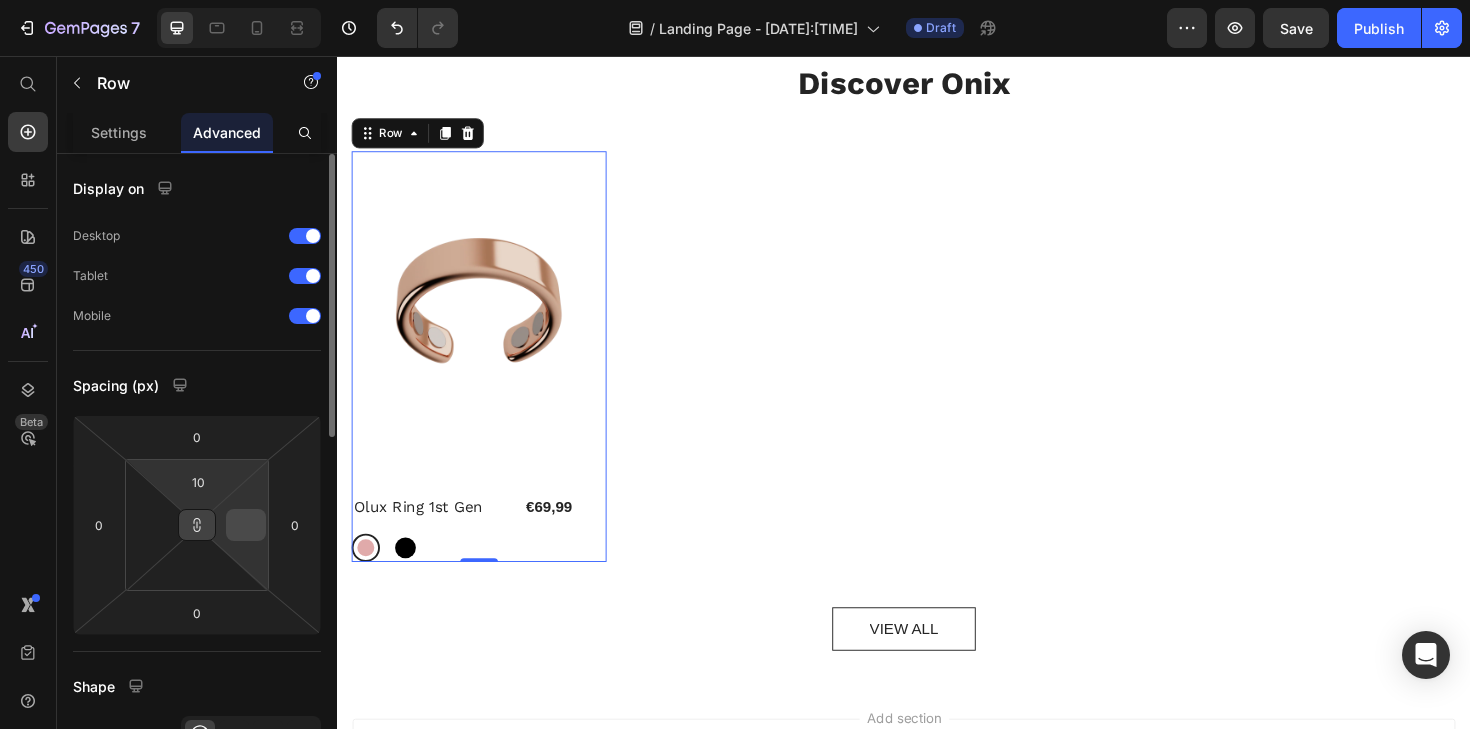 click at bounding box center (246, 525) 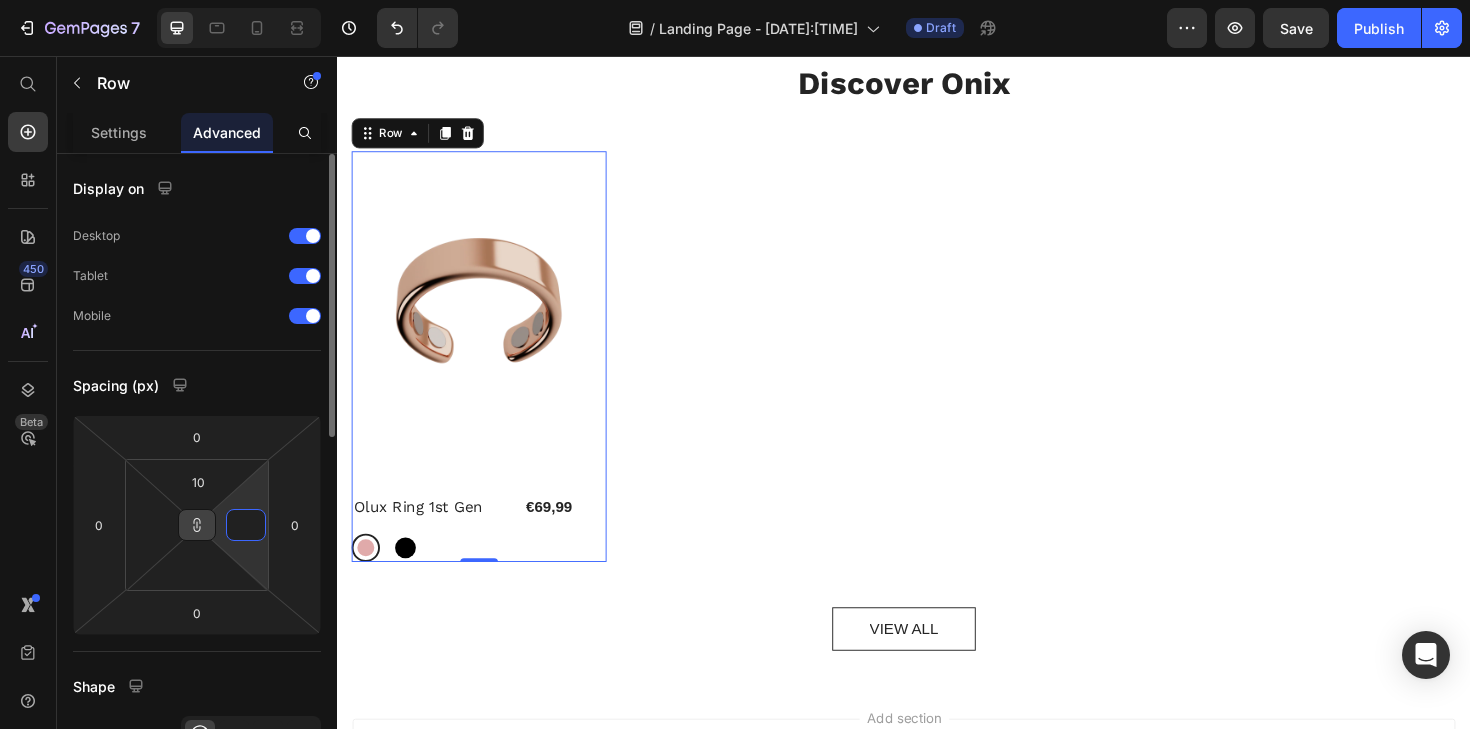 type on "1" 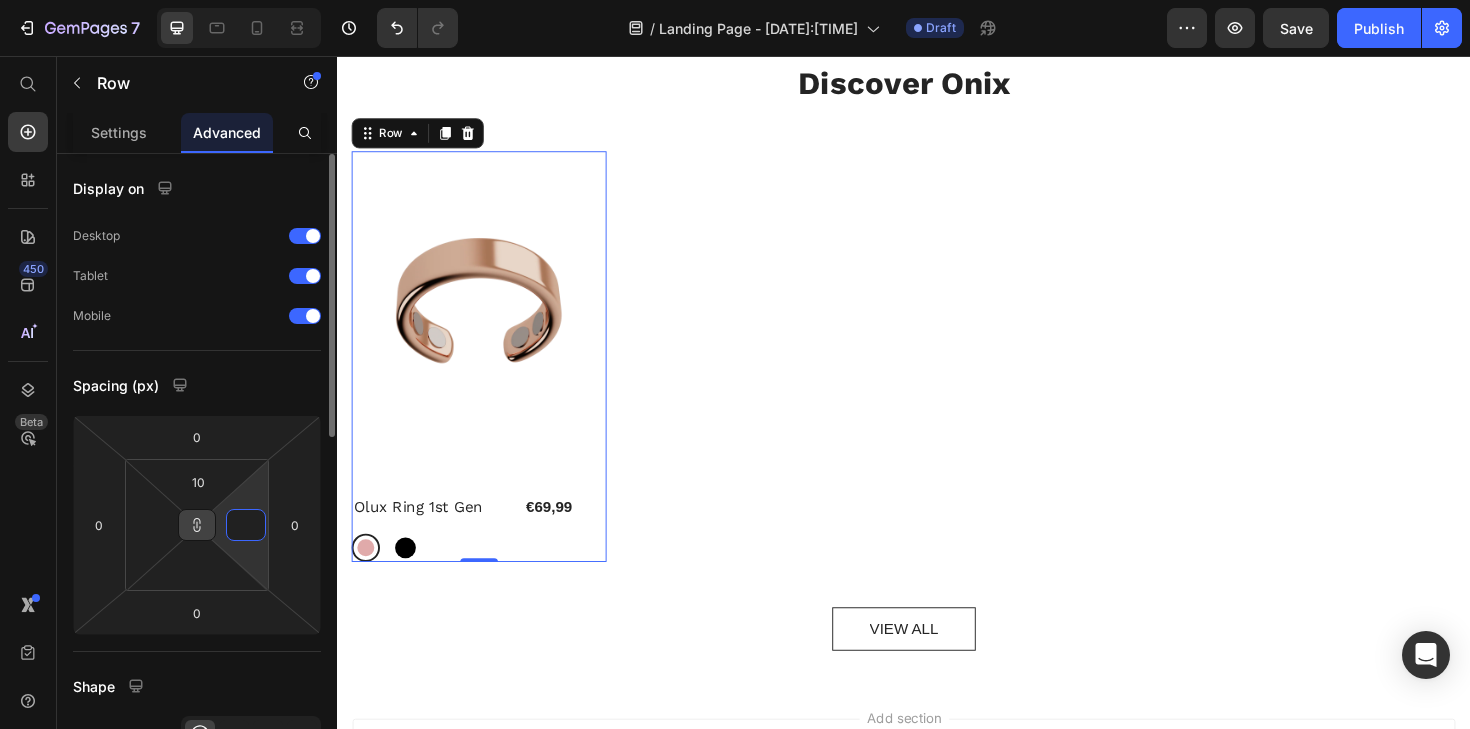 type on "1" 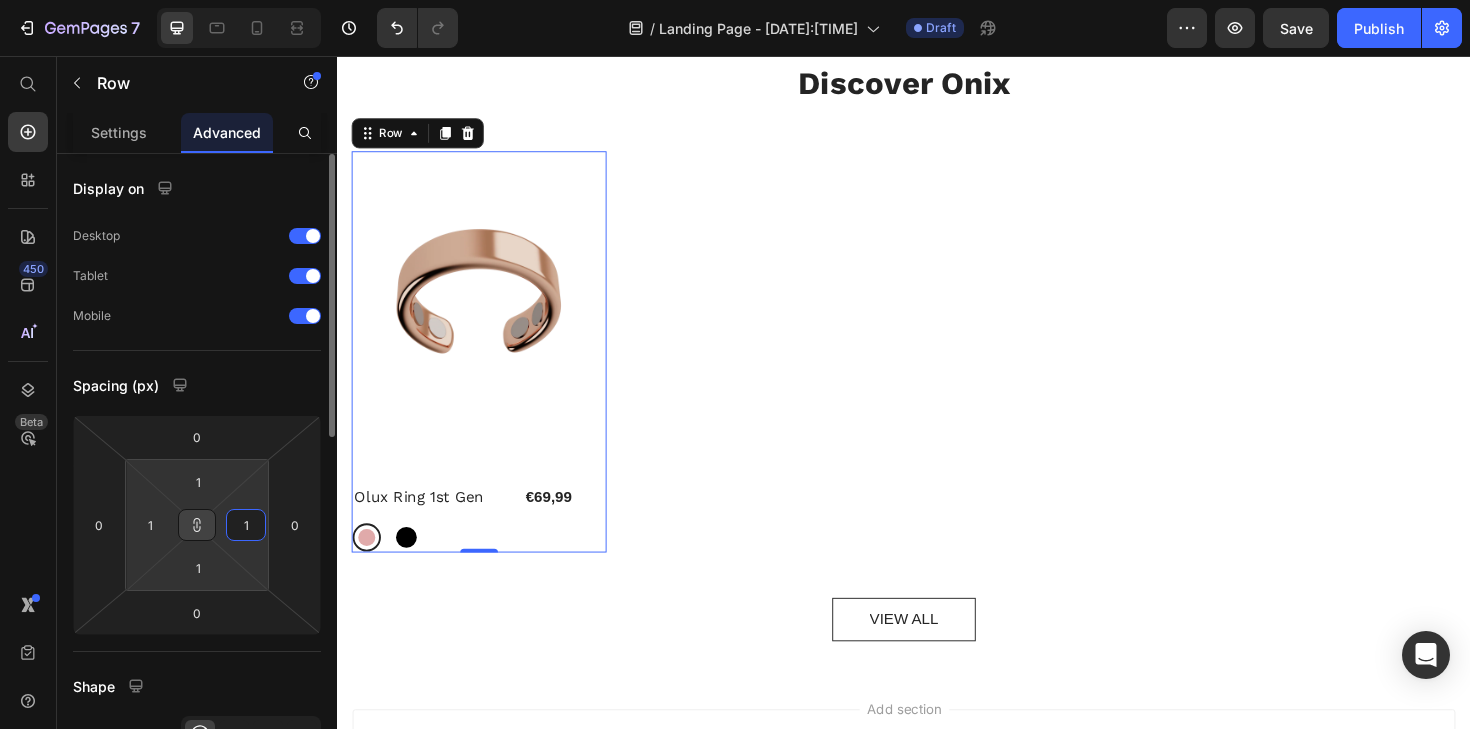 type on "10" 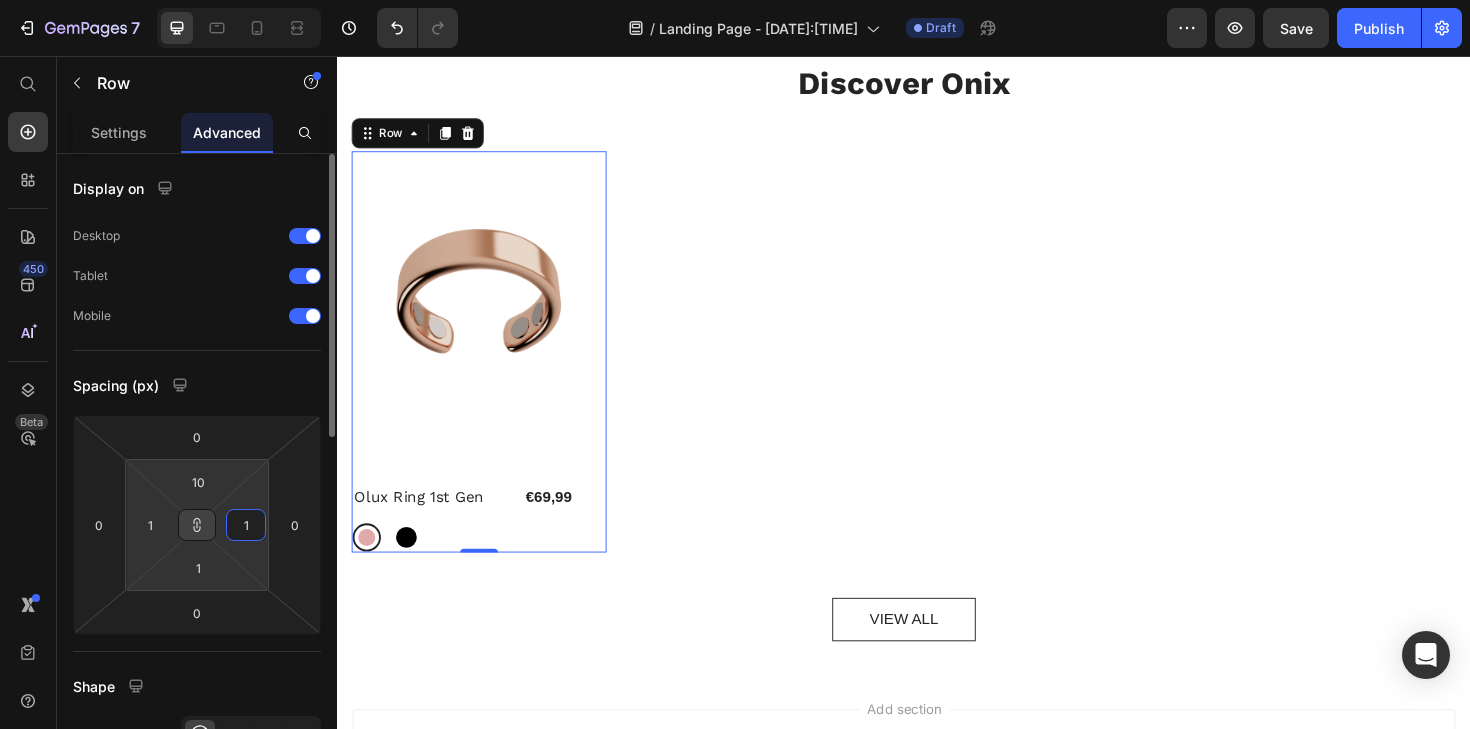 type on "10" 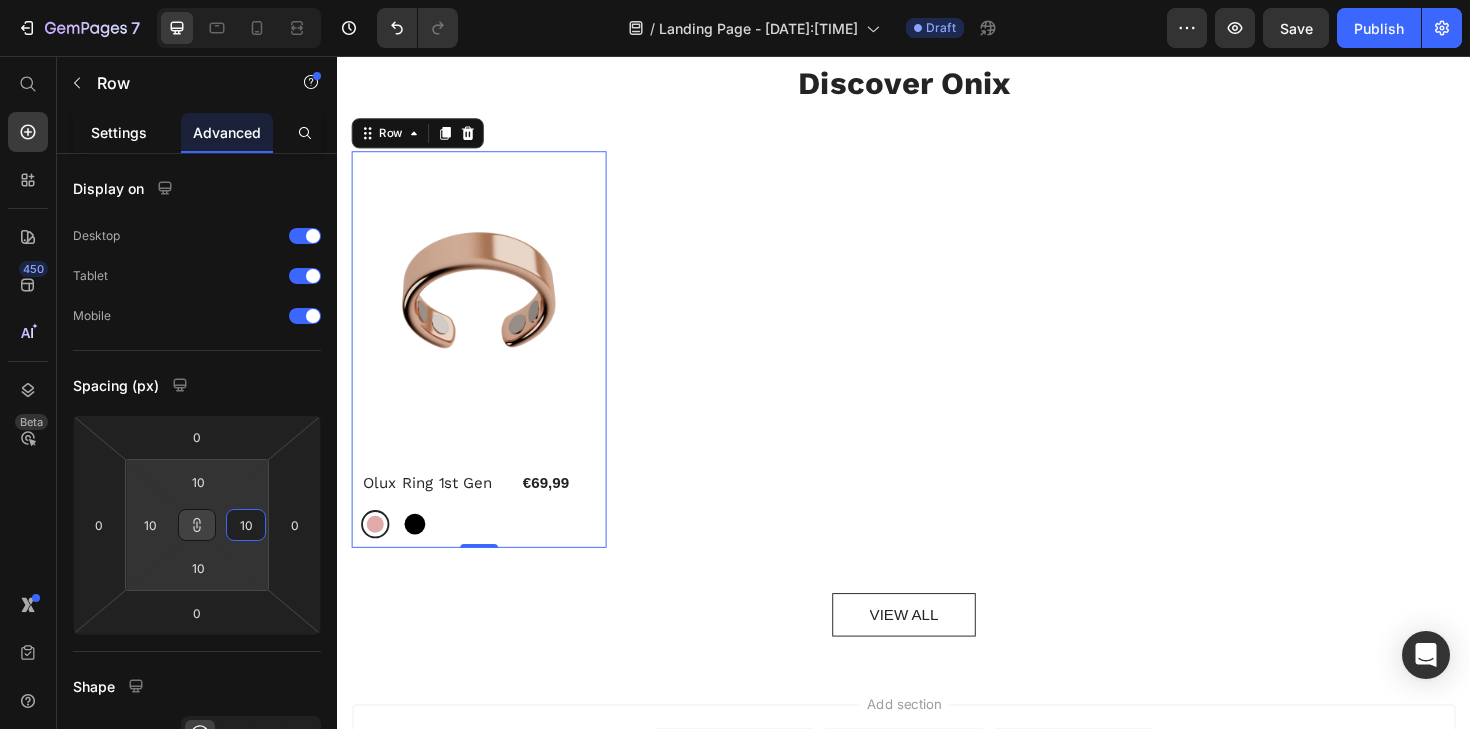 type on "10" 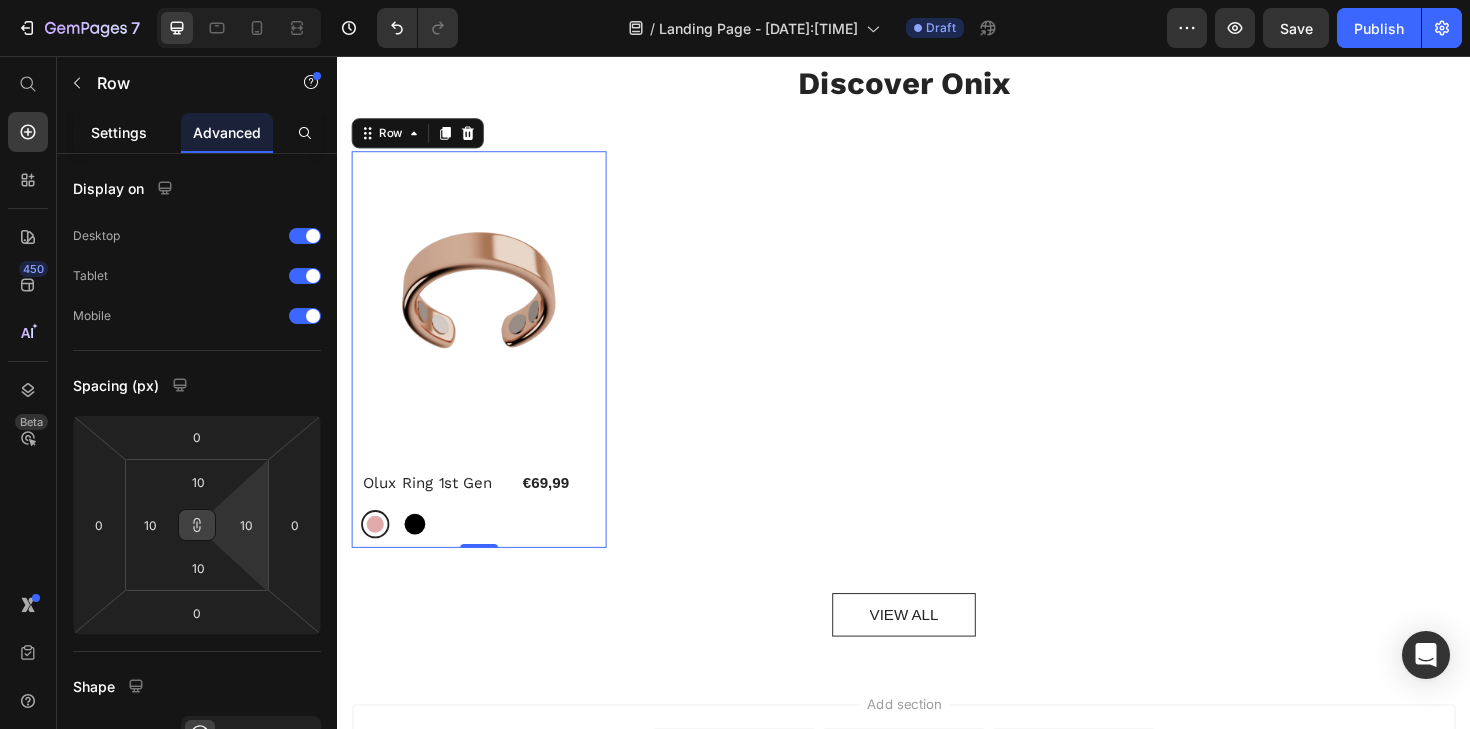 click on "Settings" 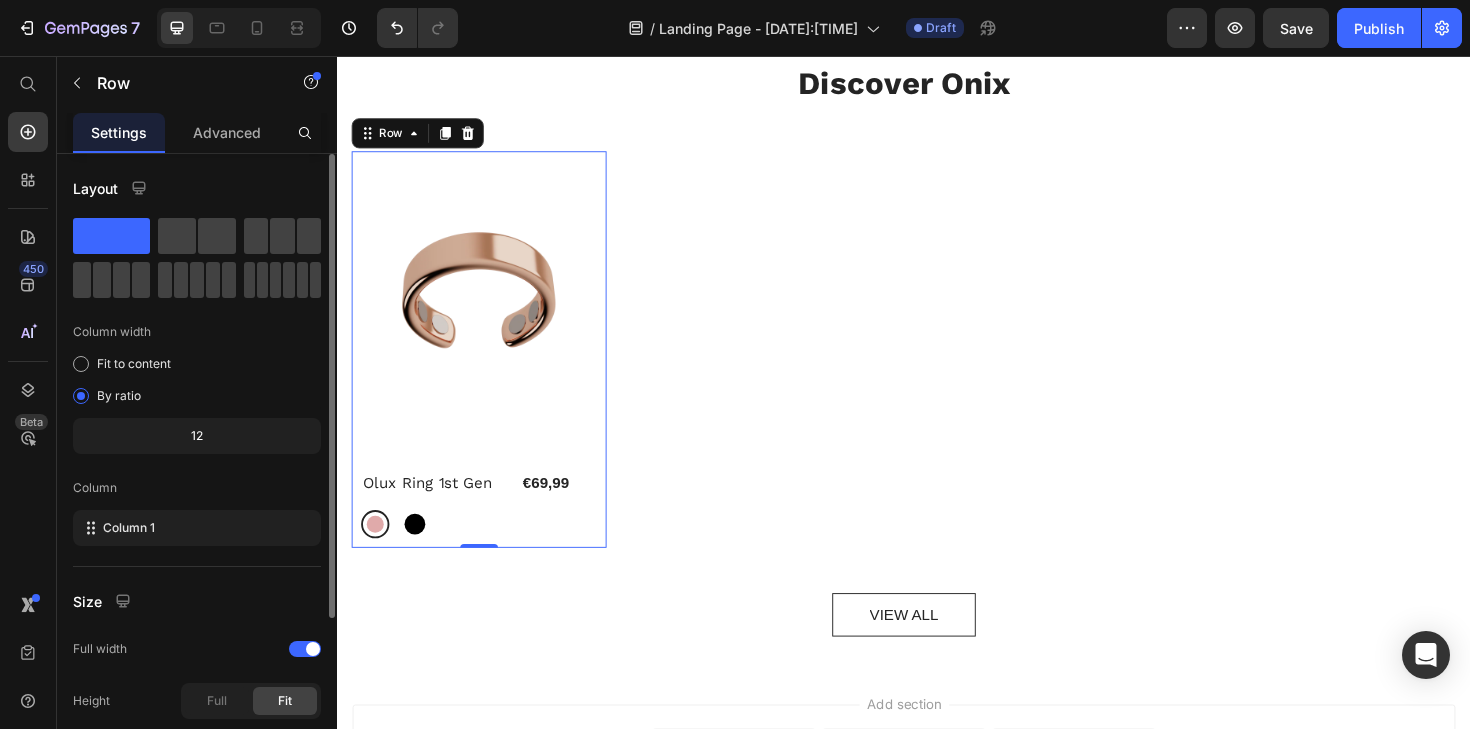 scroll, scrollTop: 228, scrollLeft: 0, axis: vertical 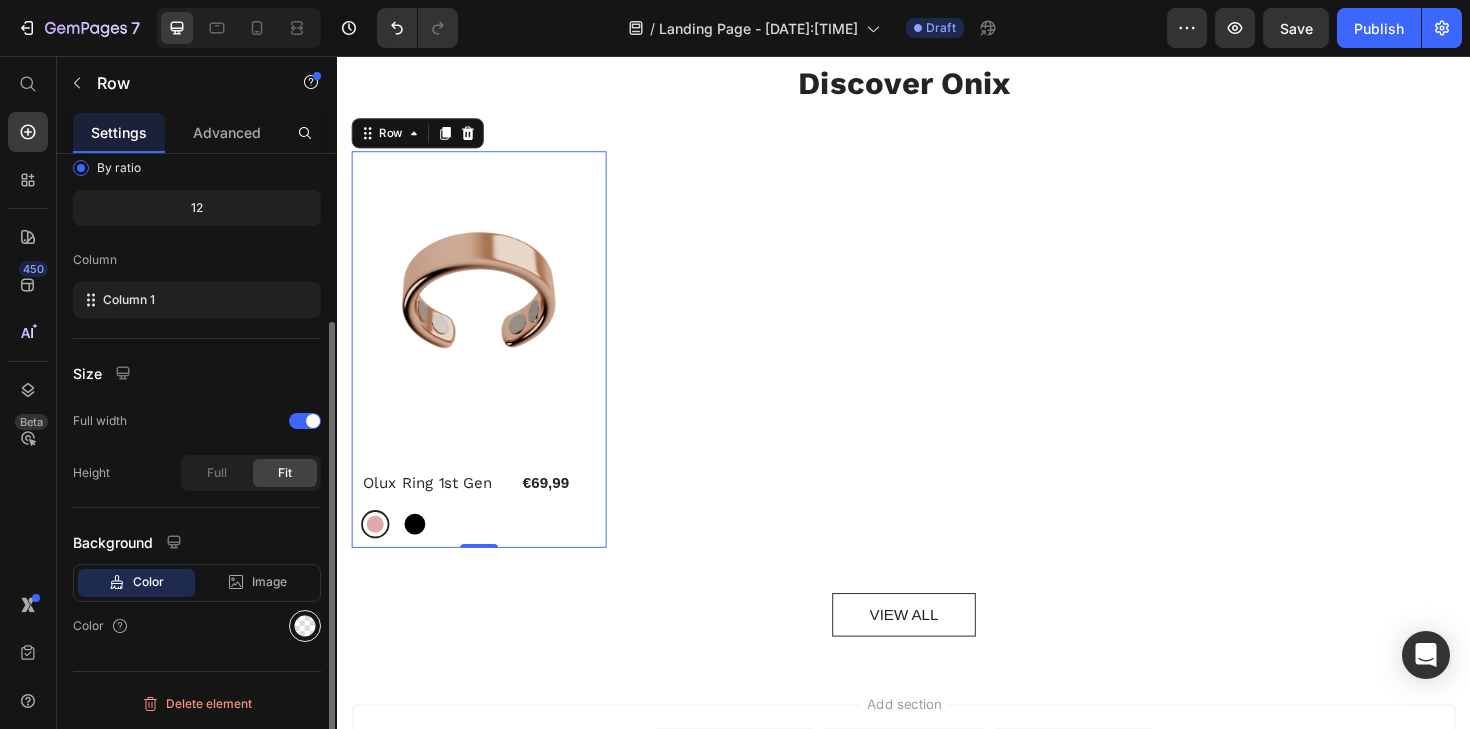 click at bounding box center [305, 626] 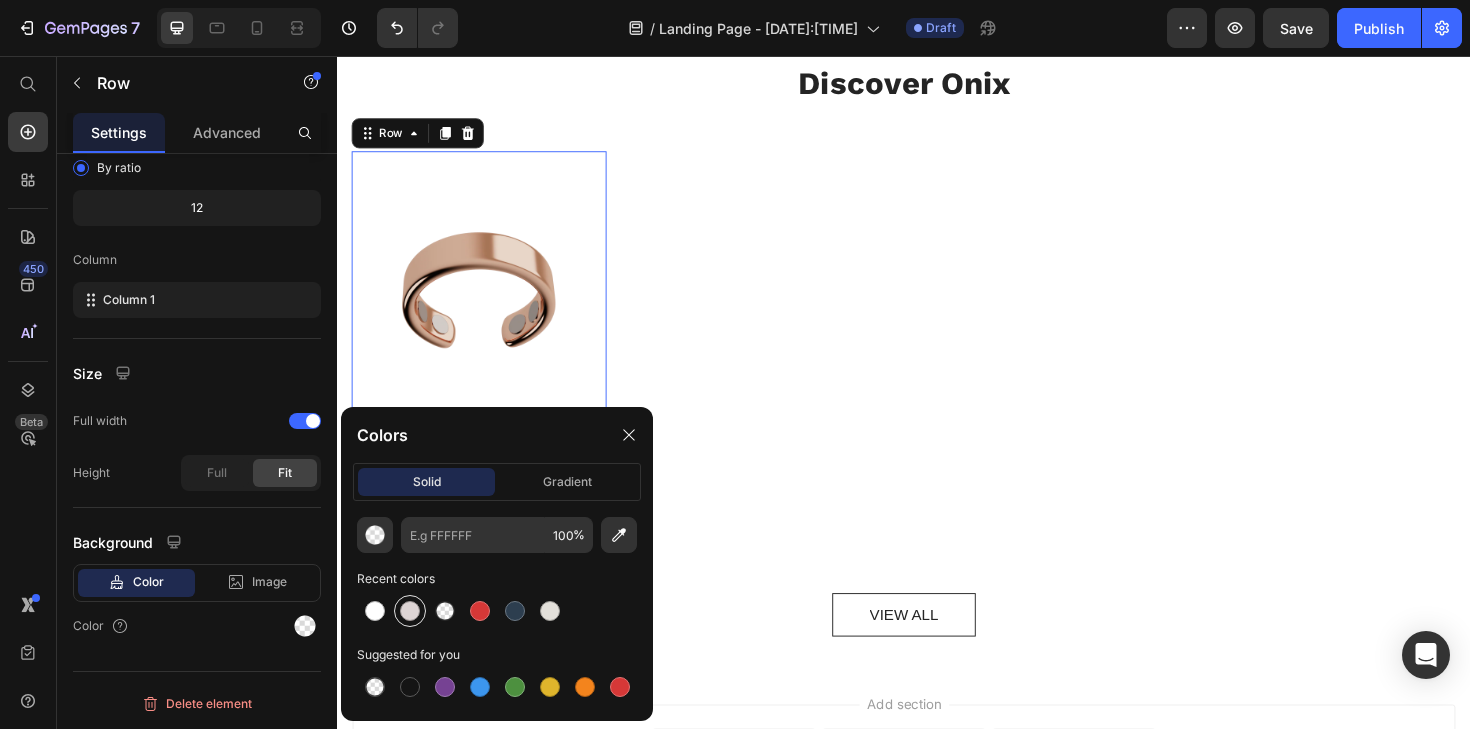 click at bounding box center [410, 611] 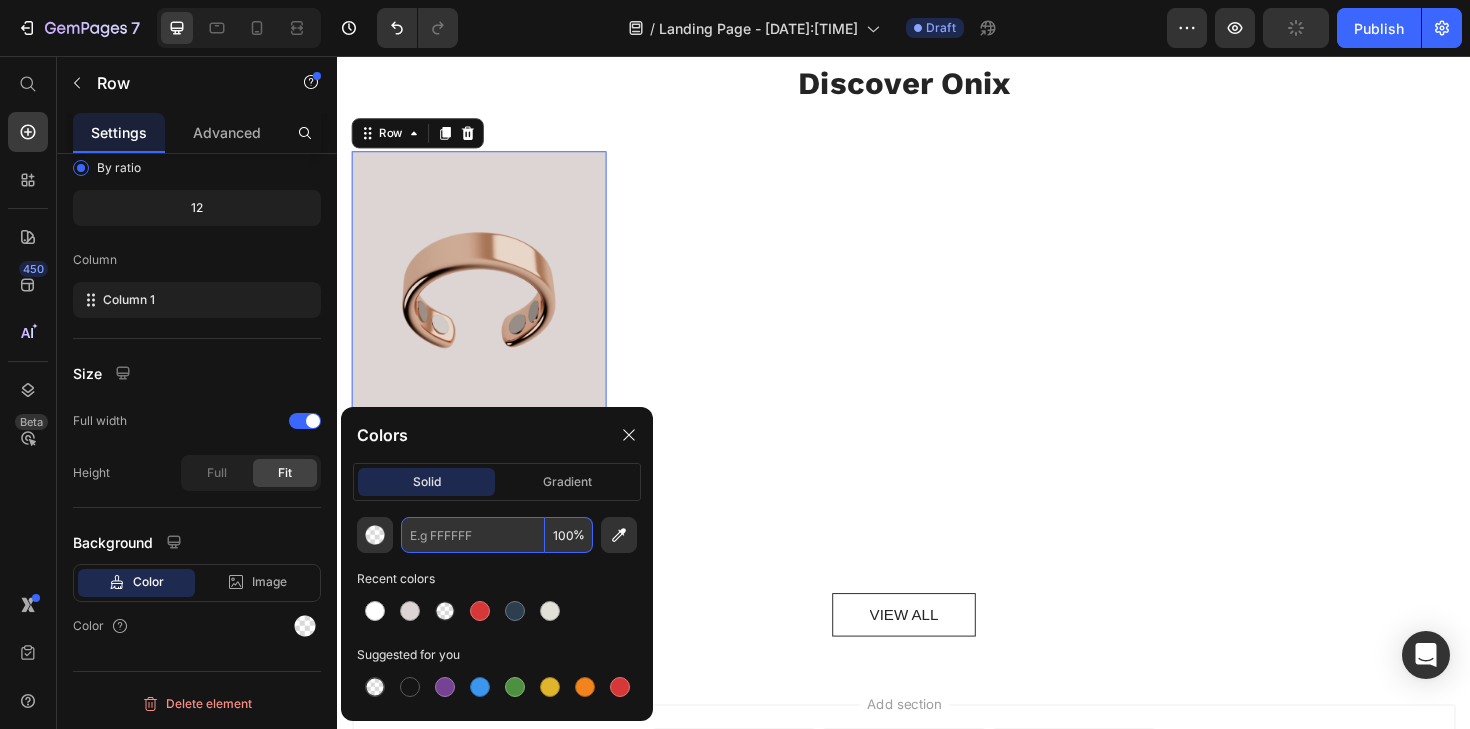 click at bounding box center (473, 535) 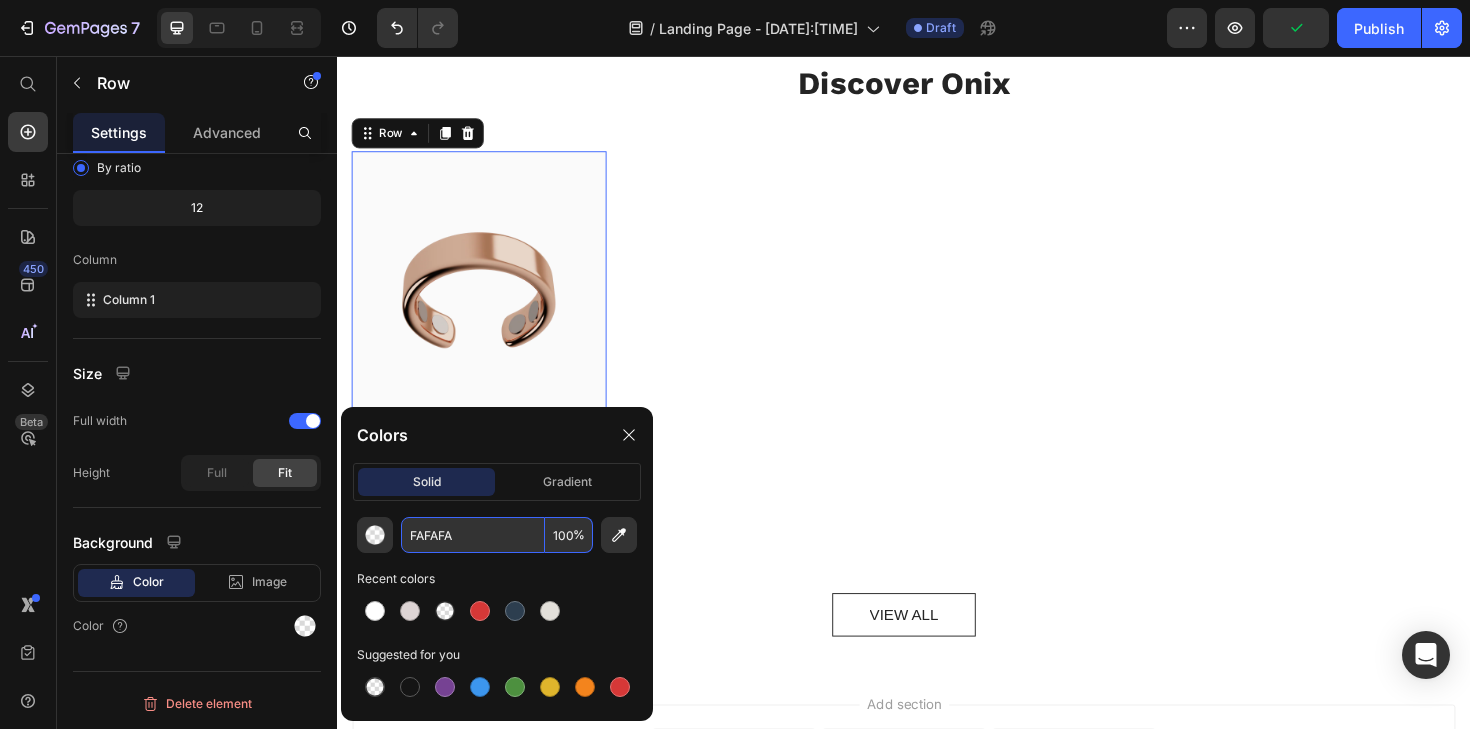 type on "FAFAFA" 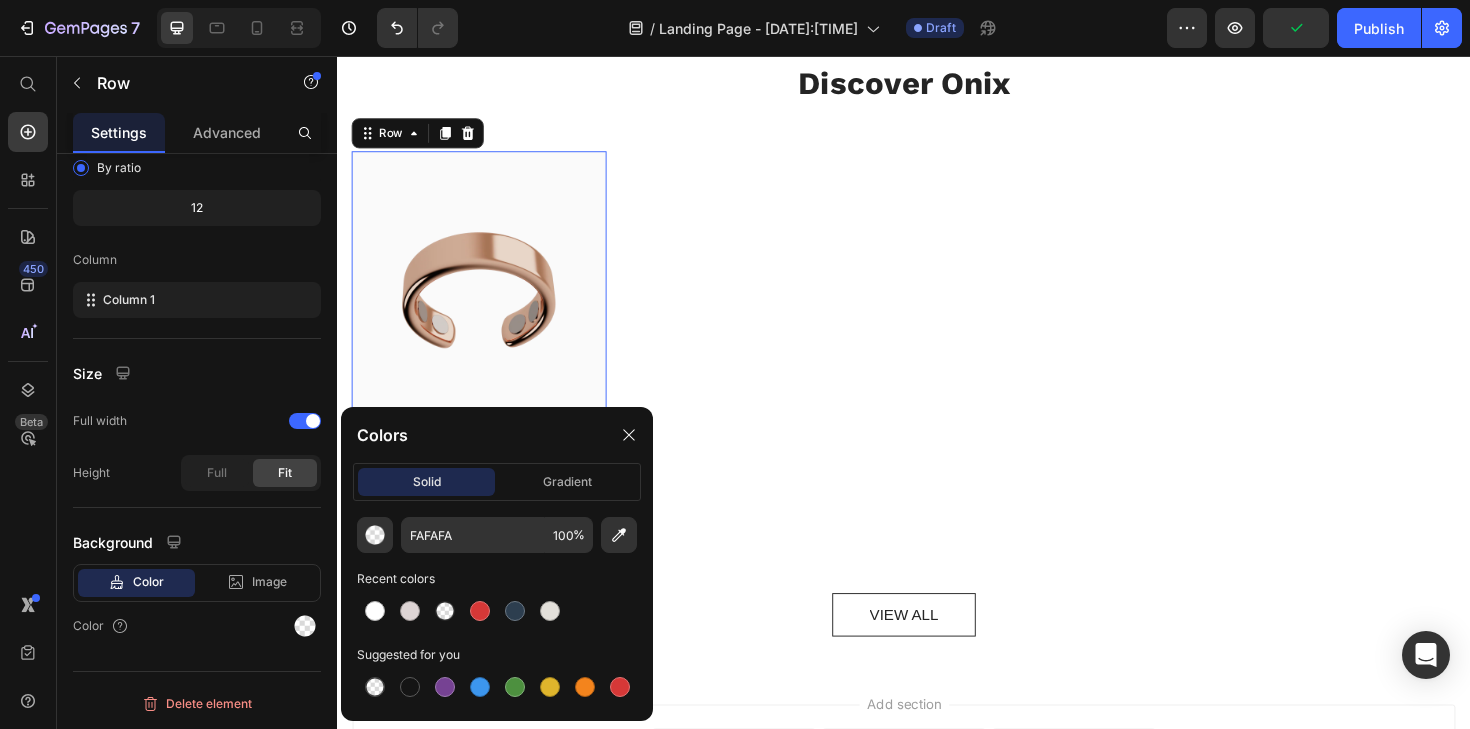 click at bounding box center [497, 611] 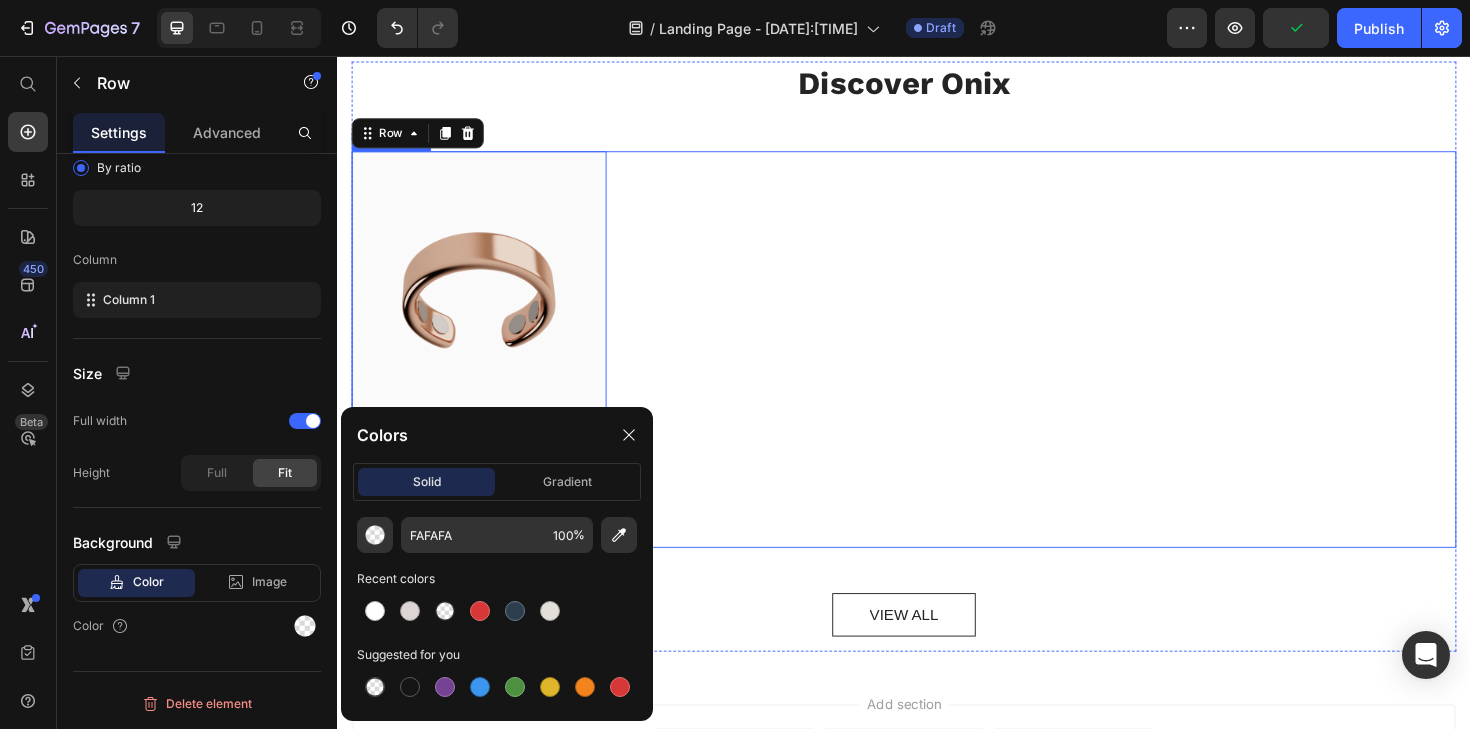 click on "(P) Images Olux Ring 1st Gen (P) Title €69,99 (P) Price Row Row Rose gold Rose gold Black Black (P) Variants & Swatches Row   0" at bounding box center (937, 367) 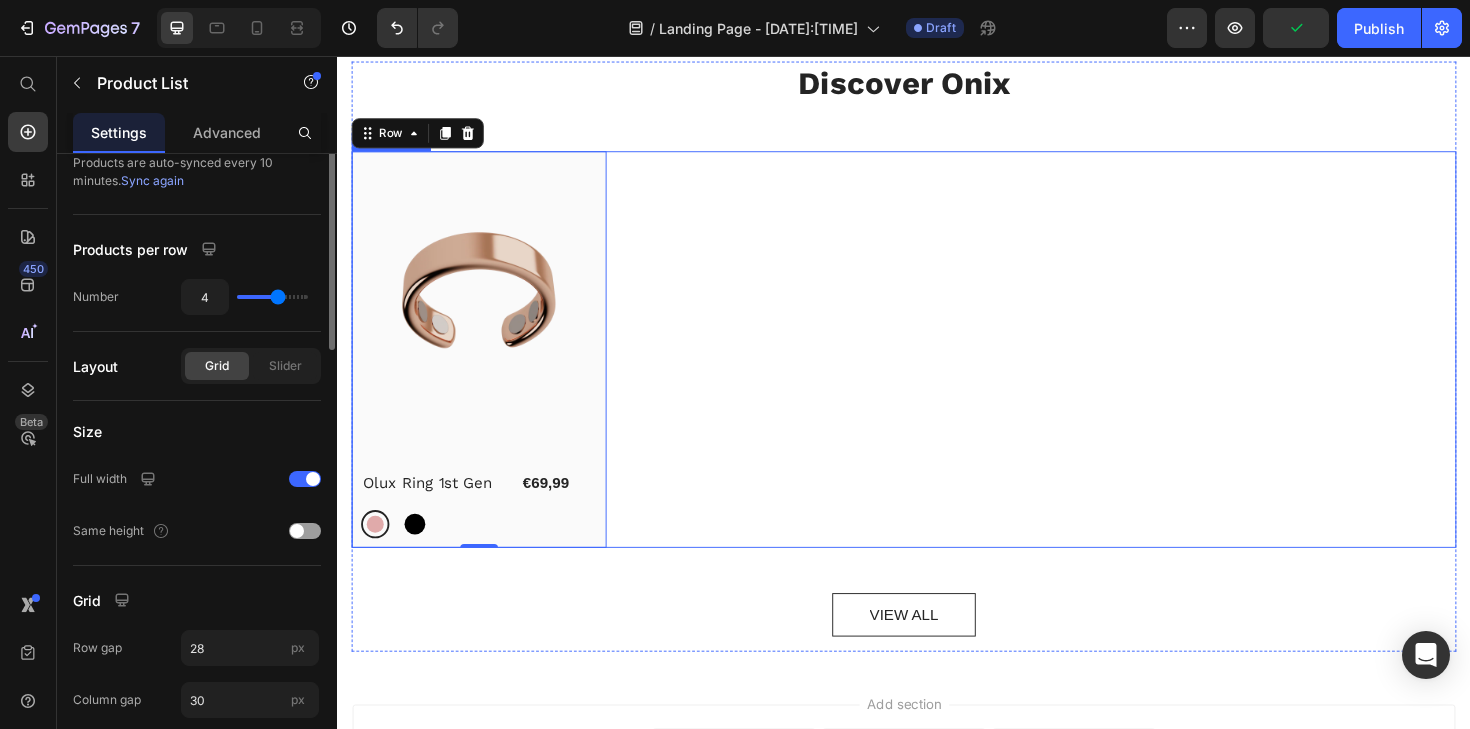 scroll, scrollTop: 0, scrollLeft: 0, axis: both 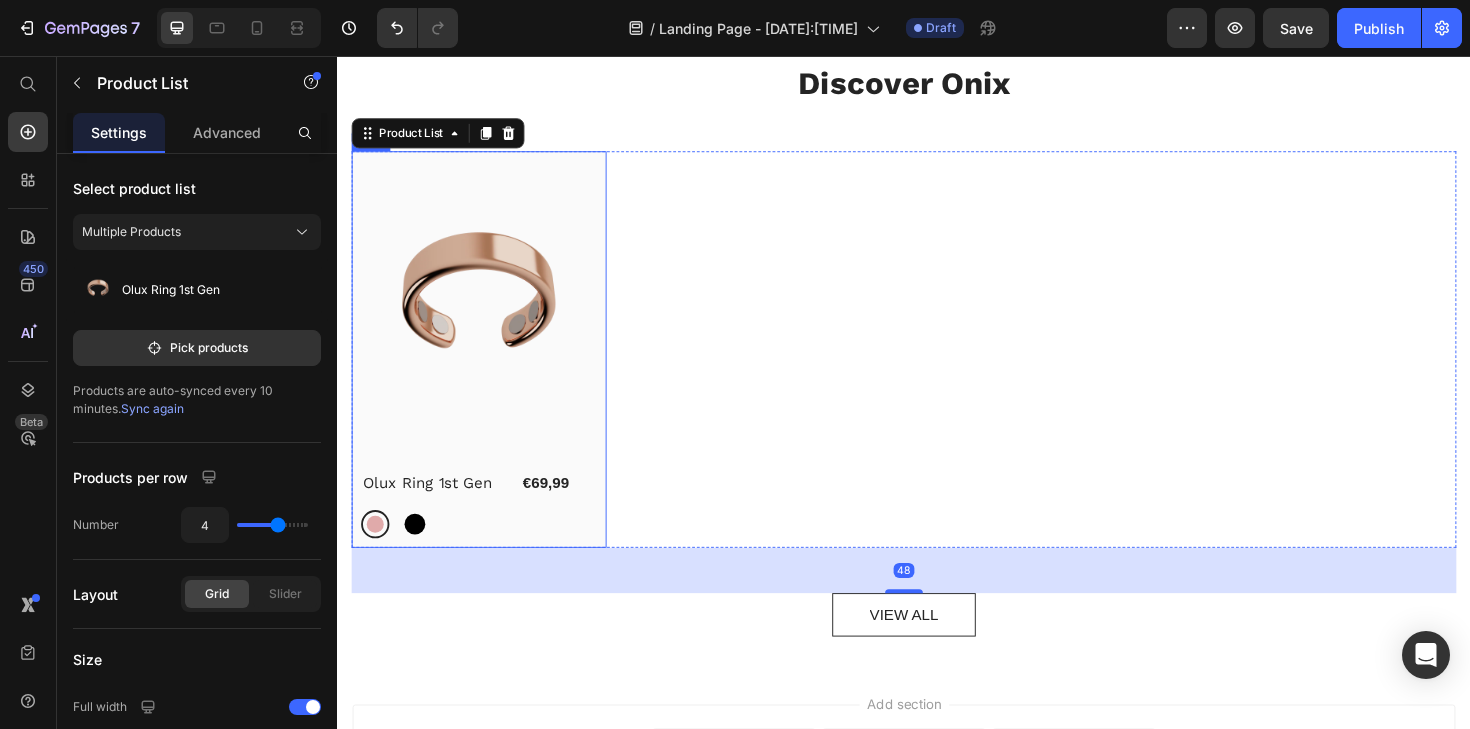 click on "Rose gold Rose gold Black Black" at bounding box center [487, 552] 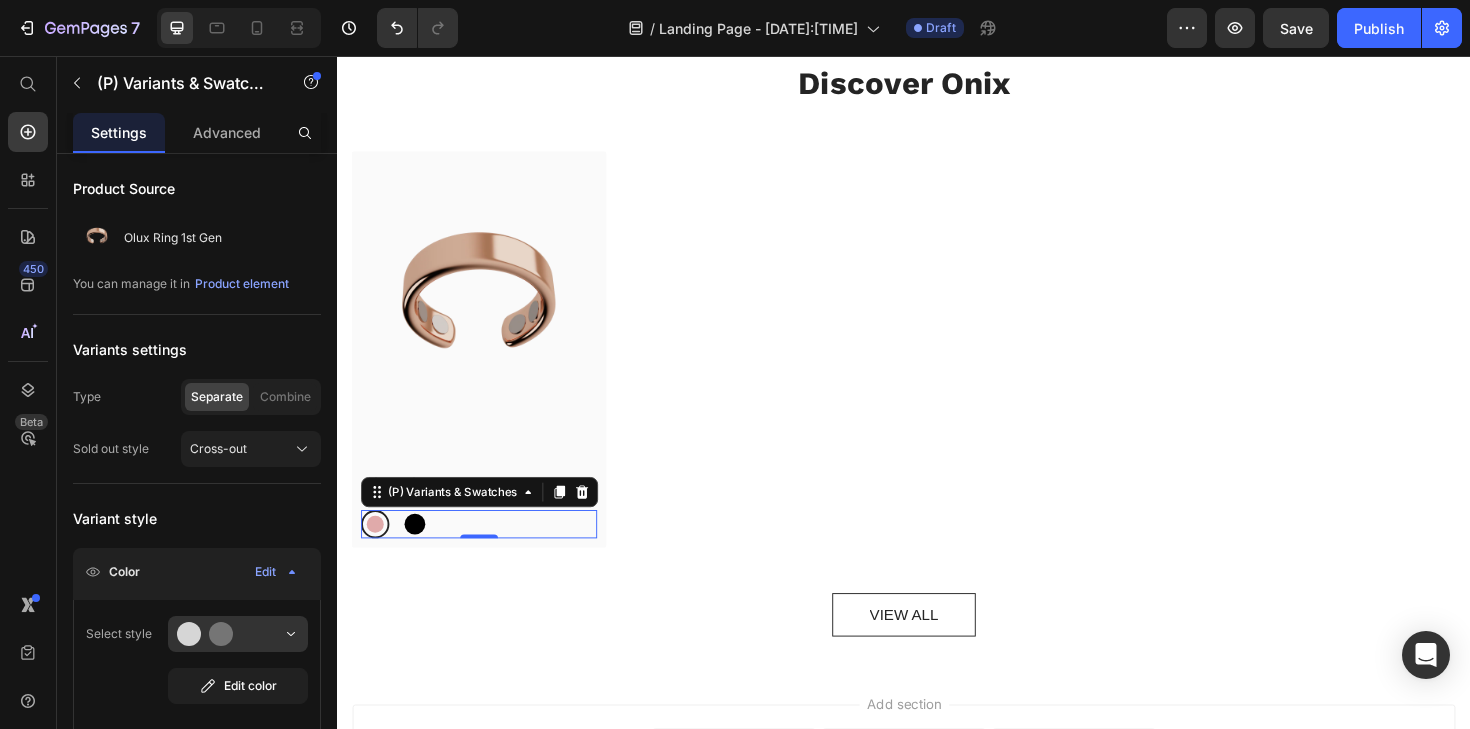 click on "Rose gold Rose gold Black Black" at bounding box center [487, 552] 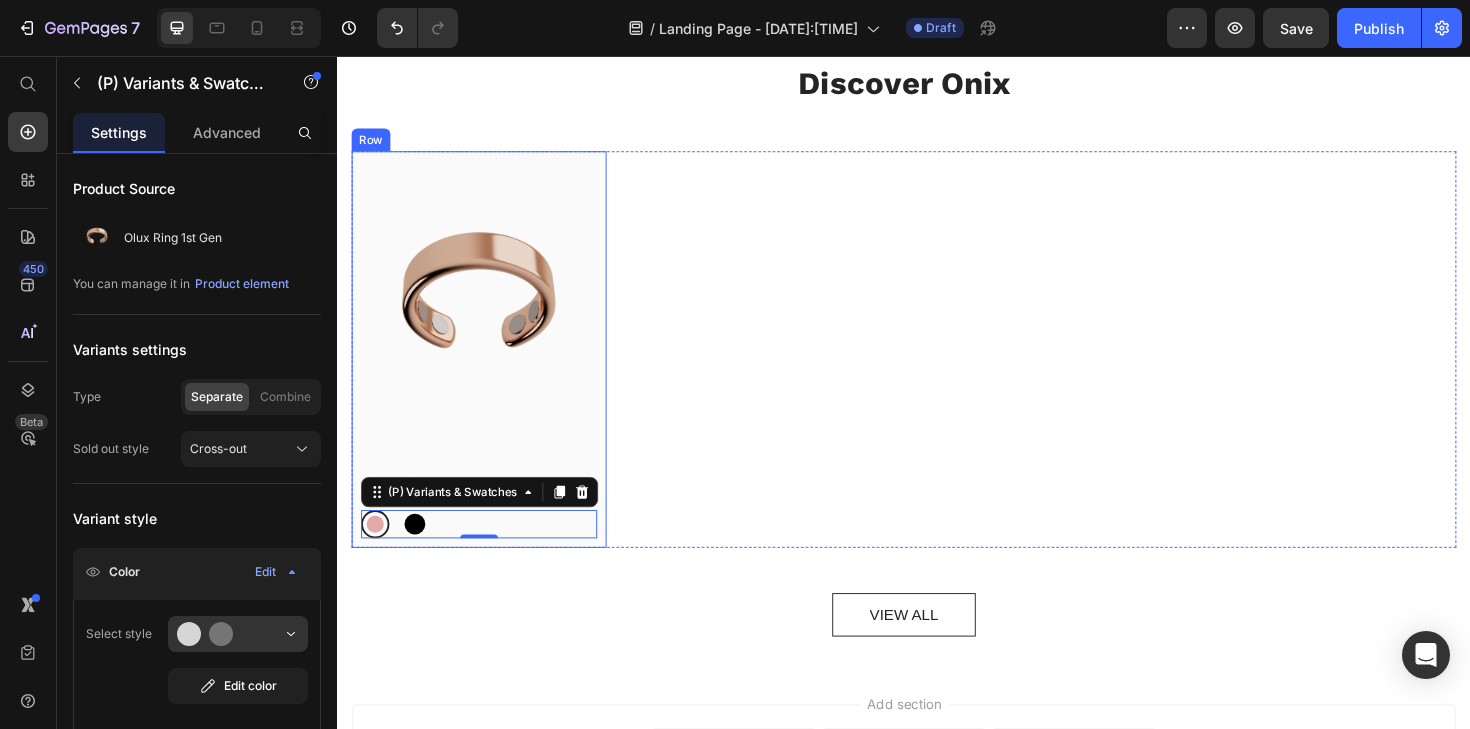 click on "(P) Images Olux Ring 1st Gen (P) Title €69,99 (P) Price Row Row Rose gold Rose gold Black Black (P) Variants & Swatches   0" at bounding box center [487, 367] 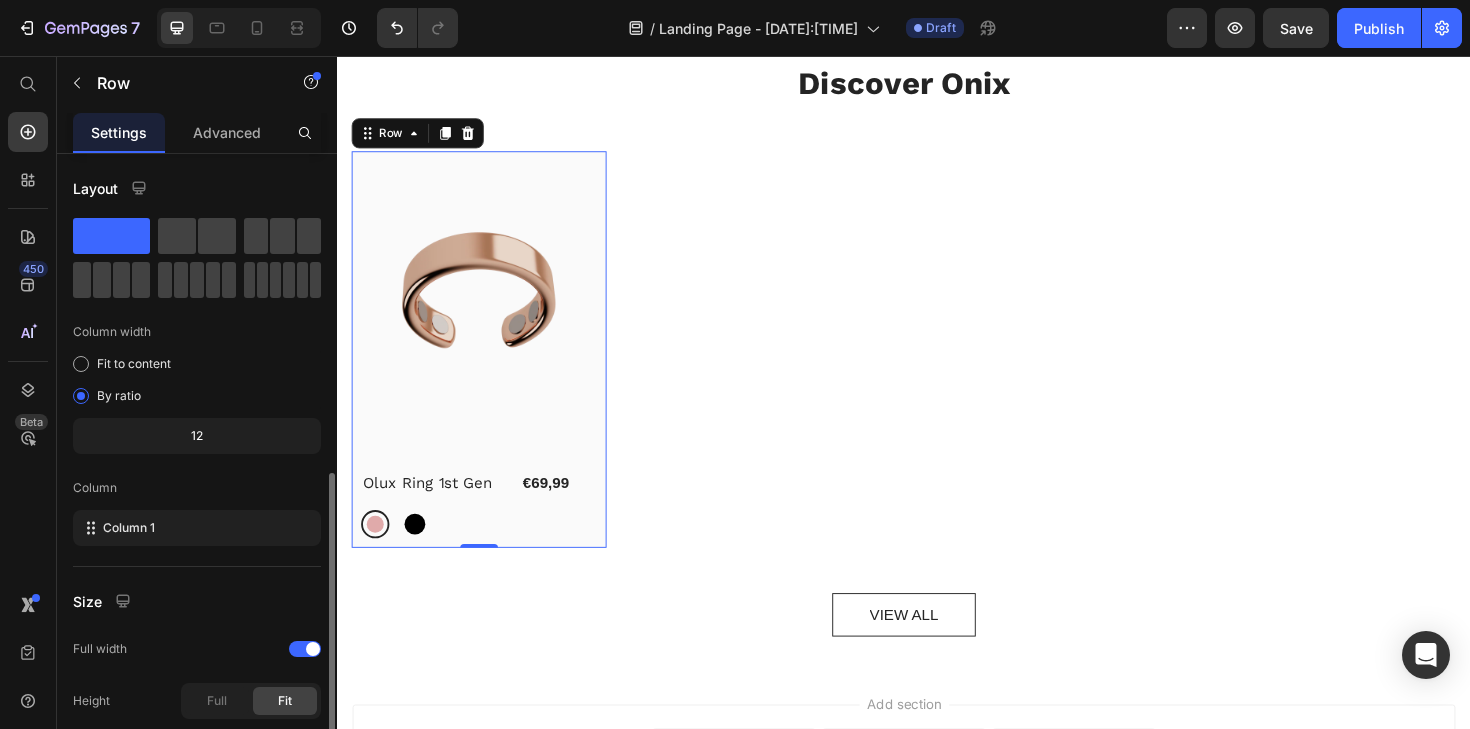 scroll, scrollTop: 228, scrollLeft: 0, axis: vertical 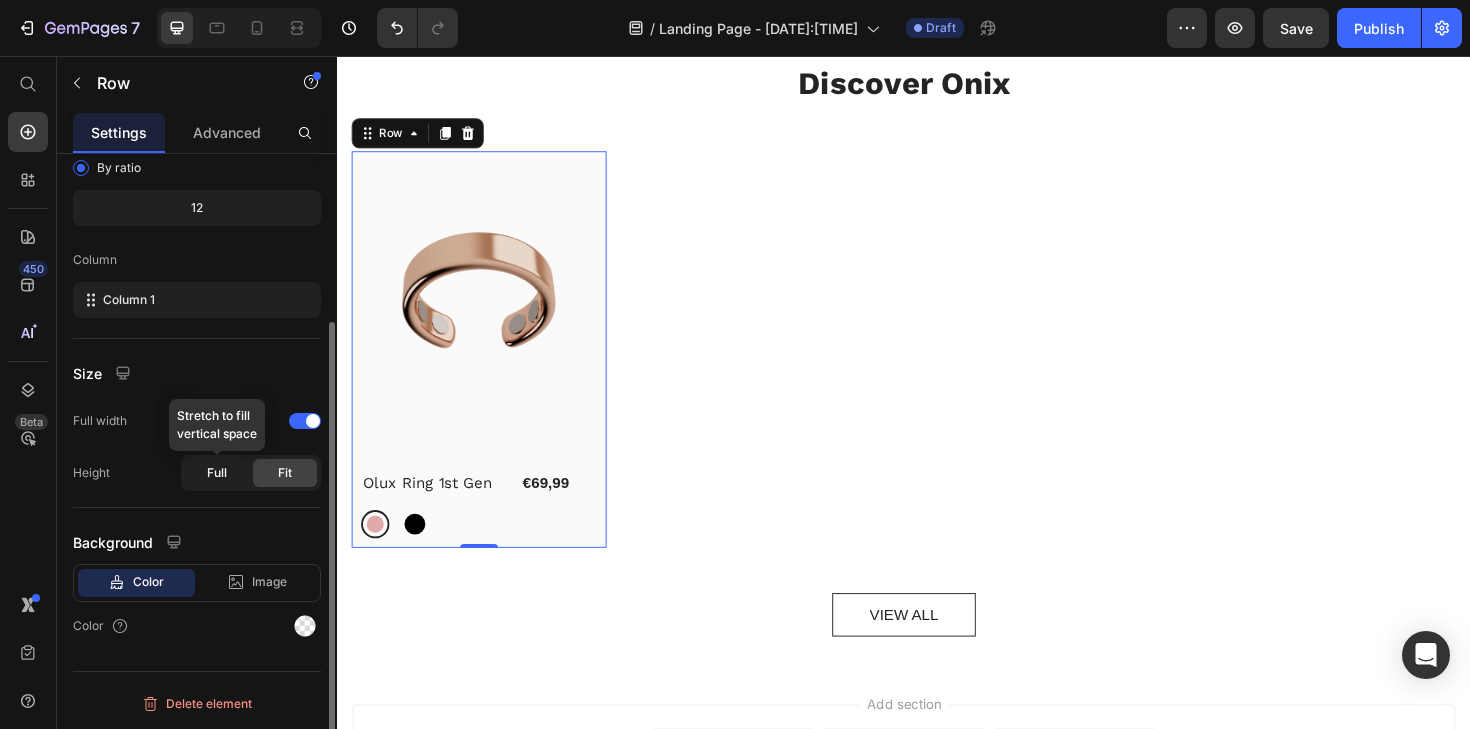 click on "Full" 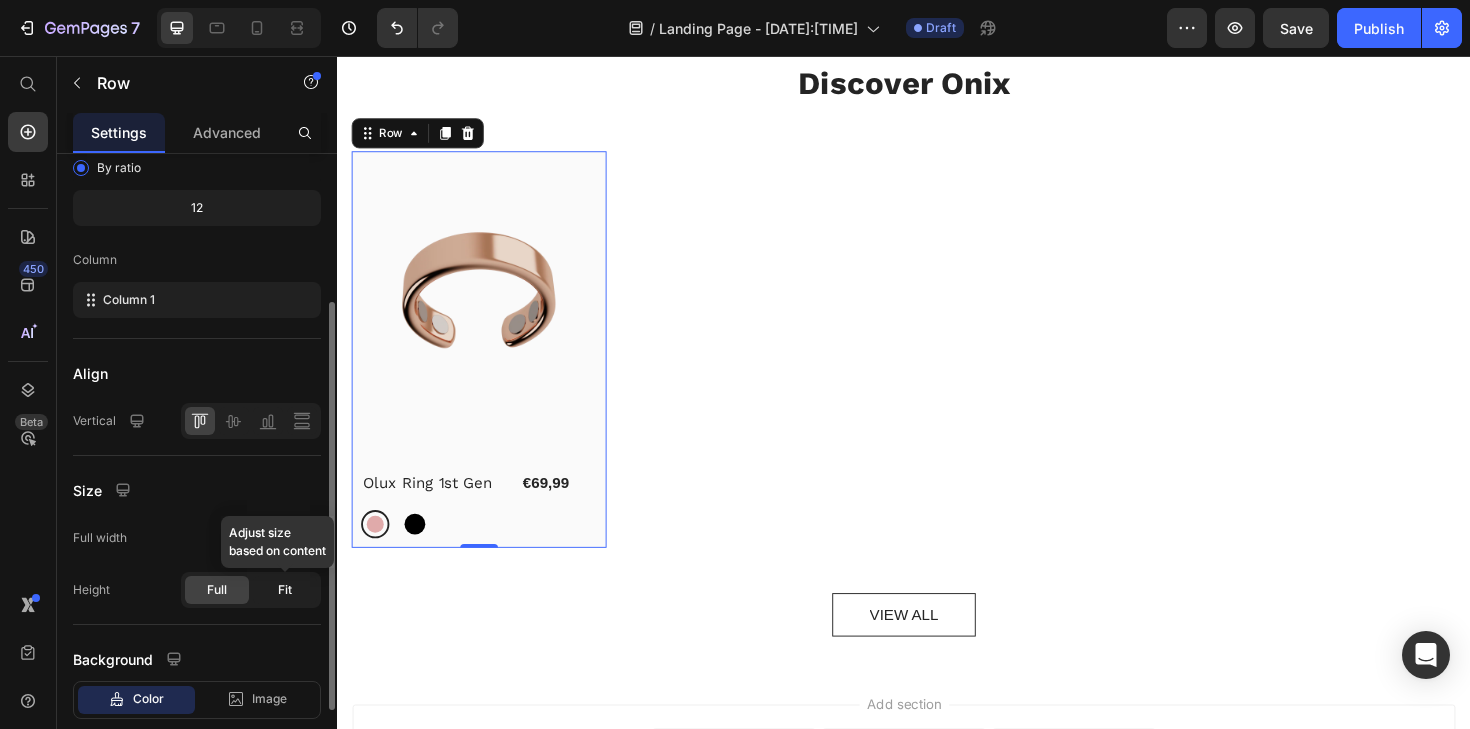click on "Fit" 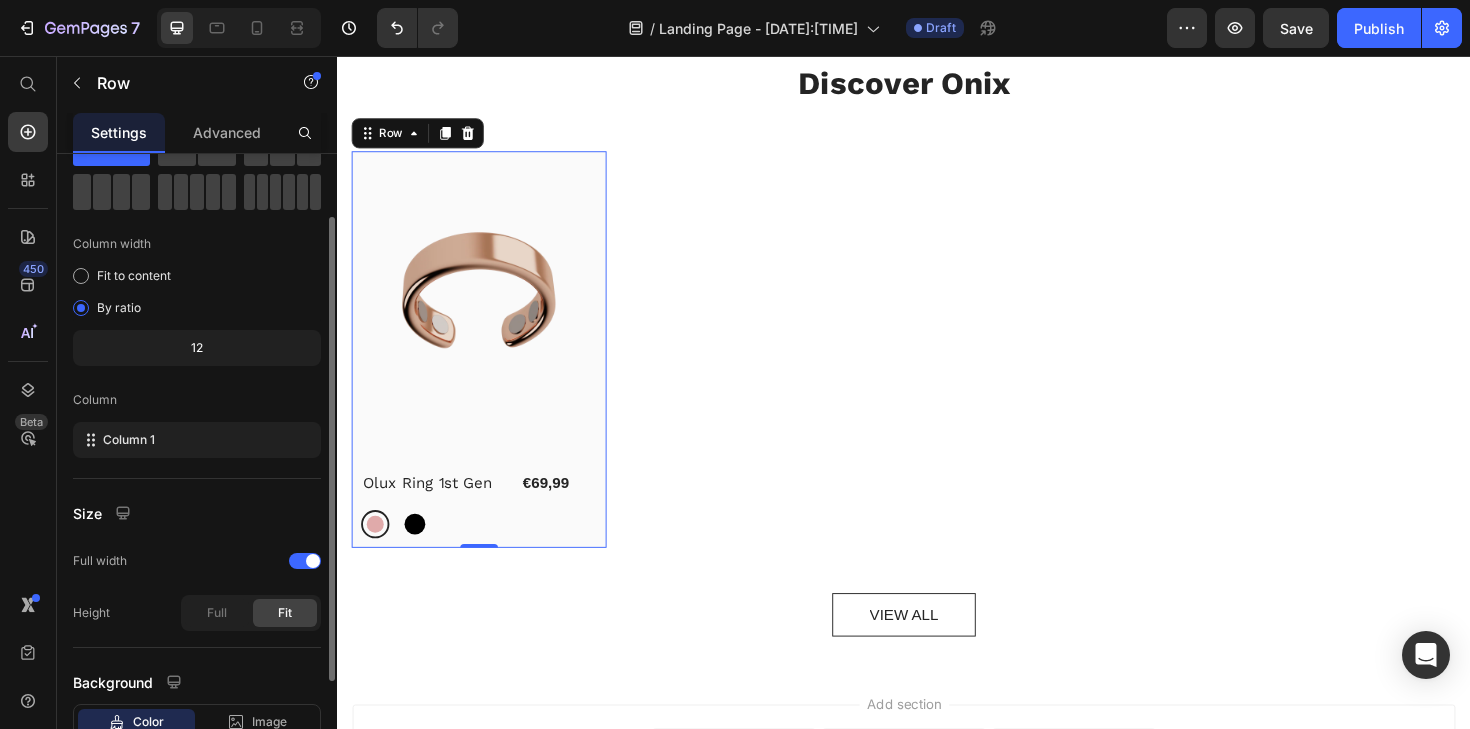 scroll, scrollTop: 0, scrollLeft: 0, axis: both 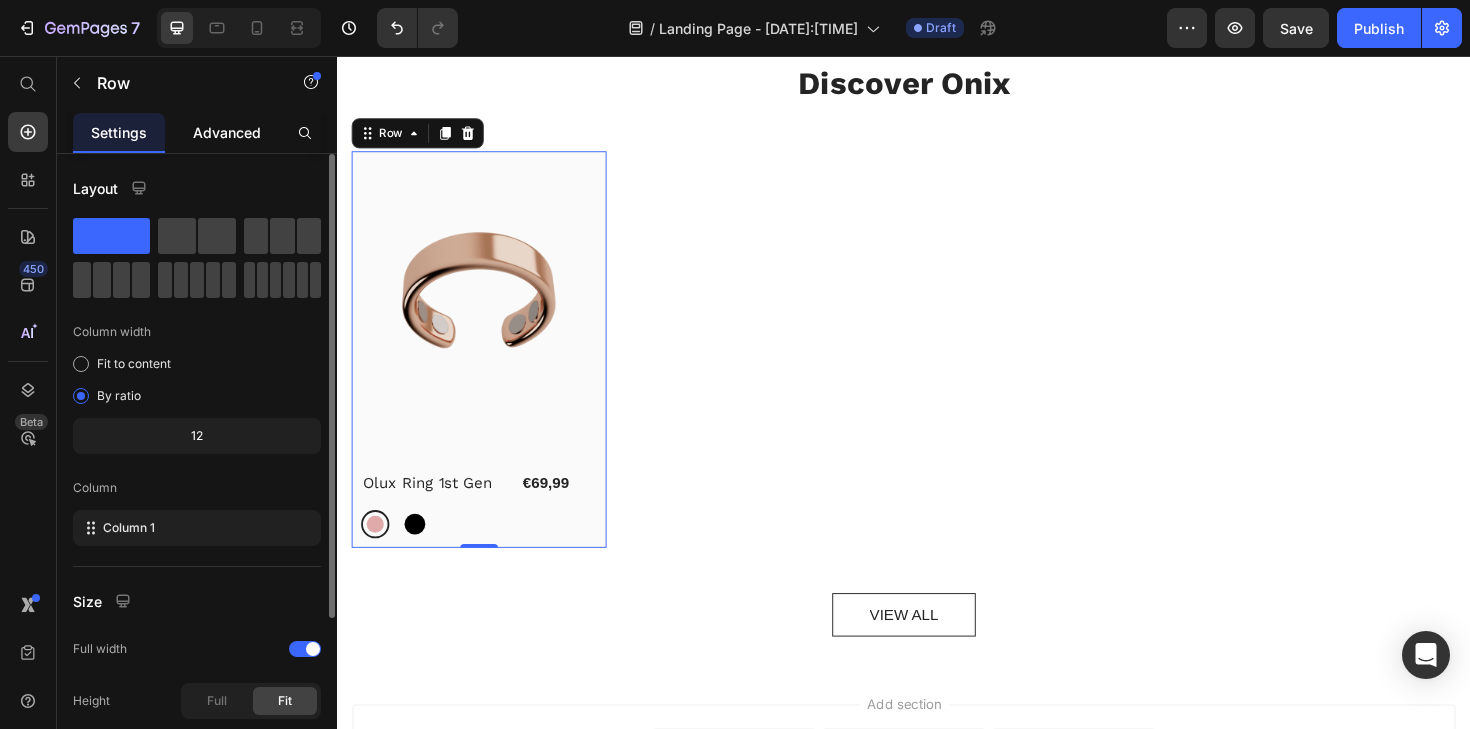 click on "Advanced" 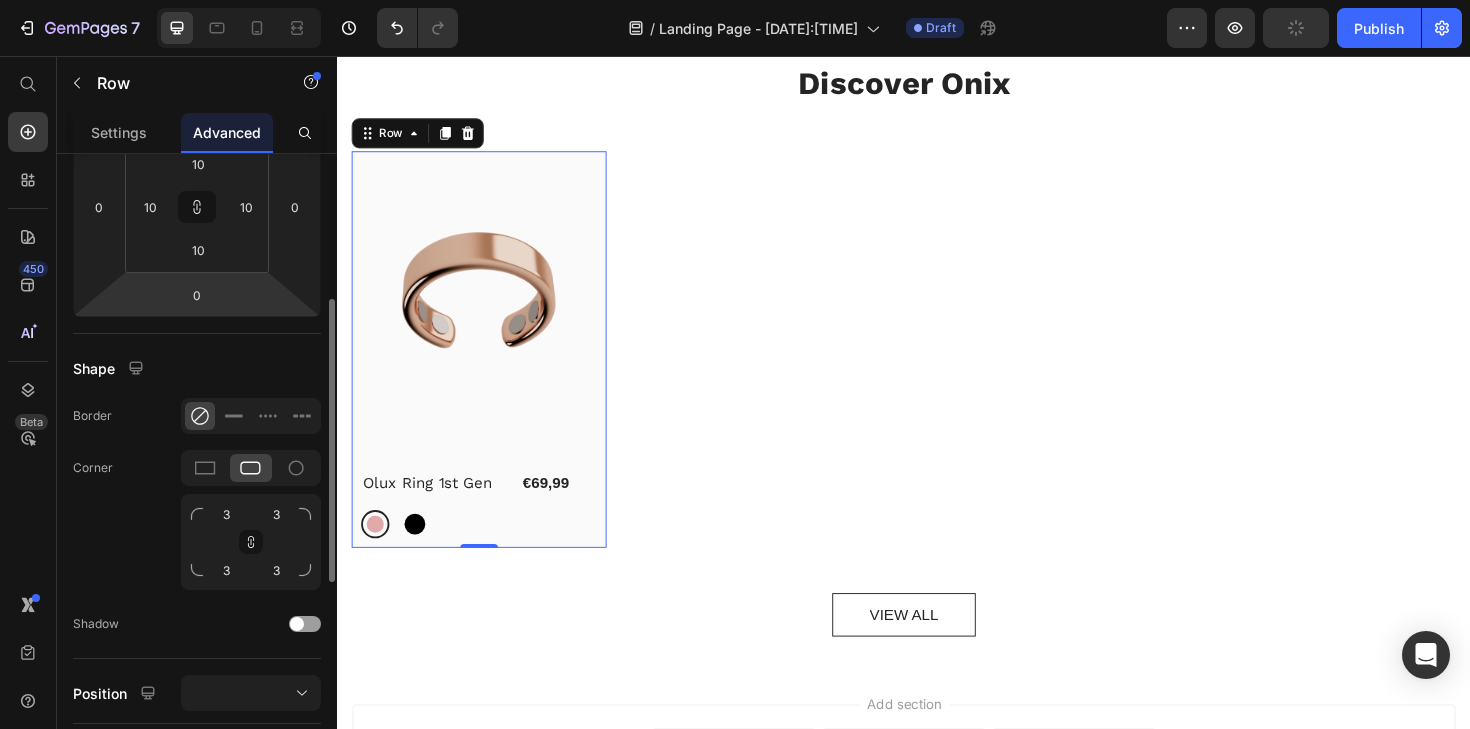 scroll, scrollTop: 320, scrollLeft: 0, axis: vertical 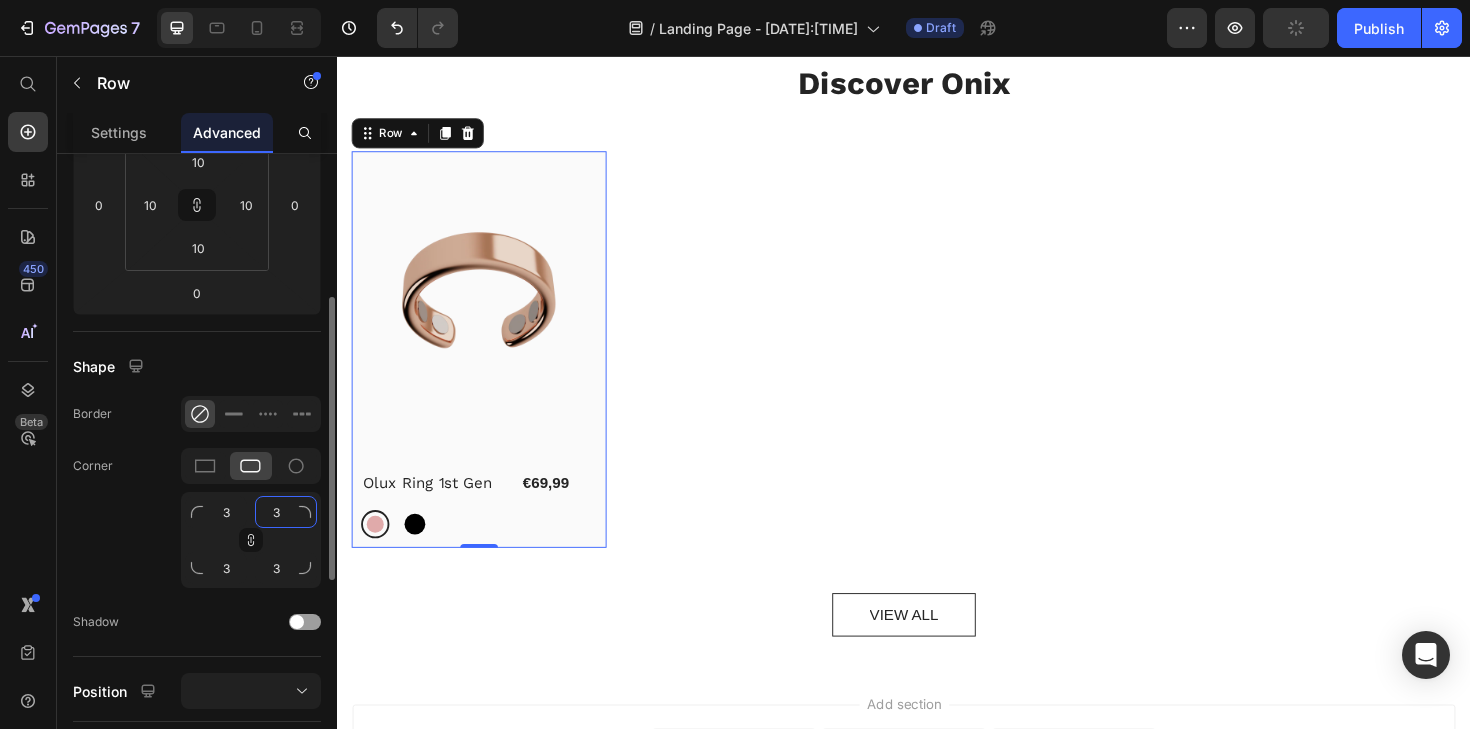 click on "3" 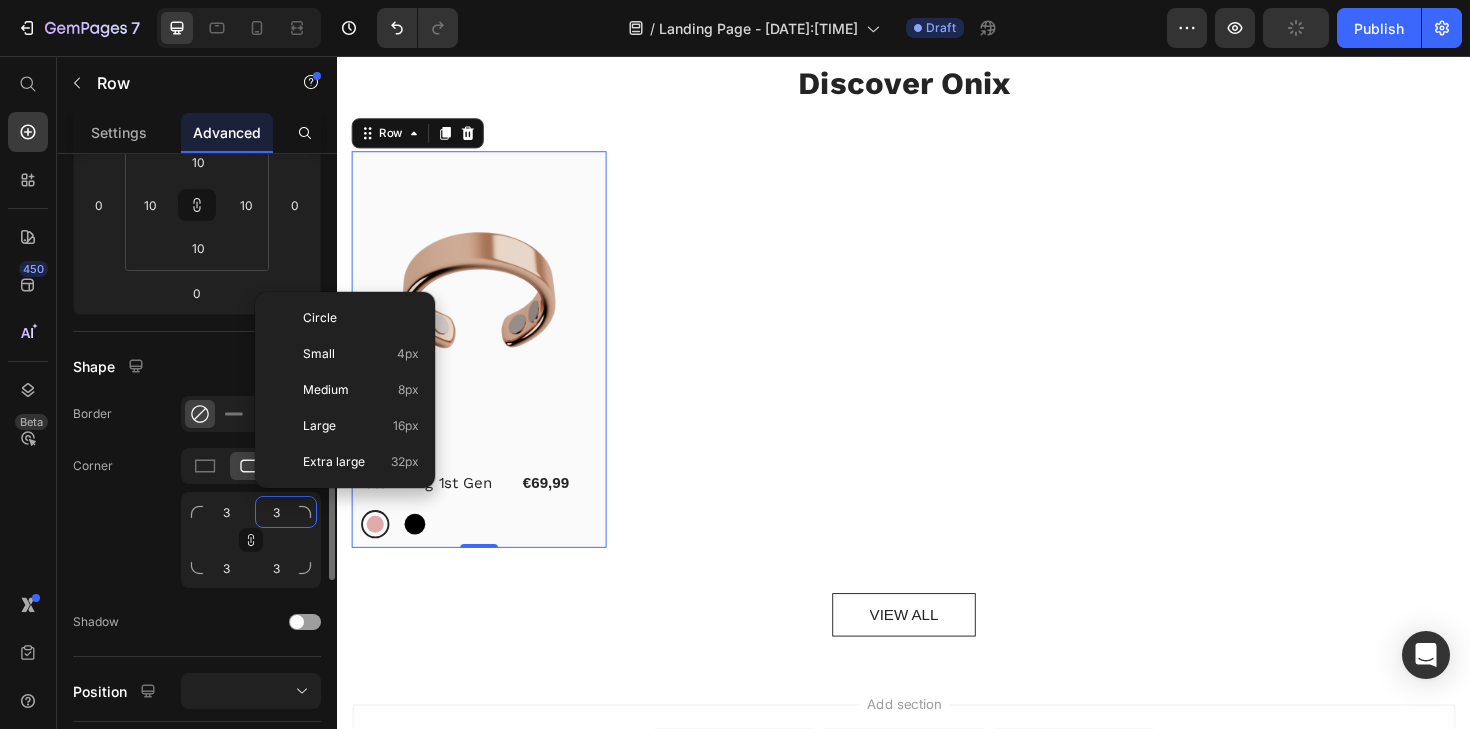 type on "2" 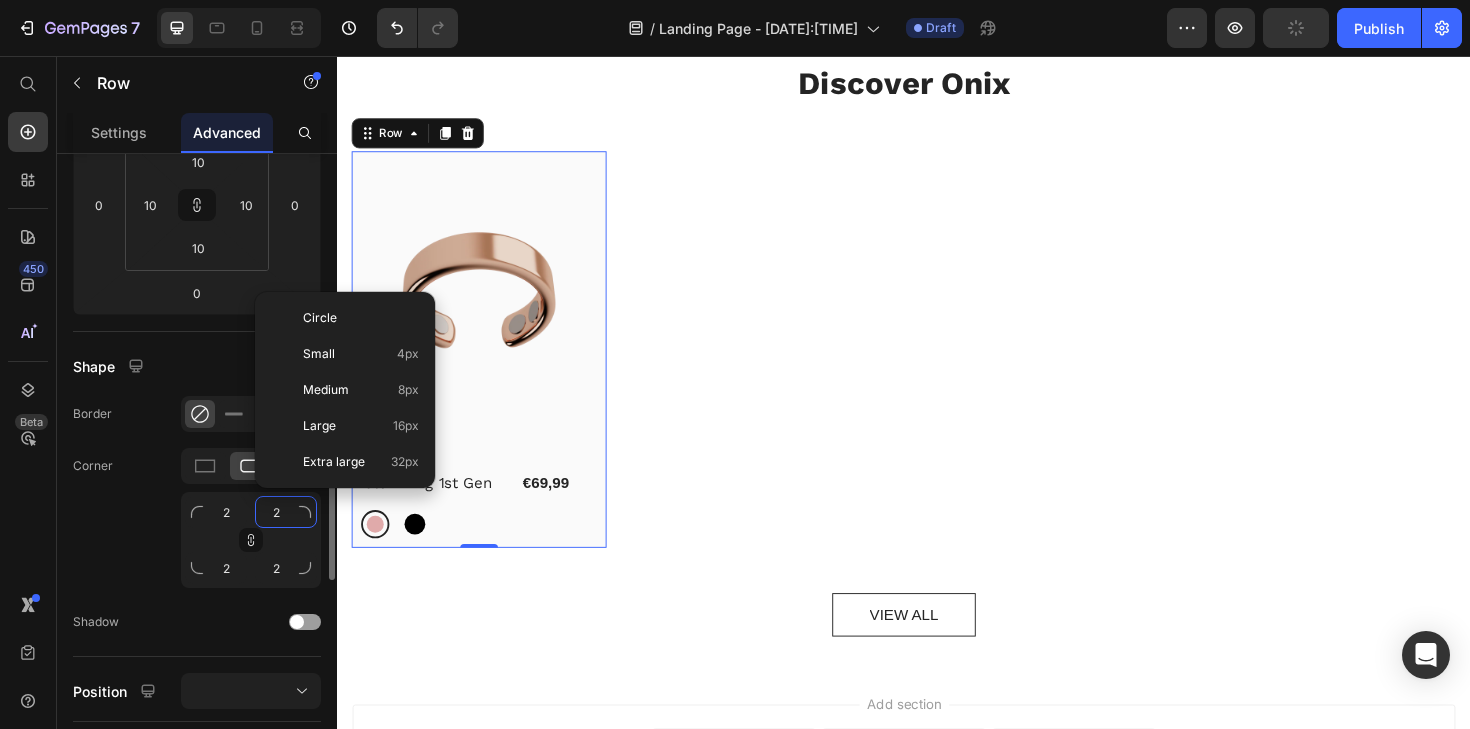 type on "20" 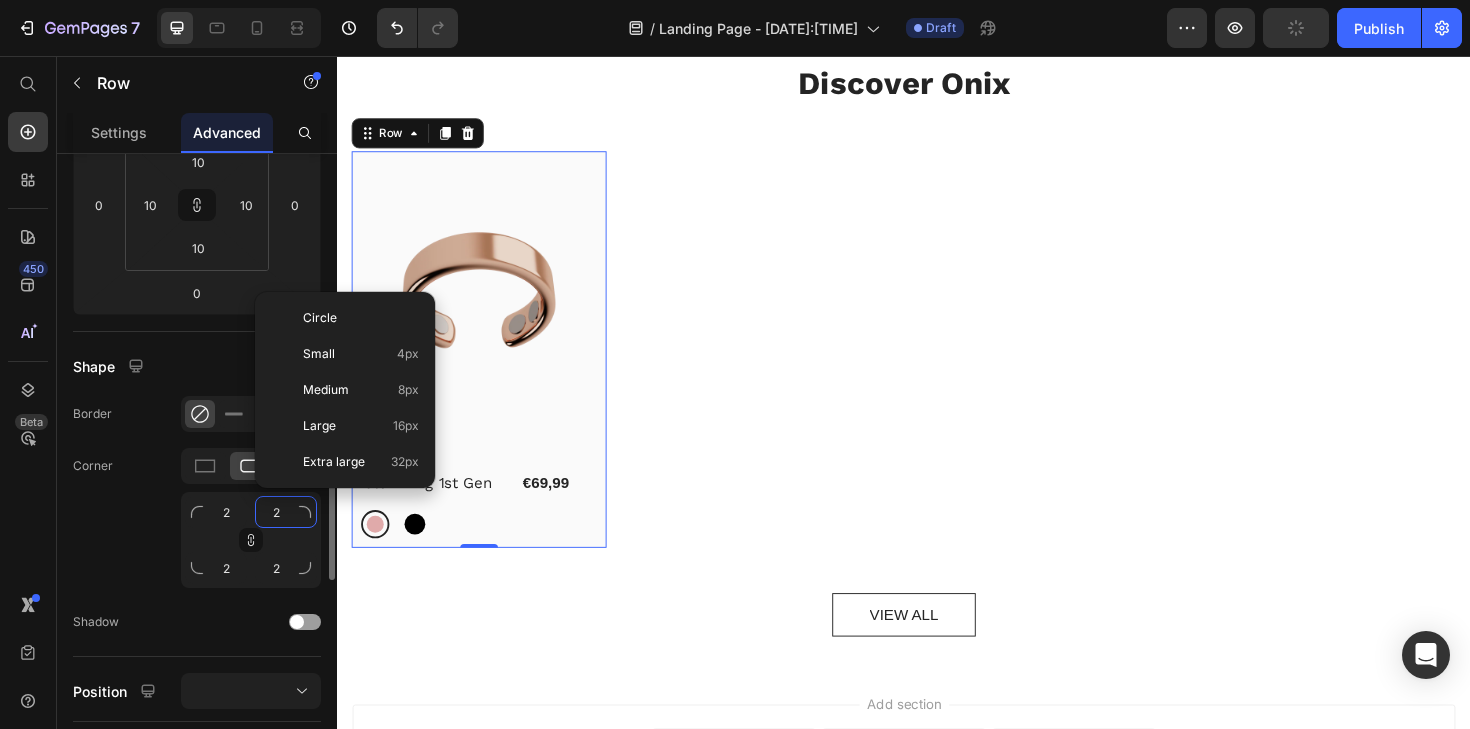 type on "20" 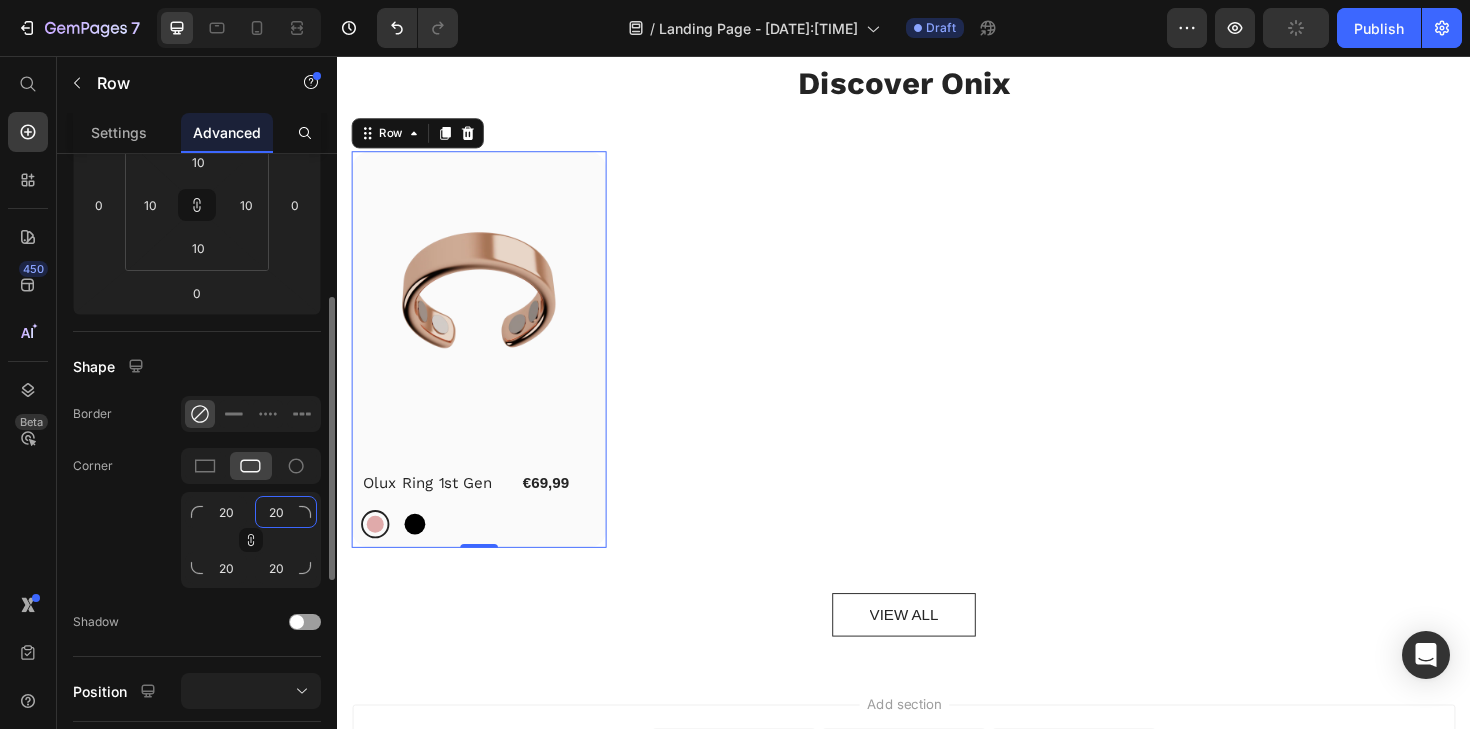 type on "2" 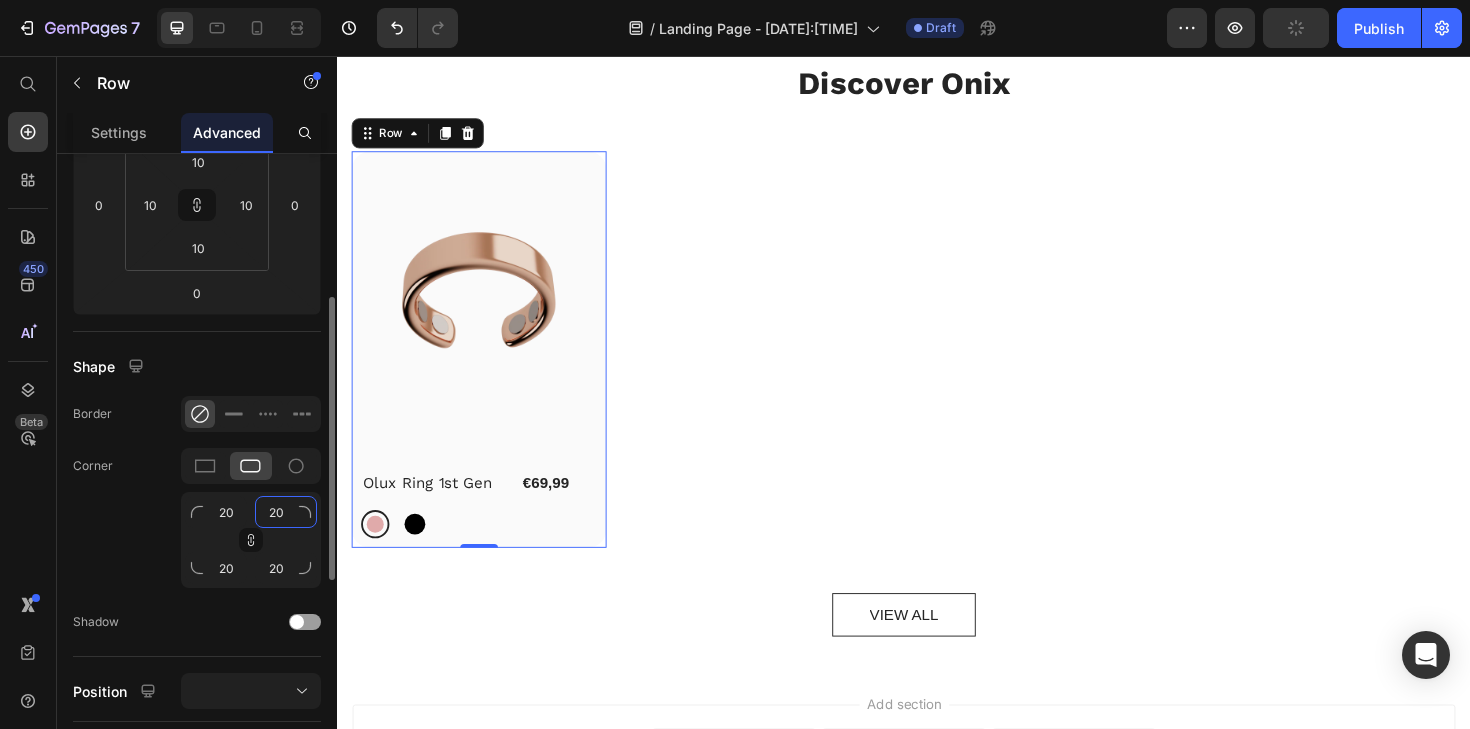 type on "2" 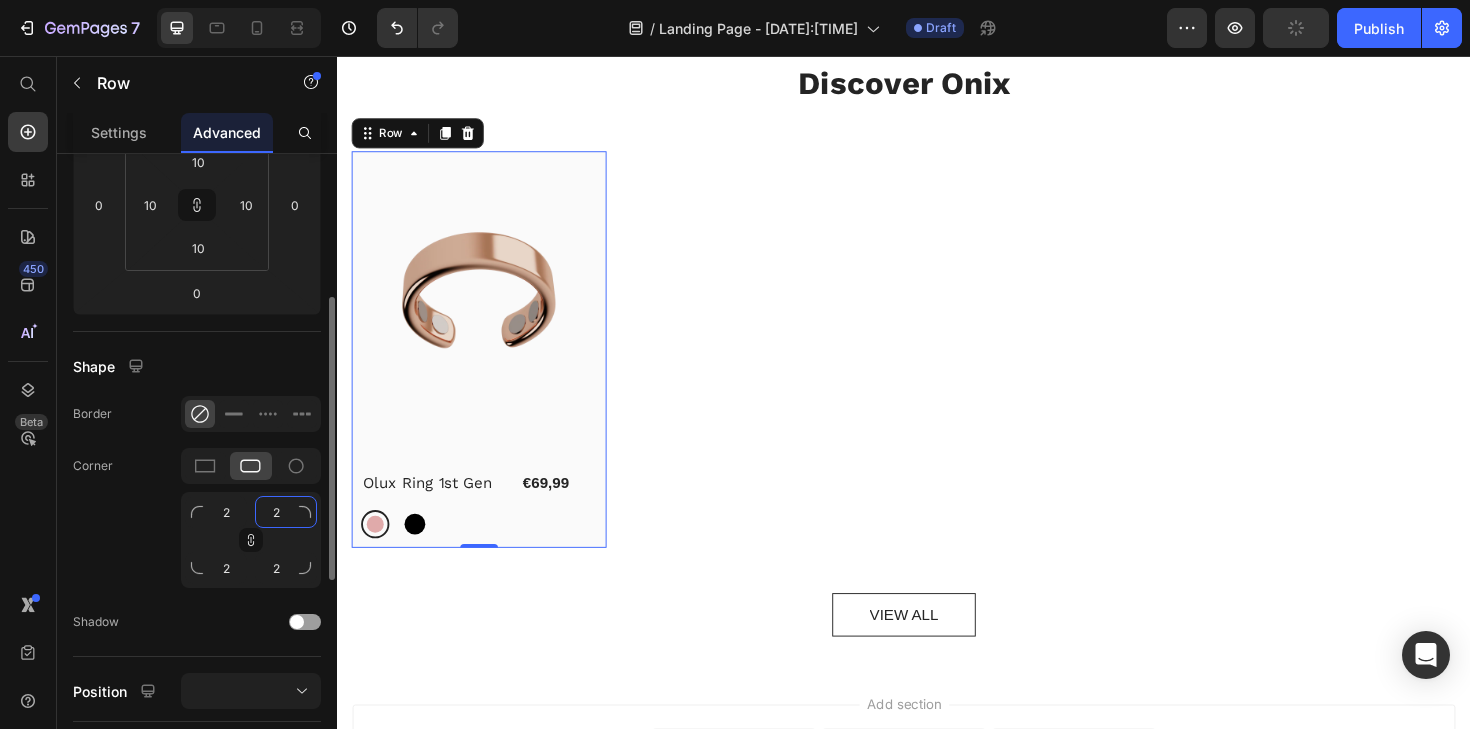 type on "20" 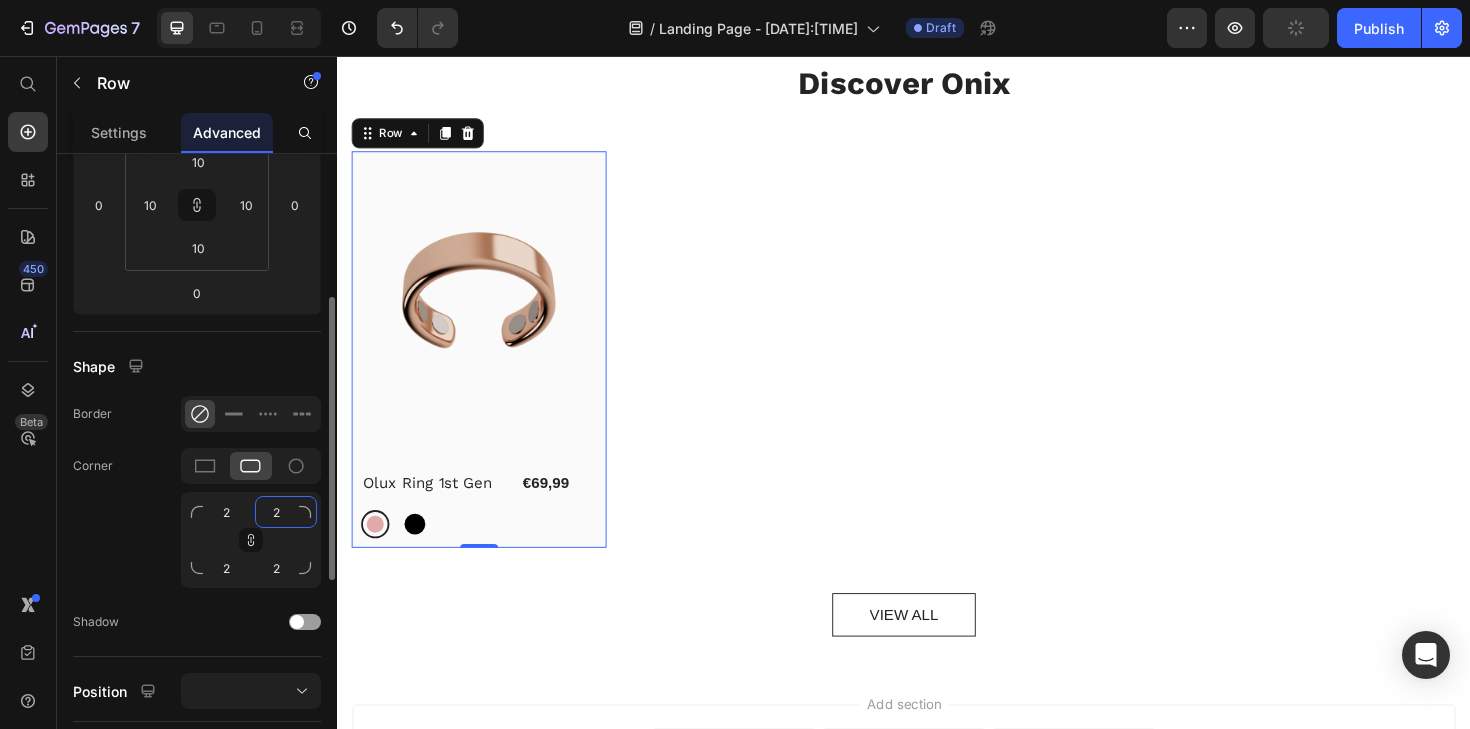 type on "20" 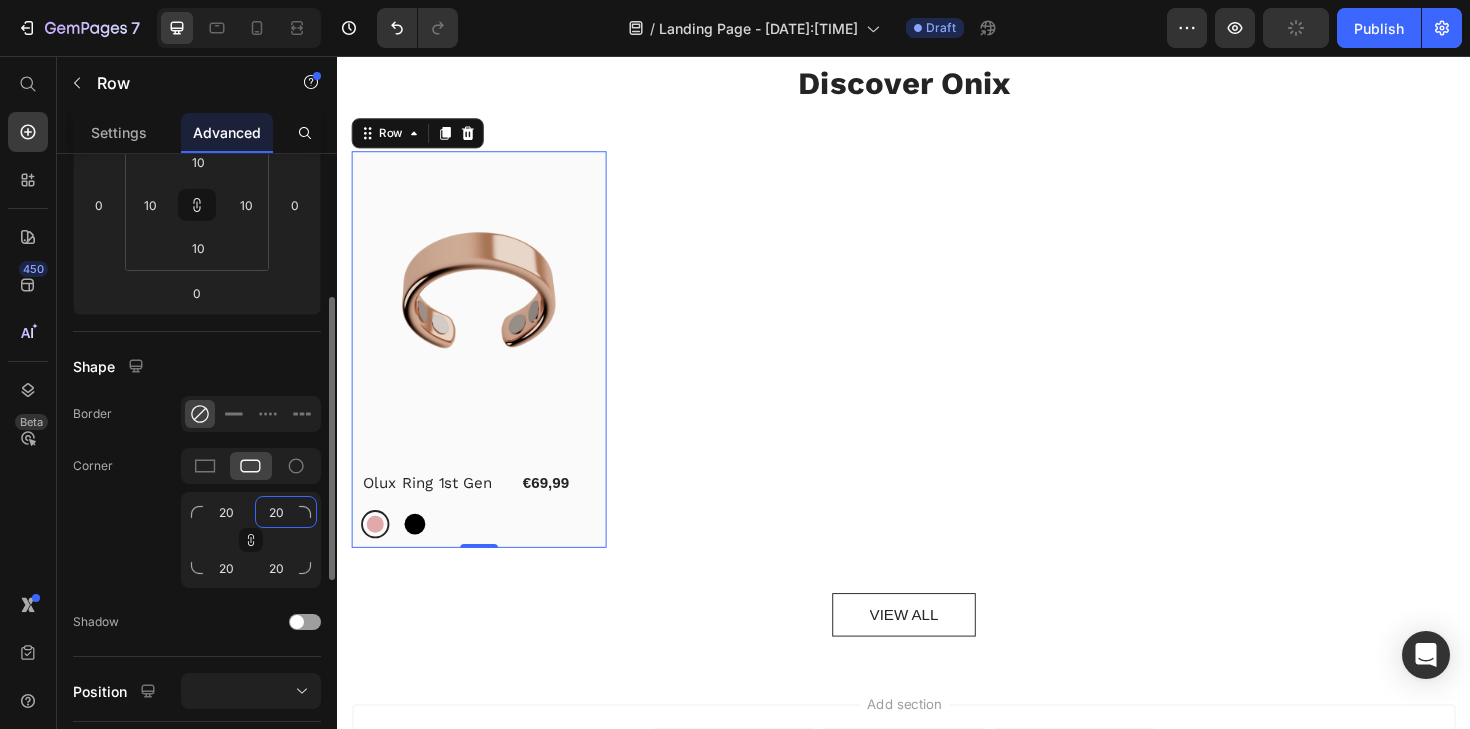 type on "200" 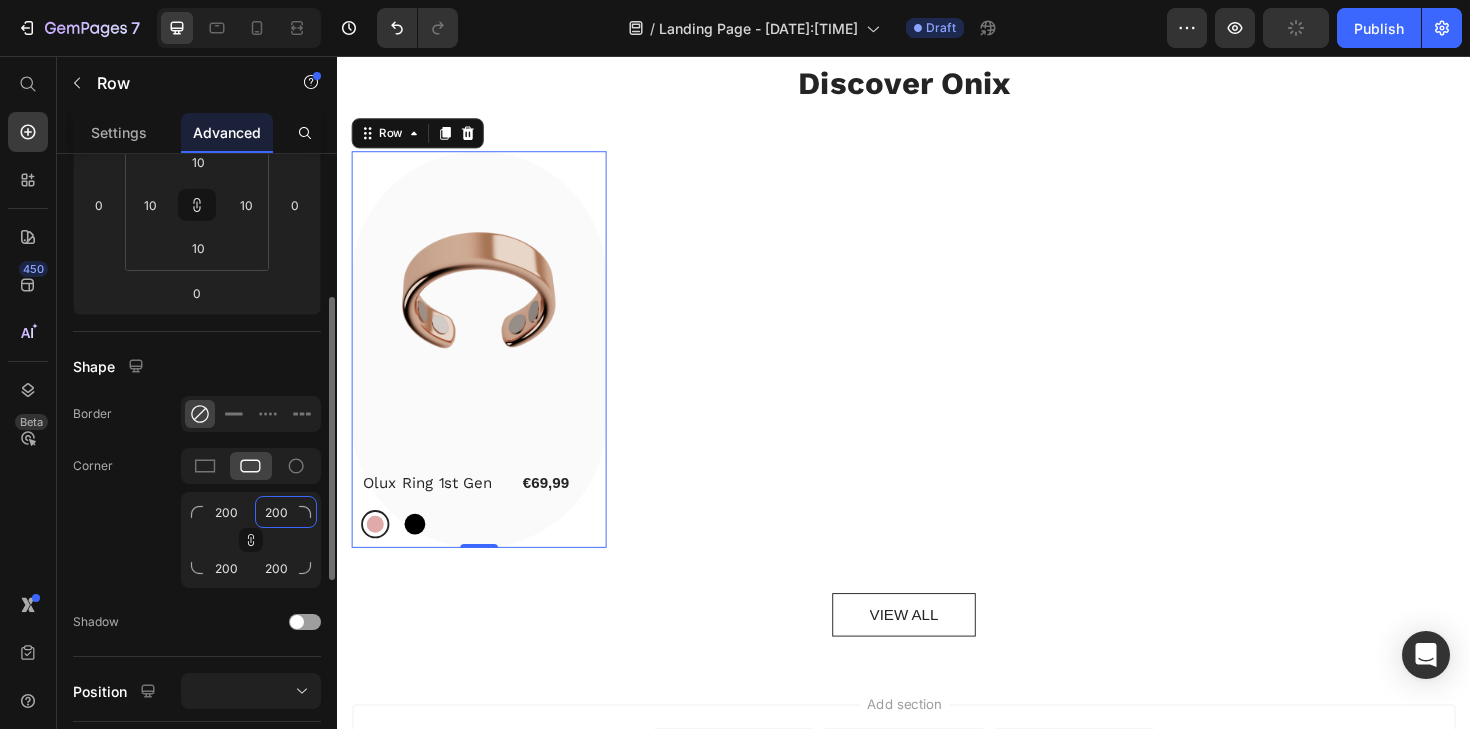 type on "2000" 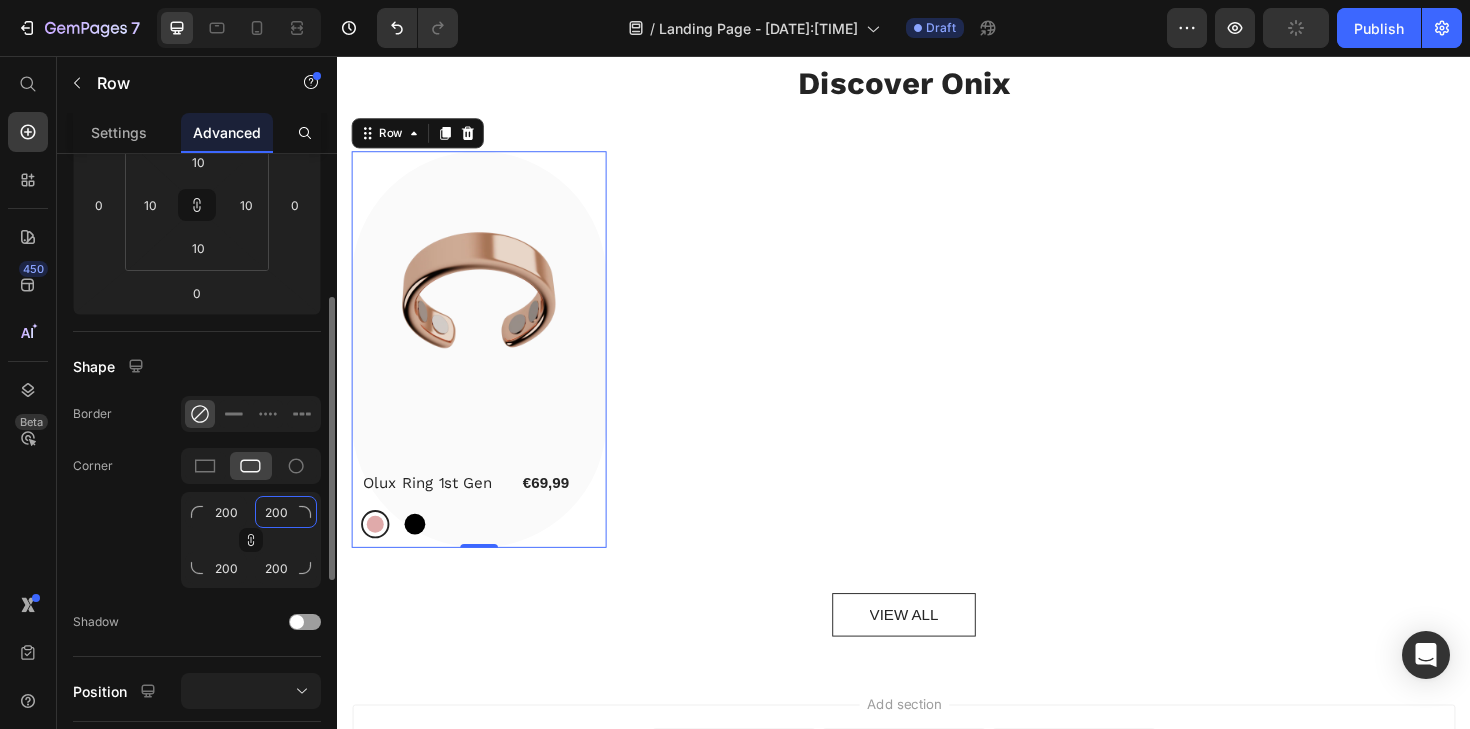 type on "2000" 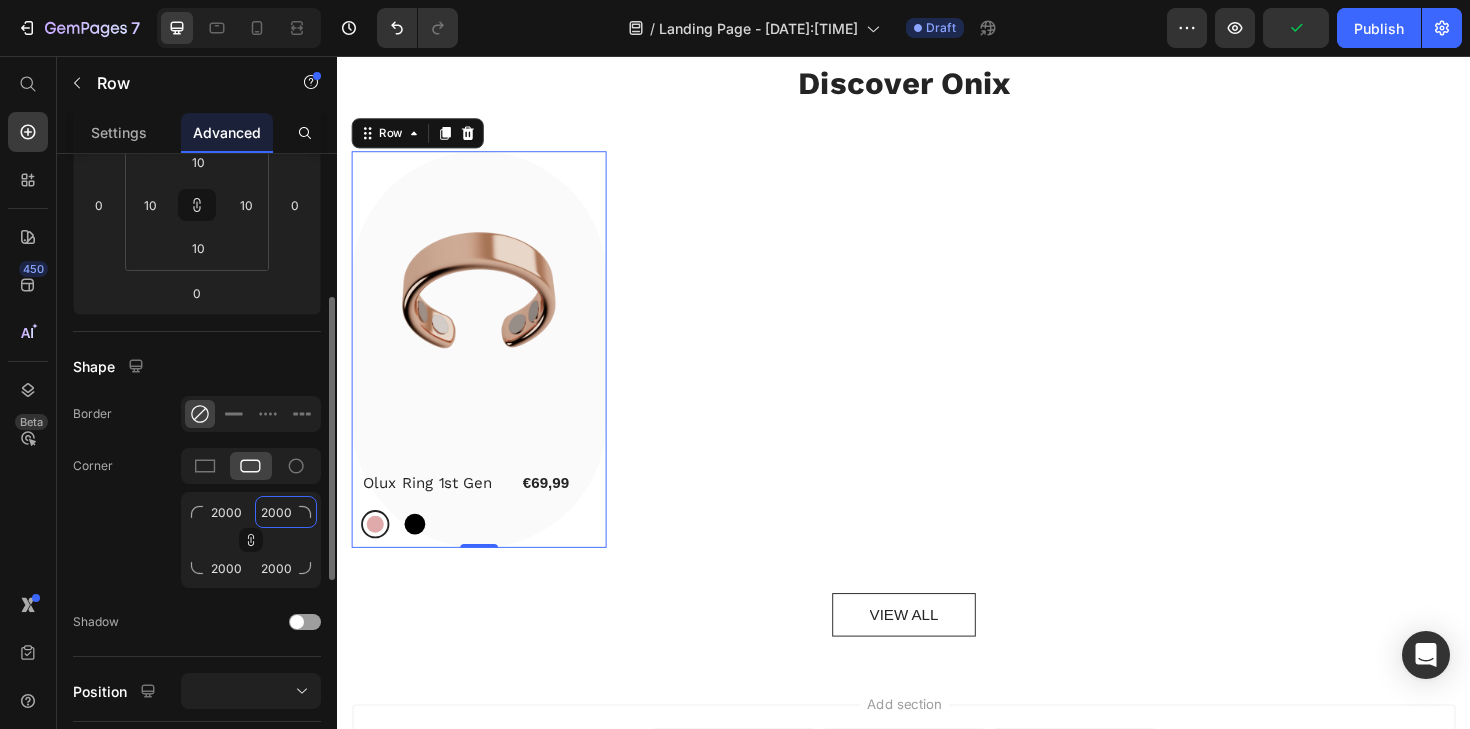 type on "2" 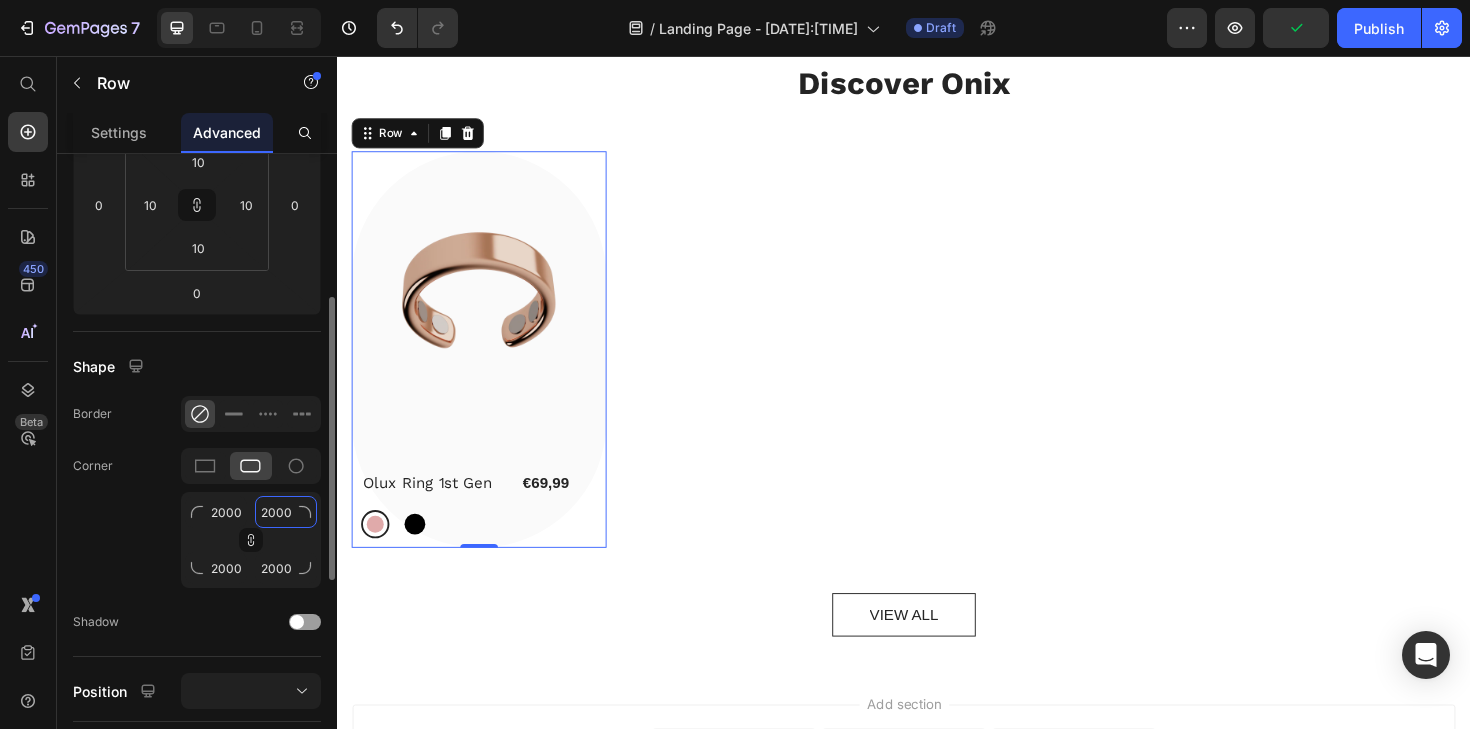 type on "2" 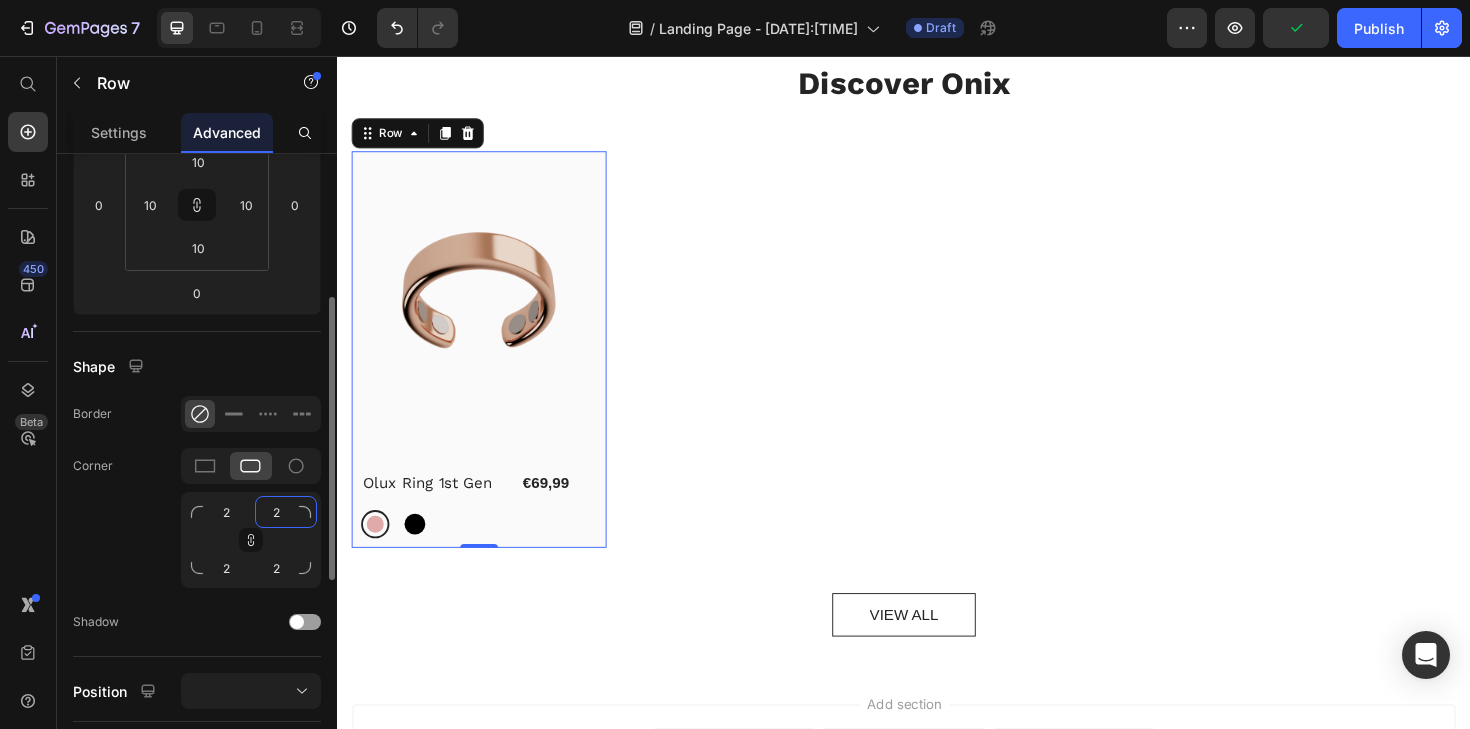 type on "20" 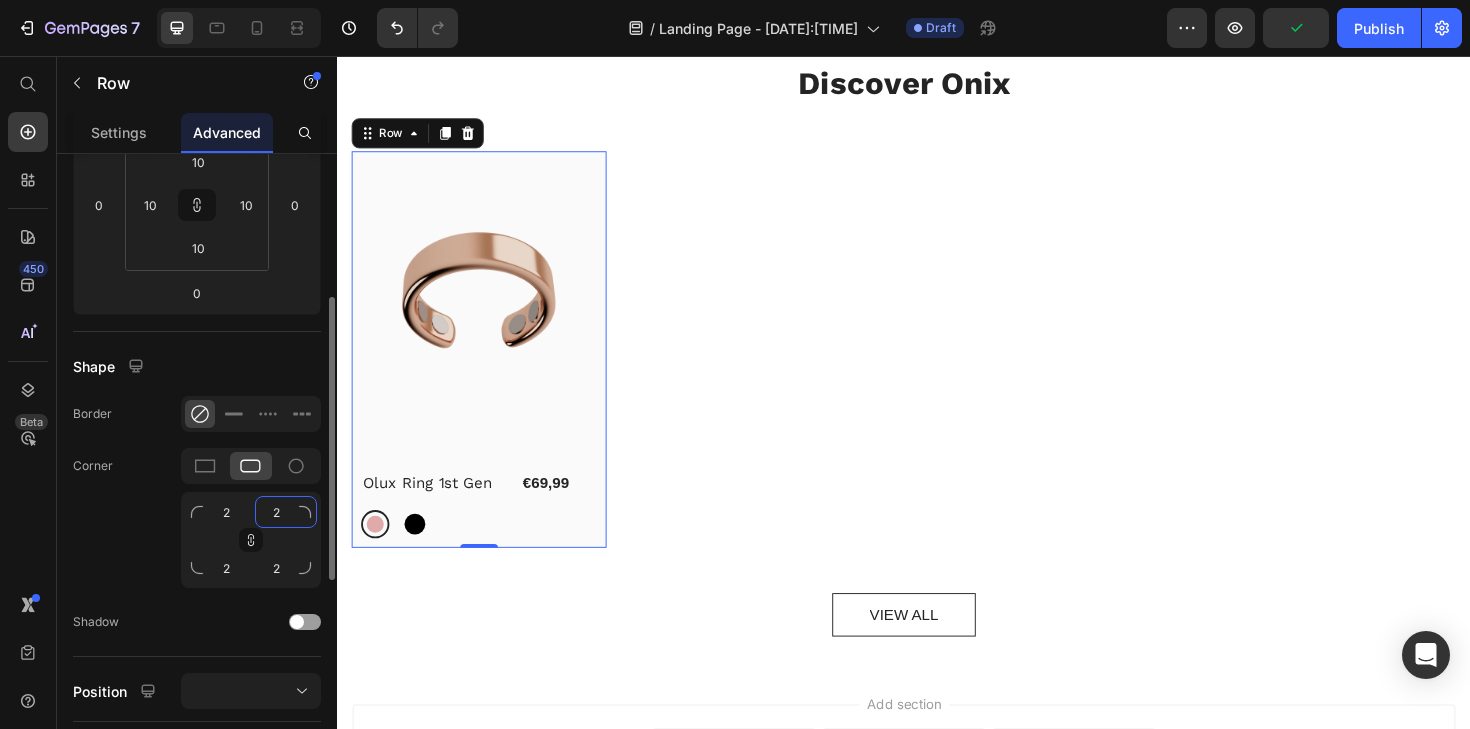 type on "20" 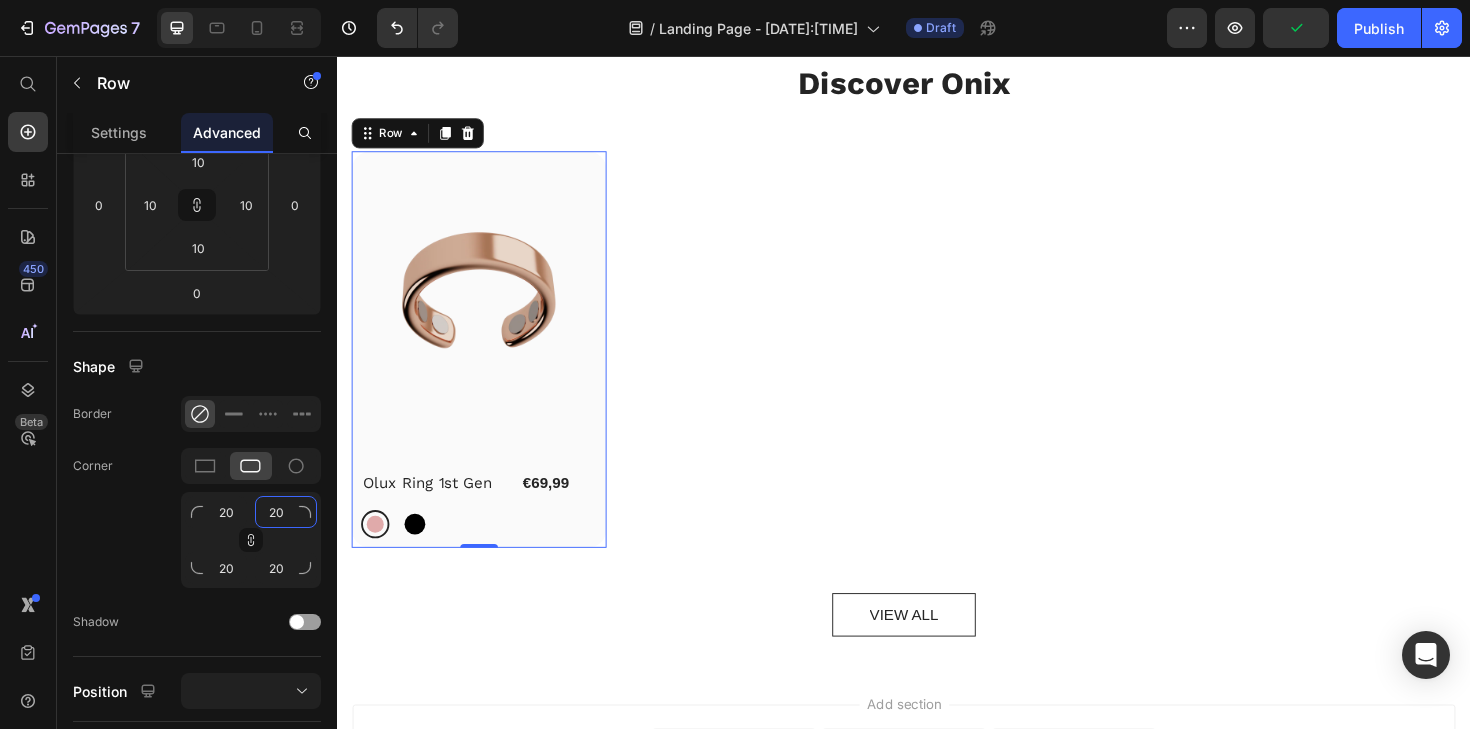 type on "20" 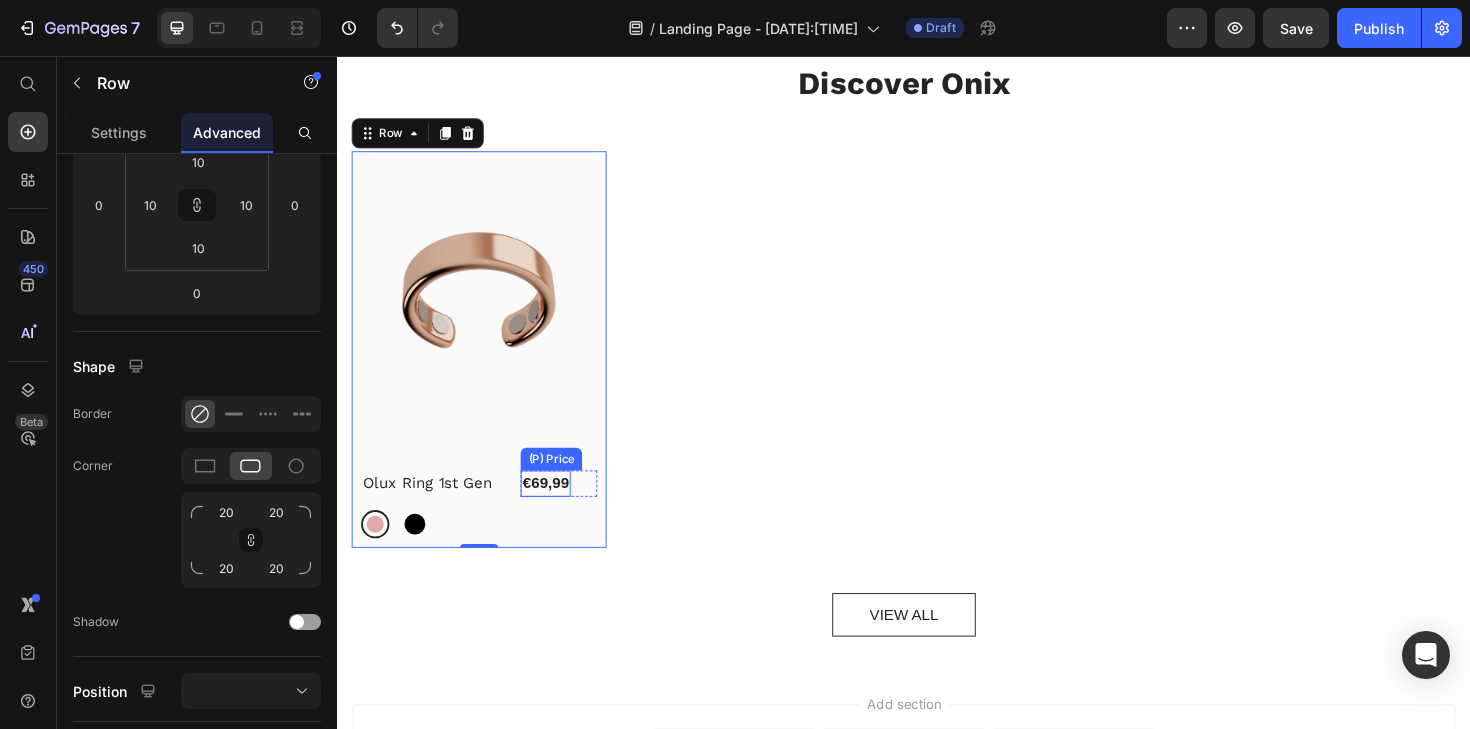 click on "€69,99" at bounding box center [557, 509] 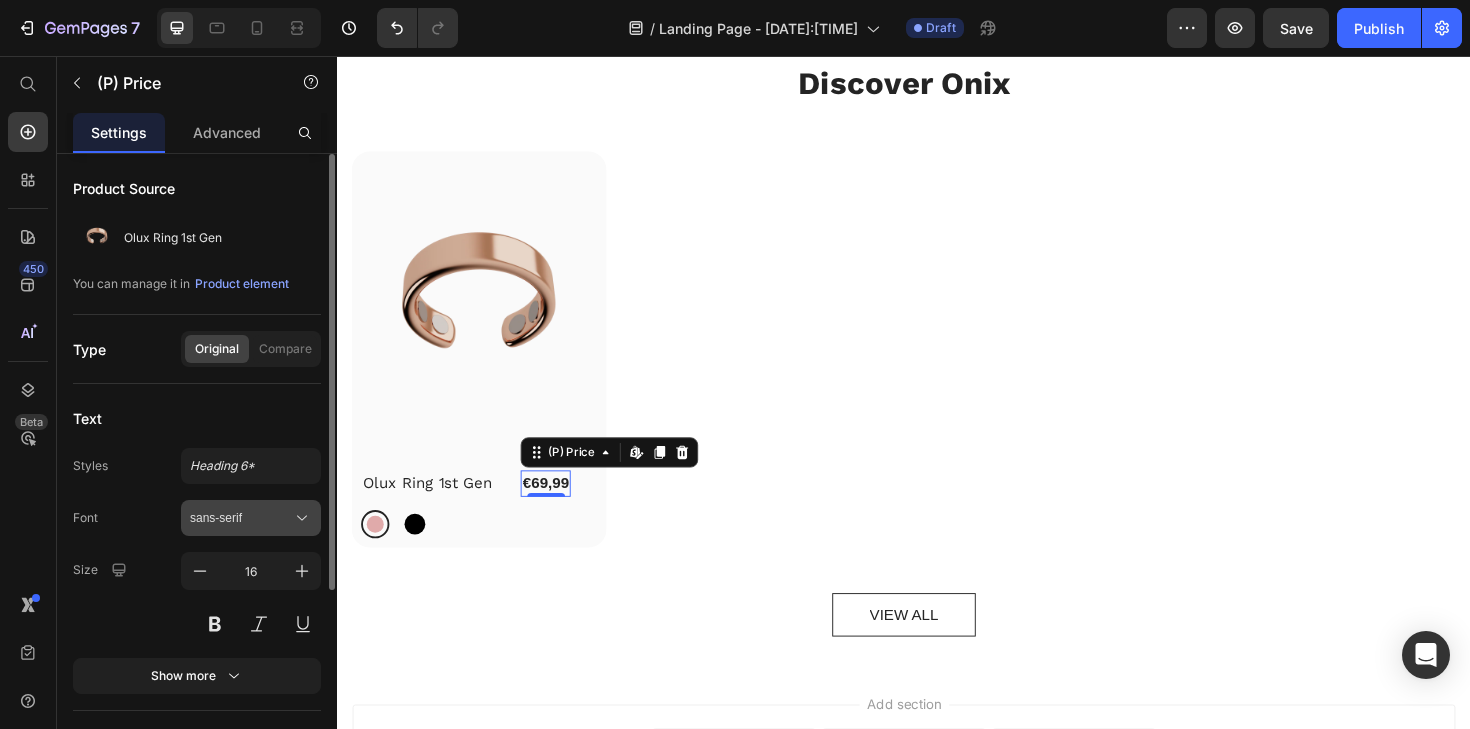 click on "sans-serif" at bounding box center [241, 518] 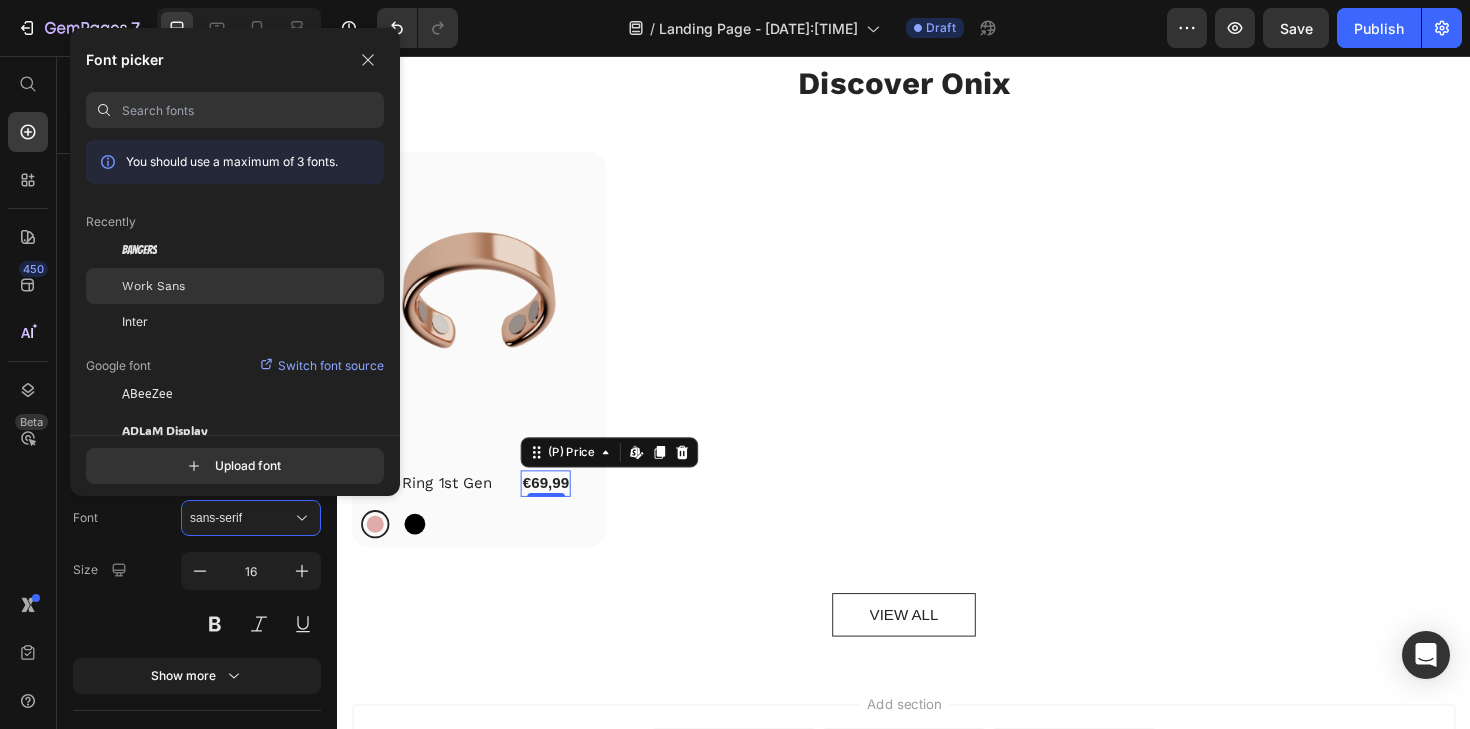 click on "Work Sans" 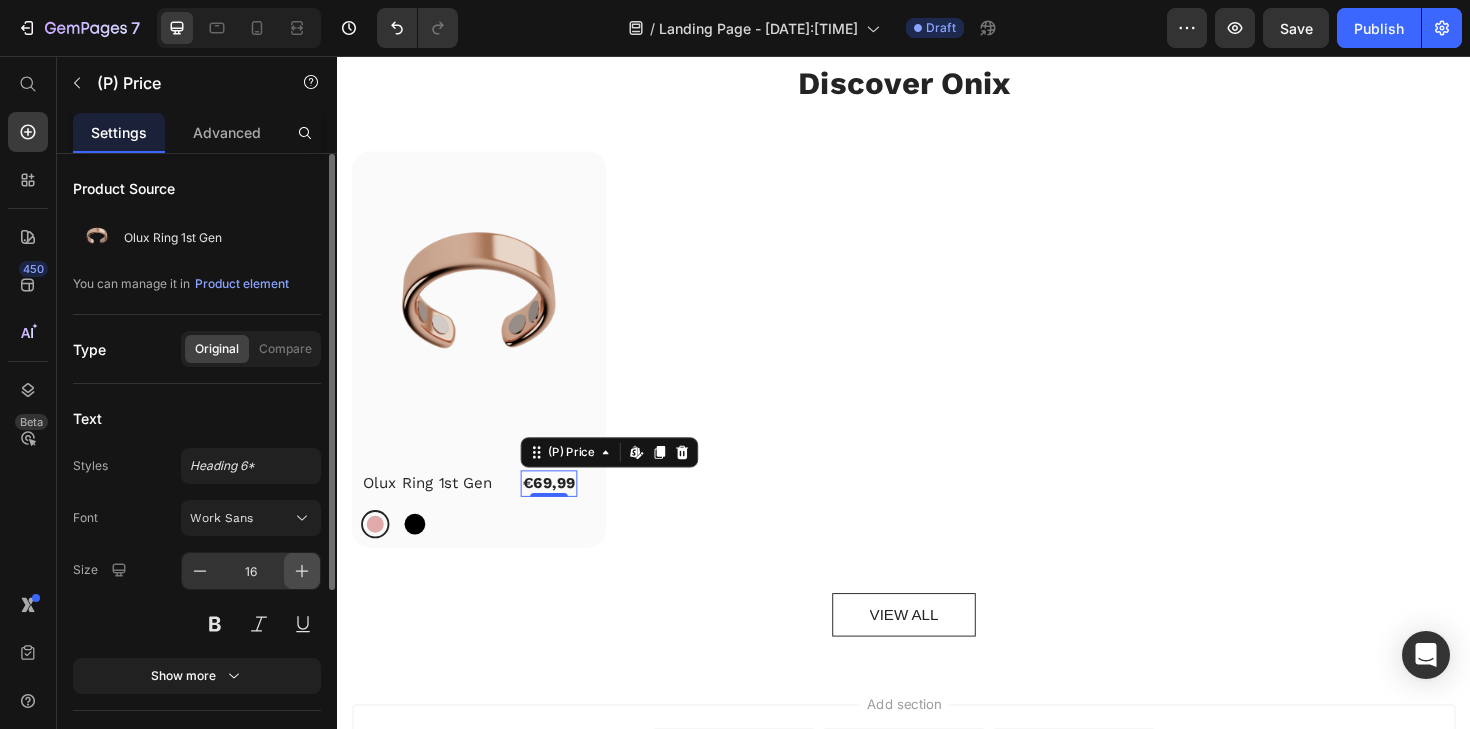 click 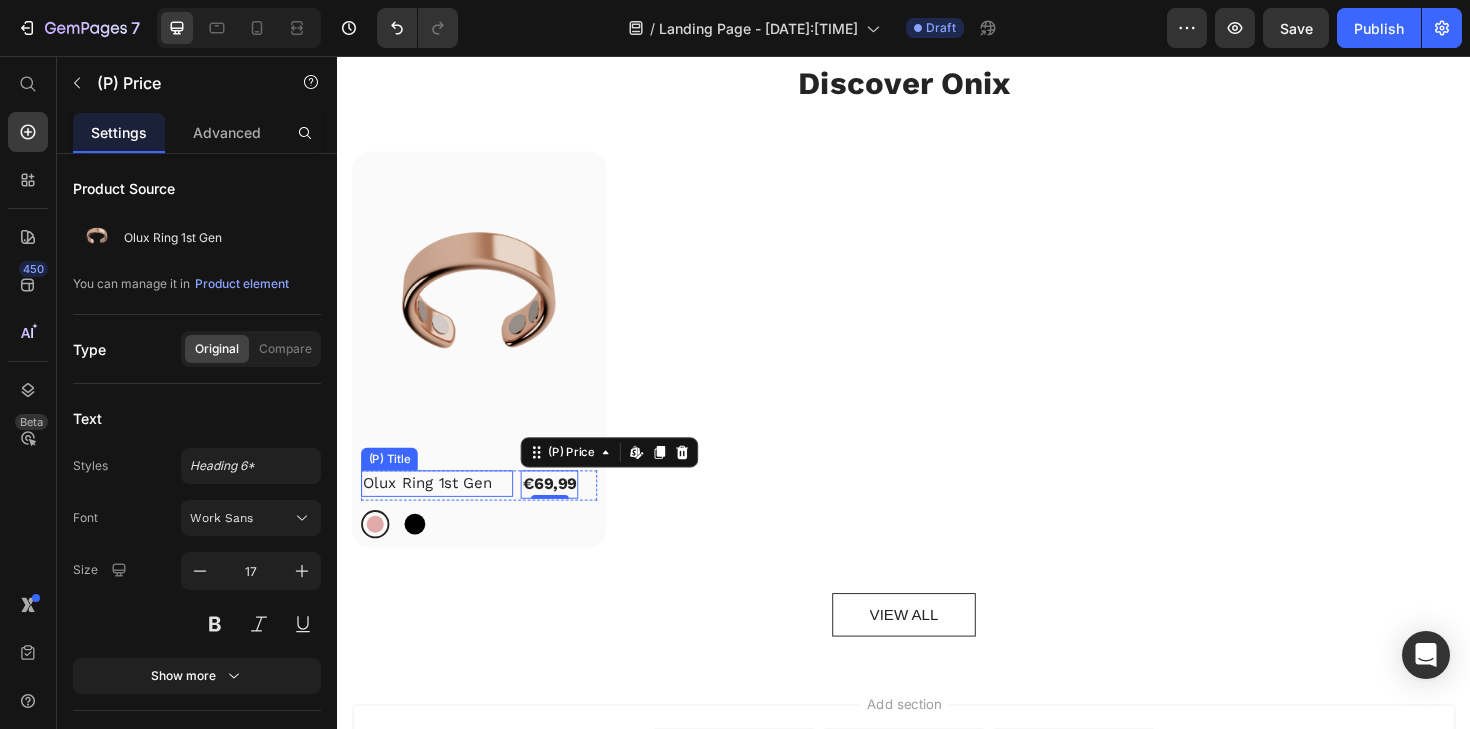 click on "Olux Ring 1st Gen" at bounding box center [442, 509] 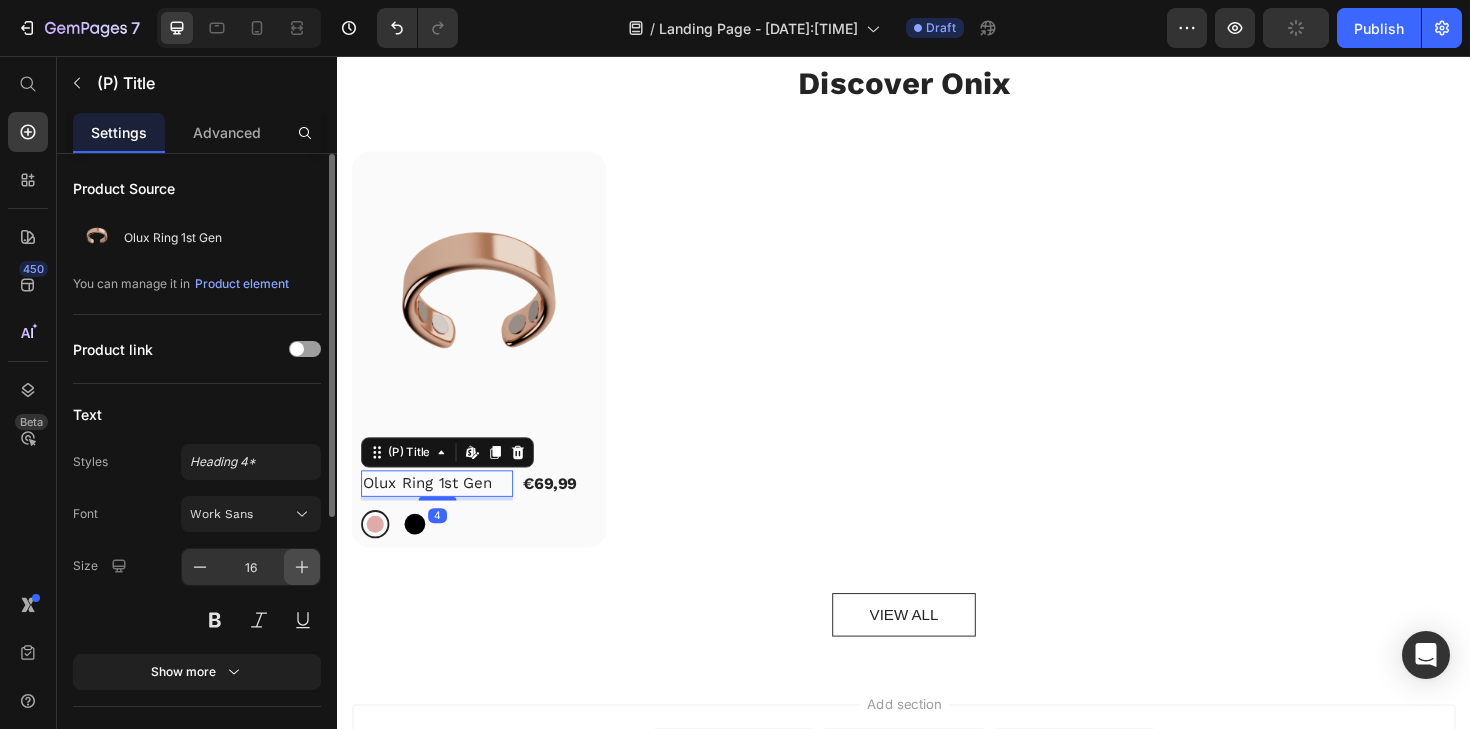 click 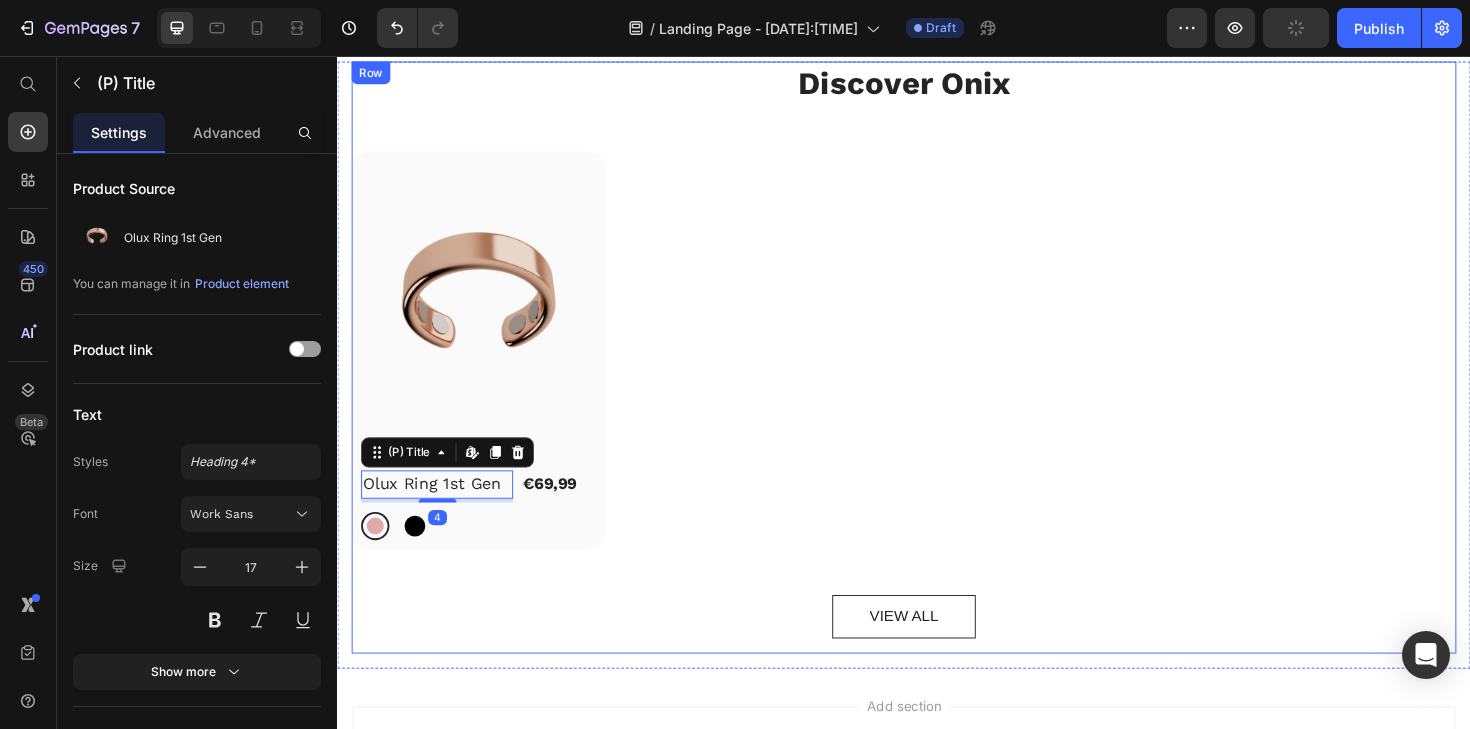 click on "Discover Onix Heading (P) Images Olux Ring 1st Gen (P) Title   Edit content in Shopify 4 €69,99 (P) Price Row Row Rose gold Rose gold Black Black (P) Variants & Swatches Row Product List VIEW ALL Button" at bounding box center (937, 375) 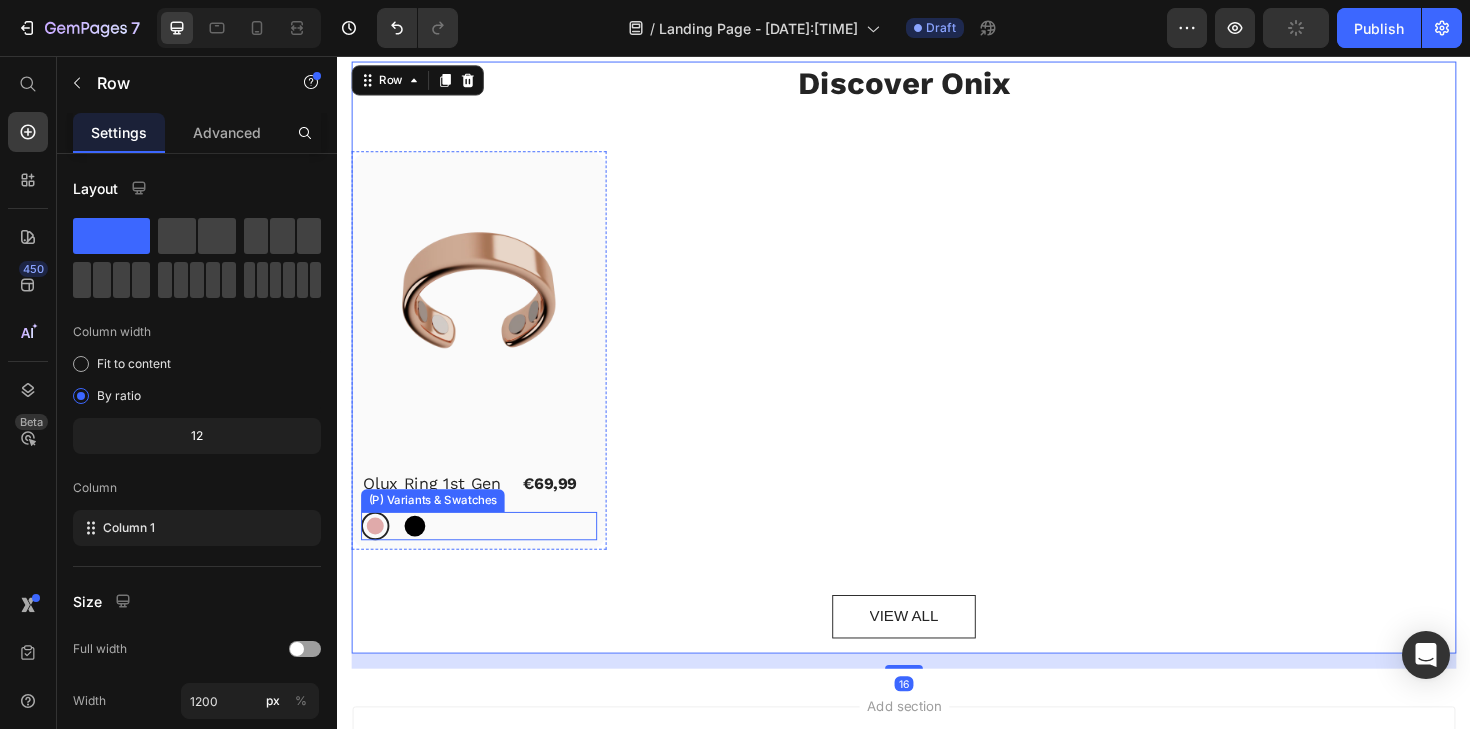 click on "Rose gold Rose gold Black Black" at bounding box center (487, 554) 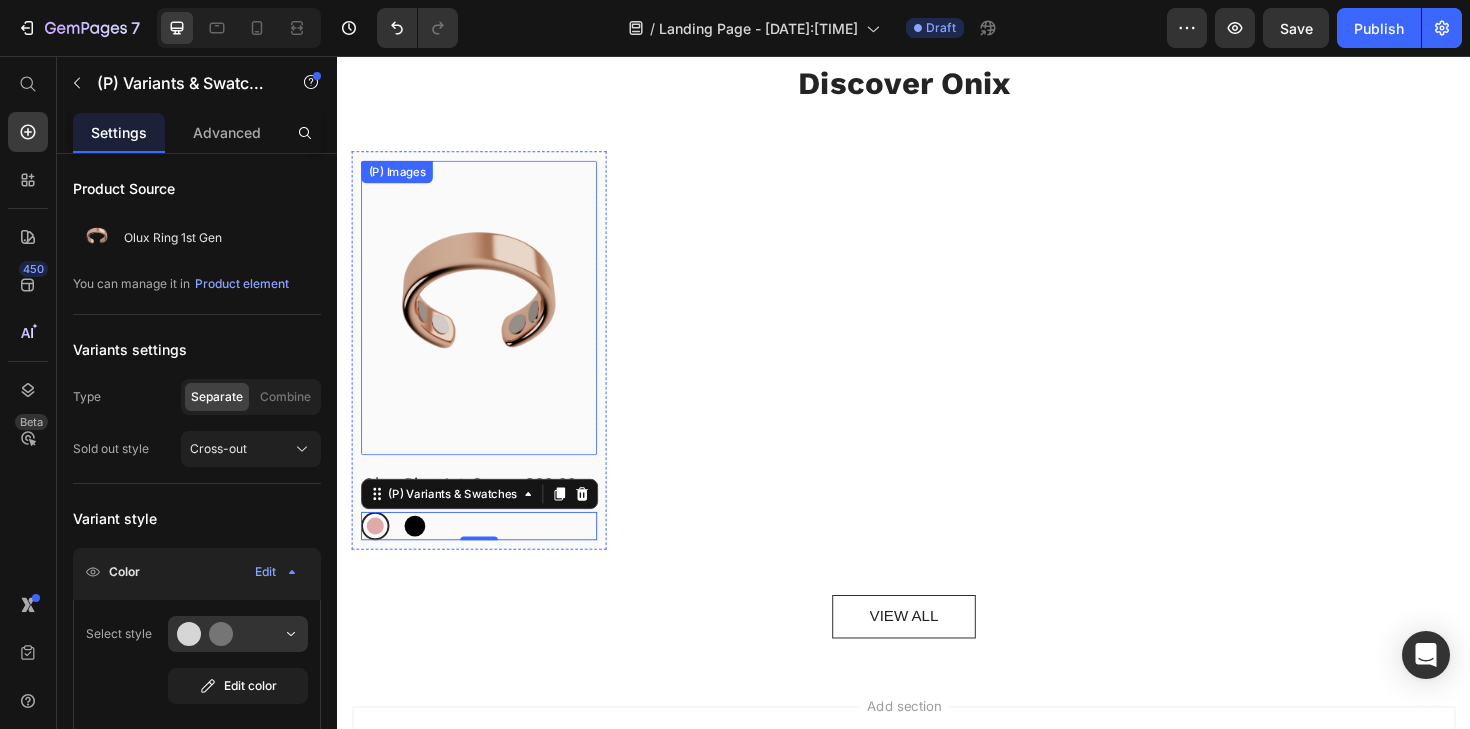click at bounding box center (487, 323) 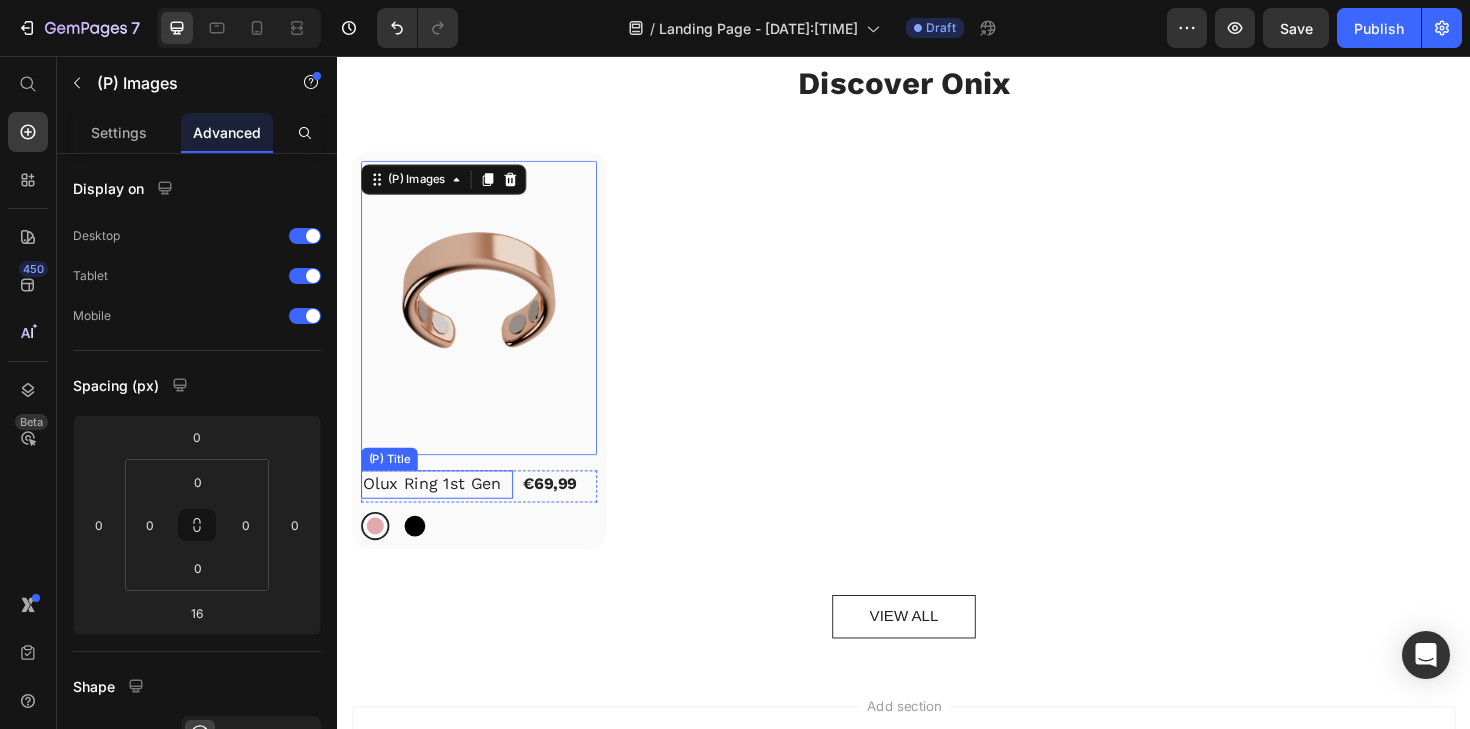 click on "Olux Ring 1st Gen" at bounding box center (442, 510) 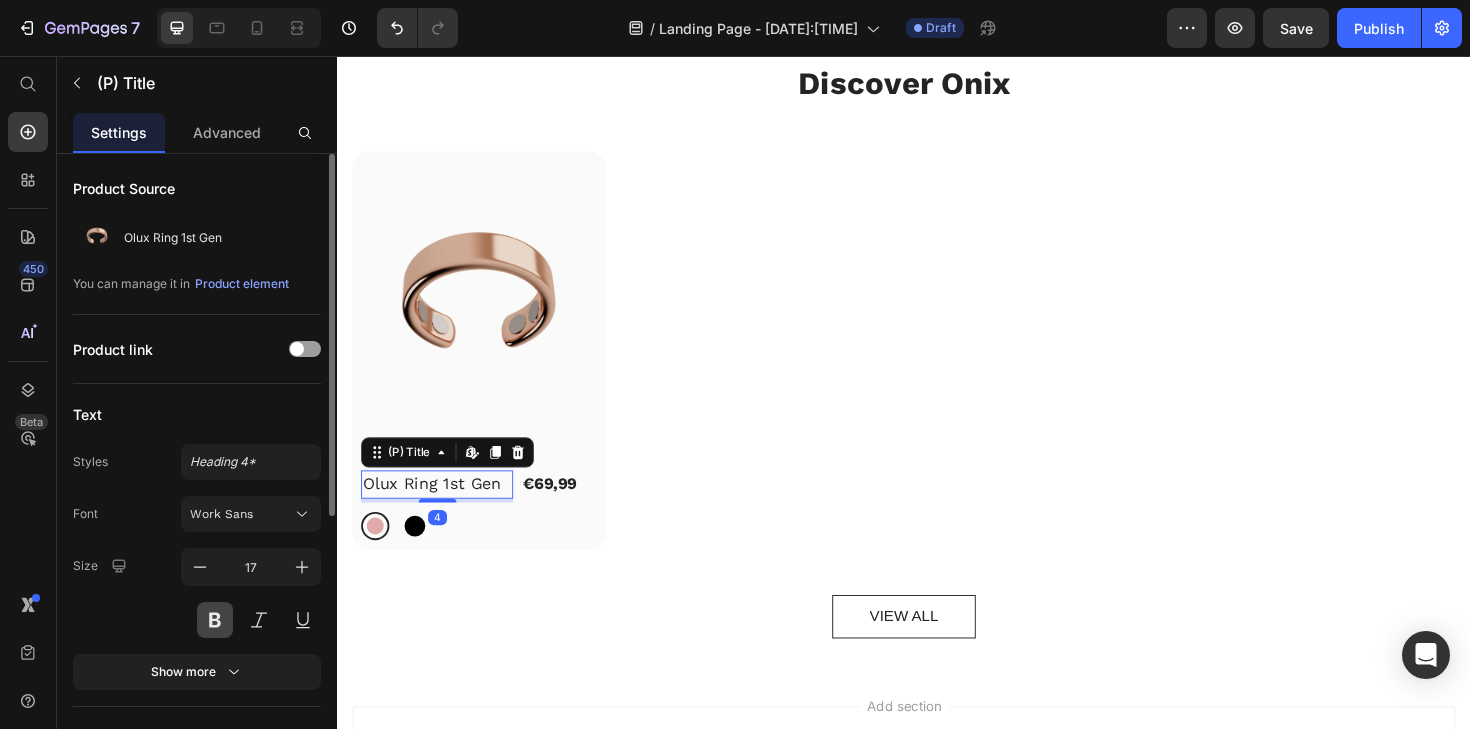 click at bounding box center (215, 620) 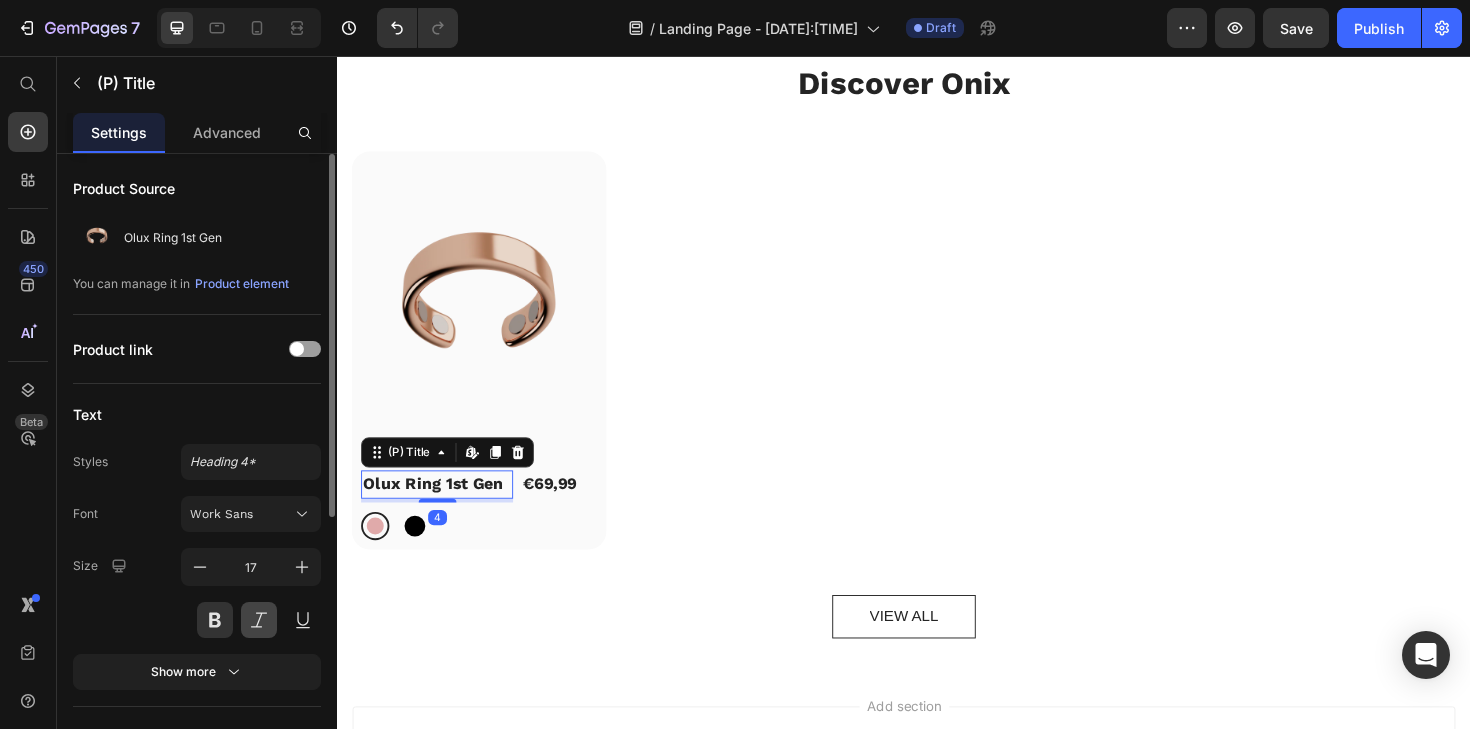click at bounding box center (259, 620) 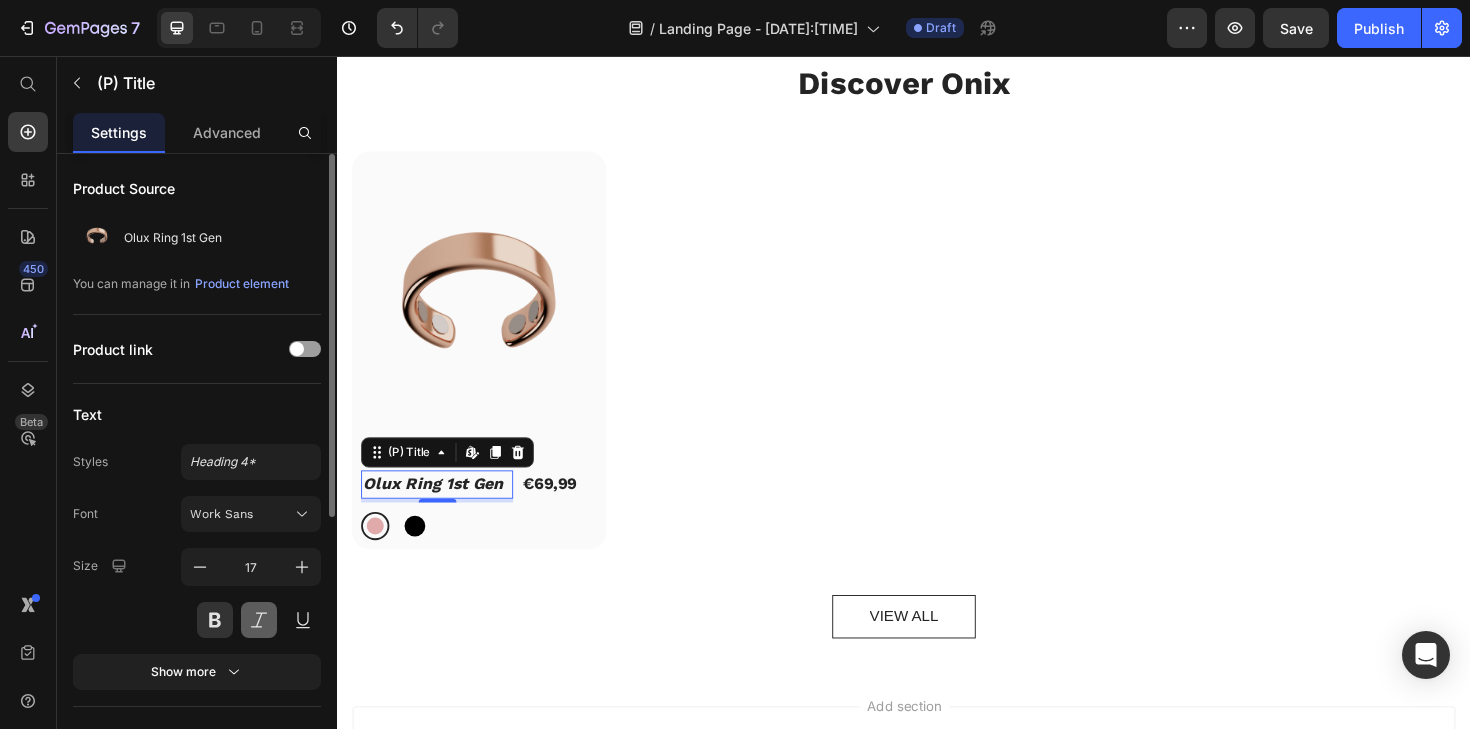 click at bounding box center (259, 620) 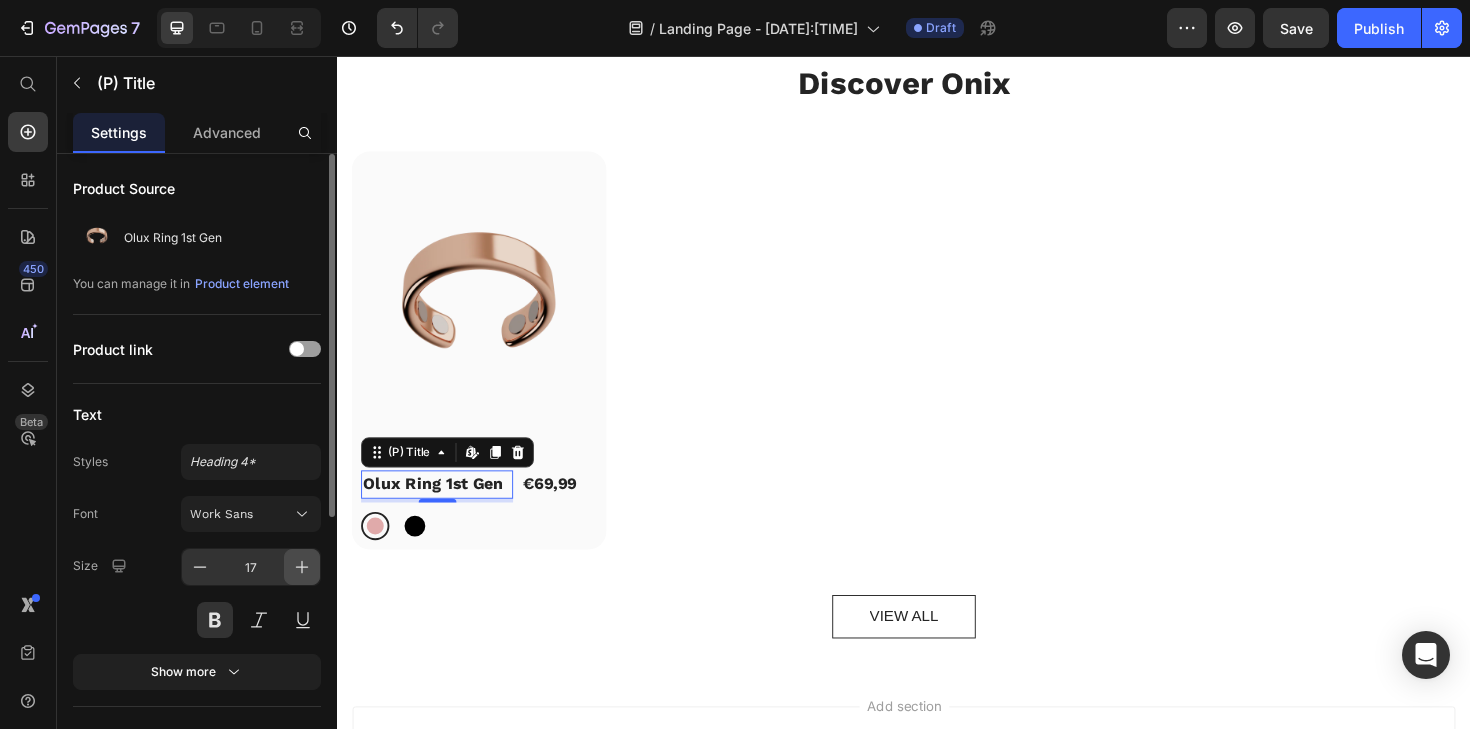 click 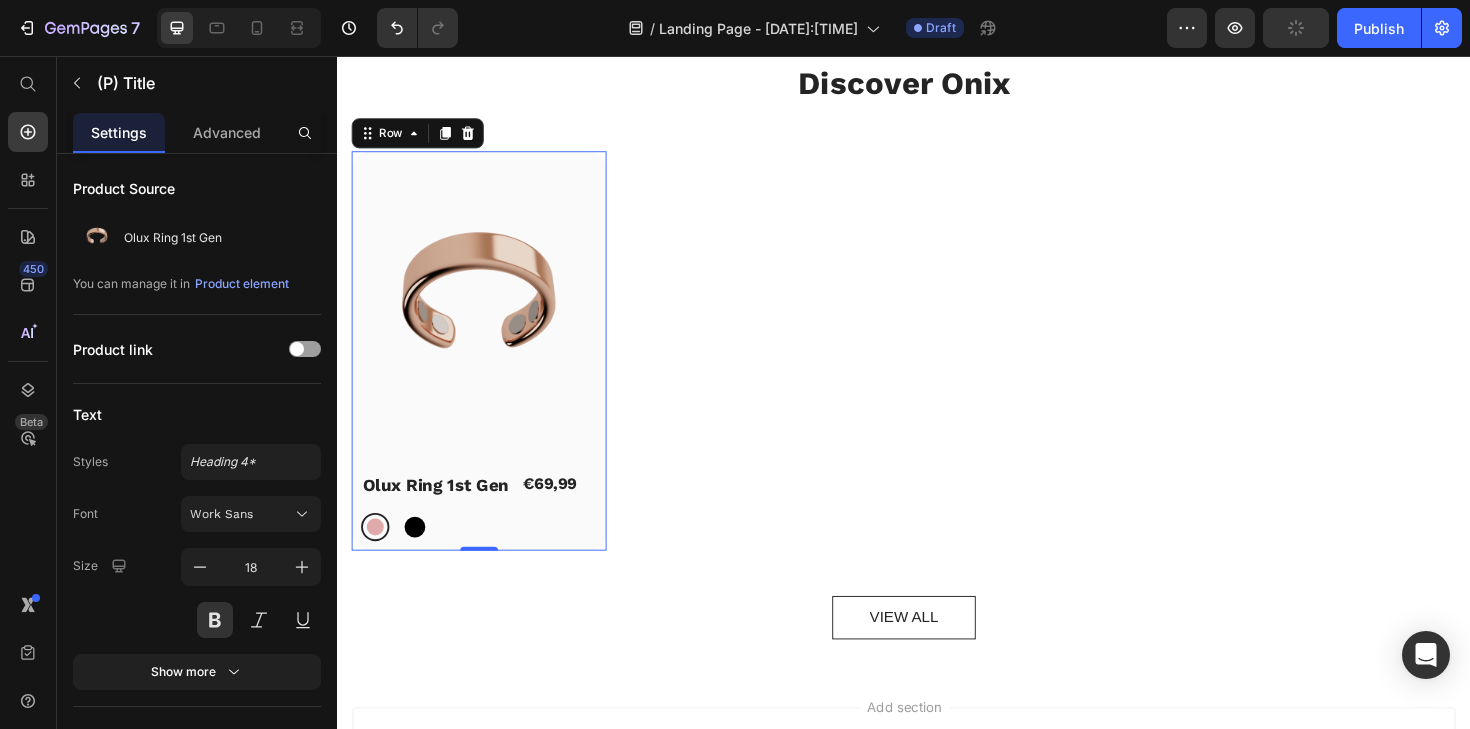 click on "(P) Images Olux Ring 1st Gen (P) Title €69,99 (P) Price Row Row Rose gold Rose gold Black Black (P) Variants & Swatches" at bounding box center [487, 369] 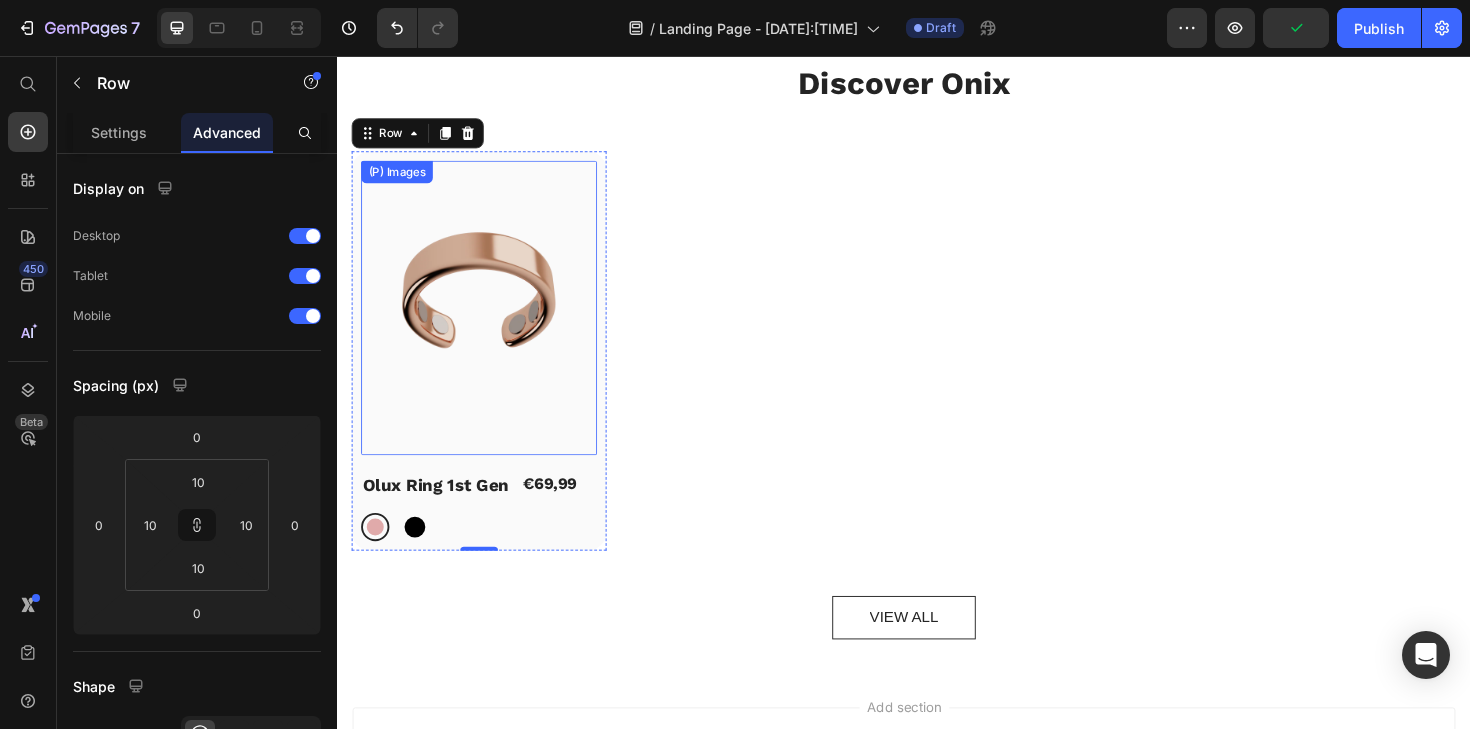 click at bounding box center [487, 323] 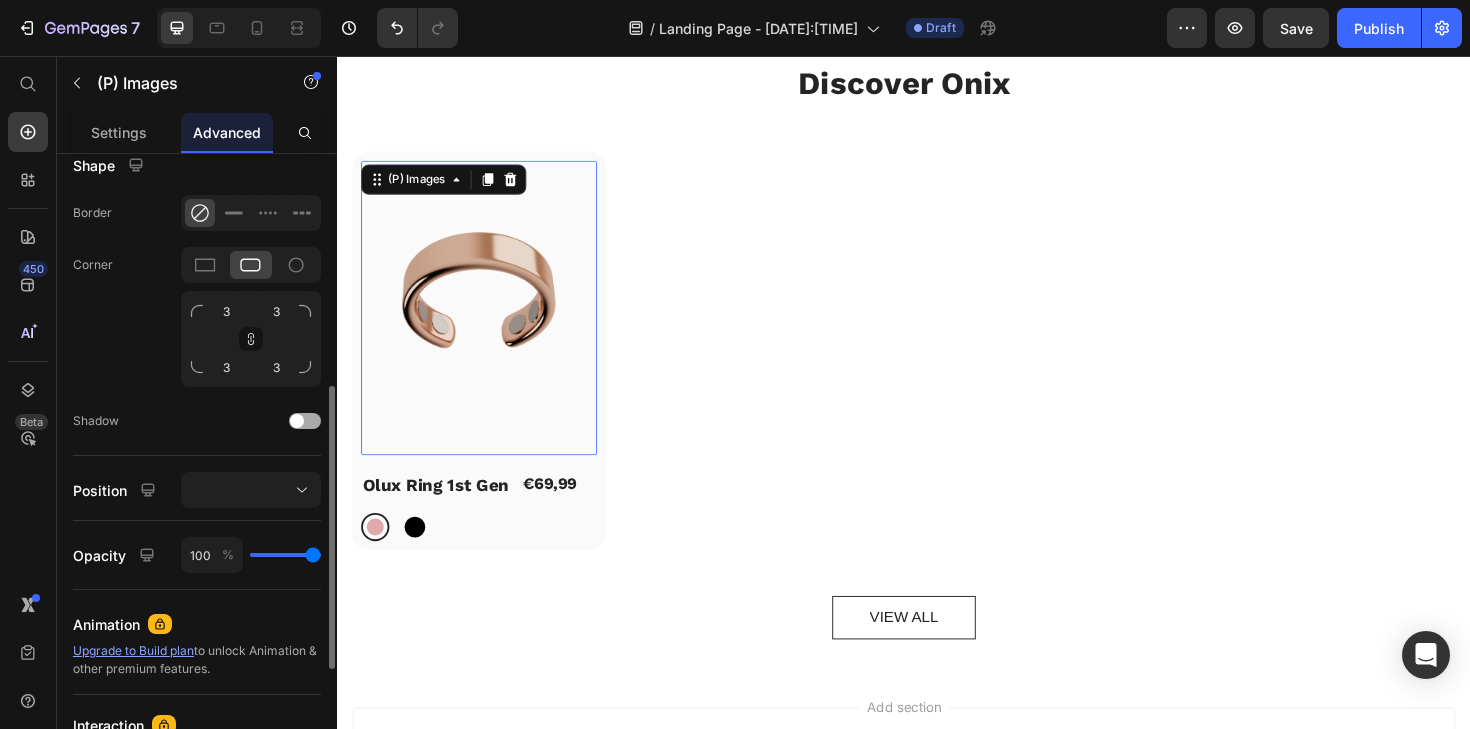 scroll, scrollTop: 520, scrollLeft: 0, axis: vertical 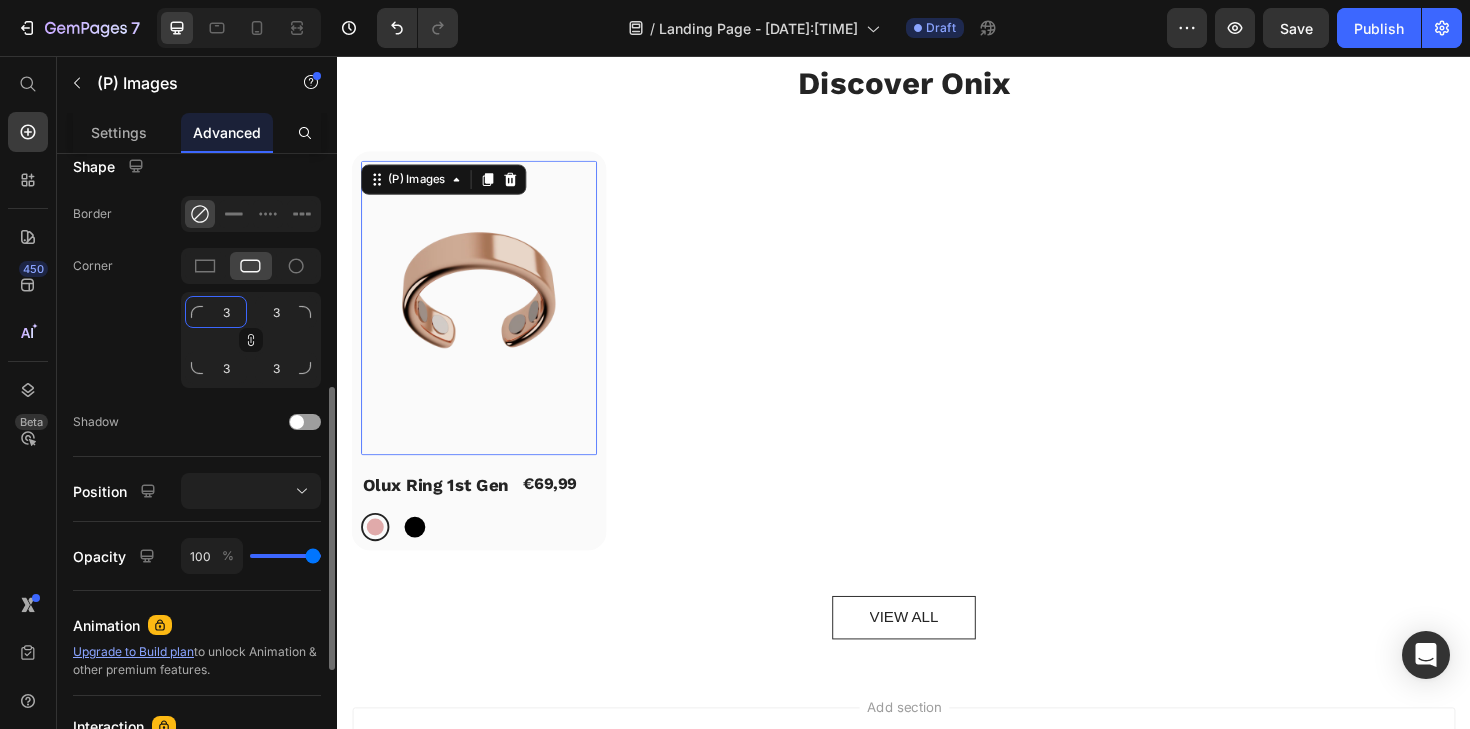 click on "3" 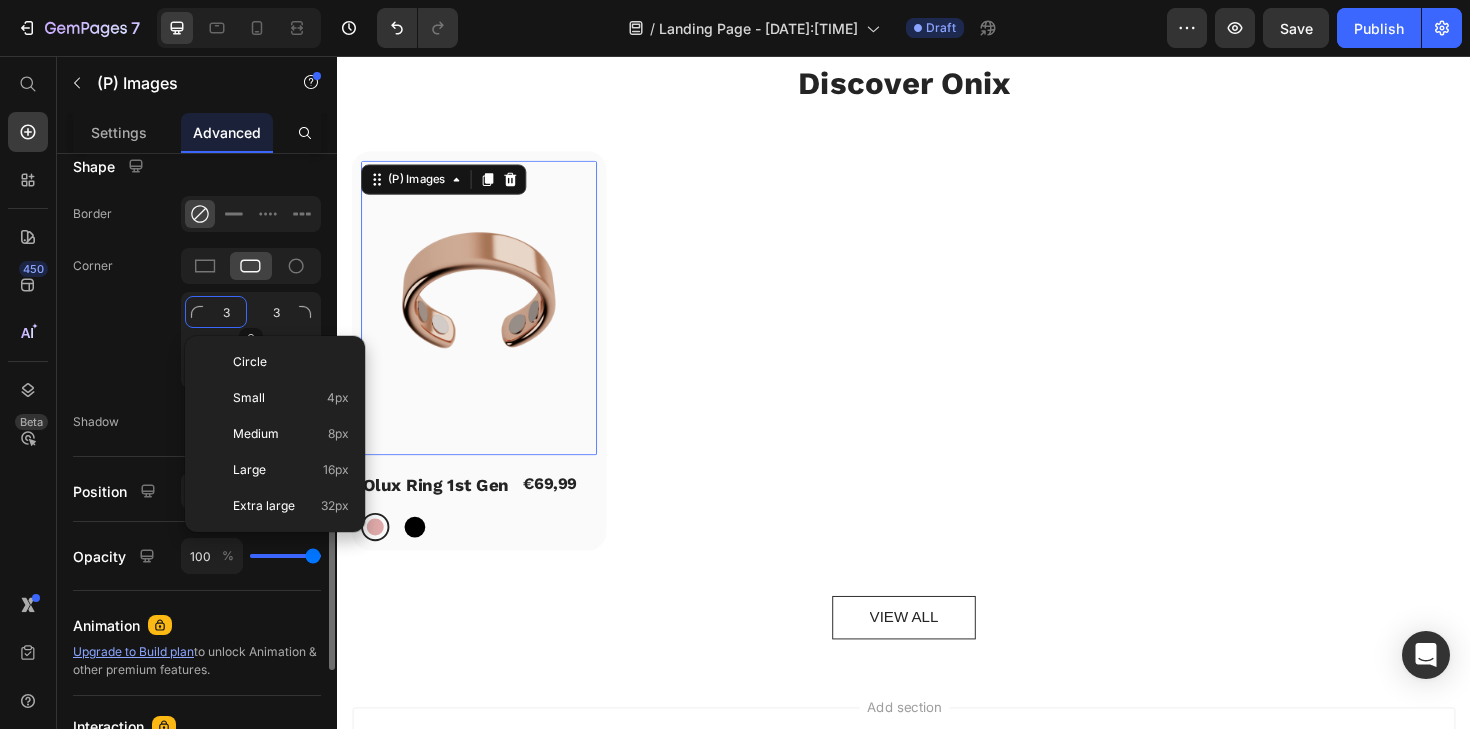 type on "0" 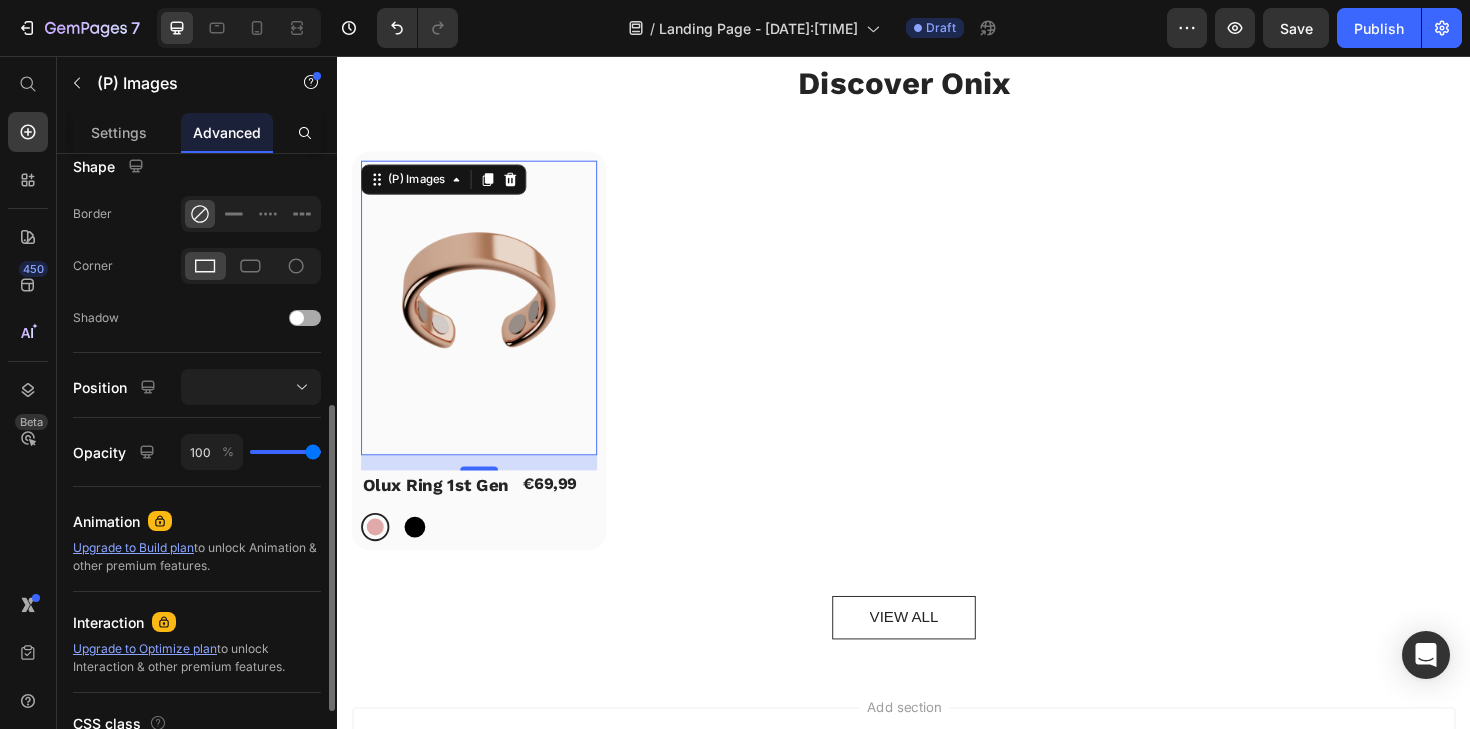 click on "Shadow" 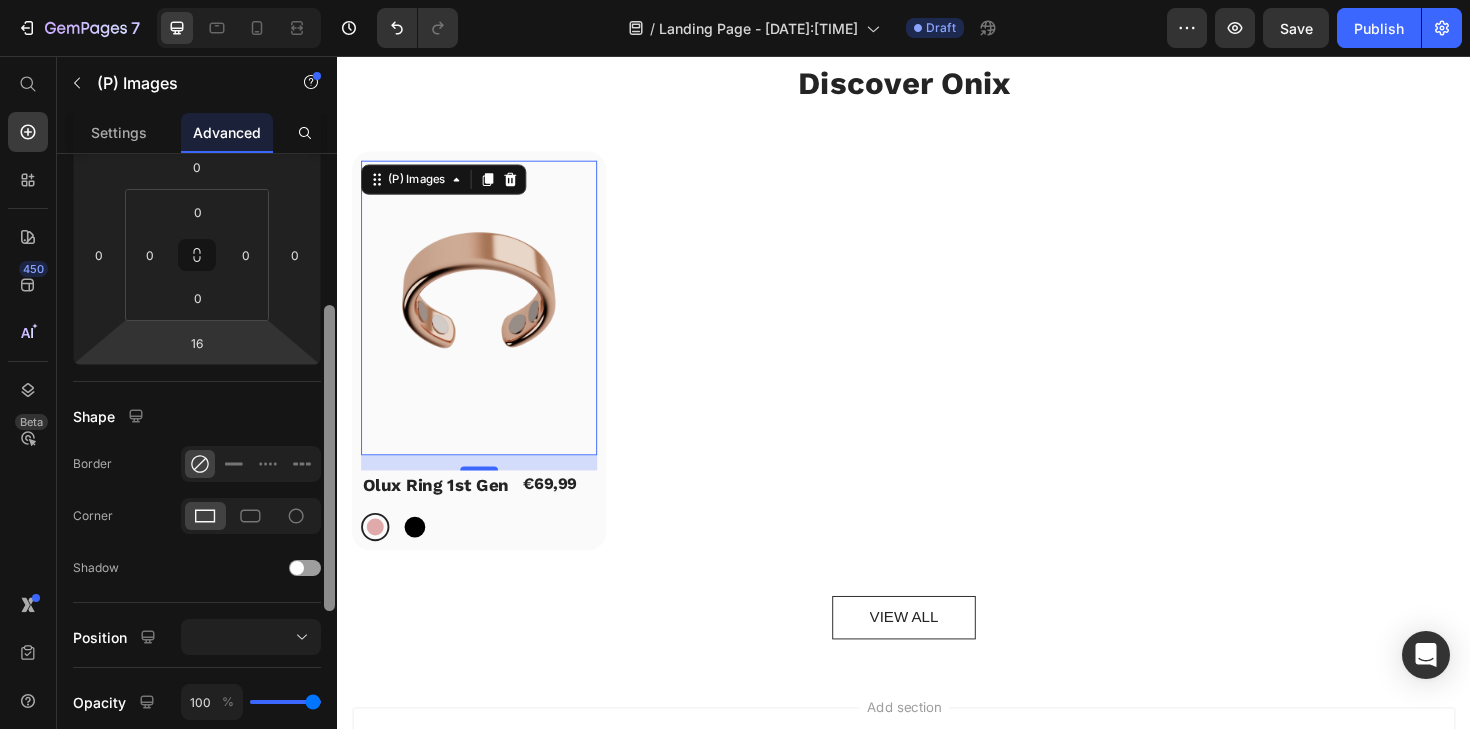 scroll, scrollTop: 246, scrollLeft: 0, axis: vertical 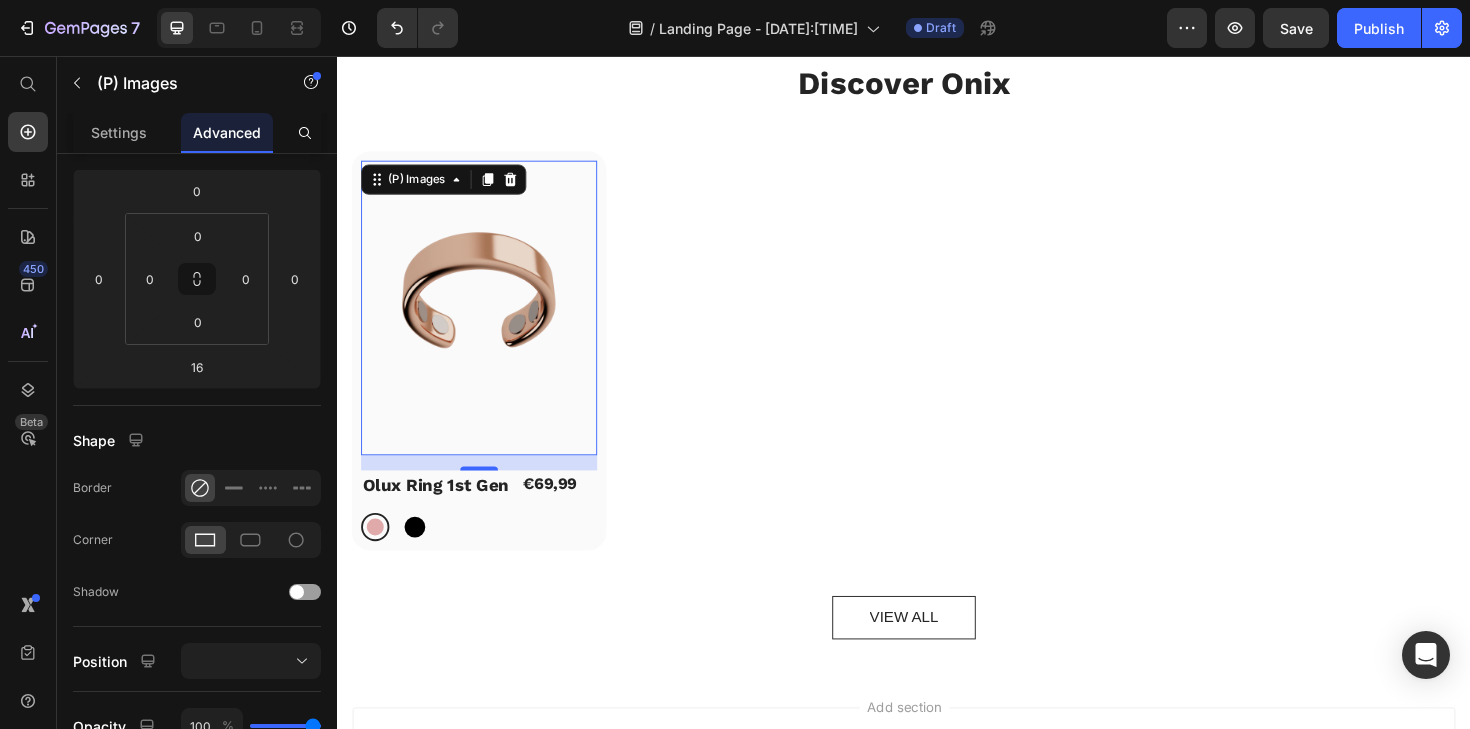 click on "16" at bounding box center [487, 487] 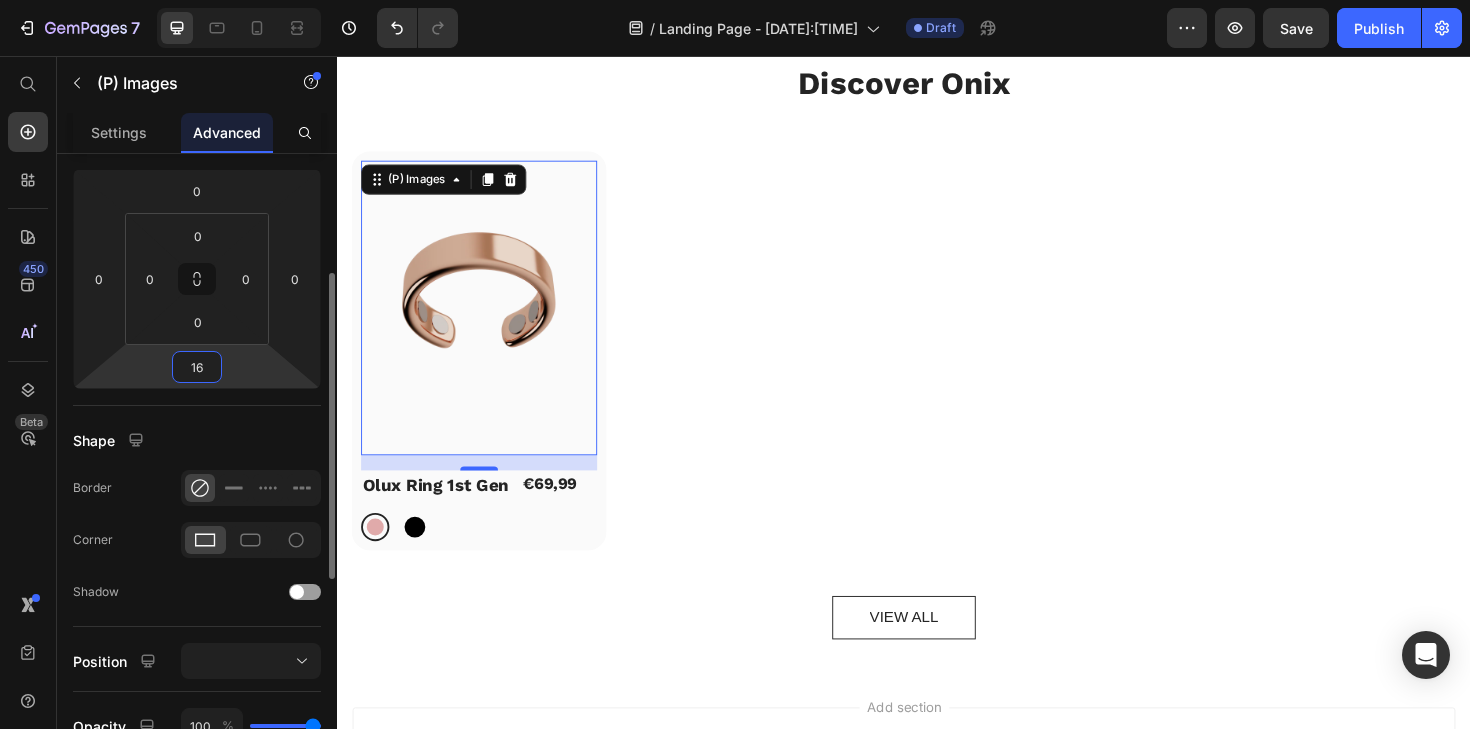 click on "16" at bounding box center (197, 367) 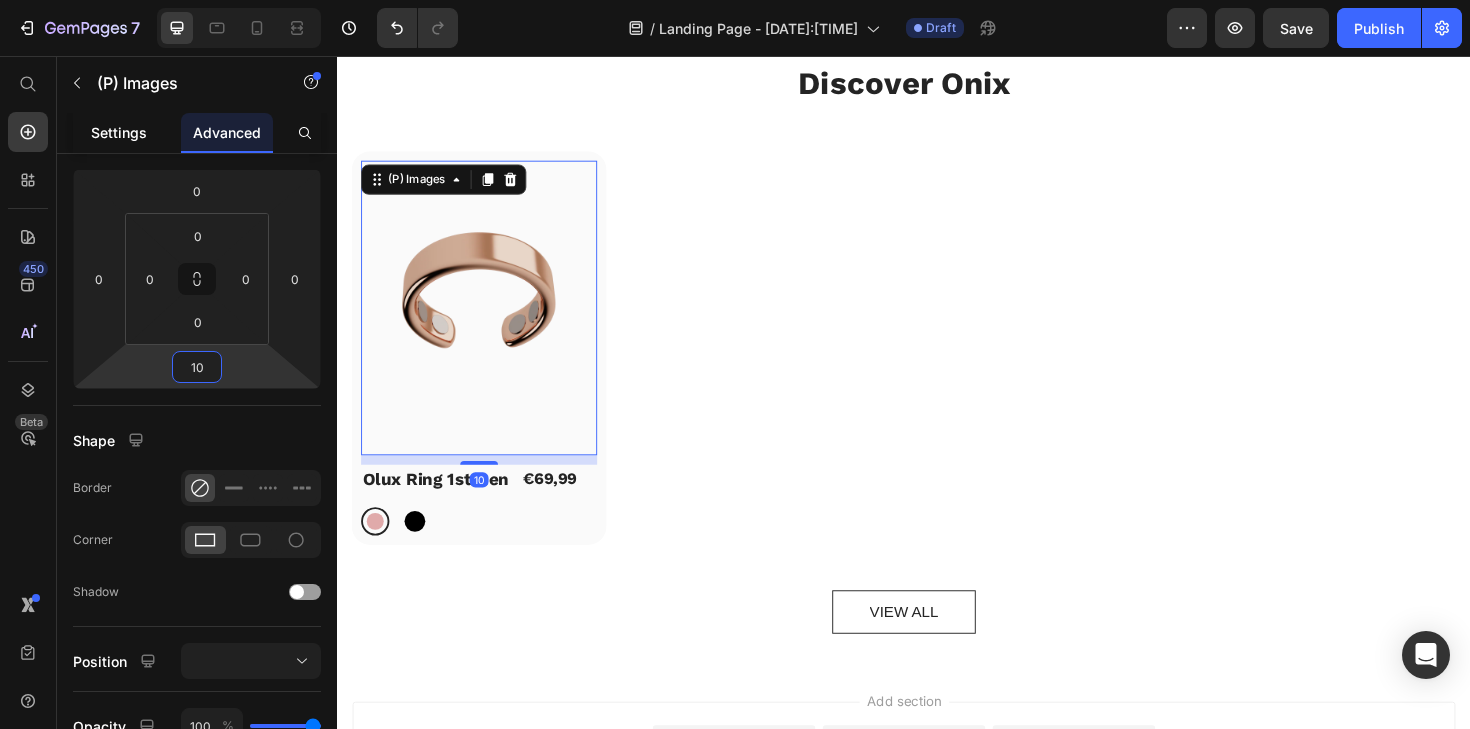 type on "10" 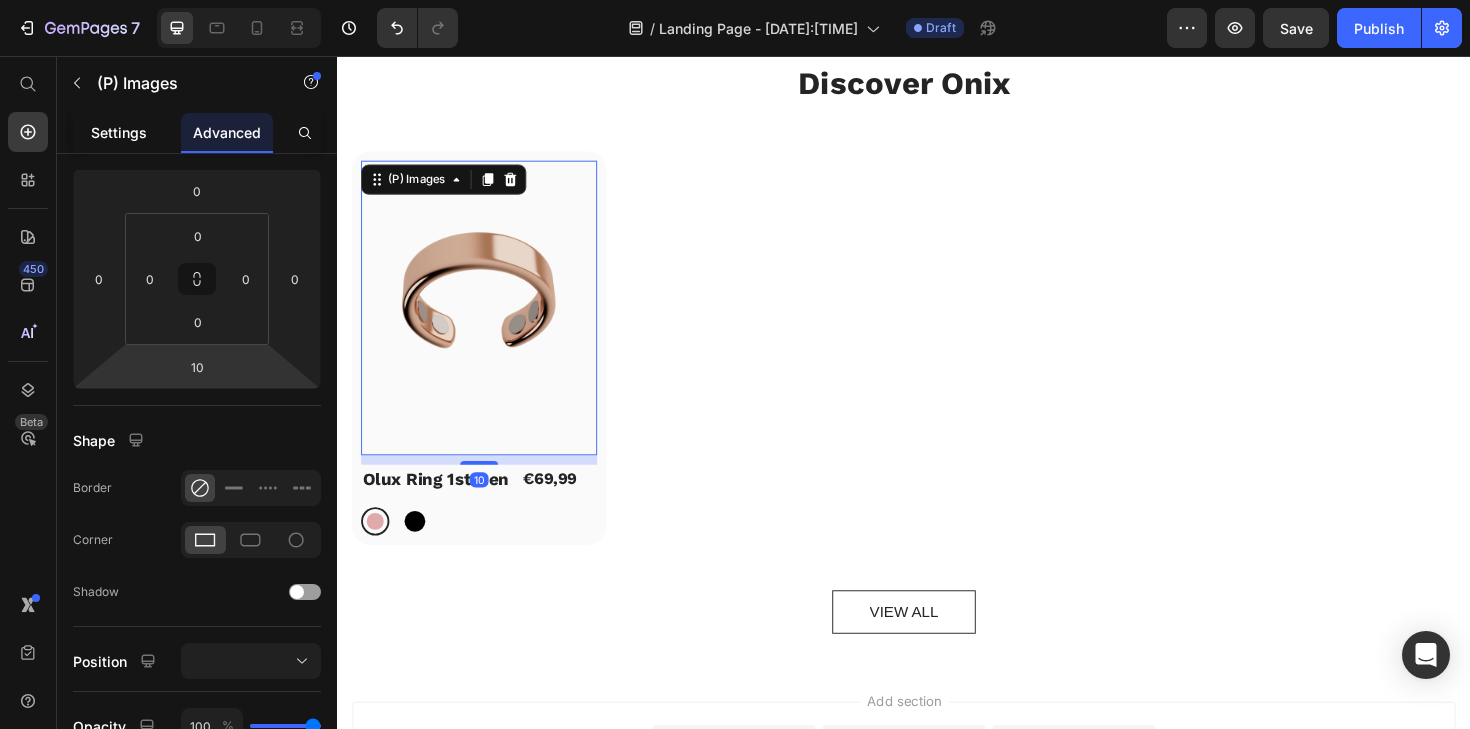 click on "Settings" 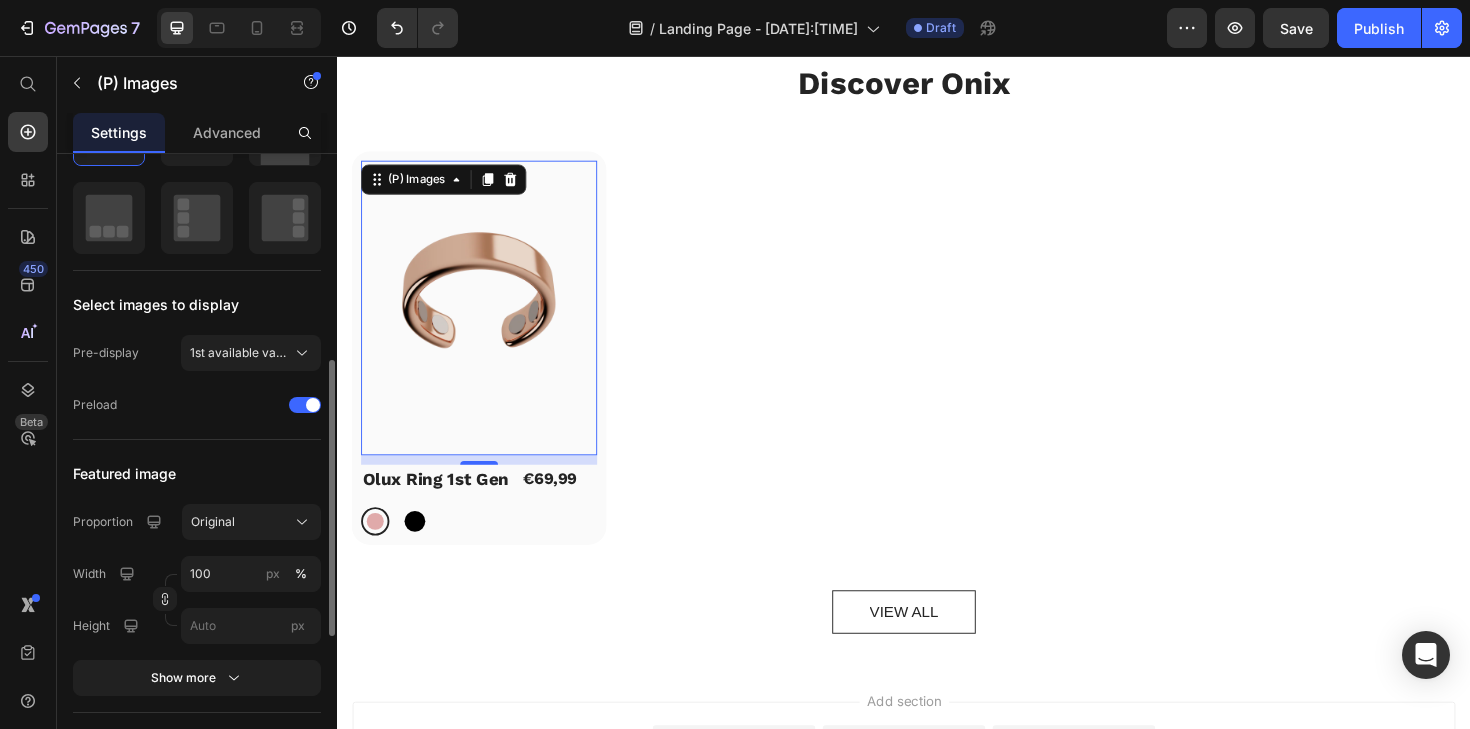 scroll, scrollTop: 422, scrollLeft: 0, axis: vertical 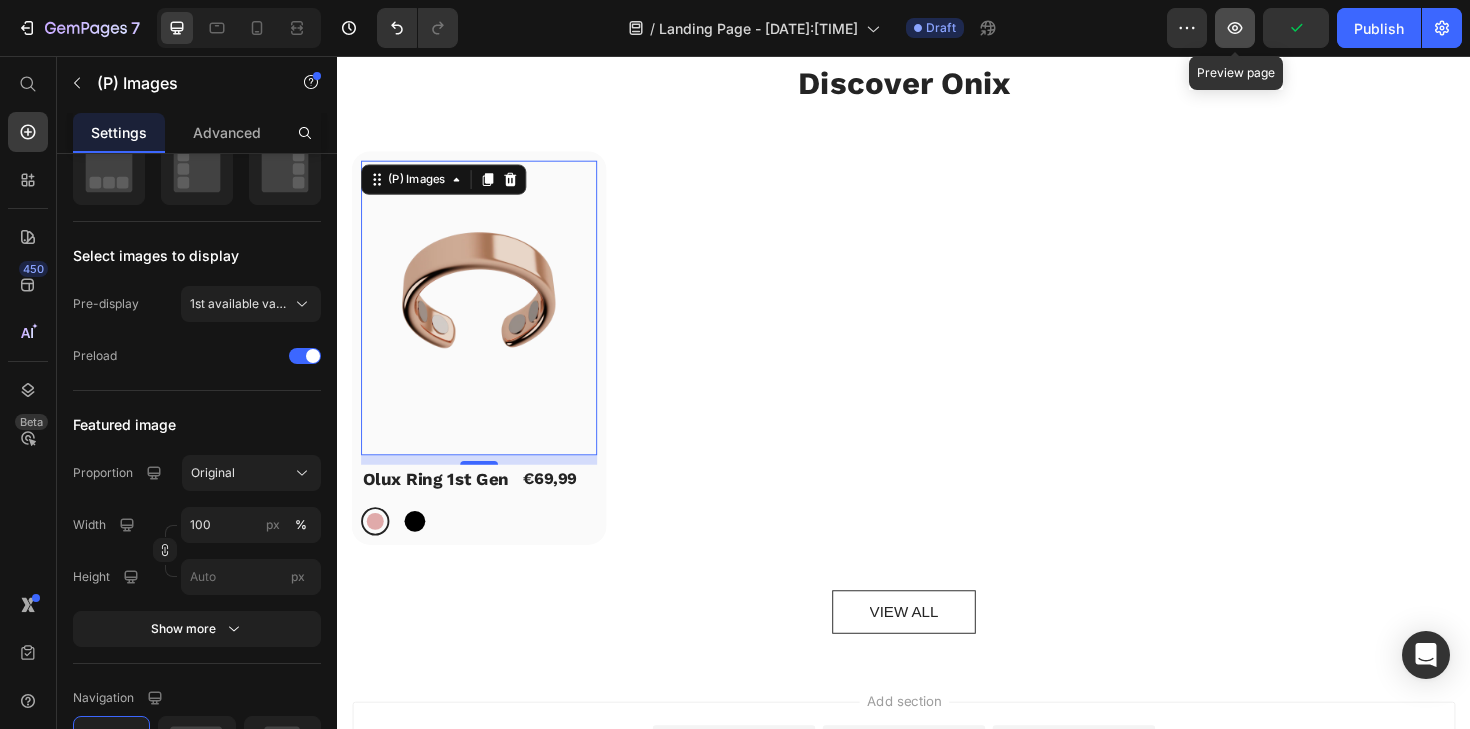 click 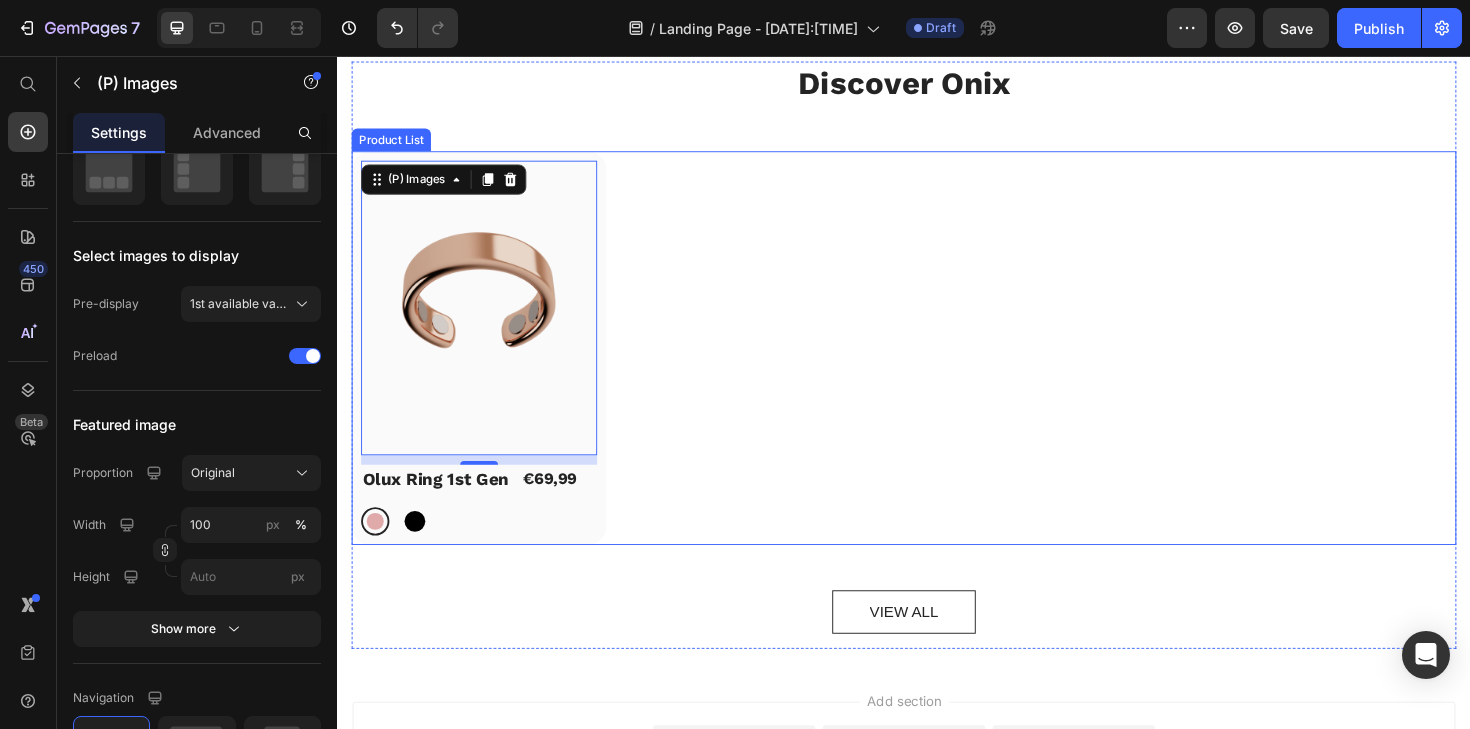 click on "(P) Images   10 Olux Ring 1st Gen (P) Title €69,99 (P) Price Row Row Rose gold Rose gold Black Black (P) Variants & Swatches Row" at bounding box center [937, 366] 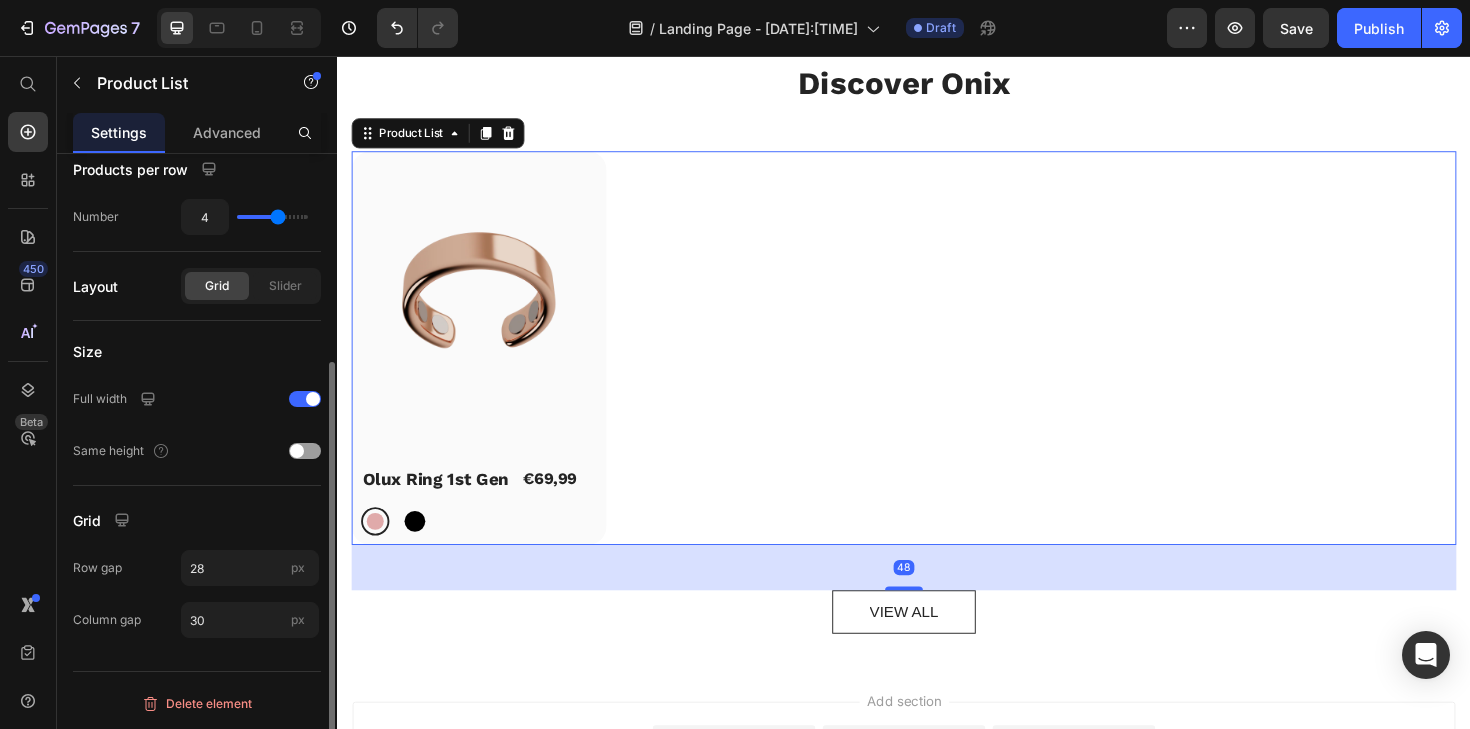 scroll, scrollTop: 0, scrollLeft: 0, axis: both 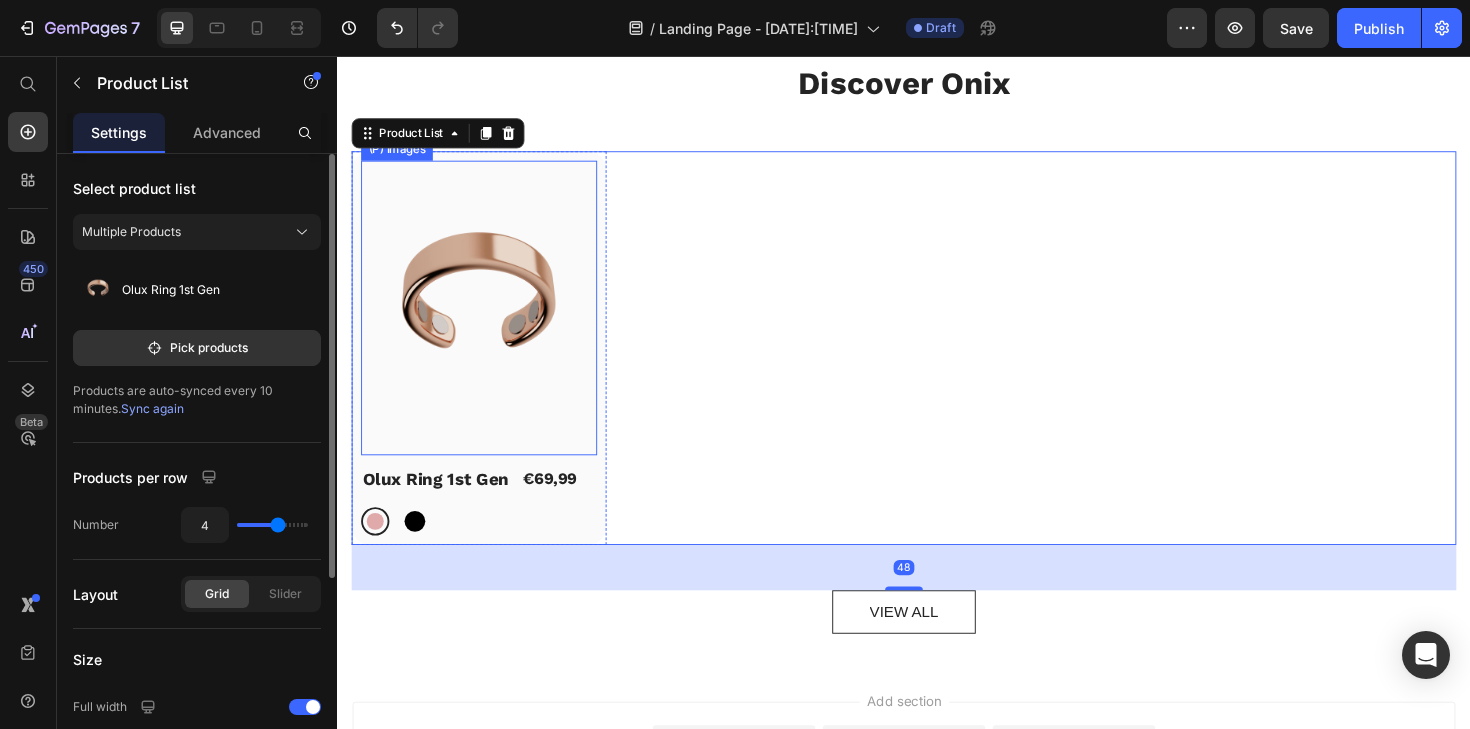 click at bounding box center (487, 323) 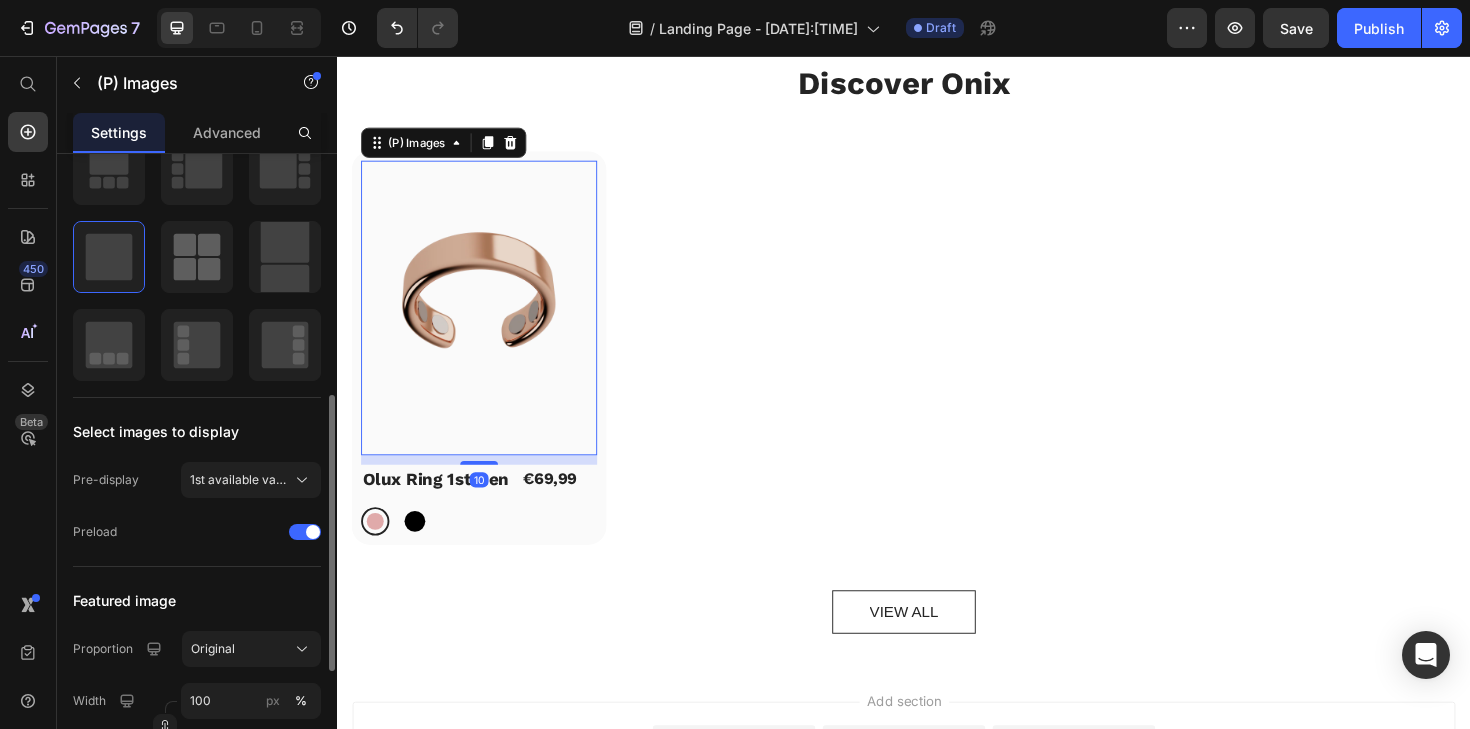 scroll, scrollTop: 340, scrollLeft: 0, axis: vertical 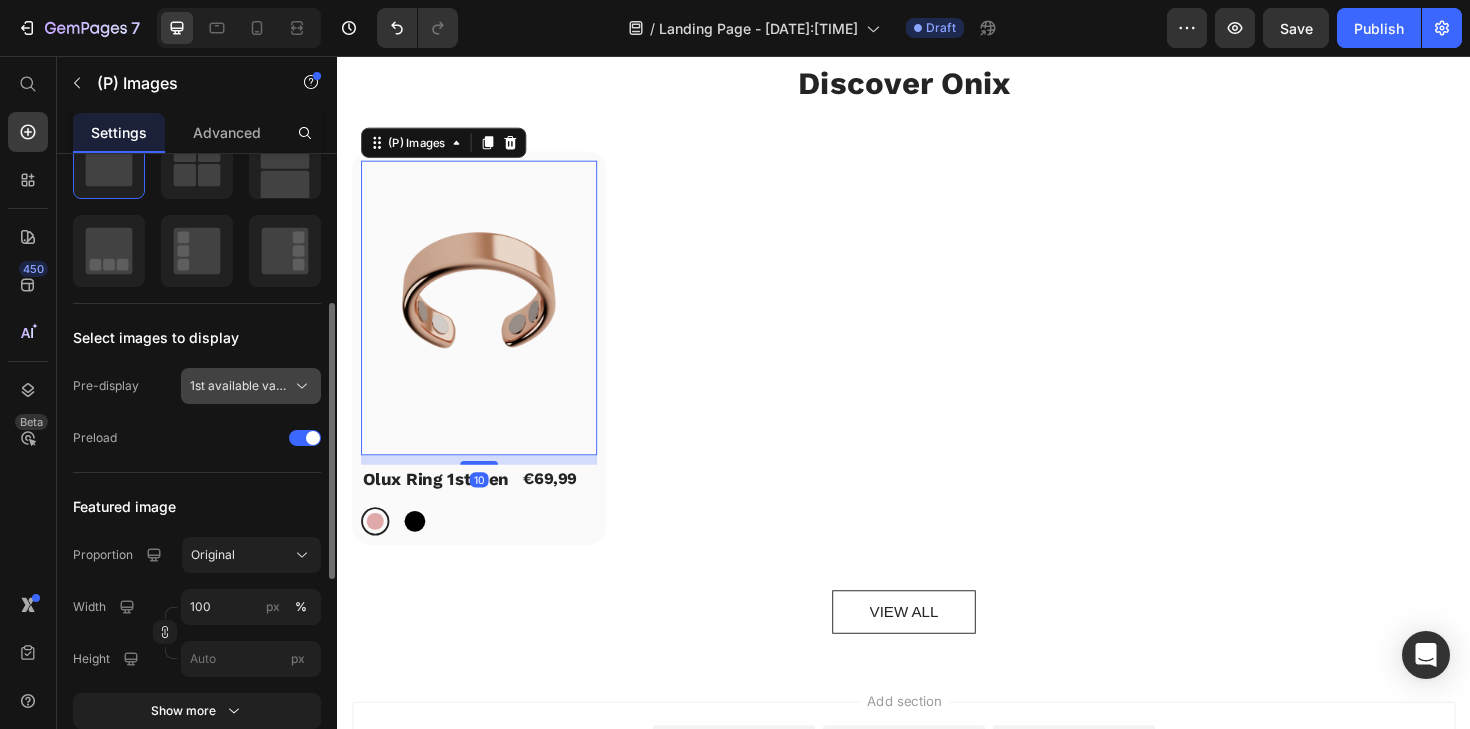 click on "1st available variant" at bounding box center (239, 386) 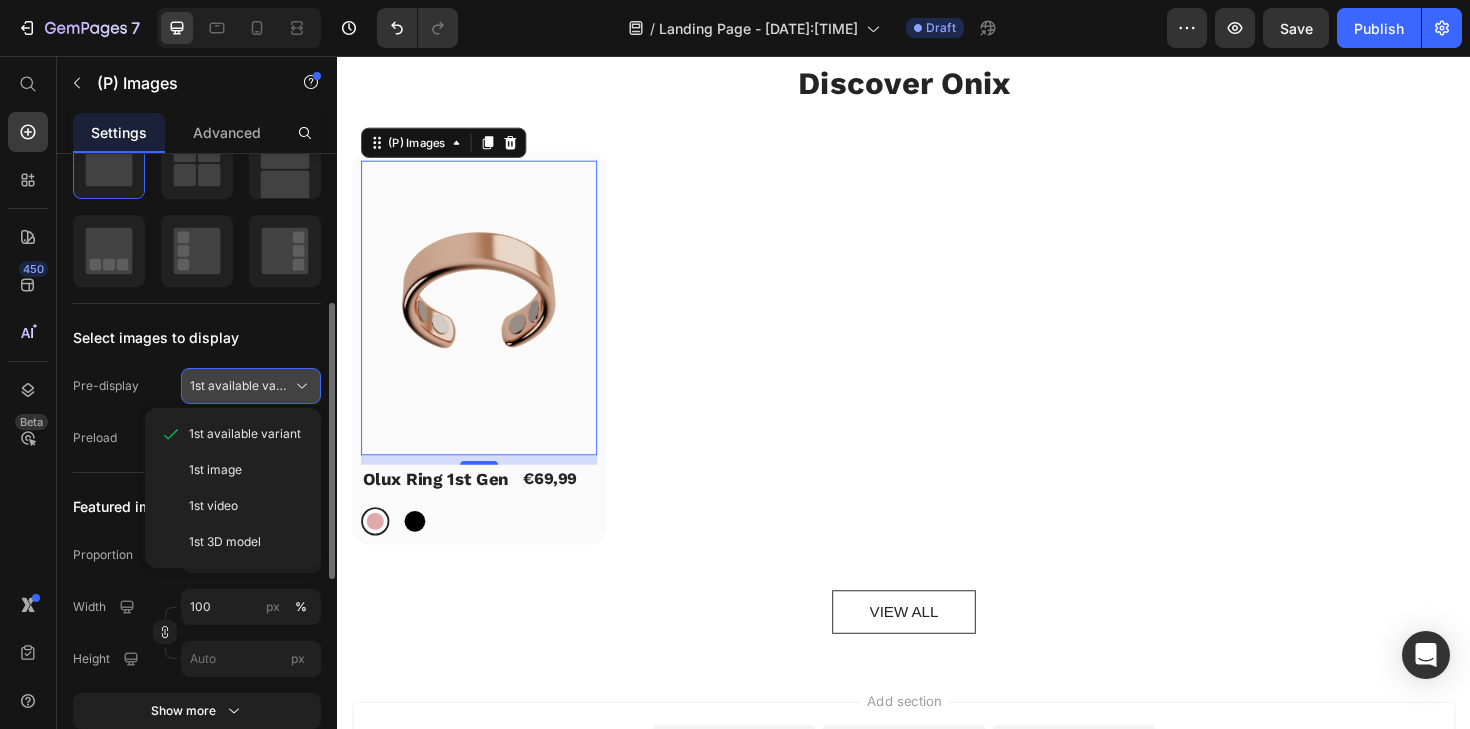 click on "1st available variant" at bounding box center [251, 386] 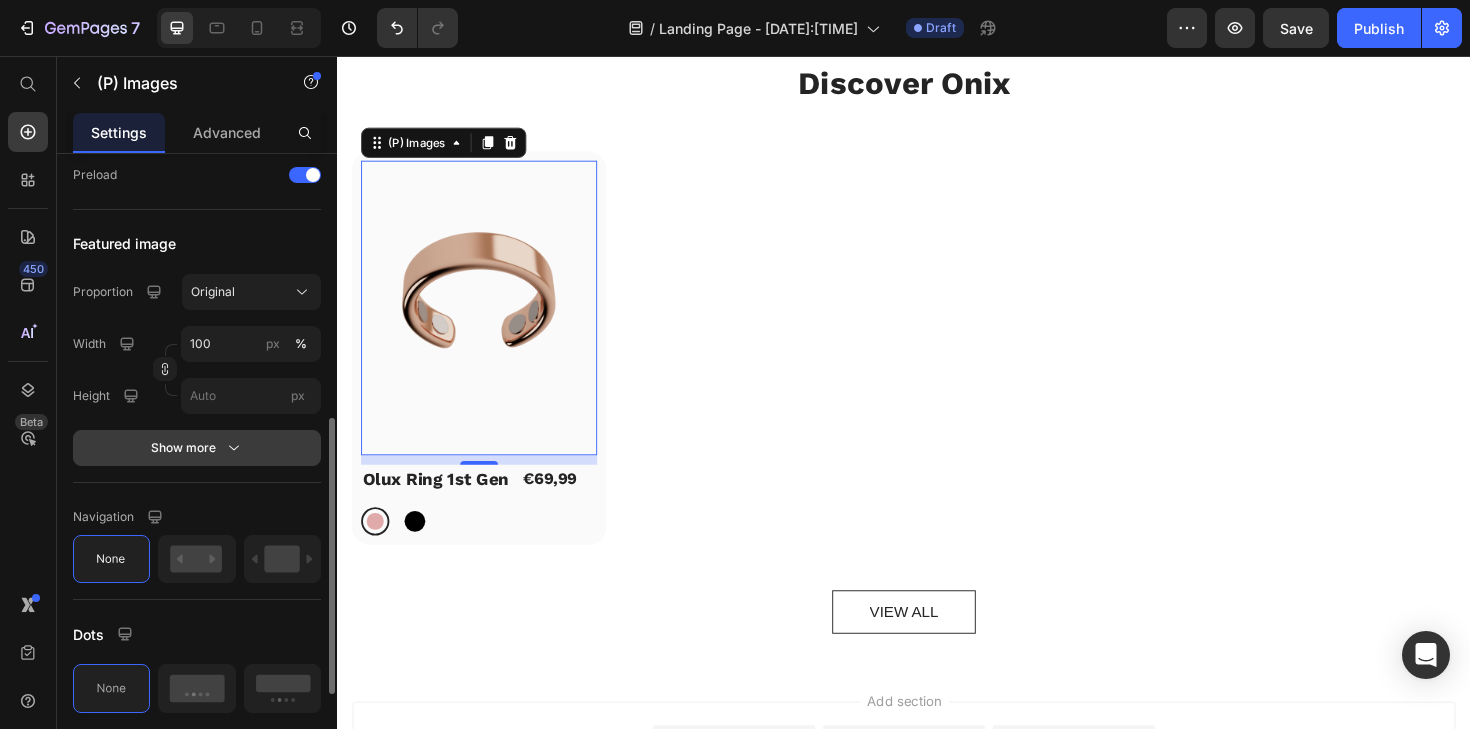 click on "Show more" at bounding box center (197, 448) 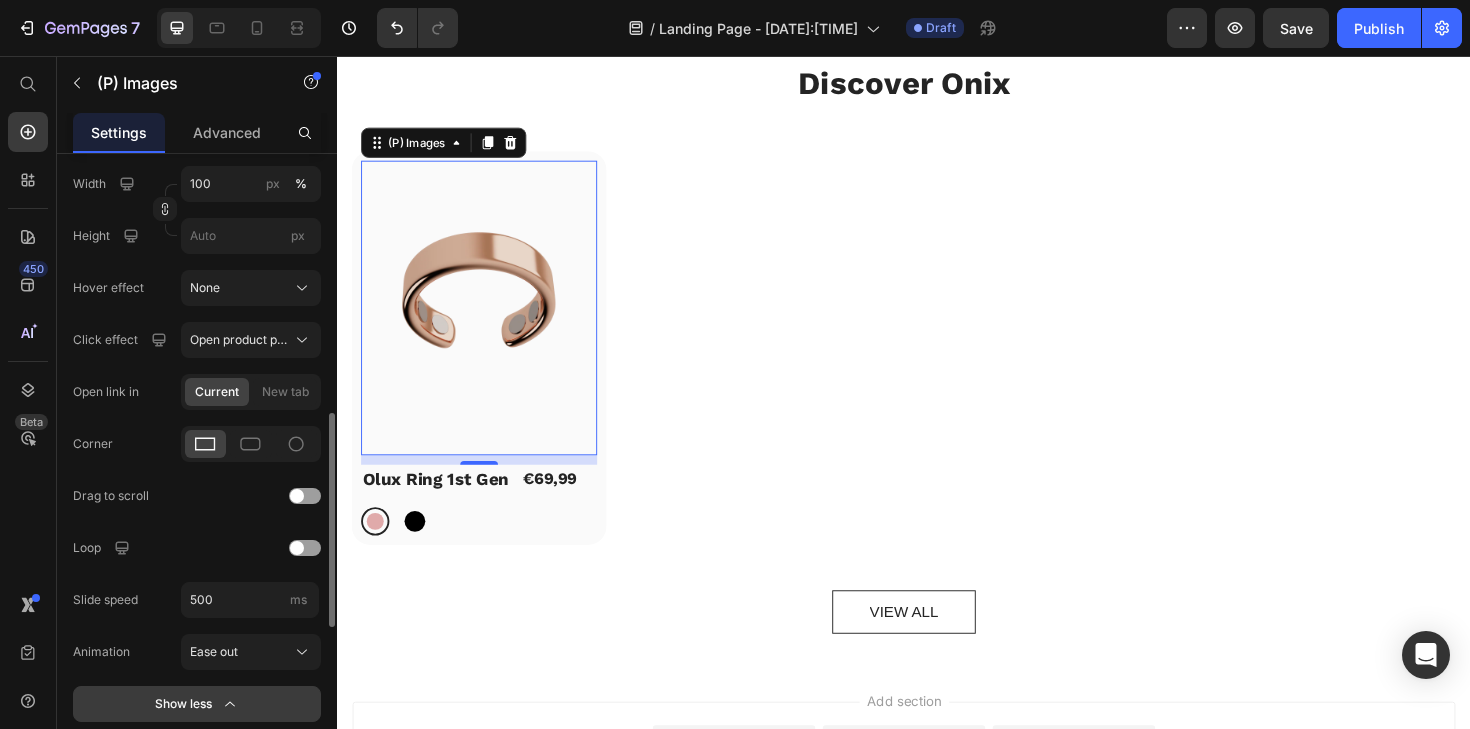 scroll, scrollTop: 763, scrollLeft: 0, axis: vertical 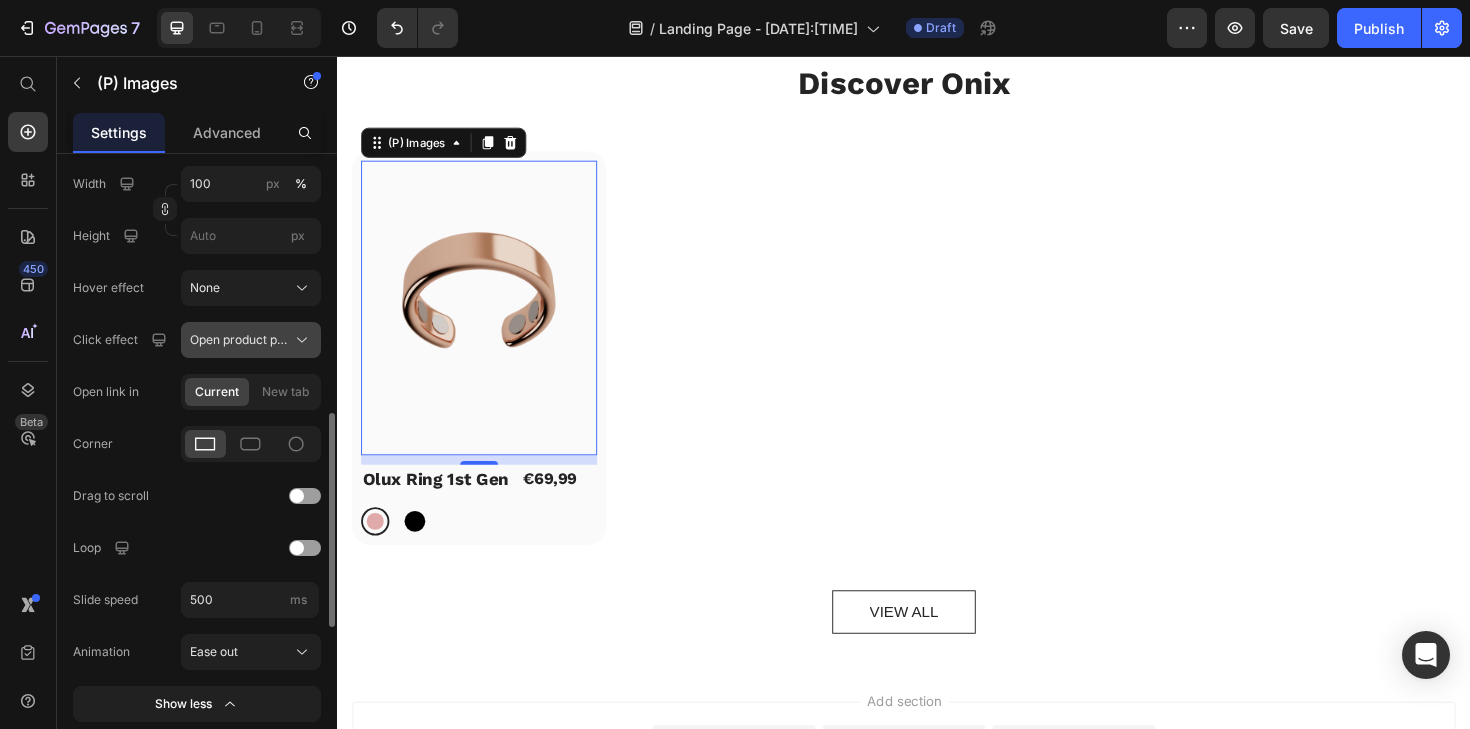click on "Open product page" at bounding box center [251, 340] 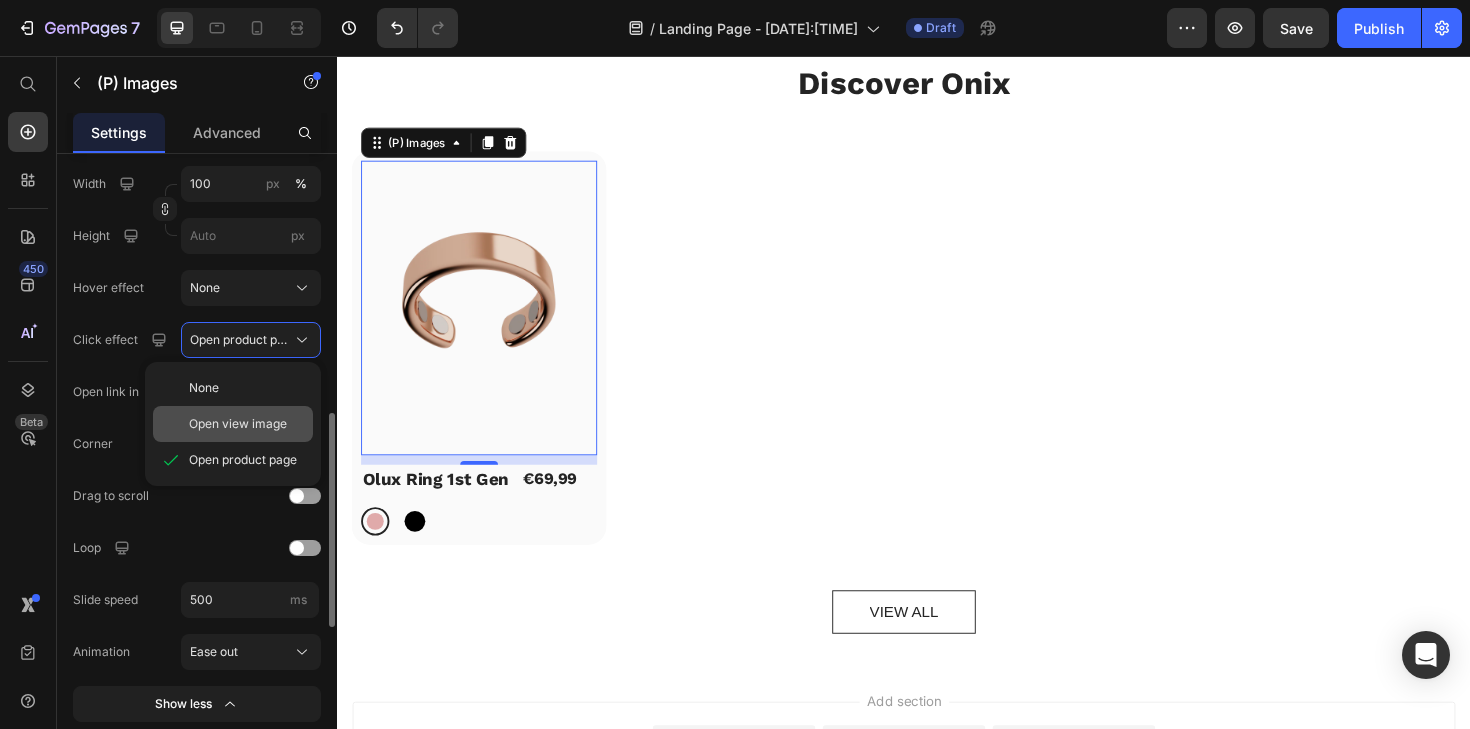 click on "Open view image" at bounding box center [238, 424] 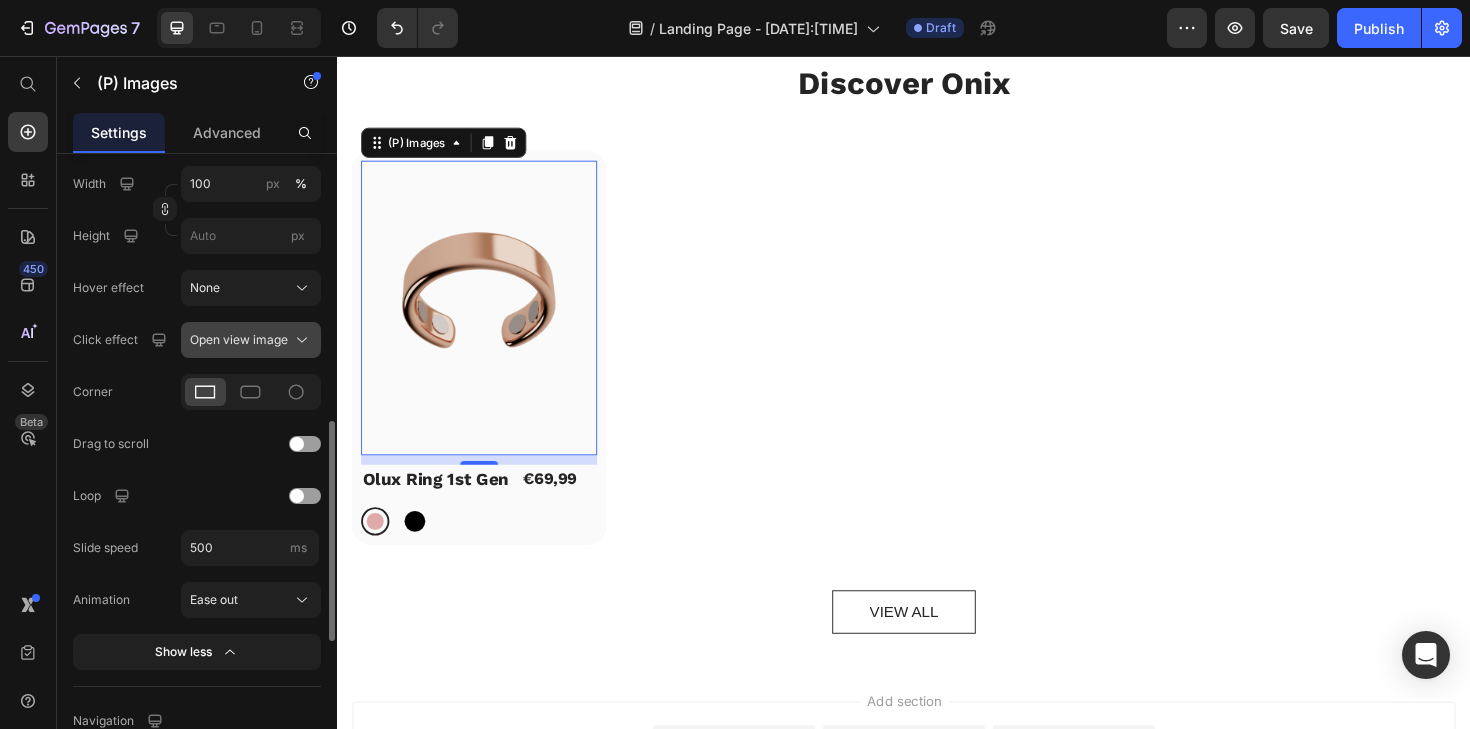 click on "Open view image" at bounding box center [239, 340] 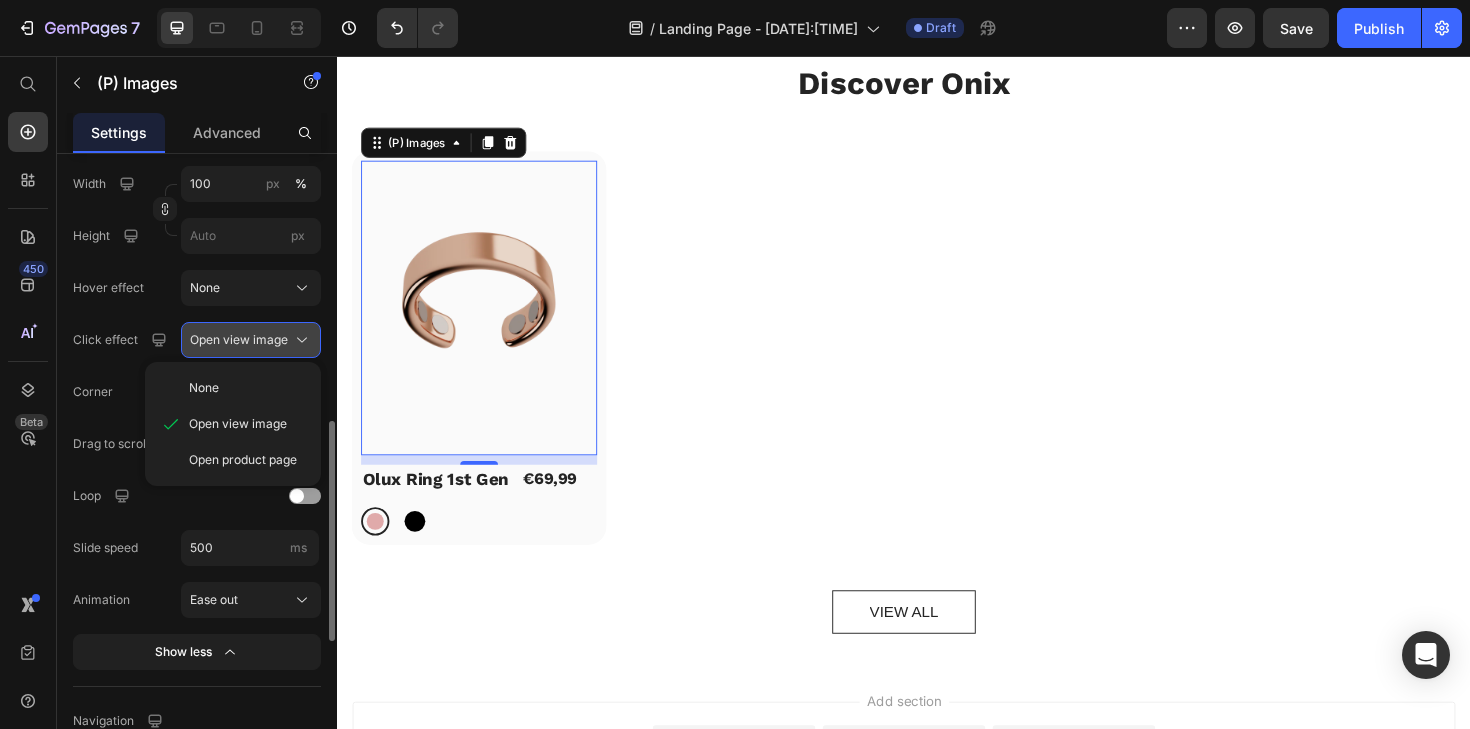 click on "Open view image" at bounding box center [239, 340] 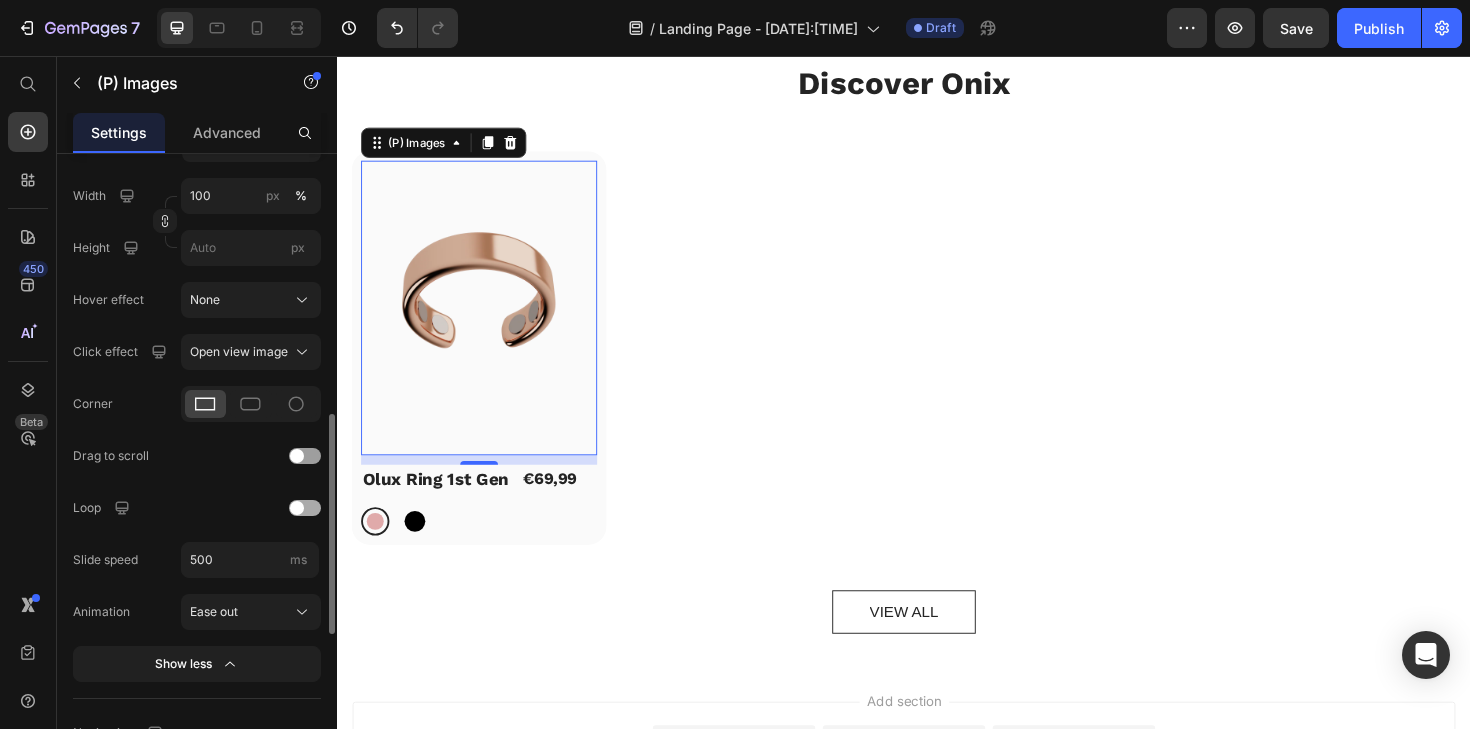 scroll, scrollTop: 749, scrollLeft: 0, axis: vertical 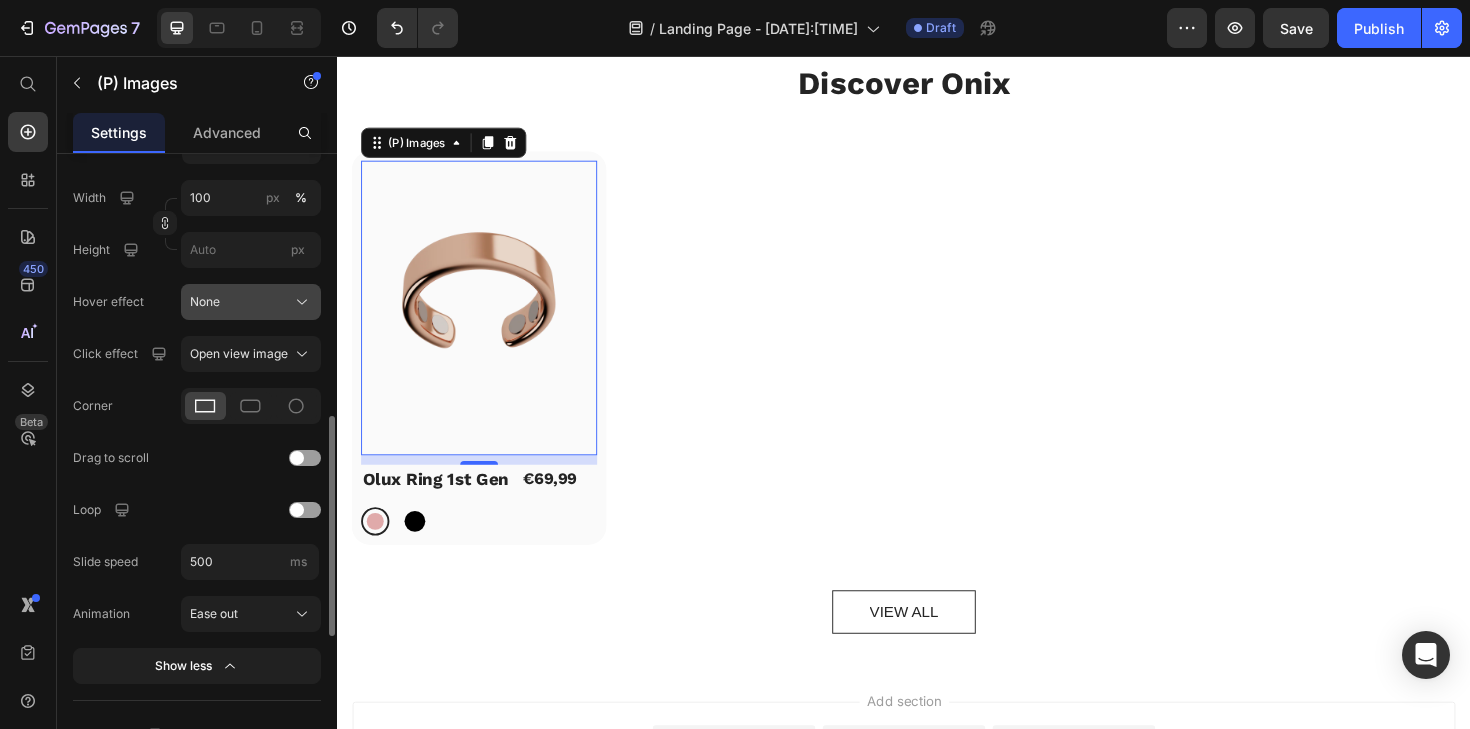 click on "None" at bounding box center [251, 302] 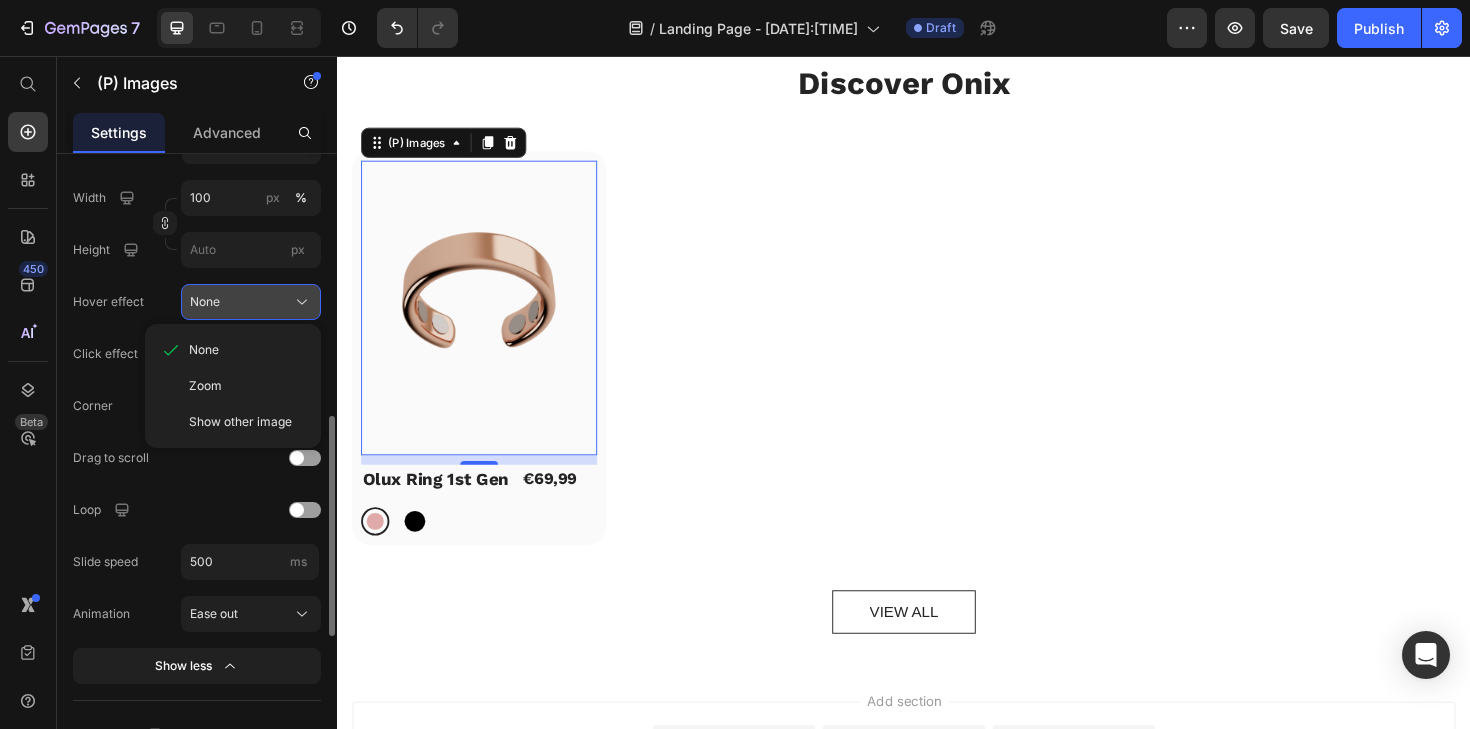 click on "None" at bounding box center [251, 302] 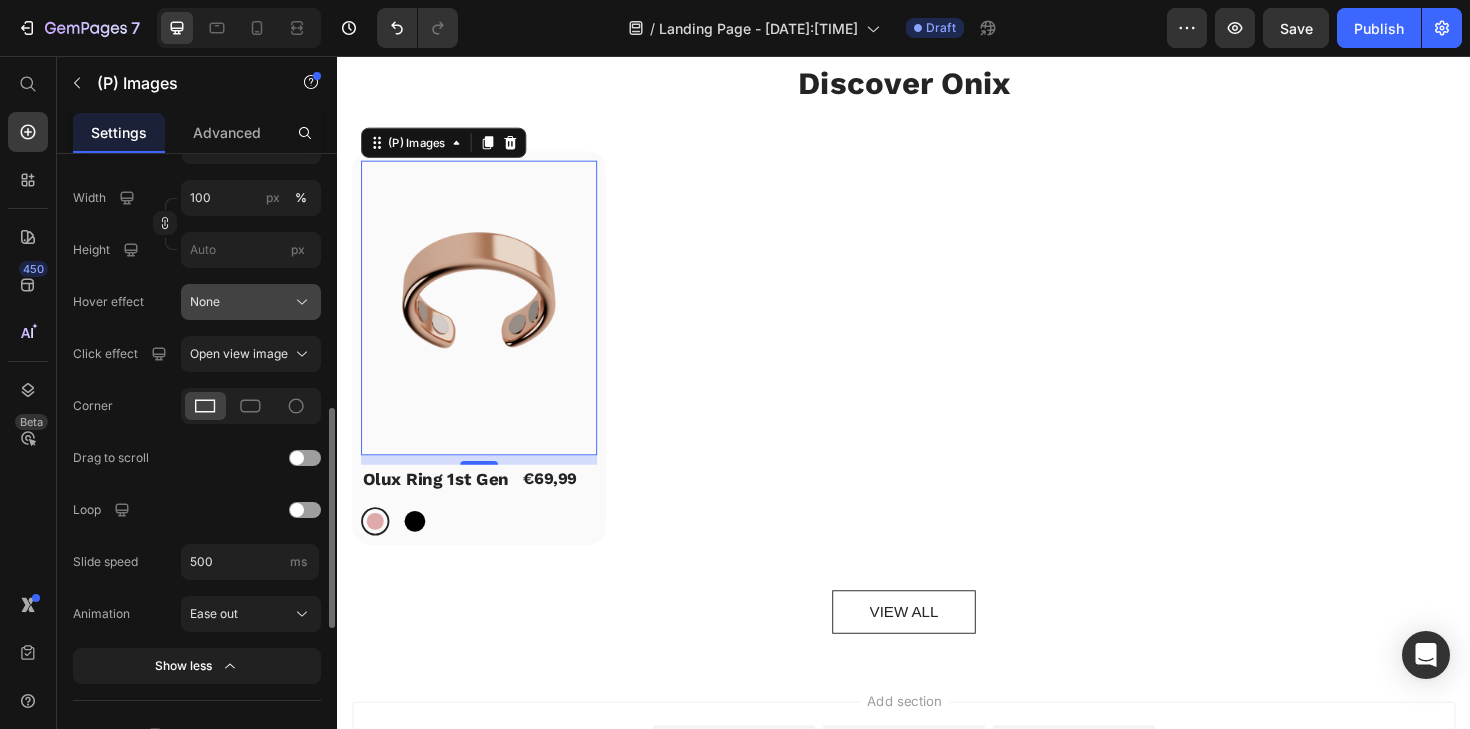 scroll, scrollTop: 717, scrollLeft: 0, axis: vertical 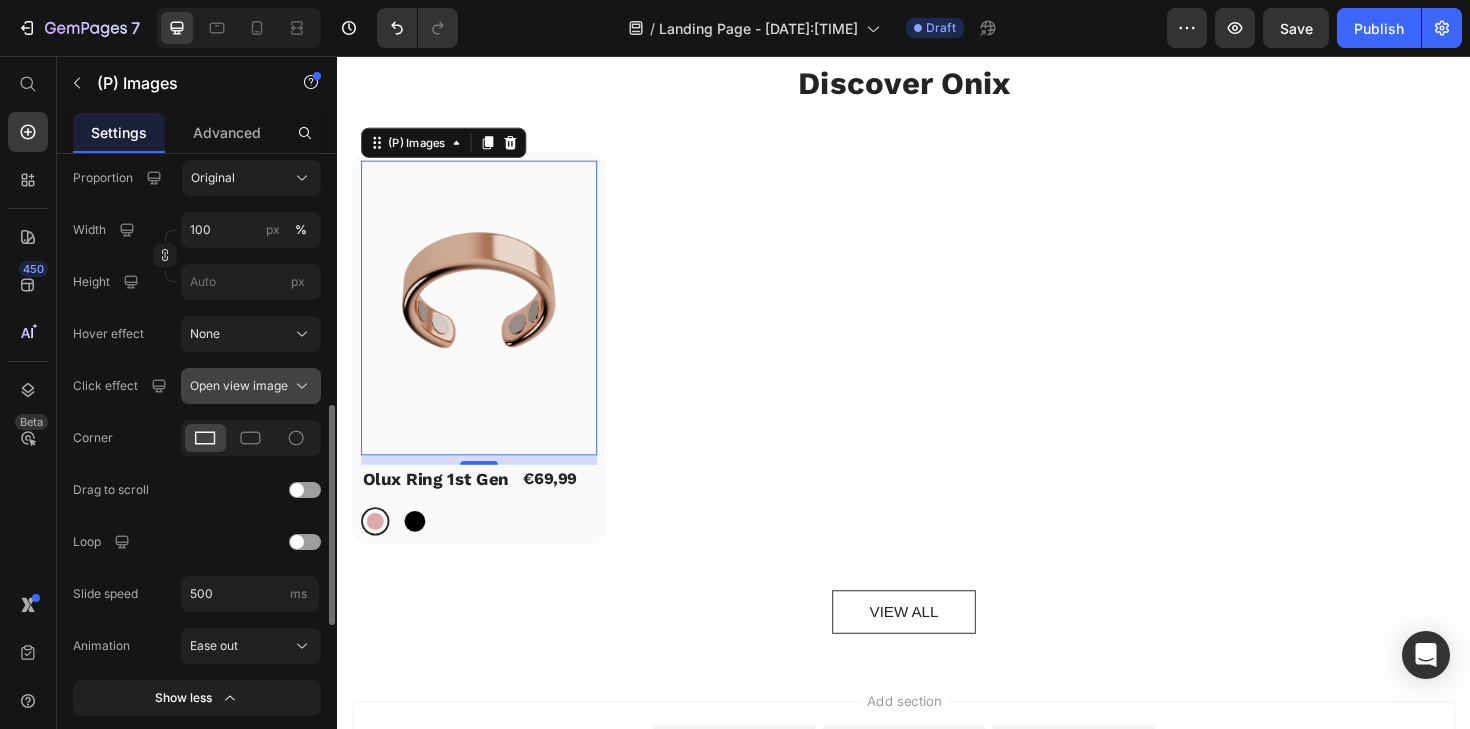 click on "Open view image" at bounding box center [251, 386] 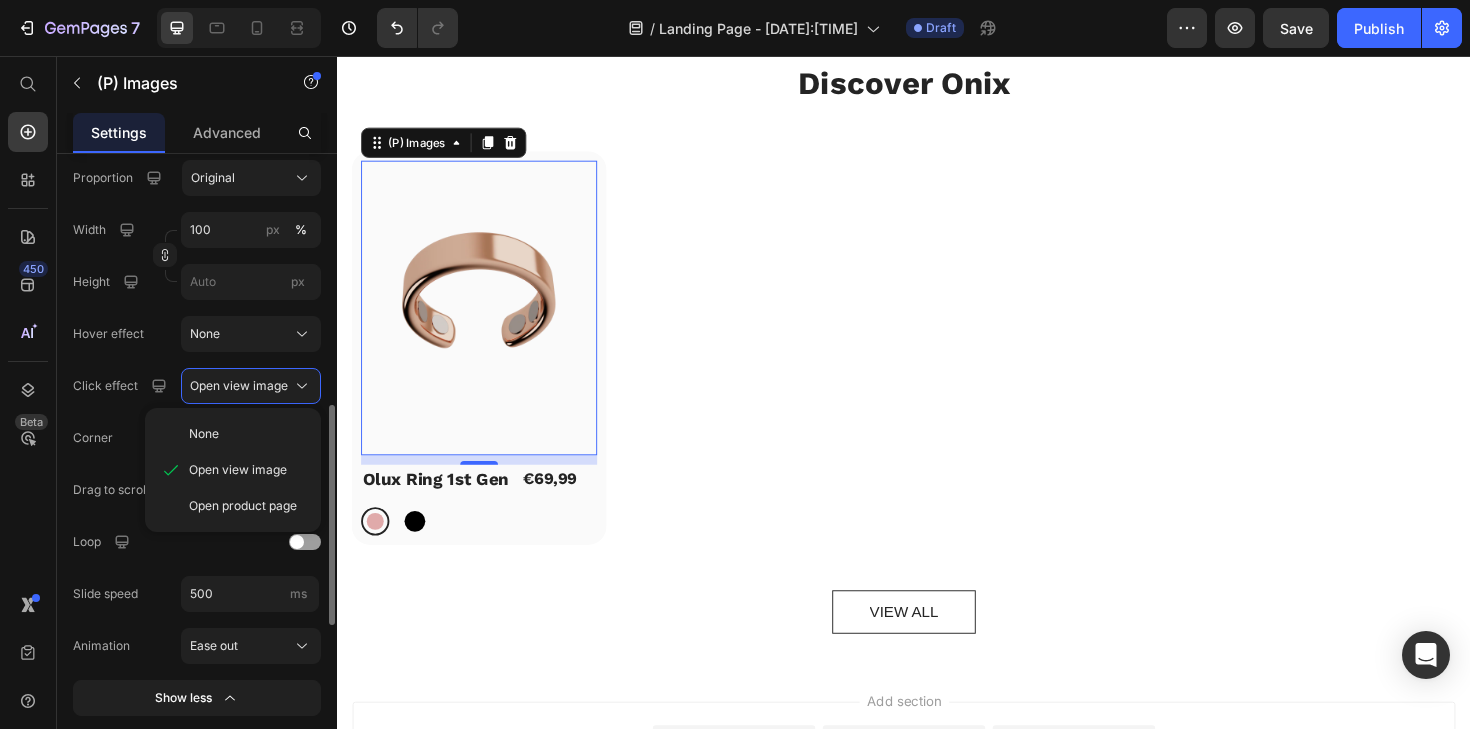 click on "Open product page" at bounding box center (243, 506) 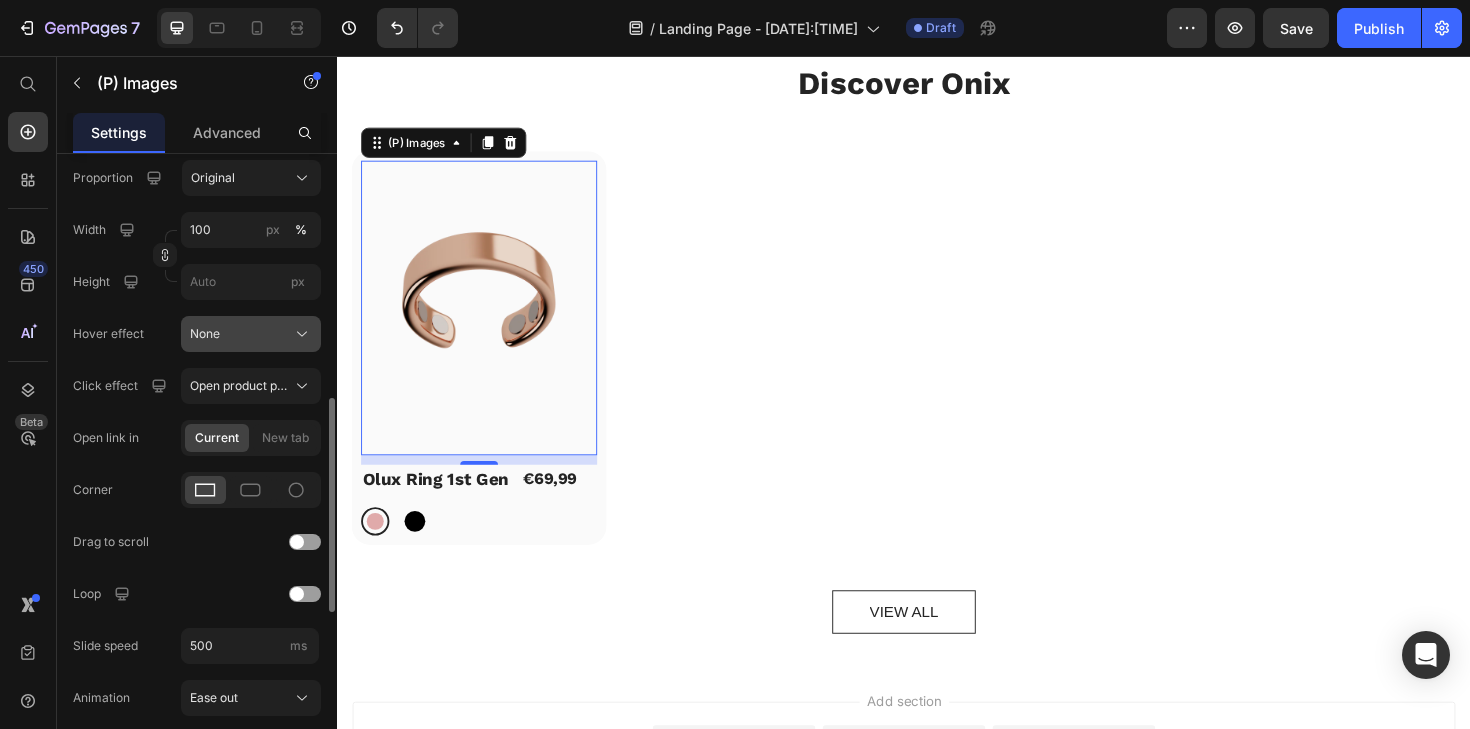 click on "None" 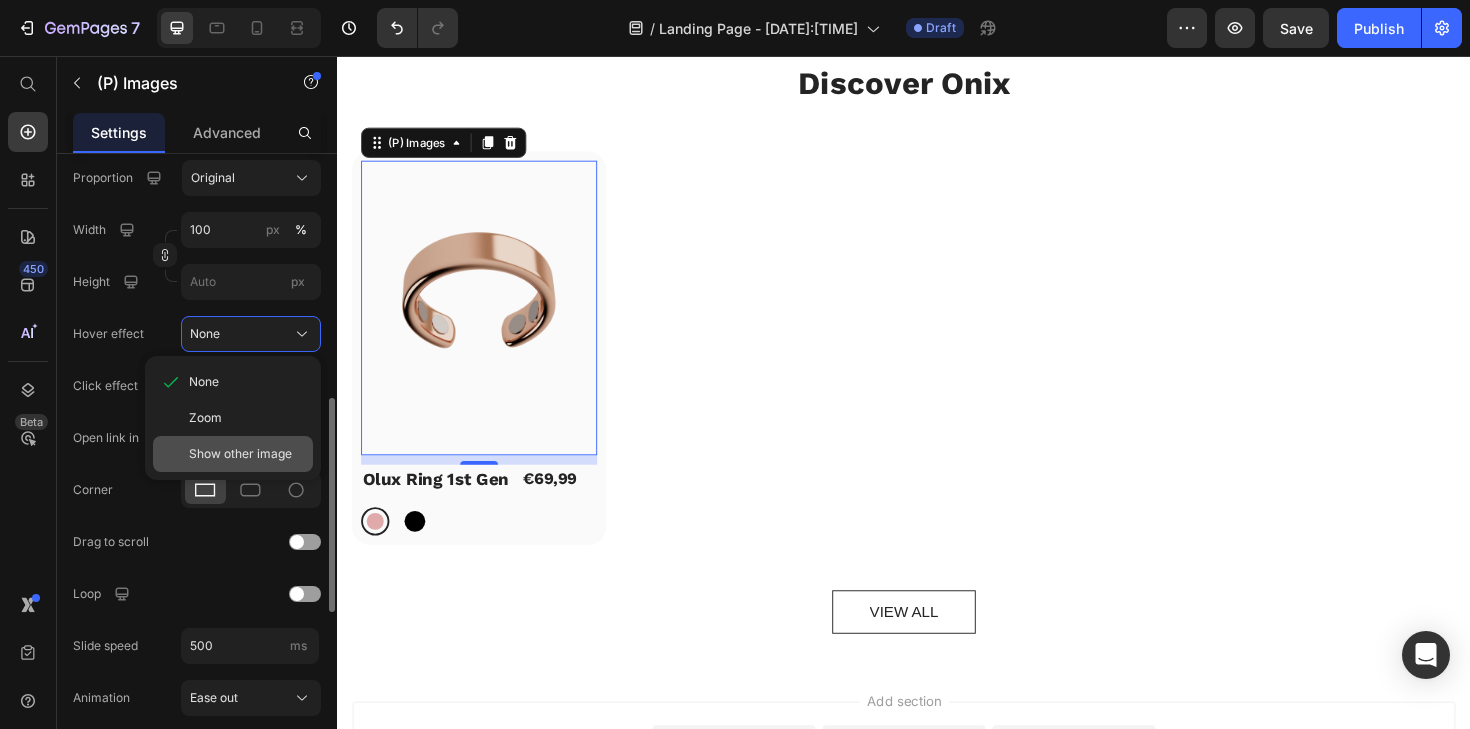 click on "Show other image" 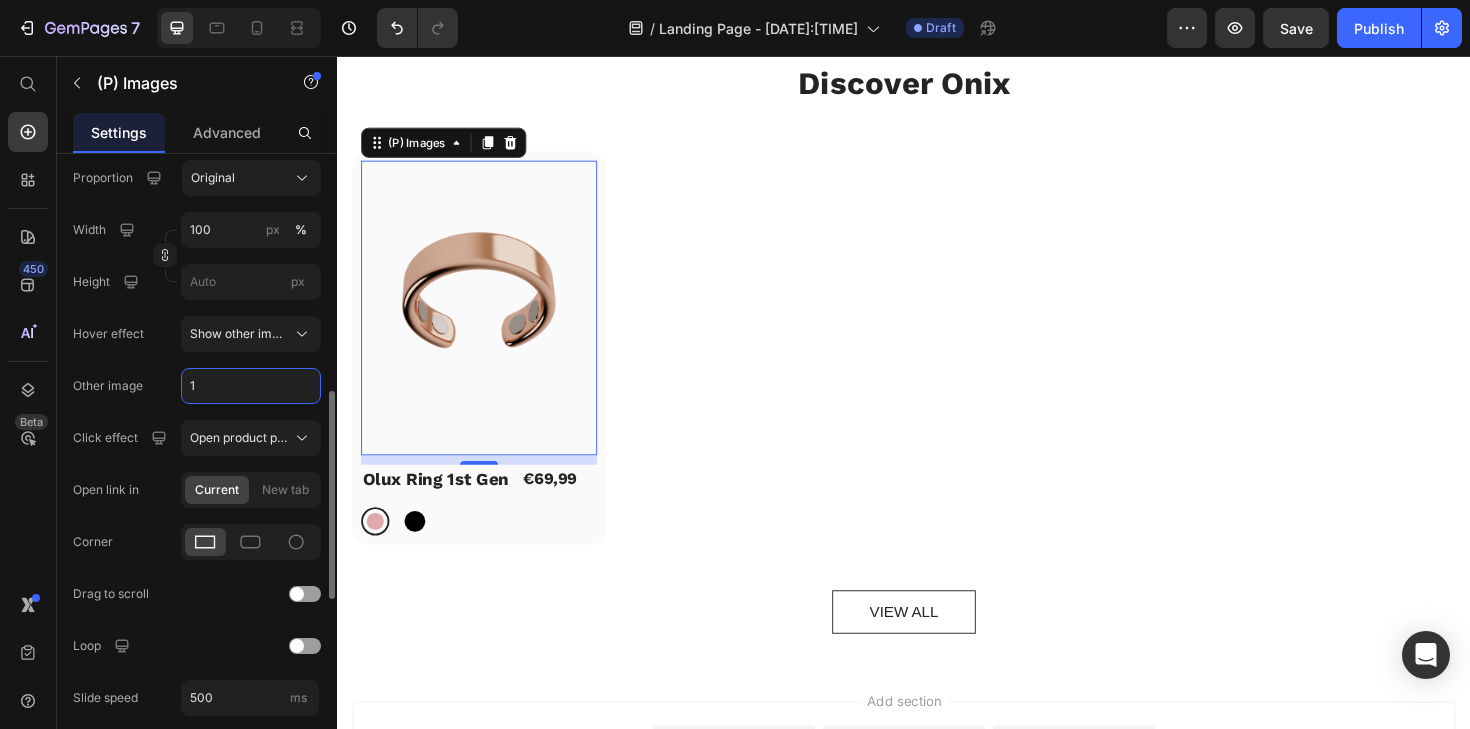 click on "1" at bounding box center [251, 386] 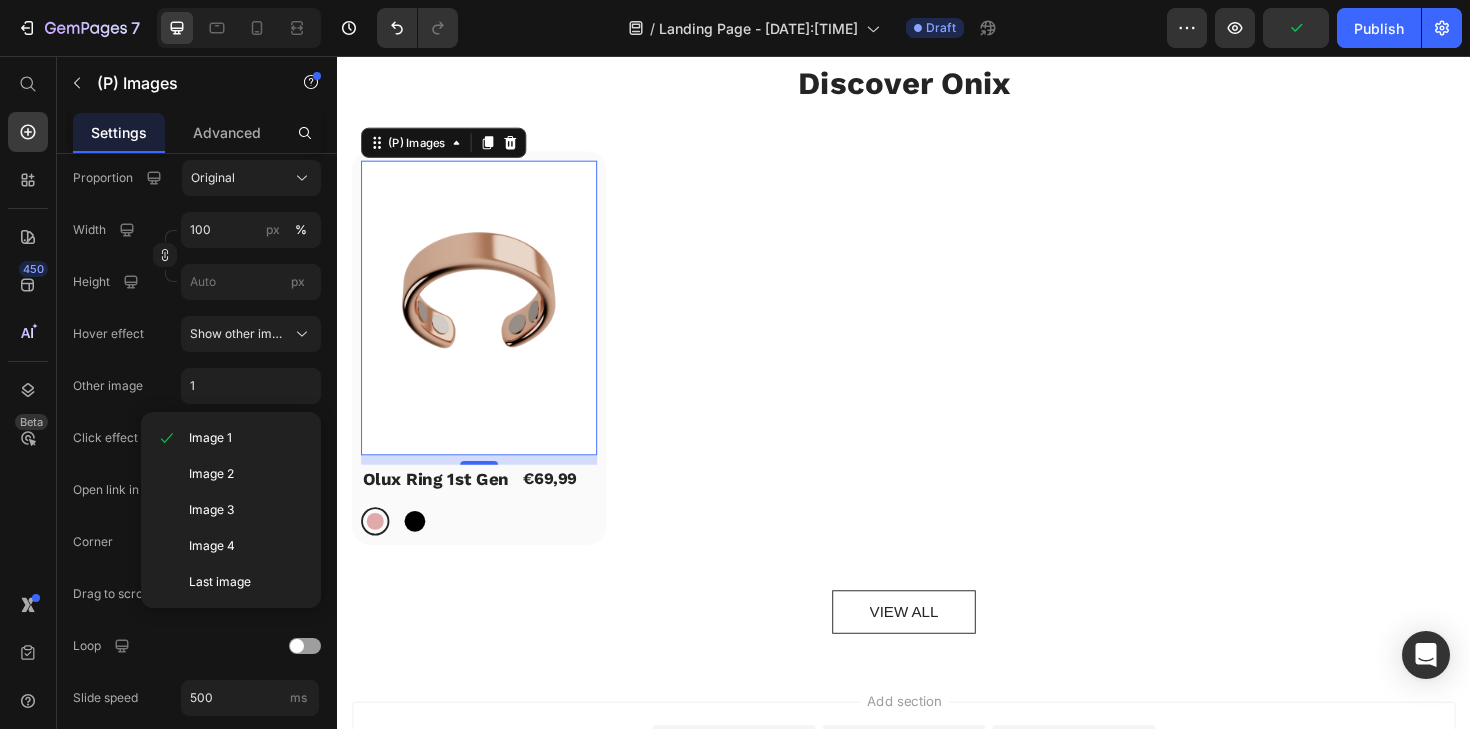 click on "(P) Images   10 Olux Ring 1st Gen (P) Title €69,99 (P) Price Row Row Rose gold Rose gold Black Black (P) Variants & Swatches Row" at bounding box center [937, 366] 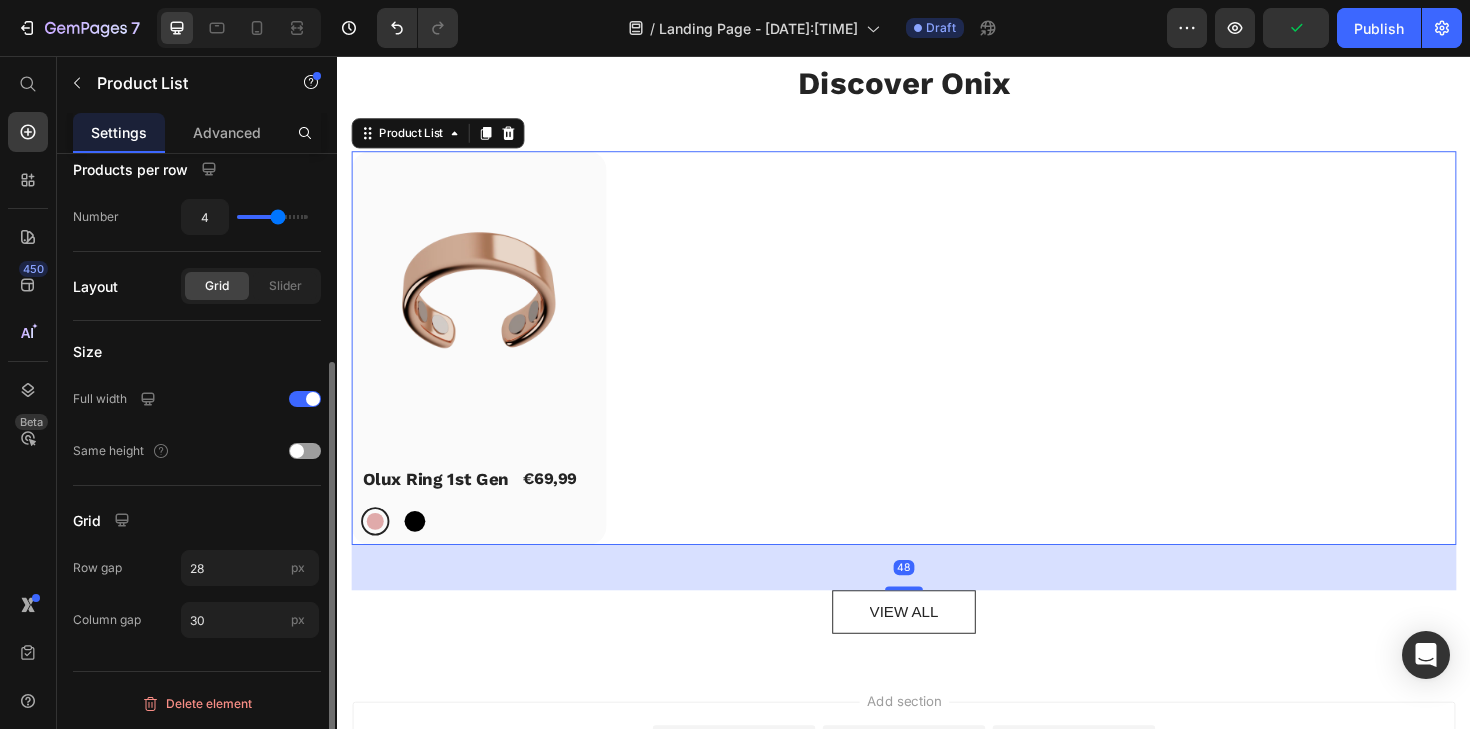 scroll, scrollTop: 0, scrollLeft: 0, axis: both 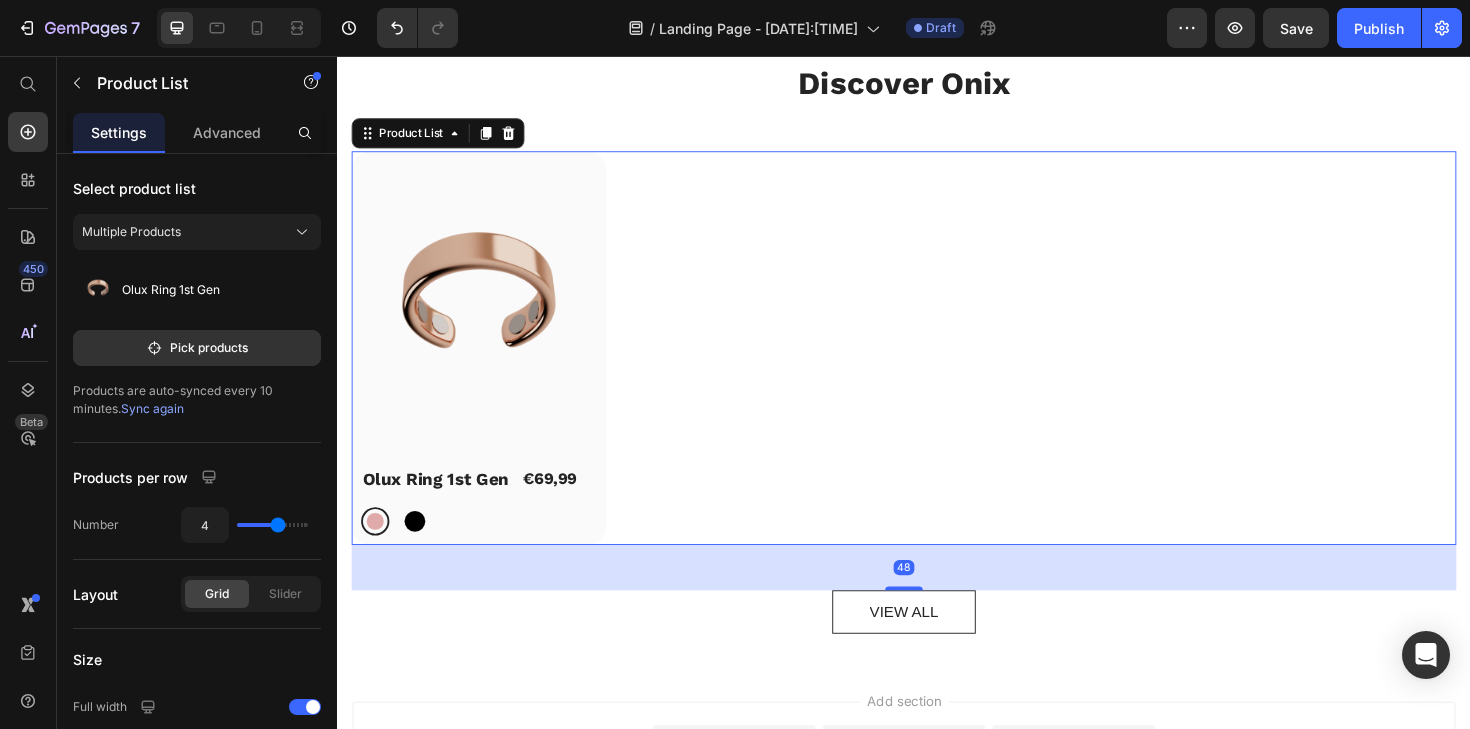 click on "(P) Images Olux Ring 1st Gen (P) Title €69,99 (P) Price Row Row Rose gold Rose gold Black Black (P) Variants & Swatches Row" at bounding box center [937, 366] 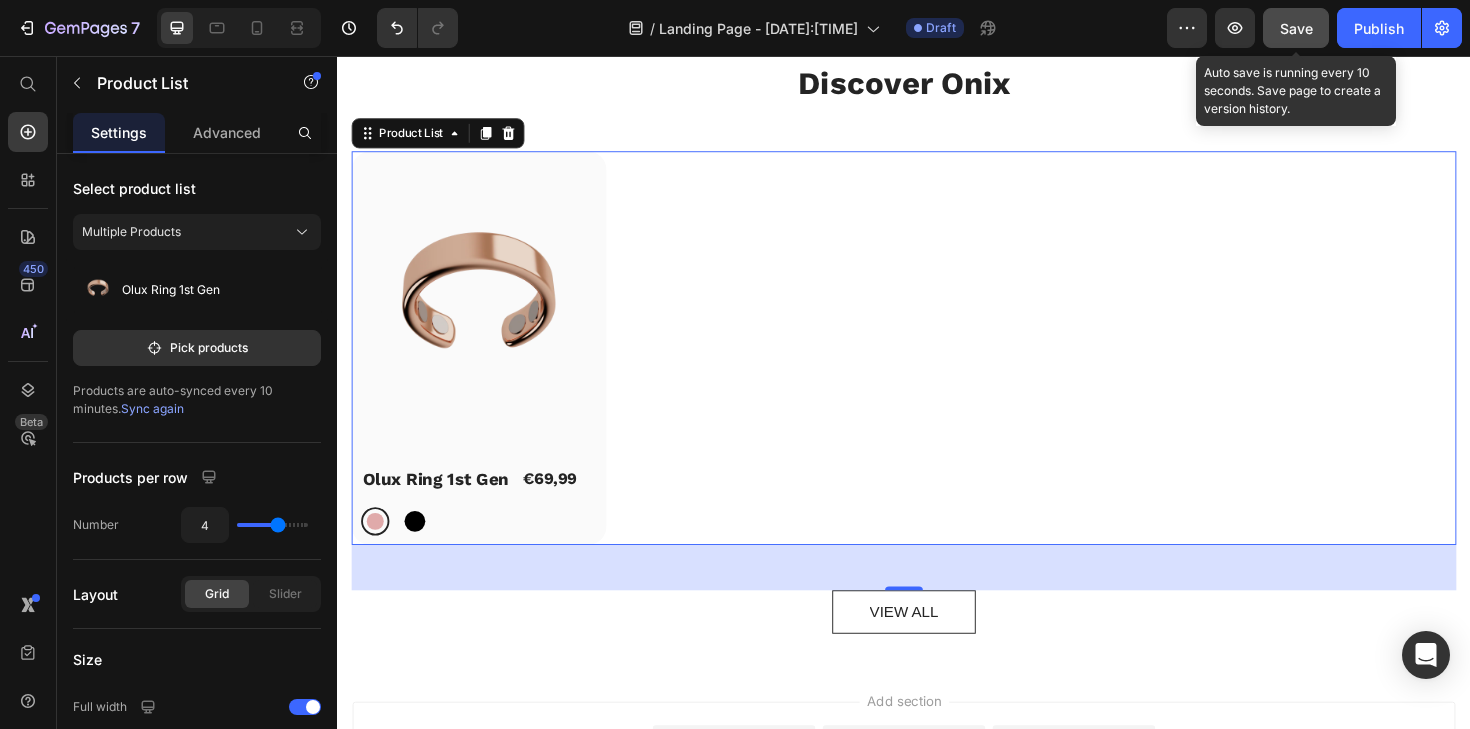 click on "Save" 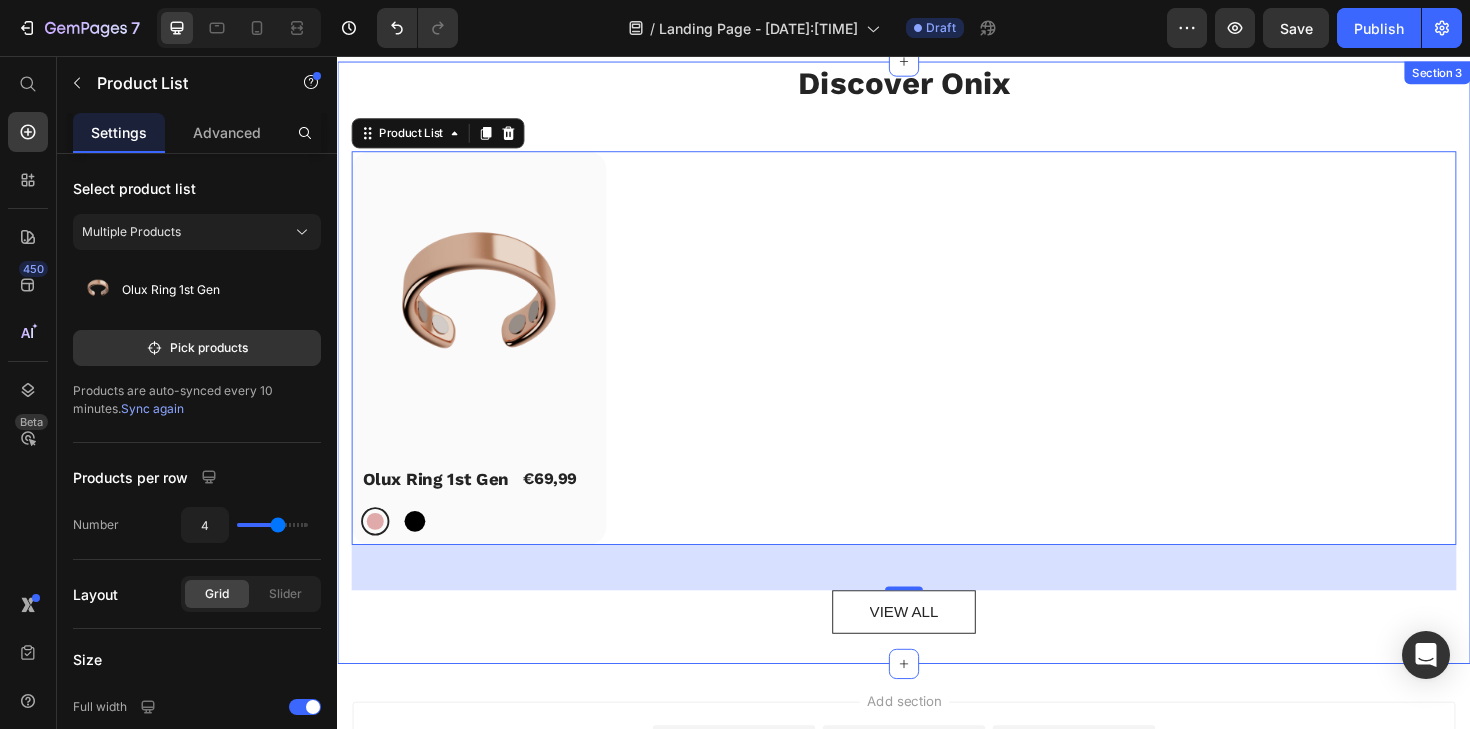 click at bounding box center [487, 323] 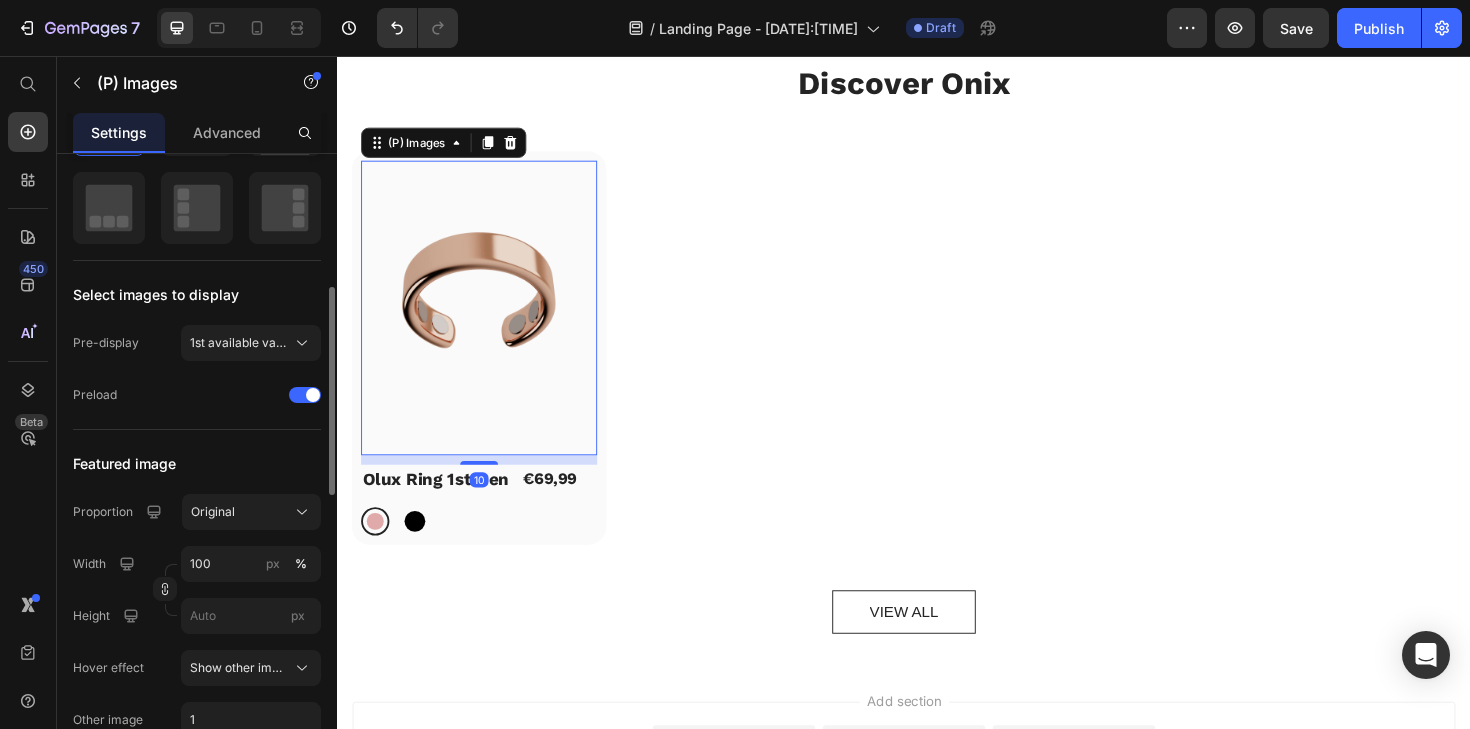 scroll, scrollTop: 561, scrollLeft: 0, axis: vertical 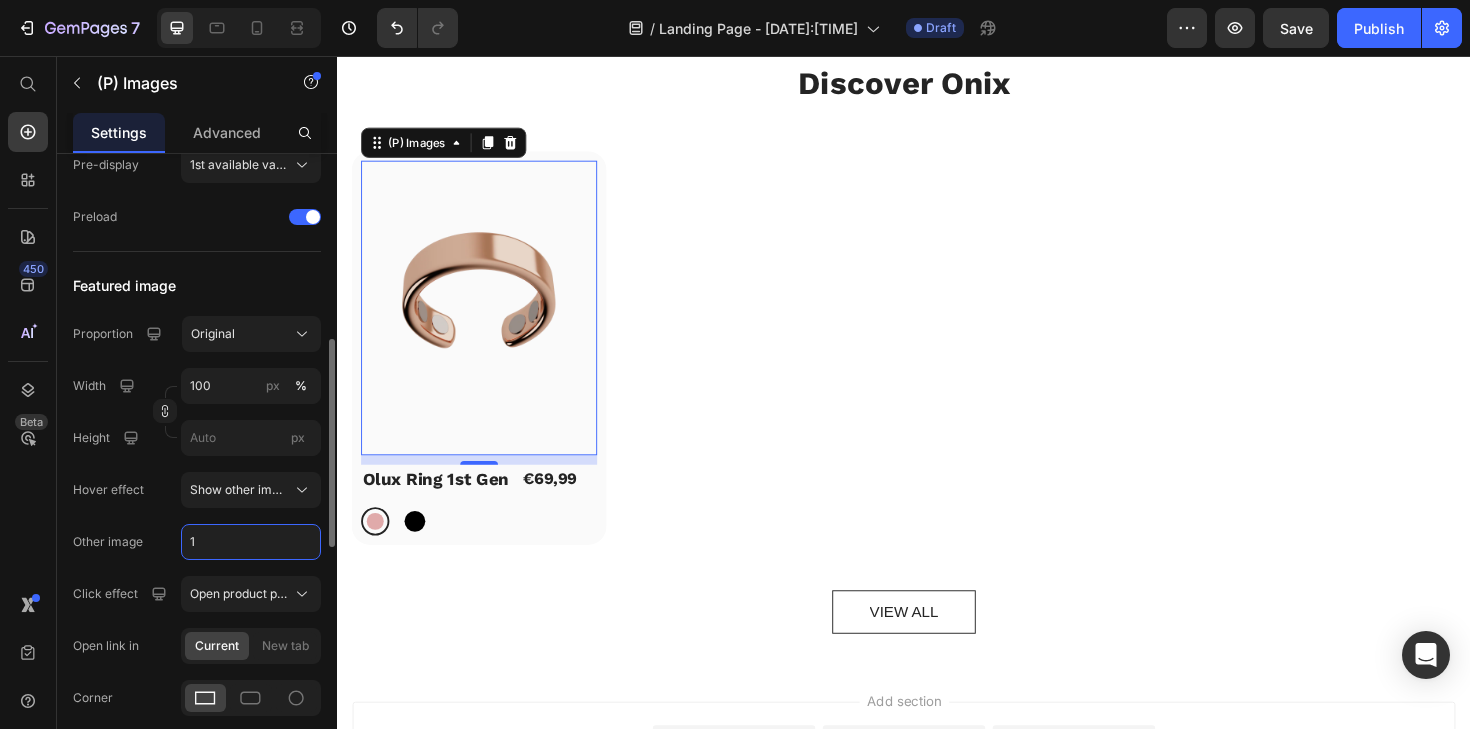 click on "1" at bounding box center (251, 542) 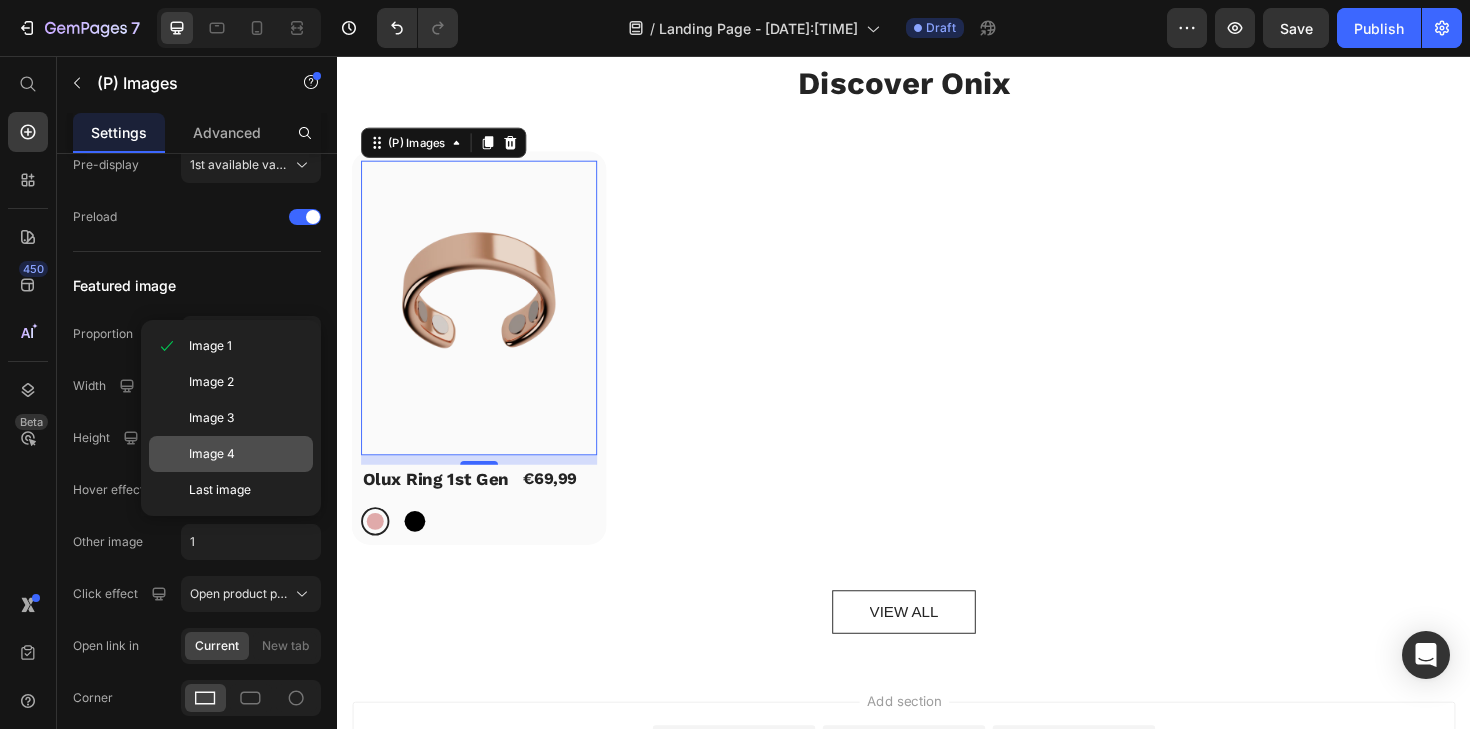 click on "Image 4" at bounding box center (247, 454) 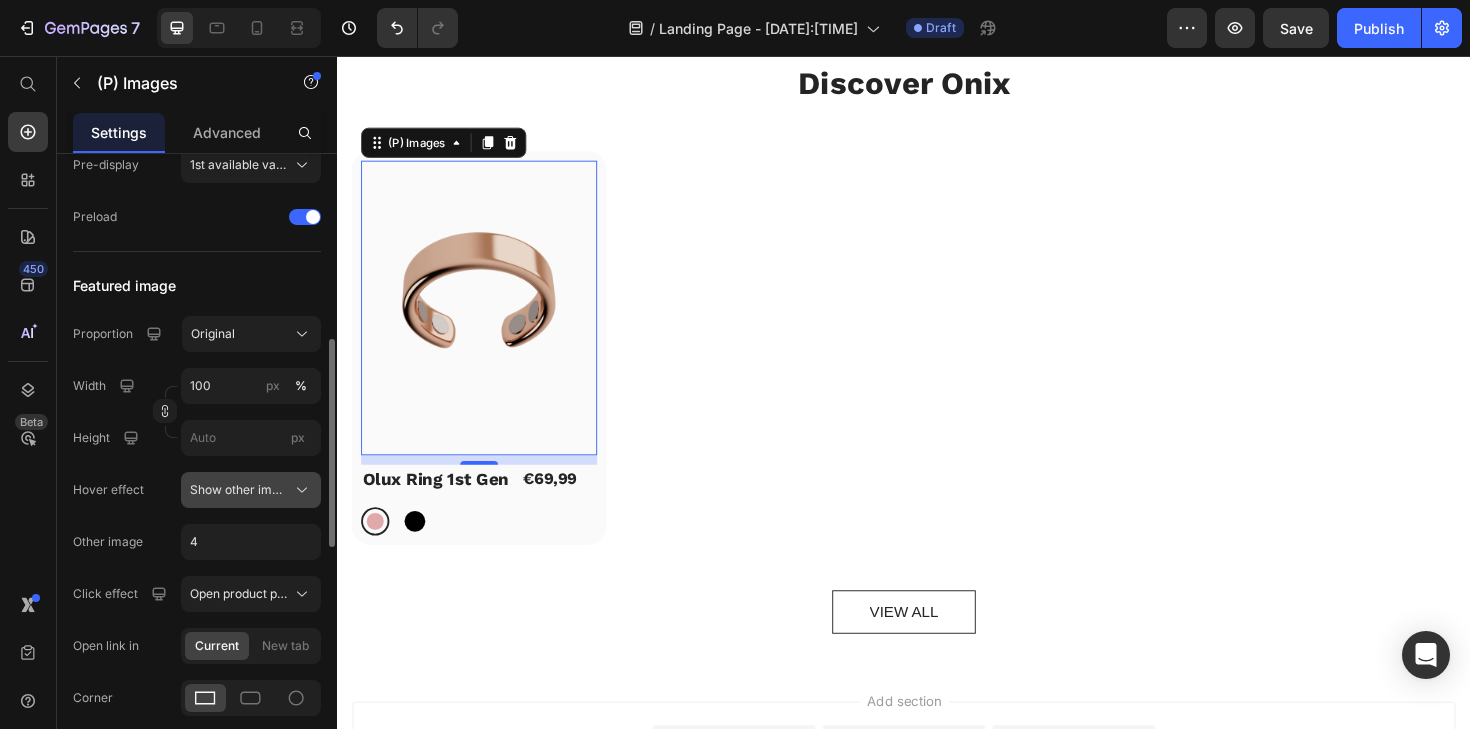 click on "Show other image" at bounding box center (251, 490) 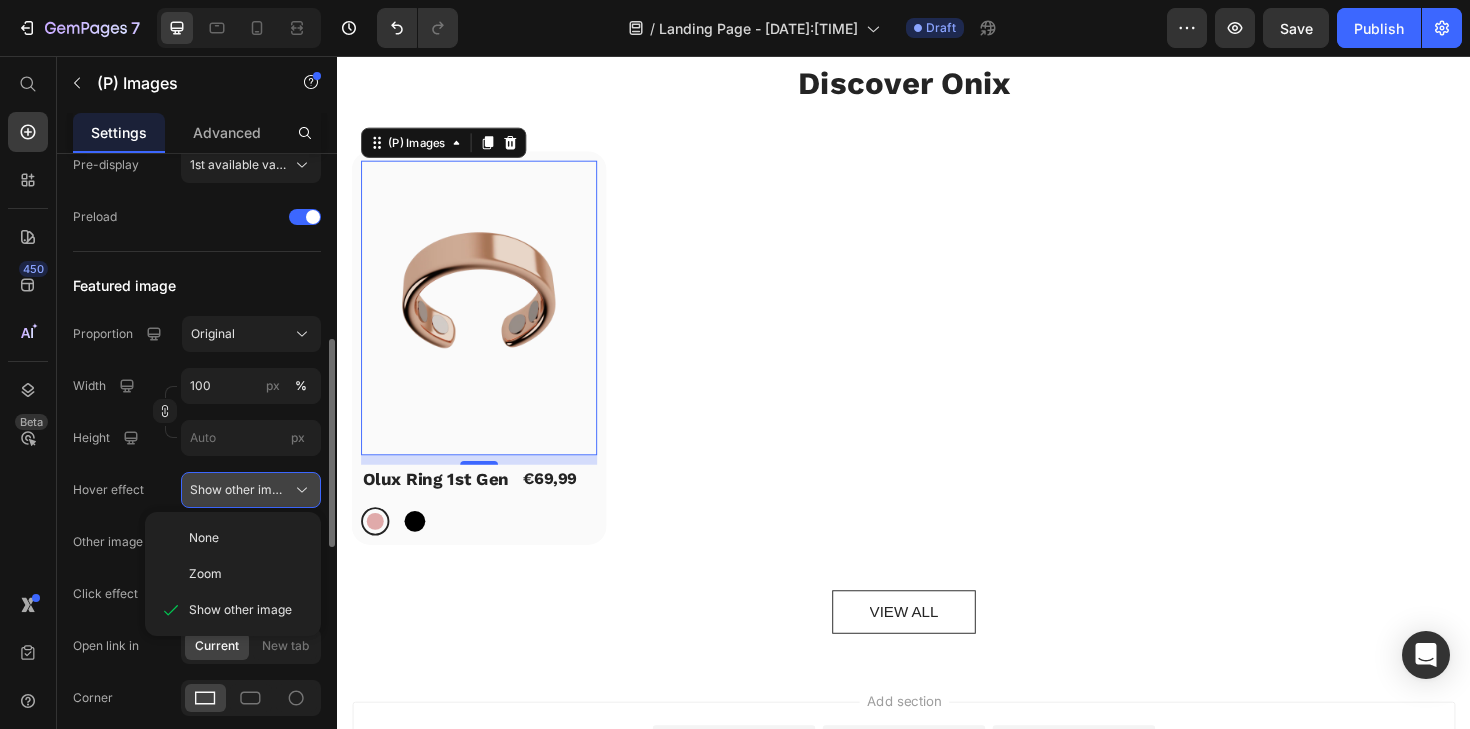 click on "Show other image" at bounding box center (239, 490) 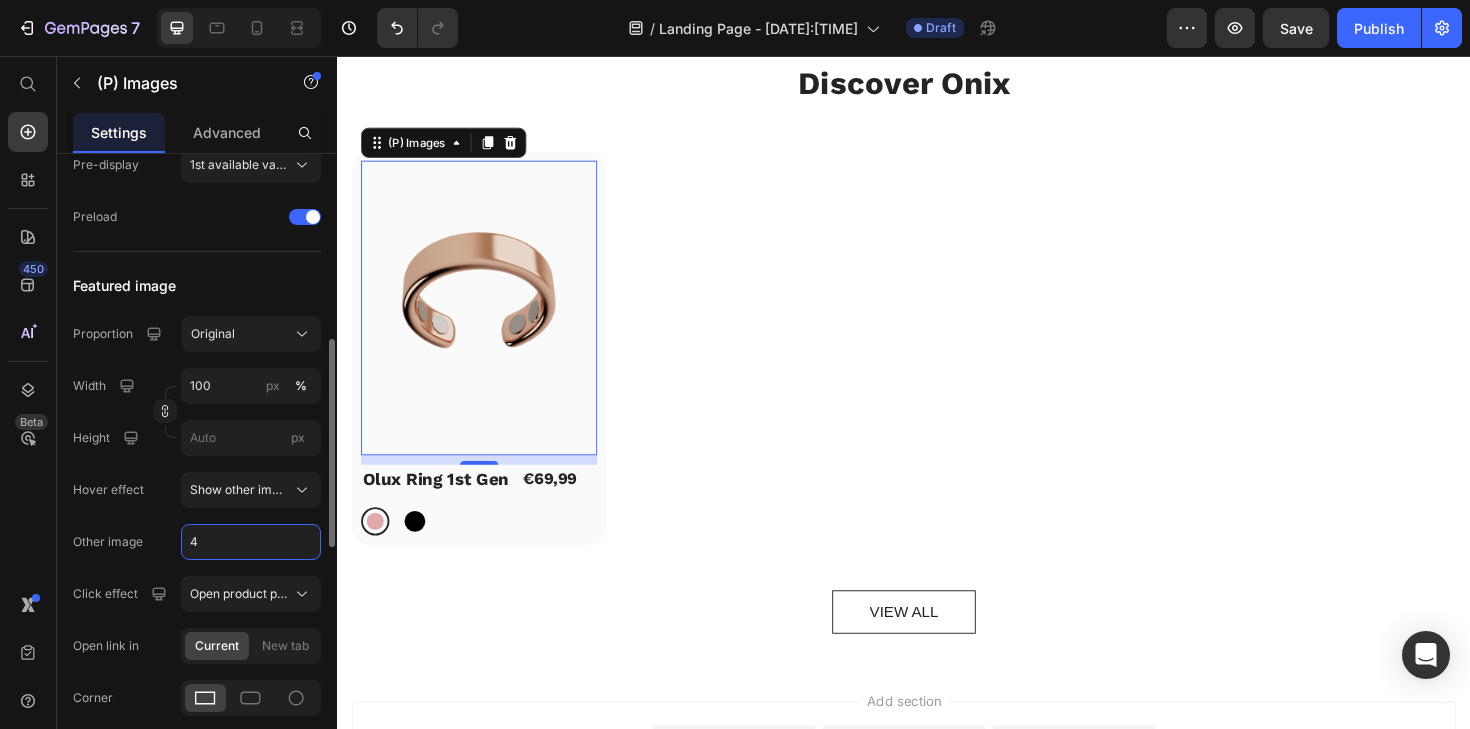 click on "4" at bounding box center [251, 542] 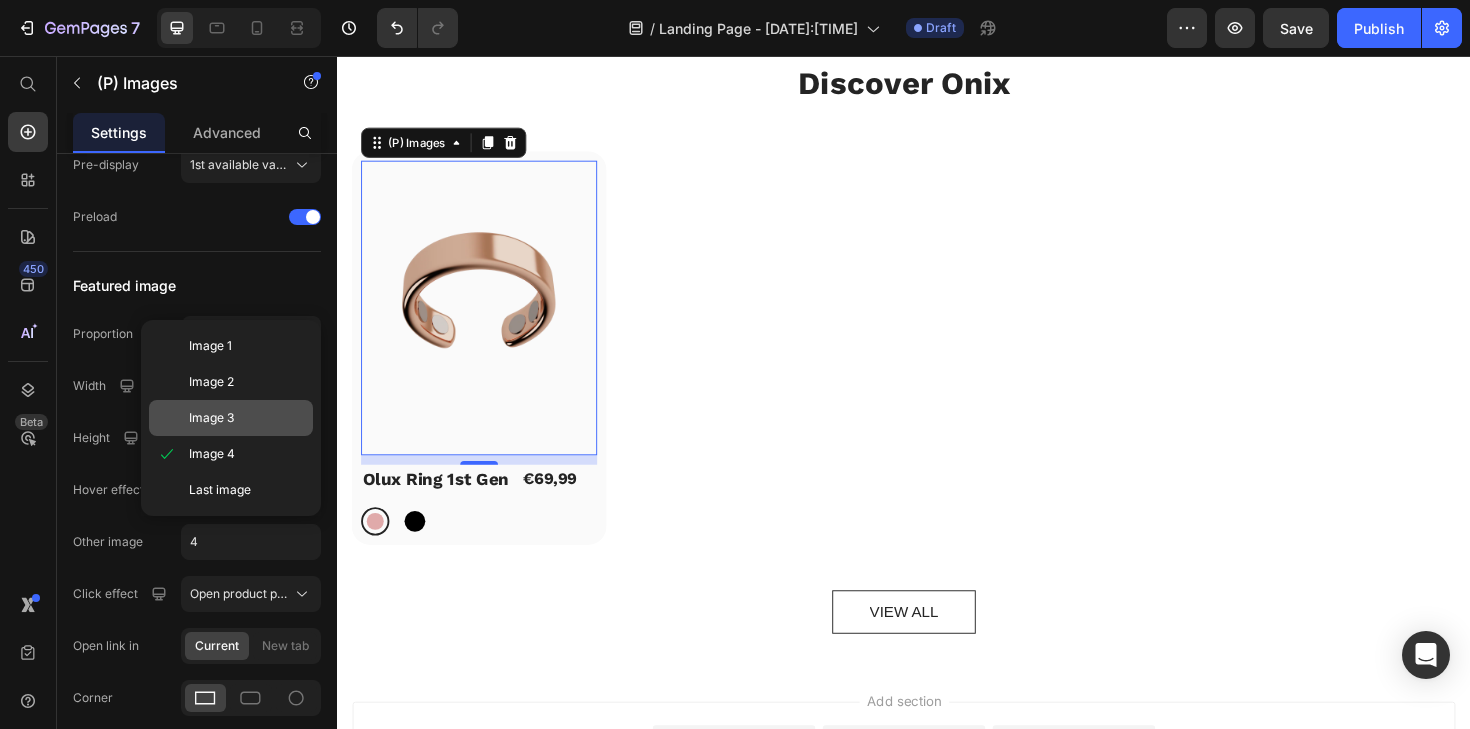 click on "Image 3" at bounding box center (247, 418) 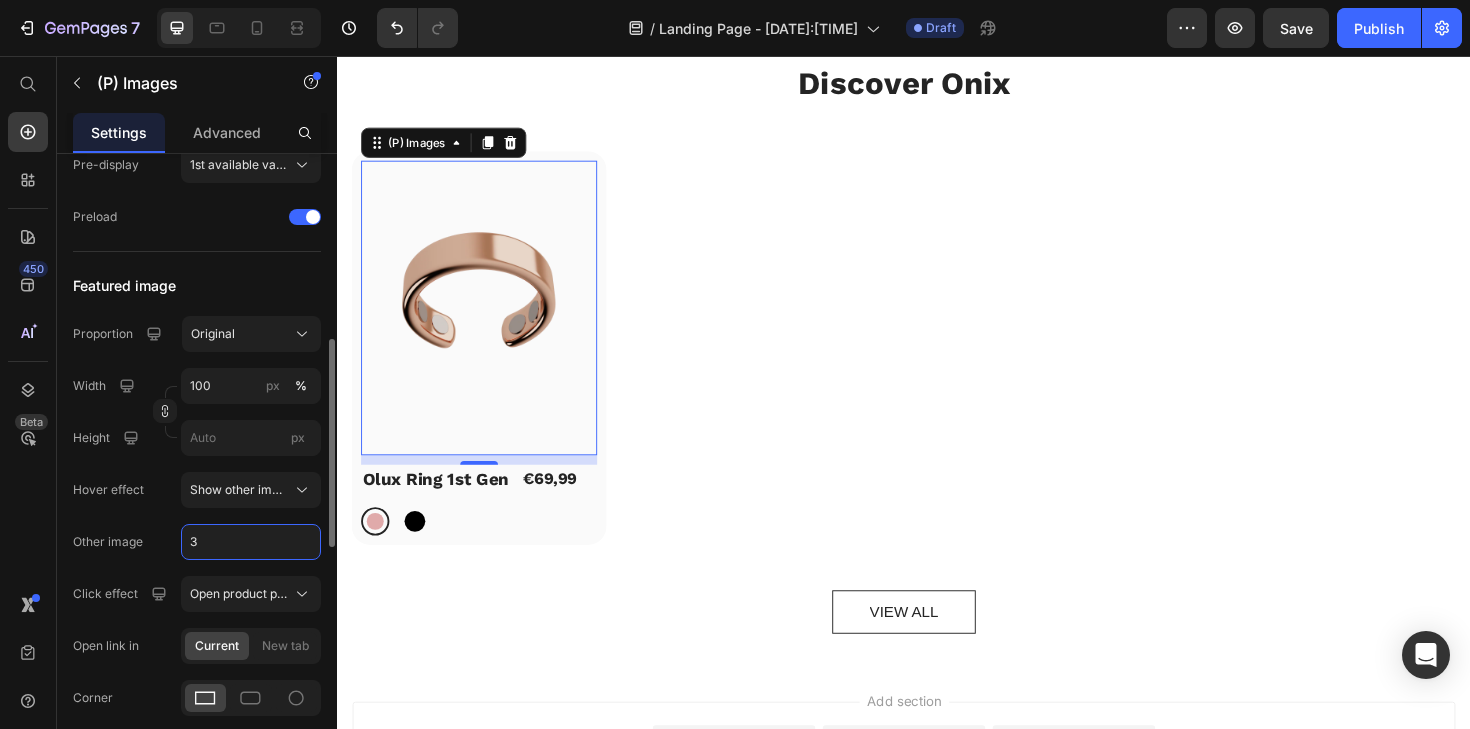 click on "3" at bounding box center [251, 542] 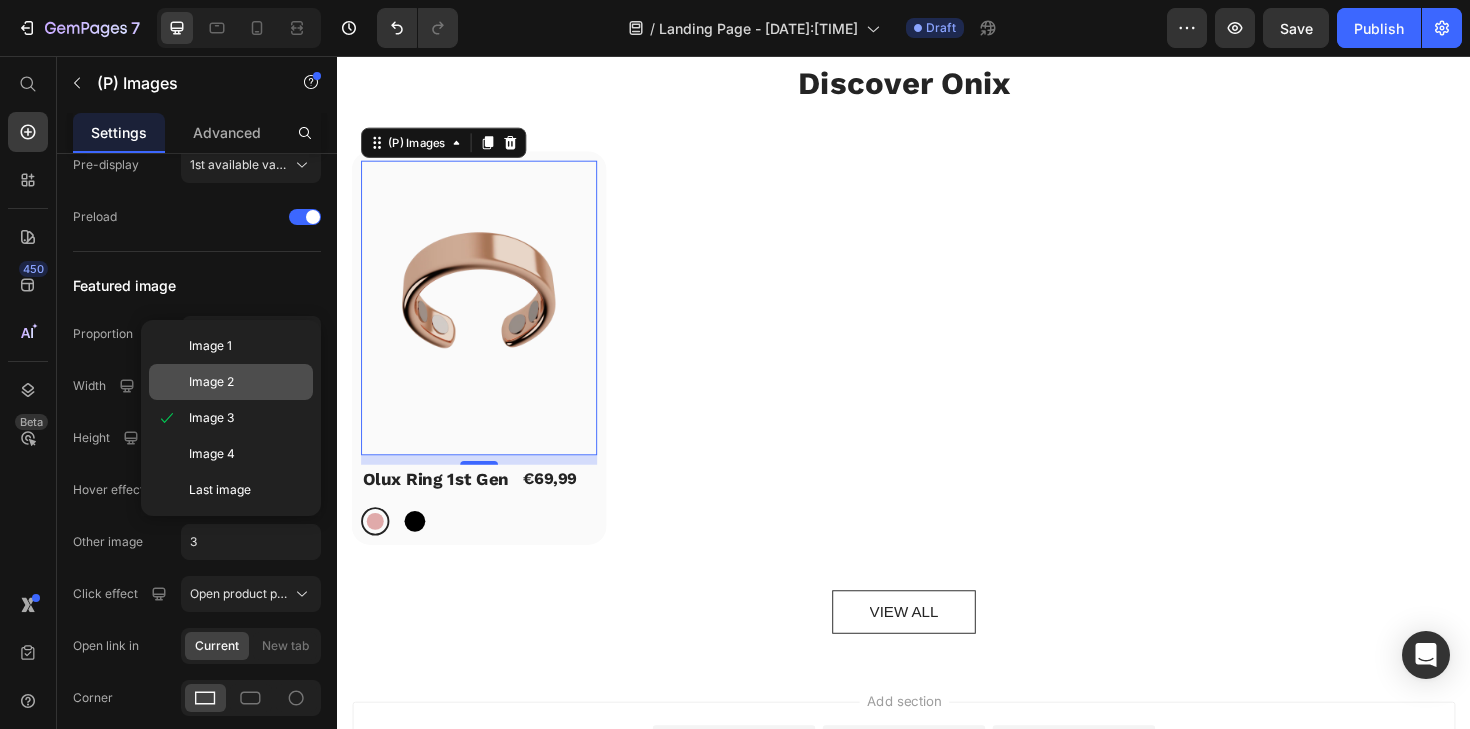 click on "Image 2" 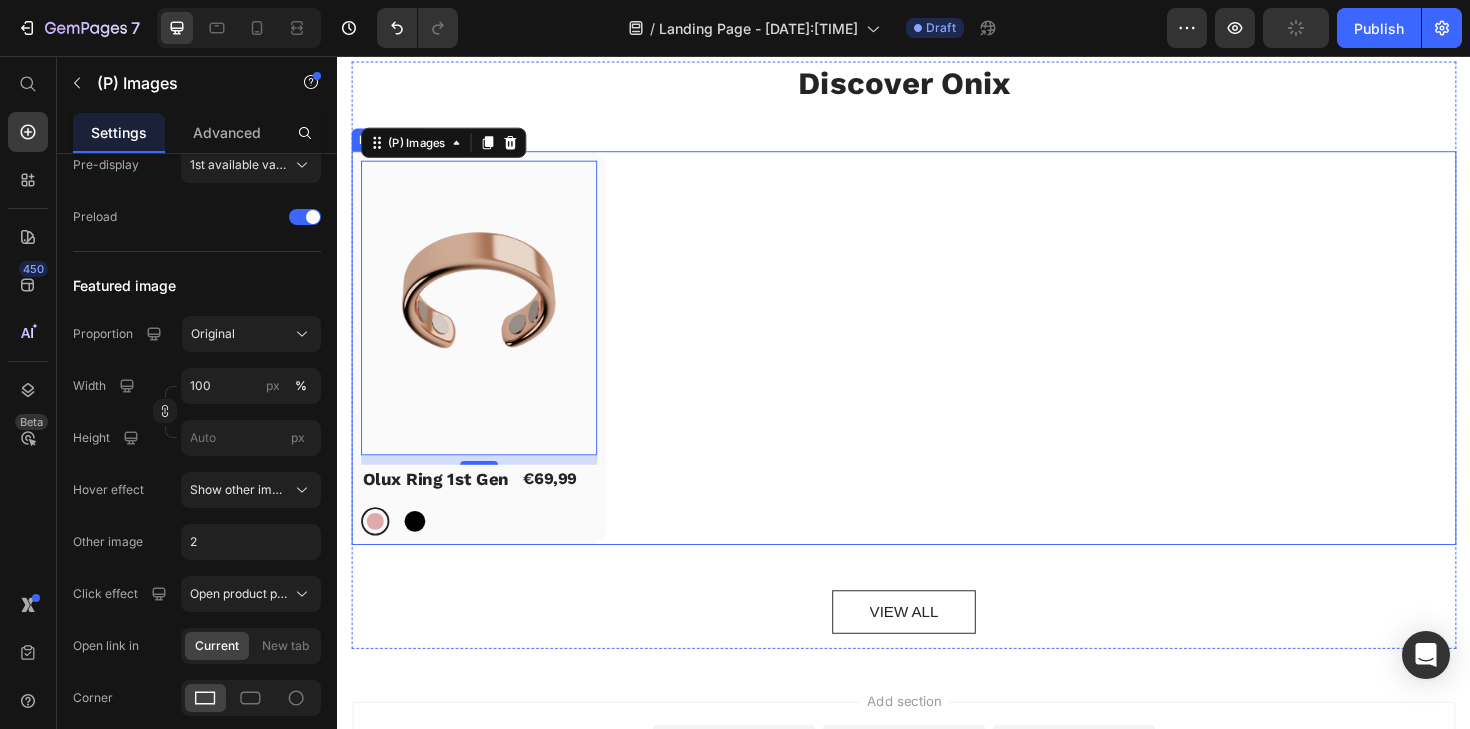 click on "(P) Images   10 Olux Ring 1st Gen (P) Title €69,99 (P) Price Row Row Rose gold Rose gold Black Black (P) Variants & Swatches Row" at bounding box center (937, 366) 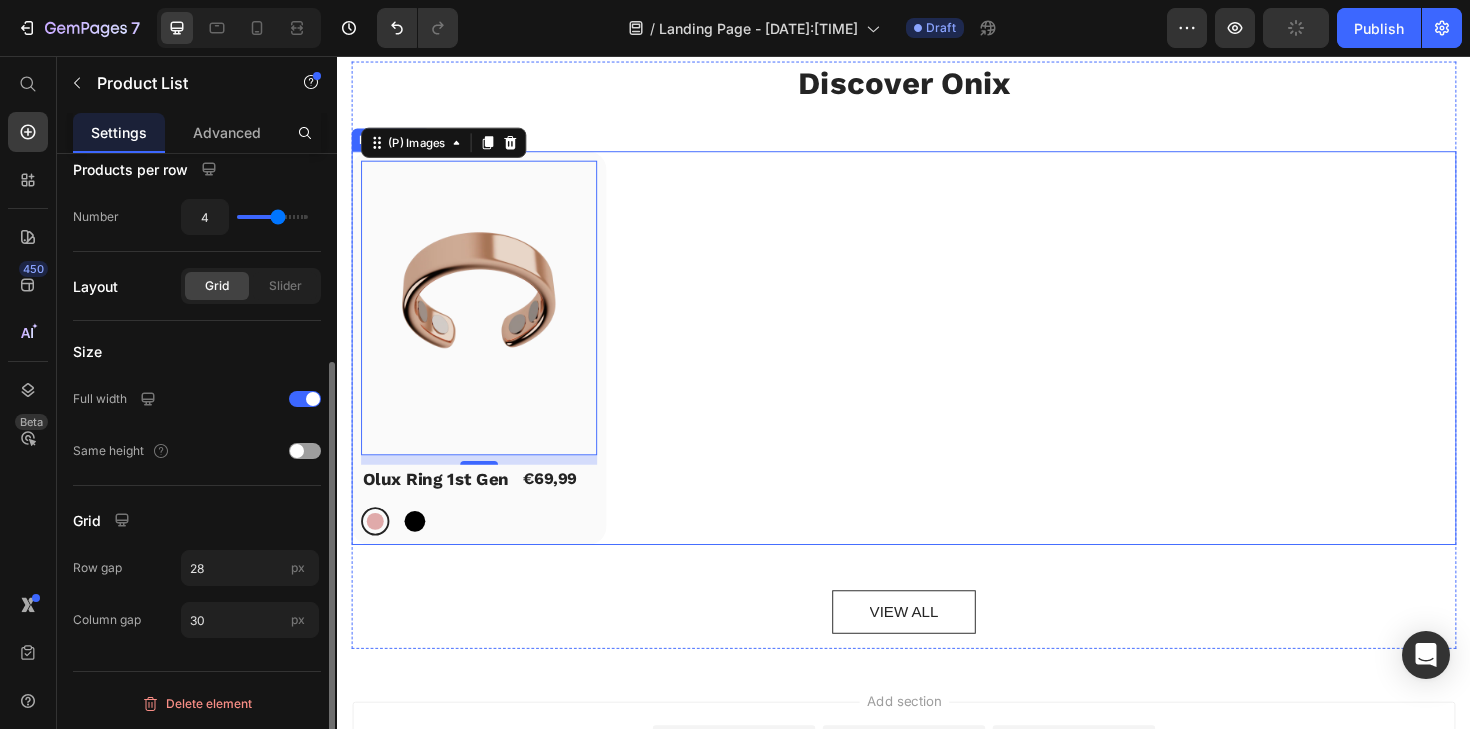 scroll, scrollTop: 0, scrollLeft: 0, axis: both 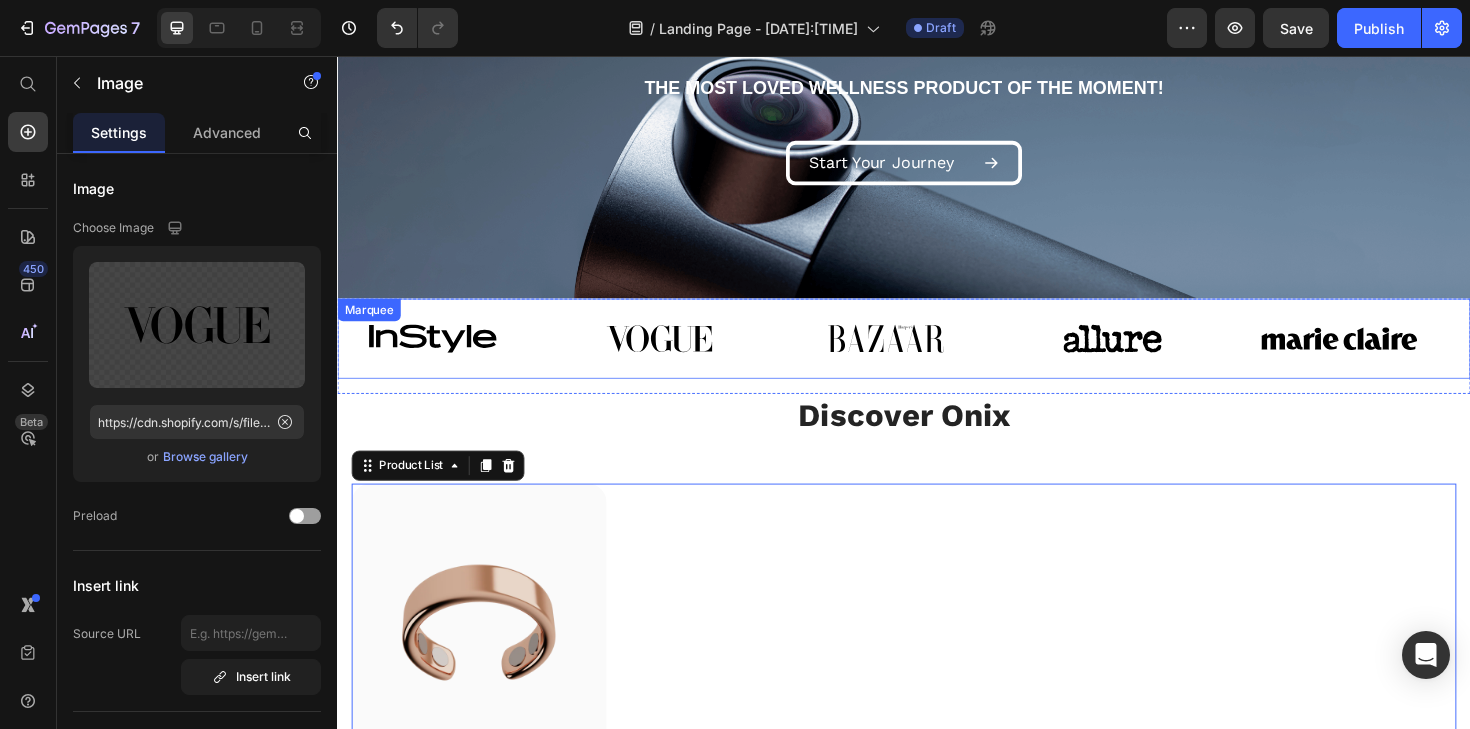 click at bounding box center (1876, 355) 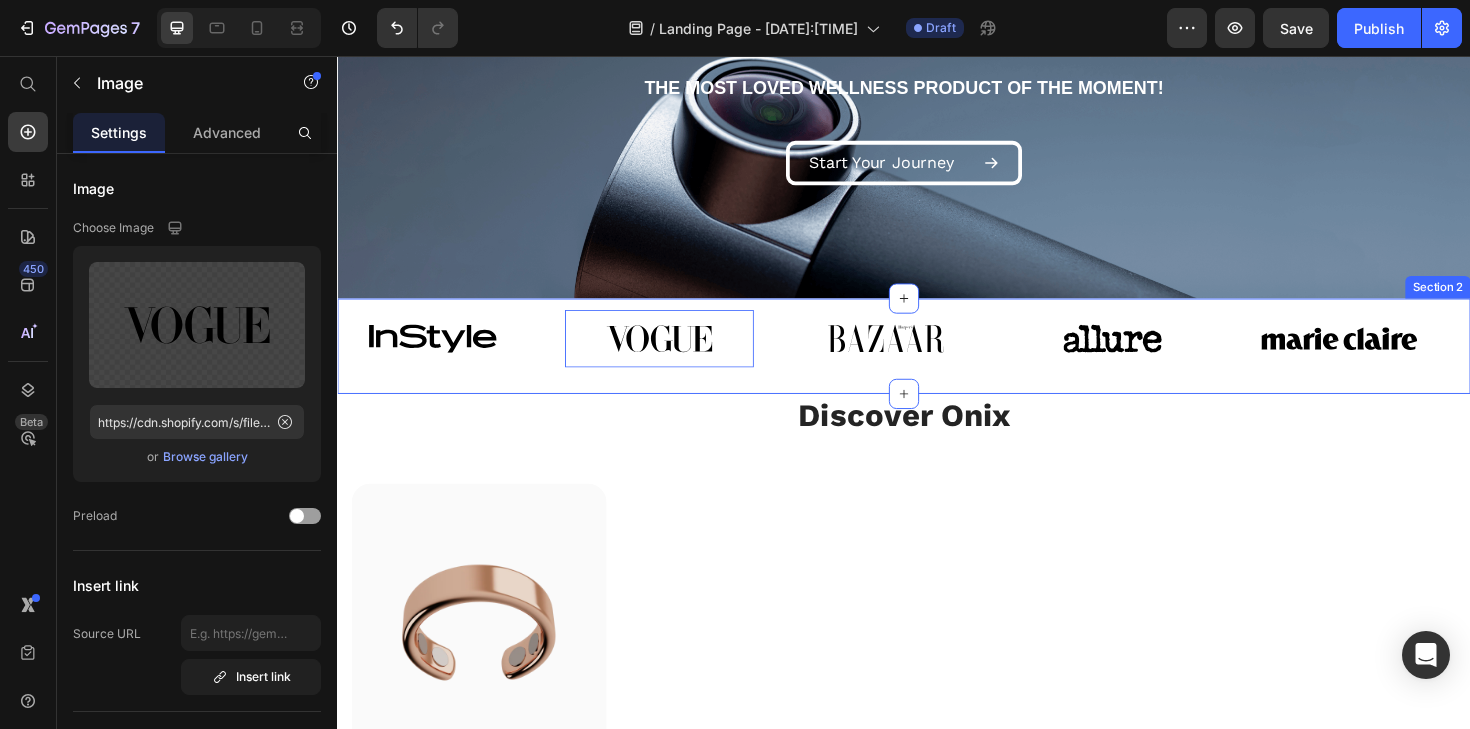 click on "Image Image   0 Image Image Image Image Image   0 Image Image Image Marquee" at bounding box center [937, 363] 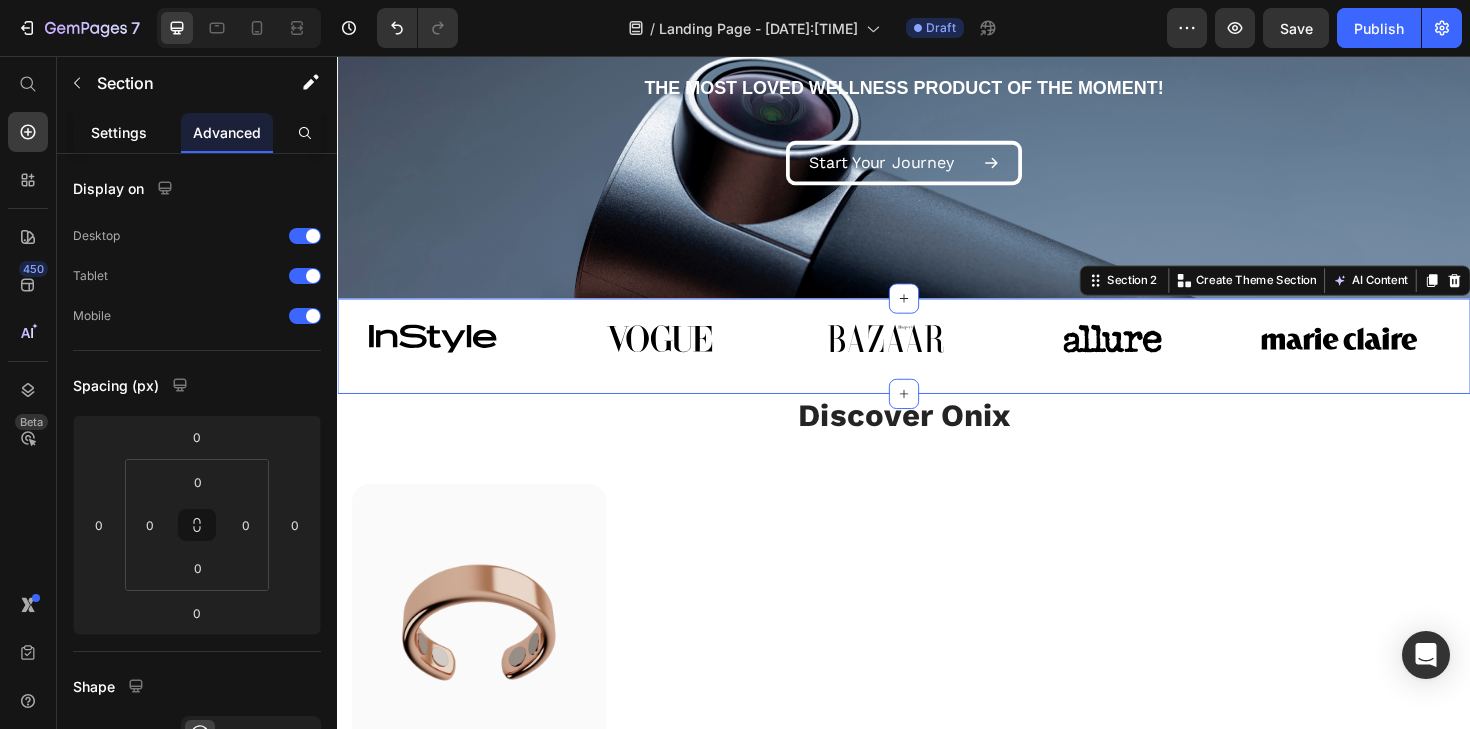 click on "Settings" at bounding box center [119, 132] 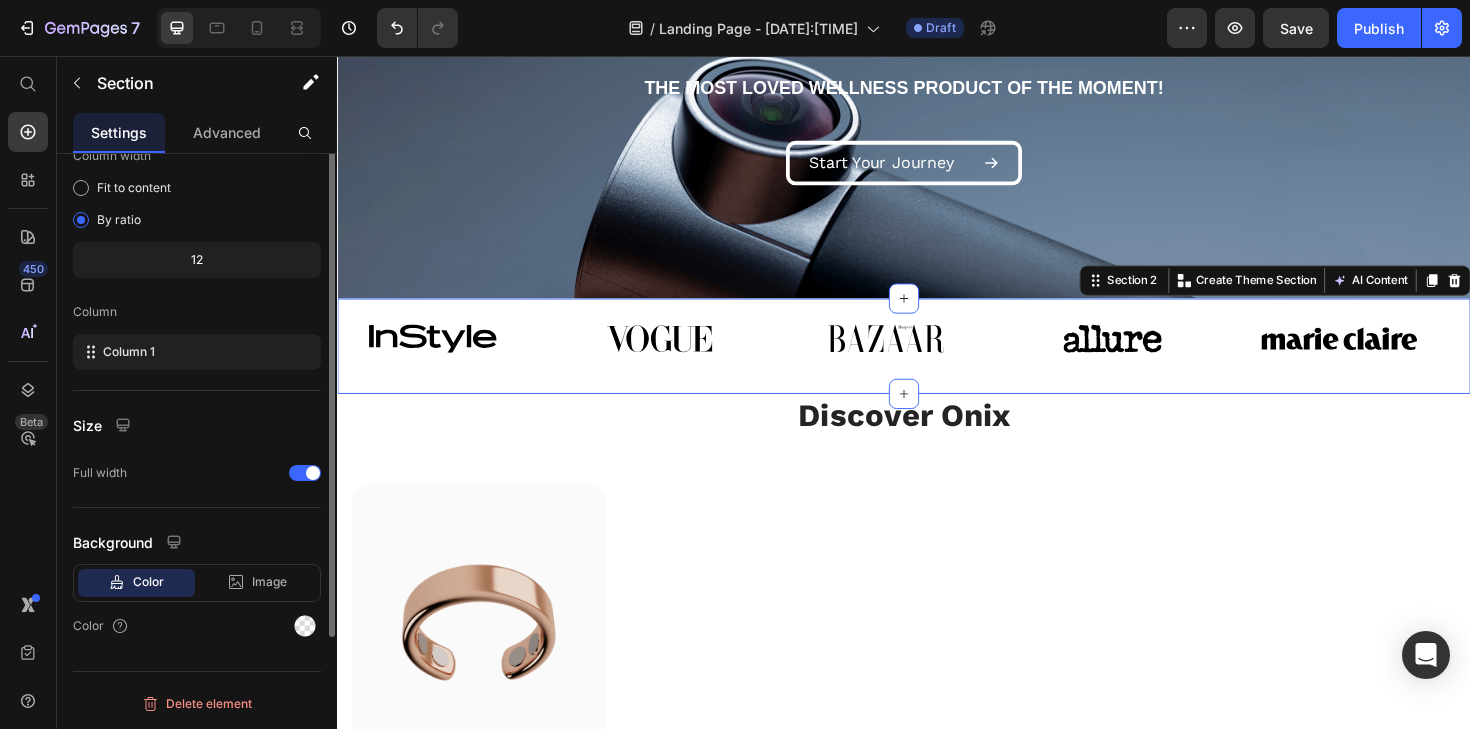 scroll, scrollTop: 0, scrollLeft: 0, axis: both 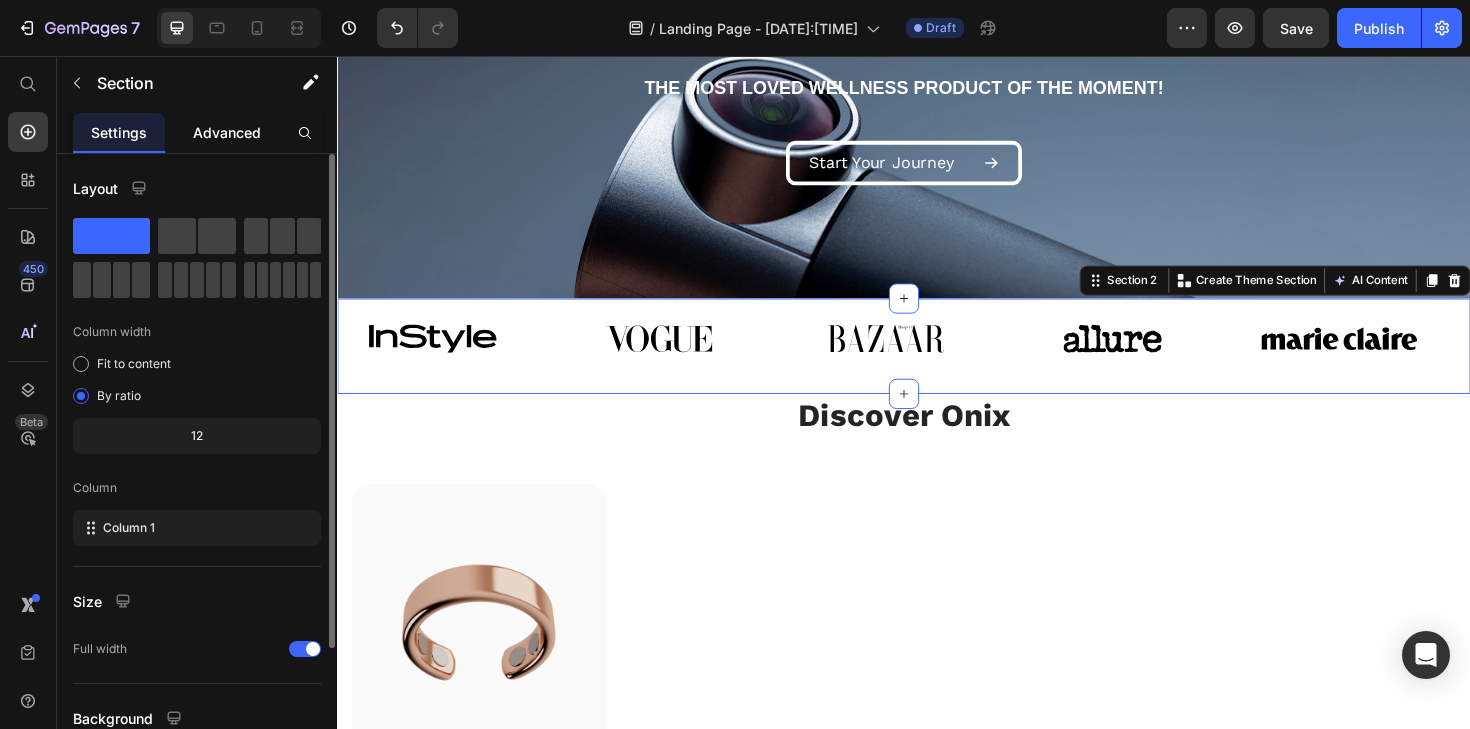 drag, startPoint x: 232, startPoint y: 137, endPoint x: 242, endPoint y: 140, distance: 10.440307 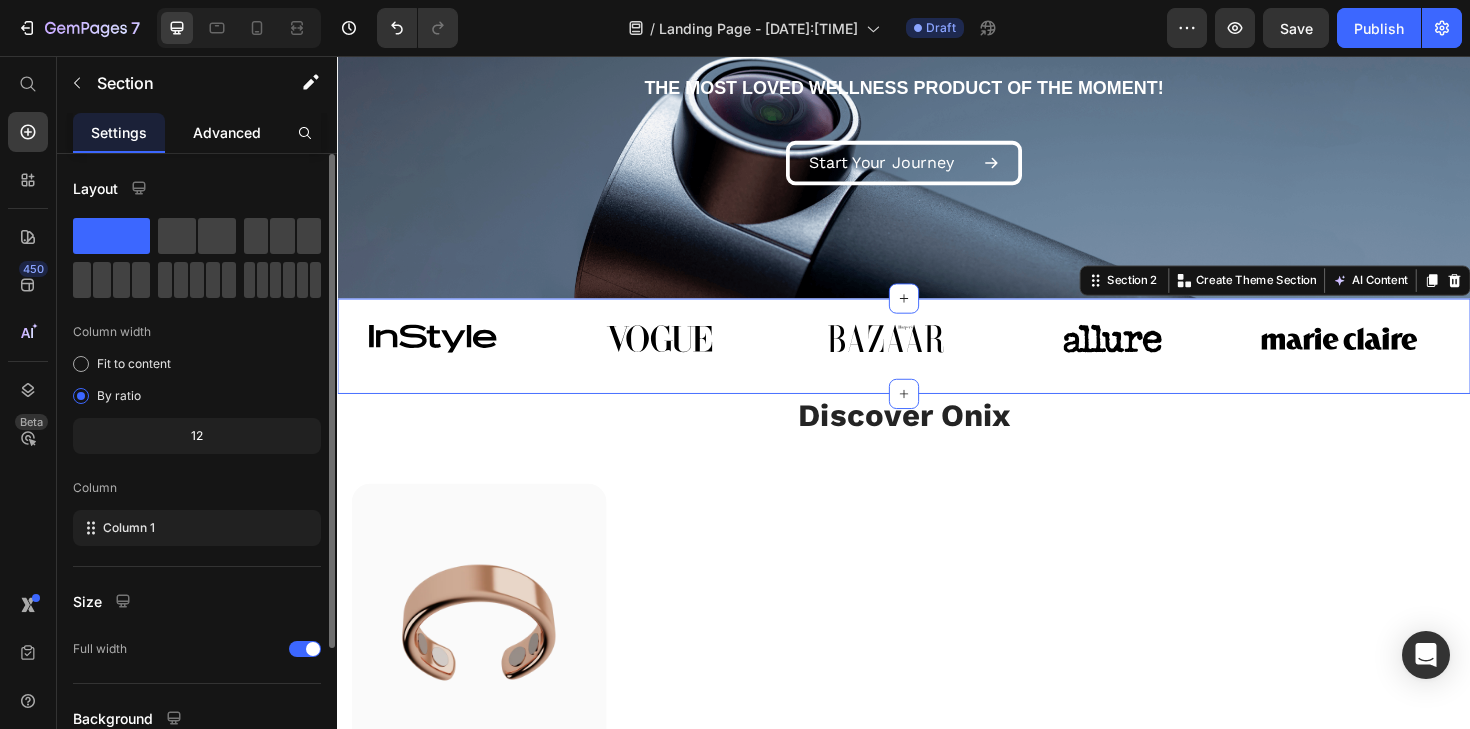 click on "Advanced" at bounding box center [227, 132] 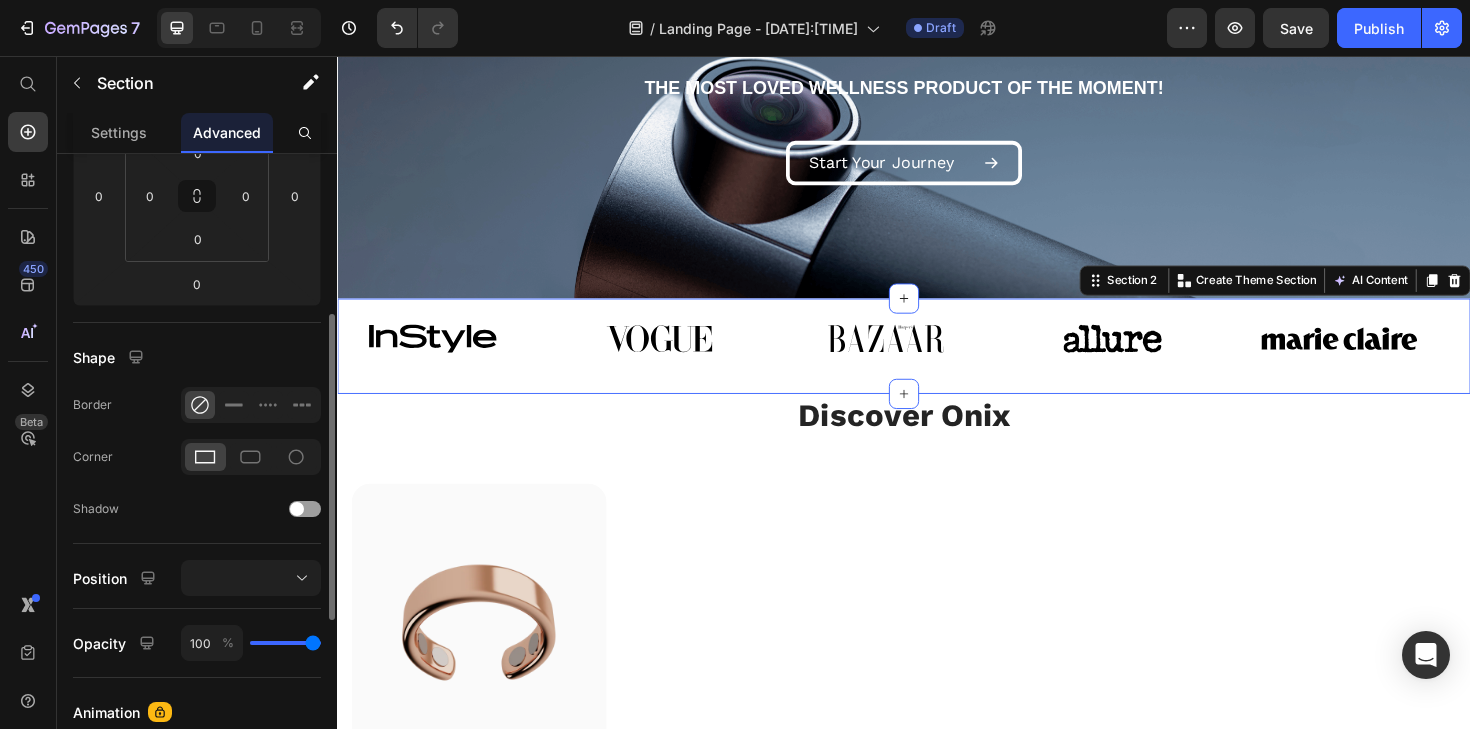 scroll, scrollTop: 330, scrollLeft: 0, axis: vertical 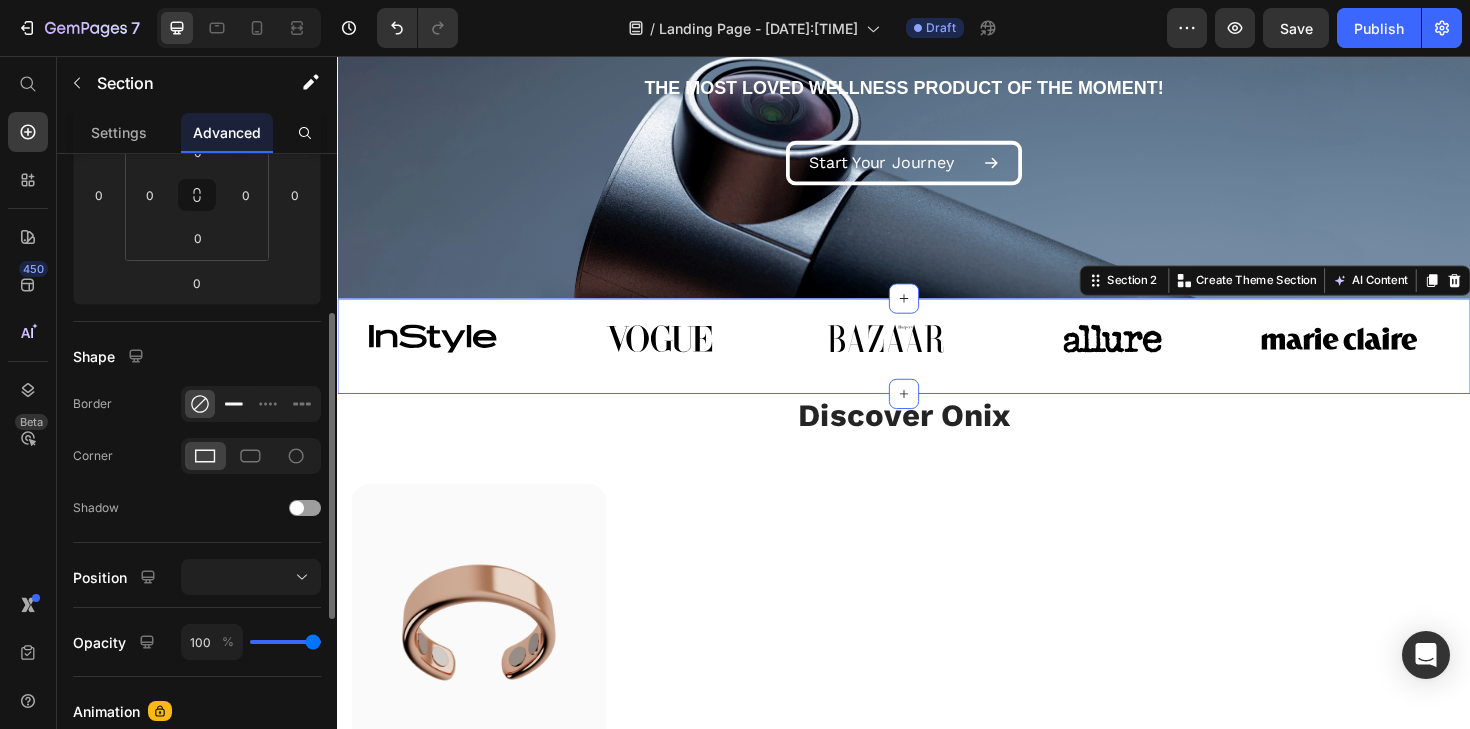 click 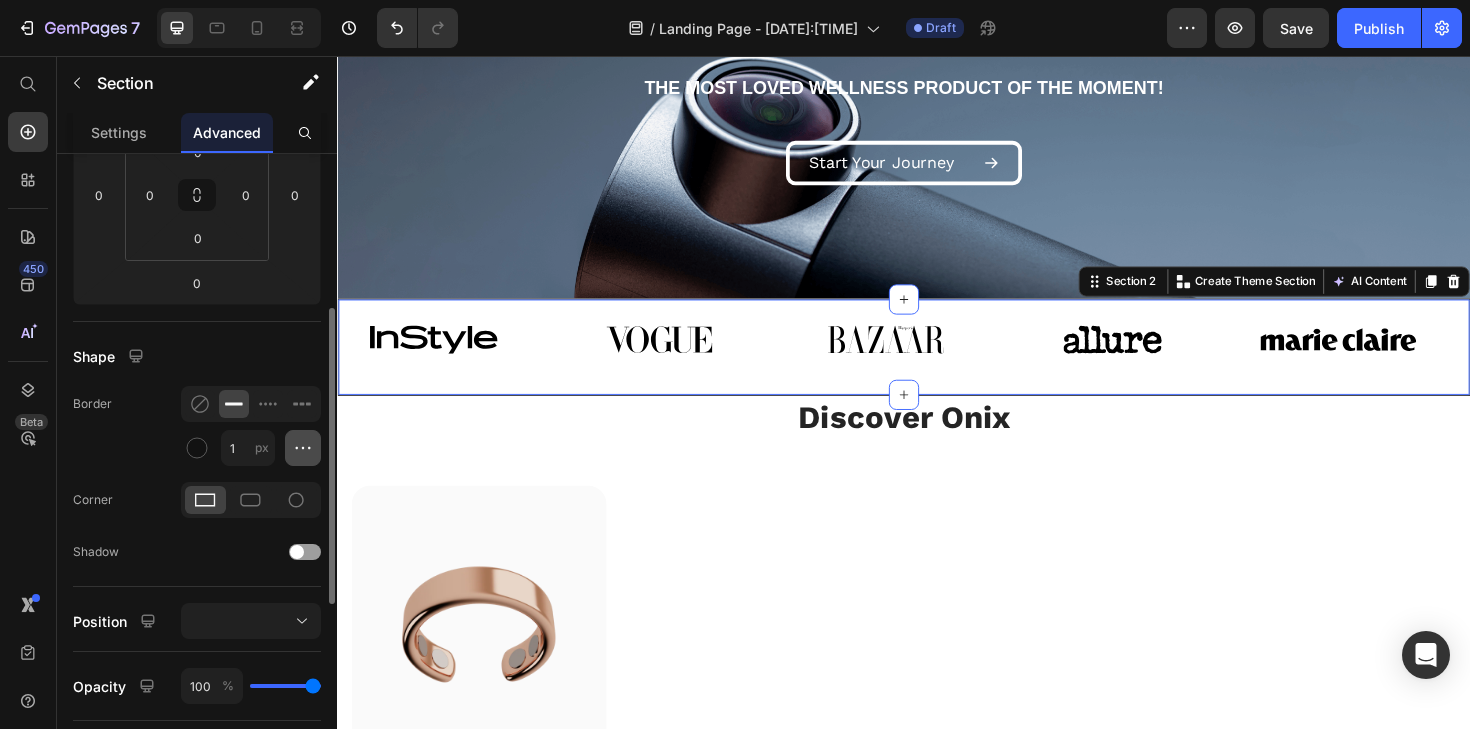 click 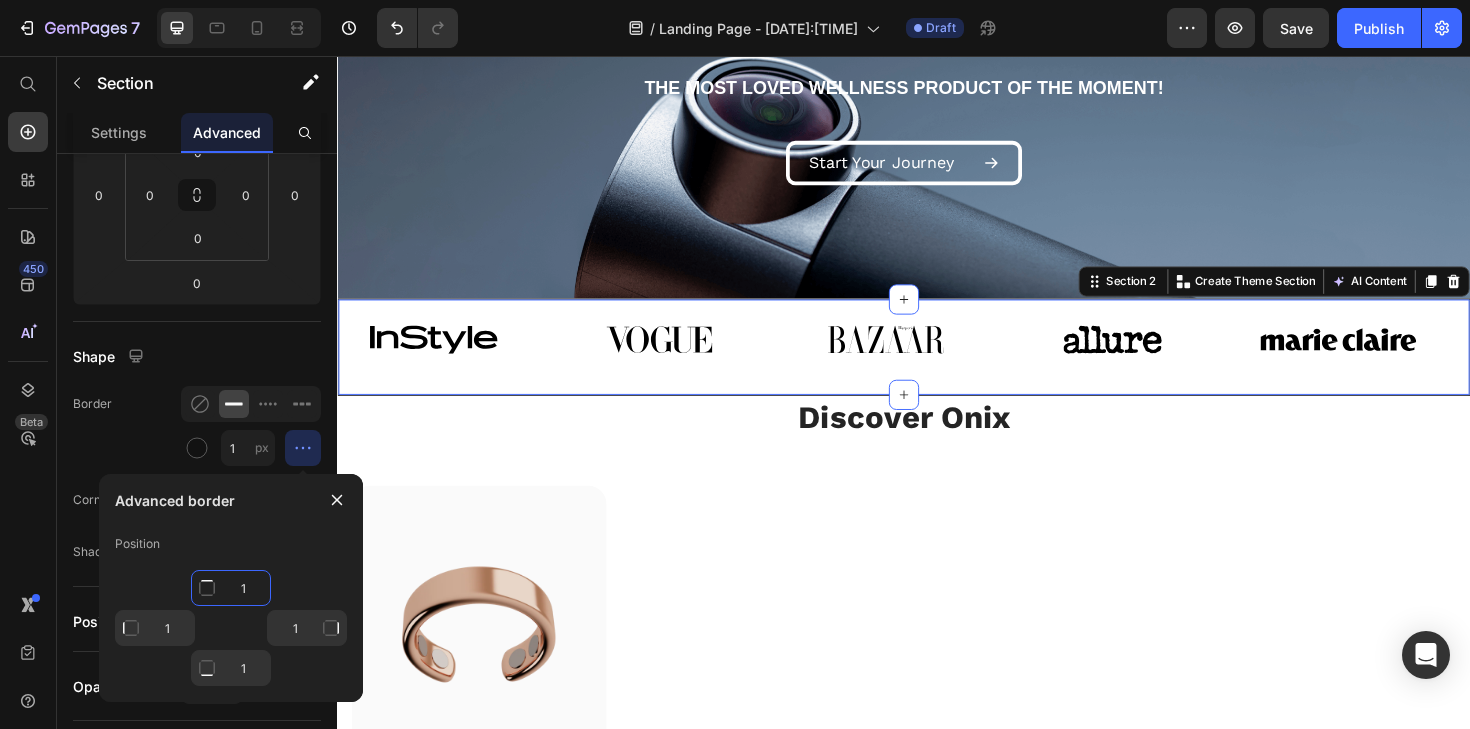 click on "1" 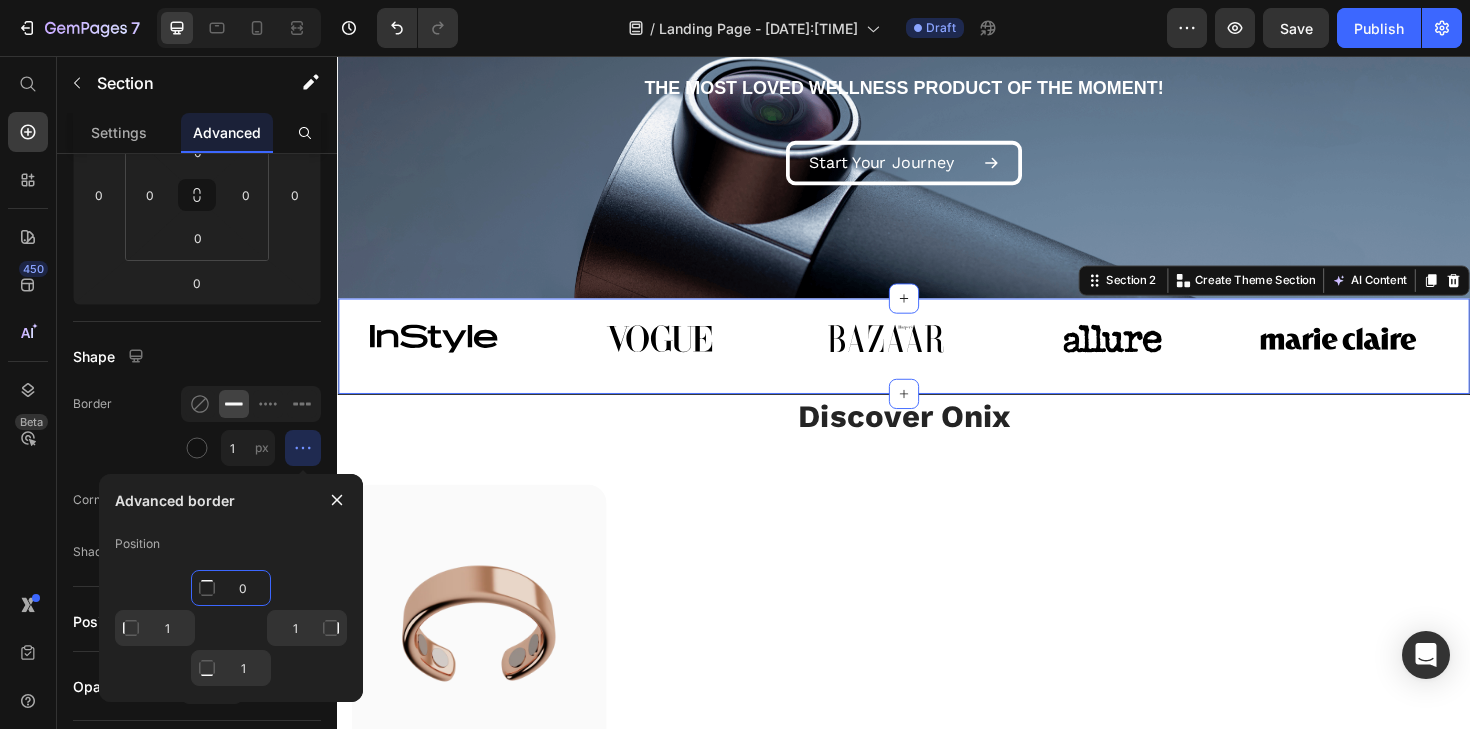 type on "0" 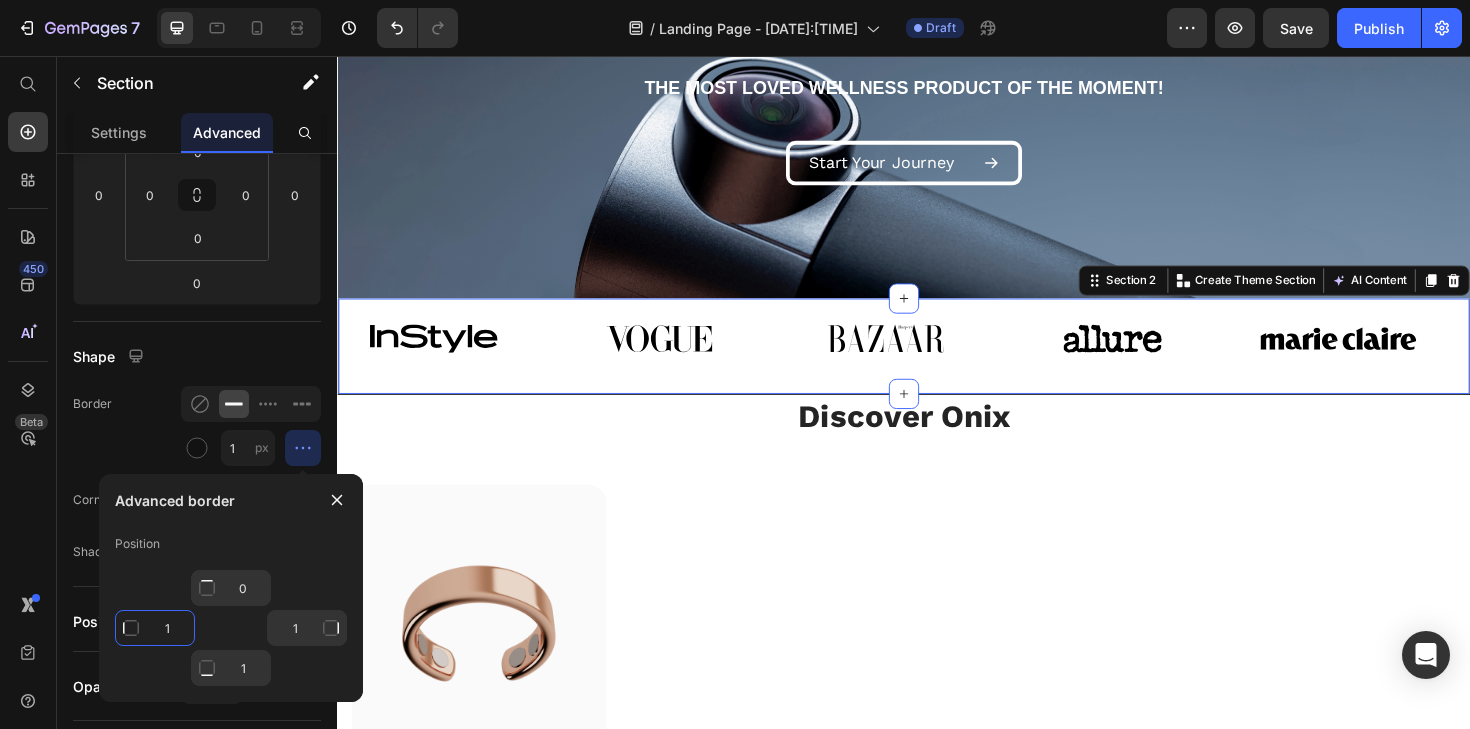 type on "Mixed" 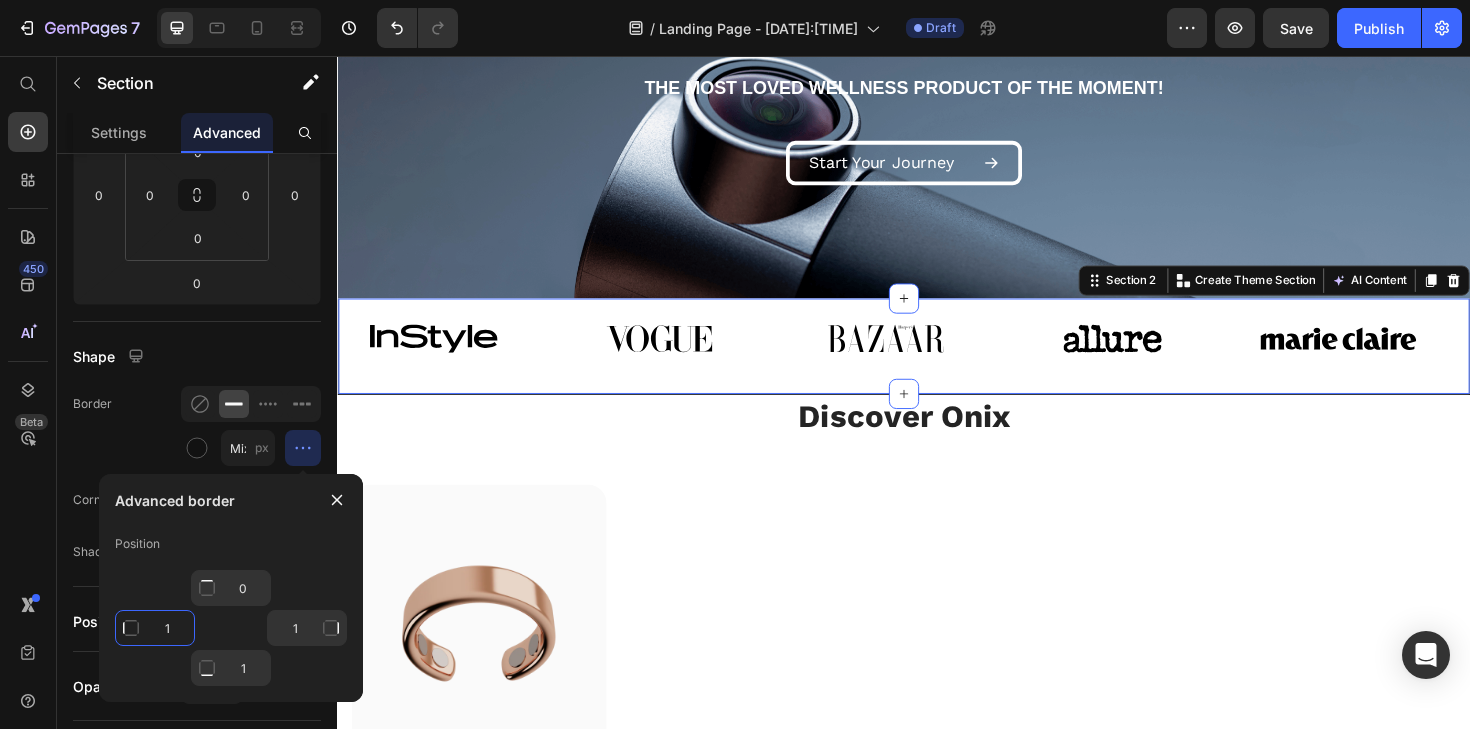 click on "1" 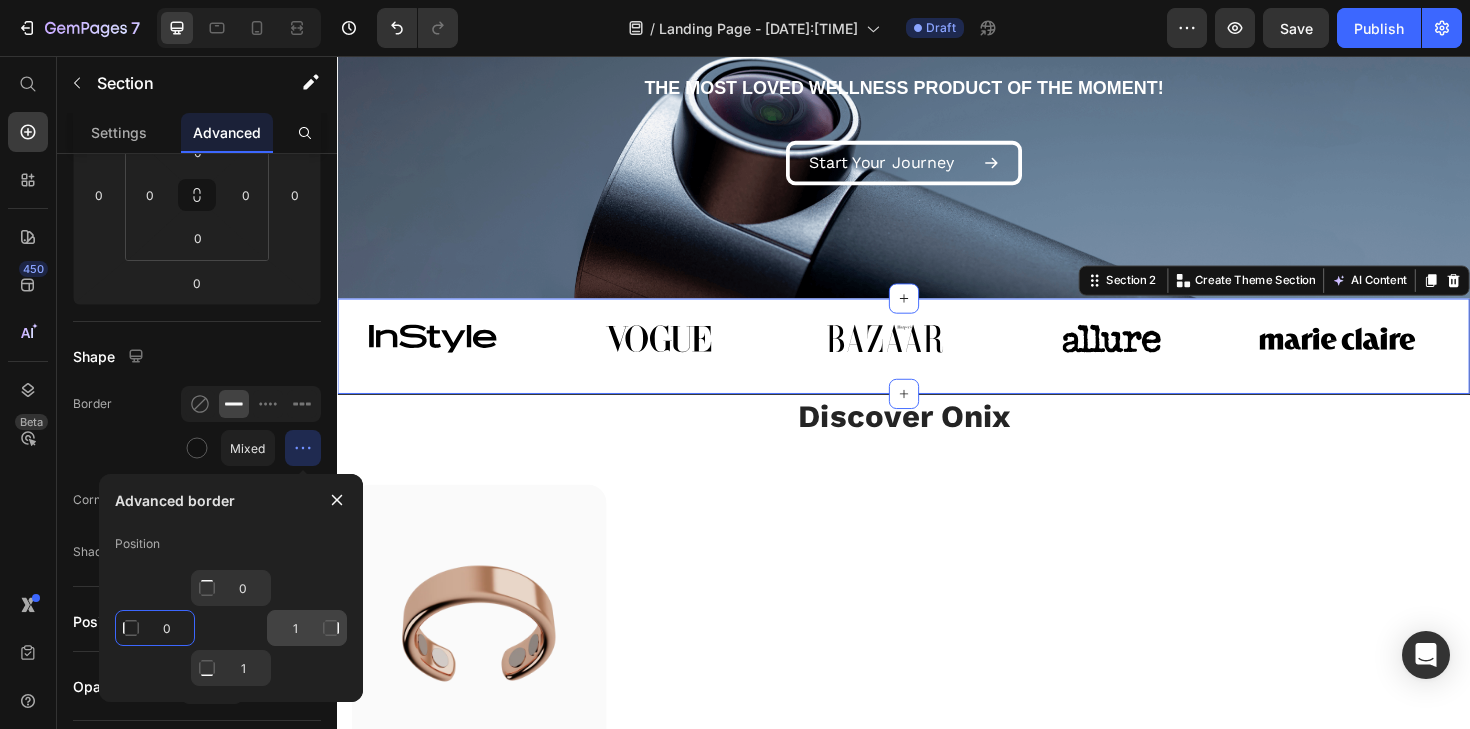 type on "0" 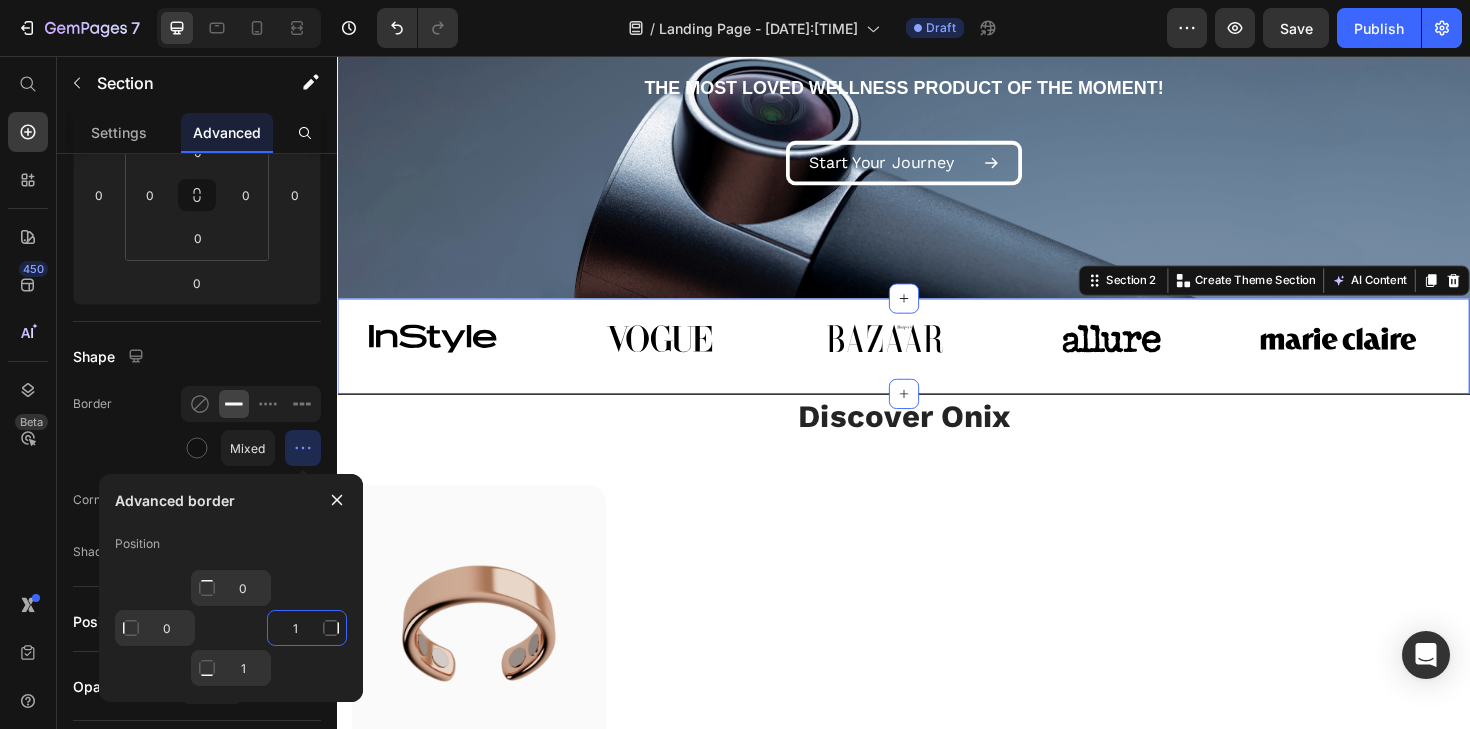 click on "1" 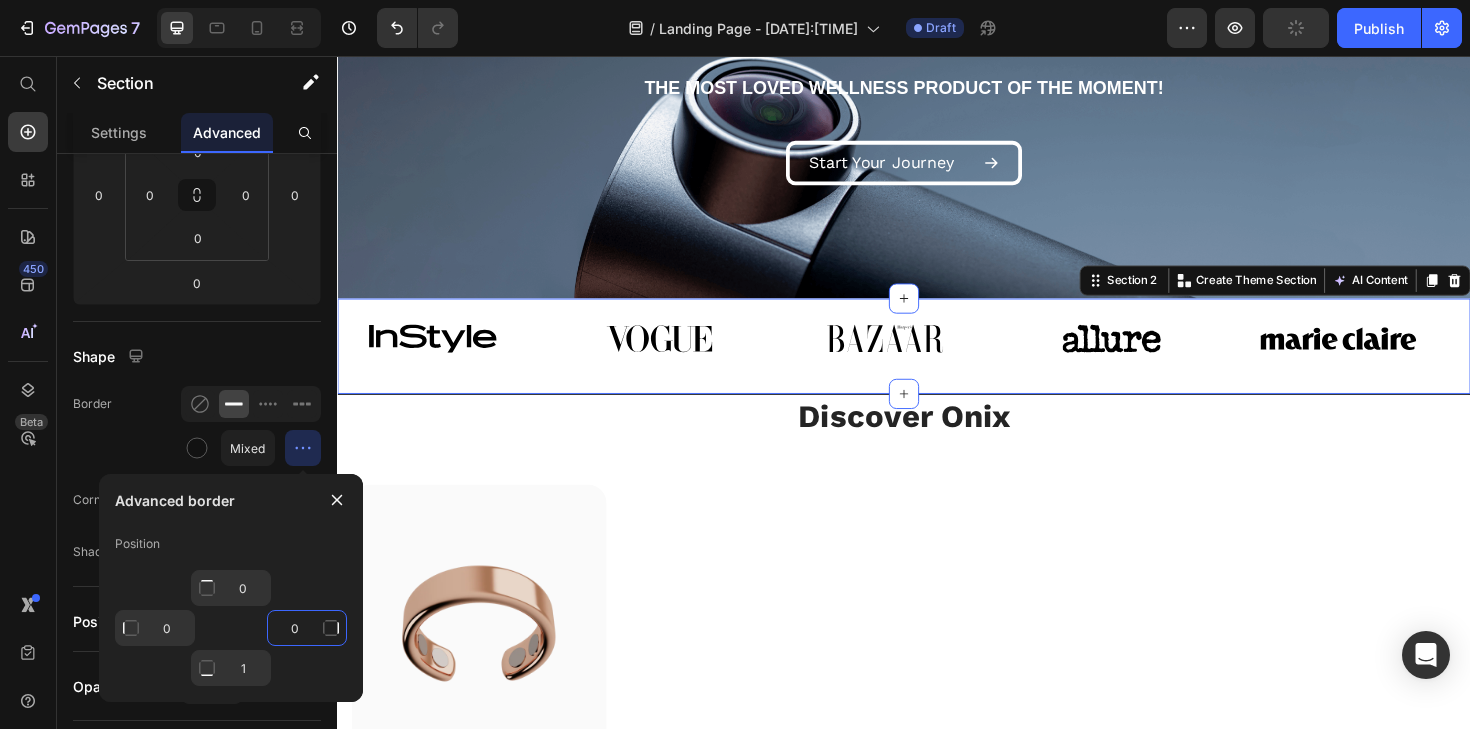 type on "1" 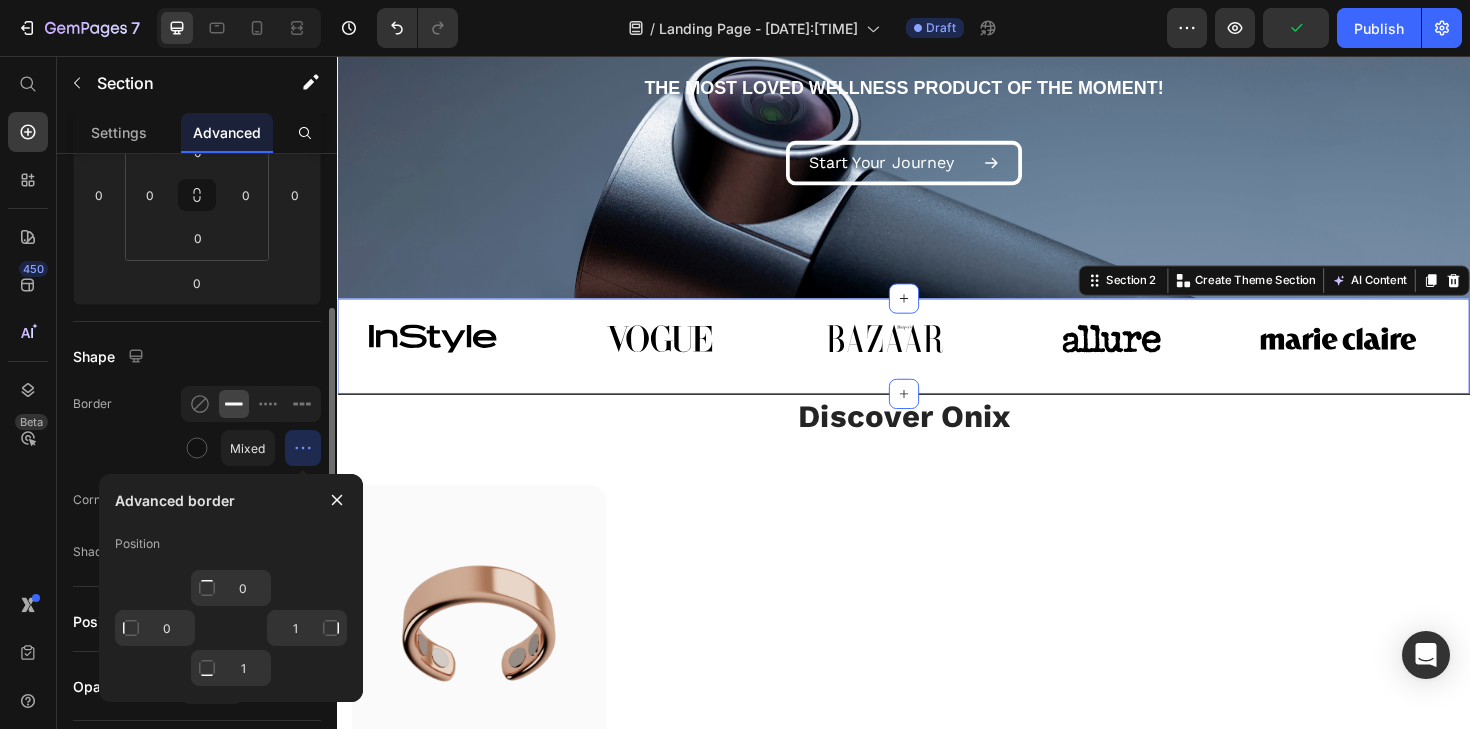 click on "Border Mixed" 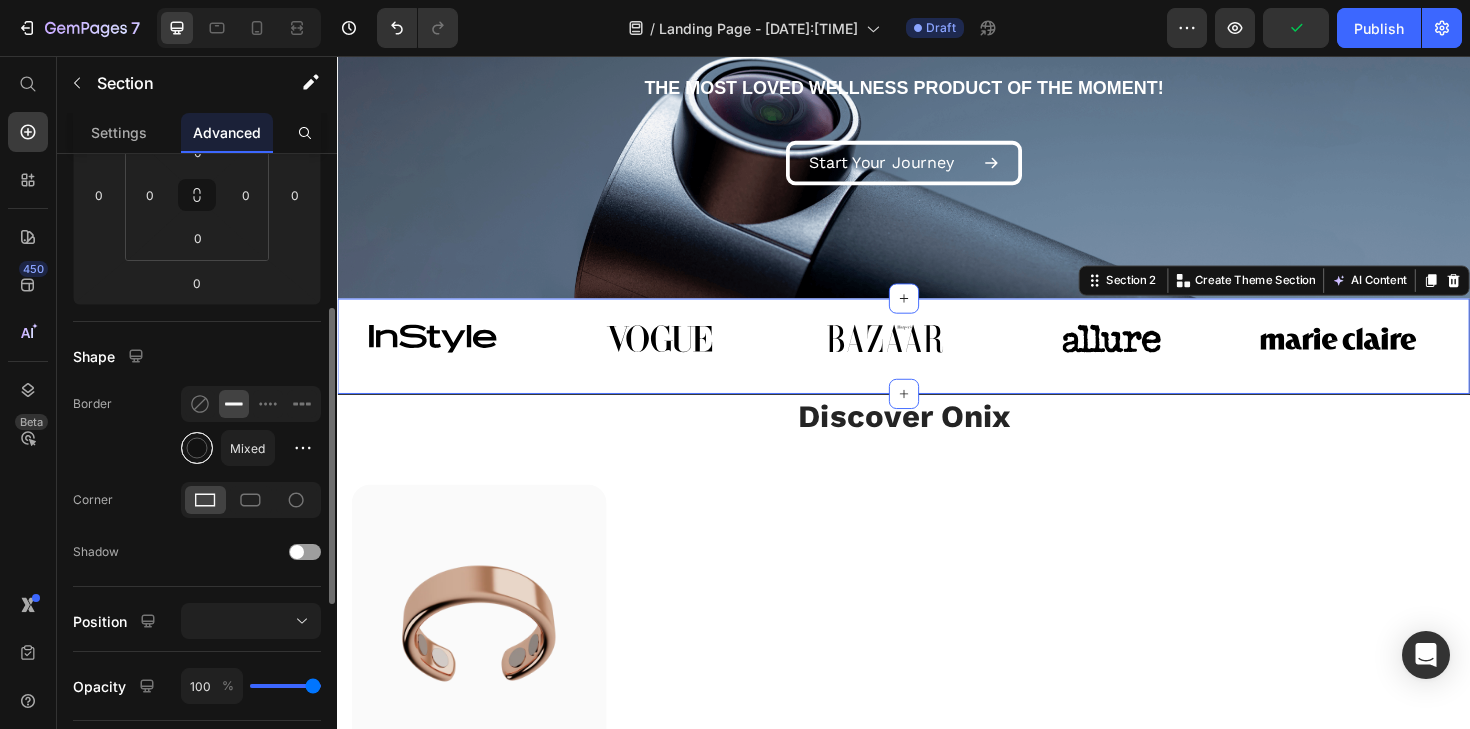 click at bounding box center [197, 448] 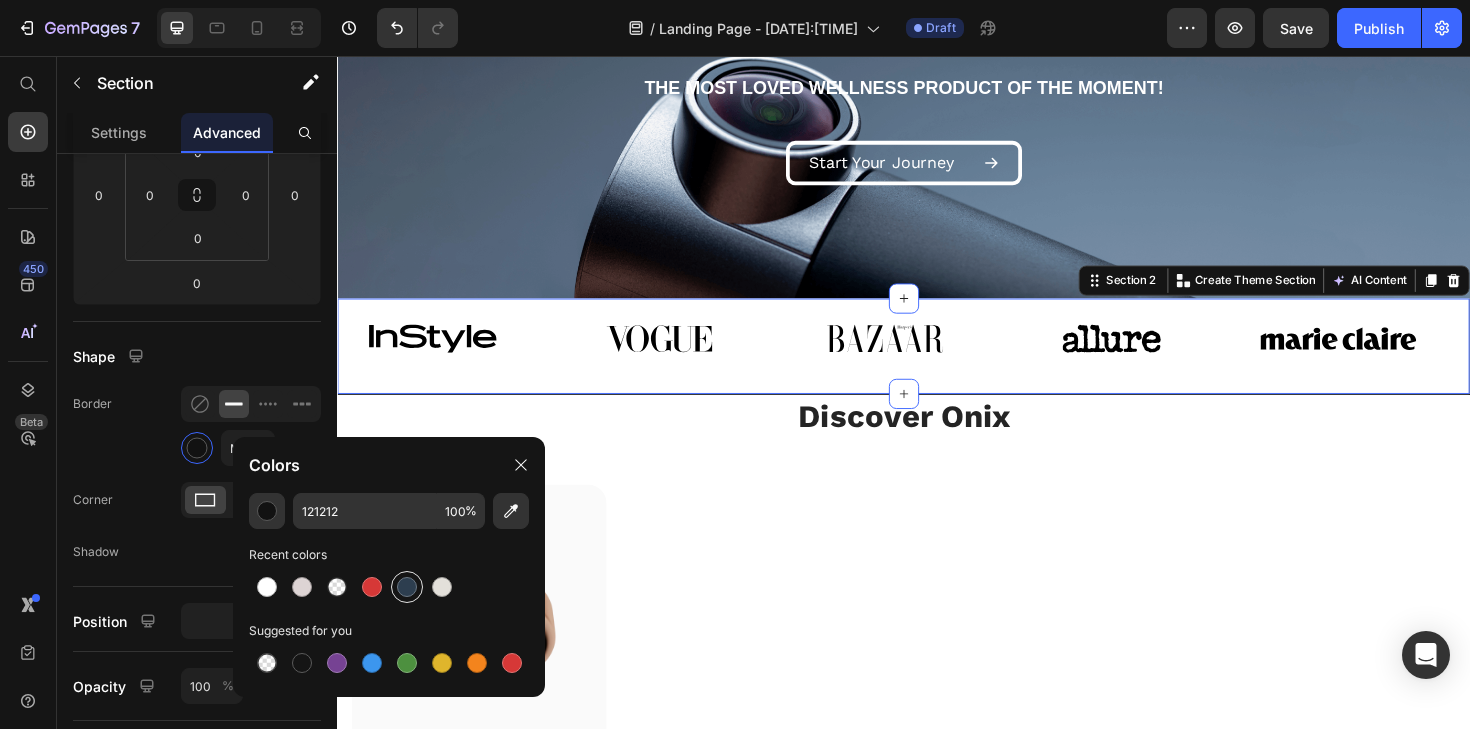click at bounding box center [407, 587] 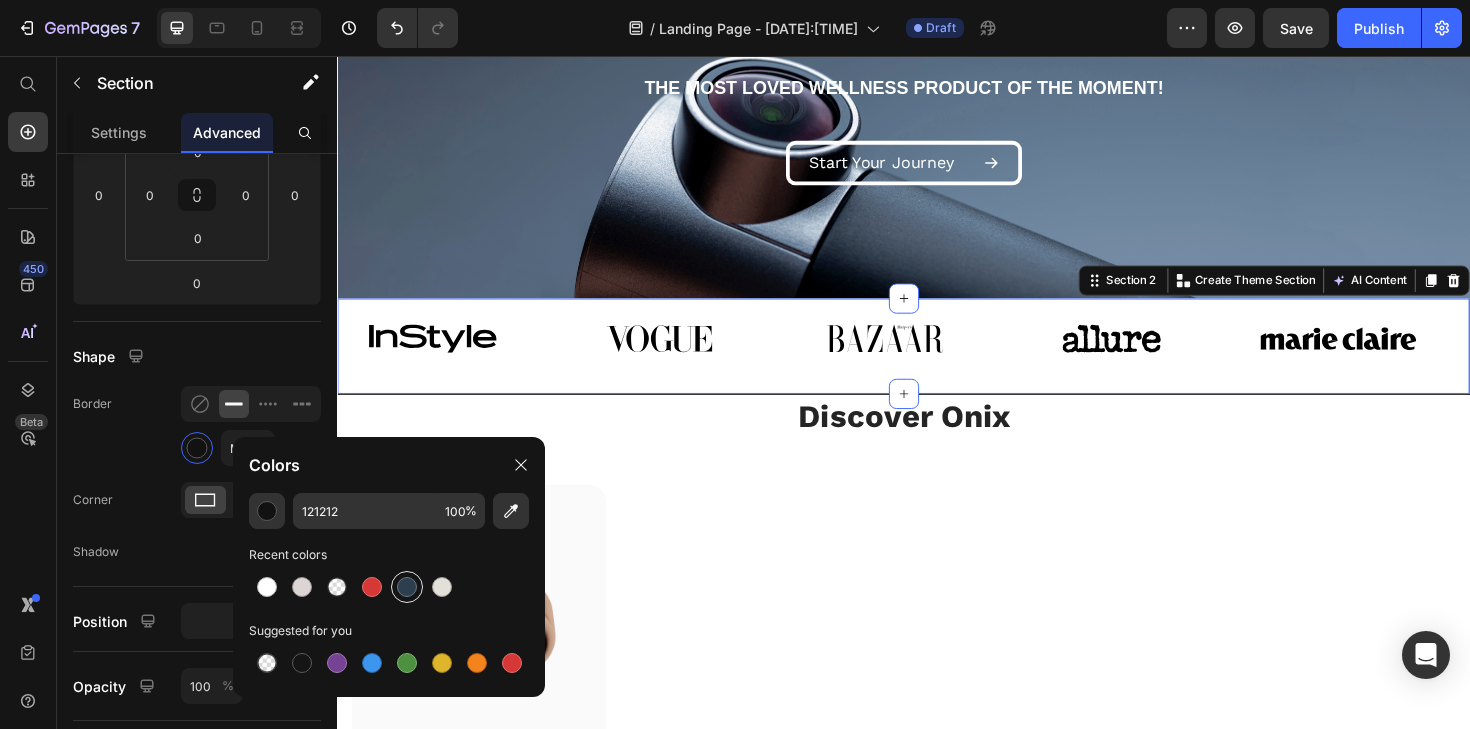 type on "2D3E4F" 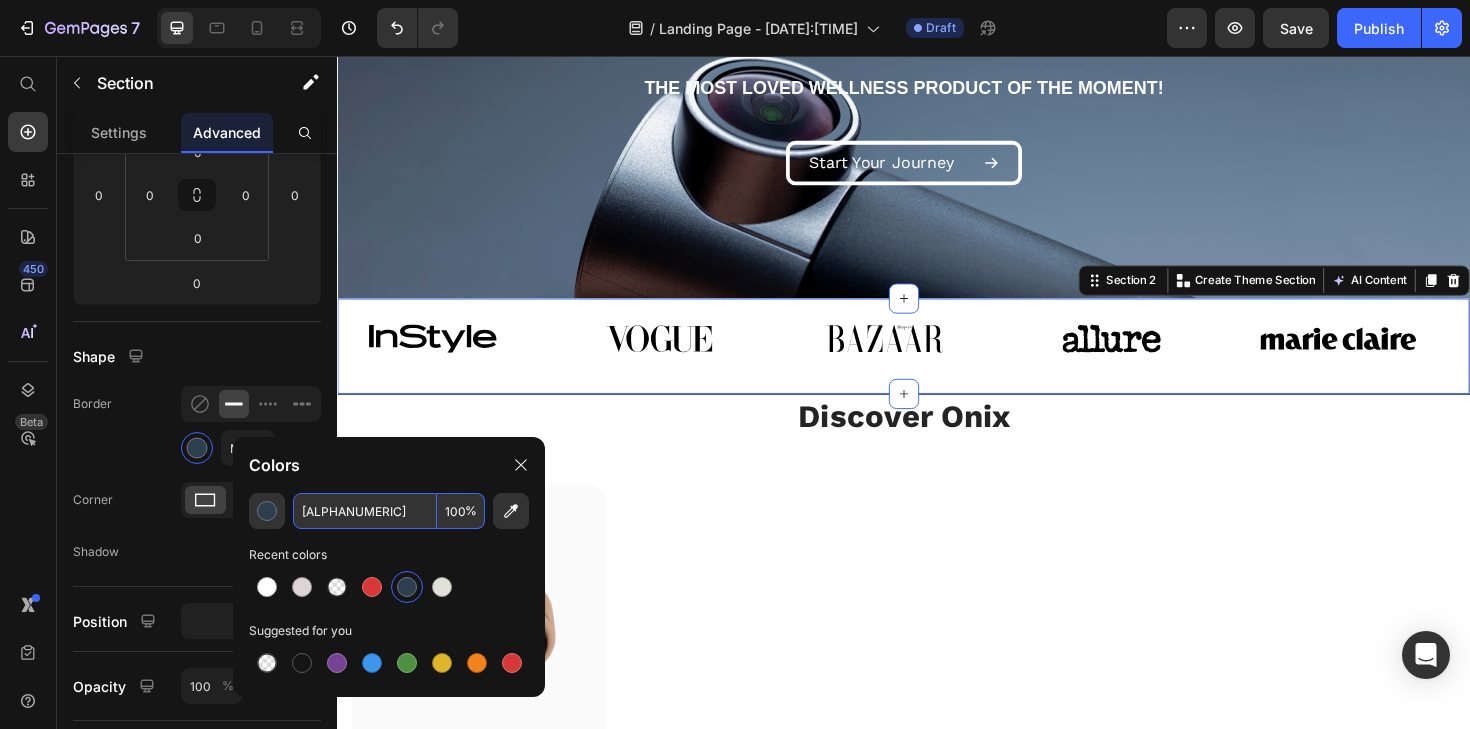 click on "100" at bounding box center (461, 511) 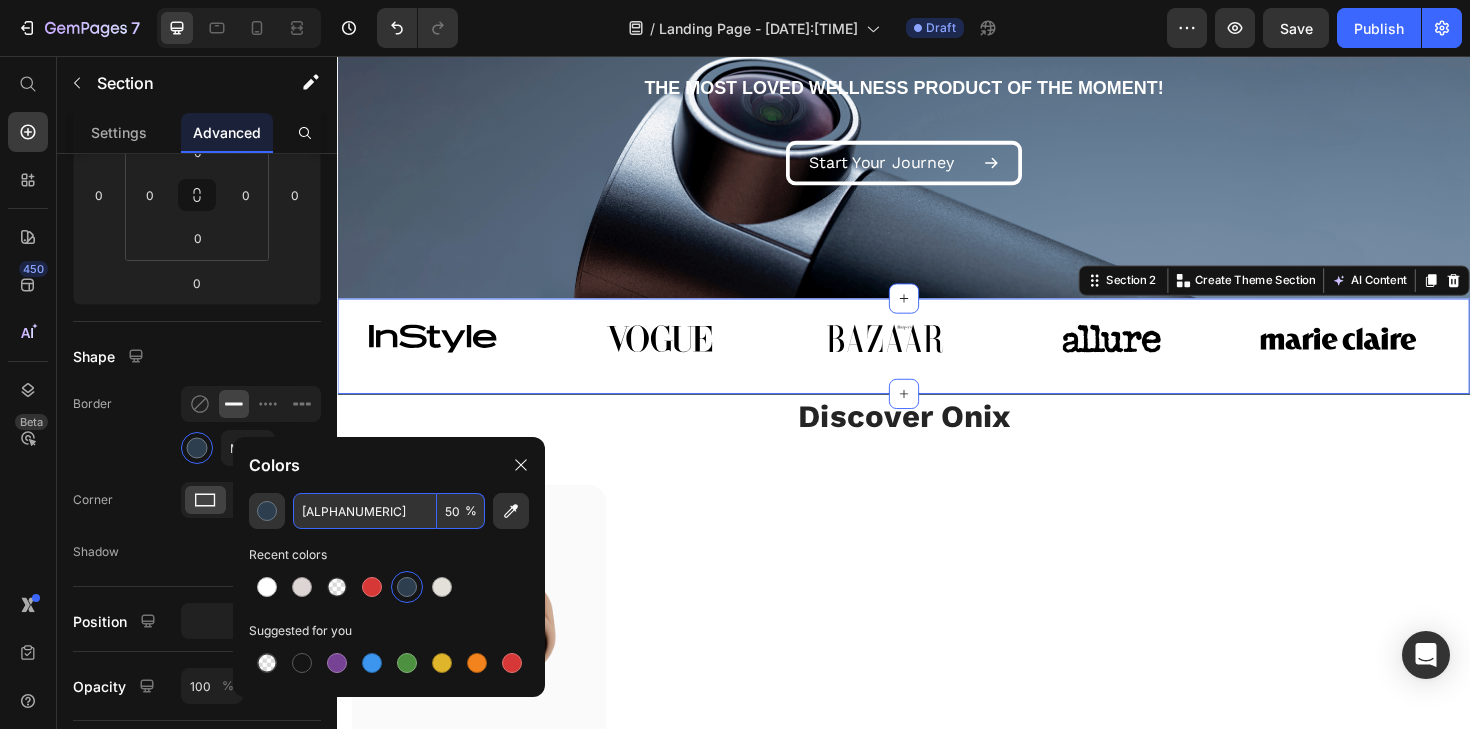 type on "50" 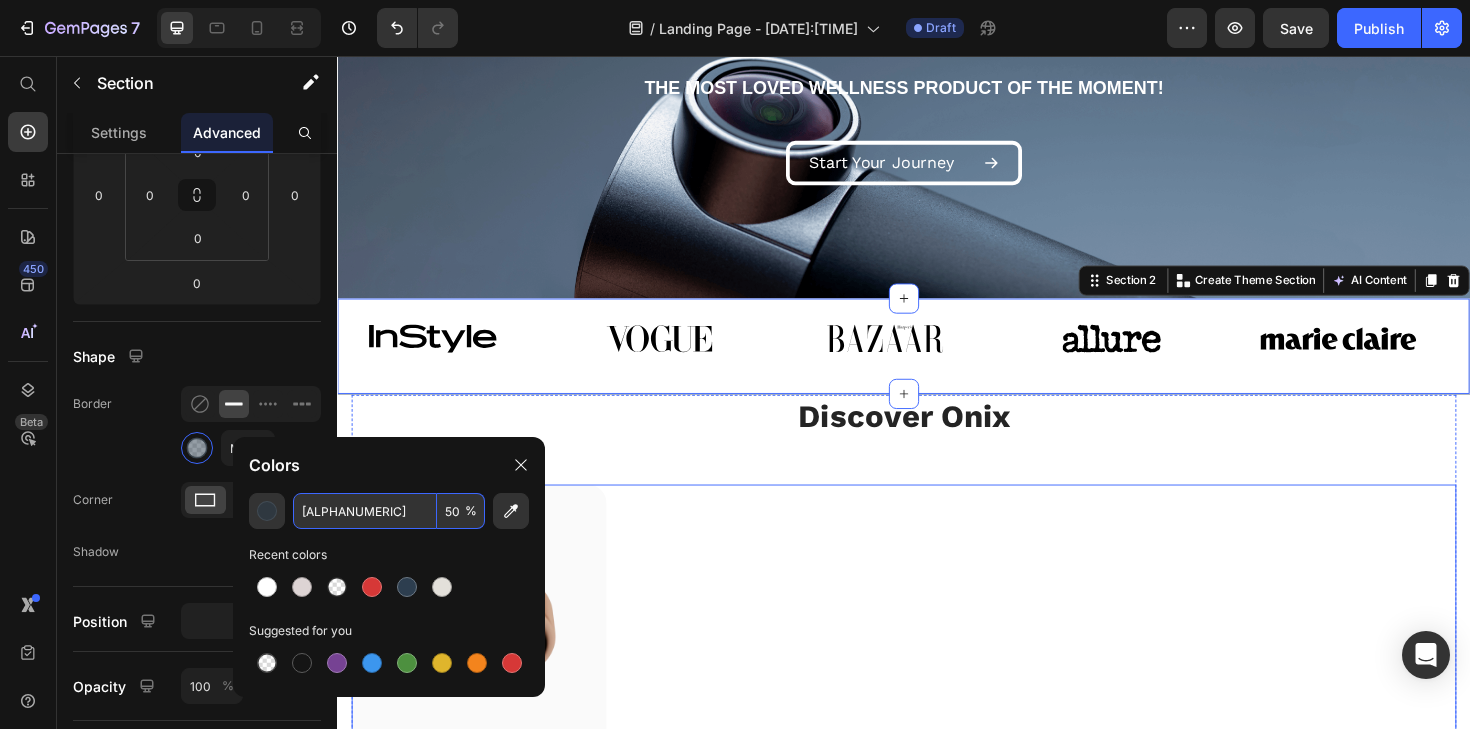 click on "(P) Images Olux Ring 1st Gen (P) Title €69,99 (P) Price Row Row Rose gold Rose gold Black Black (P) Variants & Swatches Row" at bounding box center (937, 719) 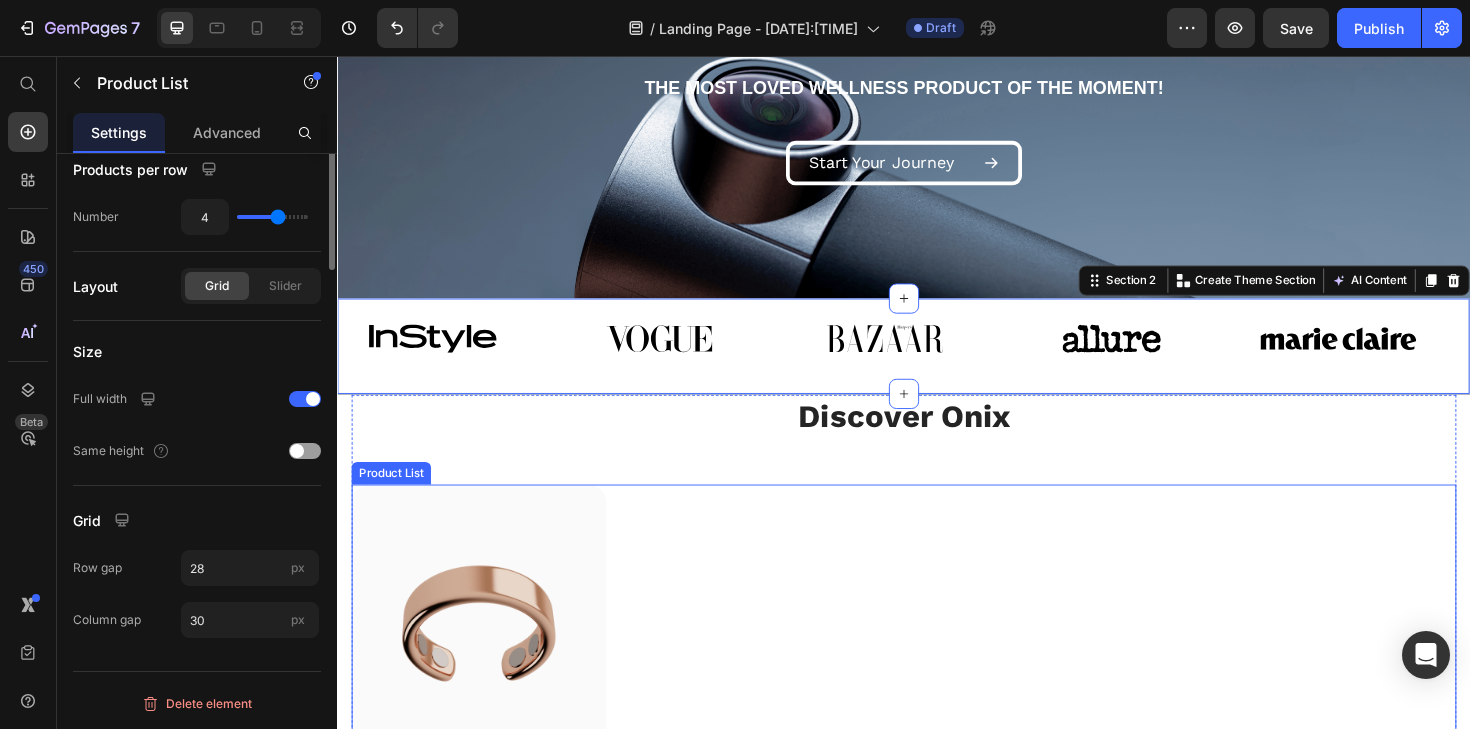 scroll, scrollTop: 0, scrollLeft: 0, axis: both 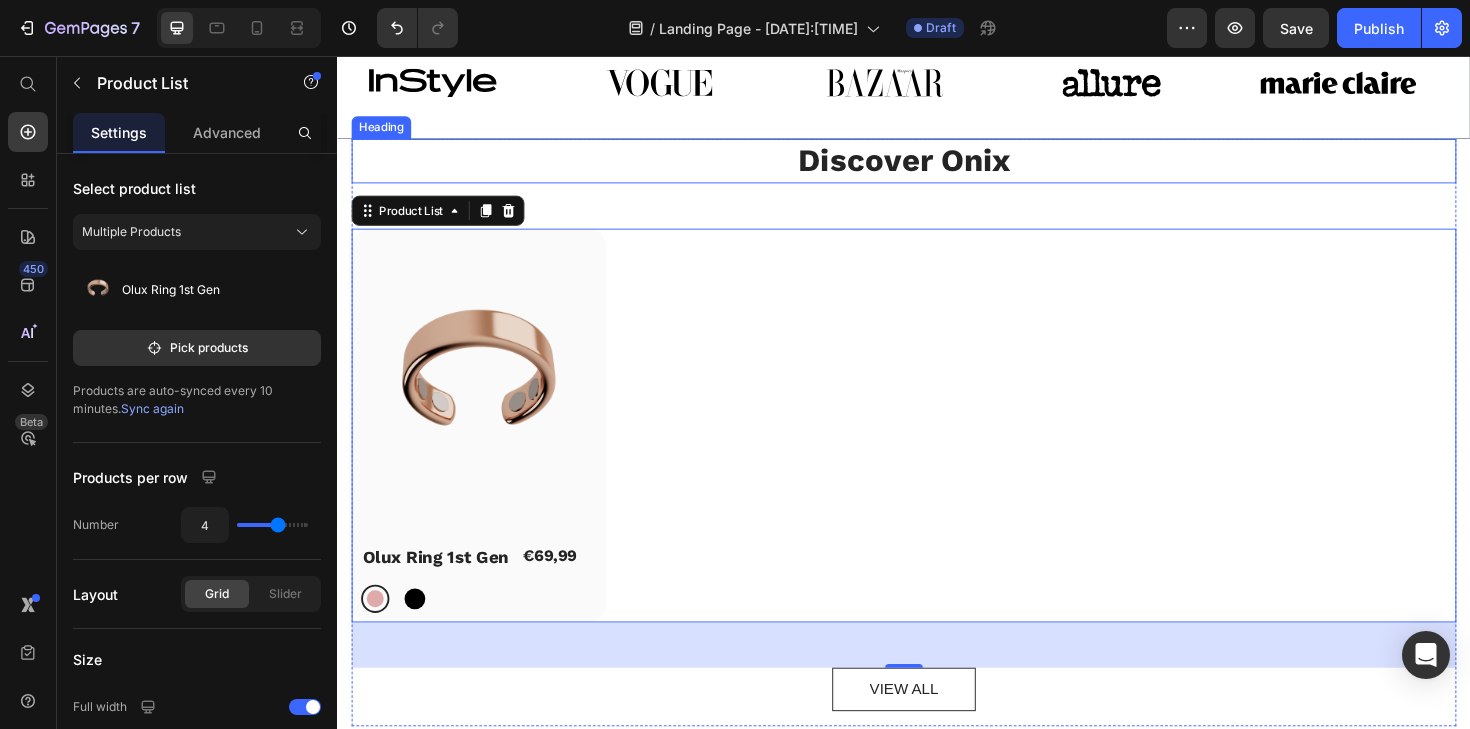 click on "Discover Onix" at bounding box center [937, 167] 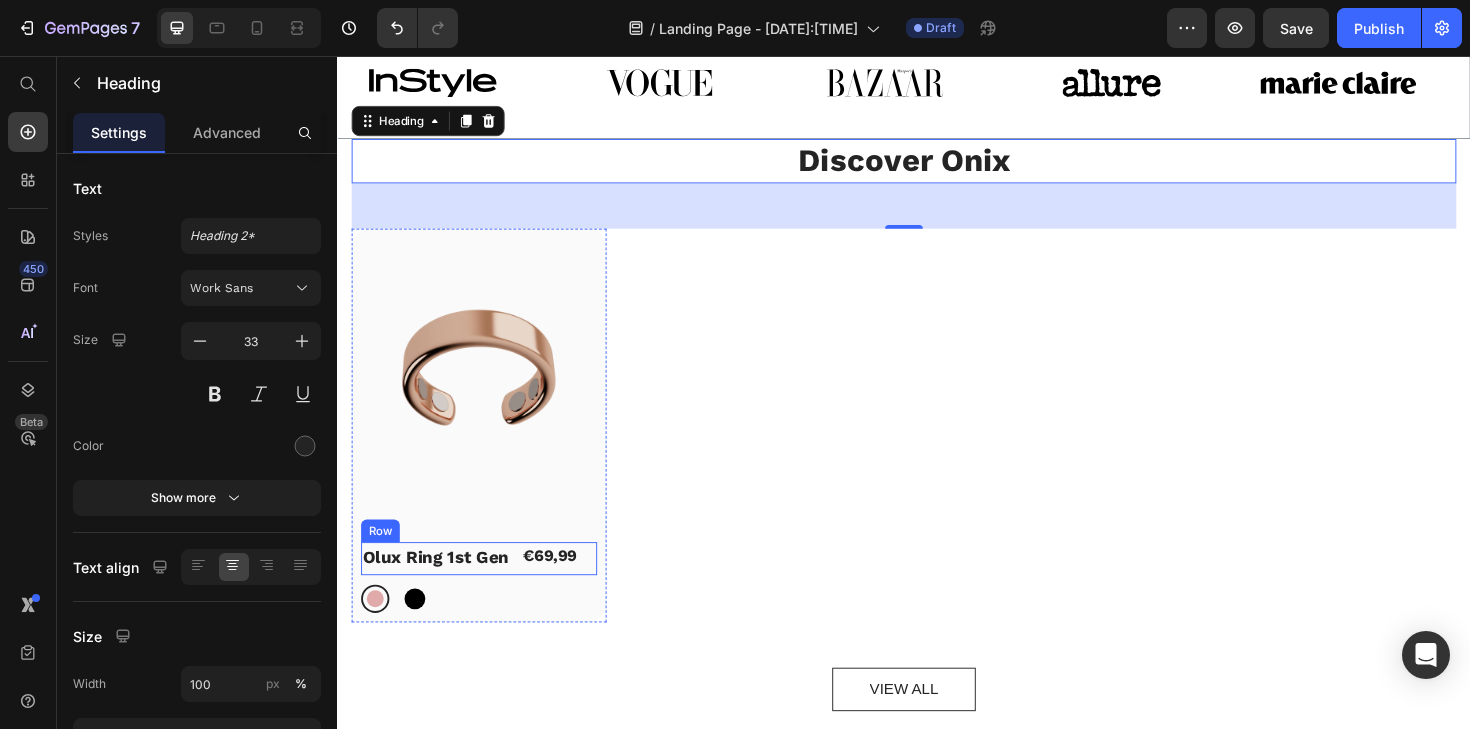 click on "€69,99 (P) Price Row" at bounding box center (571, 588) 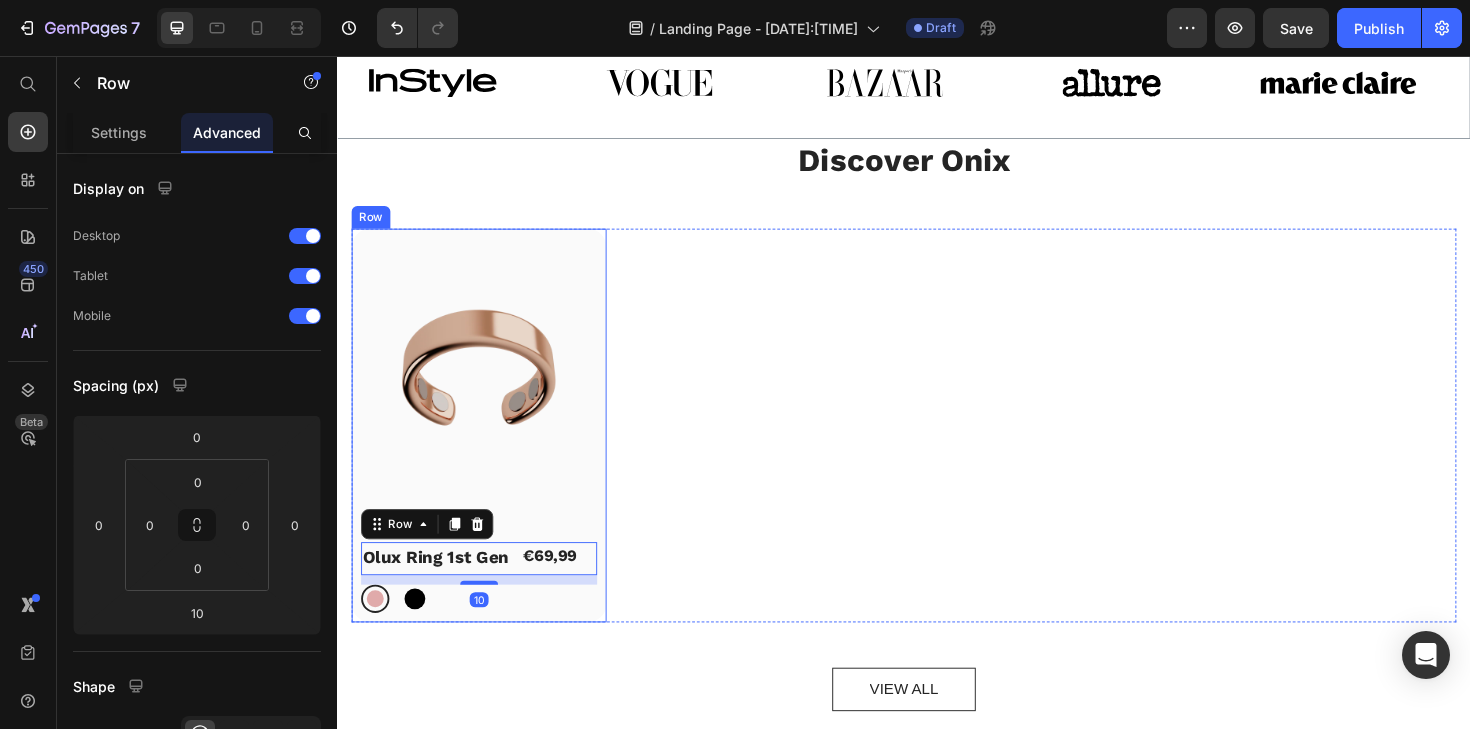 click on "(P) Images Olux Ring 1st Gen (P) Title €69,99 (P) Price Row Row   10 Rose gold Rose gold Black Black (P) Variants & Swatches Row" at bounding box center (487, 448) 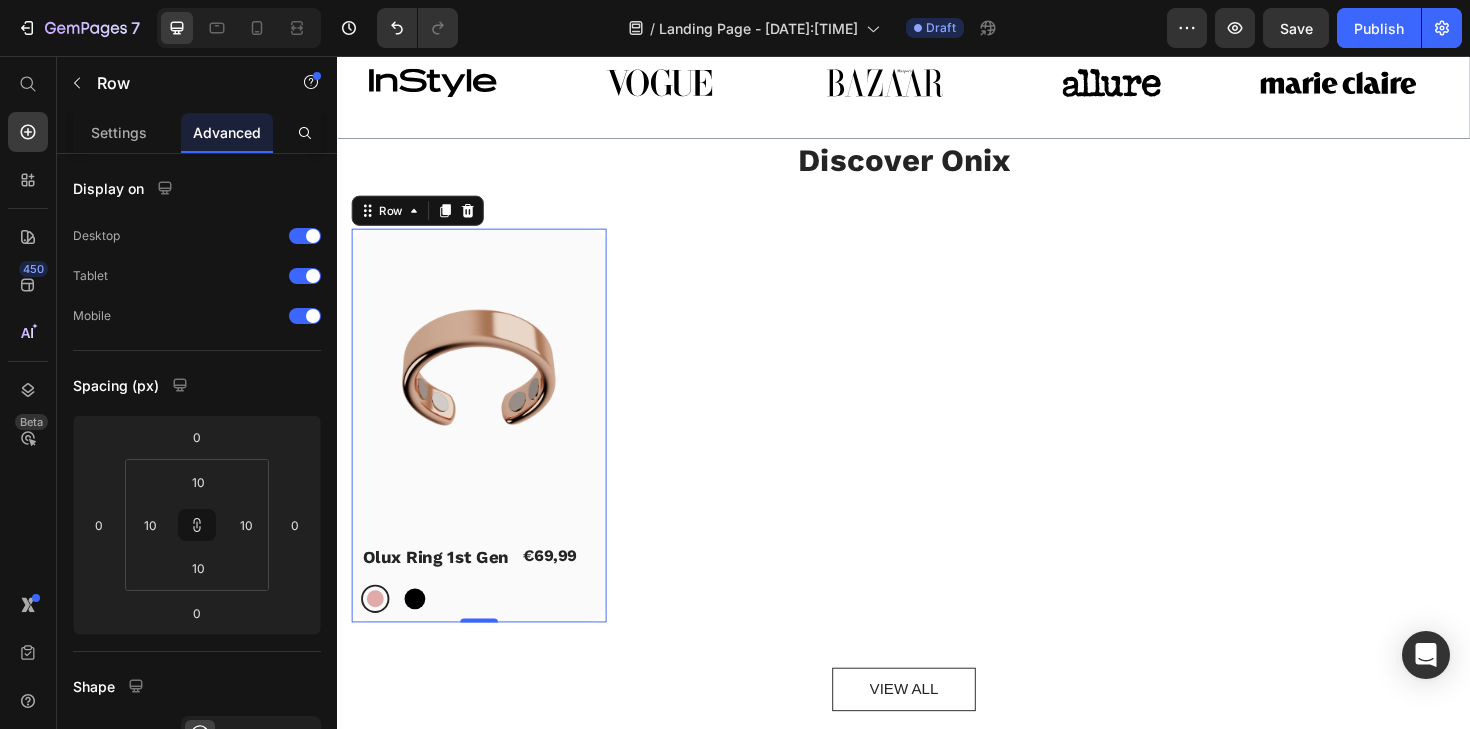 click on "(P) Images Olux Ring 1st Gen (P) Title €69,99 (P) Price Row Row Rose gold Rose gold Black Black (P) Variants & Swatches" at bounding box center (487, 448) 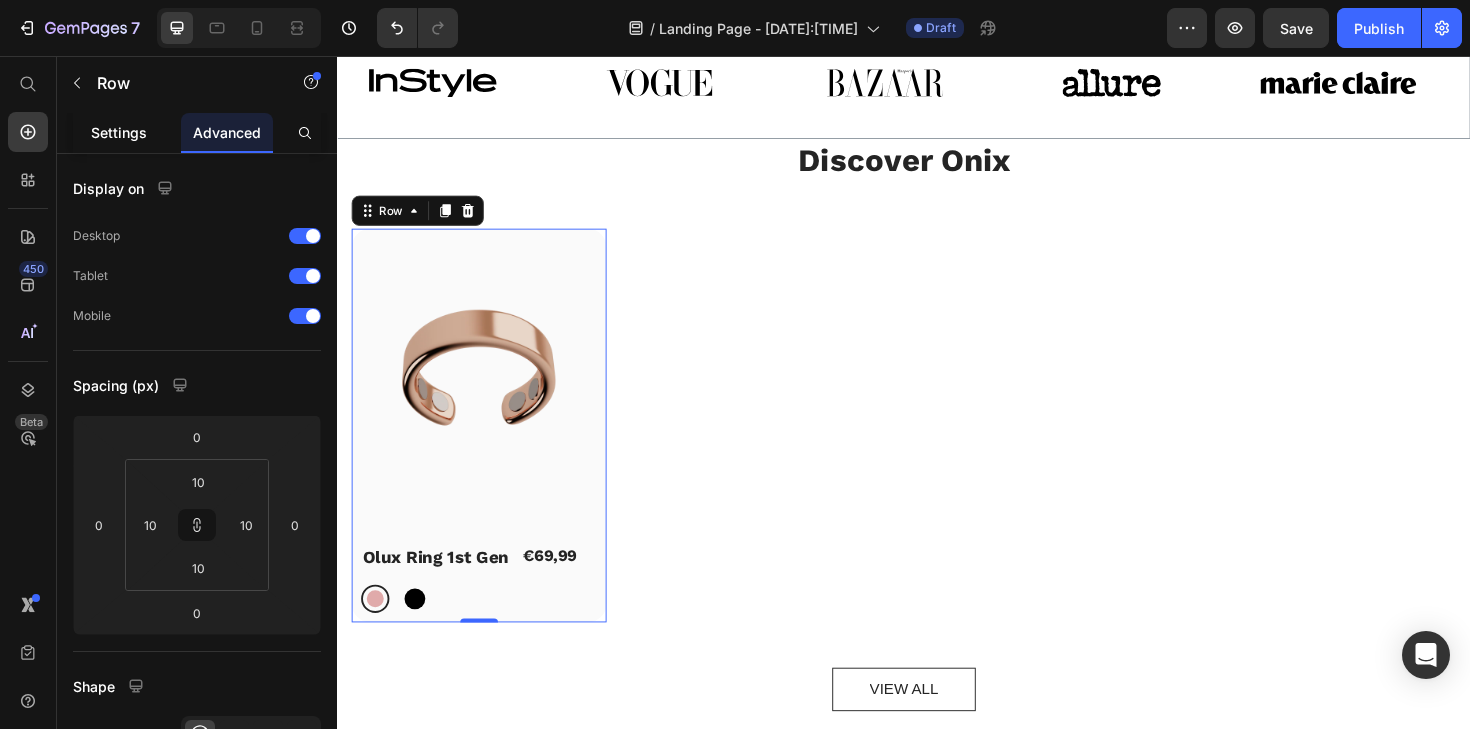 click on "Settings" at bounding box center (119, 132) 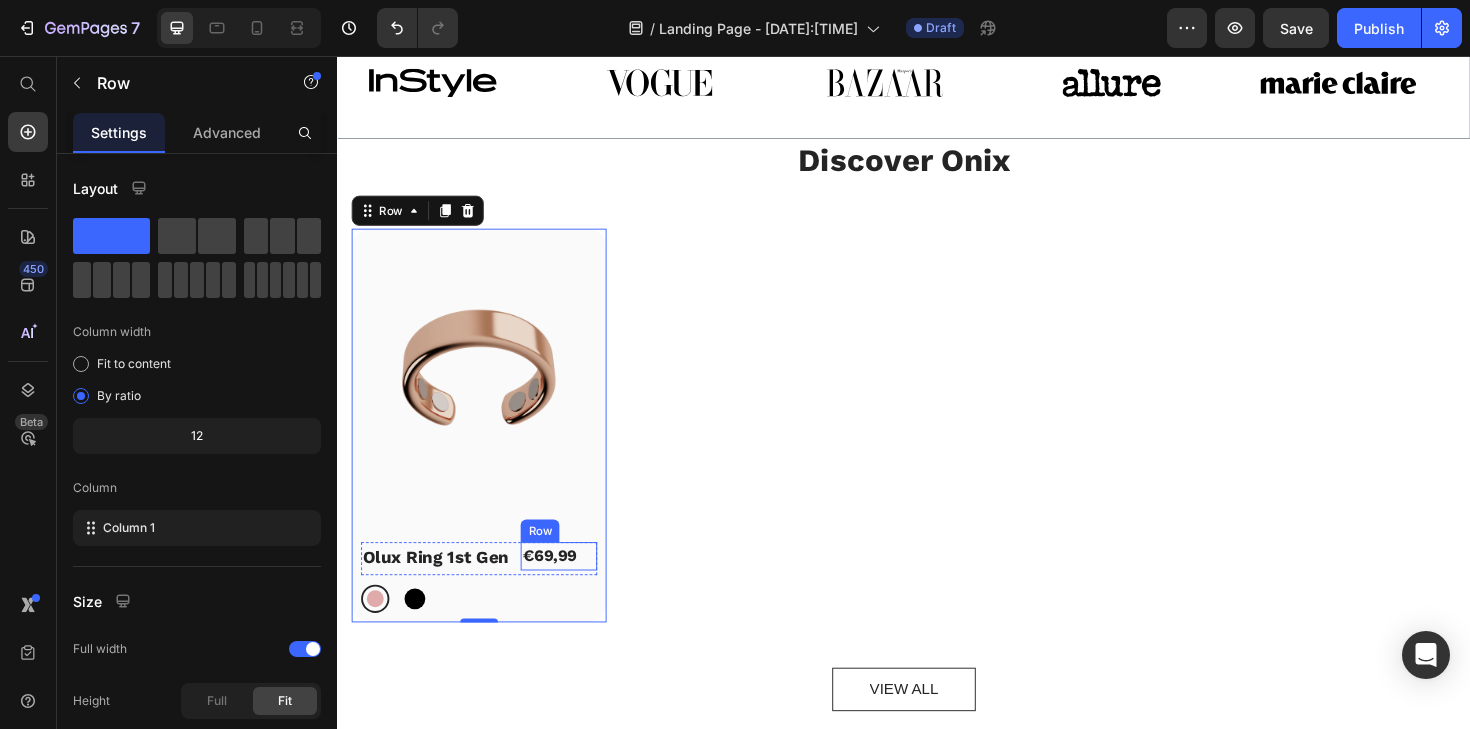 click on "€69,99 (P) Price Row" at bounding box center [571, 586] 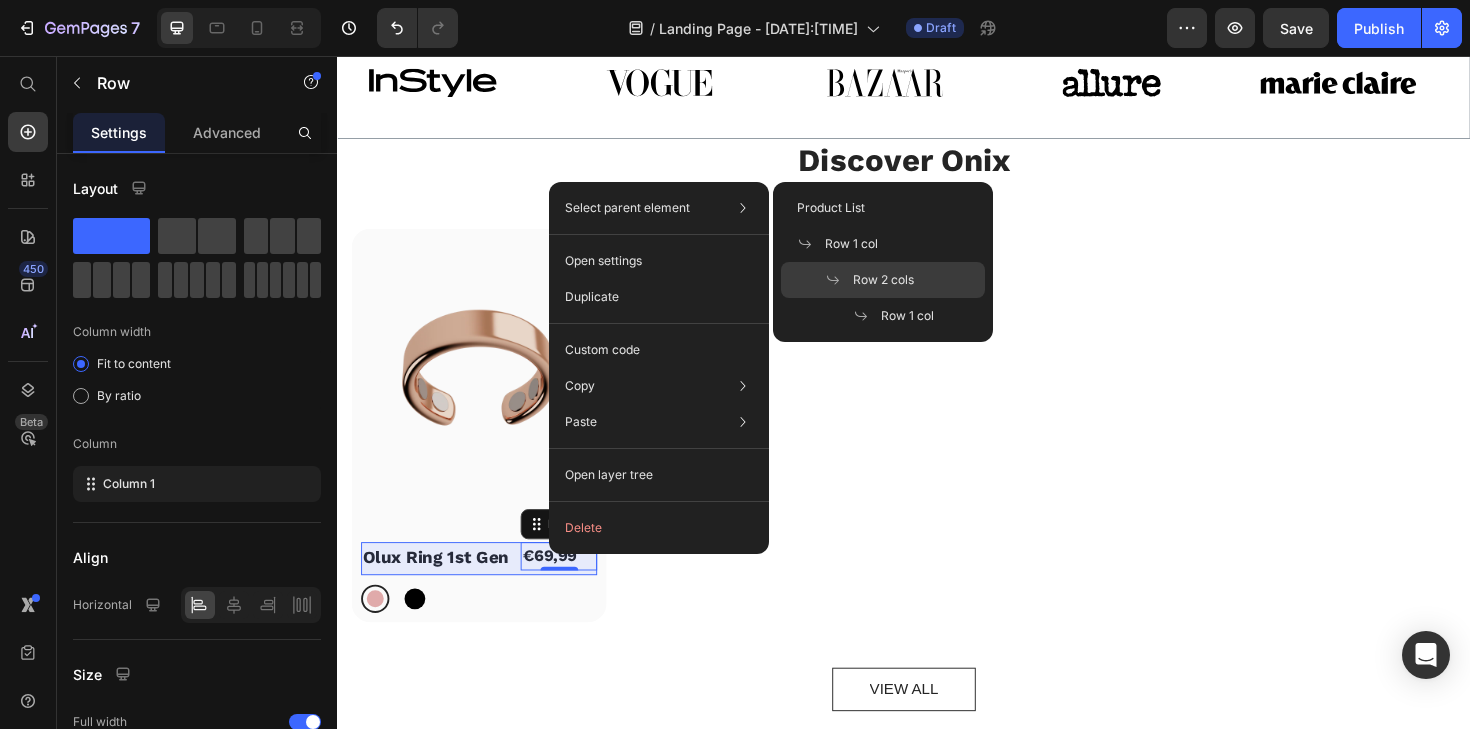 click on "Row 2 cols" 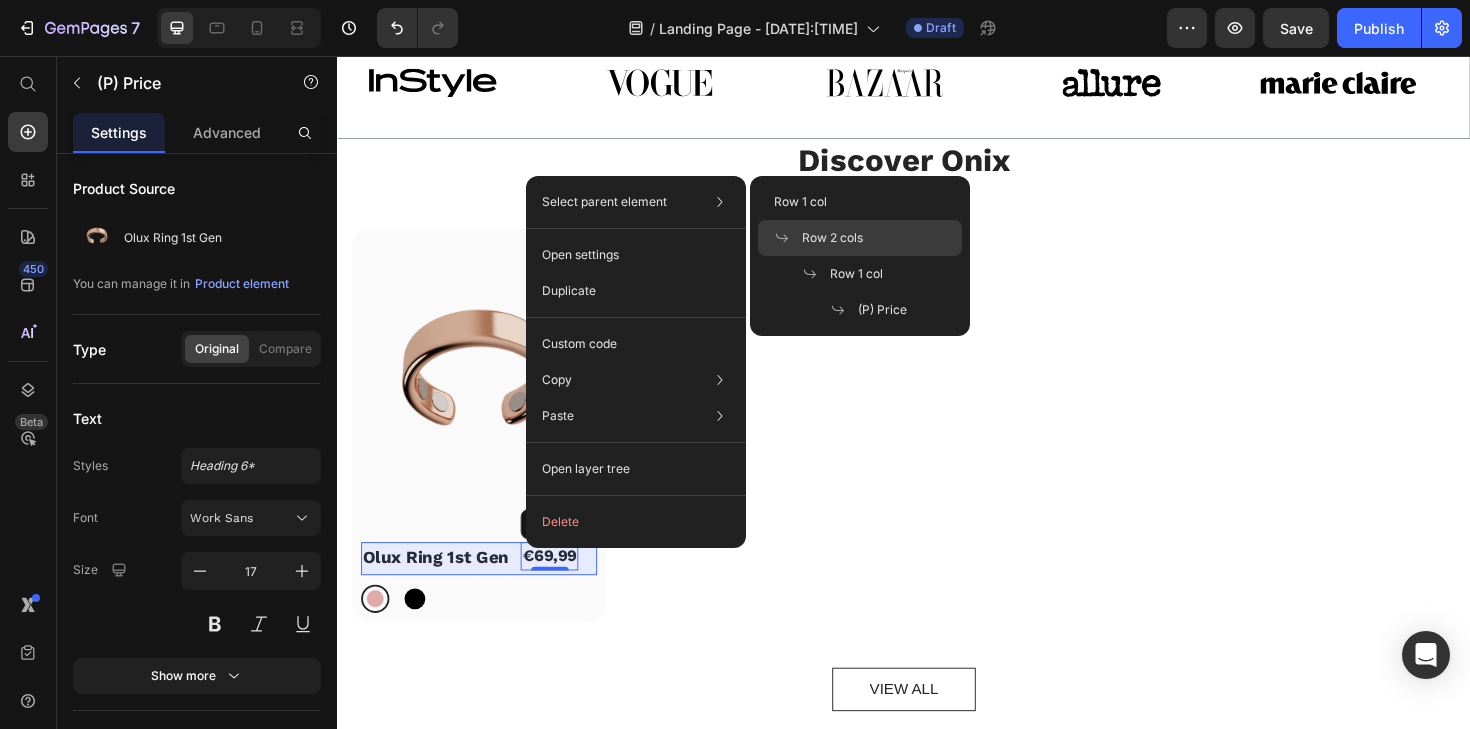 click on "Row 2 cols" at bounding box center [832, 238] 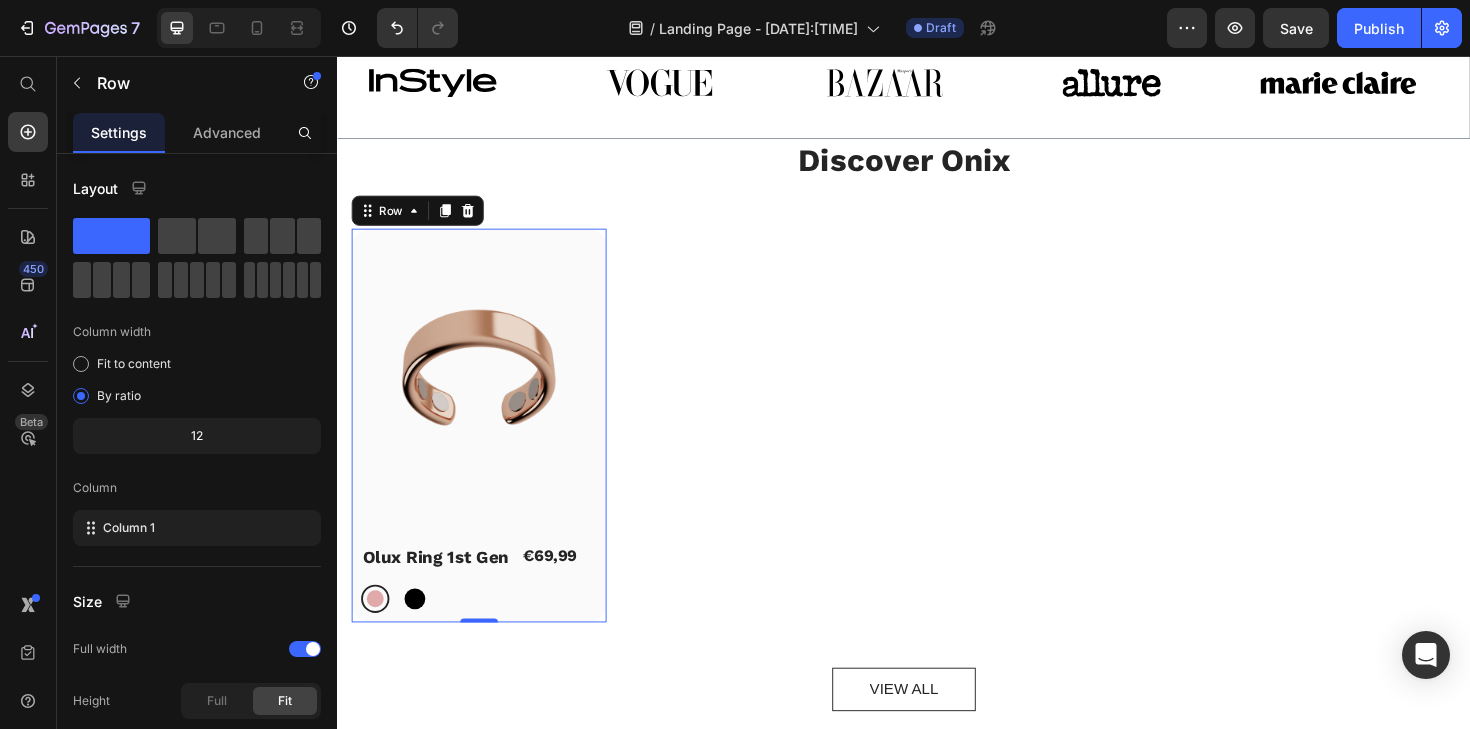 click on "(P) Images Olux Ring 1st Gen (P) Title €69,99 (P) Price Row Row Rose gold Rose gold Black Black (P) Variants & Swatches" at bounding box center [487, 448] 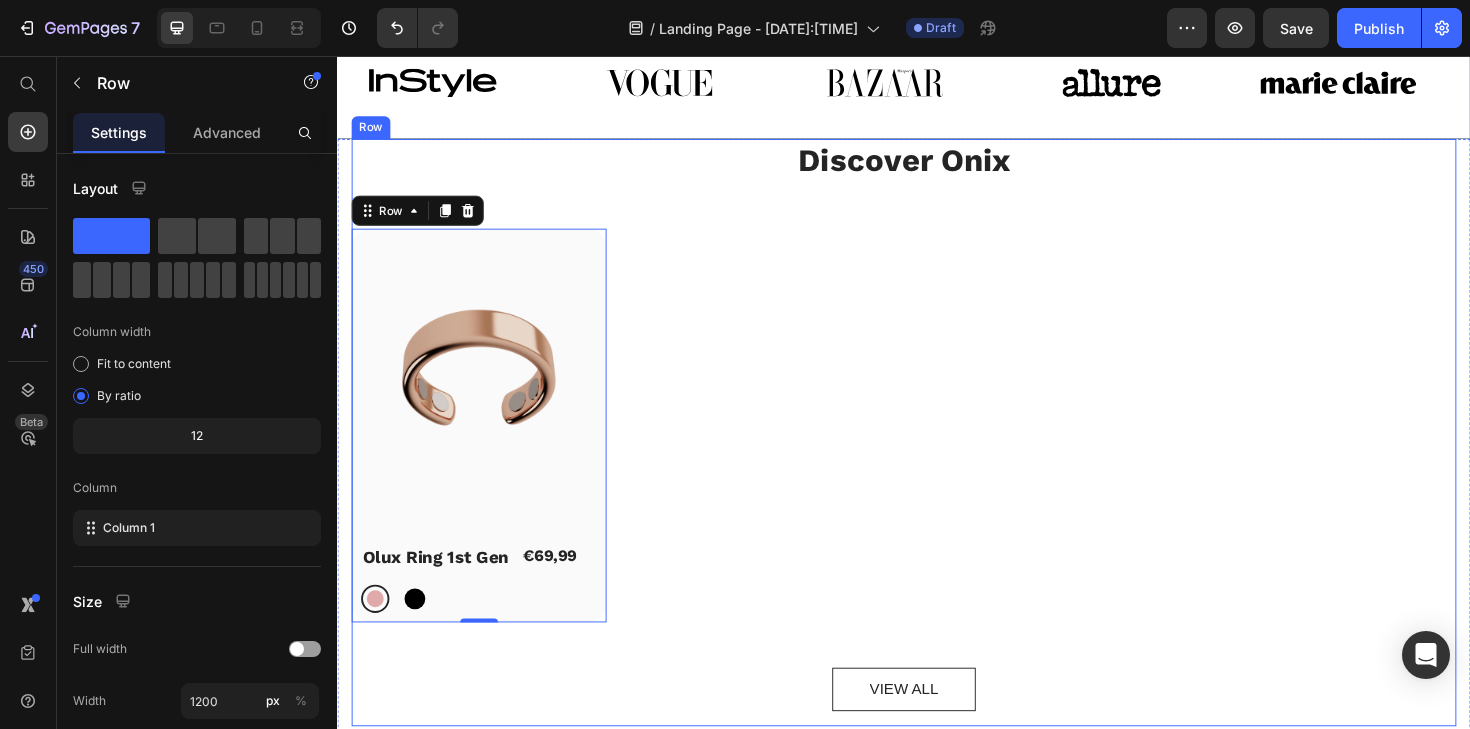 click on "Discover Onix Heading (P) Images Olux Ring 1st Gen (P) Title €69,99 (P) Price Row Row Rose gold Rose gold Black Black (P) Variants & Swatches Row   0 Product List VIEW ALL Button" at bounding box center [937, 455] 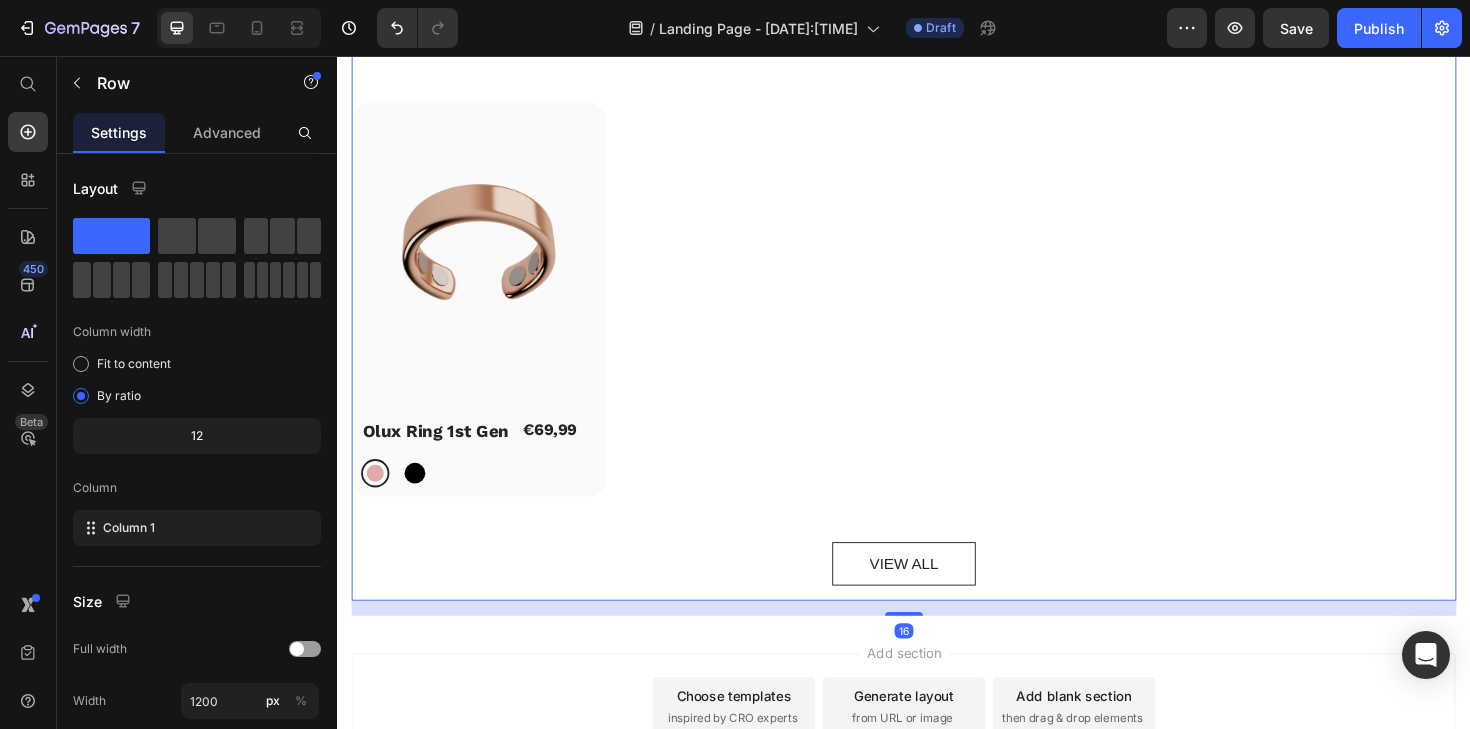 scroll, scrollTop: 696, scrollLeft: 0, axis: vertical 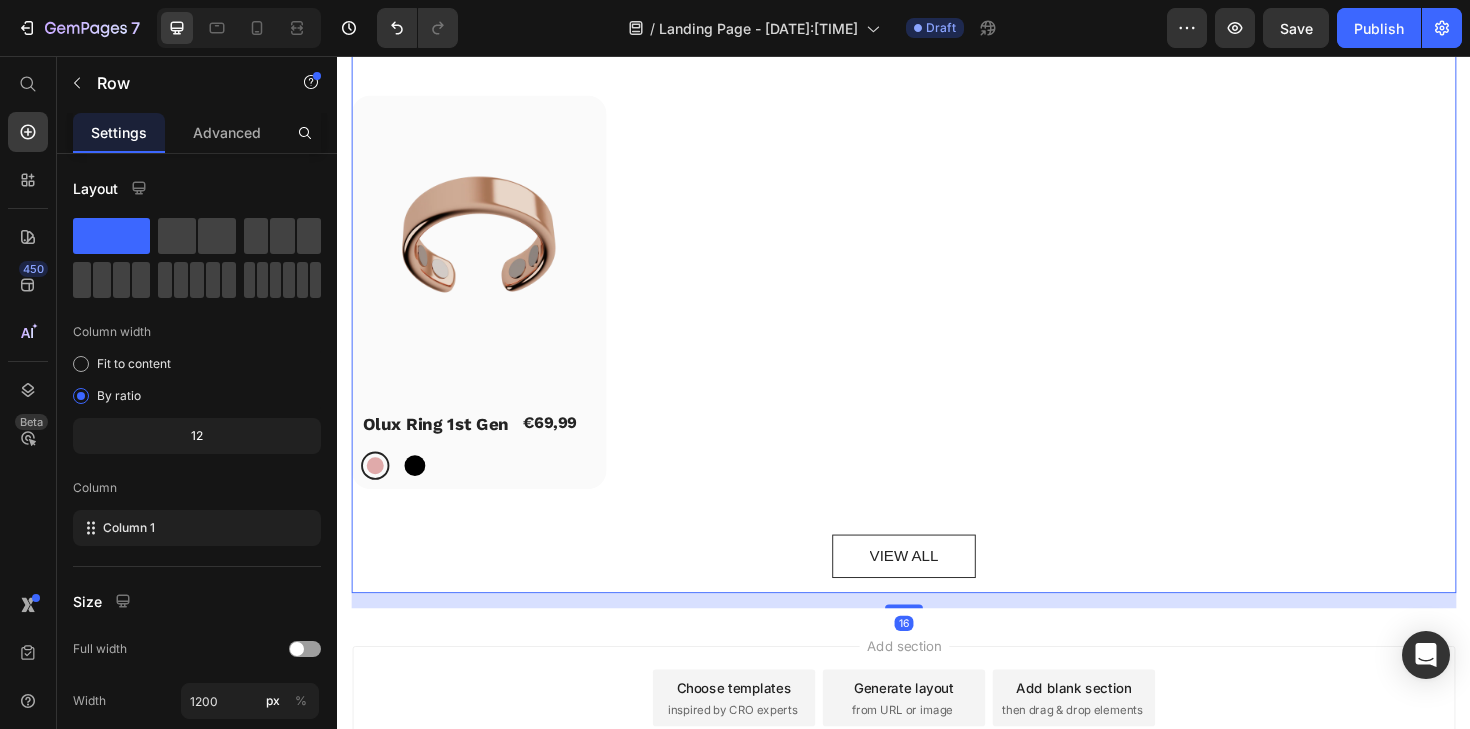 click on "VIEW ALL Button" at bounding box center (937, 586) 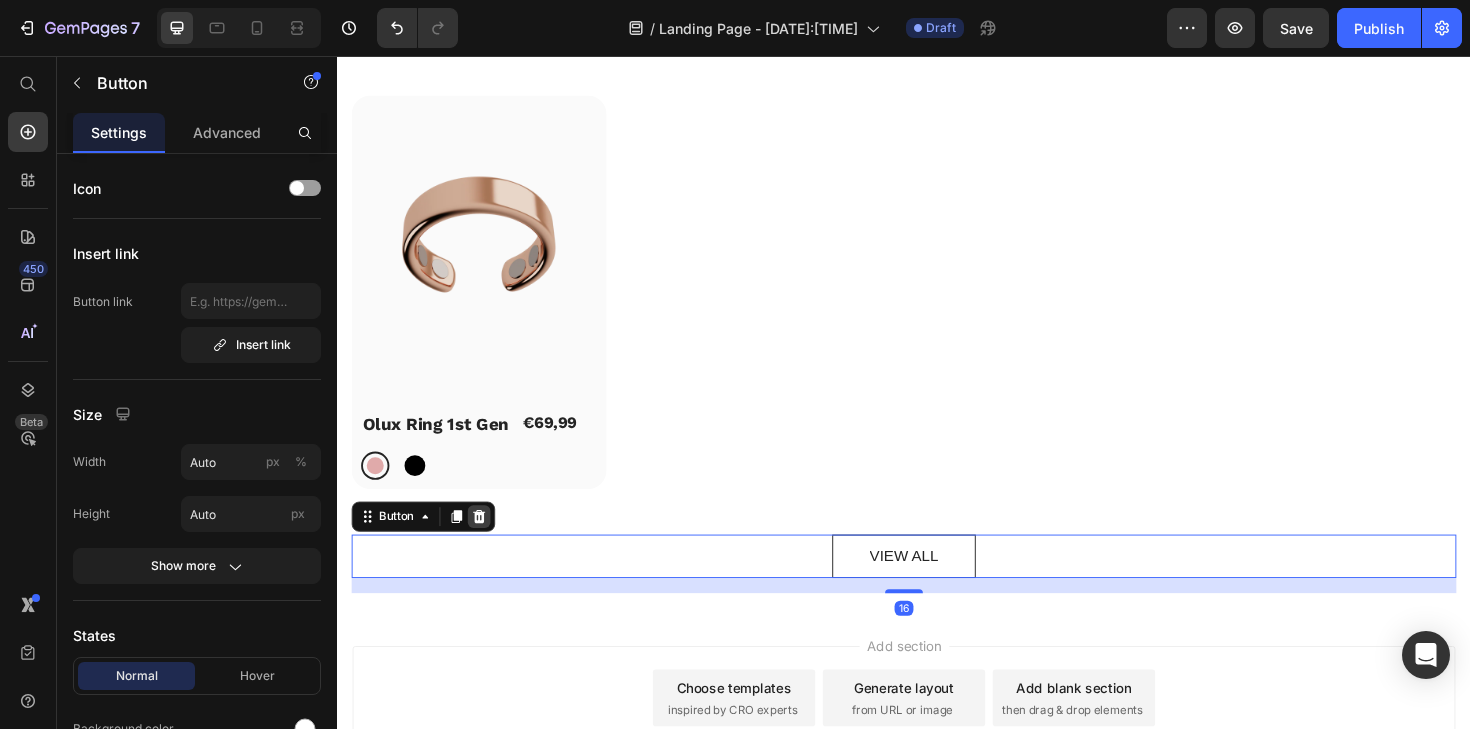 click 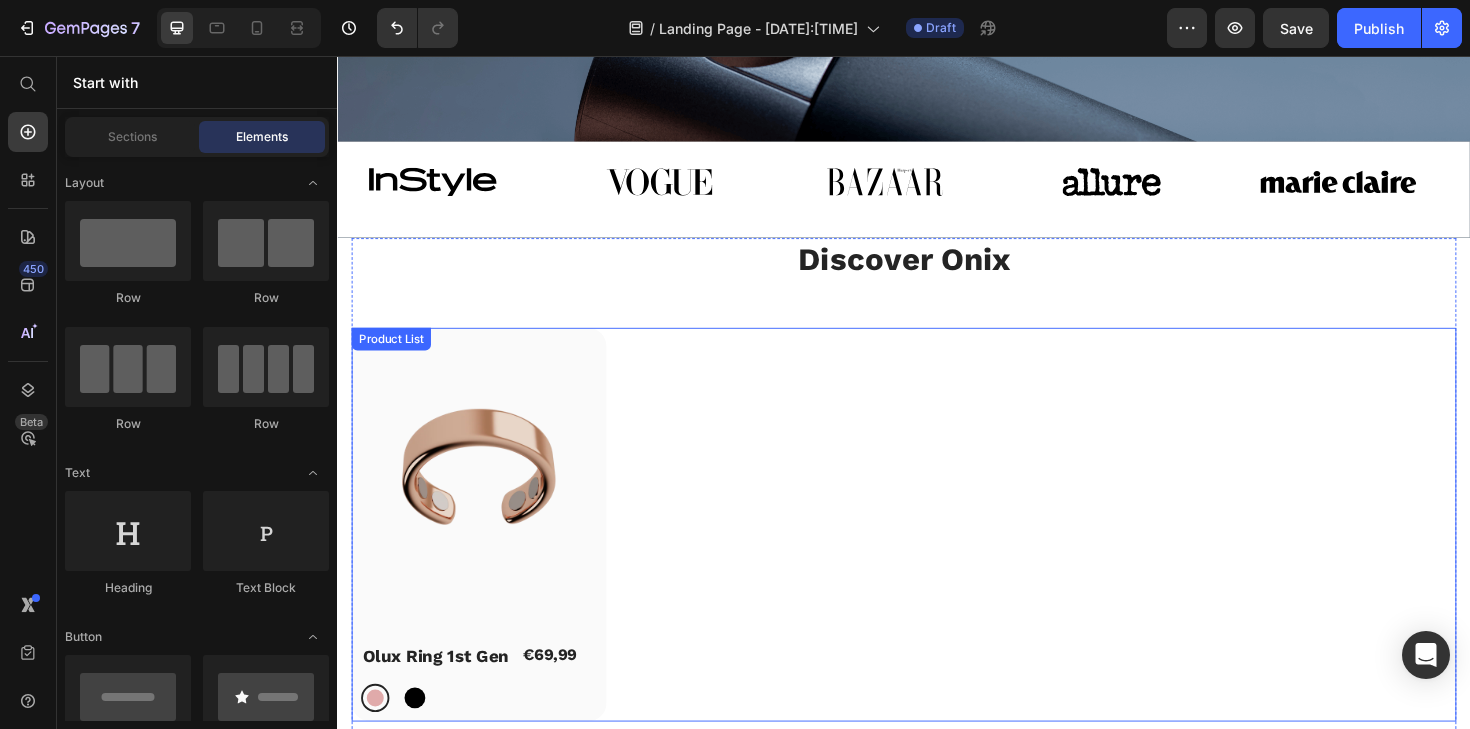 scroll, scrollTop: 376, scrollLeft: 0, axis: vertical 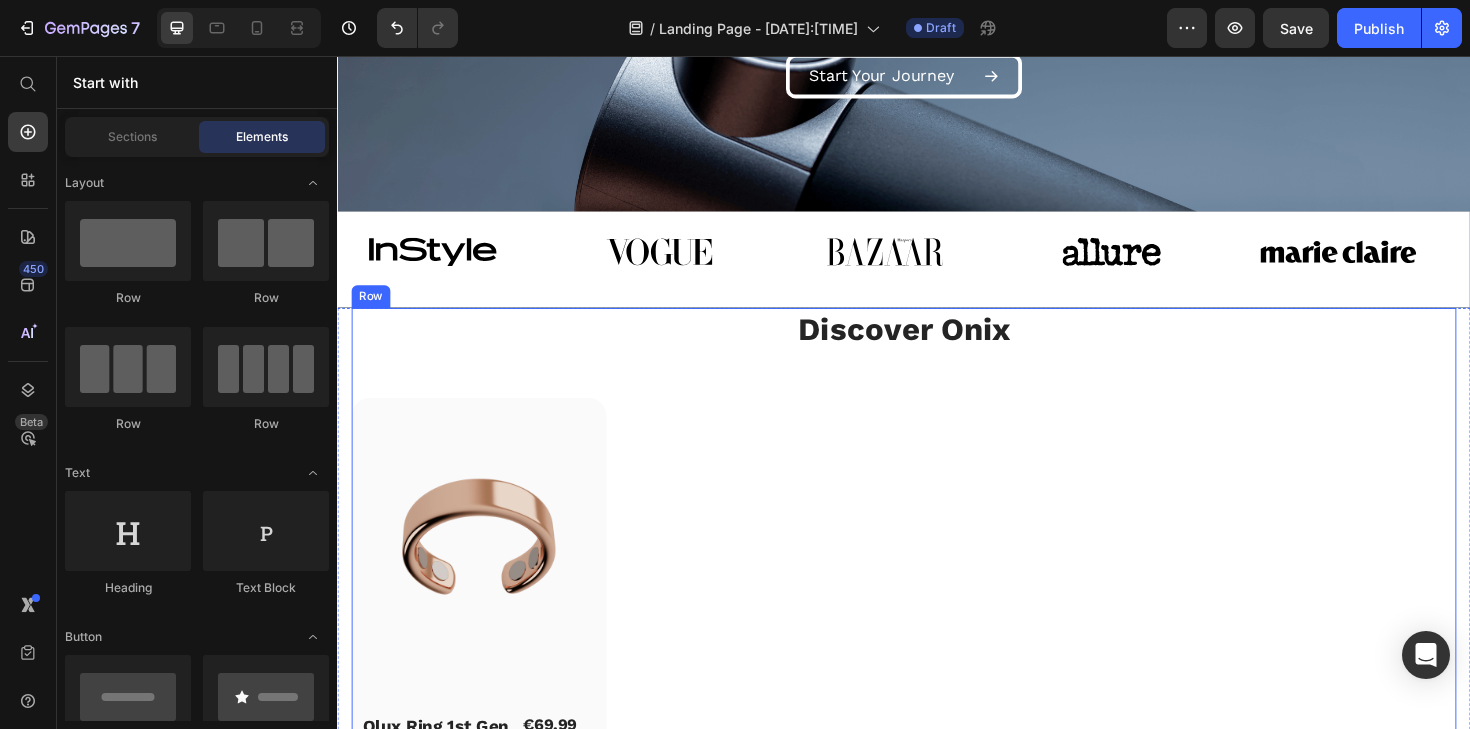 click on "Discover Onix Heading (P) Images Olux Ring 1st Gen (P) Title €69,99 (P) Price Row Row Rose gold Rose gold Black Black (P) Variants & Swatches Row Product List" at bounding box center (937, 603) 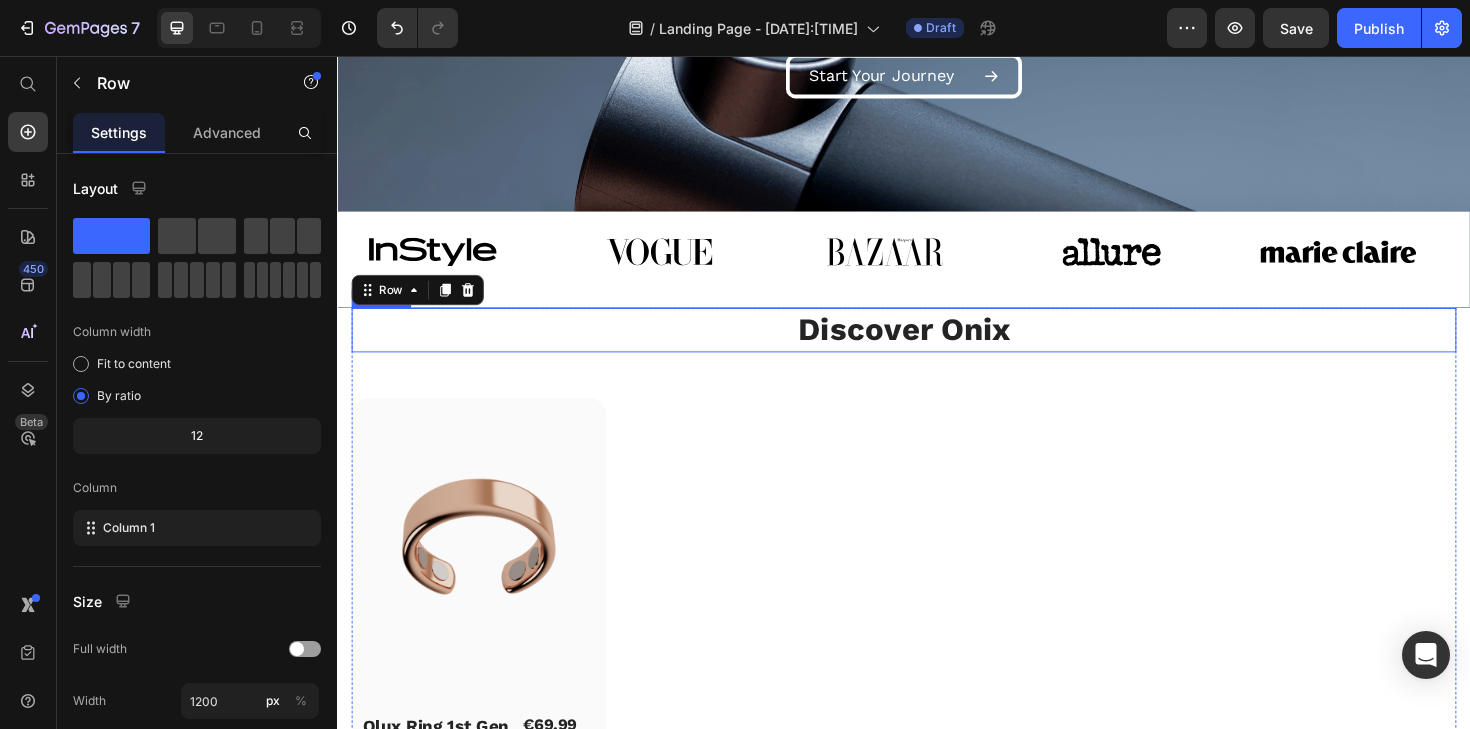 click on "Discover Onix" at bounding box center (937, 346) 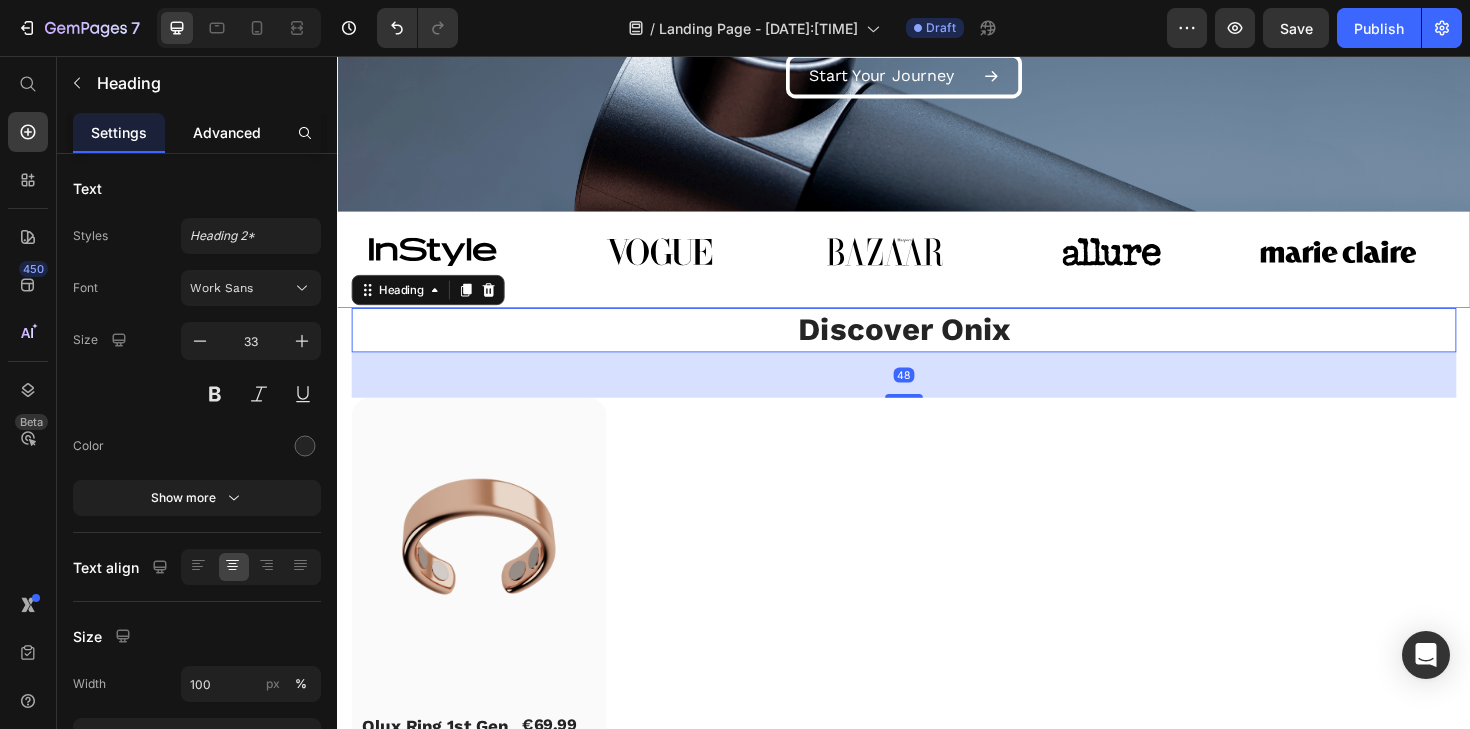 click on "Advanced" at bounding box center (227, 132) 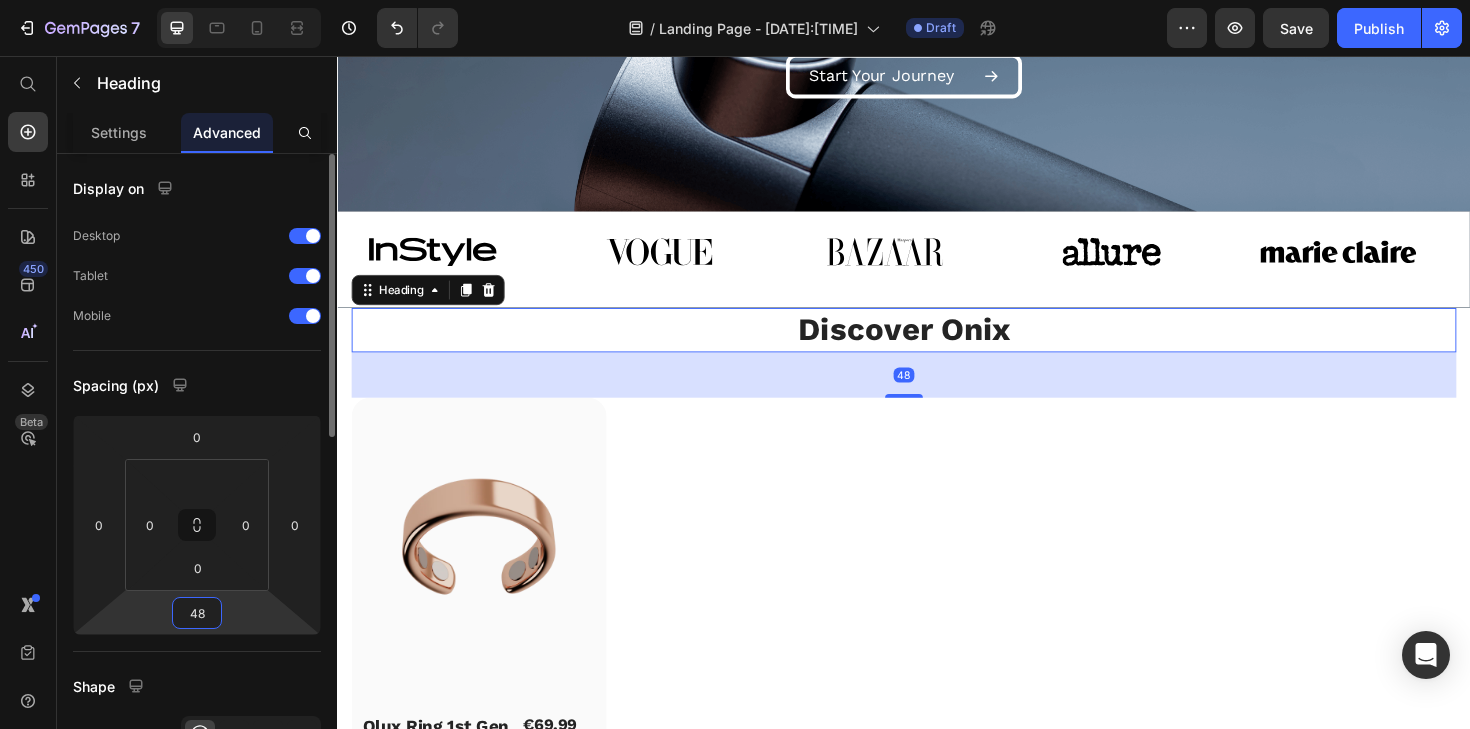 click on "48" at bounding box center (197, 613) 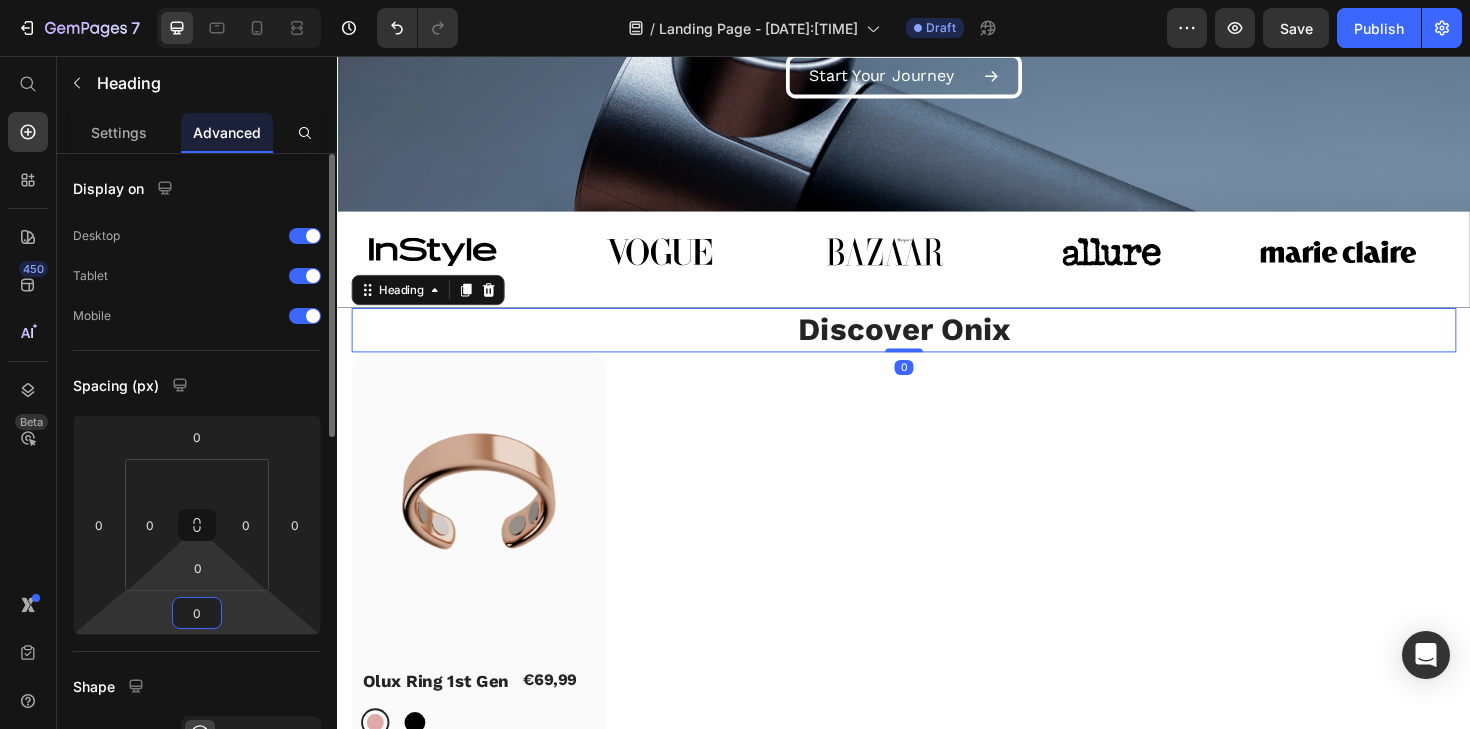 type on "0" 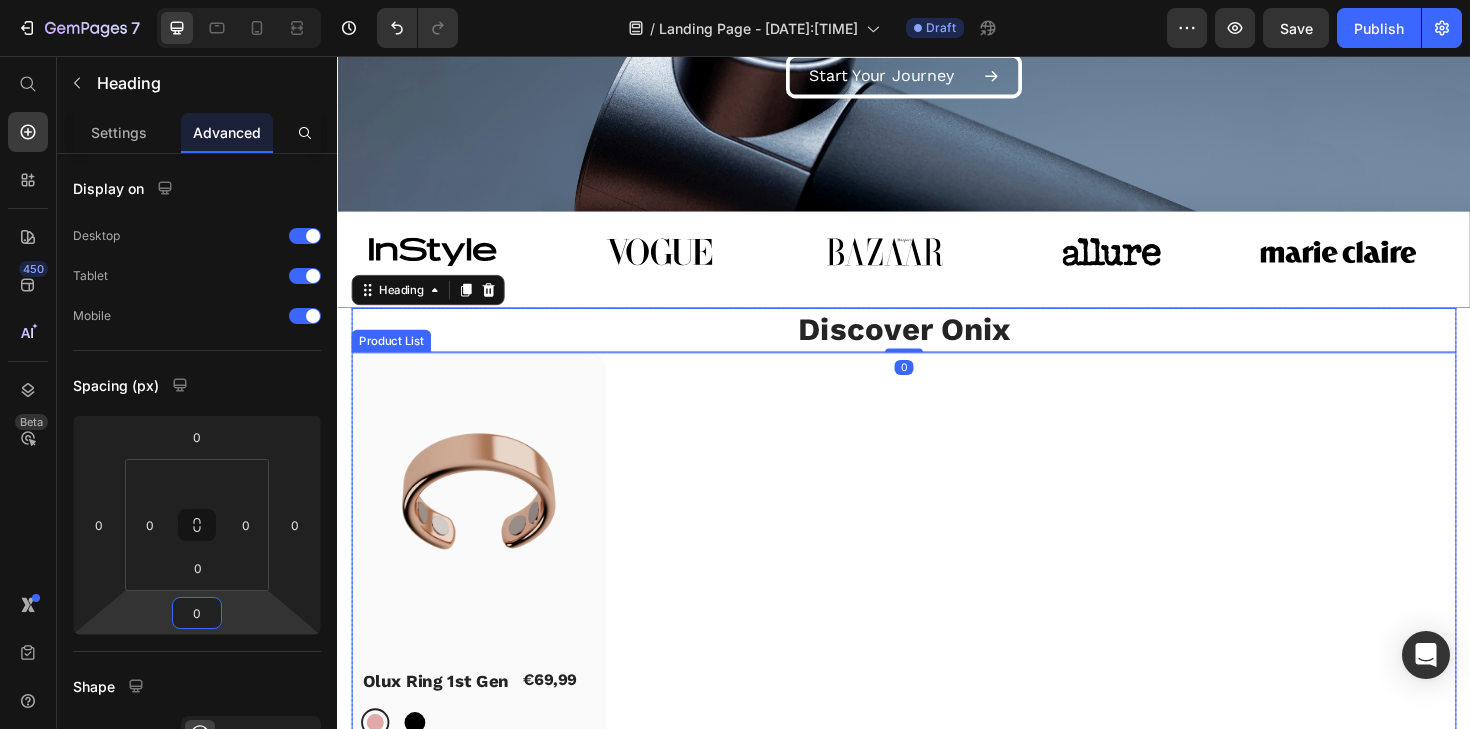click on "(P) Images Olux Ring 1st Gen (P) Title €69,99 (P) Price Row Row Rose gold Rose gold Black Black (P) Variants & Swatches Row" at bounding box center (937, 579) 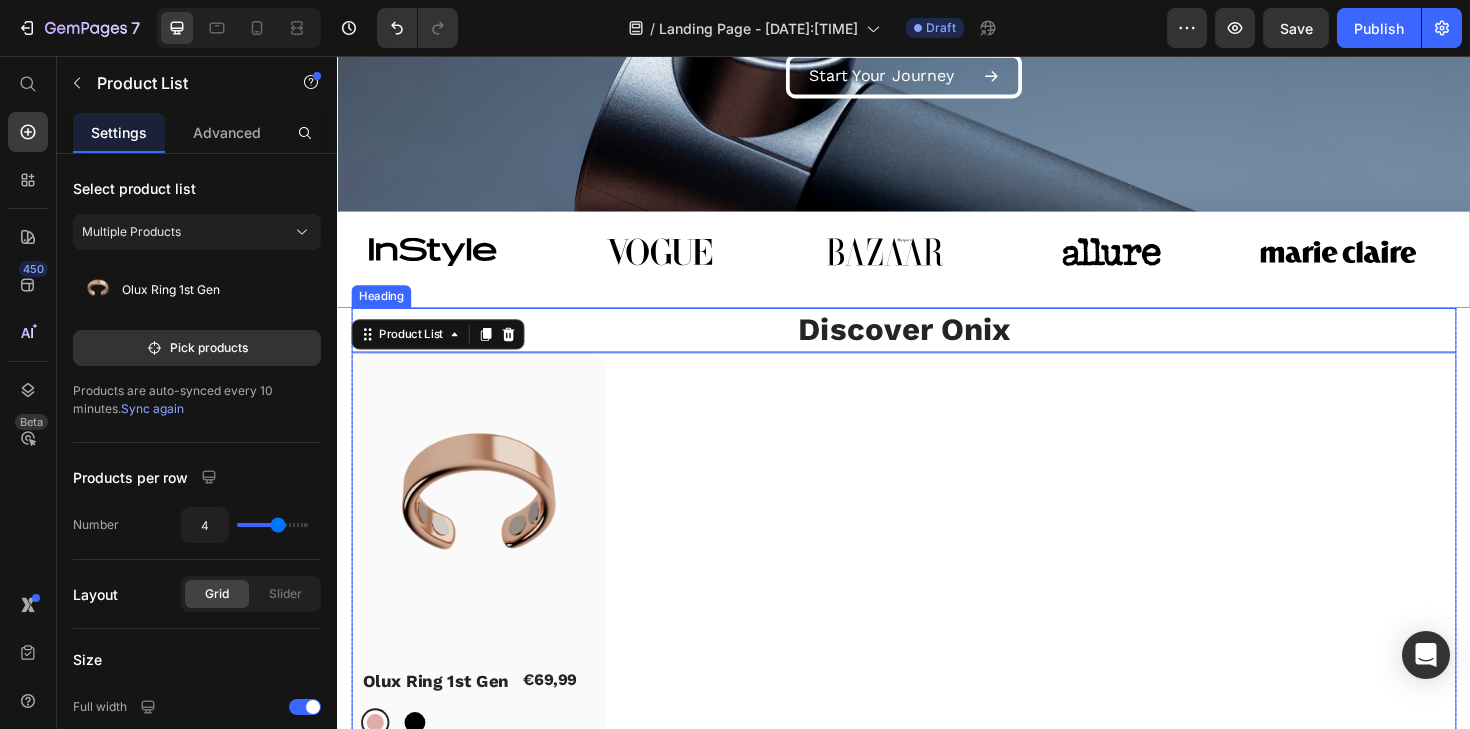 click on "Discover Onix" at bounding box center (937, 346) 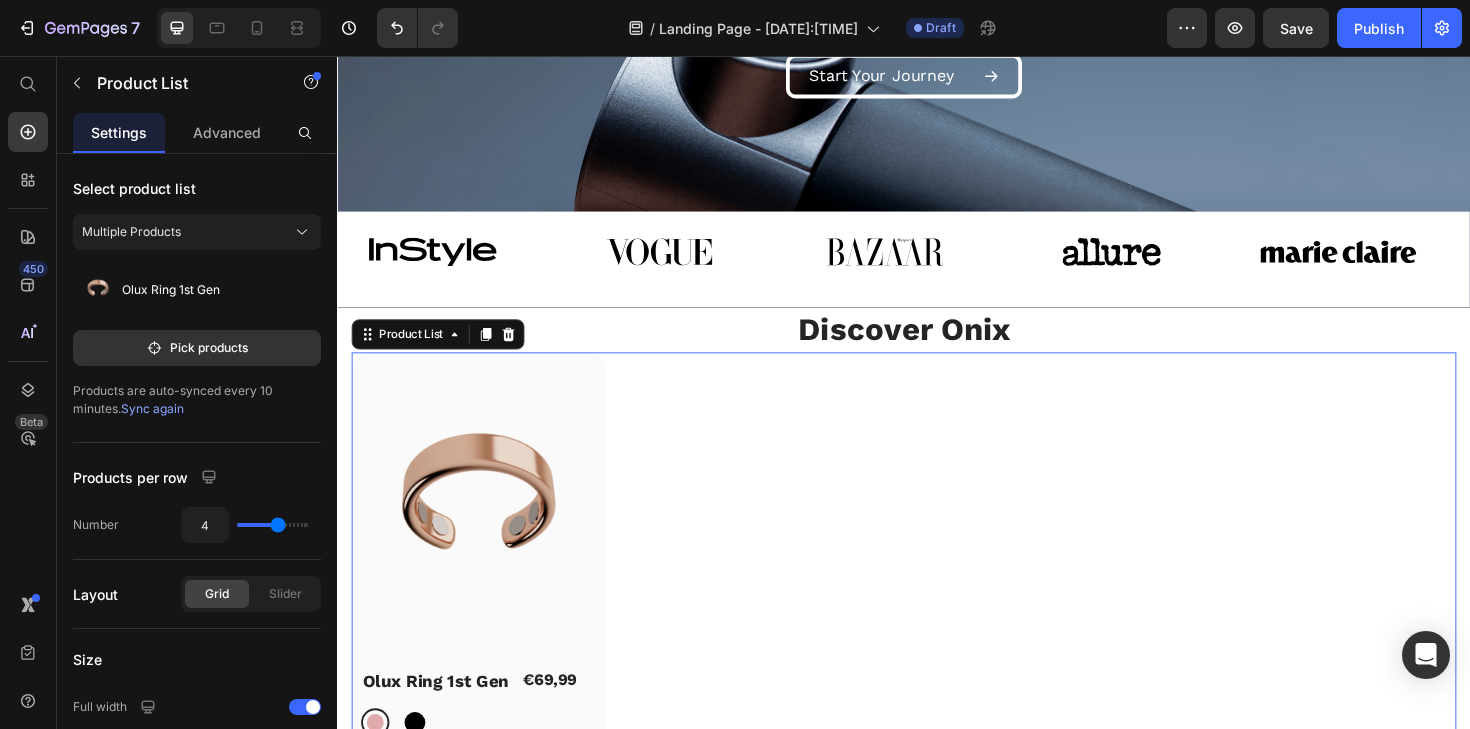 click on "(P) Images Olux Ring 1st Gen (P) Title €69,99 (P) Price Row Row Rose gold Rose gold Black Black (P) Variants & Swatches Row" at bounding box center (937, 579) 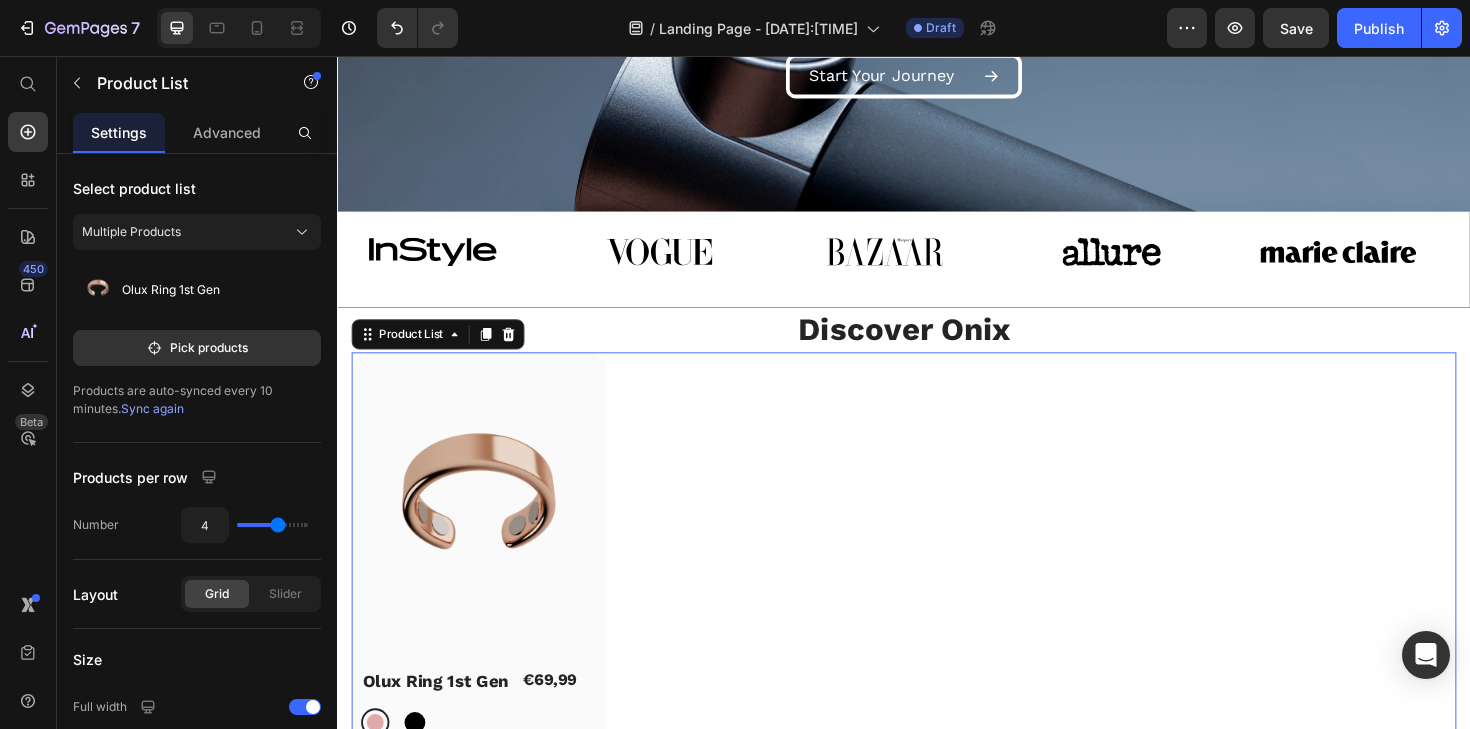 click on "Discover Onix" at bounding box center [937, 346] 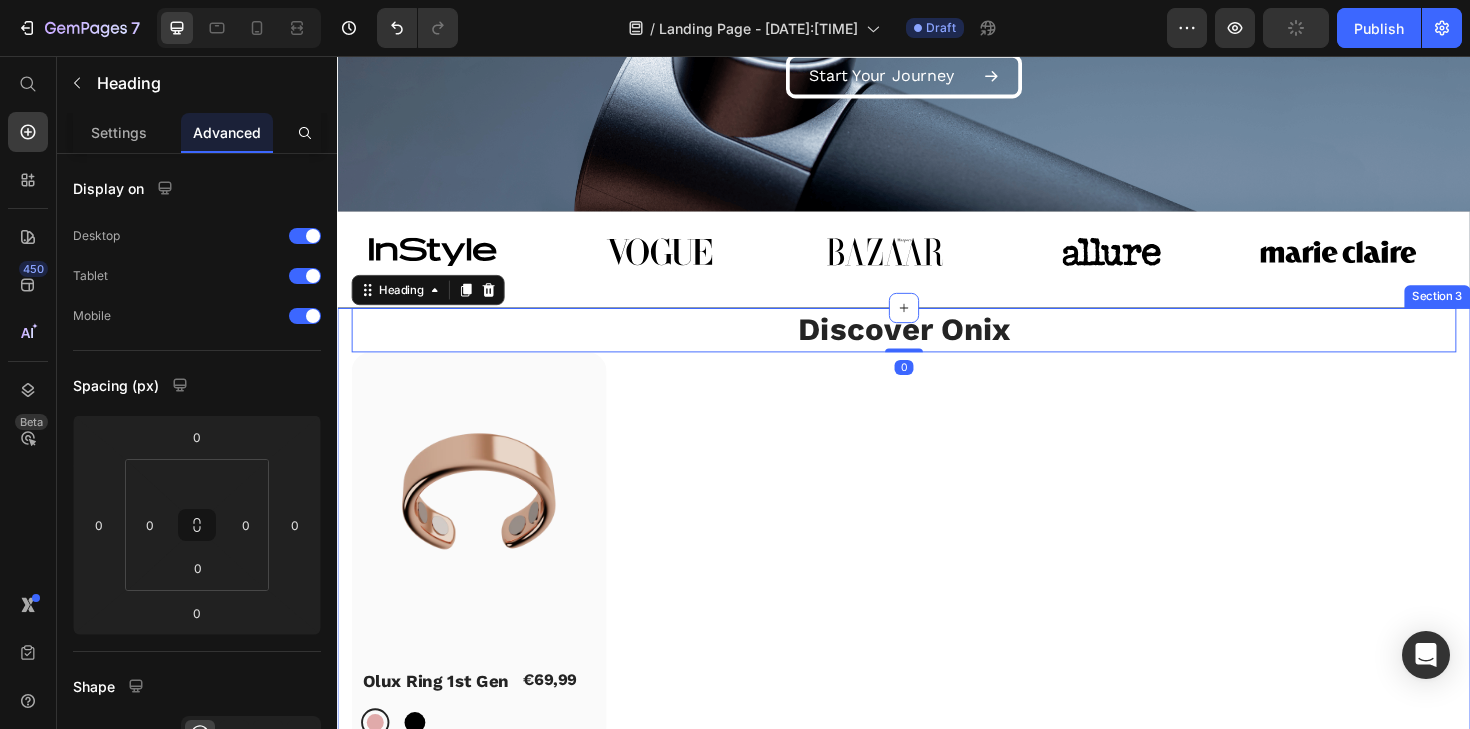 click on "Discover Onix Heading   0 (P) Images Olux Ring 1st Gen (P) Title €69,99 (P) Price Row Row Rose gold Rose gold Black Black (P) Variants & Swatches Row Product List Row Section 3" at bounding box center (937, 587) 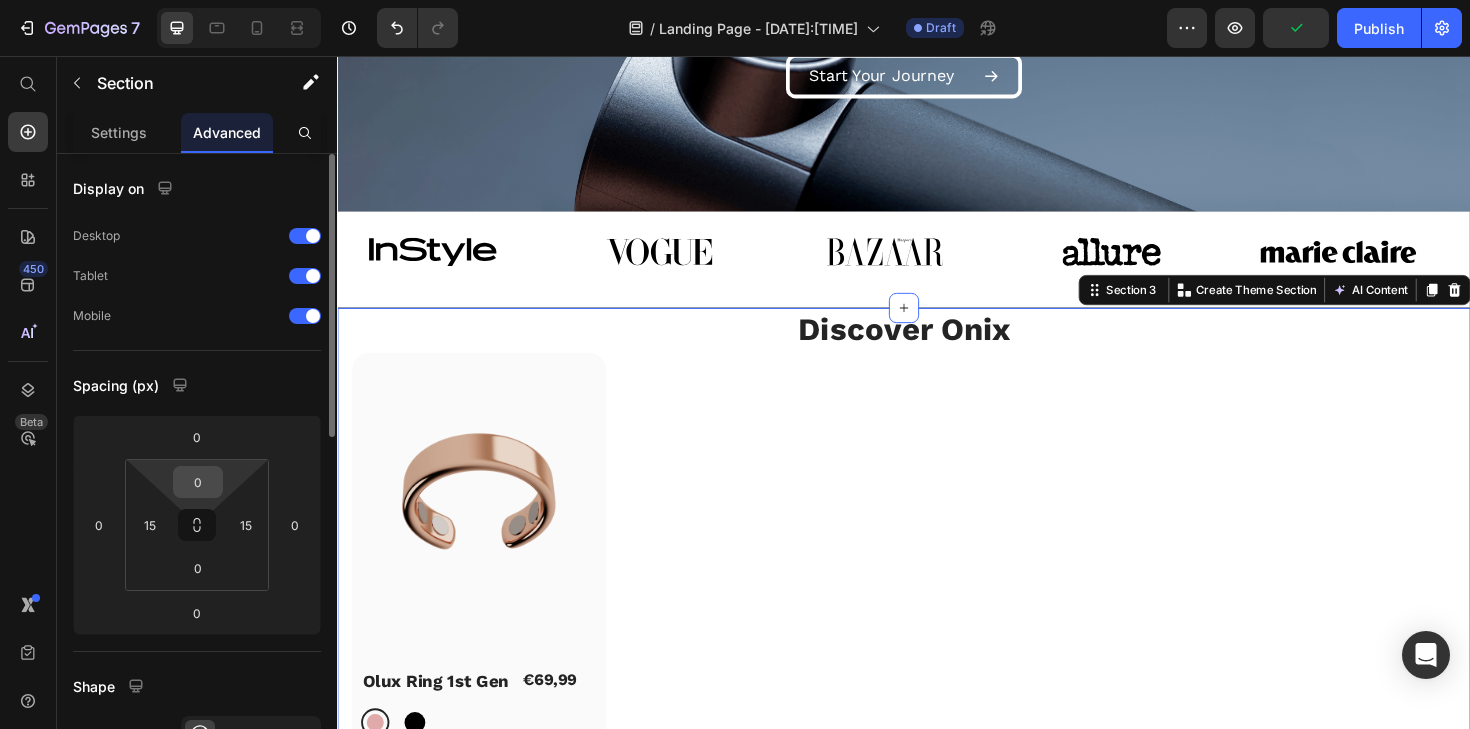 click on "0" at bounding box center (198, 482) 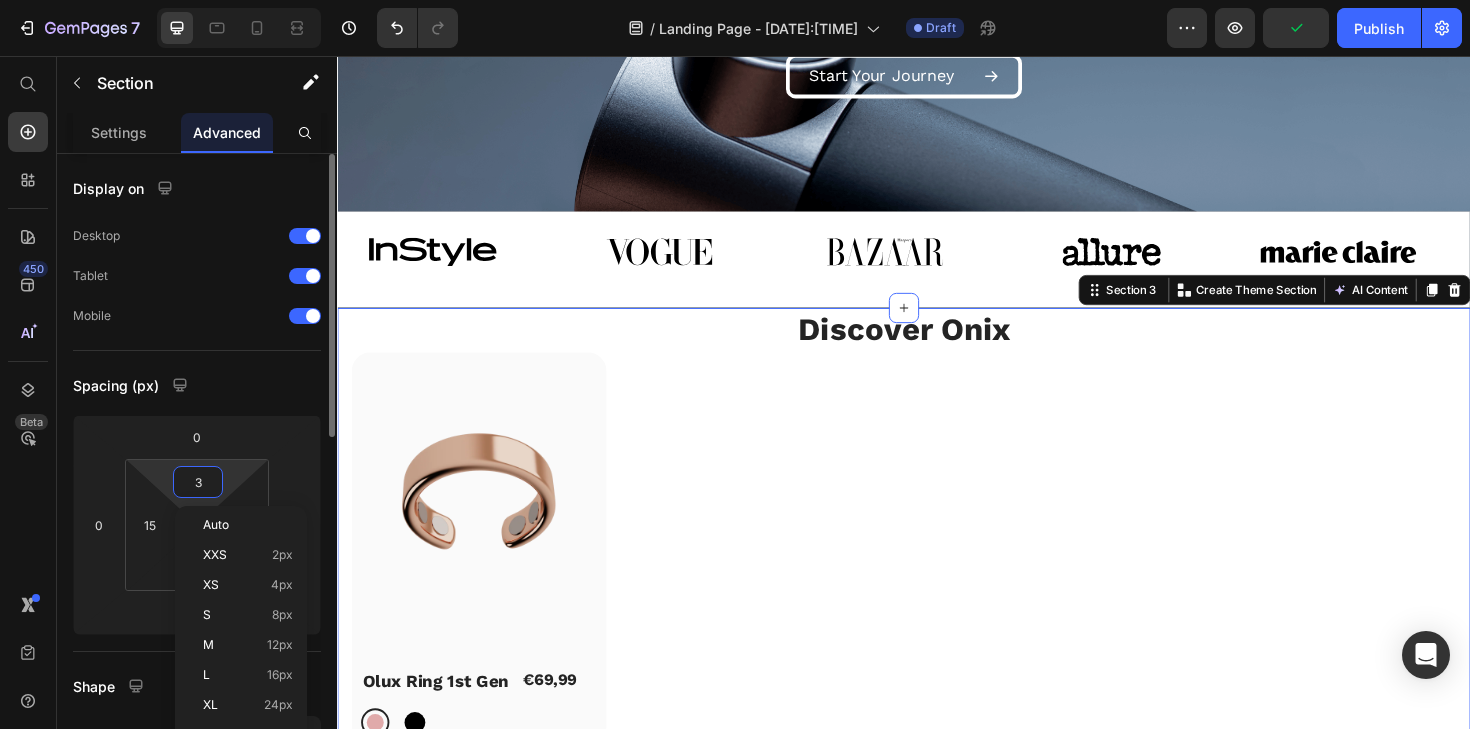 type on "30" 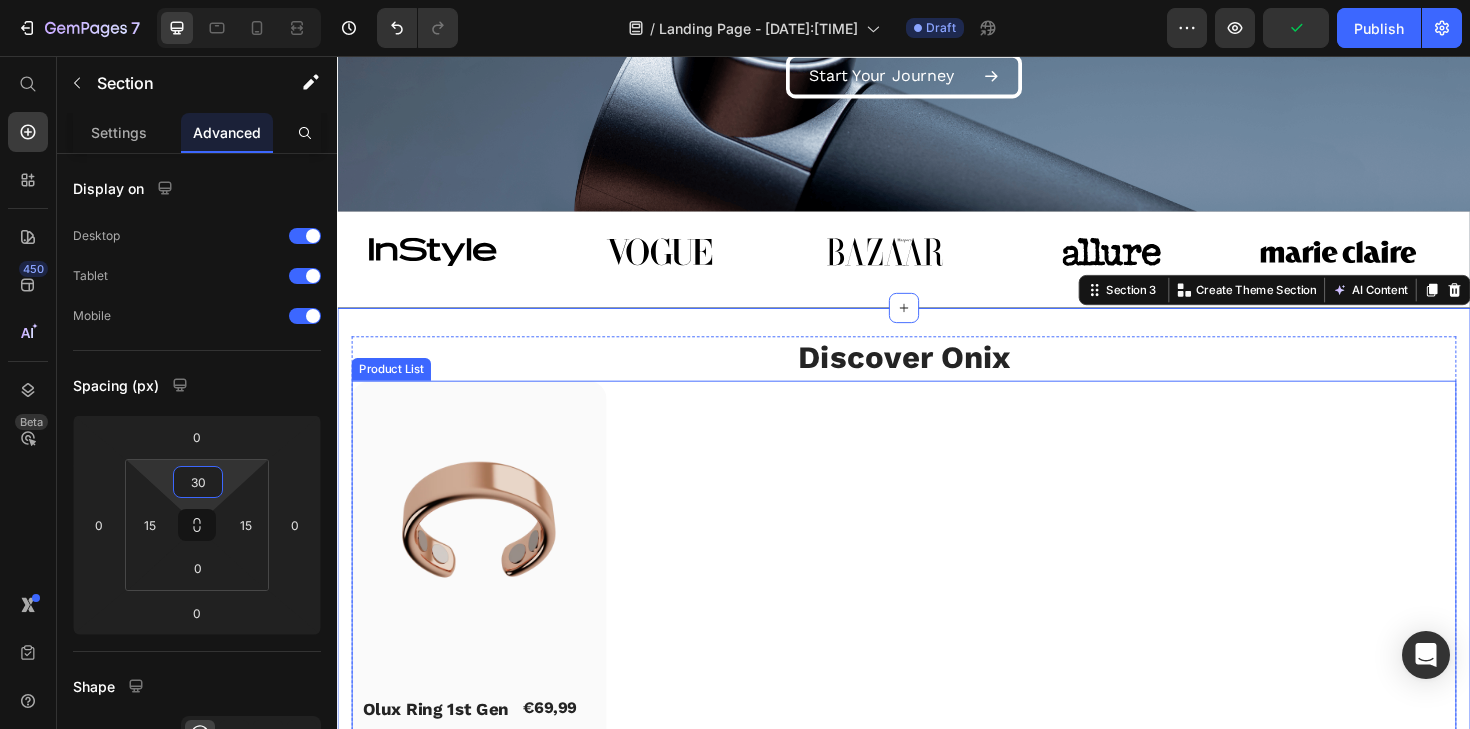 click on "(P) Images Olux Ring 1st Gen (P) Title €69,99 (P) Price Row Row Rose gold Rose gold Black Black (P) Variants & Swatches Row" at bounding box center [937, 609] 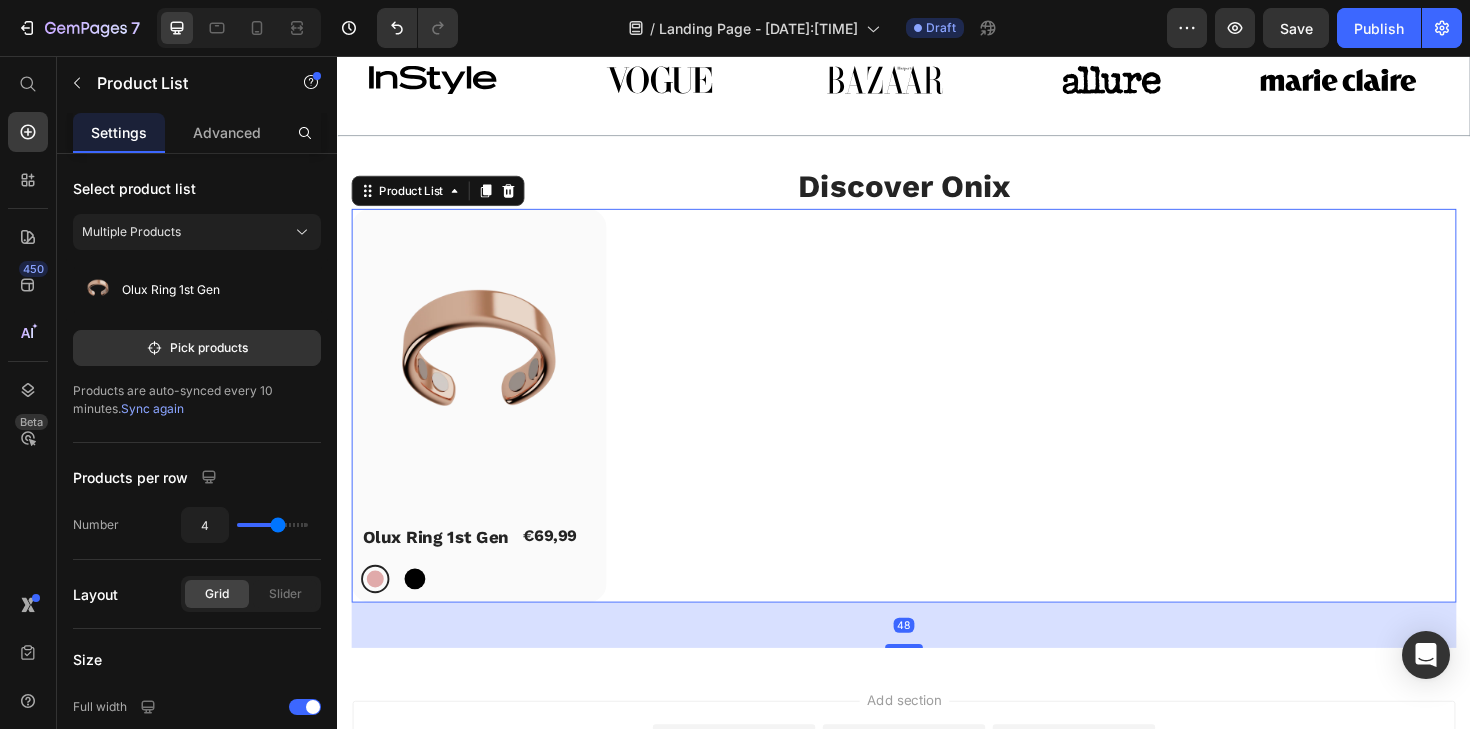 scroll, scrollTop: 569, scrollLeft: 0, axis: vertical 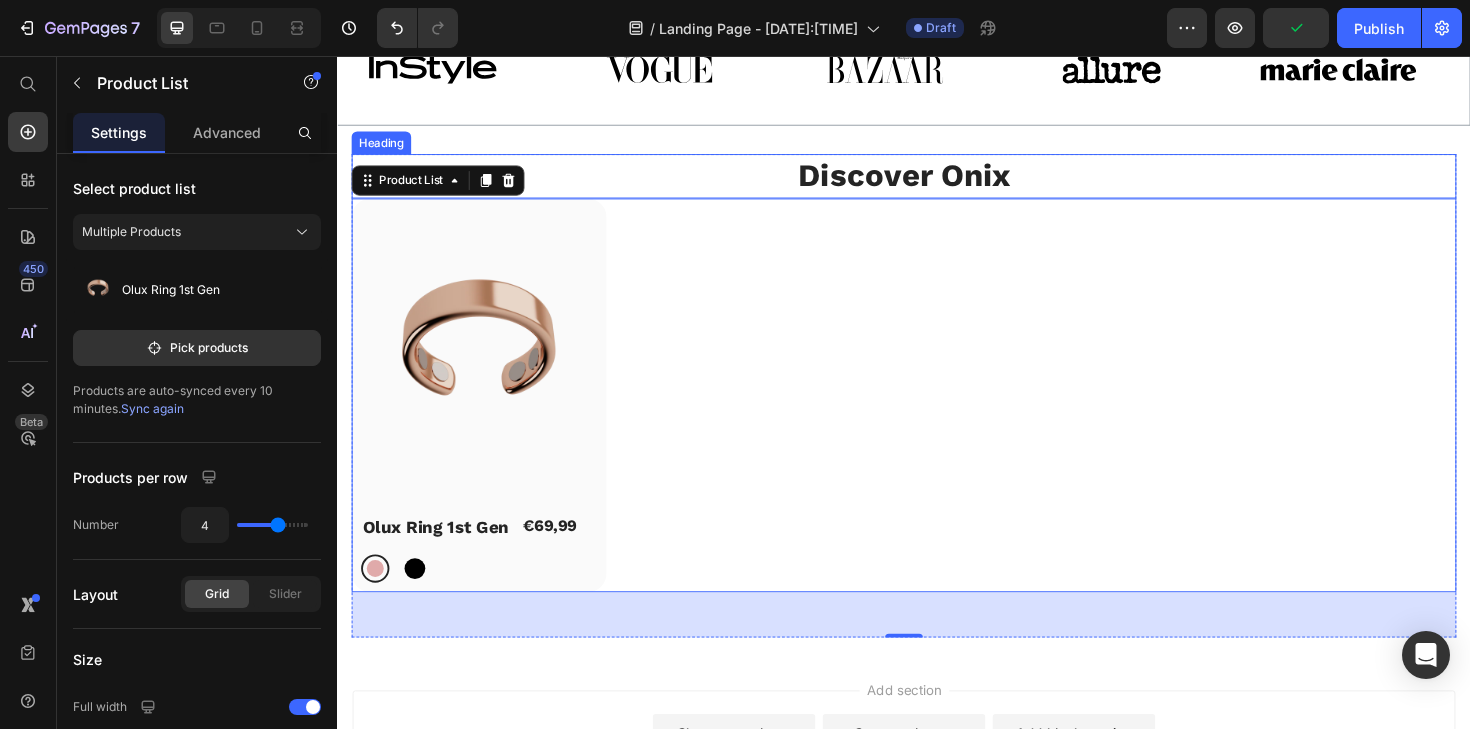 click on "Discover Onix" at bounding box center [937, 183] 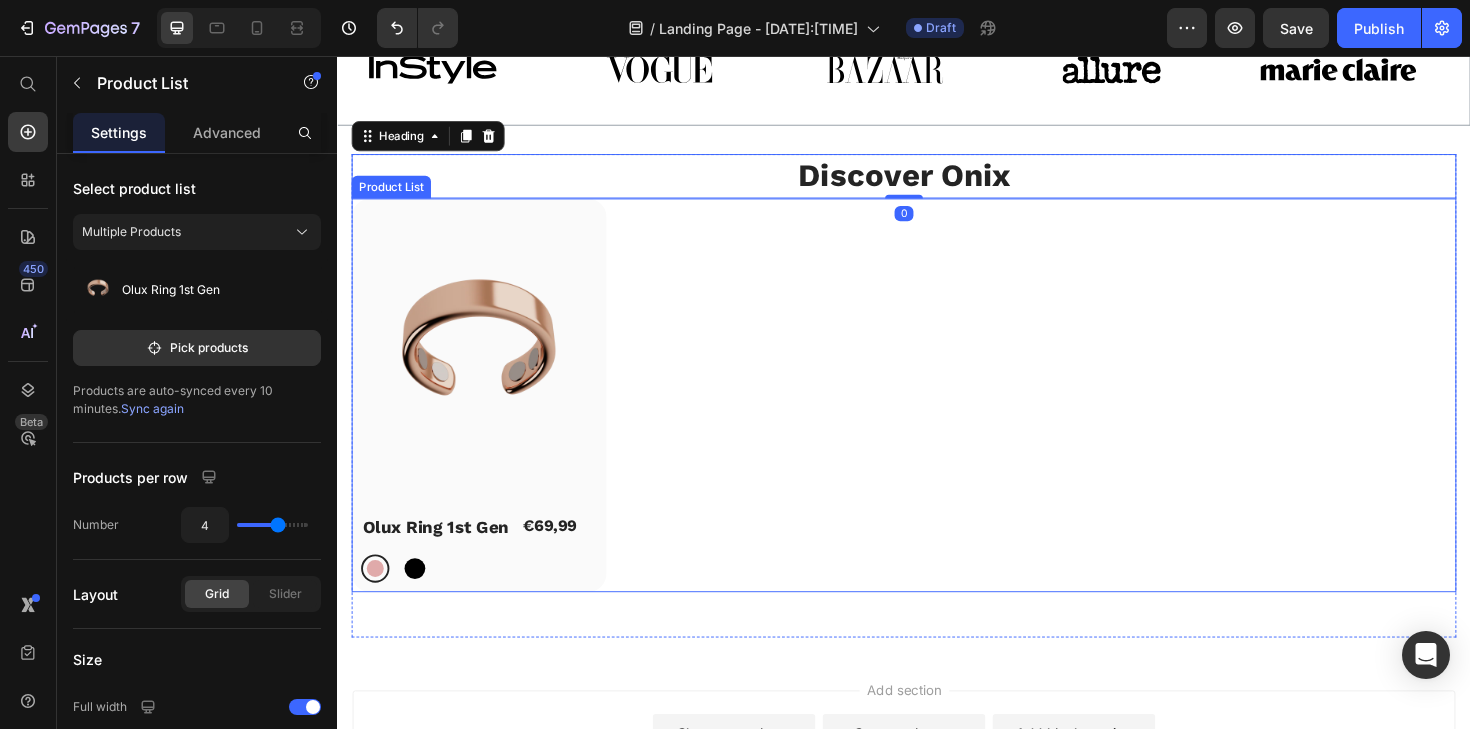 click on "(P) Images Olux Ring 1st Gen (P) Title €69,99 (P) Price Row Row Rose gold Rose gold Black Black (P) Variants & Swatches Row" at bounding box center [937, 416] 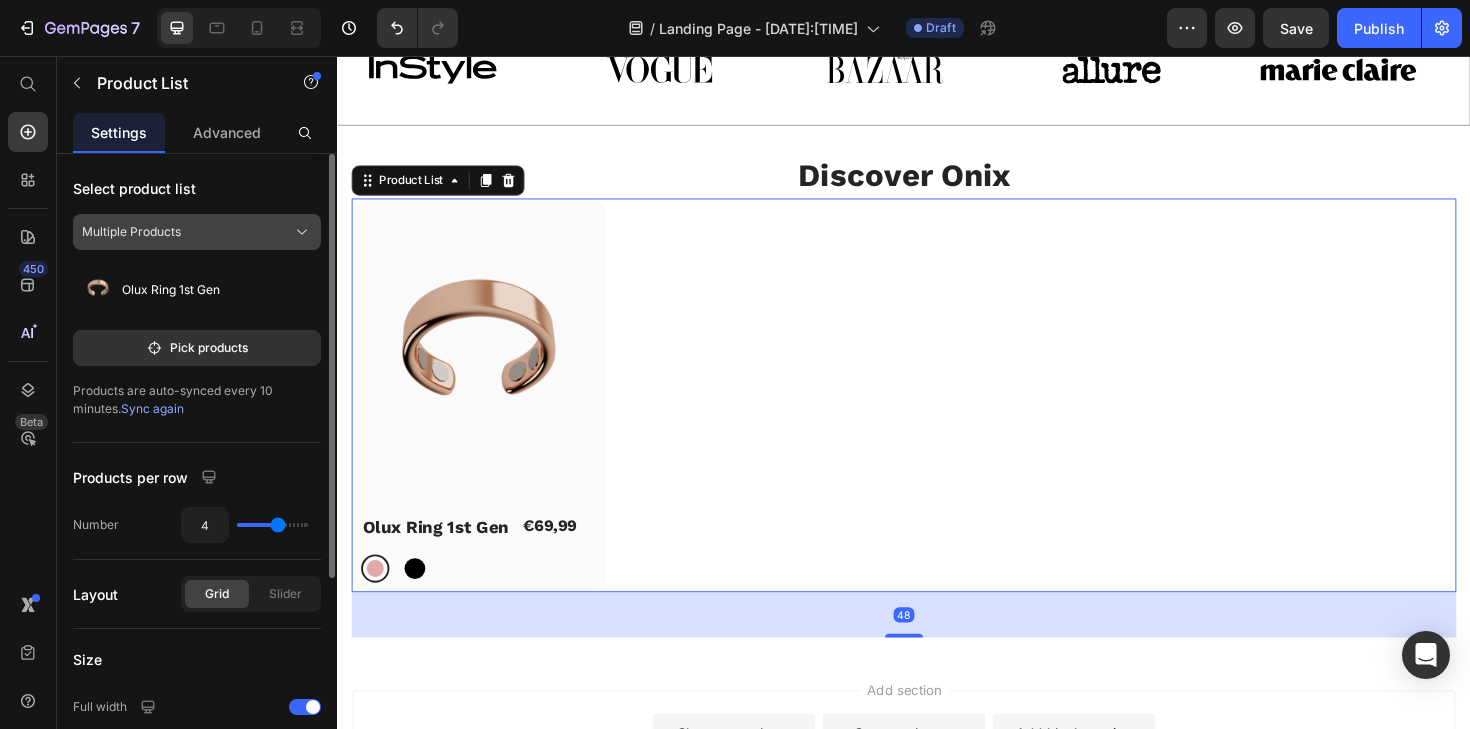 click on "Multiple Products" 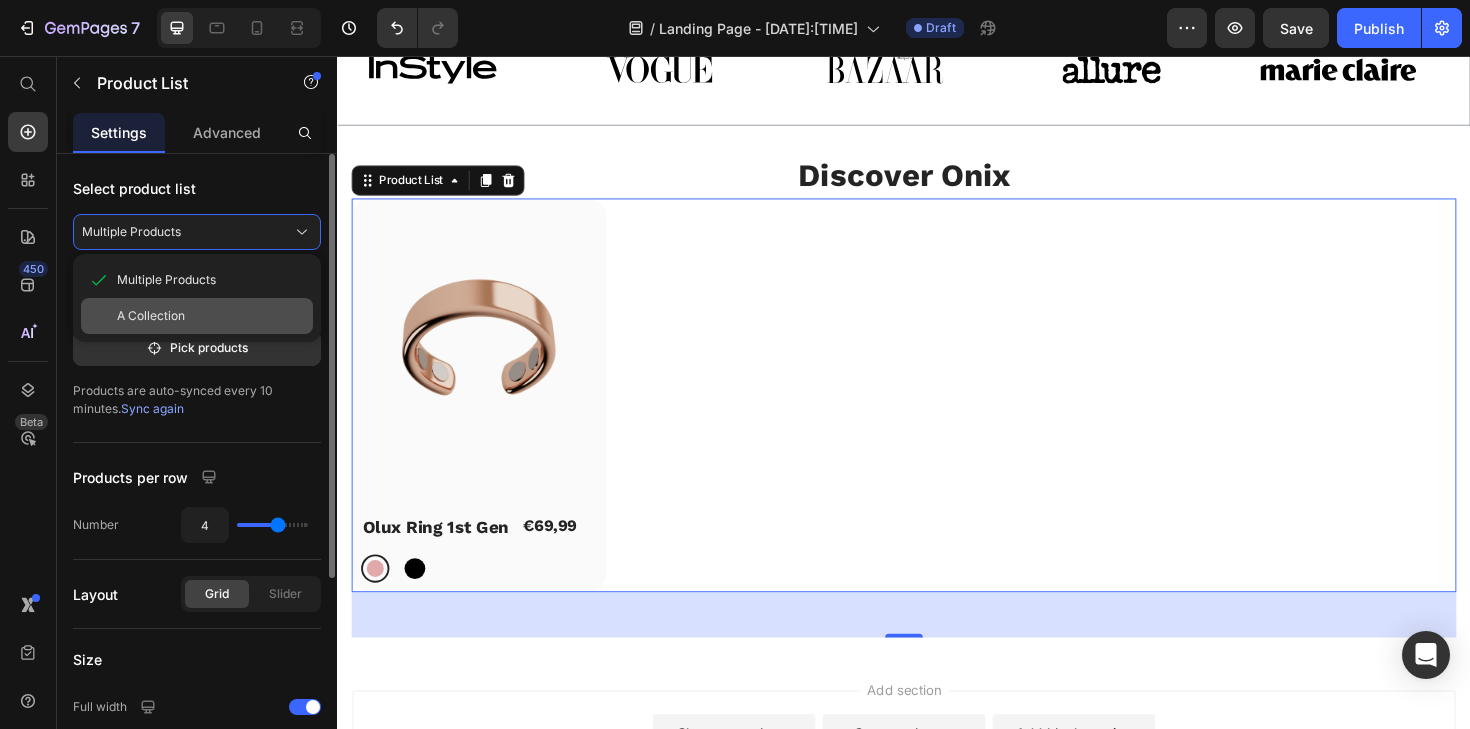click on "A Collection" at bounding box center [211, 316] 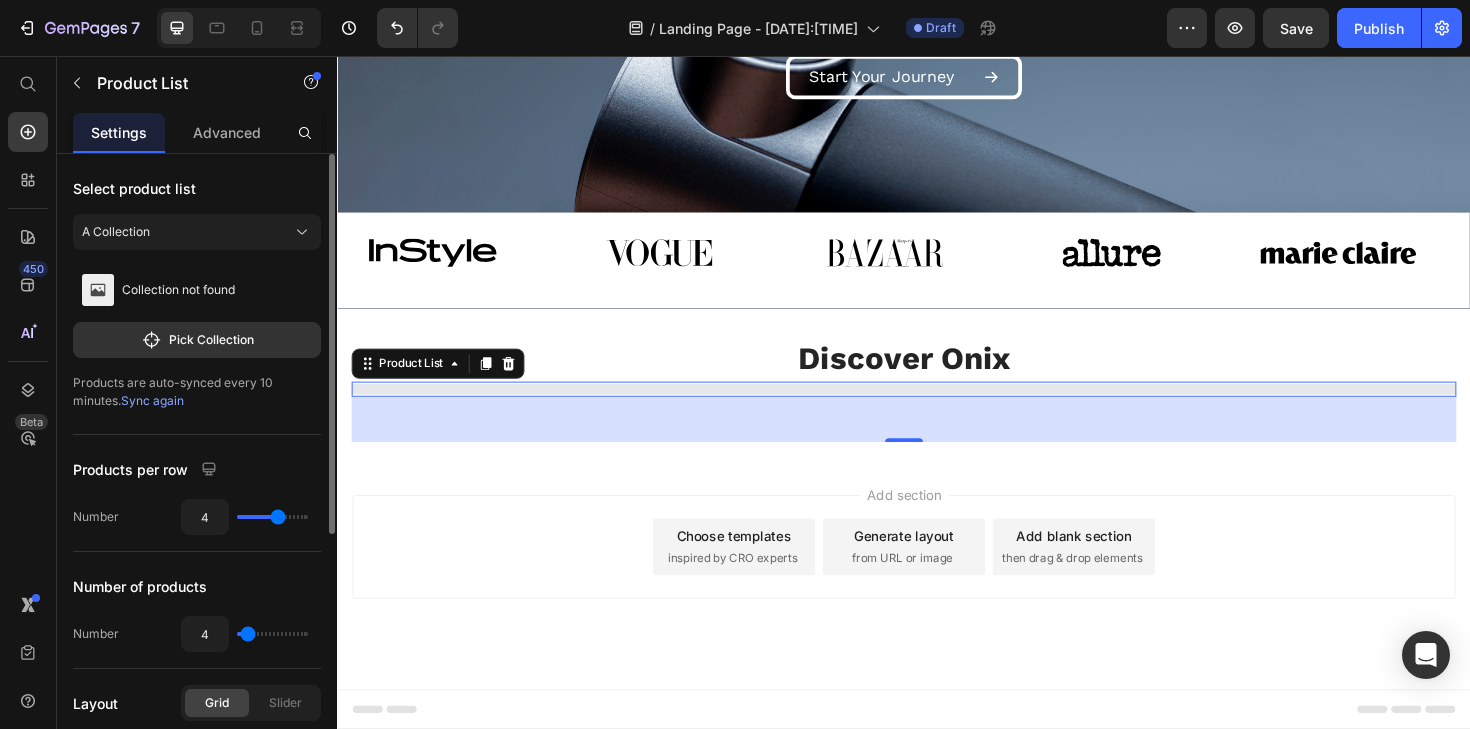 scroll, scrollTop: 375, scrollLeft: 0, axis: vertical 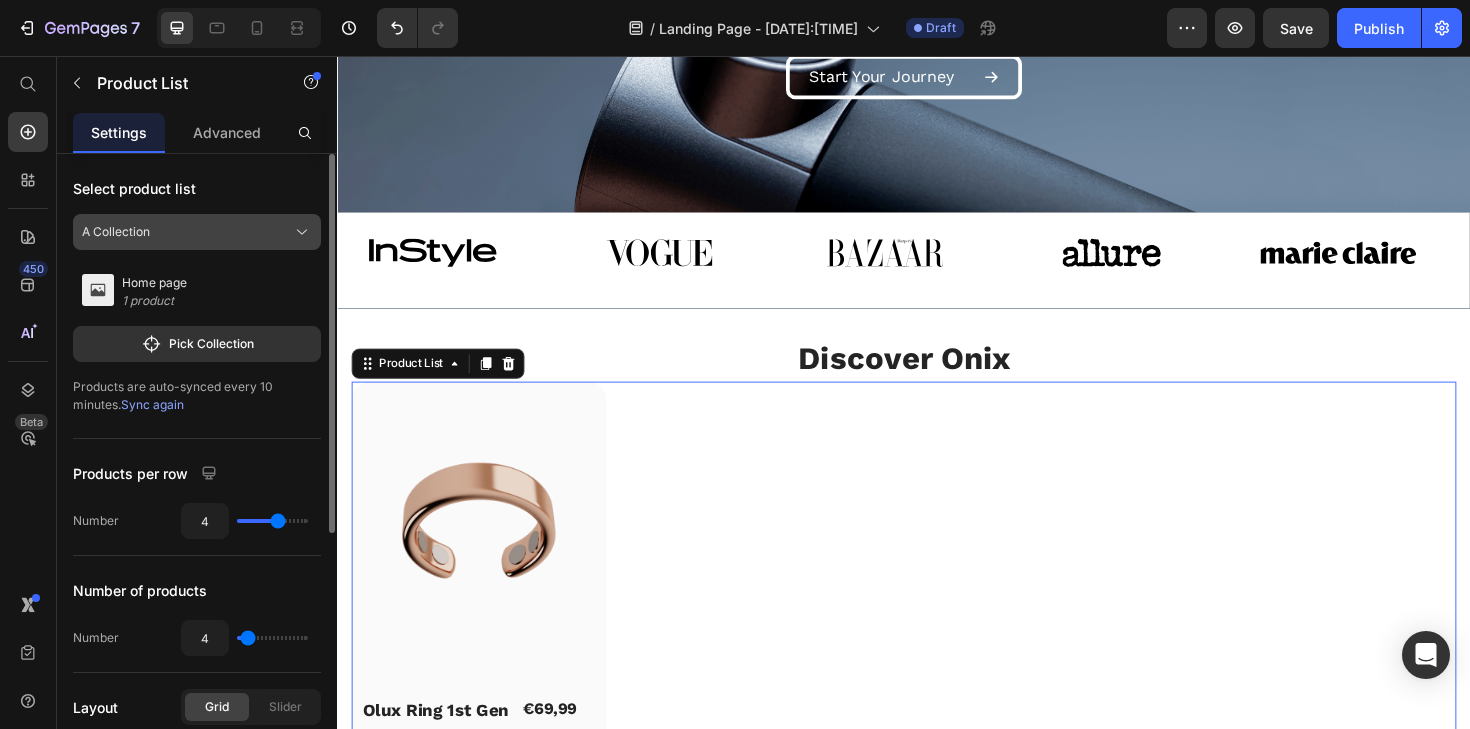 click on "A Collection" 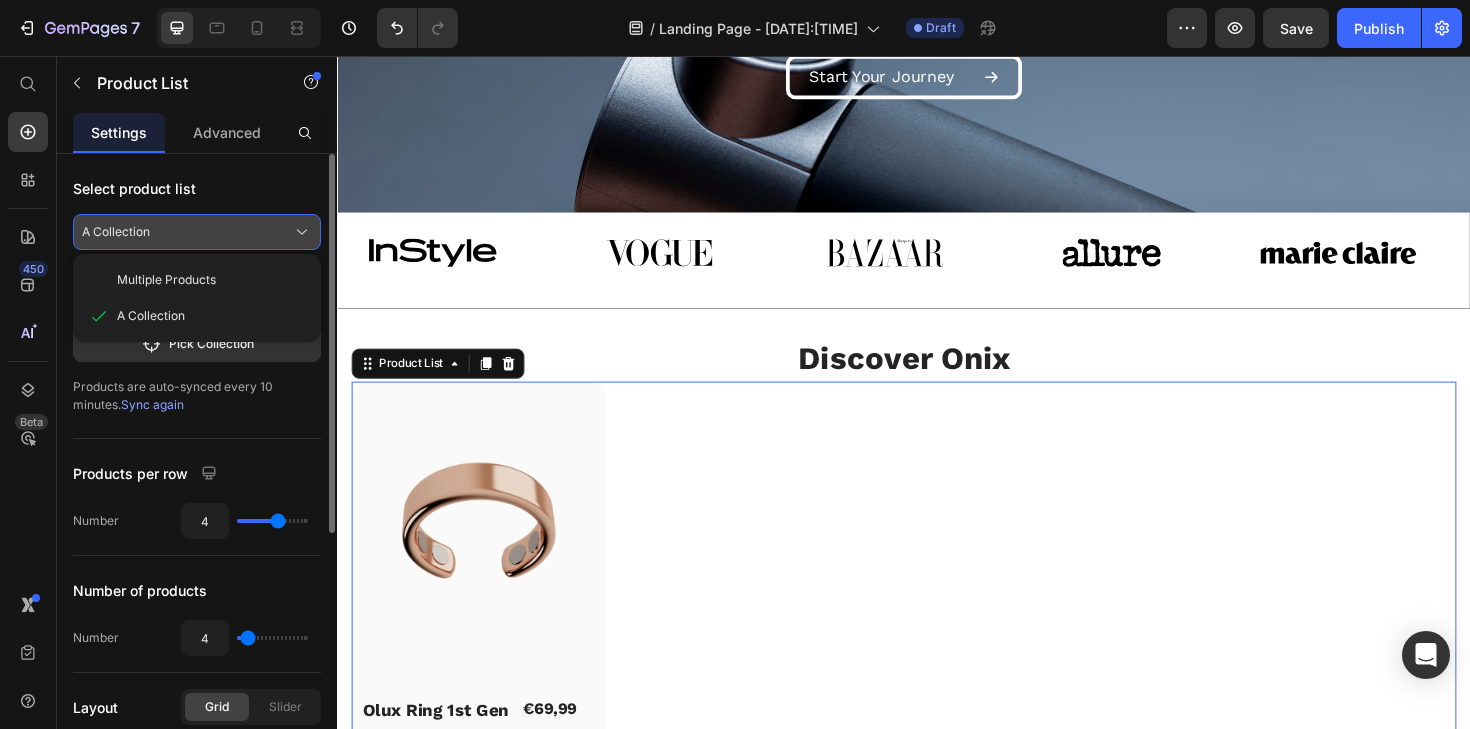 click on "A Collection" 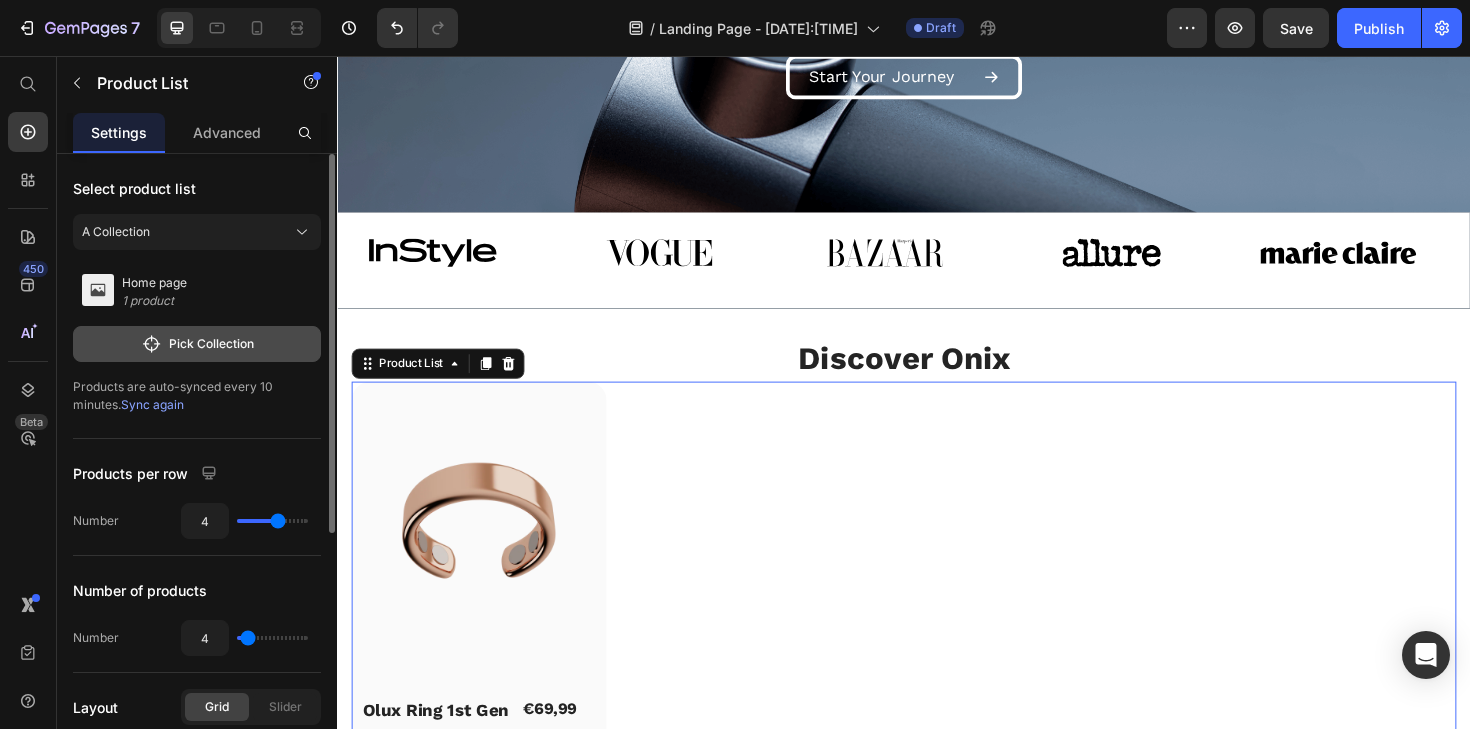 click on "Pick Collection" 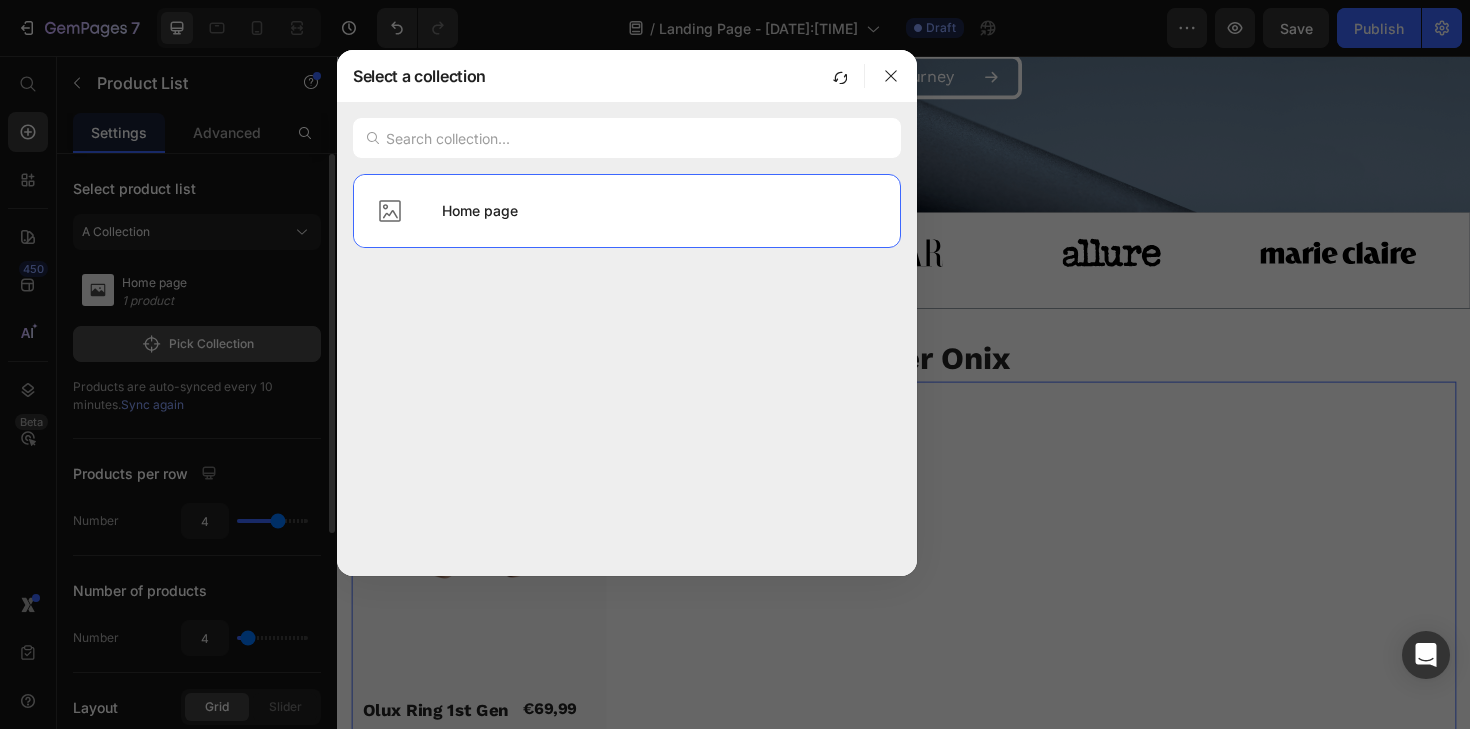 click at bounding box center (735, 364) 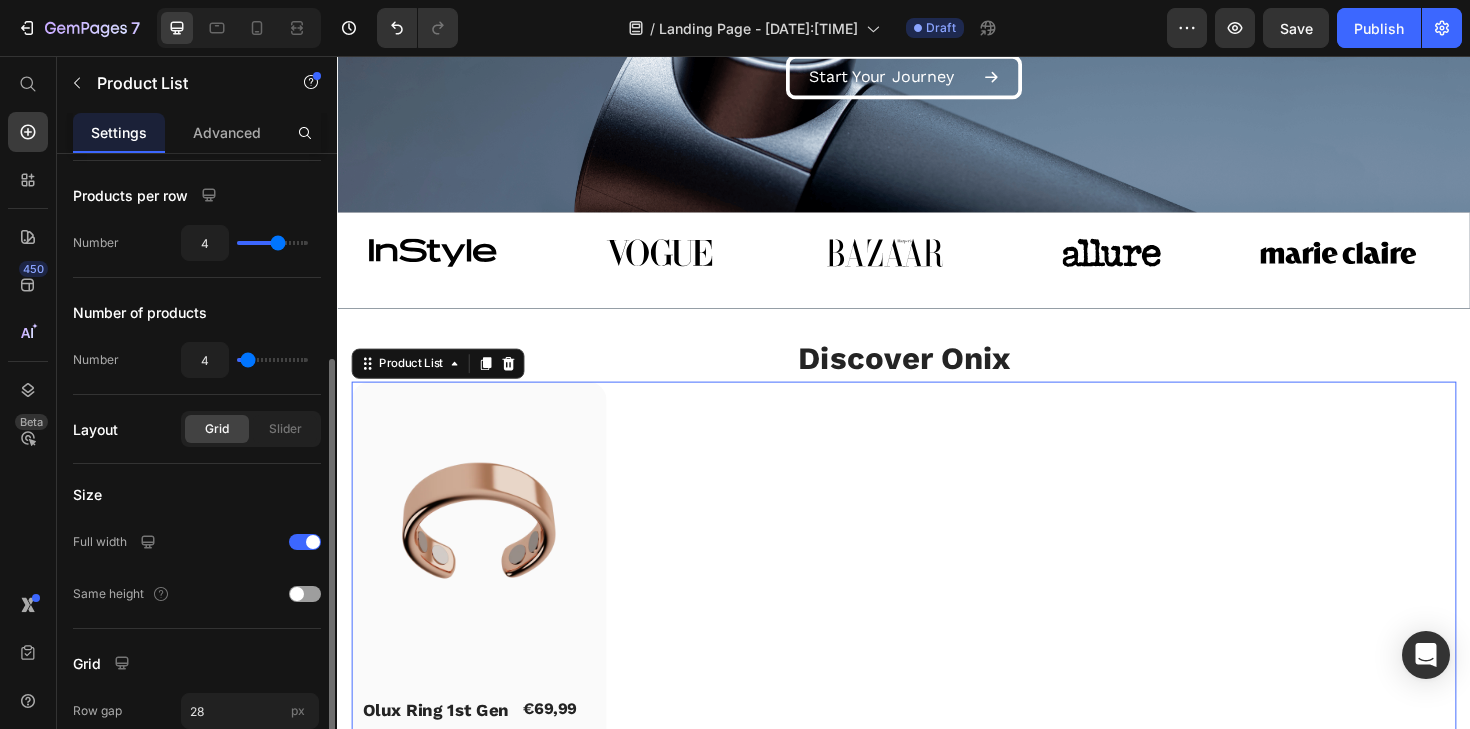 scroll, scrollTop: 302, scrollLeft: 0, axis: vertical 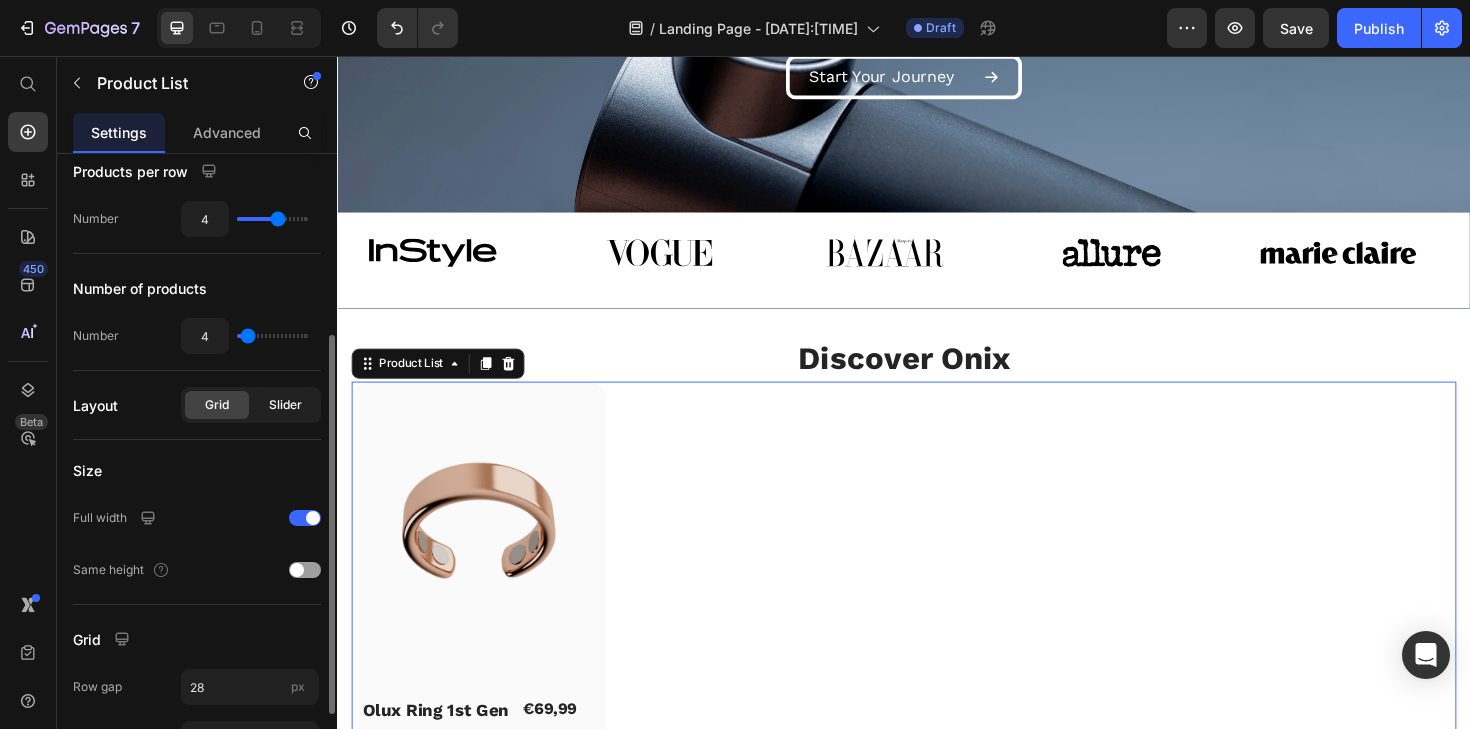 click on "Slider" 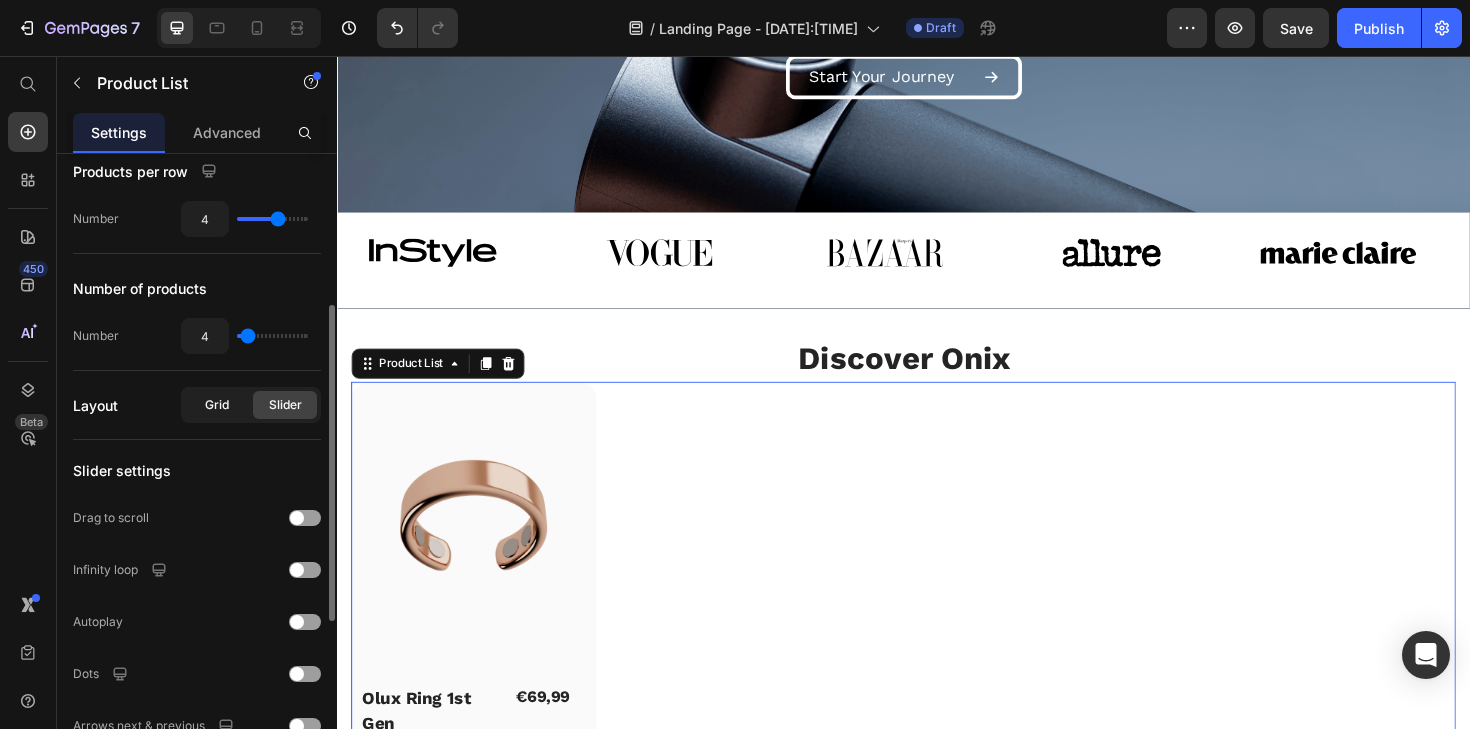 click on "Grid" 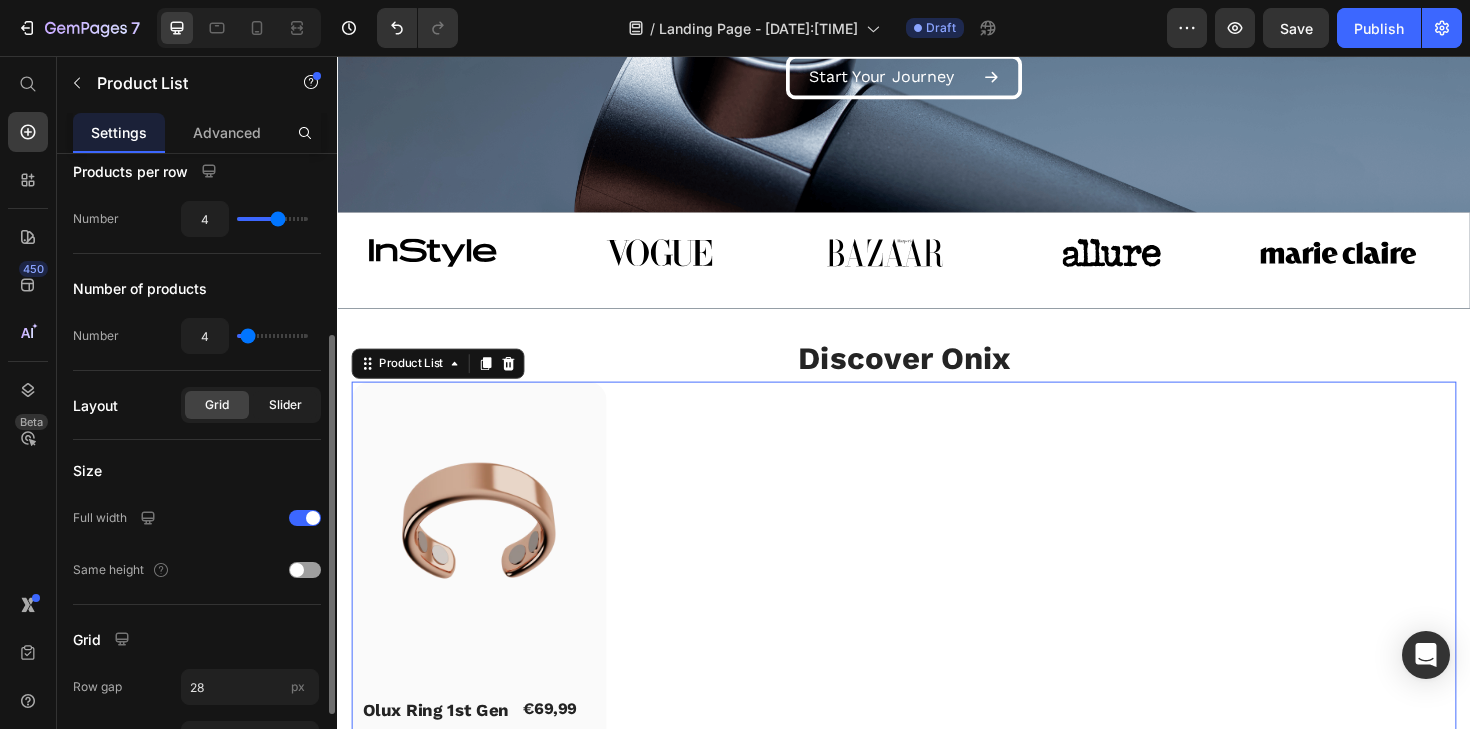 click on "Slider" 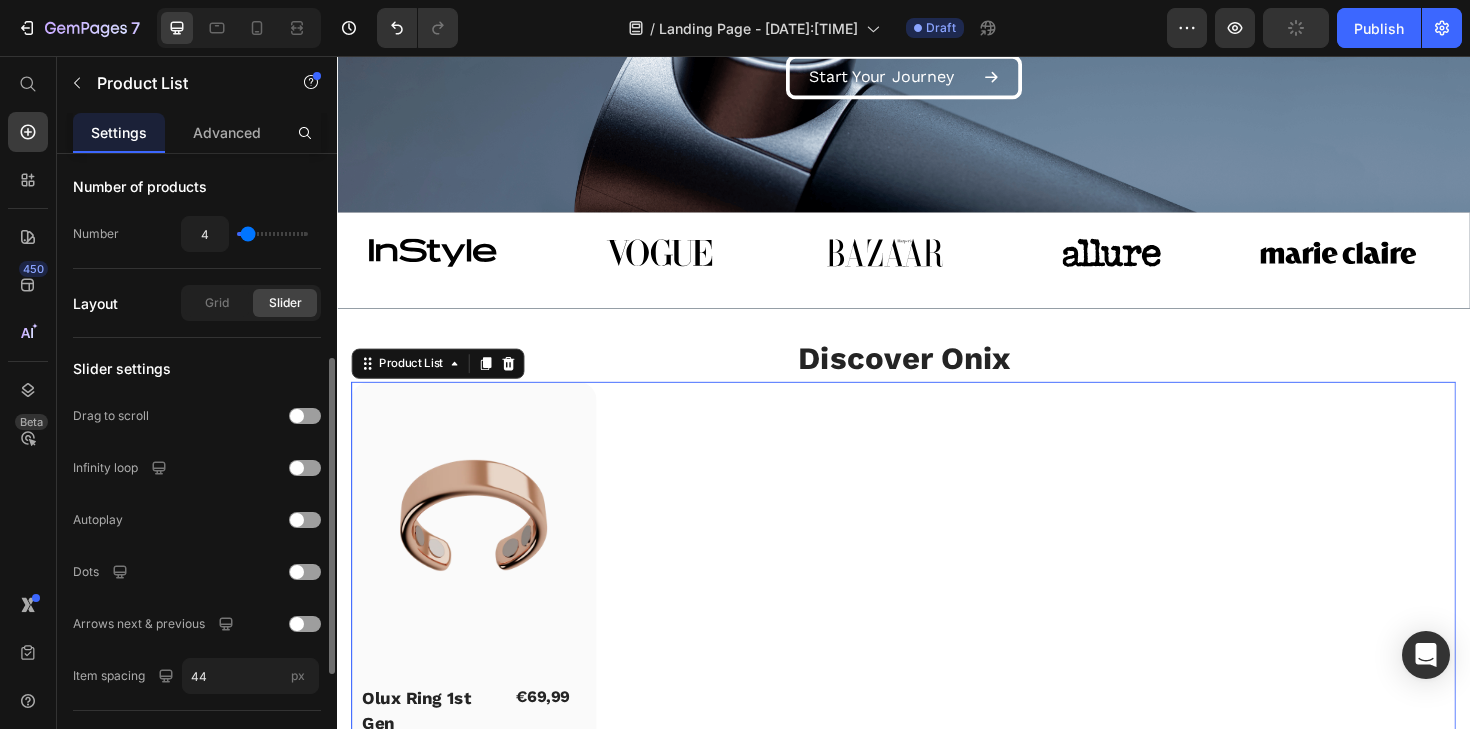 scroll, scrollTop: 405, scrollLeft: 0, axis: vertical 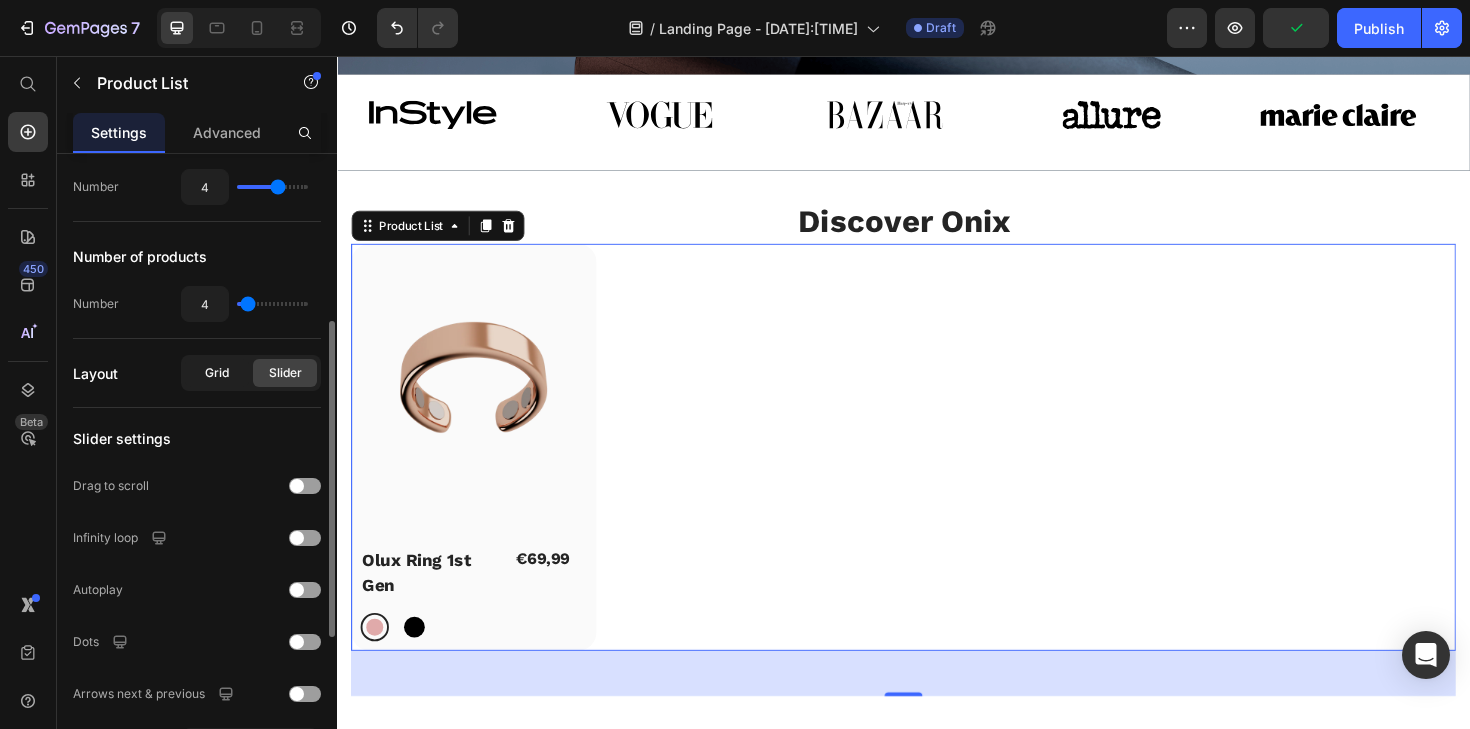 click on "Grid" 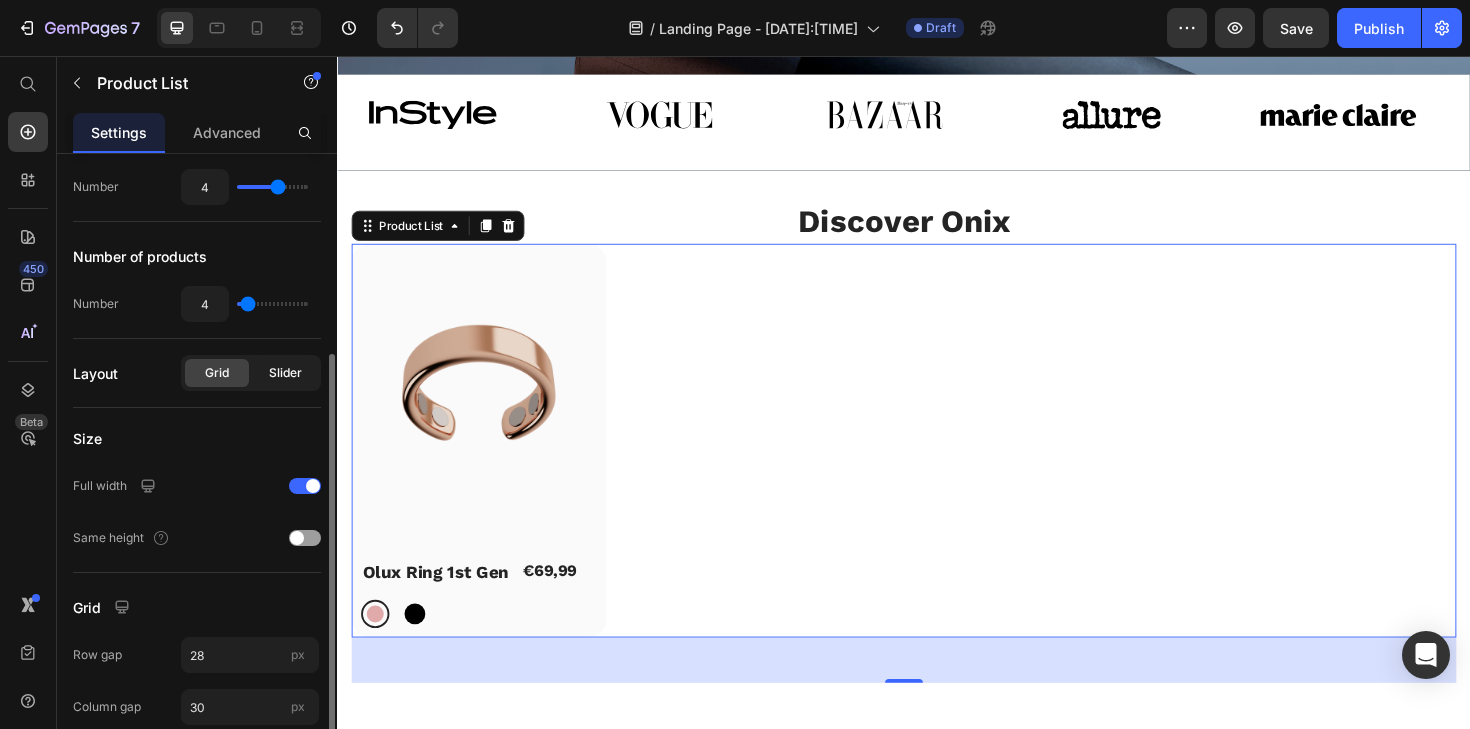 click on "Slider" 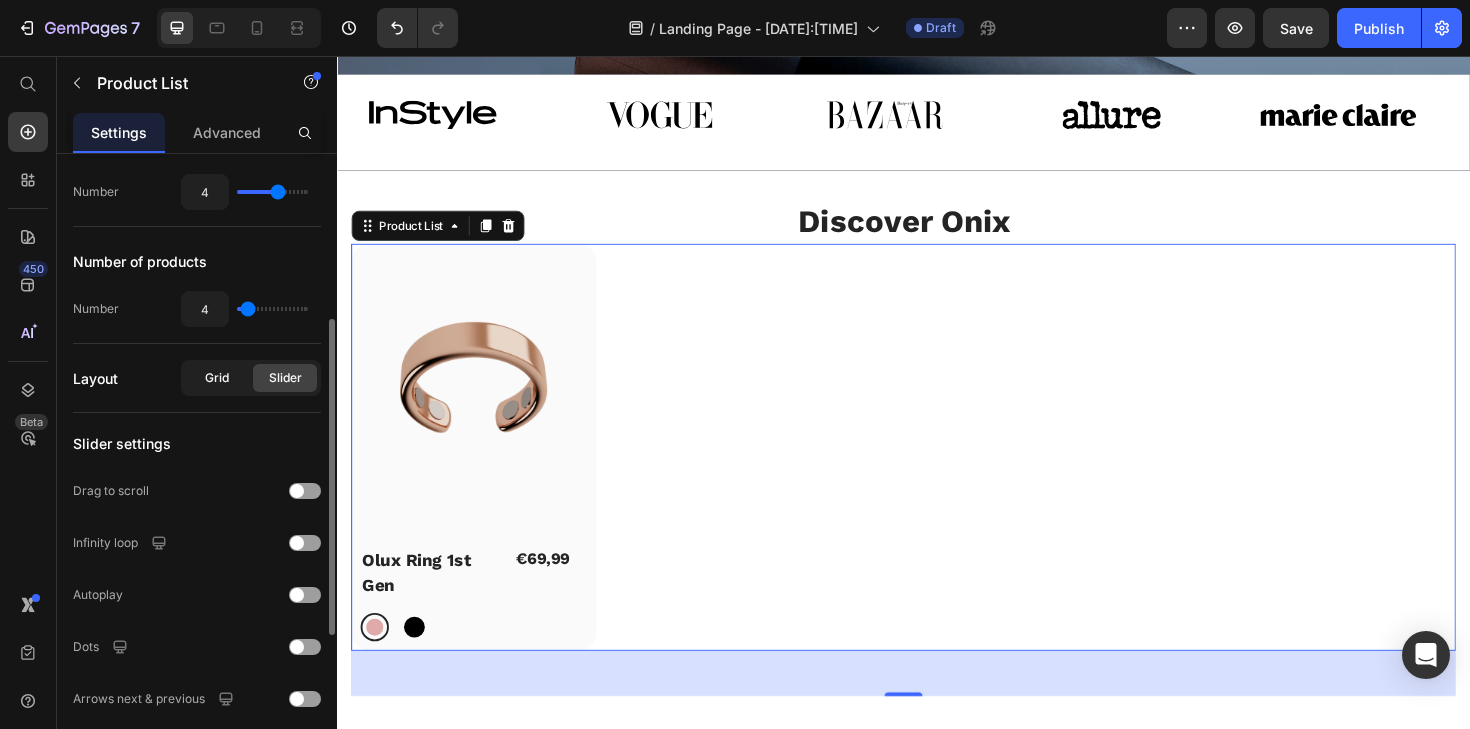 click on "Grid" 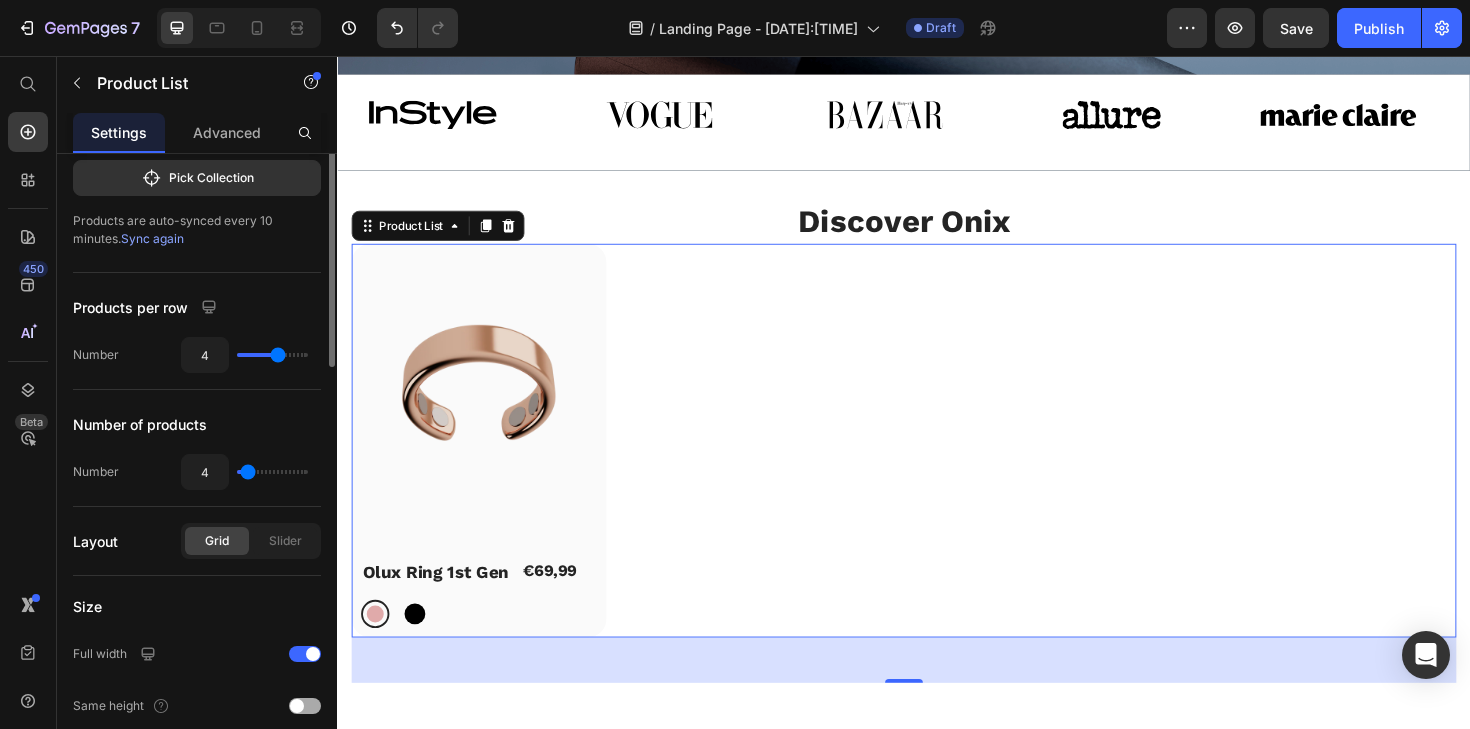 scroll, scrollTop: 0, scrollLeft: 0, axis: both 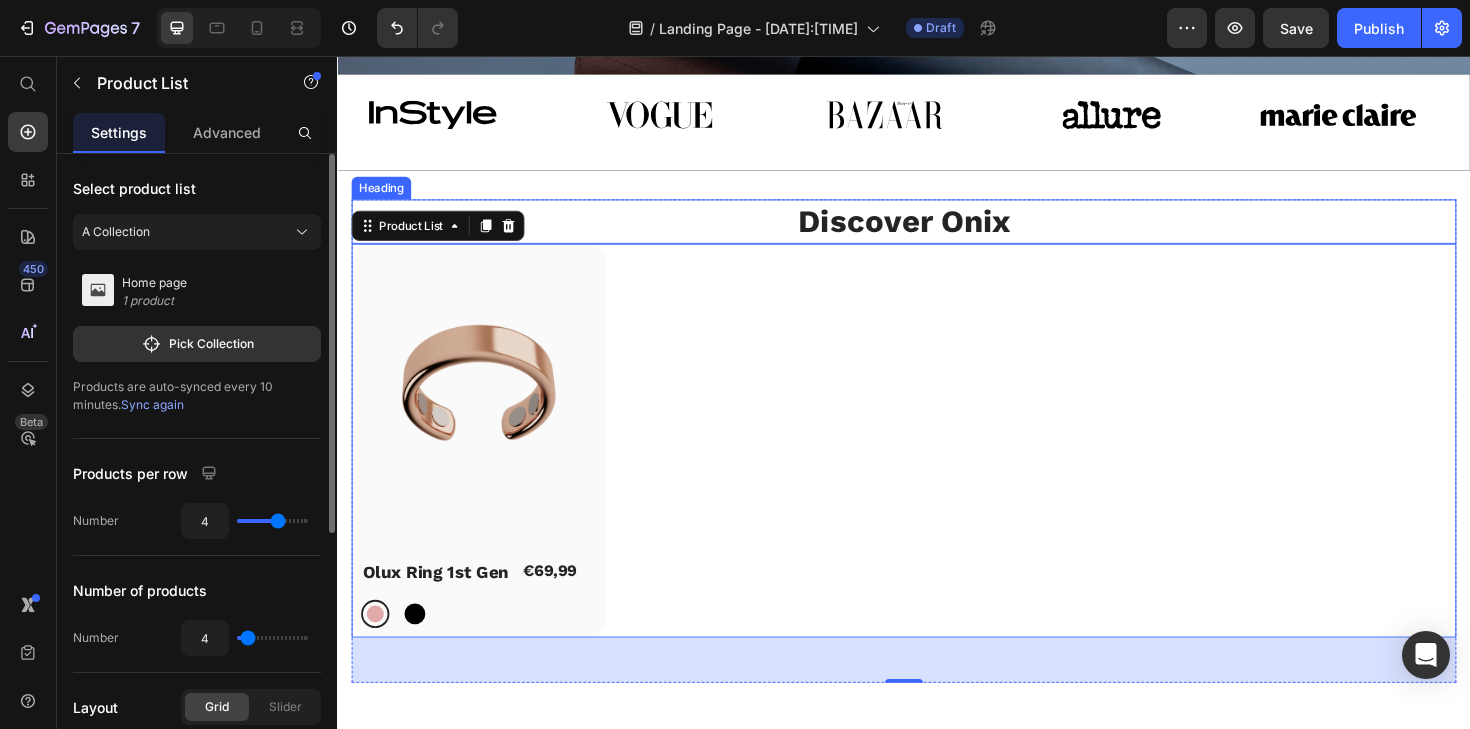 click on "Discover Onix" at bounding box center (937, 231) 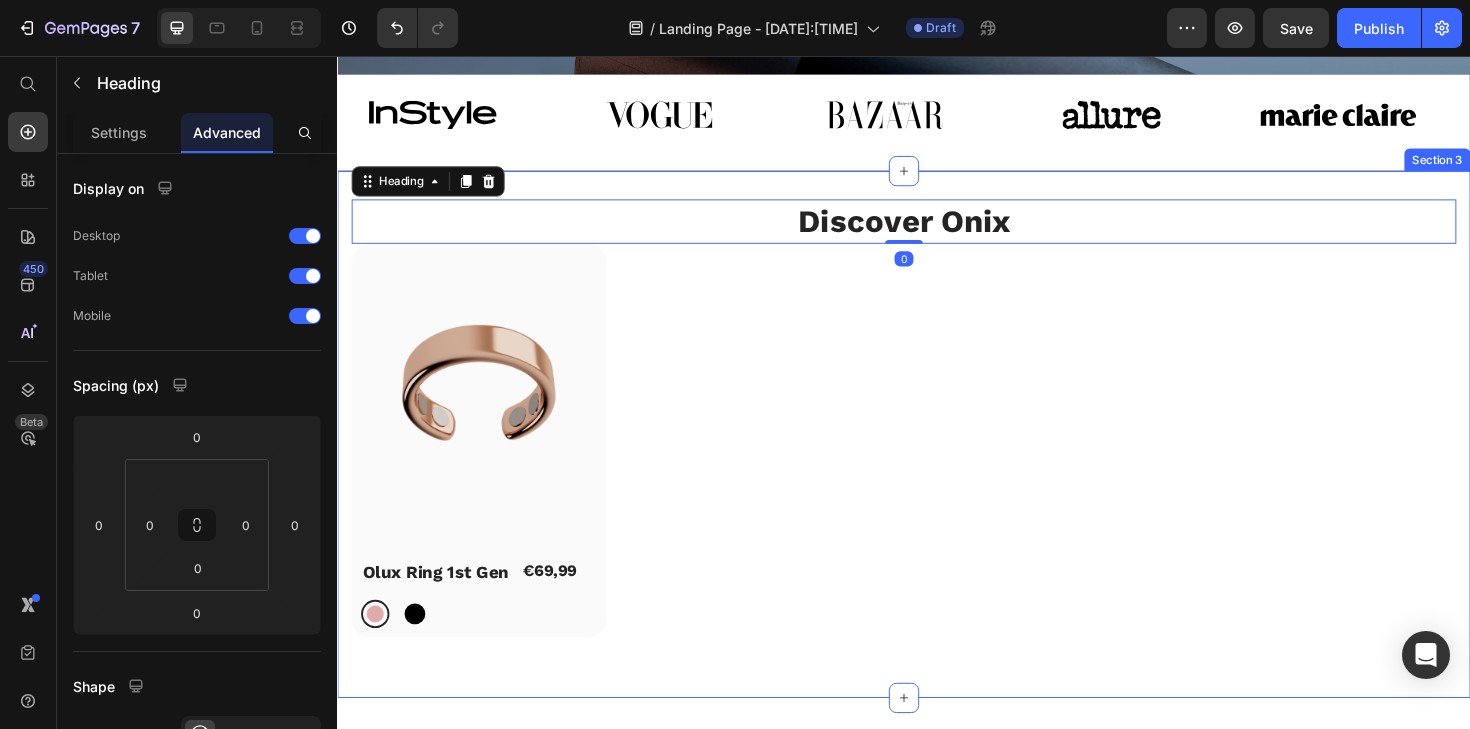 click on "Discover Onix Heading   0 (P) Images Olux Ring 1st Gen (P) Title €69,99 (P) Price Row Row Rose gold Rose gold Black Black (P) Variants & Swatches Row Product List Row Section 3" at bounding box center [937, 457] 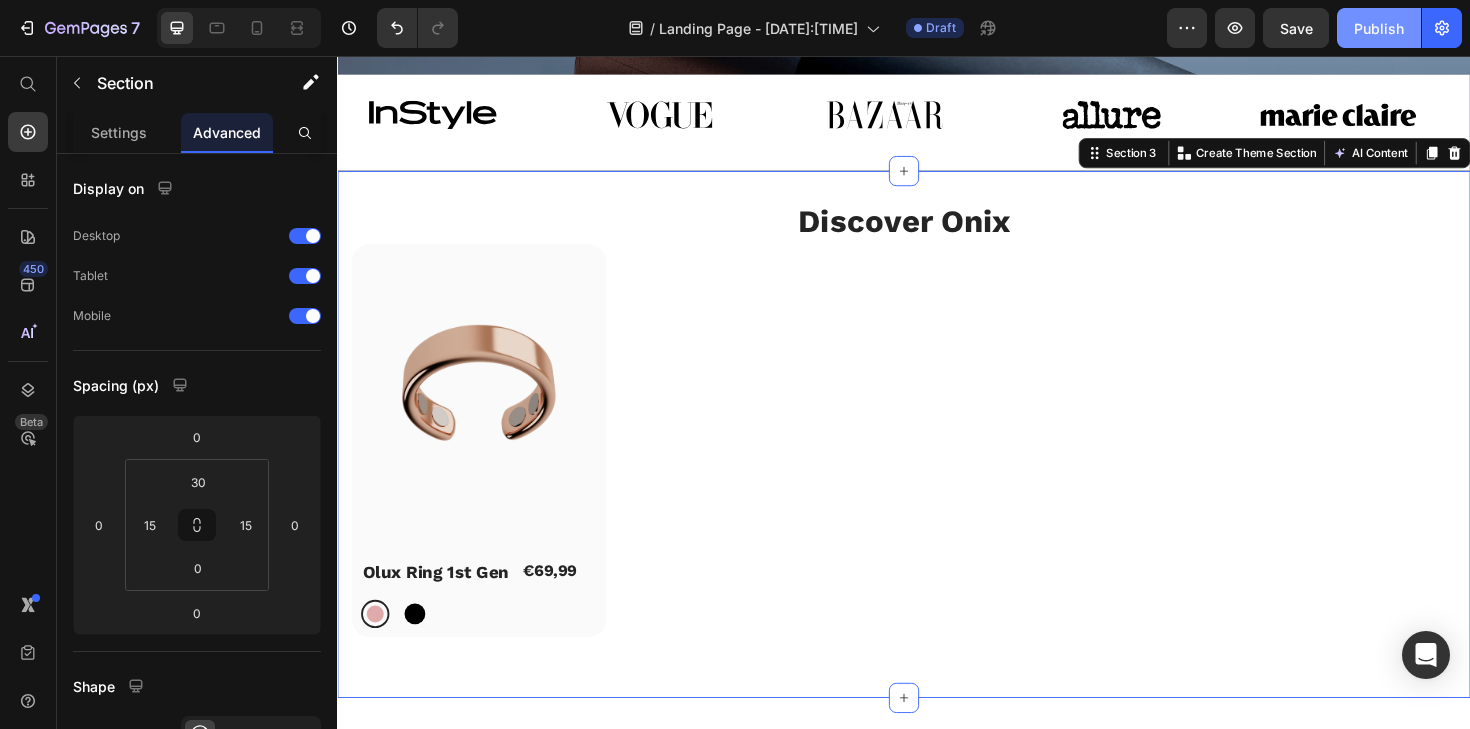 click on "Publish" at bounding box center (1379, 28) 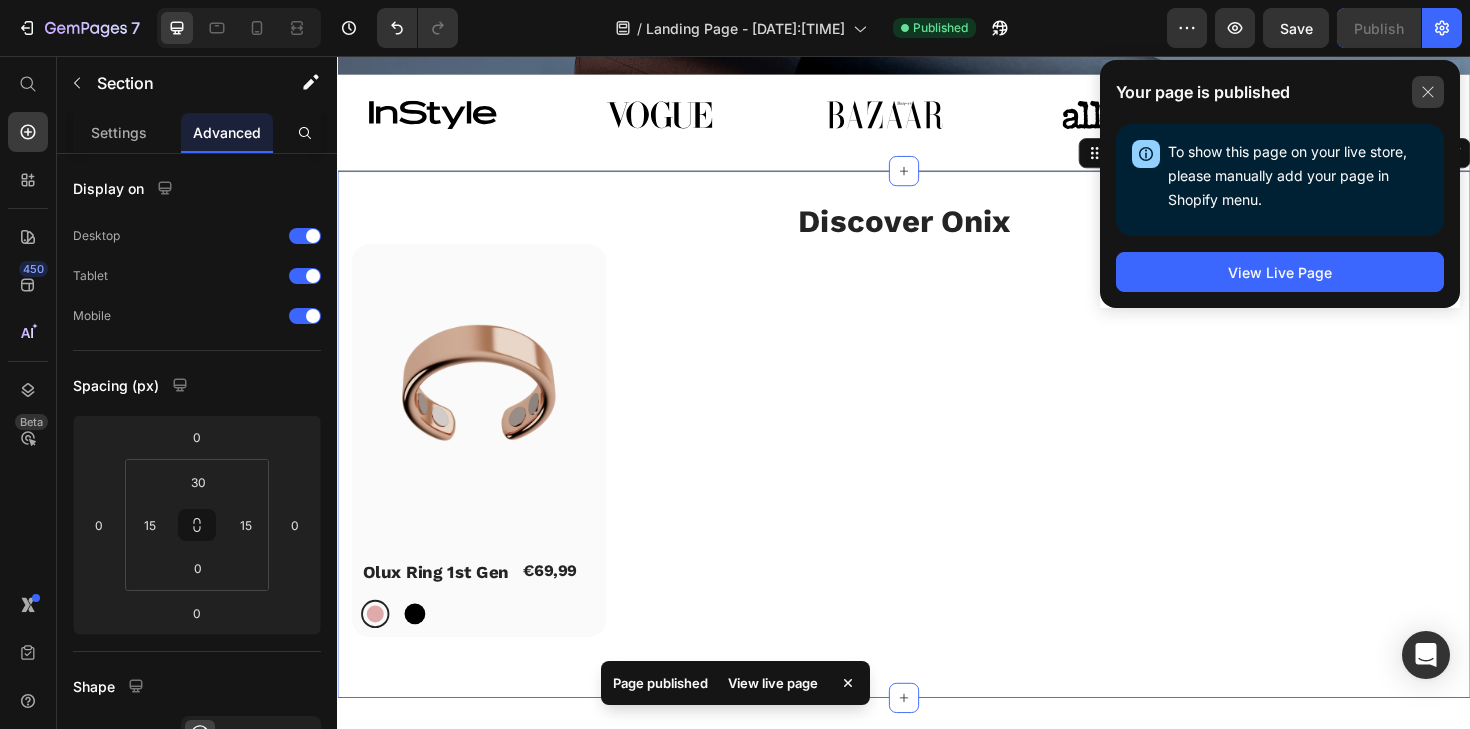 click 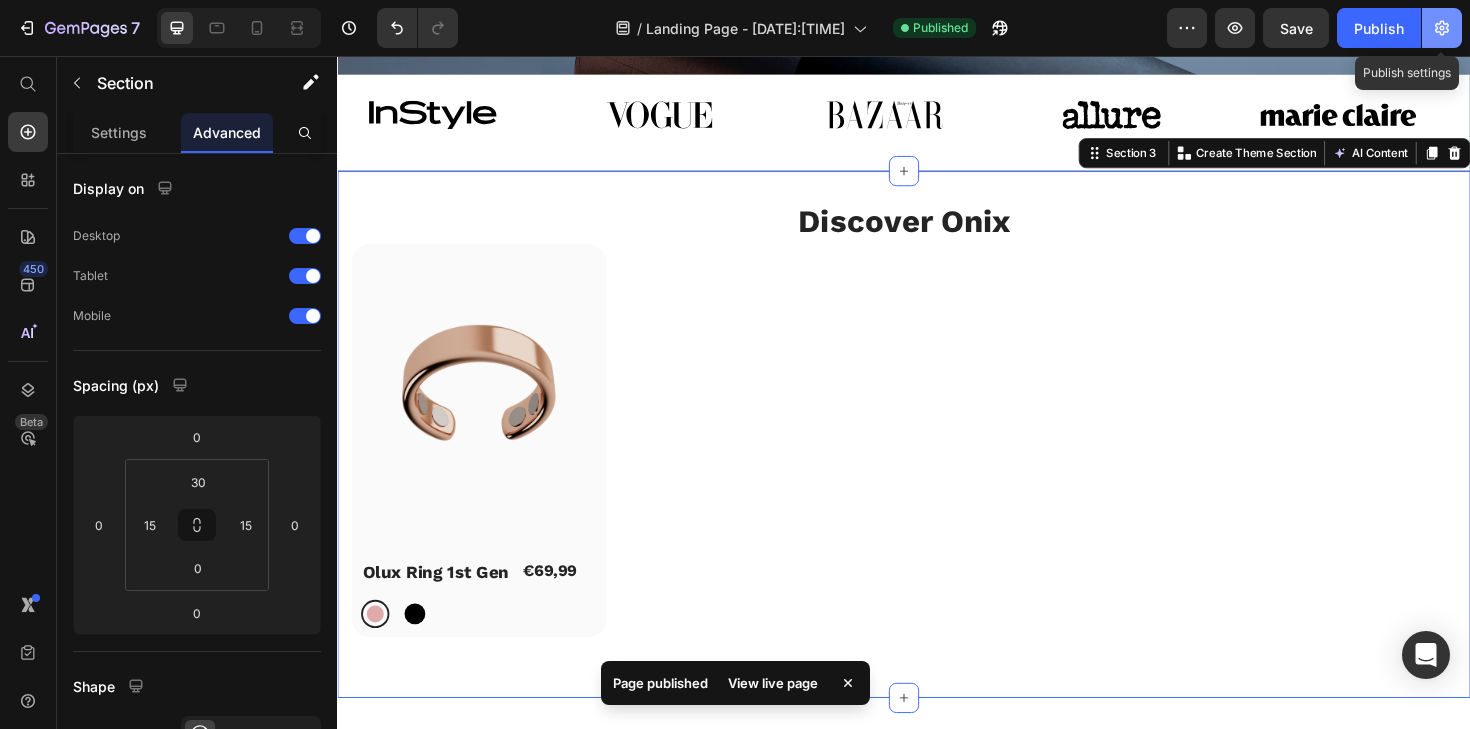click 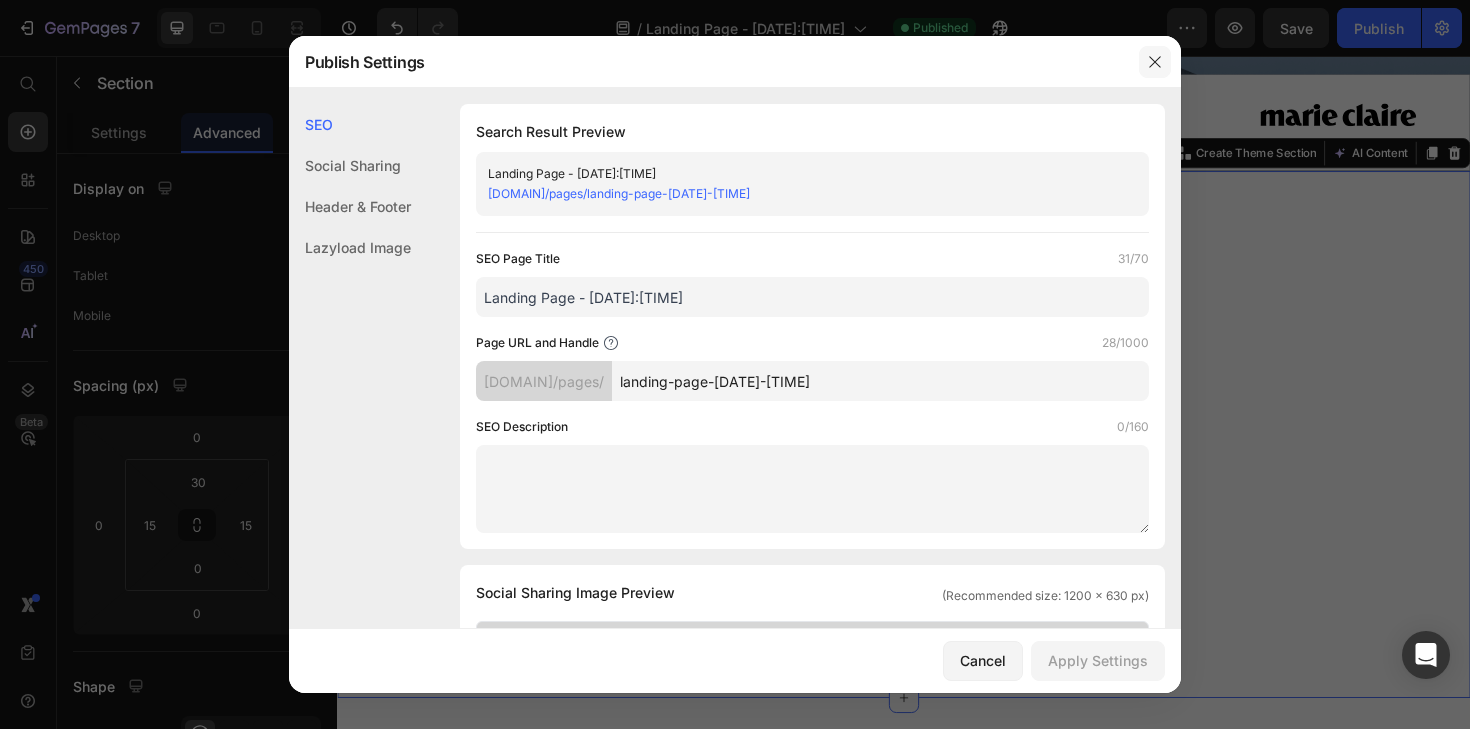 click 